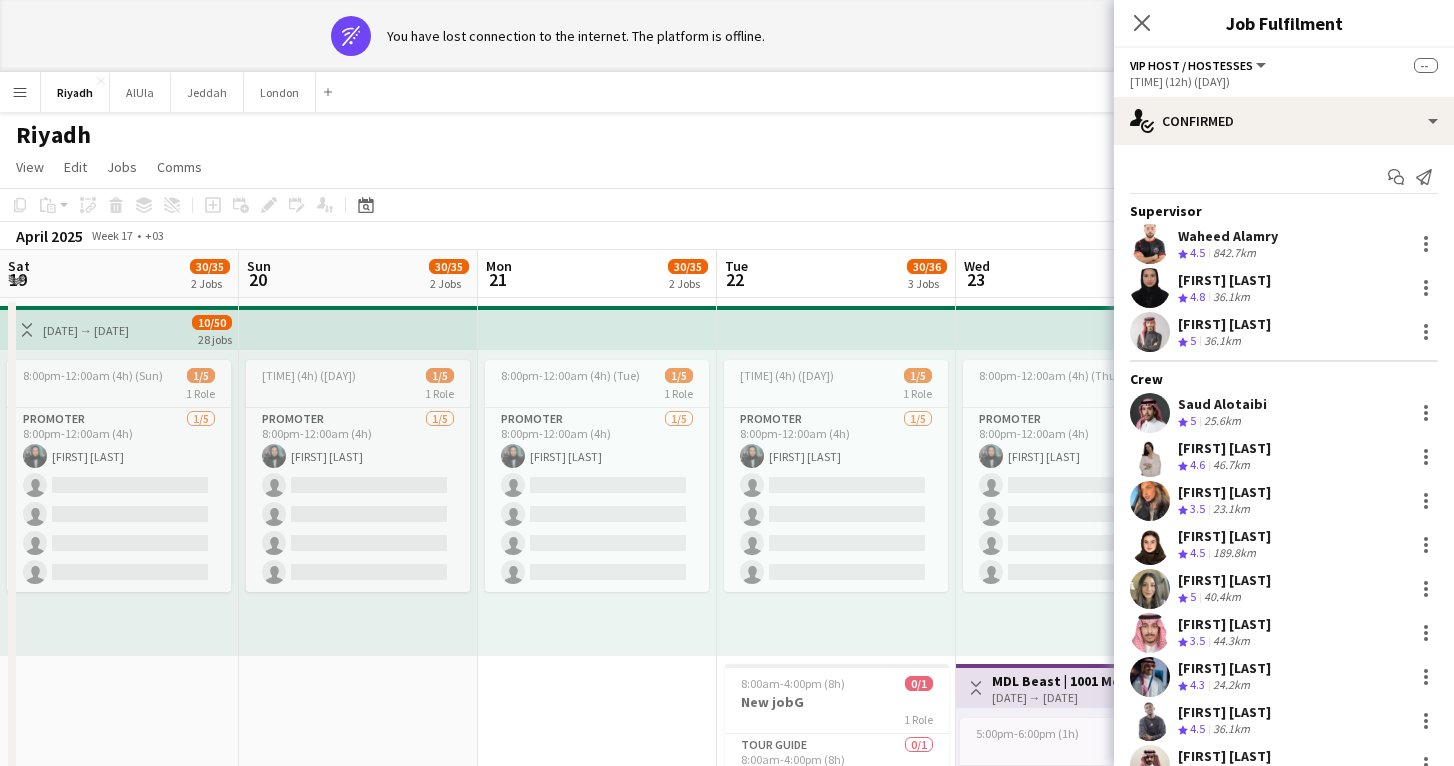 scroll, scrollTop: 0, scrollLeft: 0, axis: both 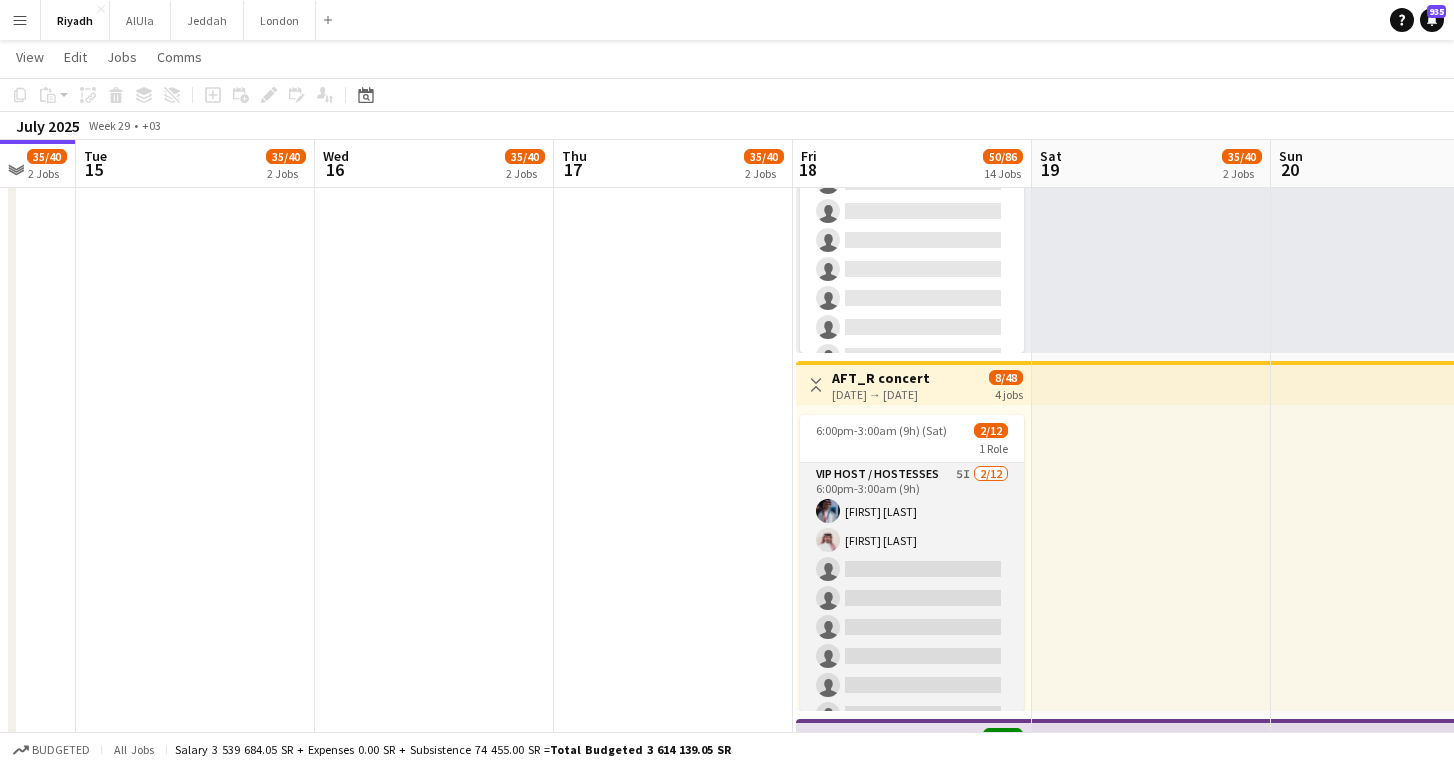 click on "VIP Host / Hostesses    5I   2/12   6:00pm-3:00am (9h)
Turki Alrasheed Fahad Alanazi
single-neutral-actions
single-neutral-actions
single-neutral-actions
single-neutral-actions
single-neutral-actions
single-neutral-actions
single-neutral-actions
single-neutral-actions
single-neutral-actions
single-neutral-actions" at bounding box center (912, 656) 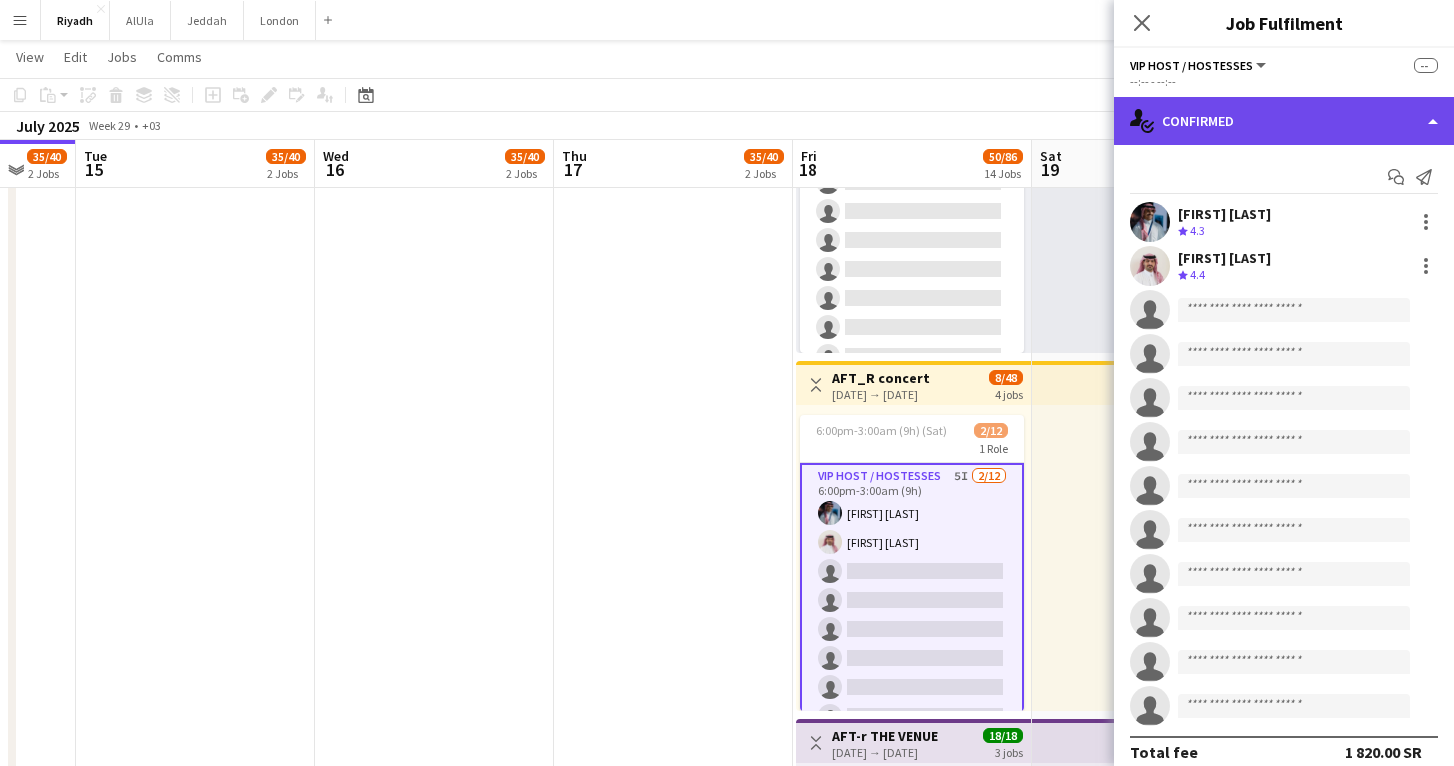 click on "single-neutral-actions-check-2
Confirmed" 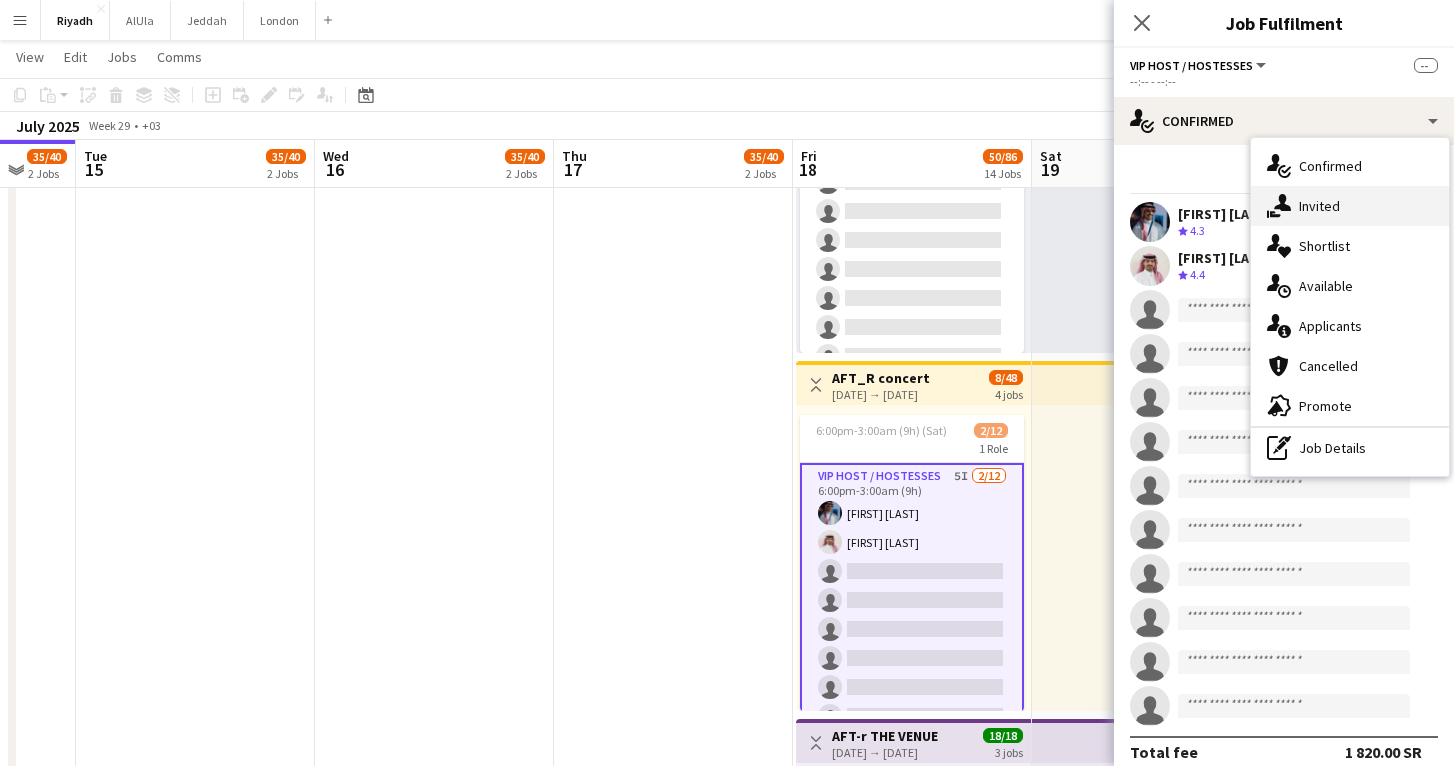 click on "single-neutral-actions-share-1
Invited" at bounding box center (1350, 206) 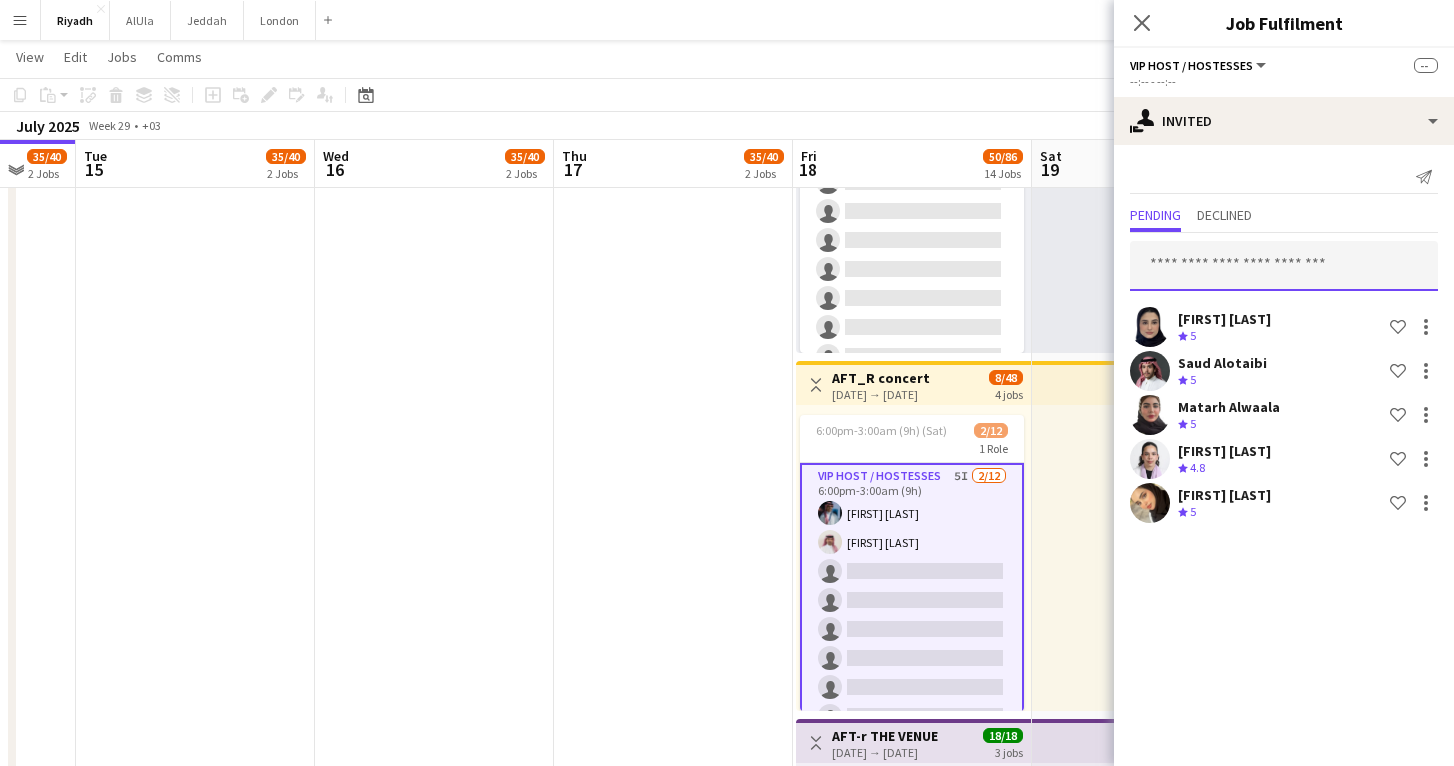 click at bounding box center [1284, 266] 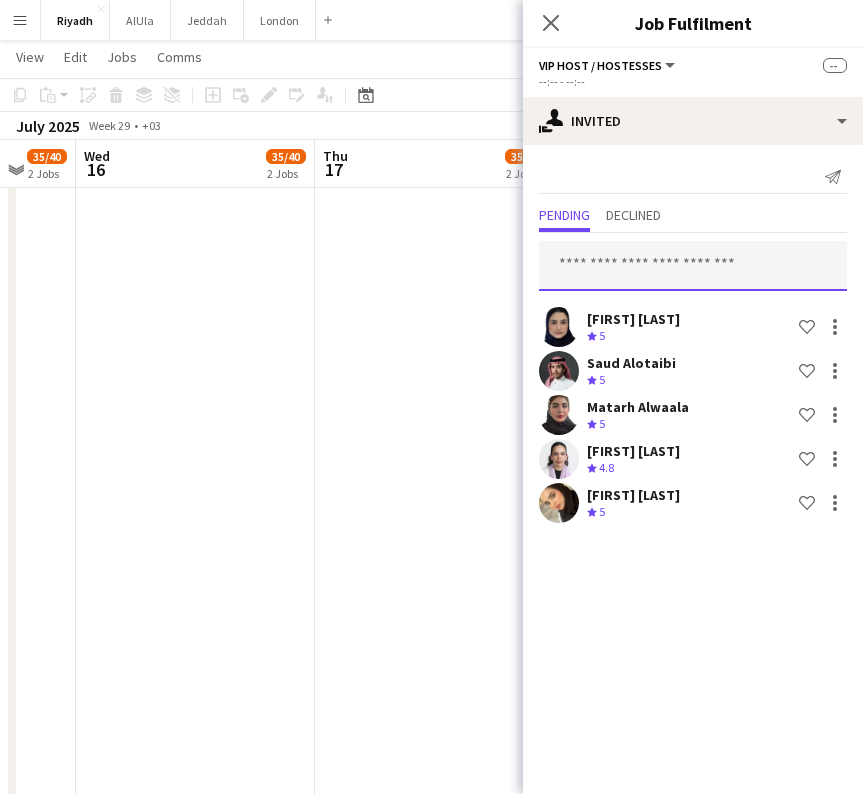 click at bounding box center [693, 266] 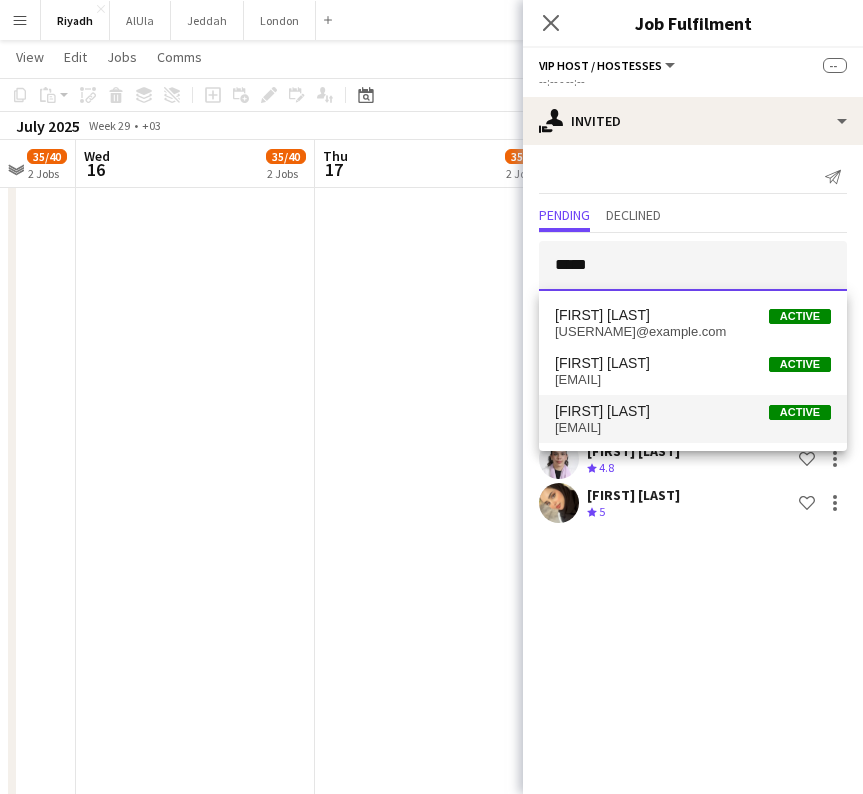 type on "*****" 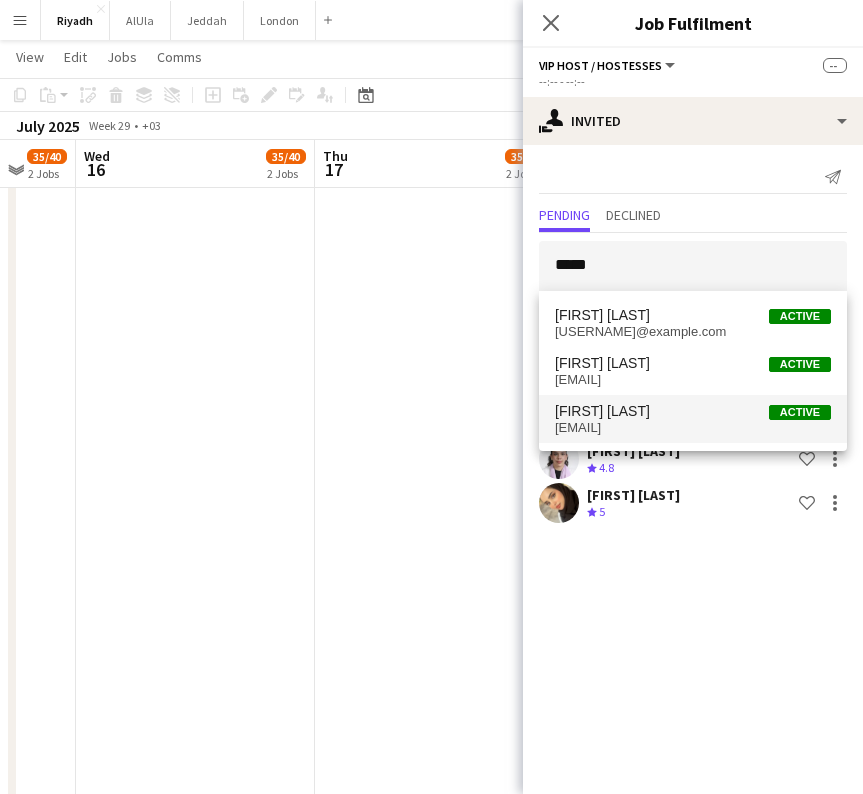 click on "adnanx98@example.com" at bounding box center (693, 428) 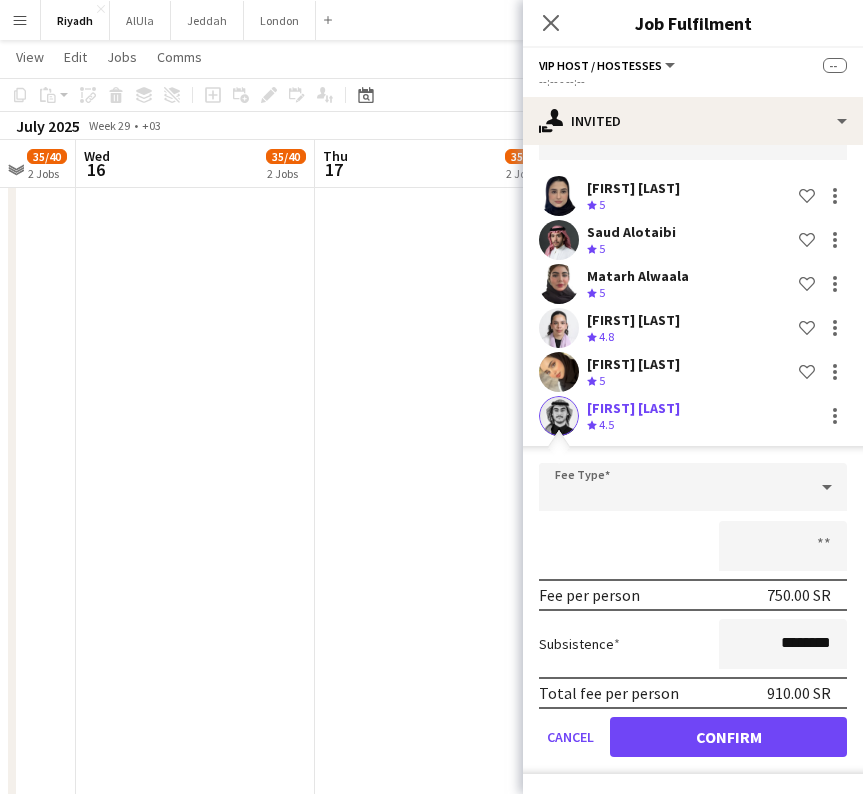scroll, scrollTop: 131, scrollLeft: 0, axis: vertical 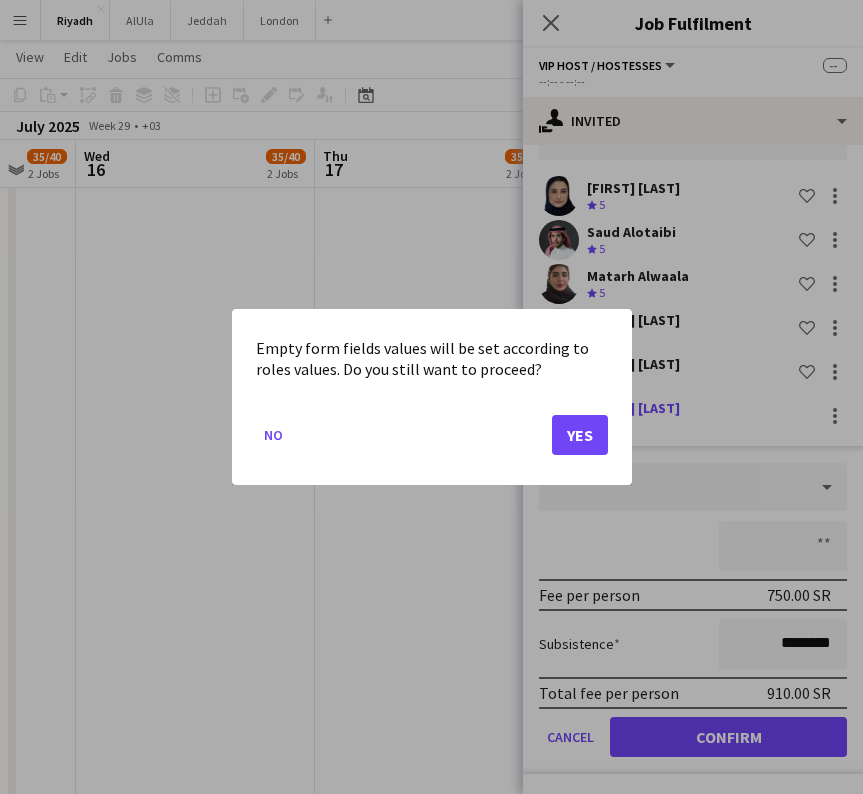 click on "Yes" 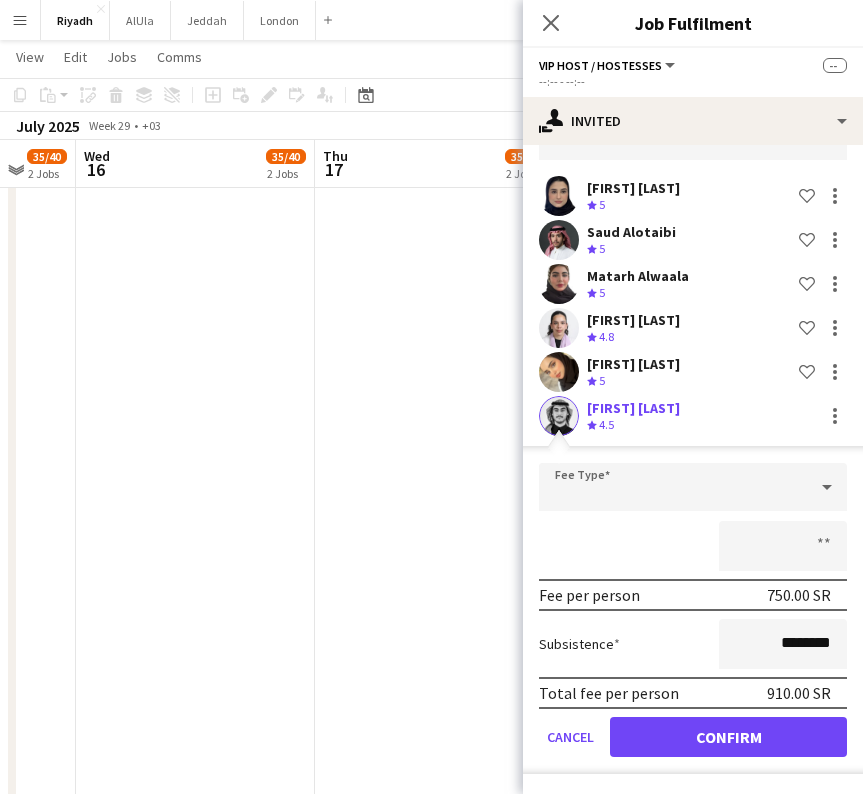 scroll, scrollTop: 587, scrollLeft: 0, axis: vertical 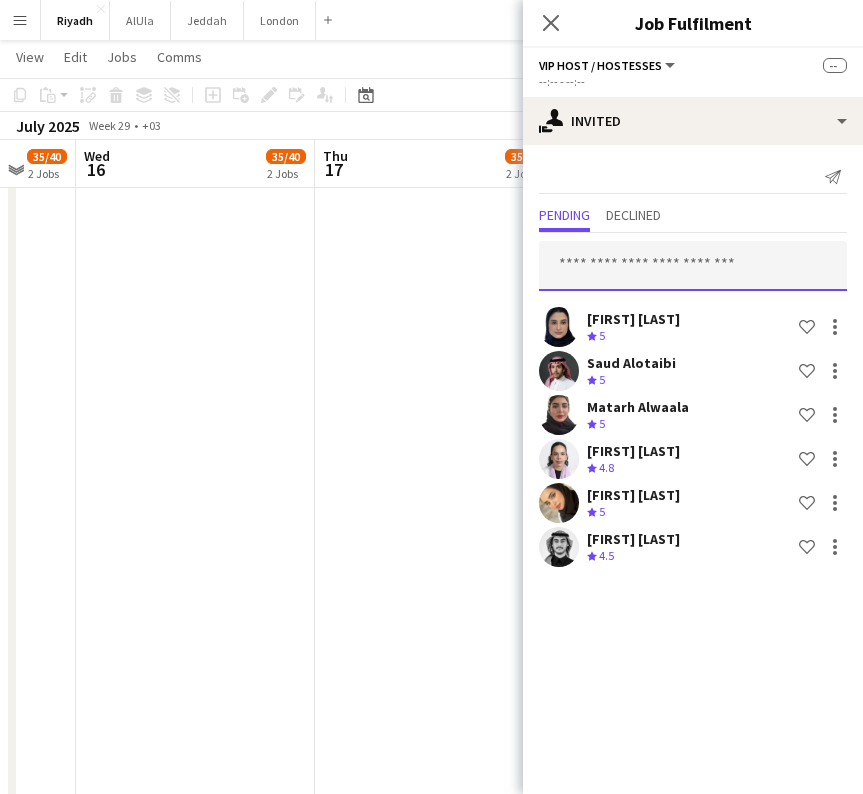 click at bounding box center (693, 266) 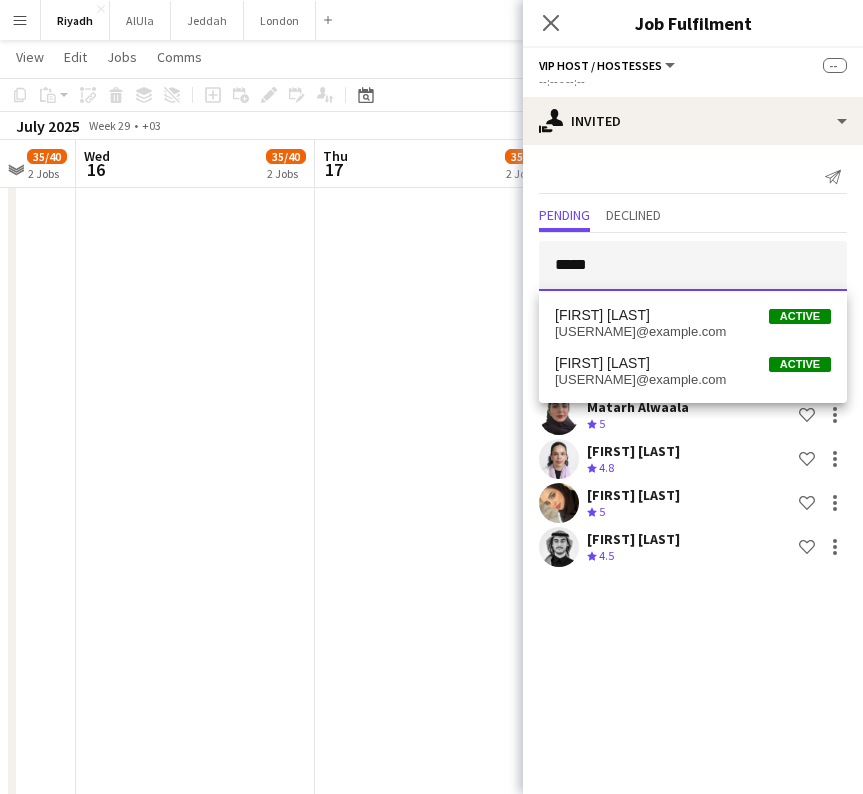 type on "*****" 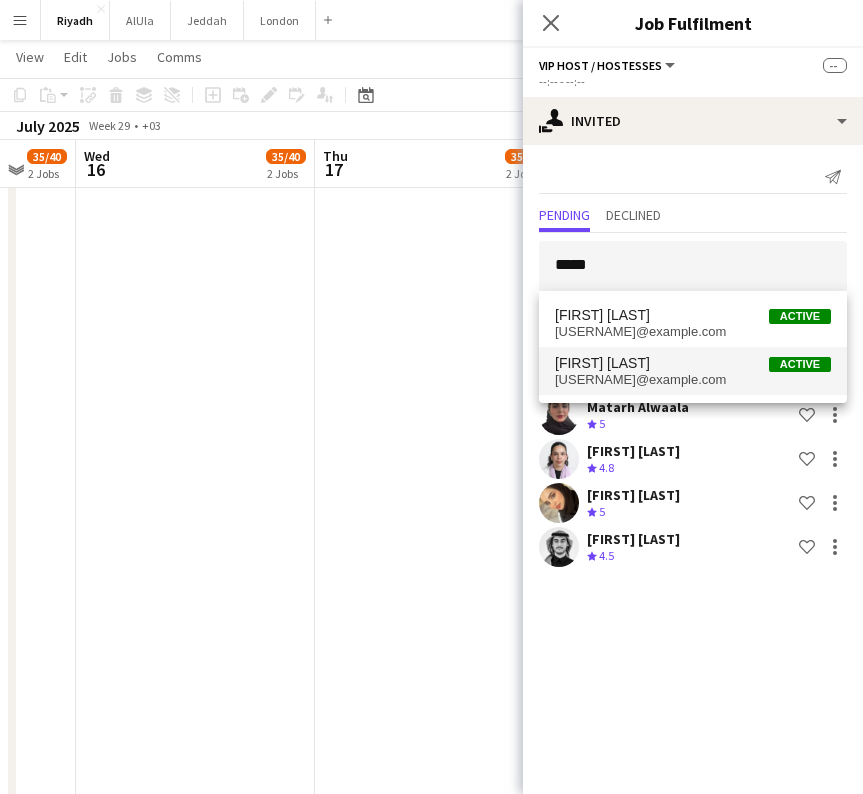 drag, startPoint x: 650, startPoint y: 282, endPoint x: 650, endPoint y: 380, distance: 98 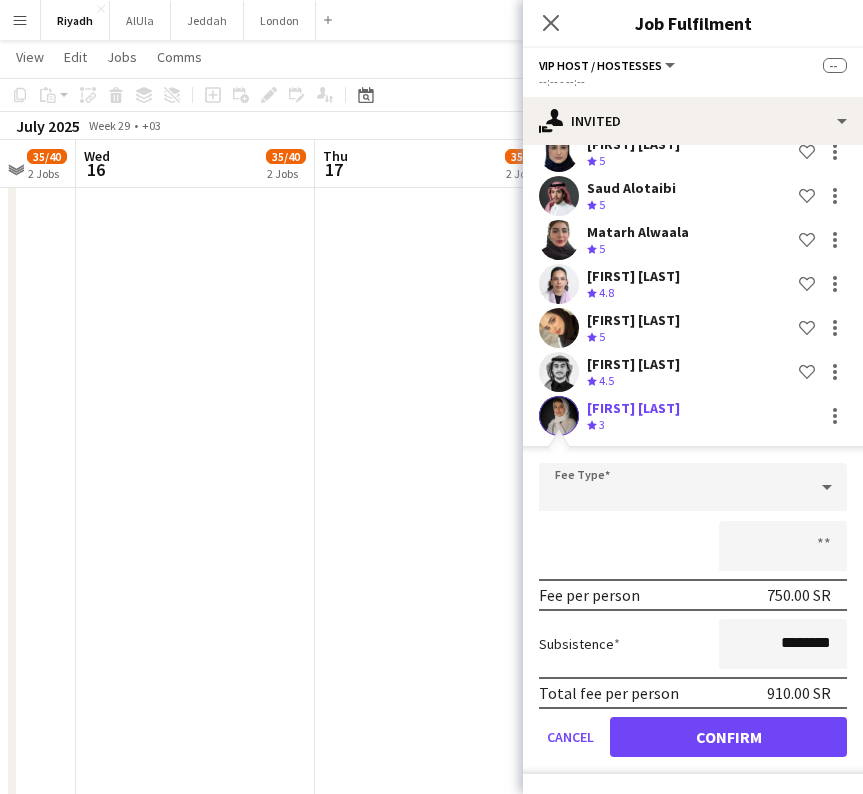 scroll, scrollTop: 175, scrollLeft: 0, axis: vertical 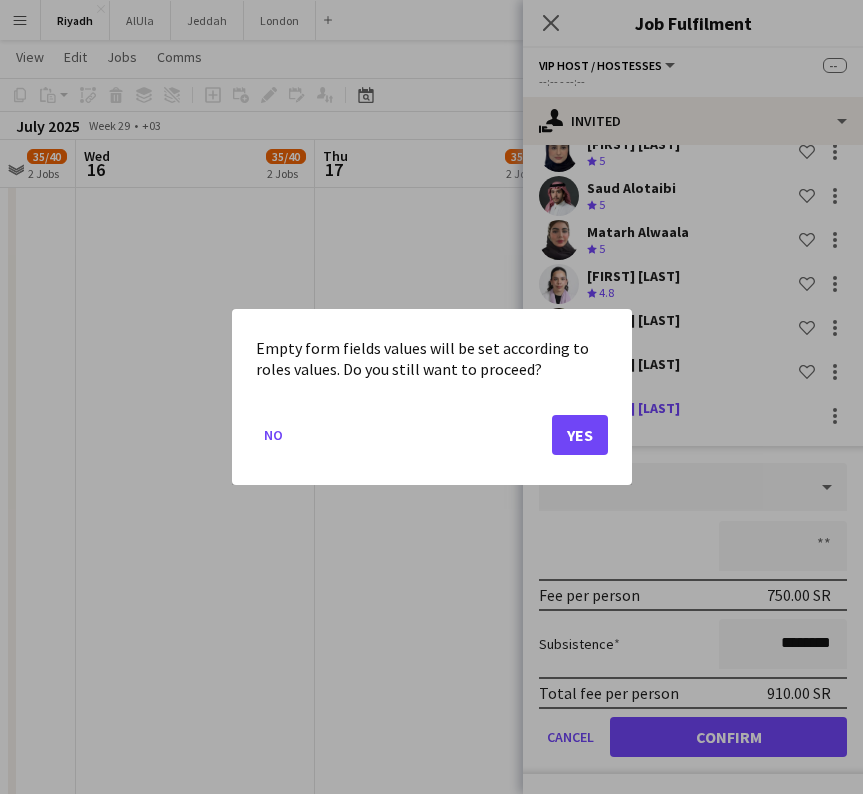 click on "Yes" 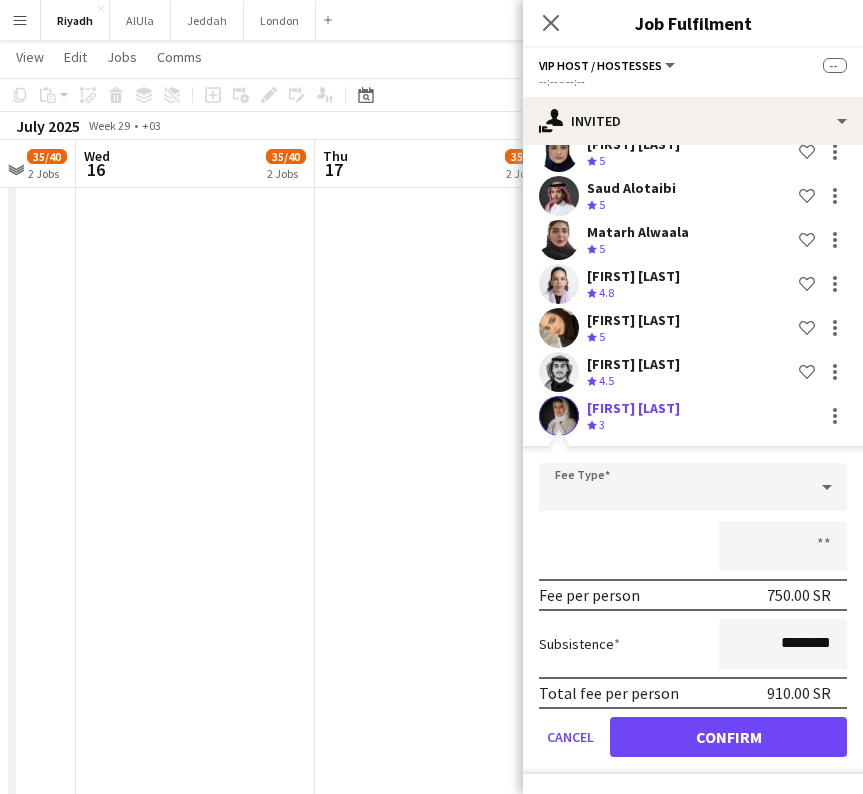 scroll, scrollTop: 587, scrollLeft: 0, axis: vertical 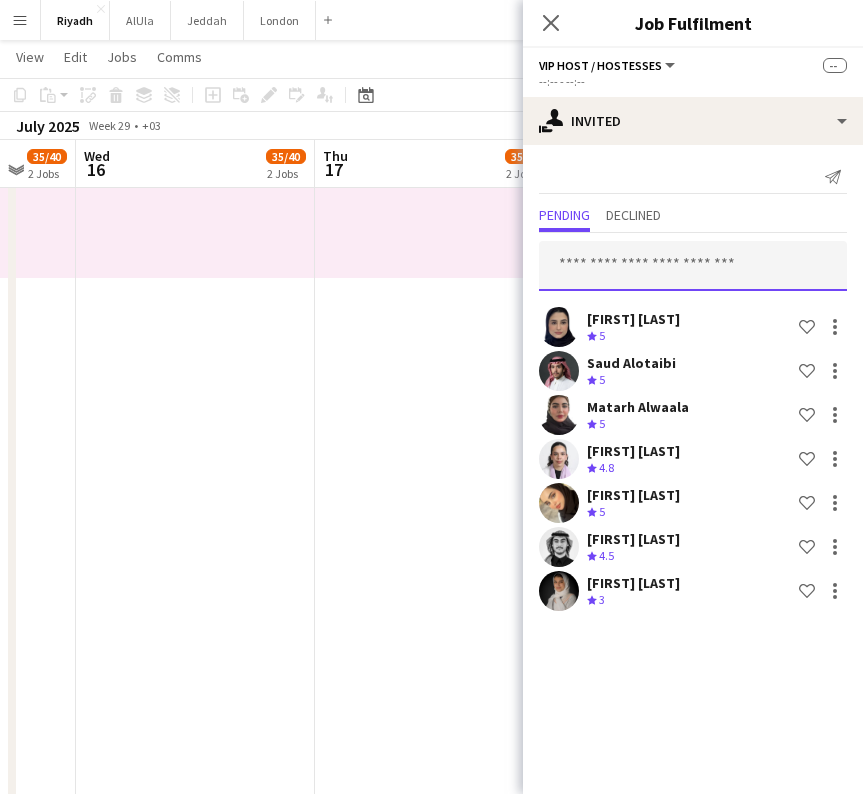 click at bounding box center [693, 266] 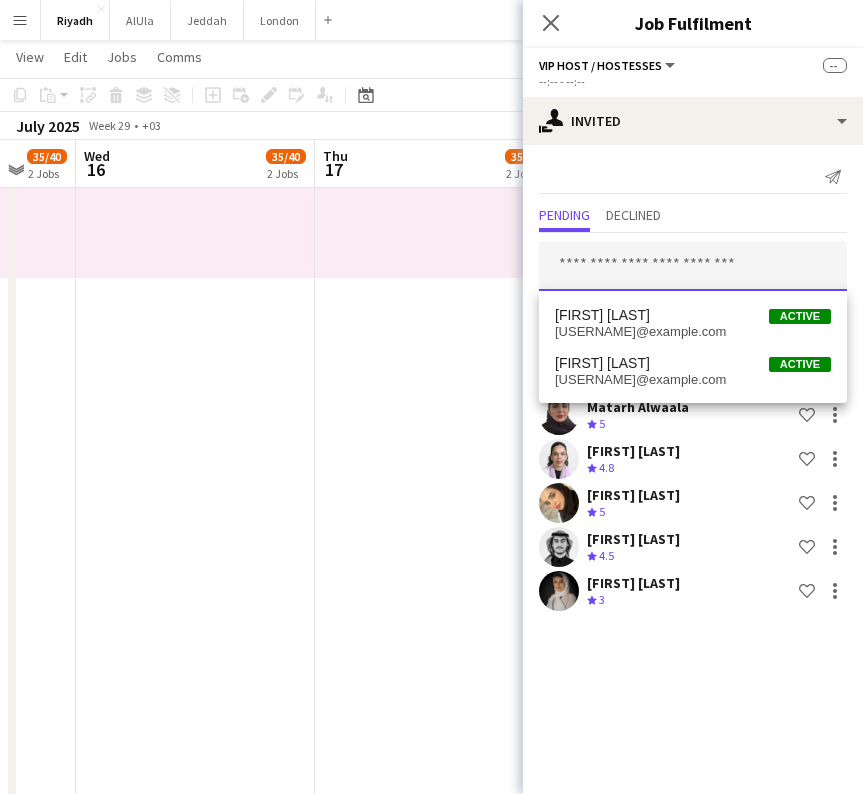 click at bounding box center (693, 266) 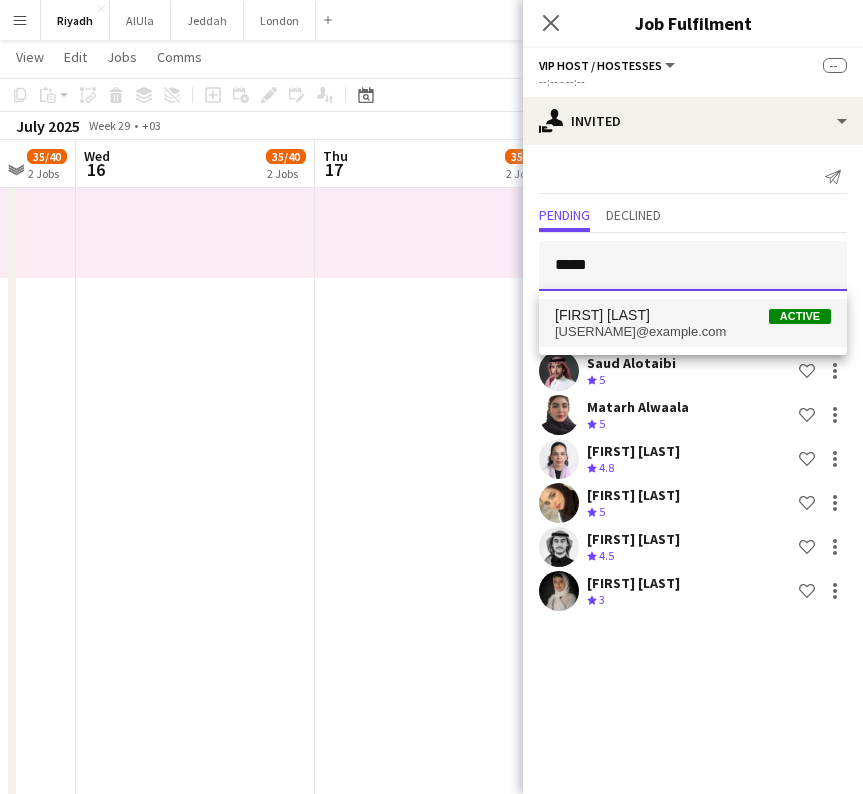 type on "****" 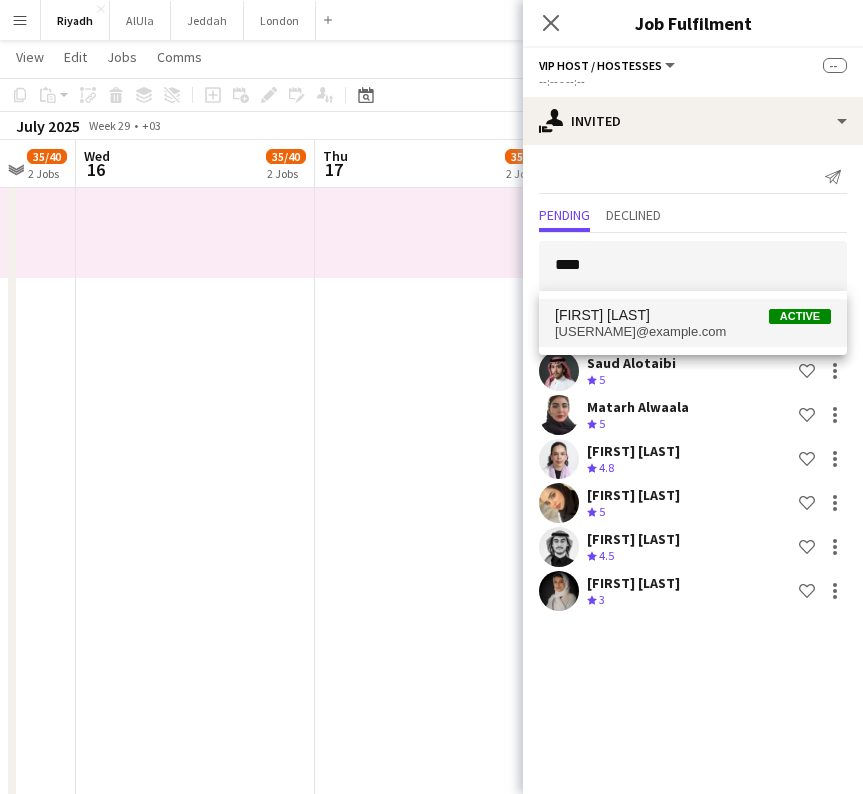 drag, startPoint x: 603, startPoint y: 300, endPoint x: 620, endPoint y: 340, distance: 43.462627 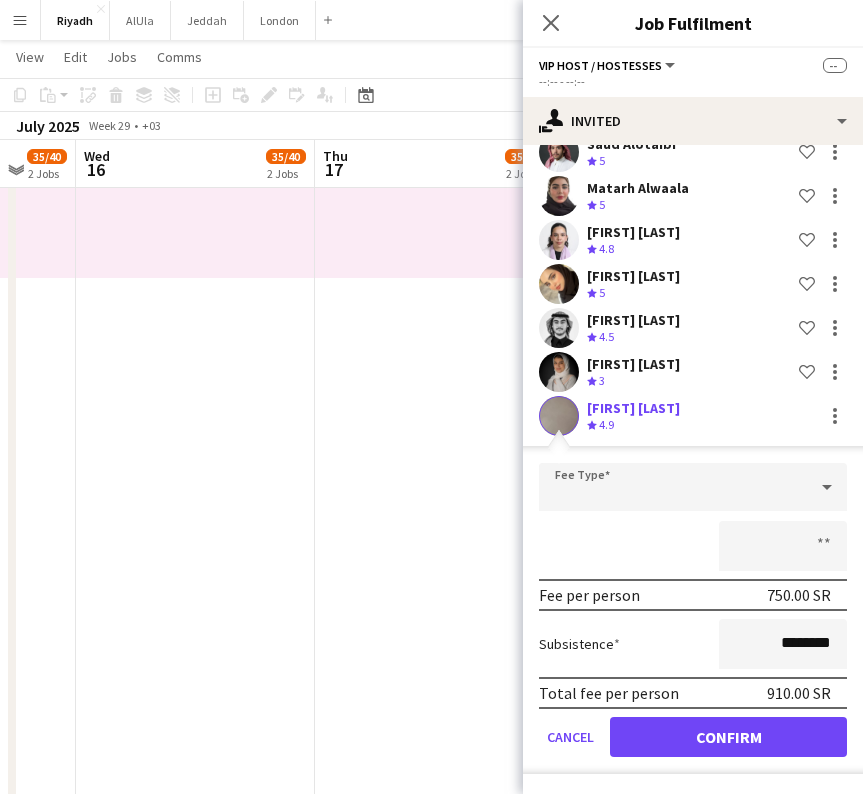 scroll, scrollTop: 219, scrollLeft: 0, axis: vertical 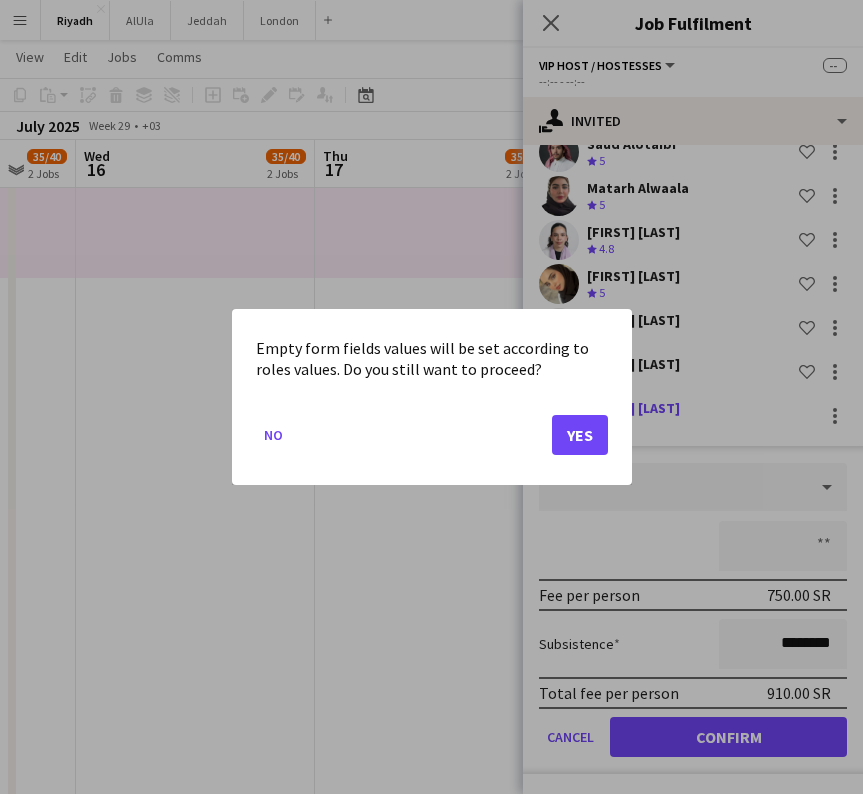 click on "Yes" 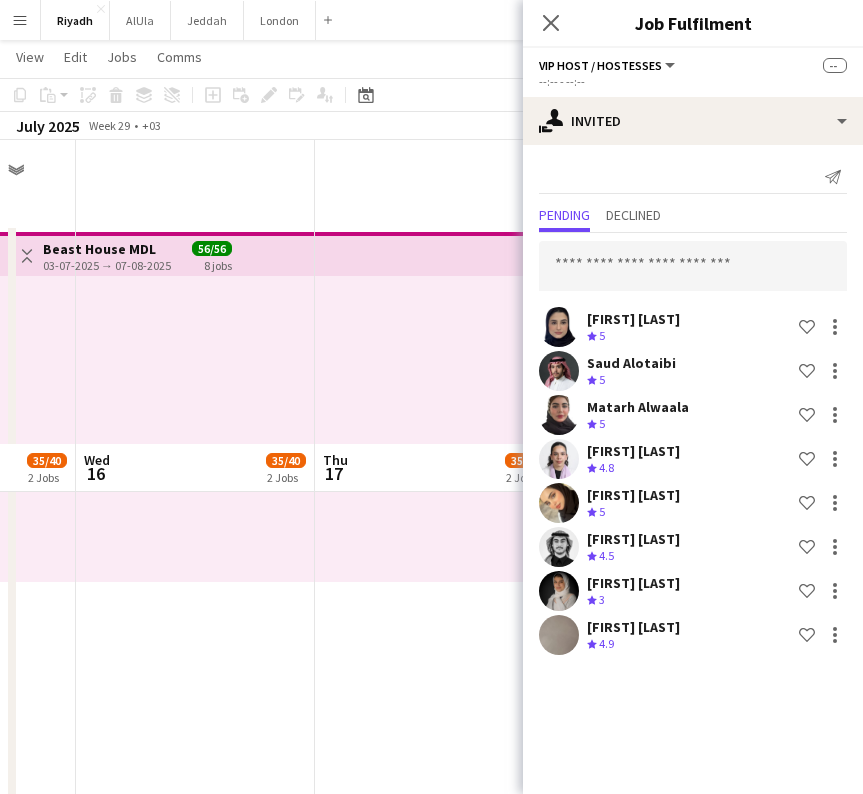 scroll, scrollTop: 304, scrollLeft: 0, axis: vertical 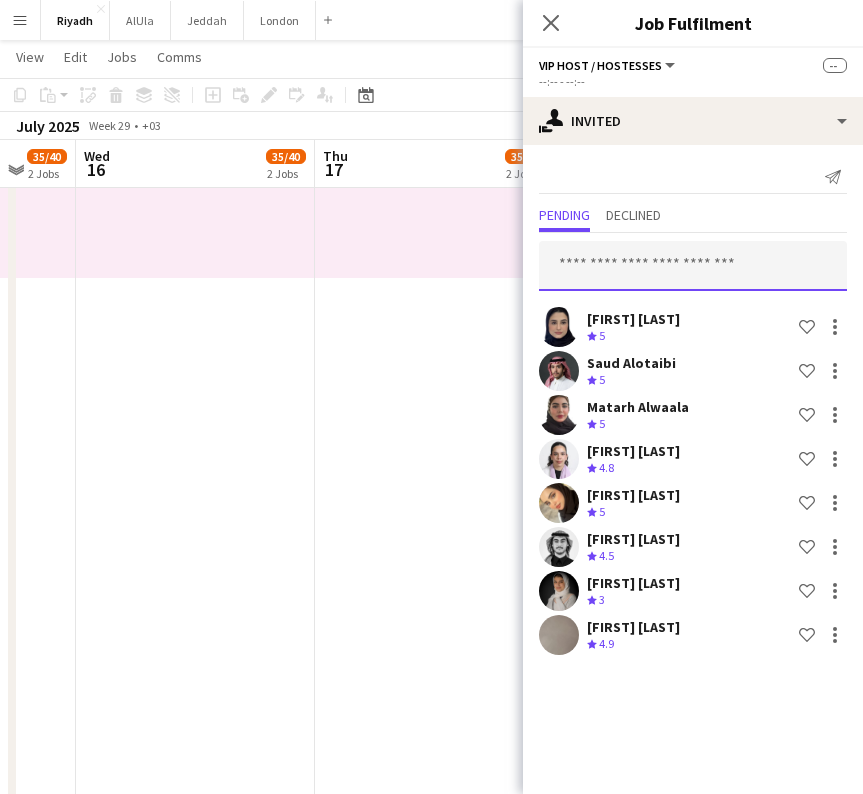 click at bounding box center (693, 266) 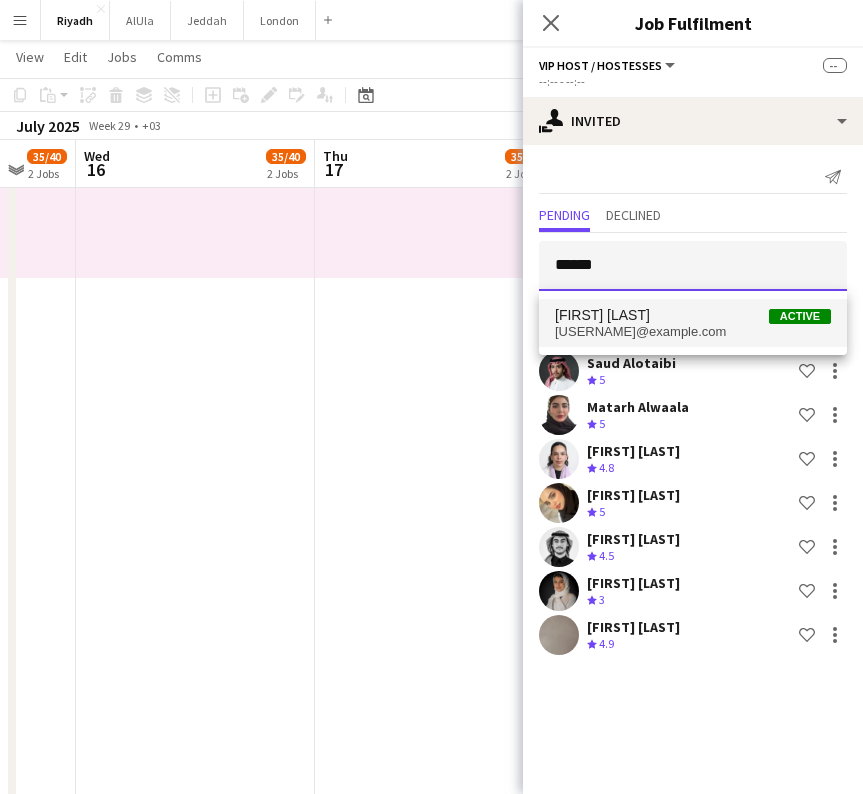 type on "******" 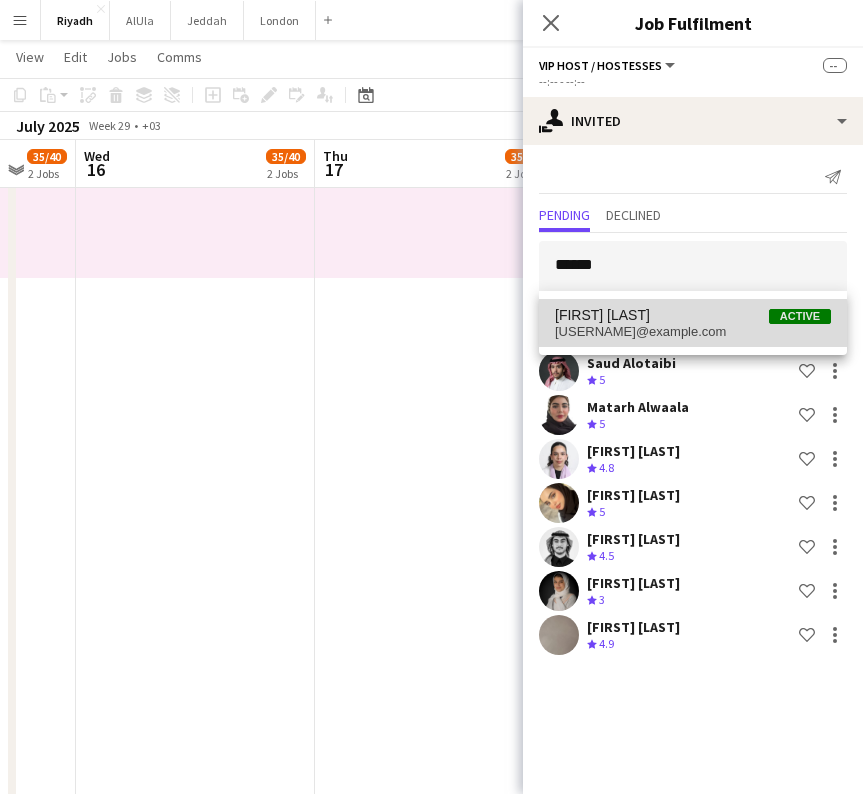 click on "jowanaboshi@hotmail.com" at bounding box center (693, 332) 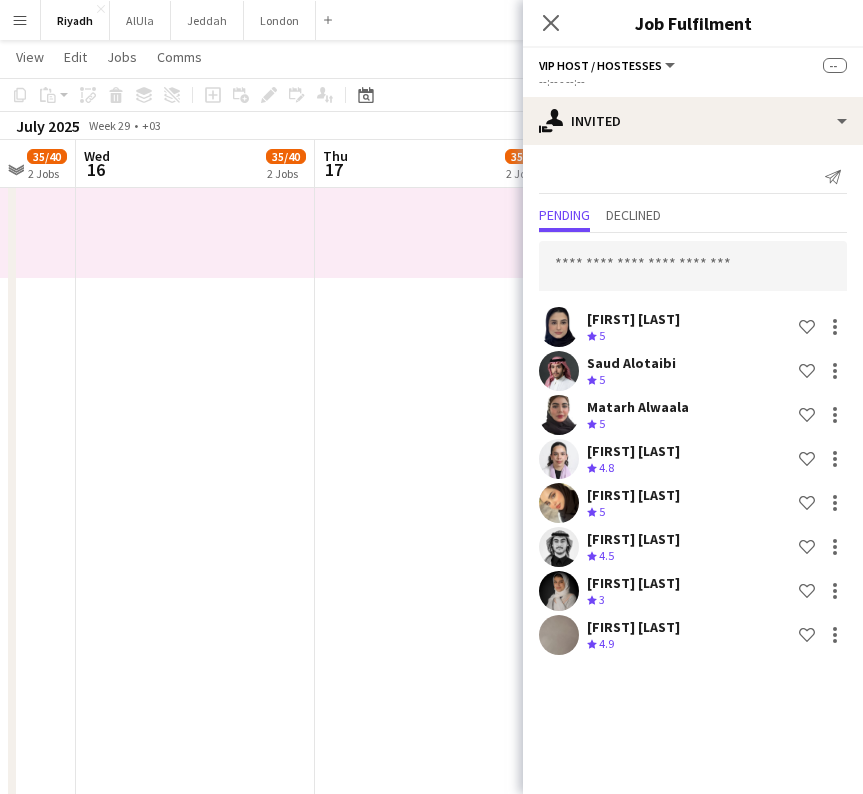 scroll, scrollTop: 263, scrollLeft: 0, axis: vertical 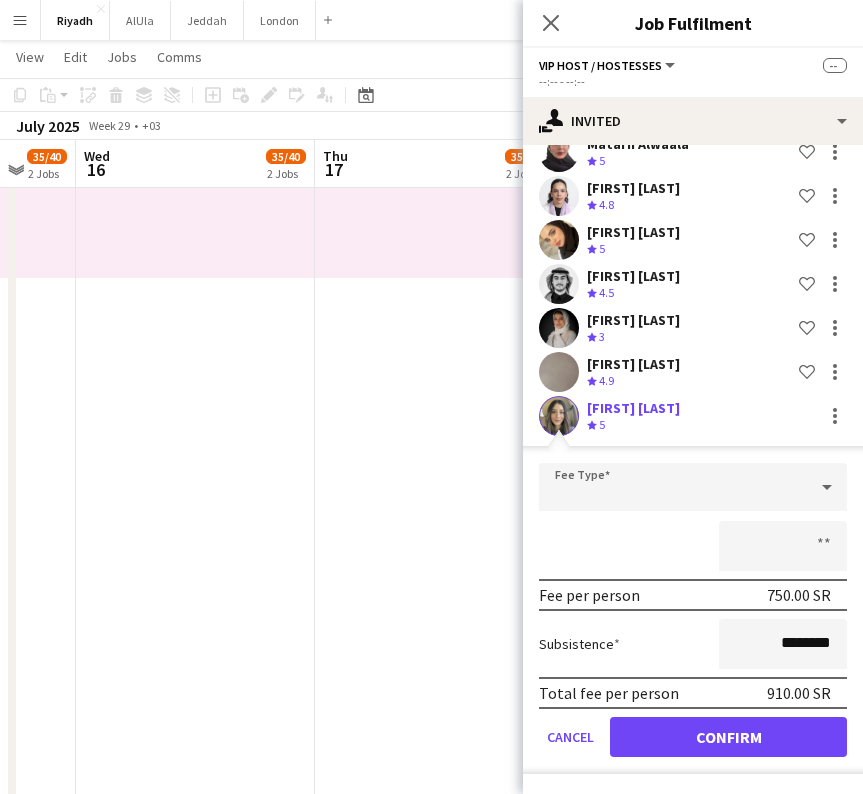 click on "Confirm" 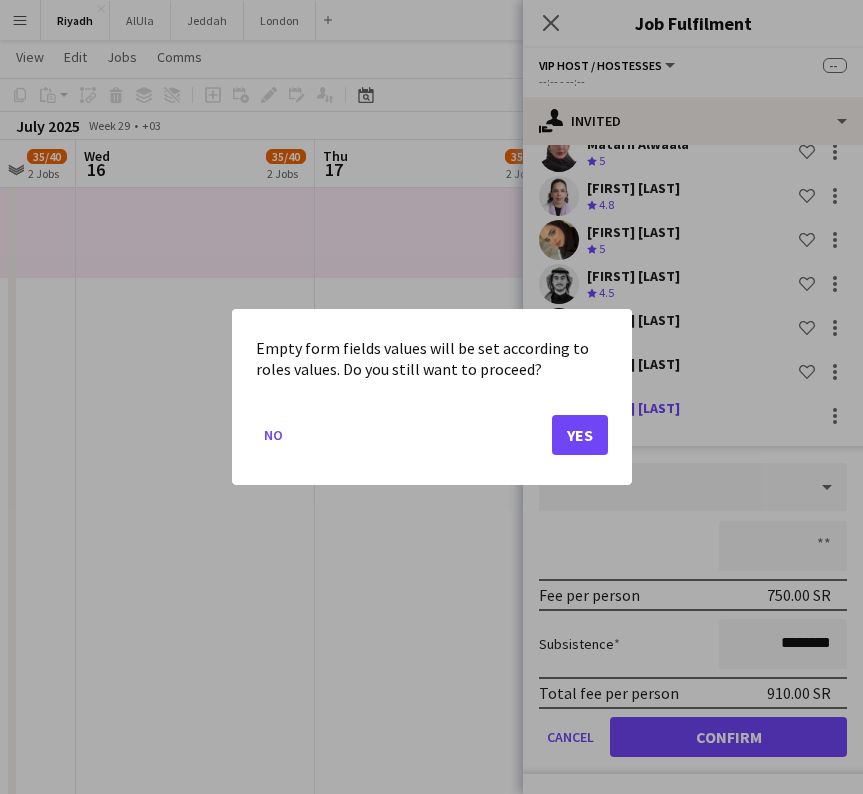 scroll, scrollTop: 0, scrollLeft: 0, axis: both 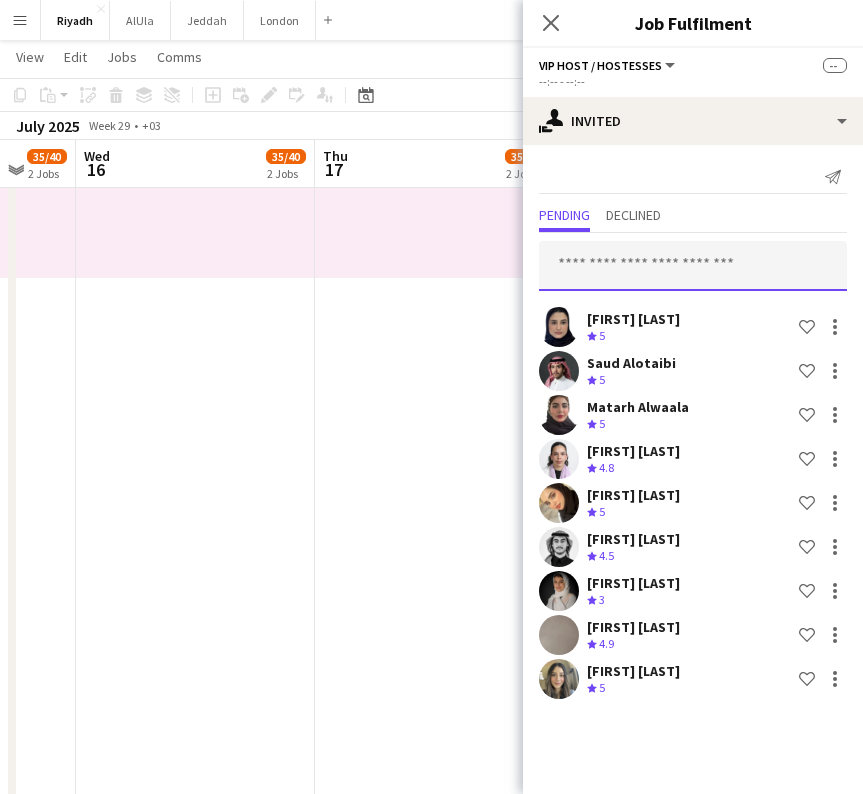 click at bounding box center [693, 266] 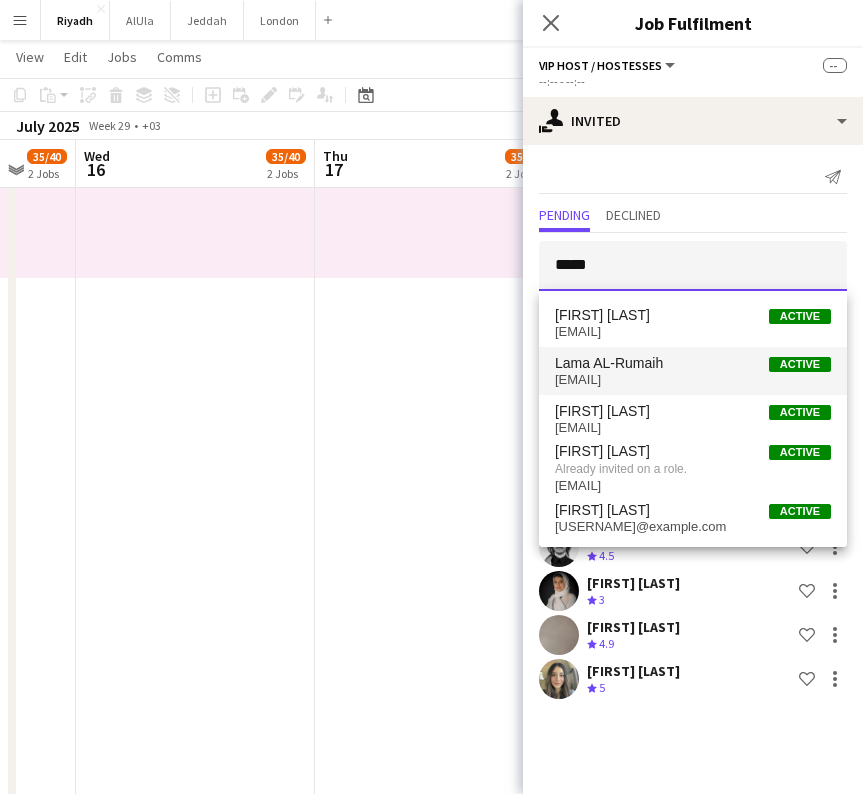 type on "****" 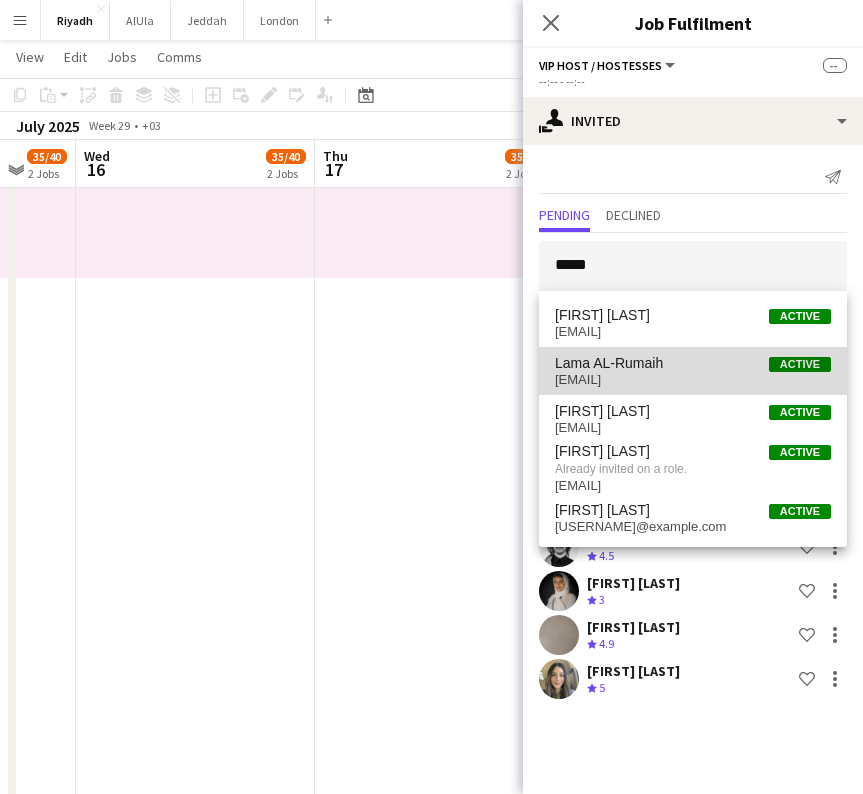 click on "[EMAIL]" at bounding box center (693, 380) 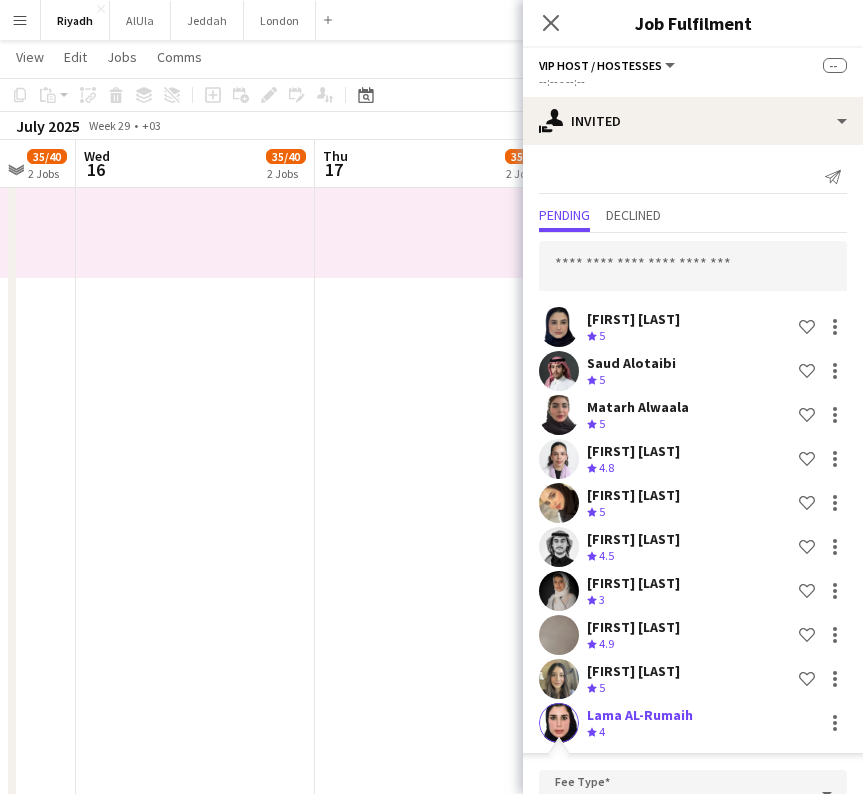 scroll, scrollTop: 307, scrollLeft: 0, axis: vertical 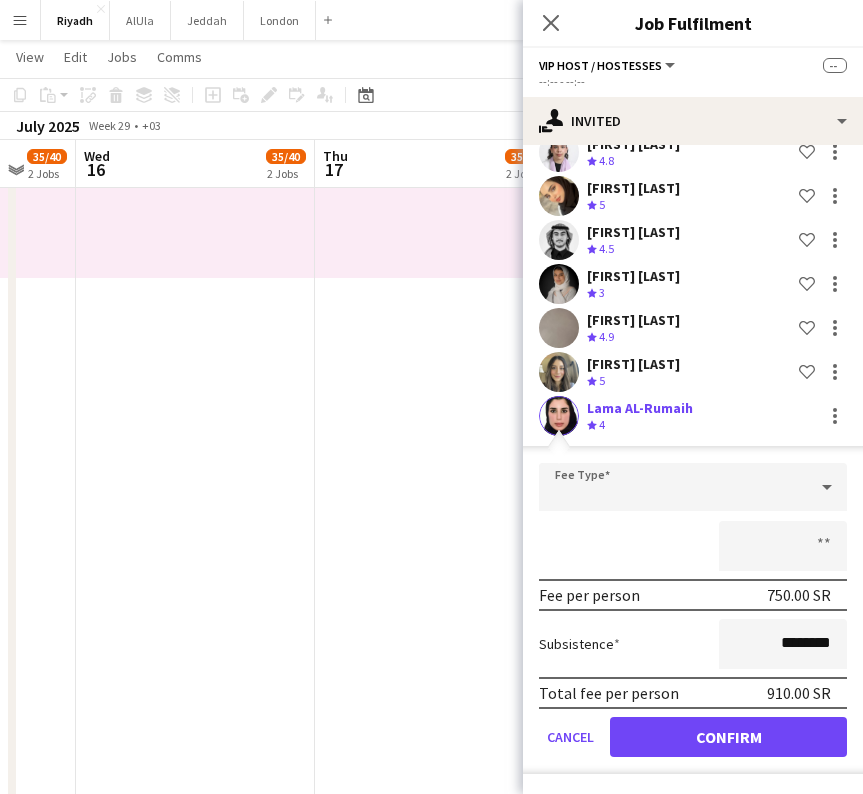click on "Confirm" 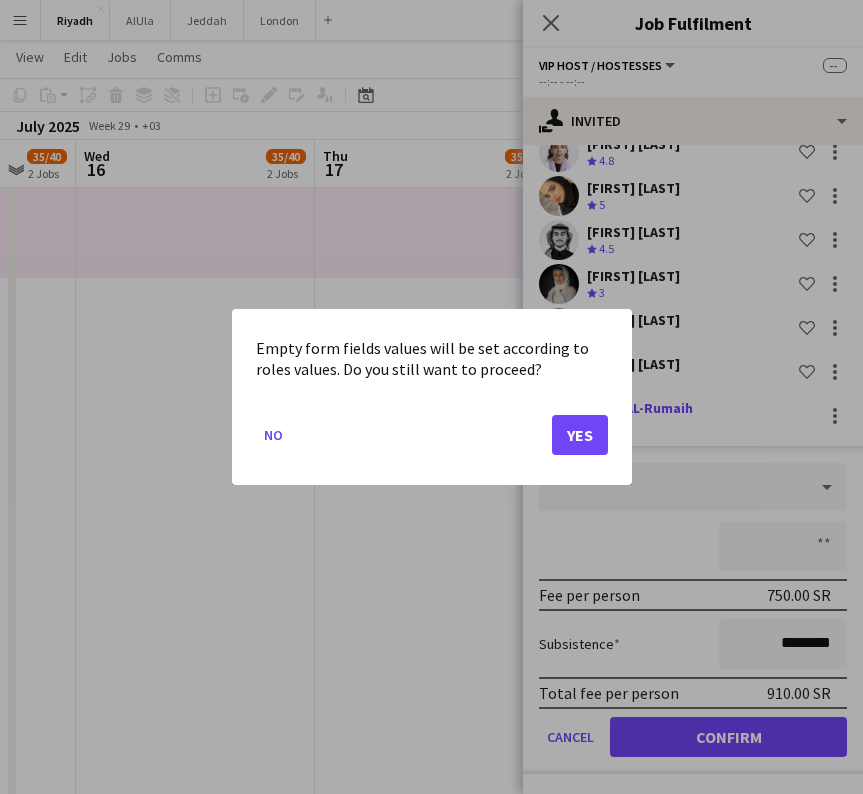 scroll, scrollTop: 0, scrollLeft: 0, axis: both 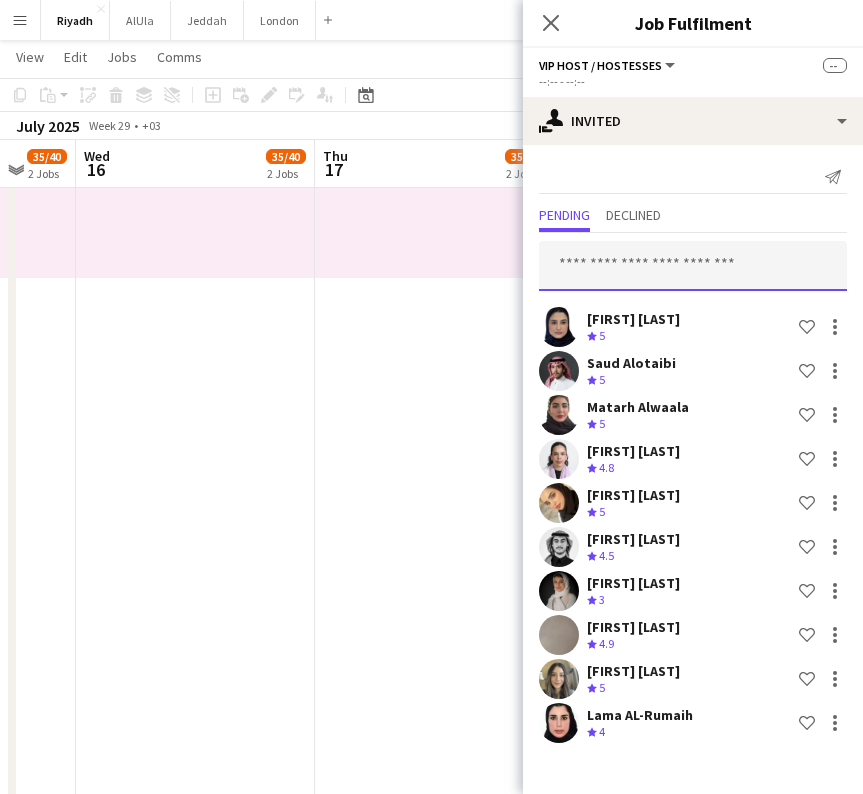 click at bounding box center (693, 266) 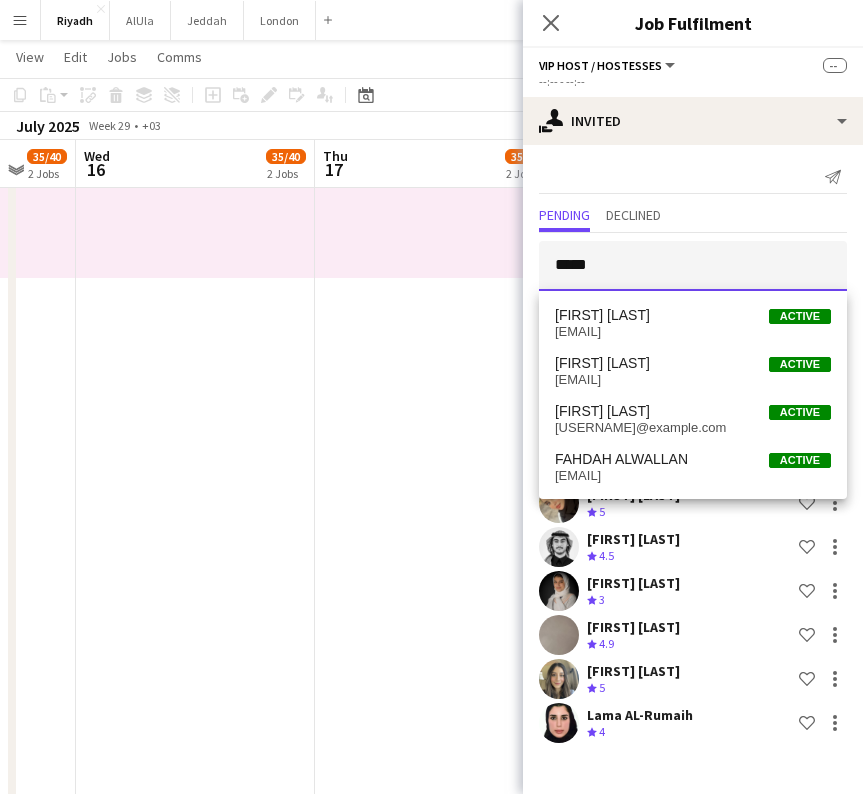 type on "*****" 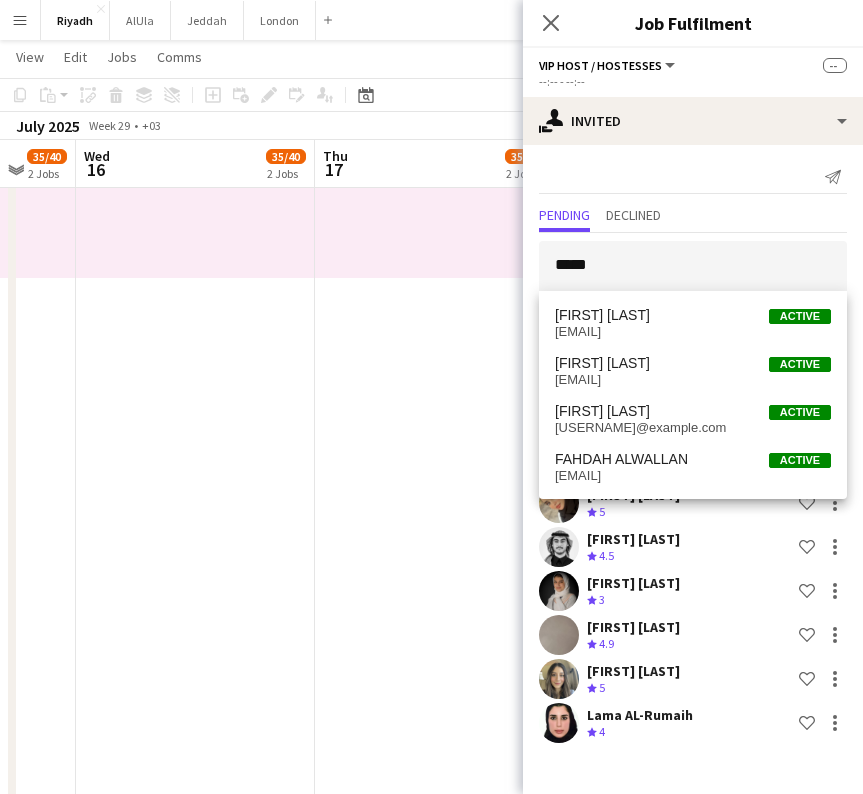 drag, startPoint x: 679, startPoint y: 261, endPoint x: 667, endPoint y: 422, distance: 161.44658 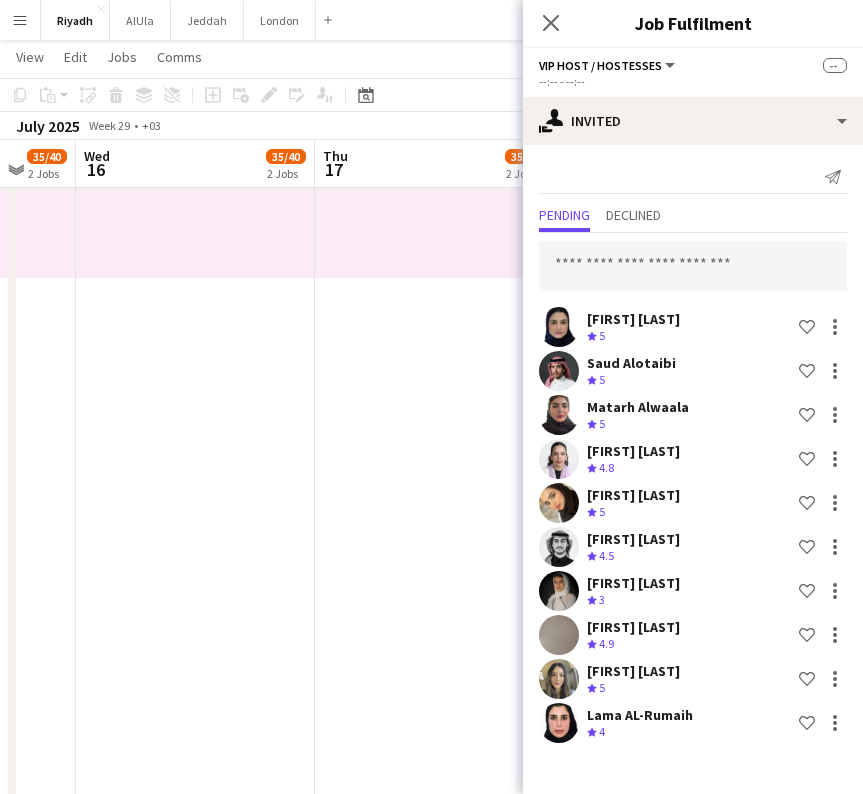 scroll, scrollTop: 351, scrollLeft: 0, axis: vertical 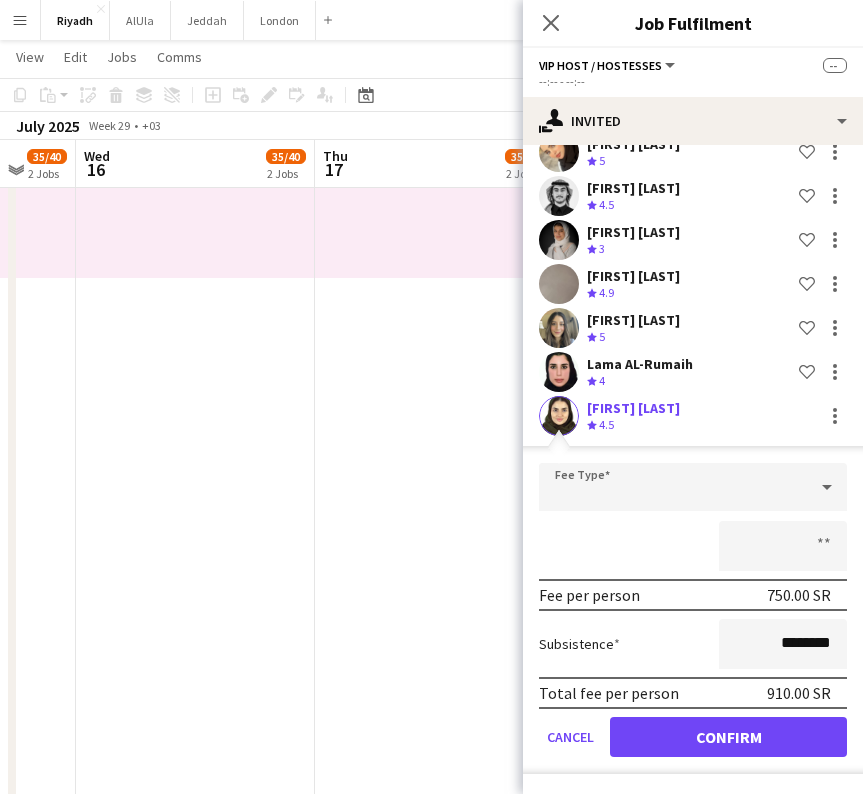 click on "Confirm" 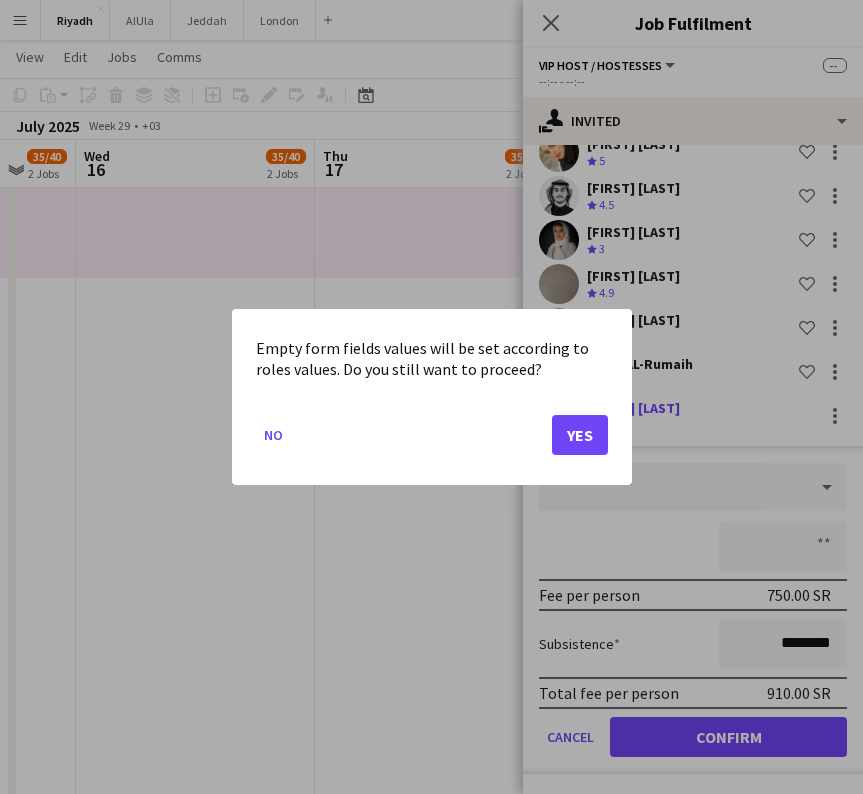 scroll, scrollTop: 0, scrollLeft: 0, axis: both 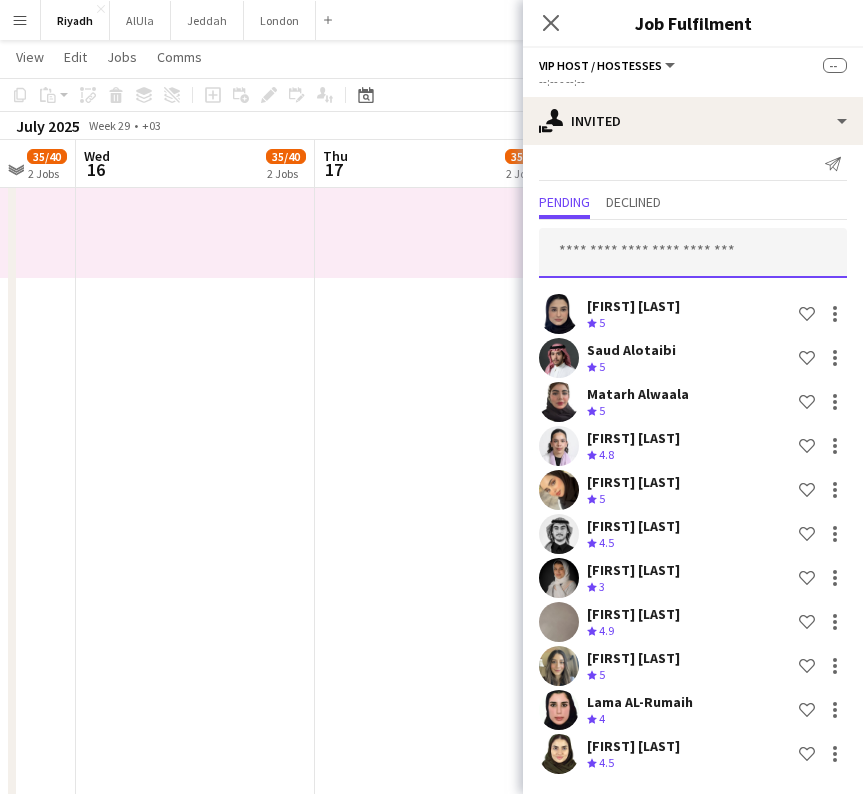 click at bounding box center (693, 253) 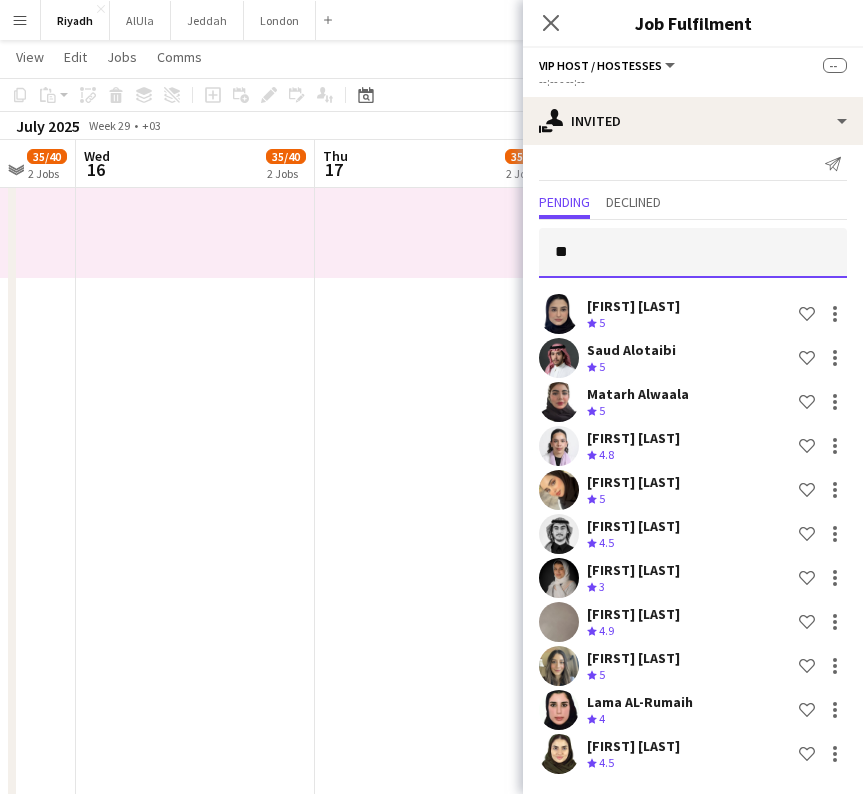 type on "*" 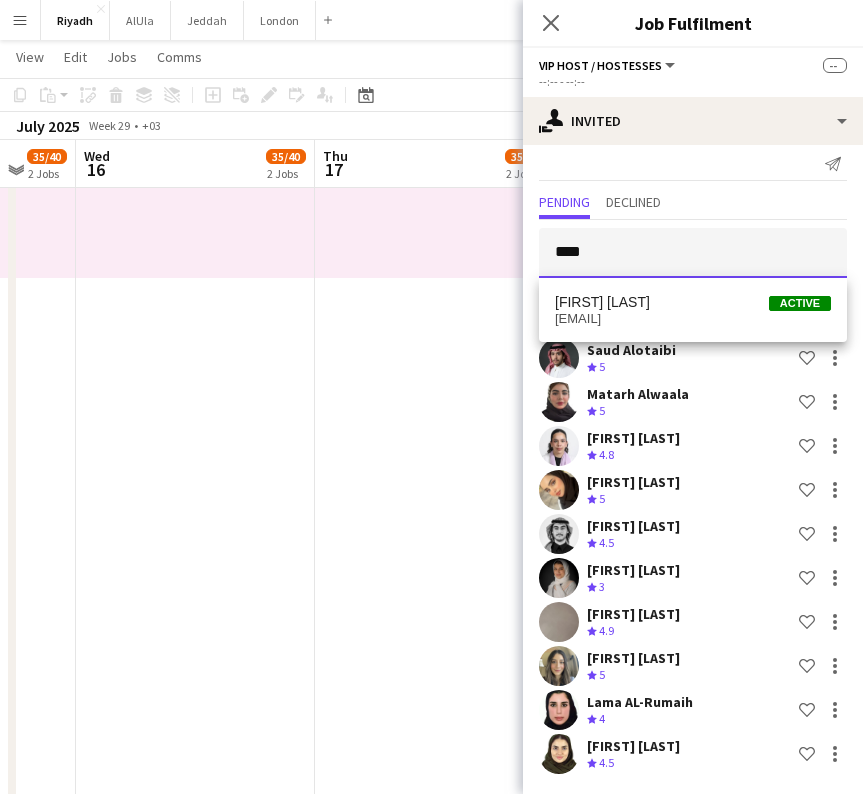 type on "****" 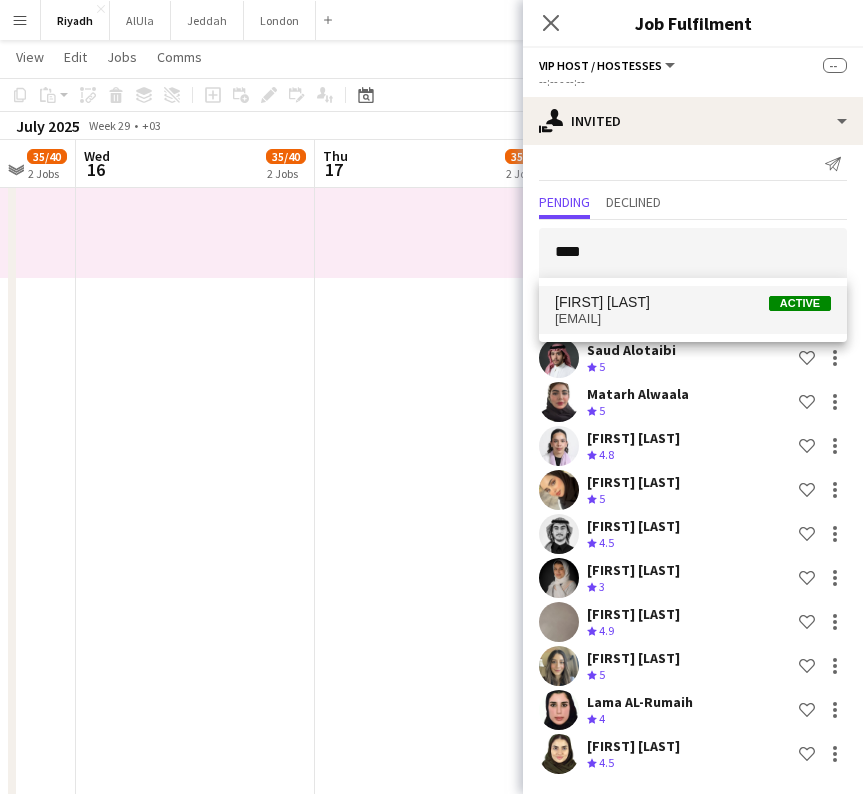 drag, startPoint x: 622, startPoint y: 309, endPoint x: 664, endPoint y: 305, distance: 42.190044 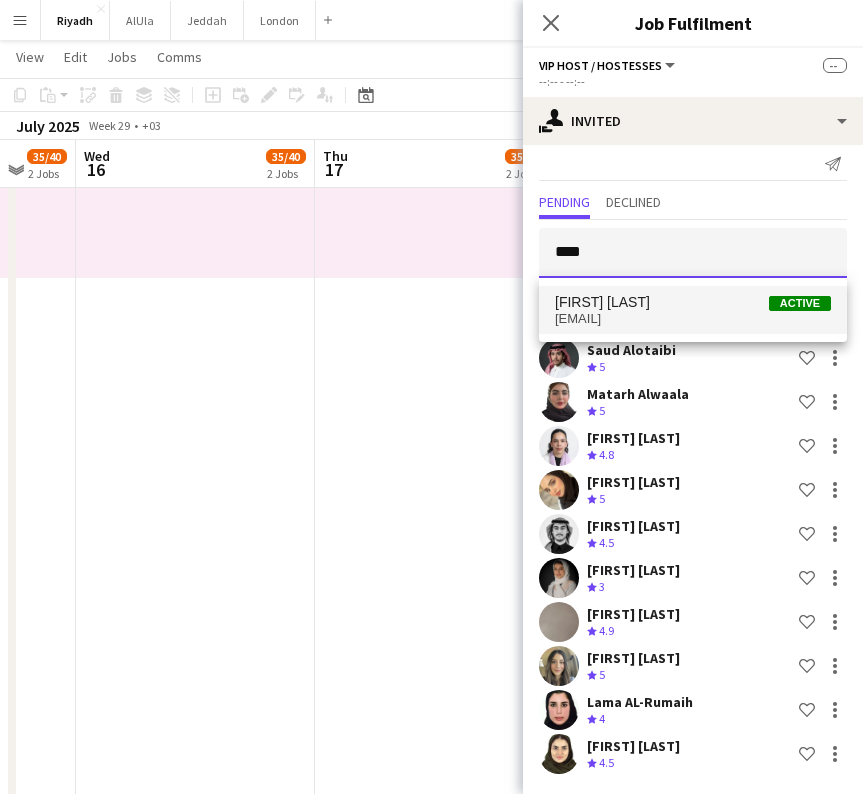 type 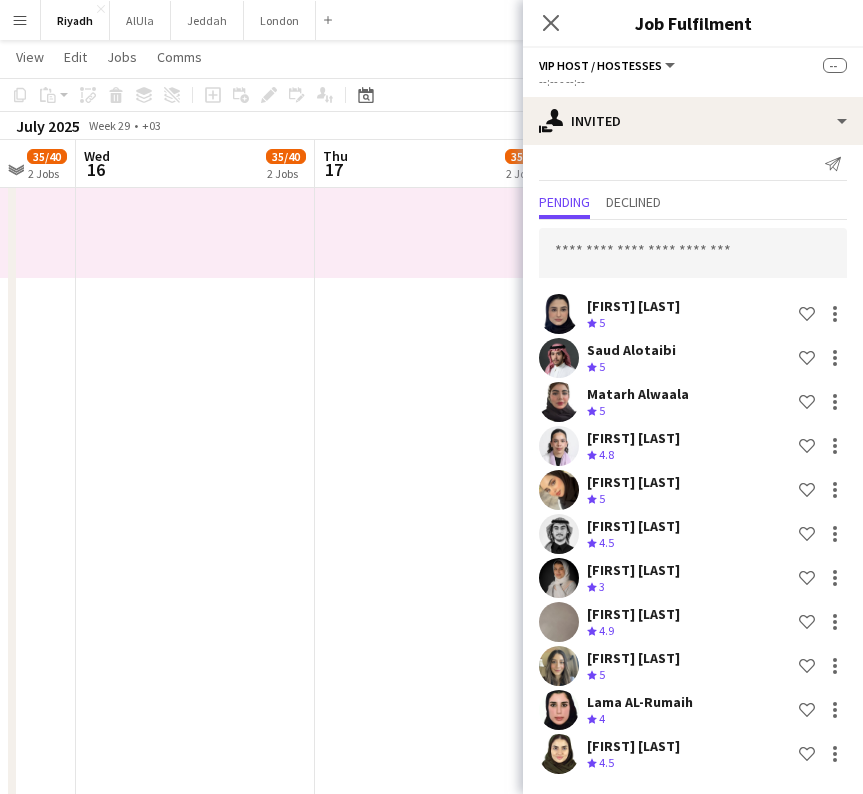 scroll, scrollTop: 395, scrollLeft: 0, axis: vertical 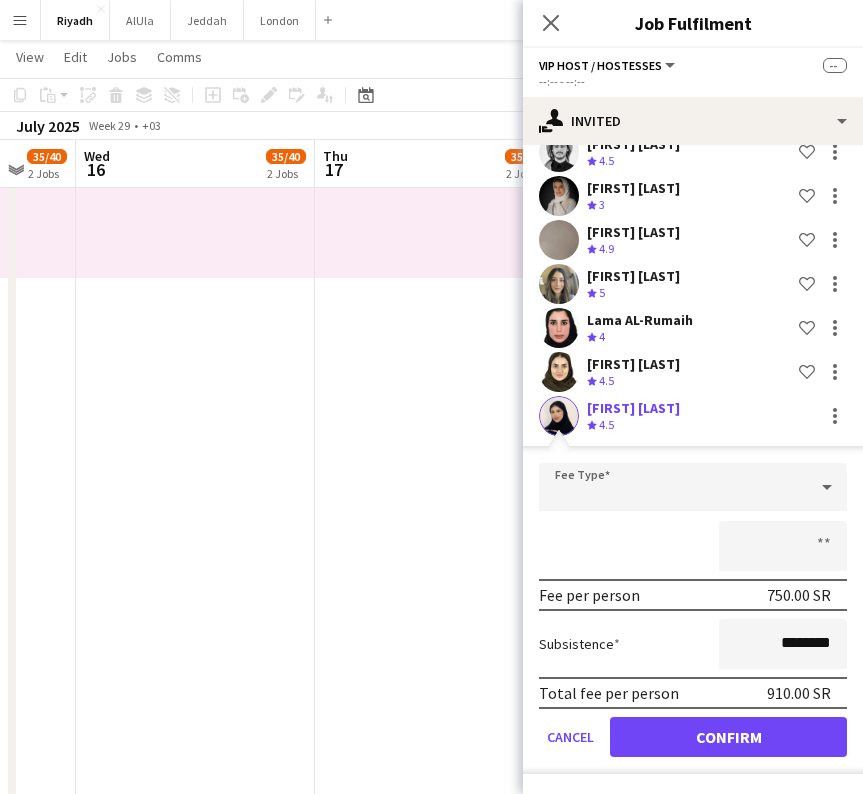 click on "Confirm" 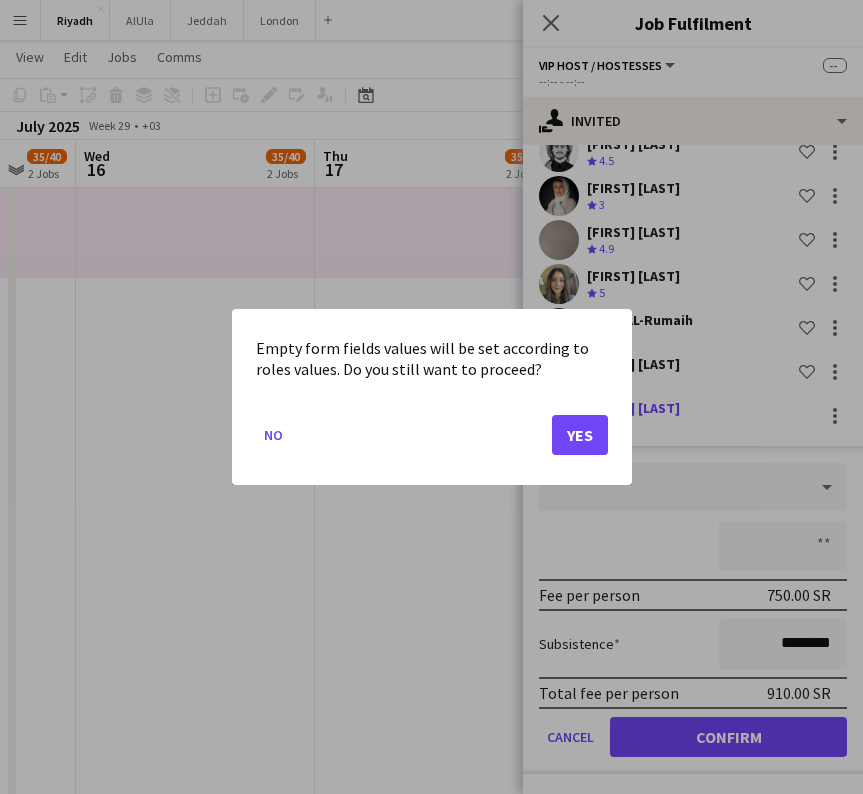 scroll, scrollTop: 0, scrollLeft: 0, axis: both 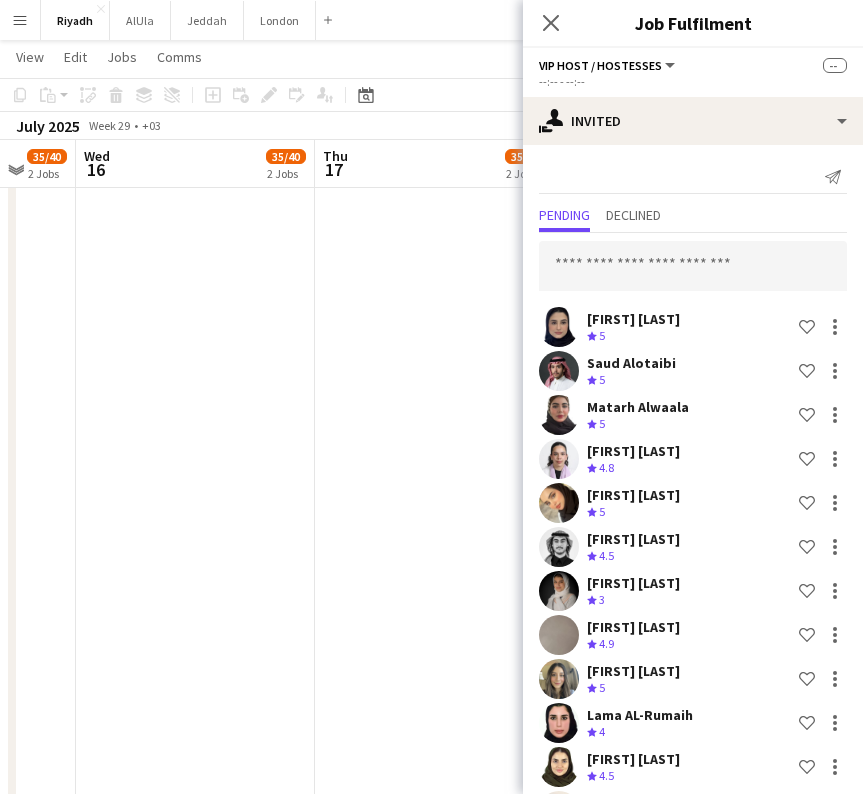 click at bounding box center (434, 379) 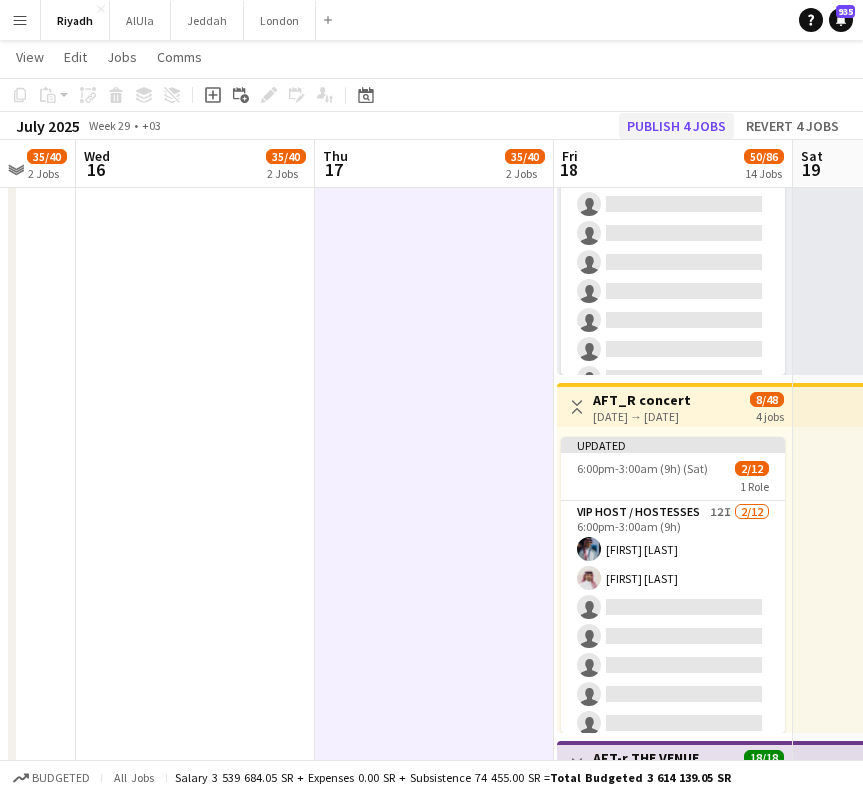 click on "Publish 4 jobs" 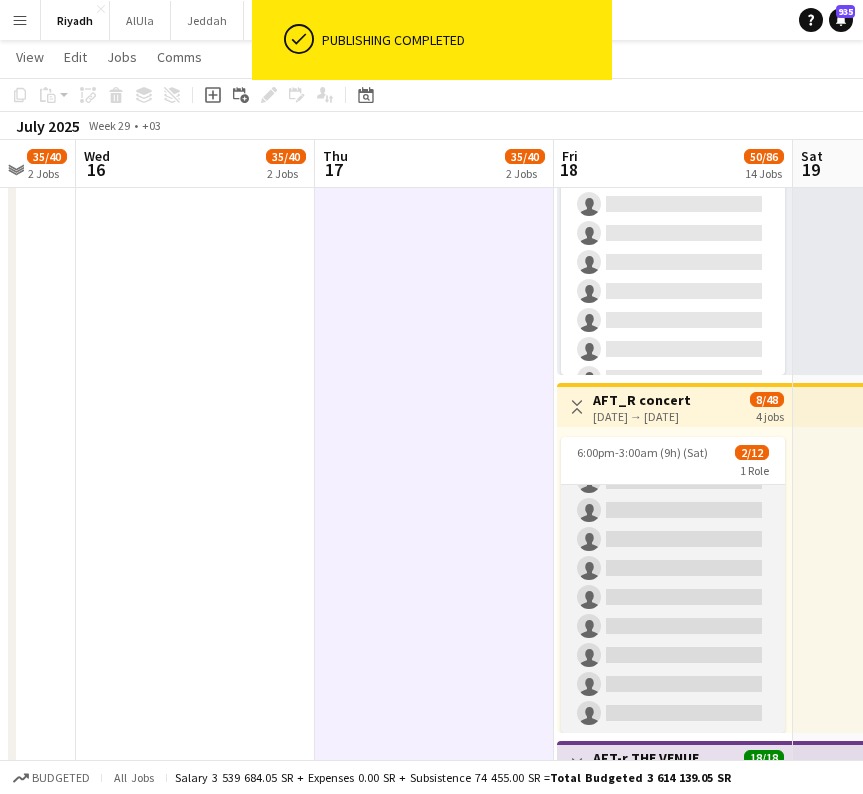 scroll, scrollTop: 139, scrollLeft: 0, axis: vertical 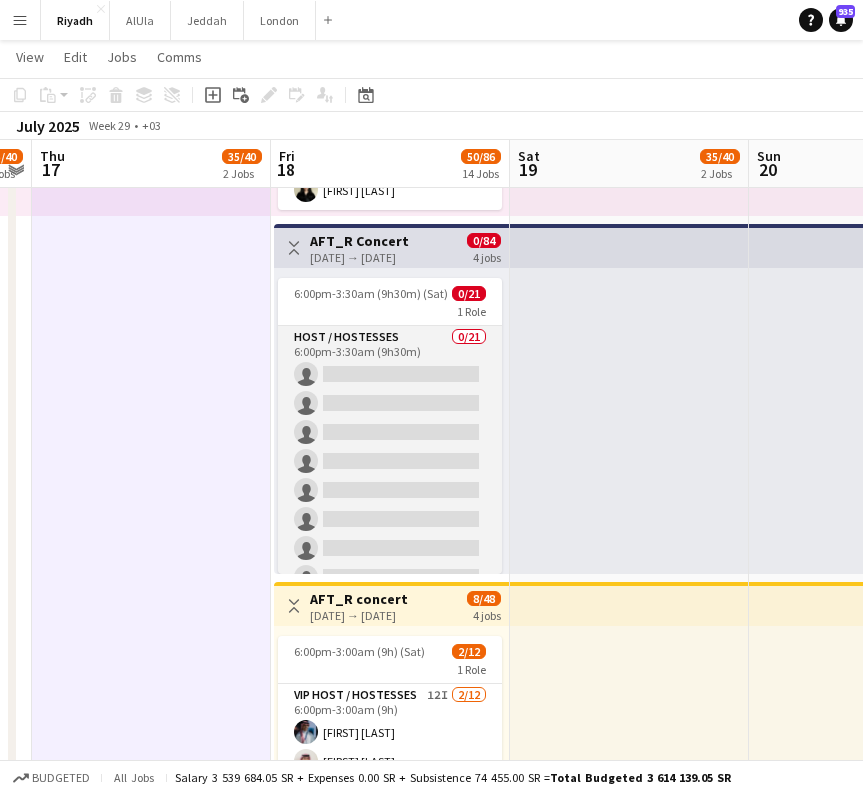 click on "Host / Hostesses    0/21   6:00pm-3:30am (9h30m)
single-neutral-actions
single-neutral-actions
single-neutral-actions
single-neutral-actions
single-neutral-actions
single-neutral-actions
single-neutral-actions
single-neutral-actions
single-neutral-actions
single-neutral-actions
single-neutral-actions
single-neutral-actions
single-neutral-actions
single-neutral-actions
single-neutral-actions
single-neutral-actions" at bounding box center (390, 650) 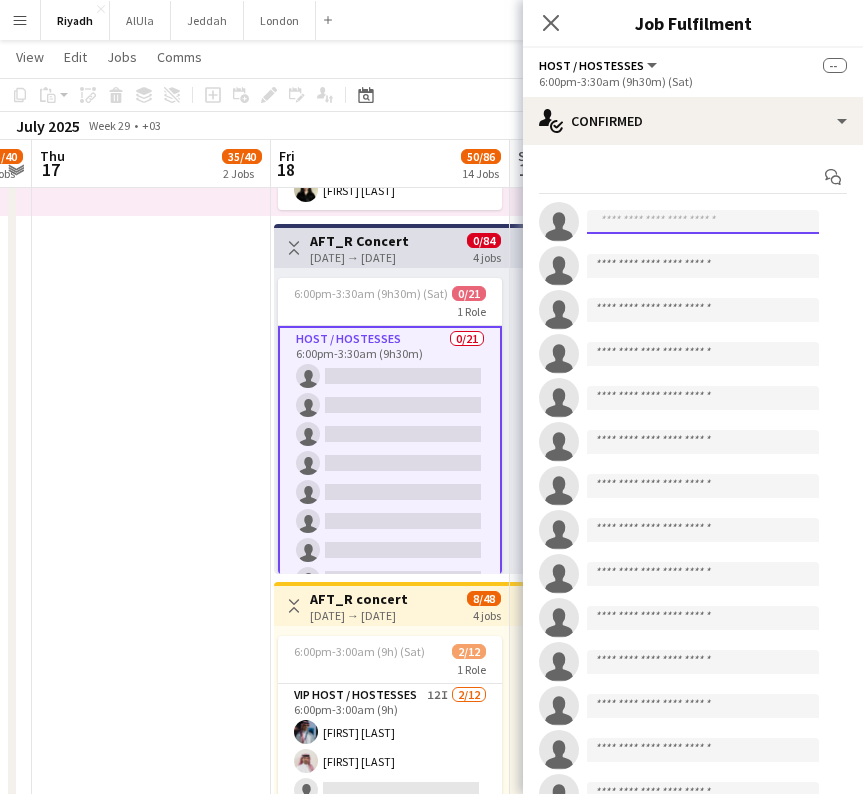 click at bounding box center (703, 222) 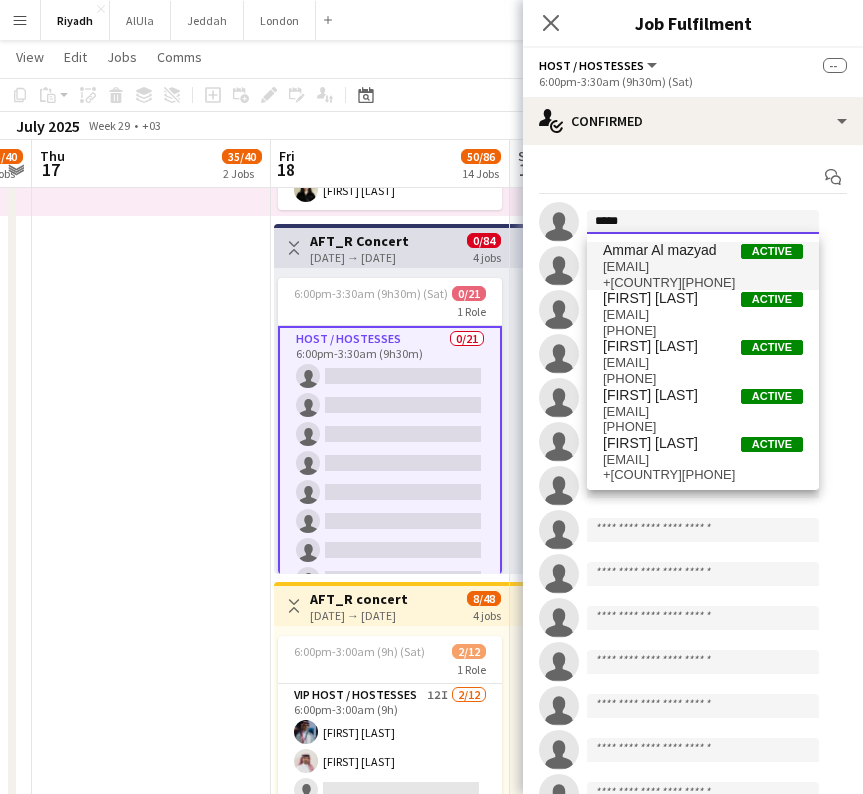 type on "*****" 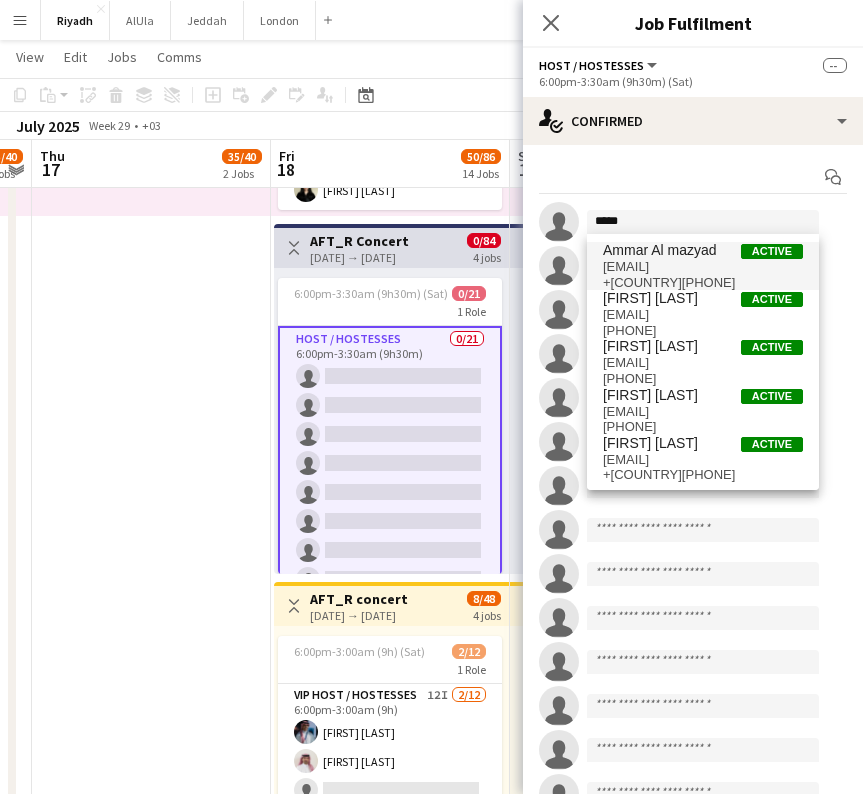 click on "3mmar5773@gmail.com" at bounding box center (703, 267) 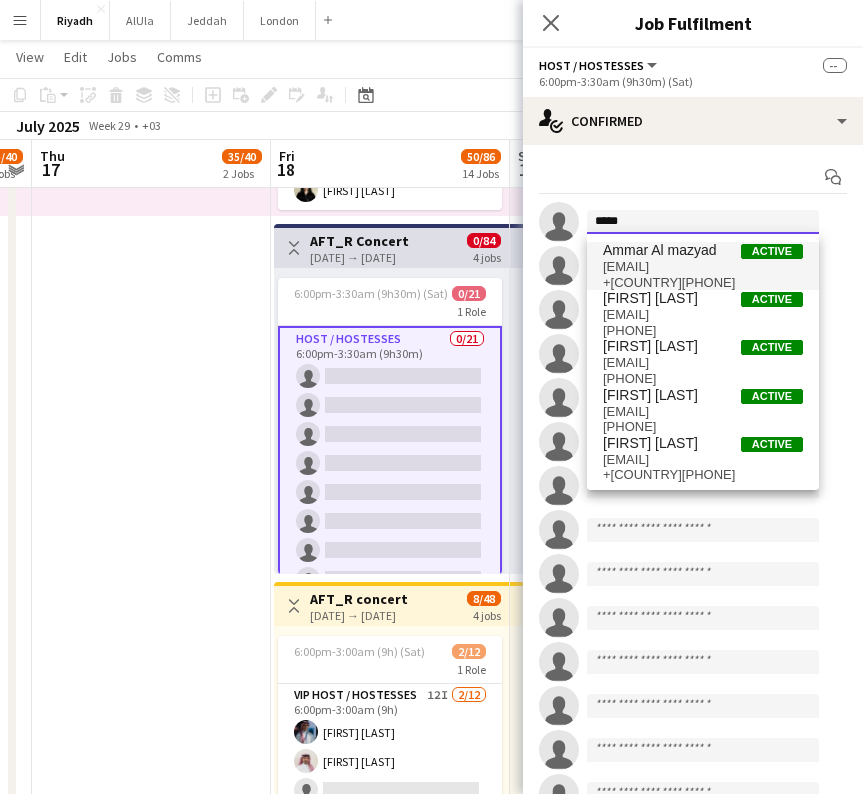 type 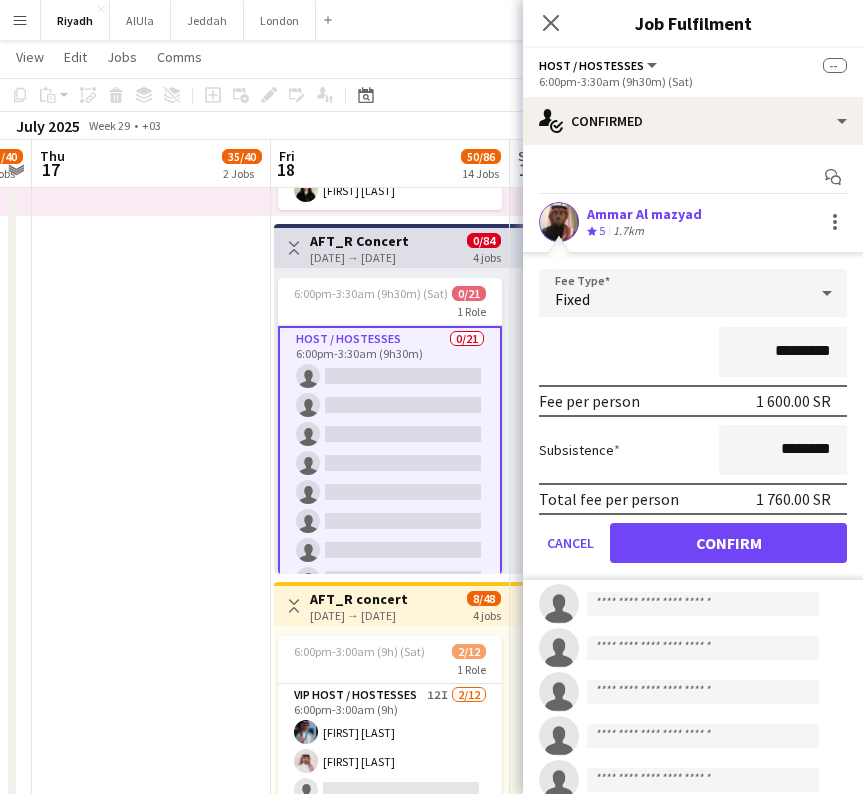 click on "Confirm" at bounding box center (728, 543) 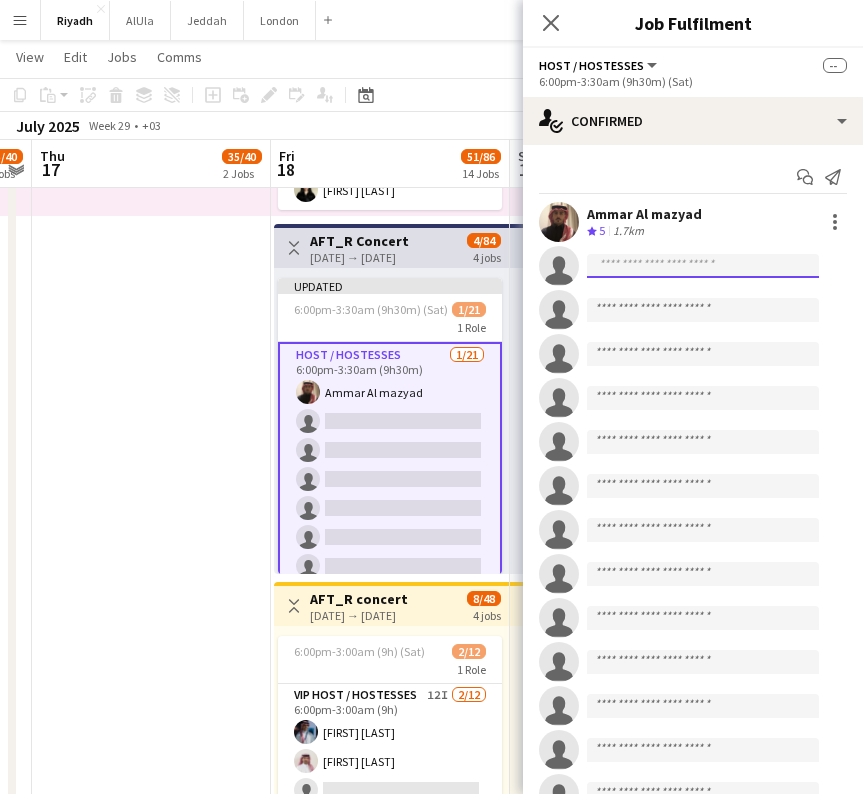 click at bounding box center (703, 310) 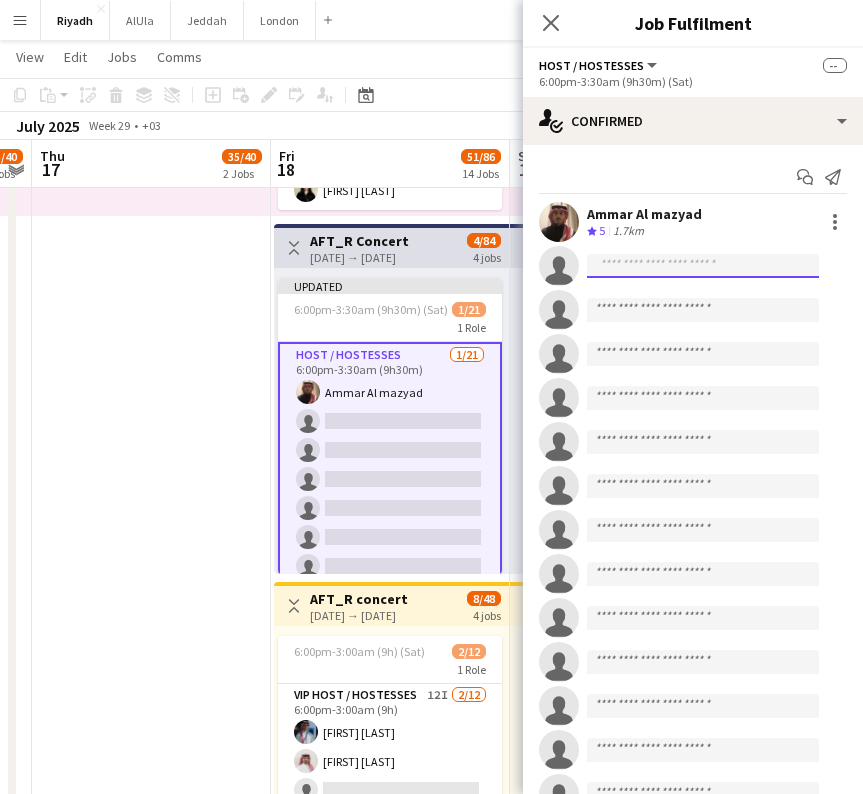 click at bounding box center [703, 310] 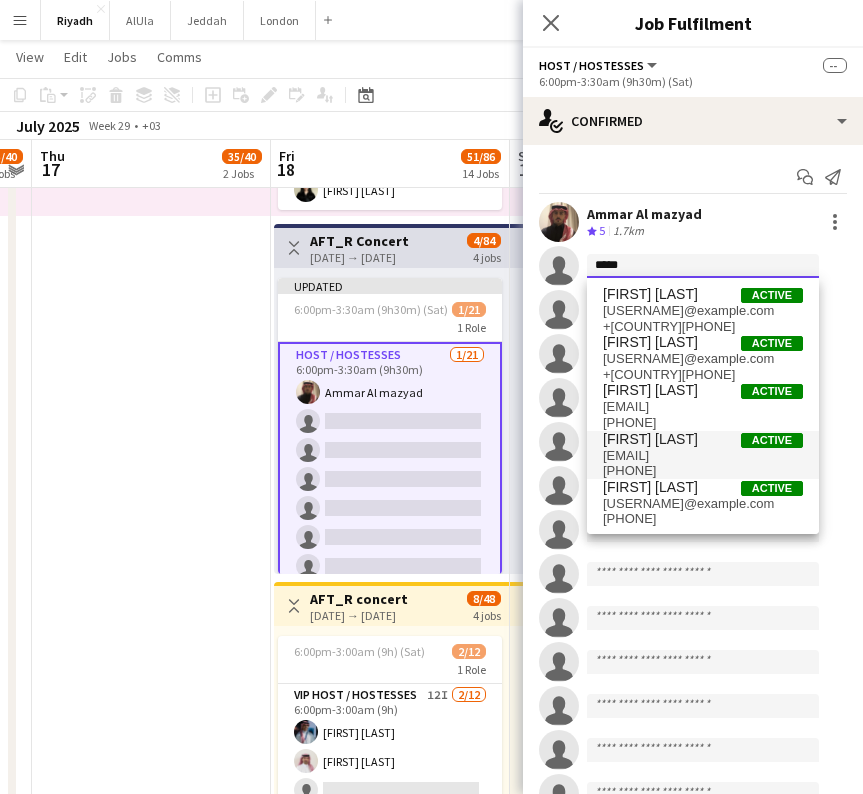 type on "*****" 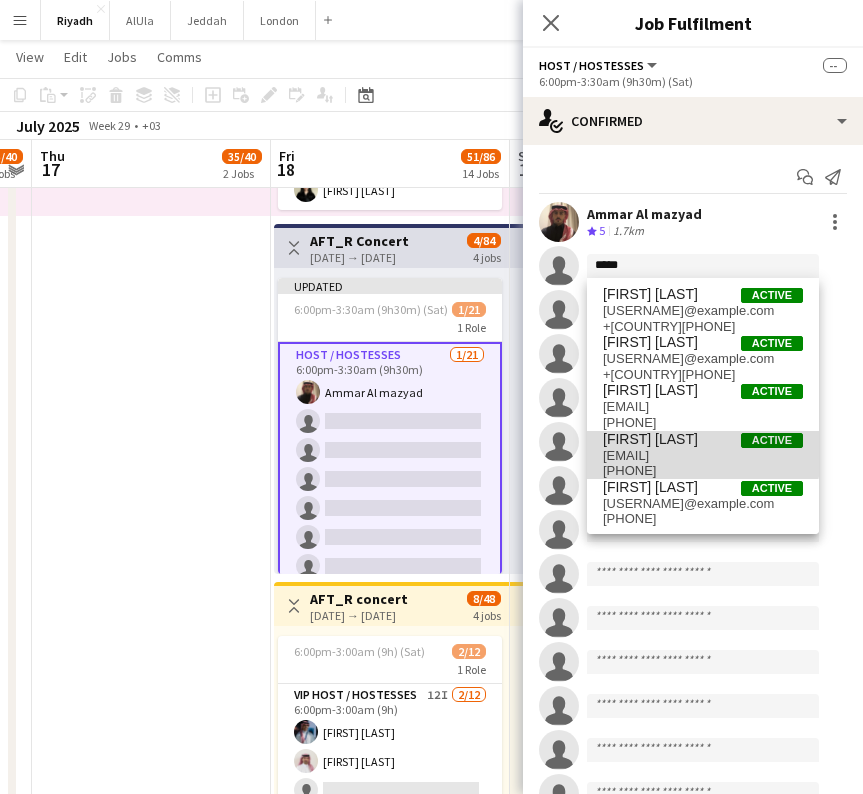 click on "Farah Alshehri" at bounding box center (650, 439) 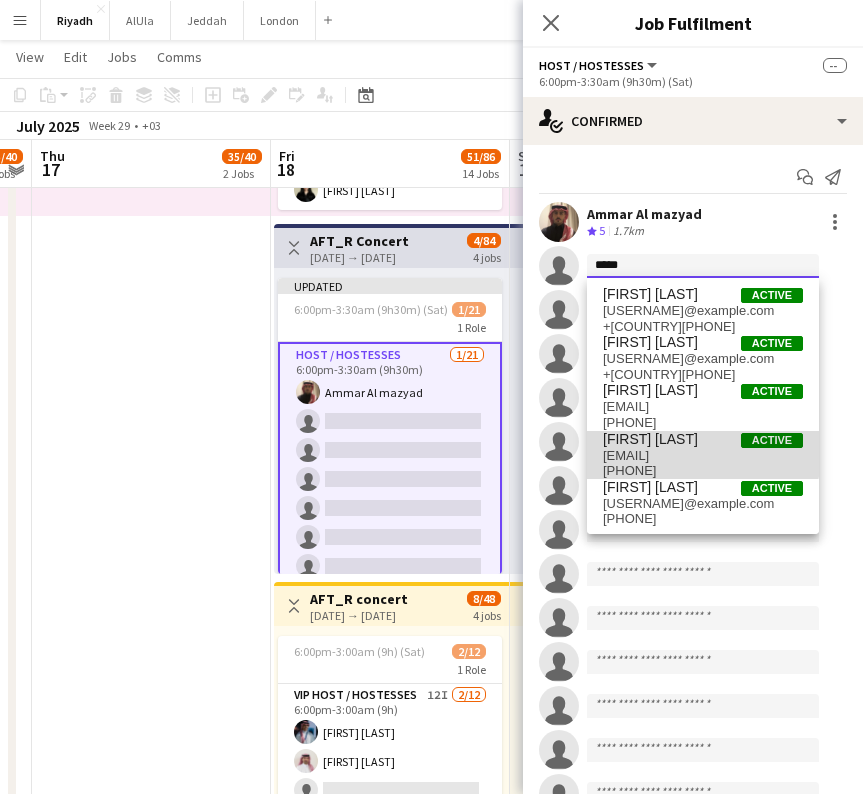 type 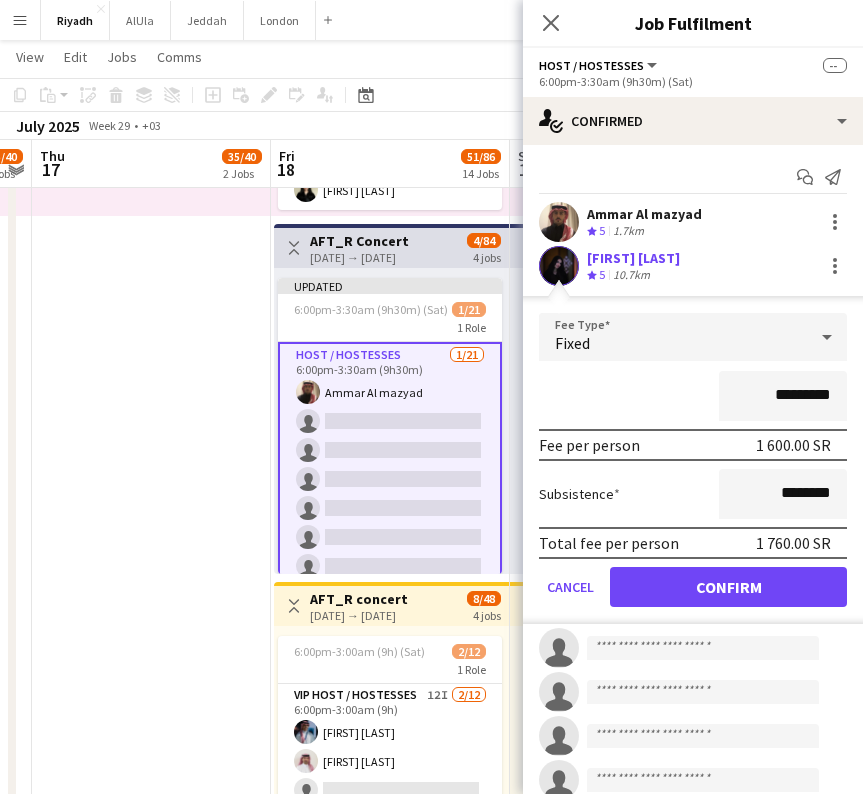 click on "Confirm" at bounding box center [728, 587] 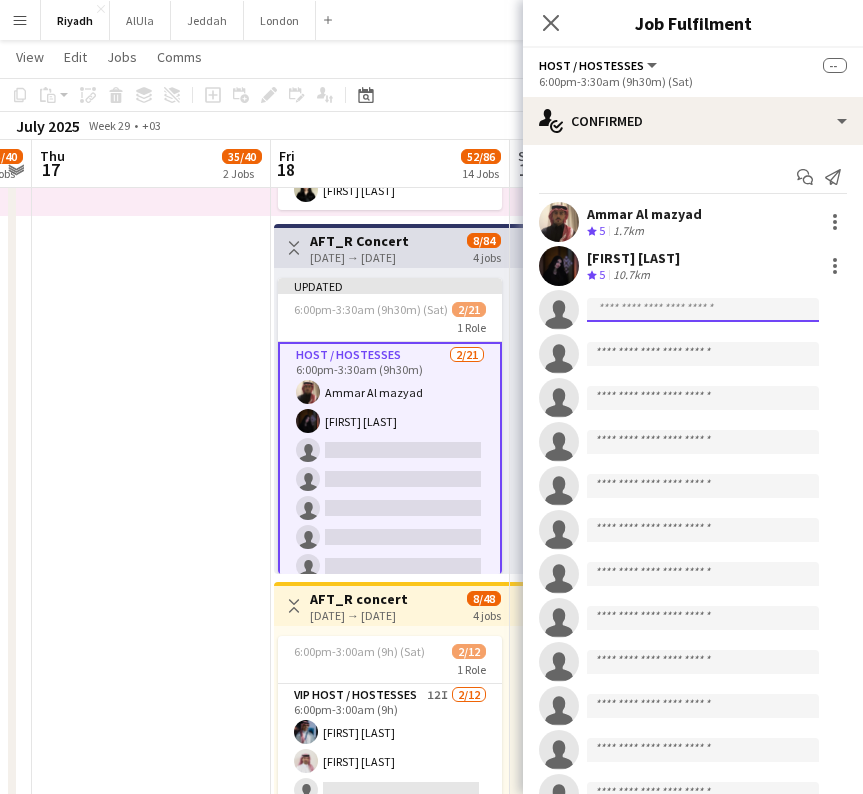 click at bounding box center (703, 398) 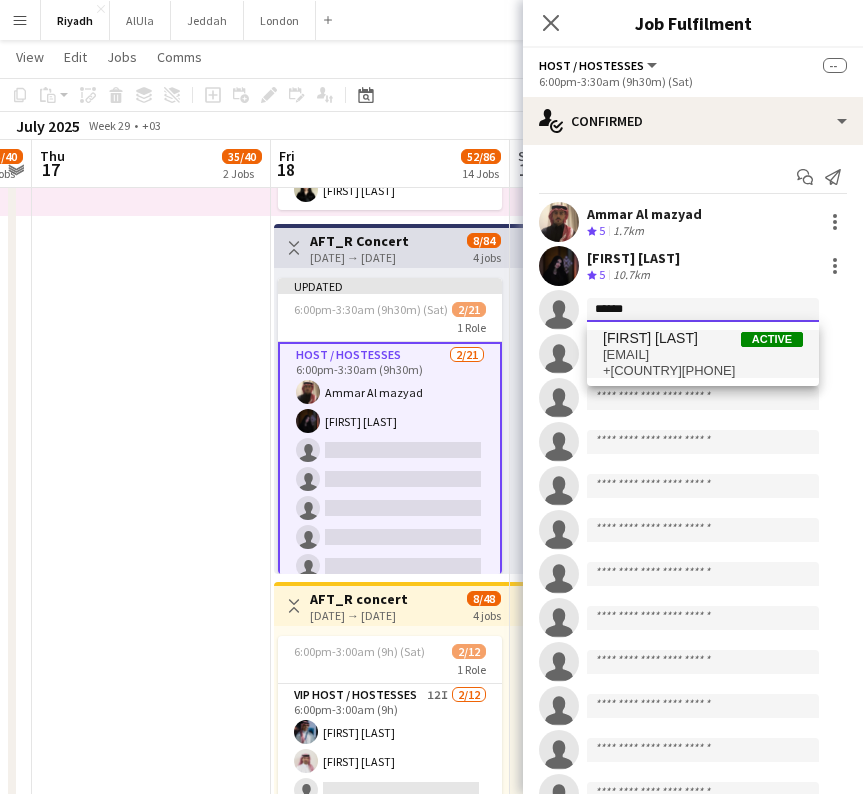 type on "******" 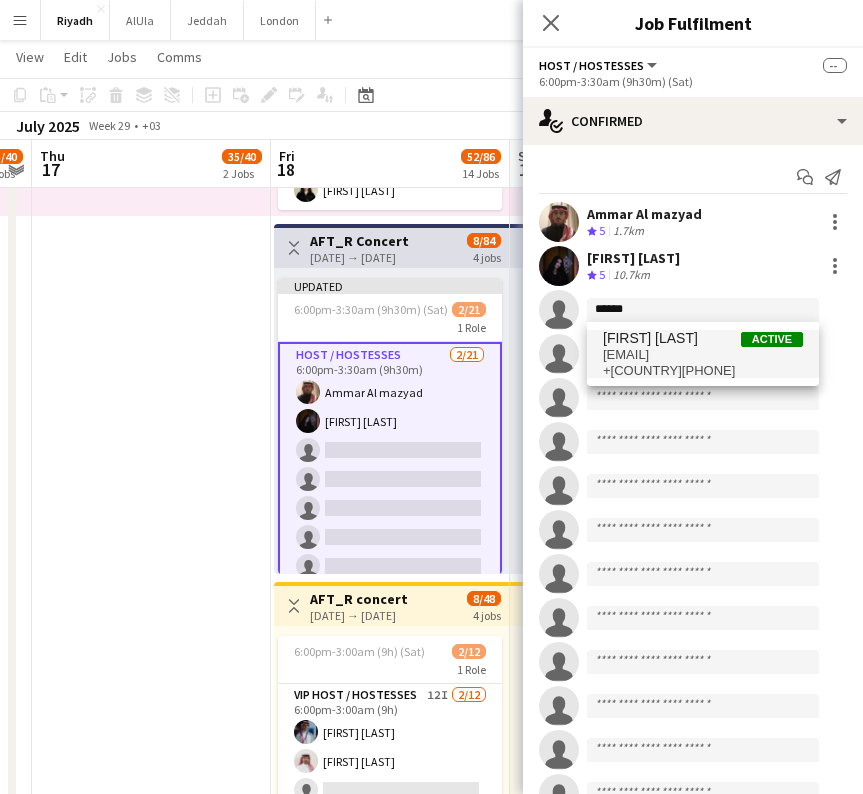 drag, startPoint x: 657, startPoint y: 341, endPoint x: 672, endPoint y: 364, distance: 27.45906 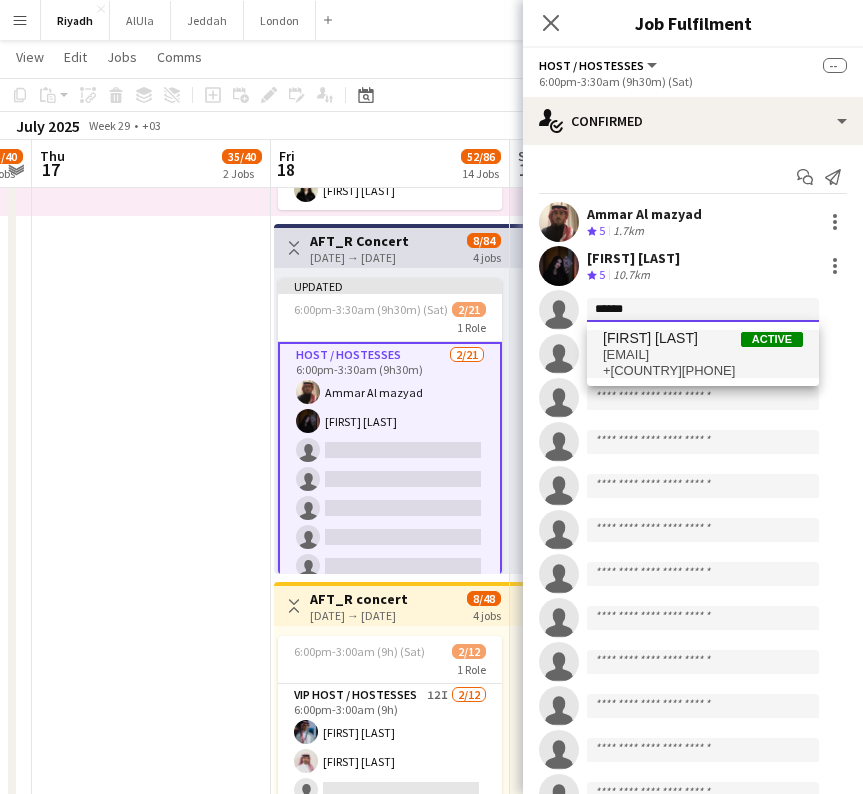type 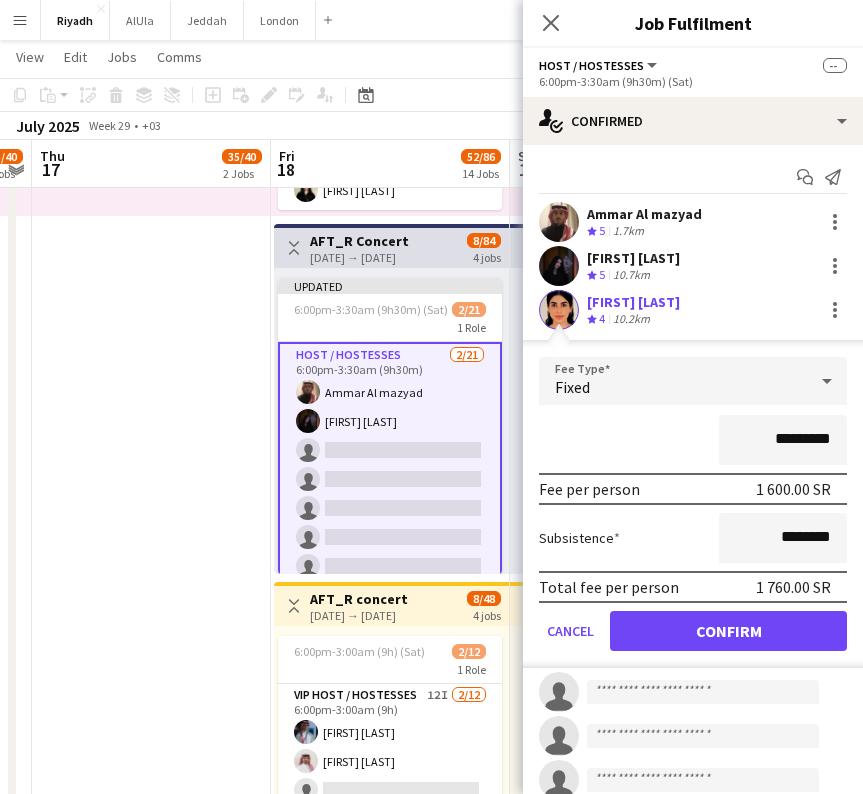 click on "Confirm" at bounding box center (728, 631) 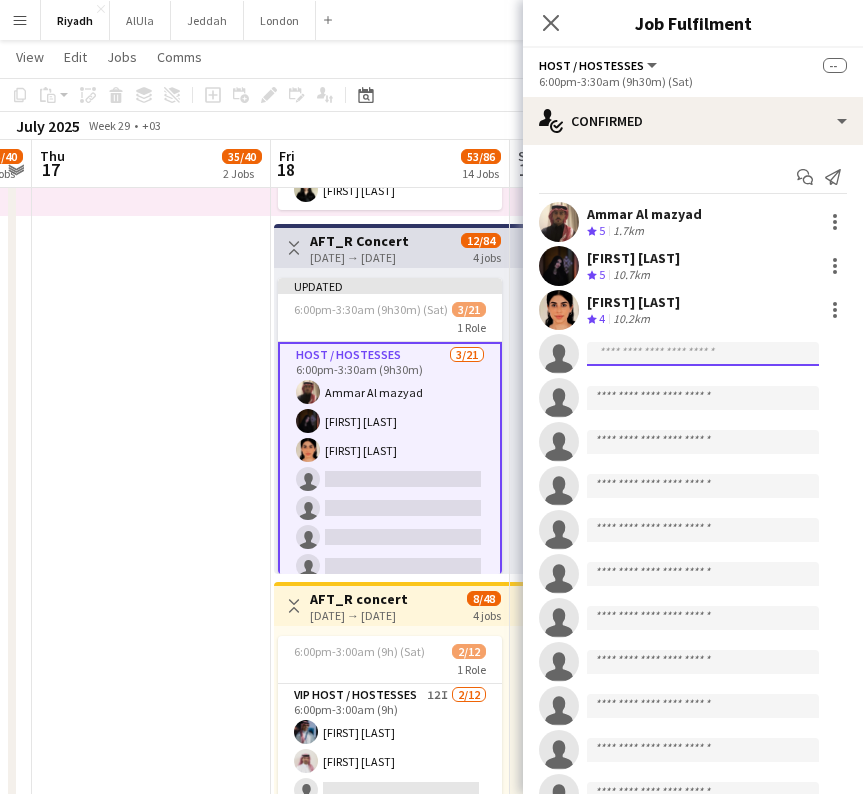 click at bounding box center [703, 486] 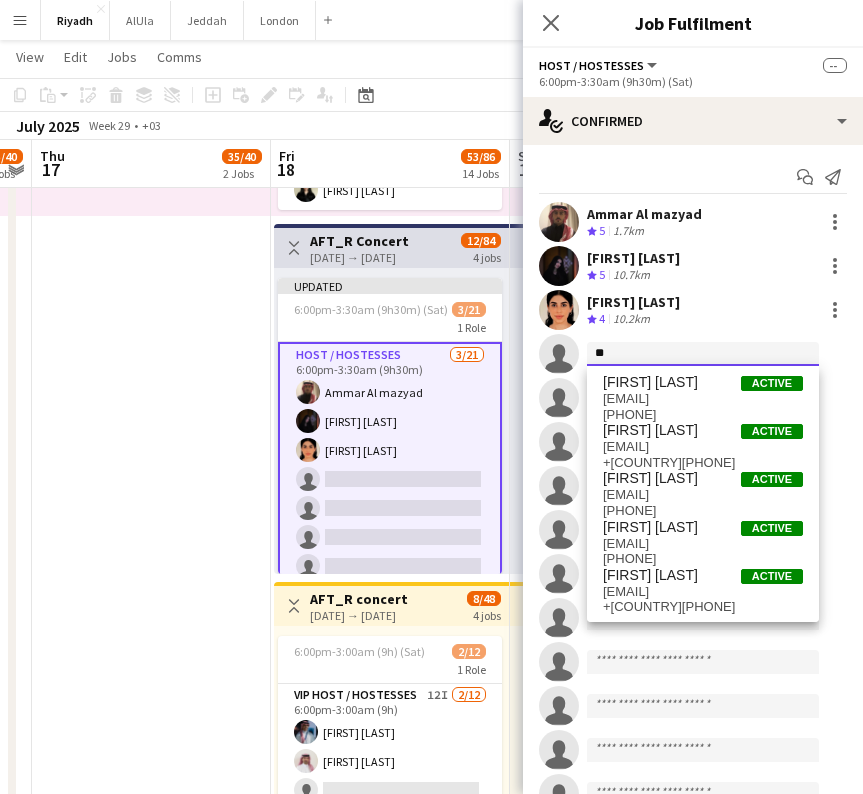 type on "*" 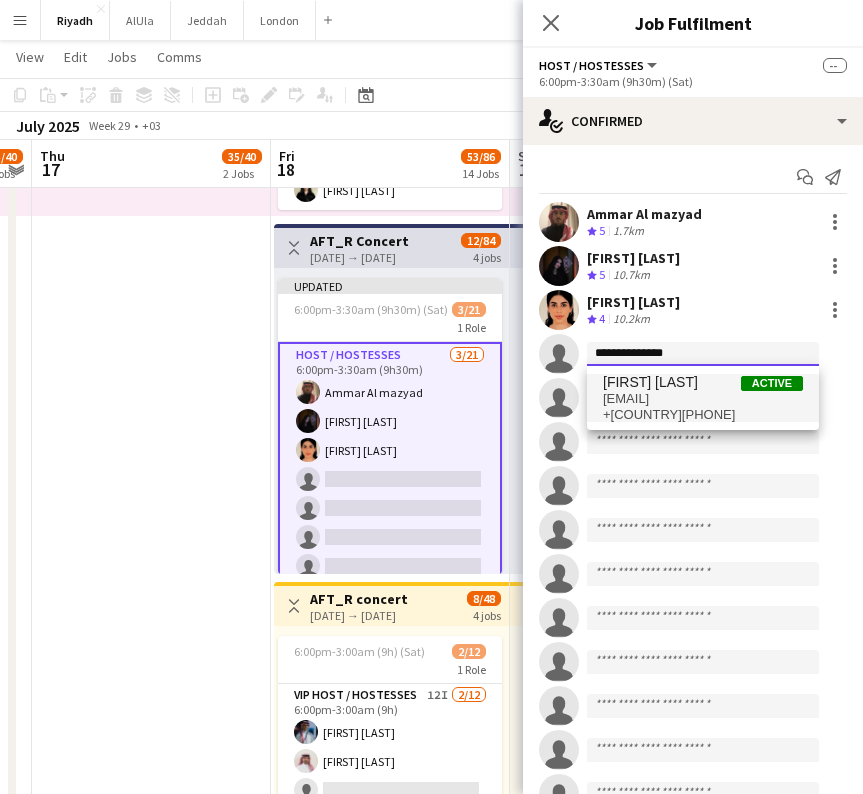 type on "**********" 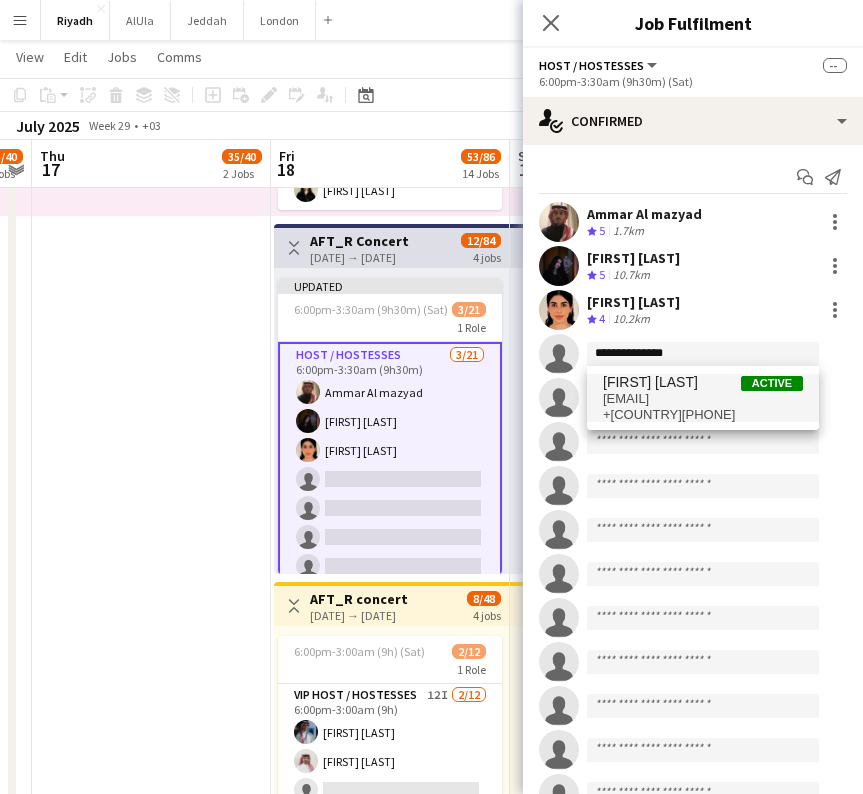 click on "azoztube7@gmail.com" at bounding box center [703, 399] 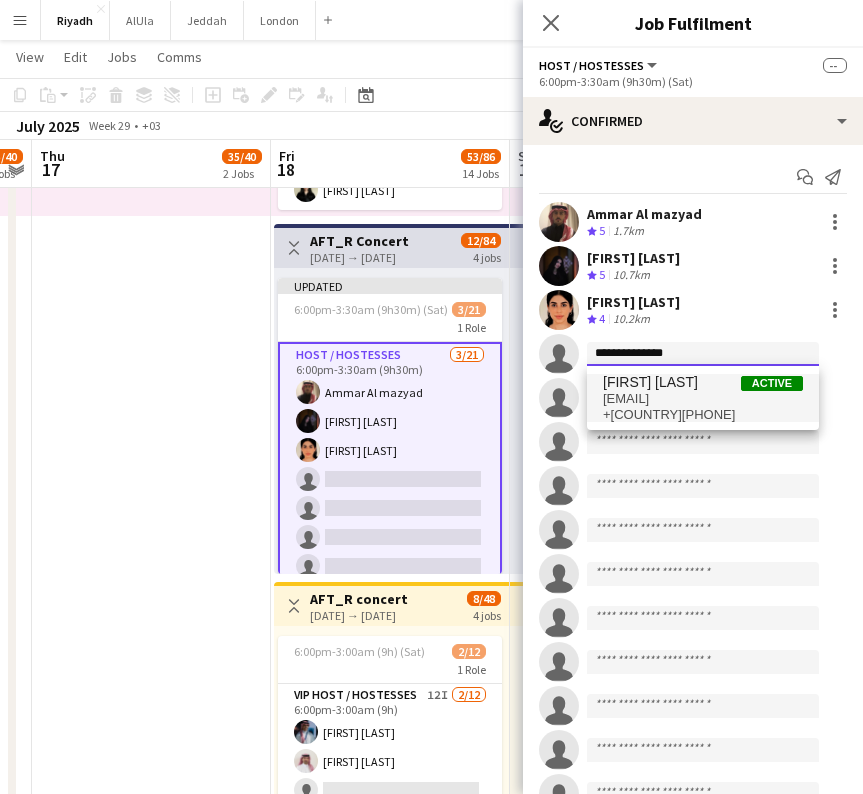type 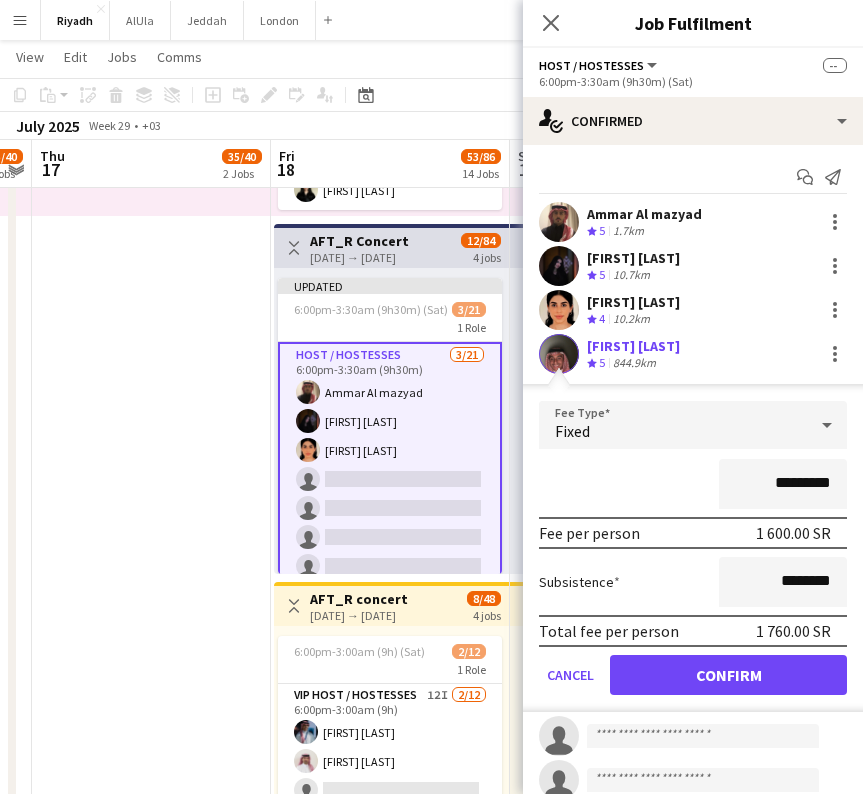click on "Confirm" at bounding box center (728, 675) 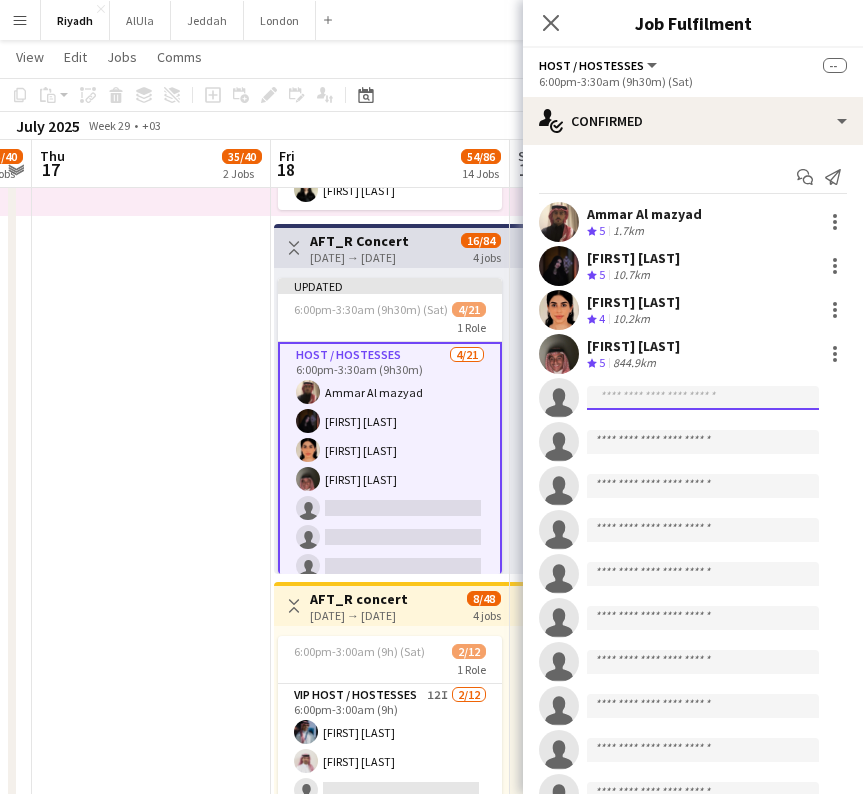 click at bounding box center [703, 574] 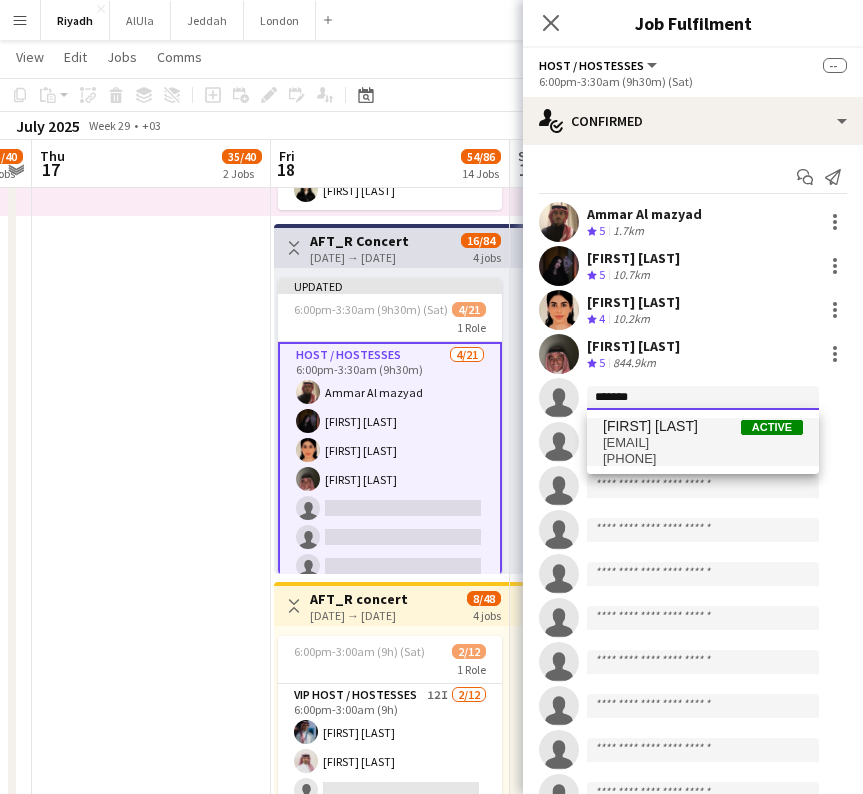 type on "*******" 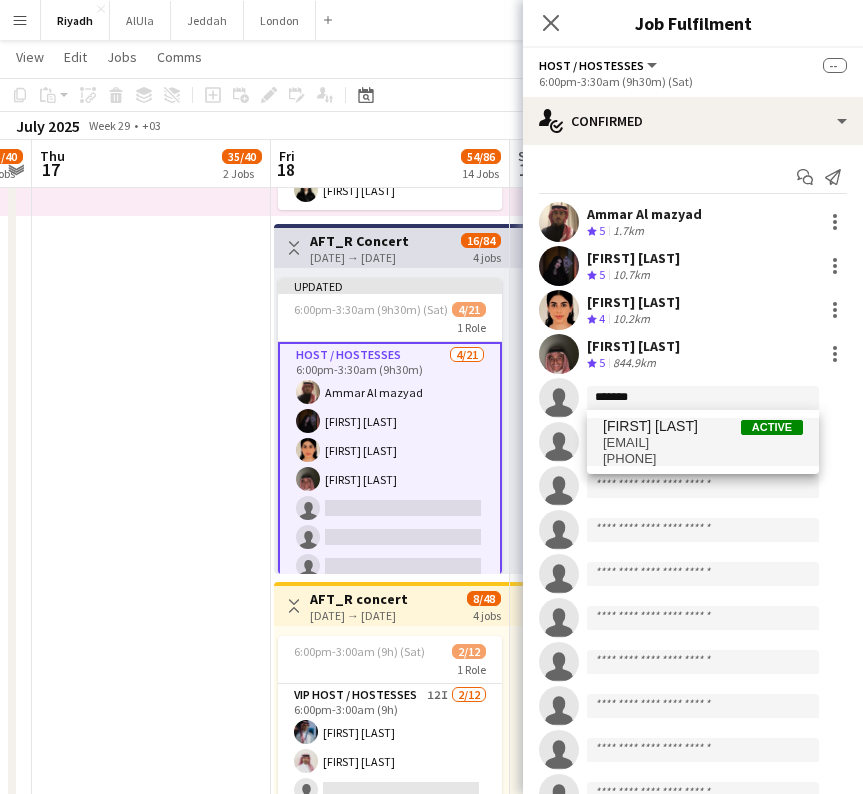 drag, startPoint x: 656, startPoint y: 429, endPoint x: 662, endPoint y: 441, distance: 13.416408 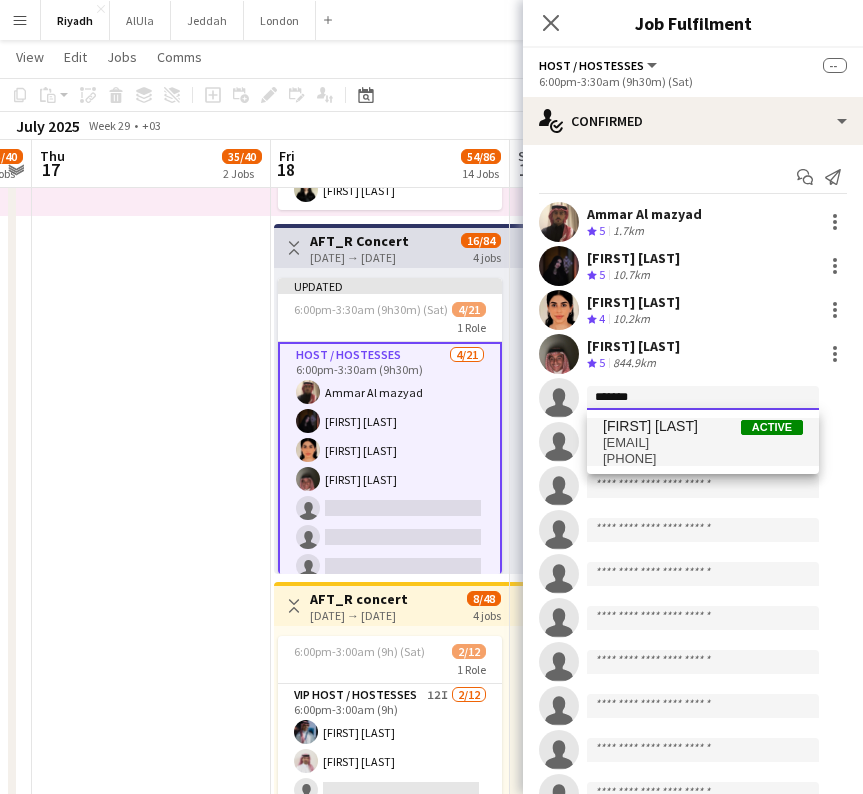 type 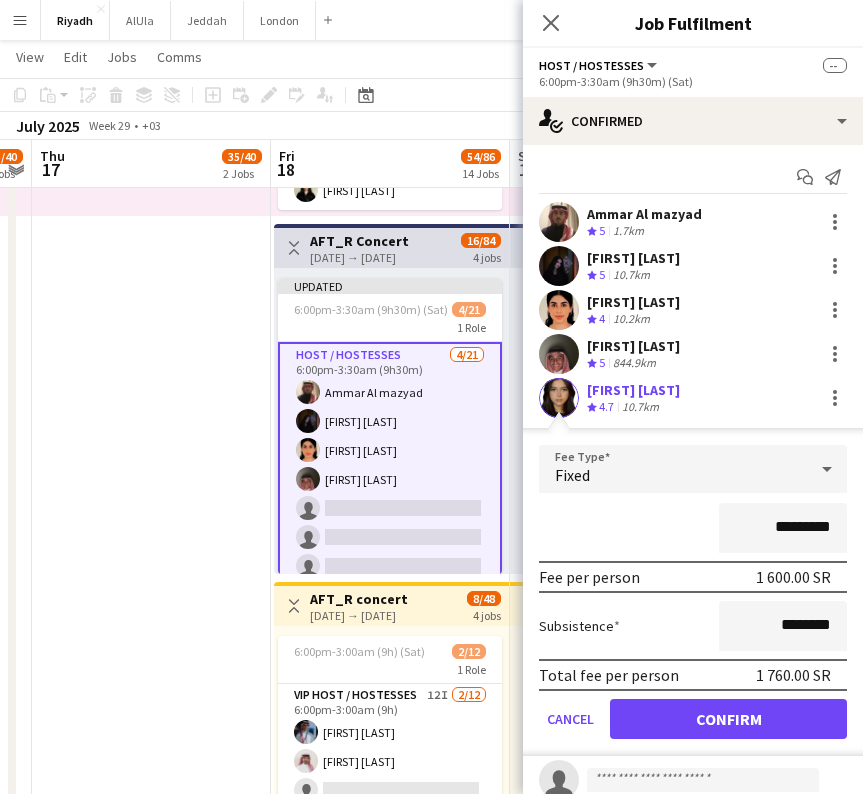 click on "Confirm" at bounding box center [728, 719] 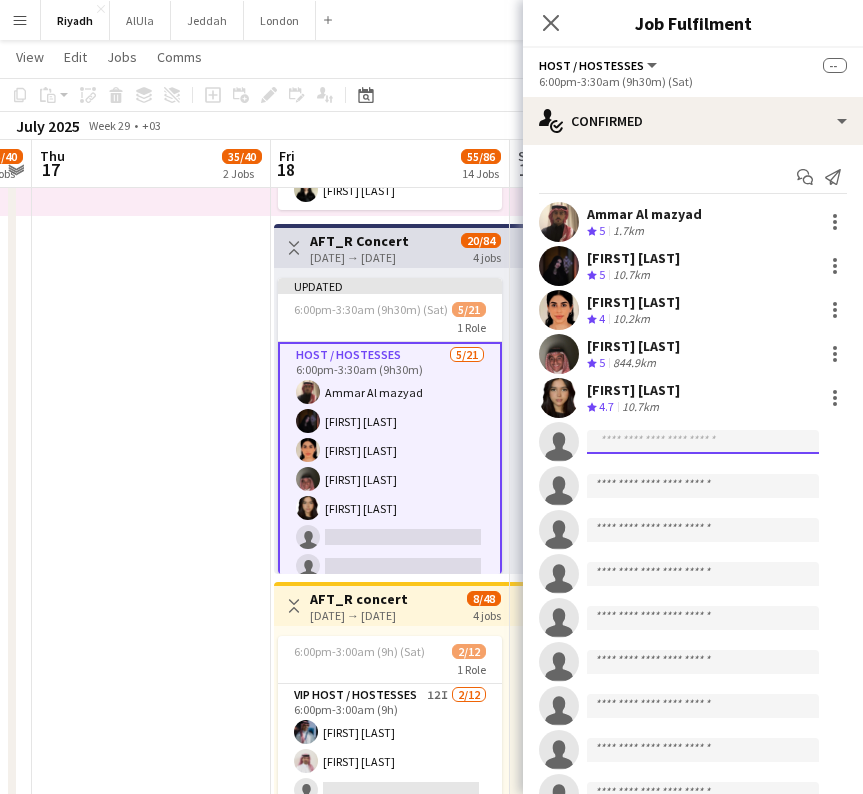click at bounding box center [703, 662] 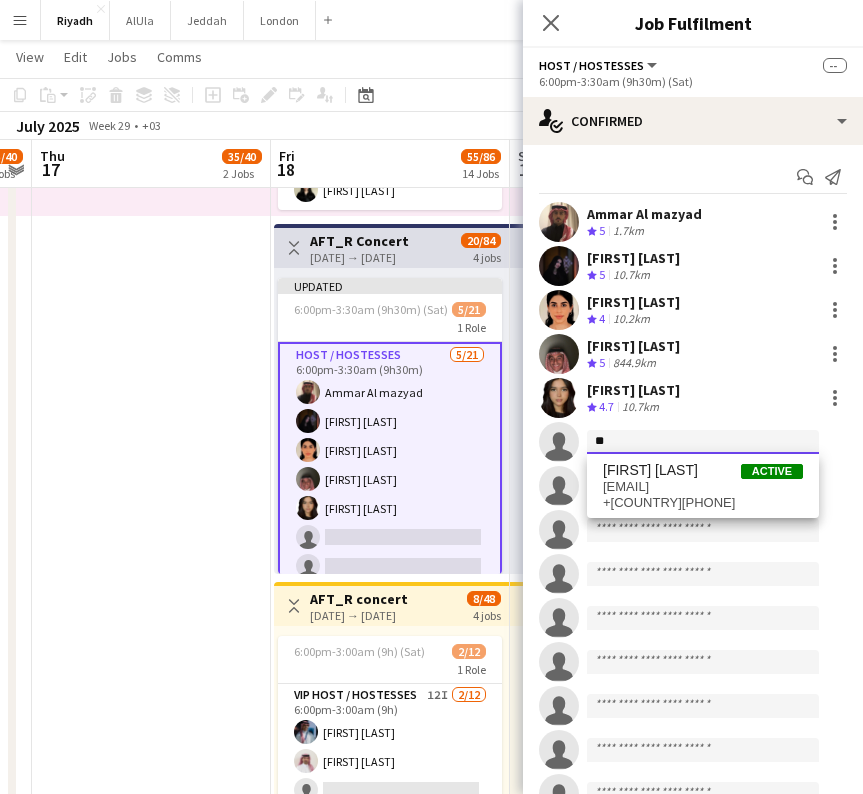 type on "*" 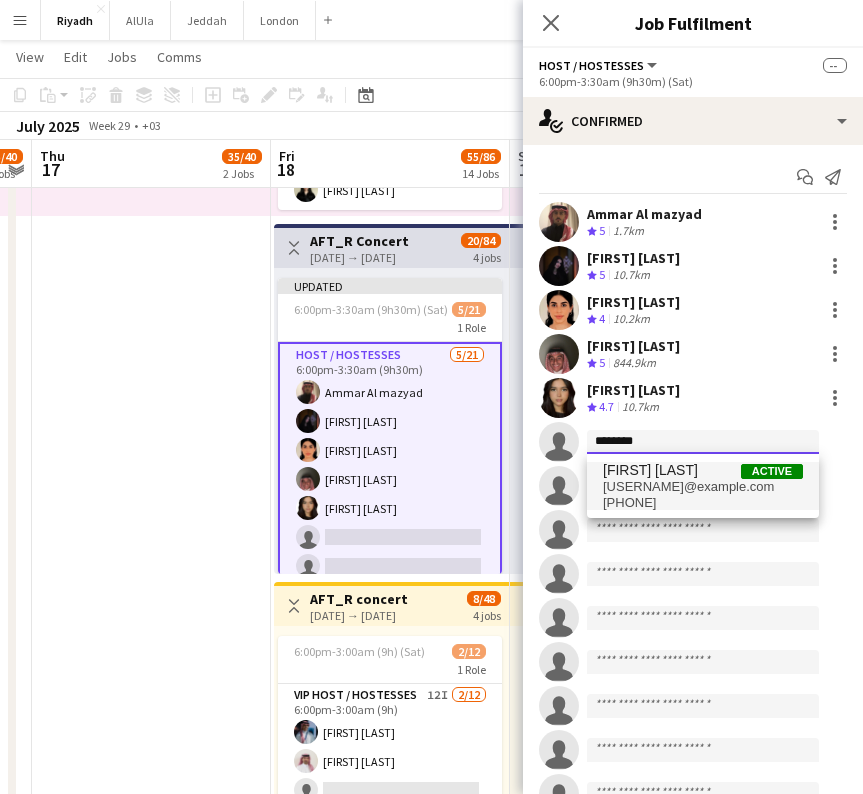 type on "********" 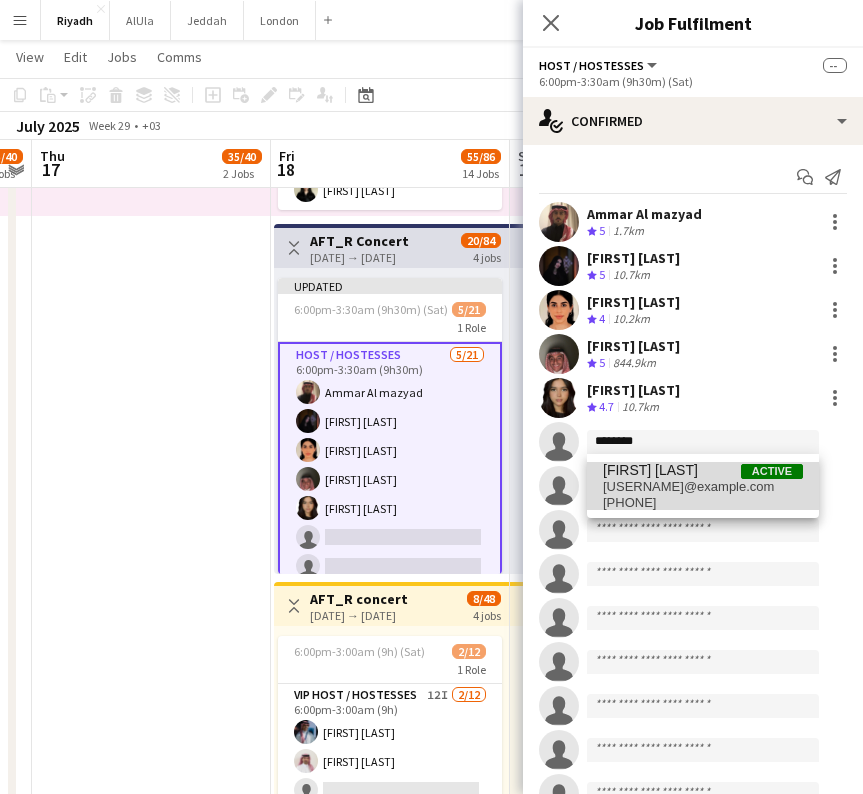 click on "+966534401052" at bounding box center [703, 503] 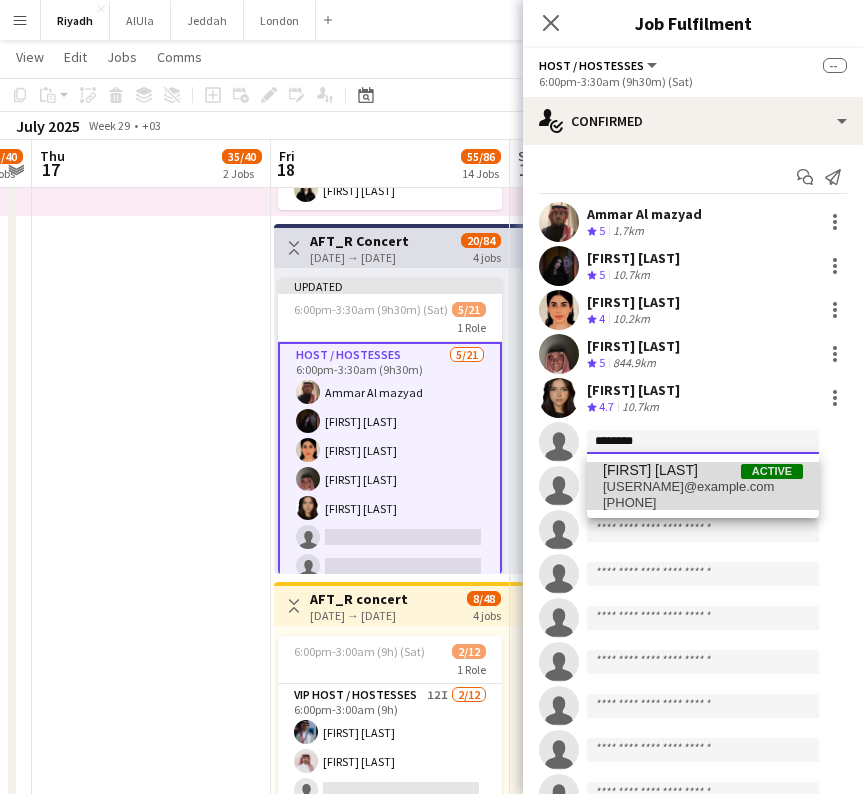 type 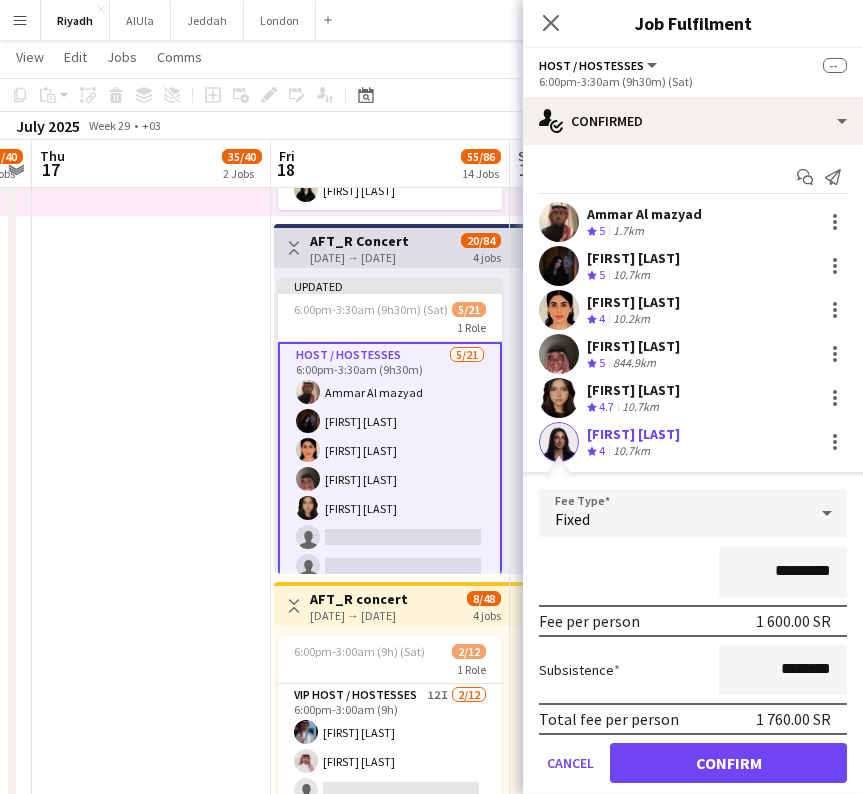 click on "Confirm" at bounding box center [728, 763] 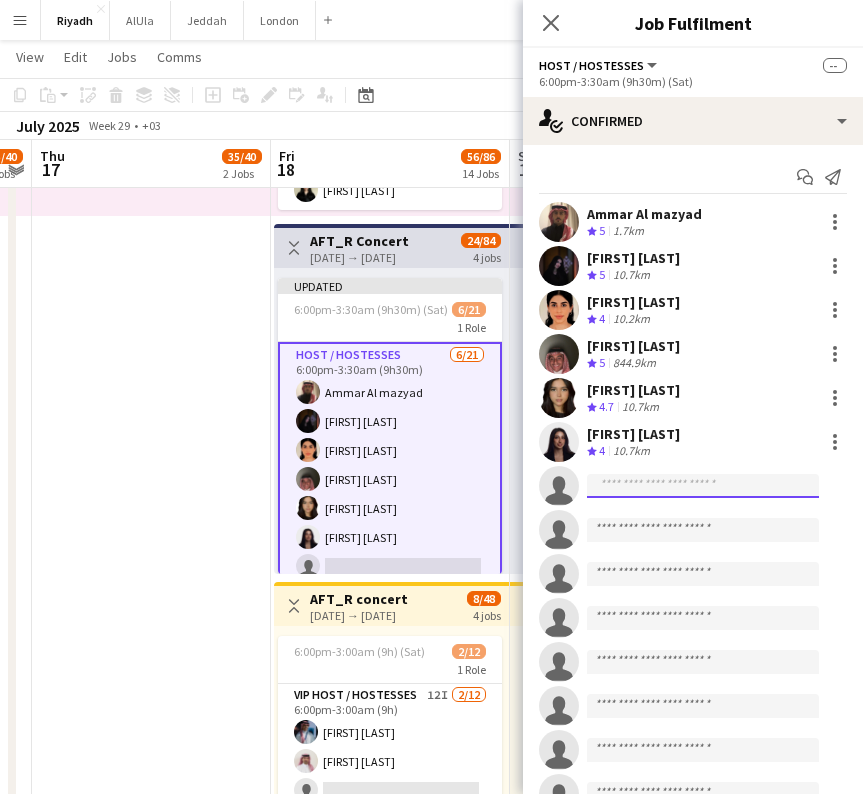click at bounding box center (703, 750) 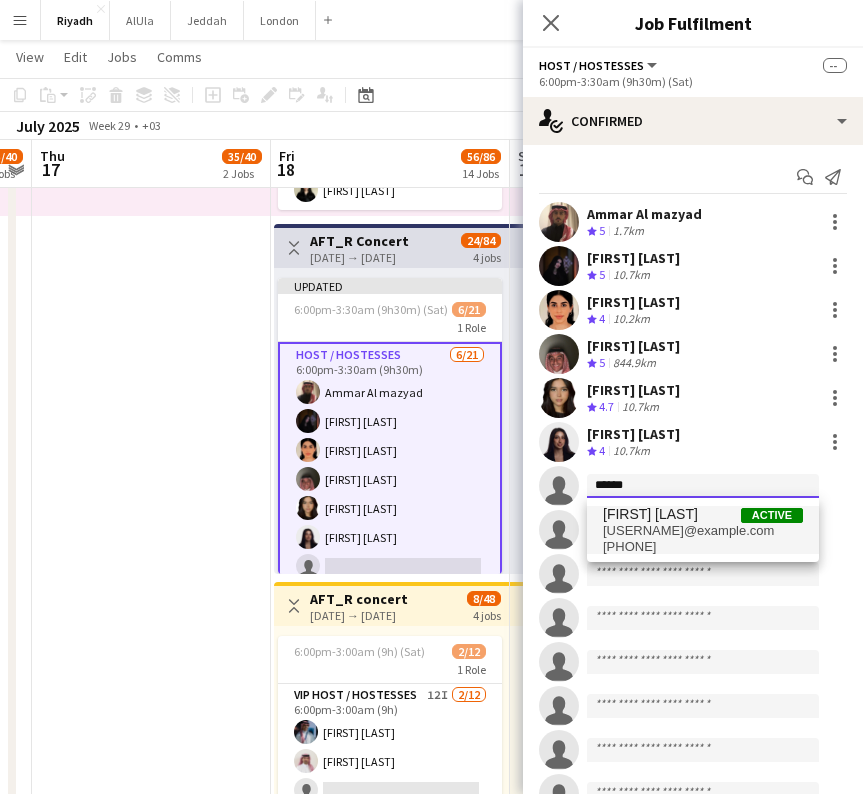 type on "******" 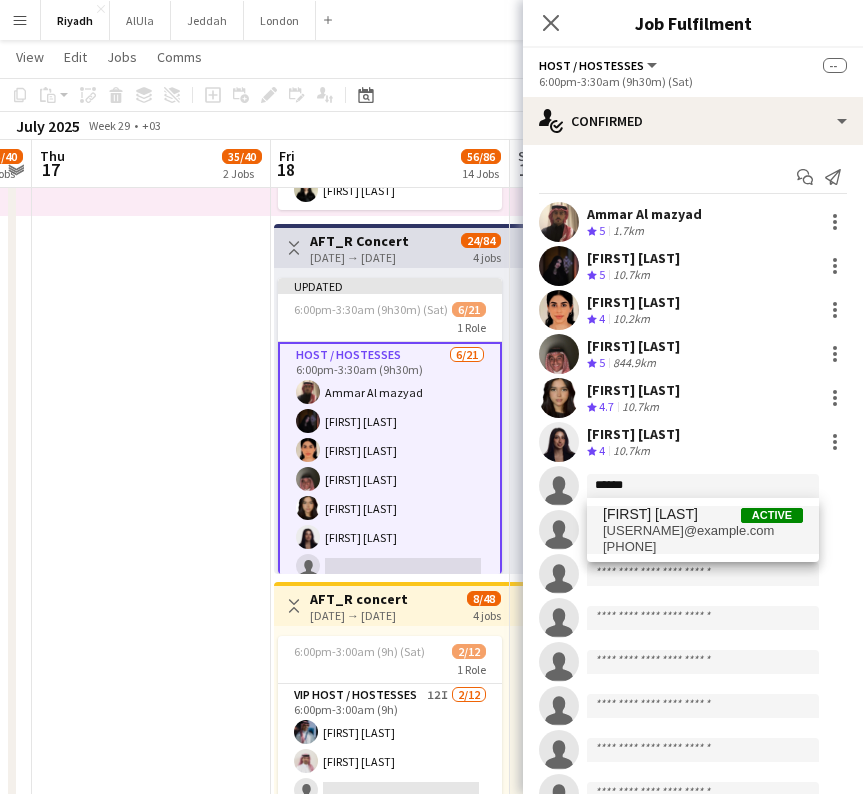 click on "[FIRST] [LAST]" at bounding box center (650, 514) 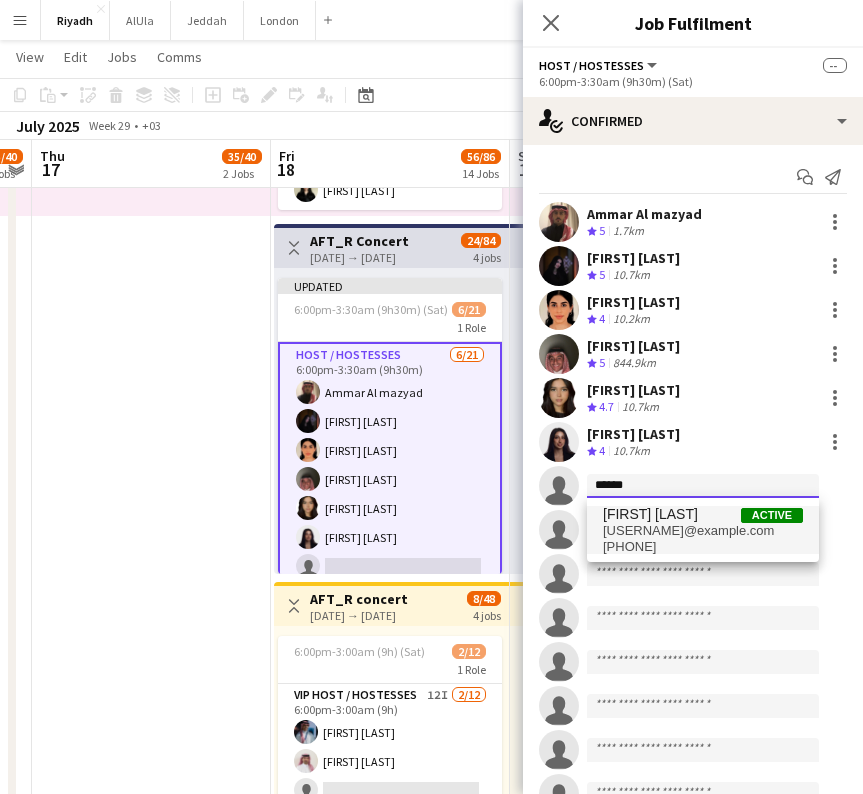 type 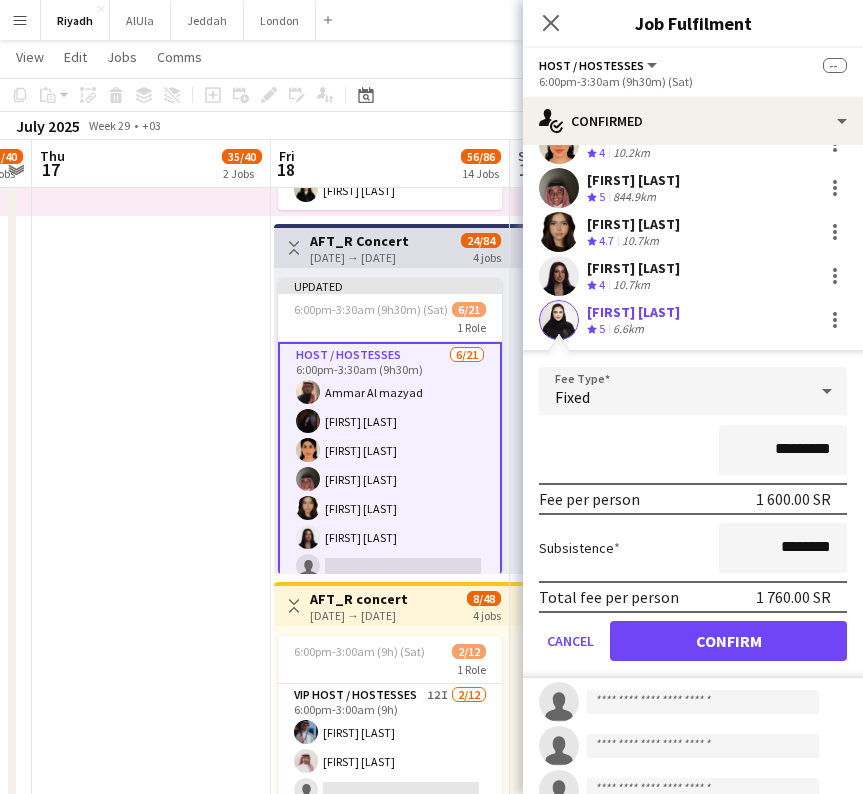 scroll, scrollTop: 168, scrollLeft: 0, axis: vertical 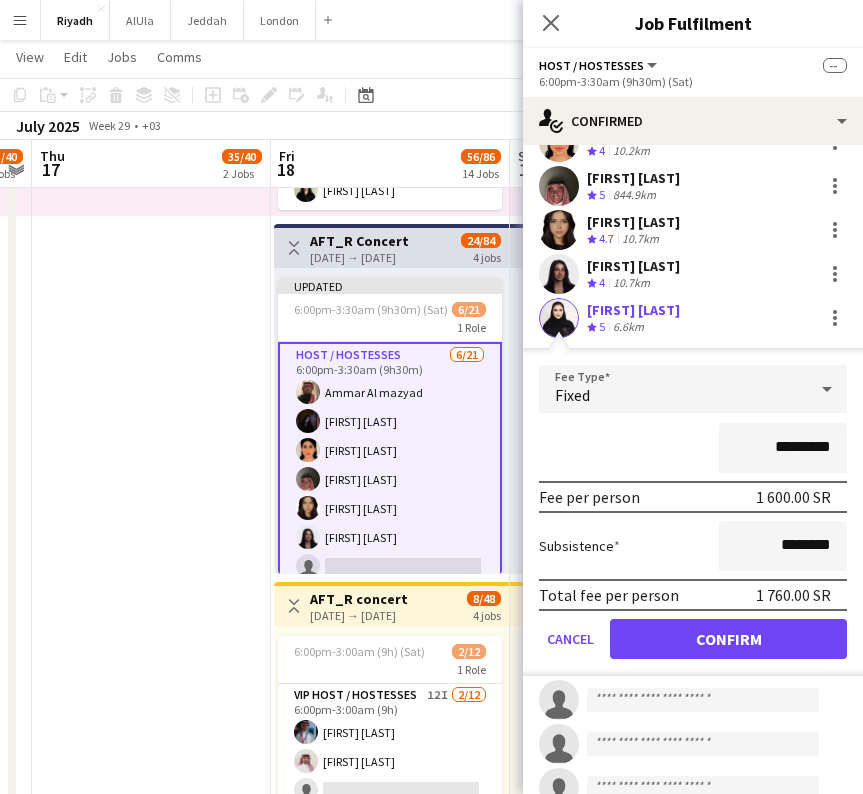 click on "Confirm" at bounding box center (728, 639) 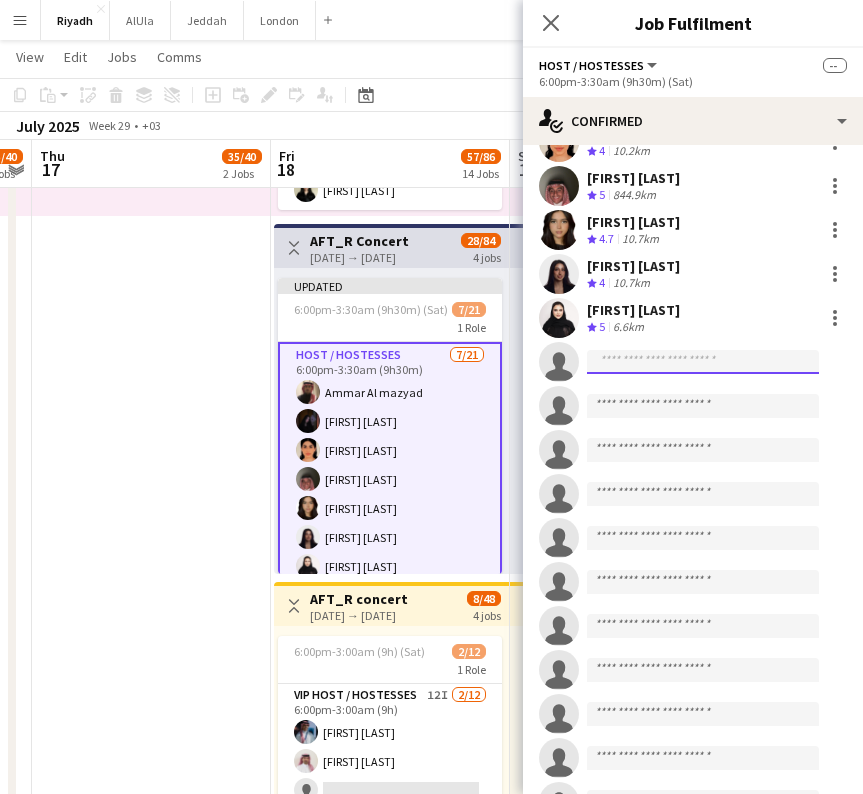 click at bounding box center (703, 670) 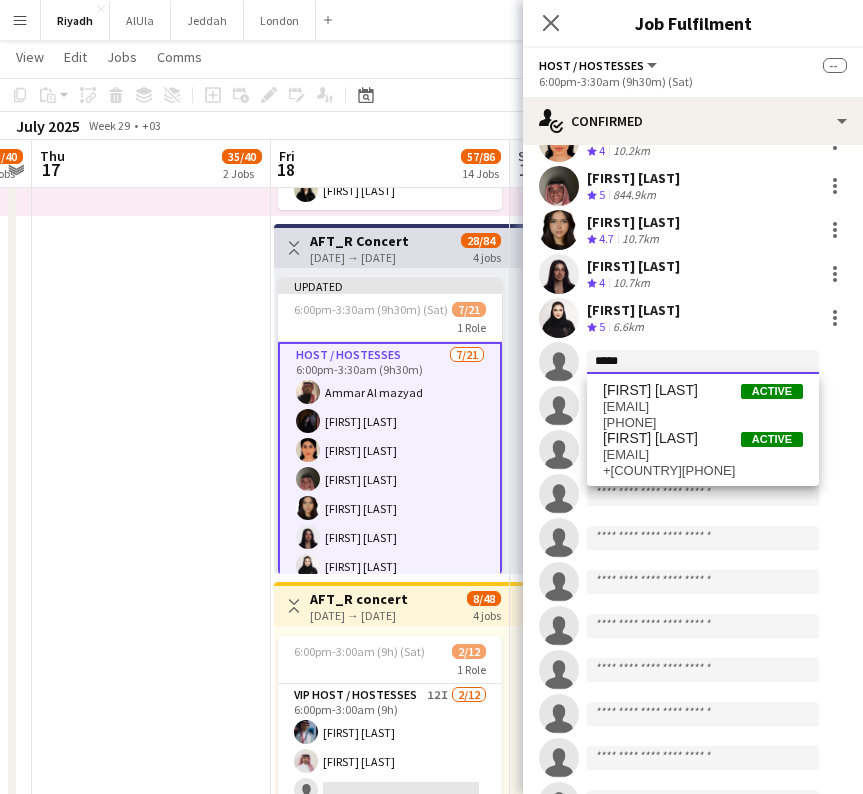 type on "*****" 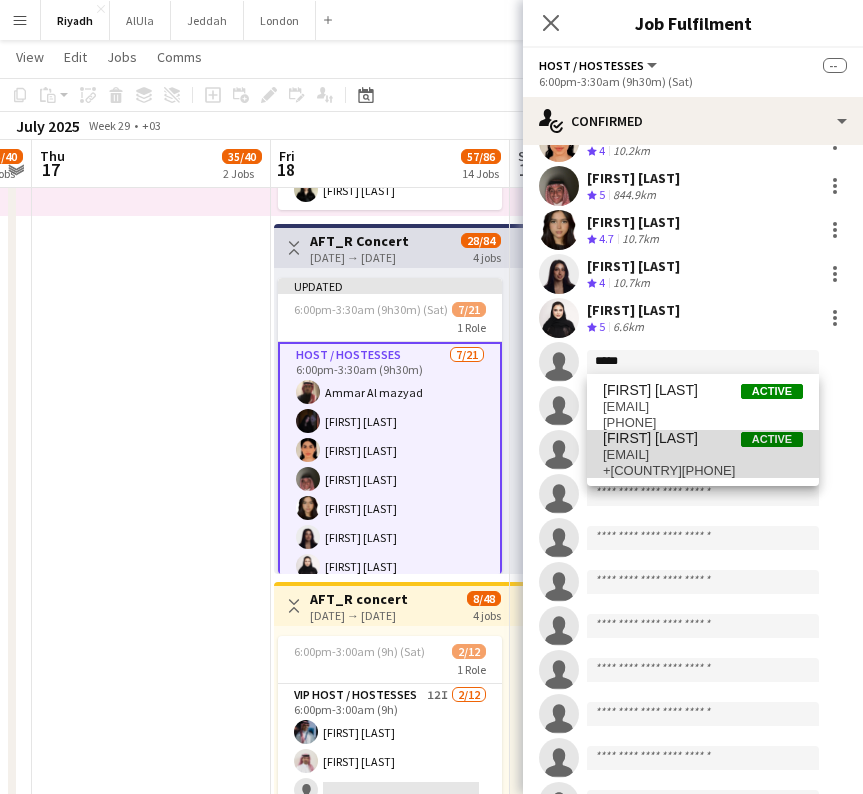 drag, startPoint x: 662, startPoint y: 376, endPoint x: 688, endPoint y: 471, distance: 98.49365 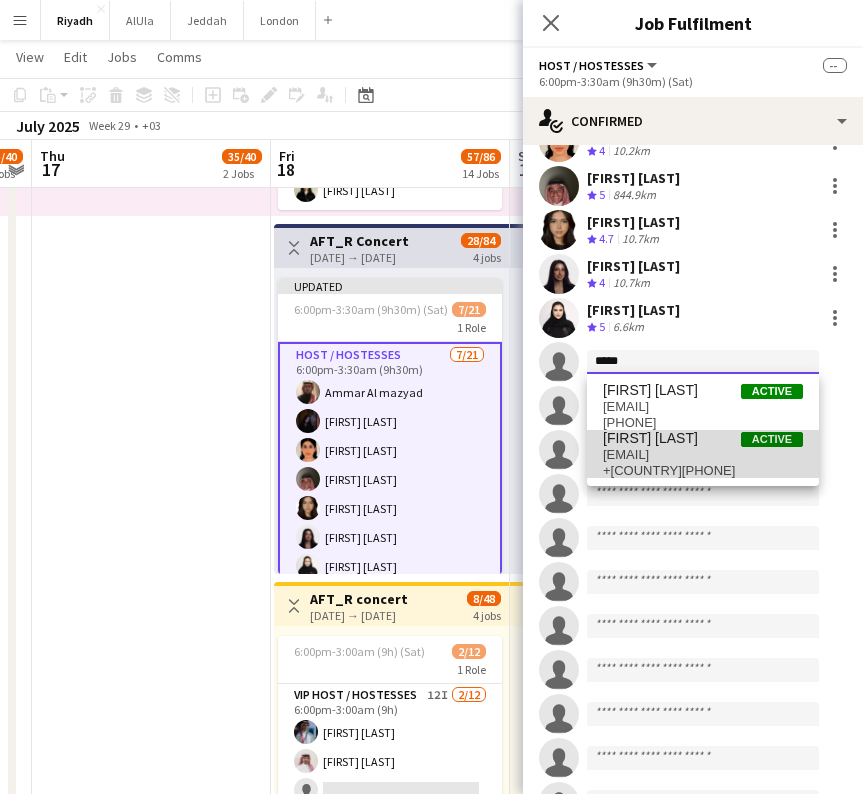 type 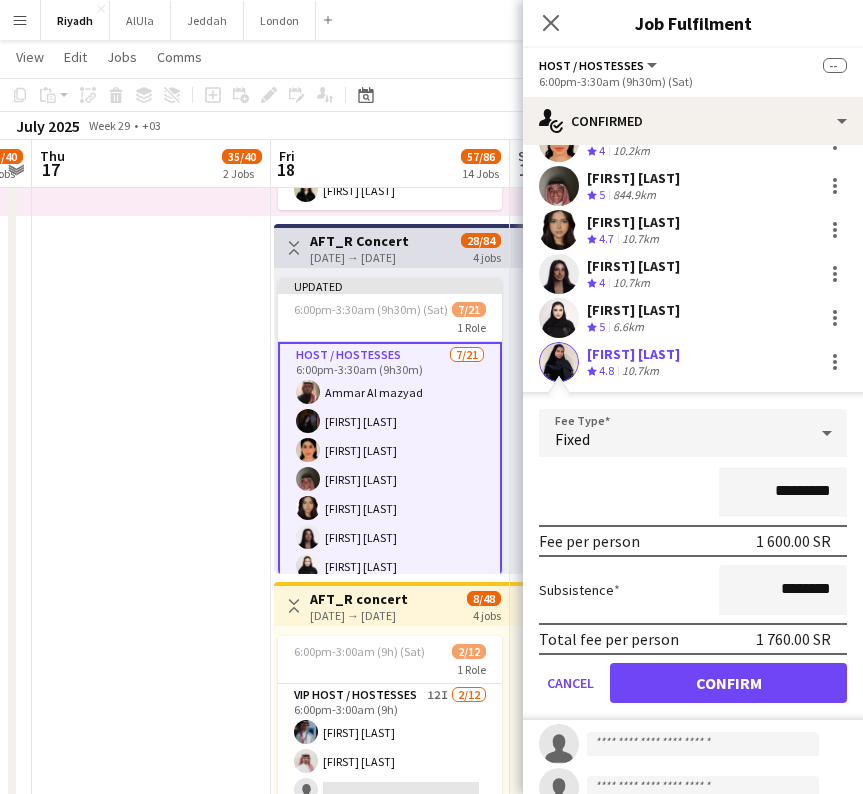 click on "Confirm" at bounding box center (728, 683) 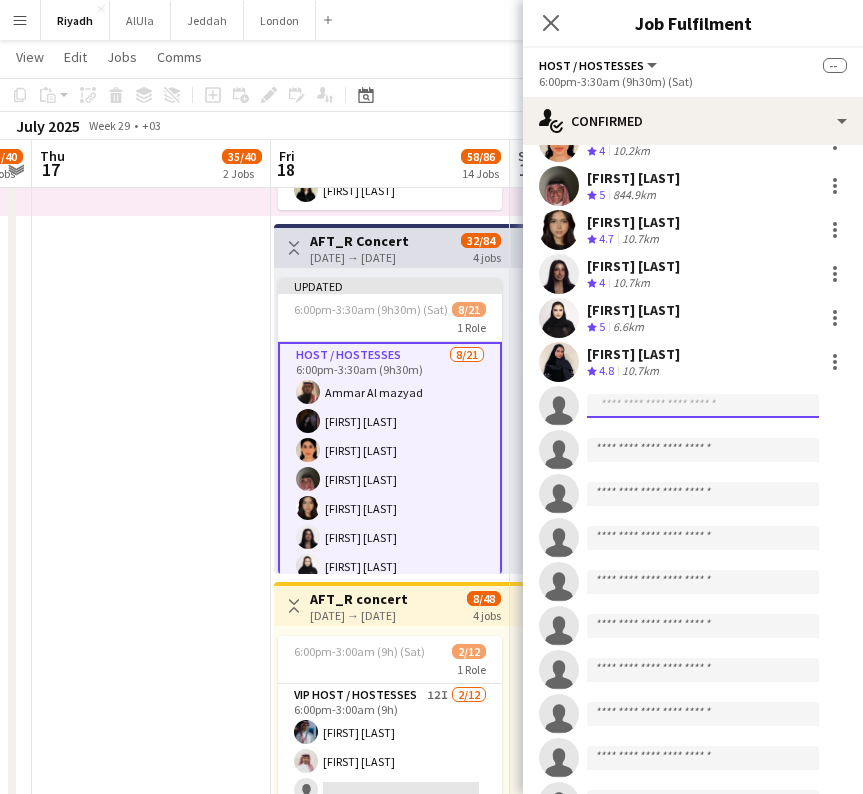 click at bounding box center [703, 758] 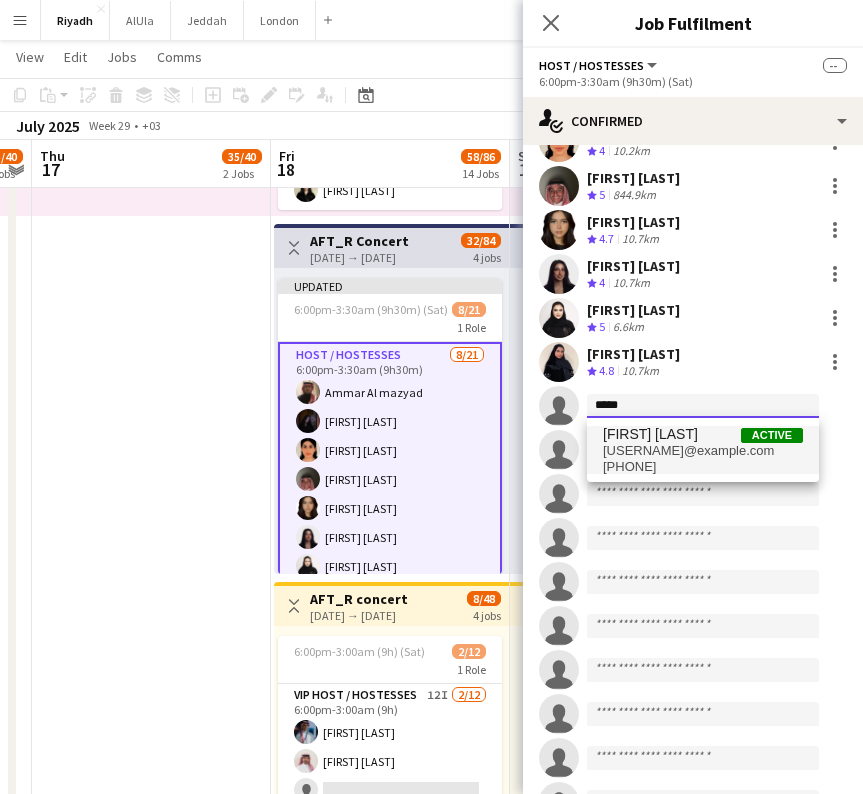 type on "*****" 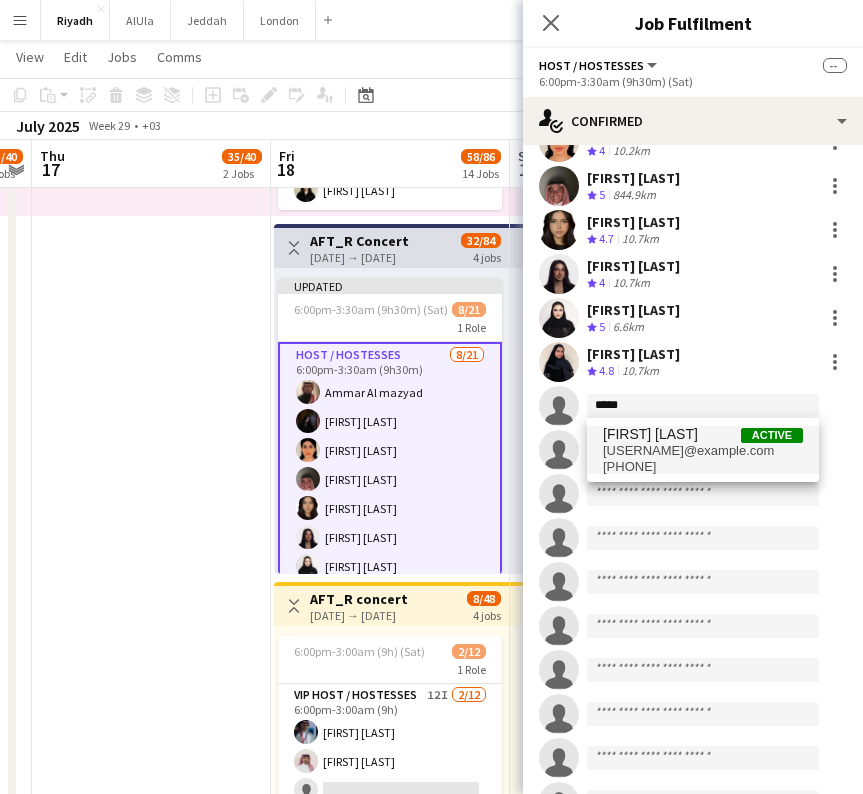 click on "+9660534081025" at bounding box center (703, 467) 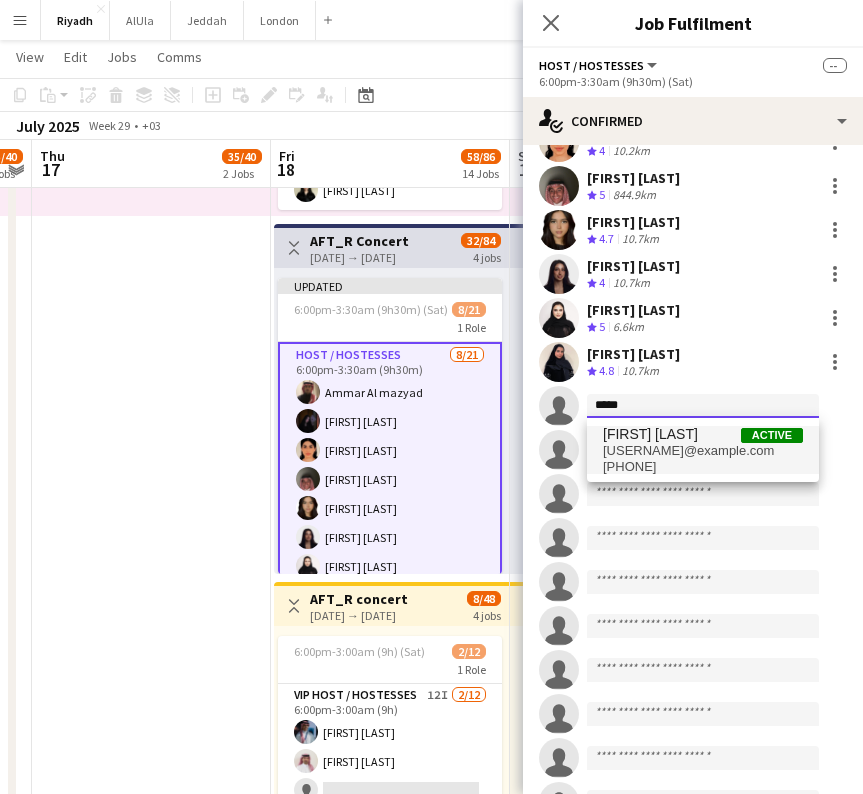 type 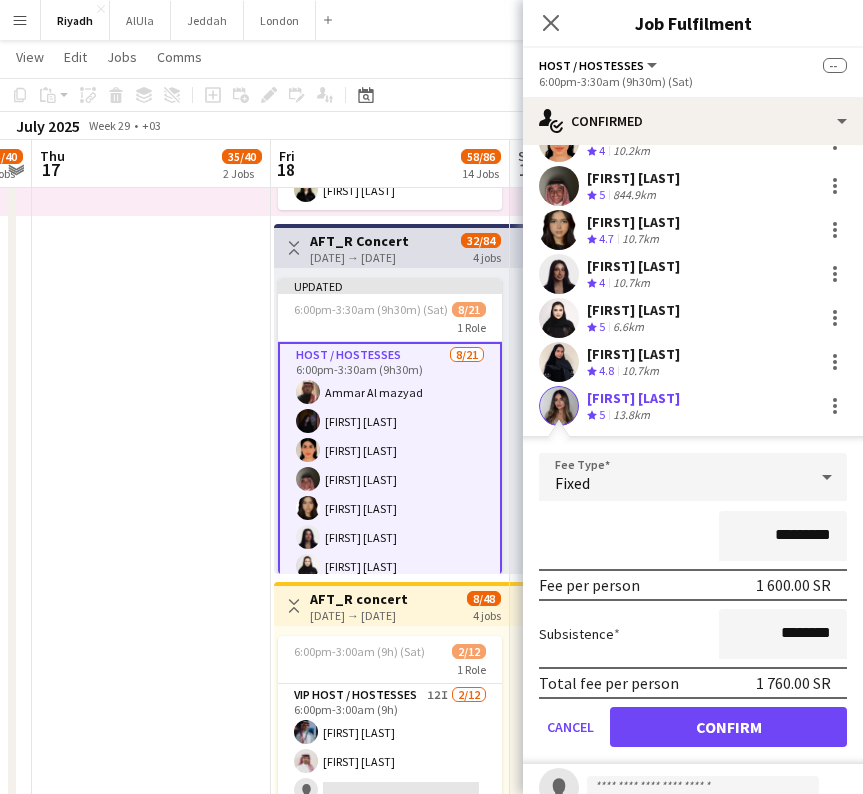 click on "Confirm" at bounding box center (728, 727) 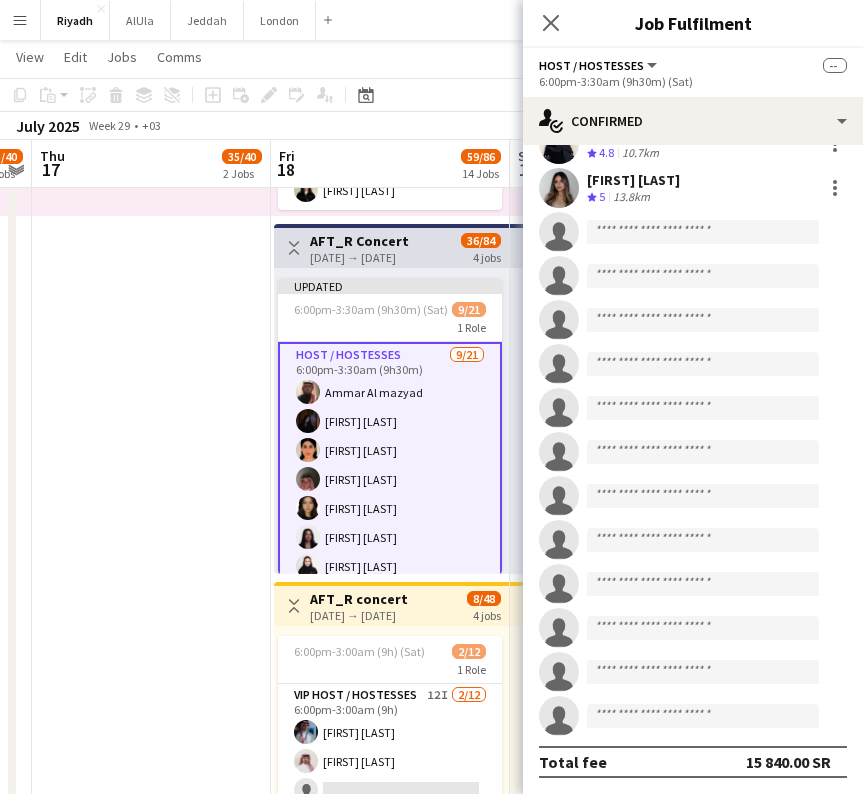 scroll, scrollTop: 387, scrollLeft: 0, axis: vertical 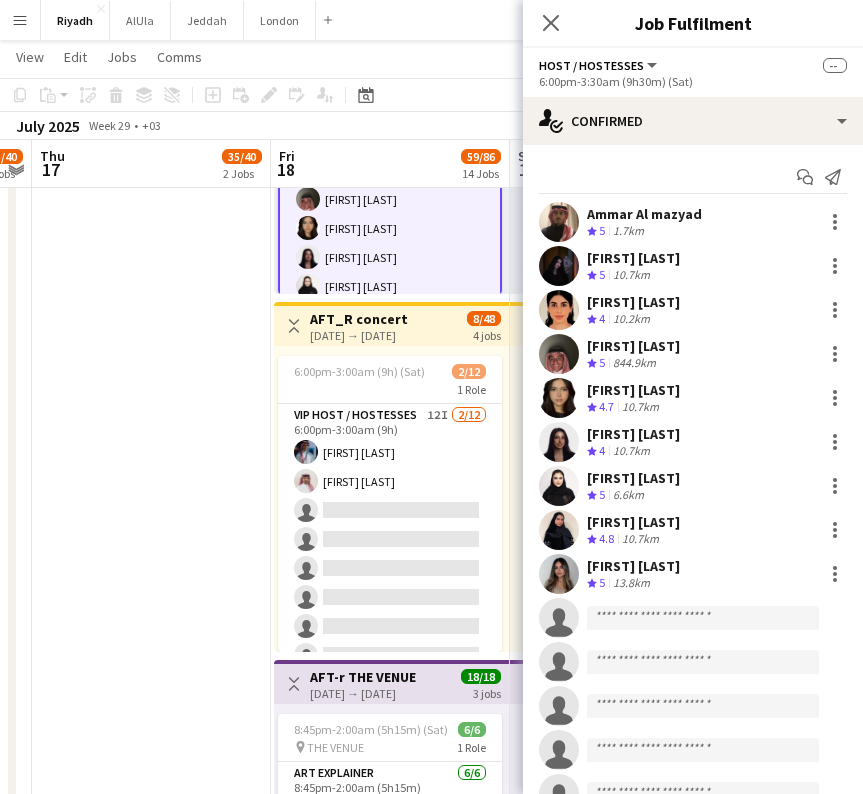 click on "10:00pm-1:30am (3h30m) (Sat)   7/7   1 Role   Promoter   7/7   10:00pm-1:30am (3h30m)
Amin Barakat Nour Hassan Raghad Eter Sara Ballouta Hasnaa Anwar Mohammed Almohaser Nada Alrumaih
Toggle View
AFT_R Concert  18-07-2025 → 07-08-2025   36/84   4 jobs   Updated   6:00pm-3:30am (9h30m) (Sat)   9/21   1 Role   Host / Hostesses    9/21   6:00pm-3:30am (9h30m)
Ammar Al mazyad Farah Alshehri Farrah Kadourah Abdulaziz Almotabakani Kawther Mirza Hala Shammout Khawater Albarrak Lamya Bander Karen Karaki
single-neutral-actions
single-neutral-actions
single-neutral-actions
single-neutral-actions
single-neutral-actions
single-neutral-actions
single-neutral-actions
single-neutral-actions" at bounding box center (390, 298) 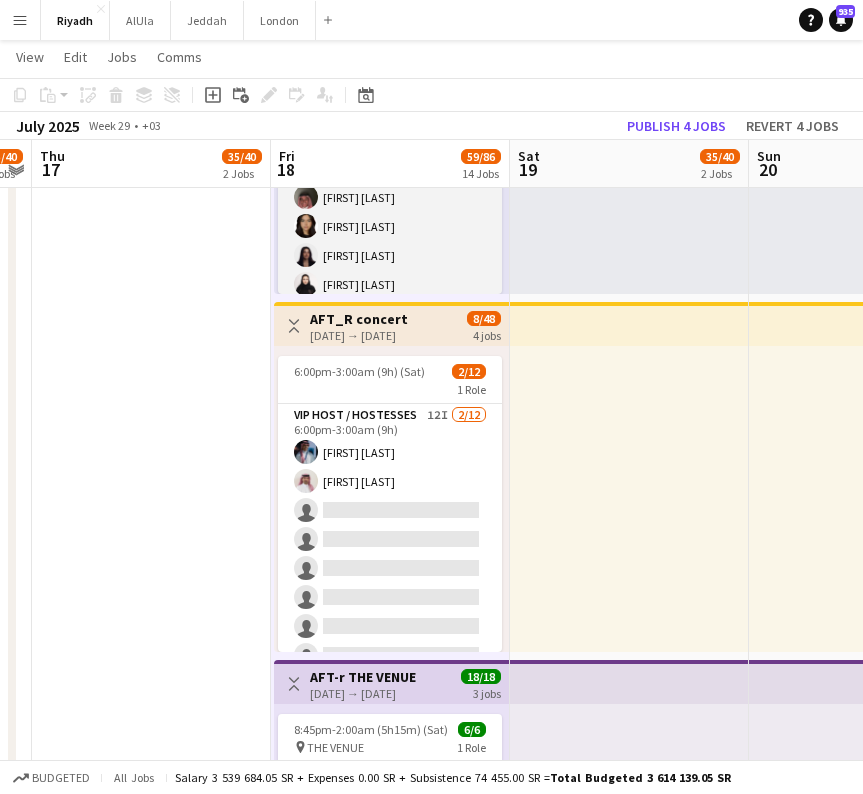 click on "Host / Hostesses    9/21   6:00pm-3:30am (9h30m)
Ammar Al mazyad Farah Alshehri Farrah Kadourah Abdulaziz Almotabakani Kawther Mirza Hala Shammout Khawater Albarrak Lamya Bander Karen Karaki
single-neutral-actions
single-neutral-actions
single-neutral-actions
single-neutral-actions
single-neutral-actions
single-neutral-actions
single-neutral-actions
single-neutral-actions
single-neutral-actions
single-neutral-actions
single-neutral-actions
single-neutral-actions" at bounding box center [390, 386] 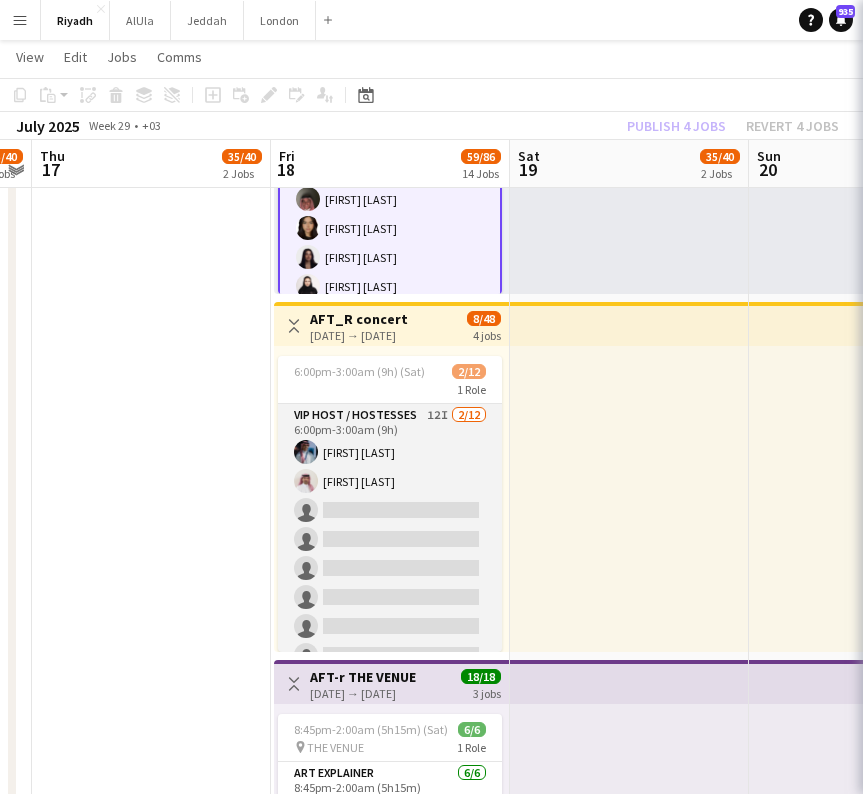 click on "VIP Host / Hostesses    12I   2/12   6:00pm-3:00am (9h)
Turki Alrasheed Fahad Alanazi
single-neutral-actions
single-neutral-actions
single-neutral-actions
single-neutral-actions
single-neutral-actions
single-neutral-actions
single-neutral-actions
single-neutral-actions
single-neutral-actions
single-neutral-actions" at bounding box center [390, 597] 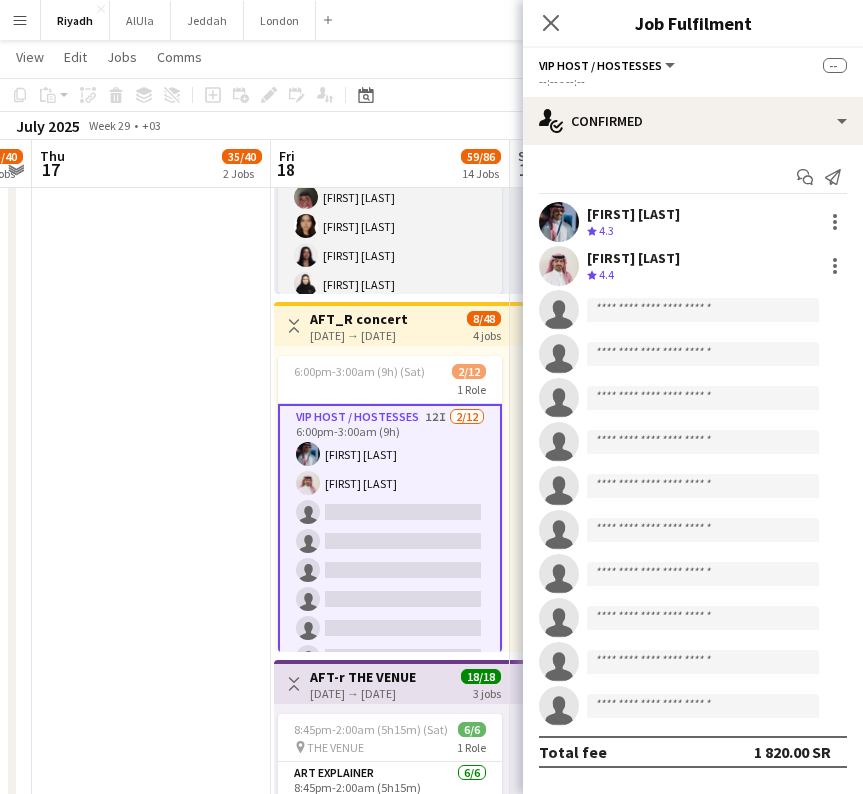 click on "Host / Hostesses    9/21   6:00pm-3:30am (9h30m)
Ammar Al mazyad Farah Alshehri Farrah Kadourah Abdulaziz Almotabakani Kawther Mirza Hala Shammout Khawater Albarrak Lamya Bander Karen Karaki
single-neutral-actions
single-neutral-actions
single-neutral-actions
single-neutral-actions
single-neutral-actions
single-neutral-actions
single-neutral-actions
single-neutral-actions
single-neutral-actions
single-neutral-actions
single-neutral-actions
single-neutral-actions" at bounding box center [390, 386] 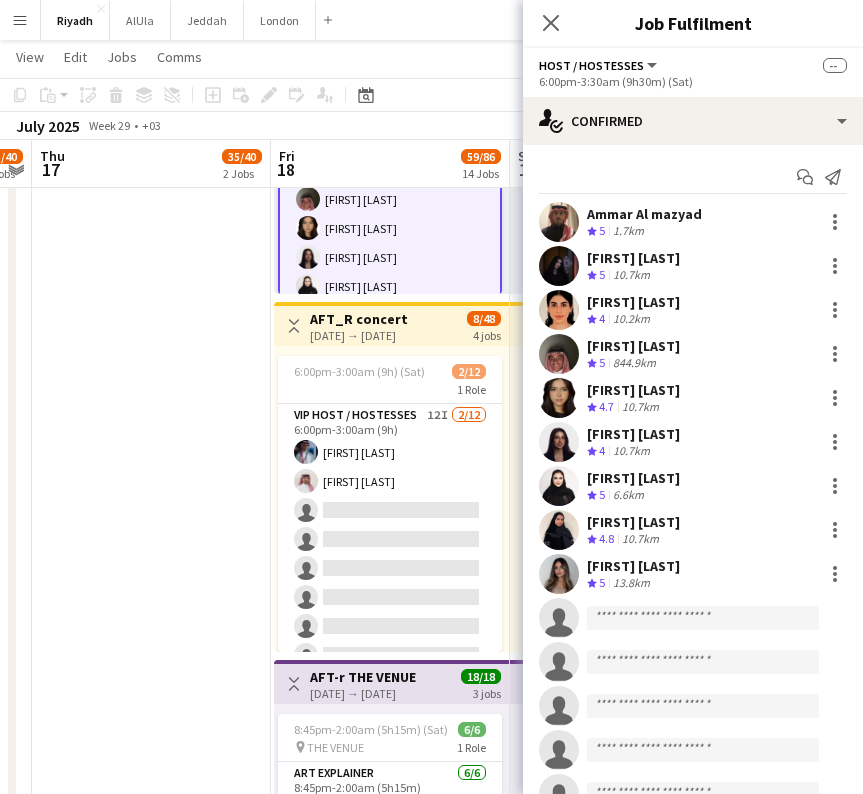 click on "July 2025   Week 29
•   +03   Publish 4 jobs   Revert 4 jobs" 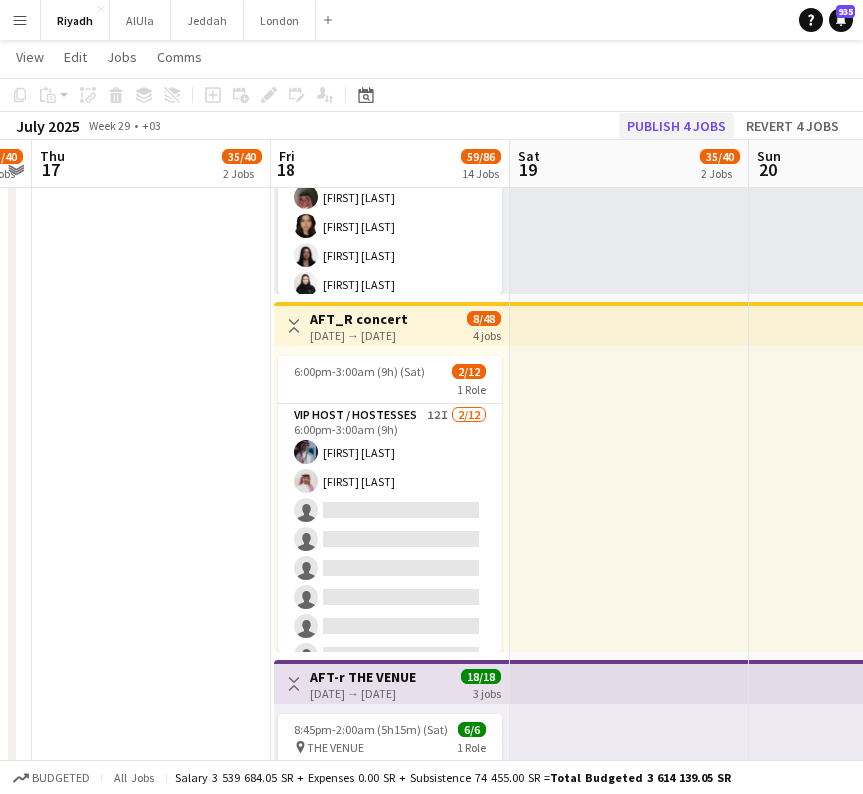click on "Publish 4 jobs" 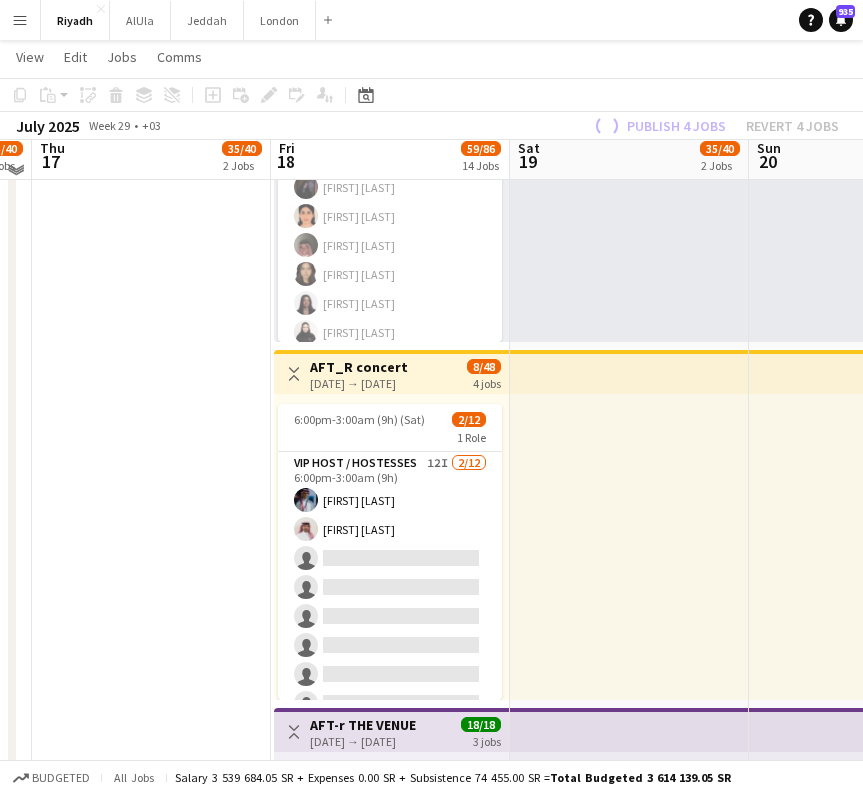 scroll, scrollTop: 591, scrollLeft: 0, axis: vertical 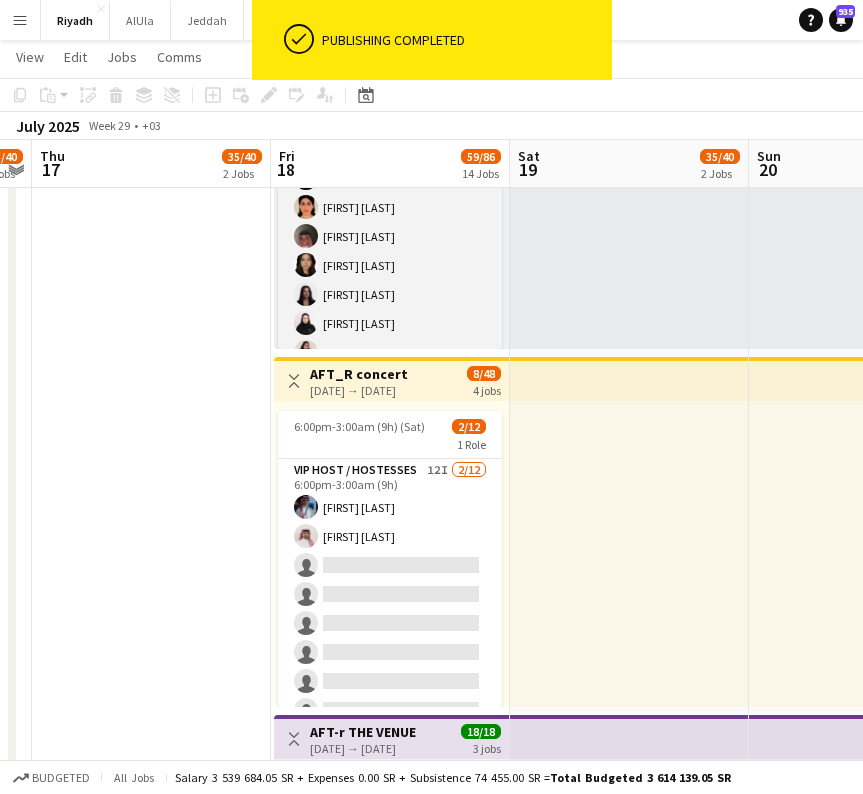 click on "Host / Hostesses    9/21   6:00pm-3:30am (9h30m)
Ammar Al mazyad Farah Alshehri Farrah Kadourah Abdulaziz Almotabakani Kawther Mirza Hala Shammout Khawater Albarrak Lamya Bander Karen Karaki
single-neutral-actions
single-neutral-actions
single-neutral-actions
single-neutral-actions
single-neutral-actions
single-neutral-actions
single-neutral-actions
single-neutral-actions
single-neutral-actions
single-neutral-actions
single-neutral-actions
single-neutral-actions" at bounding box center (390, 425) 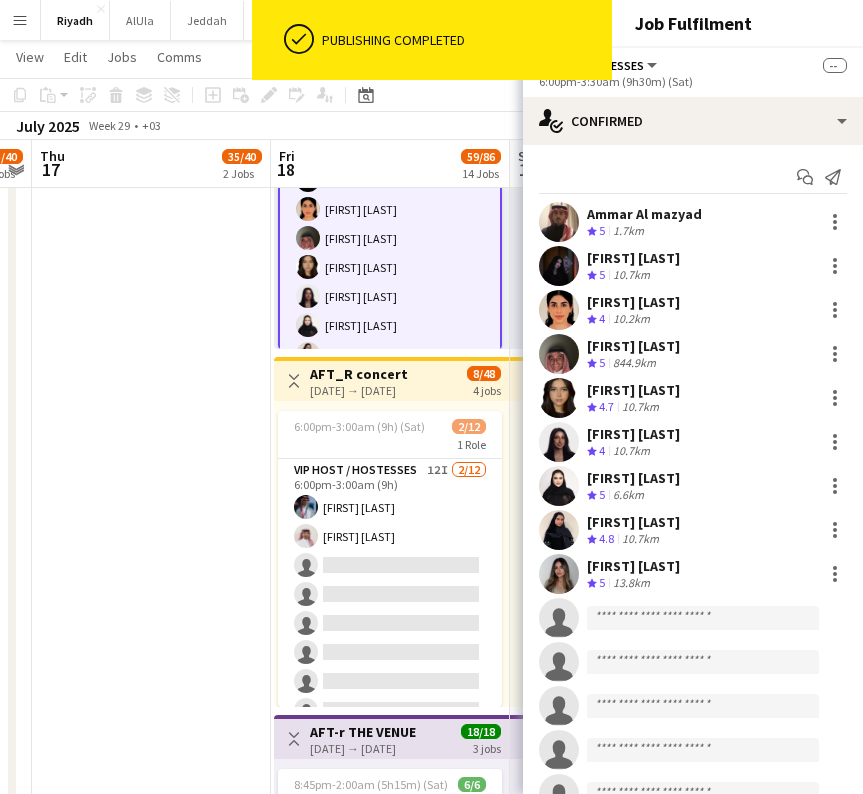 scroll, scrollTop: 0, scrollLeft: 0, axis: both 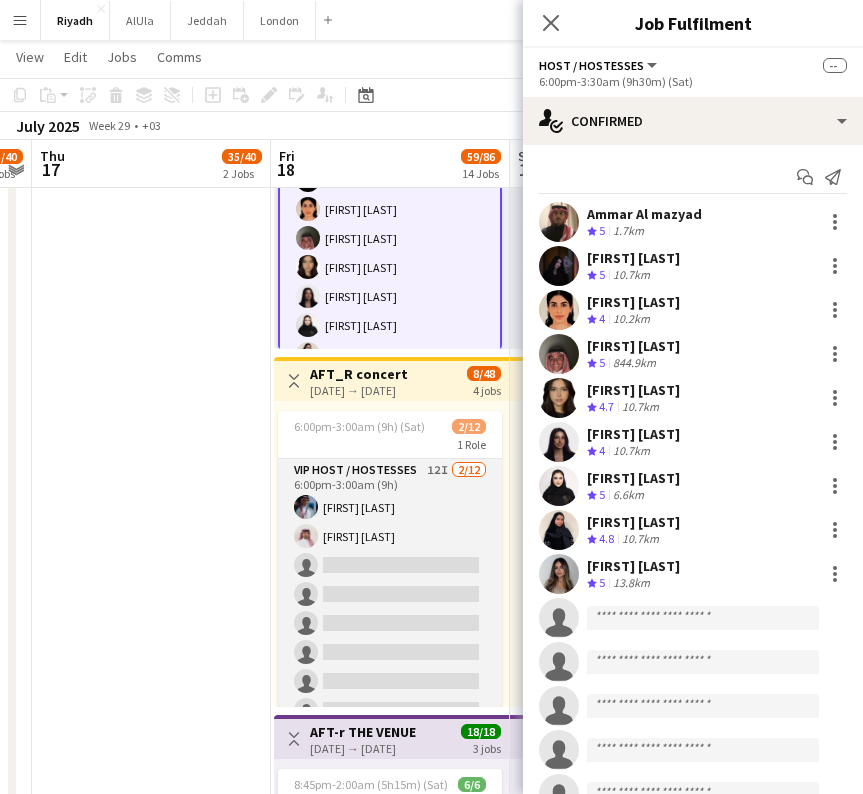 click on "VIP Host / Hostesses    12I   2/12   6:00pm-3:00am (9h)
Turki Alrasheed Fahad Alanazi
single-neutral-actions
single-neutral-actions
single-neutral-actions
single-neutral-actions
single-neutral-actions
single-neutral-actions
single-neutral-actions
single-neutral-actions
single-neutral-actions
single-neutral-actions" at bounding box center [390, 652] 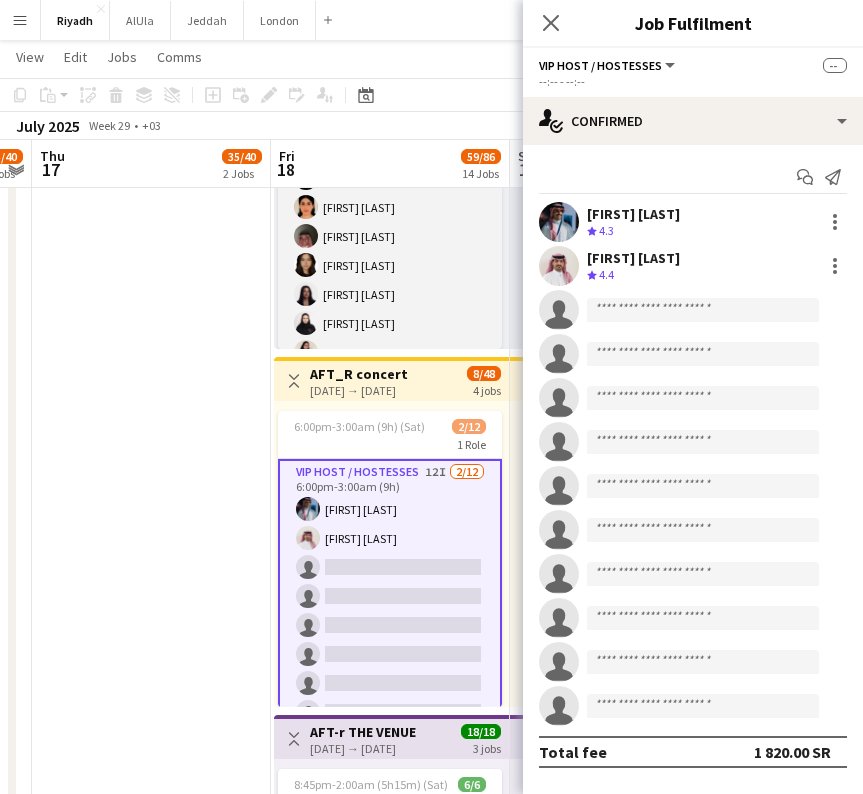 click on "Host / Hostesses    9/21   6:00pm-3:30am (9h30m)
Ammar Al mazyad Farah Alshehri Farrah Kadourah Abdulaziz Almotabakani Kawther Mirza Hala Shammout Khawater Albarrak Lamya Bander Karen Karaki
single-neutral-actions
single-neutral-actions
single-neutral-actions
single-neutral-actions
single-neutral-actions
single-neutral-actions
single-neutral-actions
single-neutral-actions
single-neutral-actions
single-neutral-actions
single-neutral-actions
single-neutral-actions" at bounding box center [390, 425] 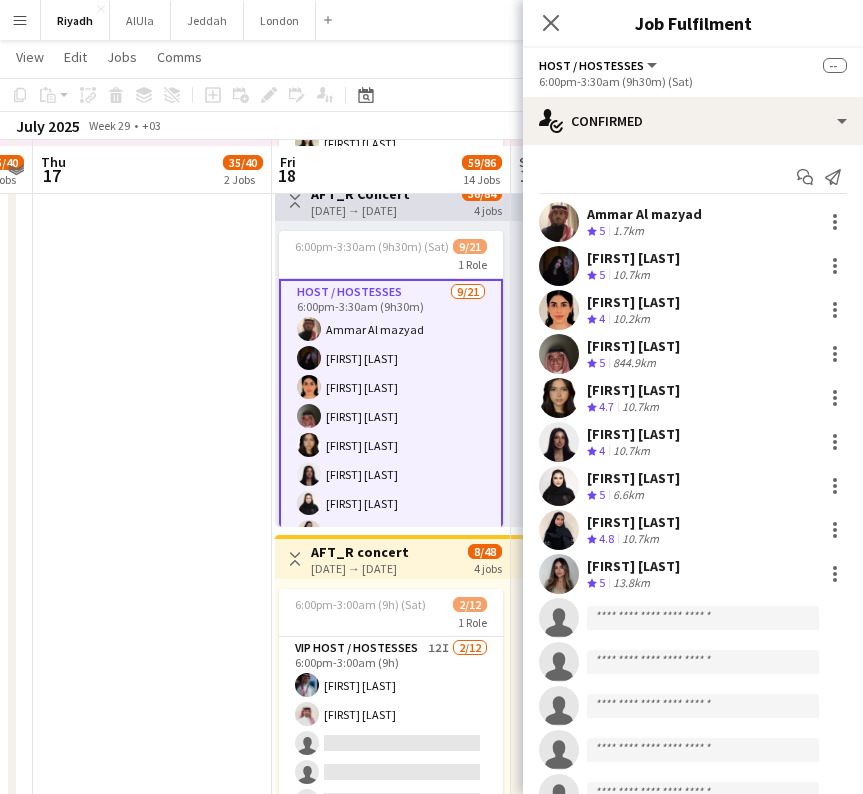 scroll, scrollTop: 409, scrollLeft: 0, axis: vertical 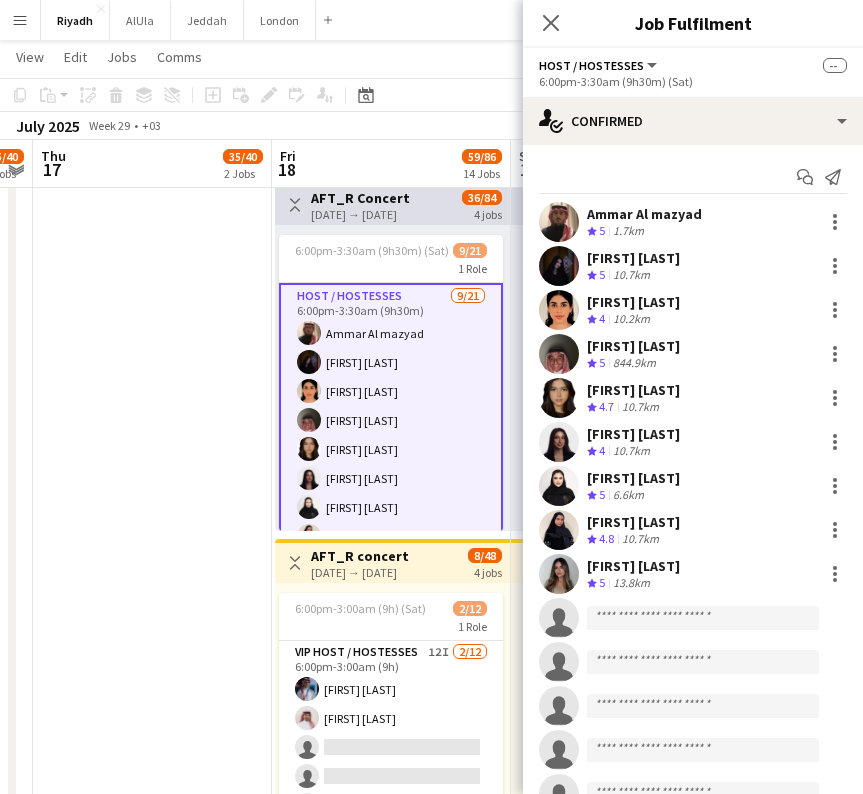click on "Host / Hostesses    9/21   6:00pm-3:30am (9h30m)
Ammar Al mazyad Farah Alshehri Farrah Kadourah Abdulaziz Almotabakani Kawther Mirza Hala Shammout Khawater Albarrak Lamya Bander Karen Karaki
single-neutral-actions
single-neutral-actions
single-neutral-actions
single-neutral-actions
single-neutral-actions
single-neutral-actions
single-neutral-actions
single-neutral-actions
single-neutral-actions
single-neutral-actions
single-neutral-actions
single-neutral-actions" at bounding box center (391, 609) 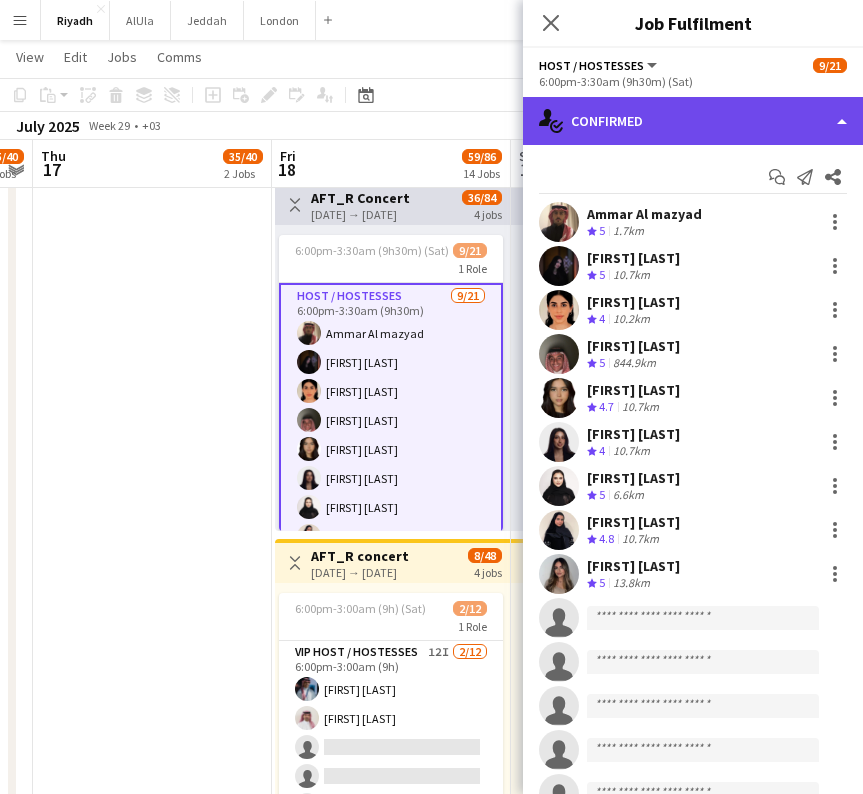 click on "single-neutral-actions-check-2
Confirmed" 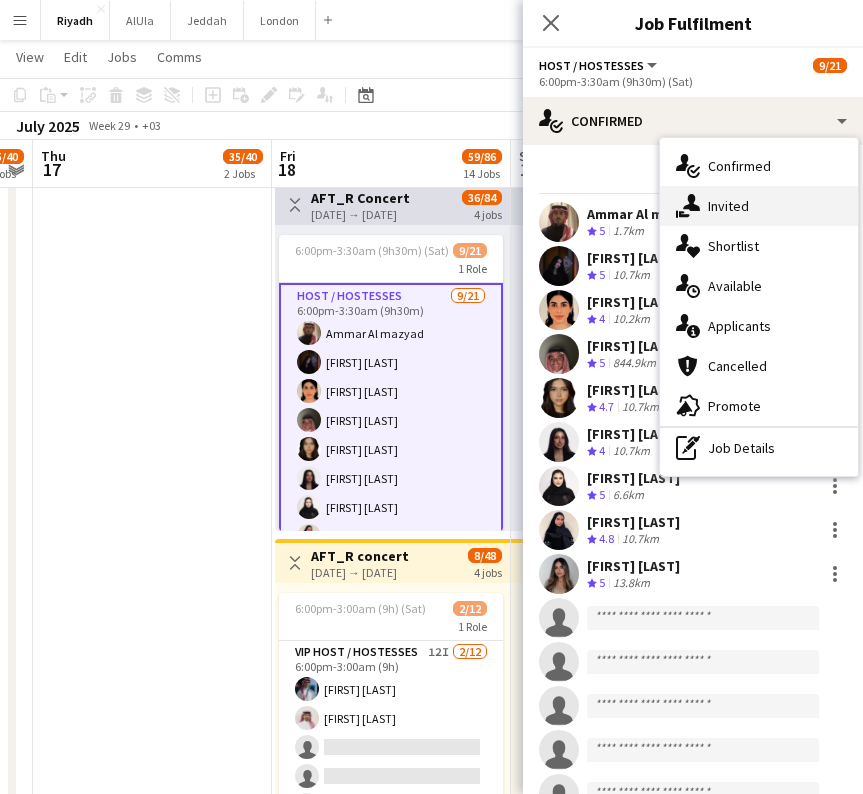click on "single-neutral-actions-share-1
Invited" at bounding box center [759, 206] 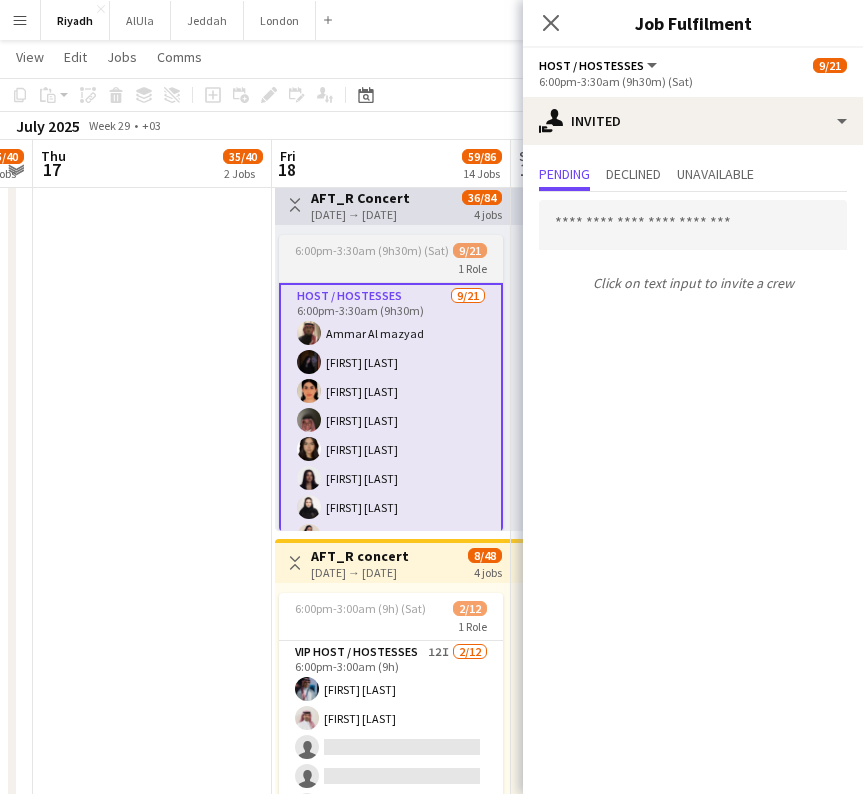 click on "1 Role" at bounding box center (391, 268) 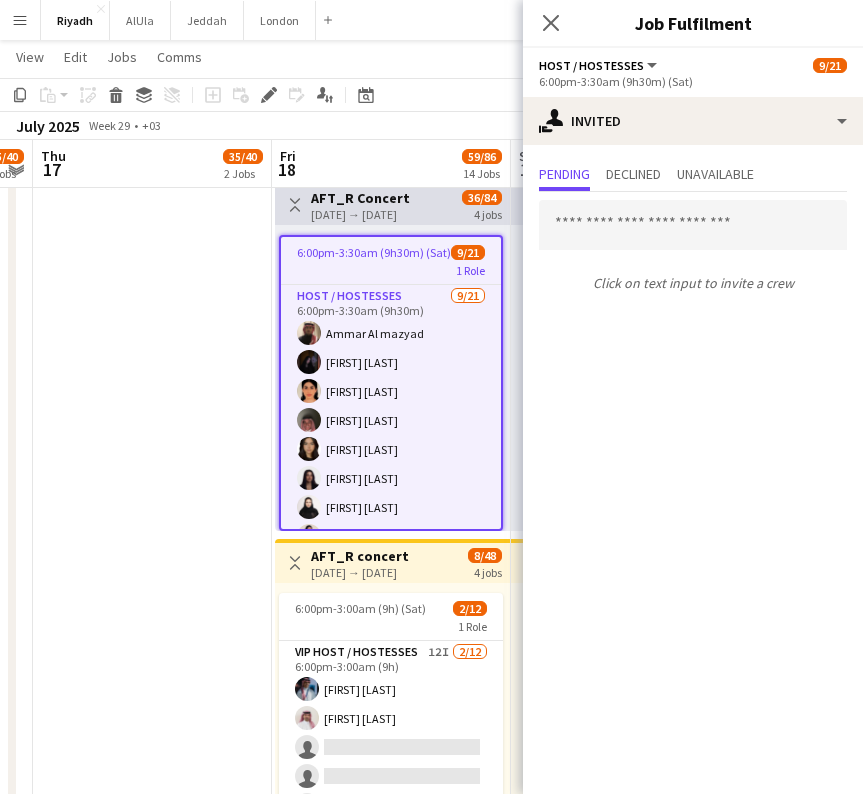 click on "18-07-2025 → 07-08-2025" at bounding box center [360, 214] 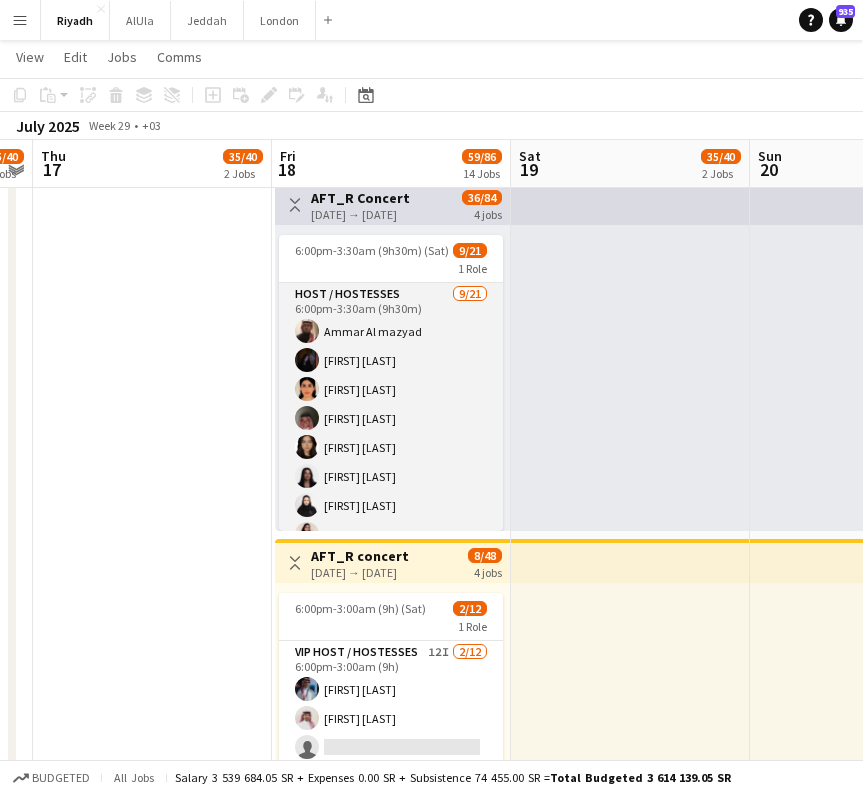 click on "Host / Hostesses    9/21   6:00pm-3:30am (9h30m)
Ammar Al mazyad Farah Alshehri Farrah Kadourah Abdulaziz Almotabakani Kawther Mirza Hala Shammout Khawater Albarrak Lamya Bander Karen Karaki
single-neutral-actions
single-neutral-actions
single-neutral-actions
single-neutral-actions
single-neutral-actions
single-neutral-actions
single-neutral-actions
single-neutral-actions
single-neutral-actions
single-neutral-actions
single-neutral-actions
single-neutral-actions" at bounding box center [391, 607] 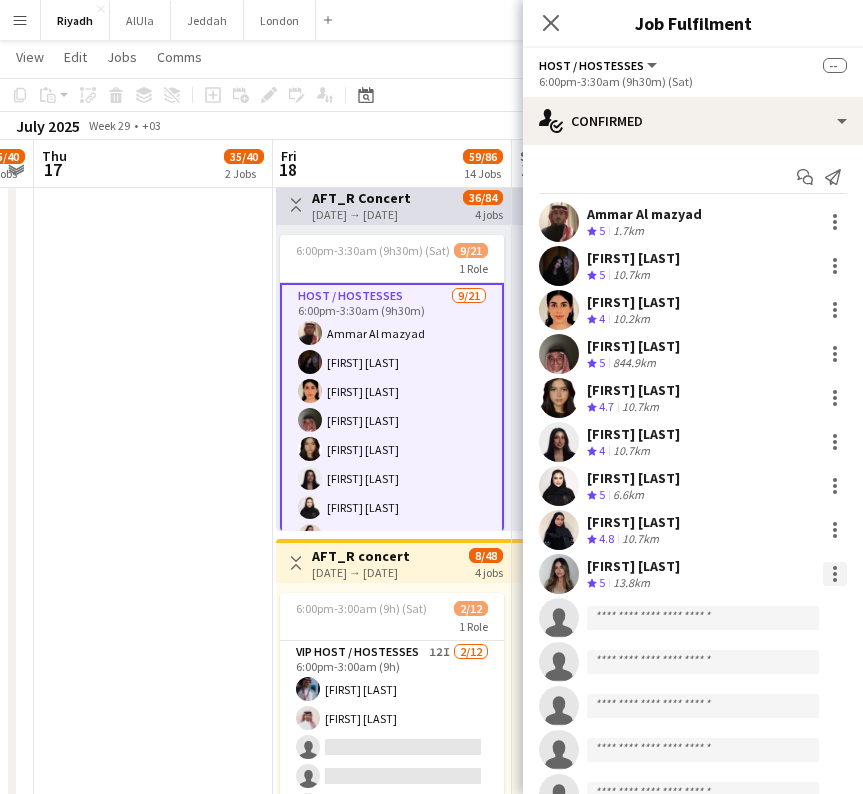 click at bounding box center (835, 574) 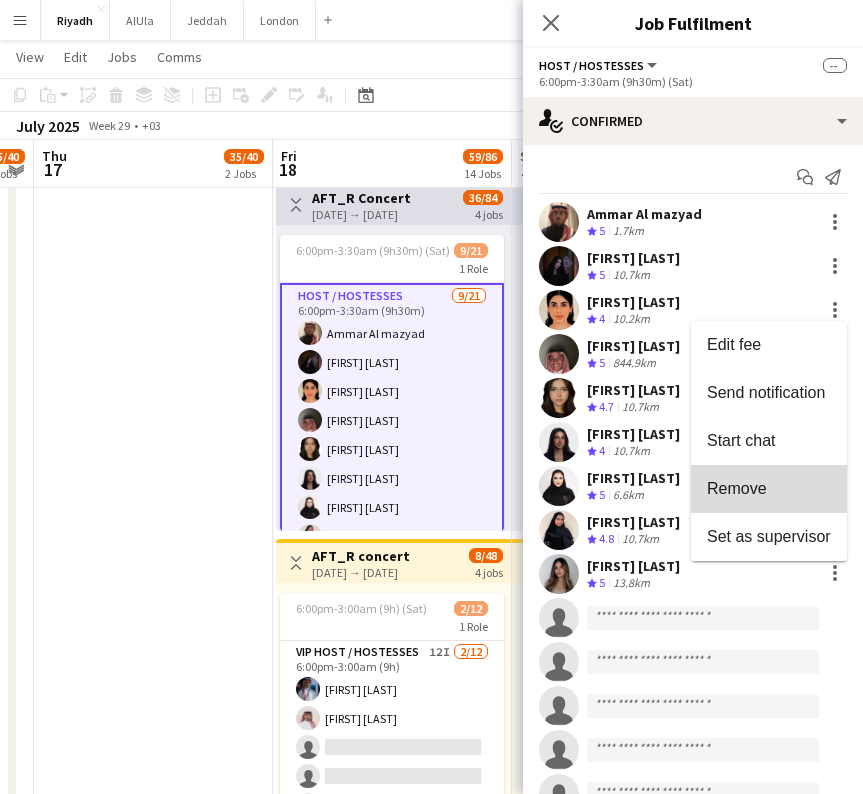 click on "Remove" at bounding box center (769, 489) 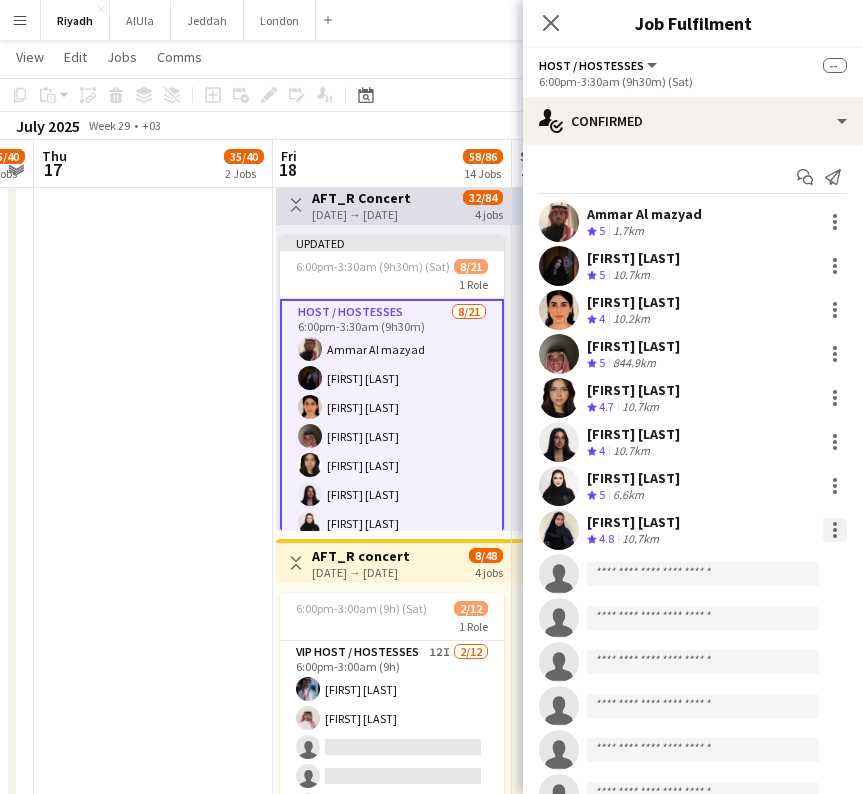 click at bounding box center (835, 530) 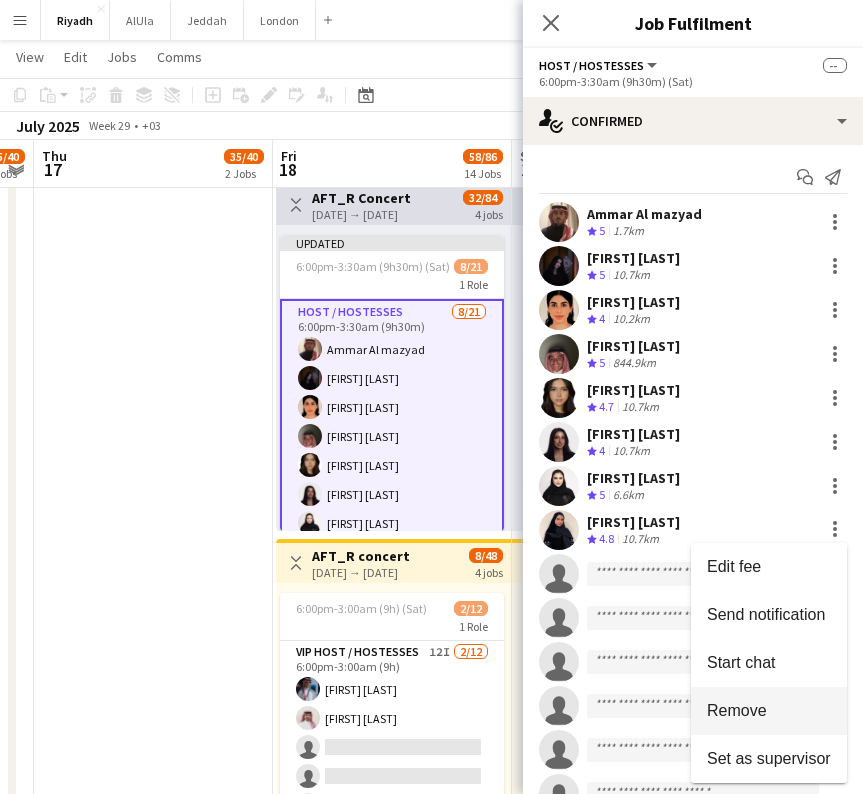 click on "Remove" at bounding box center [769, 711] 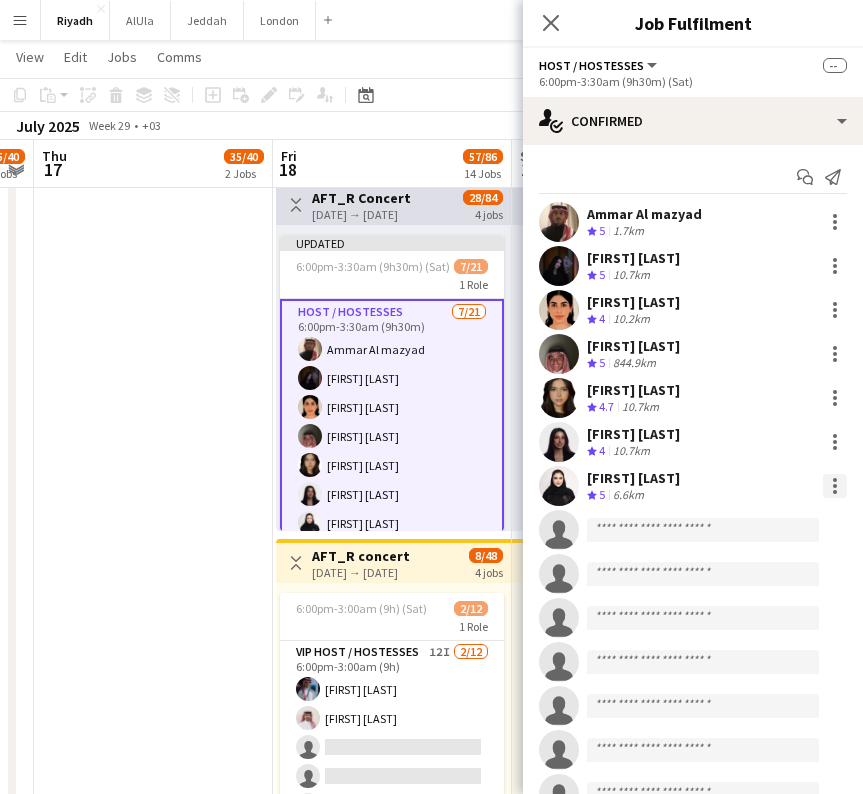 click at bounding box center (835, 486) 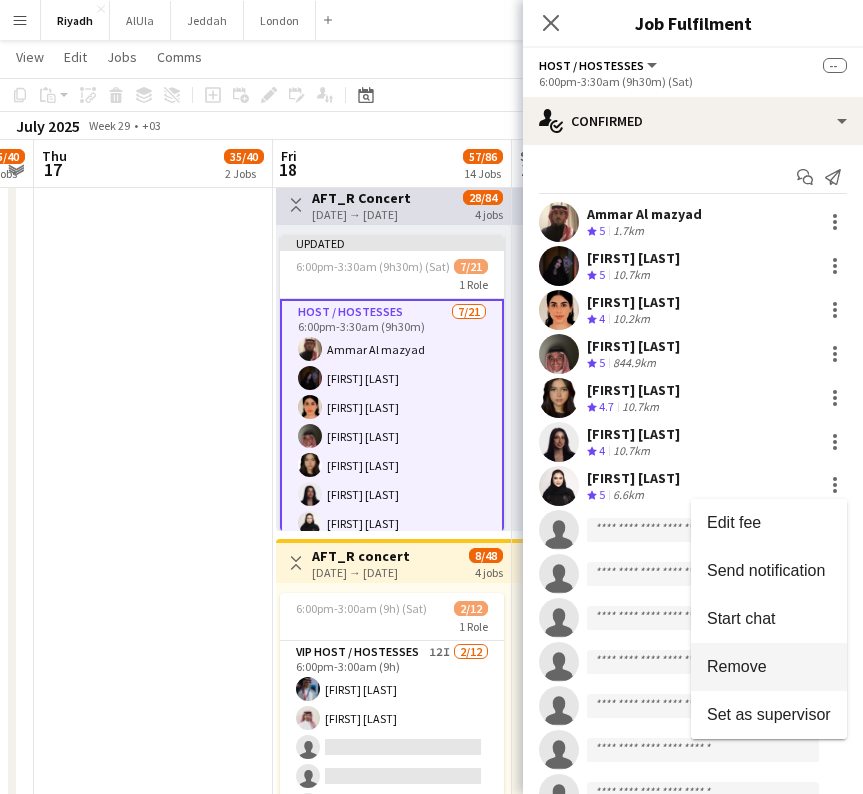 click on "Remove" at bounding box center (737, 666) 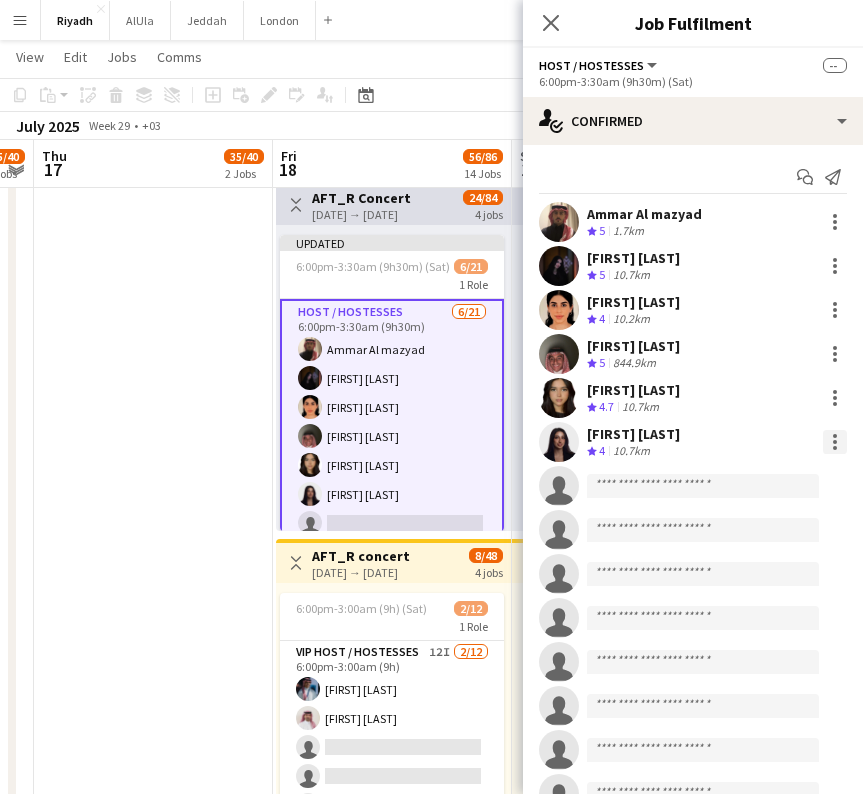 click at bounding box center [835, 442] 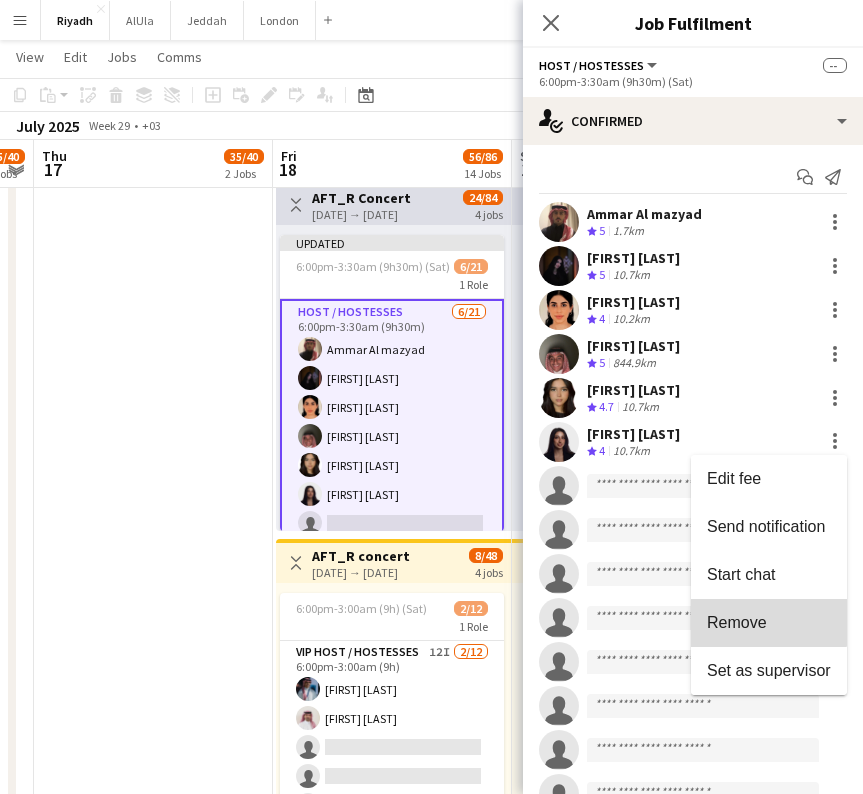 click on "Remove" at bounding box center [769, 623] 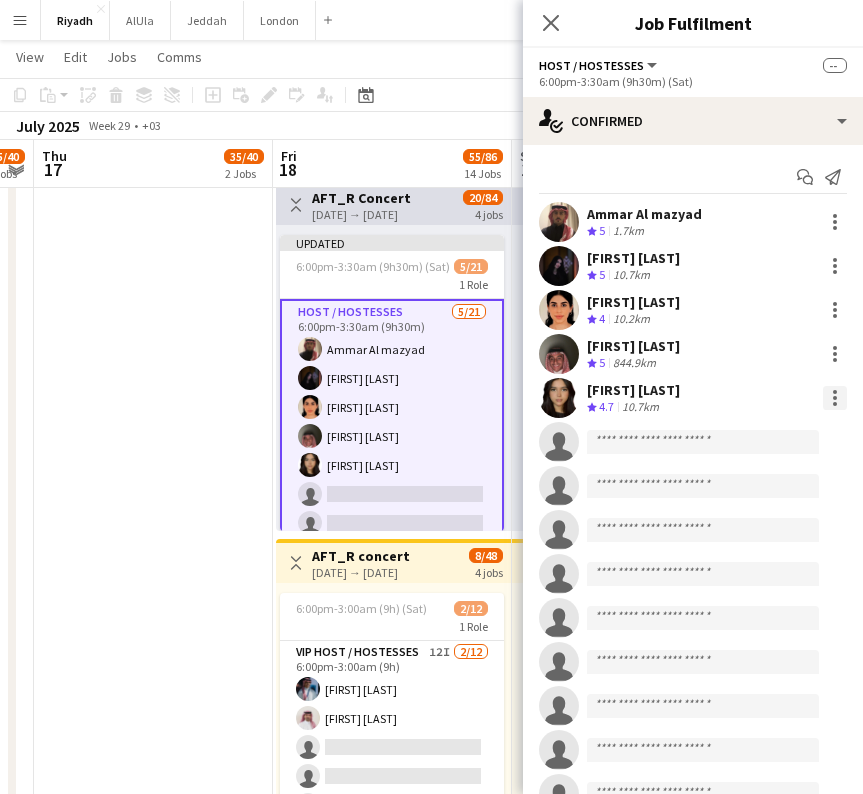 click at bounding box center (835, 398) 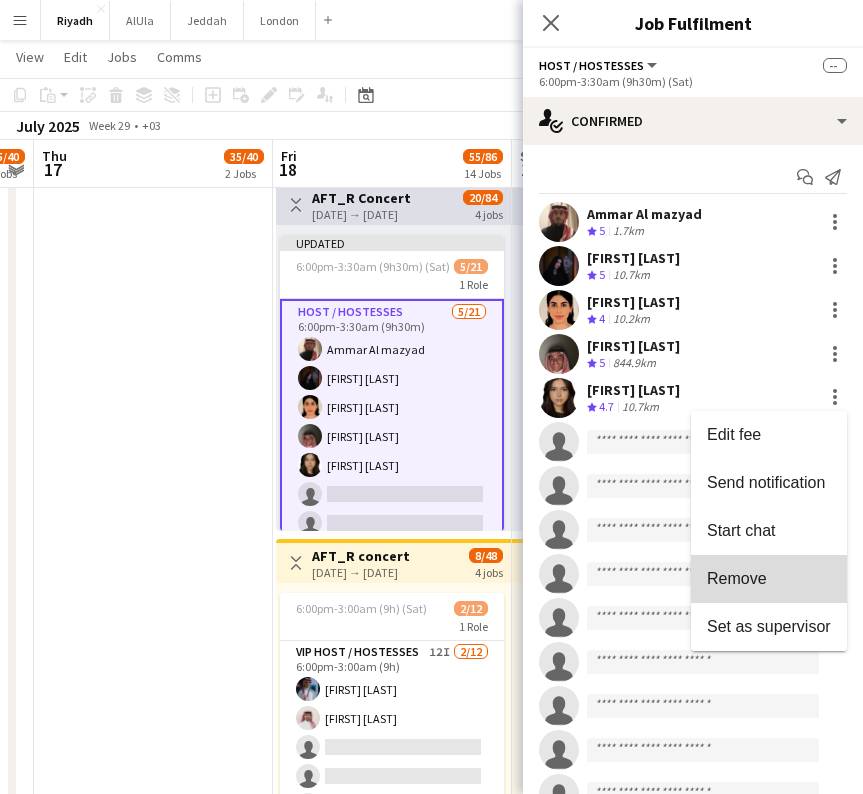 click on "Remove" at bounding box center [769, 579] 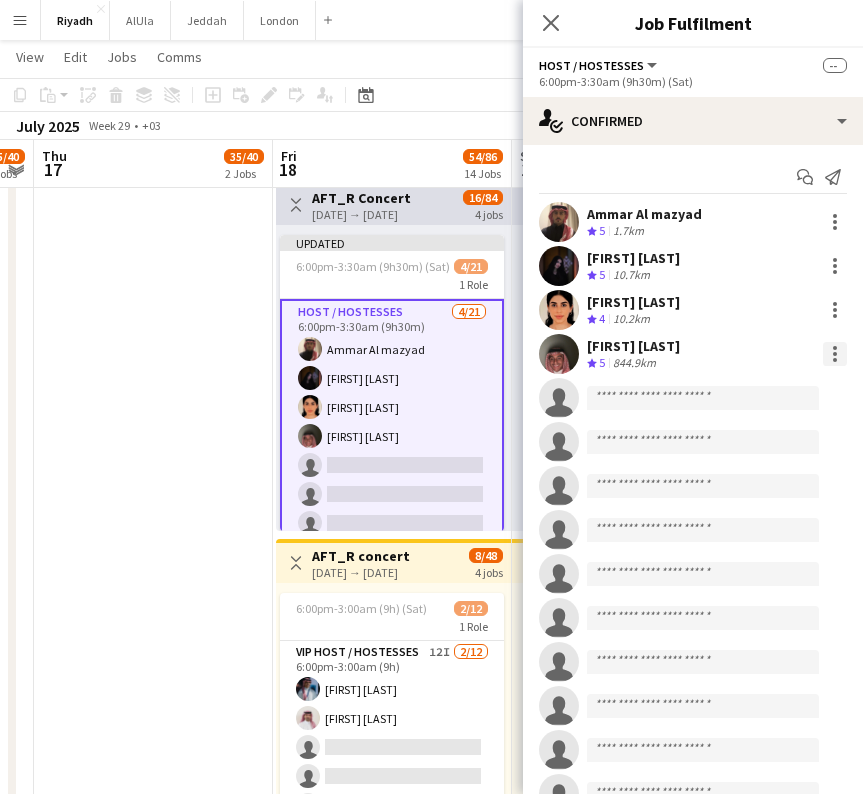 click at bounding box center [835, 354] 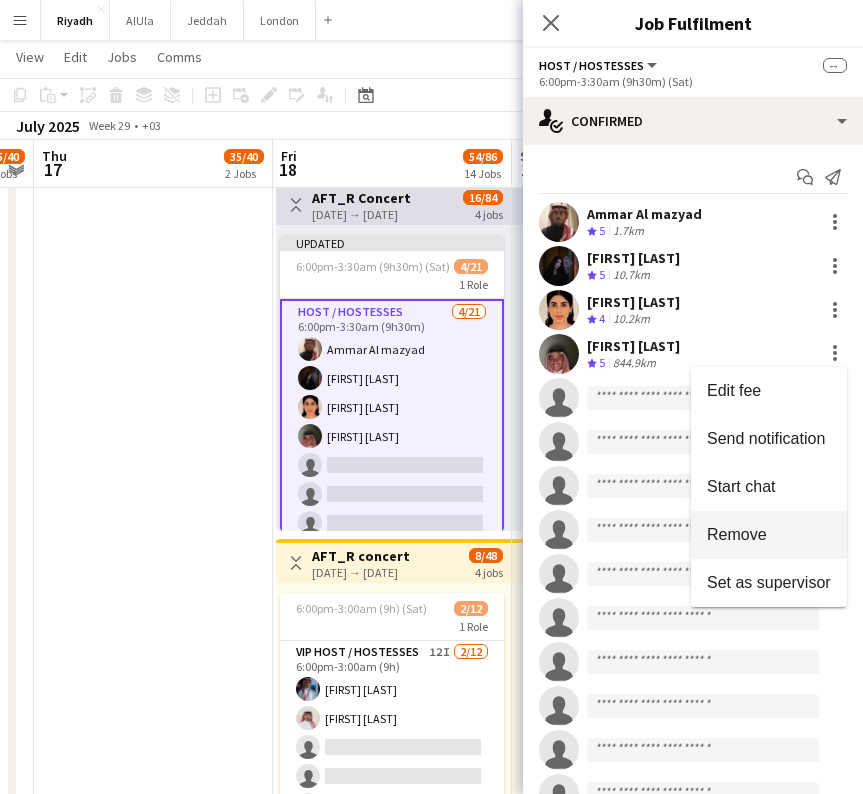 click on "Remove" at bounding box center (737, 534) 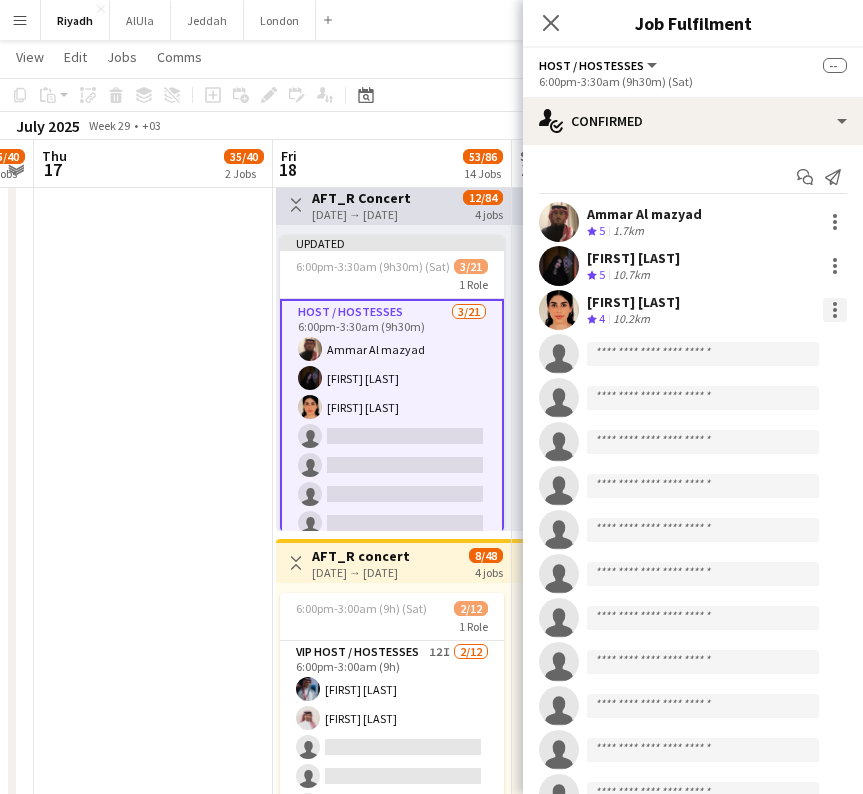 click at bounding box center [835, 310] 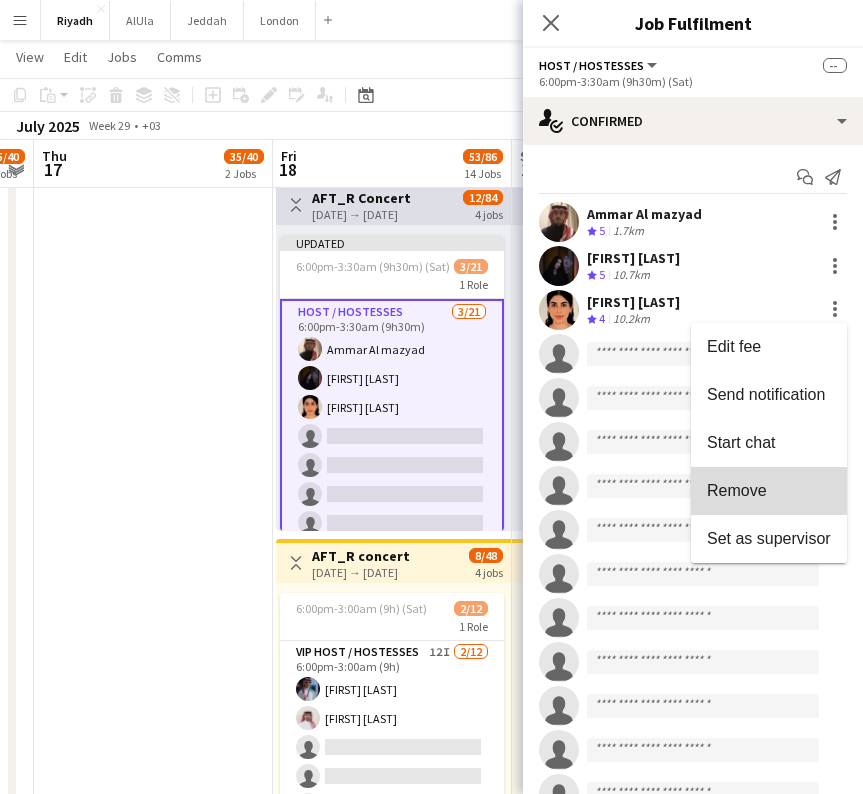 click on "Remove" at bounding box center [769, 491] 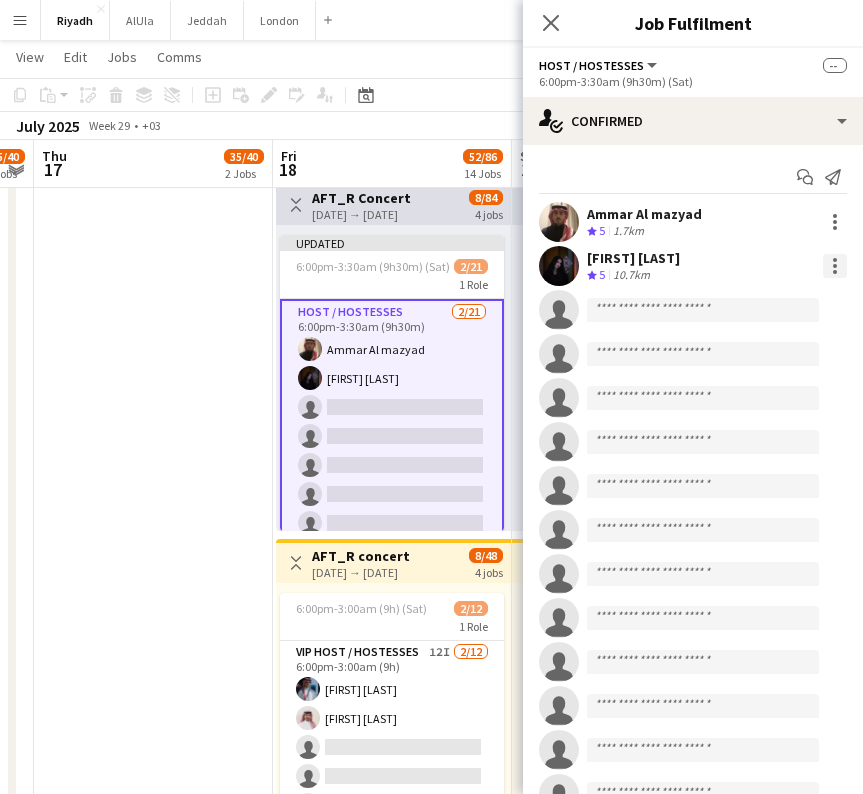 click at bounding box center (835, 266) 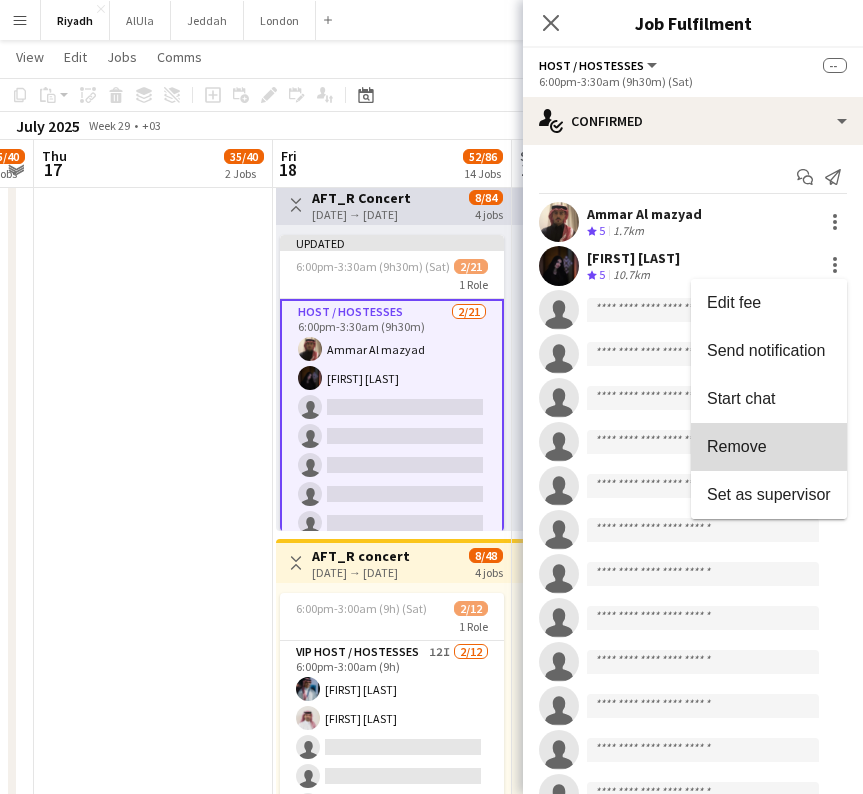 click on "Remove" at bounding box center (769, 447) 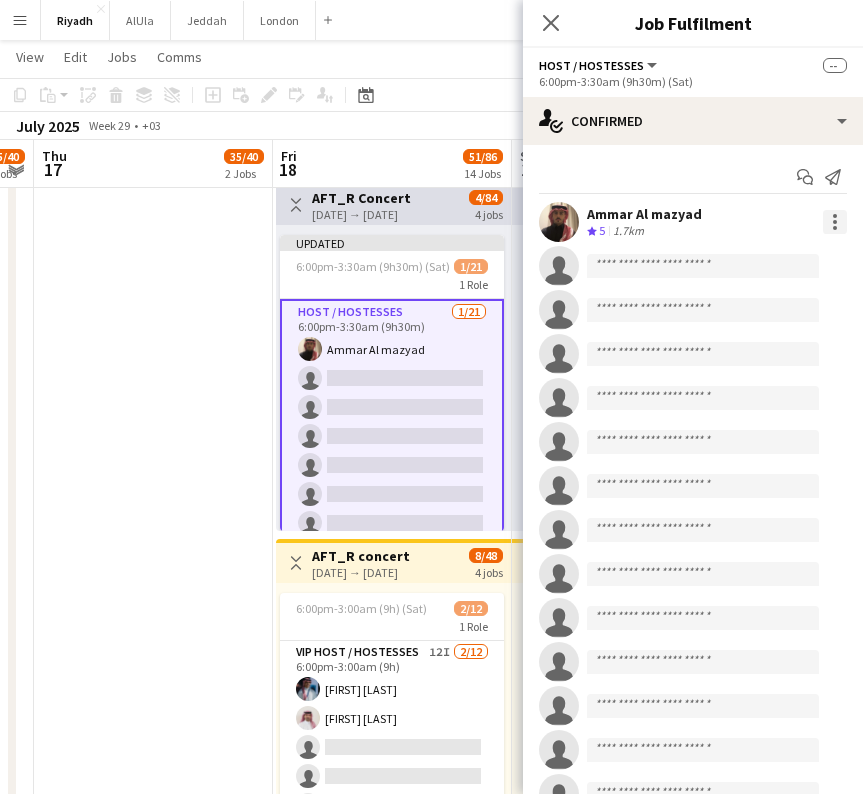 click at bounding box center [835, 222] 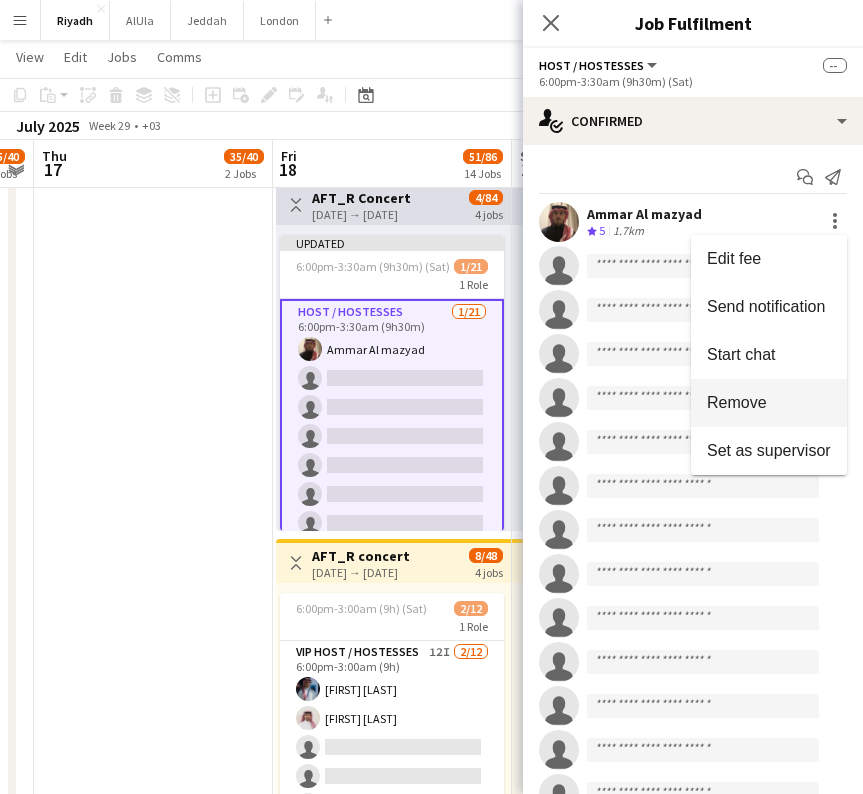 click on "Remove" at bounding box center (737, 402) 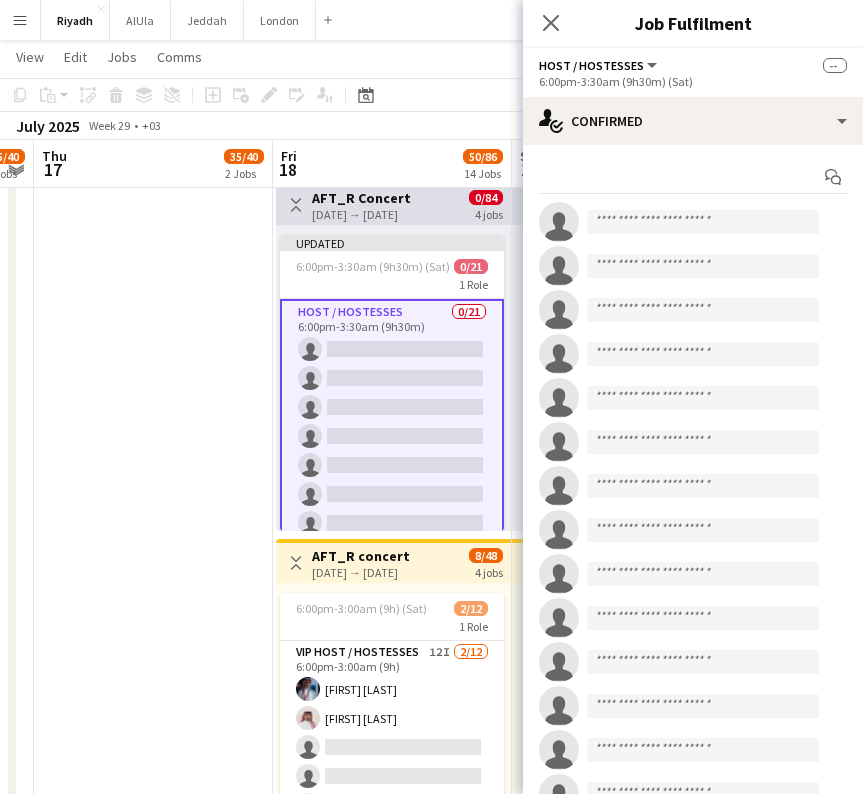 click at bounding box center (153, 535) 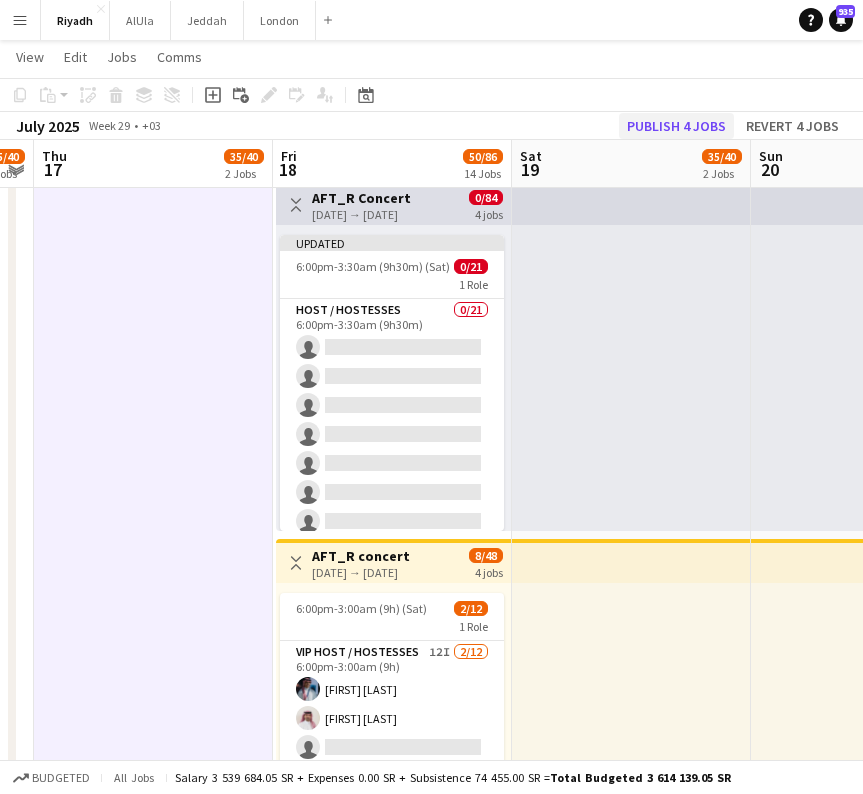 click on "Publish 4 jobs" 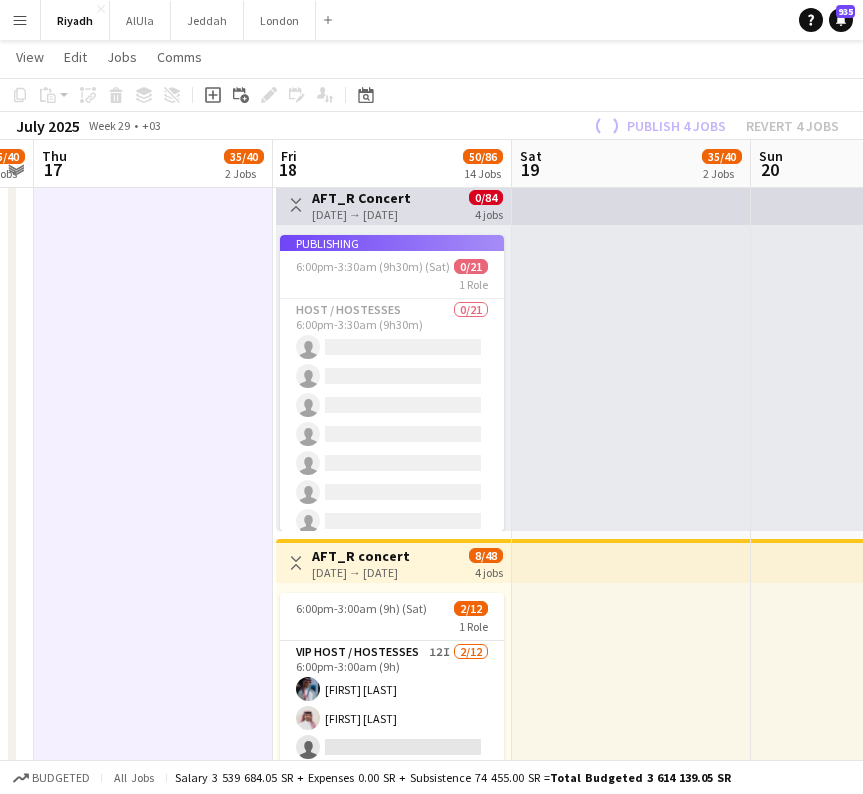 click on "Publishing   6:00pm-3:30am (9h30m) (Sat)   0/21   1 Role   Host / Hostesses    0/21   6:00pm-3:30am (9h30m)
single-neutral-actions
single-neutral-actions
single-neutral-actions
single-neutral-actions
single-neutral-actions
single-neutral-actions
single-neutral-actions
single-neutral-actions
single-neutral-actions
single-neutral-actions
single-neutral-actions
single-neutral-actions
single-neutral-actions
single-neutral-actions
single-neutral-actions" at bounding box center (392, 383) 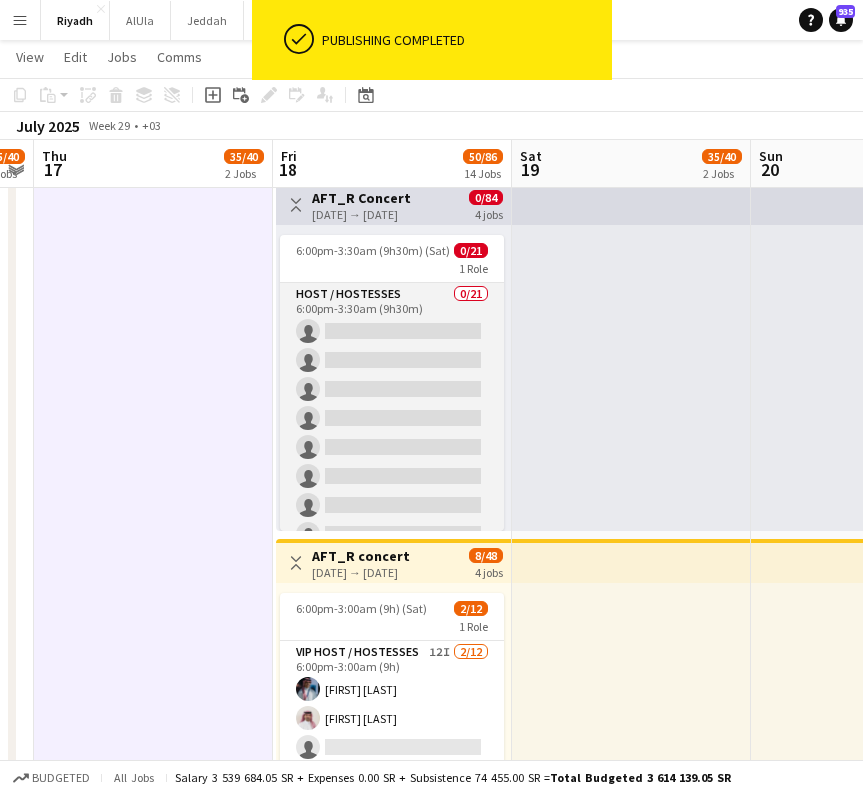 click on "Host / Hostesses    0/21   6:00pm-3:30am (9h30m)
single-neutral-actions
single-neutral-actions
single-neutral-actions
single-neutral-actions
single-neutral-actions
single-neutral-actions
single-neutral-actions
single-neutral-actions
single-neutral-actions
single-neutral-actions
single-neutral-actions
single-neutral-actions
single-neutral-actions
single-neutral-actions
single-neutral-actions
single-neutral-actions" at bounding box center (392, 607) 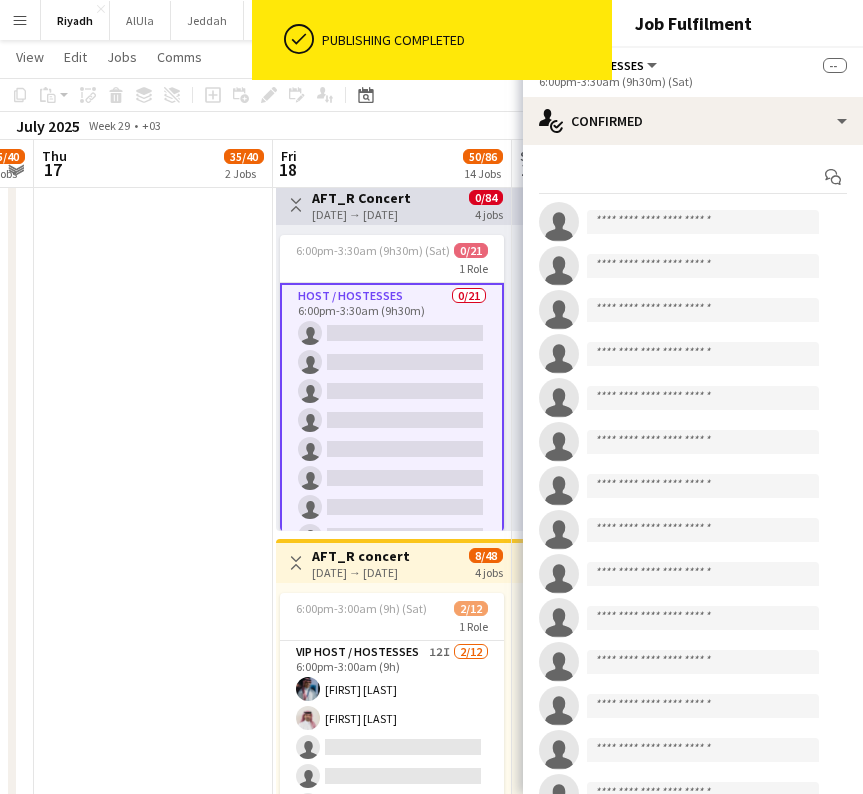 click on "6:00pm-3:30am (9h30m) (Sat)" 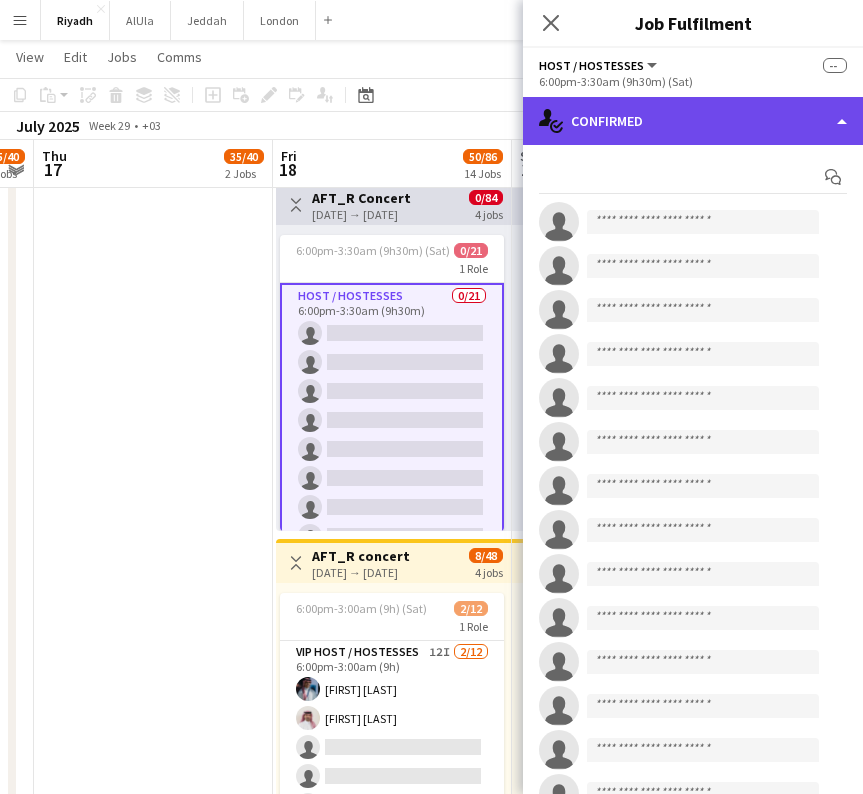 click on "single-neutral-actions-check-2
Confirmed" 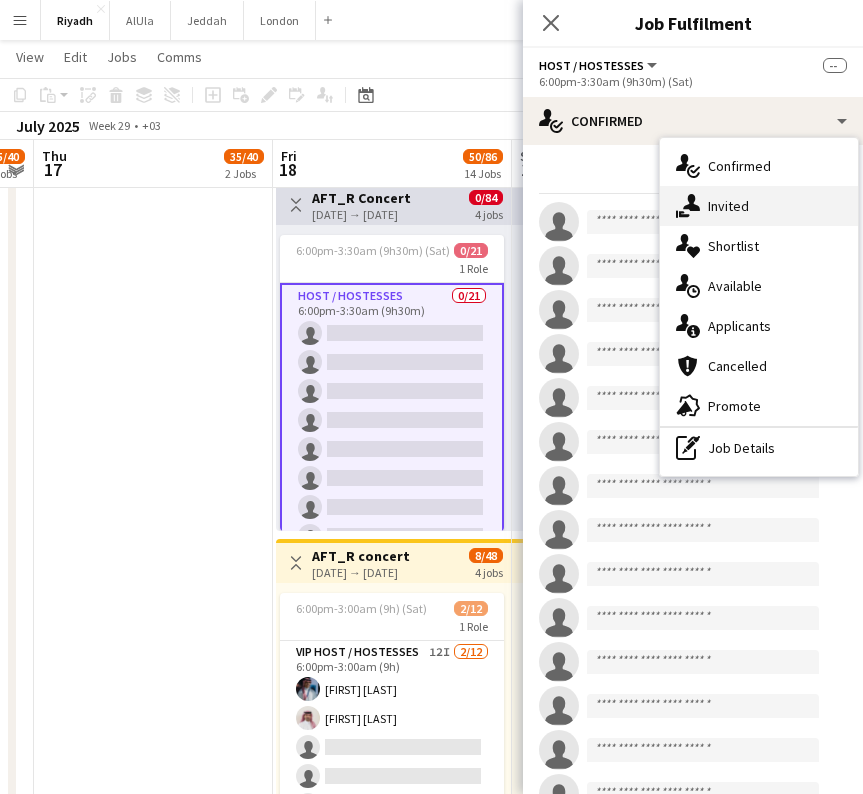 click on "single-neutral-actions-share-1
Invited" at bounding box center (759, 206) 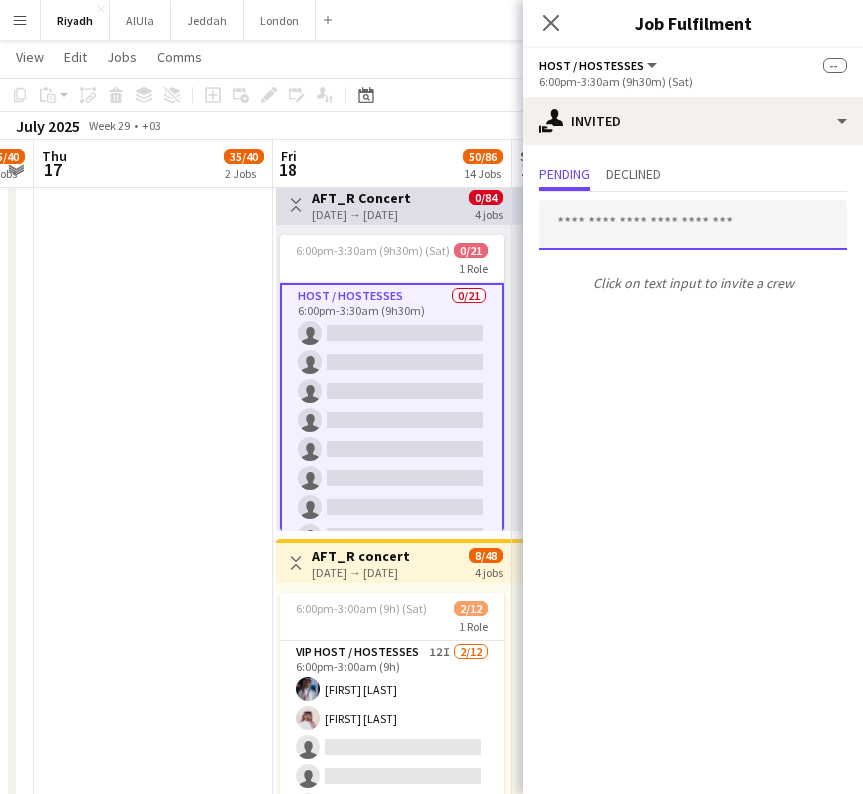click at bounding box center (693, 225) 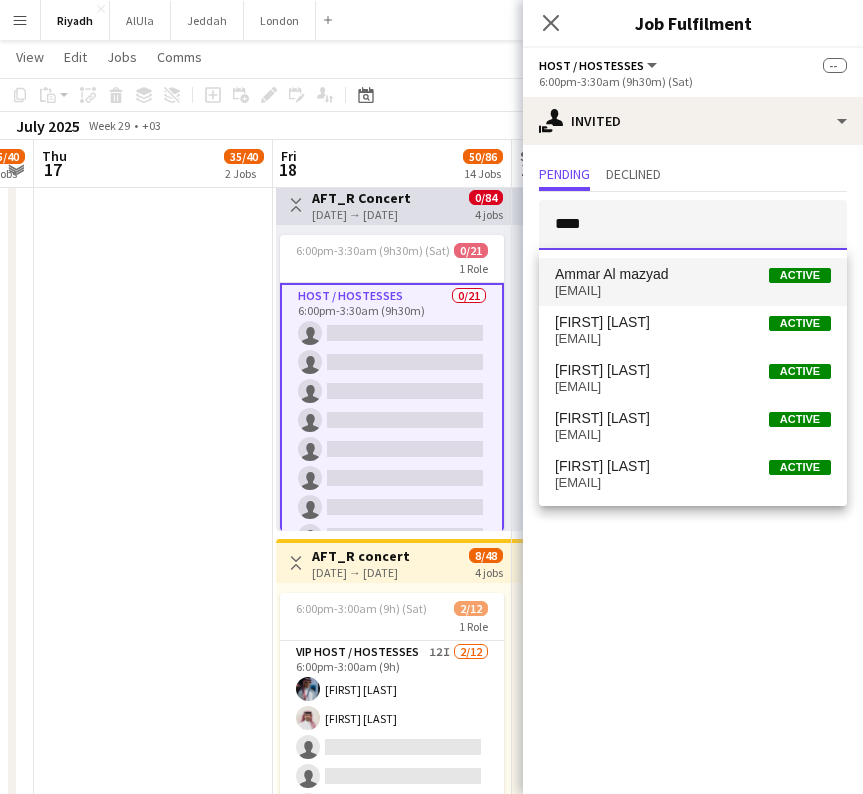 type on "****" 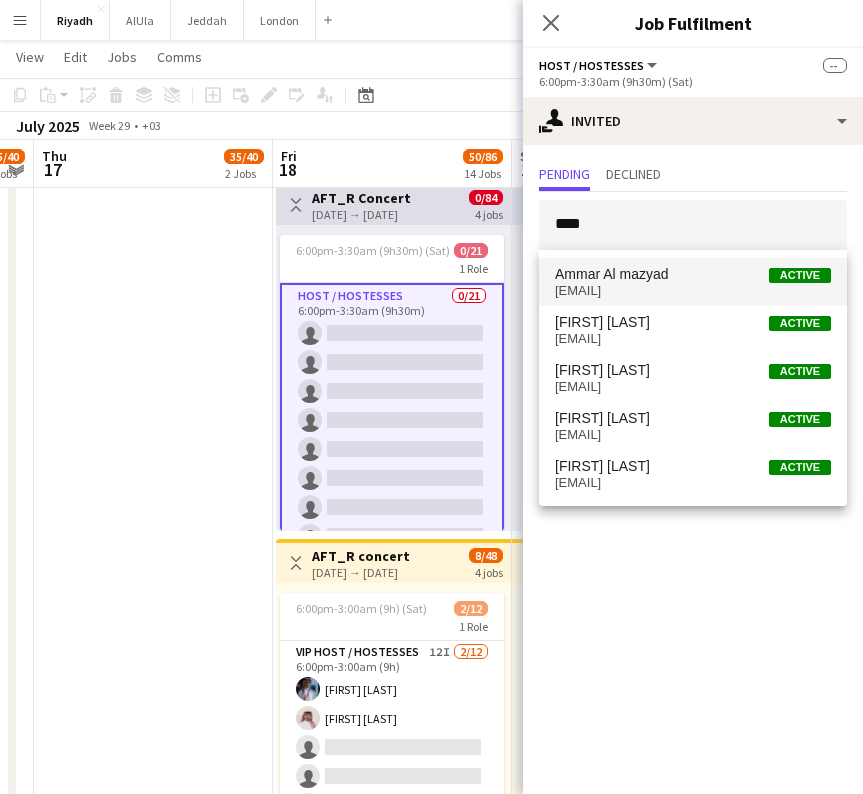 click on "Ammar Al mazyad  Active" at bounding box center (693, 274) 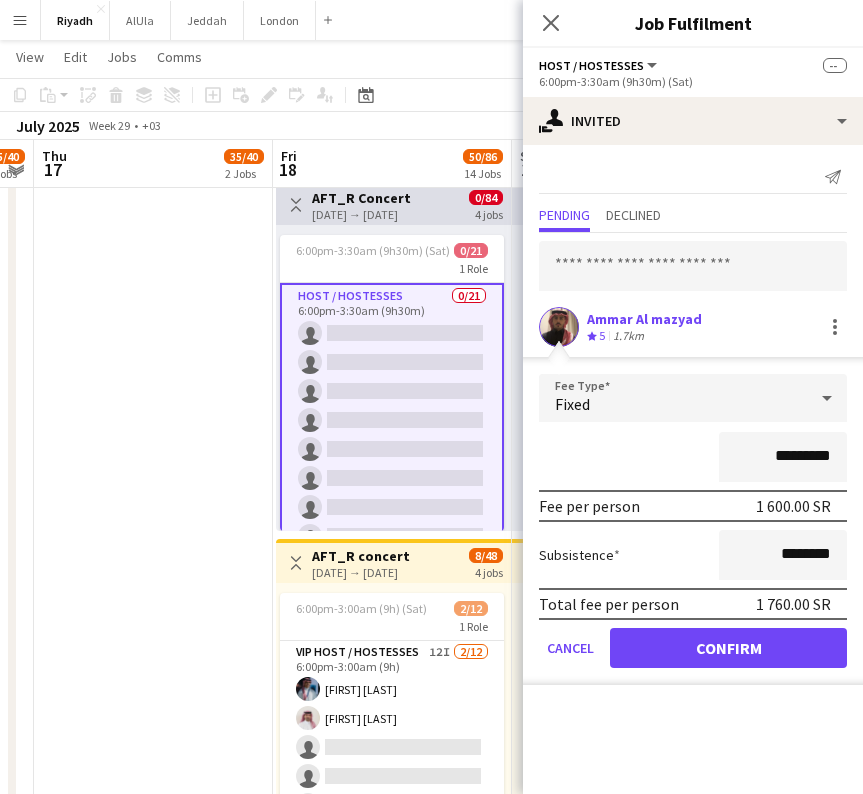 click on "Confirm" 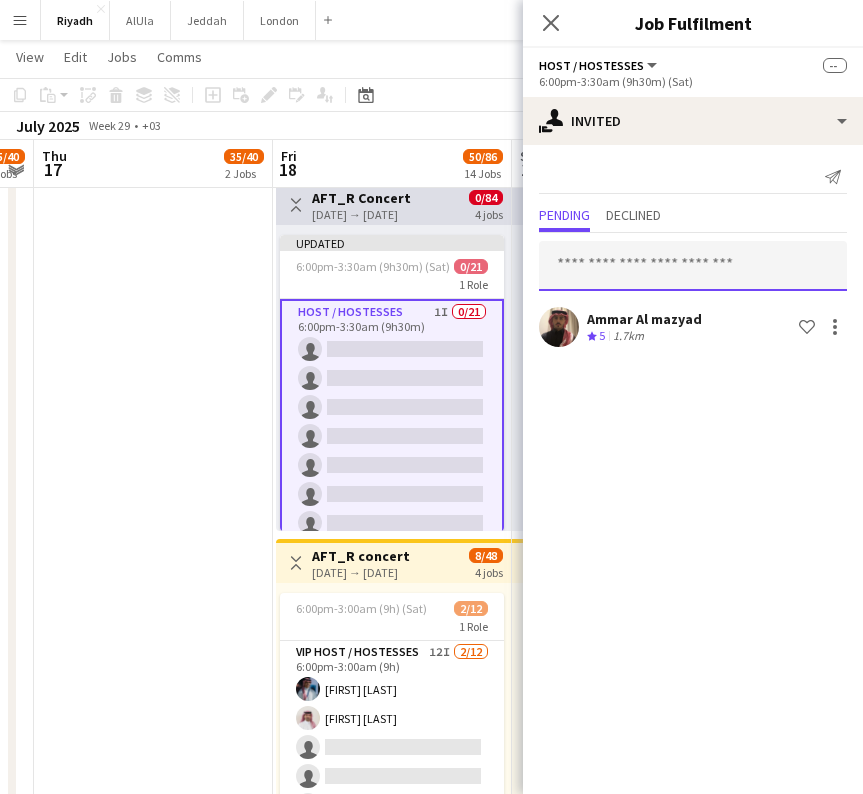 click at bounding box center [693, 266] 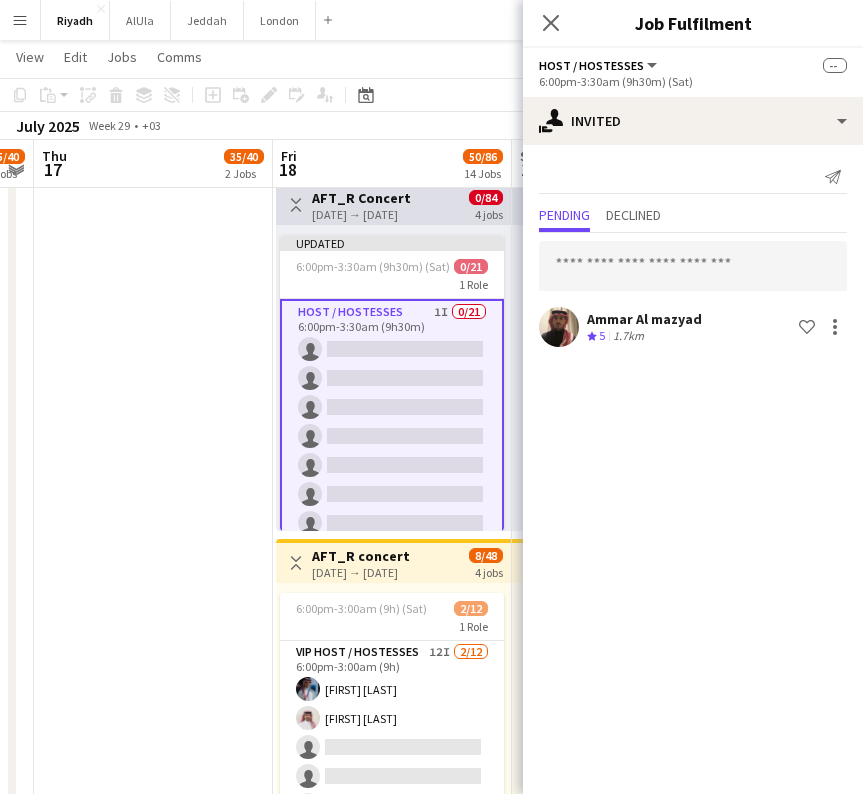 click on "user-plus
Invited
Send notification
Pending Declined  Ammar Al mazyad
Crew rating
5   1.7km
Shortlist crew" 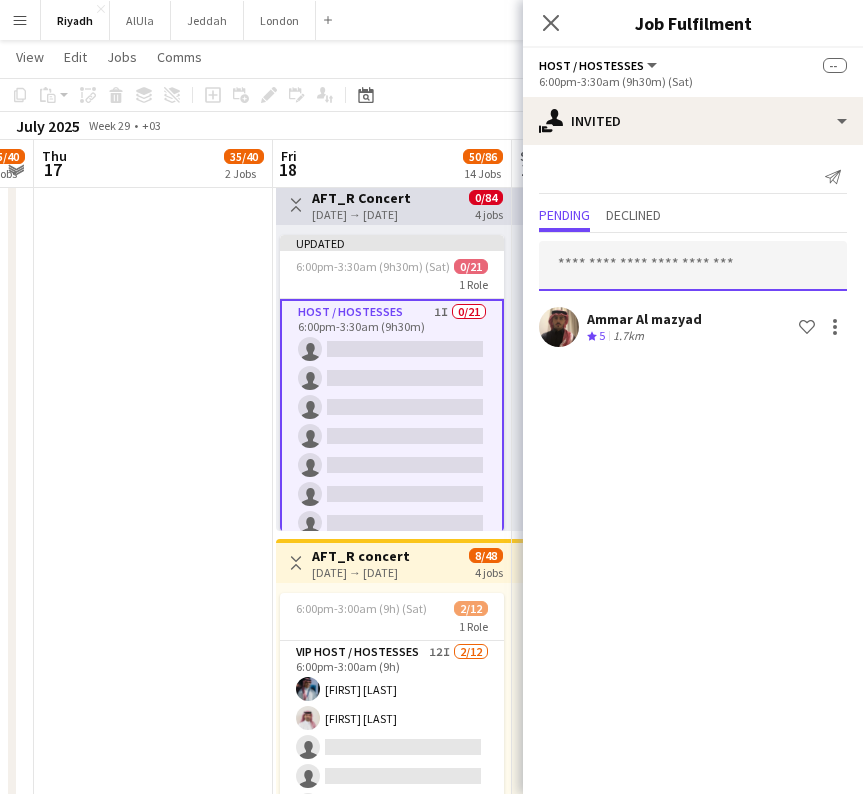 click at bounding box center (693, 266) 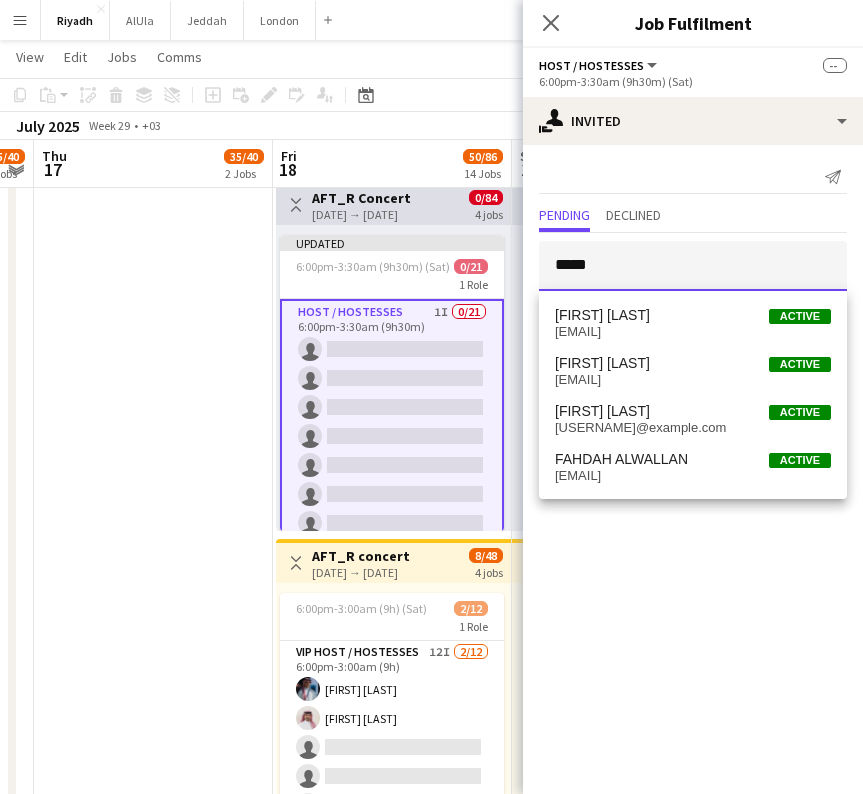 type on "*****" 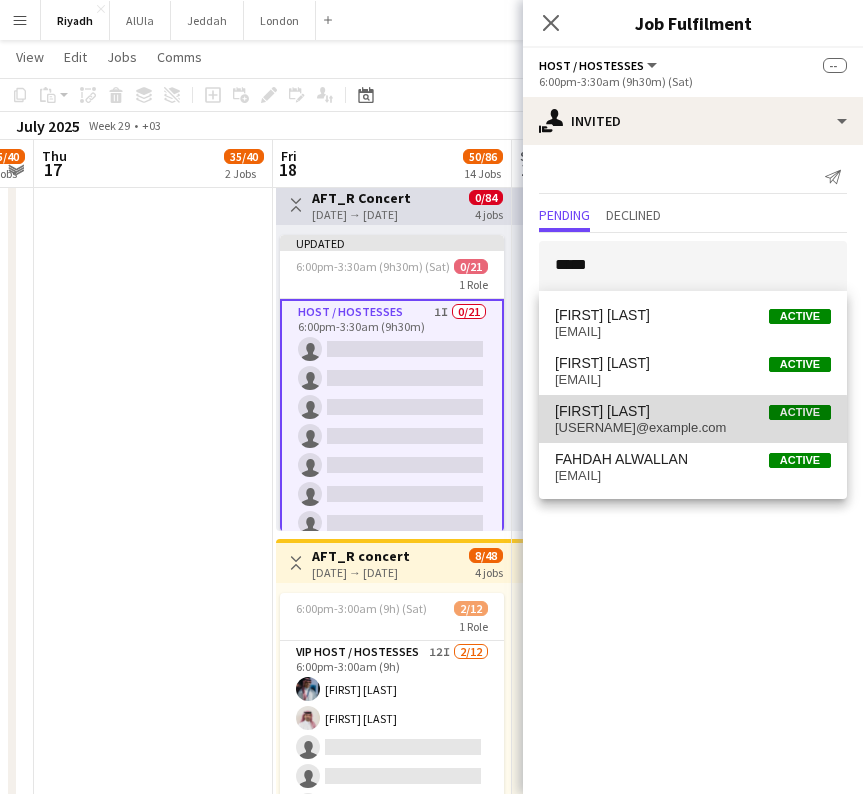 drag, startPoint x: 714, startPoint y: 263, endPoint x: 646, endPoint y: 431, distance: 181.24017 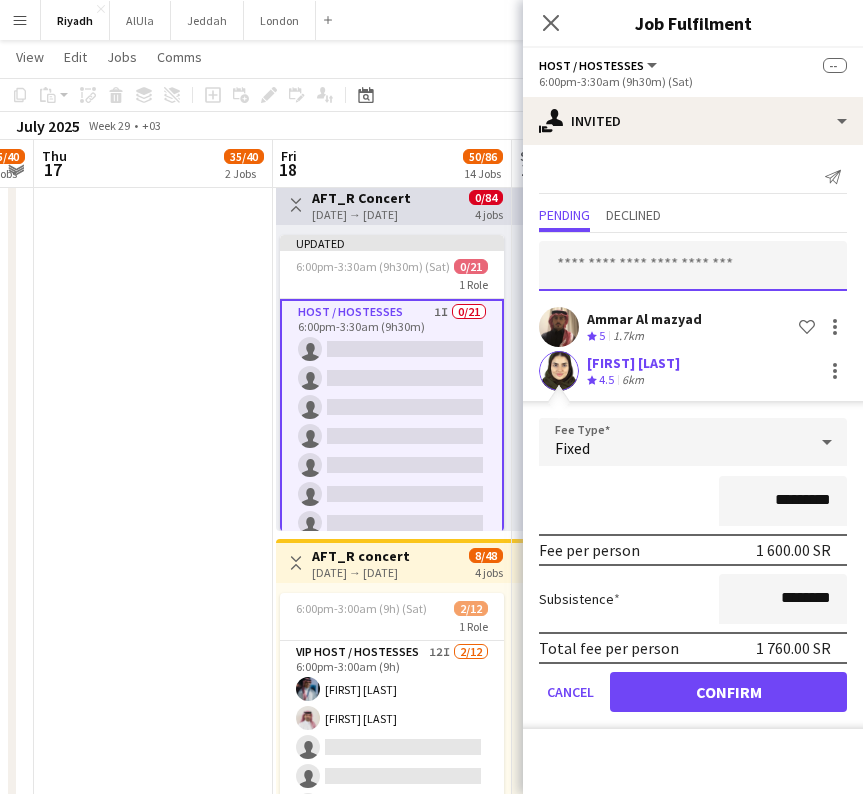 click at bounding box center (693, 266) 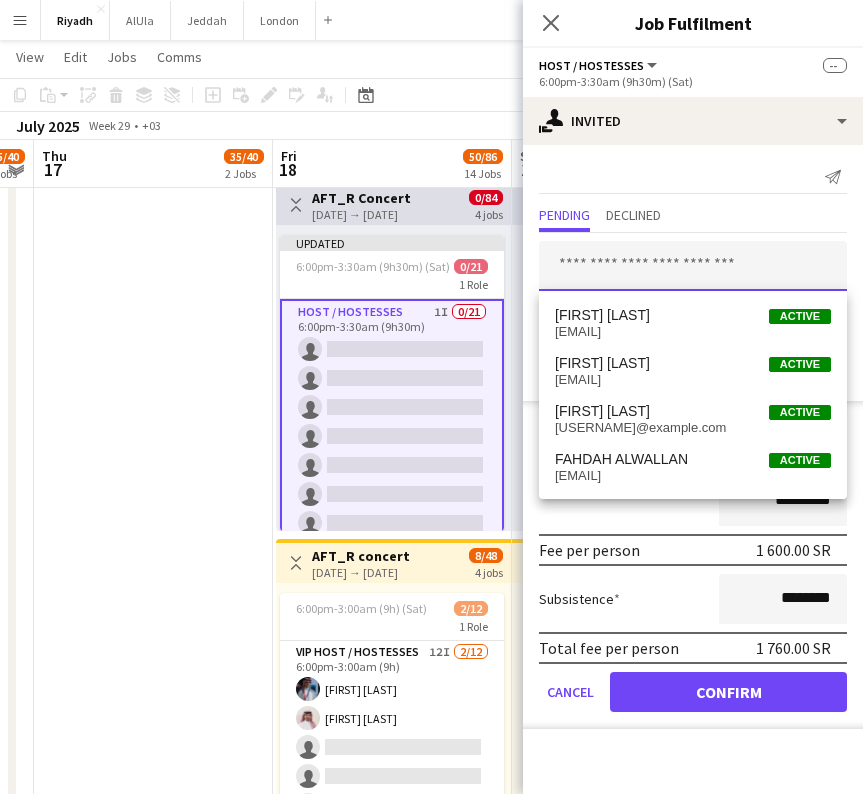 click at bounding box center (693, 266) 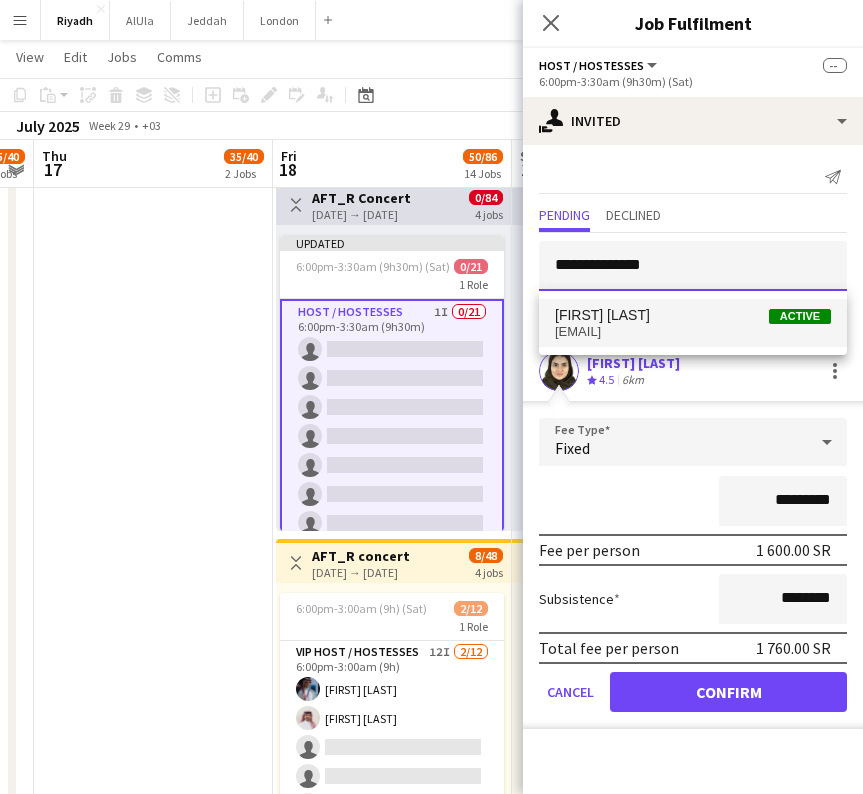 type on "**********" 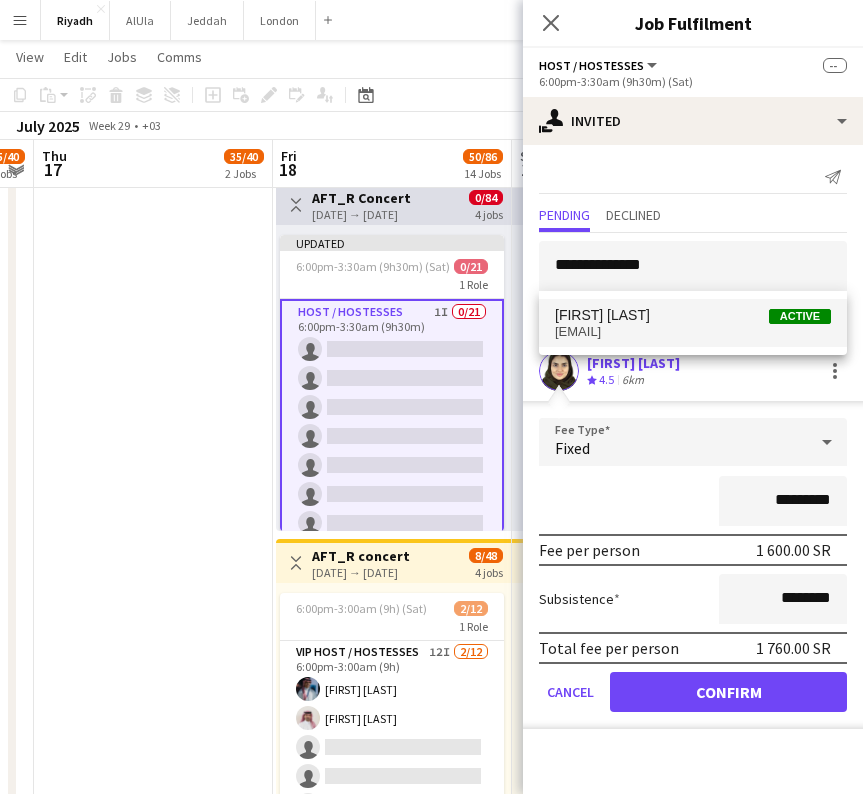 click on "azoztube7@gmail.com" at bounding box center [693, 332] 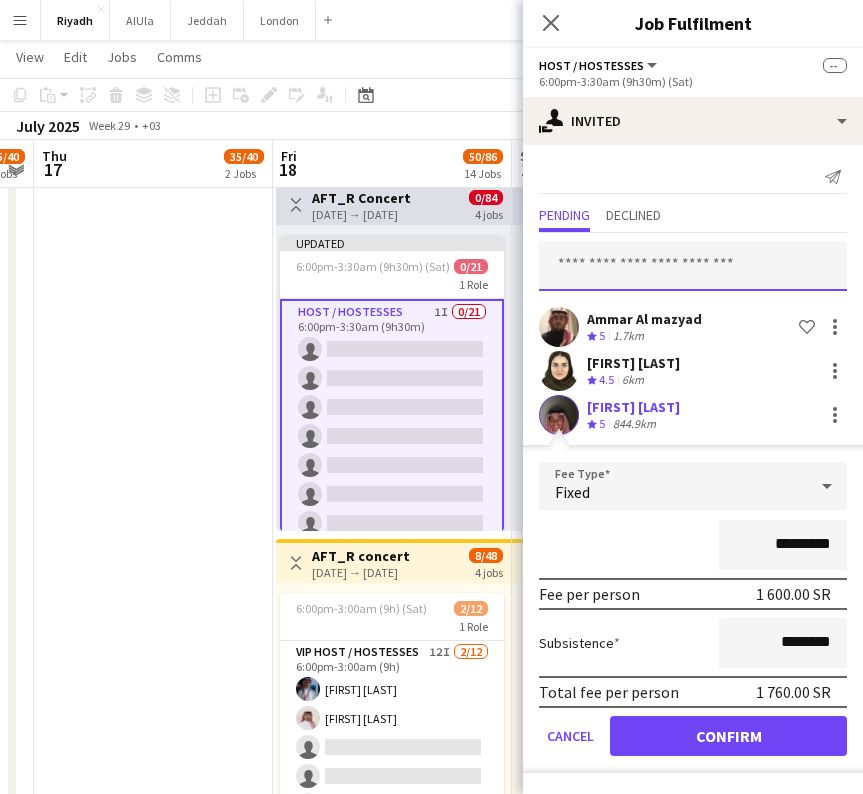 click at bounding box center (693, 266) 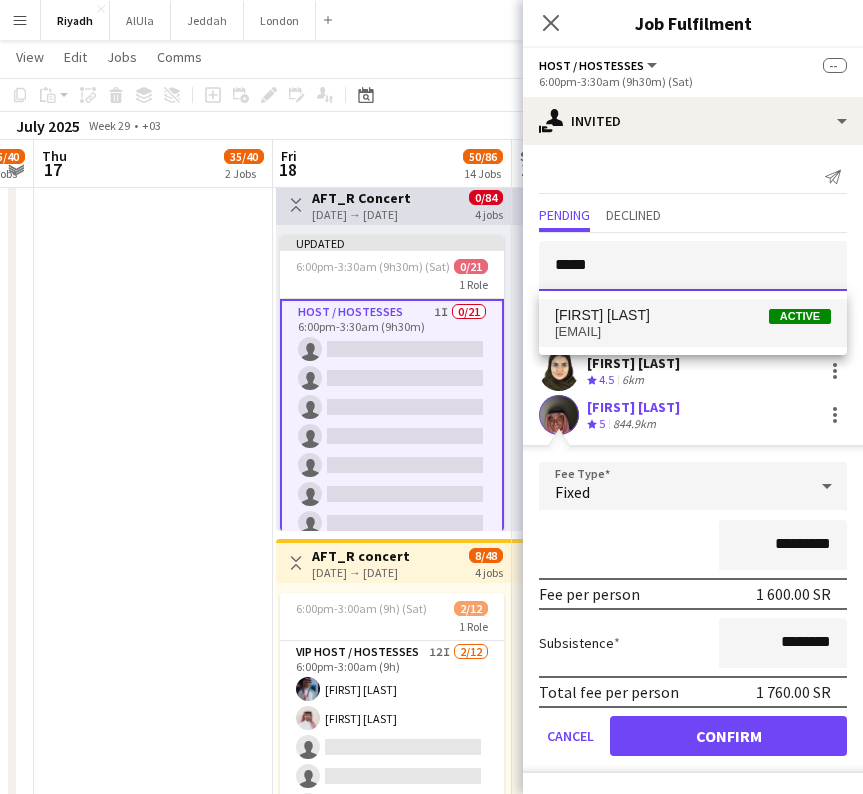type on "*****" 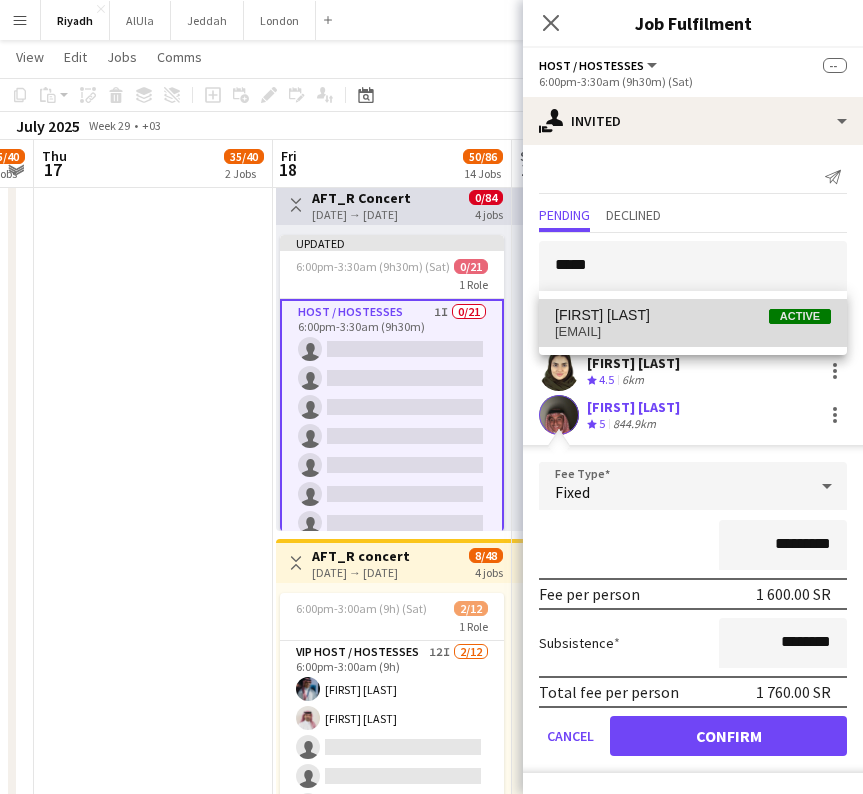 click on "farrah.kadourah@example.com" at bounding box center [693, 332] 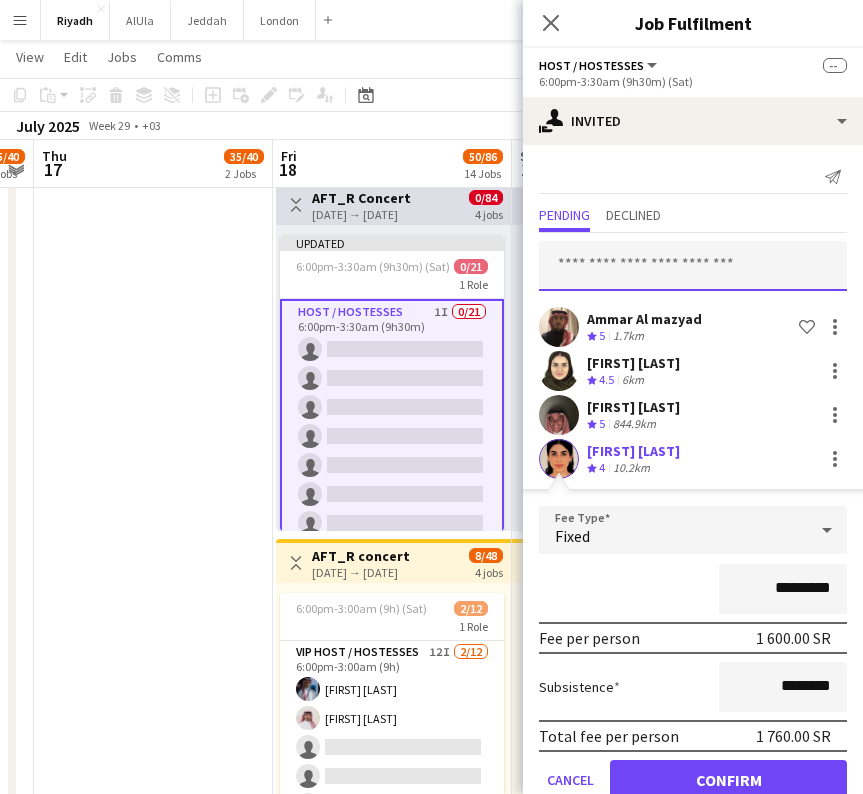 click at bounding box center [693, 266] 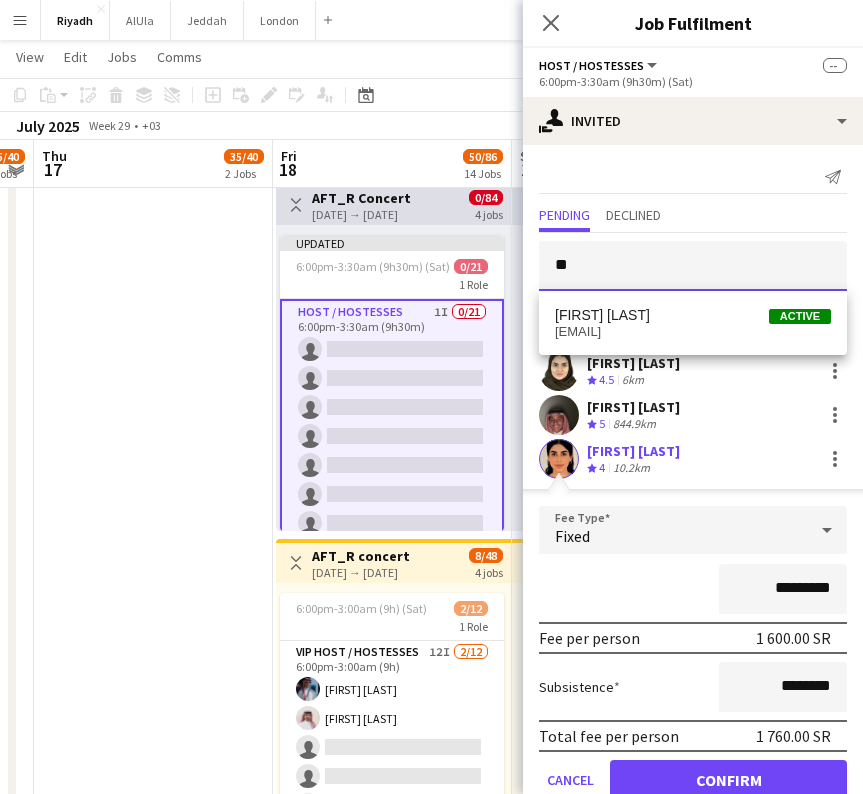 type on "*" 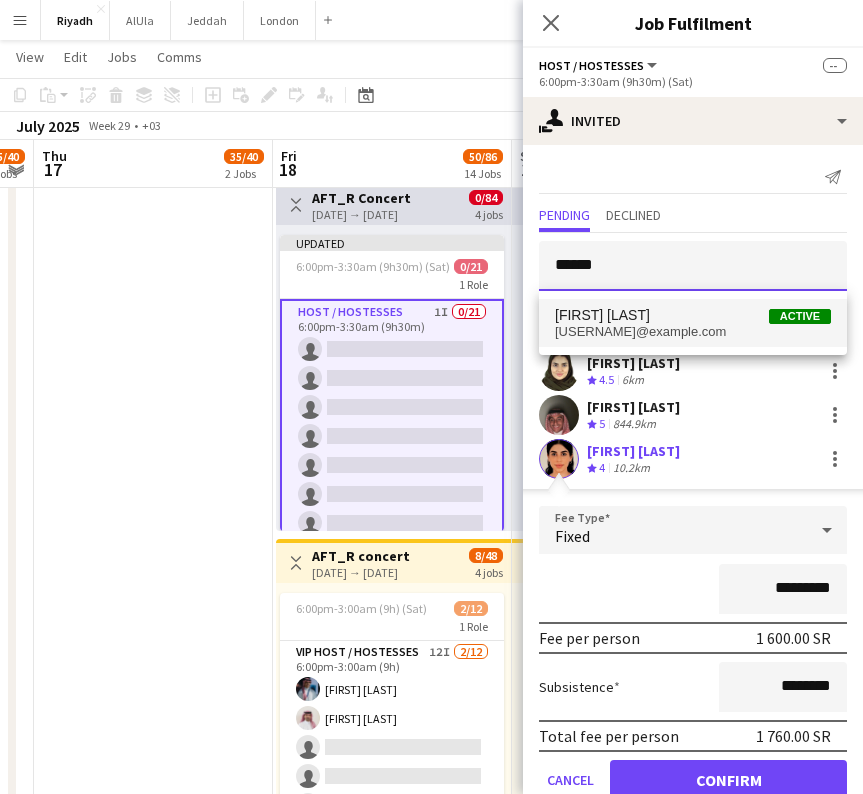 type on "******" 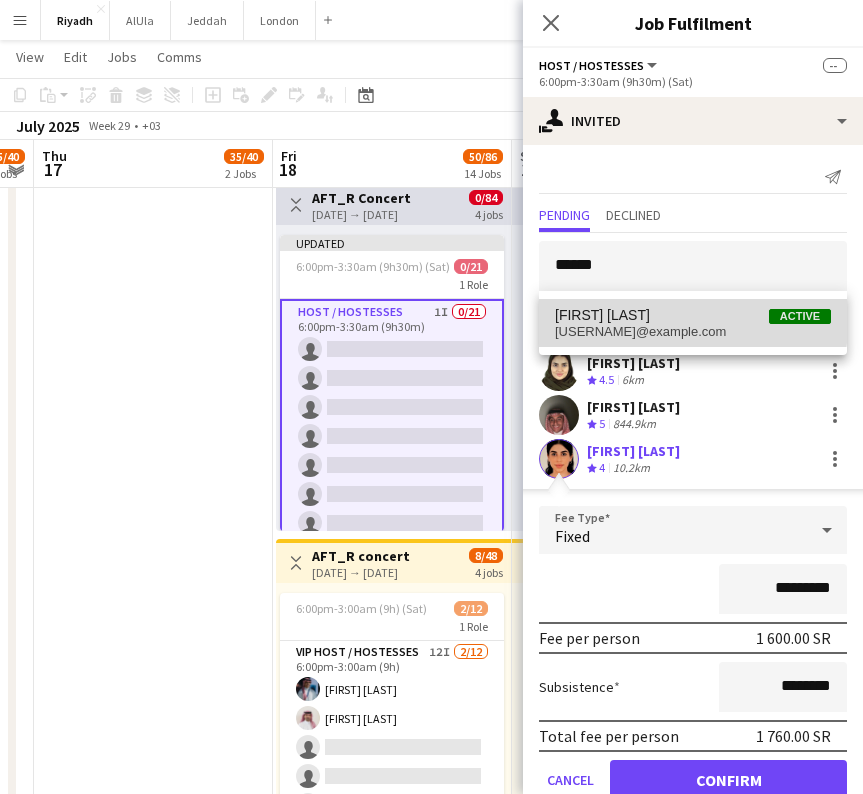 click on "Jowana Boushi  Active" at bounding box center (693, 315) 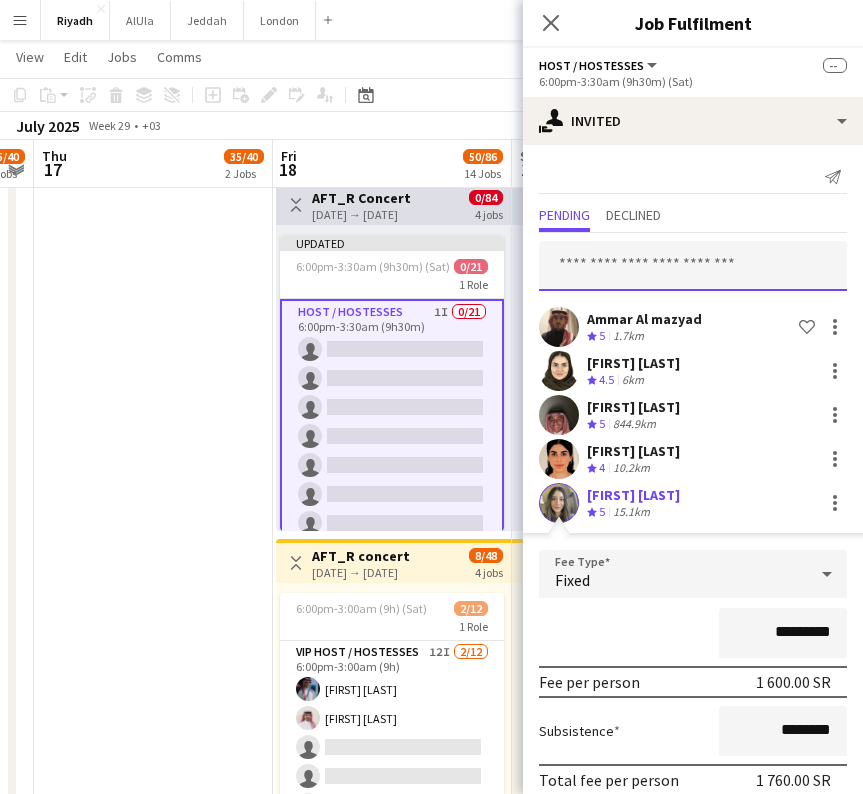 click at bounding box center (693, 266) 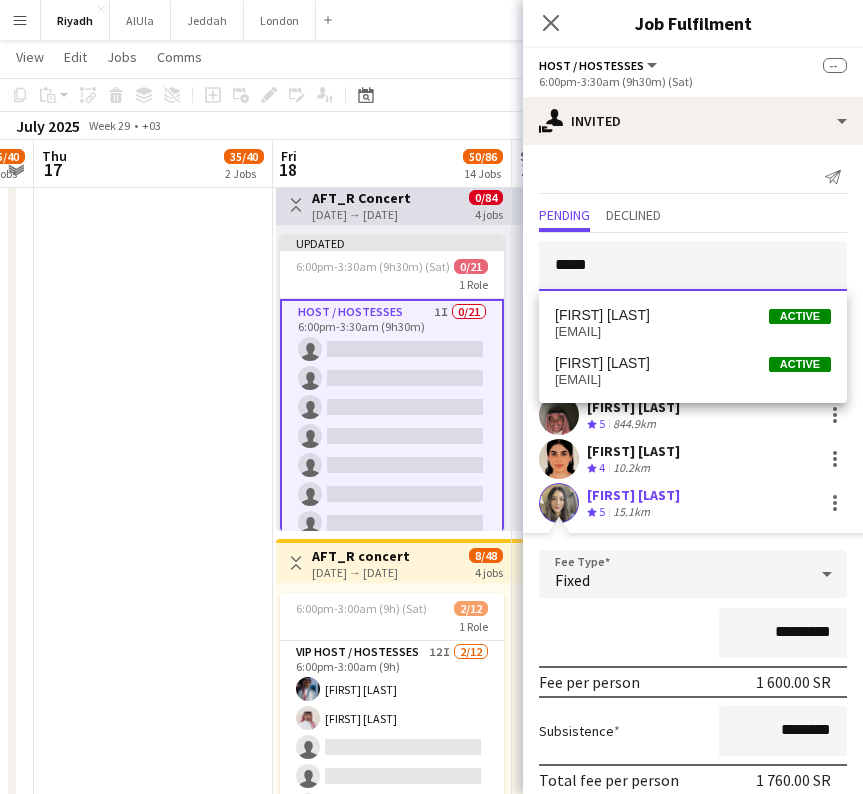 type on "*****" 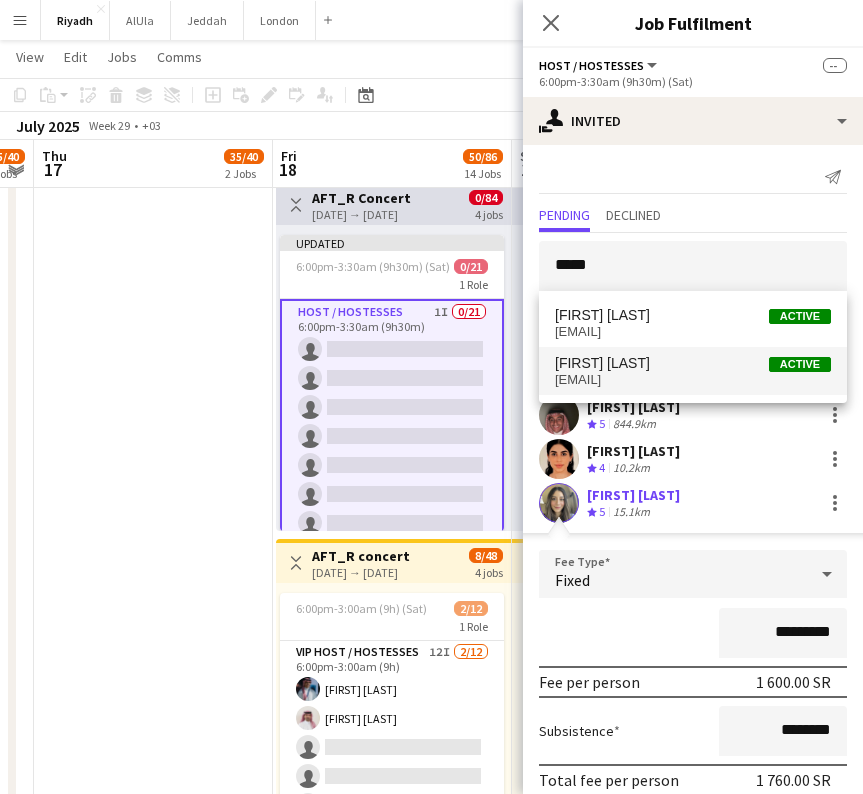 drag, startPoint x: 690, startPoint y: 261, endPoint x: 647, endPoint y: 377, distance: 123.71338 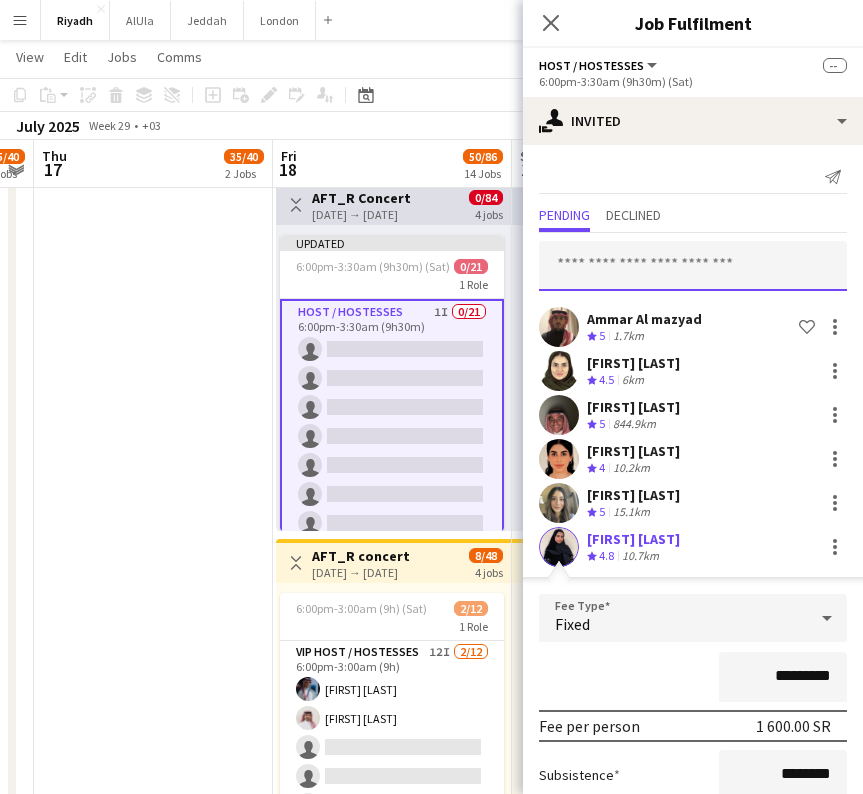 click at bounding box center (693, 266) 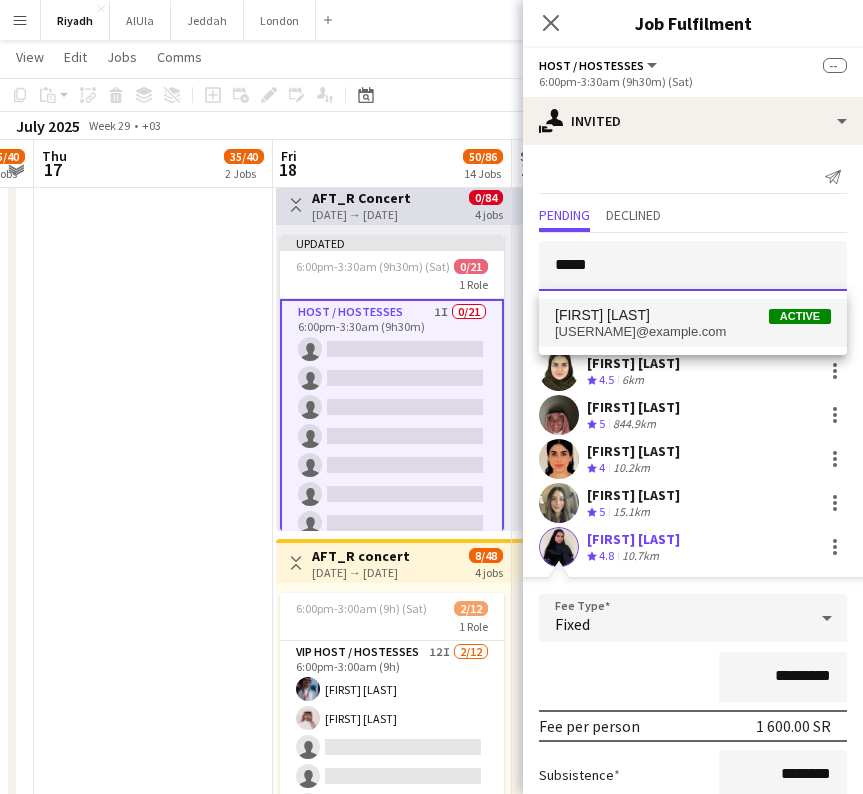 type on "*****" 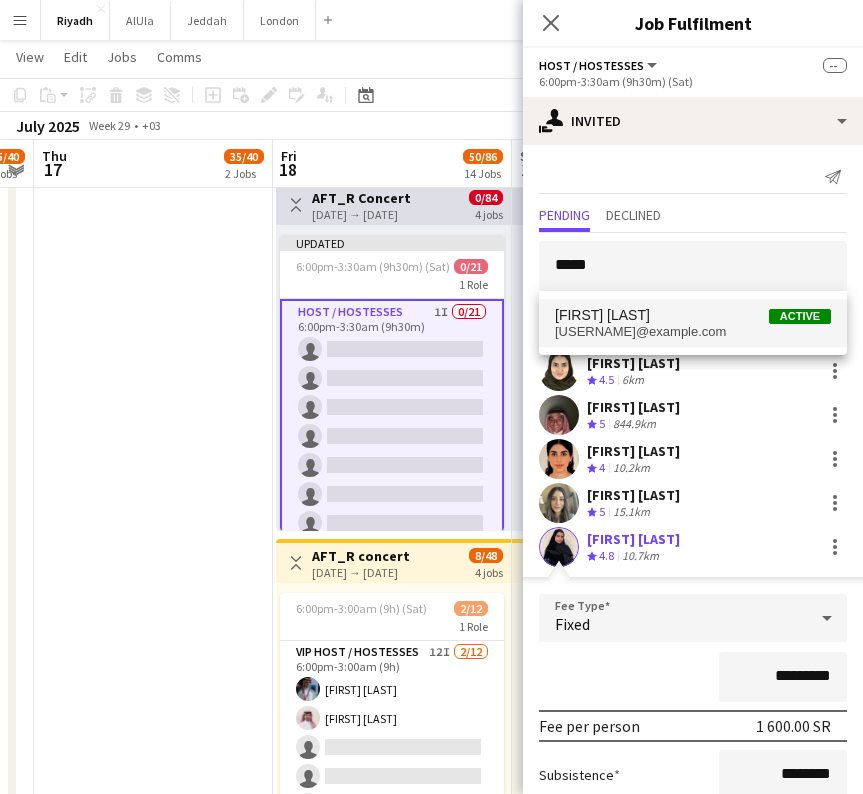 click on "karenkaraki23@gmail.com" at bounding box center [693, 332] 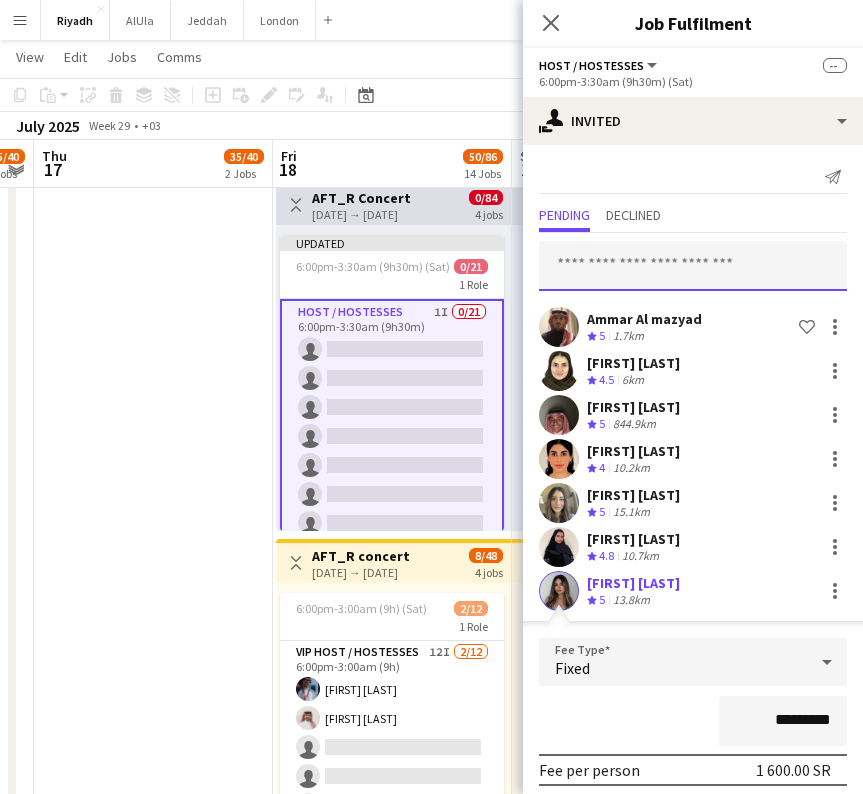 click at bounding box center (693, 266) 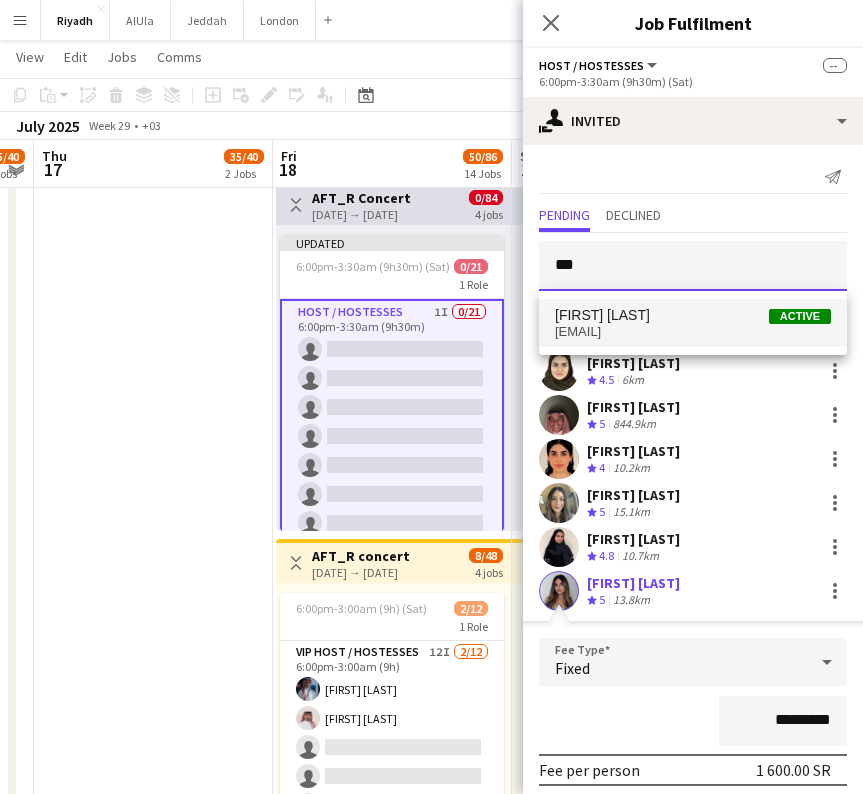 type on "***" 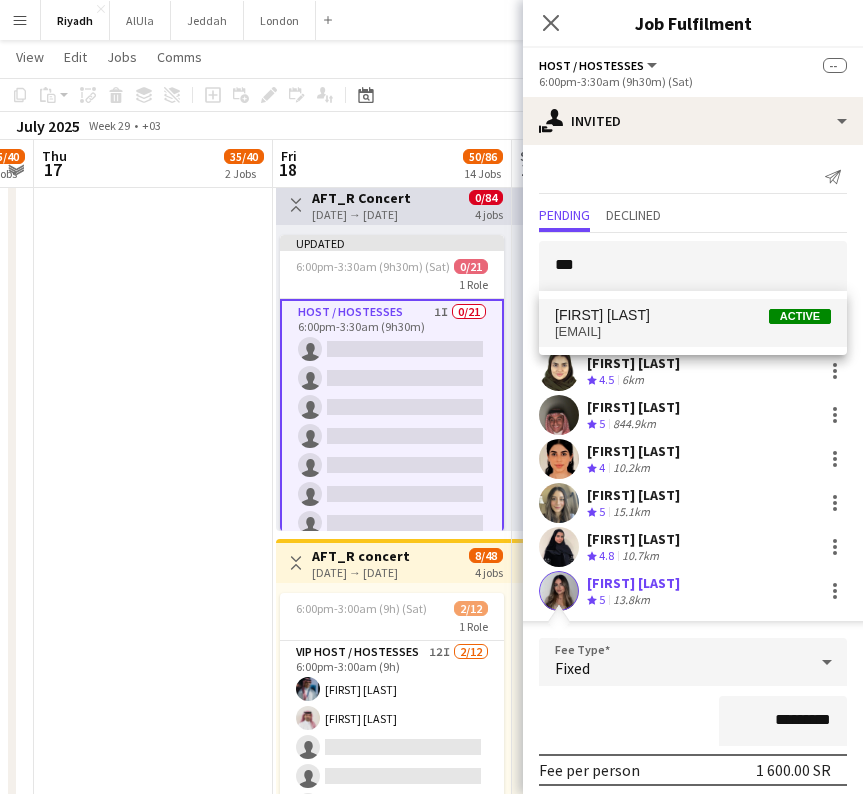 click on "Kawther Mirza  Active  mirzakawther909@gmail.com" at bounding box center (693, 323) 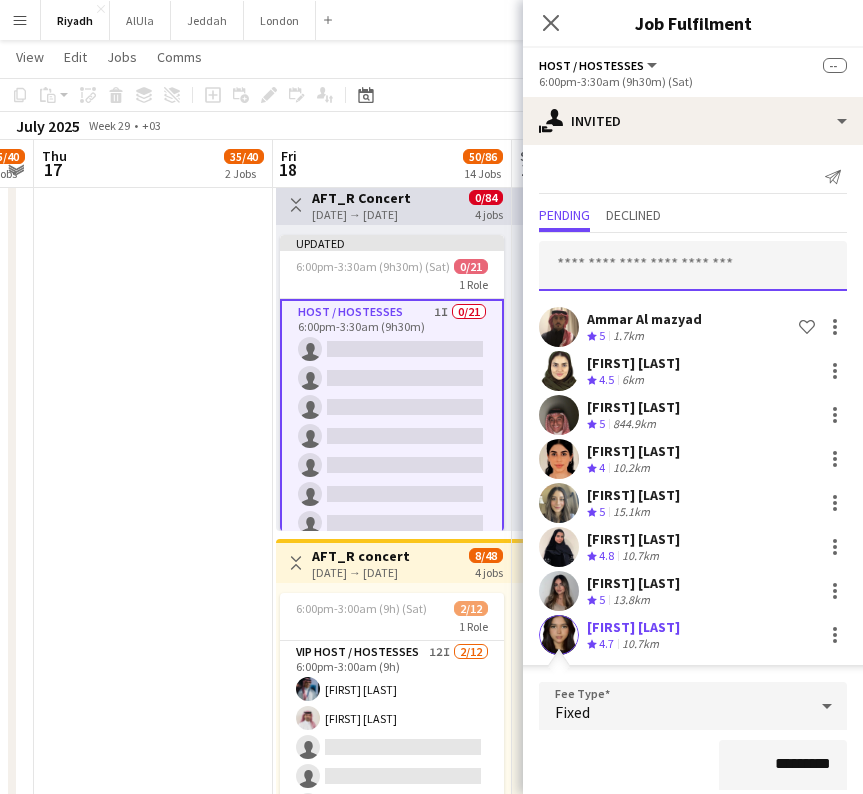 click at bounding box center (693, 266) 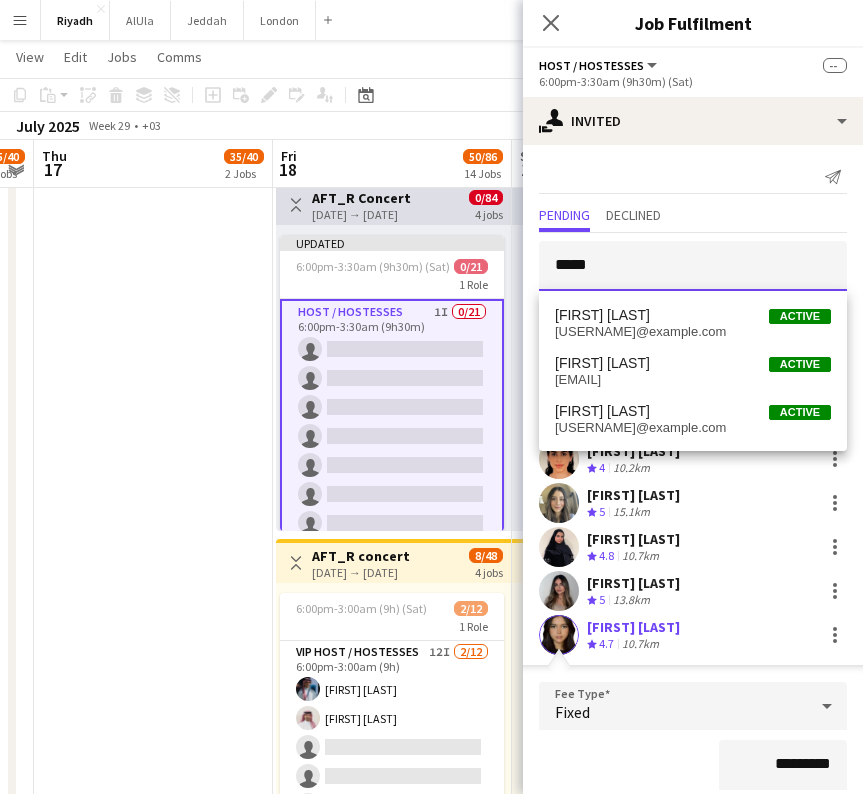 type on "****" 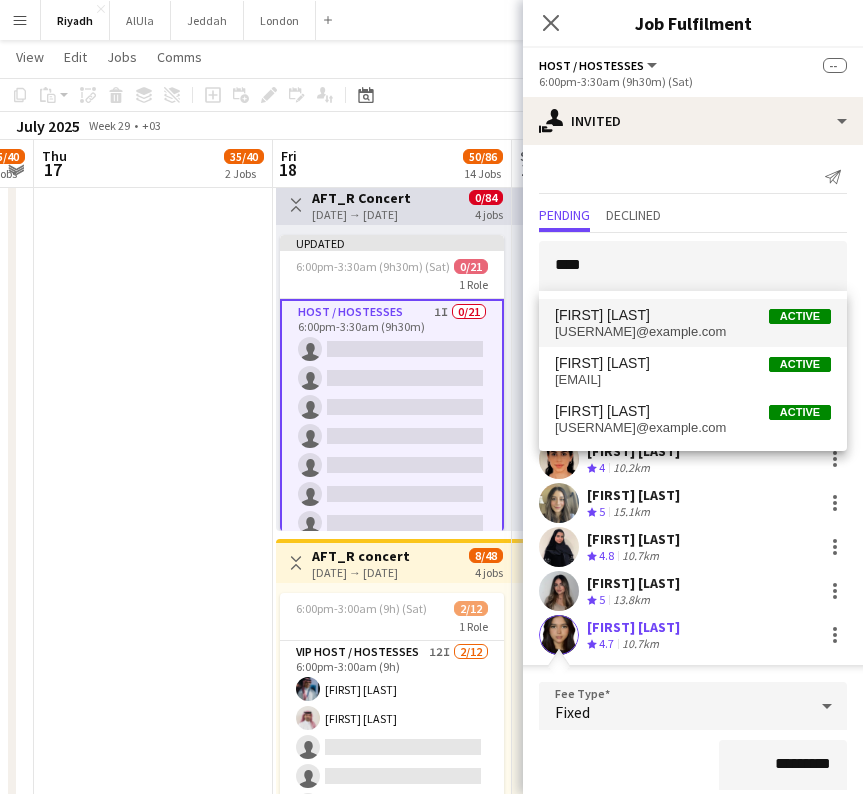 drag, startPoint x: 662, startPoint y: 264, endPoint x: 678, endPoint y: 314, distance: 52.49762 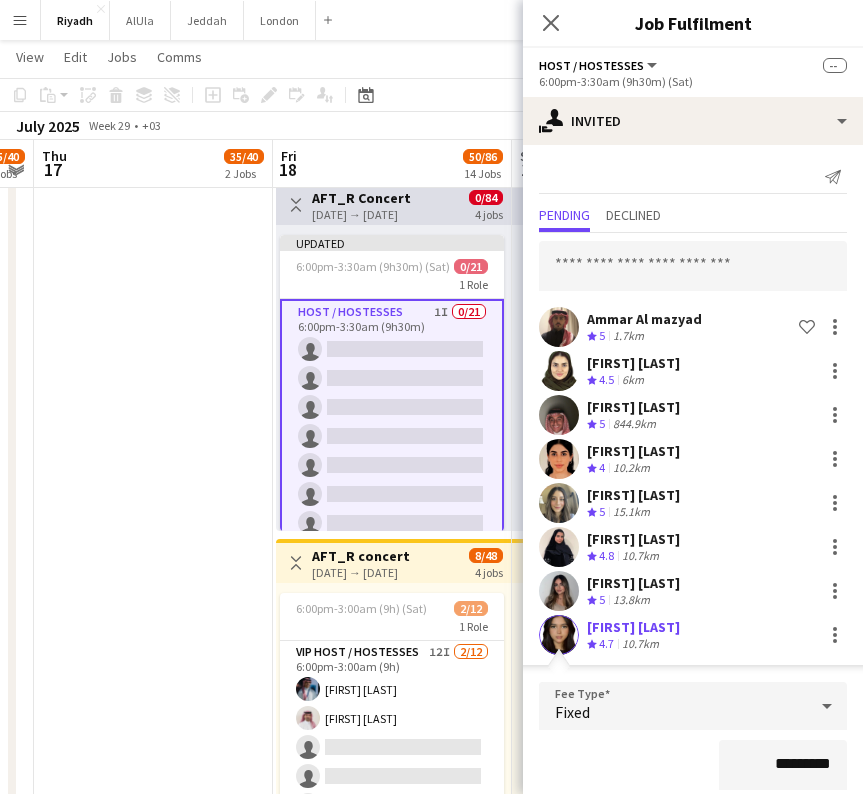scroll, scrollTop: 263, scrollLeft: 0, axis: vertical 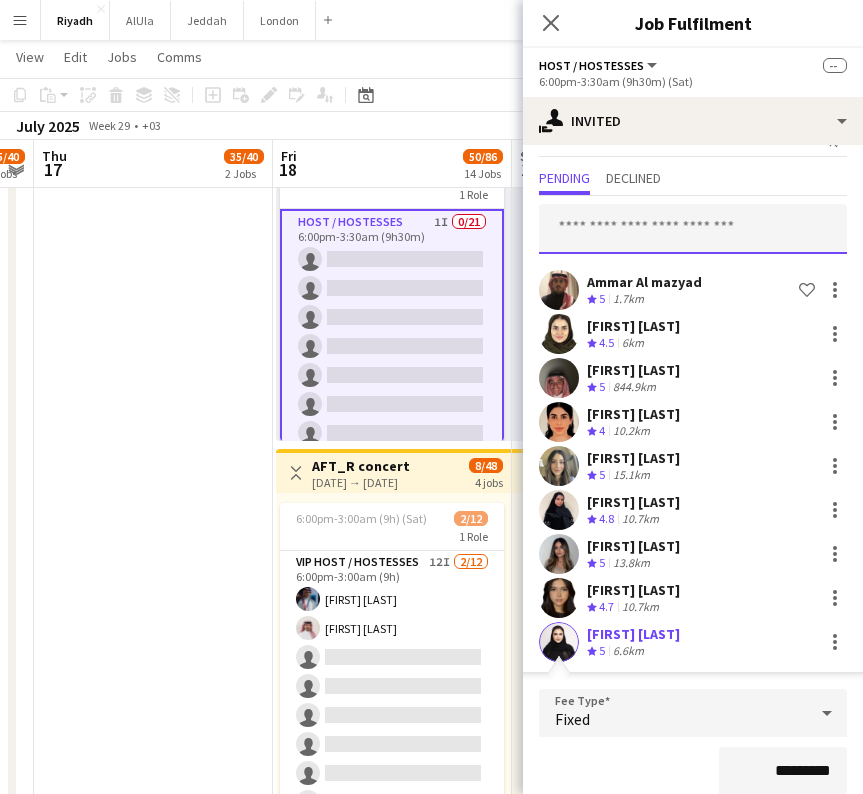 click at bounding box center (693, 229) 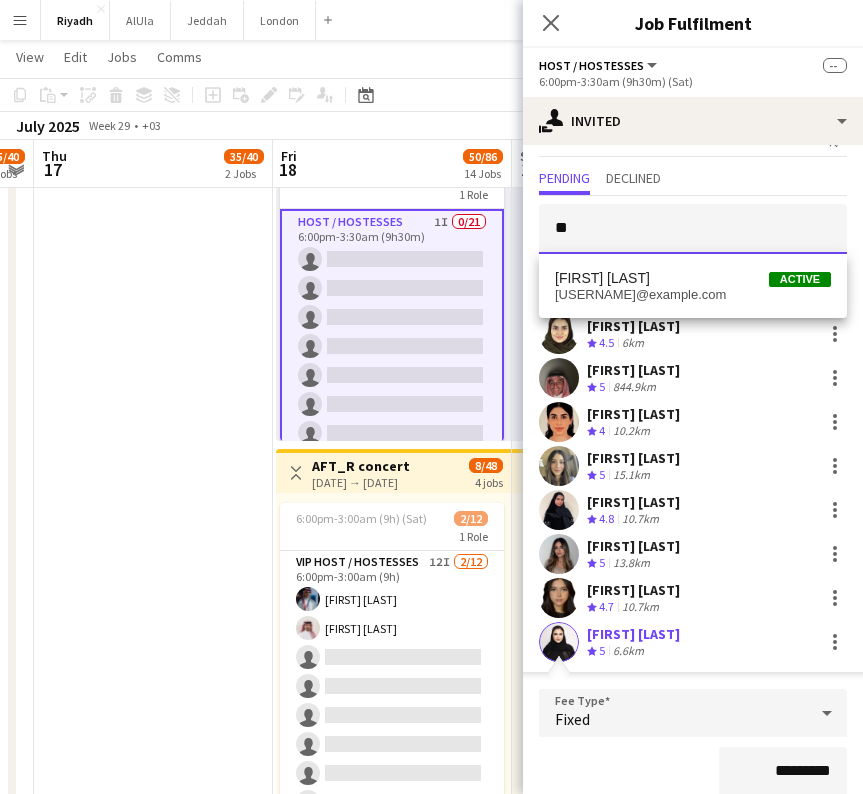 type on "*" 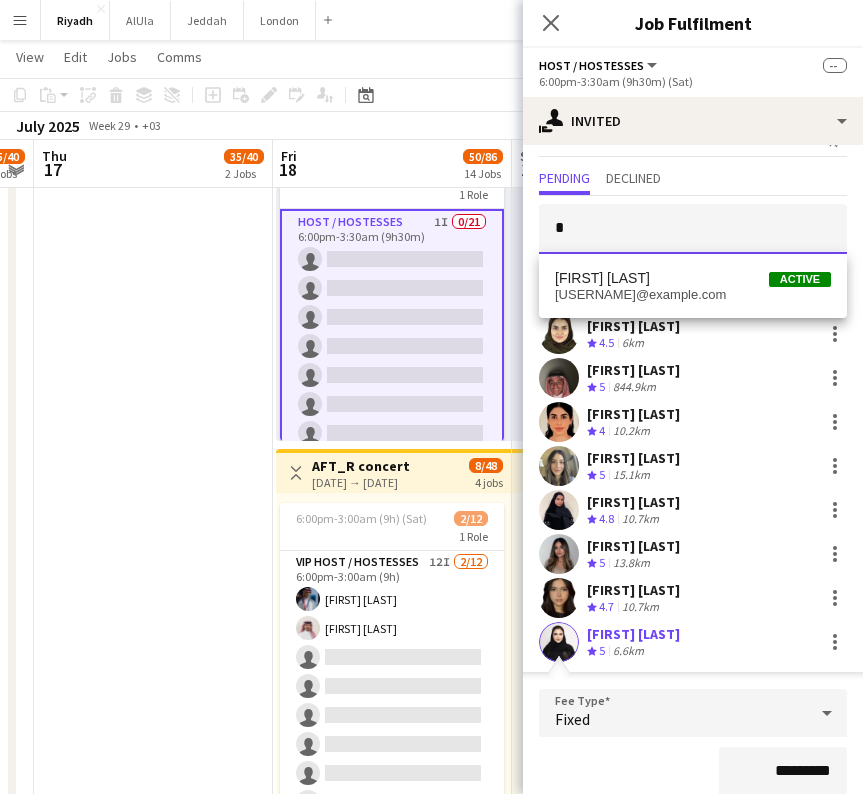 type 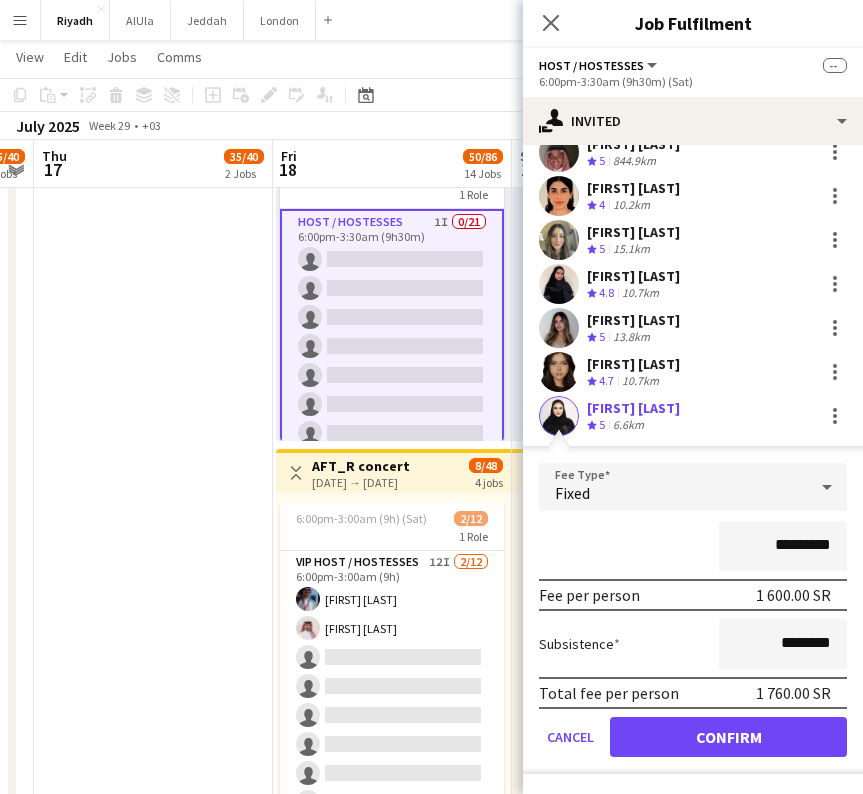 scroll, scrollTop: 263, scrollLeft: 0, axis: vertical 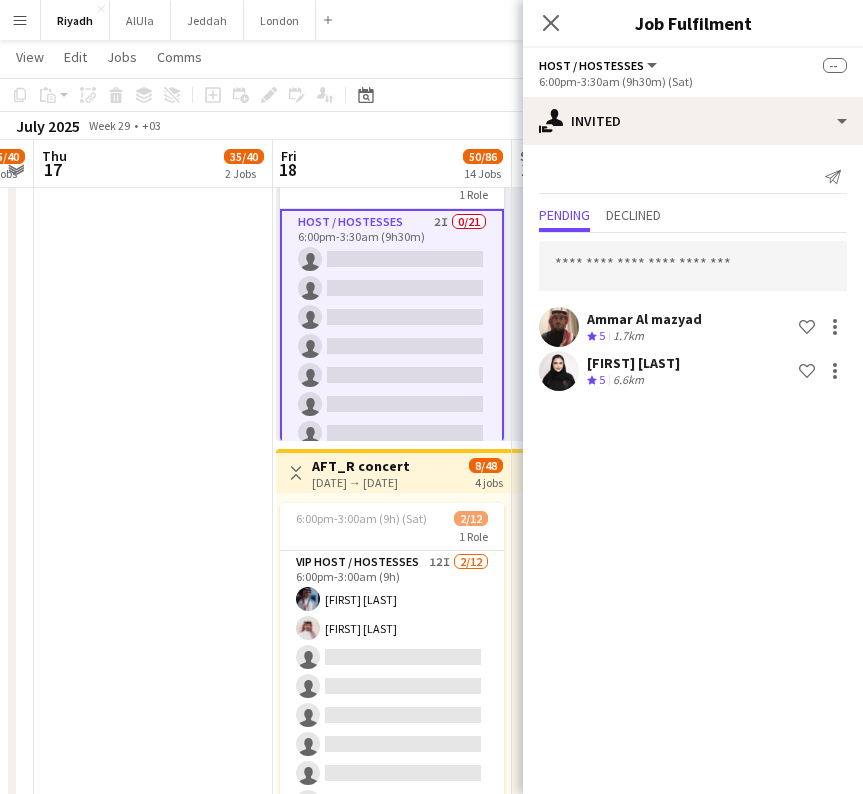 click on "user-plus
Invited
Send notification
Pending Declined  Ammar Al mazyad
Crew rating
5   1.7km
Shortlist crew
Khawater Albarrak
Crew rating
5   6.6km
Shortlist crew" 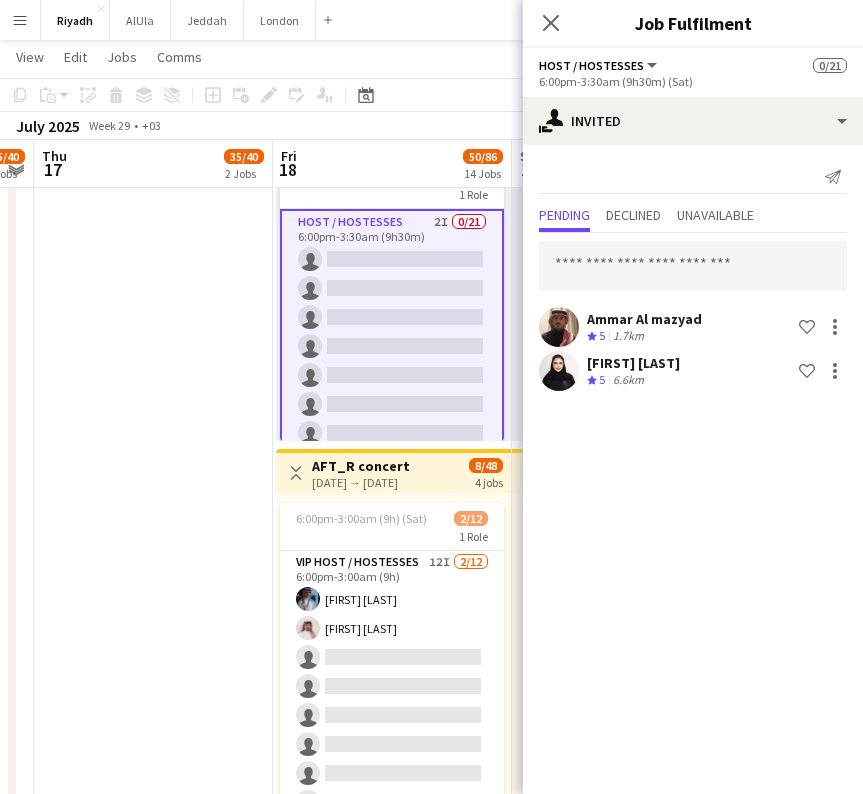 click on "Host / Hostesses    2I   0/21   6:00pm-3:30am (9h30m)
single-neutral-actions
single-neutral-actions
single-neutral-actions
single-neutral-actions
single-neutral-actions
single-neutral-actions
single-neutral-actions
single-neutral-actions
single-neutral-actions
single-neutral-actions
single-neutral-actions
single-neutral-actions
single-neutral-actions
single-neutral-actions
single-neutral-actions
single-neutral-actions" at bounding box center [392, 535] 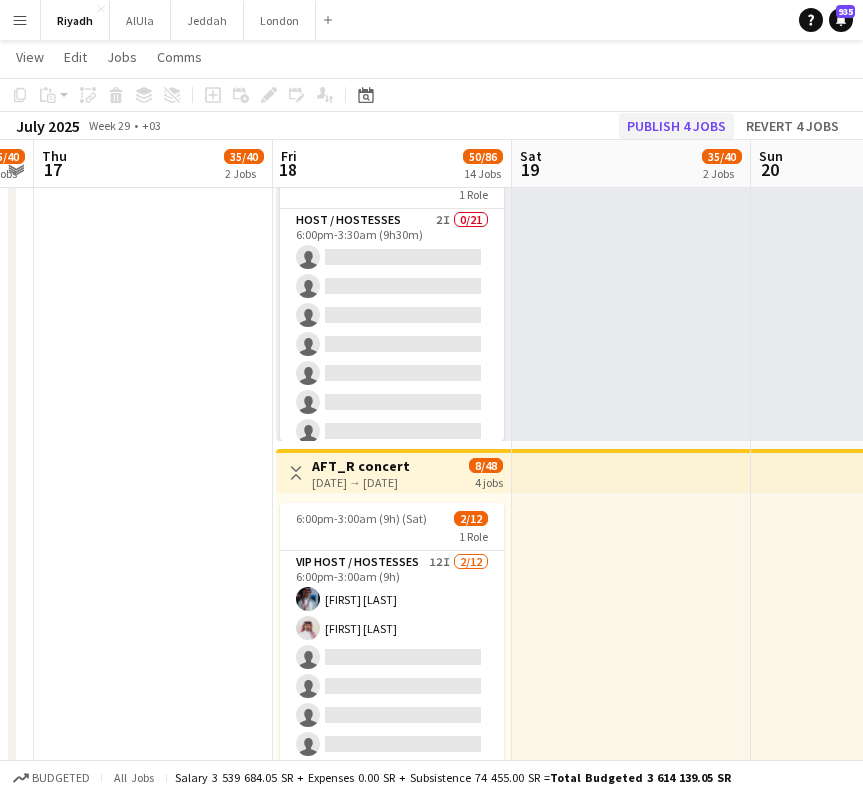 click on "Publish 4 jobs" 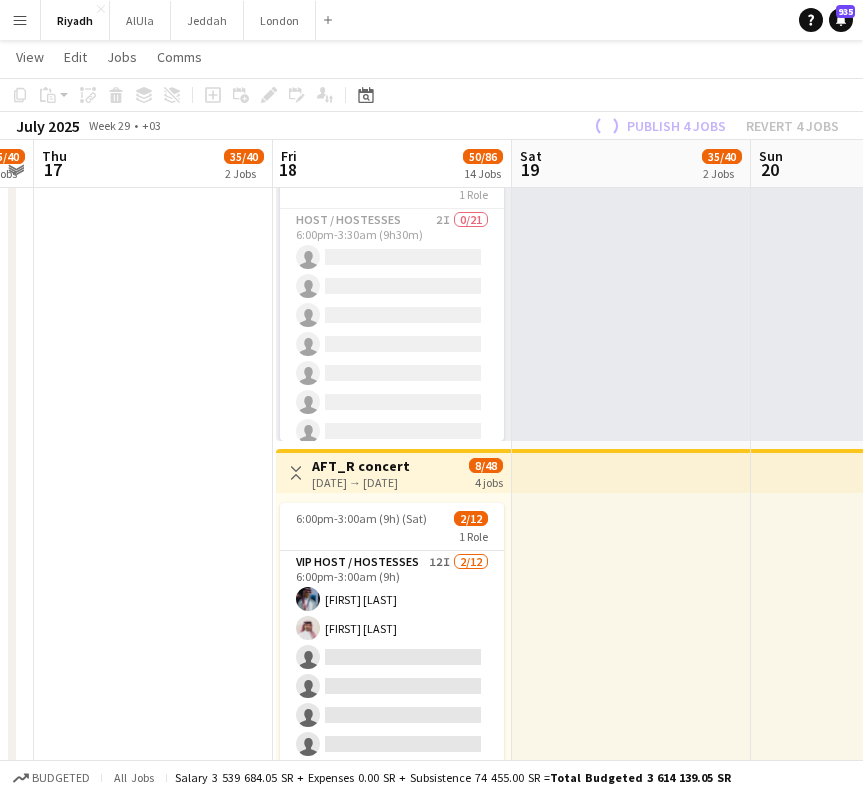 click on "Publishing   6:00pm-3:30am (9h30m) (Sat)   0/21   1 Role   Host / Hostesses    2I   0/21   6:00pm-3:30am (9h30m)
single-neutral-actions
single-neutral-actions
single-neutral-actions
single-neutral-actions
single-neutral-actions
single-neutral-actions
single-neutral-actions
single-neutral-actions
single-neutral-actions
single-neutral-actions
single-neutral-actions
single-neutral-actions
single-neutral-actions
single-neutral-actions
single-neutral-actions" at bounding box center [392, 293] 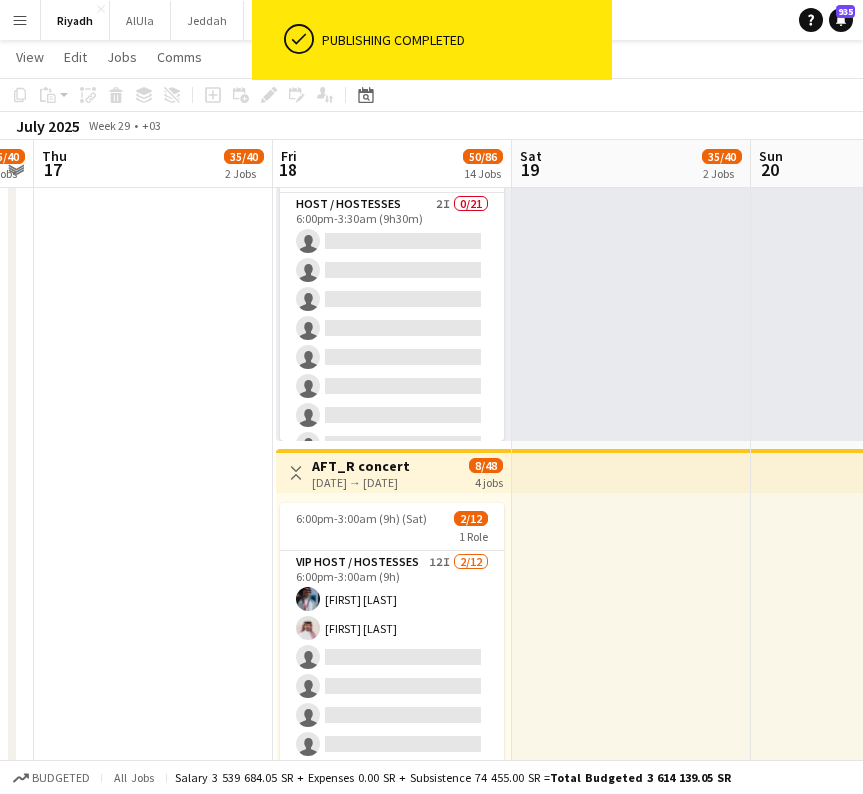 click on "Host / Hostesses    2I   0/21   6:00pm-3:30am (9h30m)
single-neutral-actions
single-neutral-actions
single-neutral-actions
single-neutral-actions
single-neutral-actions
single-neutral-actions
single-neutral-actions
single-neutral-actions
single-neutral-actions
single-neutral-actions
single-neutral-actions
single-neutral-actions
single-neutral-actions
single-neutral-actions
single-neutral-actions
single-neutral-actions" at bounding box center [392, 517] 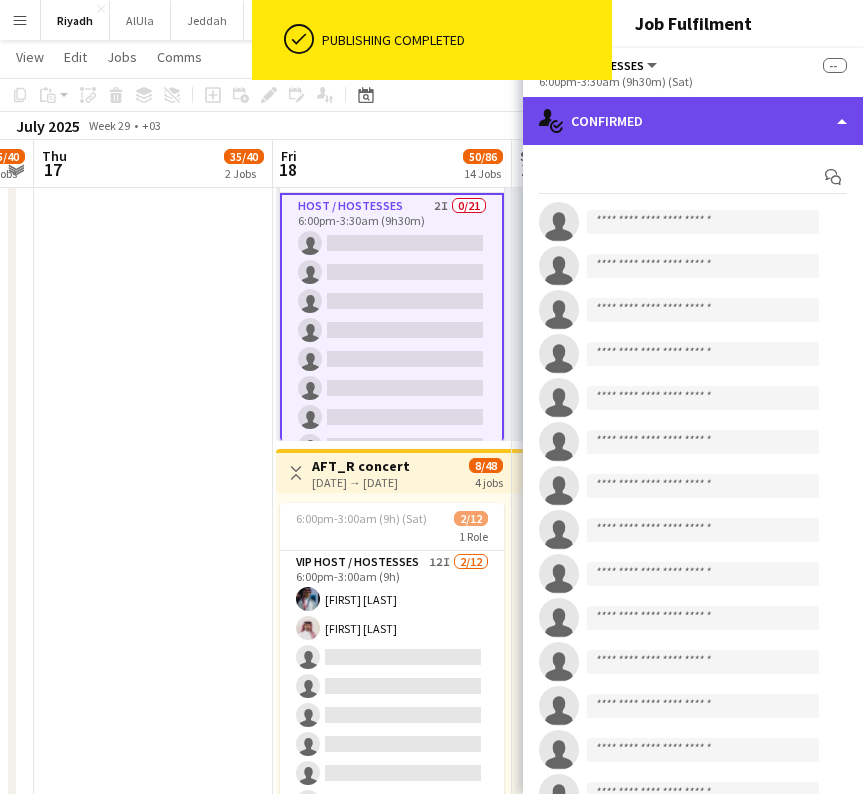 click on "single-neutral-actions-check-2
Confirmed" 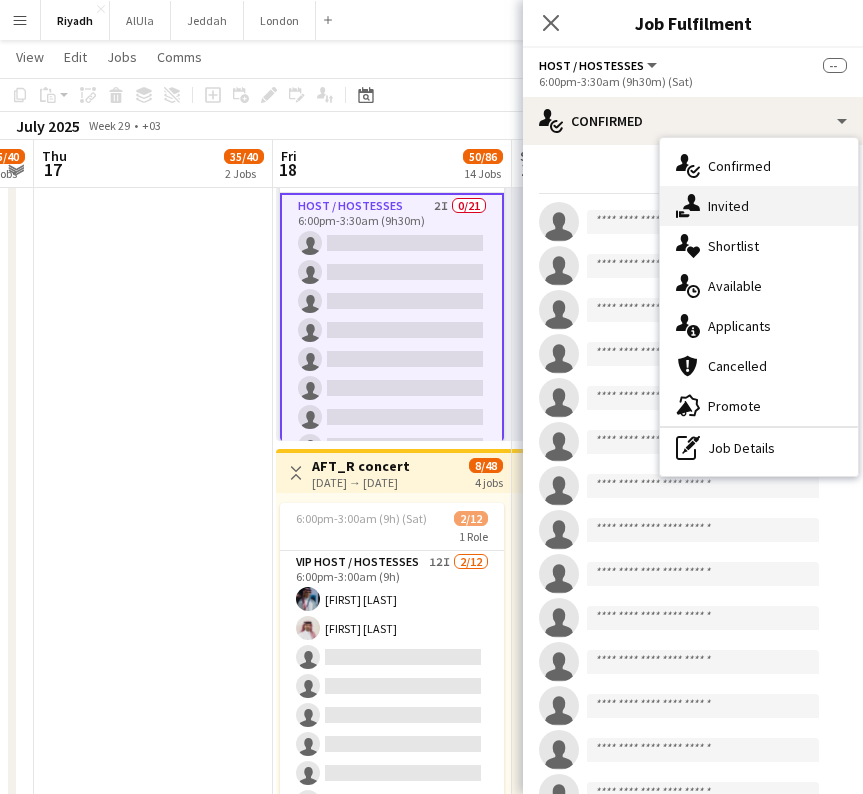 click on "single-neutral-actions-share-1
Invited" at bounding box center [759, 206] 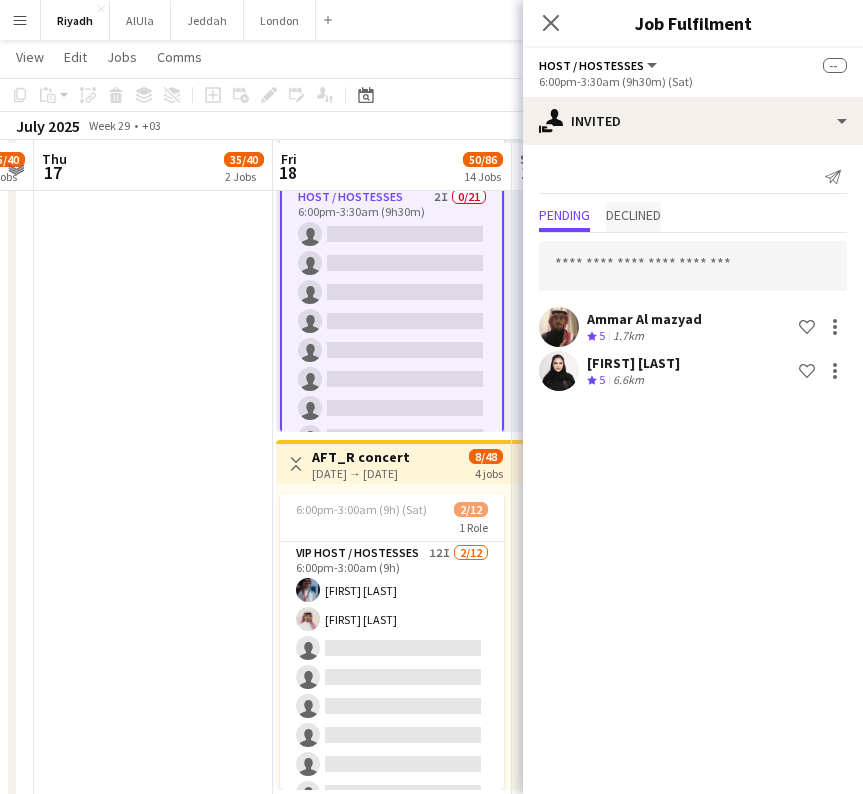 scroll, scrollTop: 496, scrollLeft: 0, axis: vertical 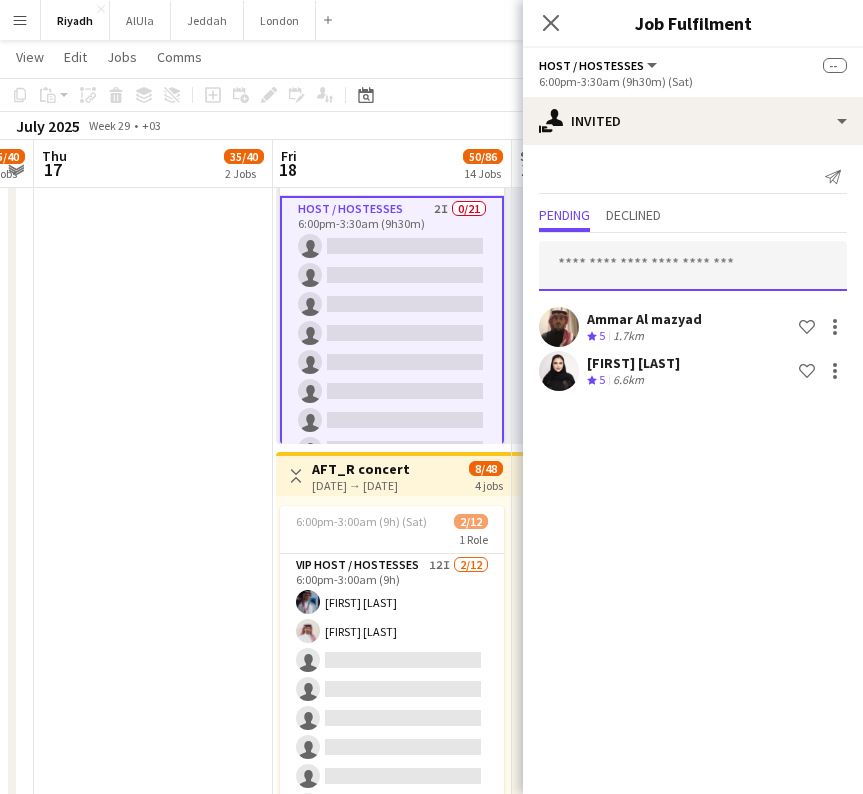 click at bounding box center [693, 266] 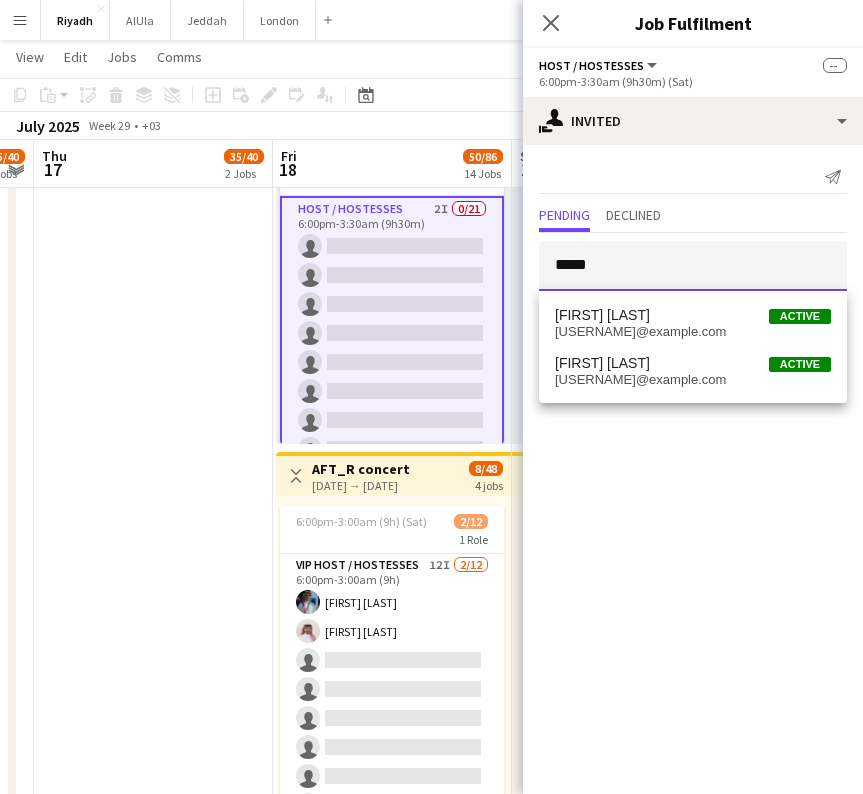 type on "*****" 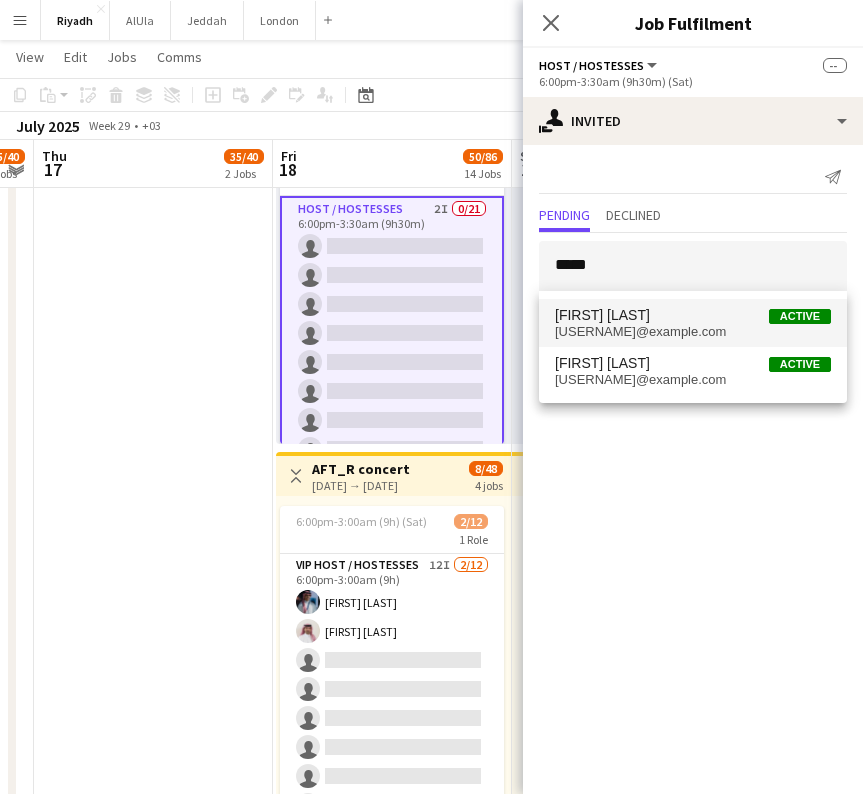drag, startPoint x: 649, startPoint y: 262, endPoint x: 654, endPoint y: 312, distance: 50.24938 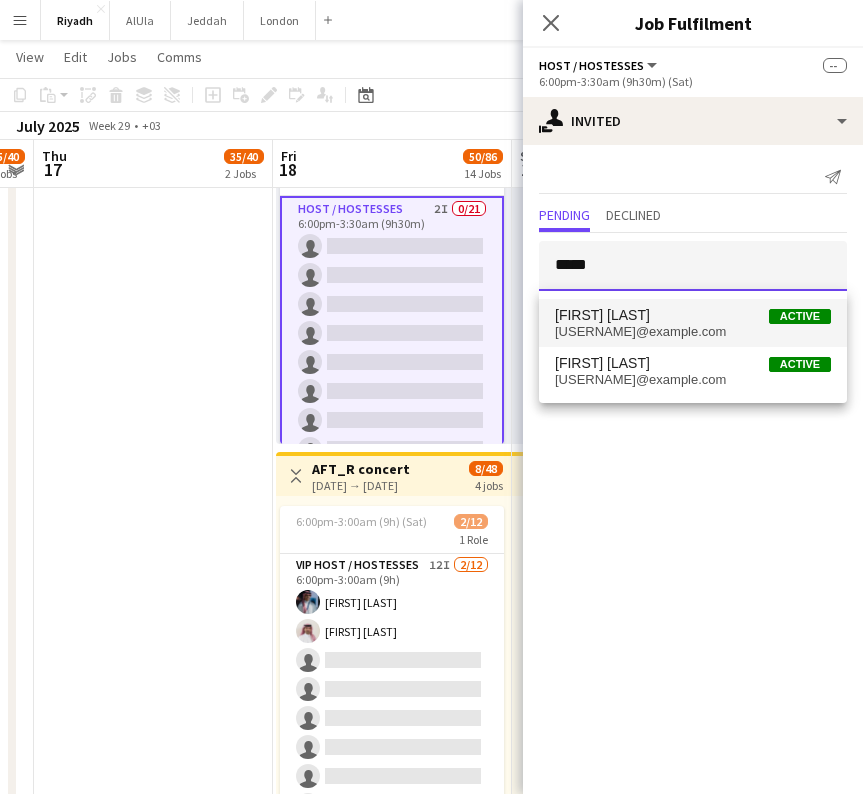type 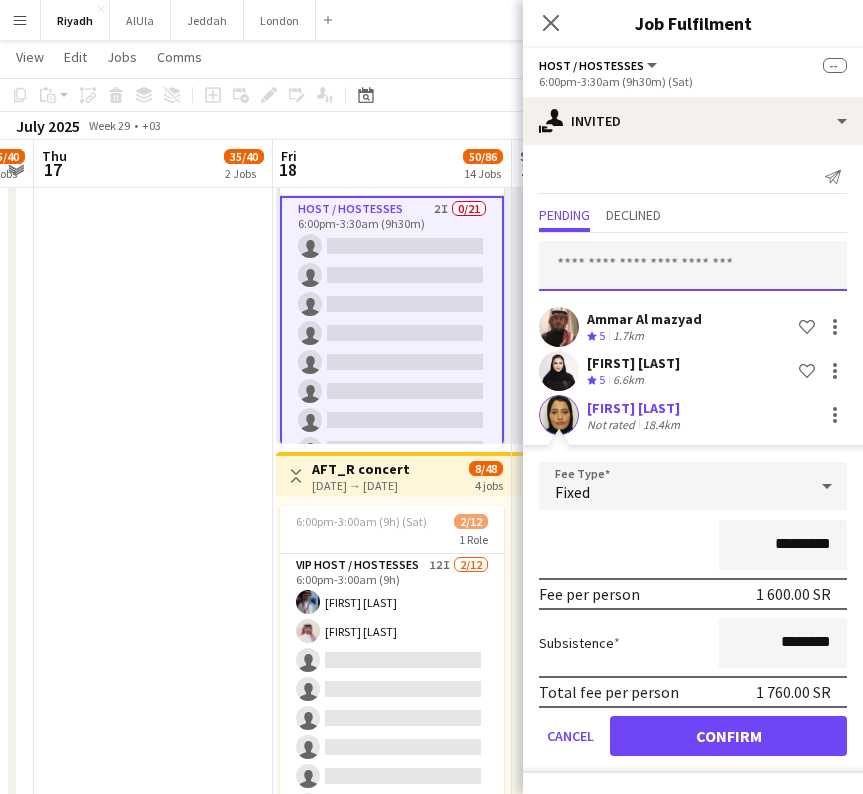 click at bounding box center (693, 266) 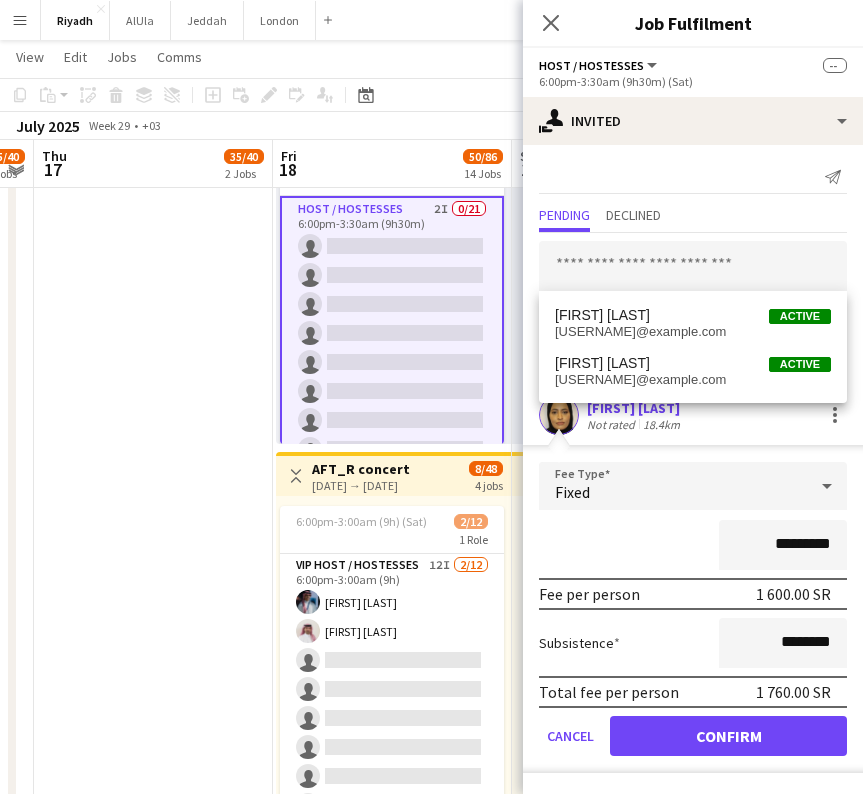 click on "Esraa Alghamdi   Not rated   18.4km" 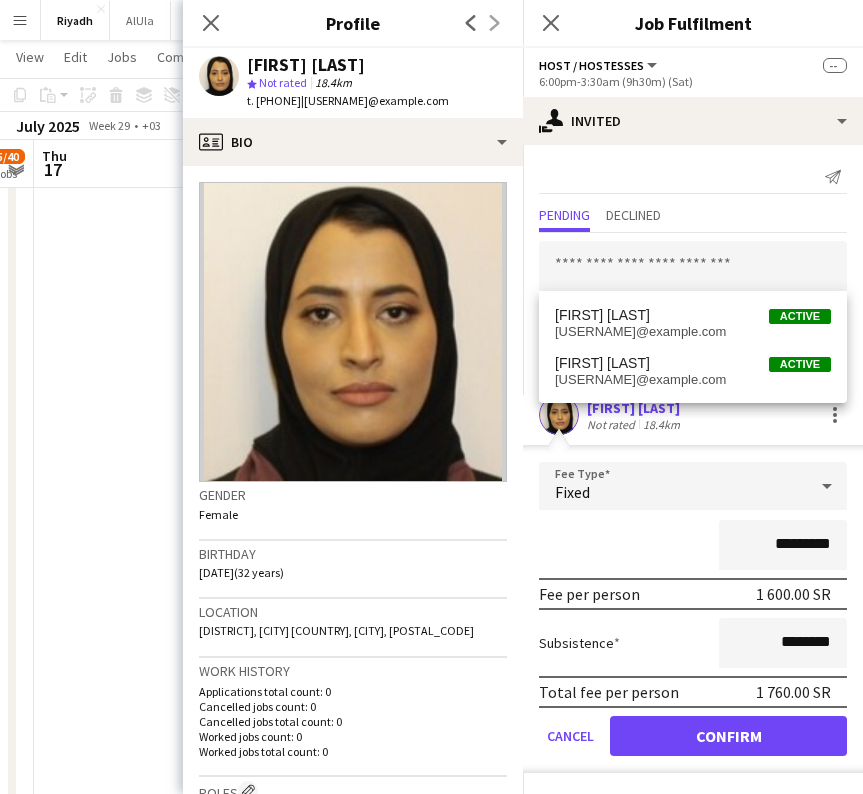 click on "Esraa Alghamdi   Not rated   18.4km" 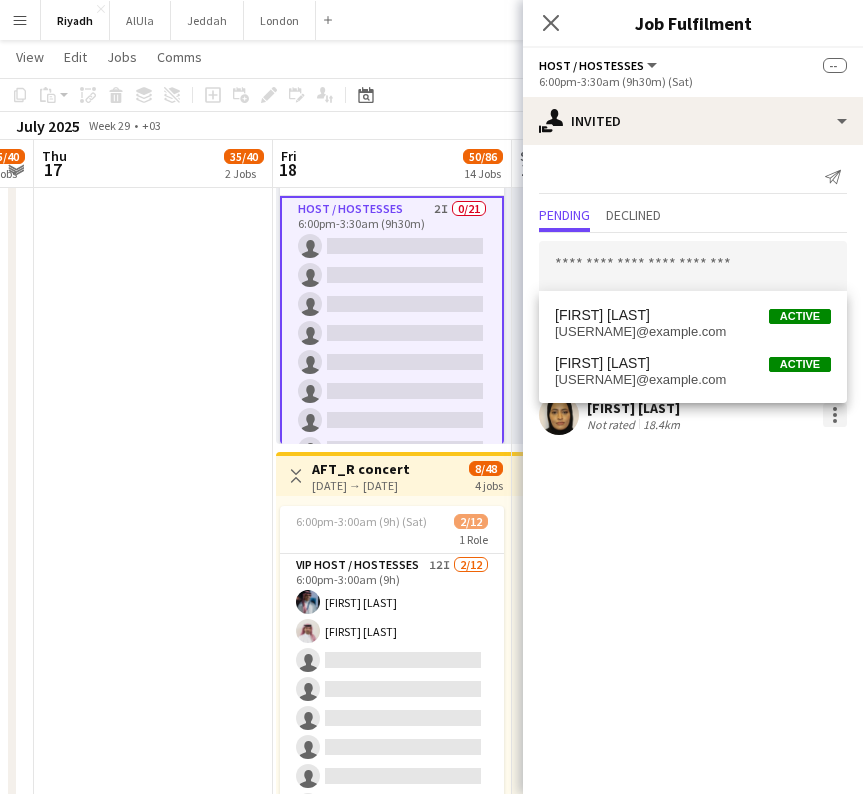 click 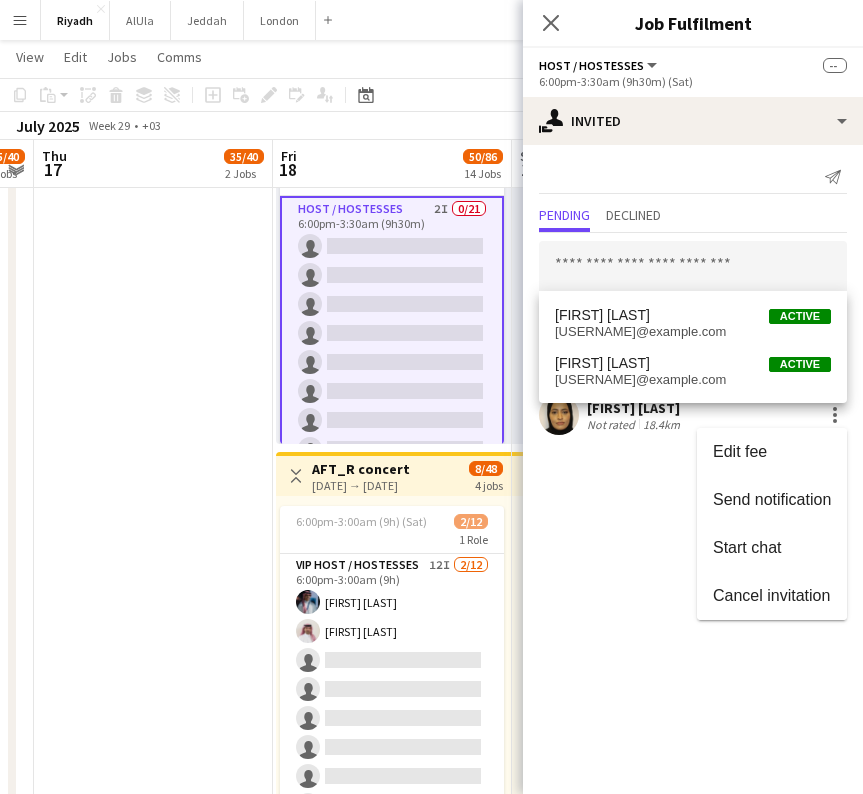 click at bounding box center (431, 397) 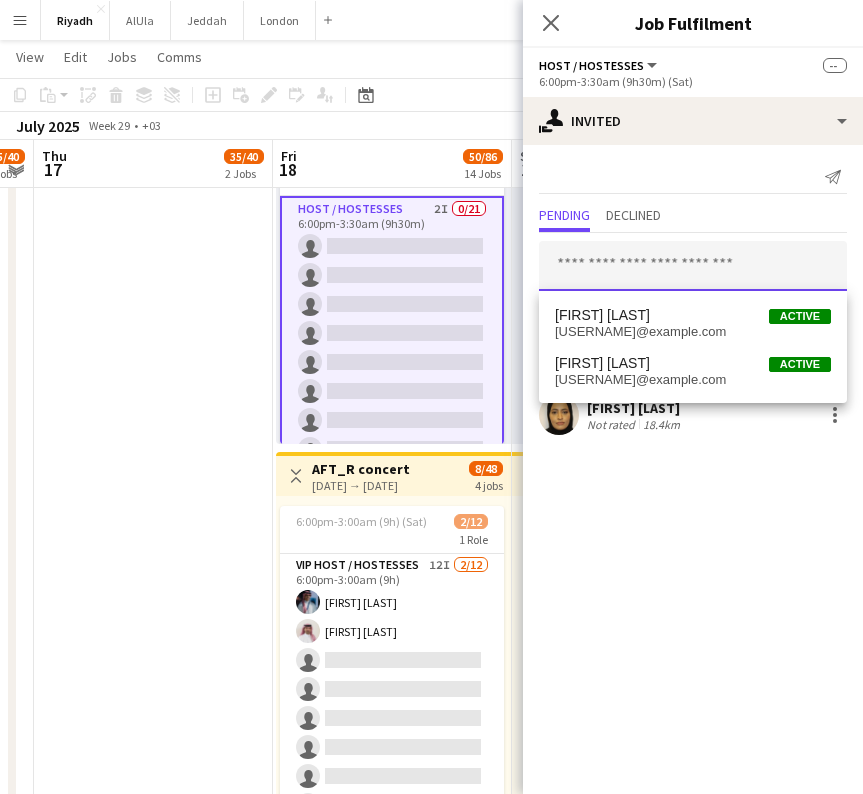 click at bounding box center (693, 266) 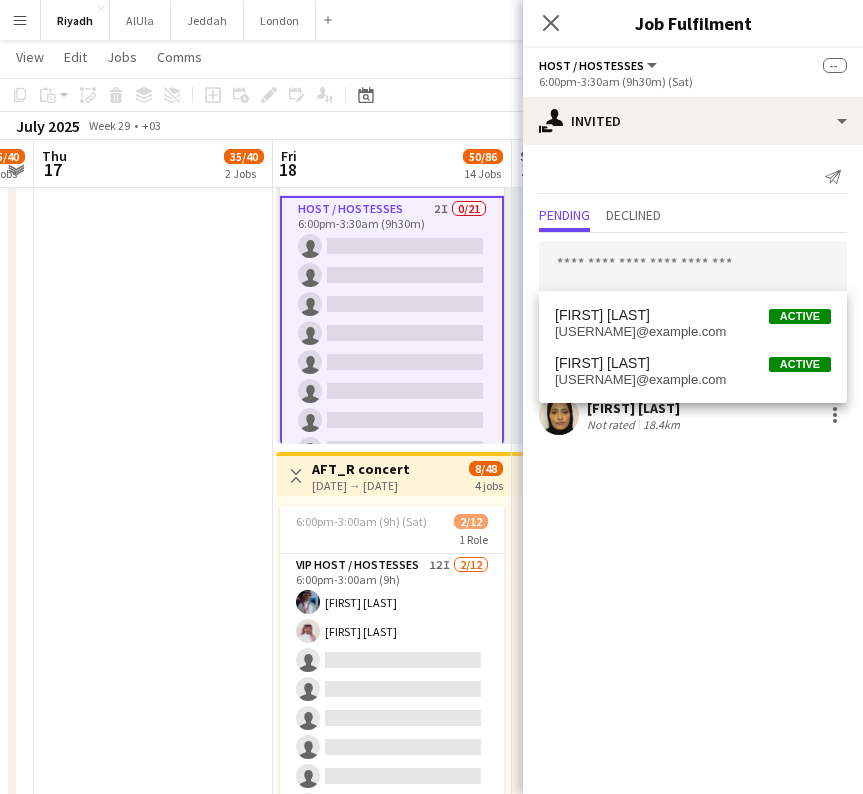 click on "user-plus
Invited
Send notification
Pending Declined  Ammar Al mazyad
Crew rating
5   1.7km
Shortlist crew
Khawater Albarrak
Crew rating
5   6.6km
Shortlist crew
Esraa Alghamdi   Not rated   18.4km" 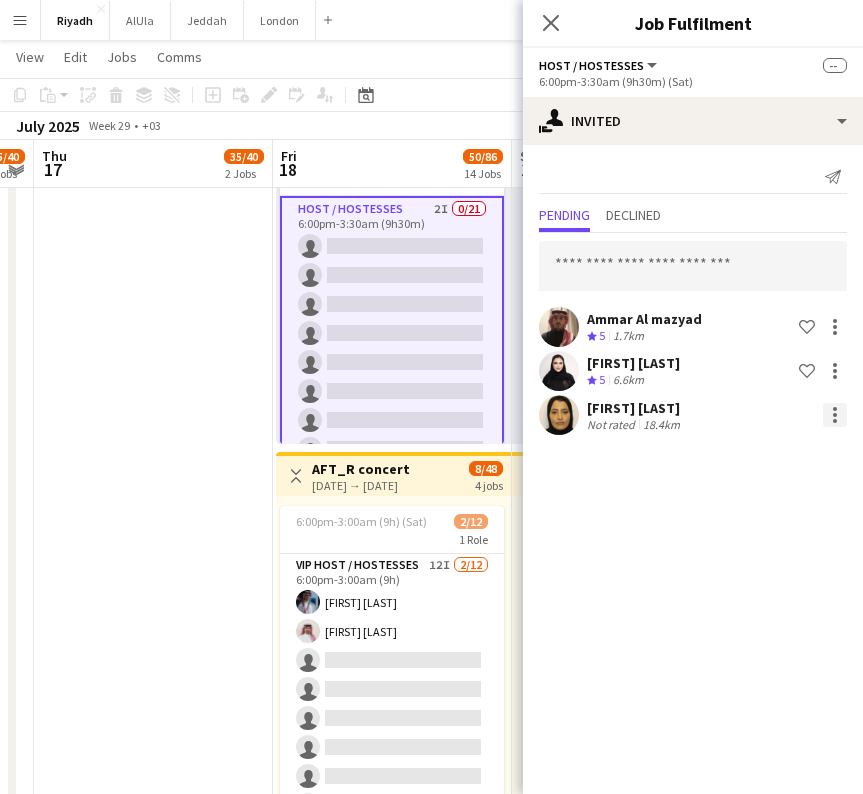 click 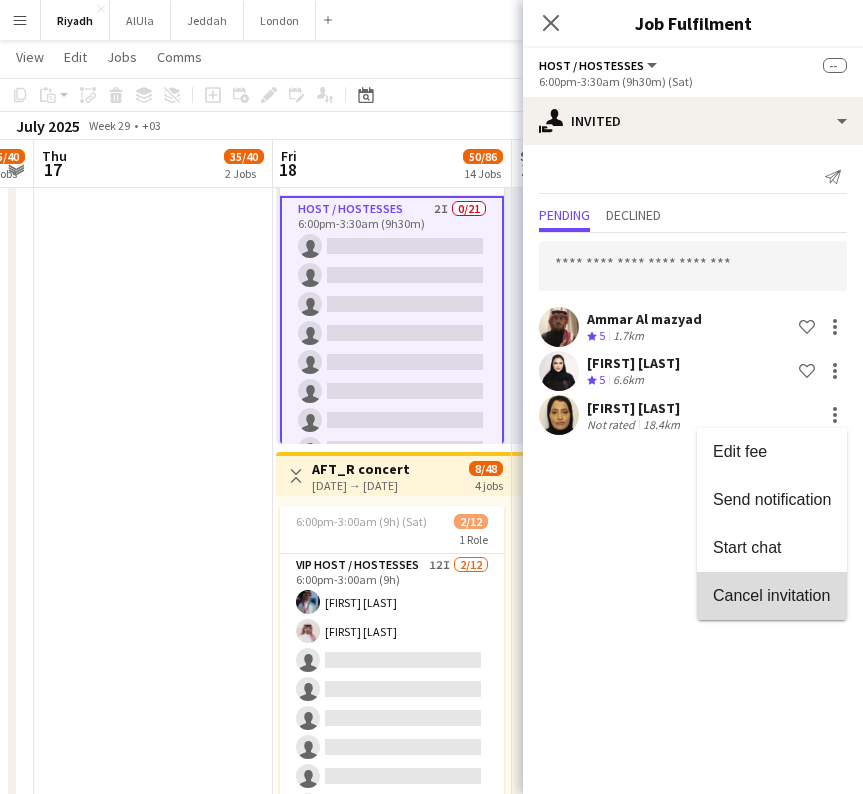 click on "Cancel invitation" at bounding box center (772, 596) 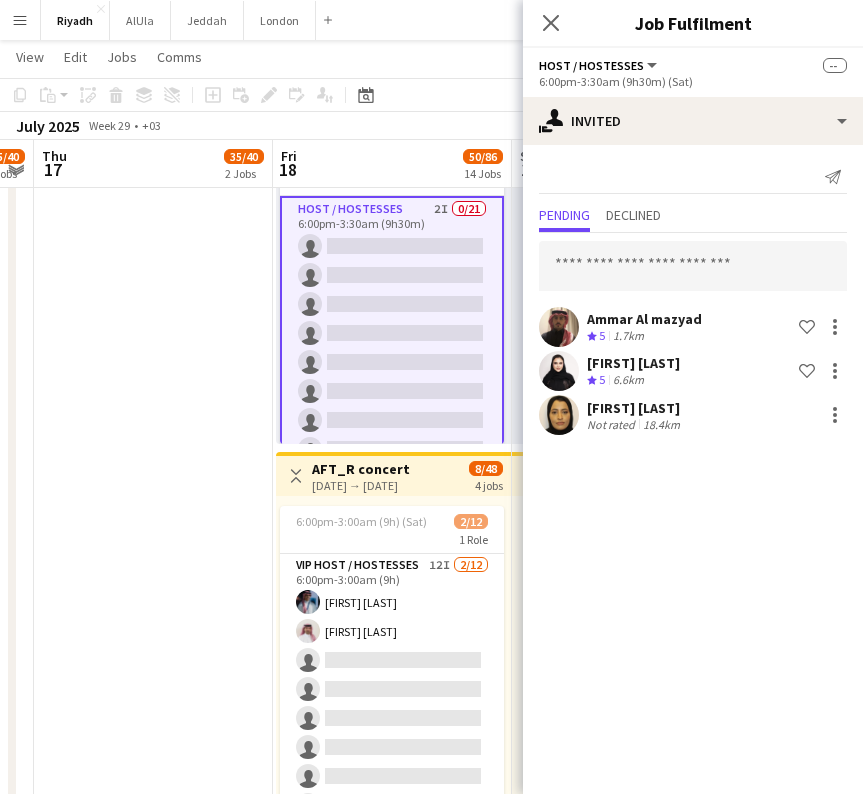 click on "user-plus
Invited
Send notification
Pending Declined  Ammar Al mazyad
Crew rating
5   1.7km
Shortlist crew
Khawater Albarrak
Crew rating
5   6.6km
Shortlist crew
Esraa Alghamdi   Not rated   18.4km" 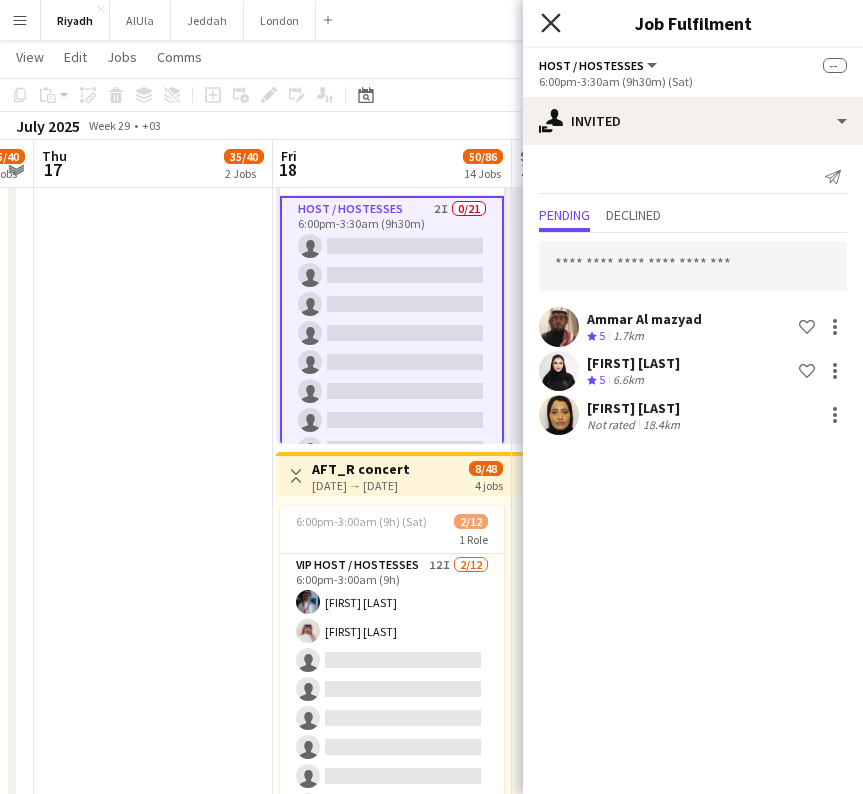 click on "Close pop-in" 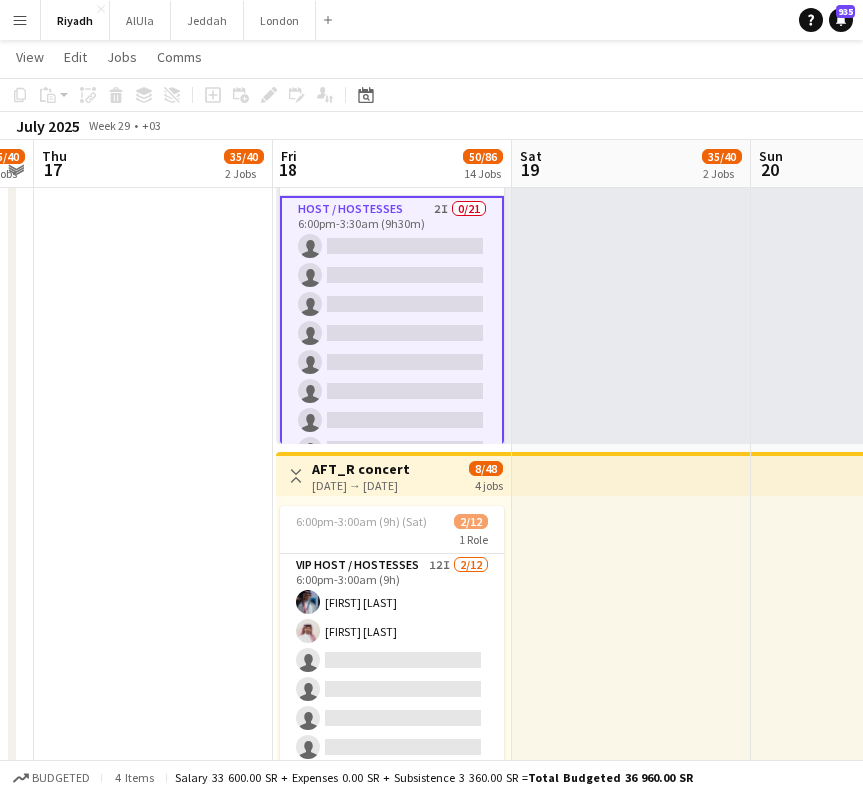 click on "Host / Hostesses    2I   0/21   6:00pm-3:30am (9h30m)
single-neutral-actions
single-neutral-actions
single-neutral-actions
single-neutral-actions
single-neutral-actions
single-neutral-actions
single-neutral-actions
single-neutral-actions
single-neutral-actions
single-neutral-actions
single-neutral-actions
single-neutral-actions
single-neutral-actions
single-neutral-actions
single-neutral-actions
single-neutral-actions" at bounding box center (392, 522) 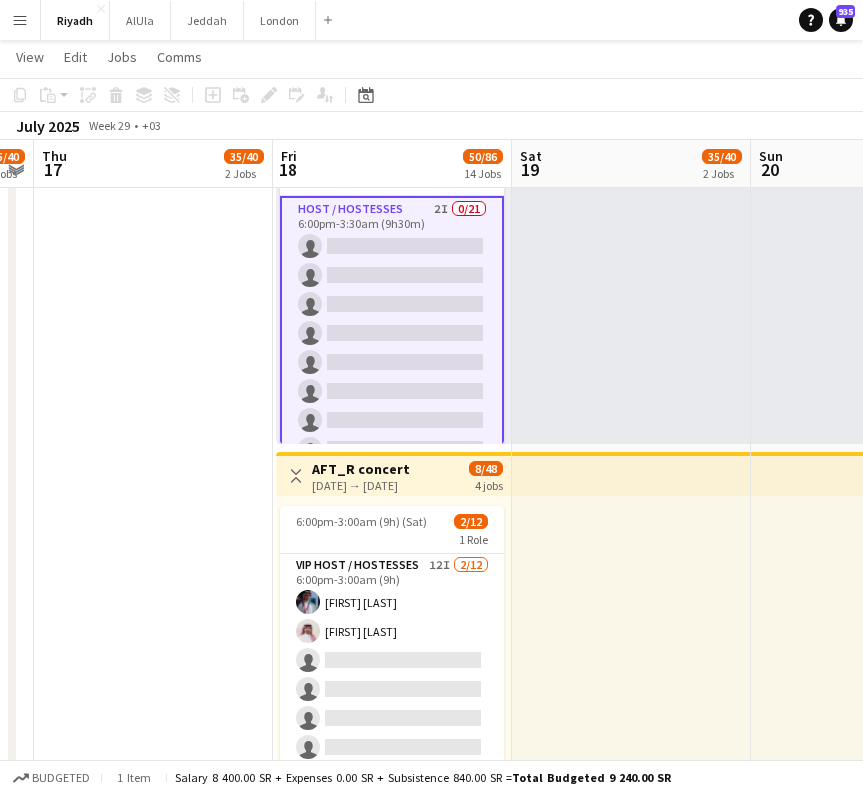 click on "Host / Hostesses    2I   0/21   6:00pm-3:30am (9h30m)
single-neutral-actions
single-neutral-actions
single-neutral-actions
single-neutral-actions
single-neutral-actions
single-neutral-actions
single-neutral-actions
single-neutral-actions
single-neutral-actions
single-neutral-actions
single-neutral-actions
single-neutral-actions
single-neutral-actions
single-neutral-actions
single-neutral-actions
single-neutral-actions" at bounding box center (392, 522) 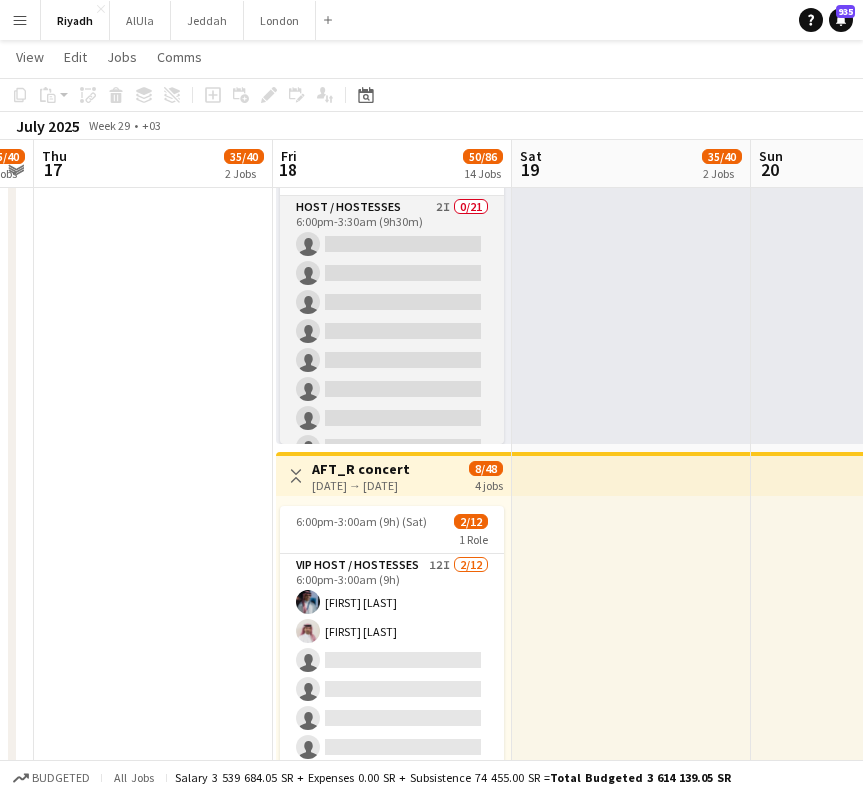 click on "Host / Hostesses    2I   0/21   6:00pm-3:30am (9h30m)
single-neutral-actions
single-neutral-actions
single-neutral-actions
single-neutral-actions
single-neutral-actions
single-neutral-actions
single-neutral-actions
single-neutral-actions
single-neutral-actions
single-neutral-actions
single-neutral-actions
single-neutral-actions
single-neutral-actions
single-neutral-actions
single-neutral-actions
single-neutral-actions" at bounding box center [392, 520] 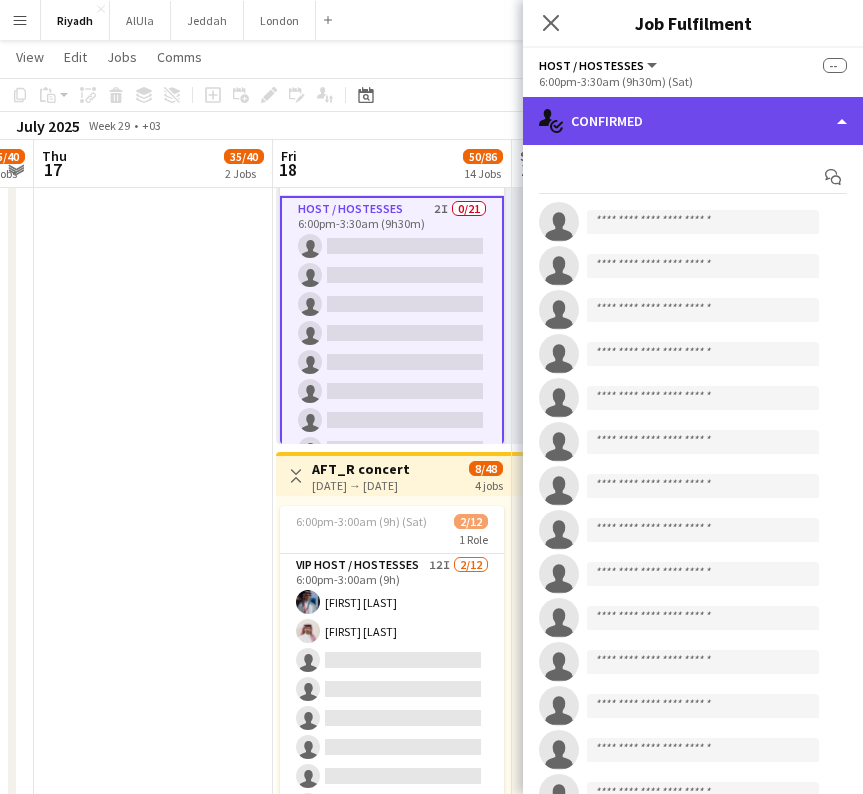 click on "single-neutral-actions-check-2
Confirmed" 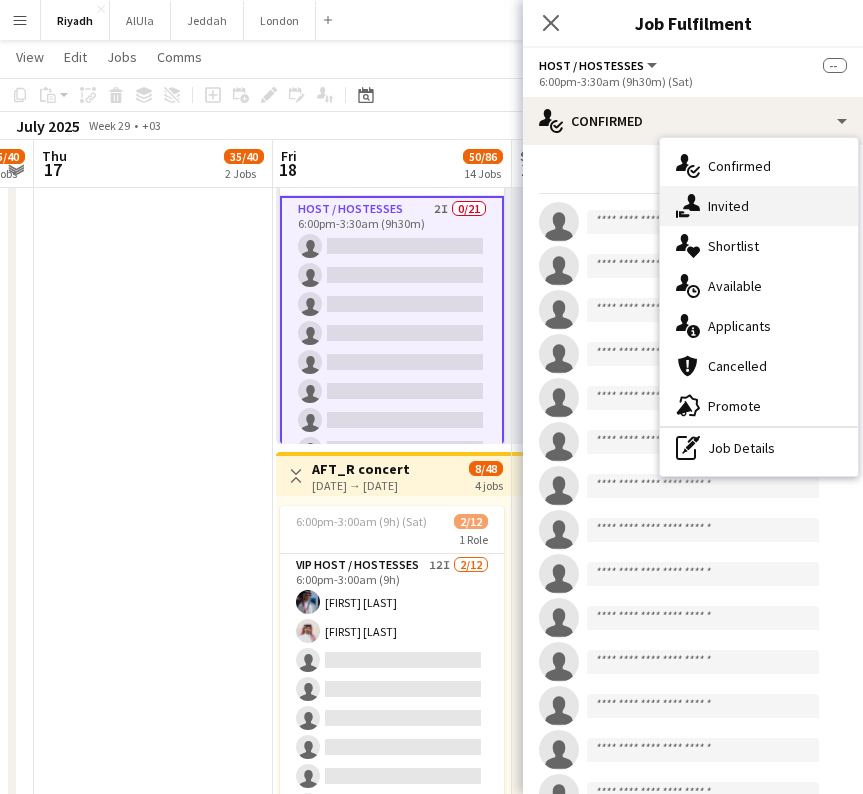 click on "single-neutral-actions-share-1
Invited" at bounding box center [759, 206] 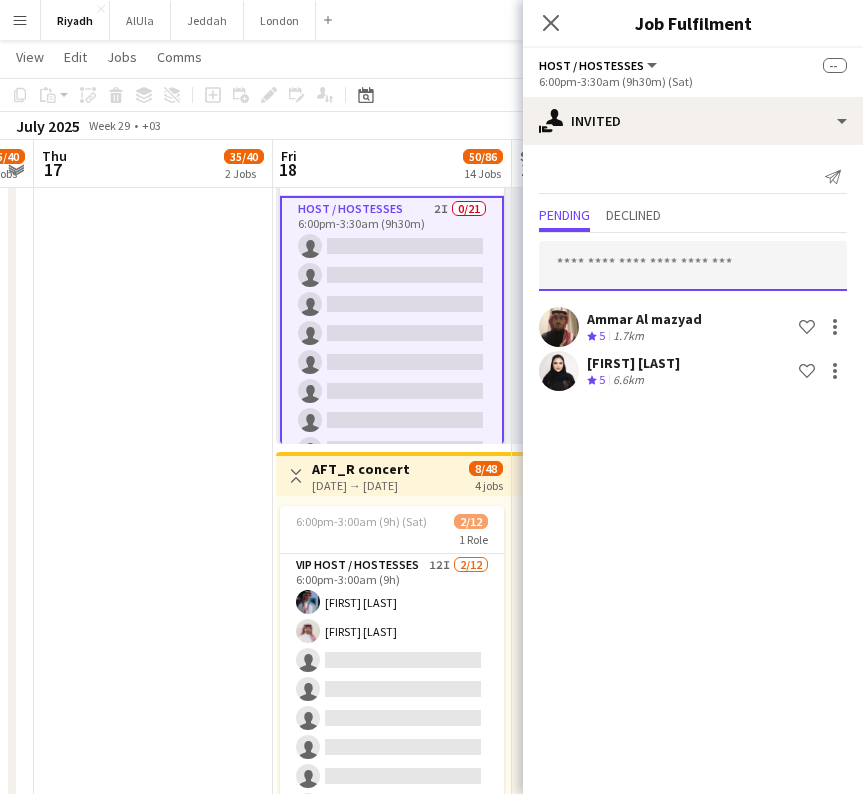 click at bounding box center [693, 266] 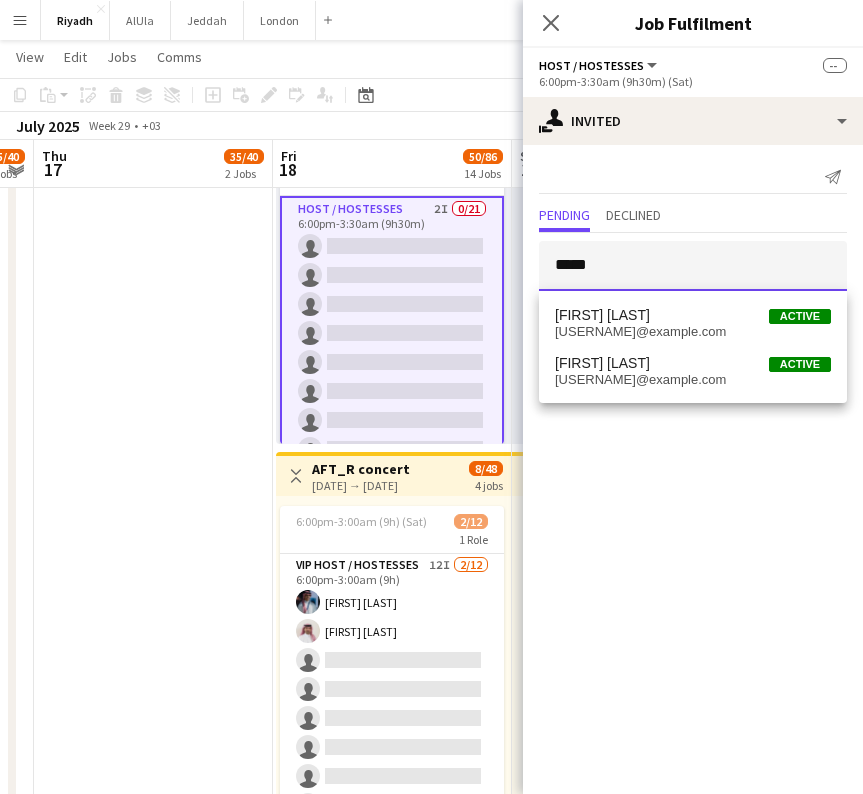 type on "*****" 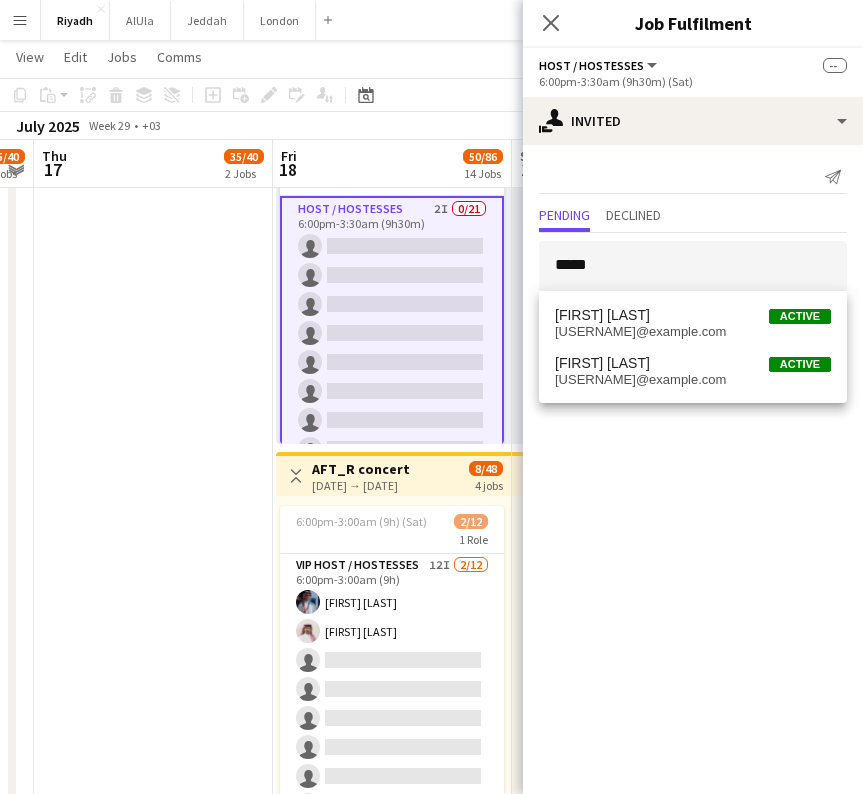 click on "Esraa Alghamdi  Active  esraamalghamdi@gmail.com Esraa Sarhan  Active  esraa_sarhan1@hotmail.com" at bounding box center (693, 347) 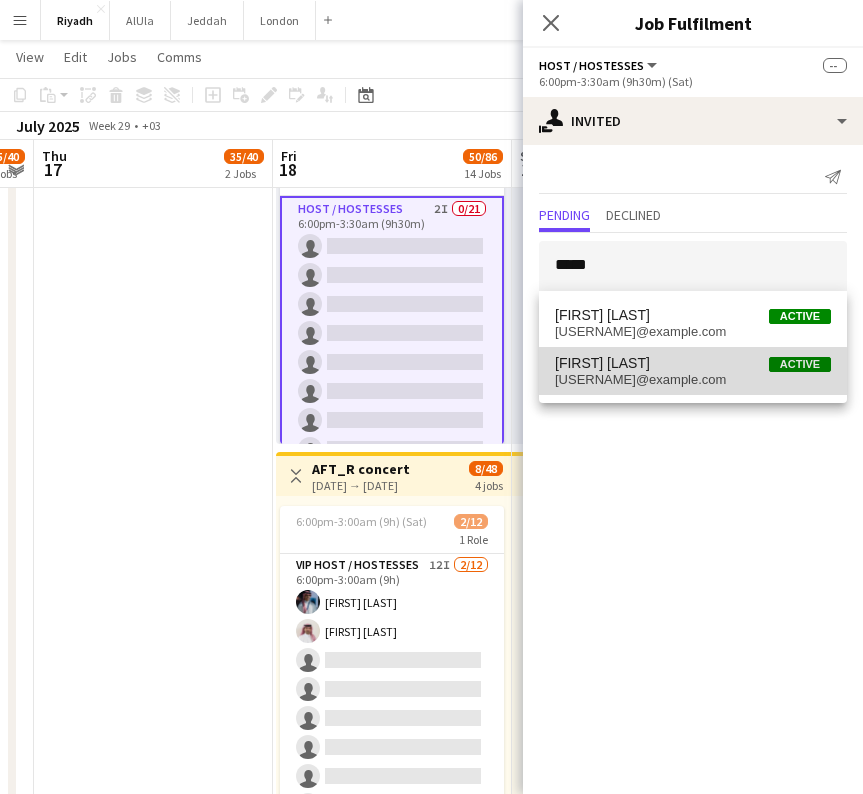 click on "esraa_sarhan1@hotmail.com" at bounding box center [693, 380] 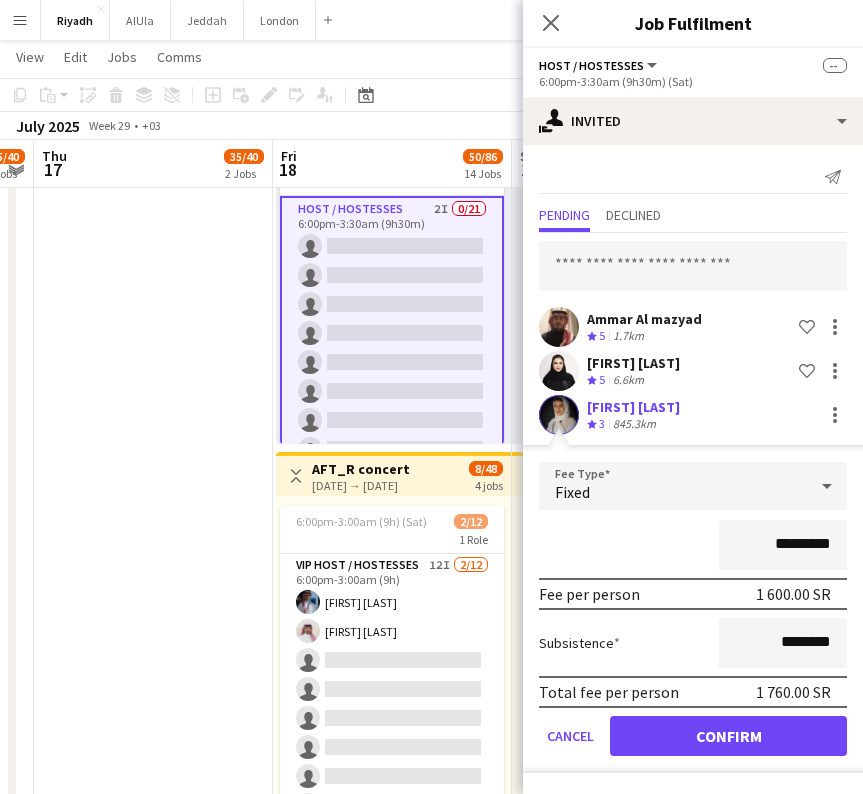 click on "Confirm" 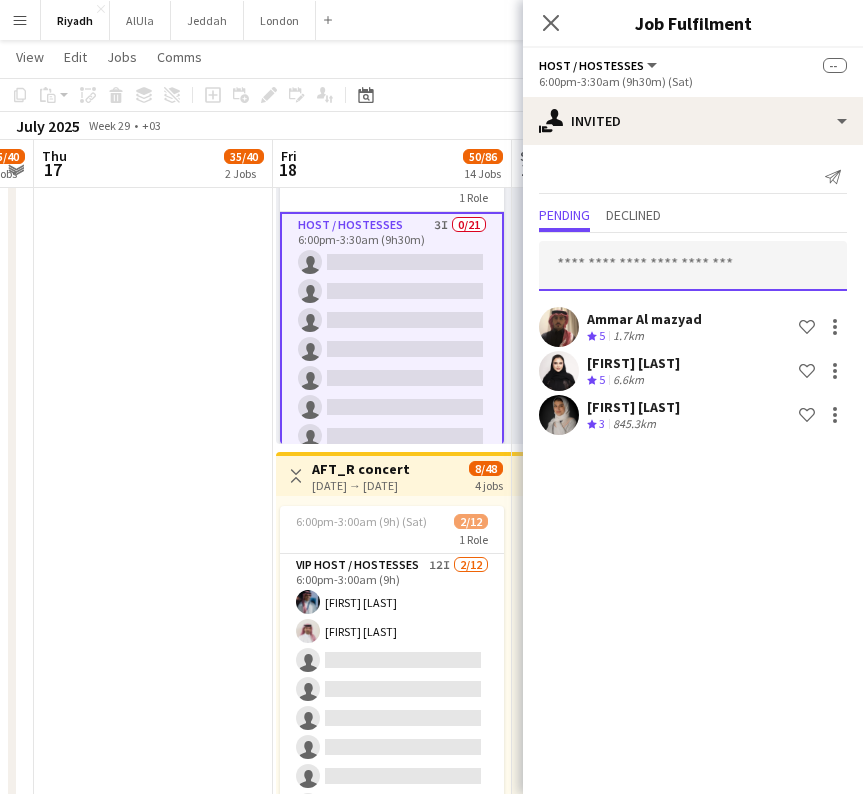 click at bounding box center [693, 266] 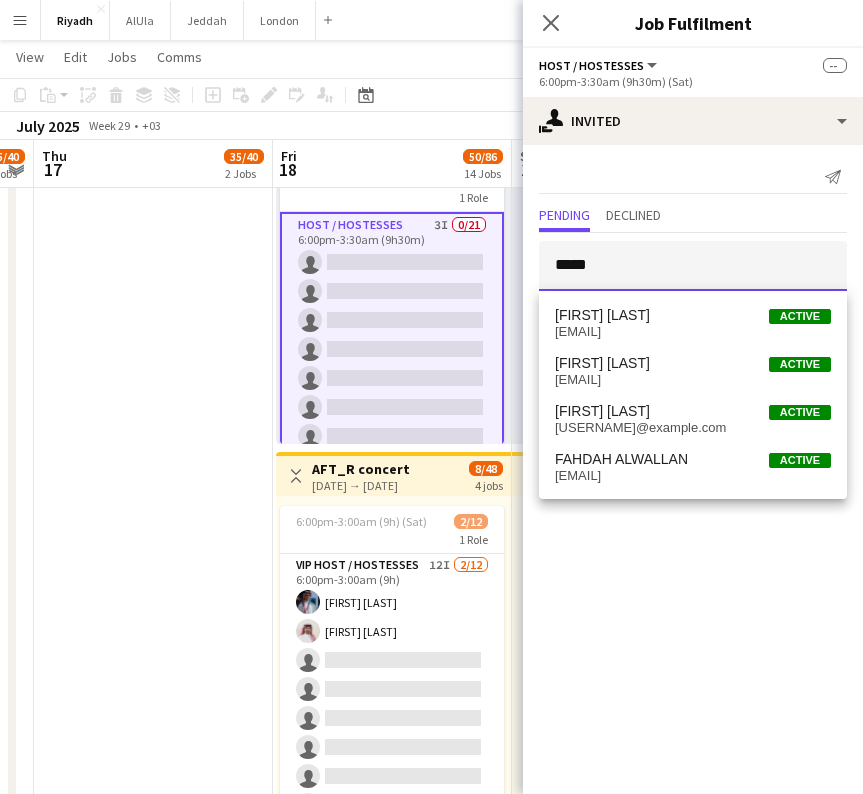 type on "*****" 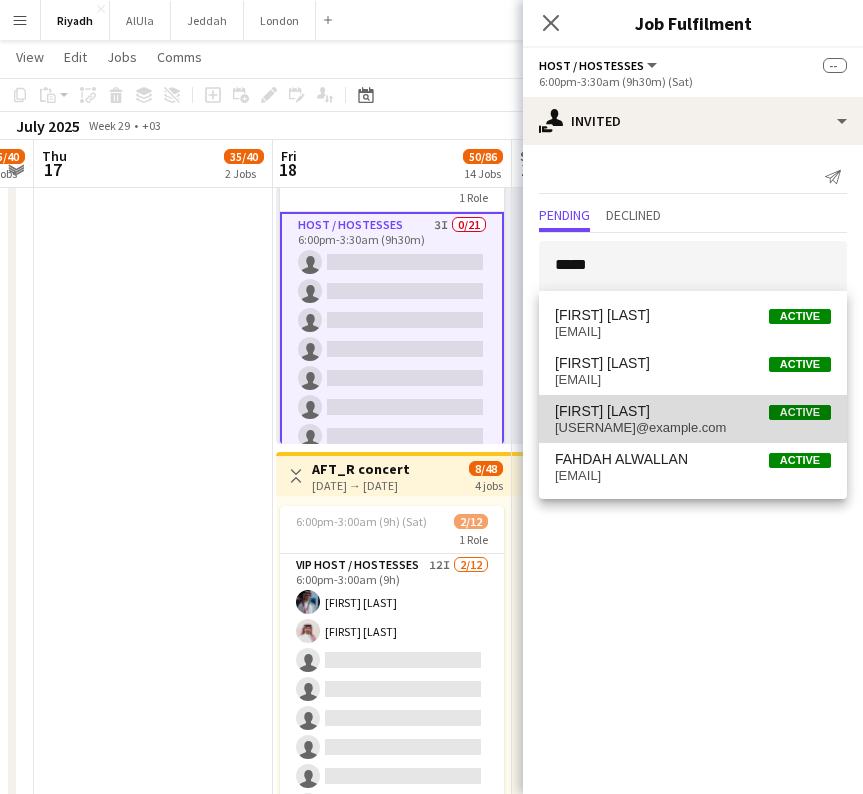 drag, startPoint x: 679, startPoint y: 270, endPoint x: 647, endPoint y: 418, distance: 151.41995 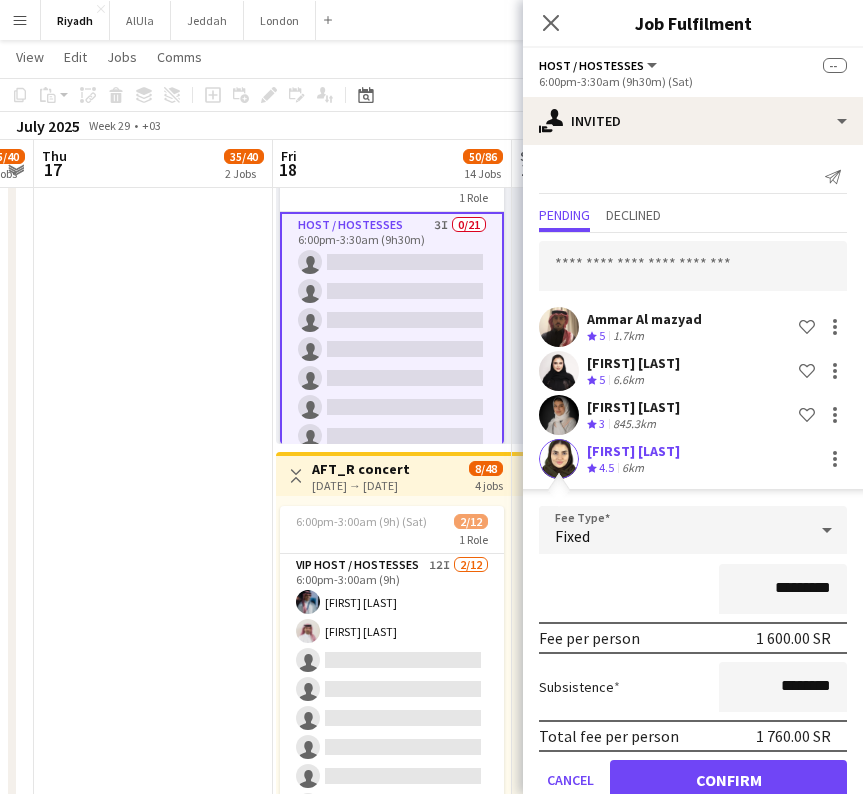 click on "Confirm" 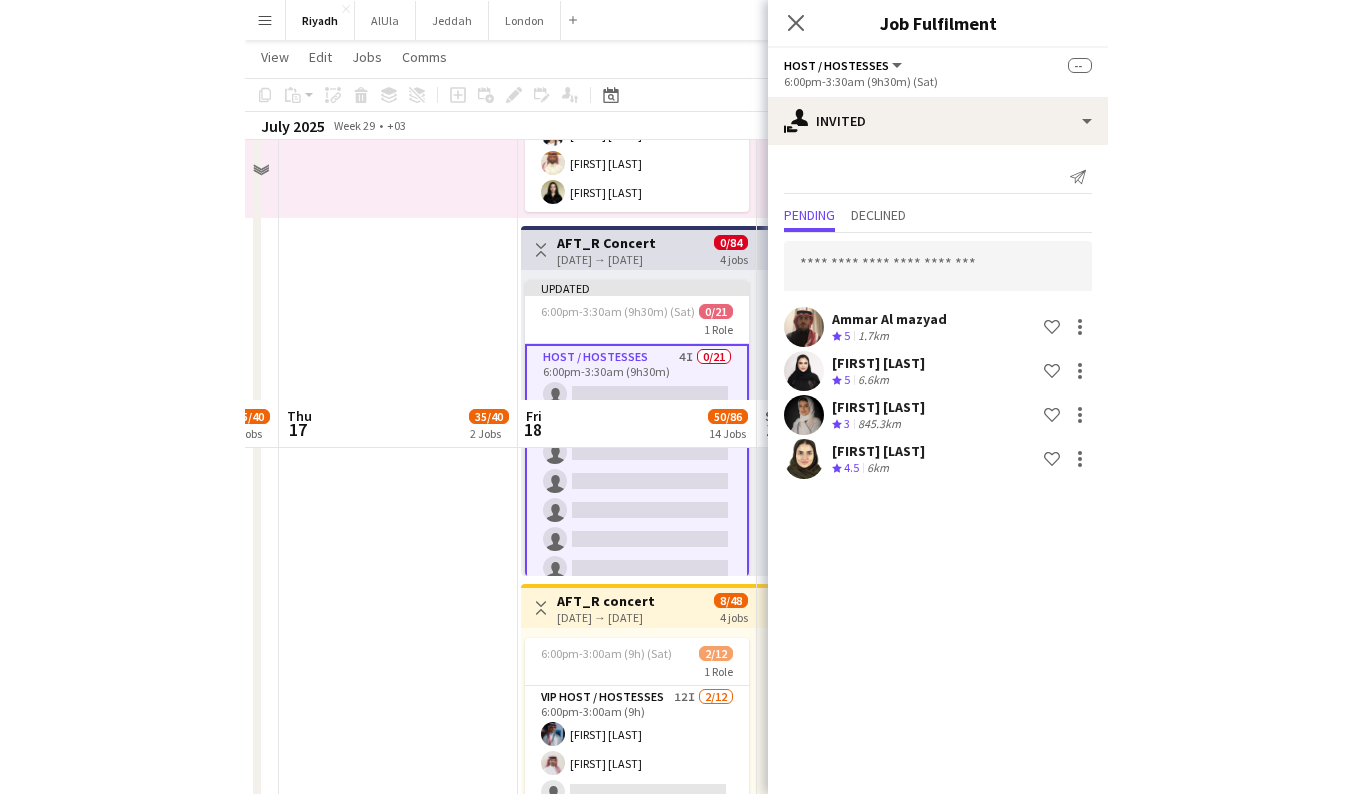 scroll, scrollTop: 285, scrollLeft: 0, axis: vertical 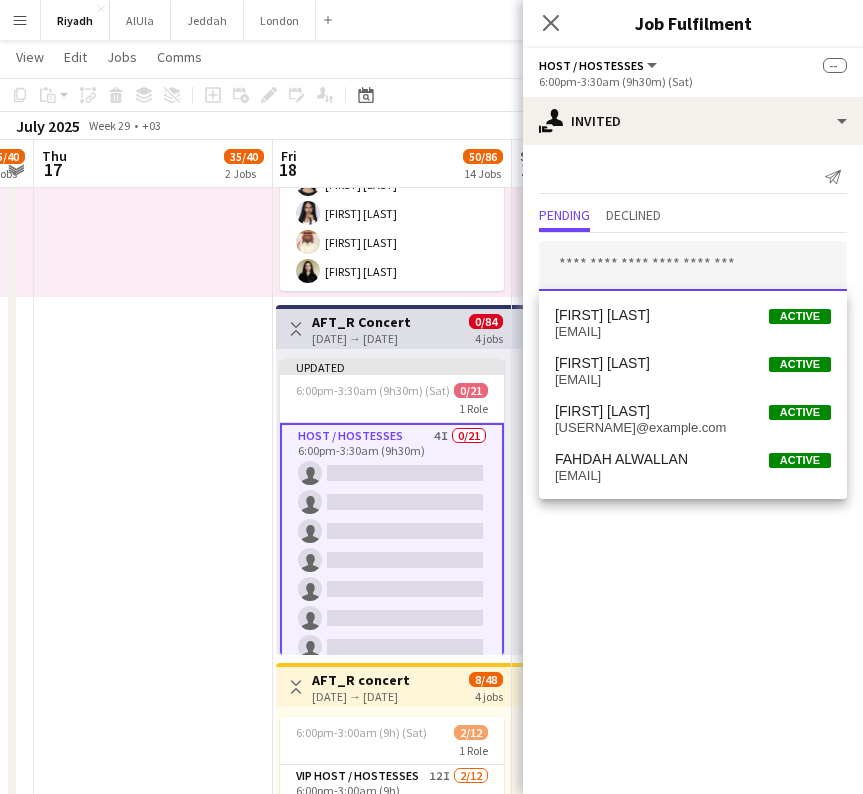 click at bounding box center (693, 266) 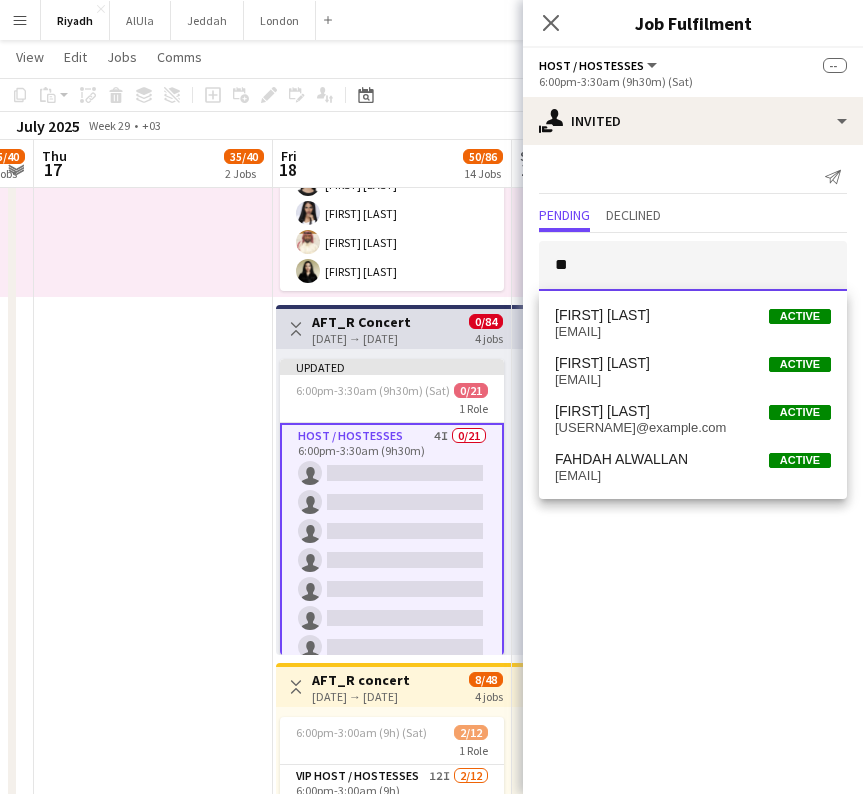 type on "*" 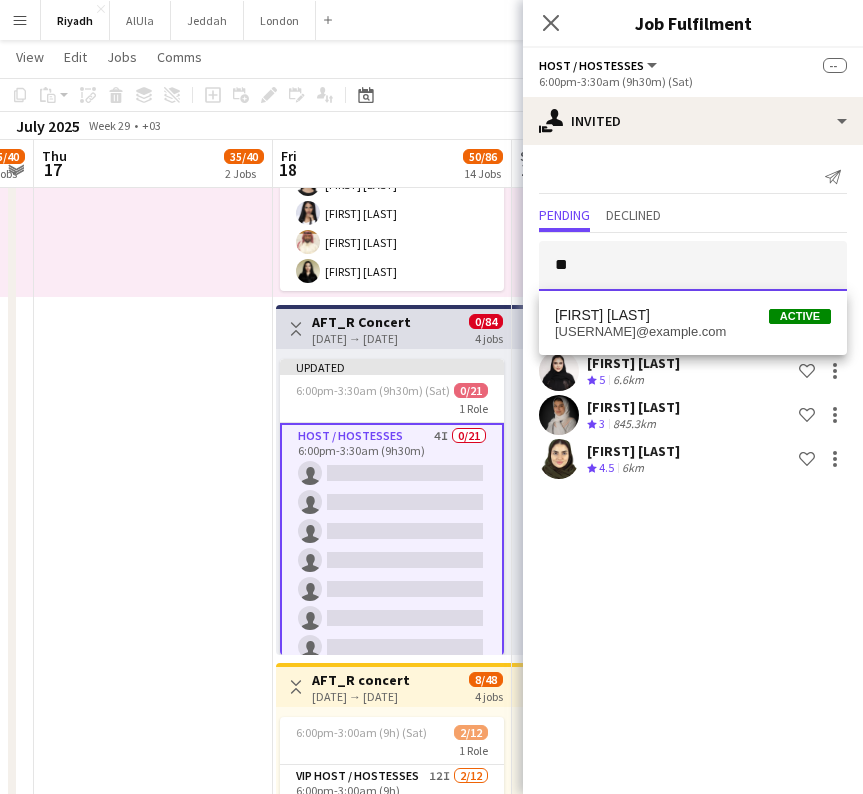 type on "*" 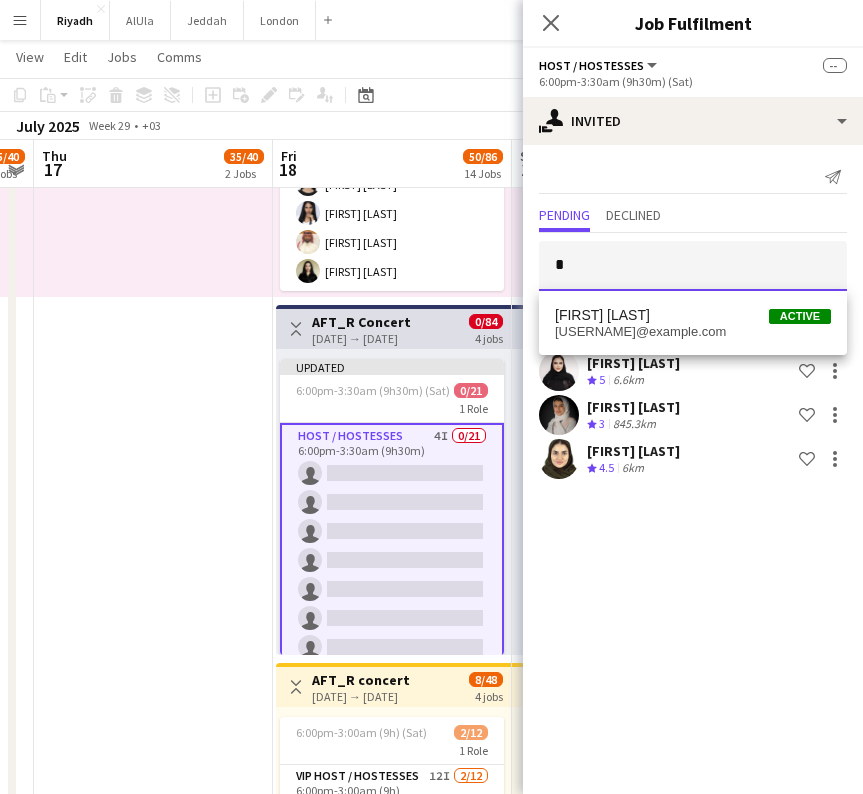 type 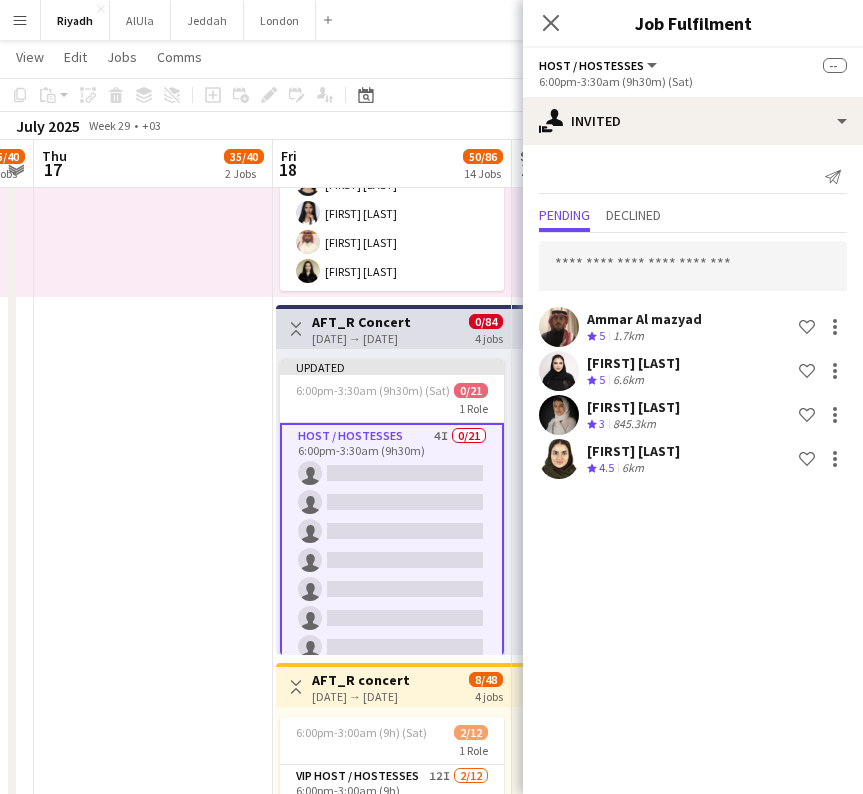 click at bounding box center (153, 659) 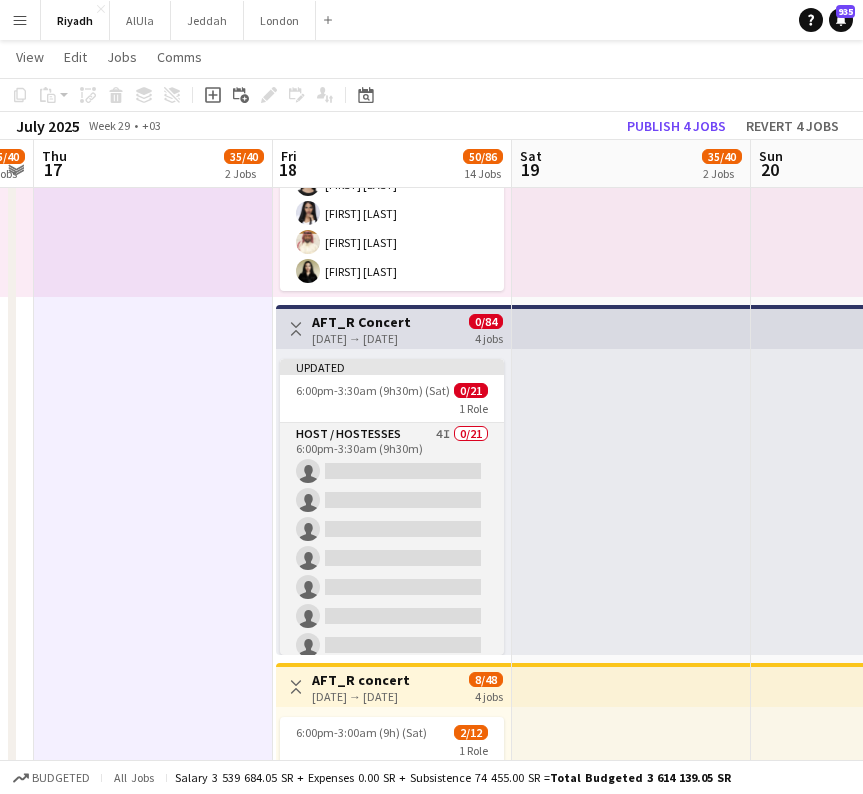 click on "Host / Hostesses    4I   0/21   6:00pm-3:30am (9h30m)
single-neutral-actions
single-neutral-actions
single-neutral-actions
single-neutral-actions
single-neutral-actions
single-neutral-actions
single-neutral-actions
single-neutral-actions
single-neutral-actions
single-neutral-actions
single-neutral-actions
single-neutral-actions
single-neutral-actions
single-neutral-actions
single-neutral-actions
single-neutral-actions" at bounding box center (392, 747) 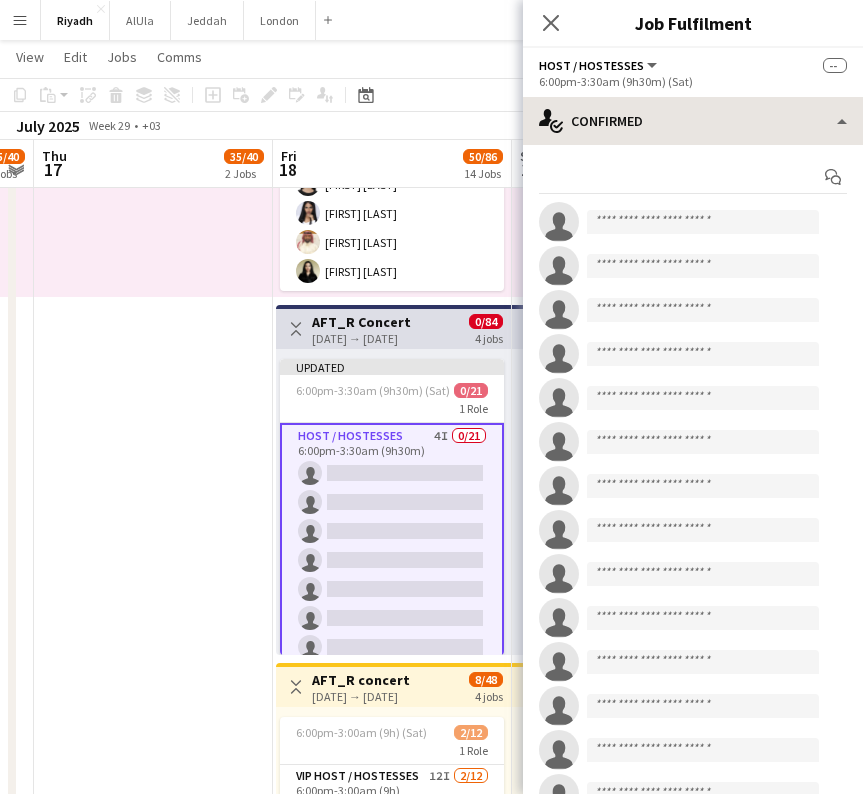 click on "Host / Hostesses    All roles   Host / Hostesses    --   6:00pm-3:30am (9h30m) (Sat)
single-neutral-actions-check-2
Confirmed
single-neutral-actions-check-2
Confirmed
single-neutral-actions-share-1
Invited
single-neutral-actions-heart
Shortlist
single-neutral-actions-upload
Available
single-neutral-actions-information
Applicants
cancellation
Cancelled
advertising-megaphone
Promote
pen-write
Job Details
check
Confirmed
Start chat
single-neutral-actions
single-neutral-actions" 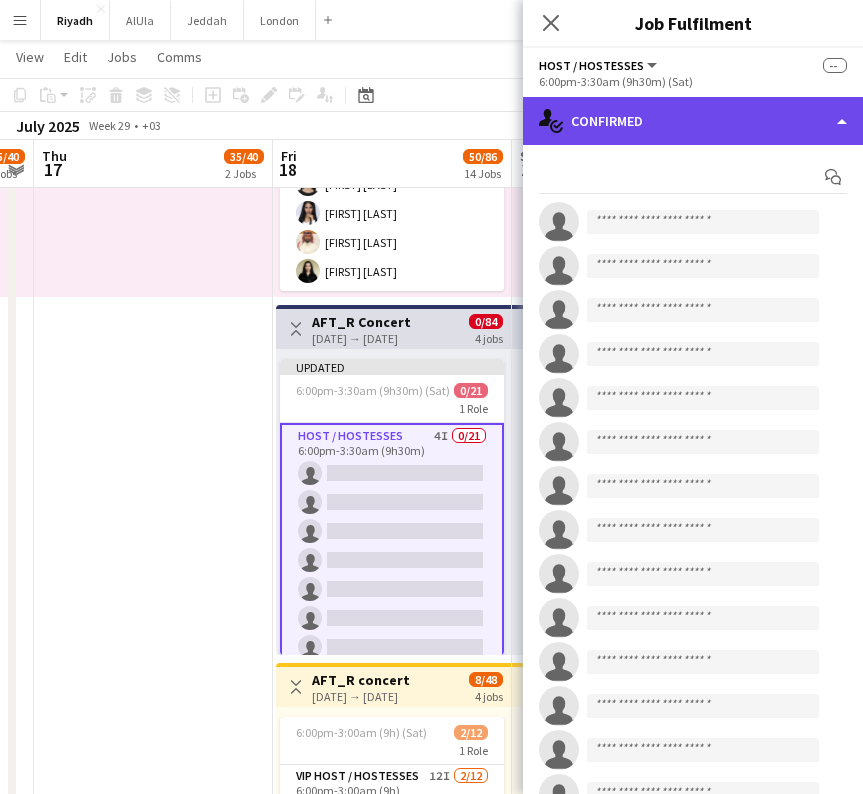 click on "single-neutral-actions-check-2
Confirmed" 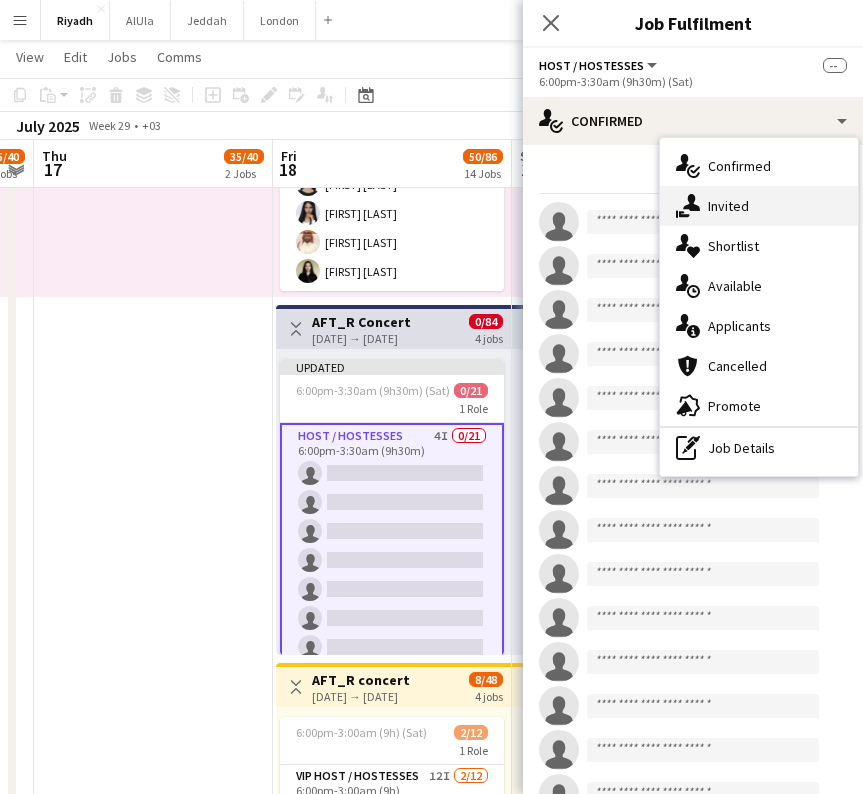 click on "single-neutral-actions-share-1
Invited" at bounding box center (759, 206) 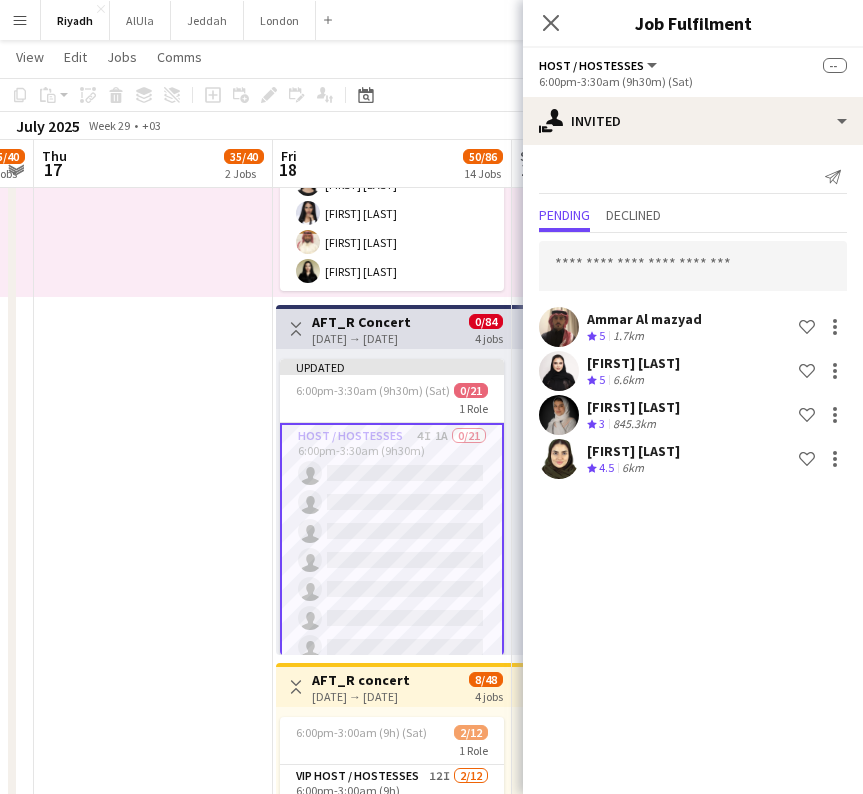 click on "Host / Hostesses    4I   1A   0/21   6:00pm-3:30am (9h30m)
single-neutral-actions
single-neutral-actions
single-neutral-actions
single-neutral-actions
single-neutral-actions
single-neutral-actions
single-neutral-actions
single-neutral-actions
single-neutral-actions
single-neutral-actions
single-neutral-actions
single-neutral-actions
single-neutral-actions
single-neutral-actions
single-neutral-actions
single-neutral-actions" at bounding box center (392, 749) 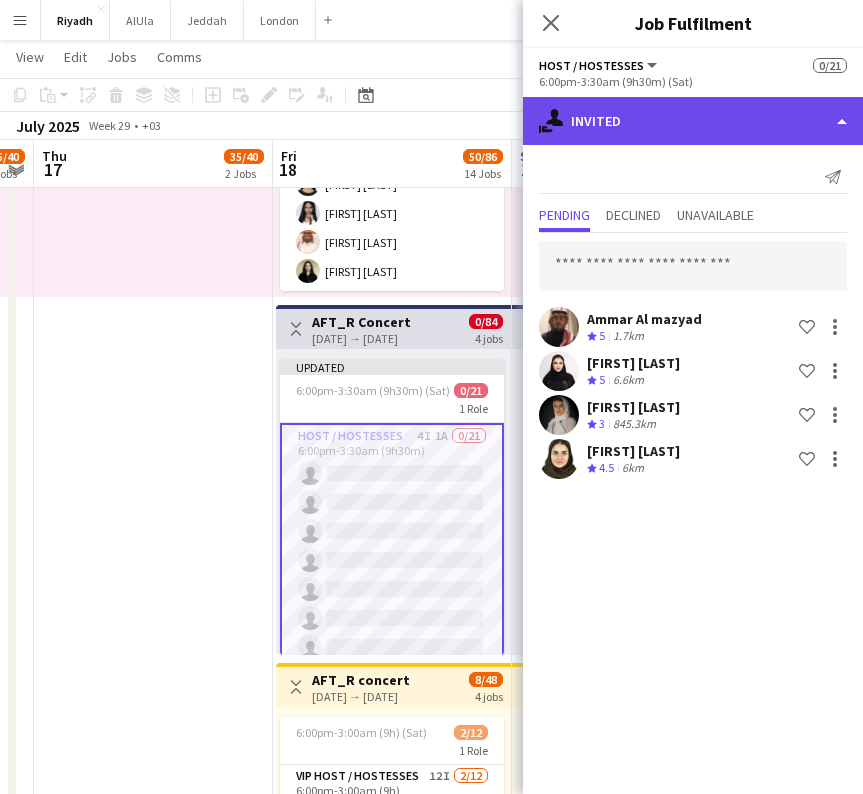 click on "single-neutral-actions-share-1
Invited" 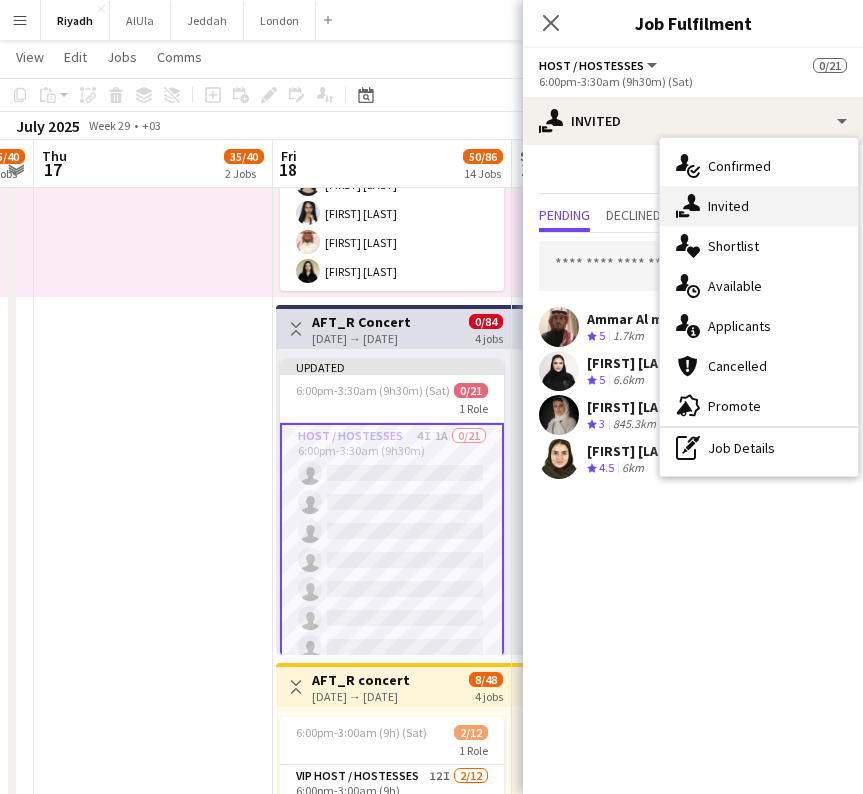 click on "single-neutral-actions-share-1
Invited" at bounding box center (759, 206) 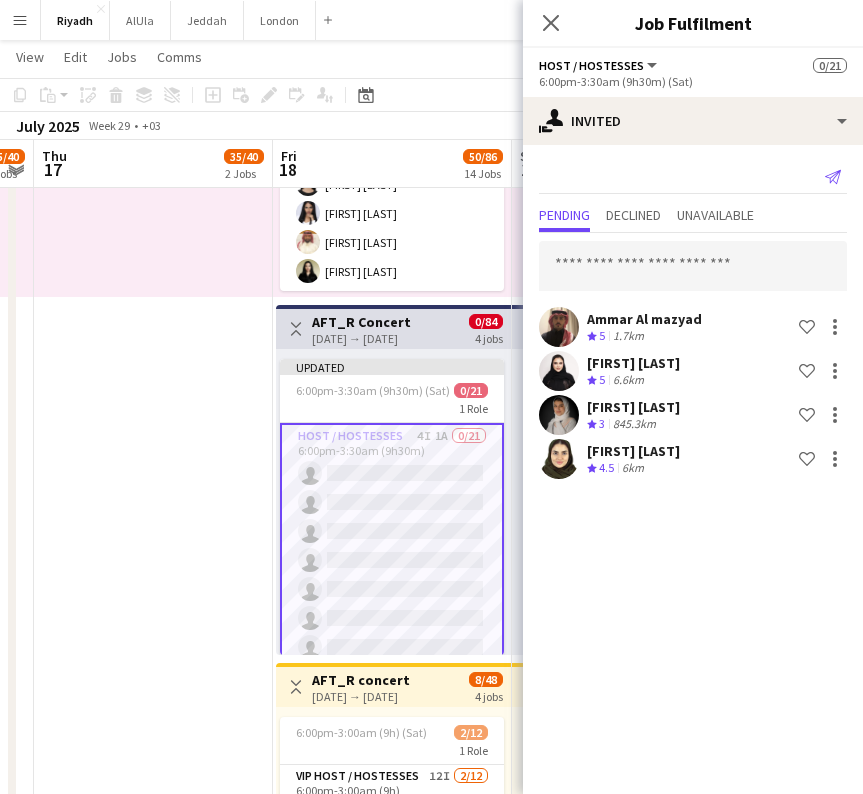 click on "Send notification" 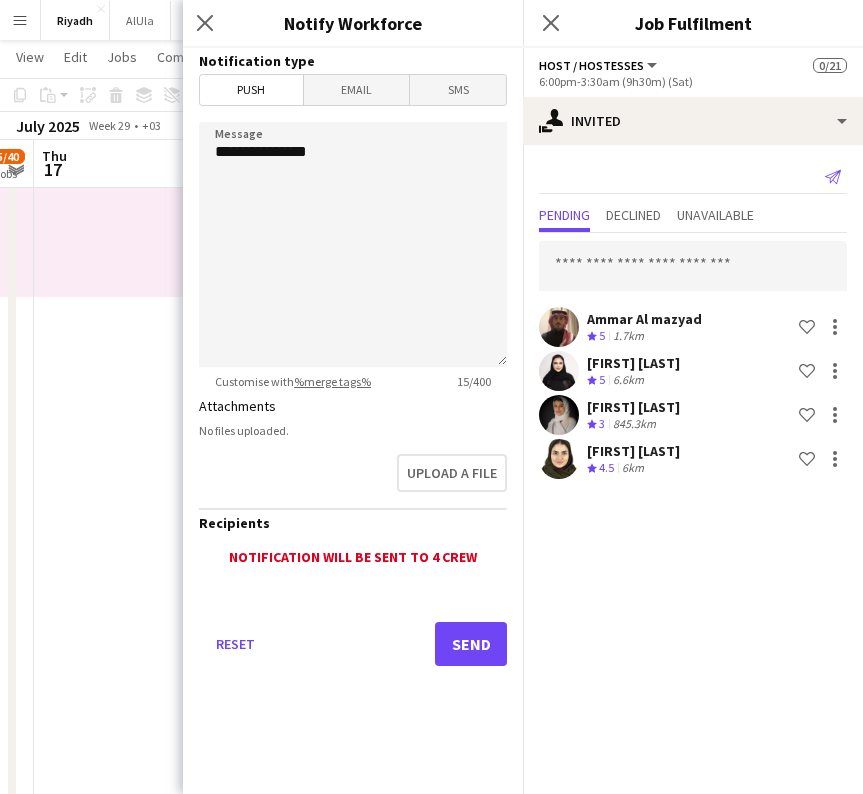click on "Send notification" 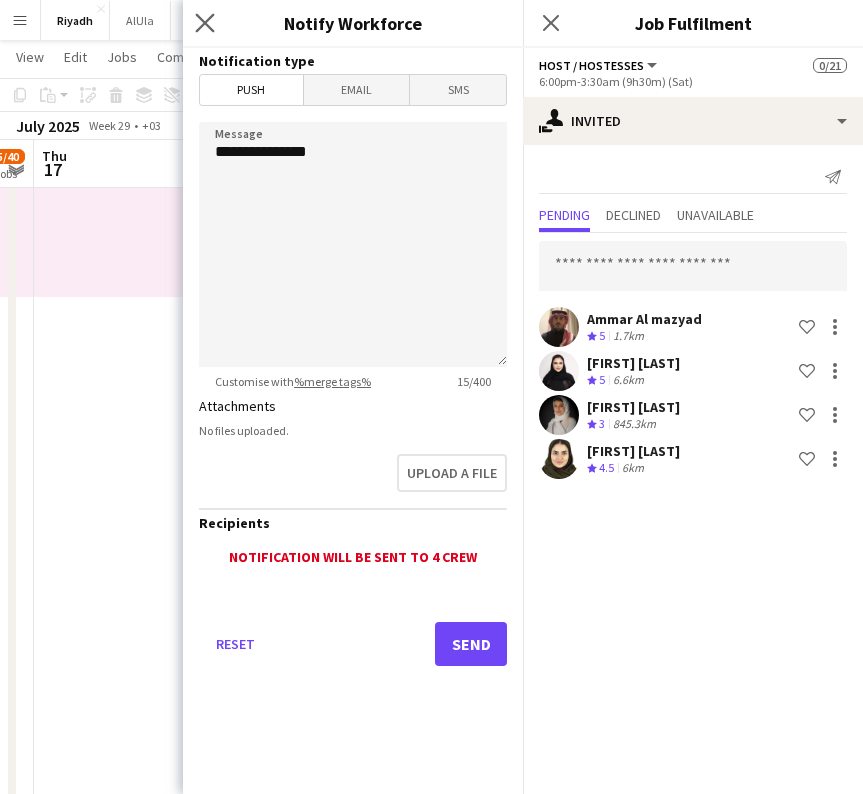 click on "Close pop-in" 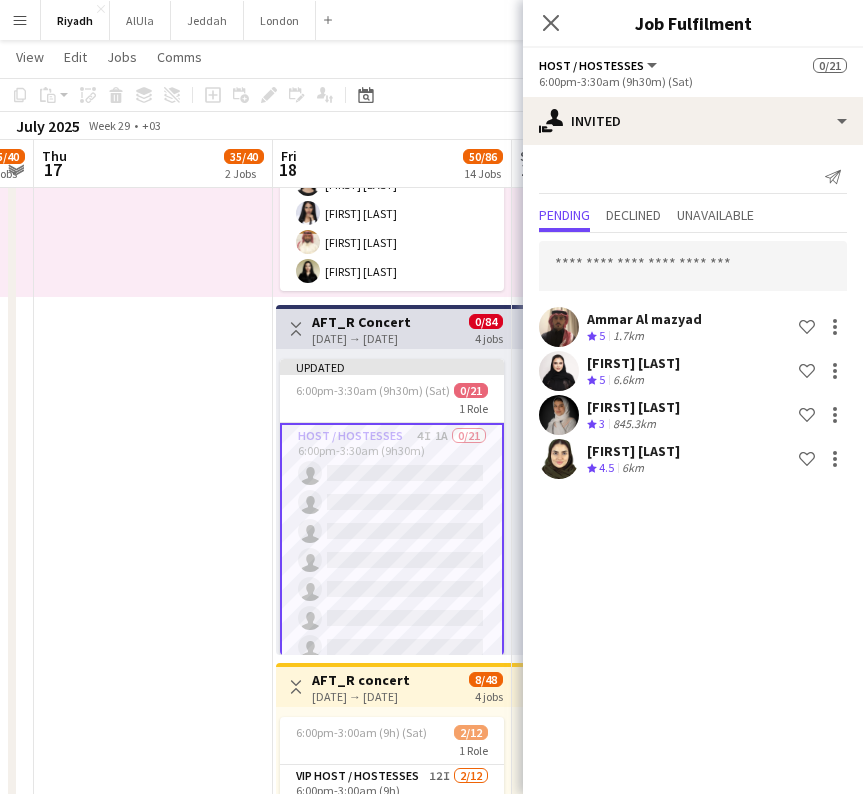 click on "Host / Hostesses    4I   1A   0/21   6:00pm-3:30am (9h30m)
single-neutral-actions
single-neutral-actions
single-neutral-actions
single-neutral-actions
single-neutral-actions
single-neutral-actions
single-neutral-actions
single-neutral-actions
single-neutral-actions
single-neutral-actions
single-neutral-actions
single-neutral-actions
single-neutral-actions
single-neutral-actions
single-neutral-actions
single-neutral-actions" at bounding box center (392, 749) 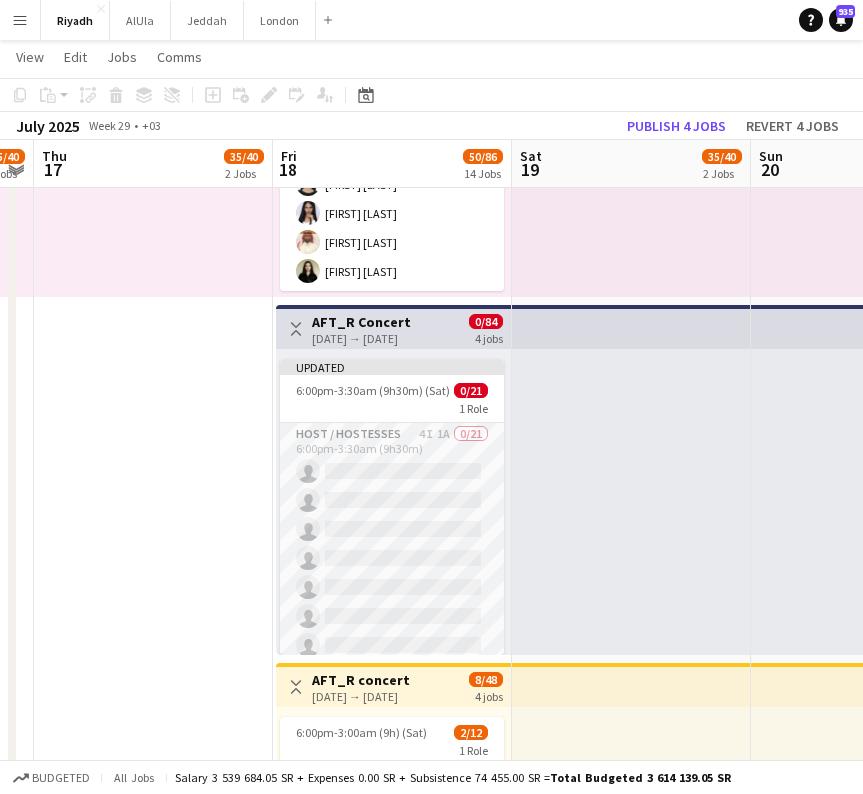 click on "Host / Hostesses    4I   1A   0/21   6:00pm-3:30am (9h30m)
single-neutral-actions
single-neutral-actions
single-neutral-actions
single-neutral-actions
single-neutral-actions
single-neutral-actions
single-neutral-actions
single-neutral-actions
single-neutral-actions
single-neutral-actions
single-neutral-actions
single-neutral-actions
single-neutral-actions
single-neutral-actions
single-neutral-actions
single-neutral-actions" at bounding box center [392, 747] 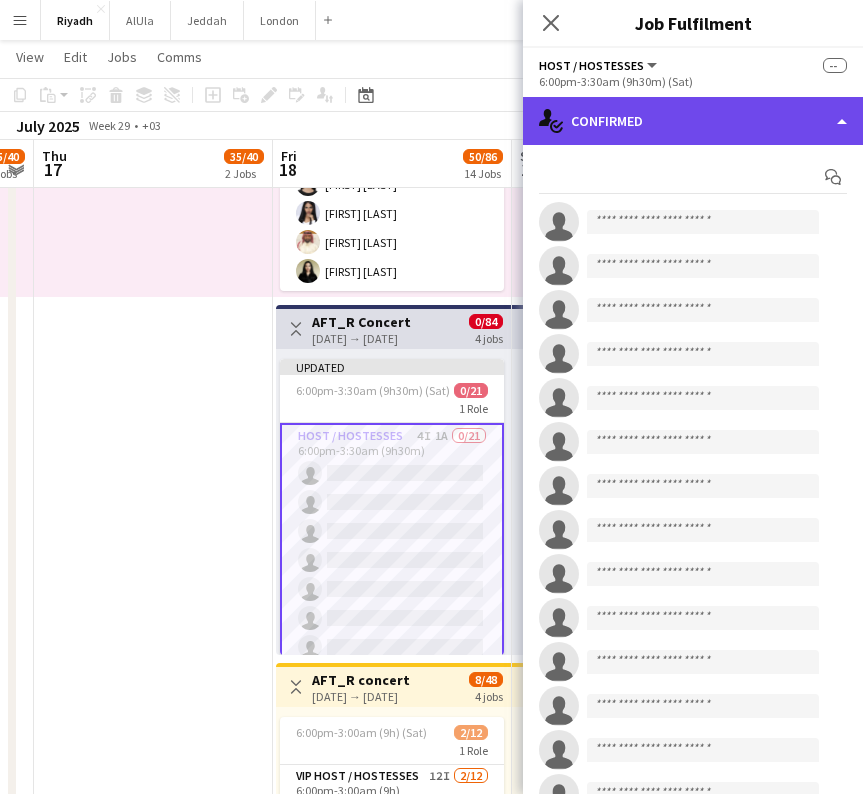 click on "single-neutral-actions-check-2
Confirmed" 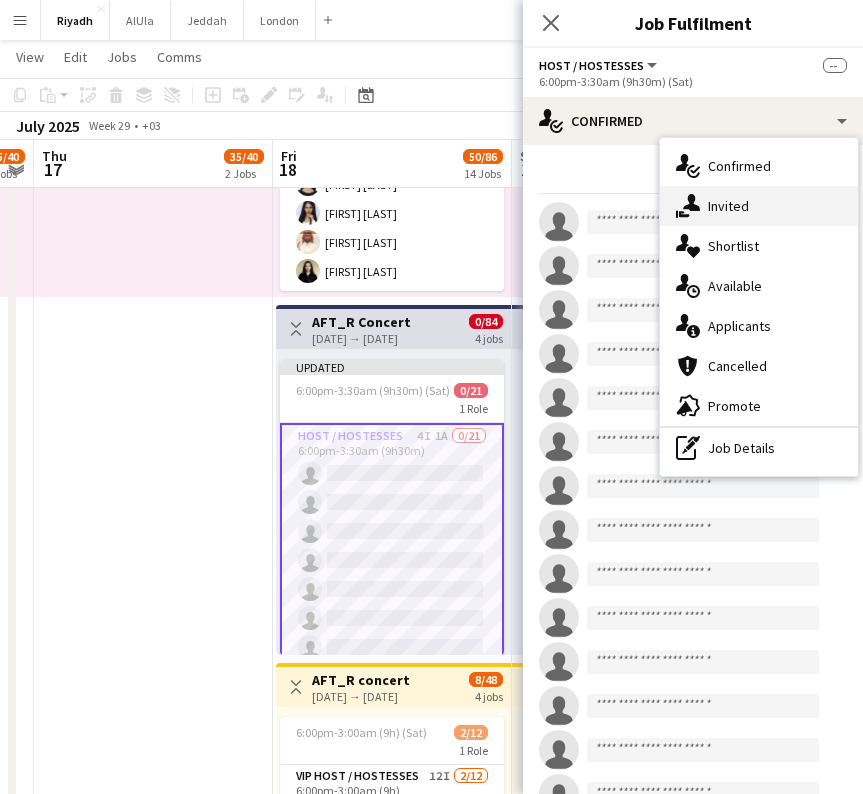 click on "single-neutral-actions-share-1
Invited" at bounding box center (759, 206) 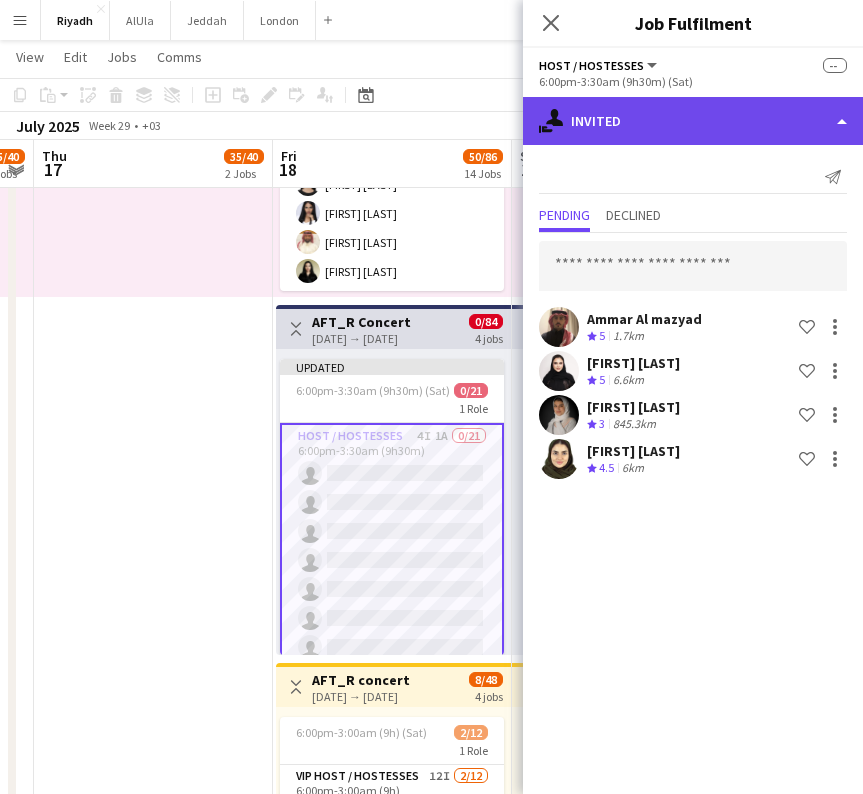 click on "single-neutral-actions-share-1
Invited" 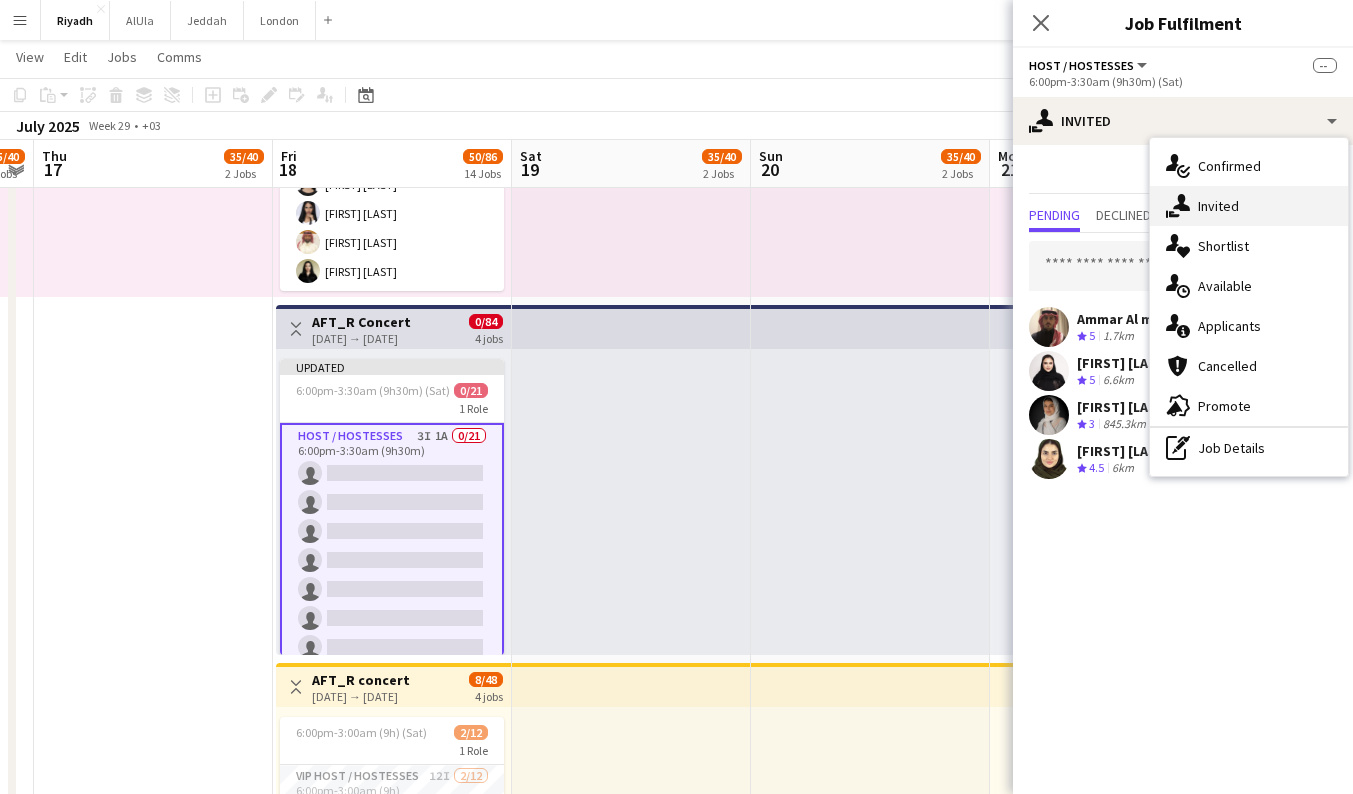 click on "single-neutral-actions-share-1
Invited" at bounding box center [1249, 206] 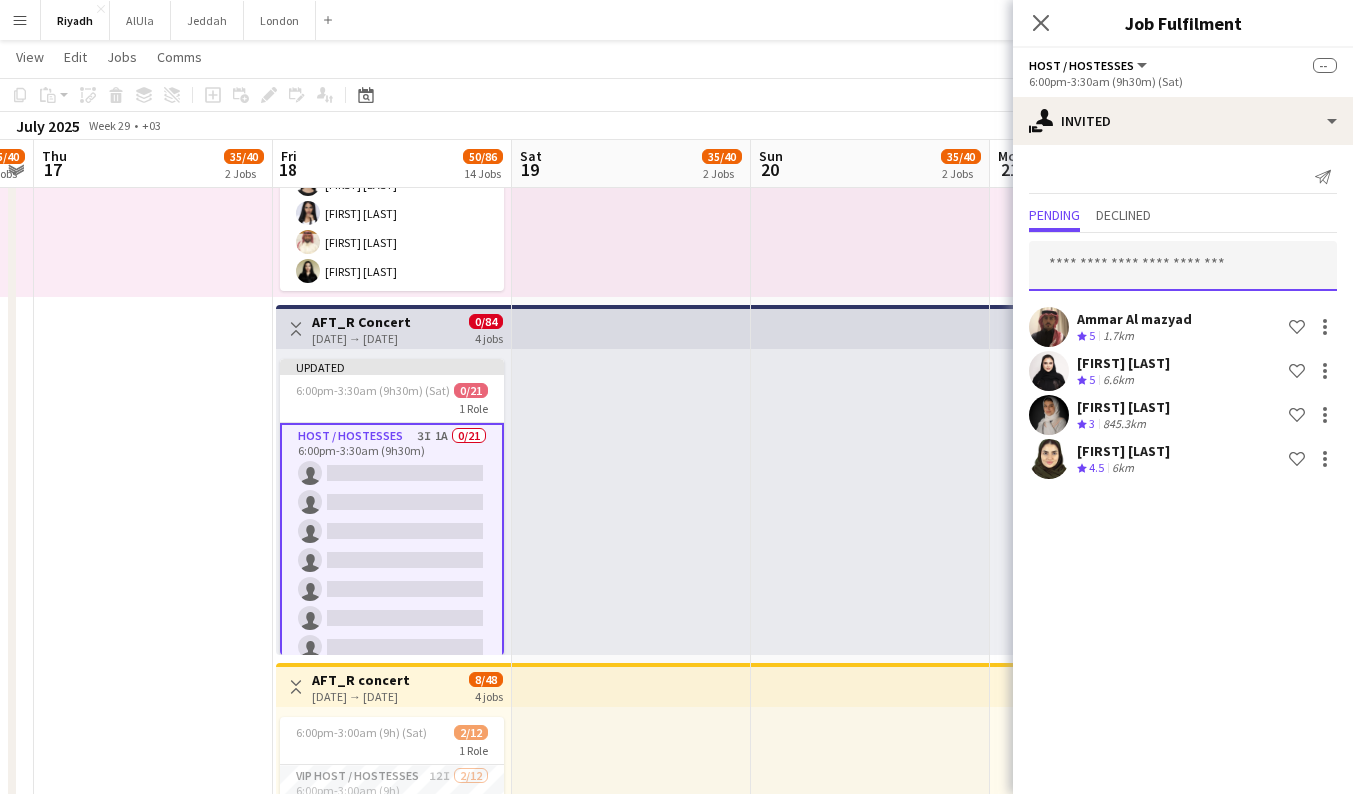 click at bounding box center (1183, 266) 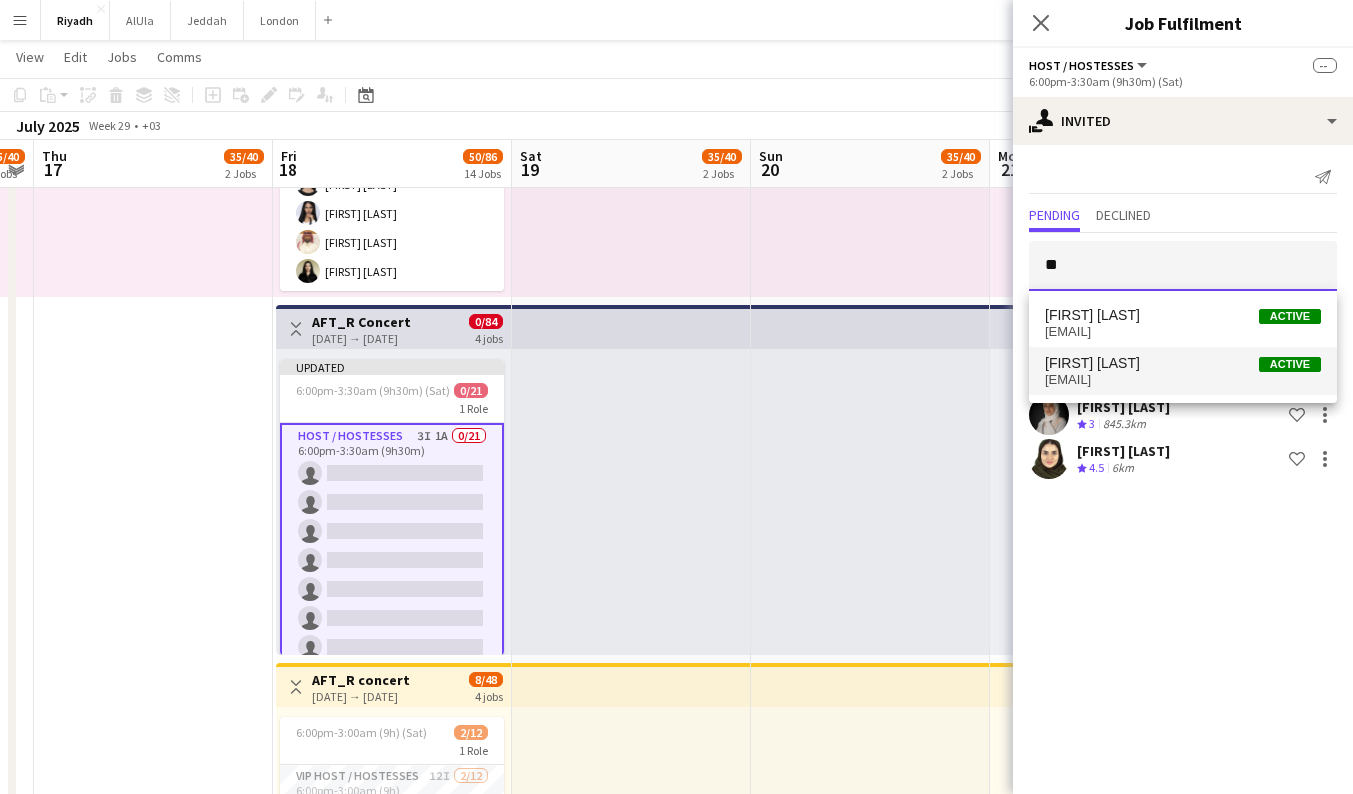 type on "*" 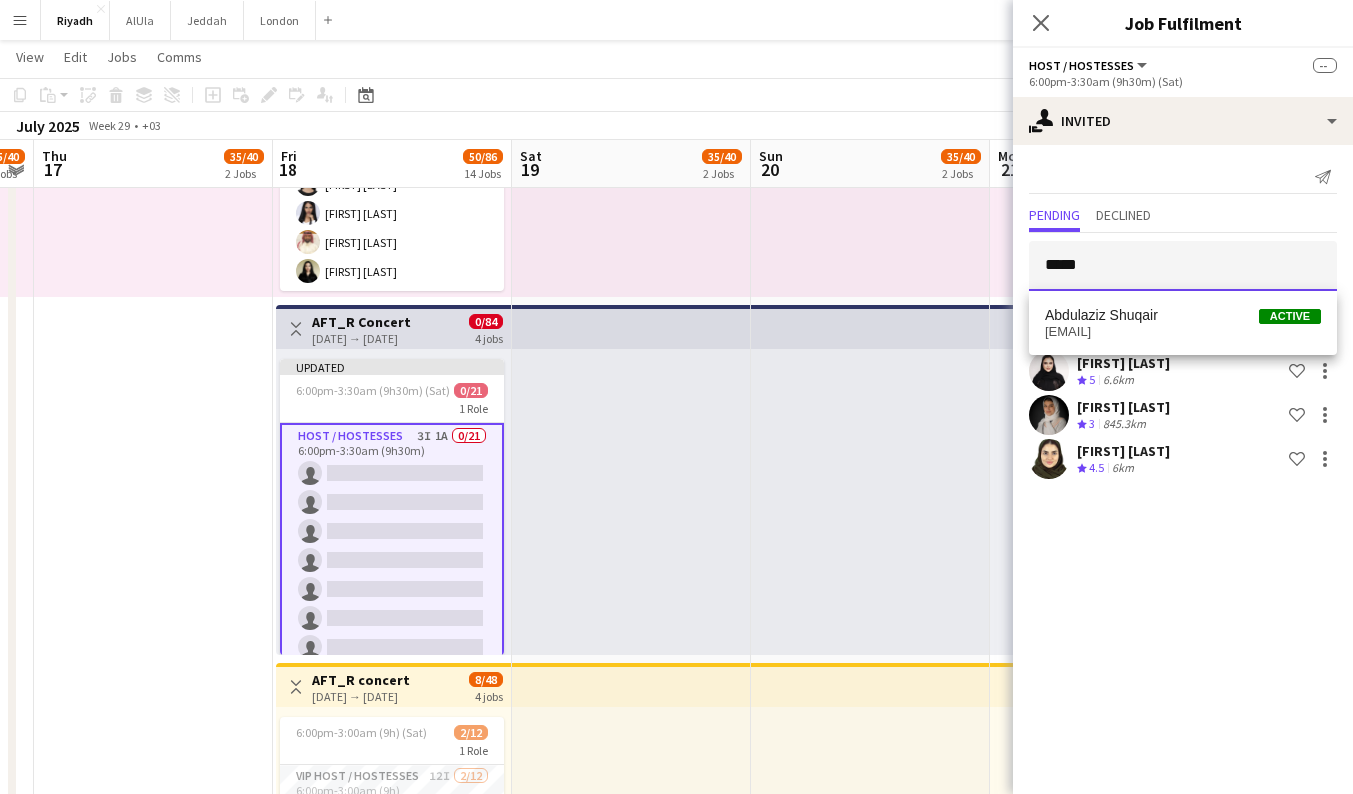 type on "*****" 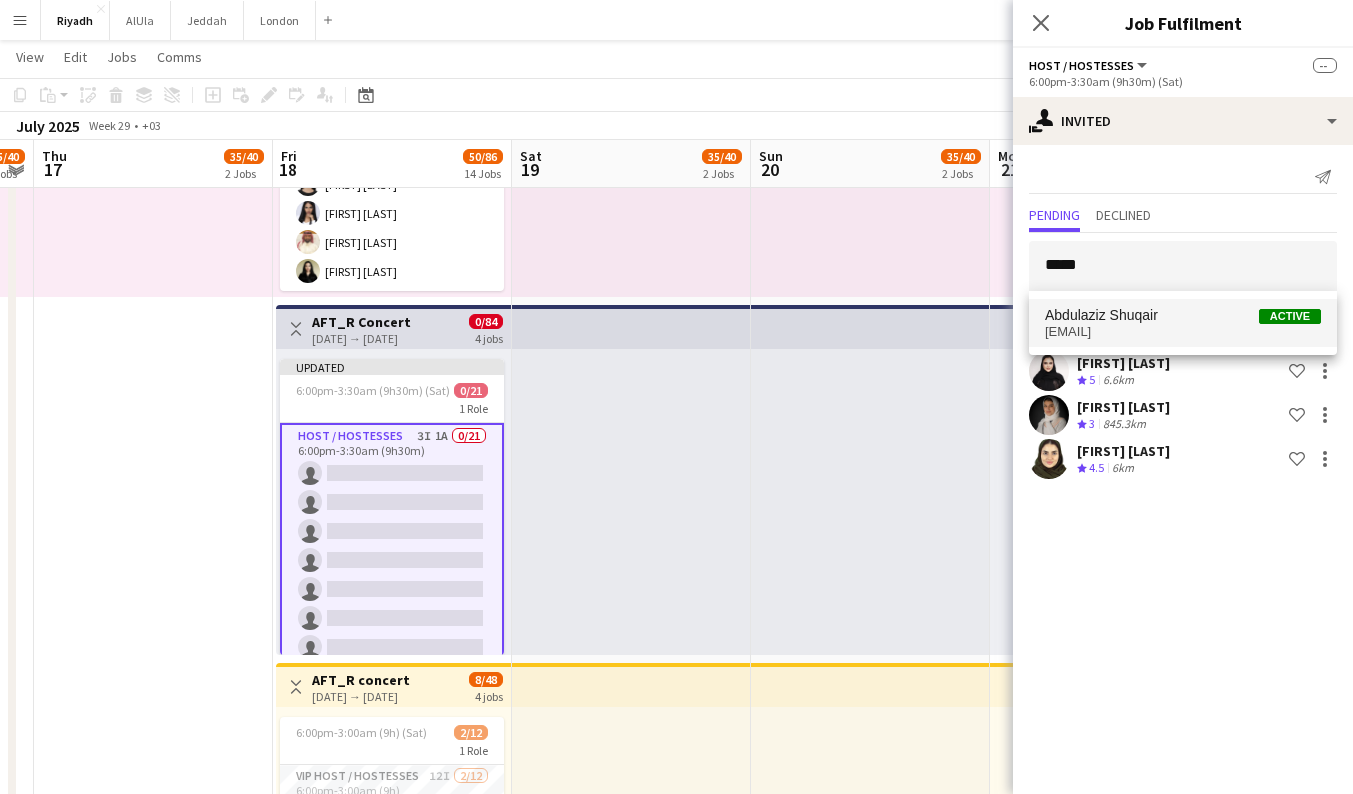 drag, startPoint x: 1162, startPoint y: 350, endPoint x: 1157, endPoint y: 337, distance: 13.928389 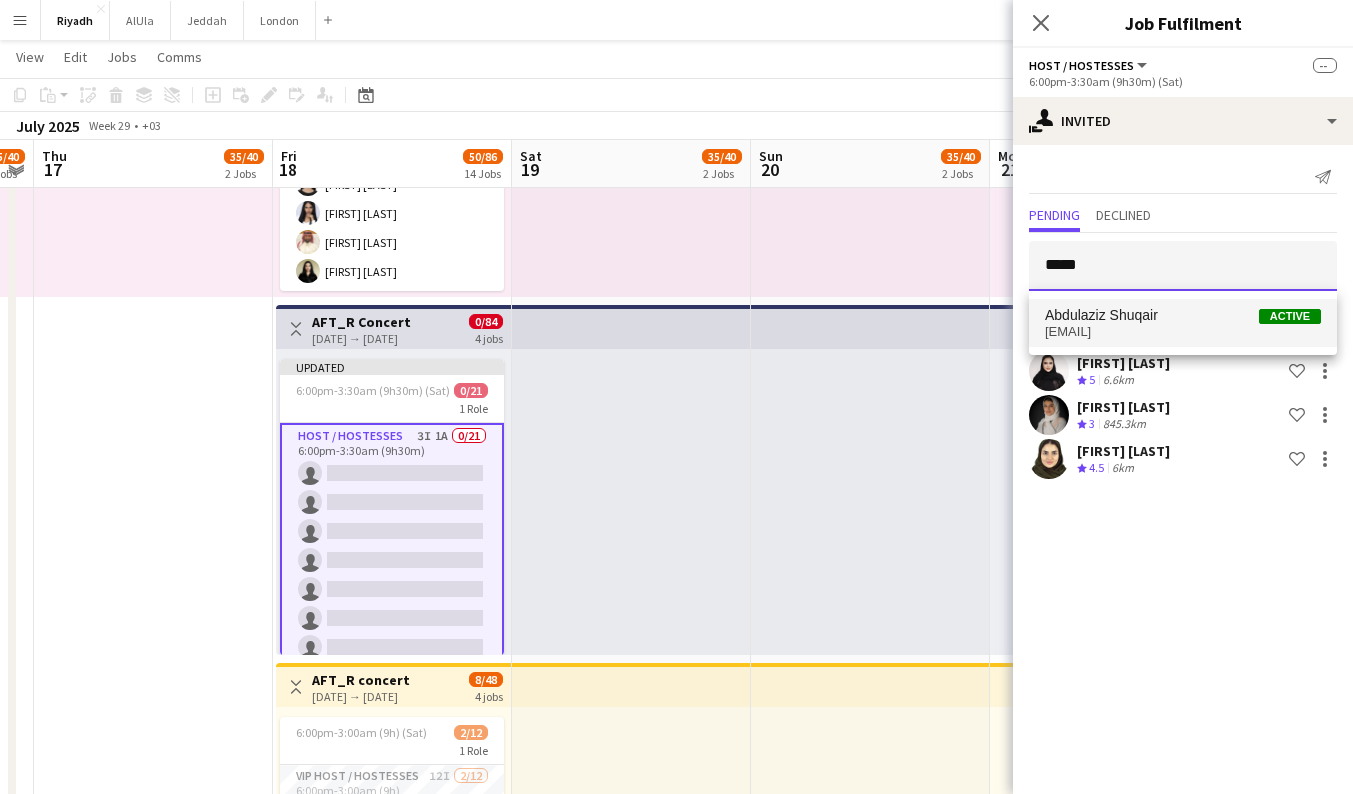 type 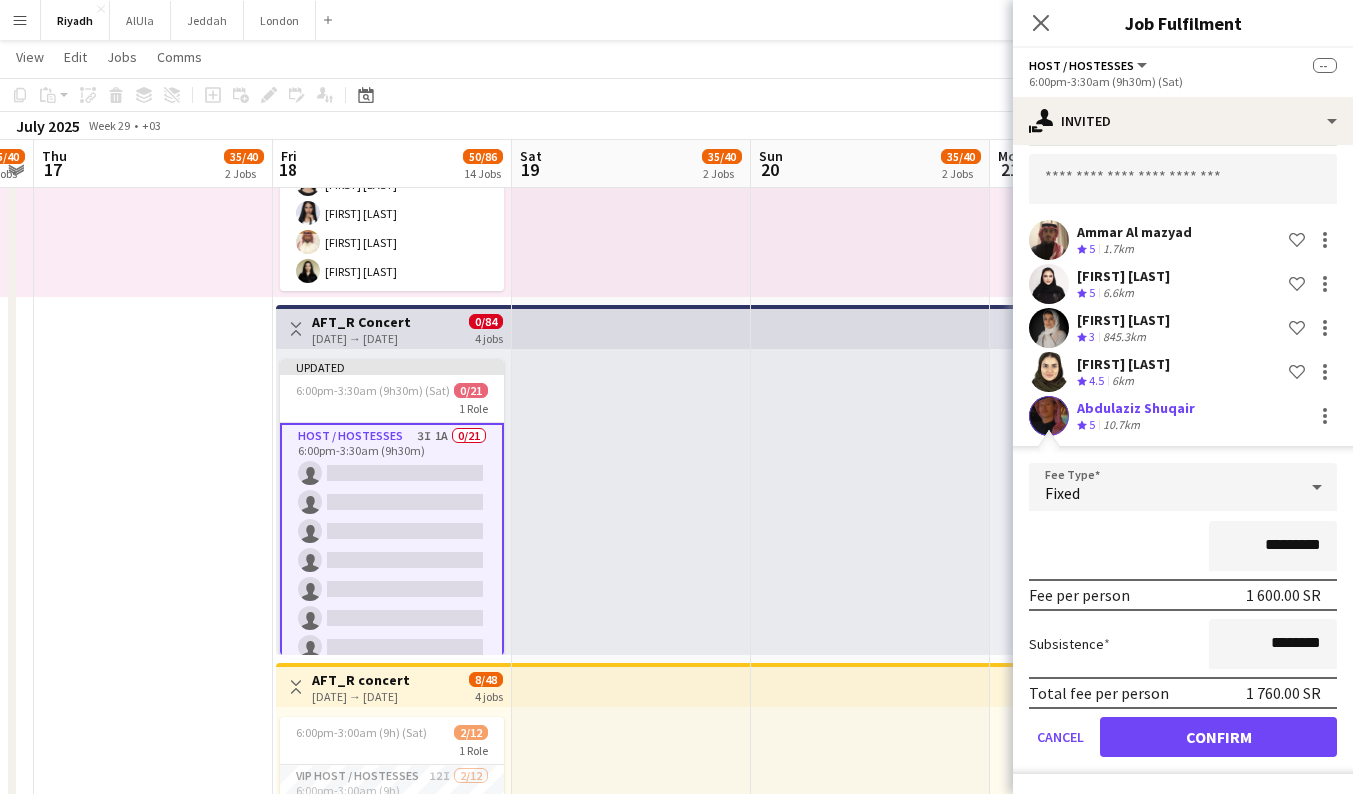 scroll, scrollTop: 87, scrollLeft: 0, axis: vertical 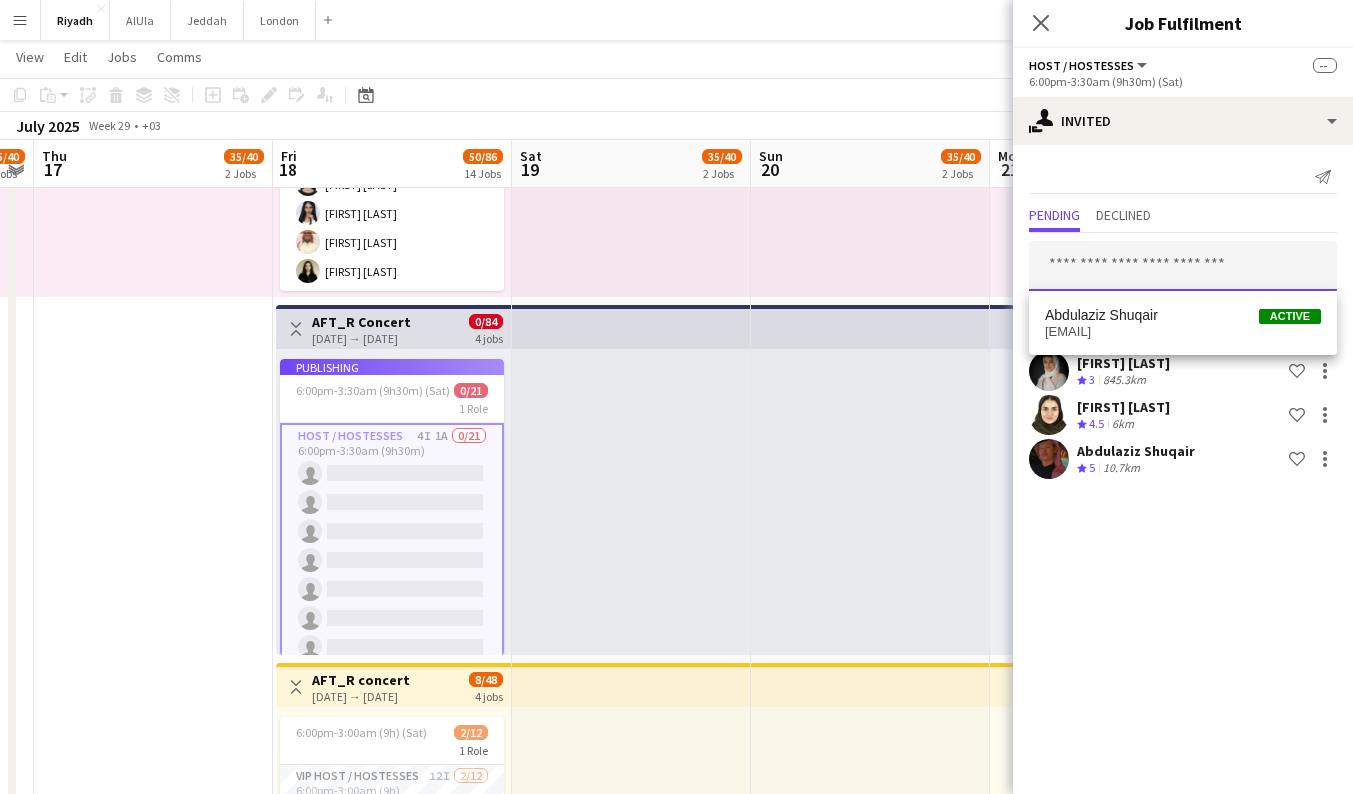 click at bounding box center [1183, 266] 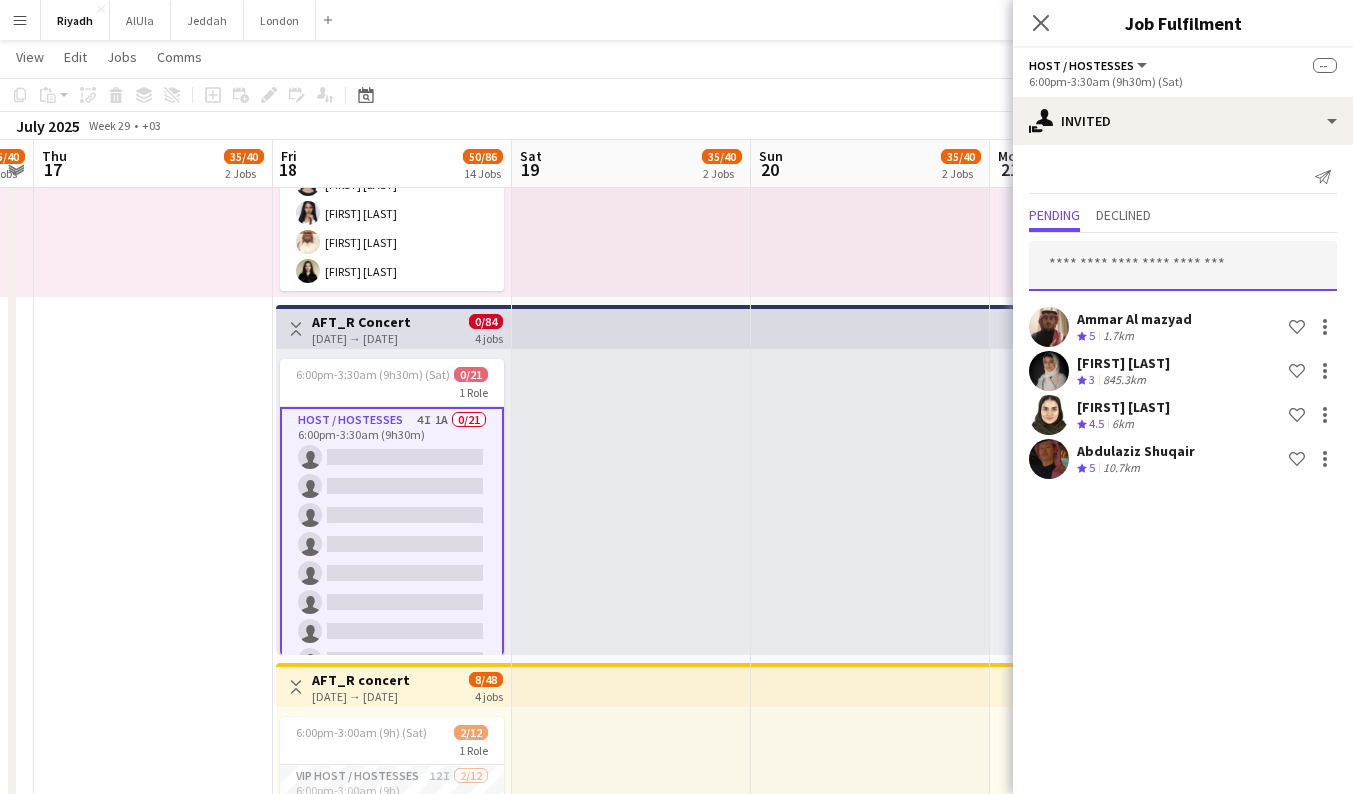 click at bounding box center (1183, 266) 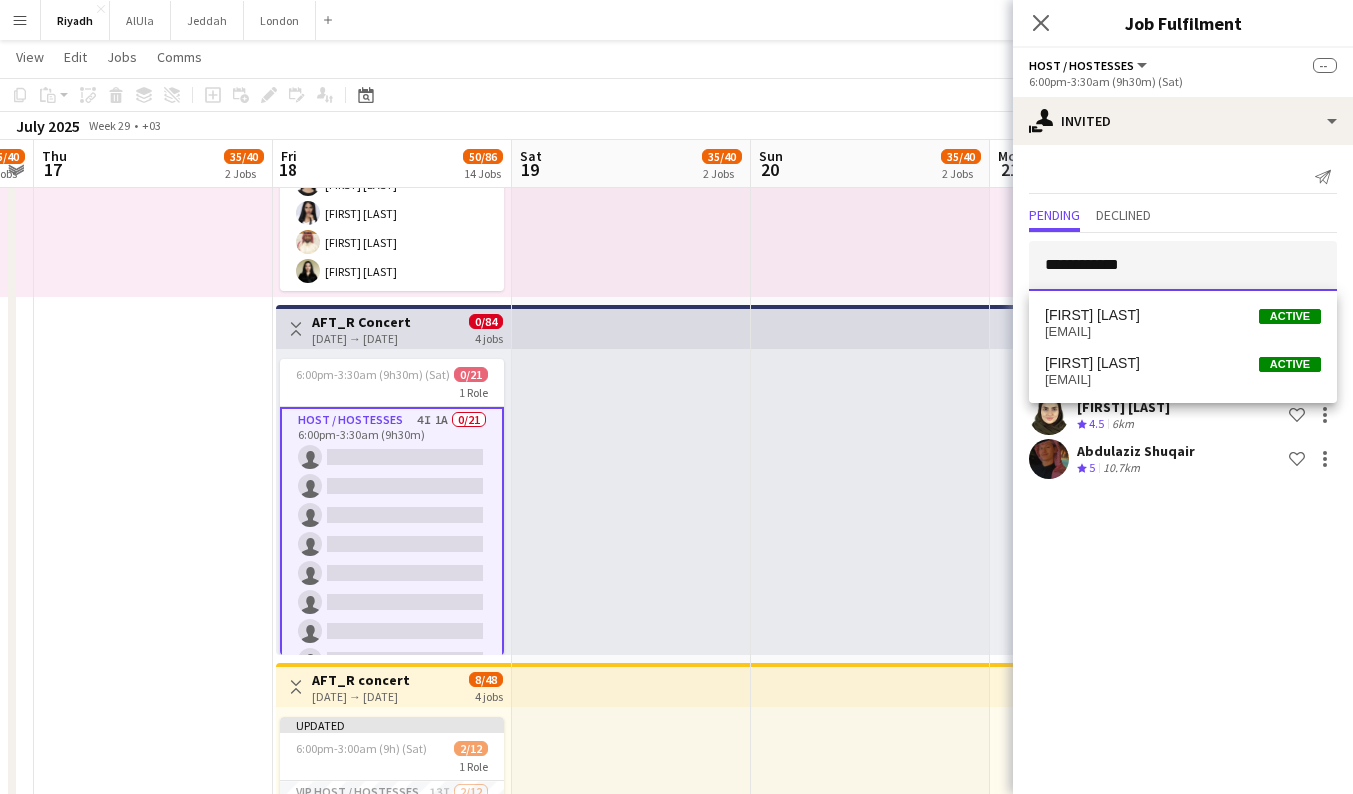 type on "**********" 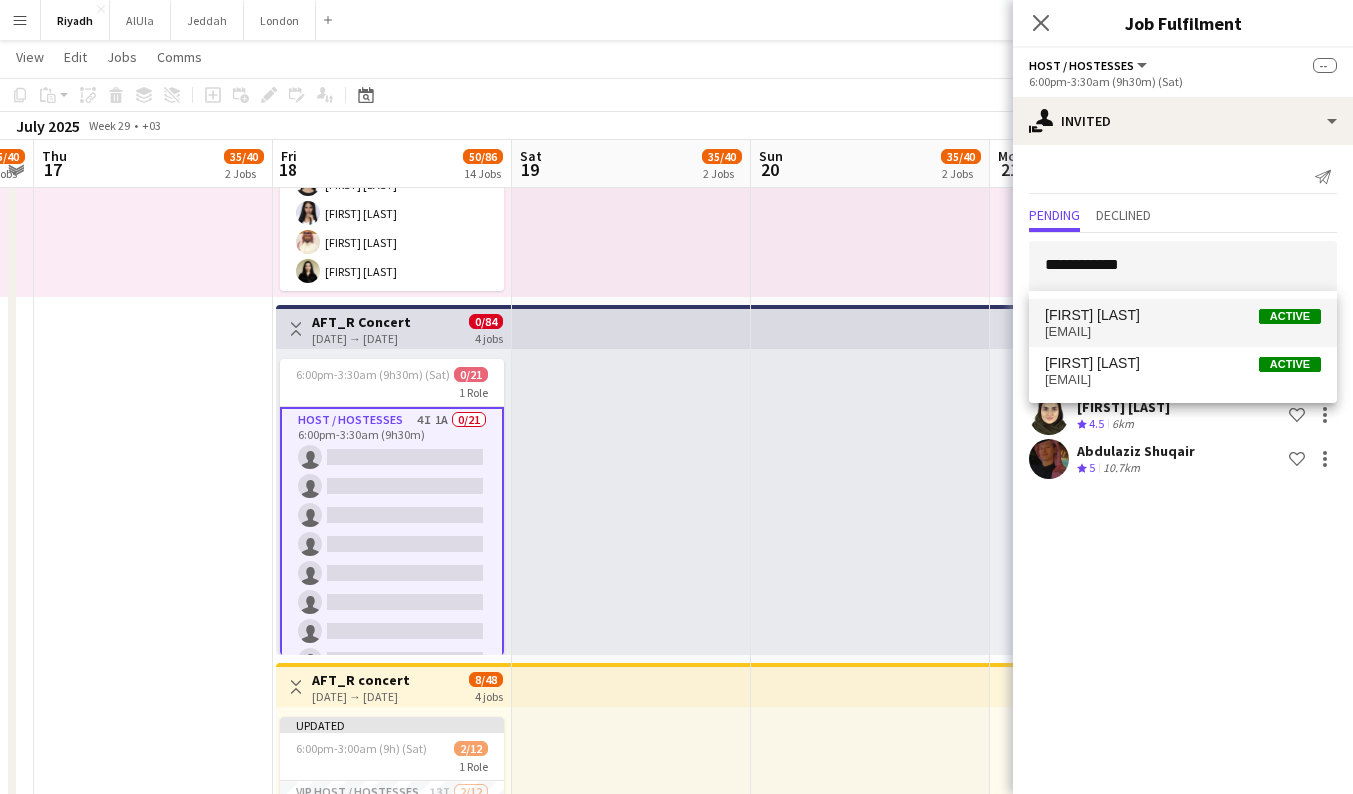 drag, startPoint x: 1022, startPoint y: 261, endPoint x: 1086, endPoint y: 329, distance: 93.38094 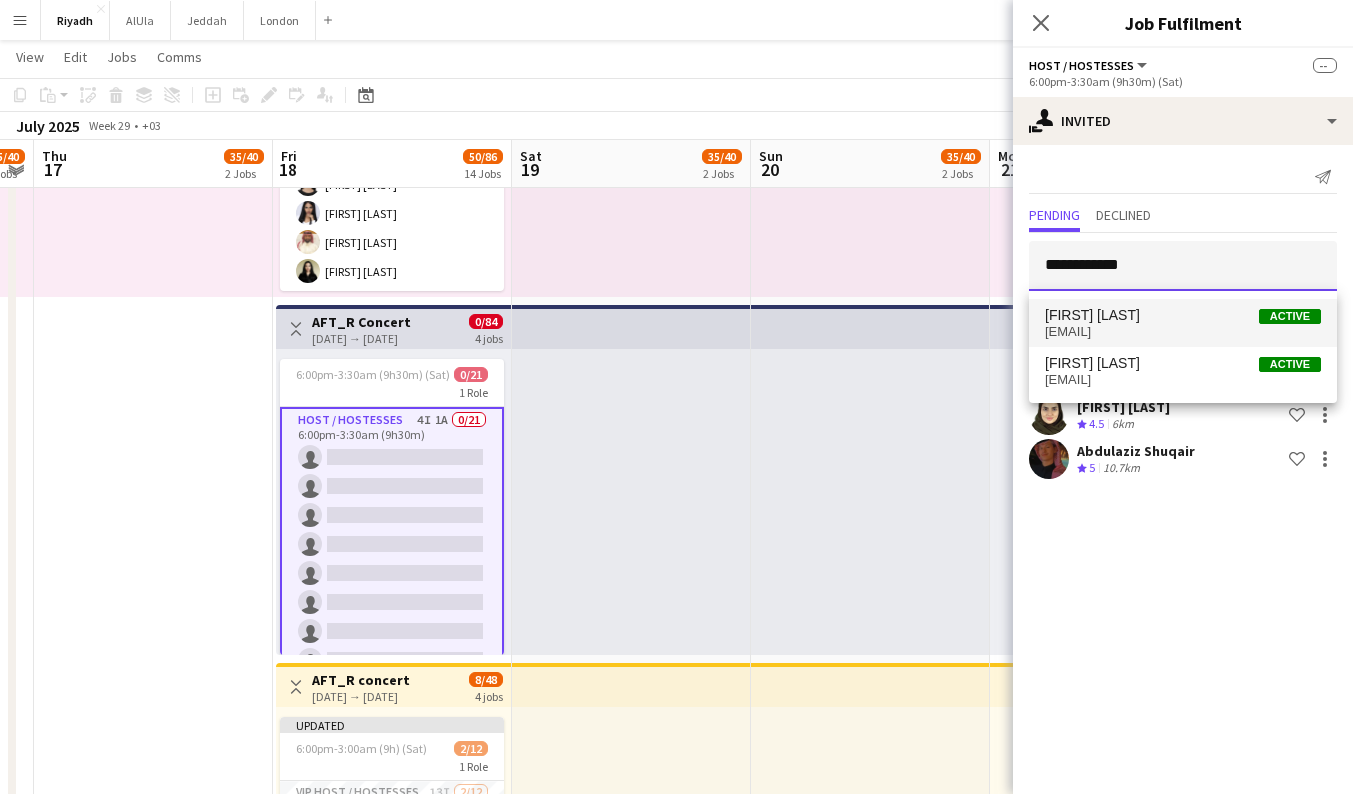 type 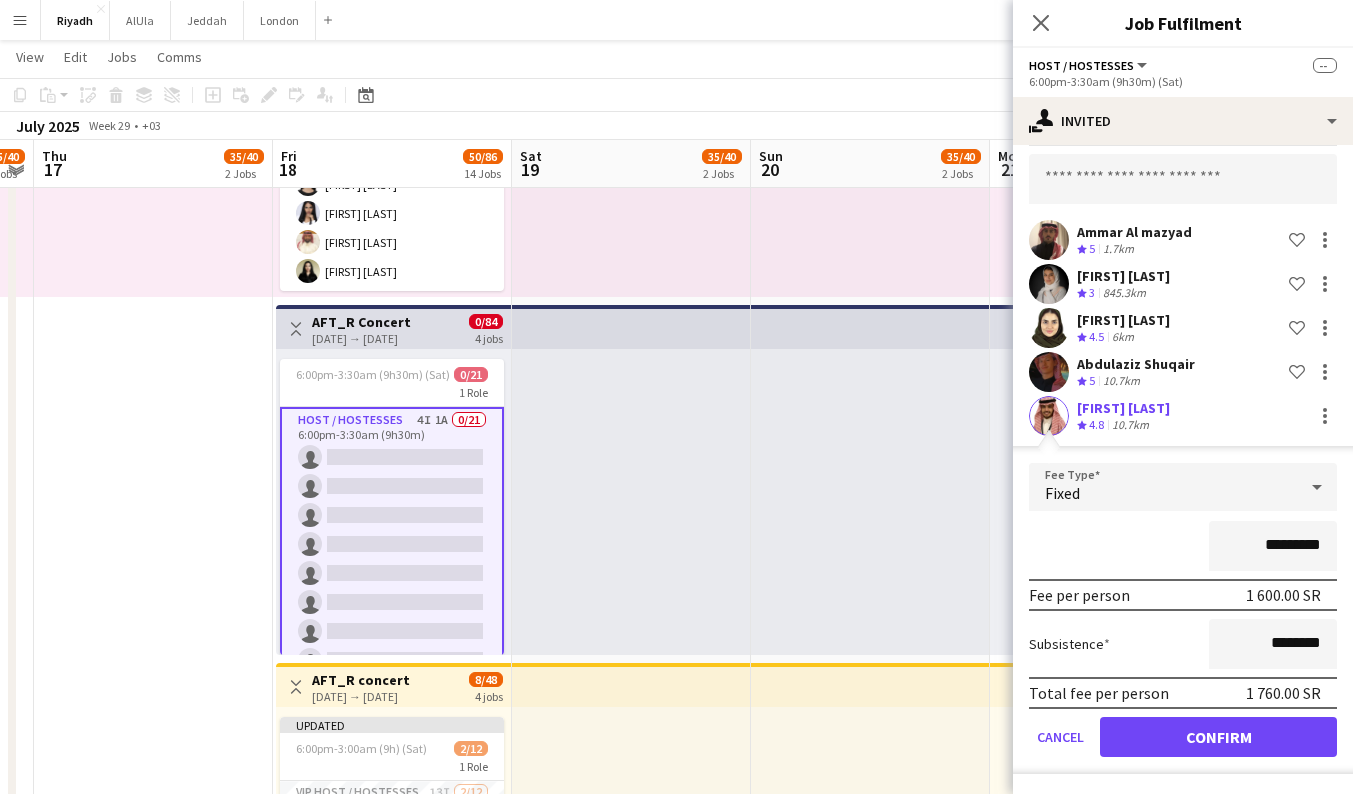 scroll, scrollTop: 88, scrollLeft: 0, axis: vertical 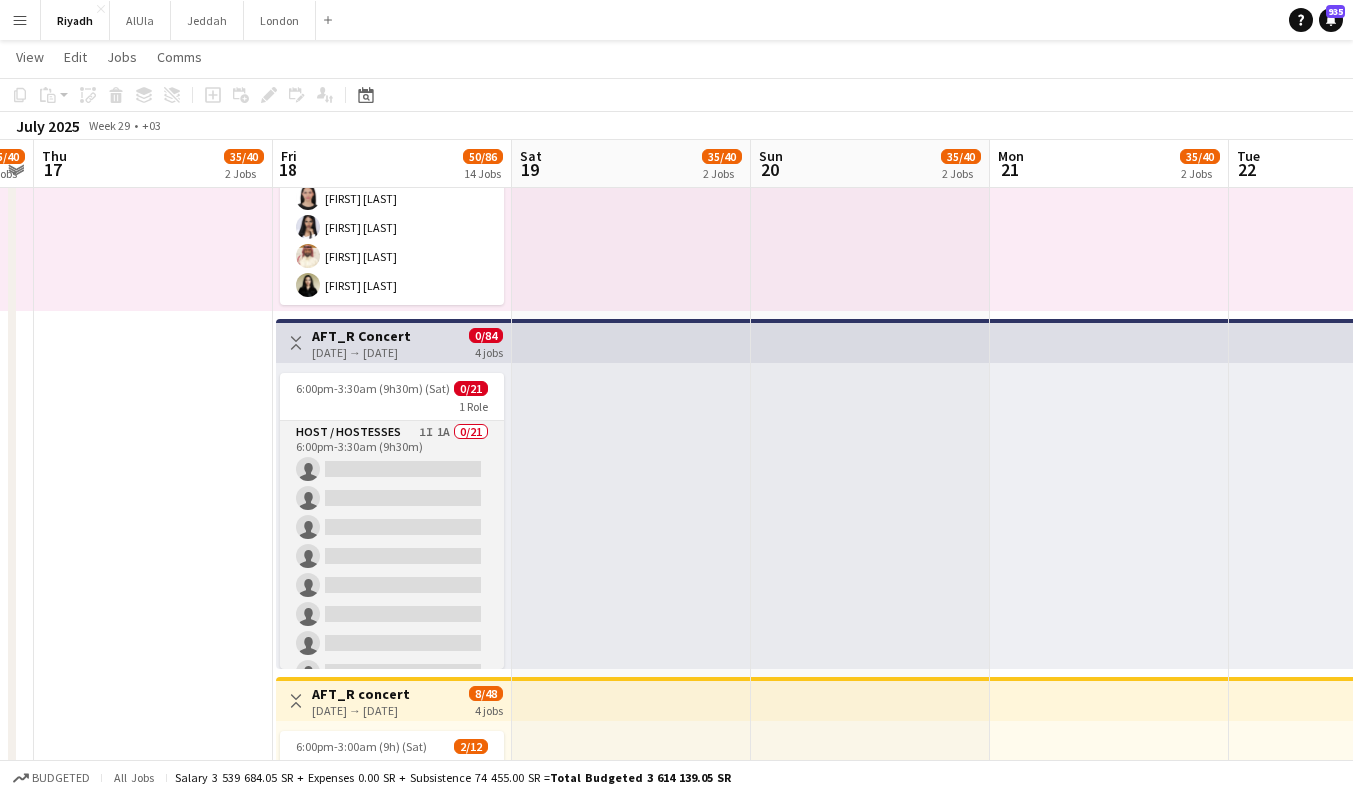 click on "Host / Hostesses    1I   1A   0/21   6:00pm-3:30am (9h30m)
single-neutral-actions
single-neutral-actions
single-neutral-actions
single-neutral-actions
single-neutral-actions
single-neutral-actions
single-neutral-actions
single-neutral-actions
single-neutral-actions
single-neutral-actions
single-neutral-actions
single-neutral-actions
single-neutral-actions
single-neutral-actions
single-neutral-actions
single-neutral-actions" at bounding box center [392, 745] 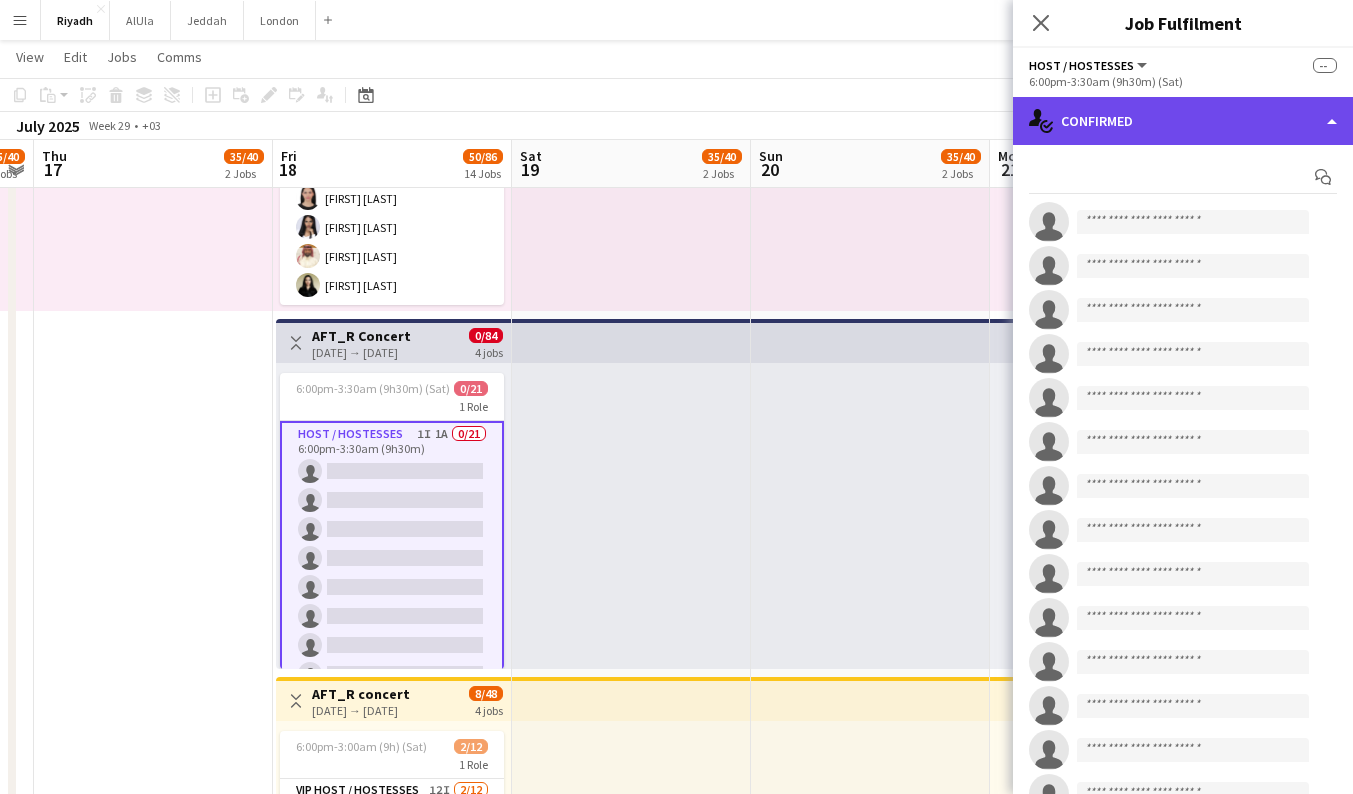 click on "single-neutral-actions-check-2
Confirmed" 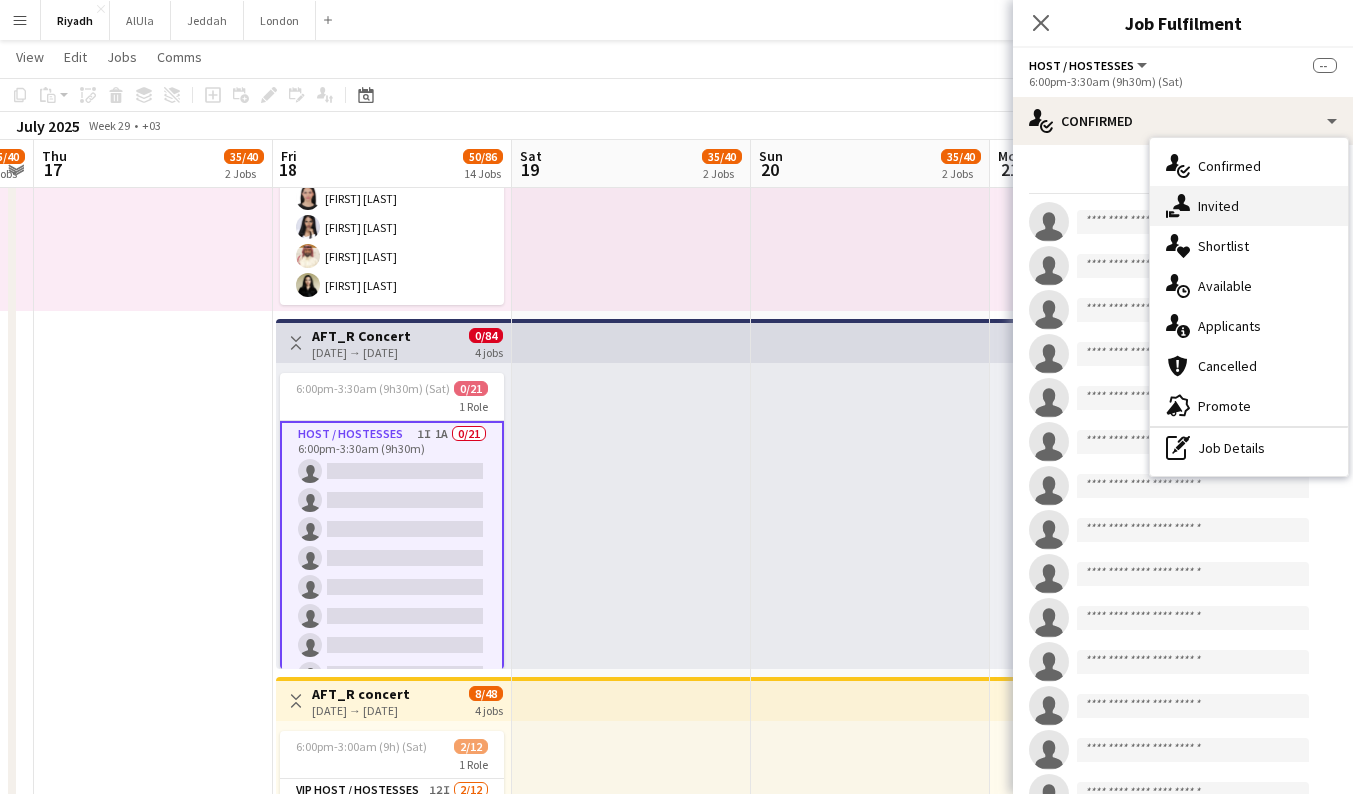 click on "single-neutral-actions-share-1
Invited" at bounding box center (1249, 206) 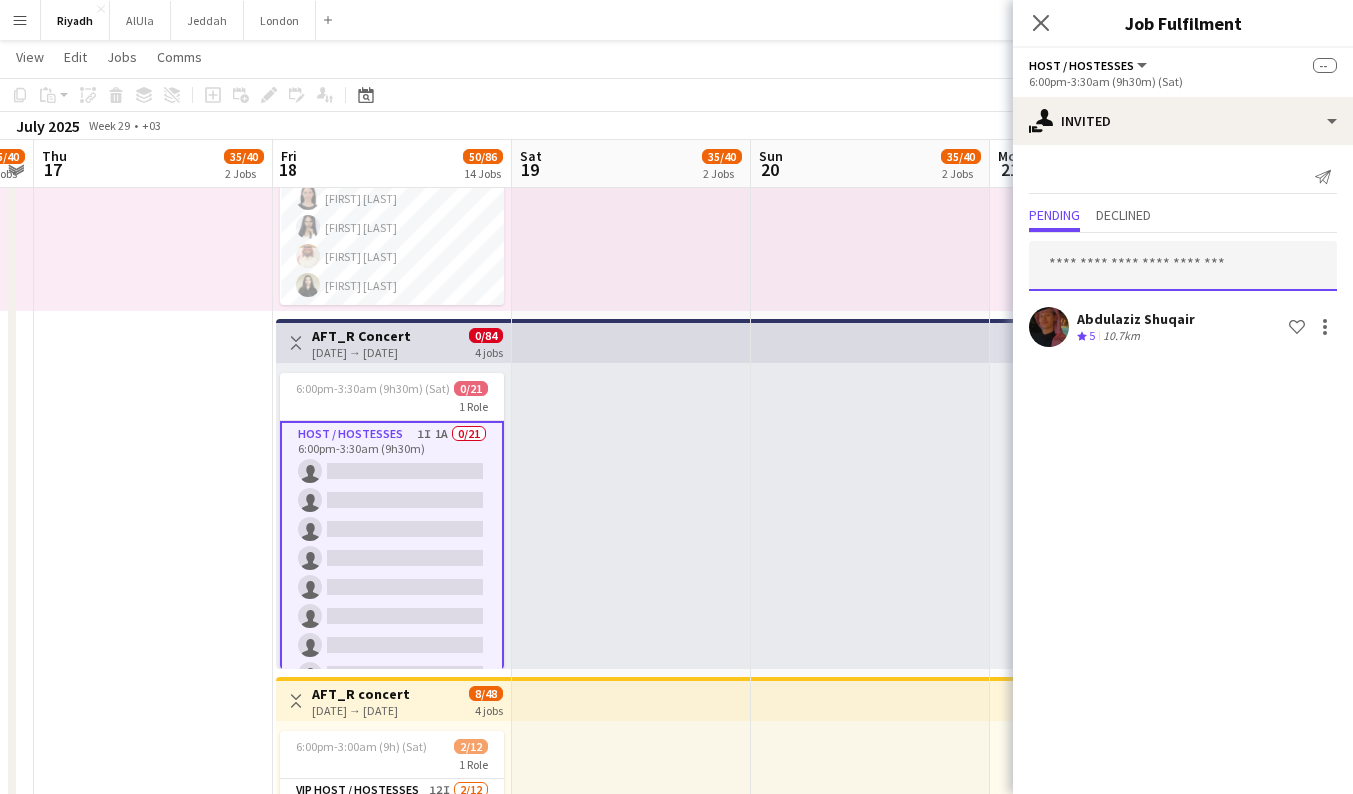 click at bounding box center (1183, 266) 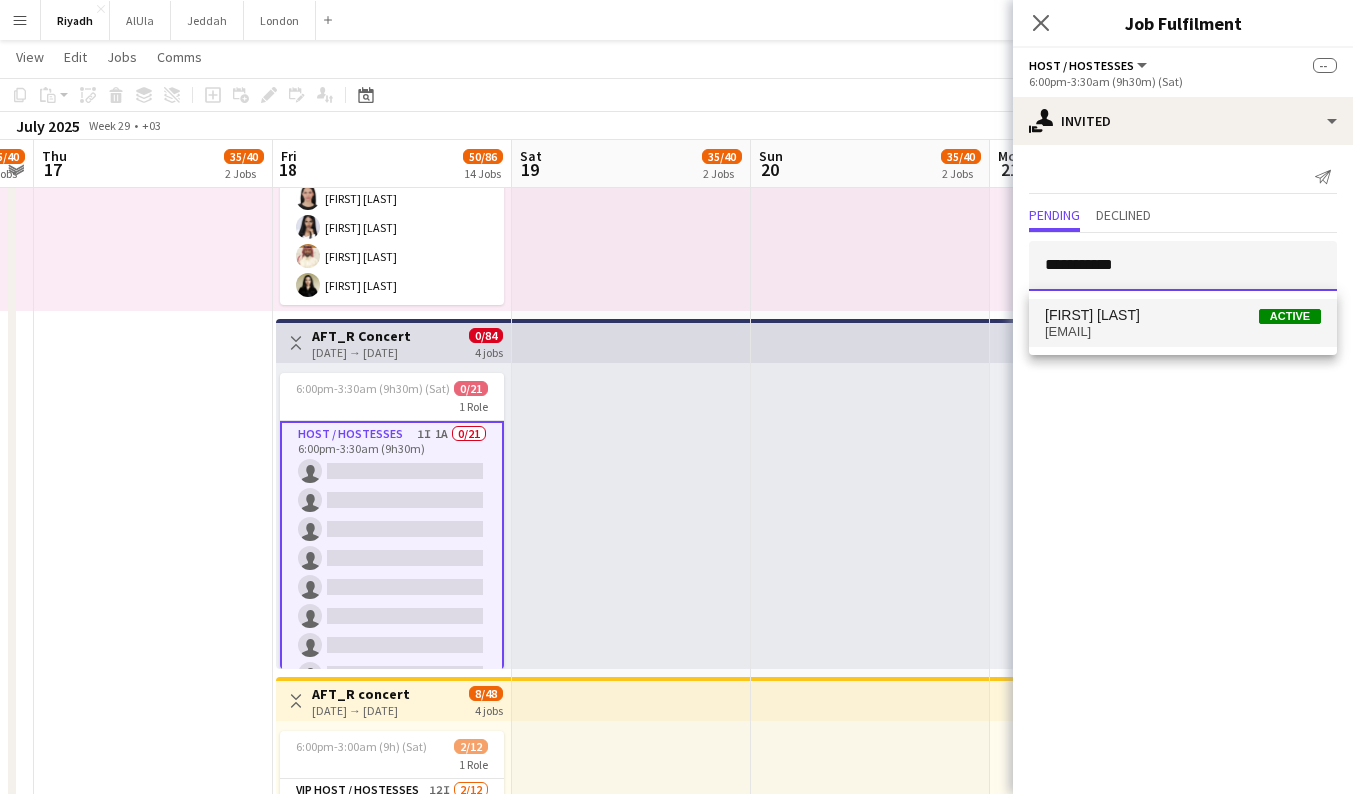 type on "**********" 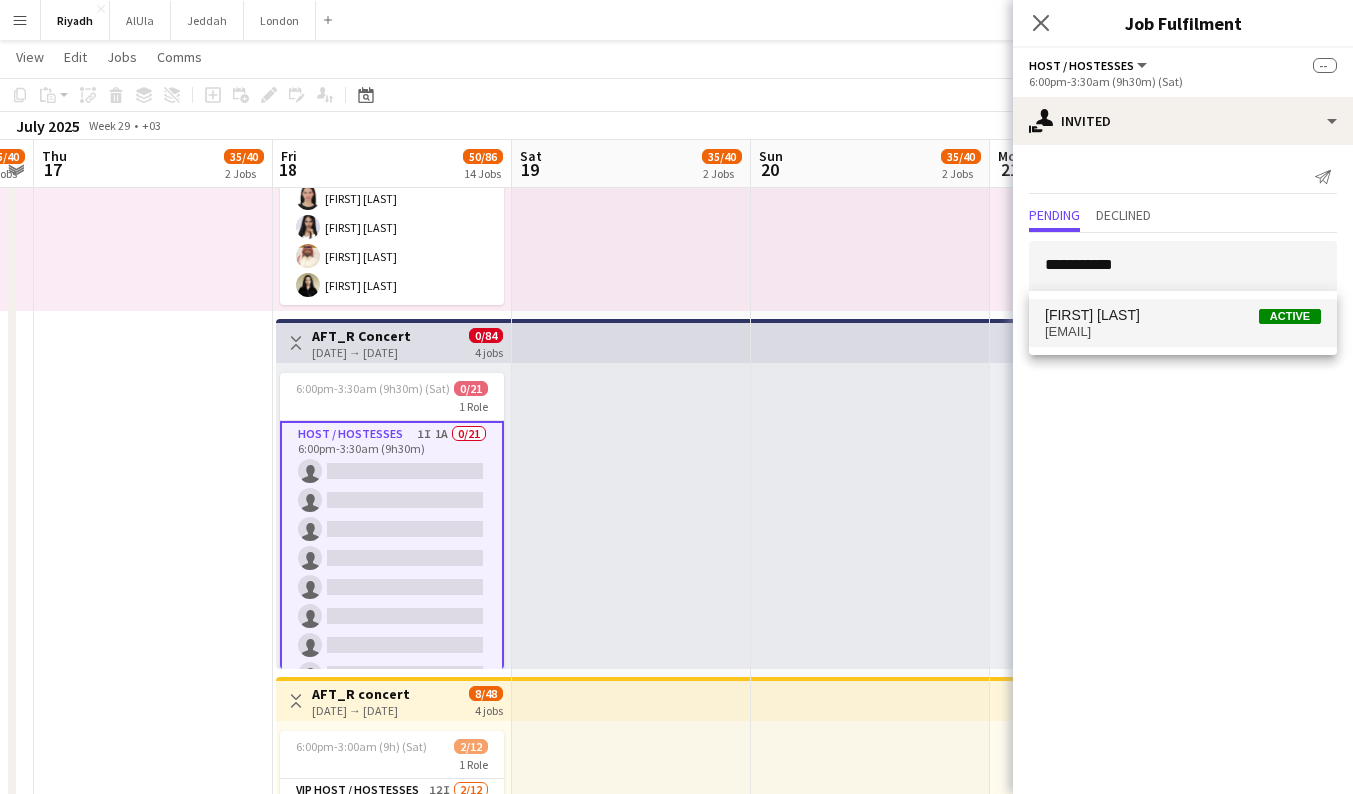 click on "[EMAIL]" at bounding box center [1183, 332] 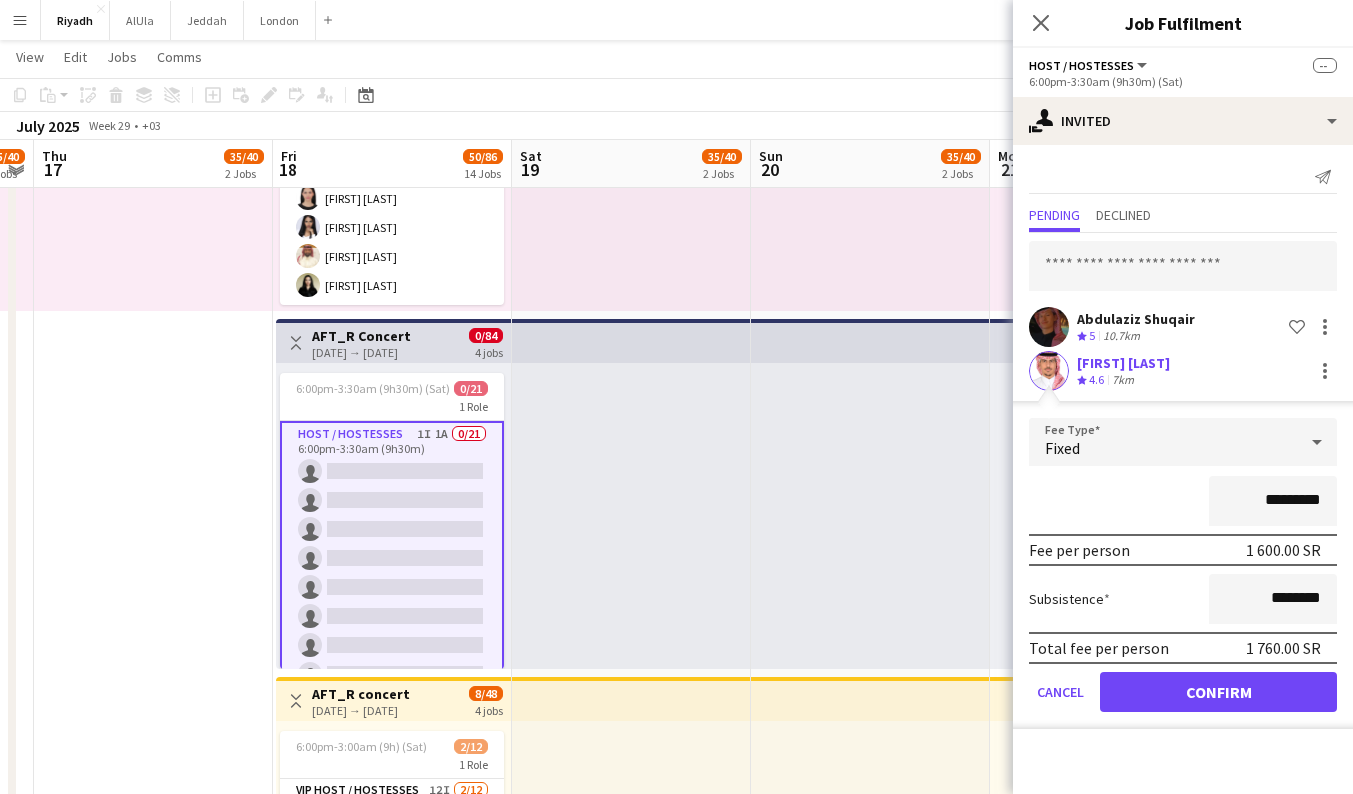 click on "Confirm" 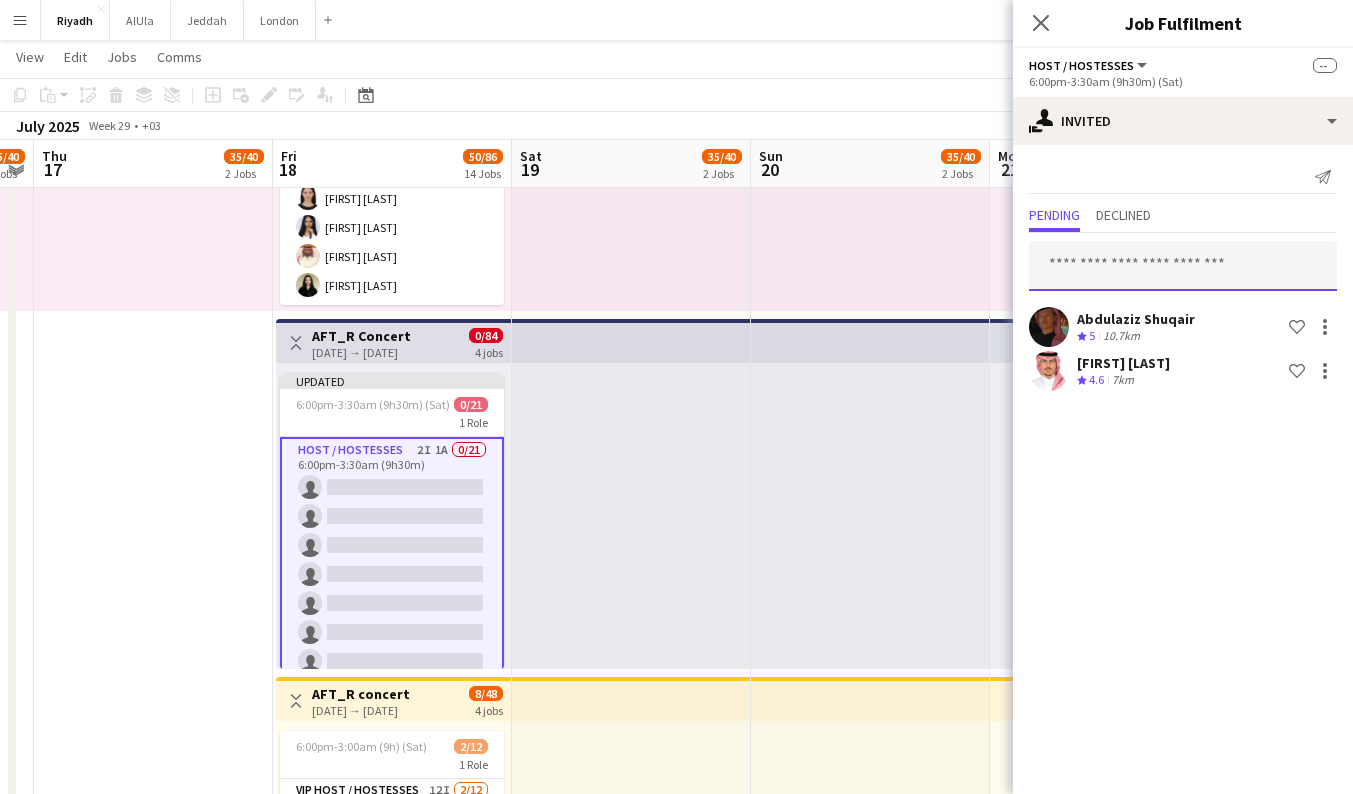 click at bounding box center [1183, 266] 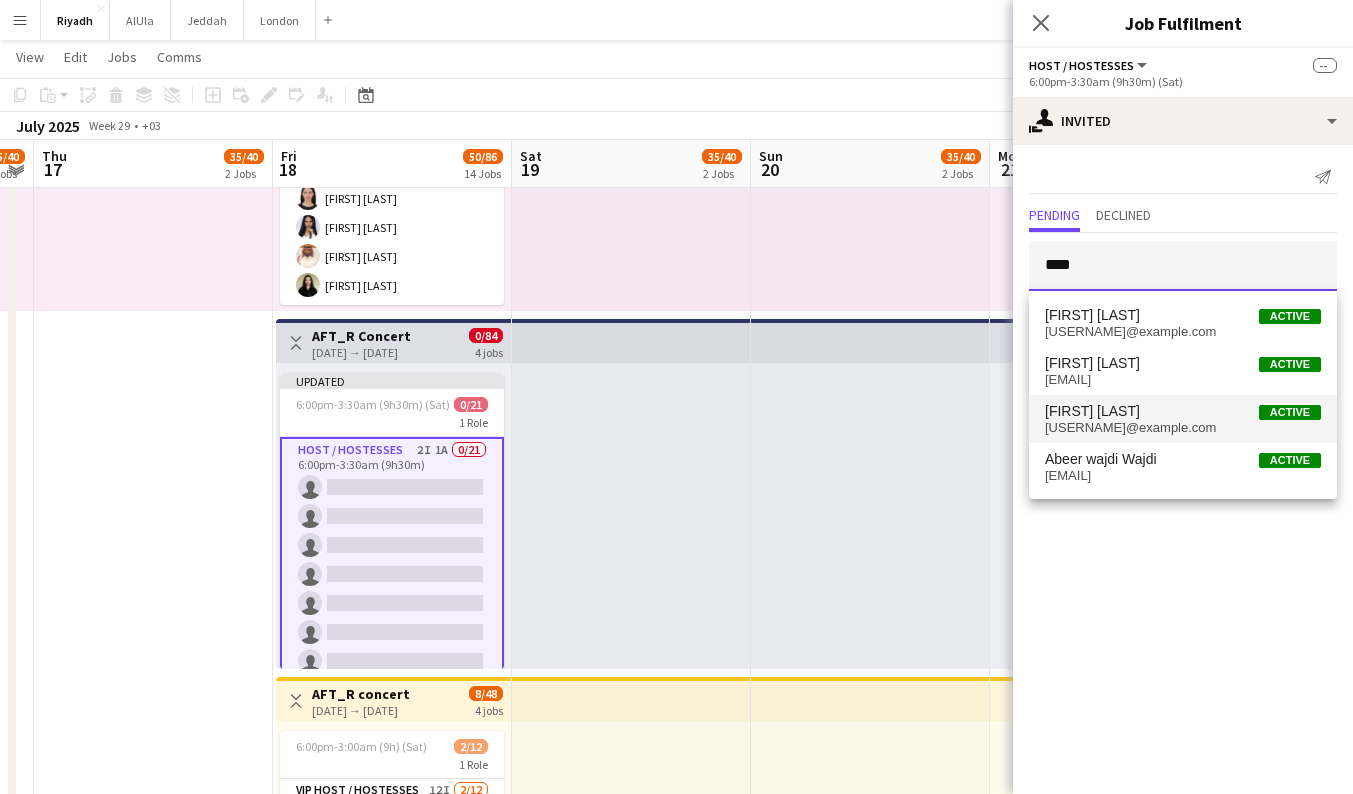 type on "****" 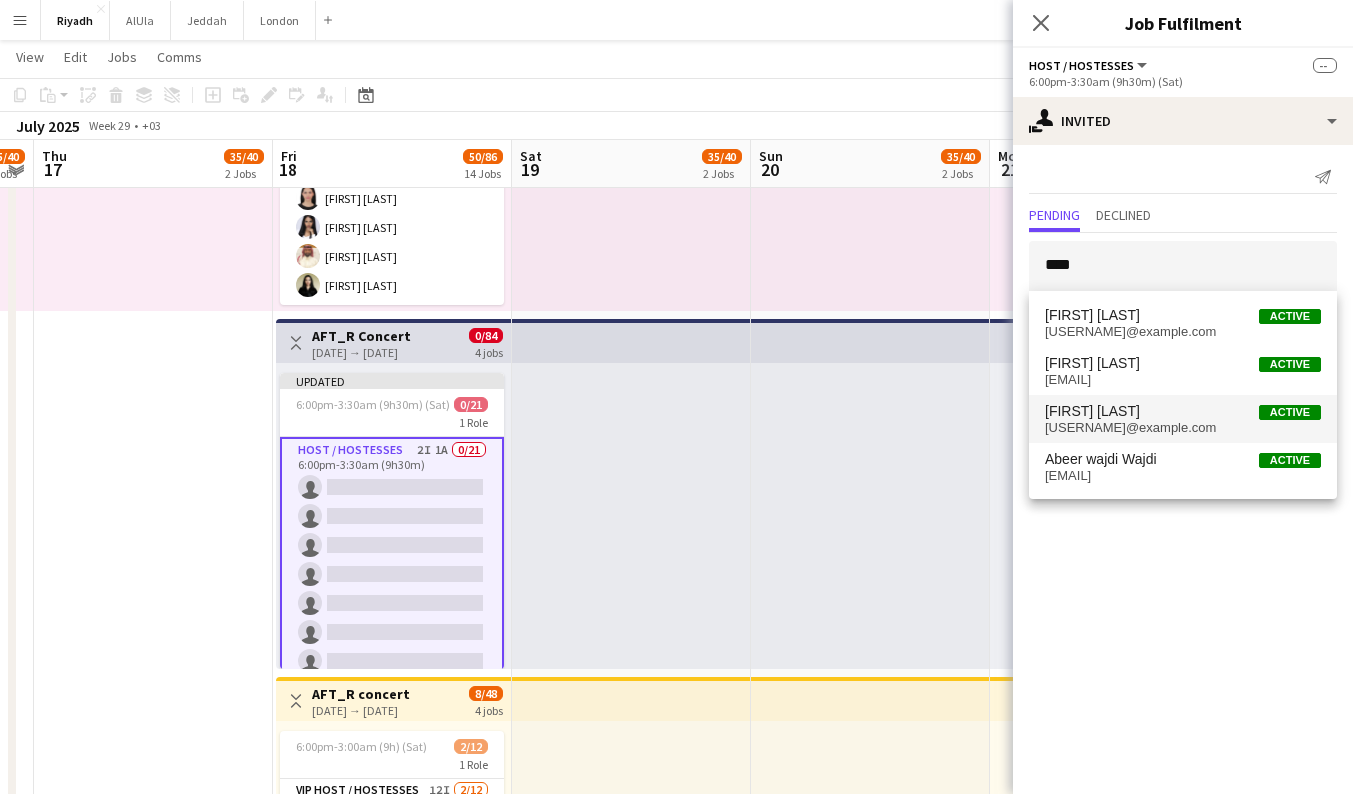 click on "Wajd Marwah" at bounding box center (1092, 411) 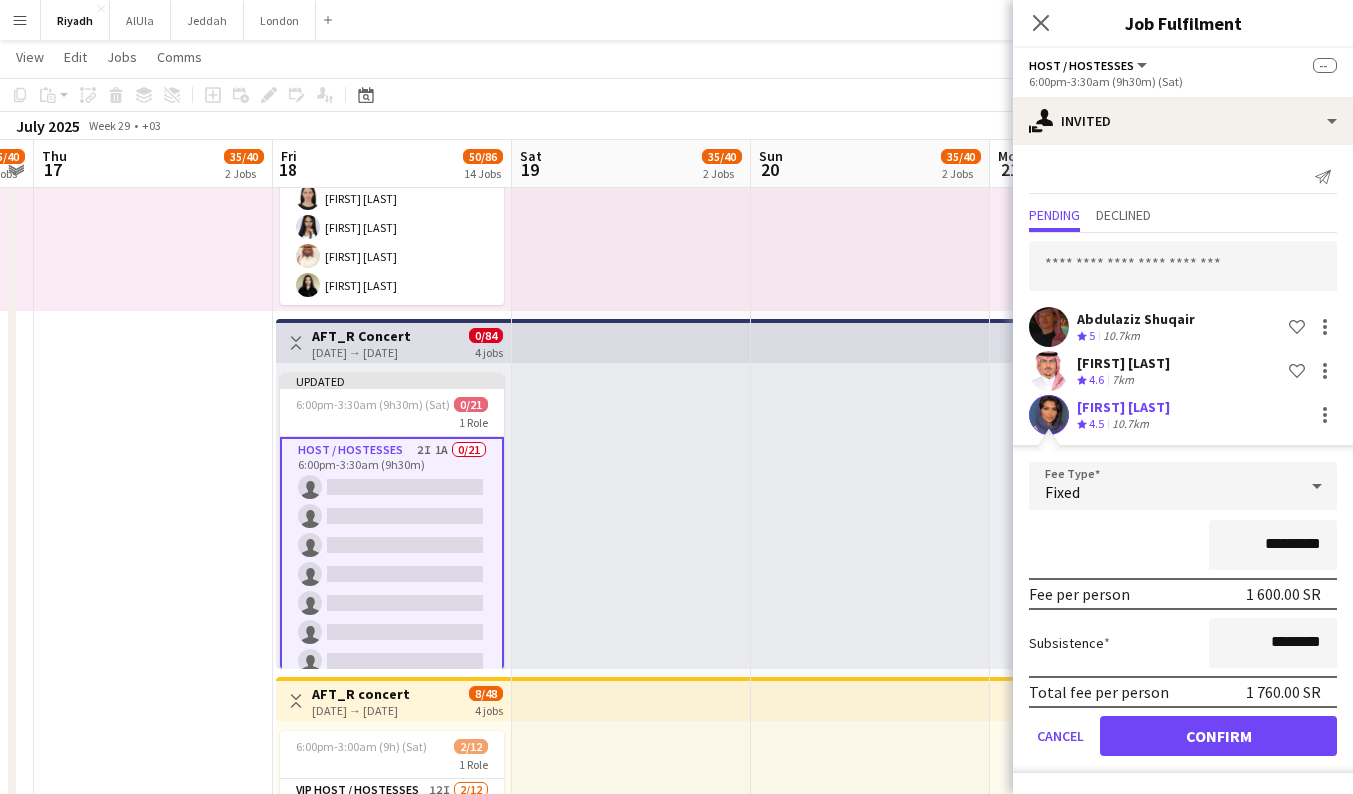 click on "Confirm" 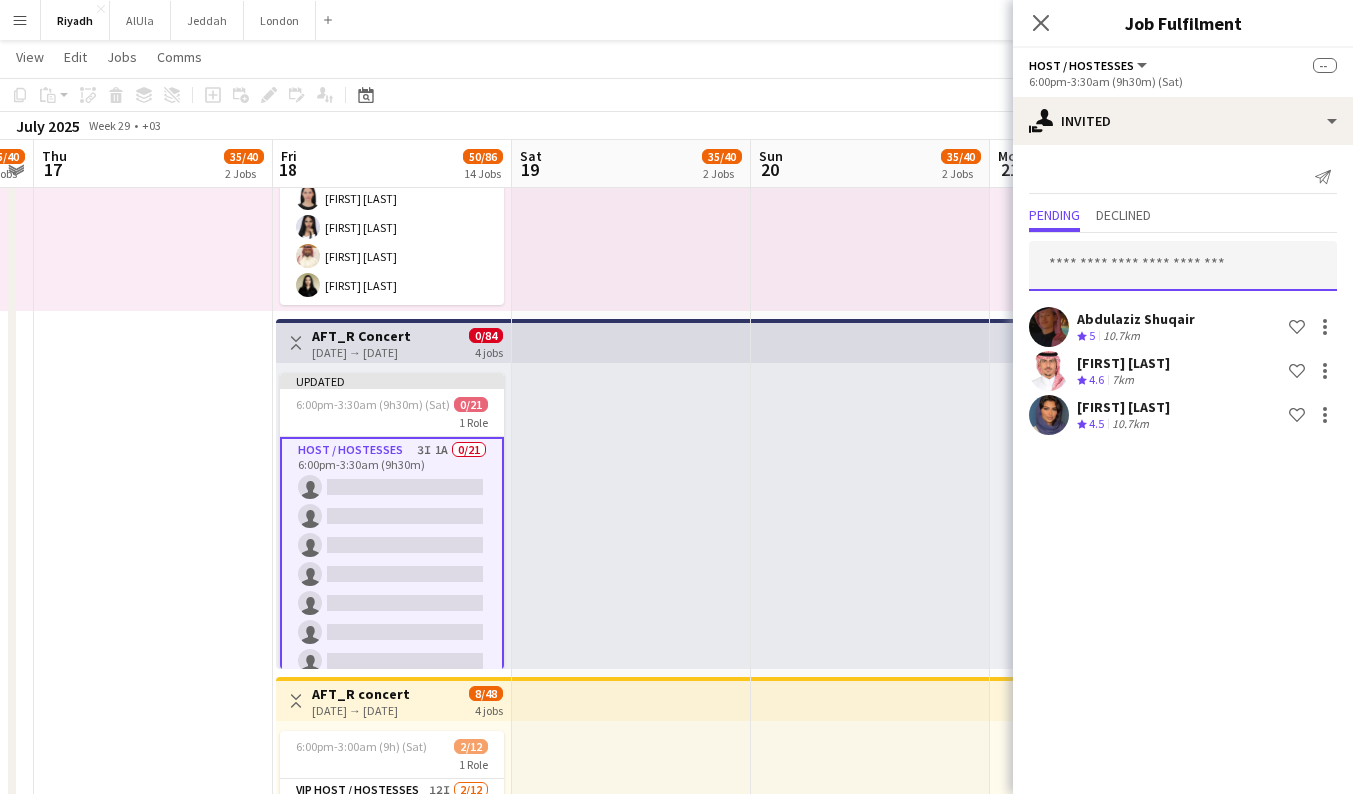 click at bounding box center (1183, 266) 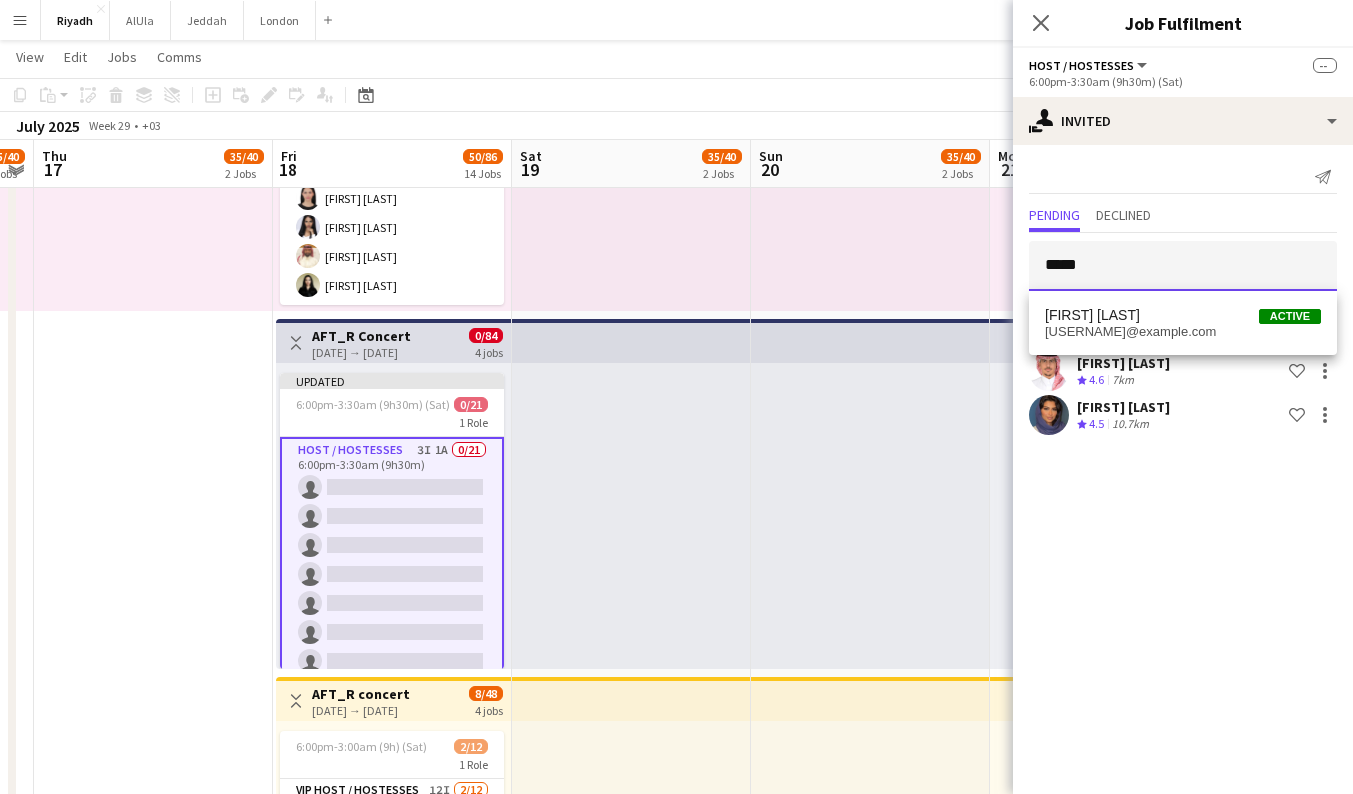 type on "*****" 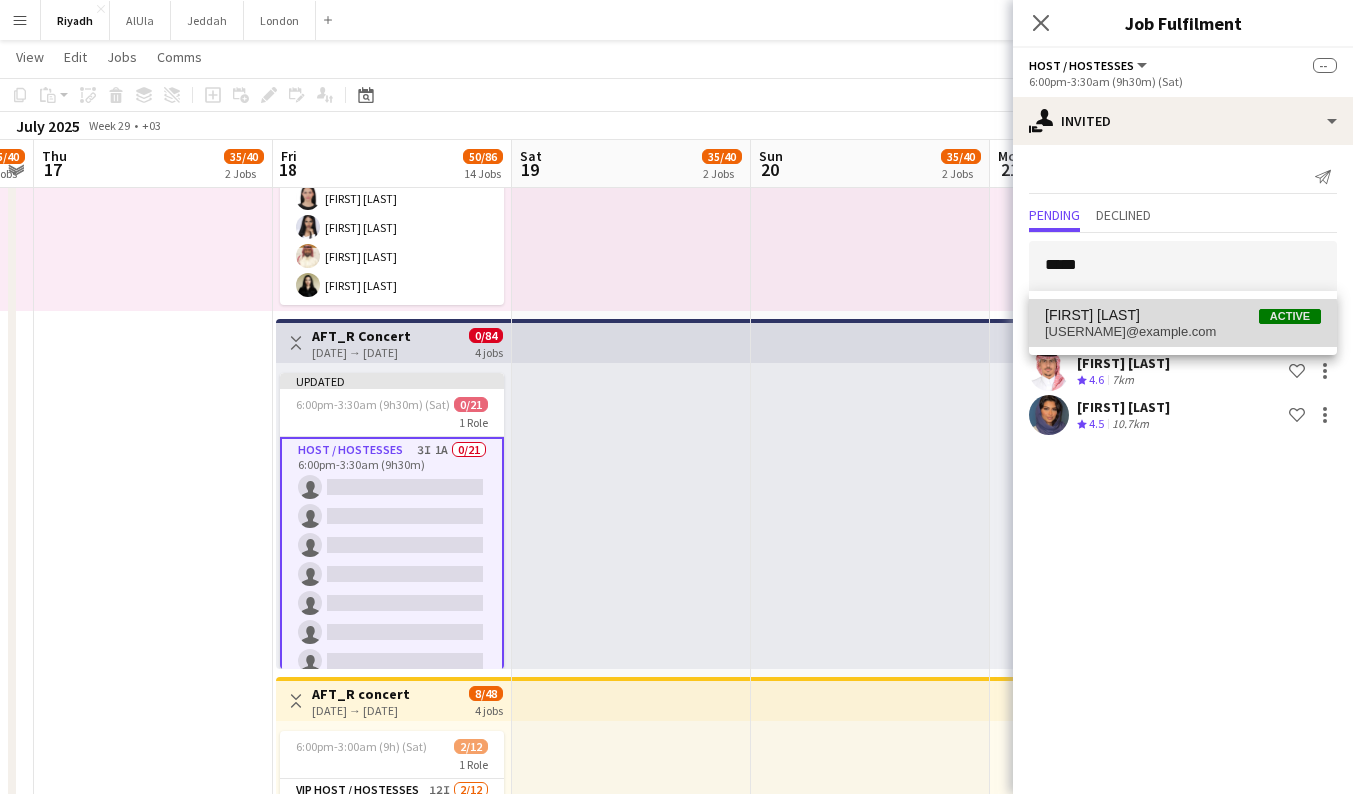 drag, startPoint x: 1118, startPoint y: 274, endPoint x: 1127, endPoint y: 336, distance: 62.649822 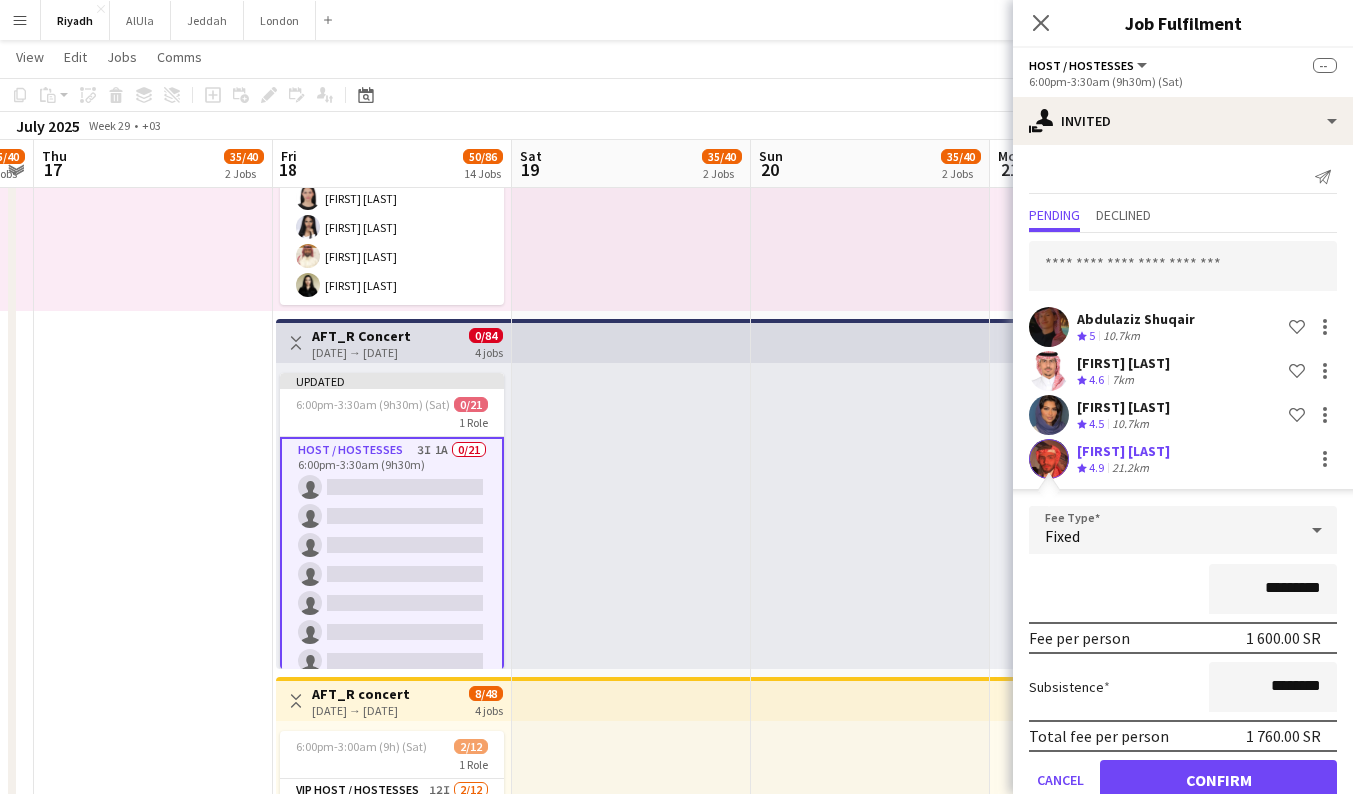 click on "Confirm" 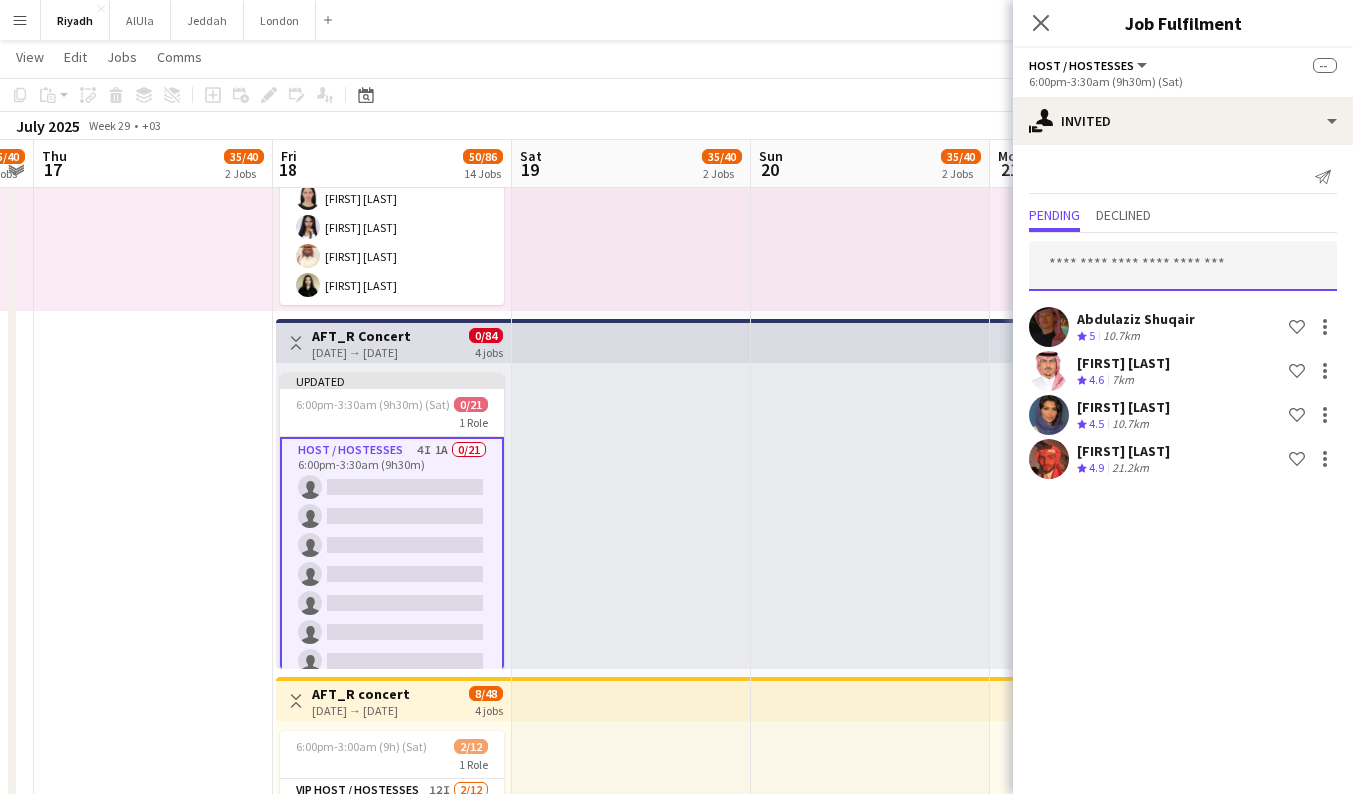 click at bounding box center (1183, 266) 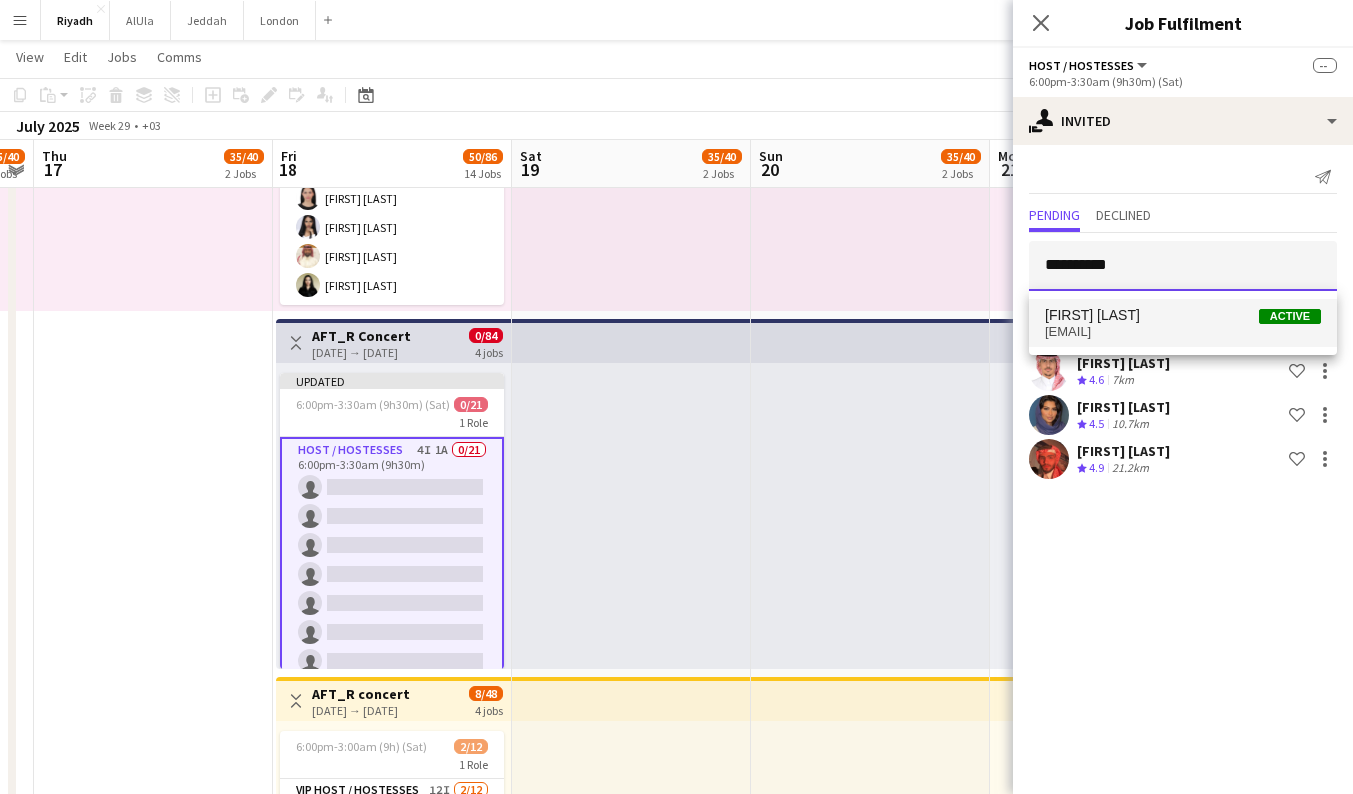 type on "**********" 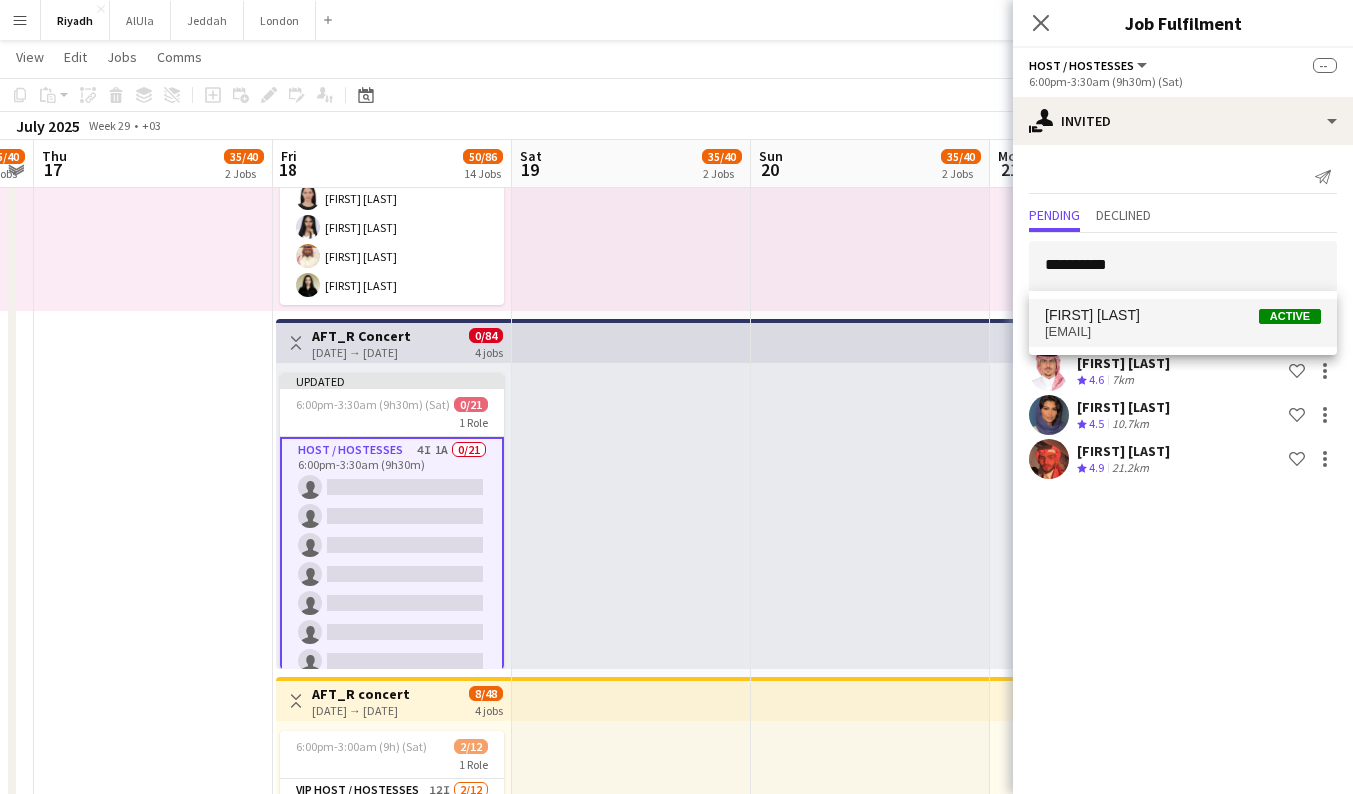 click on "[FIRST] [LAST]" at bounding box center (1092, 315) 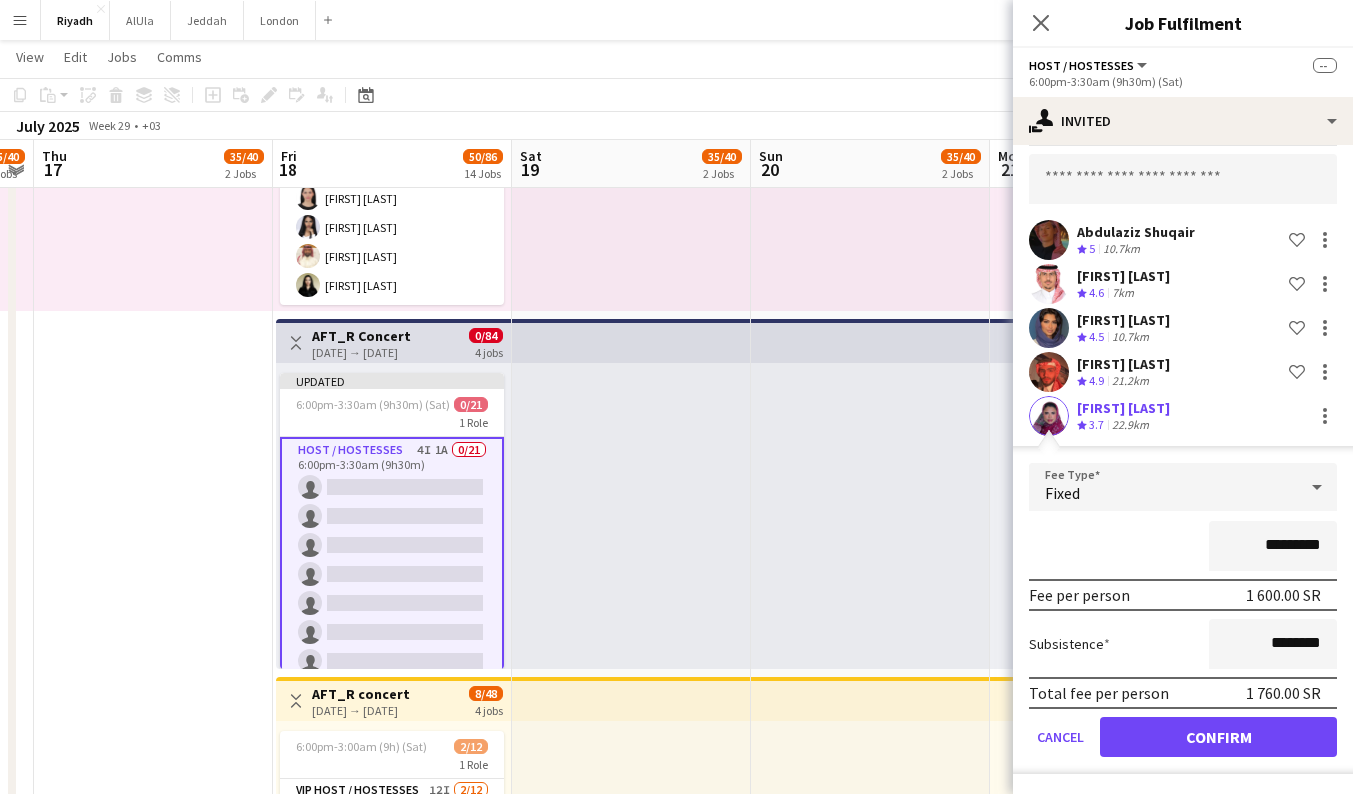 scroll, scrollTop: 87, scrollLeft: 0, axis: vertical 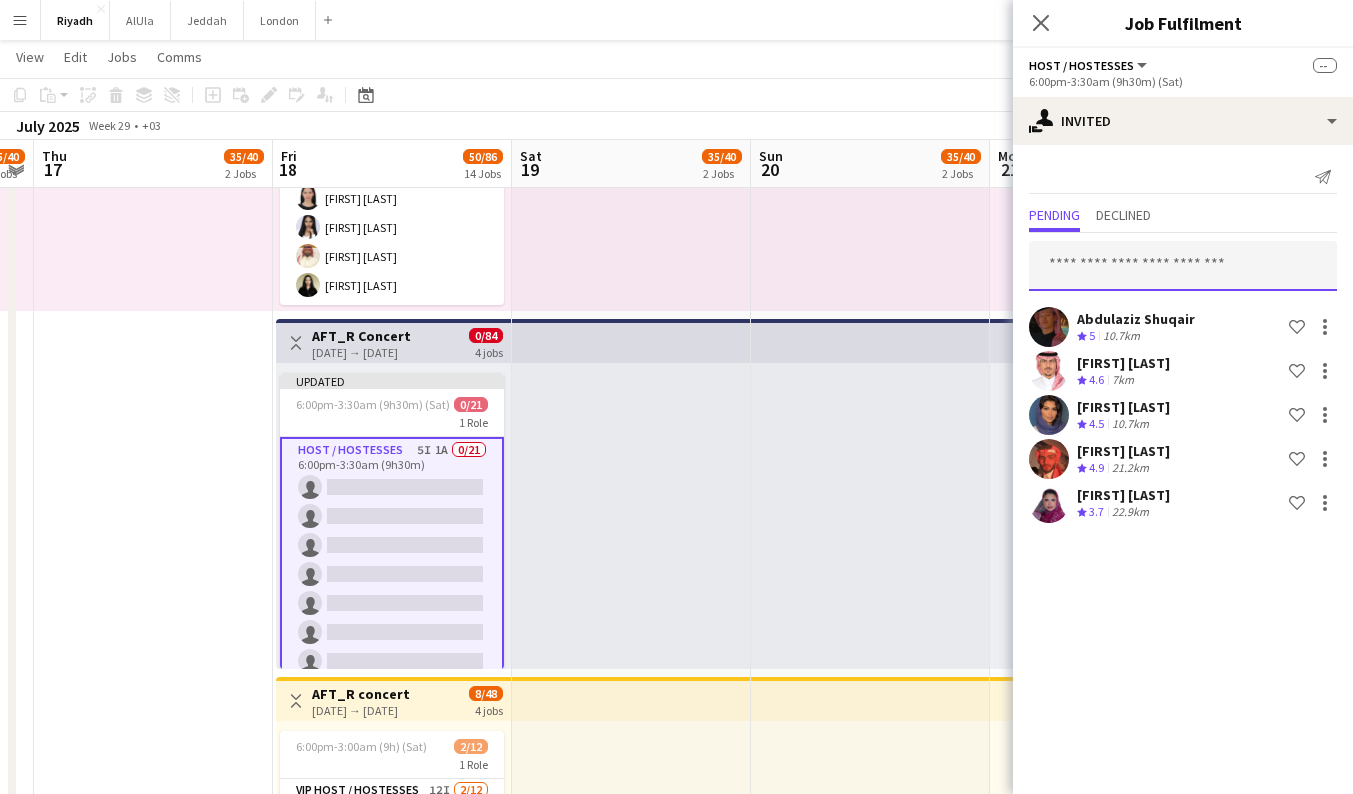 click at bounding box center [1183, 266] 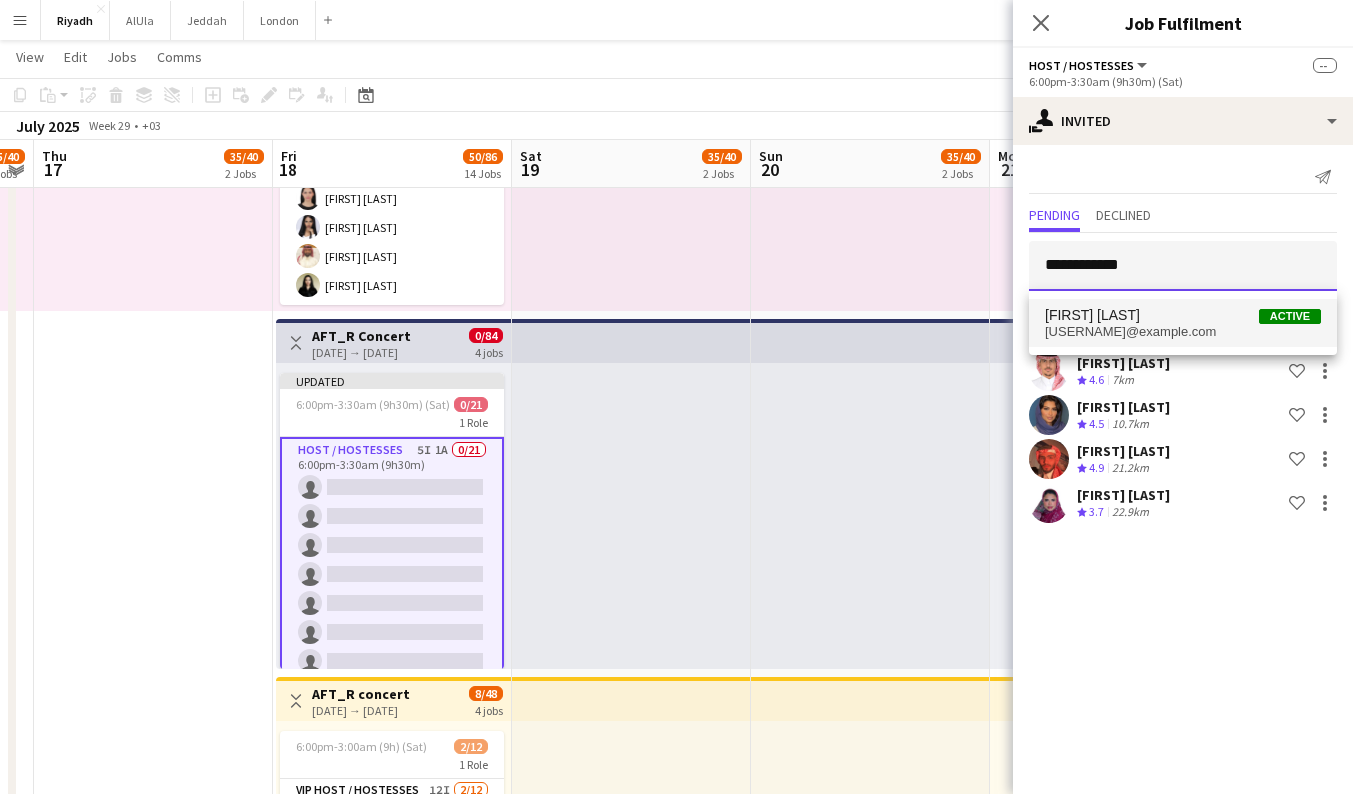 type on "**********" 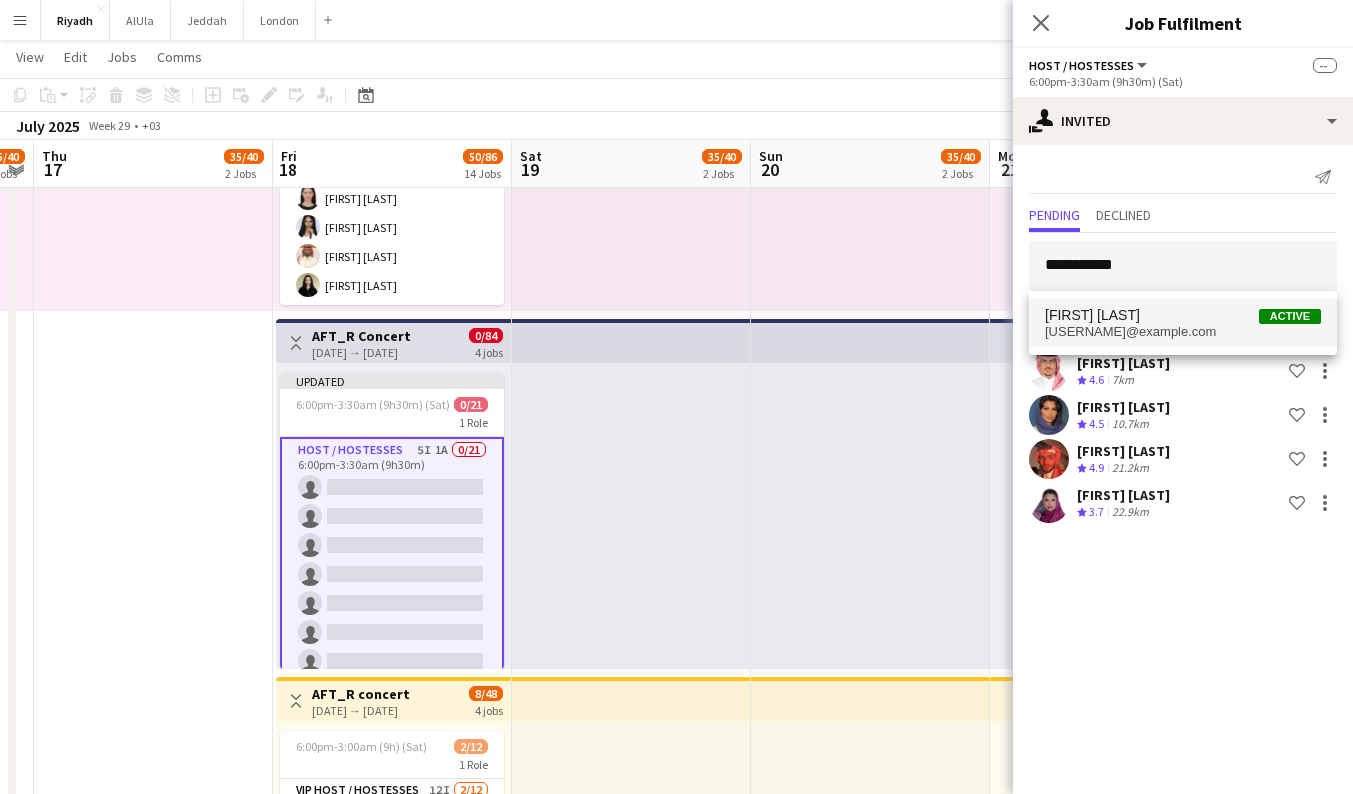 drag, startPoint x: 1120, startPoint y: 299, endPoint x: 1126, endPoint y: 316, distance: 18.027756 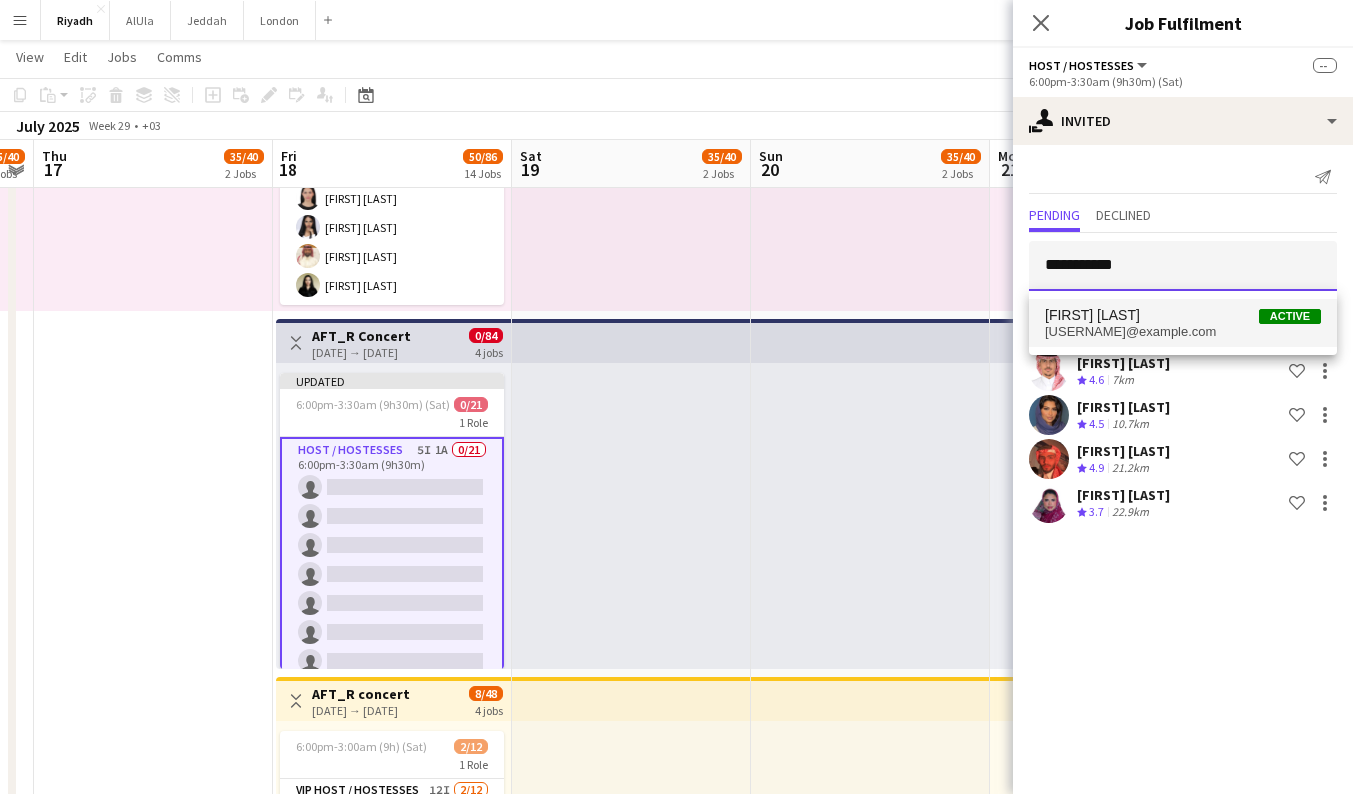type 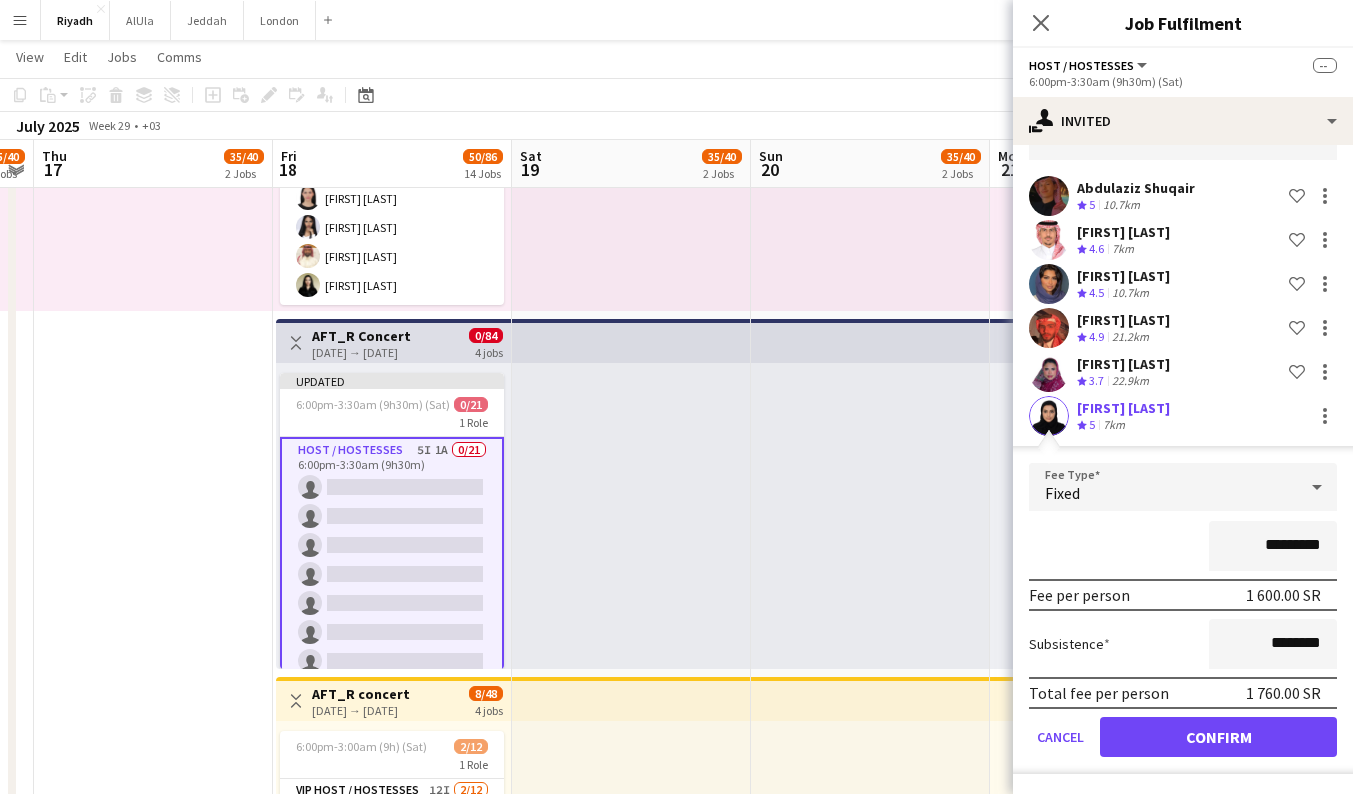 scroll, scrollTop: 131, scrollLeft: 0, axis: vertical 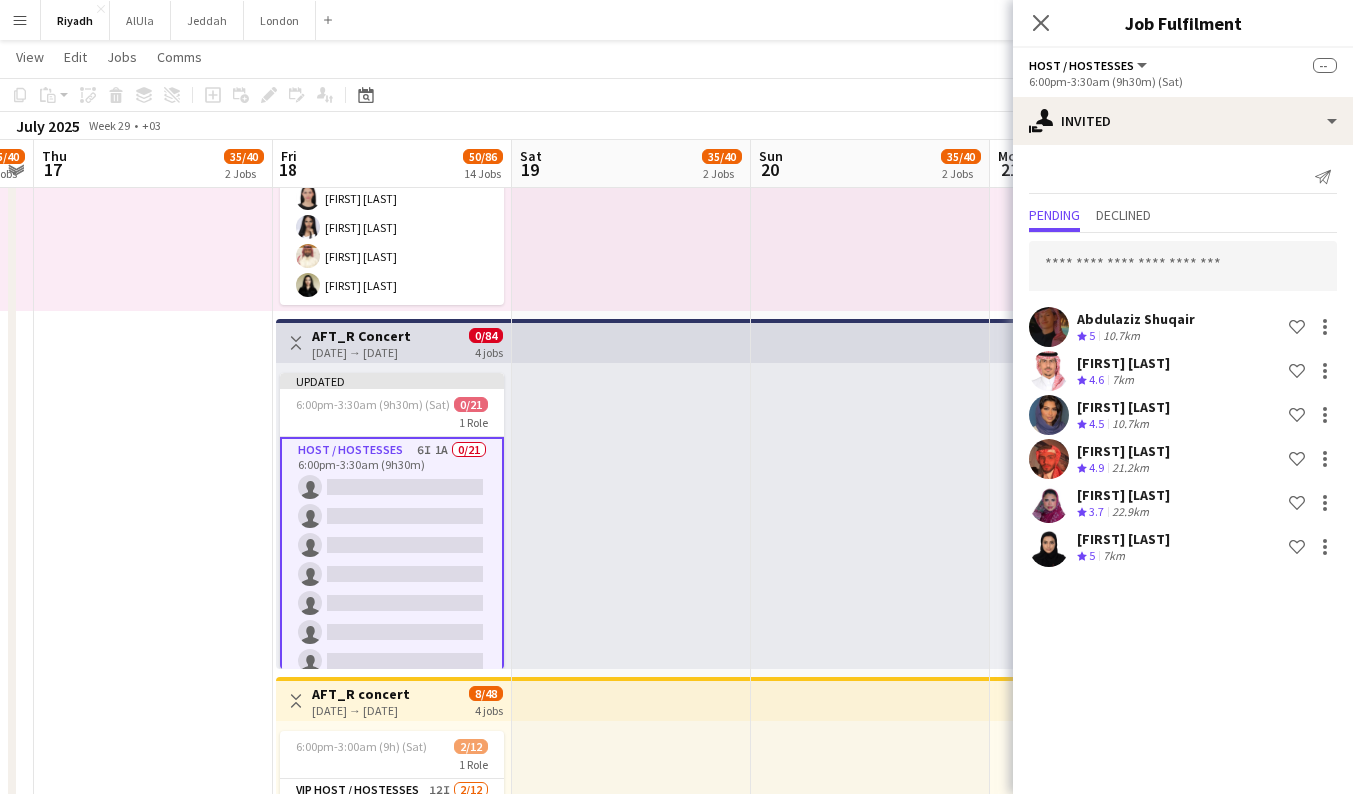 click at bounding box center [870, 516] 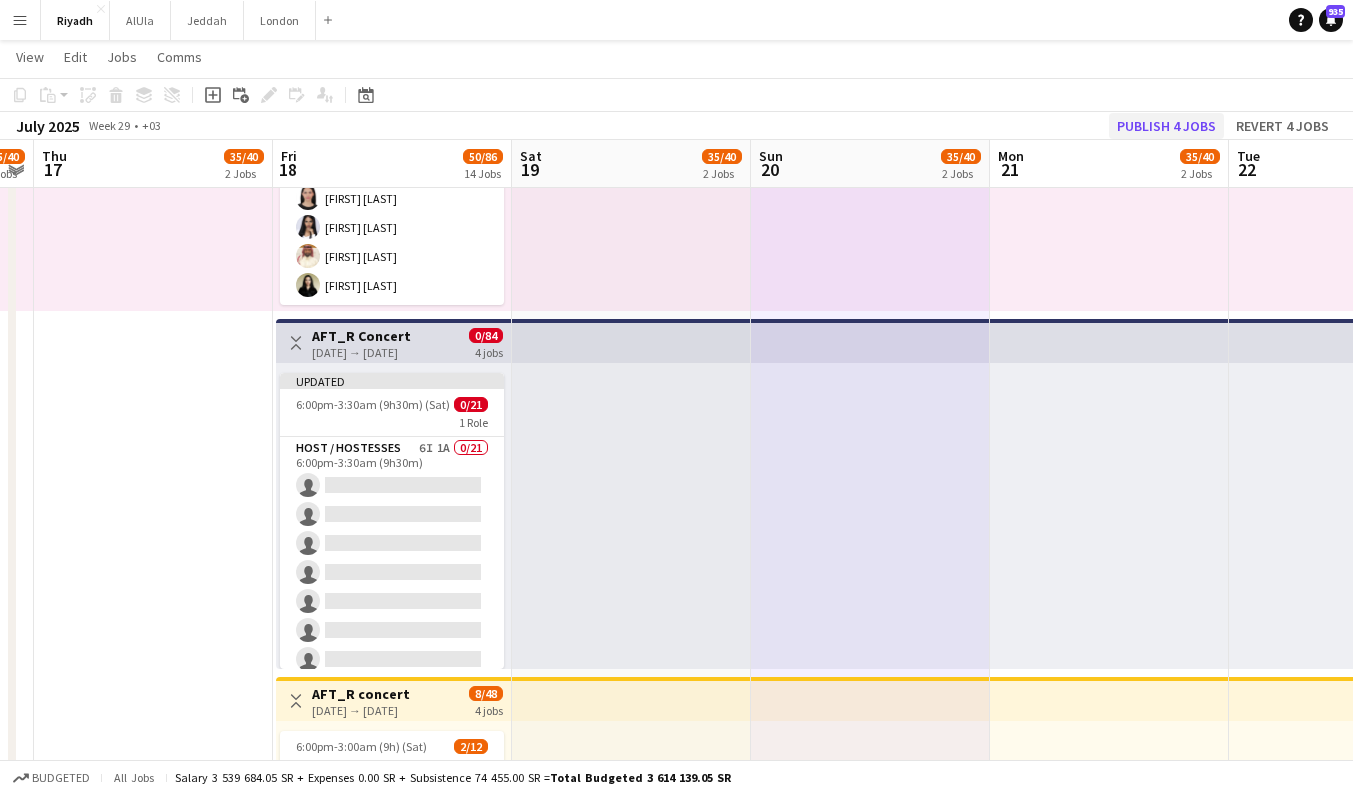 click on "Publish 4 jobs" 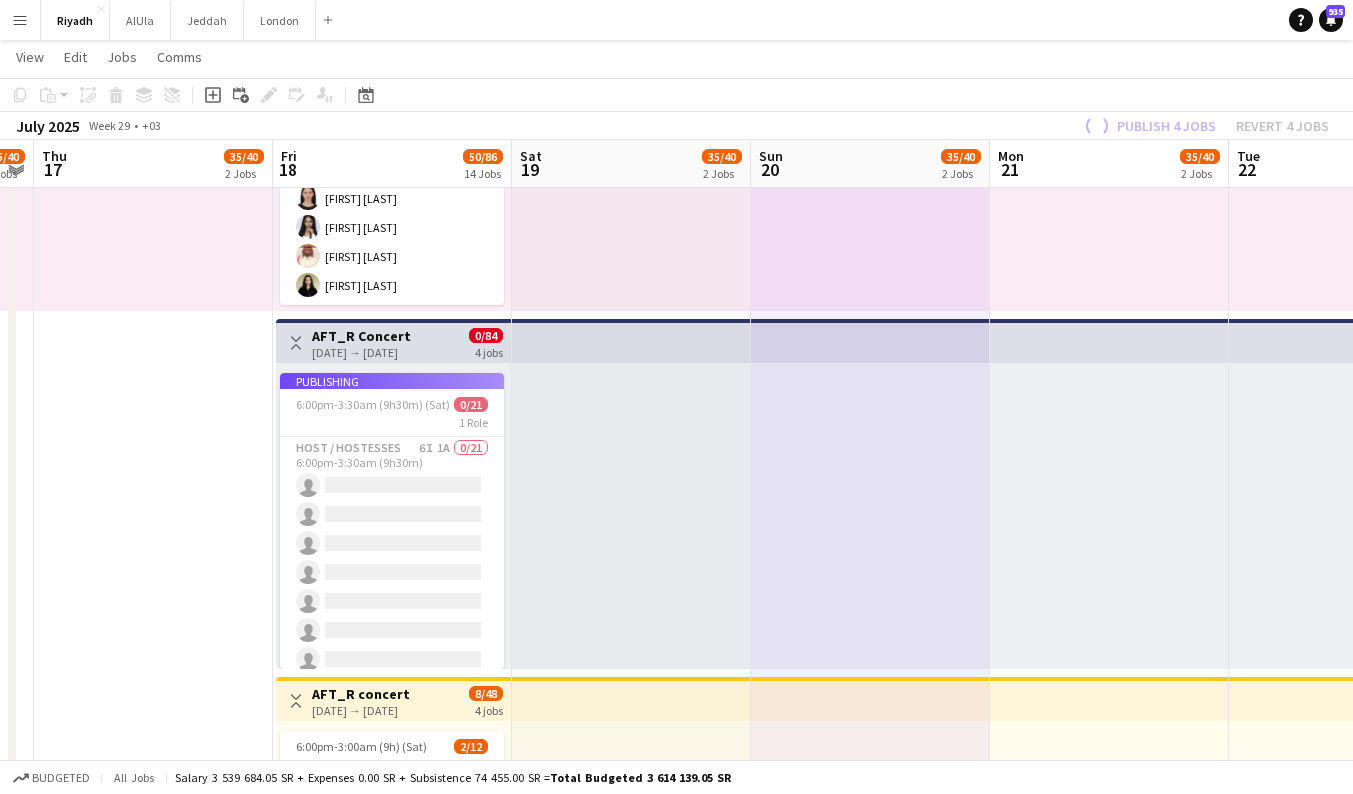 click on "Publishing   6:00pm-3:30am (9h30m) (Sat)   0/21   1 Role   Host / Hostesses    6I   1A   0/21   6:00pm-3:30am (9h30m)
single-neutral-actions
single-neutral-actions
single-neutral-actions
single-neutral-actions
single-neutral-actions
single-neutral-actions
single-neutral-actions
single-neutral-actions
single-neutral-actions
single-neutral-actions
single-neutral-actions
single-neutral-actions
single-neutral-actions
single-neutral-actions
single-neutral-actions" at bounding box center [392, 521] 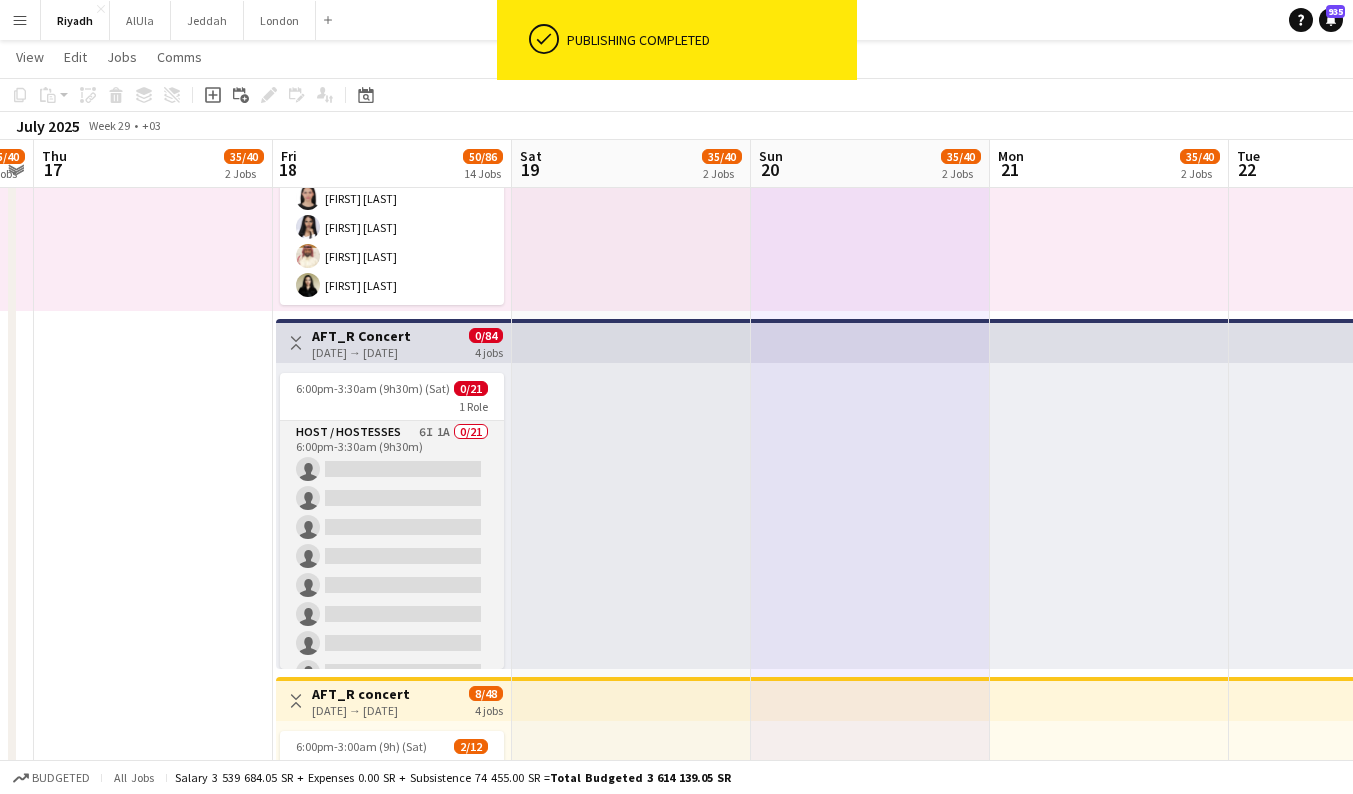 click on "Host / Hostesses    6I   1A   0/21   6:00pm-3:30am (9h30m)
single-neutral-actions
single-neutral-actions
single-neutral-actions
single-neutral-actions
single-neutral-actions
single-neutral-actions
single-neutral-actions
single-neutral-actions
single-neutral-actions
single-neutral-actions
single-neutral-actions
single-neutral-actions
single-neutral-actions
single-neutral-actions
single-neutral-actions
single-neutral-actions" at bounding box center (392, 745) 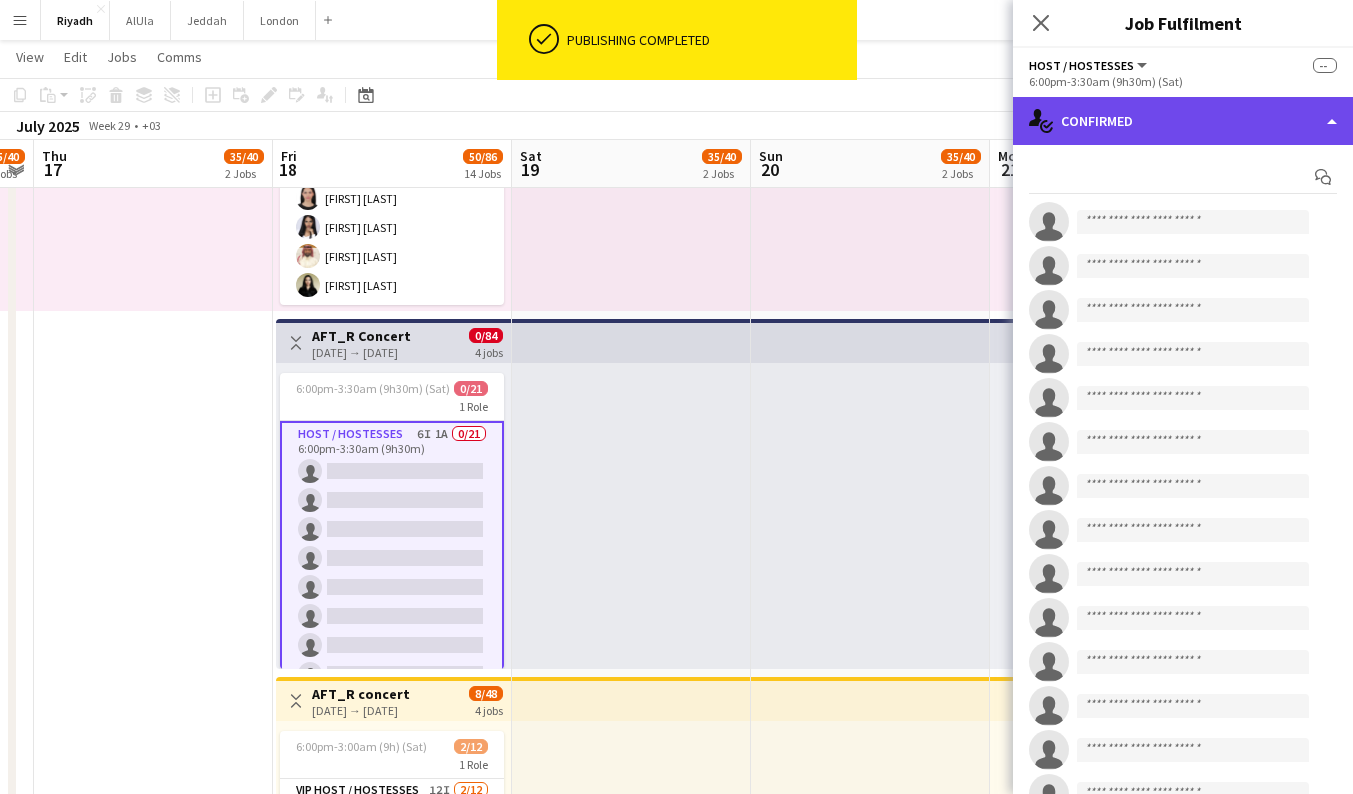 click on "single-neutral-actions-check-2
Confirmed" 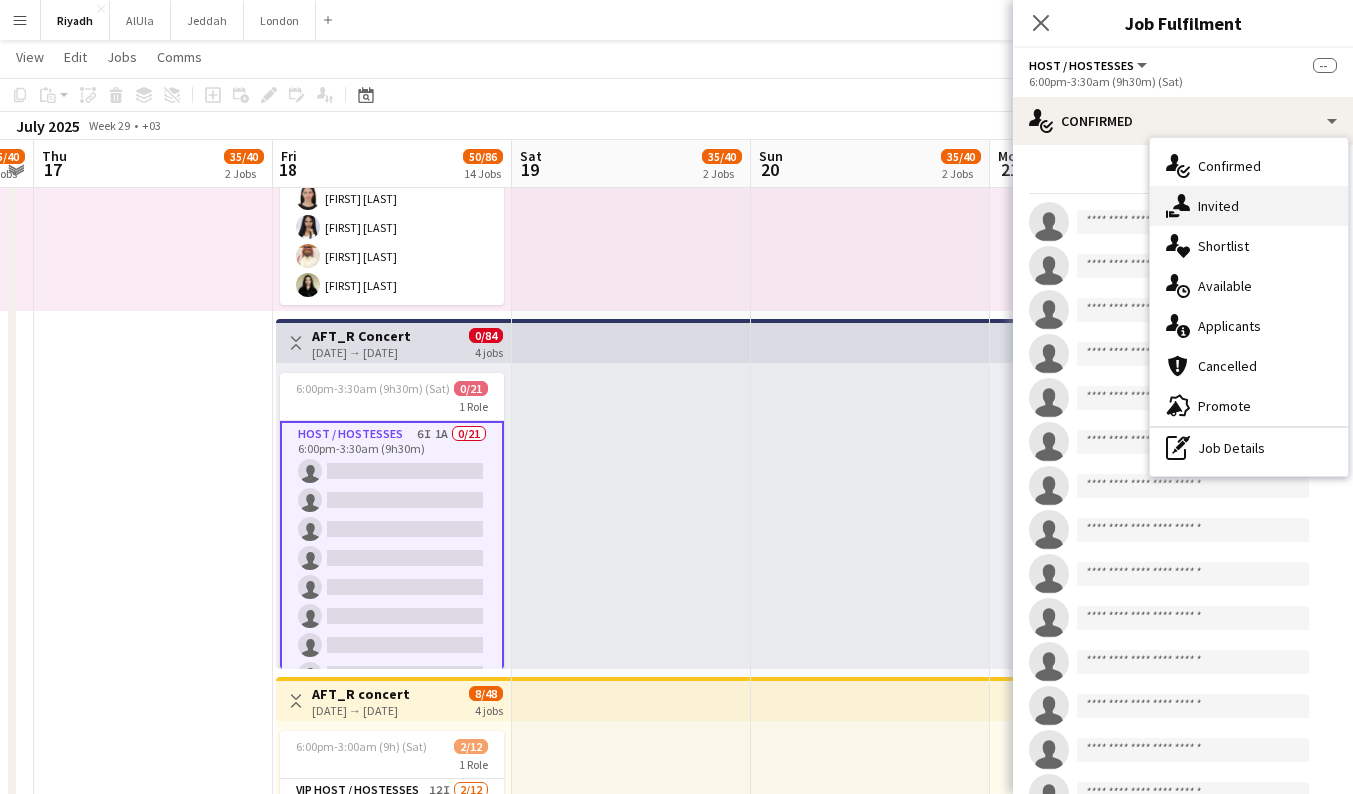 click 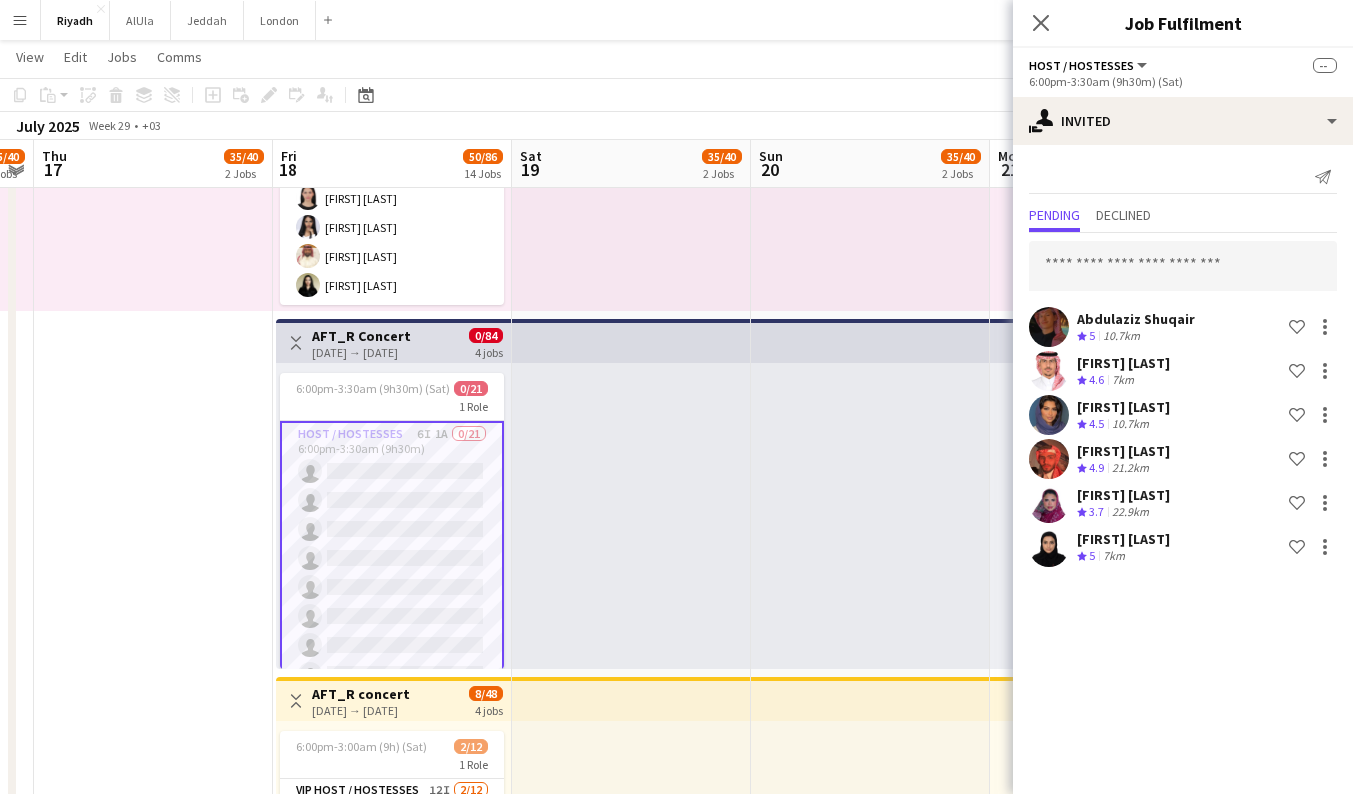 click on "Host / Hostesses    6I   1A   0/21   6:00pm-3:30am (9h30m)
single-neutral-actions
single-neutral-actions
single-neutral-actions
single-neutral-actions
single-neutral-actions
single-neutral-actions
single-neutral-actions
single-neutral-actions
single-neutral-actions
single-neutral-actions
single-neutral-actions
single-neutral-actions
single-neutral-actions
single-neutral-actions
single-neutral-actions
single-neutral-actions" at bounding box center [392, 747] 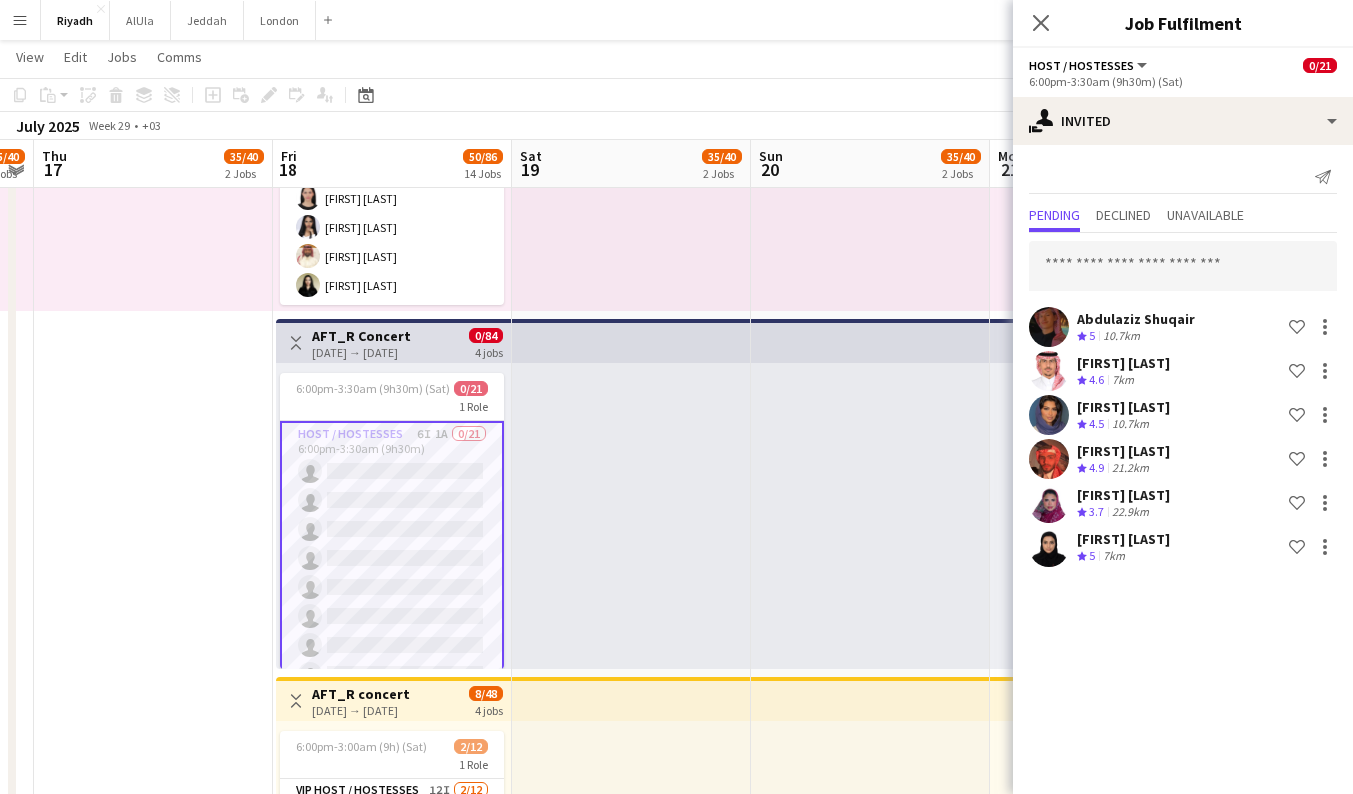 click on "Host / Hostesses    6I   1A   0/21   6:00pm-3:30am (9h30m)
single-neutral-actions
single-neutral-actions
single-neutral-actions
single-neutral-actions
single-neutral-actions
single-neutral-actions
single-neutral-actions
single-neutral-actions
single-neutral-actions
single-neutral-actions
single-neutral-actions
single-neutral-actions
single-neutral-actions
single-neutral-actions
single-neutral-actions
single-neutral-actions" at bounding box center (392, 747) 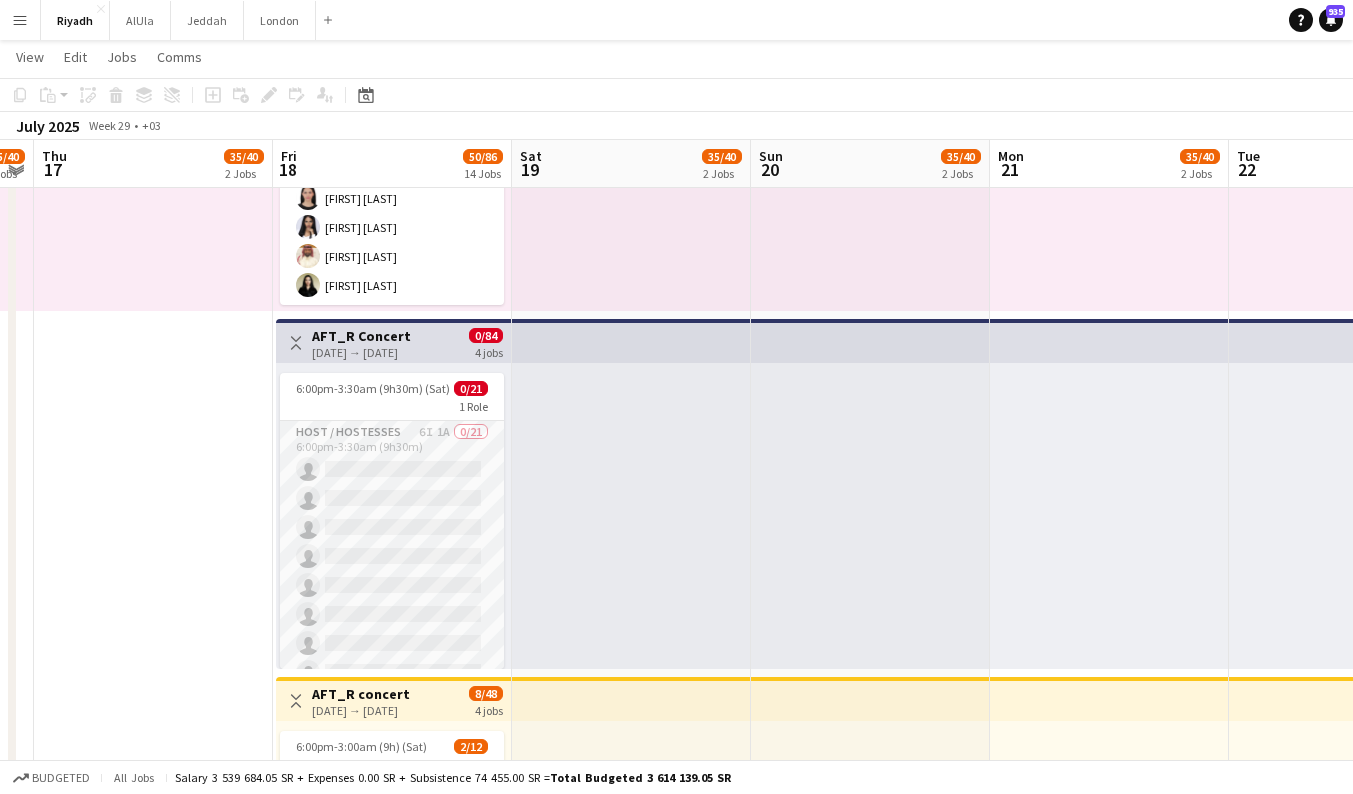 click on "Host / Hostesses    6I   1A   0/21   6:00pm-3:30am (9h30m)
single-neutral-actions
single-neutral-actions
single-neutral-actions
single-neutral-actions
single-neutral-actions
single-neutral-actions
single-neutral-actions
single-neutral-actions
single-neutral-actions
single-neutral-actions
single-neutral-actions
single-neutral-actions
single-neutral-actions
single-neutral-actions
single-neutral-actions
single-neutral-actions" at bounding box center (392, 745) 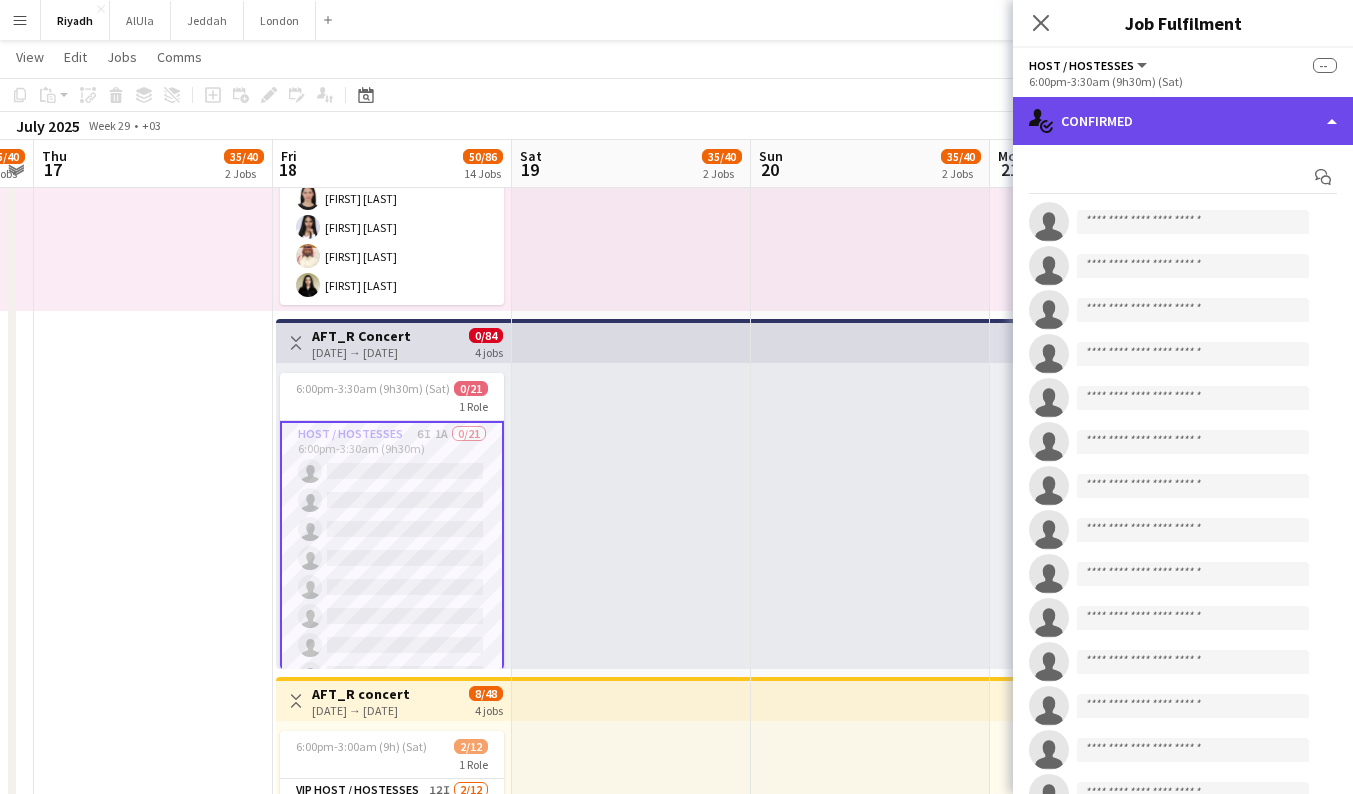 click on "single-neutral-actions-check-2
Confirmed" 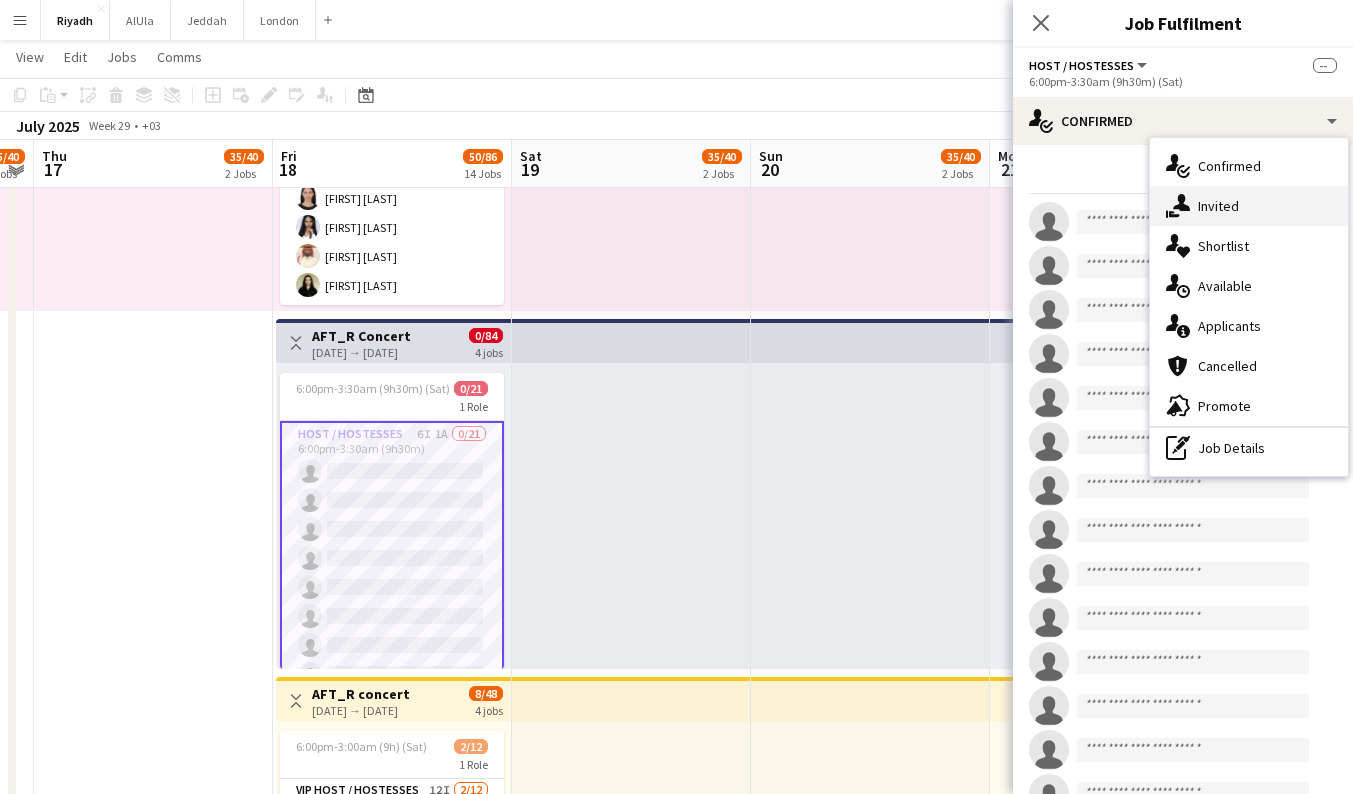 click on "single-neutral-actions-share-1
Invited" at bounding box center (1249, 206) 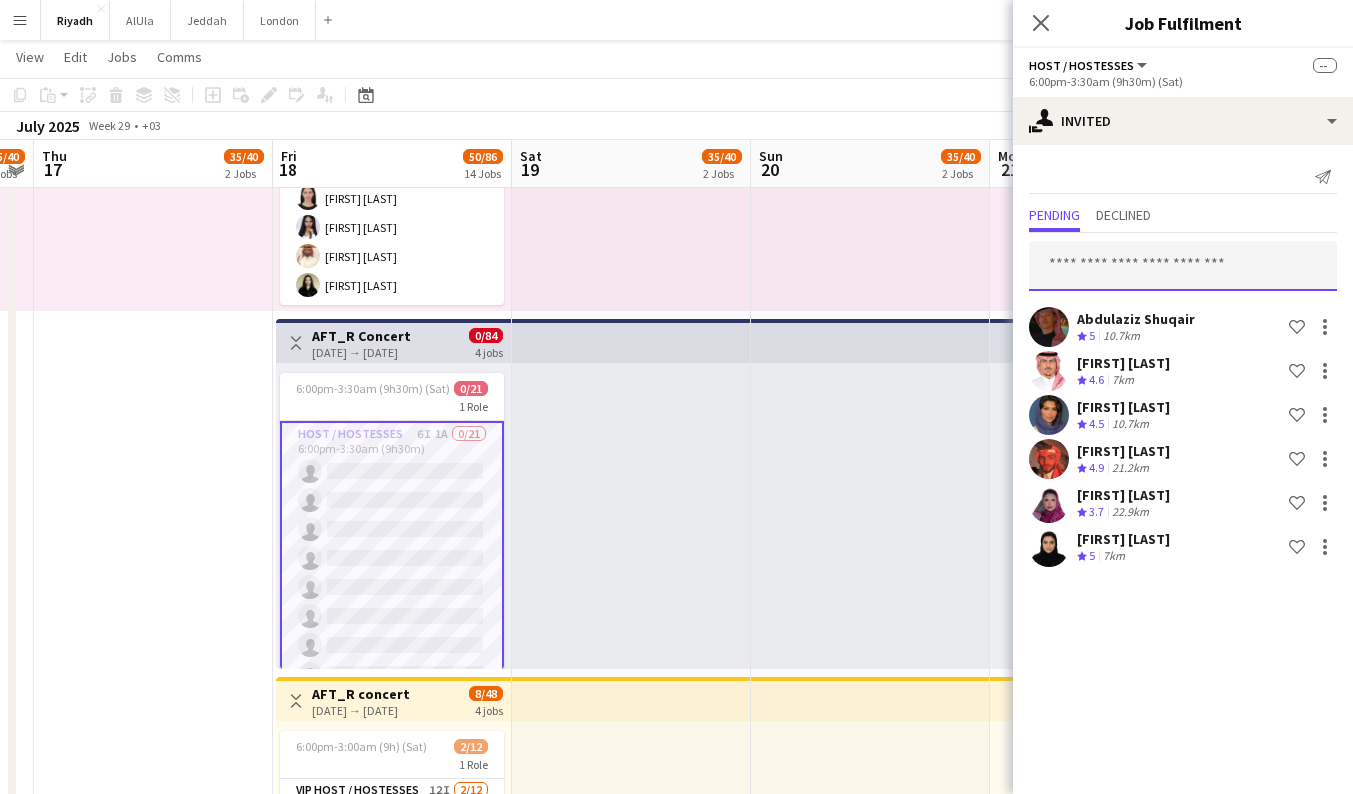 click at bounding box center (1183, 266) 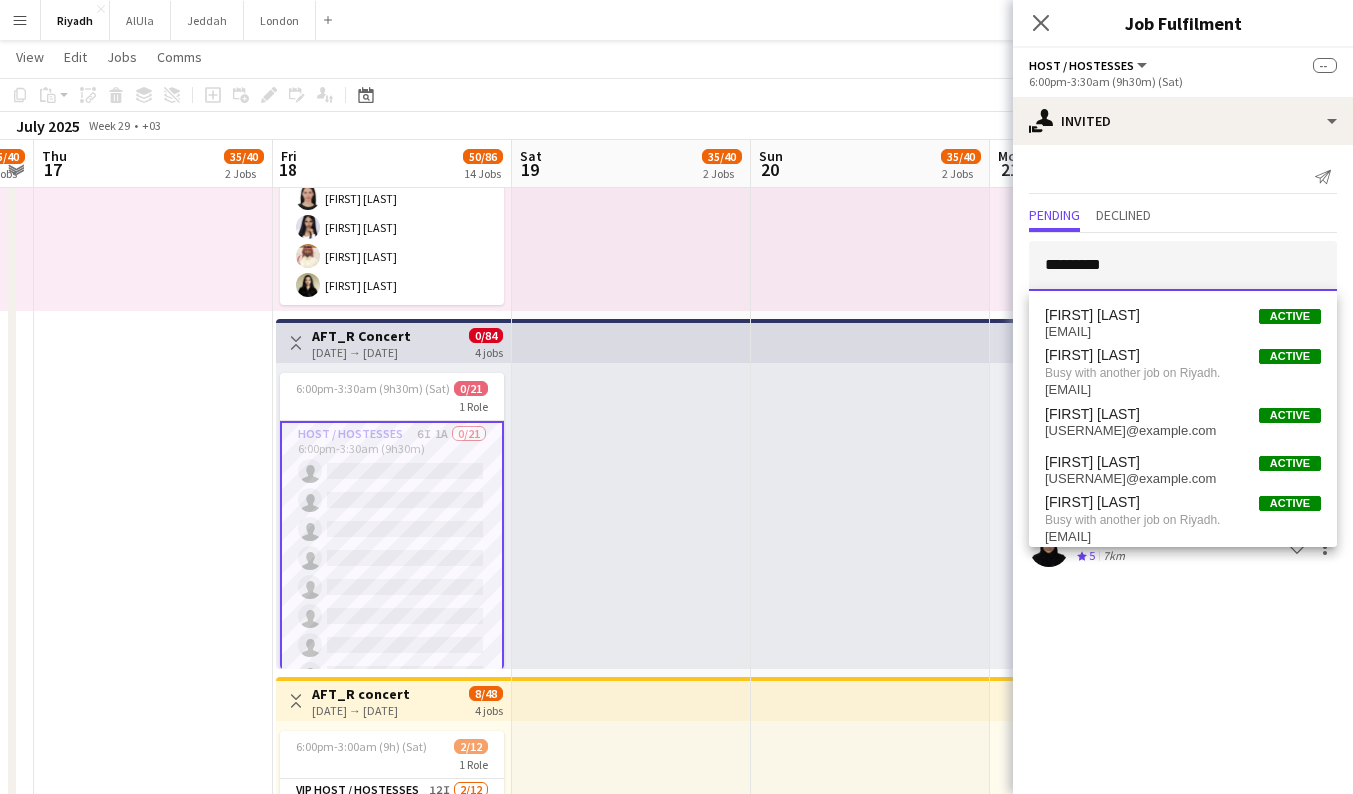 type on "*********" 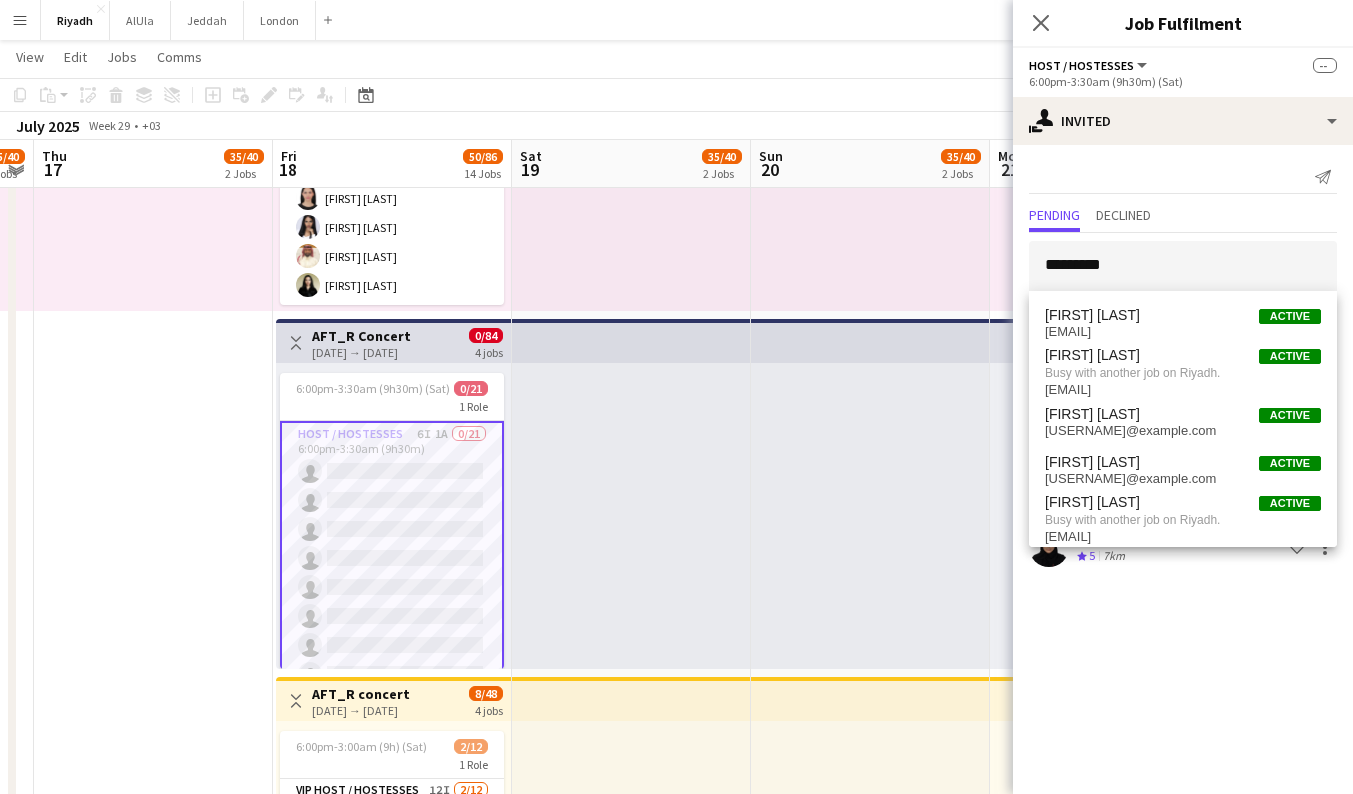 click on "[EMAIL]" at bounding box center (1183, 431) 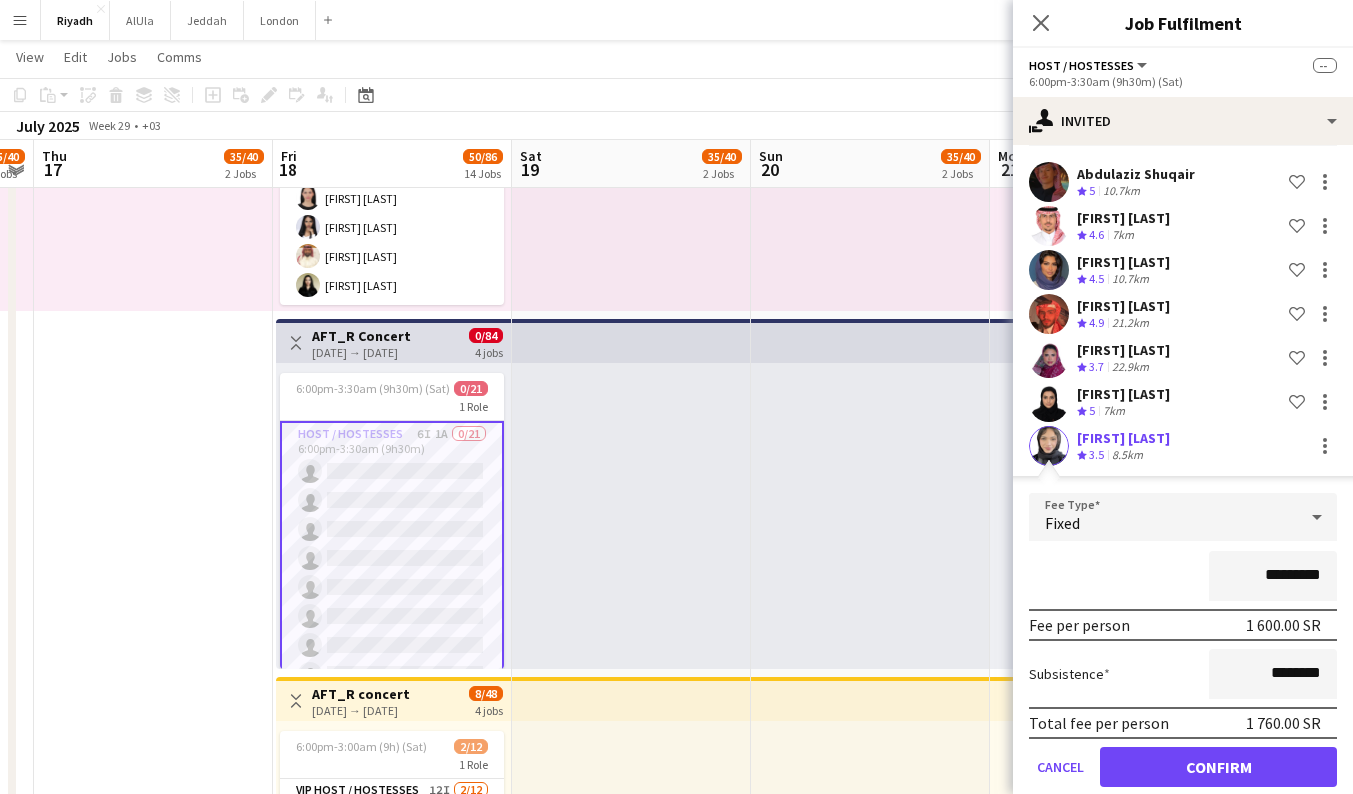 scroll, scrollTop: 165, scrollLeft: 0, axis: vertical 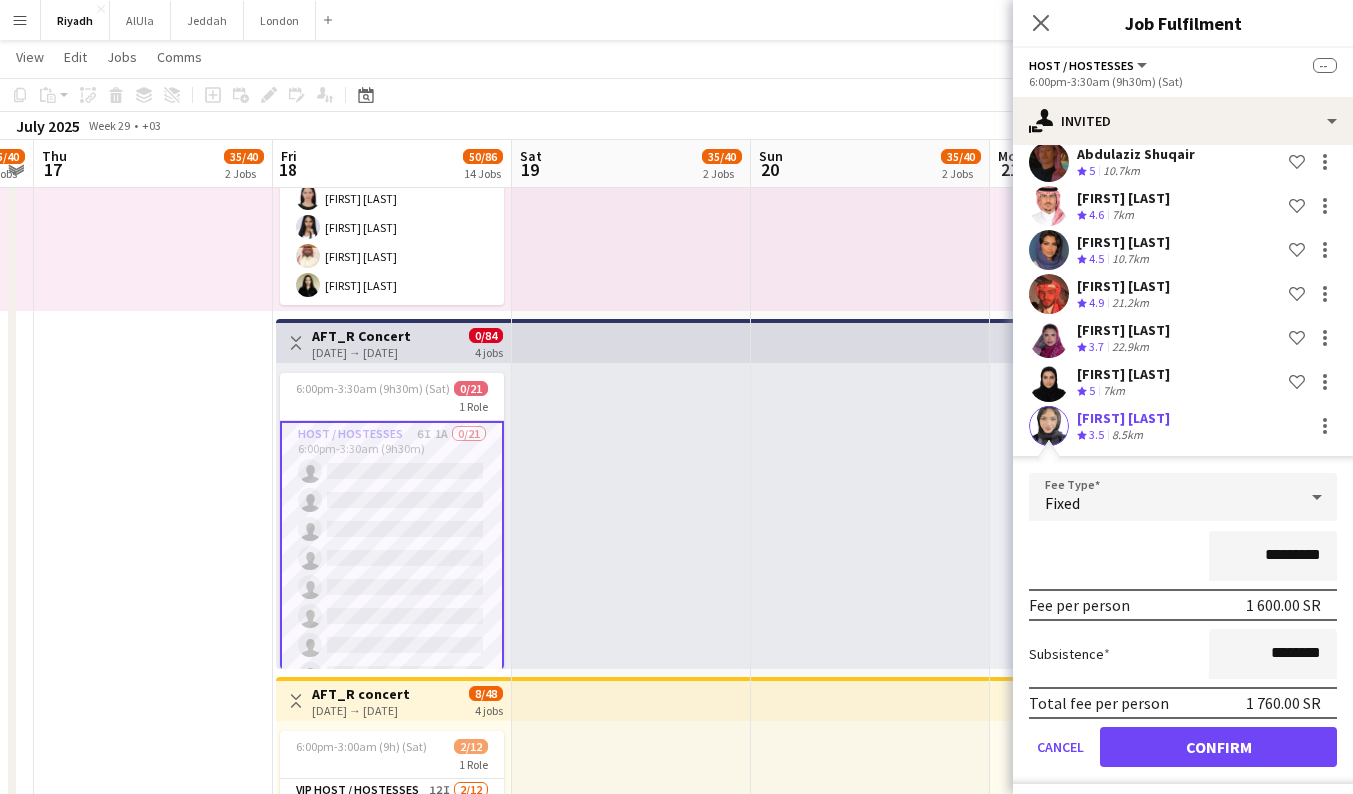 click on "Confirm" 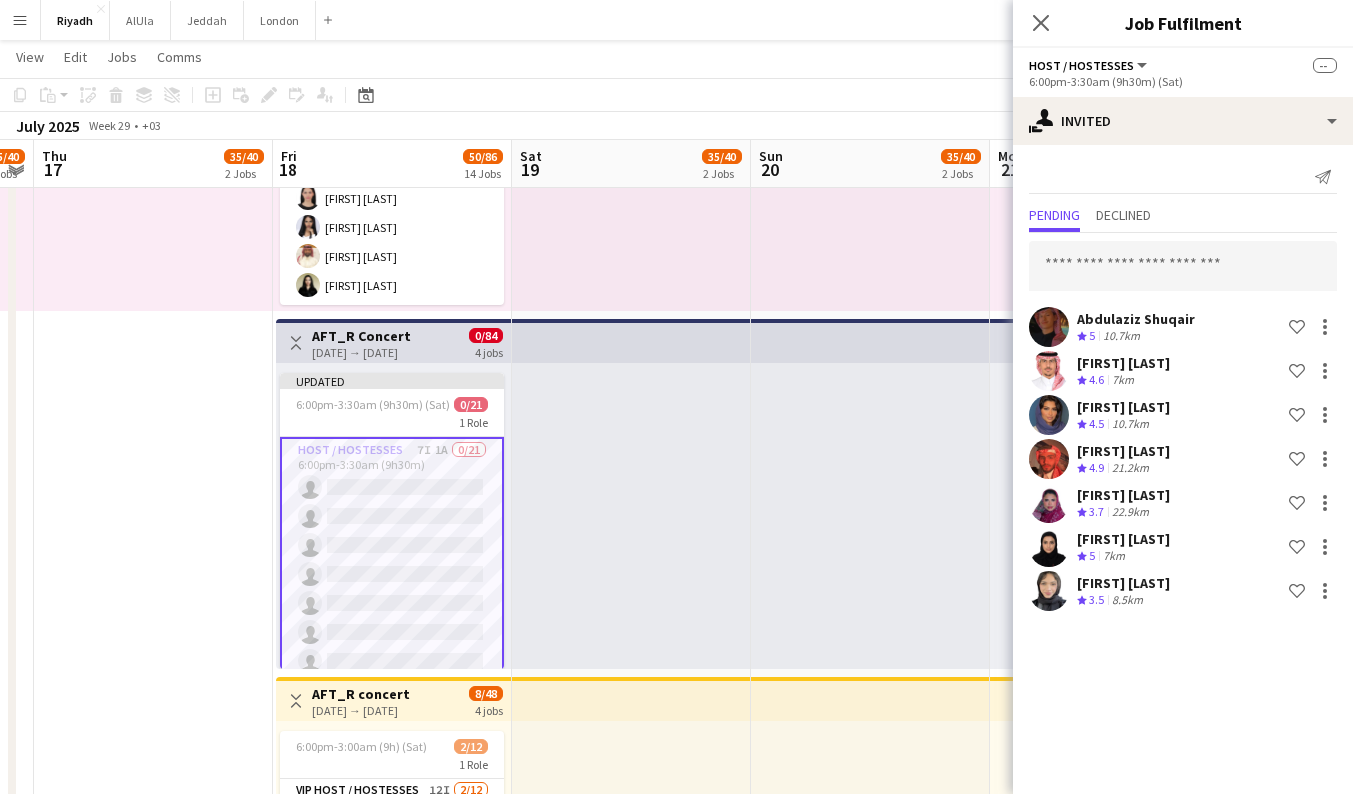 scroll, scrollTop: 0, scrollLeft: 0, axis: both 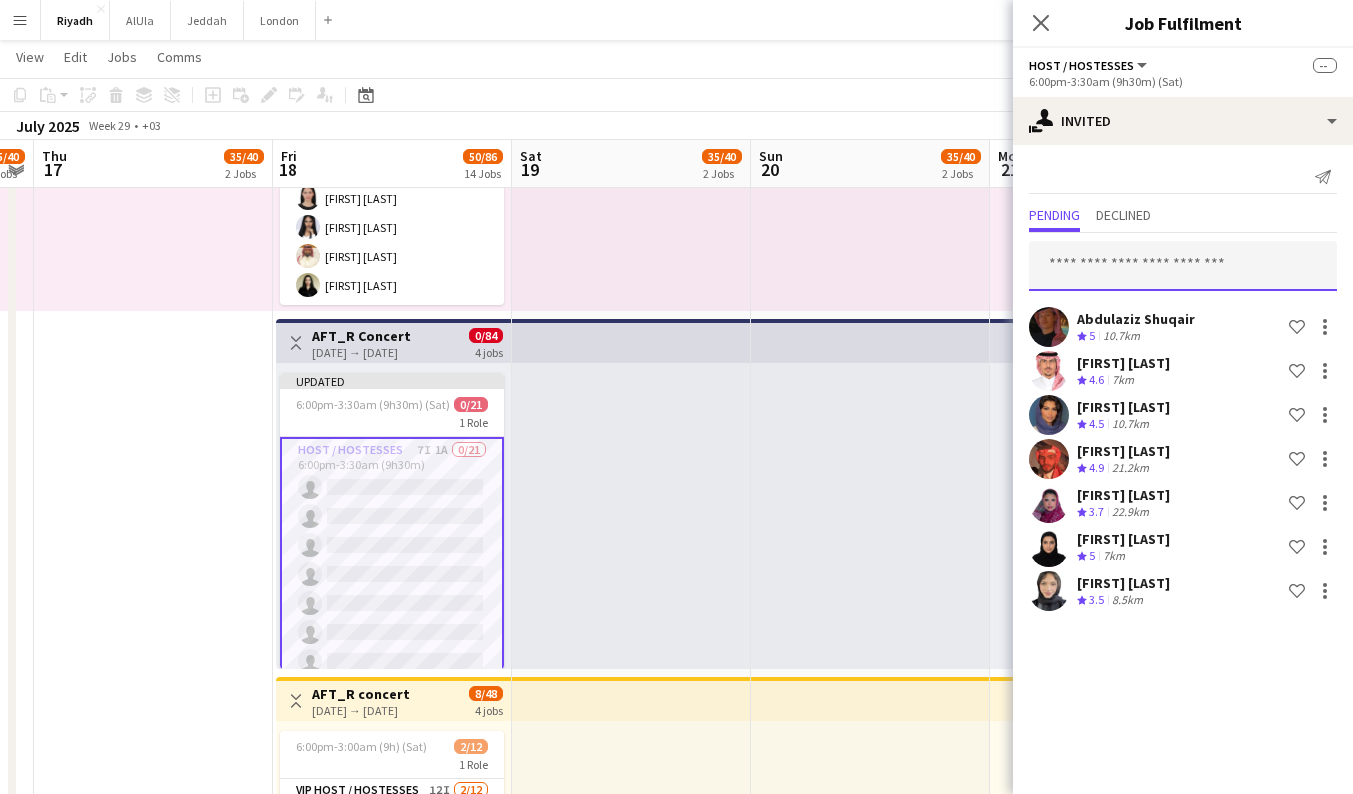 click at bounding box center [1183, 266] 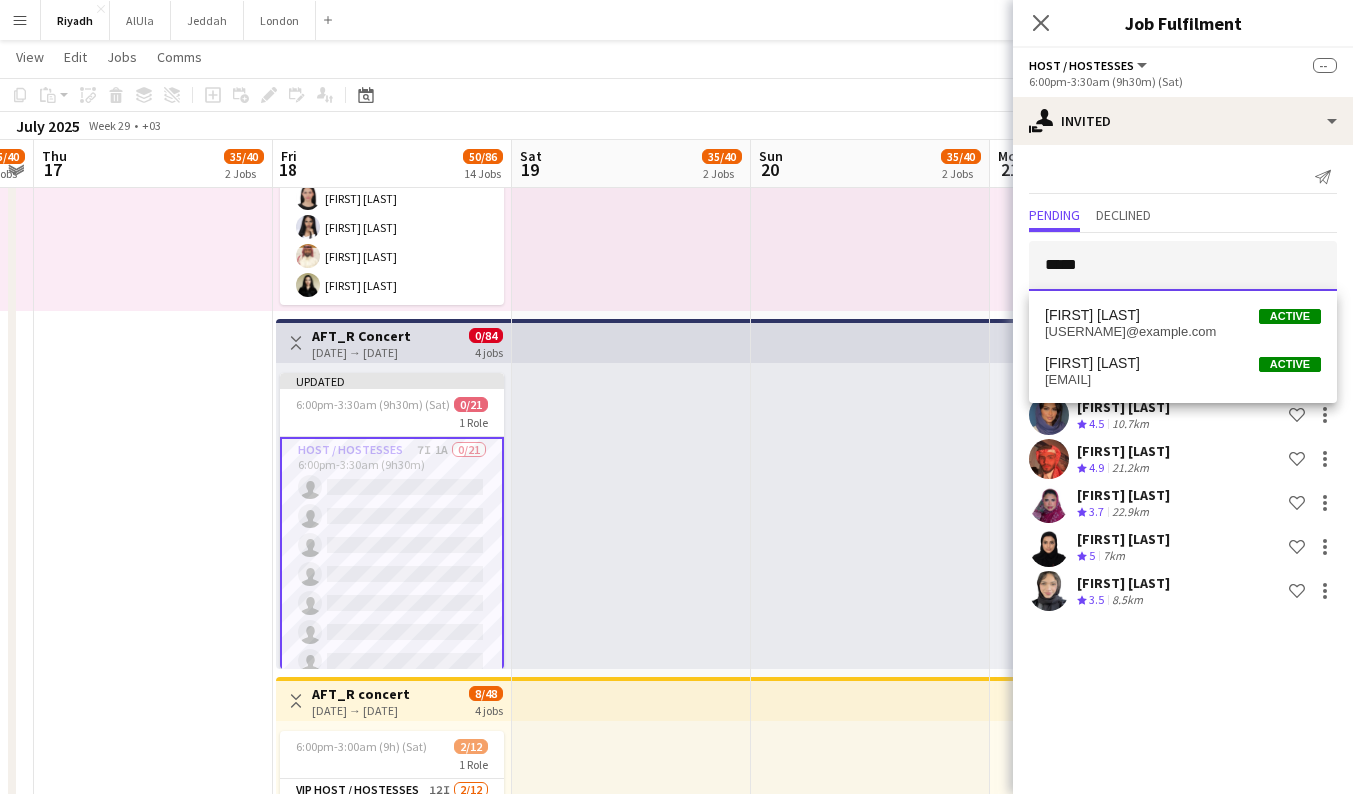type on "*****" 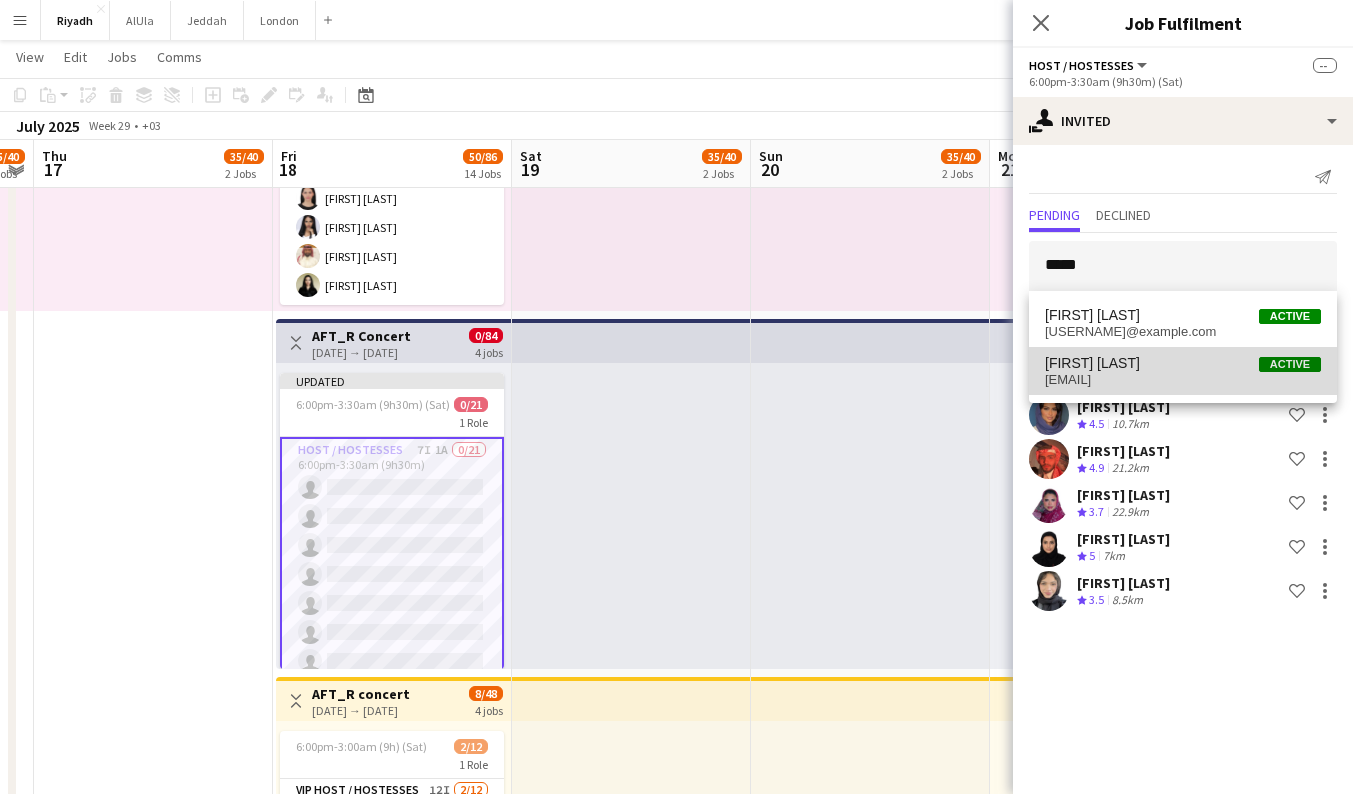drag, startPoint x: 1135, startPoint y: 262, endPoint x: 1143, endPoint y: 373, distance: 111.28792 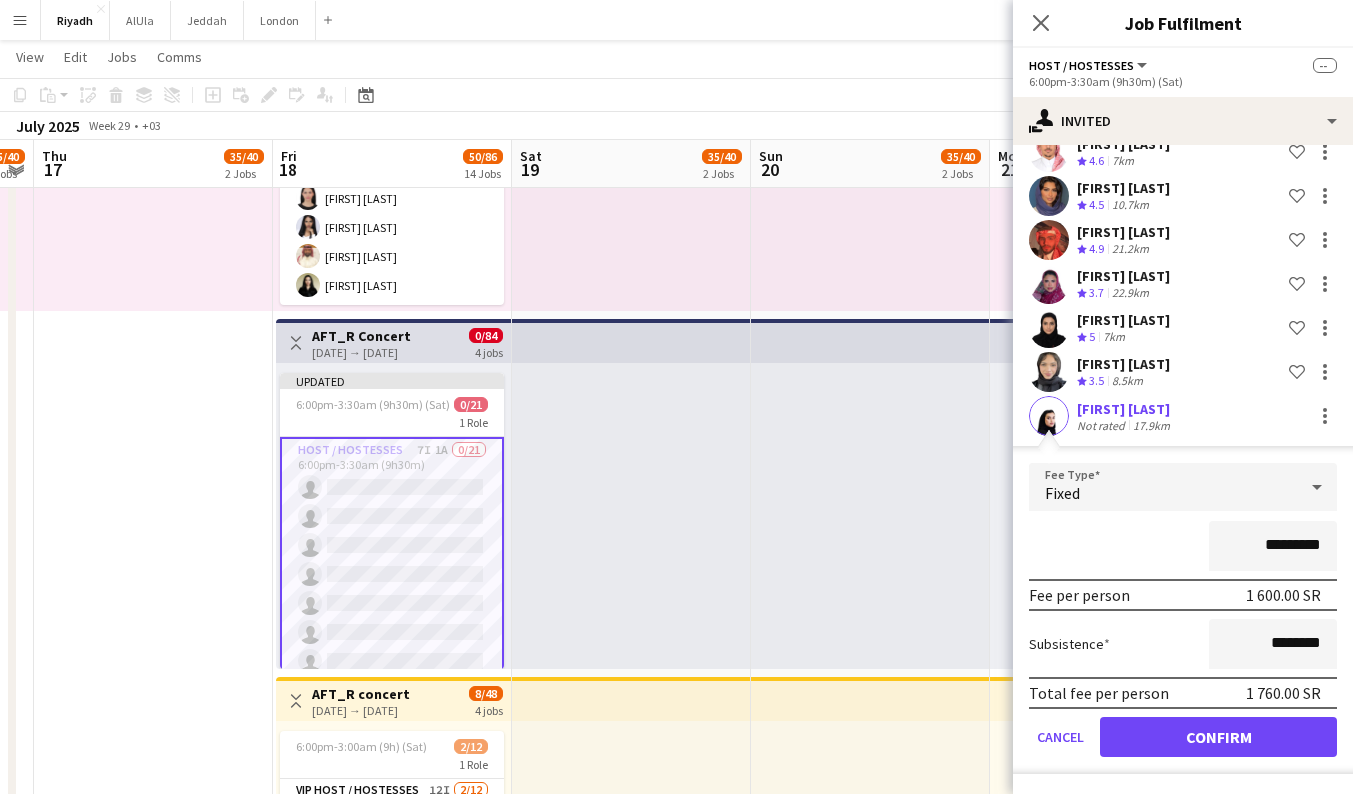 scroll, scrollTop: 220, scrollLeft: 0, axis: vertical 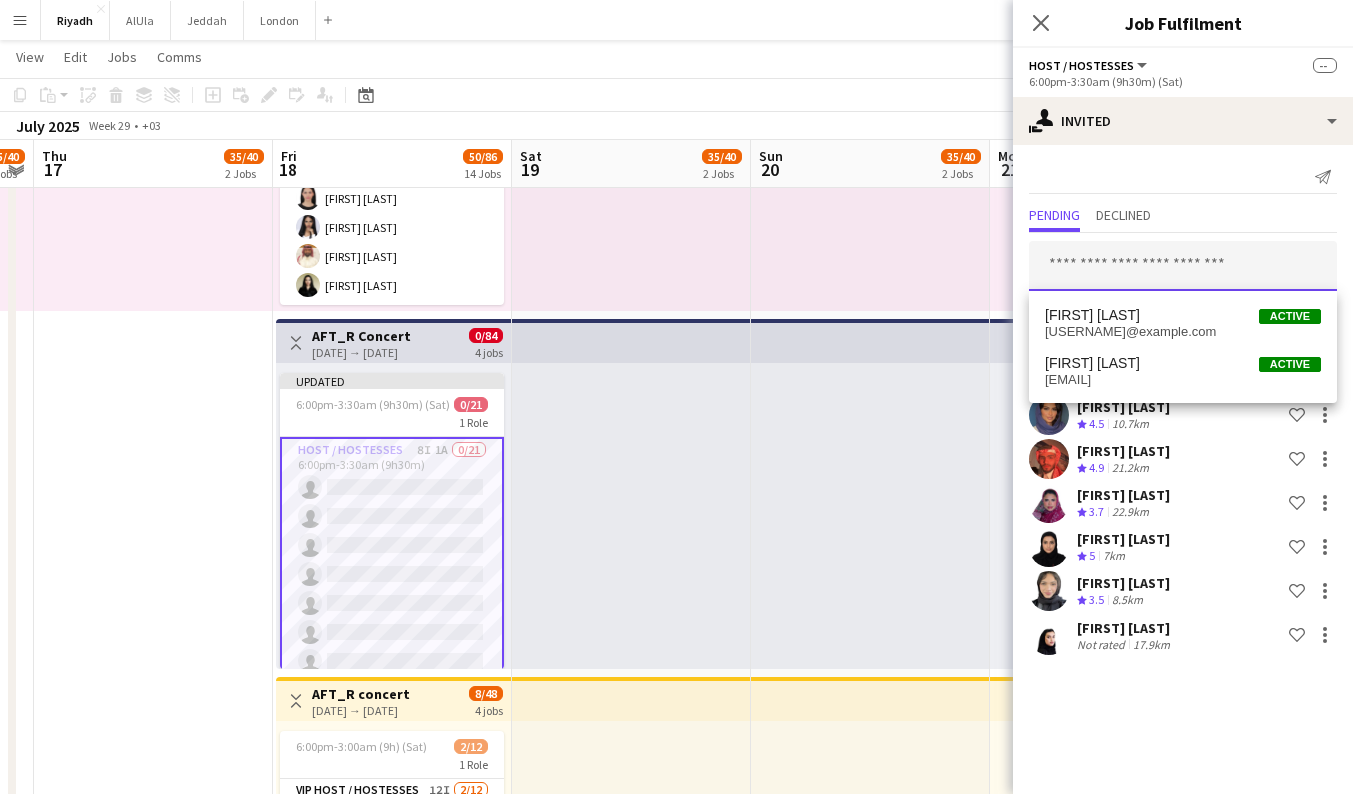 click at bounding box center [1183, 266] 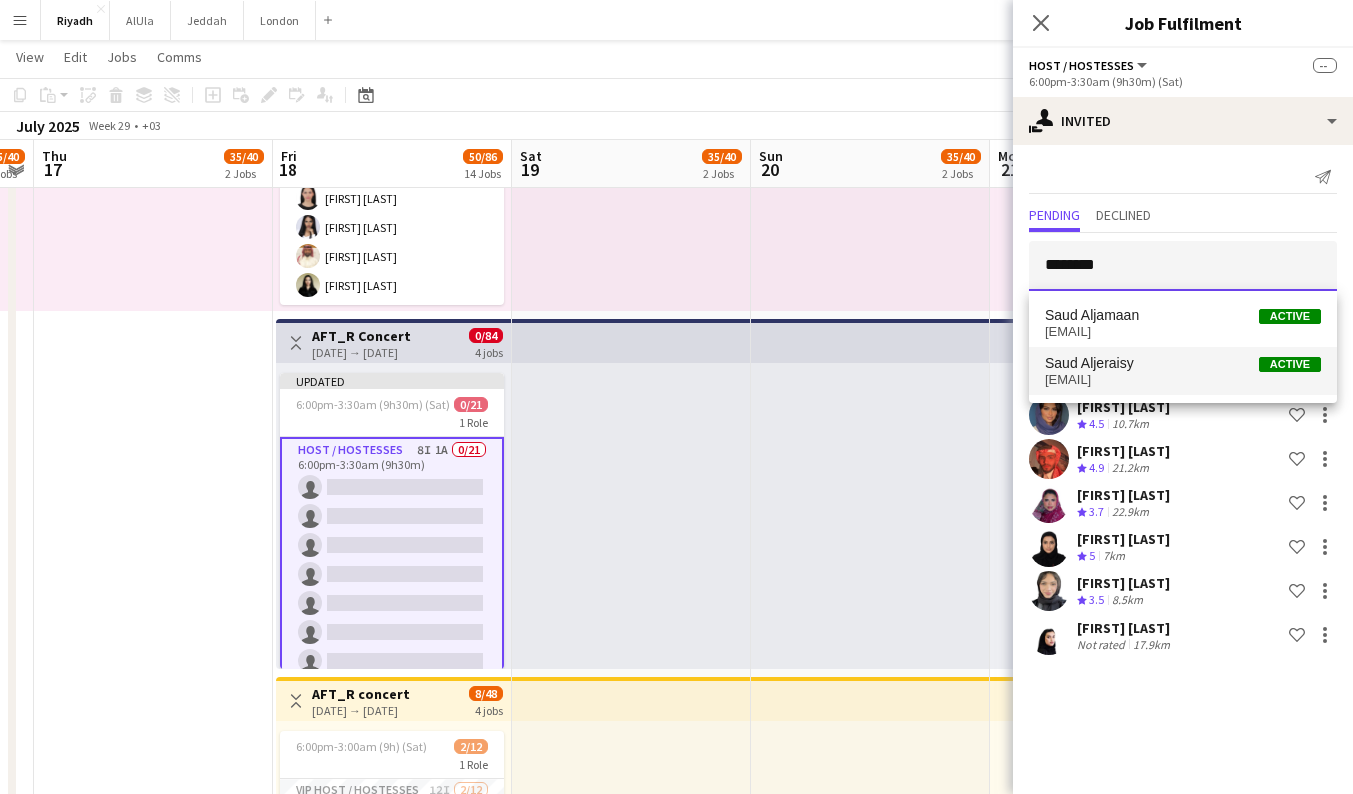 type on "********" 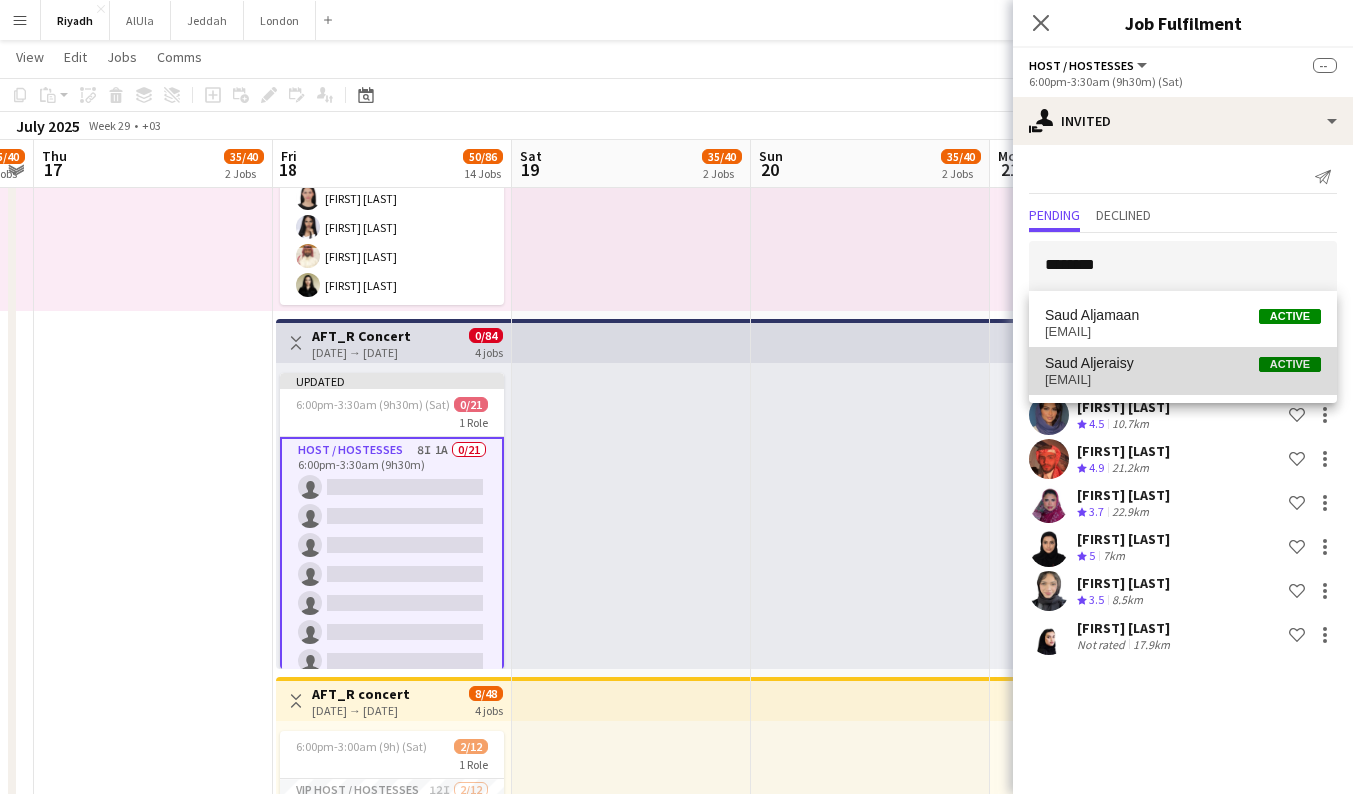 click on "Saud Aljeraisy  Active" at bounding box center [1183, 363] 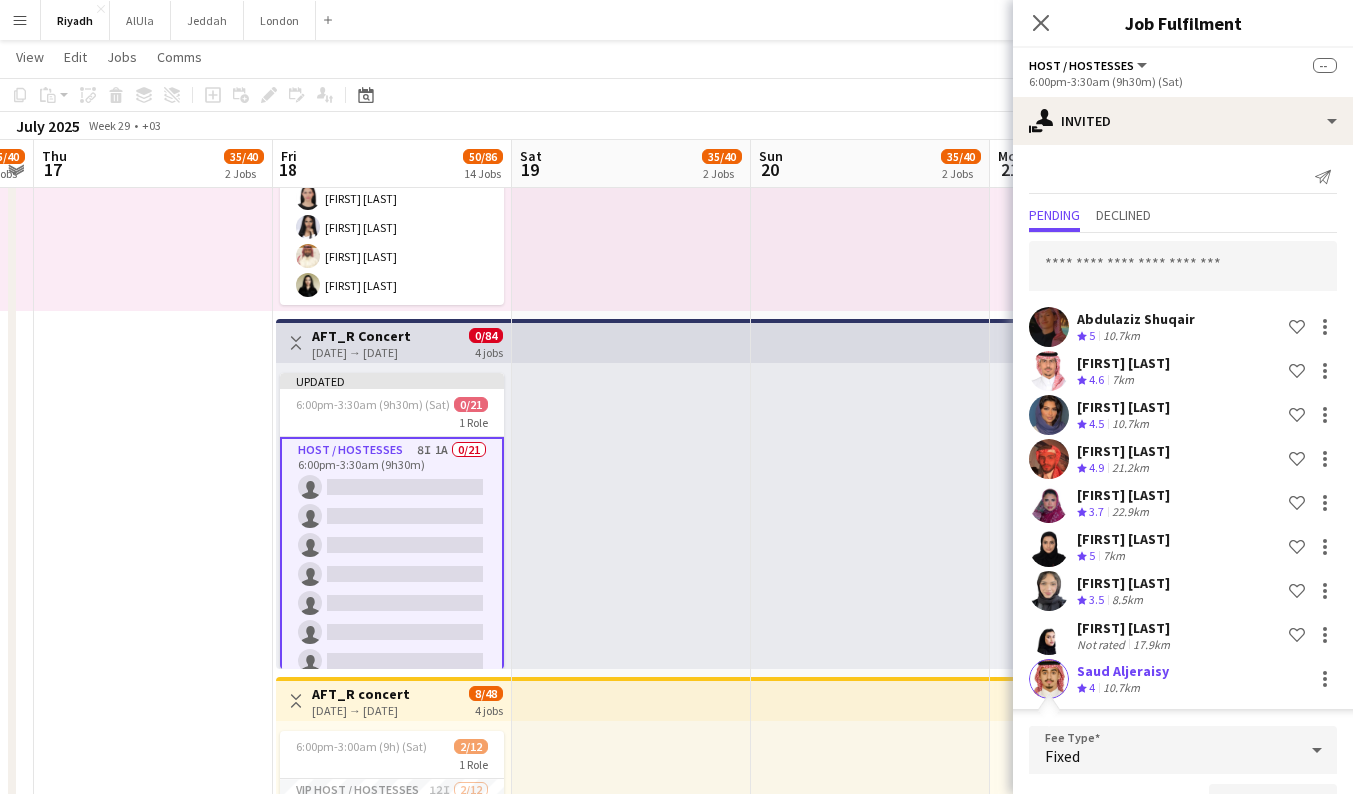 scroll, scrollTop: 0, scrollLeft: 0, axis: both 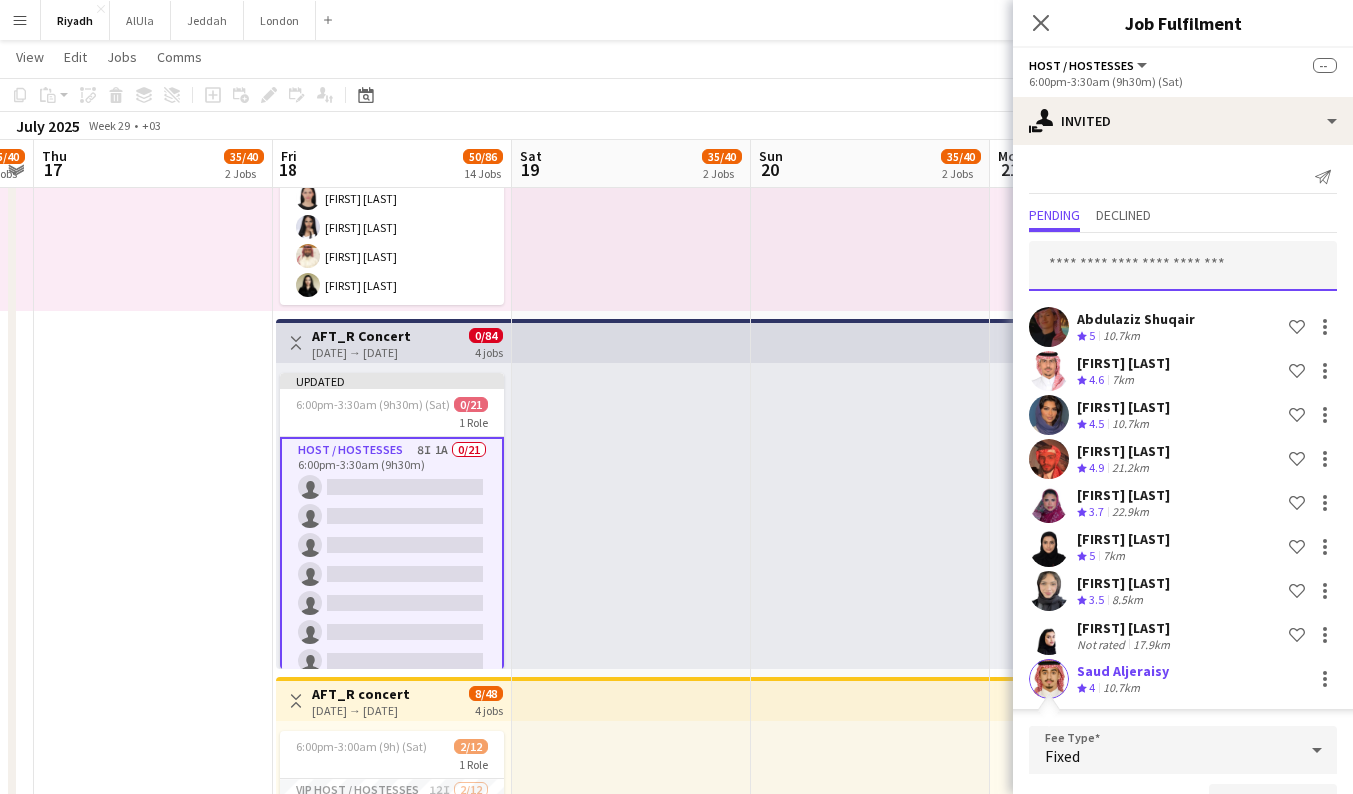 click at bounding box center [1183, 266] 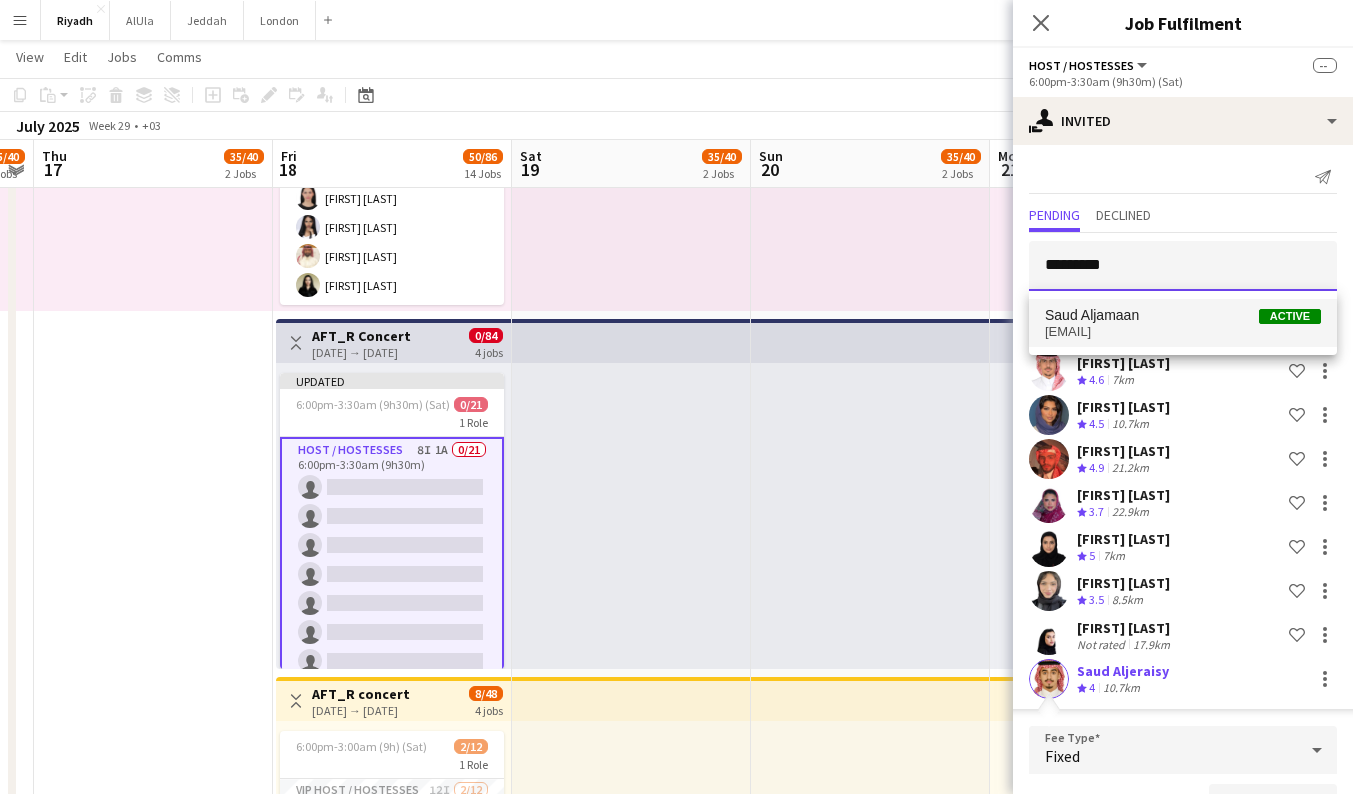 type on "*********" 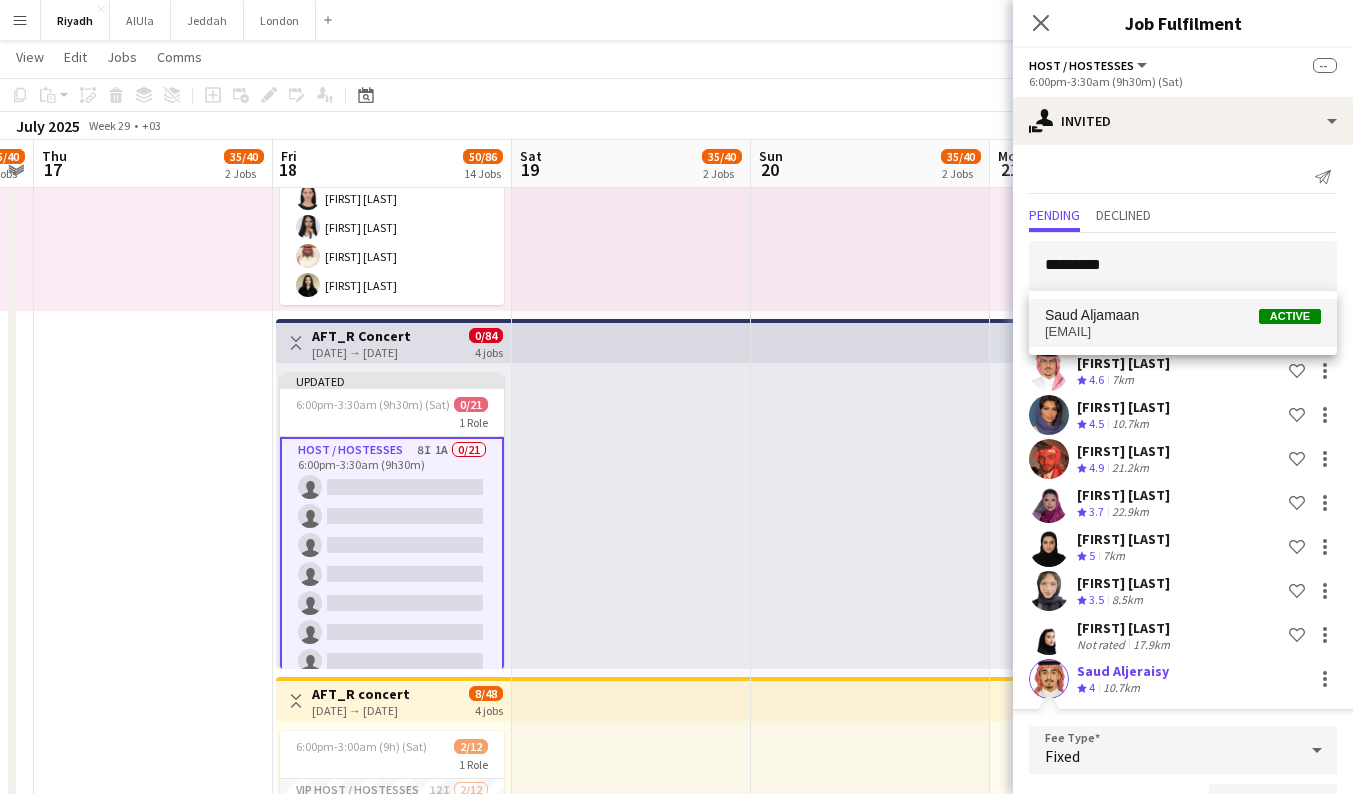 click on "[EMAIL]" at bounding box center [1183, 332] 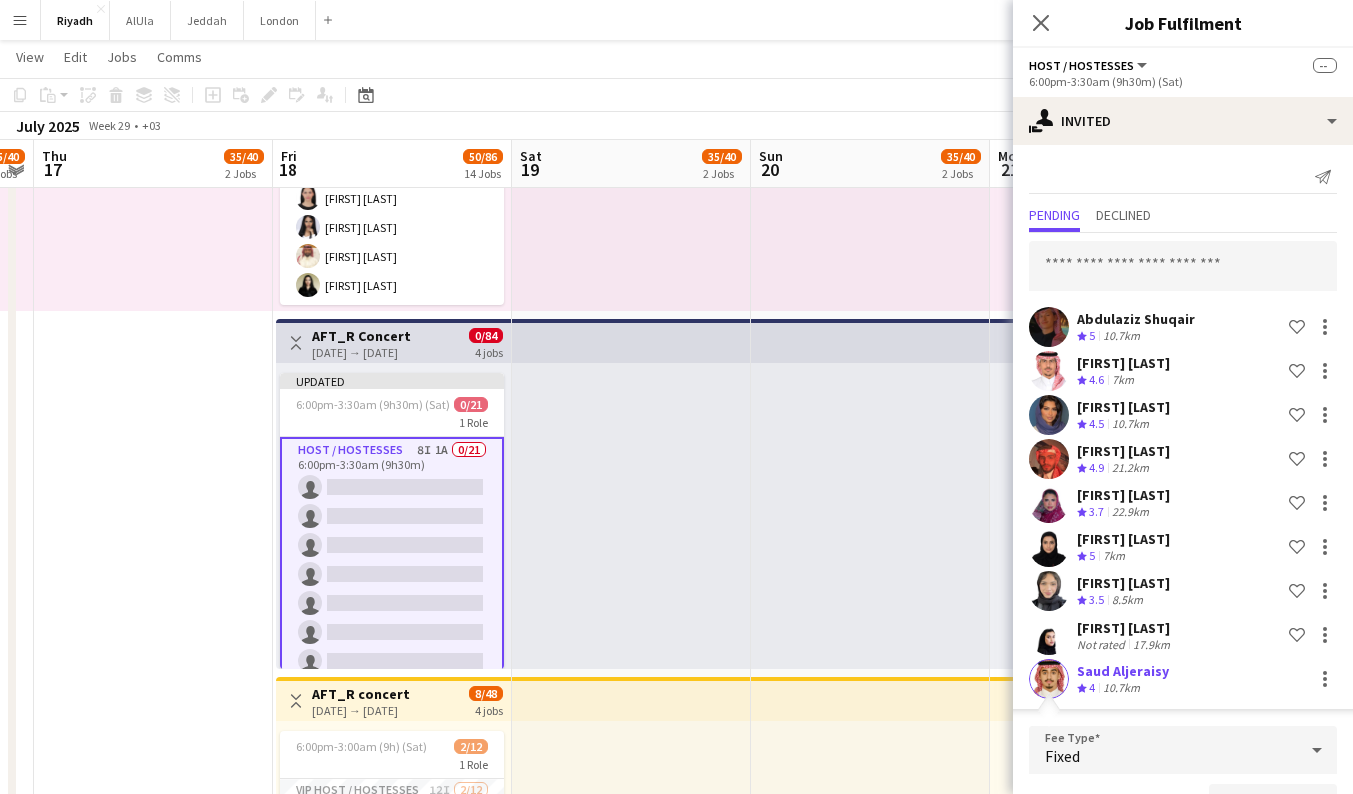 scroll, scrollTop: 307, scrollLeft: 0, axis: vertical 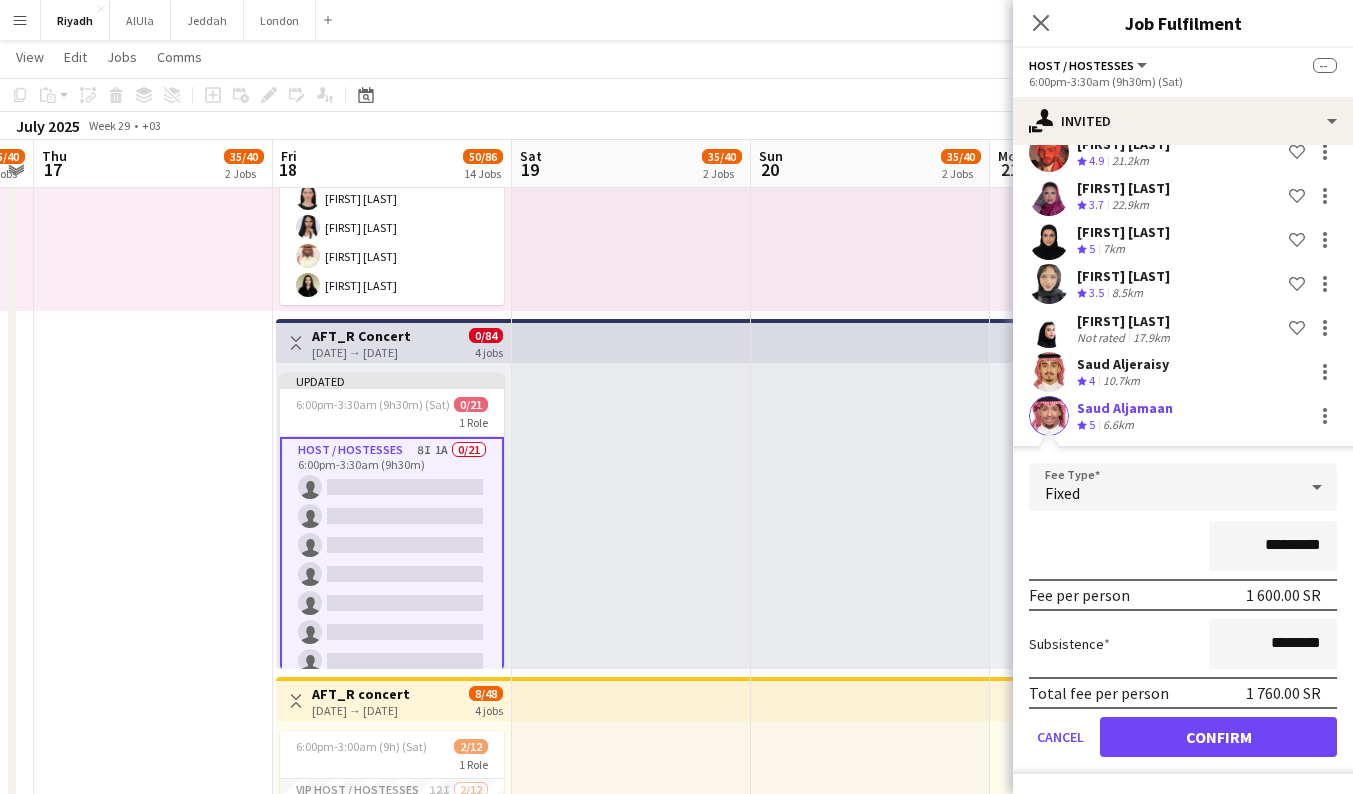 click on "Confirm" 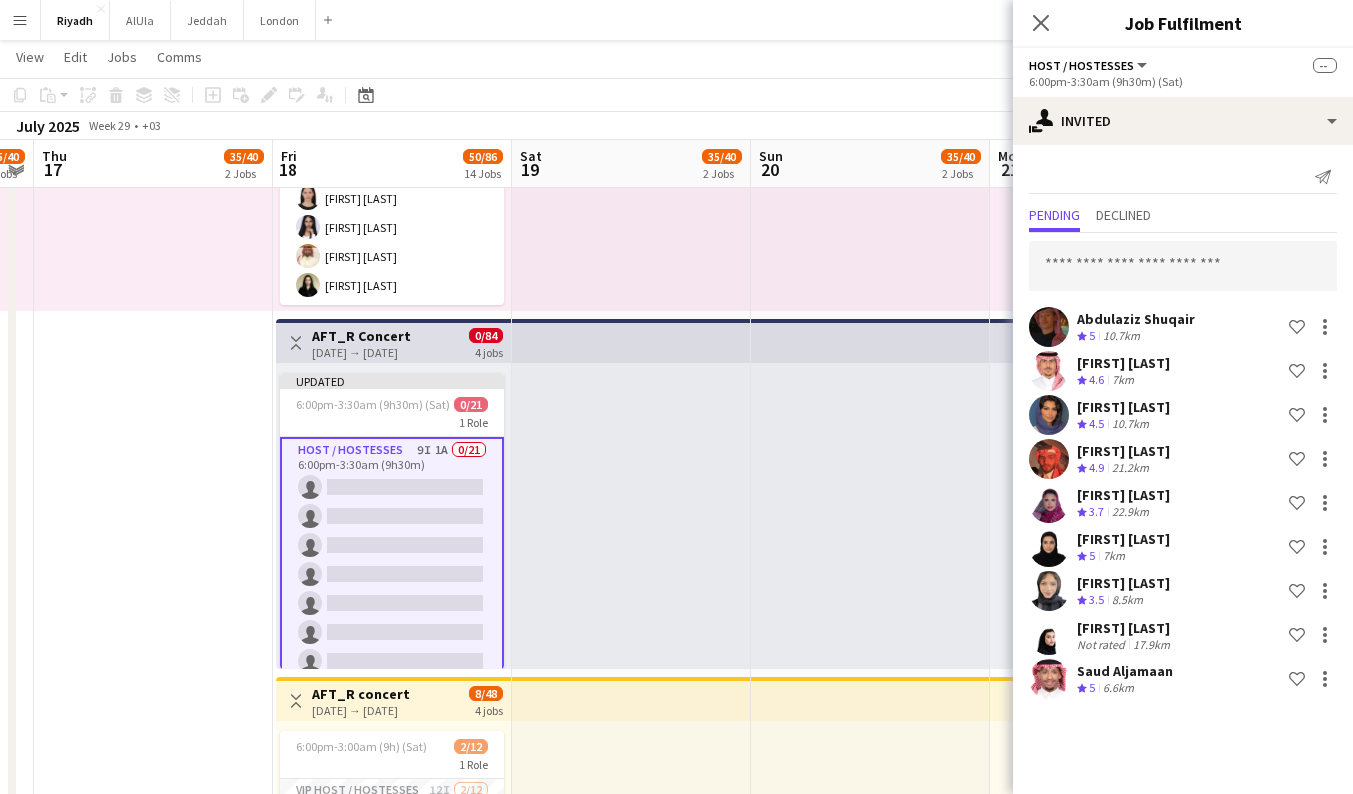 scroll, scrollTop: 0, scrollLeft: 0, axis: both 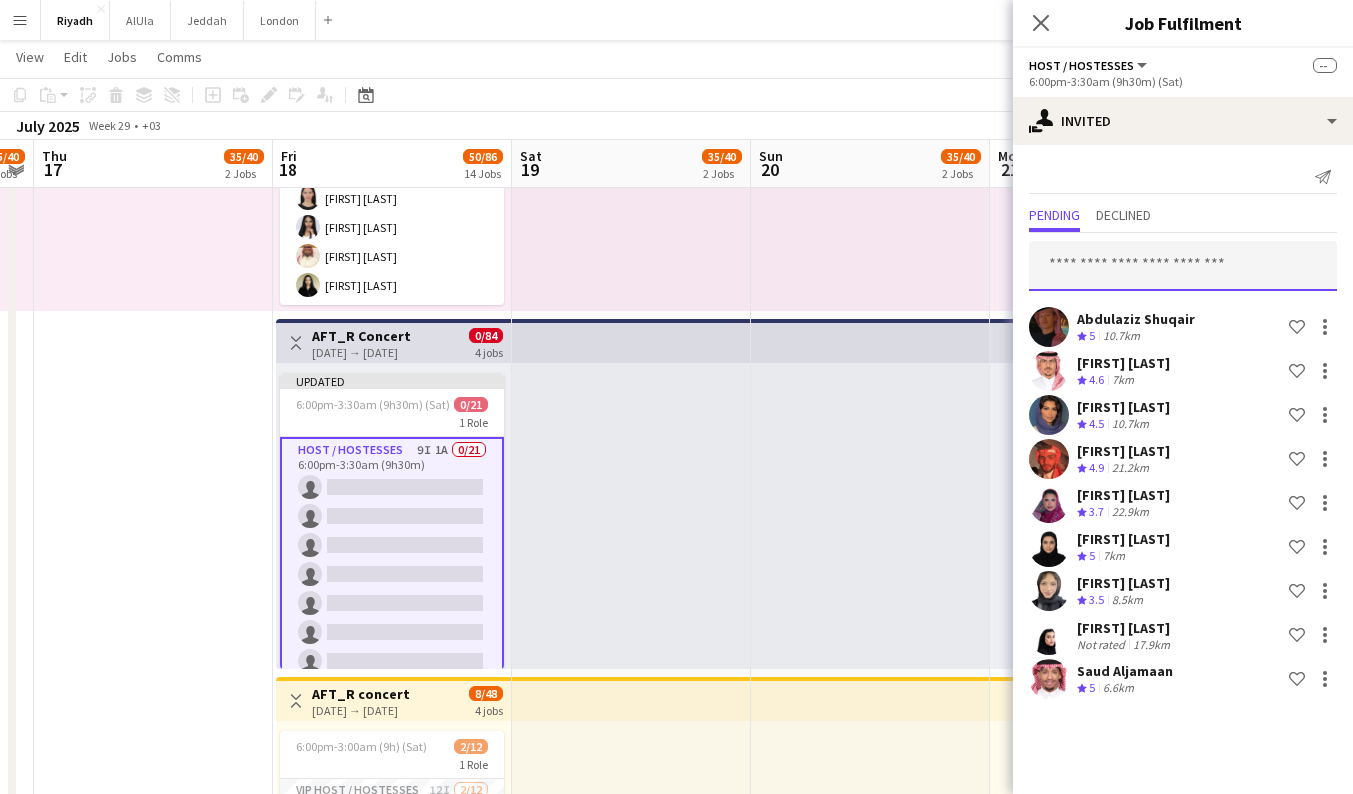 click at bounding box center (1183, 266) 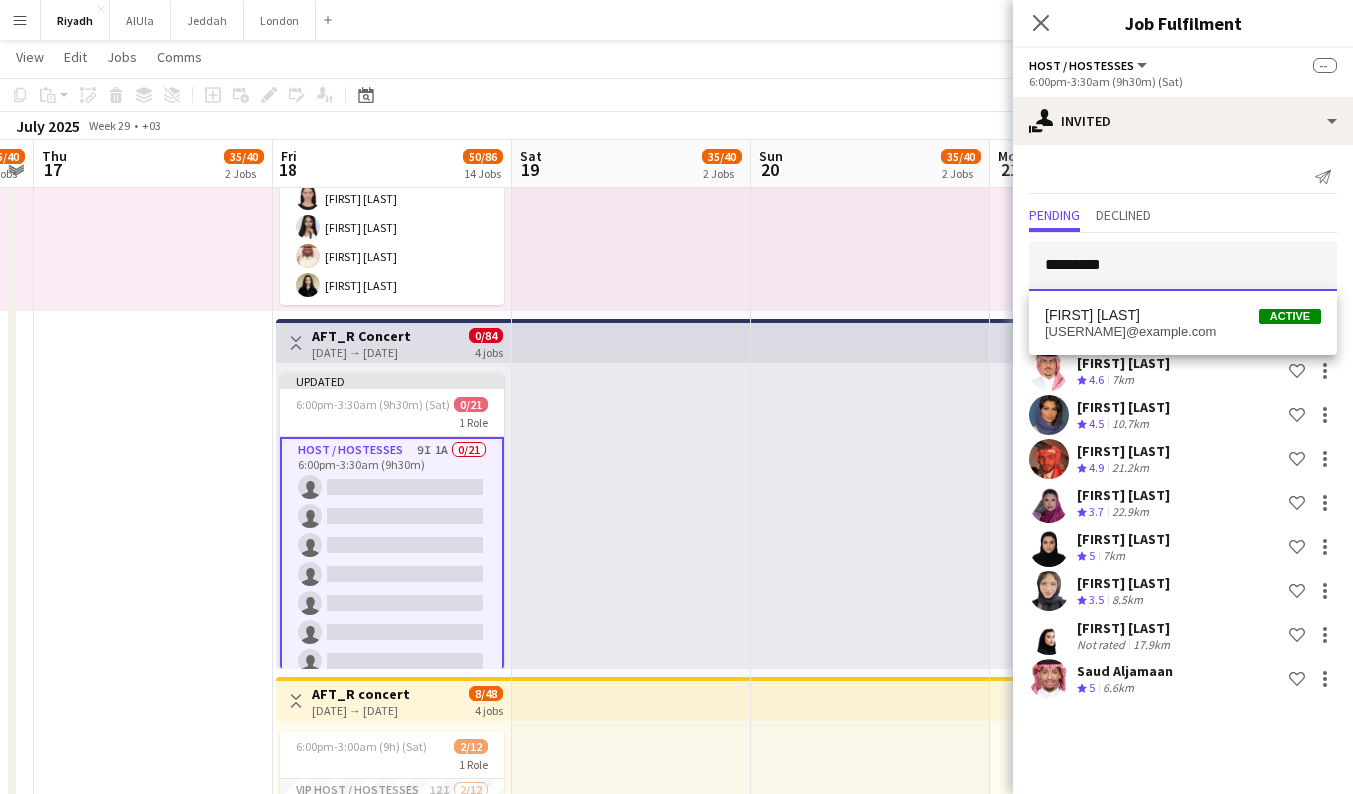 type on "*********" 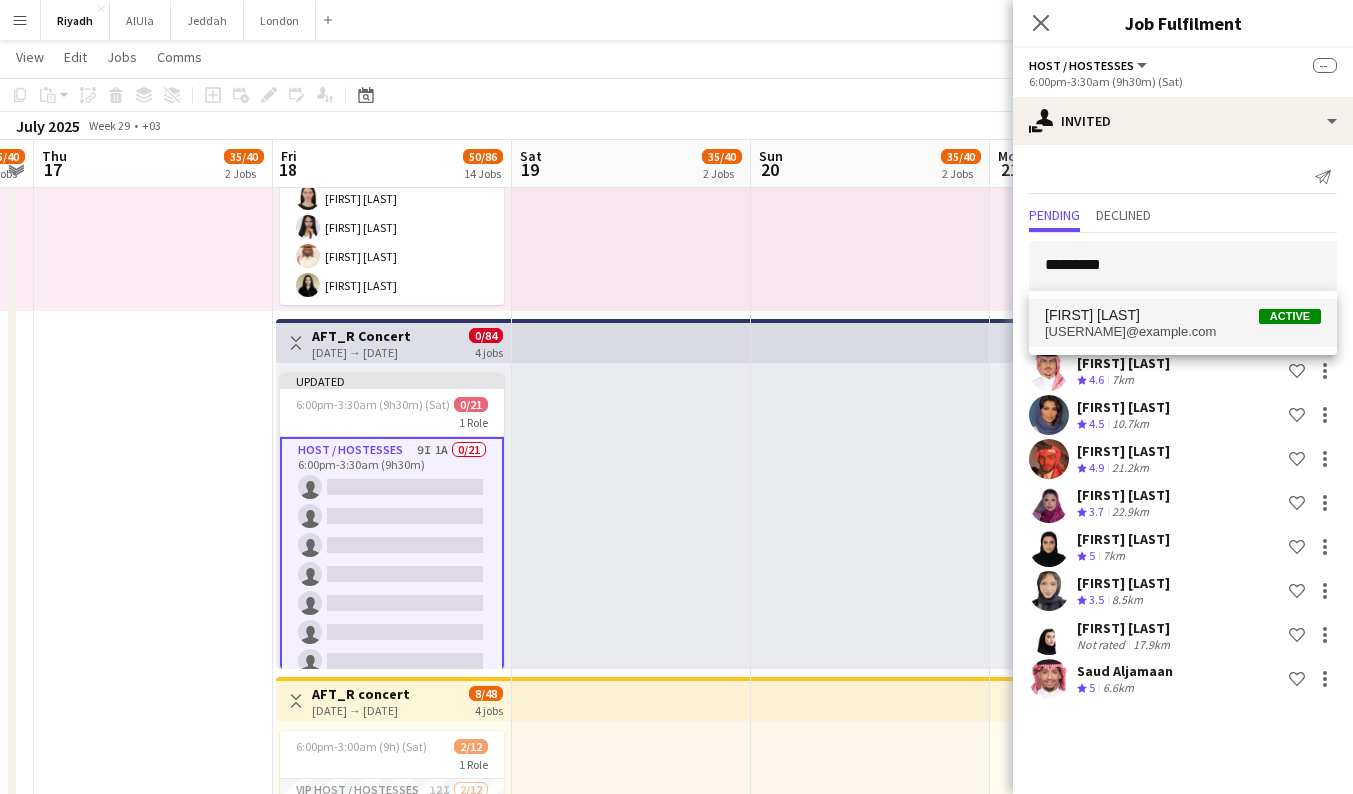 drag, startPoint x: 1139, startPoint y: 242, endPoint x: 1125, endPoint y: 327, distance: 86.145226 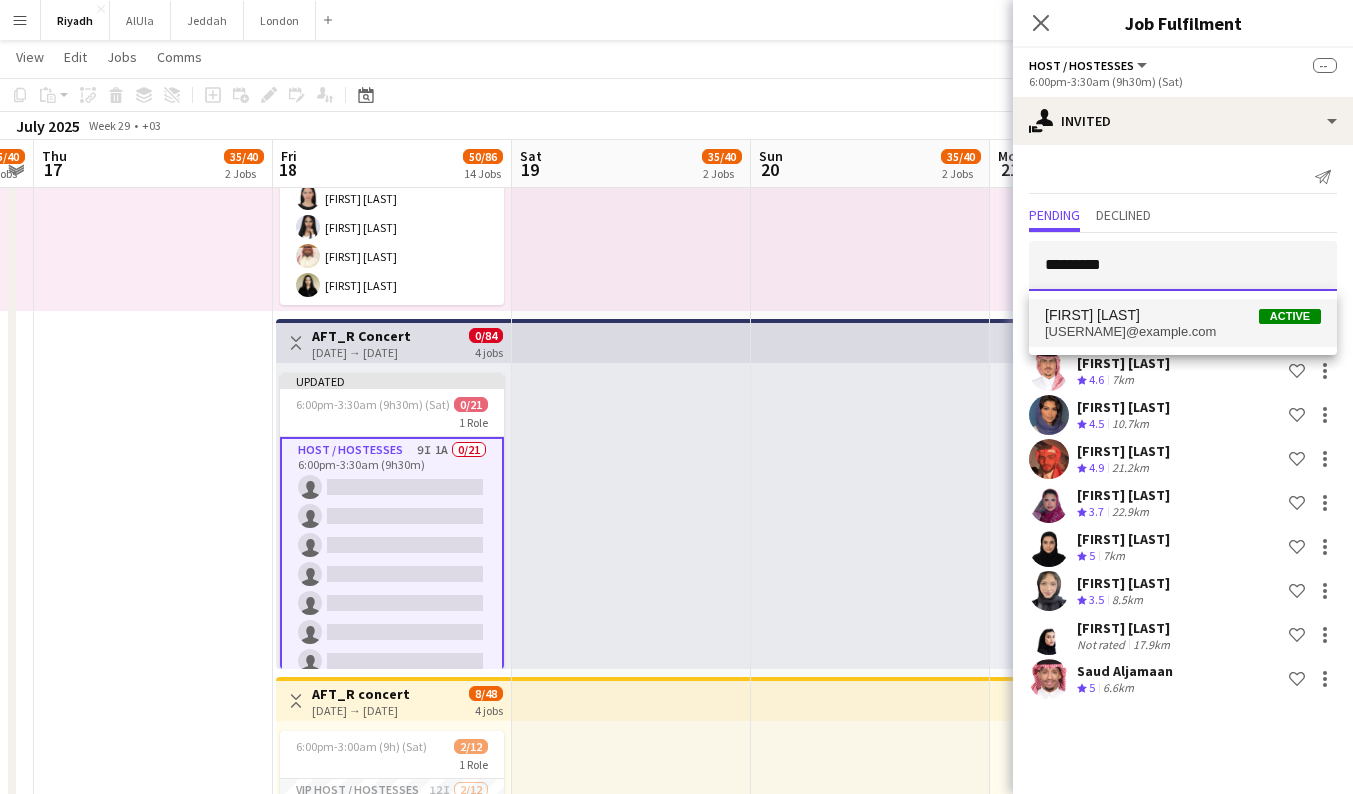 type 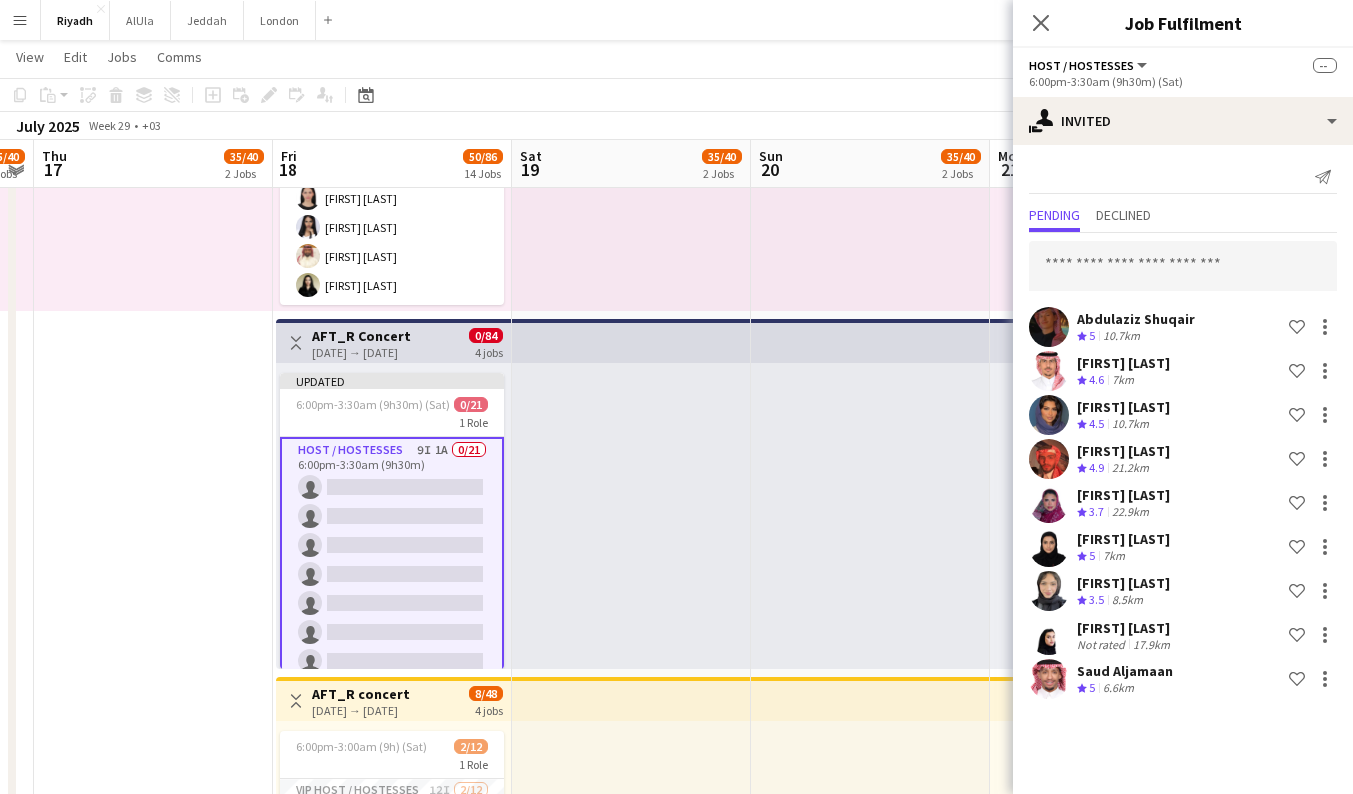 scroll, scrollTop: 307, scrollLeft: 0, axis: vertical 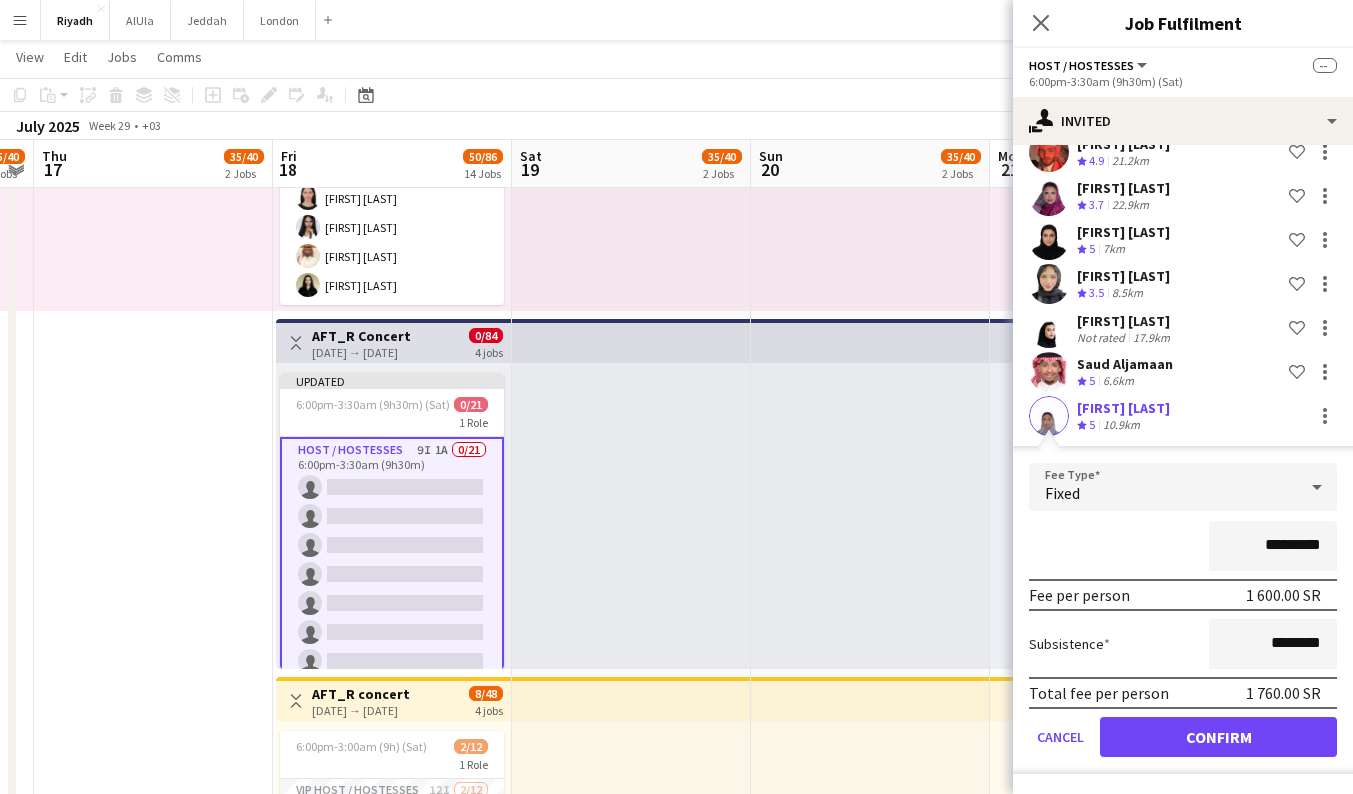 click on "Confirm" 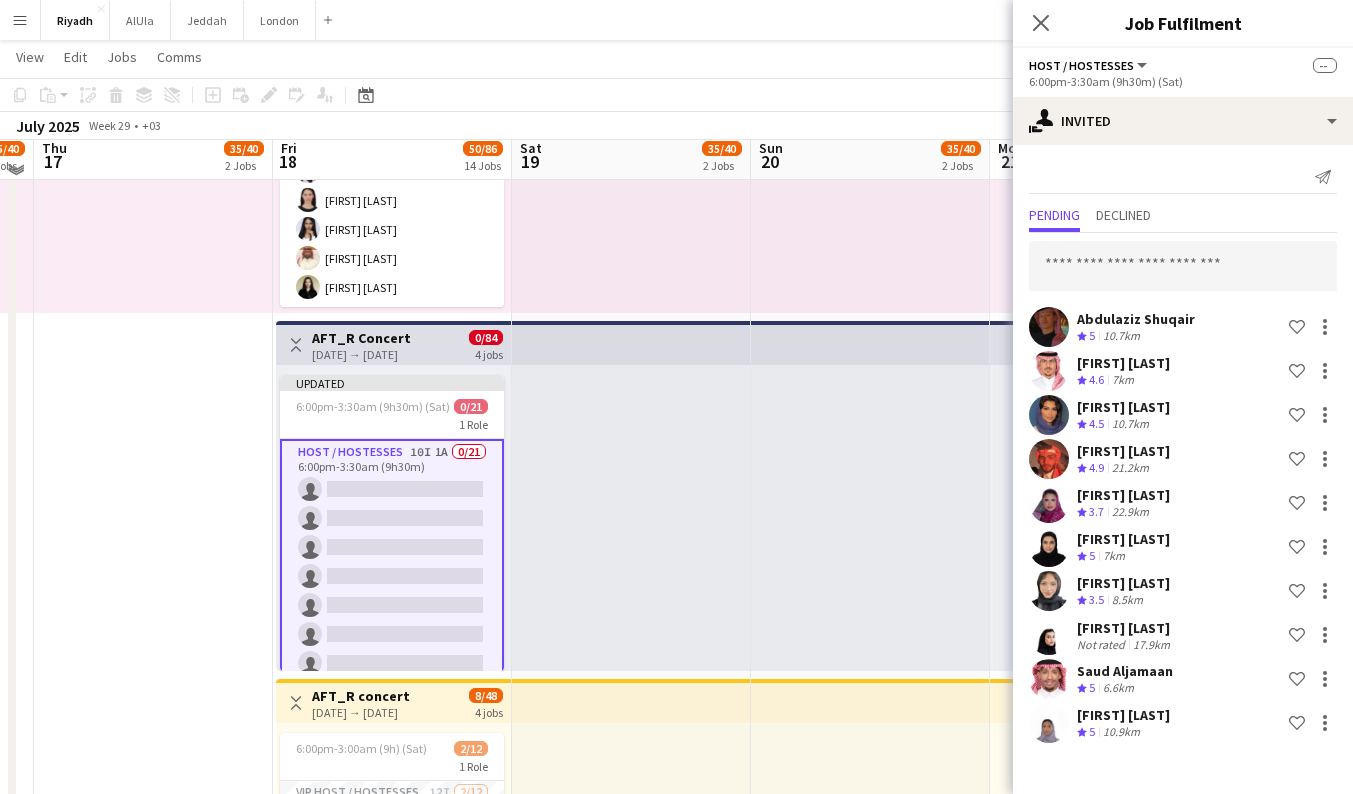 scroll, scrollTop: 261, scrollLeft: 0, axis: vertical 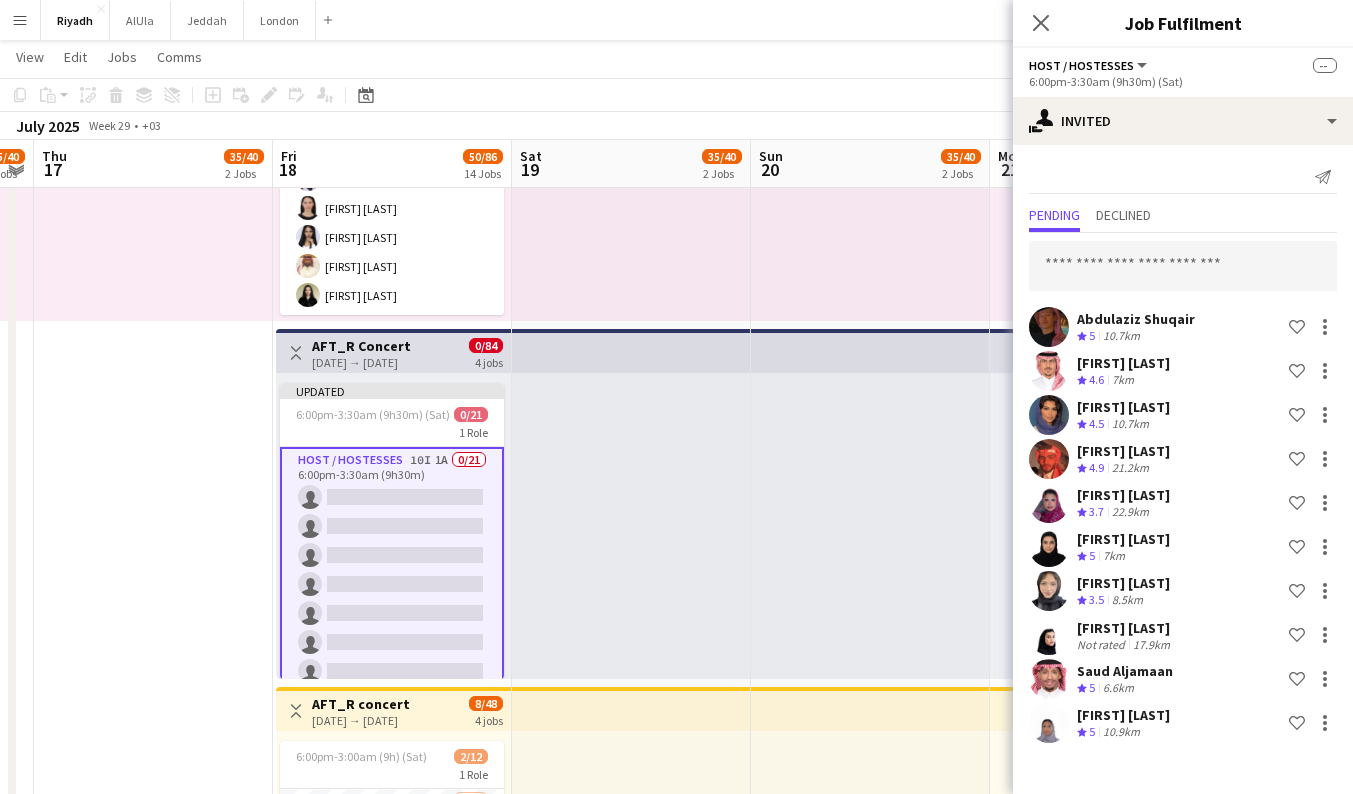 click at bounding box center [631, 168] 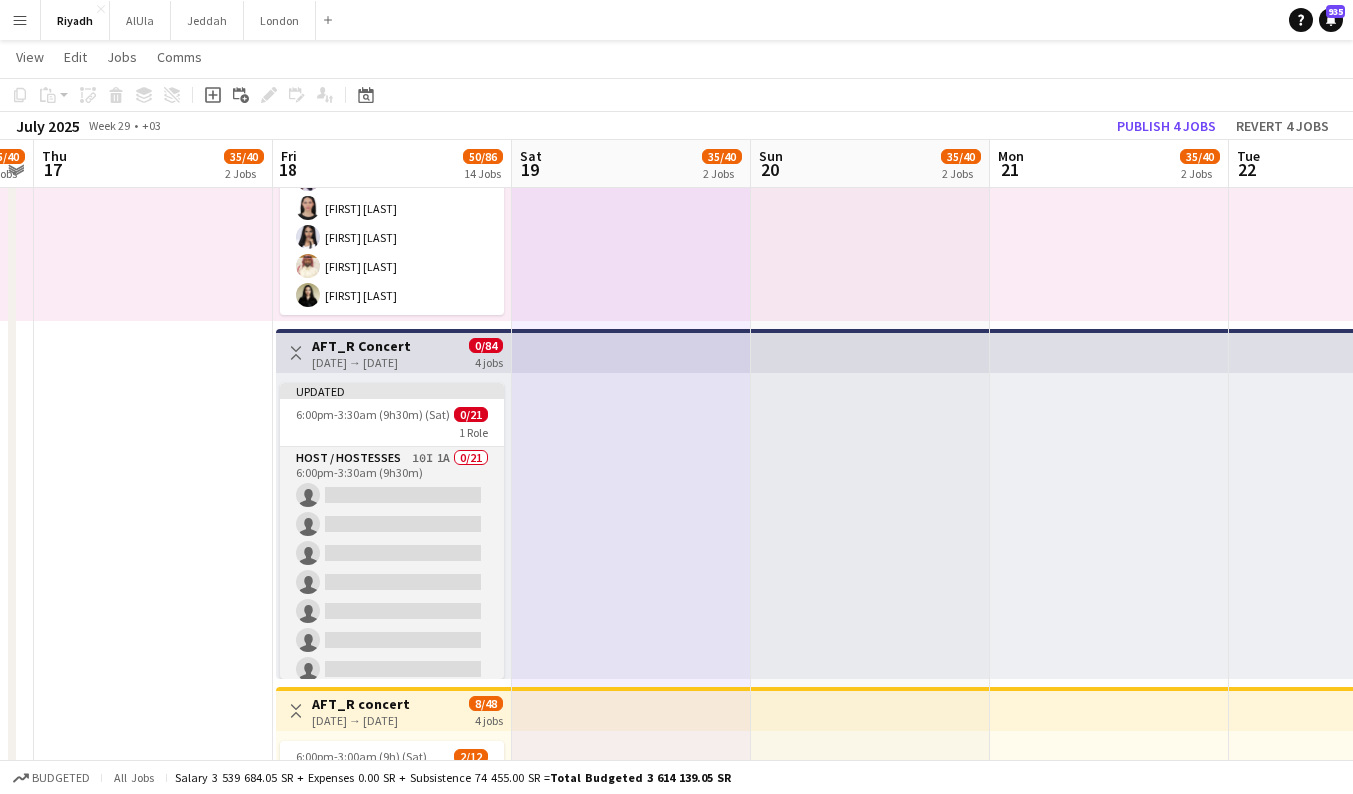 click on "Host / Hostesses    10I   1A   0/21   6:00pm-3:30am (9h30m)
single-neutral-actions
single-neutral-actions
single-neutral-actions
single-neutral-actions
single-neutral-actions
single-neutral-actions
single-neutral-actions
single-neutral-actions
single-neutral-actions
single-neutral-actions
single-neutral-actions
single-neutral-actions
single-neutral-actions
single-neutral-actions
single-neutral-actions
single-neutral-actions" at bounding box center [392, 771] 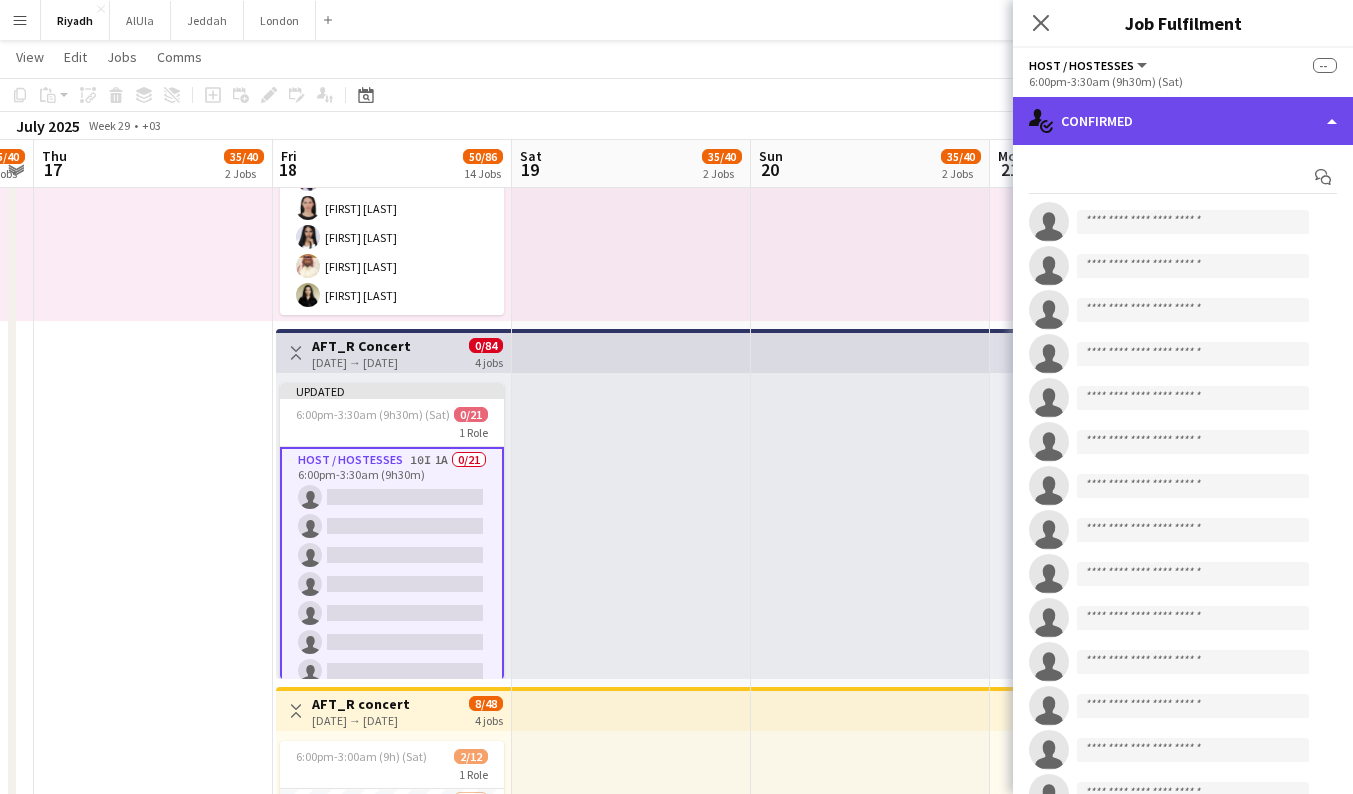 click on "single-neutral-actions-check-2
Confirmed" 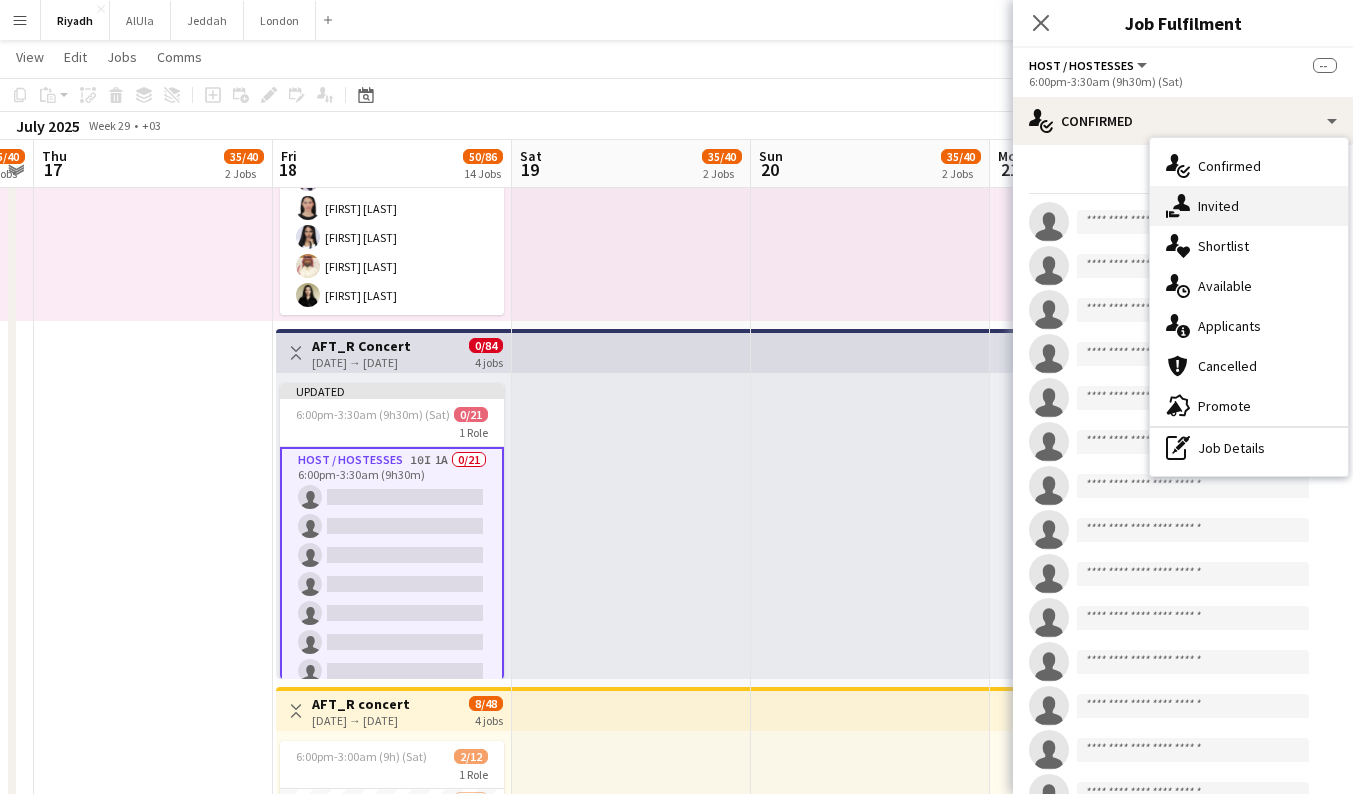 click on "single-neutral-actions-share-1" 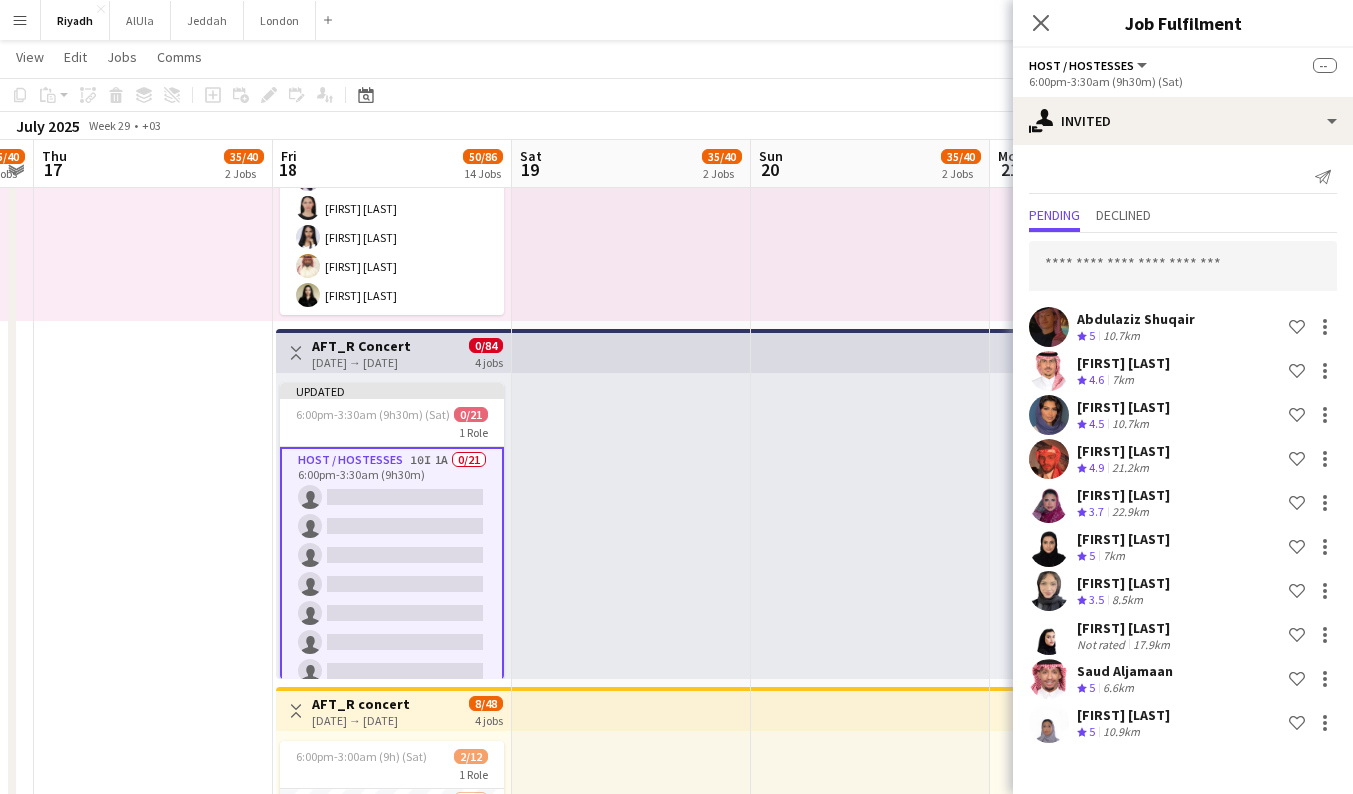 click at bounding box center [870, 168] 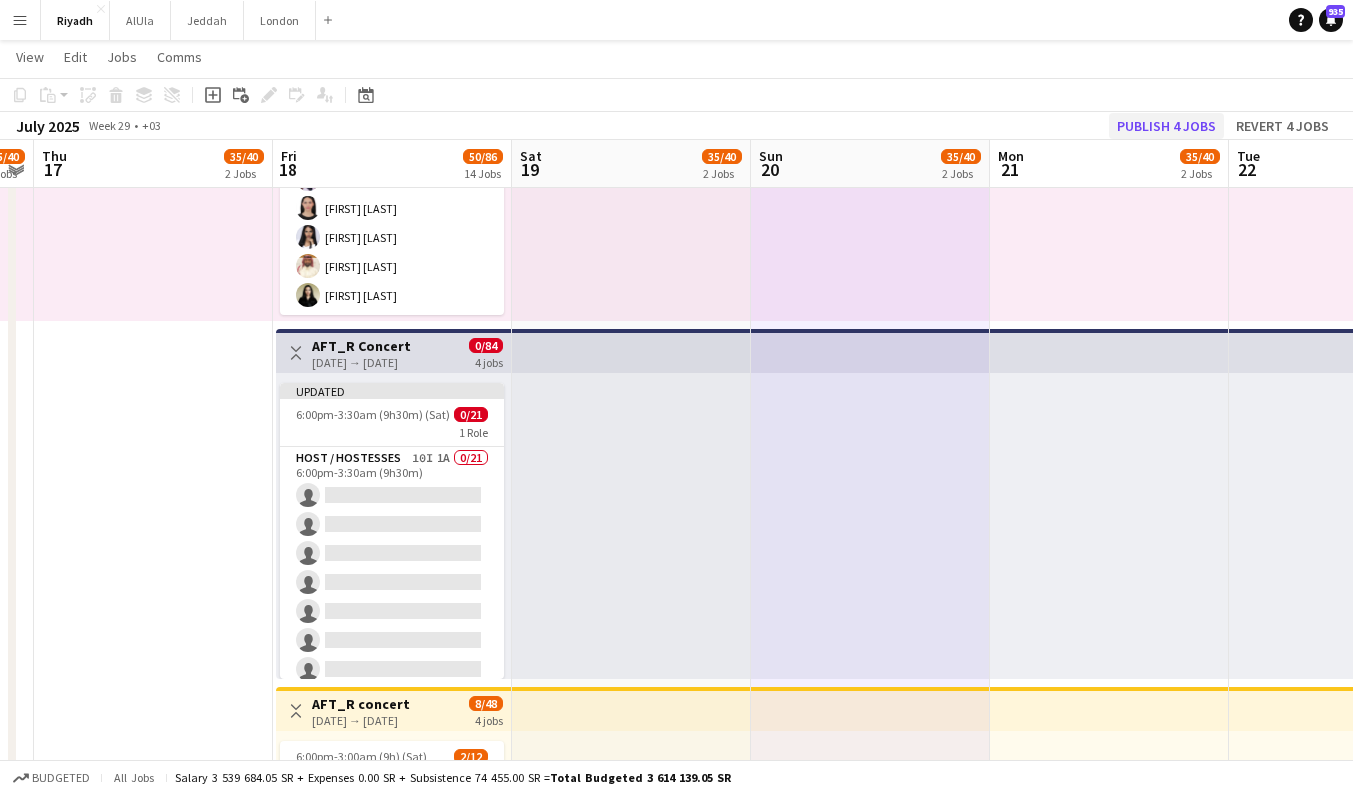 click on "Publish 4 jobs" 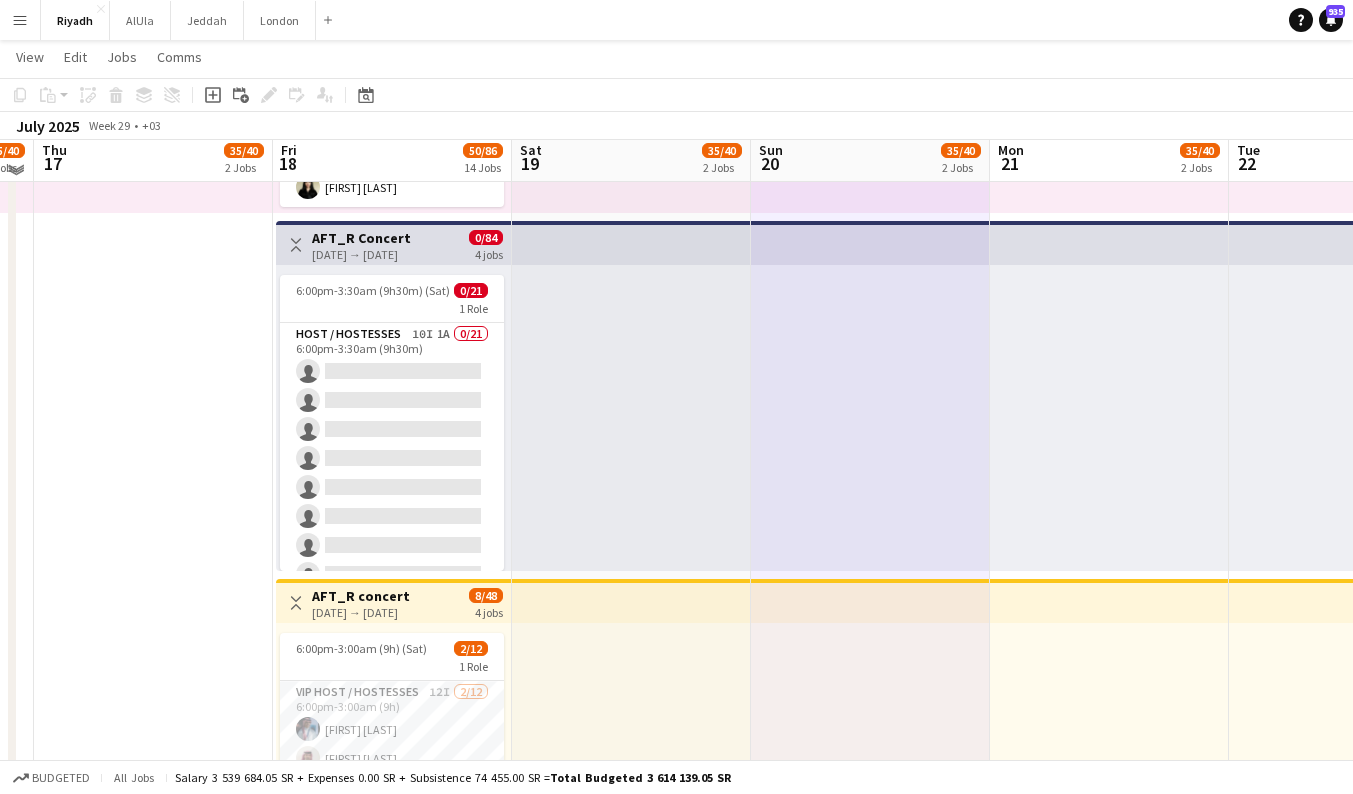 scroll, scrollTop: 371, scrollLeft: 0, axis: vertical 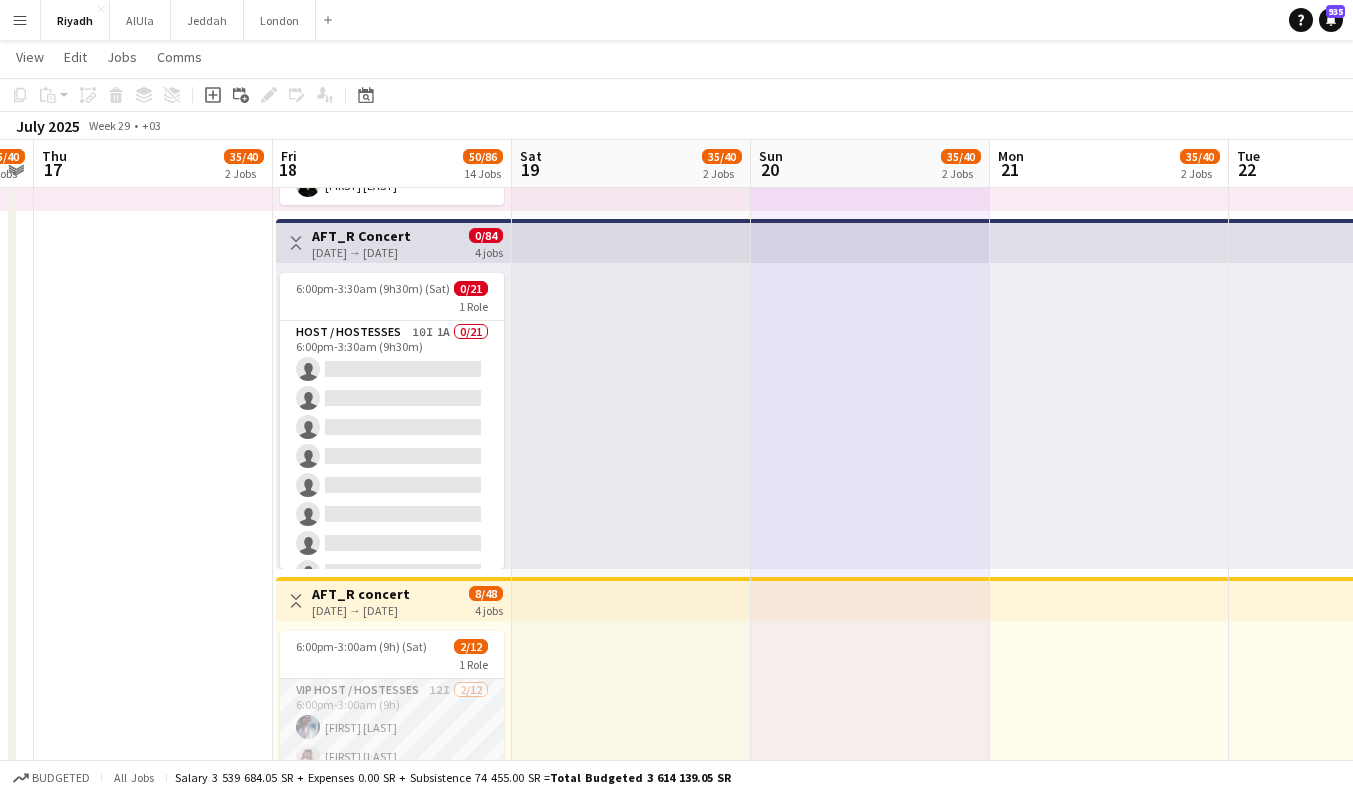 click on "VIP Host / Hostesses    12I   2/12   6:00pm-3:00am (9h)
Turki Alrasheed Fahad Alanazi
single-neutral-actions
single-neutral-actions
single-neutral-actions
single-neutral-actions
single-neutral-actions
single-neutral-actions
single-neutral-actions
single-neutral-actions
single-neutral-actions
single-neutral-actions" at bounding box center (392, 872) 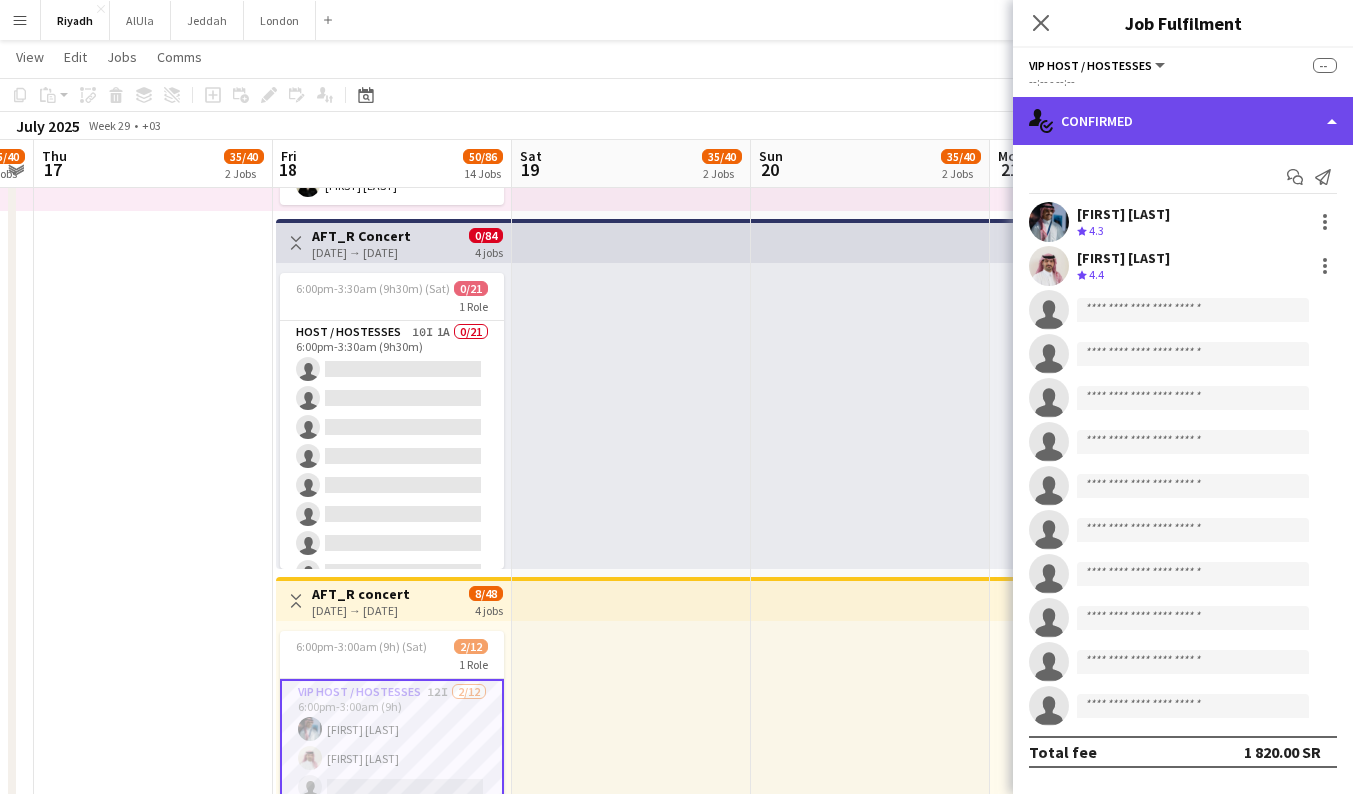 click on "single-neutral-actions-check-2
Confirmed" 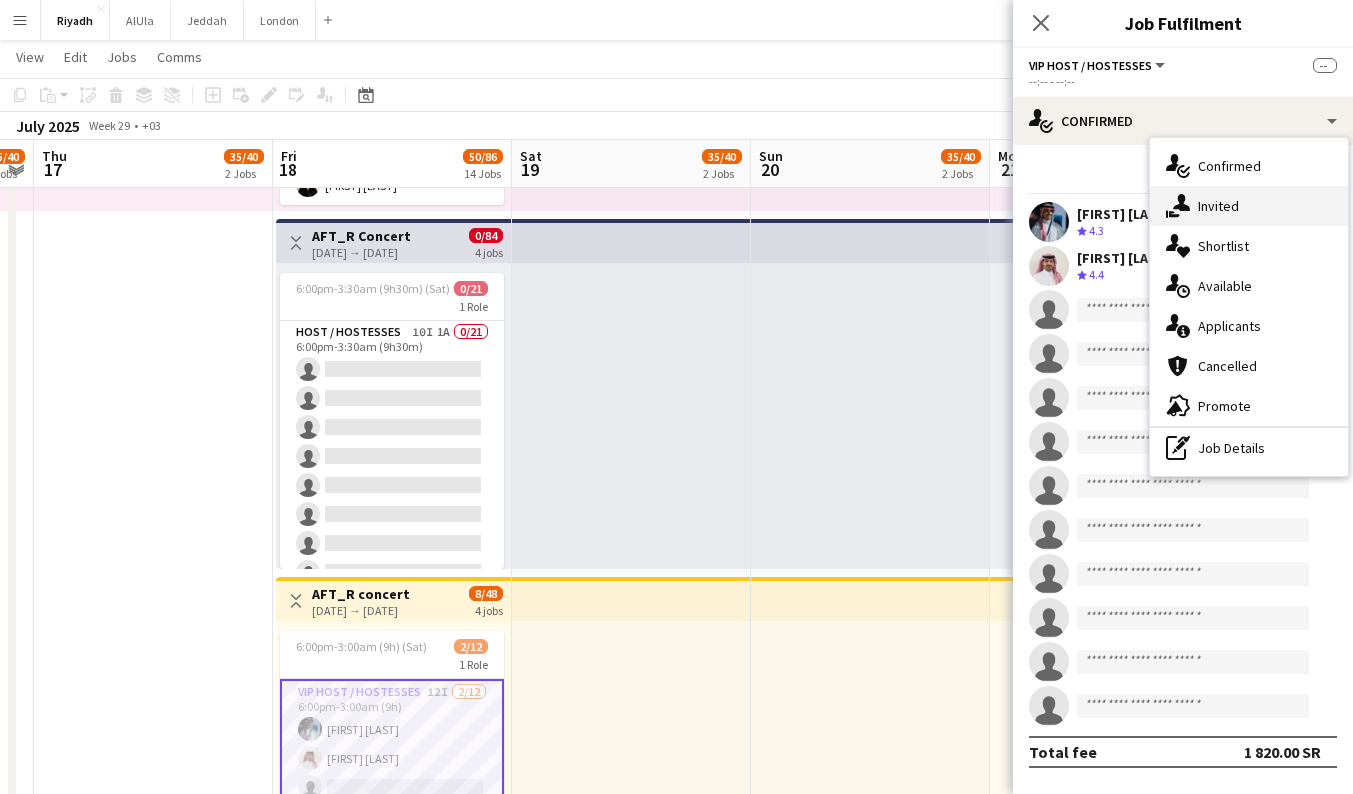 click on "single-neutral-actions-share-1
Invited" at bounding box center (1249, 206) 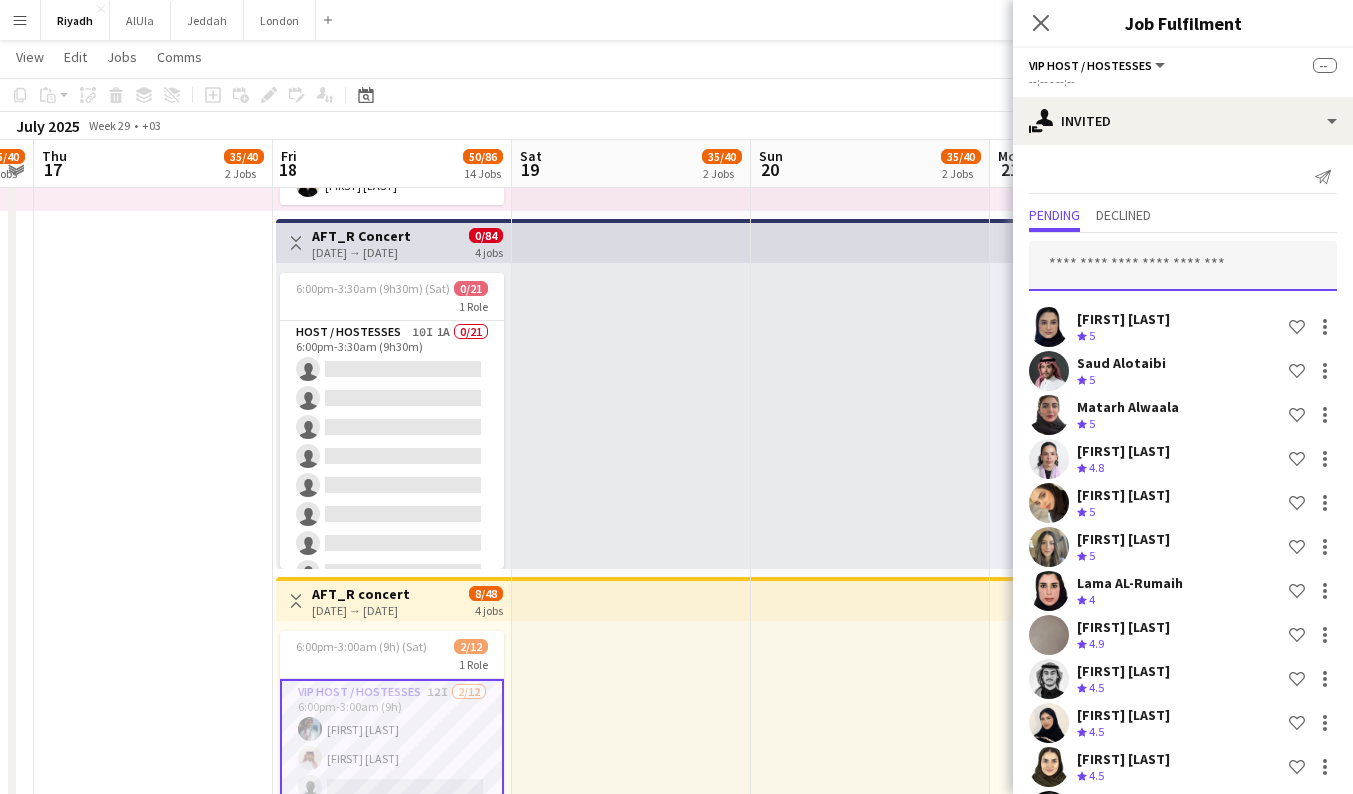 click at bounding box center [1183, 266] 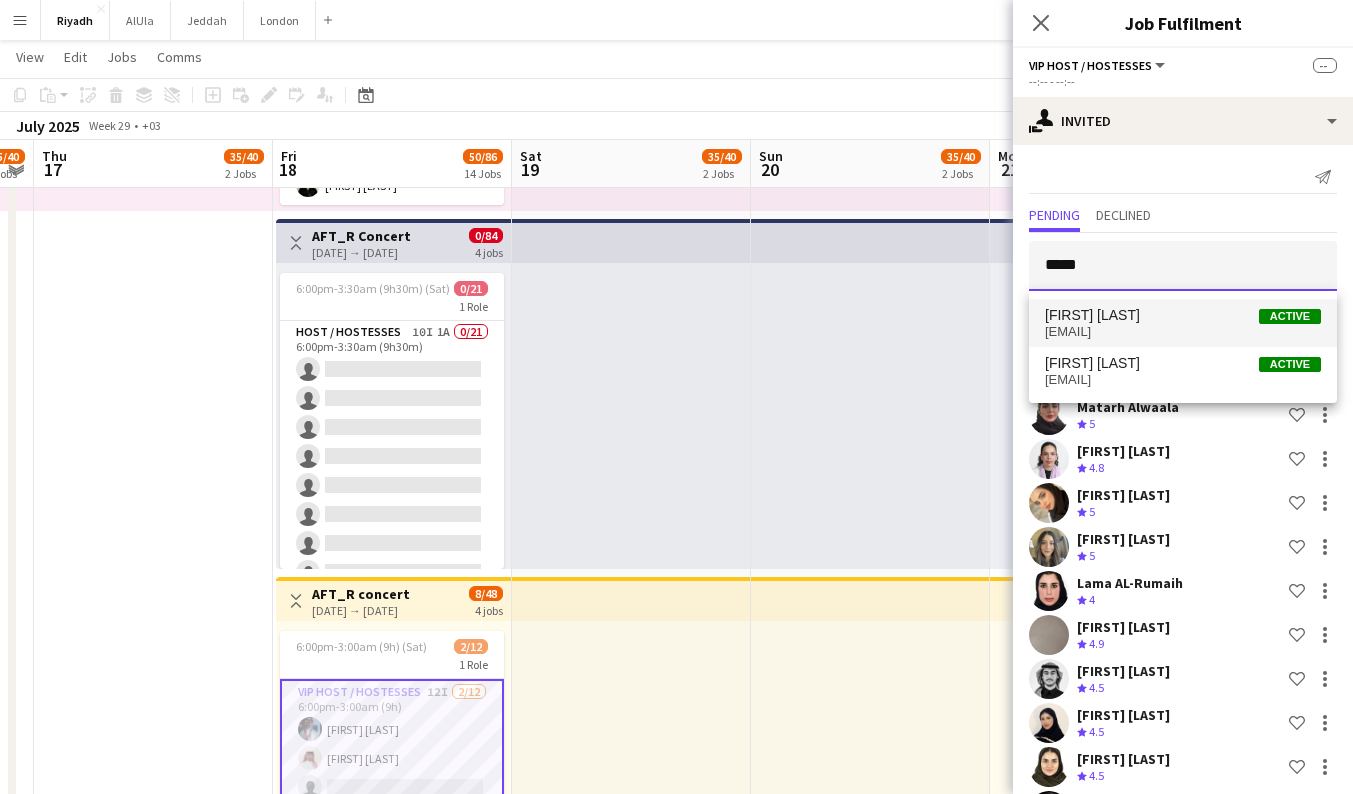 type on "*****" 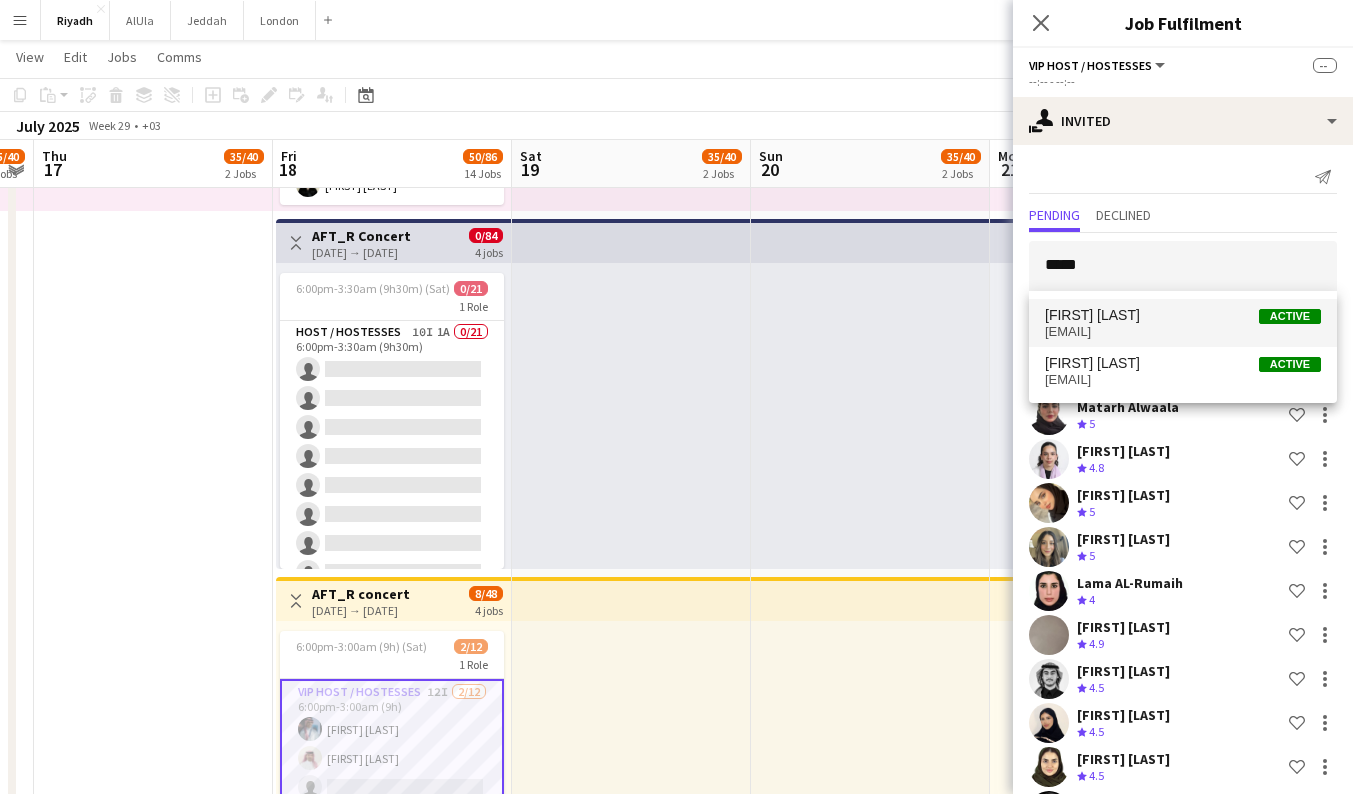 click on "Salwa Asiri  Active" at bounding box center [1183, 315] 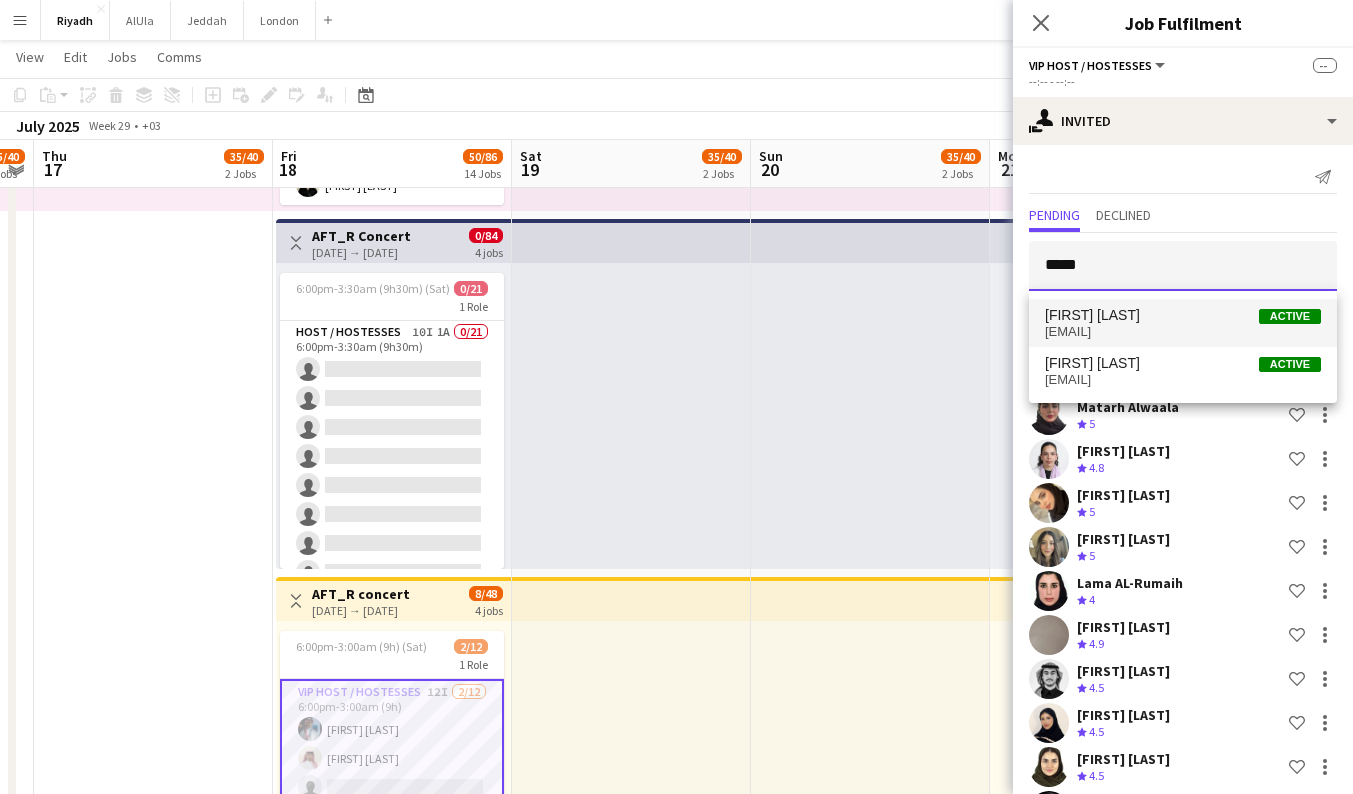 type 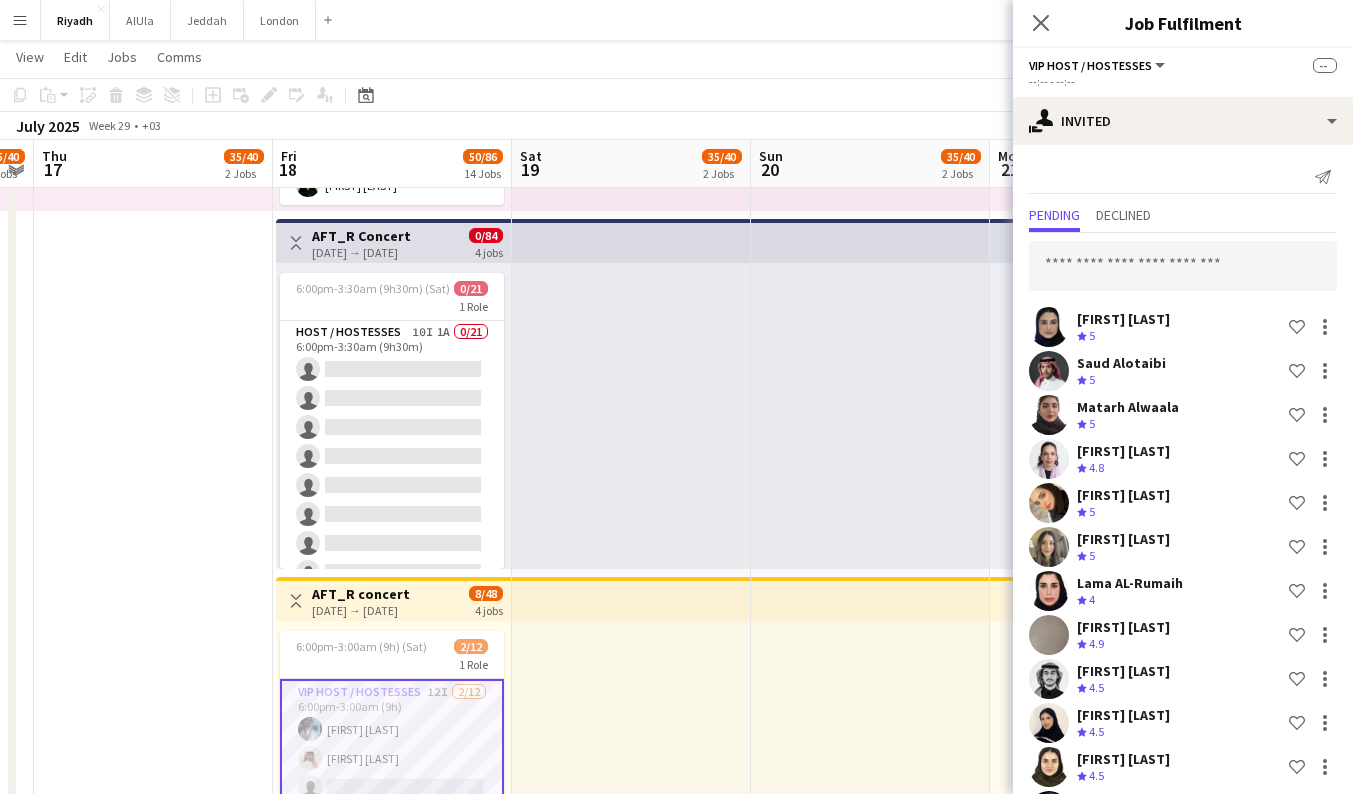 scroll, scrollTop: 439, scrollLeft: 0, axis: vertical 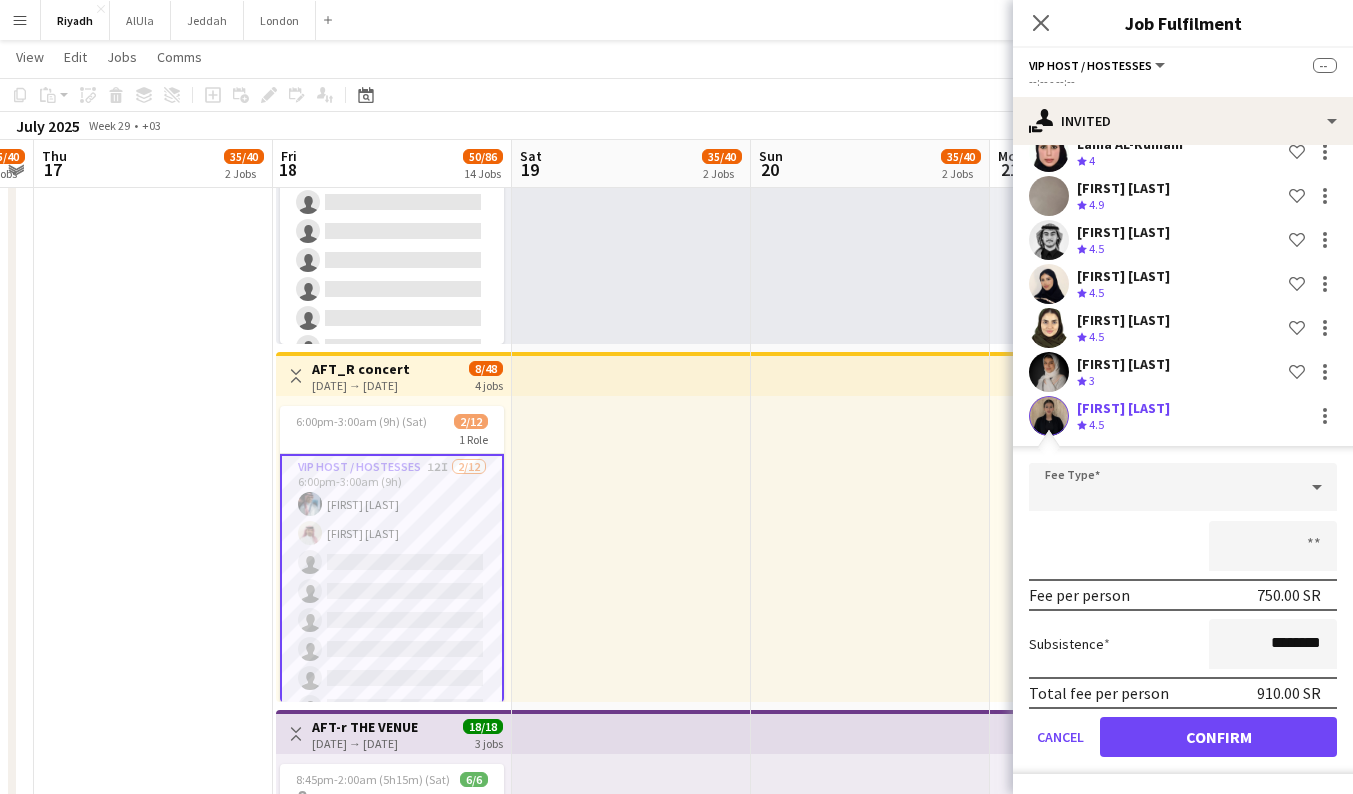 click on "Confirm" 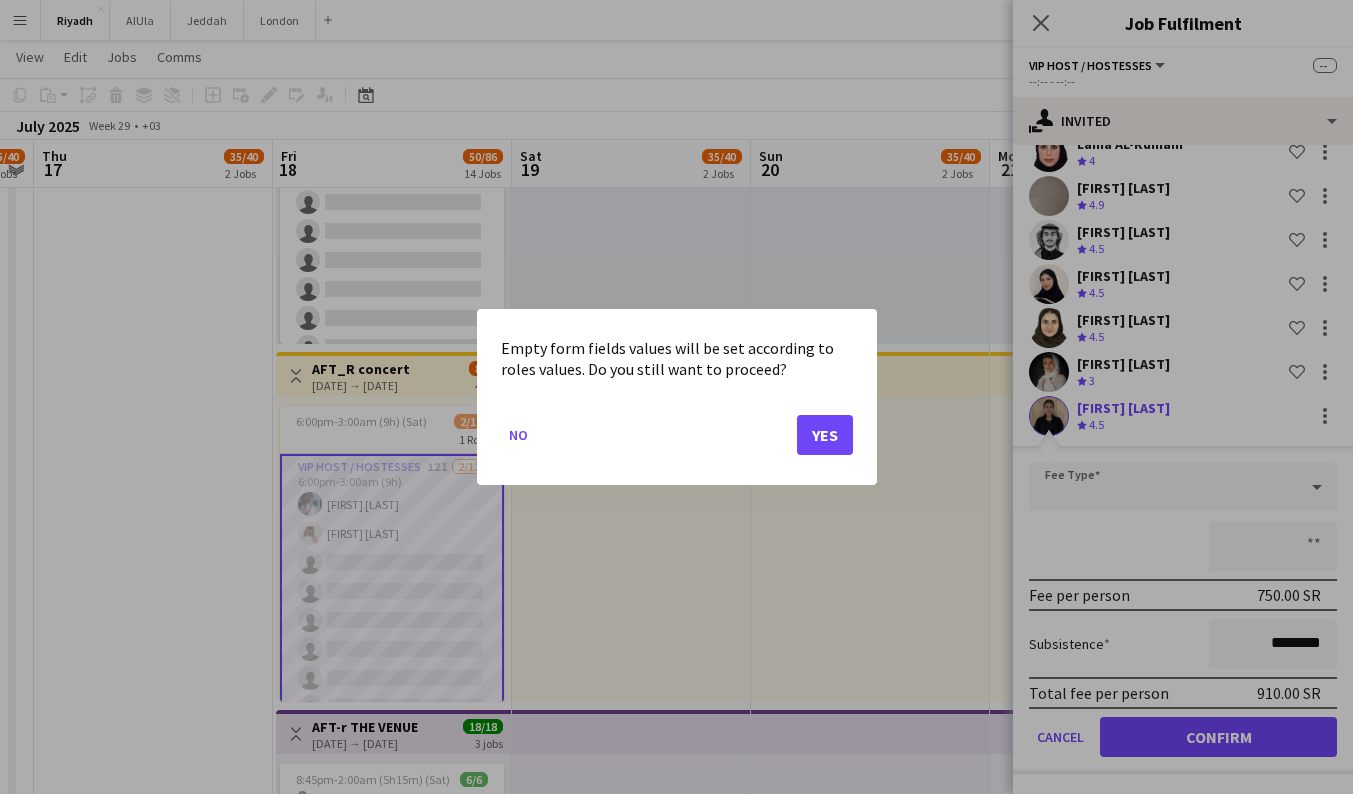 click on "Yes" 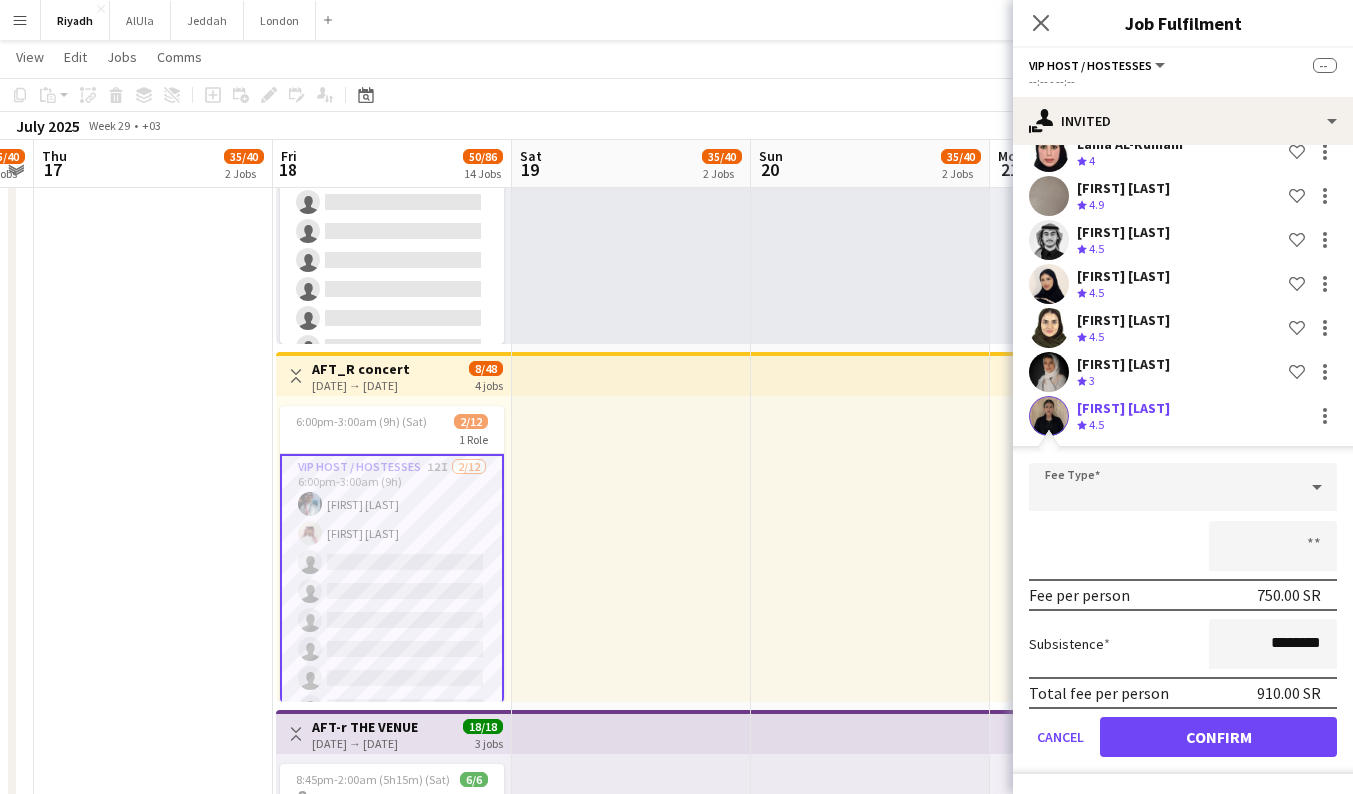 scroll, scrollTop: 596, scrollLeft: 0, axis: vertical 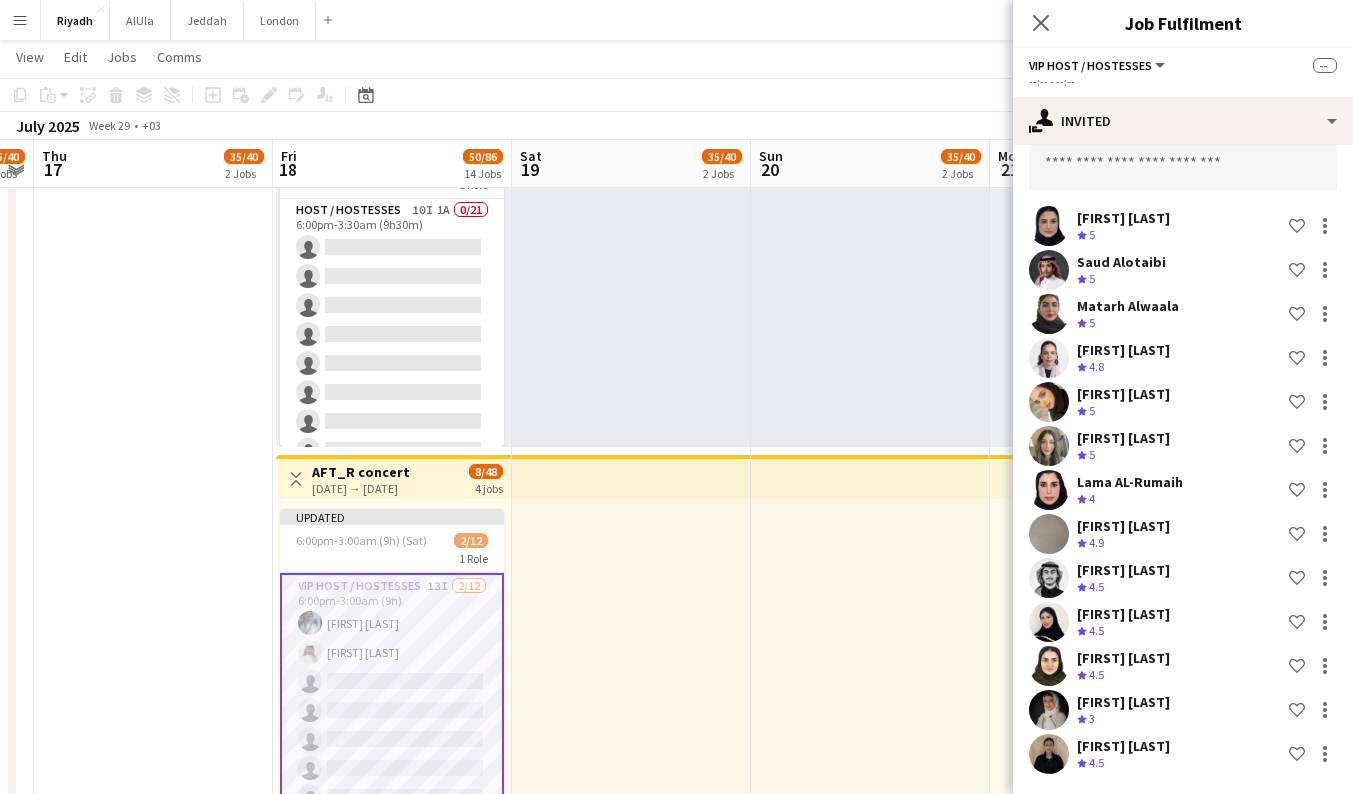 click at bounding box center [870, 294] 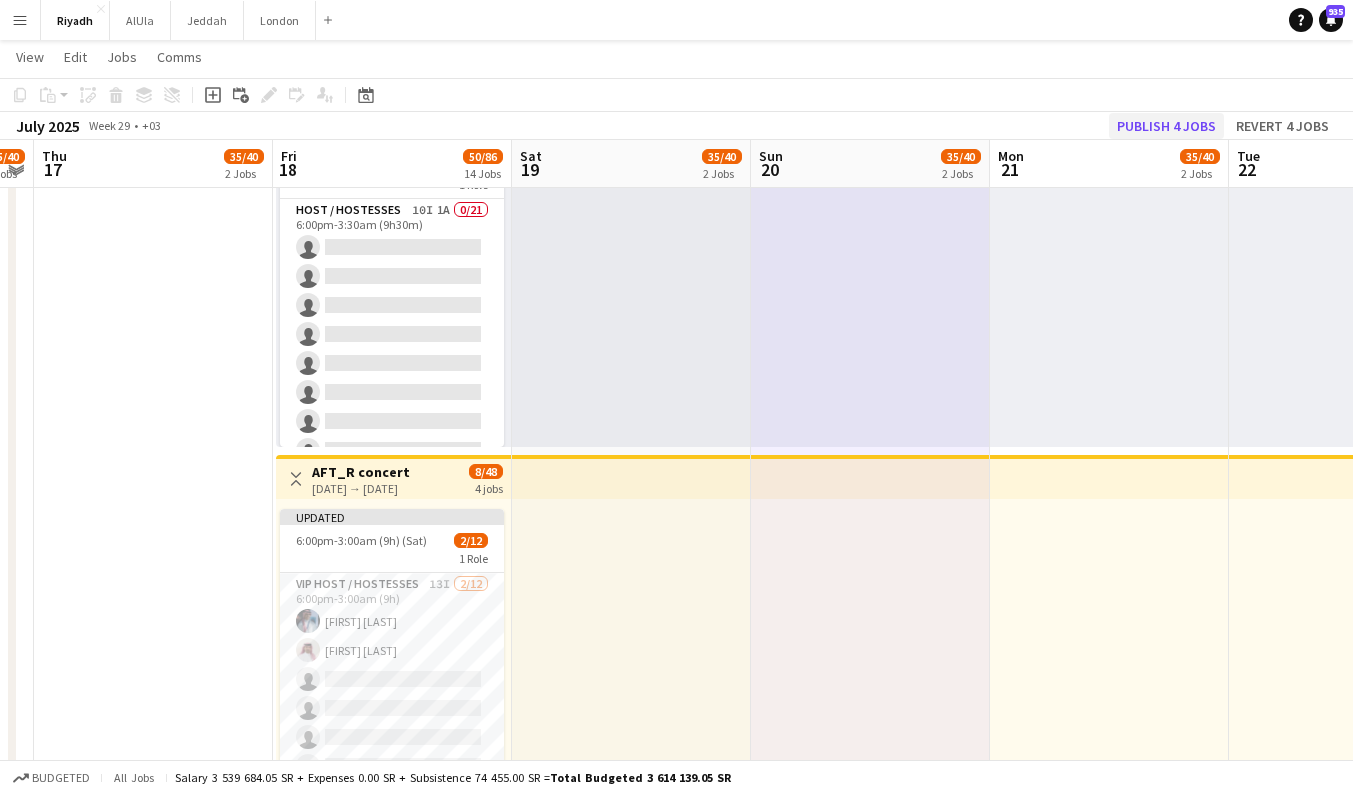 click on "Publish 4 jobs" 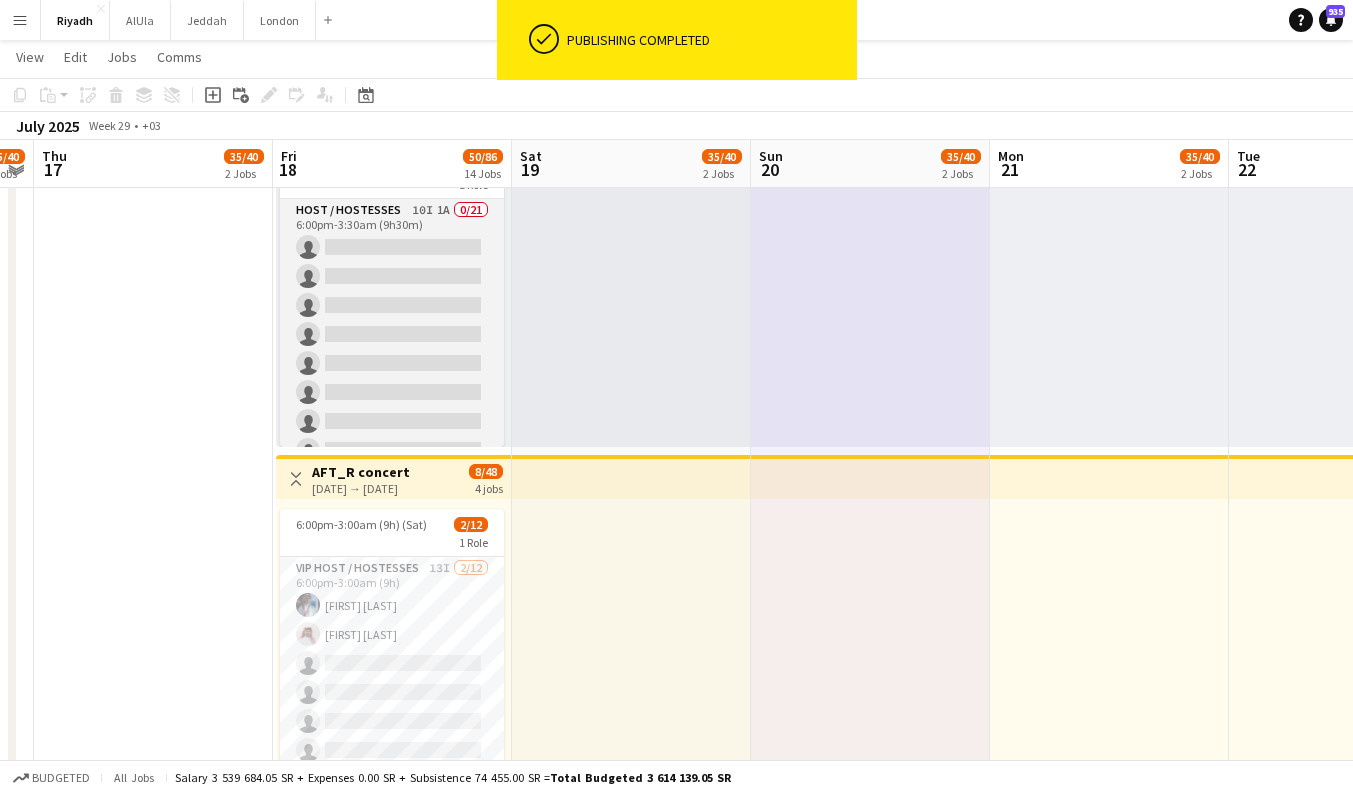 click on "Host / Hostesses    10I   1A   0/21   6:00pm-3:30am (9h30m)
single-neutral-actions
single-neutral-actions
single-neutral-actions
single-neutral-actions
single-neutral-actions
single-neutral-actions
single-neutral-actions
single-neutral-actions
single-neutral-actions
single-neutral-actions
single-neutral-actions
single-neutral-actions
single-neutral-actions
single-neutral-actions
single-neutral-actions
single-neutral-actions" at bounding box center (392, 523) 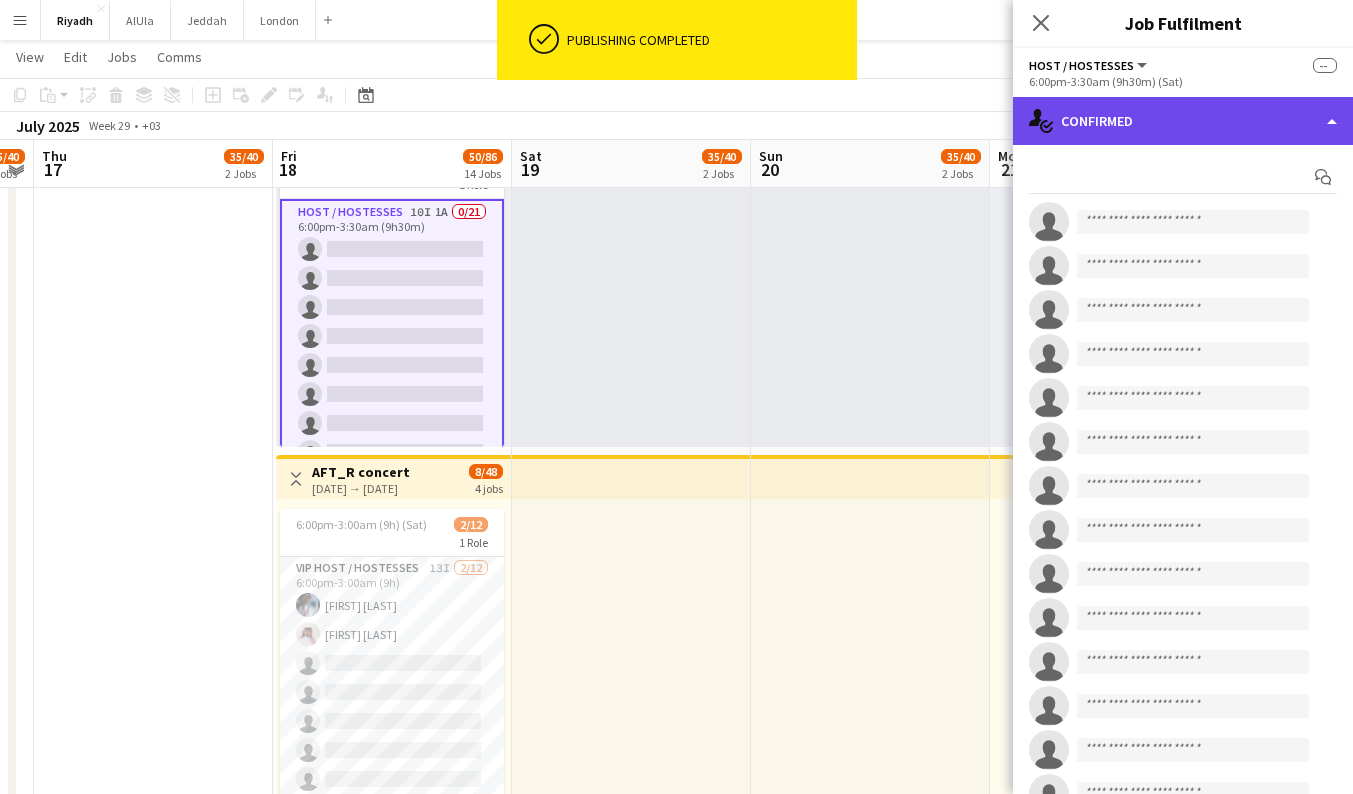 click on "single-neutral-actions-check-2
Confirmed" 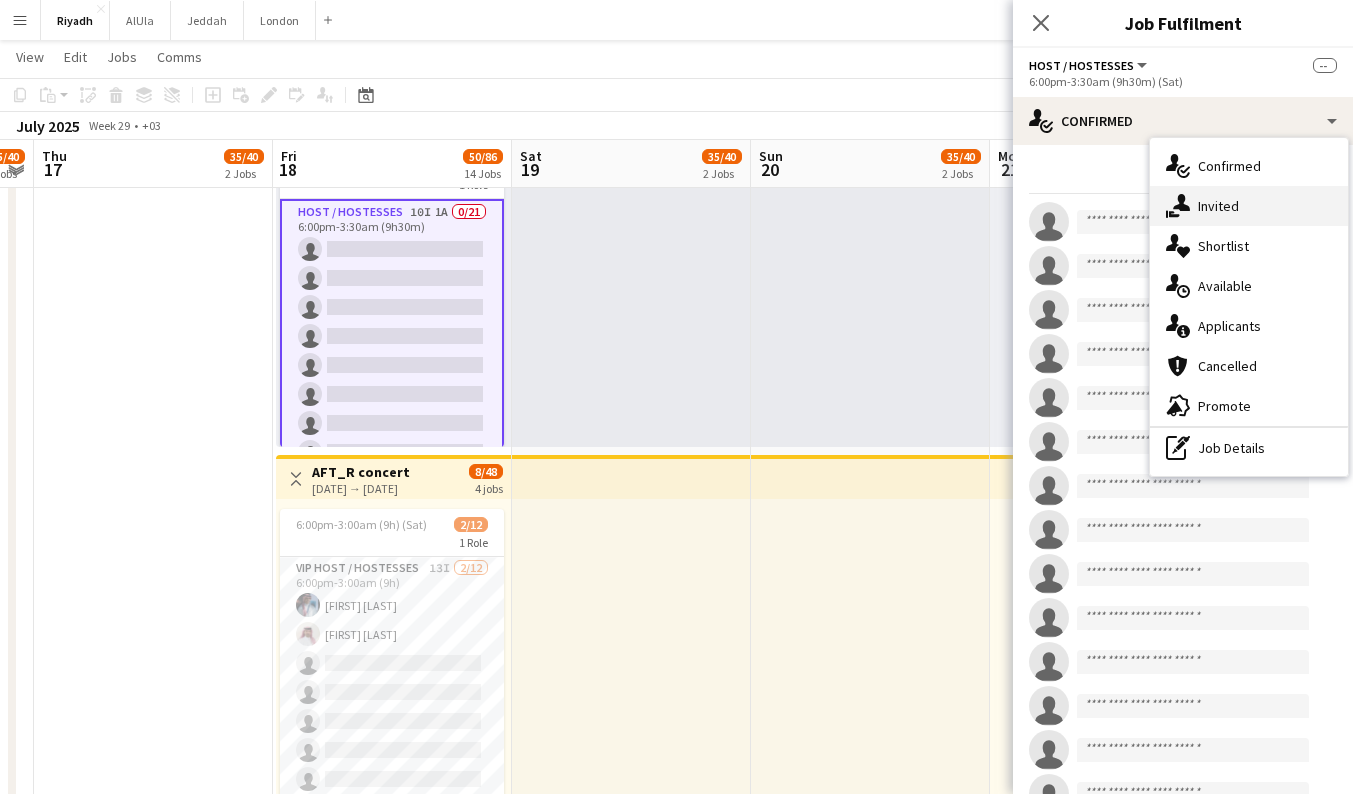 click on "single-neutral-actions-share-1
Invited" at bounding box center (1249, 206) 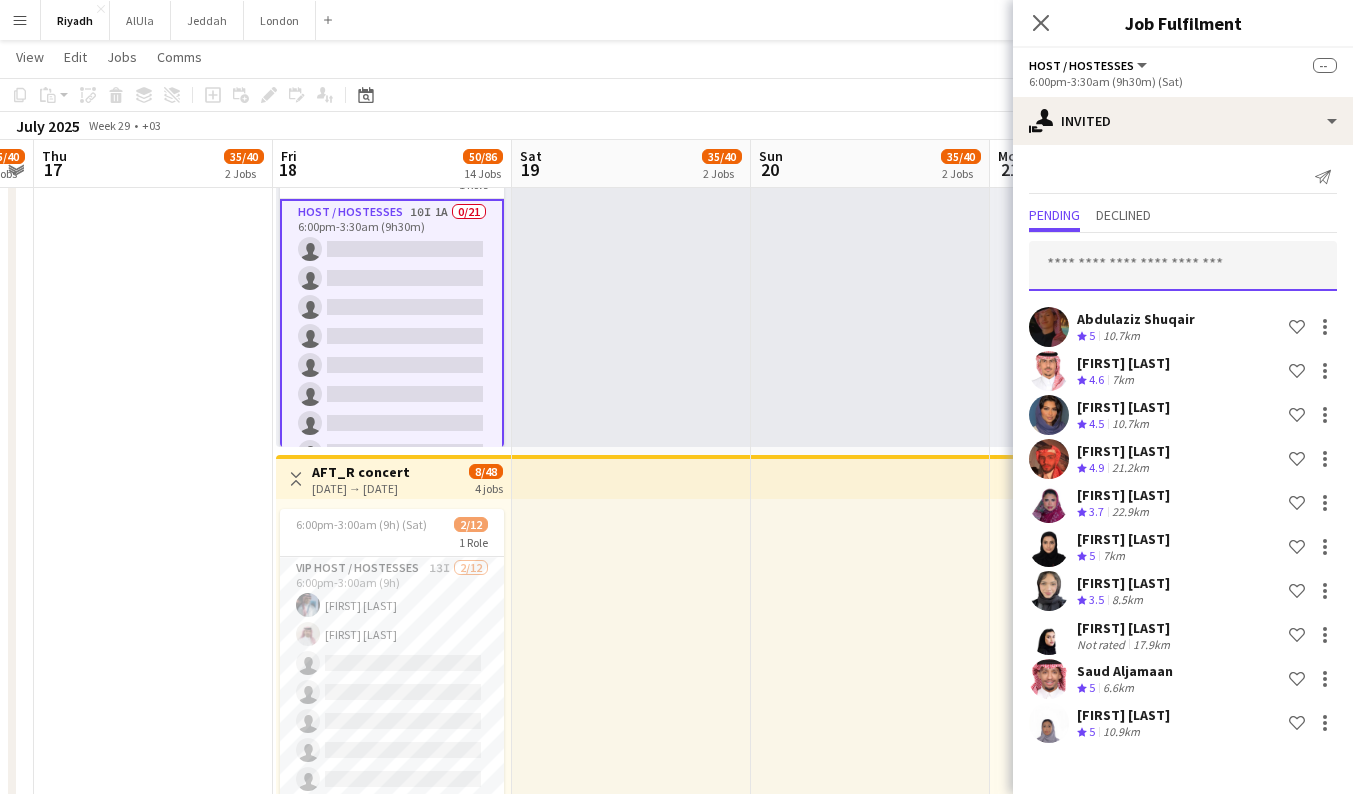 click at bounding box center (1183, 266) 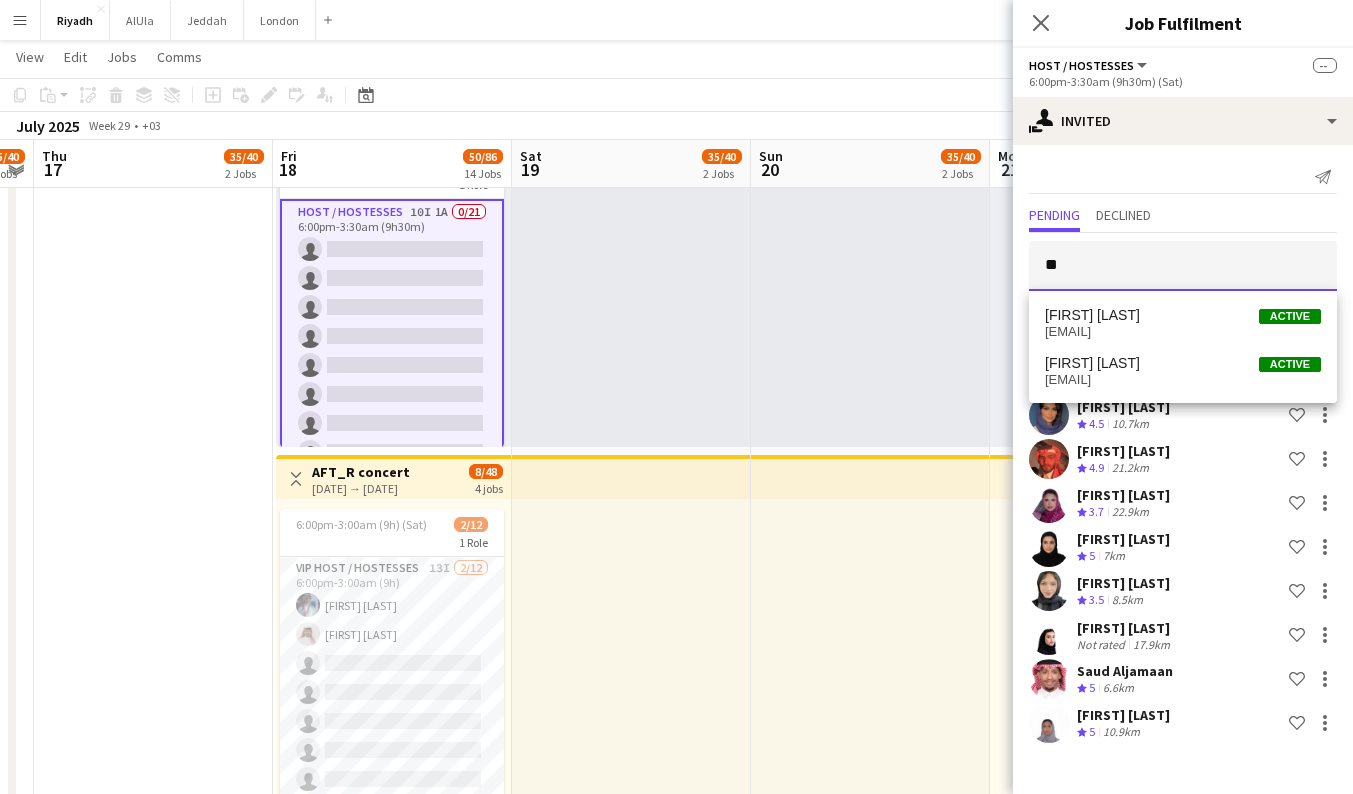 type on "*" 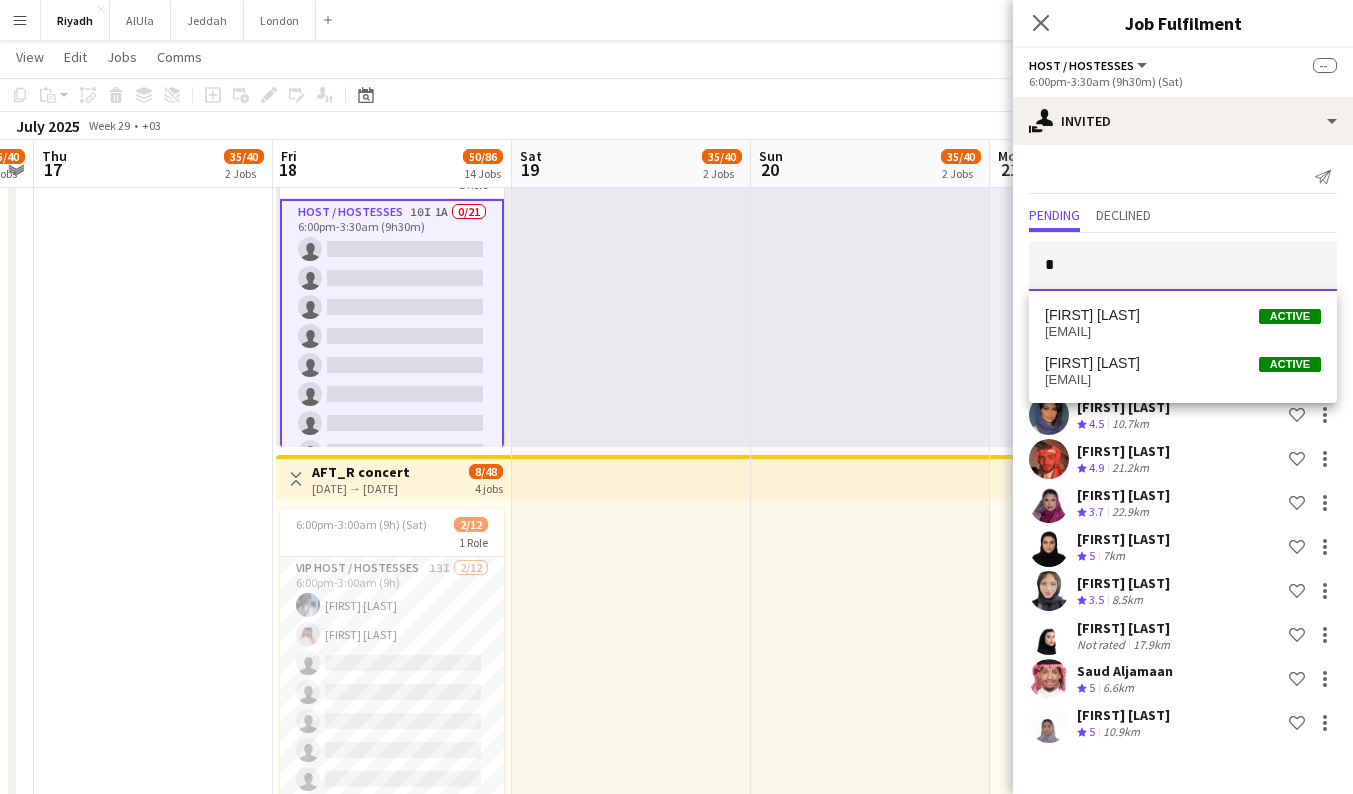type 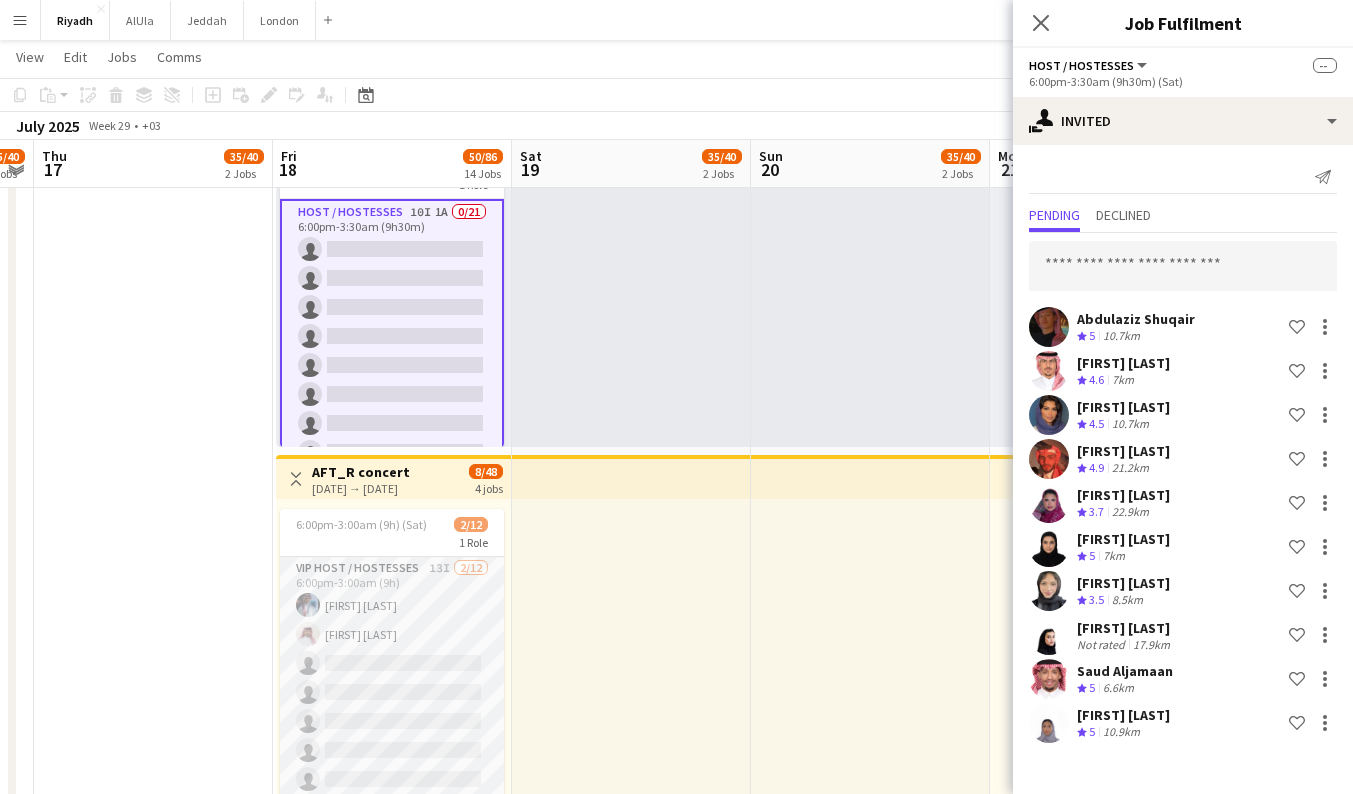 click on "VIP Host / Hostesses    13I   2/12   6:00pm-3:00am (9h)
Turki Alrasheed Fahad Alanazi
single-neutral-actions
single-neutral-actions
single-neutral-actions
single-neutral-actions
single-neutral-actions
single-neutral-actions
single-neutral-actions
single-neutral-actions
single-neutral-actions
single-neutral-actions" at bounding box center (392, 750) 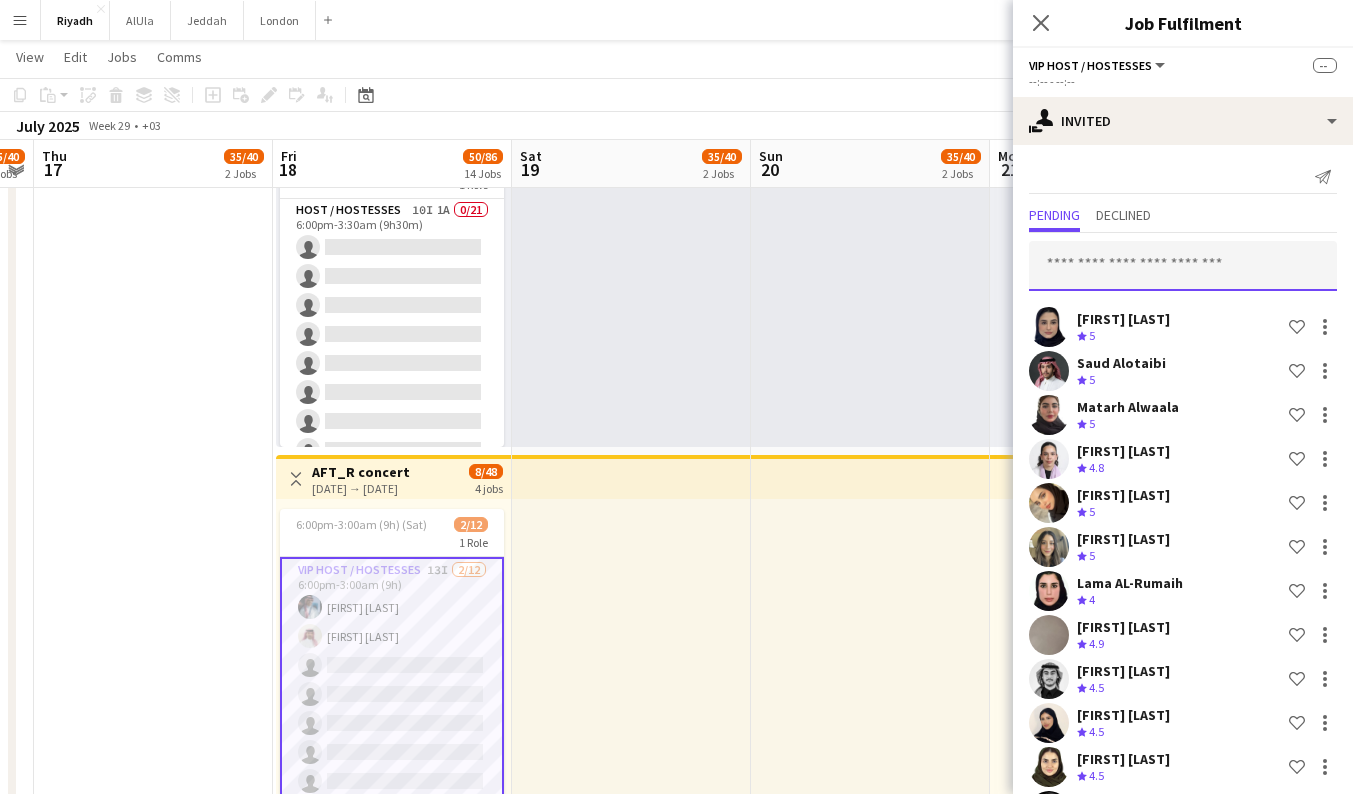 click at bounding box center (1183, 266) 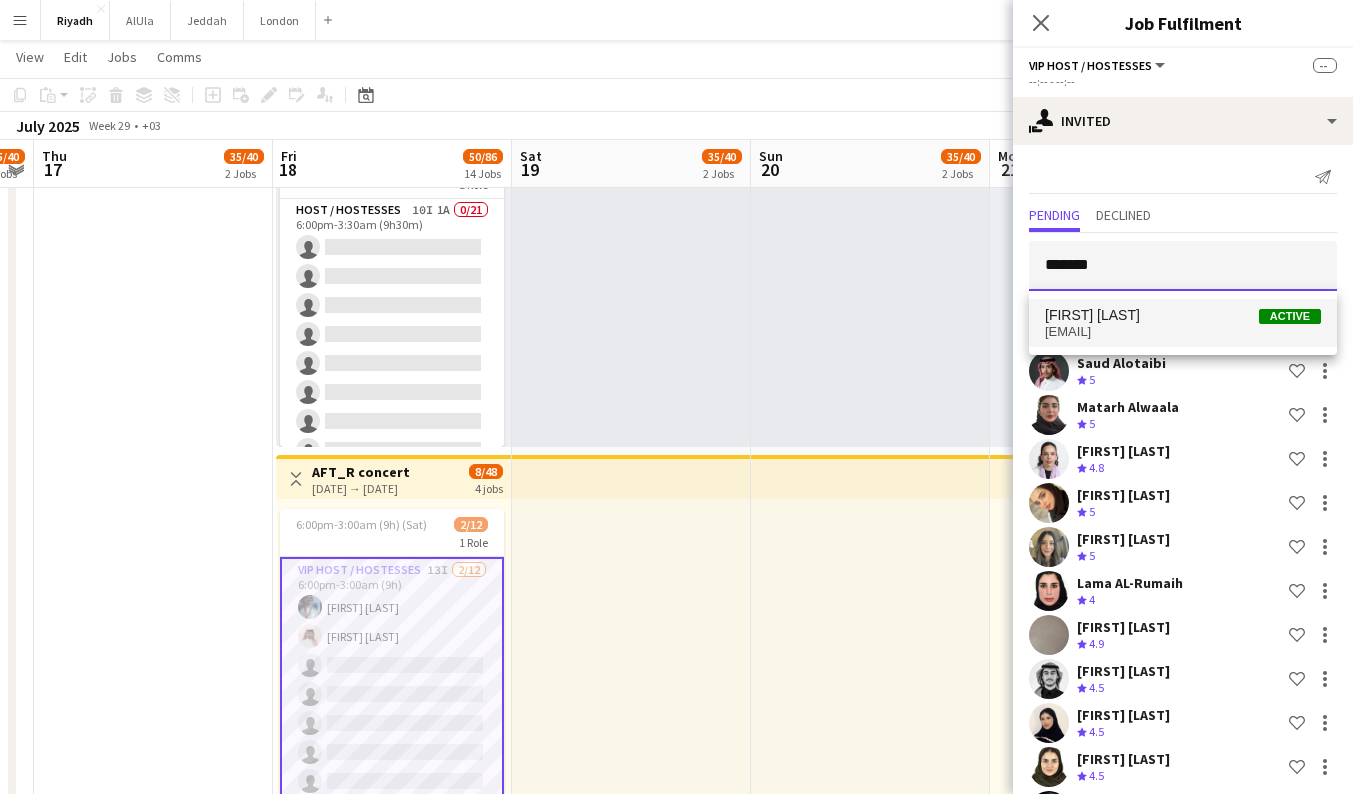 type on "*******" 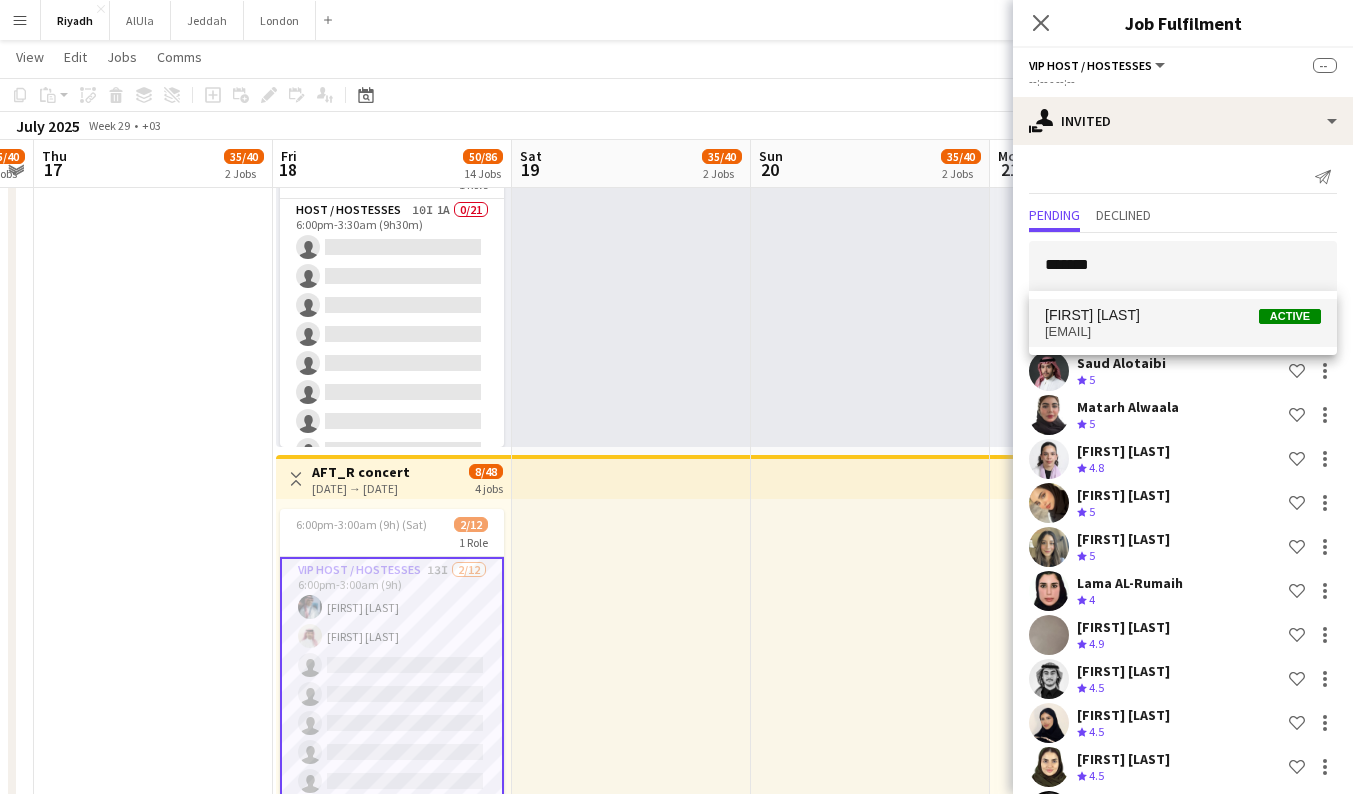click on "Rola Alqarni  Active" at bounding box center [1183, 315] 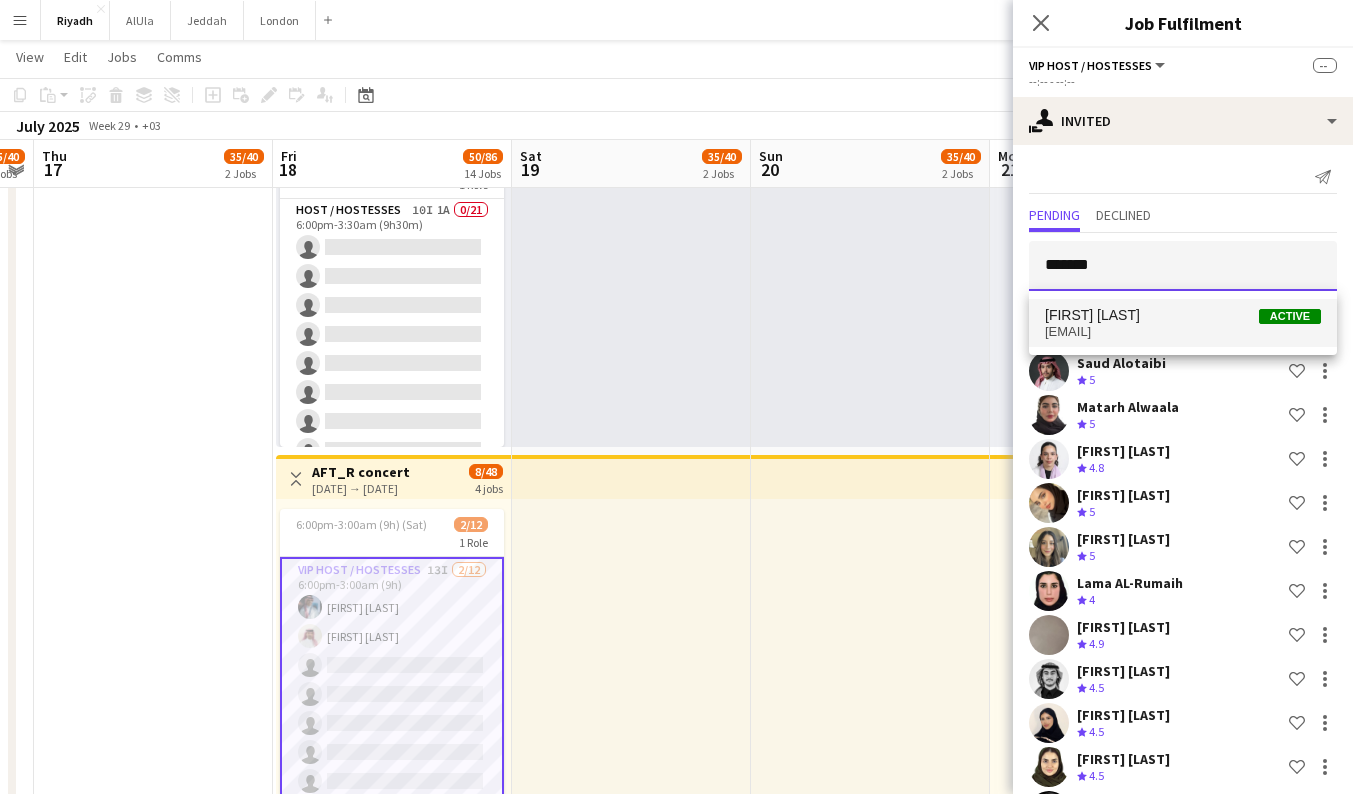 type 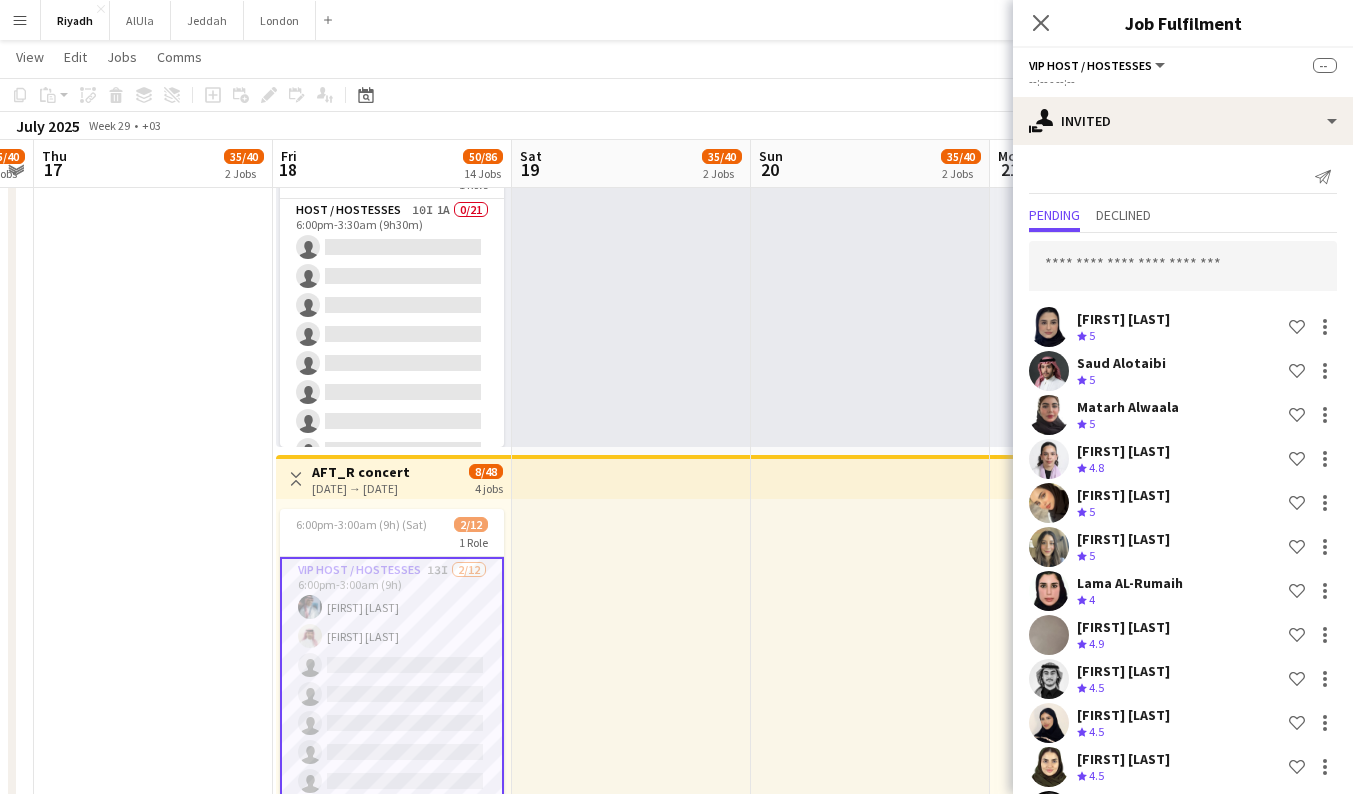 scroll, scrollTop: 483, scrollLeft: 0, axis: vertical 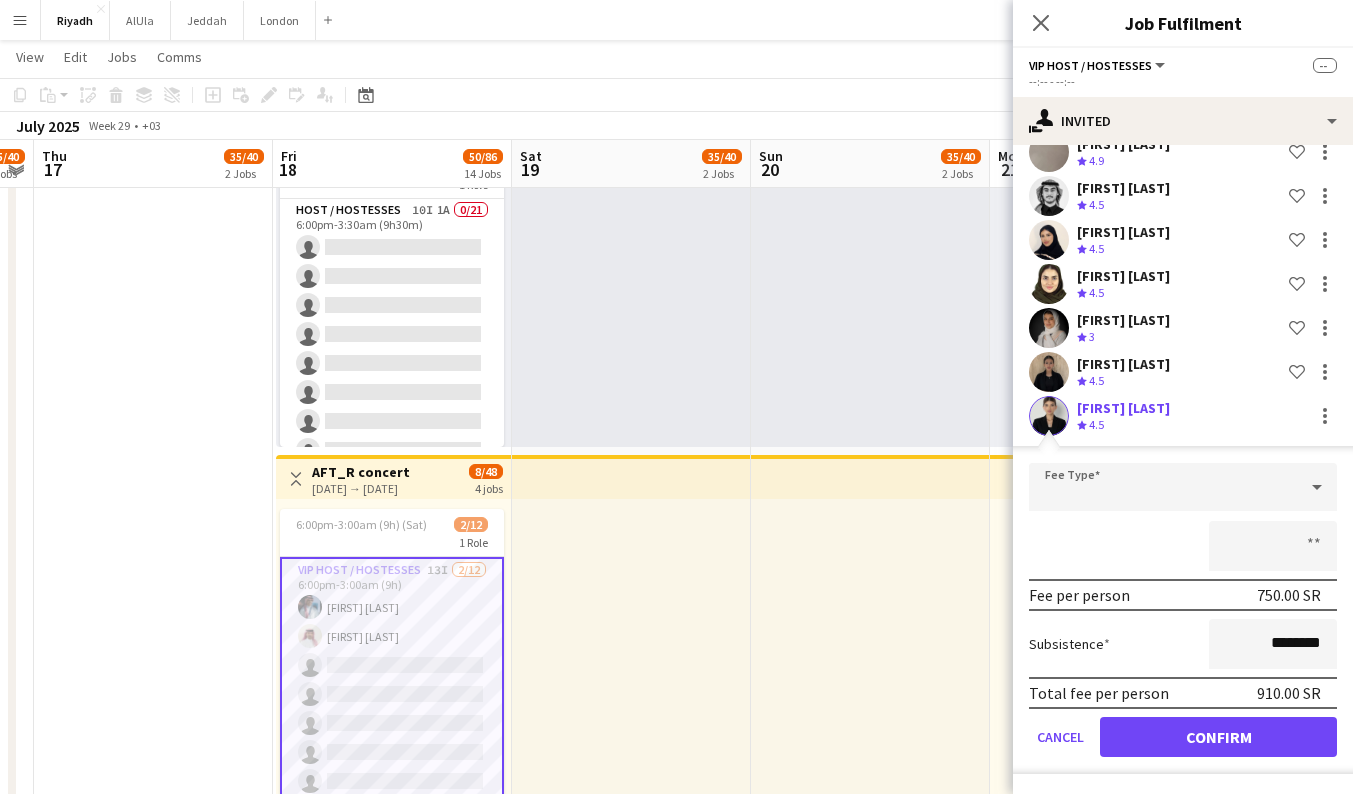 click on "Confirm" 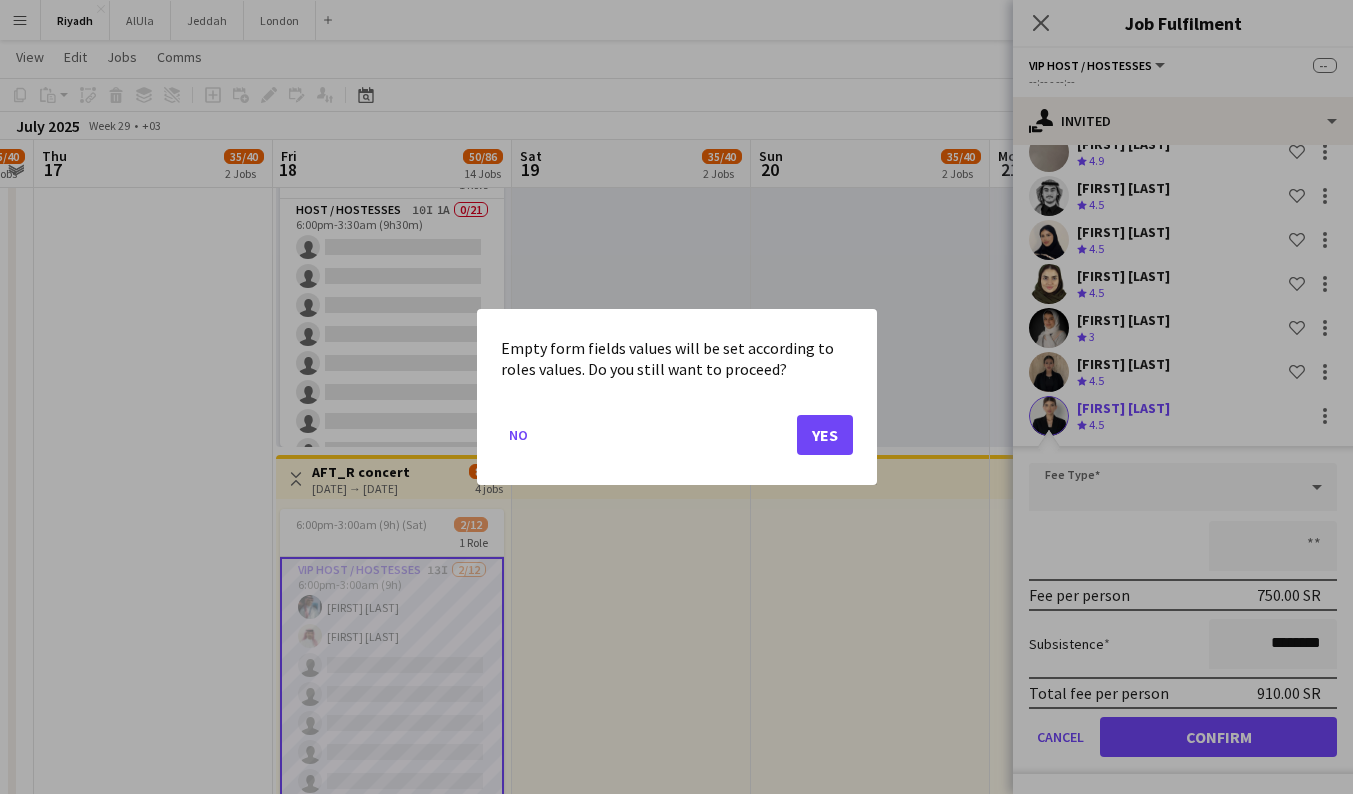 click on "Yes" 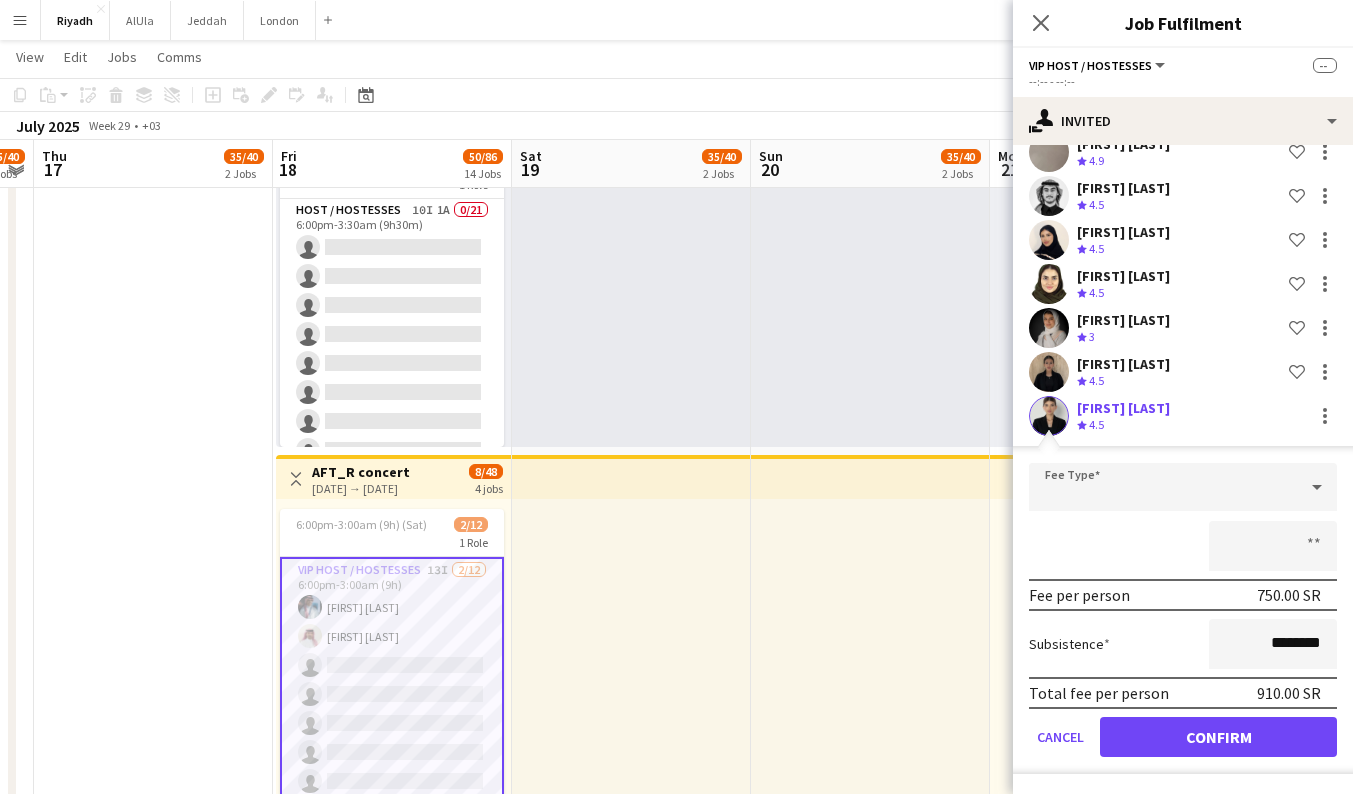 scroll, scrollTop: 493, scrollLeft: 0, axis: vertical 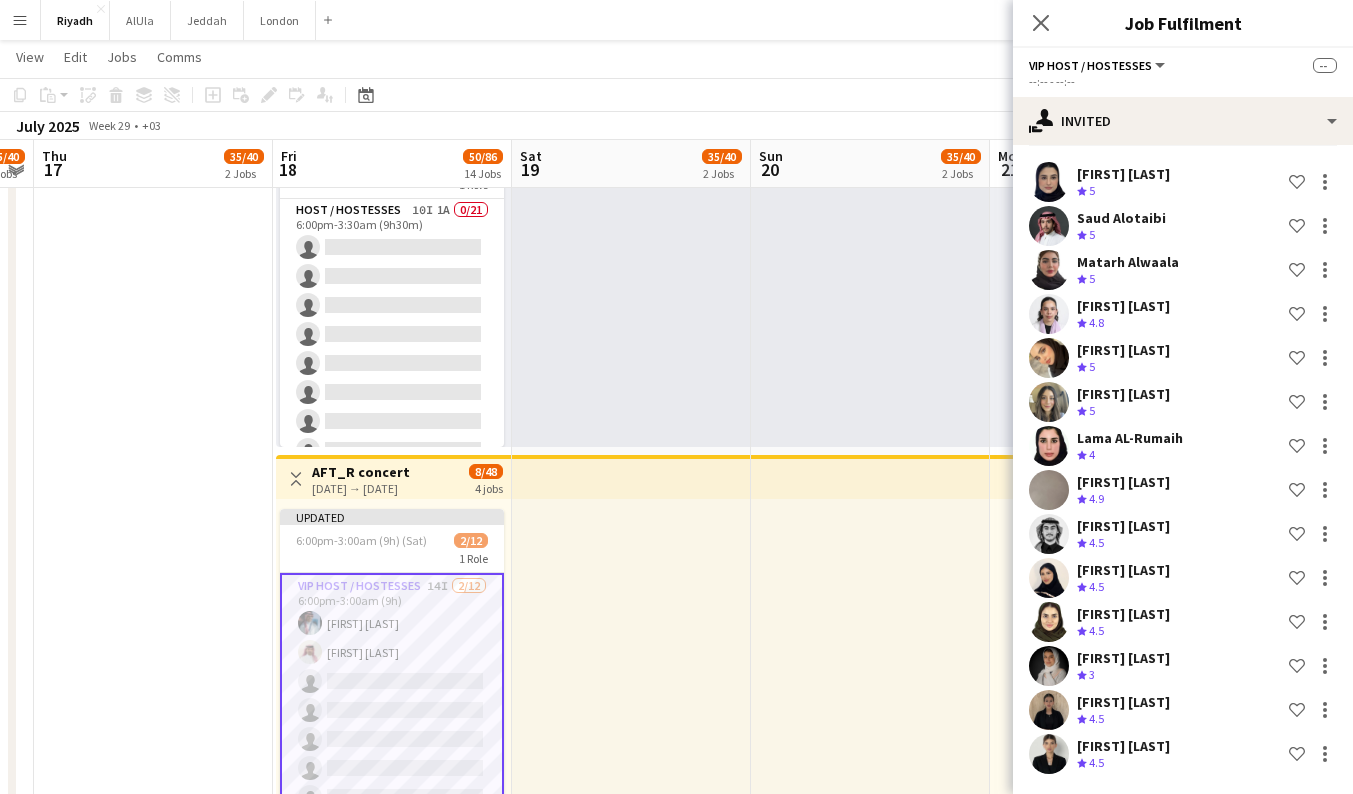 click on "Copy
Paste
Paste
Command
V Paste with crew
Command
Shift
V
Paste linked Job
Delete
Group
Ungroup
Add job
Add linked Job
Edit
Edit linked Job
Applicants
Date picker
JUL 2025 JUL 2025 Monday M Tuesday T Wednesday W Thursday T Friday F Saturday S Sunday S  JUL      1   2   3   4   5   6   7   8   9   10   11   12   13   14   15   16   17   18   19   20   21   22   23   24" 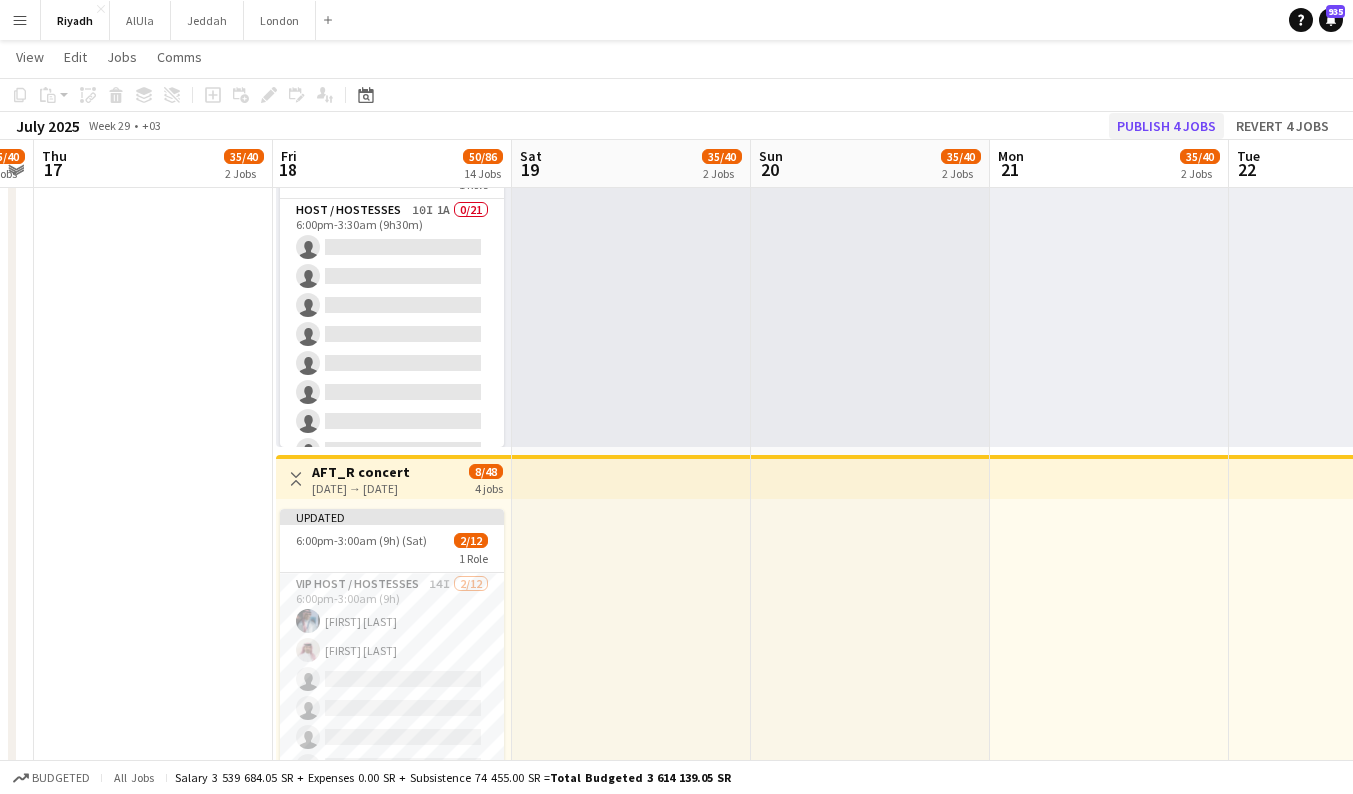 click on "Publish 4 jobs" 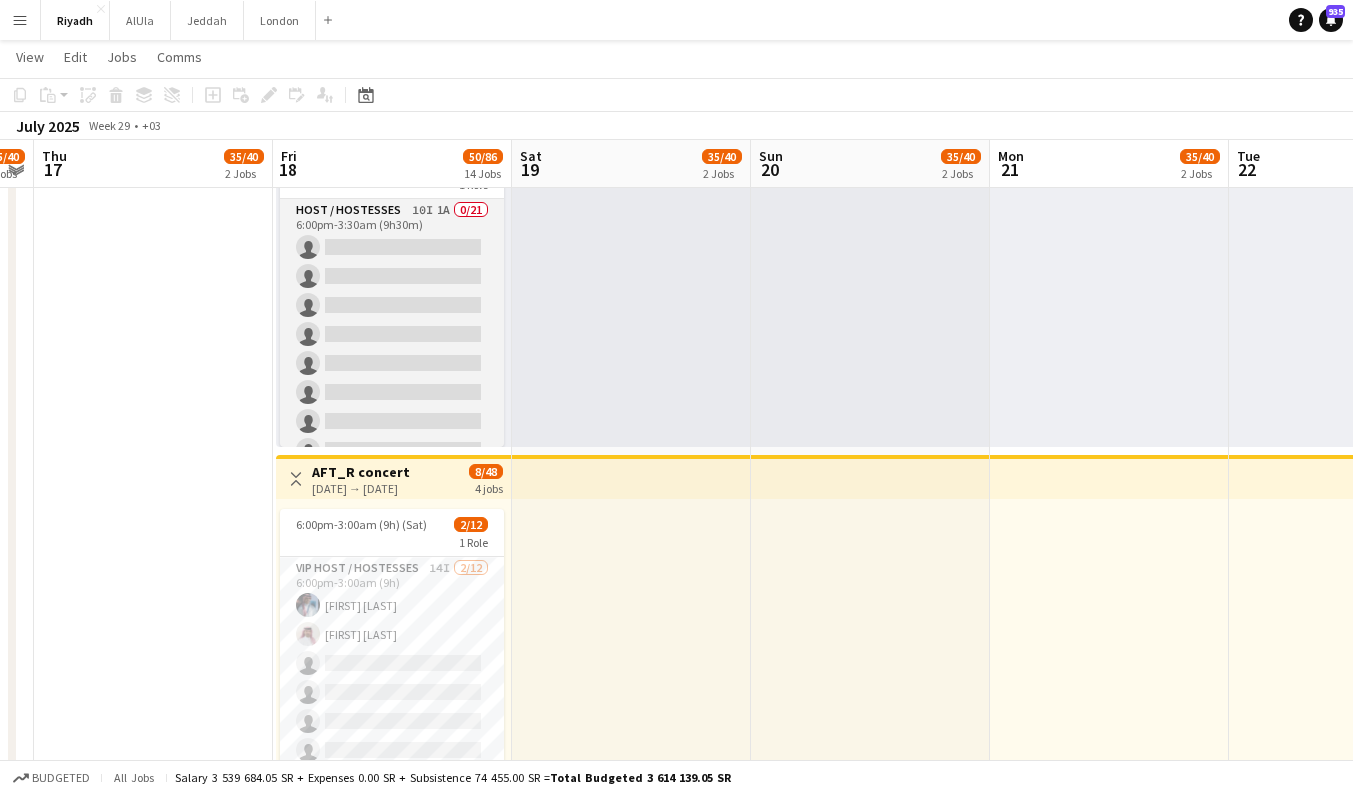 click on "Host / Hostesses    10I   1A   0/21   6:00pm-3:30am (9h30m)
single-neutral-actions
single-neutral-actions
single-neutral-actions
single-neutral-actions
single-neutral-actions
single-neutral-actions
single-neutral-actions
single-neutral-actions
single-neutral-actions
single-neutral-actions
single-neutral-actions
single-neutral-actions
single-neutral-actions
single-neutral-actions
single-neutral-actions
single-neutral-actions" at bounding box center (392, 523) 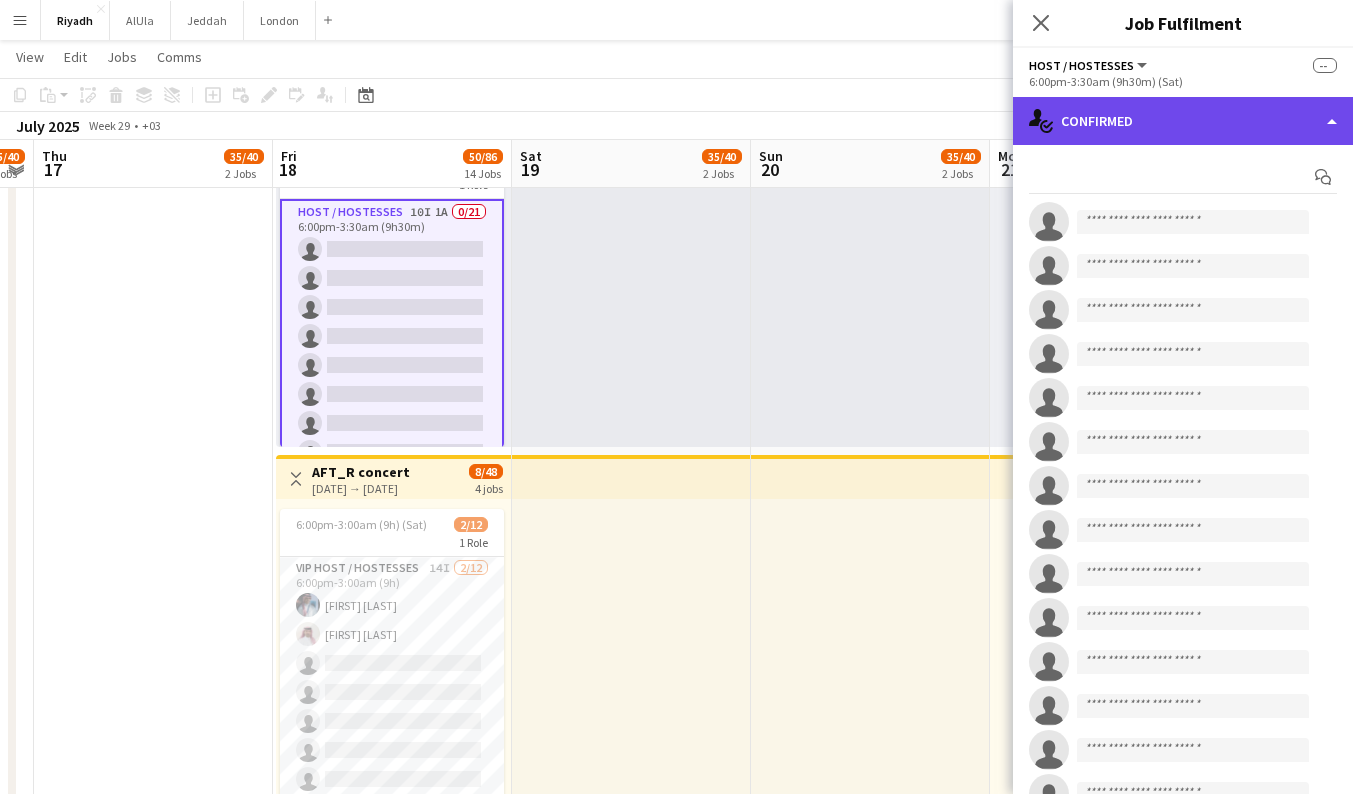 click on "single-neutral-actions-check-2
Confirmed" 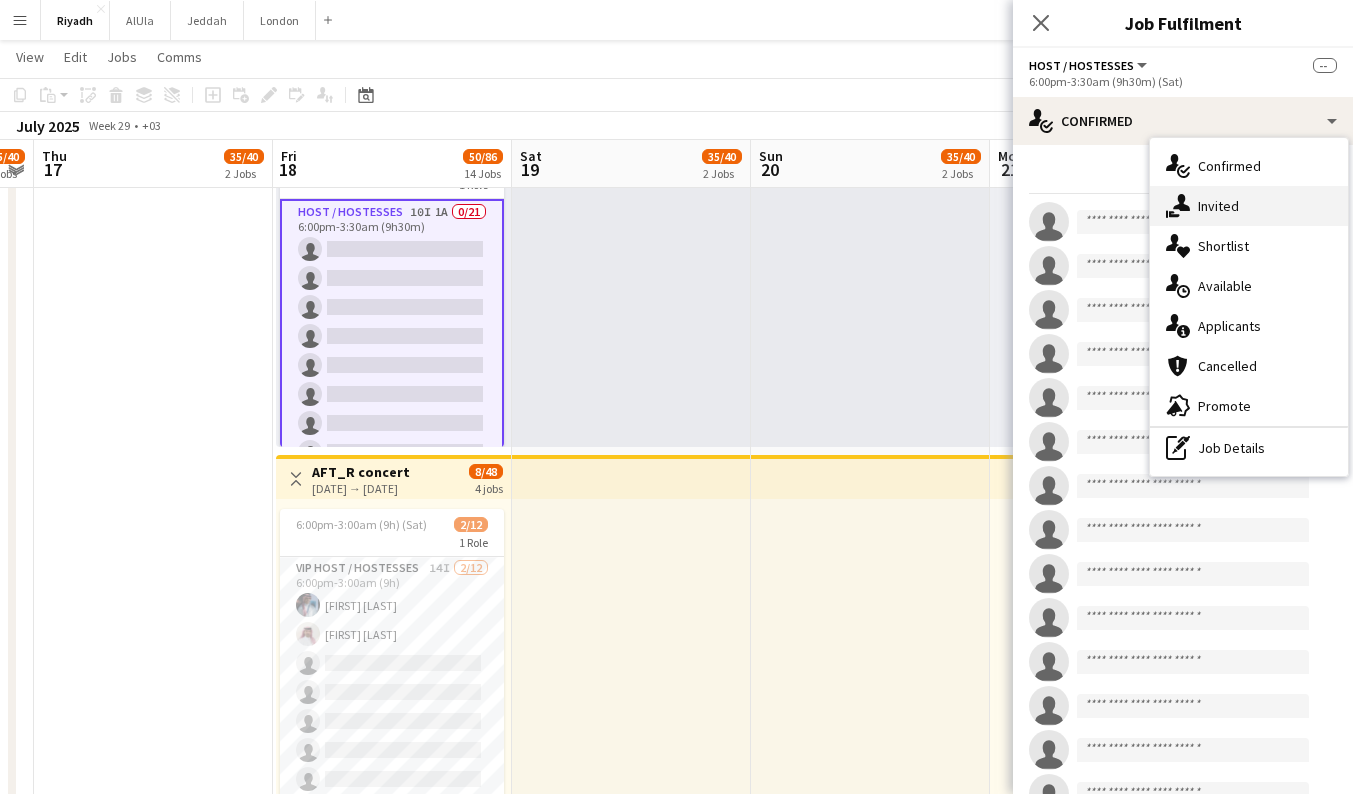 click on "single-neutral-actions-share-1
Invited" at bounding box center [1249, 206] 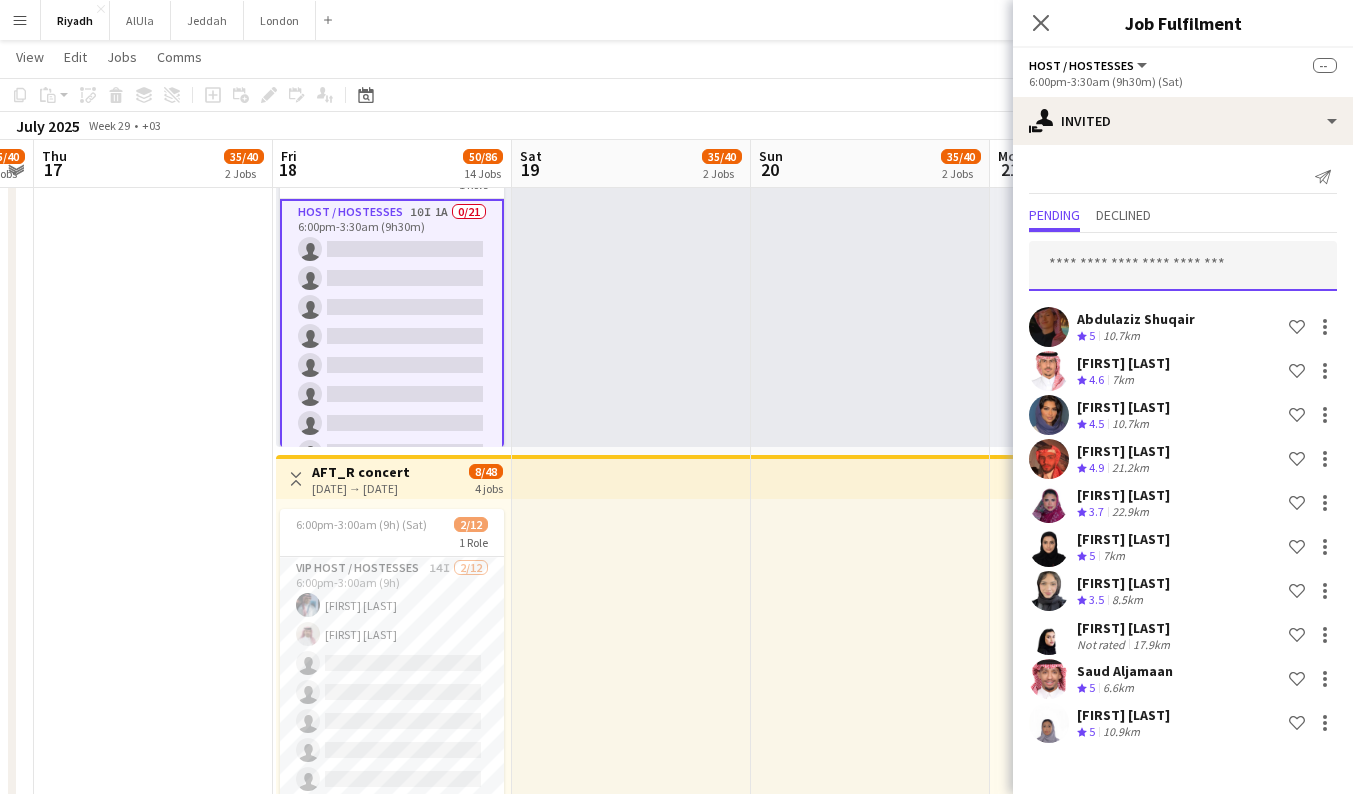 click at bounding box center (1183, 266) 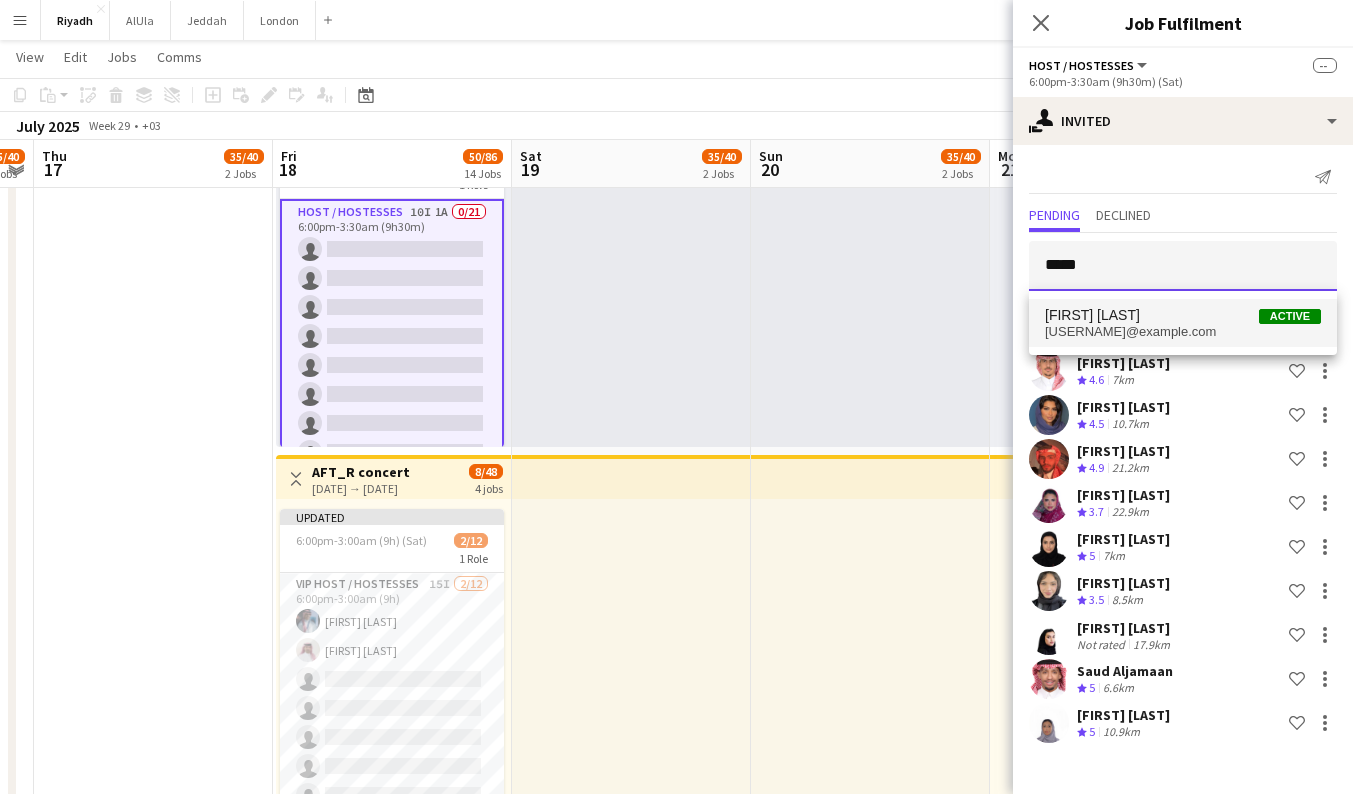 type on "*****" 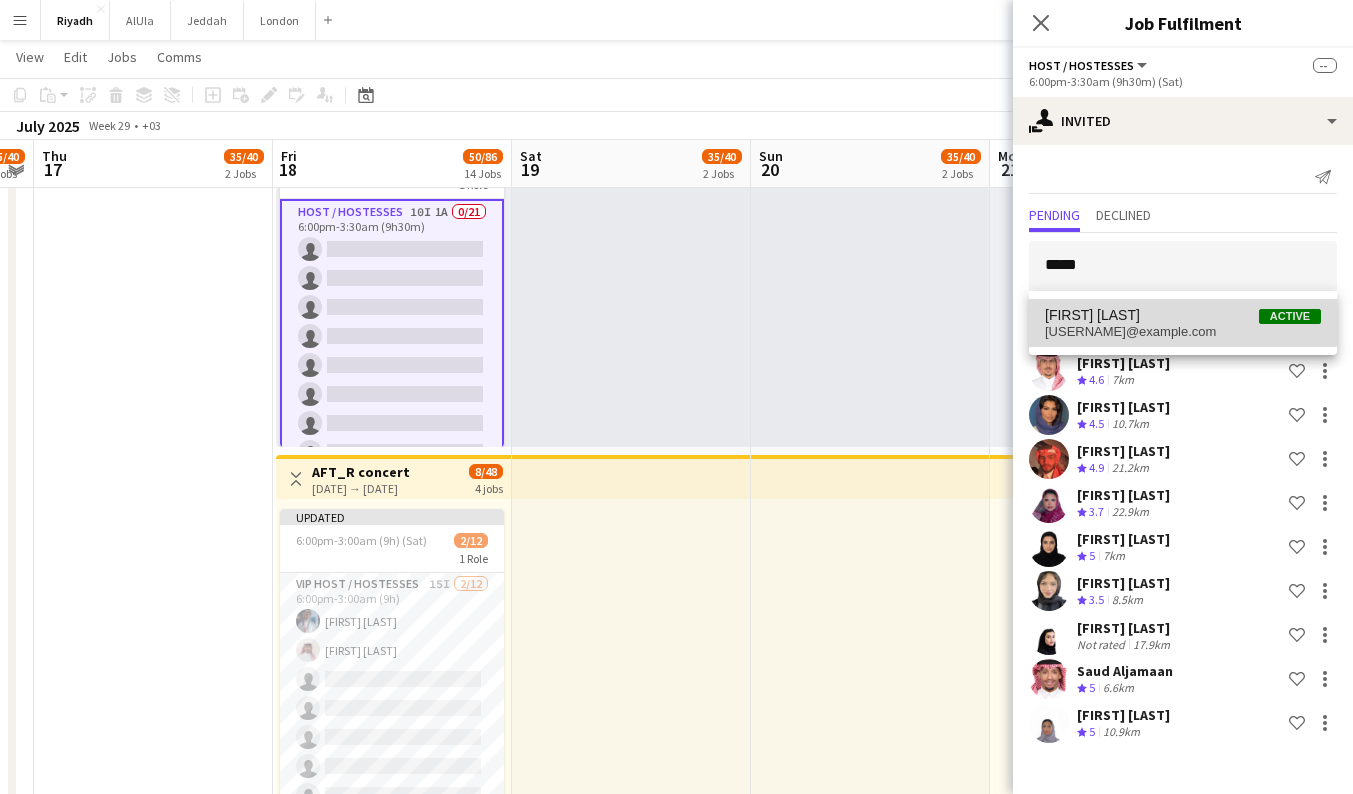 drag, startPoint x: 1101, startPoint y: 301, endPoint x: 1107, endPoint y: 321, distance: 20.880613 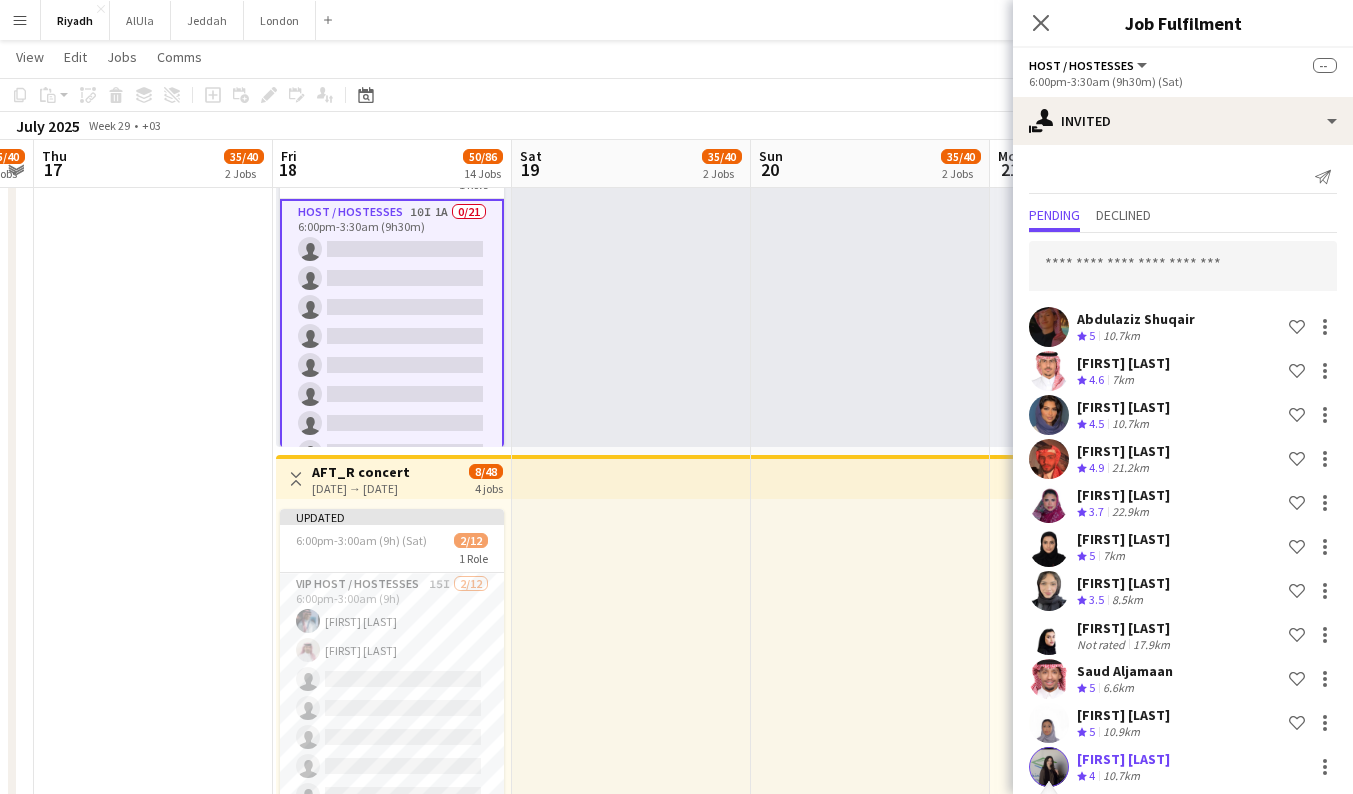scroll, scrollTop: 351, scrollLeft: 0, axis: vertical 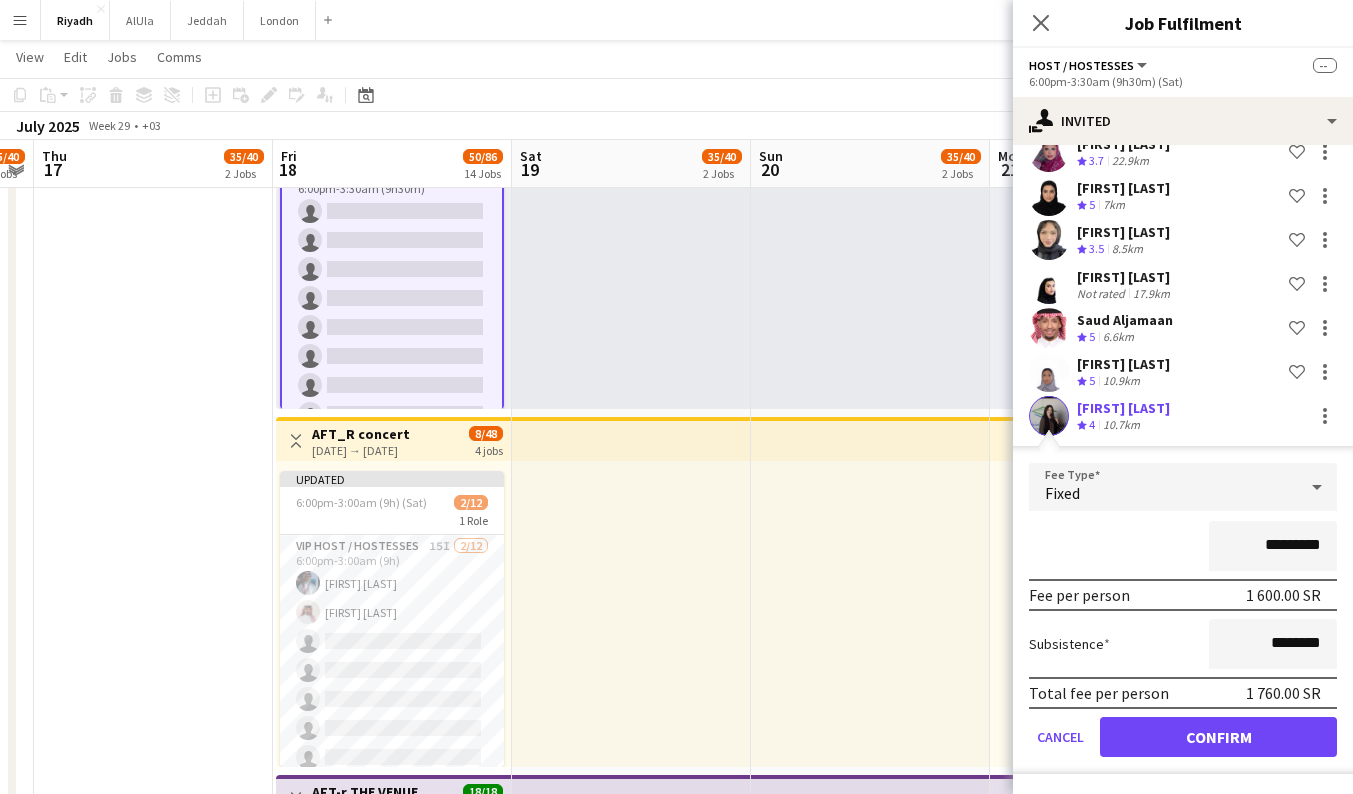 click on "Confirm" 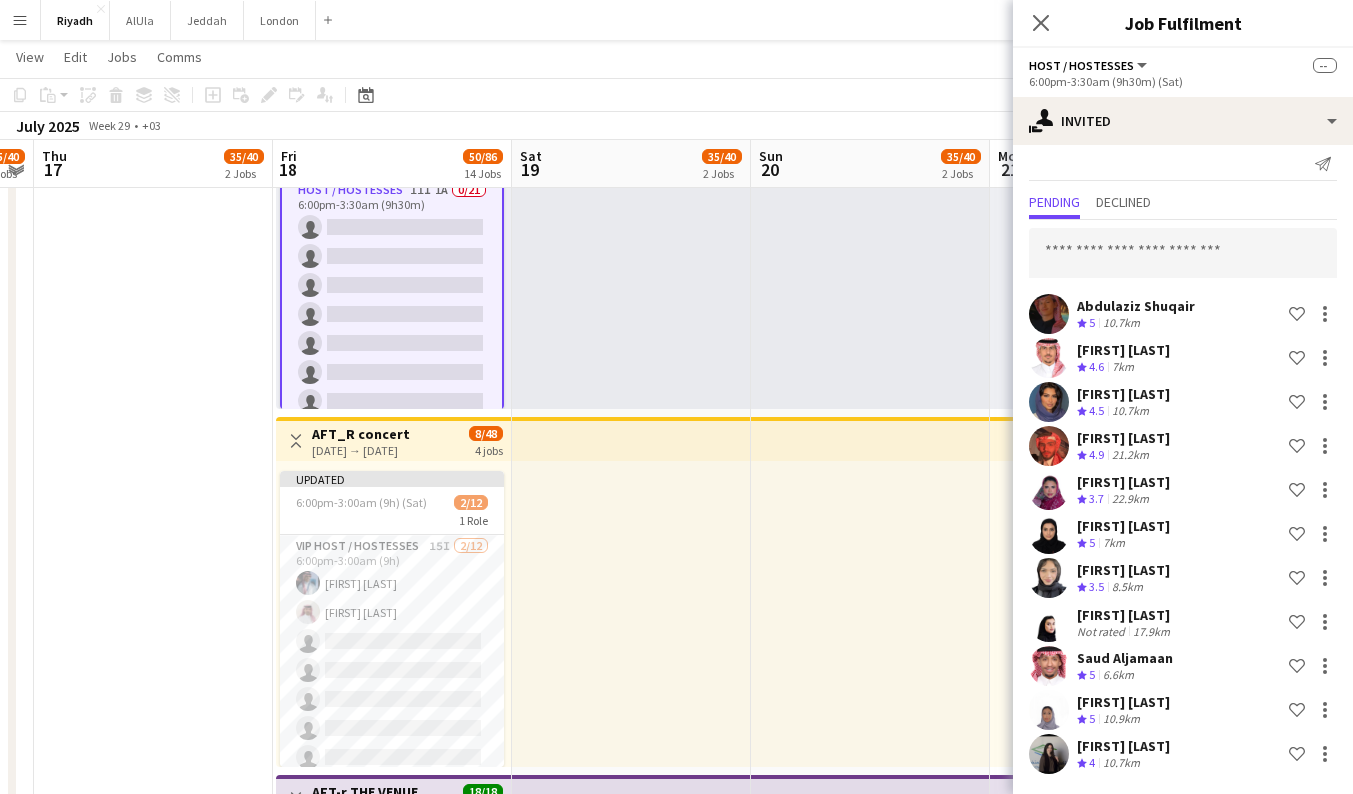 scroll, scrollTop: 13, scrollLeft: 0, axis: vertical 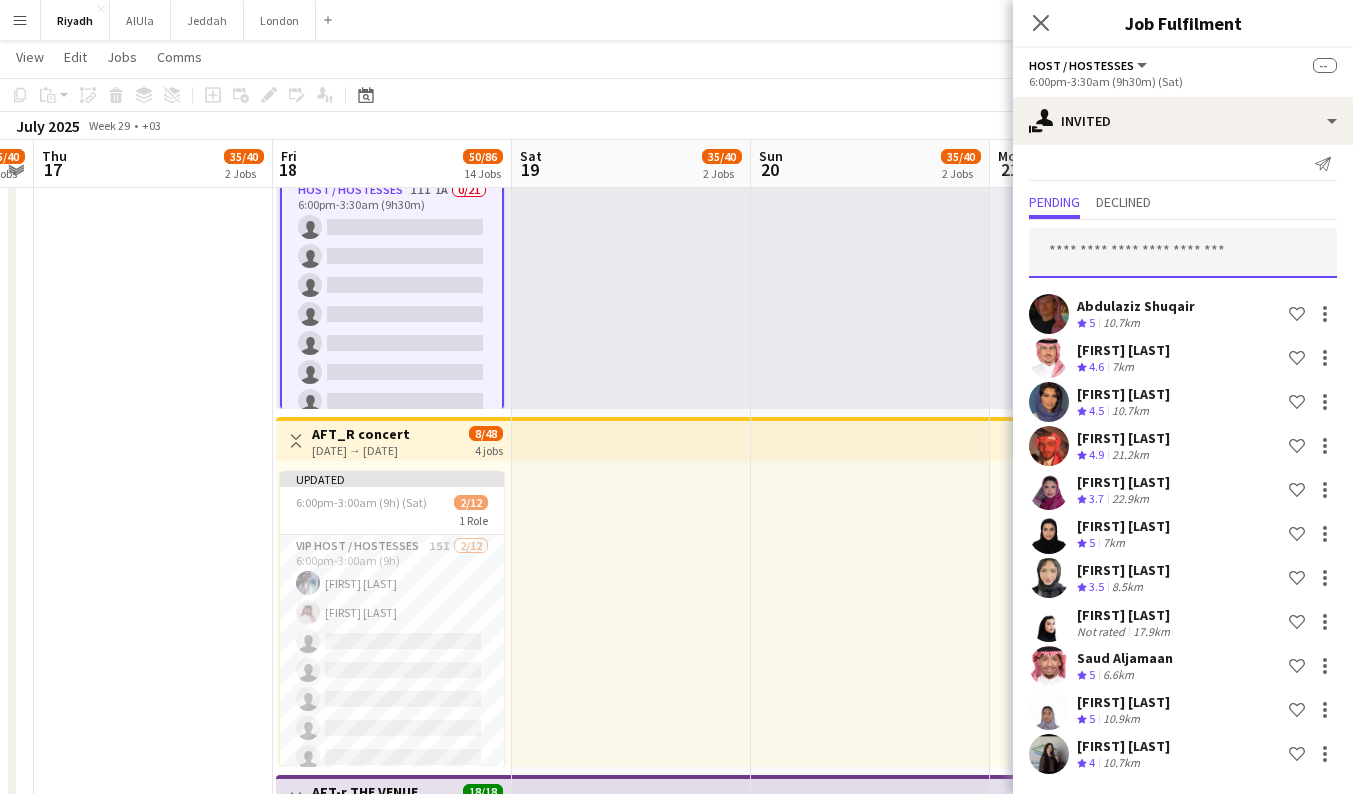 click at bounding box center (1183, 253) 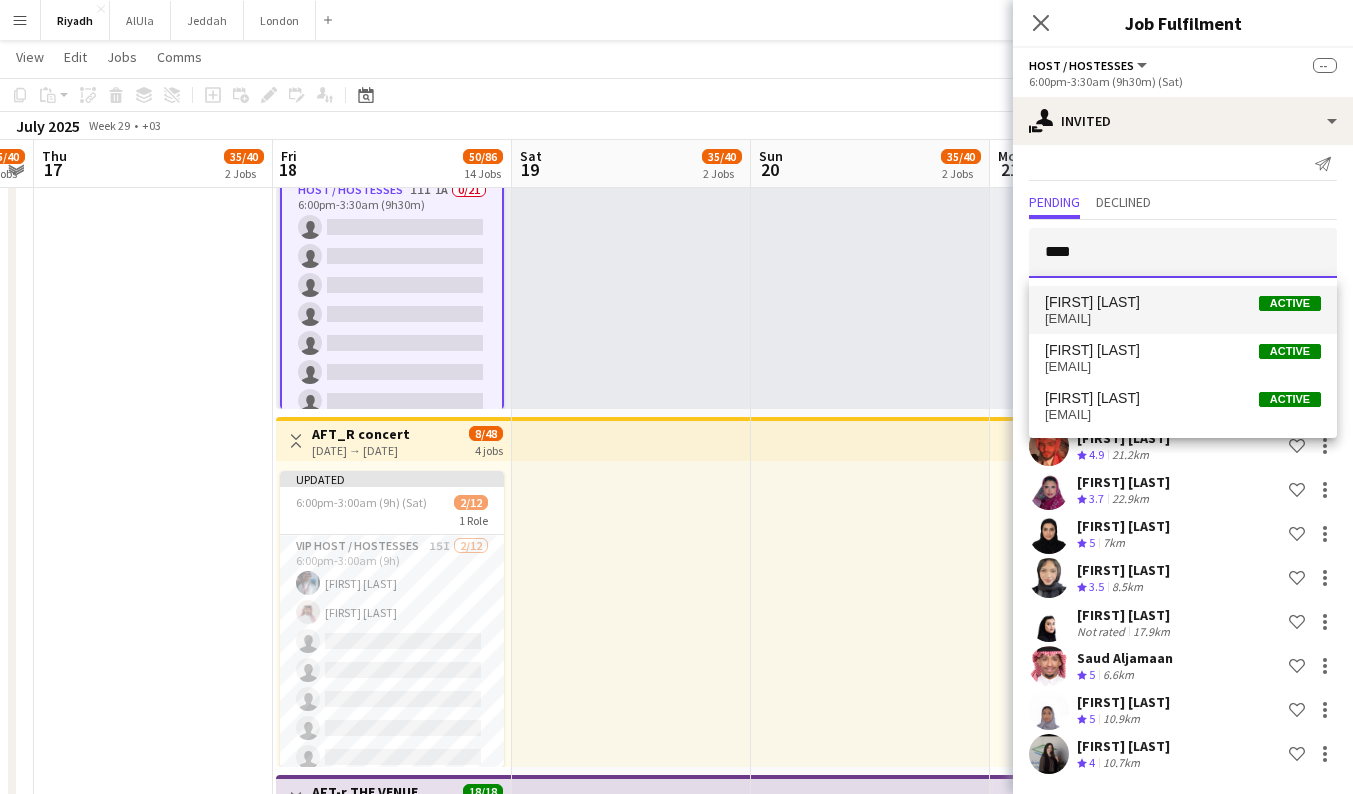 type on "****" 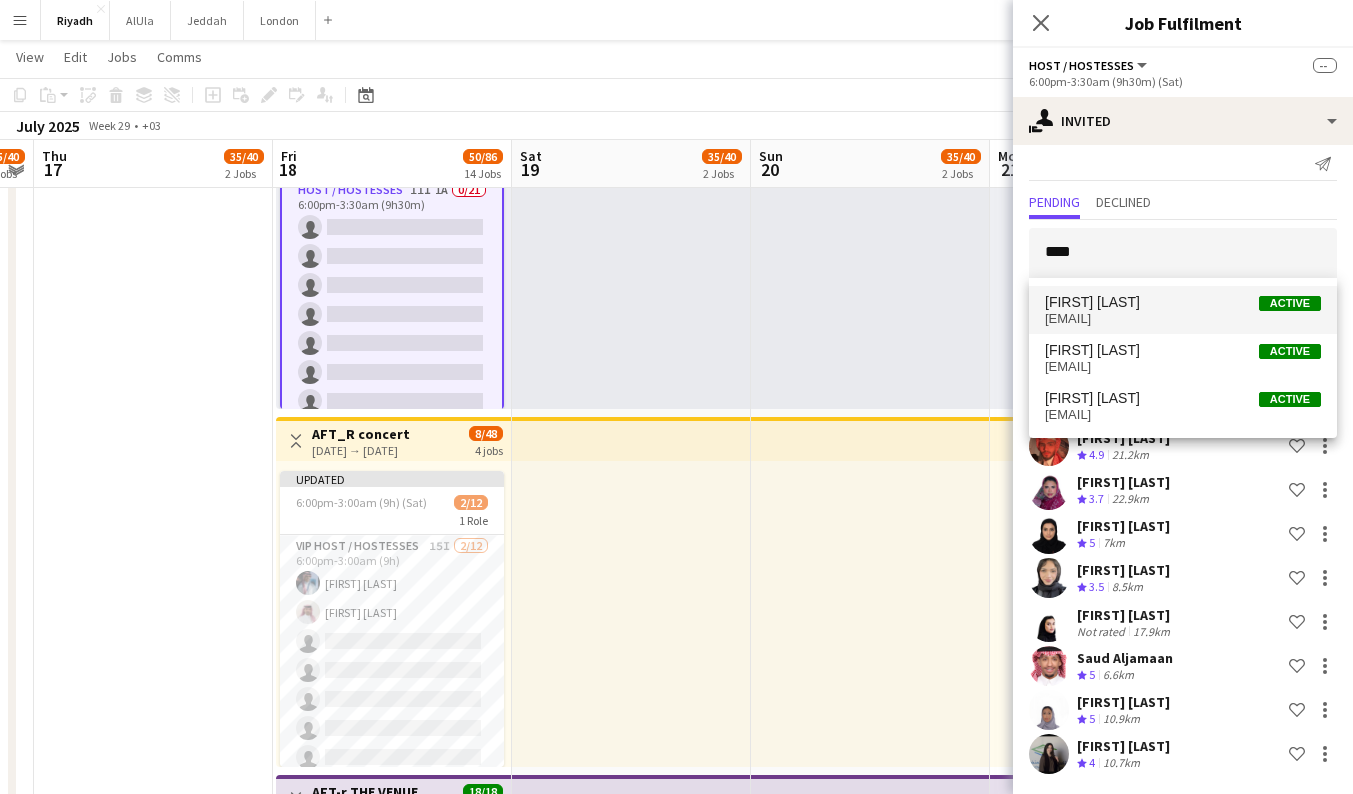 click on "[EMAIL]" at bounding box center [1183, 319] 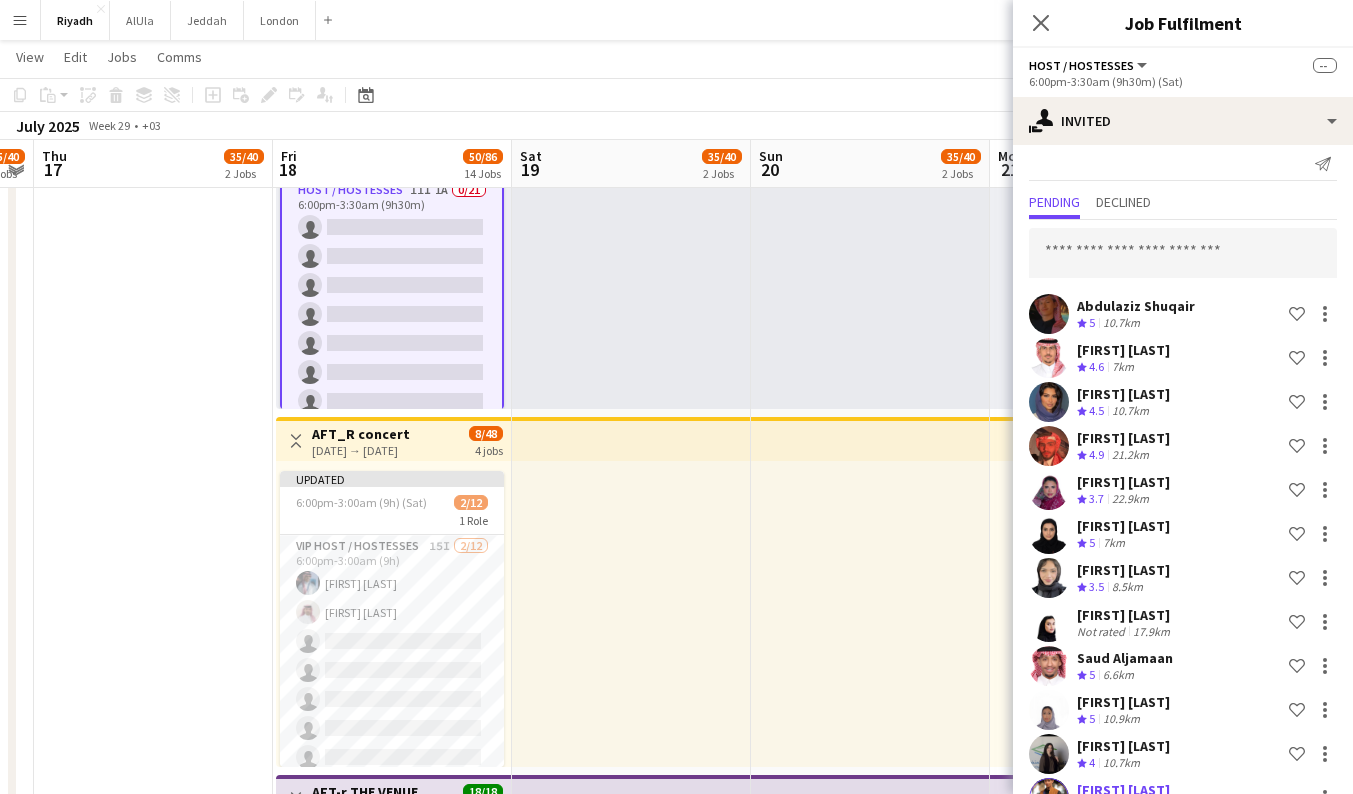 scroll, scrollTop: 395, scrollLeft: 0, axis: vertical 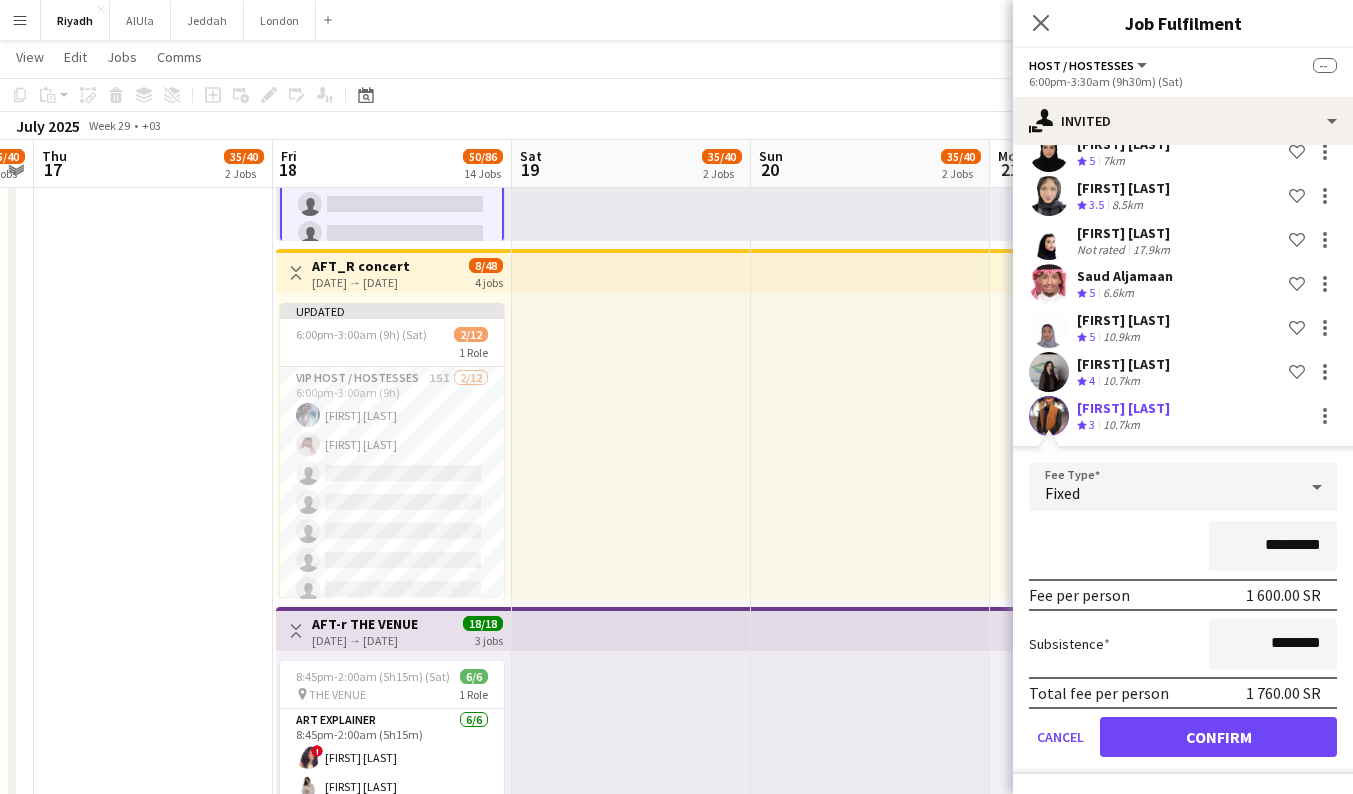 click on "Confirm" 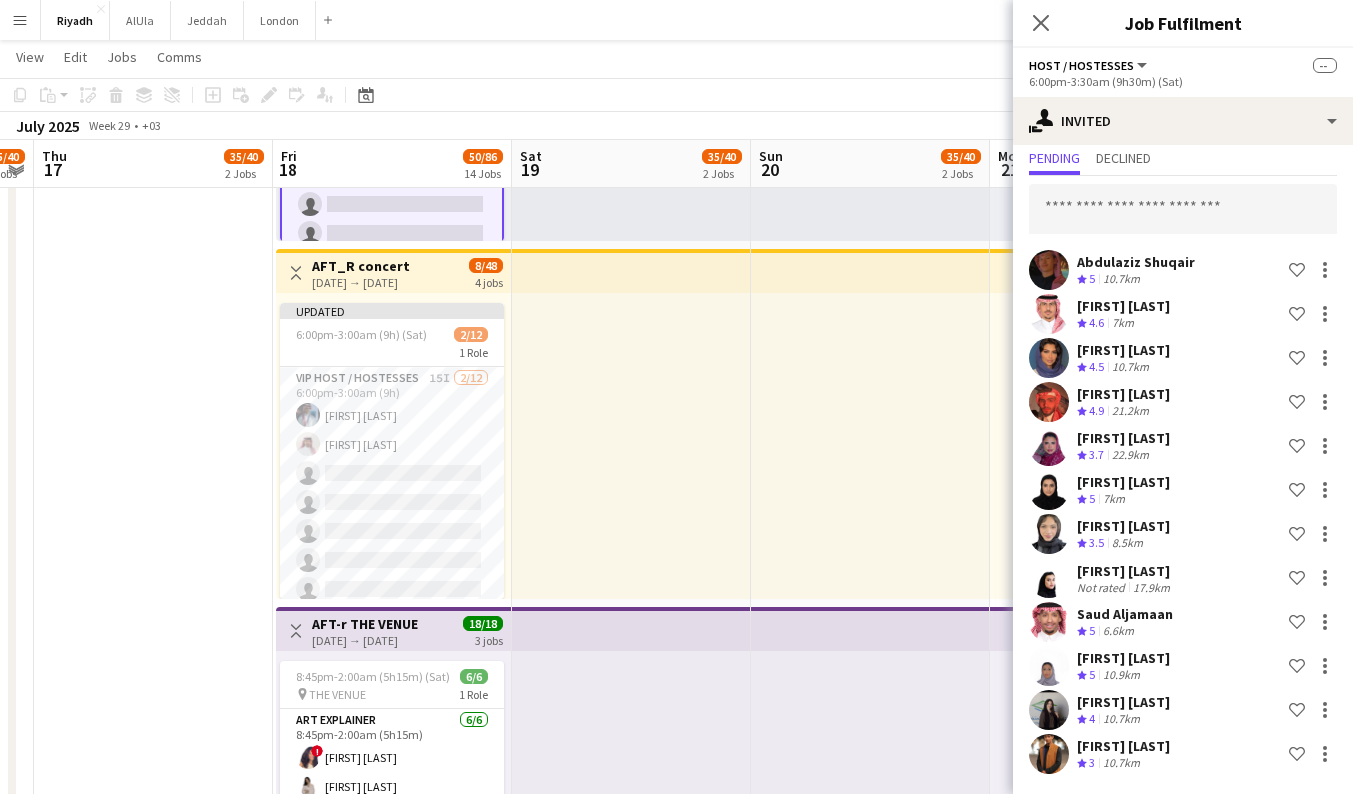 scroll, scrollTop: 57, scrollLeft: 0, axis: vertical 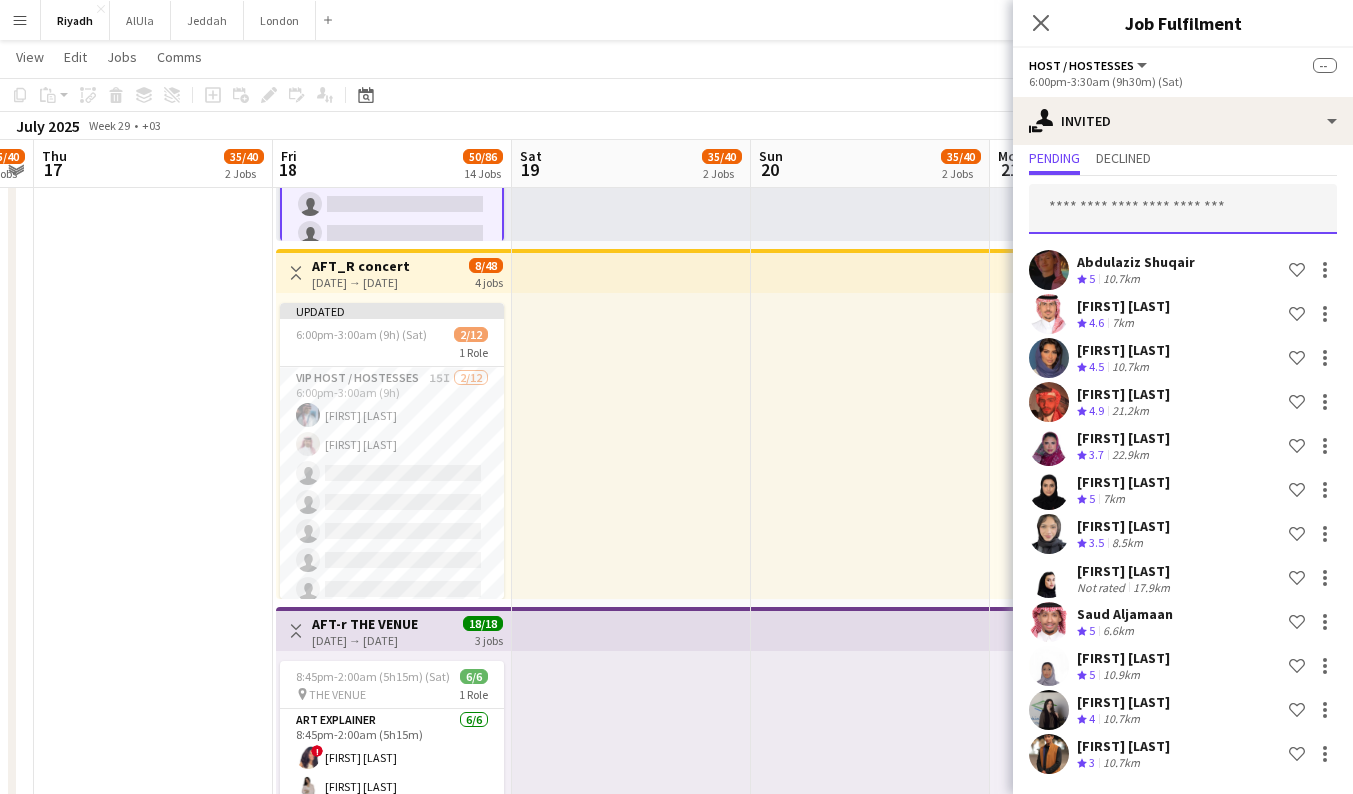 click at bounding box center [1183, 209] 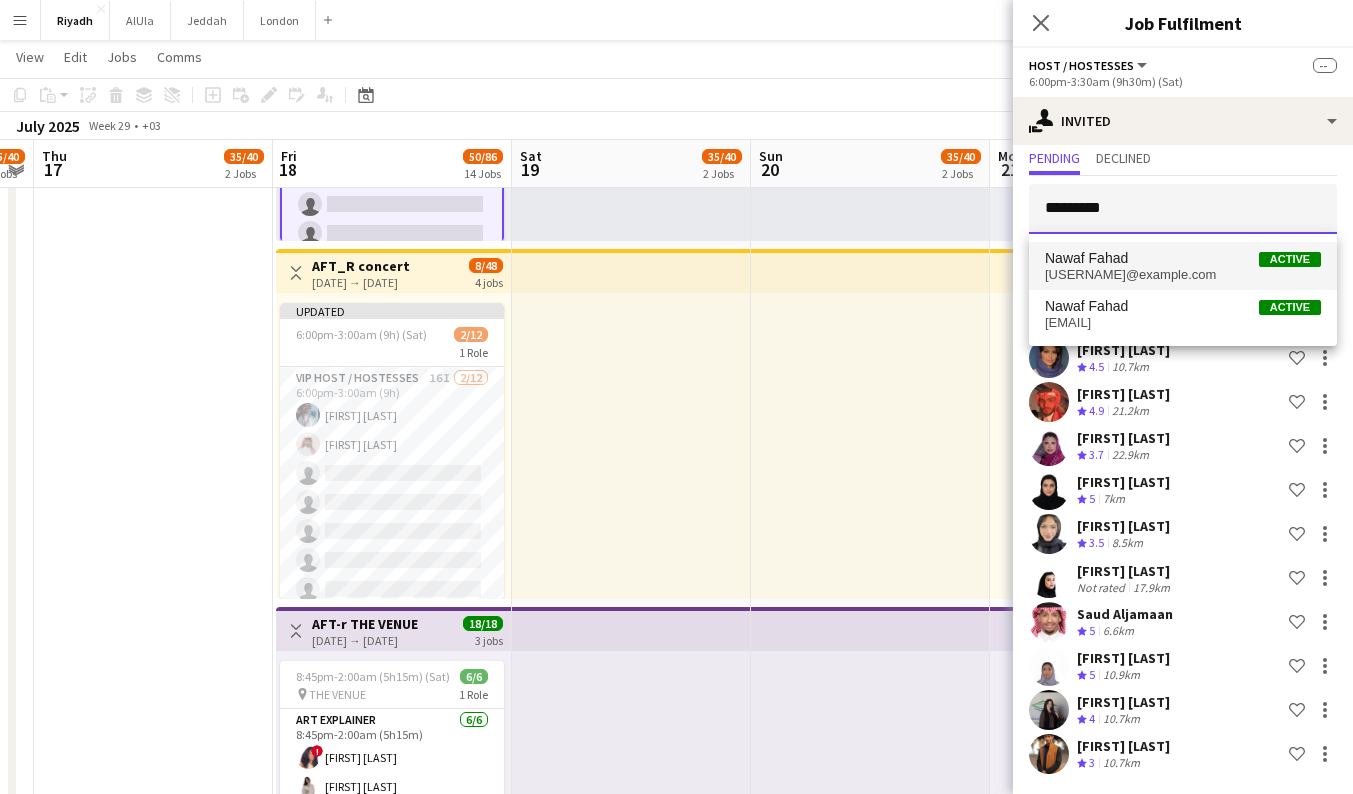 type on "*********" 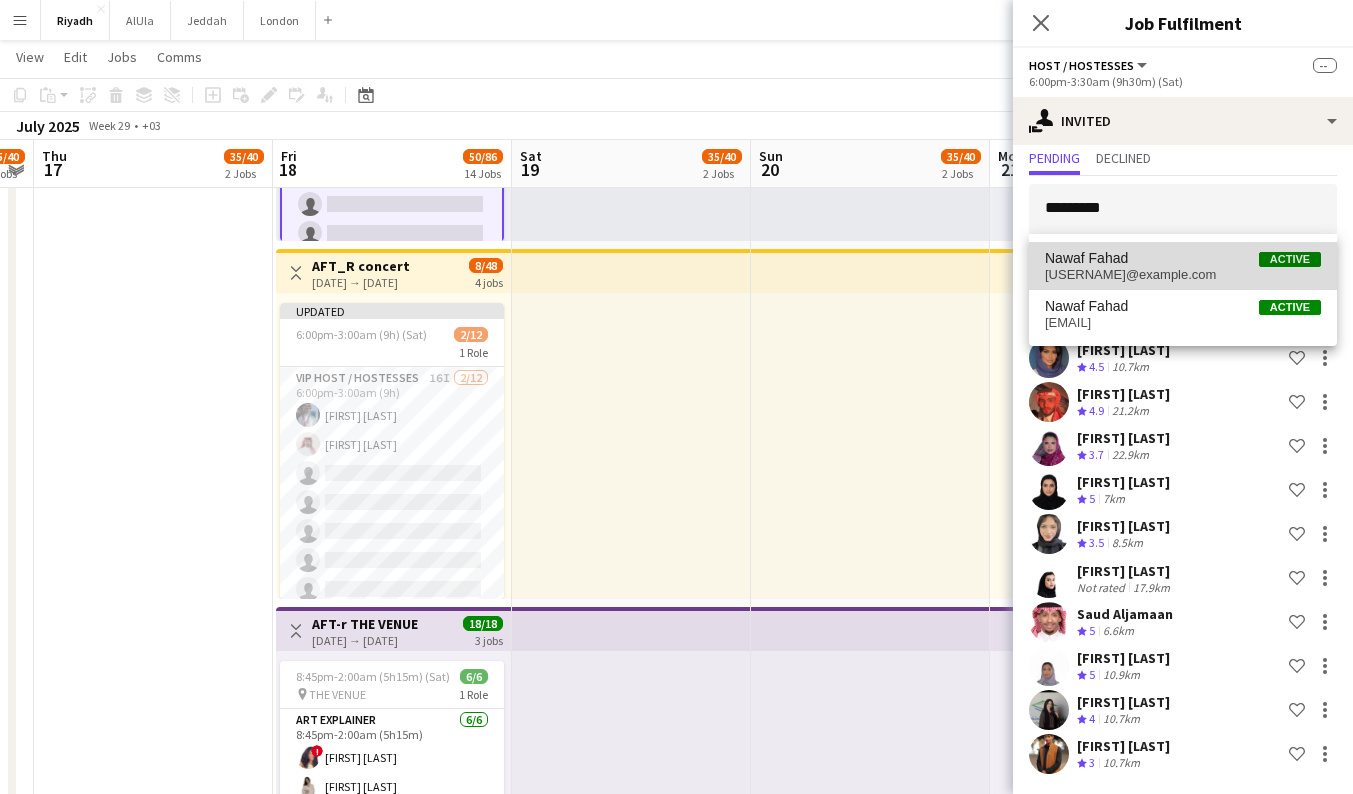 click on "Nawaf Fahad  Active" at bounding box center (1183, 258) 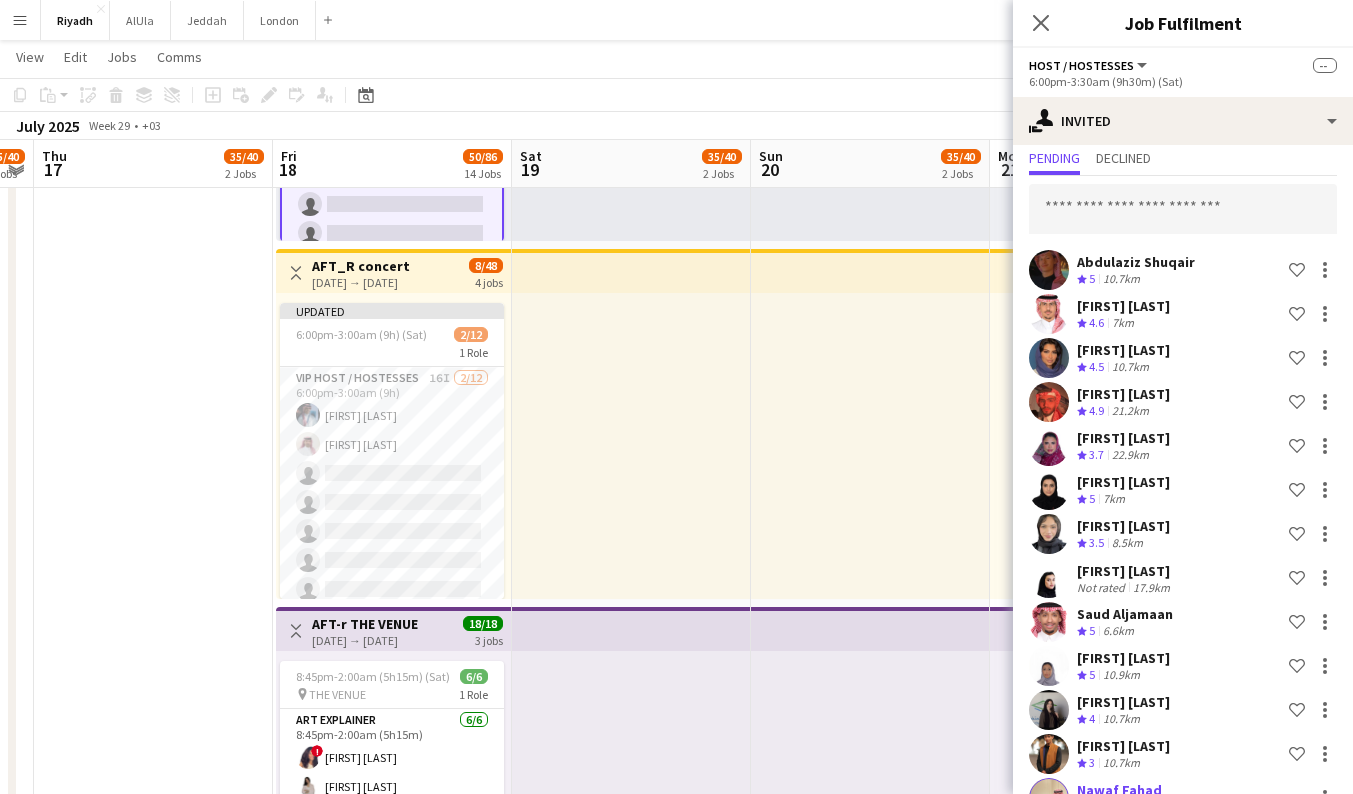 scroll, scrollTop: 439, scrollLeft: 0, axis: vertical 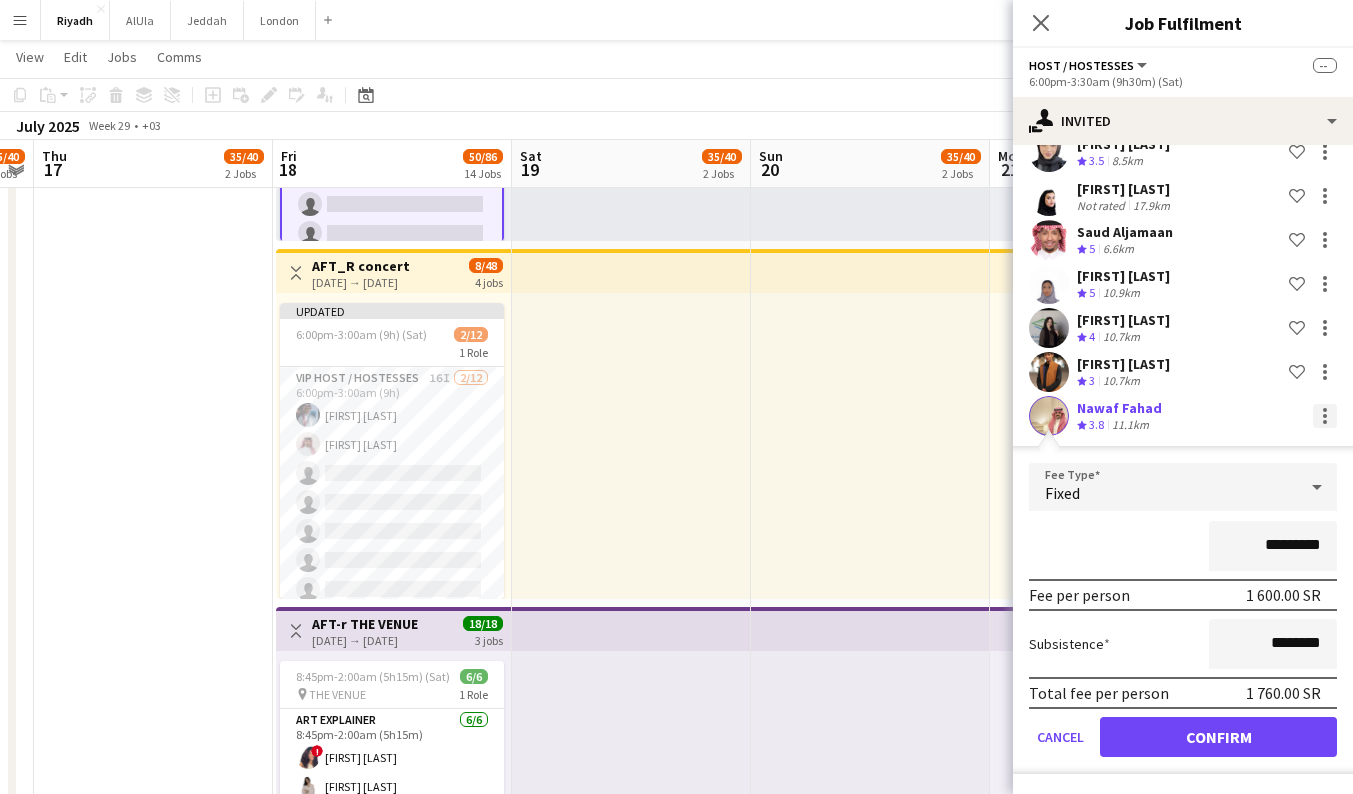 click 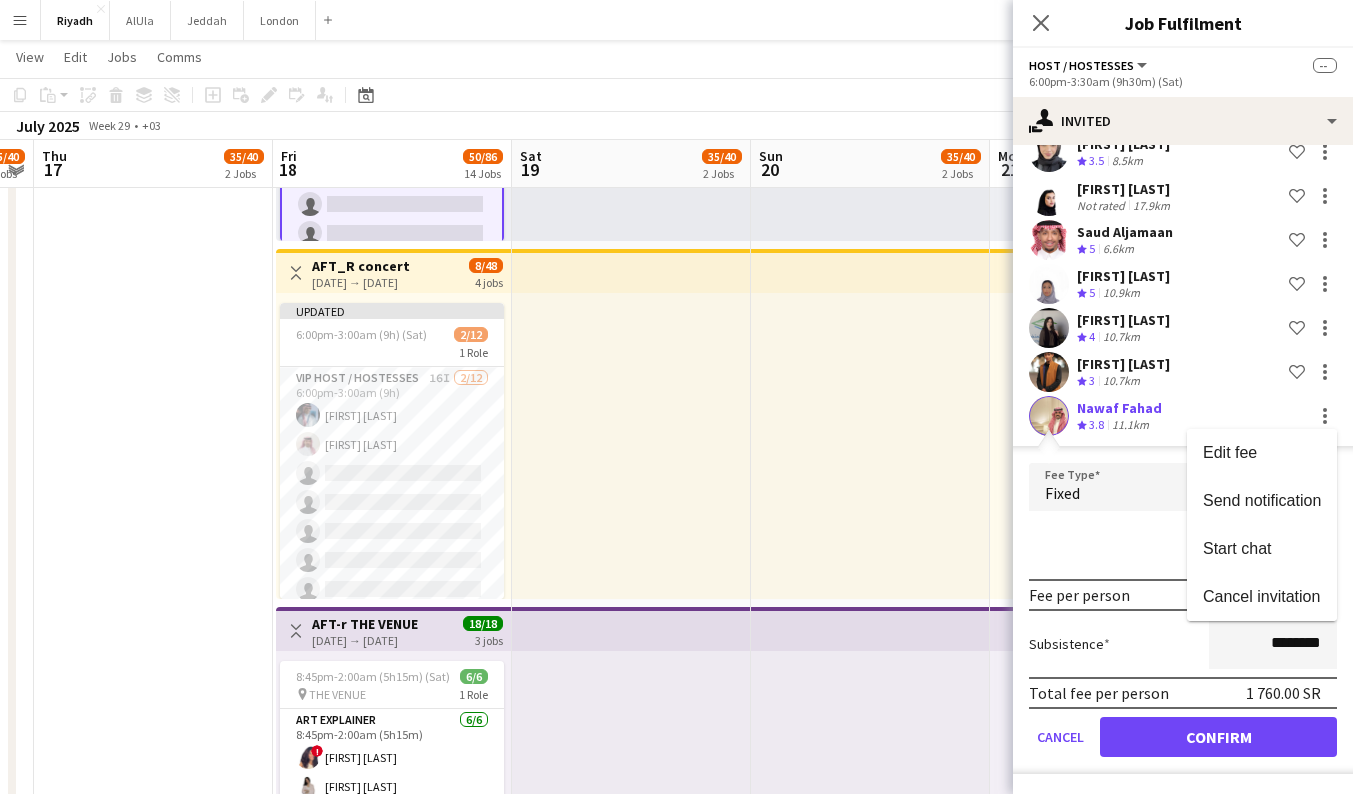 click at bounding box center (676, 397) 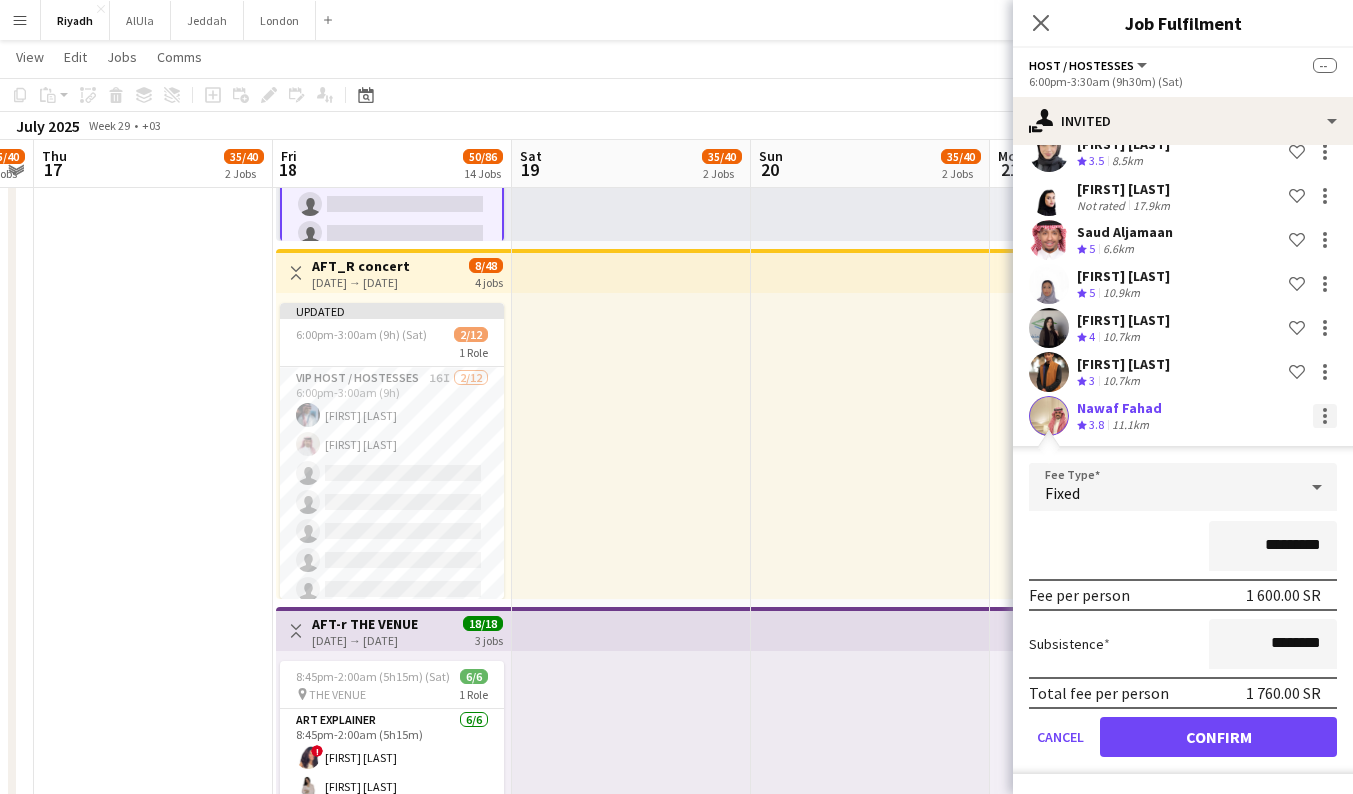 click 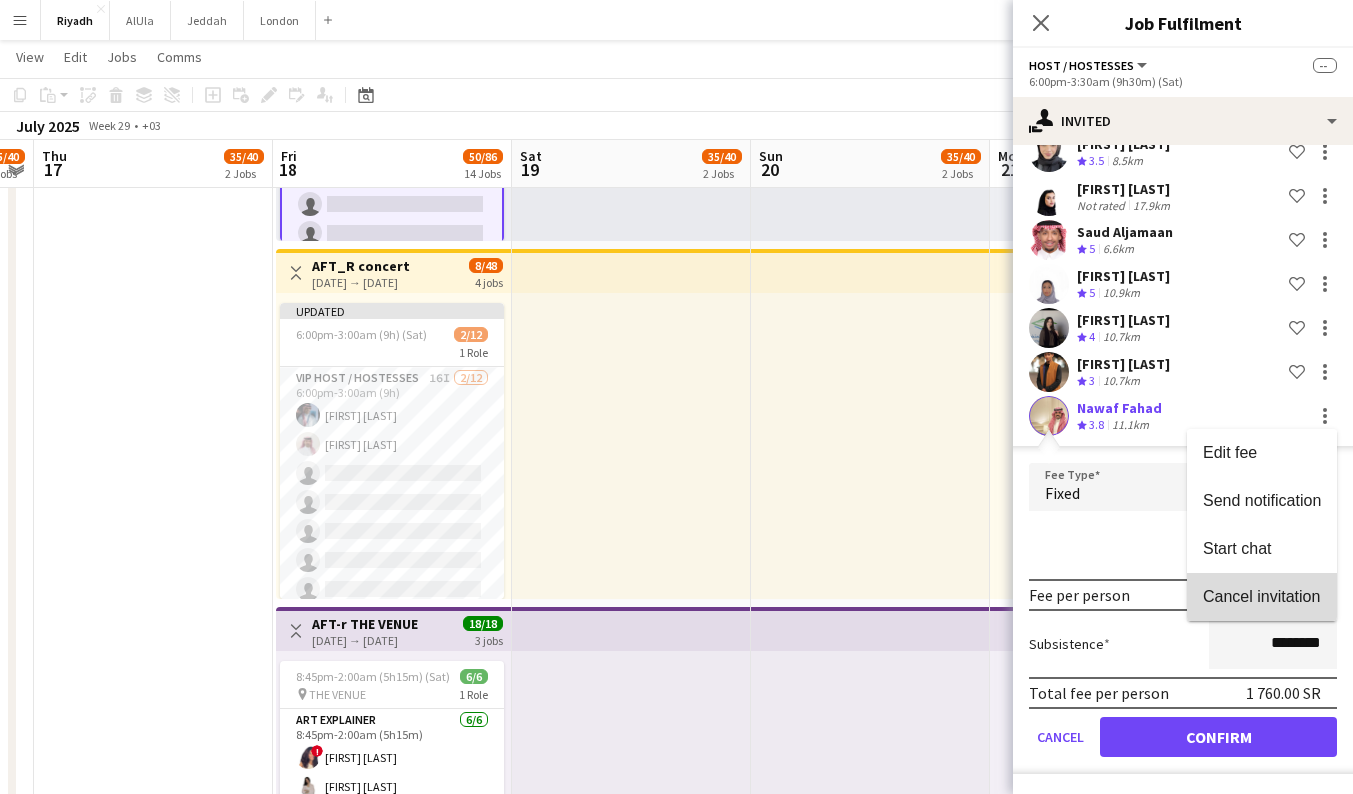 click on "Cancel invitation" at bounding box center [1261, 596] 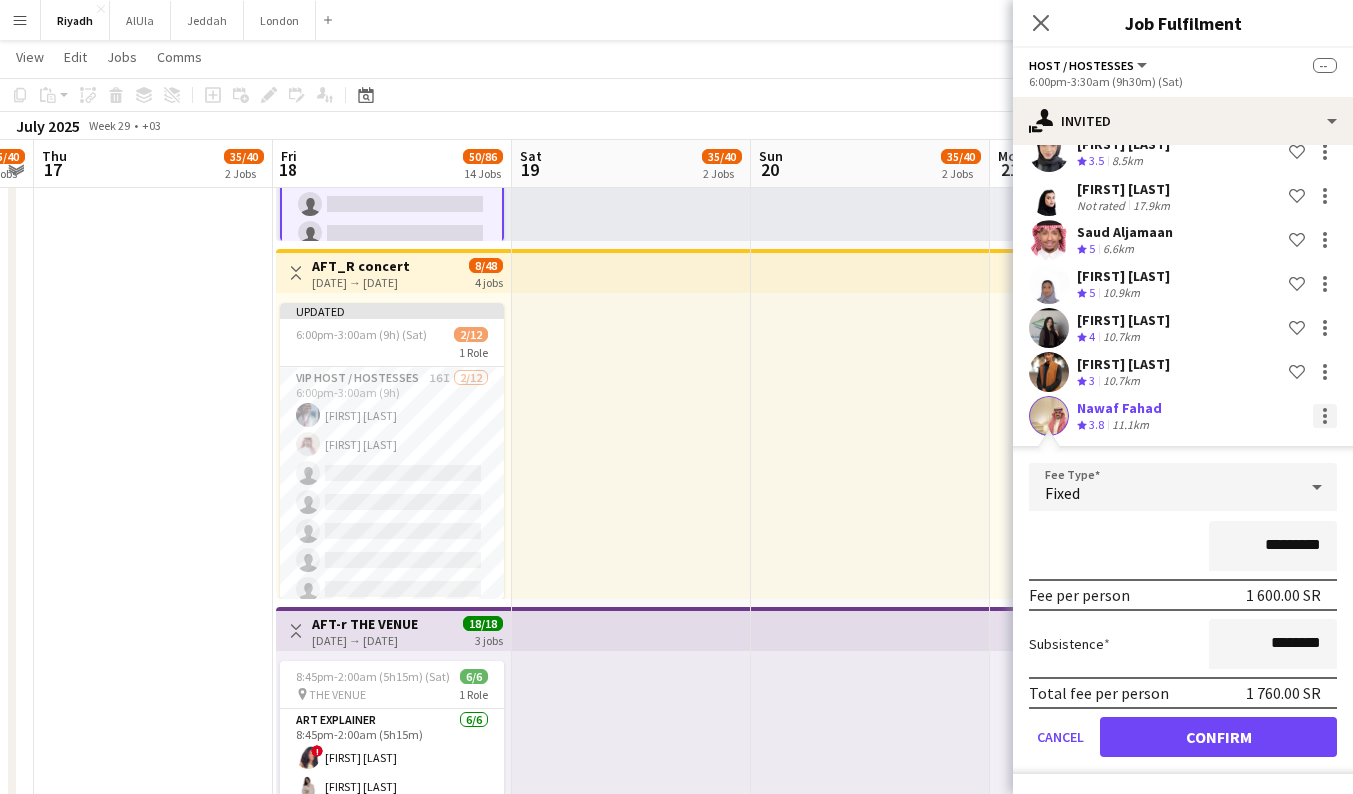 click 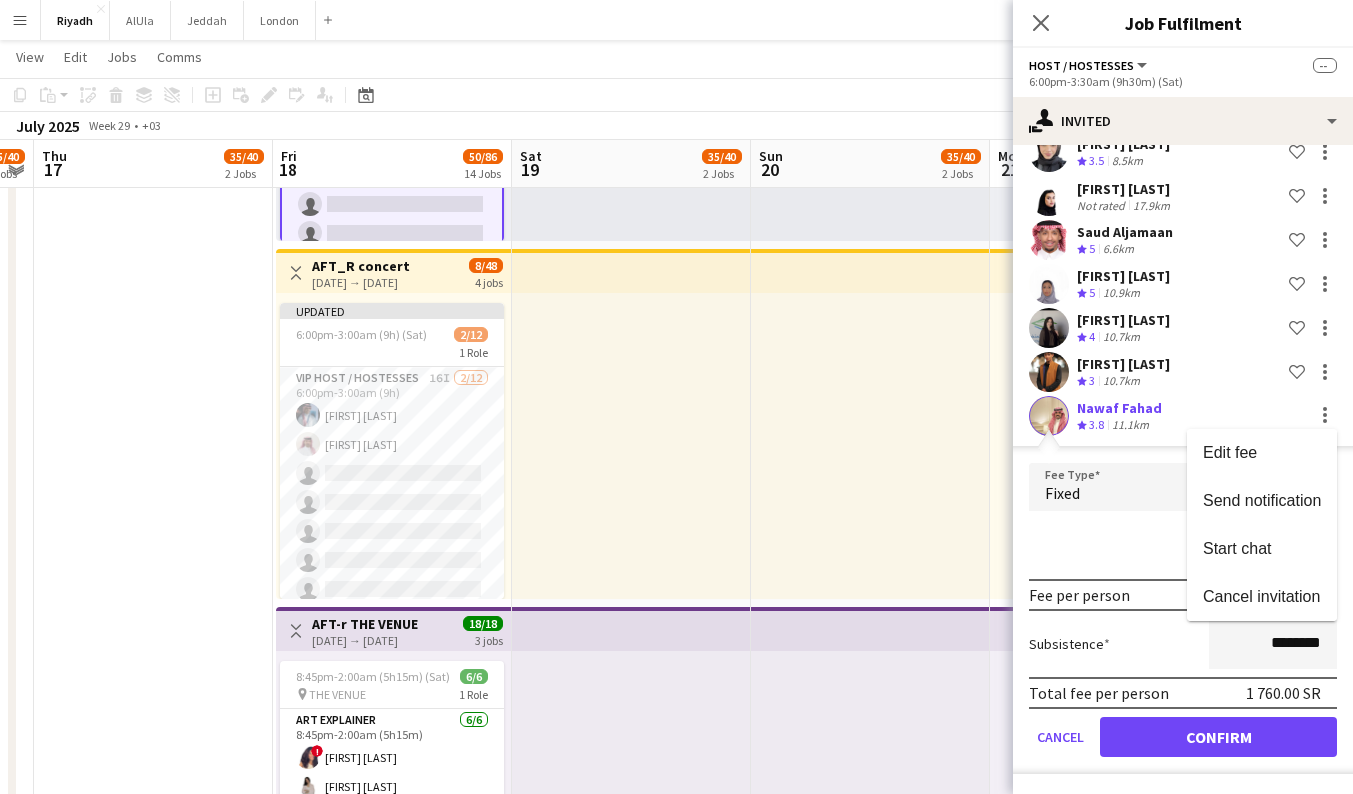 click at bounding box center [676, 397] 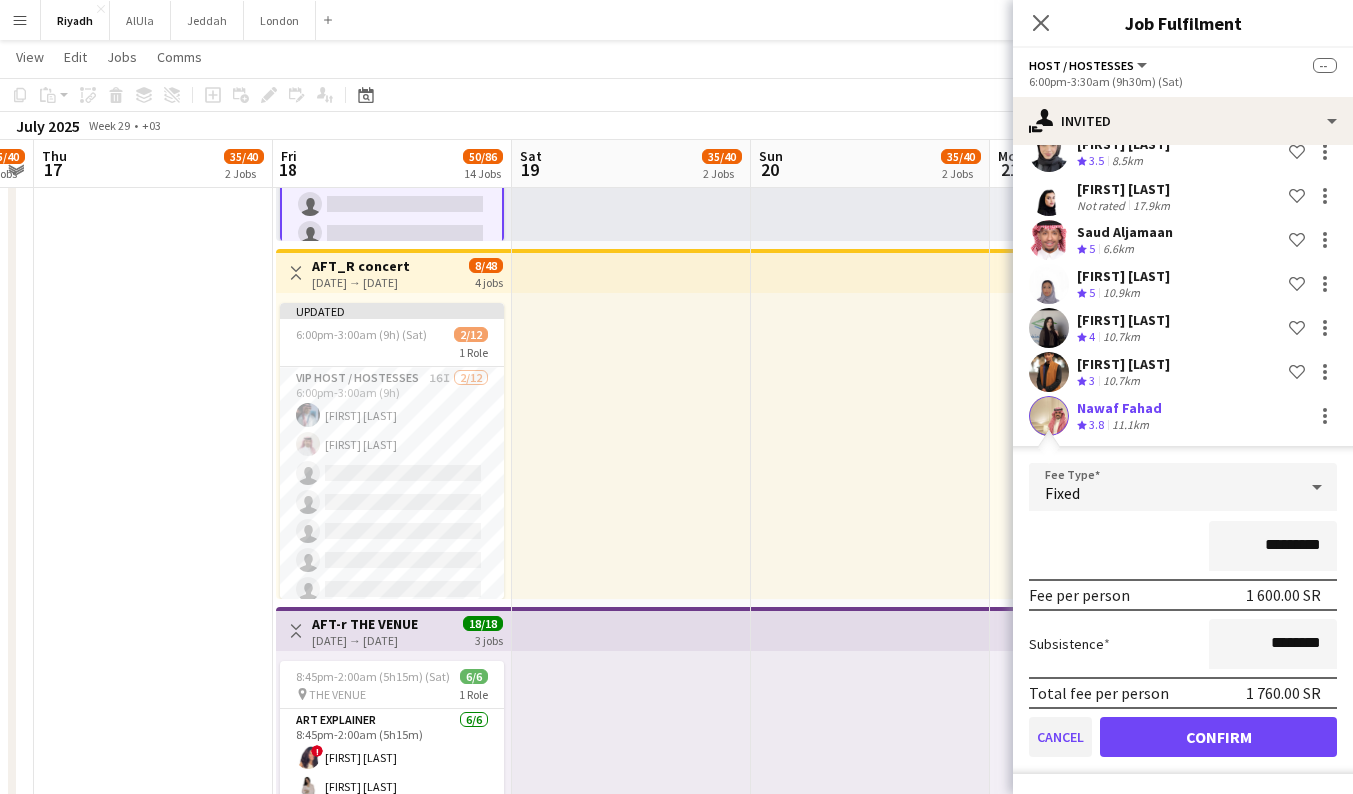 click on "Cancel" 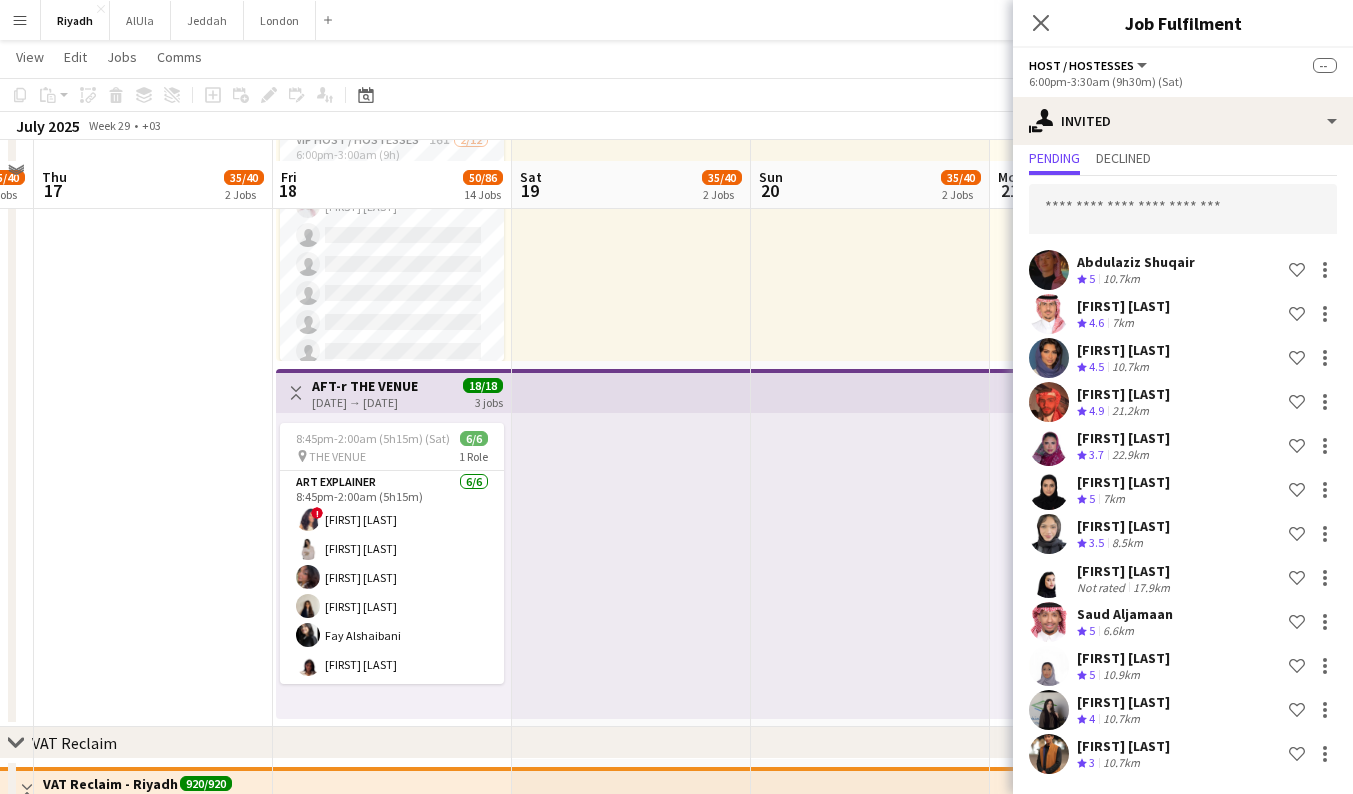 scroll, scrollTop: 958, scrollLeft: 0, axis: vertical 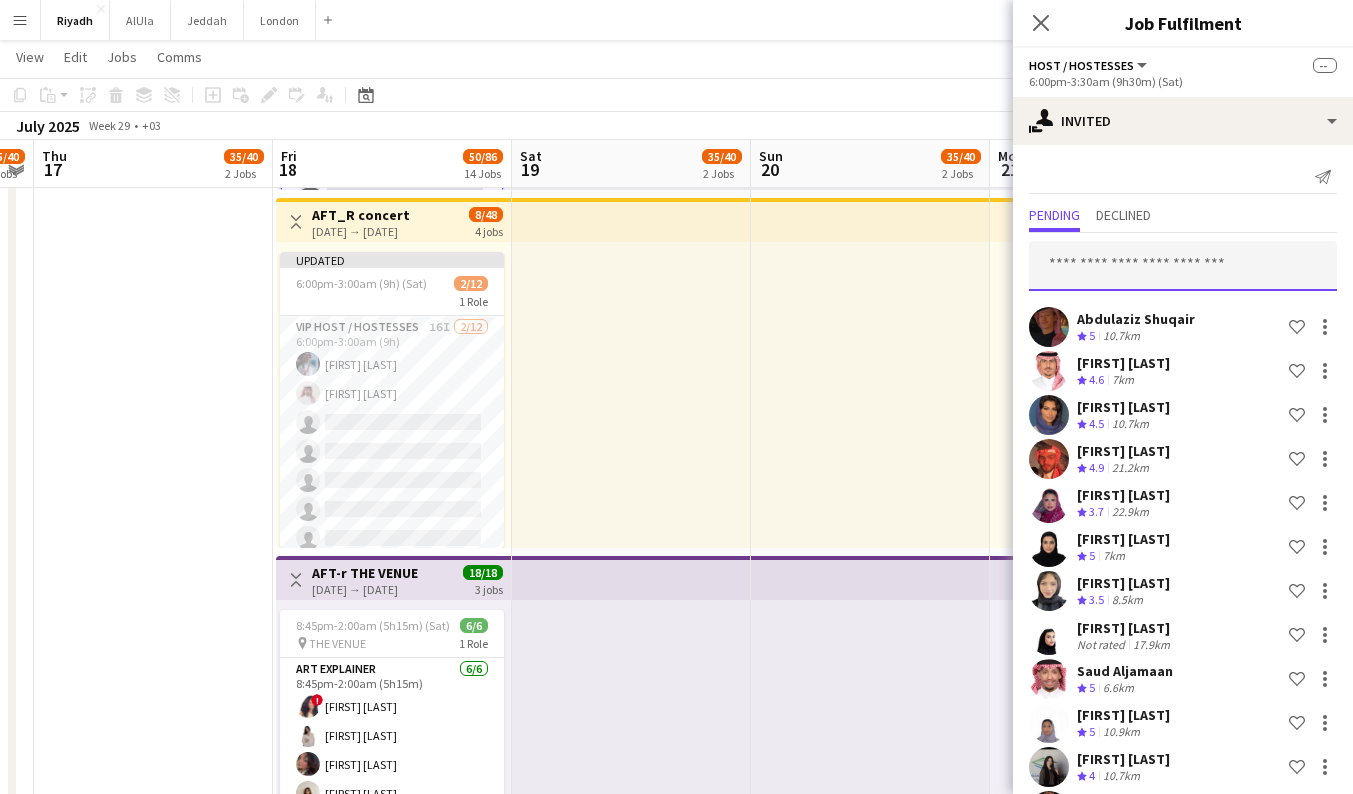 click at bounding box center (1183, 266) 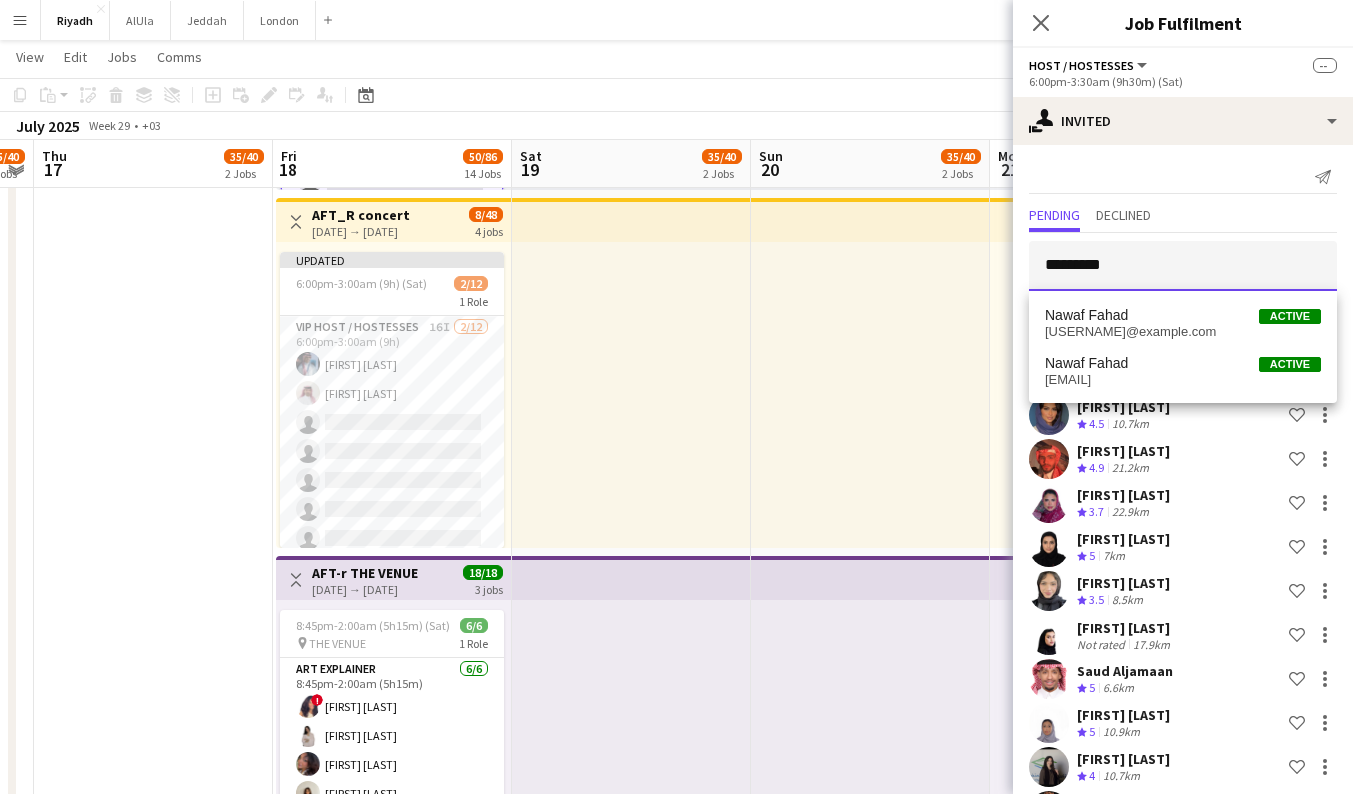 type on "*********" 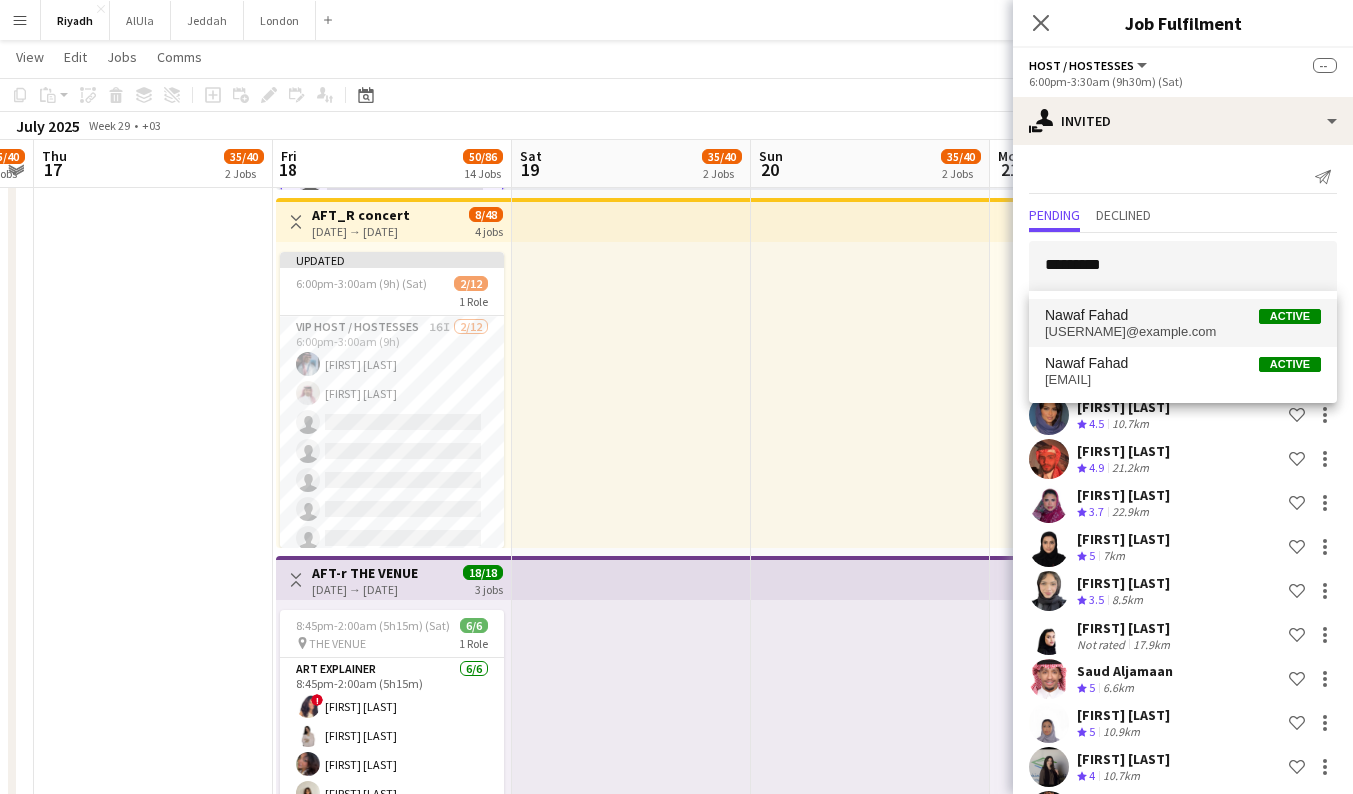 drag, startPoint x: 1190, startPoint y: 260, endPoint x: 1177, endPoint y: 318, distance: 59.439045 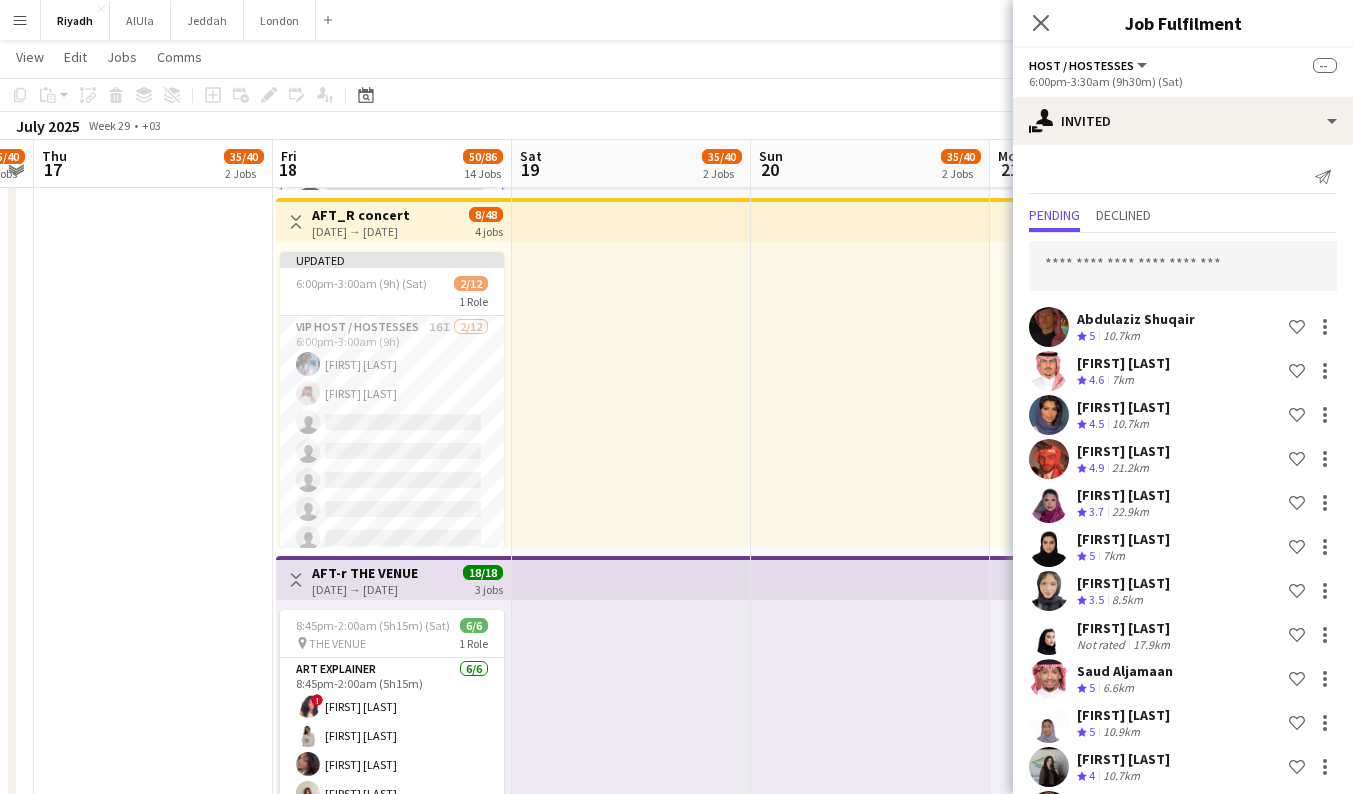 scroll, scrollTop: 439, scrollLeft: 0, axis: vertical 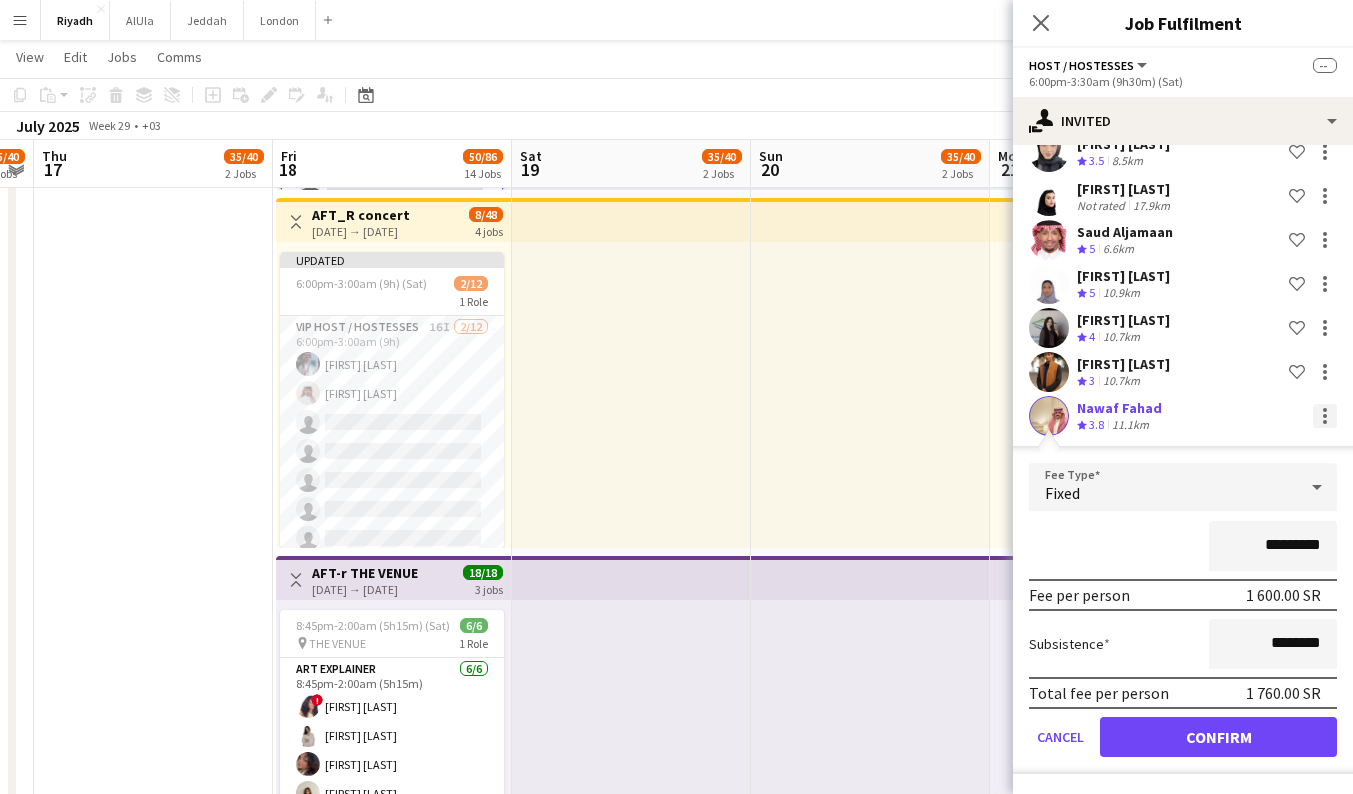 click 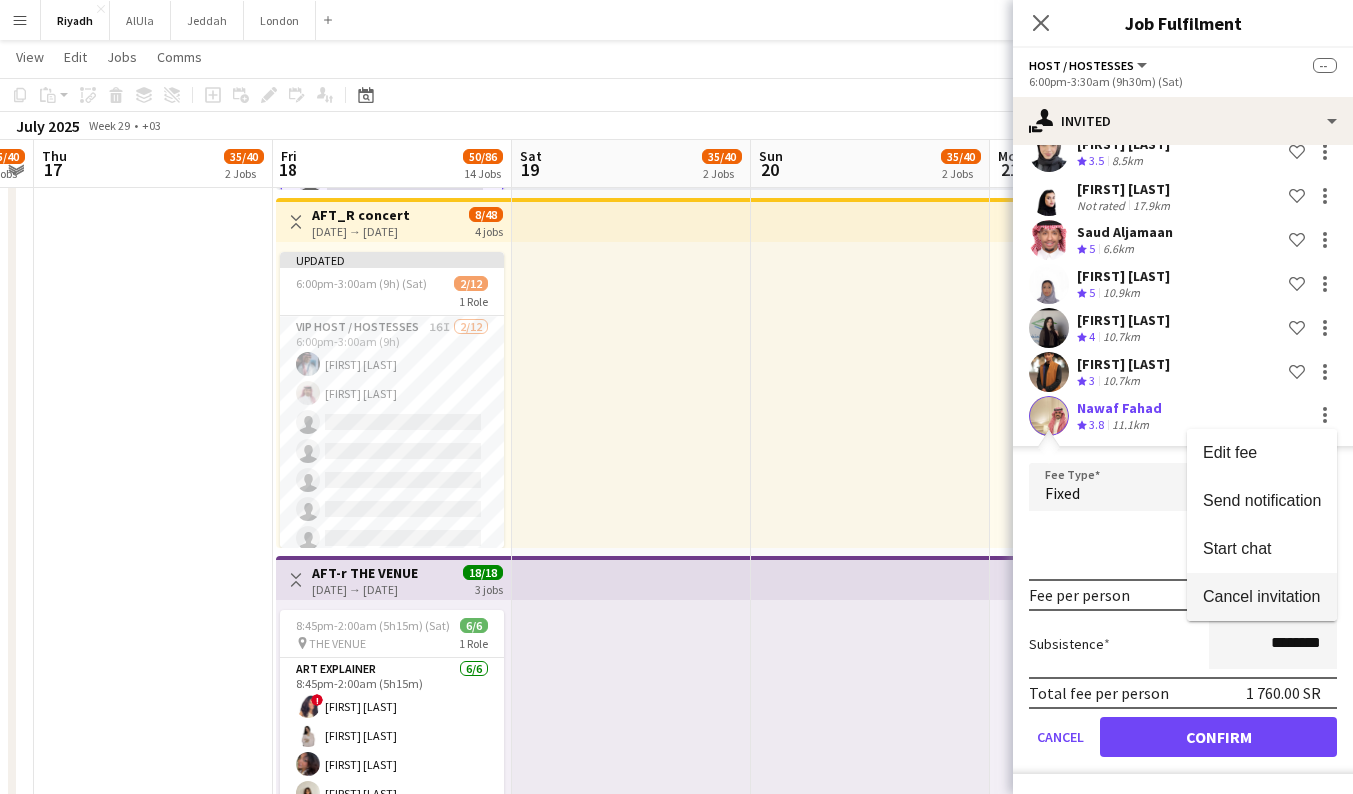 click on "Cancel invitation" at bounding box center [1261, 596] 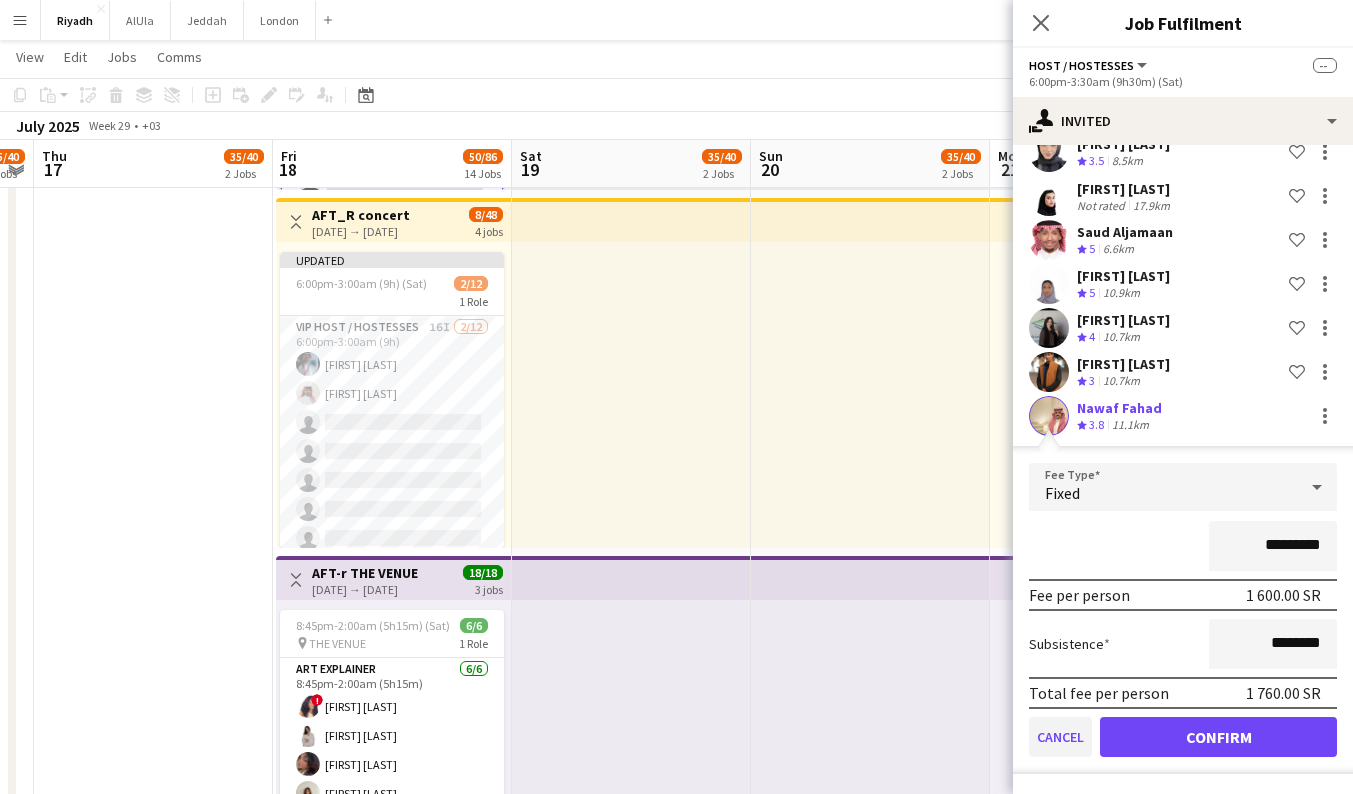 click on "Cancel" 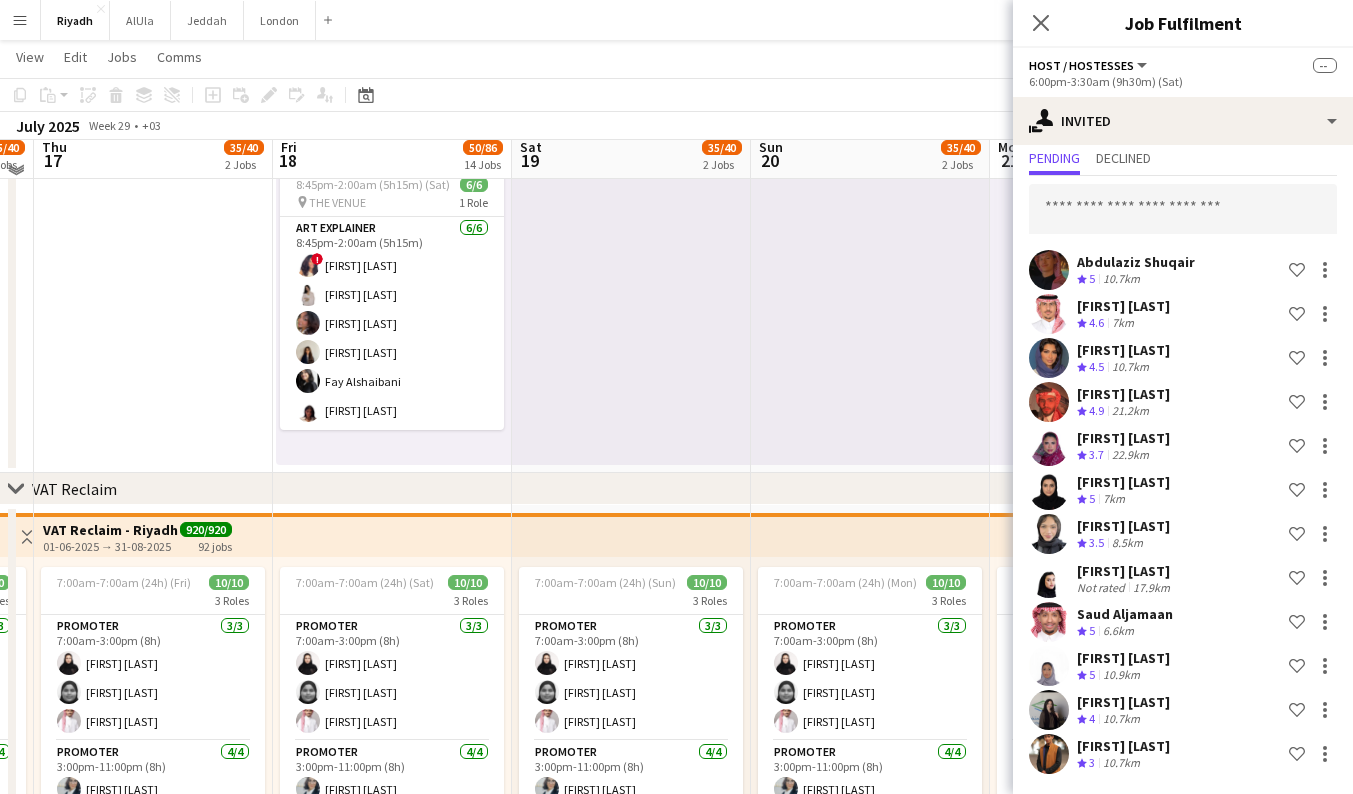 scroll, scrollTop: 1237, scrollLeft: 0, axis: vertical 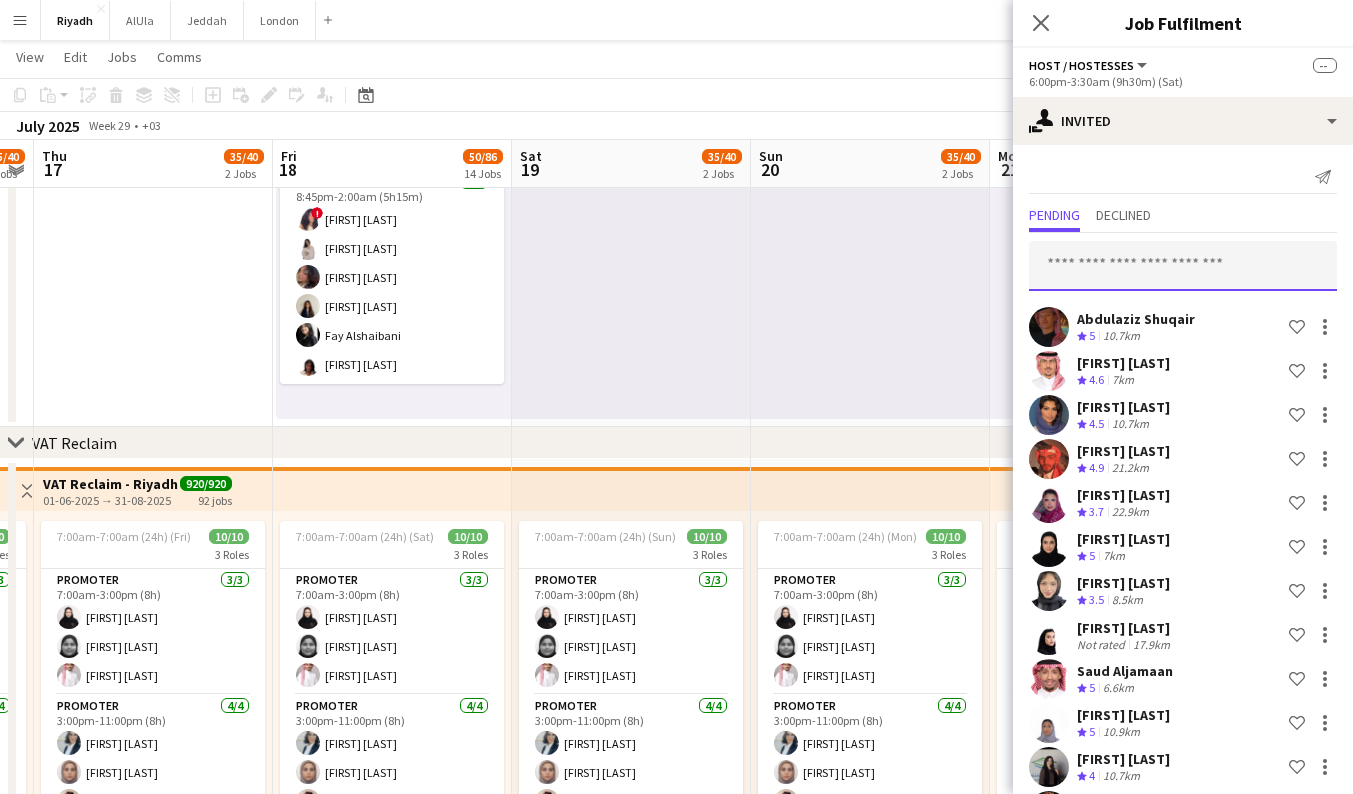 click at bounding box center [1183, 266] 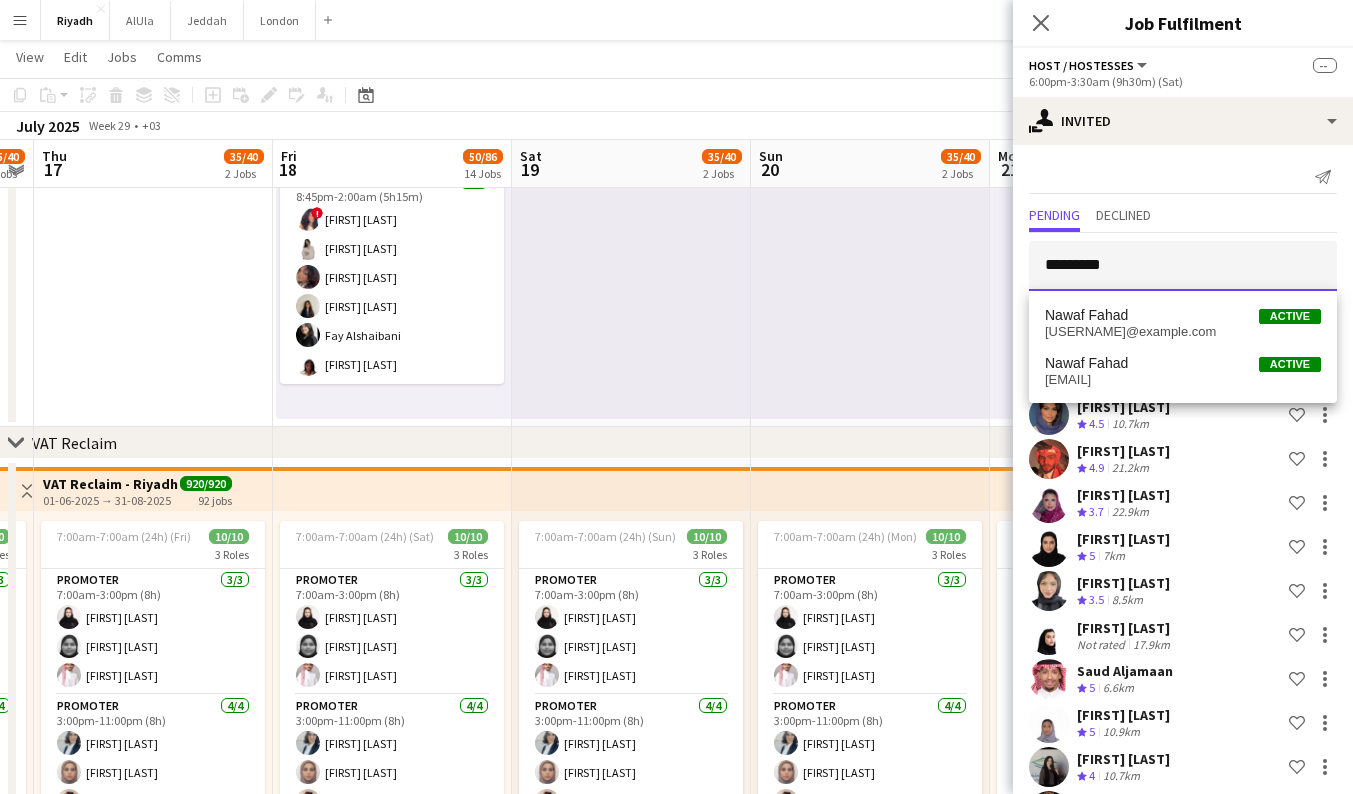 type on "*********" 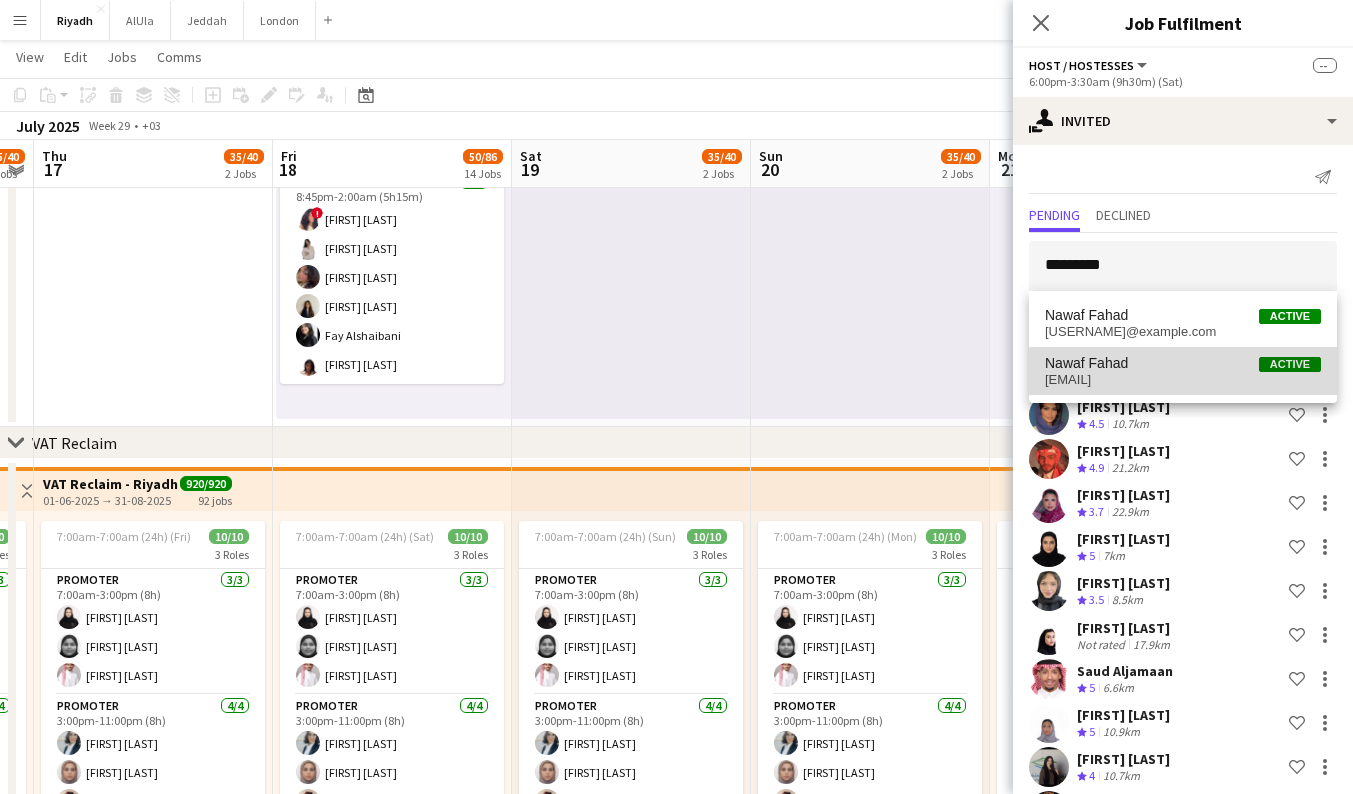 drag, startPoint x: 1157, startPoint y: 270, endPoint x: 1142, endPoint y: 369, distance: 100.12991 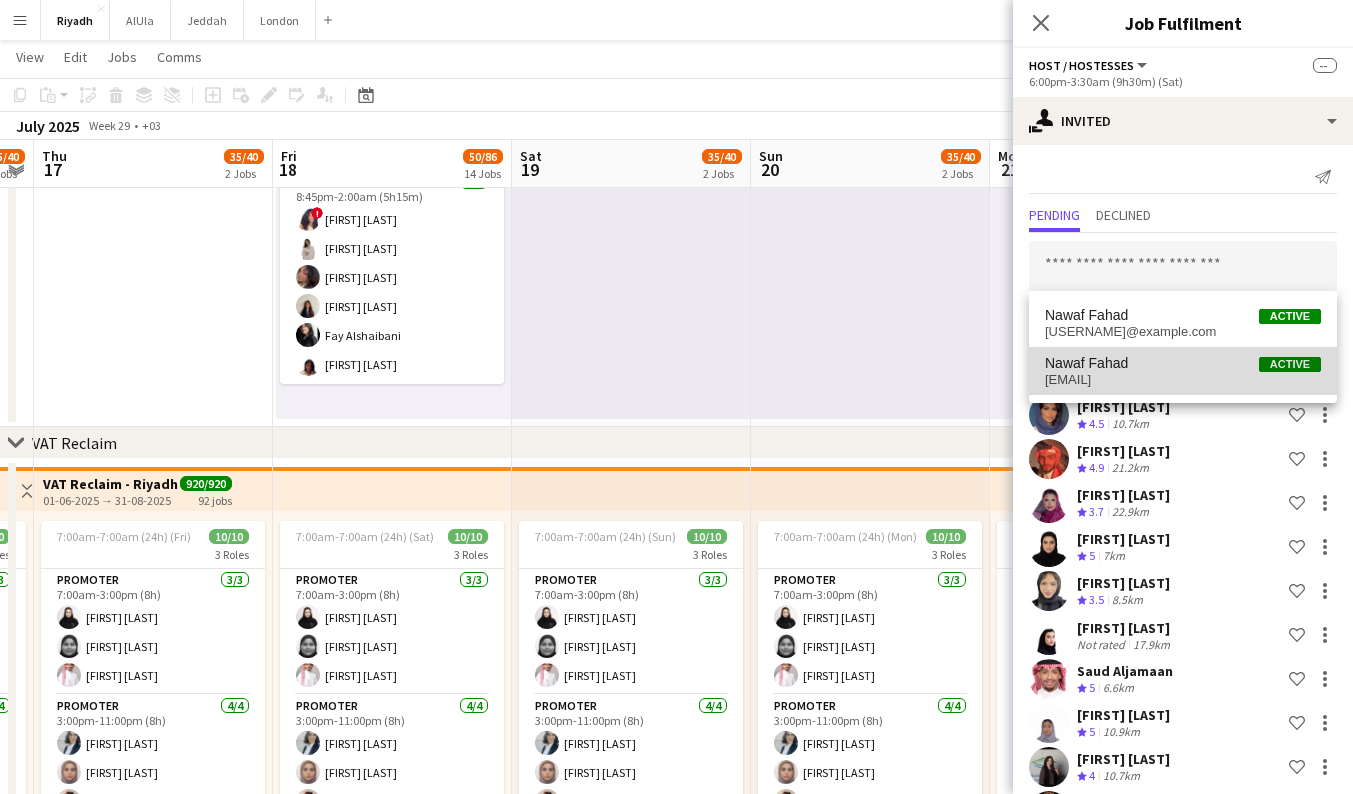 scroll, scrollTop: 439, scrollLeft: 0, axis: vertical 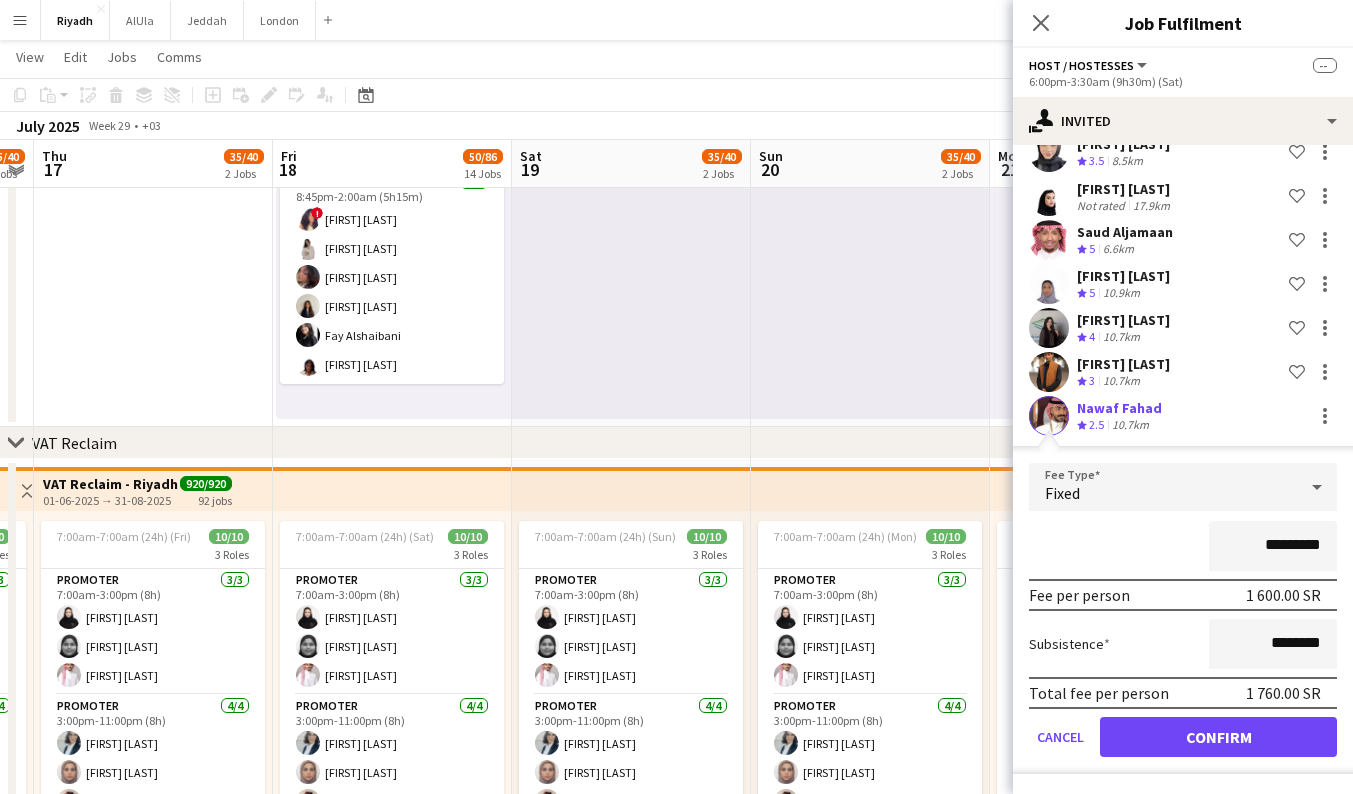 click on "Confirm" 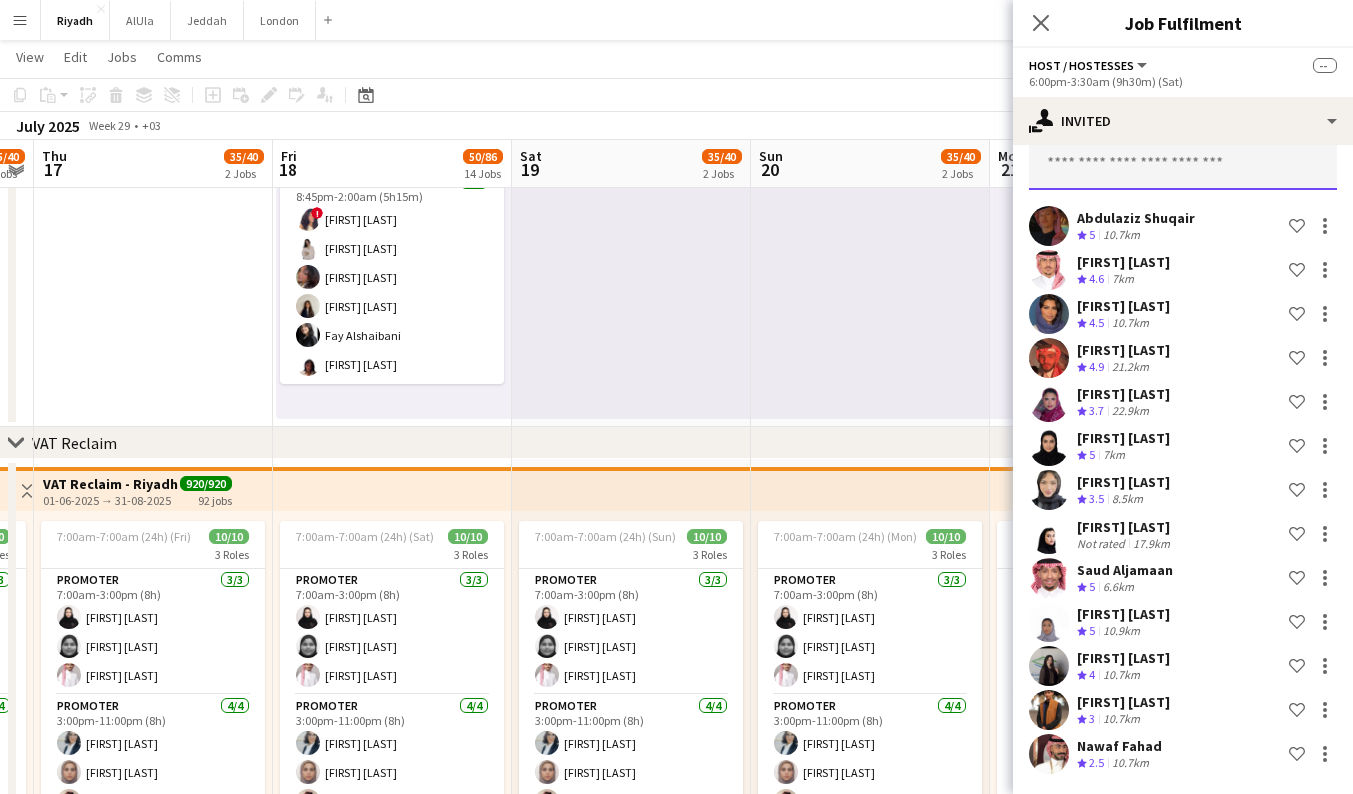 click at bounding box center (1183, 165) 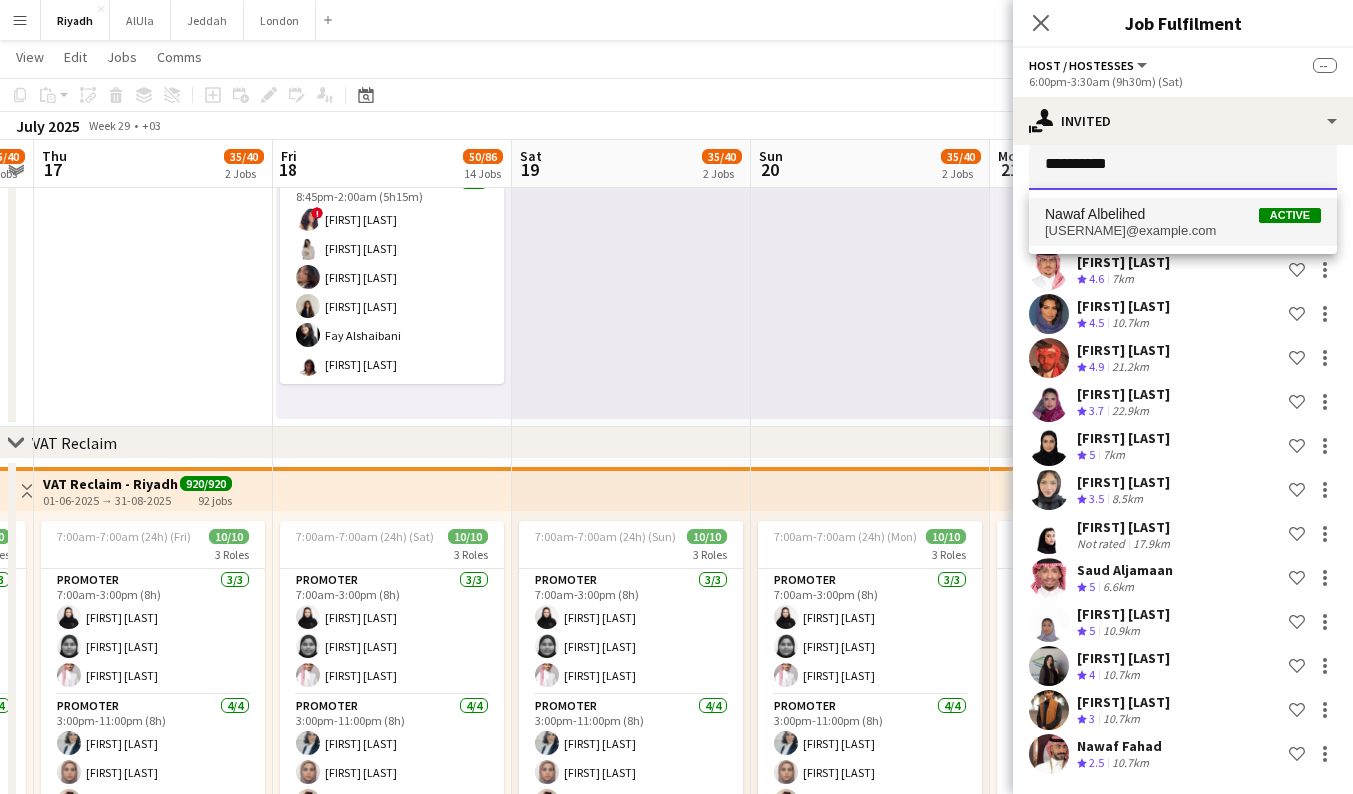 type on "**********" 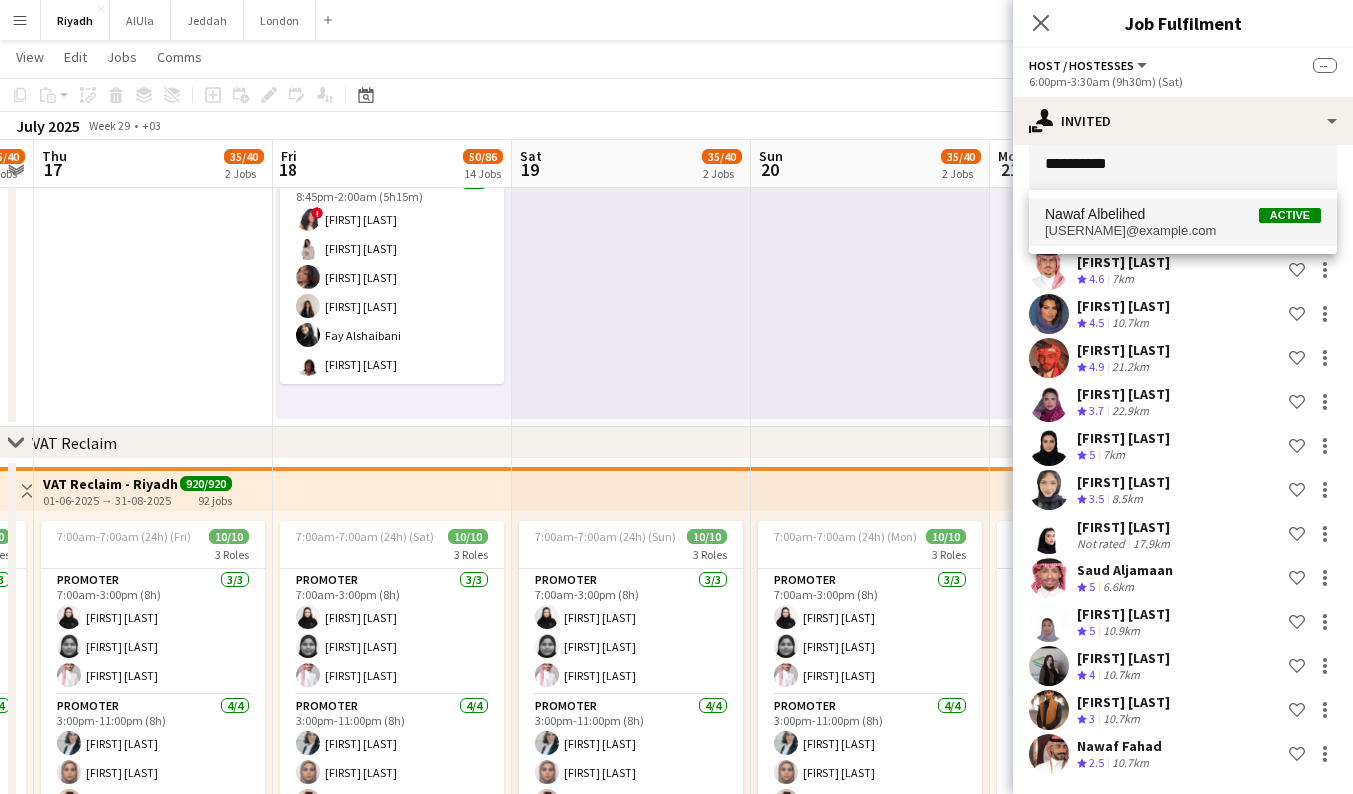 click on "[EMAIL]" at bounding box center [1183, 231] 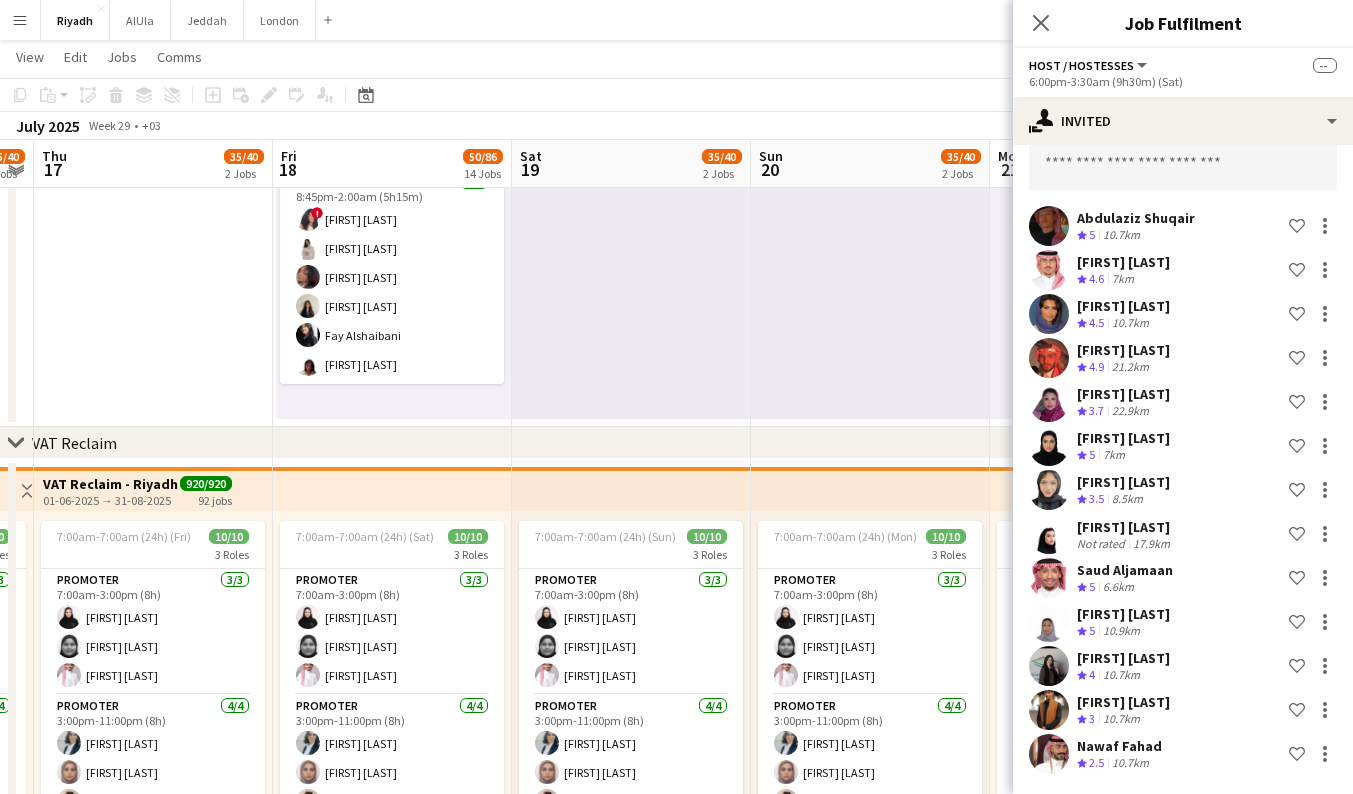 scroll, scrollTop: 483, scrollLeft: 0, axis: vertical 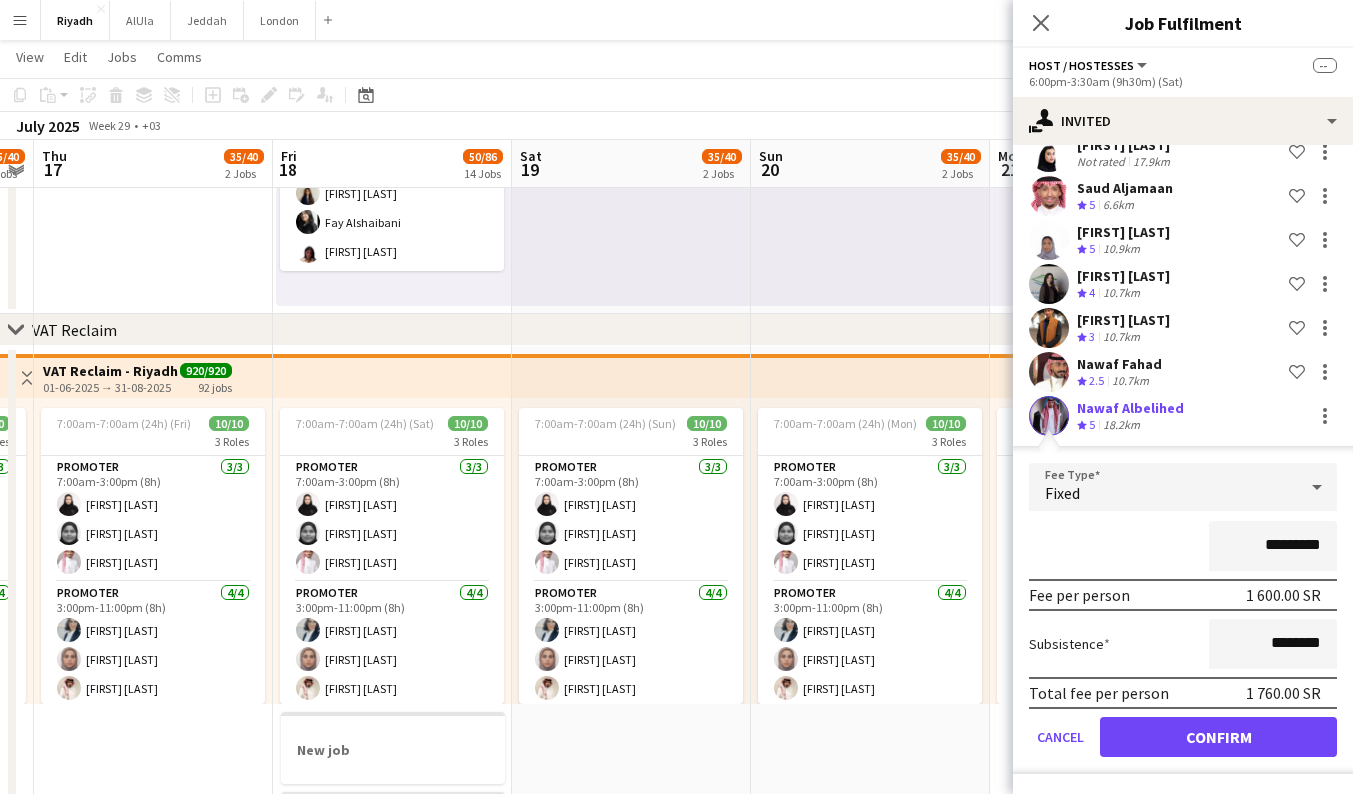 click on "Confirm" 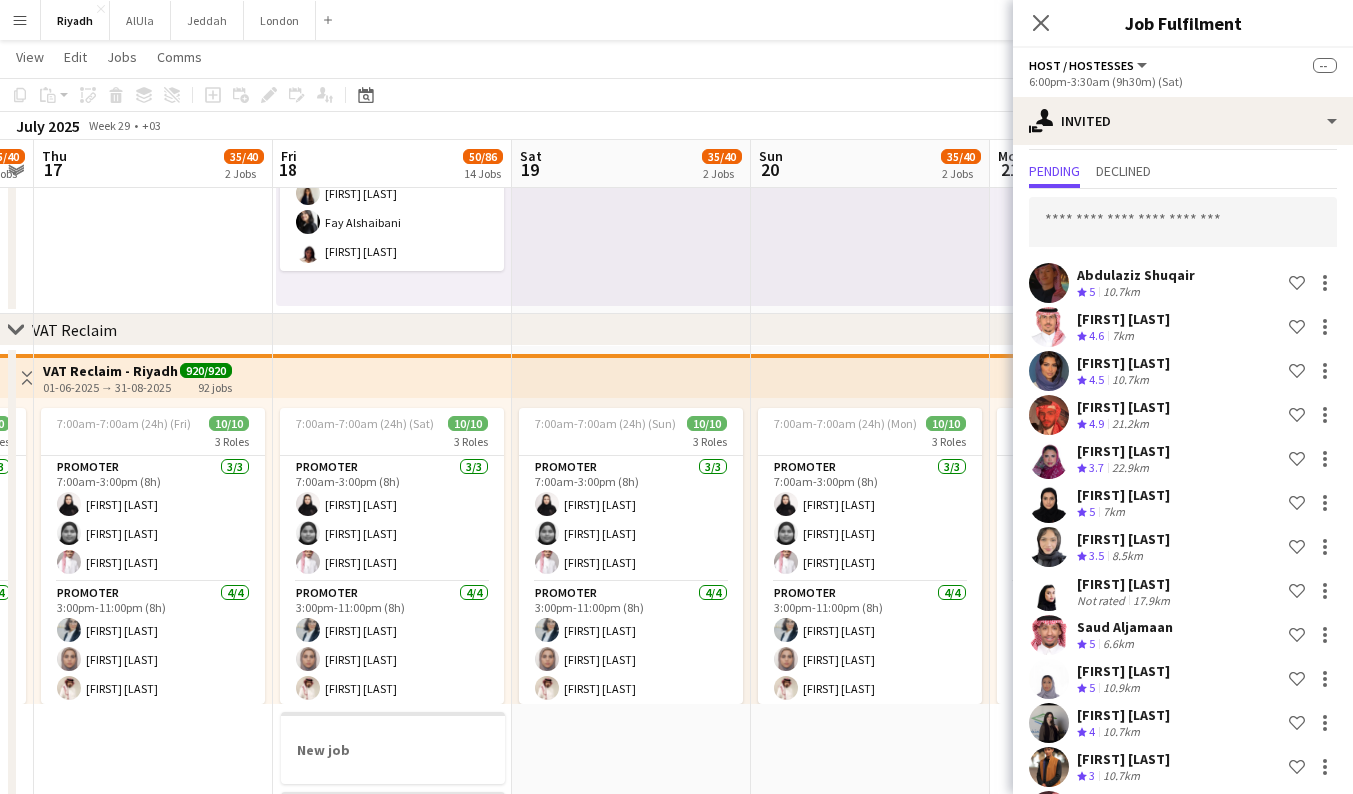 scroll, scrollTop: 29, scrollLeft: 0, axis: vertical 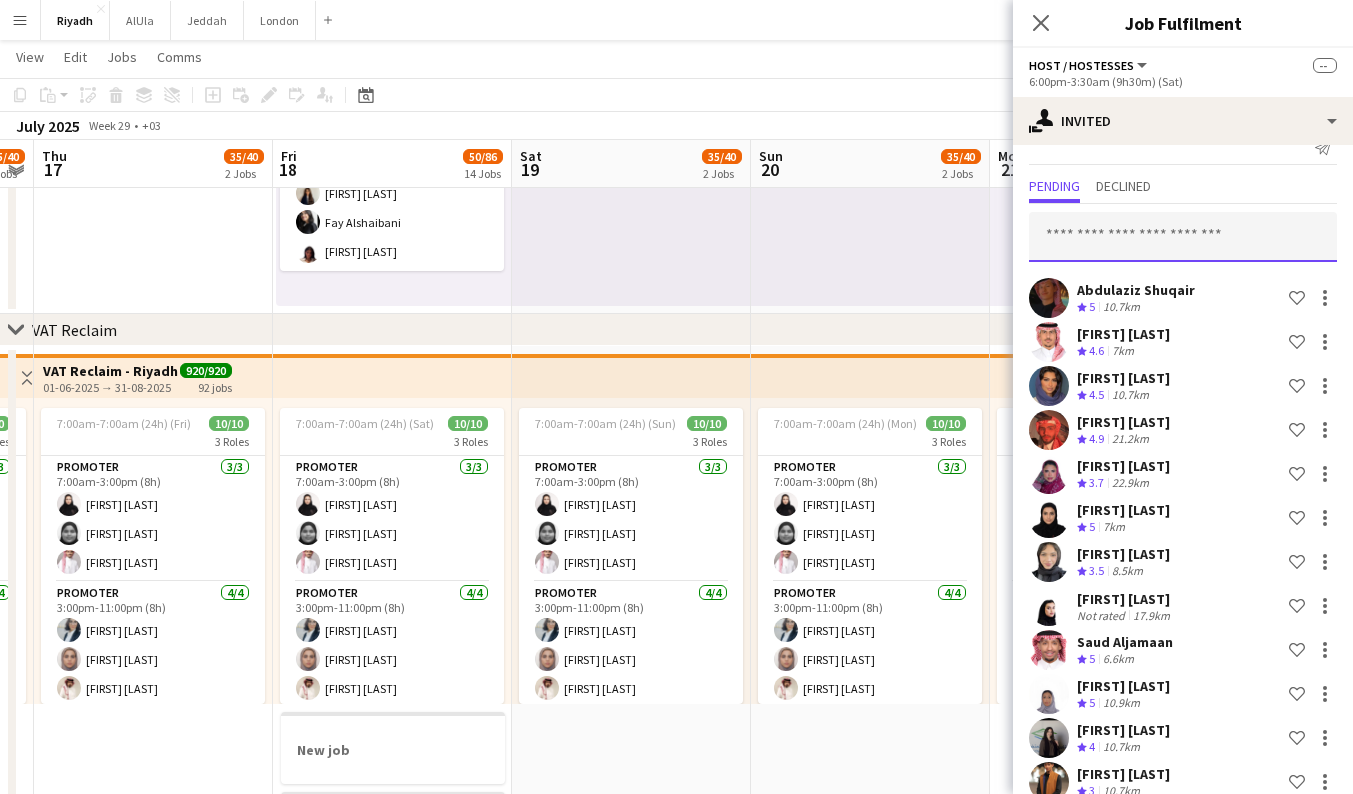 click at bounding box center [1183, 237] 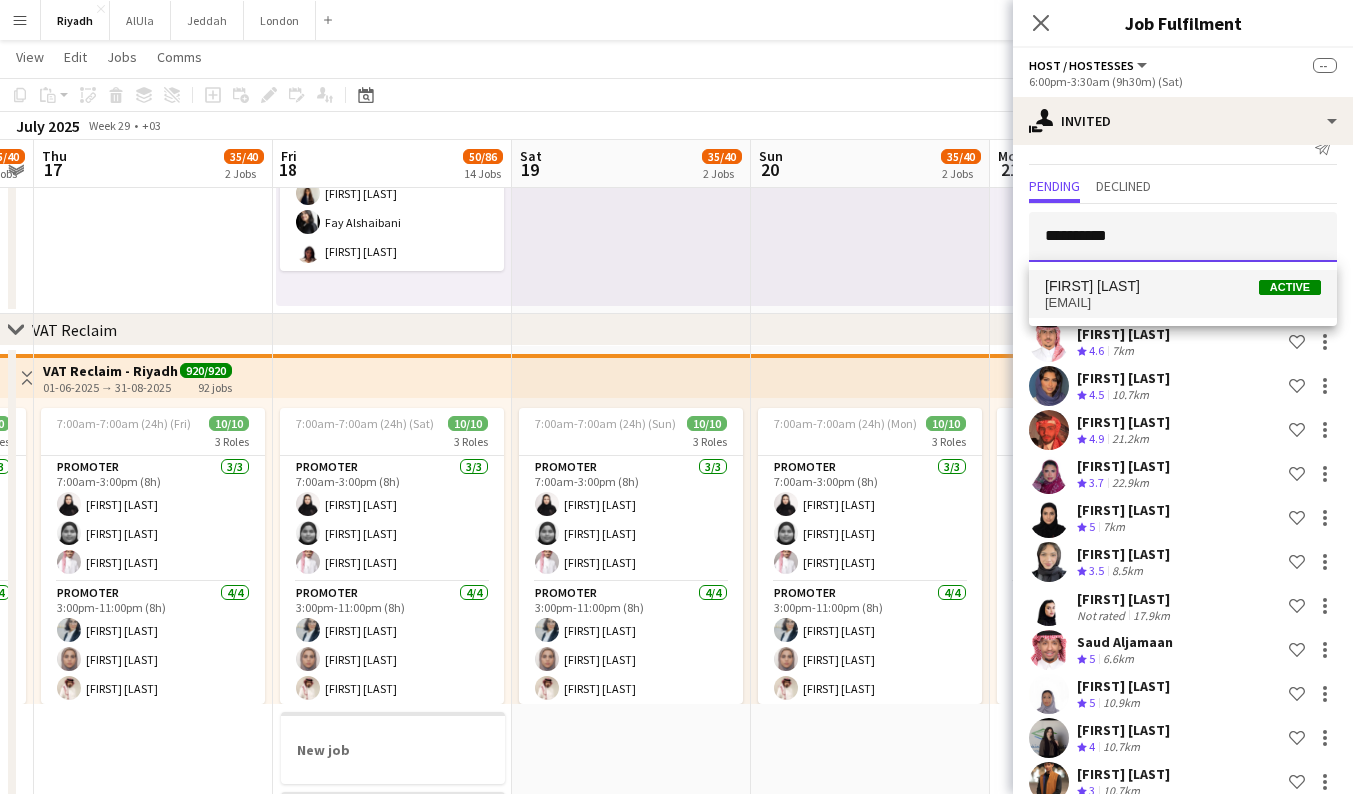 type on "**********" 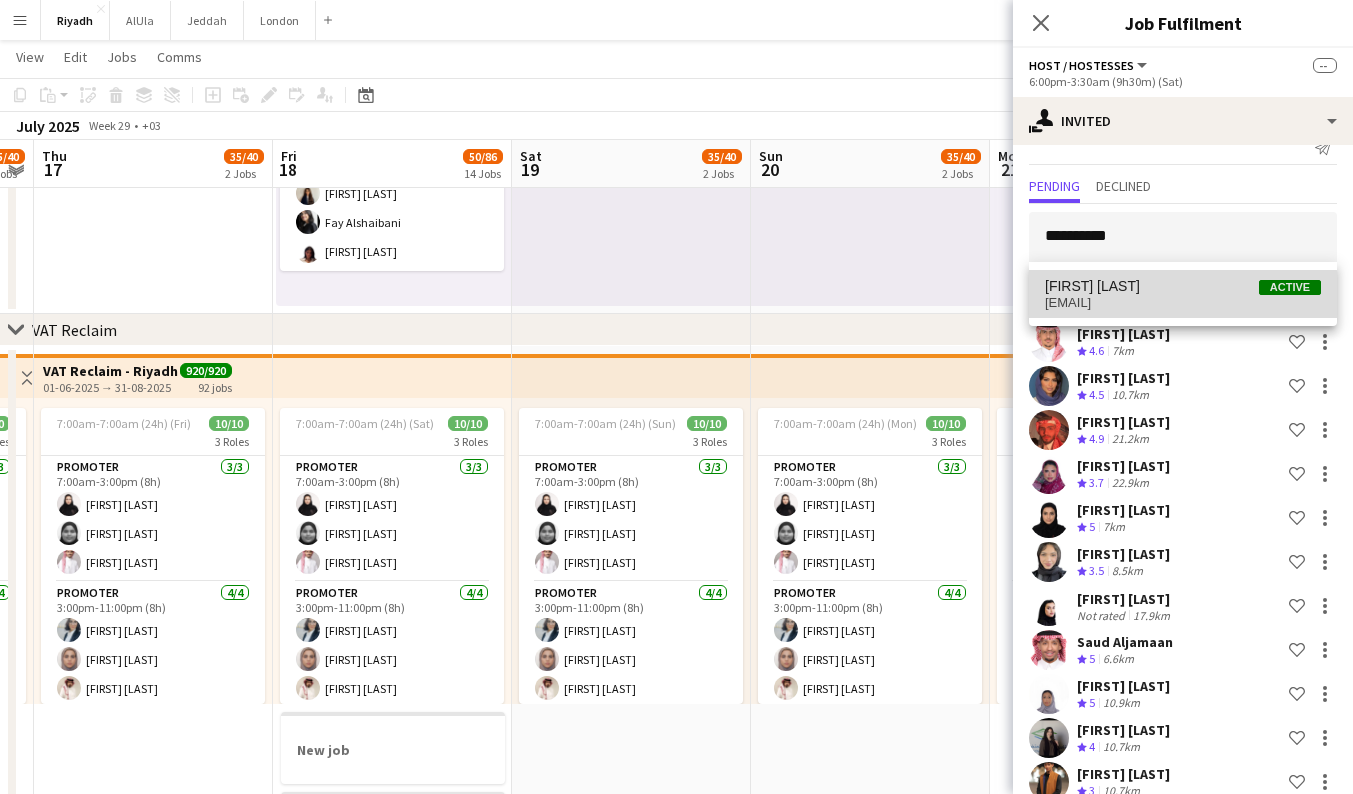 click on "[EMAIL]" at bounding box center (1183, 303) 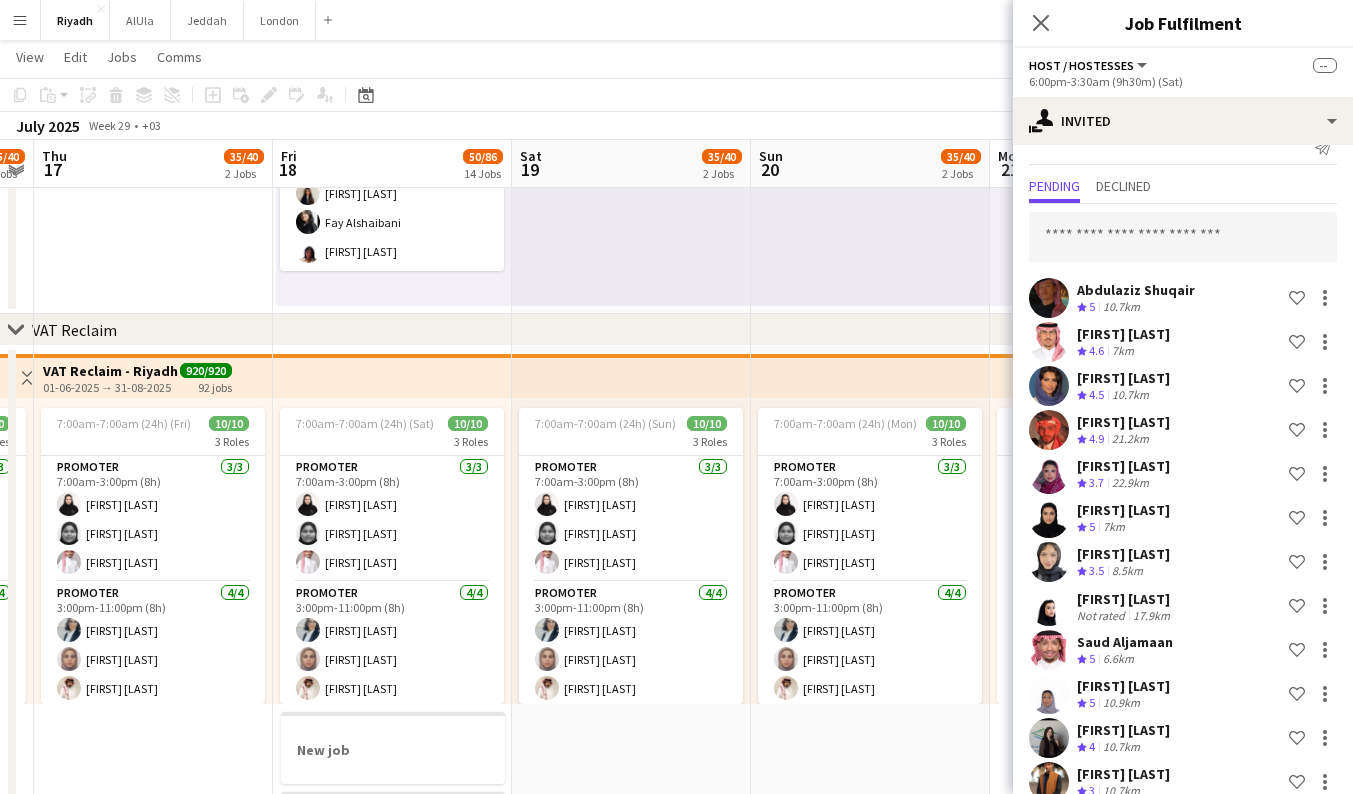 scroll, scrollTop: 527, scrollLeft: 0, axis: vertical 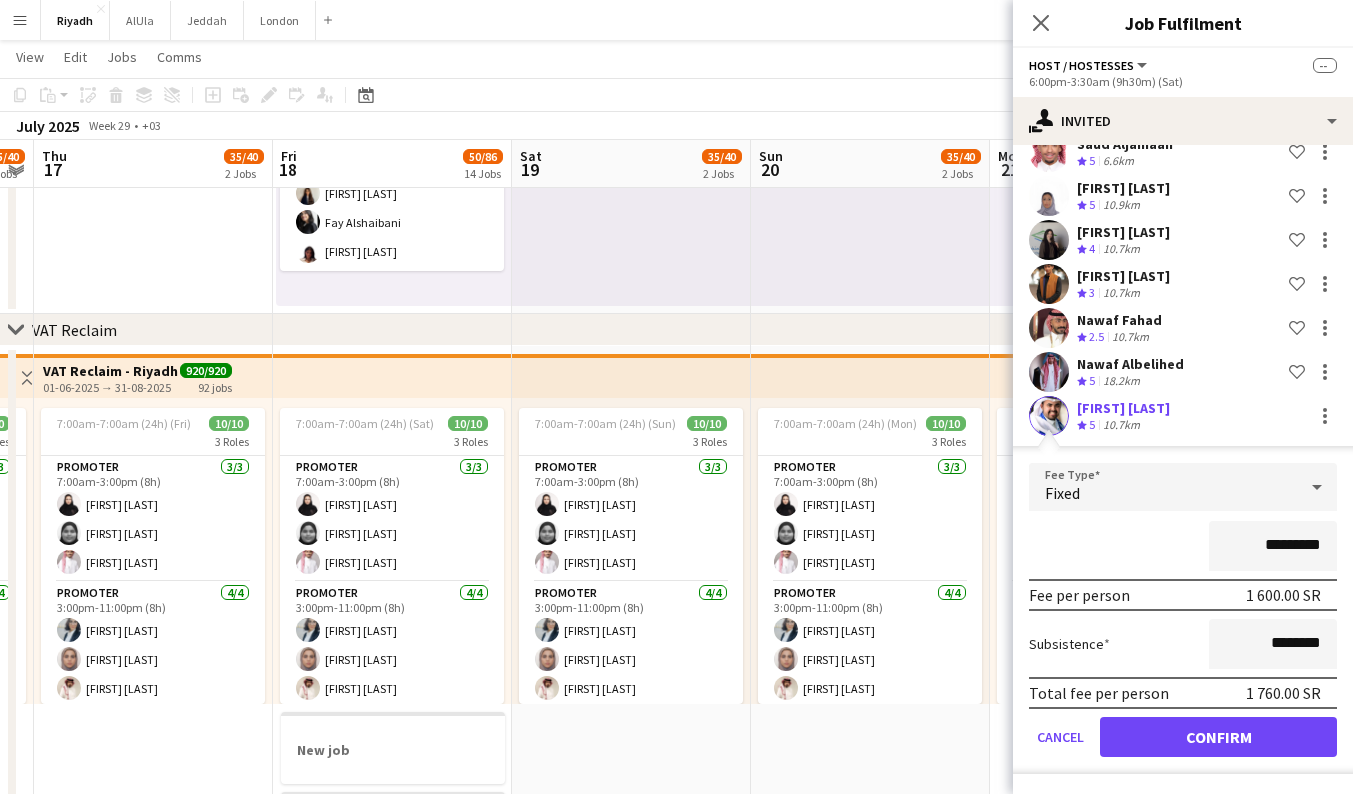 click on "Confirm" 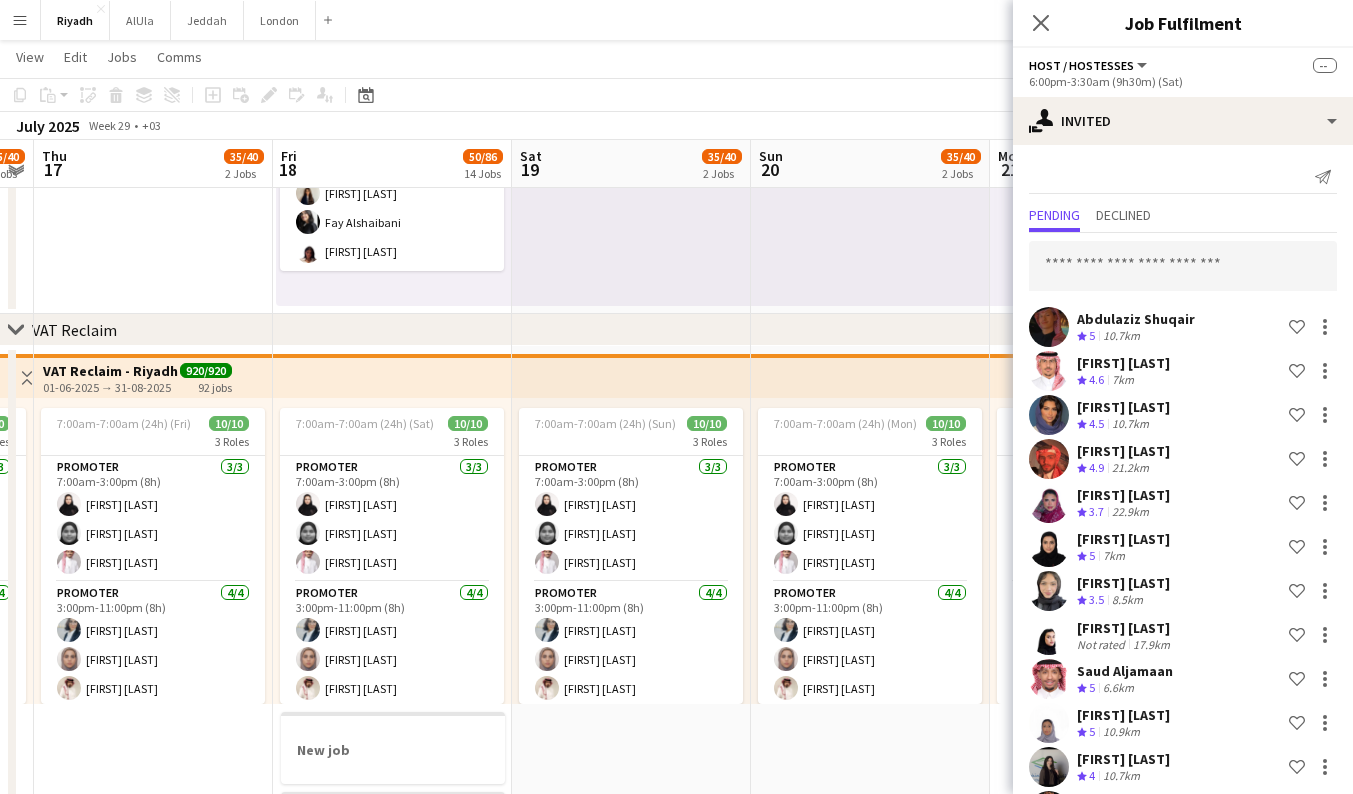 scroll, scrollTop: -2, scrollLeft: 0, axis: vertical 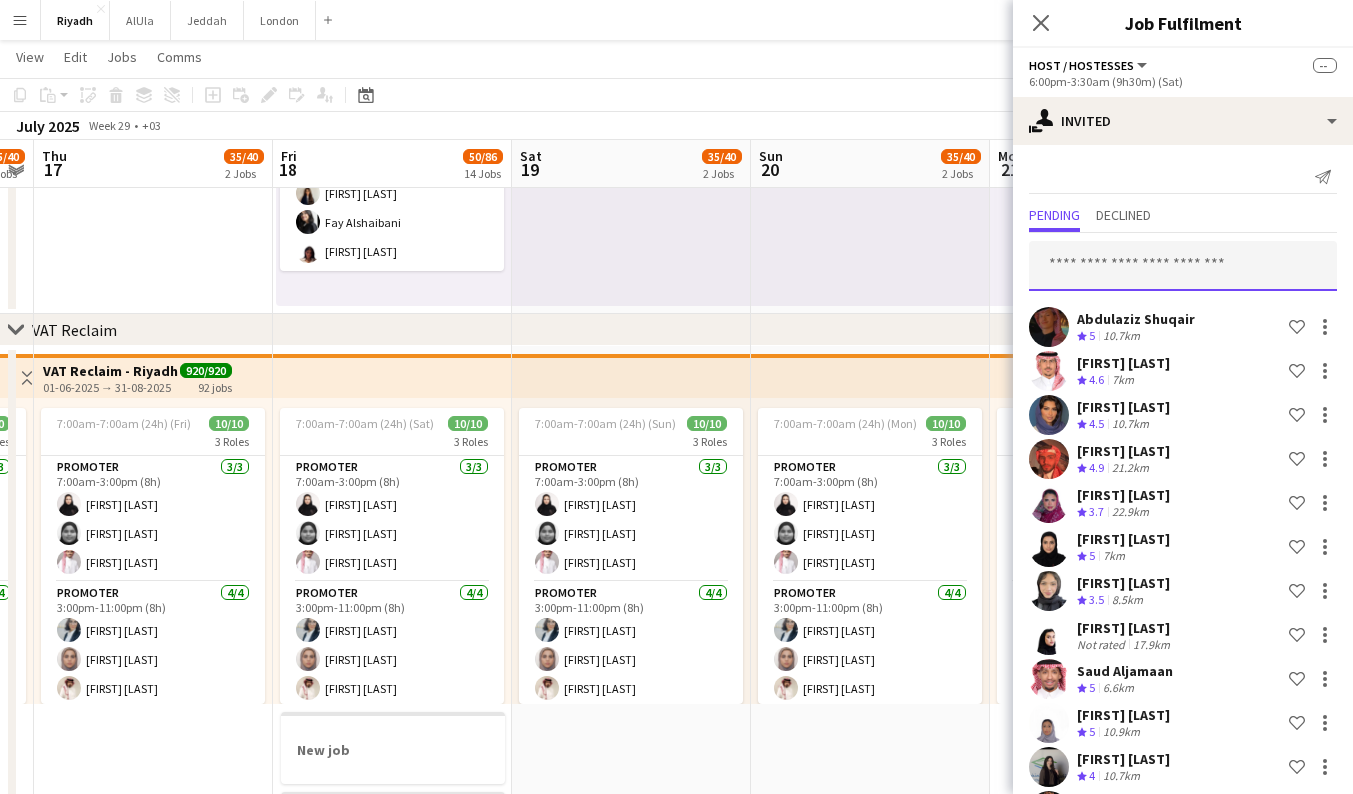 click at bounding box center (1183, 266) 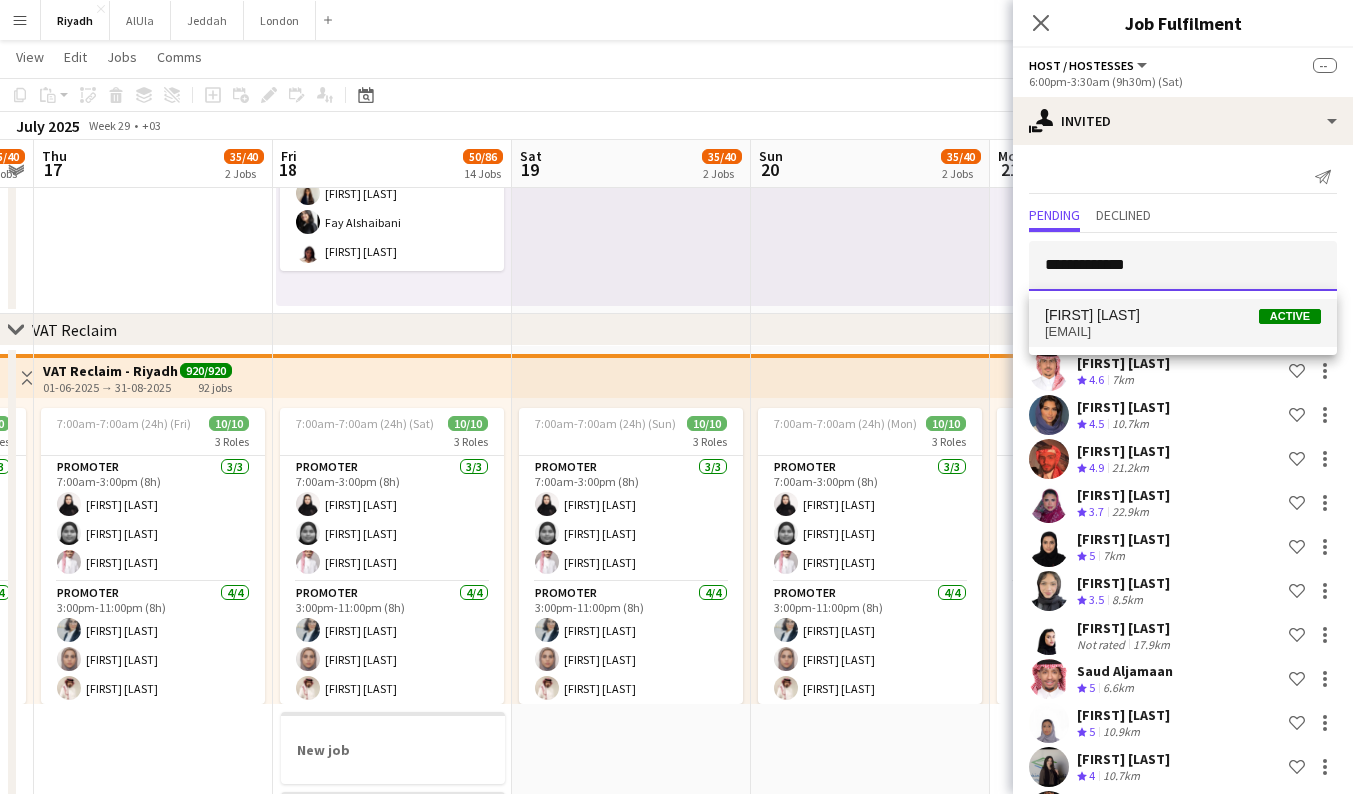 type on "**********" 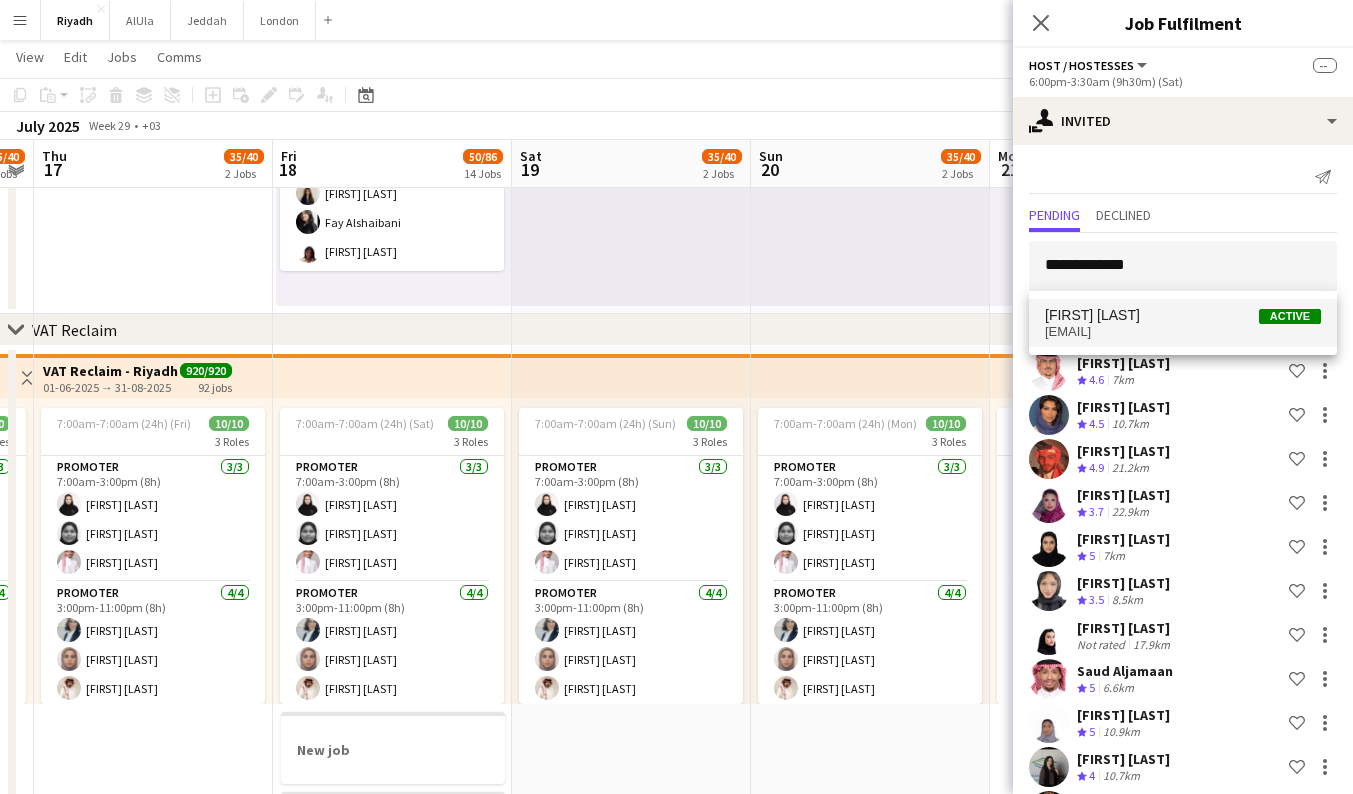 drag, startPoint x: 1158, startPoint y: 299, endPoint x: 1164, endPoint y: 318, distance: 19.924858 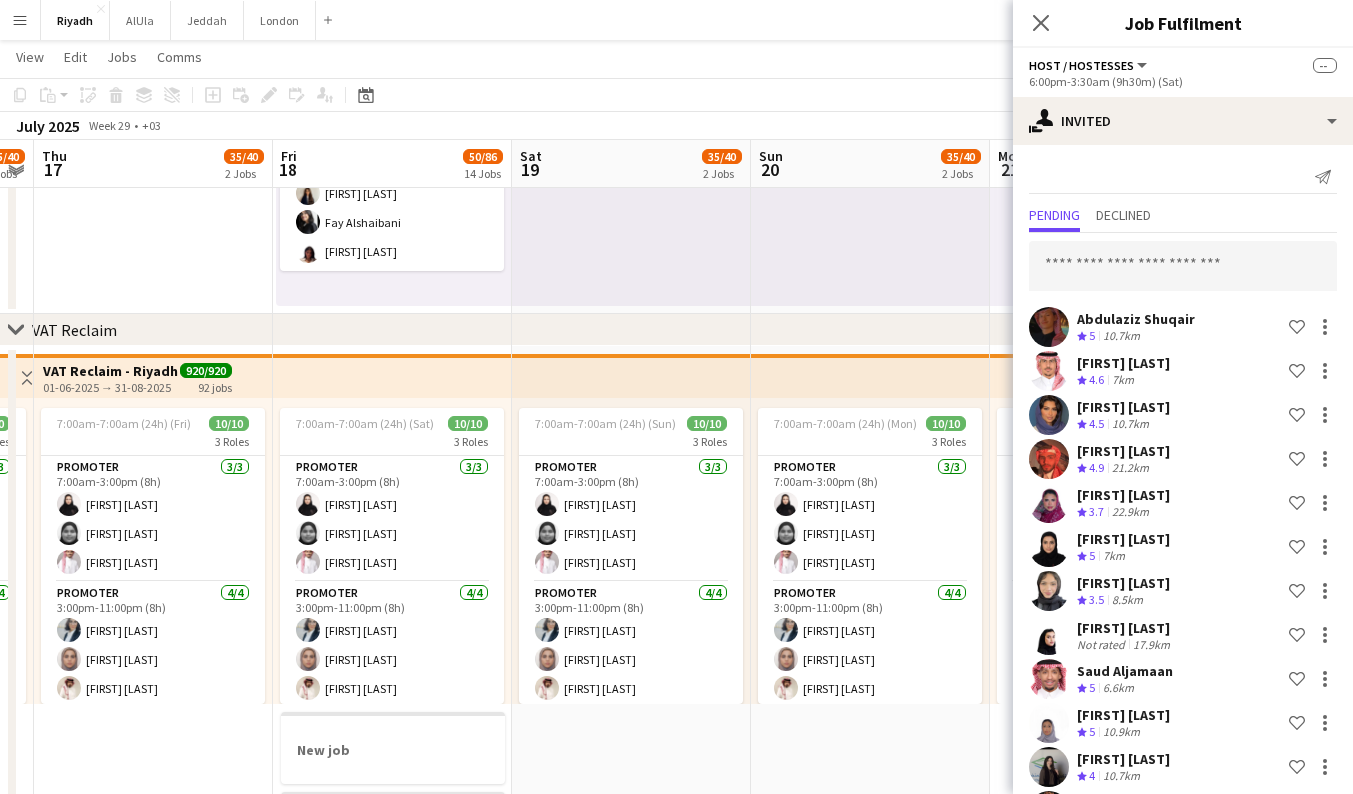 scroll, scrollTop: 571, scrollLeft: 0, axis: vertical 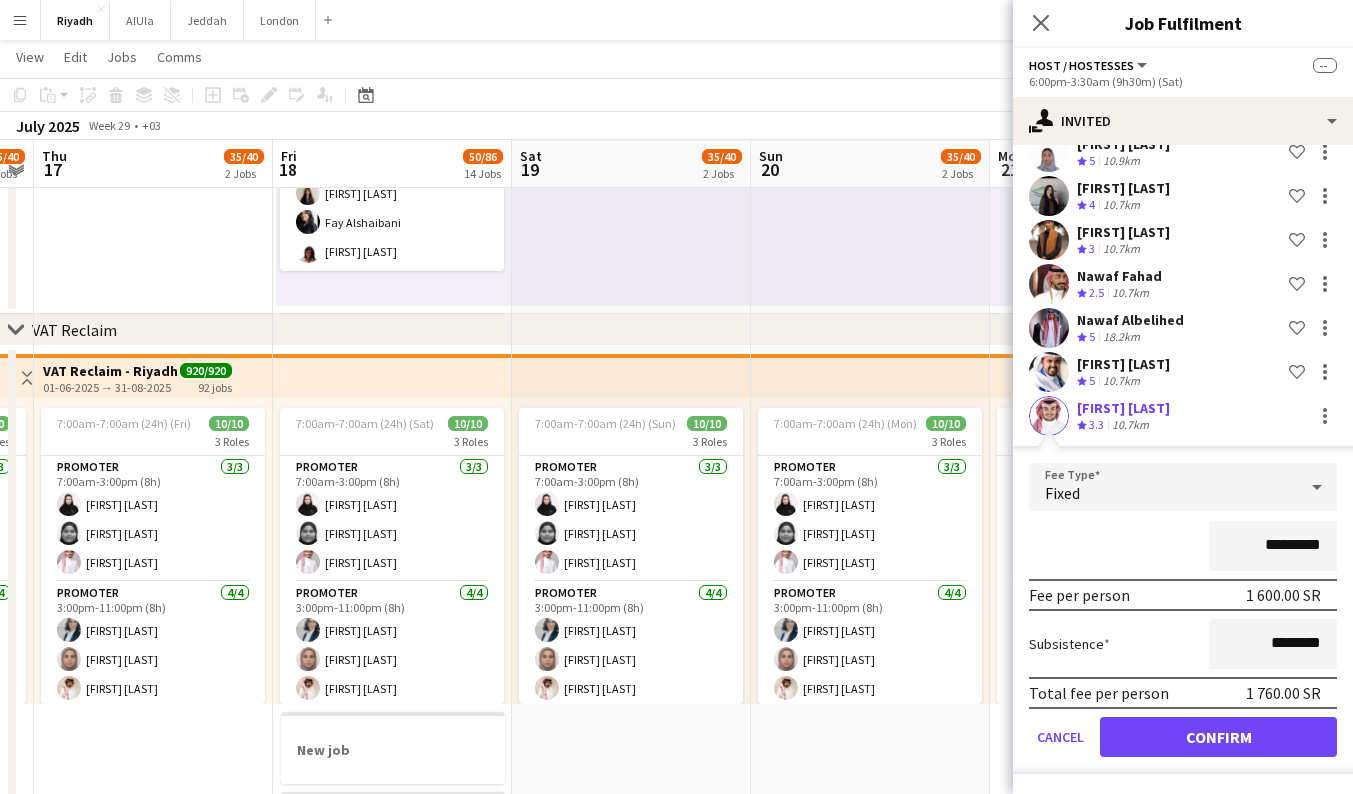 click on "Confirm" 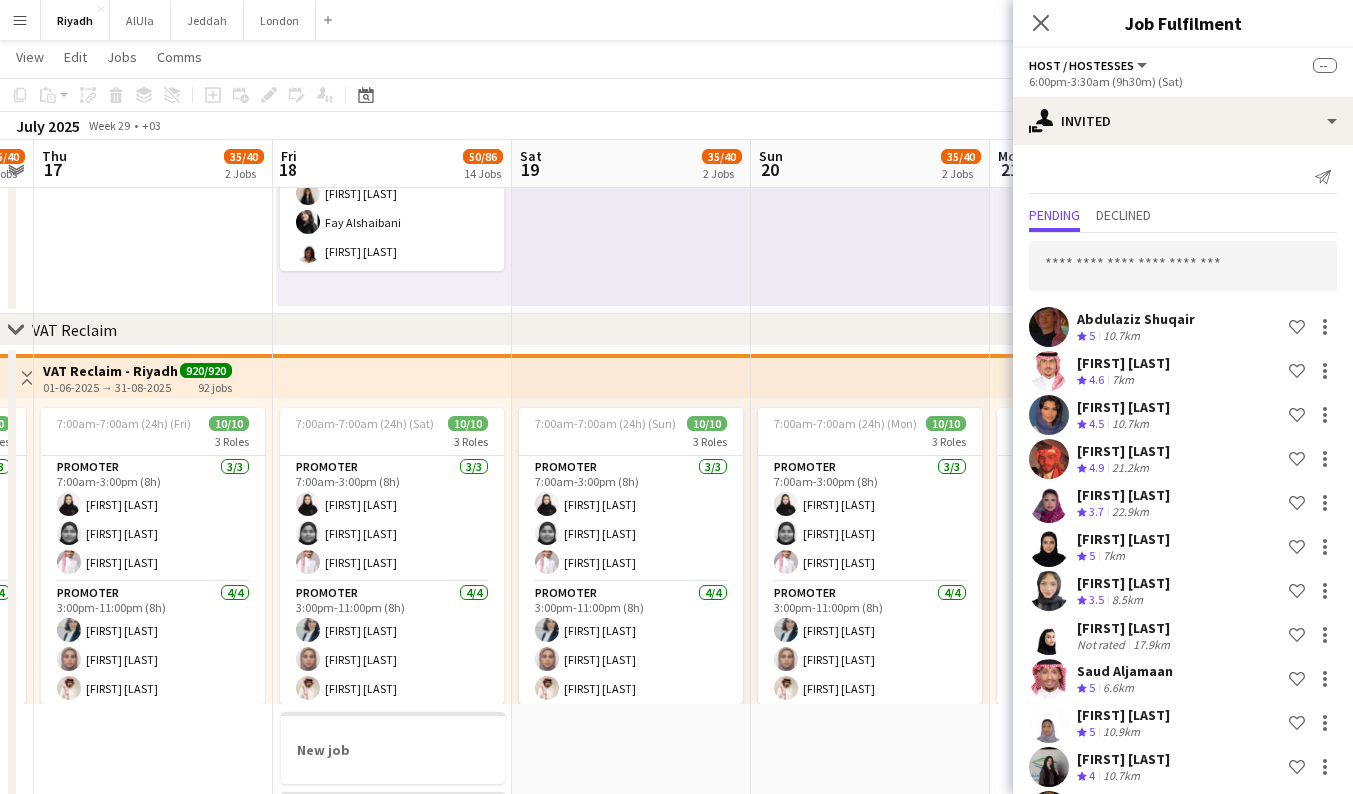 scroll, scrollTop: 0, scrollLeft: 0, axis: both 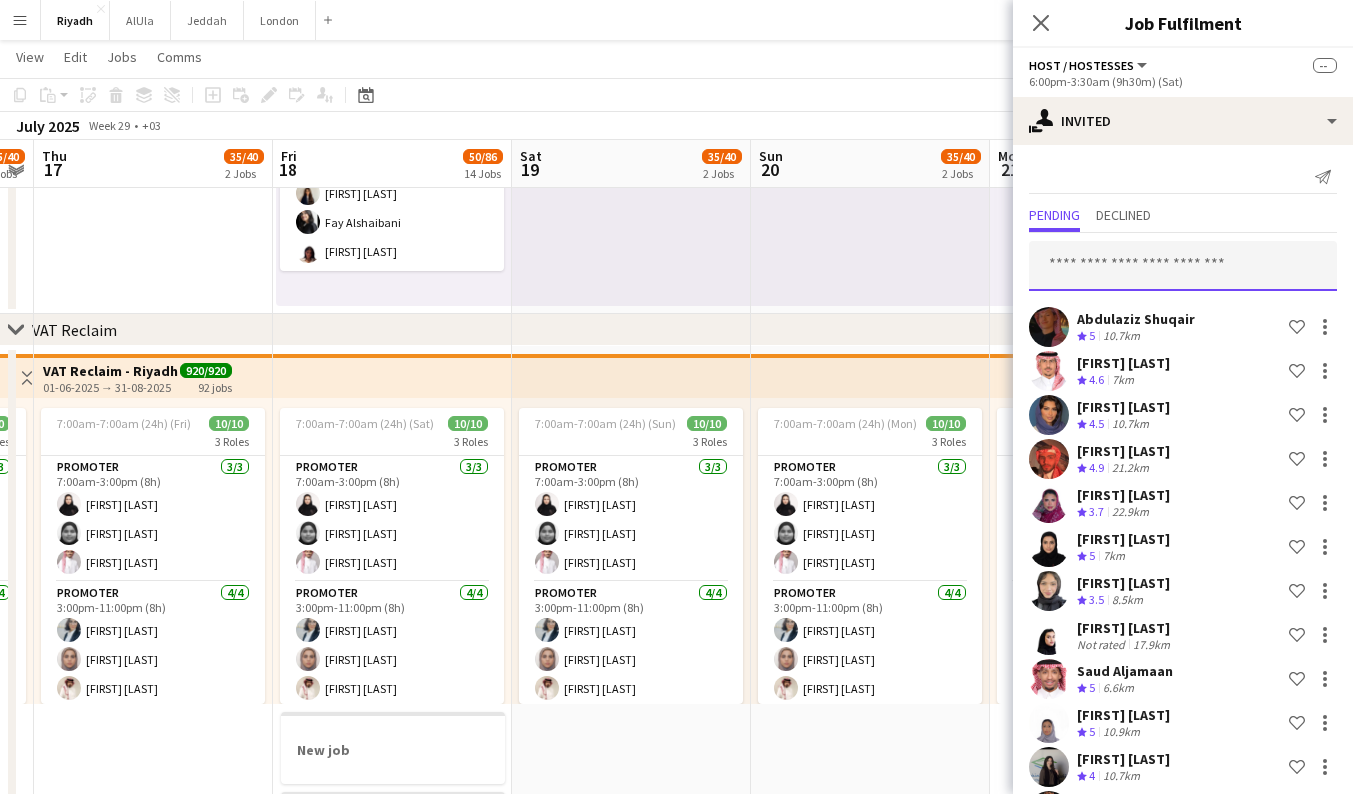click at bounding box center [1183, 266] 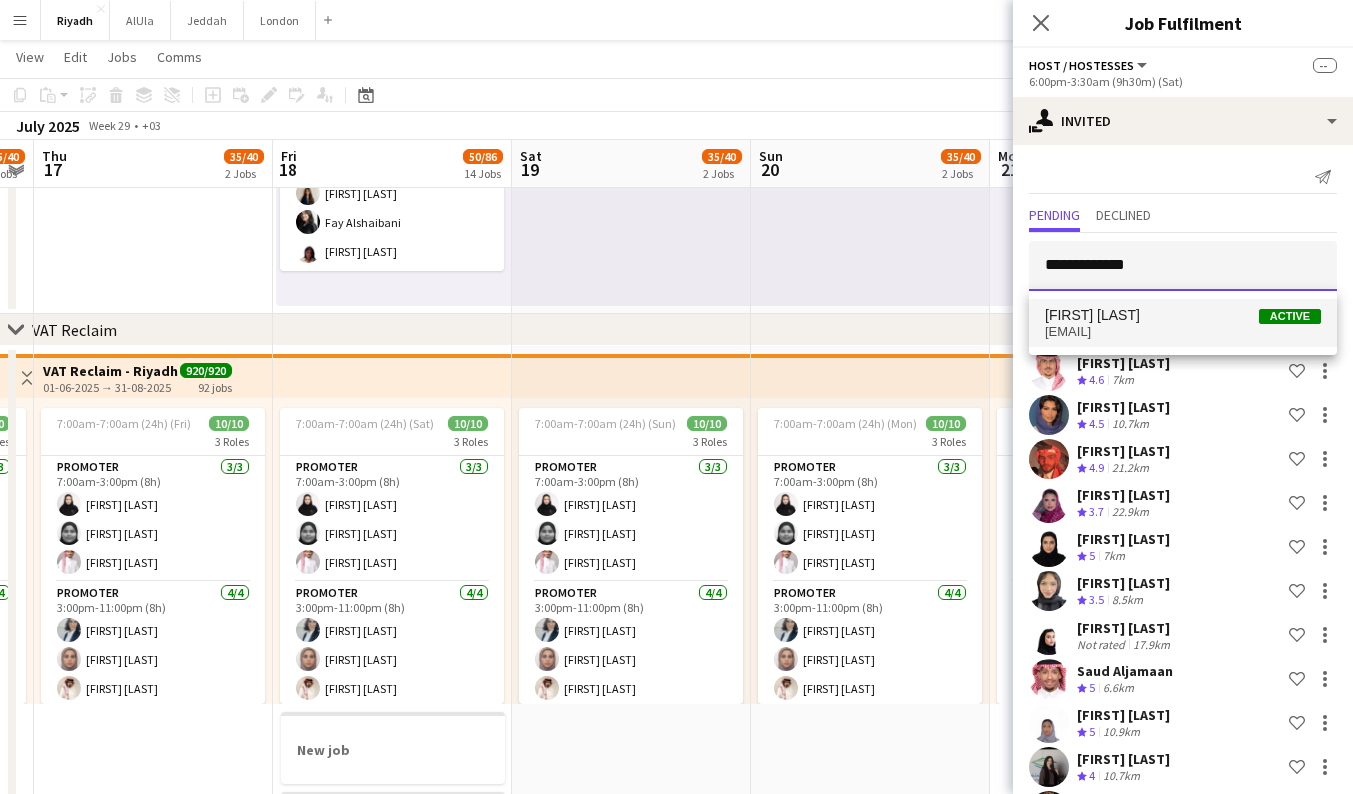 type on "**********" 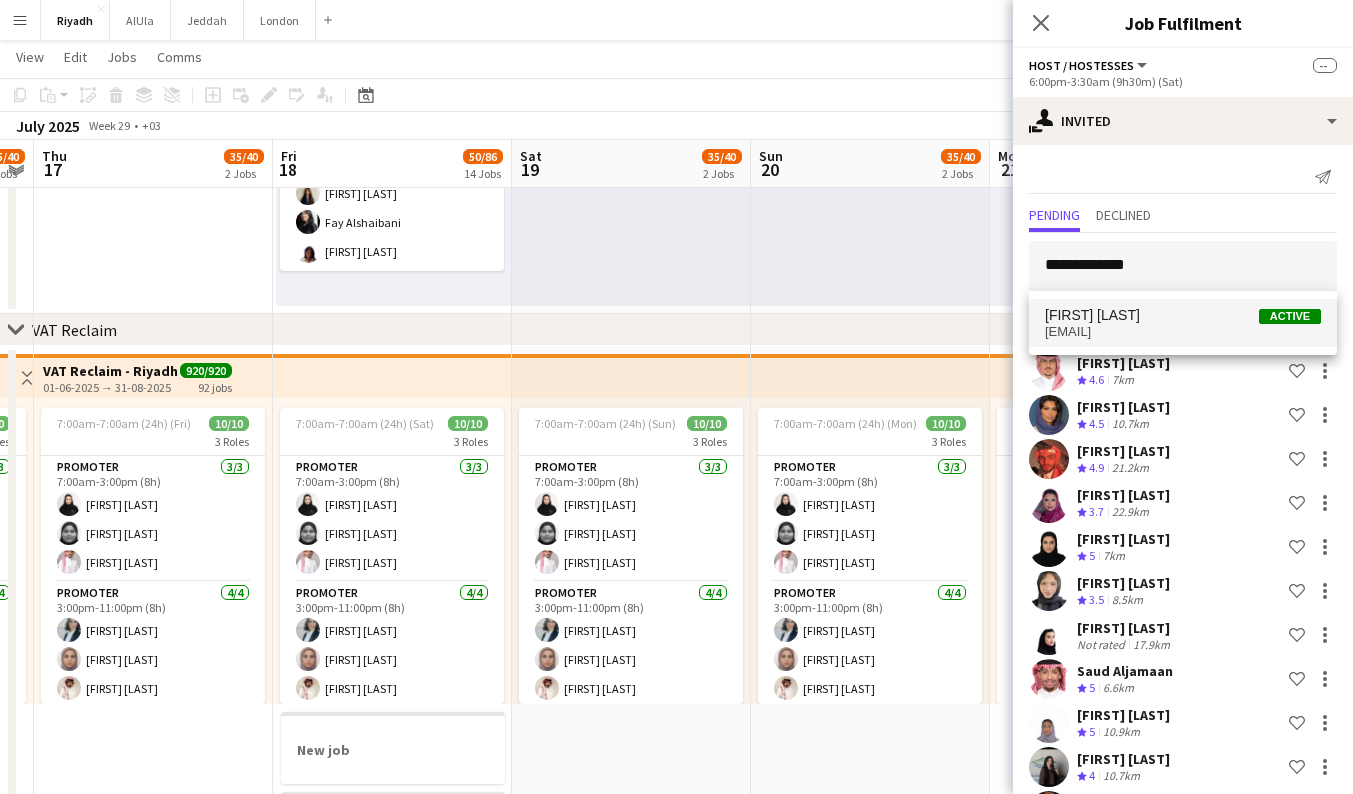 click on "[EMAIL]" at bounding box center [1183, 332] 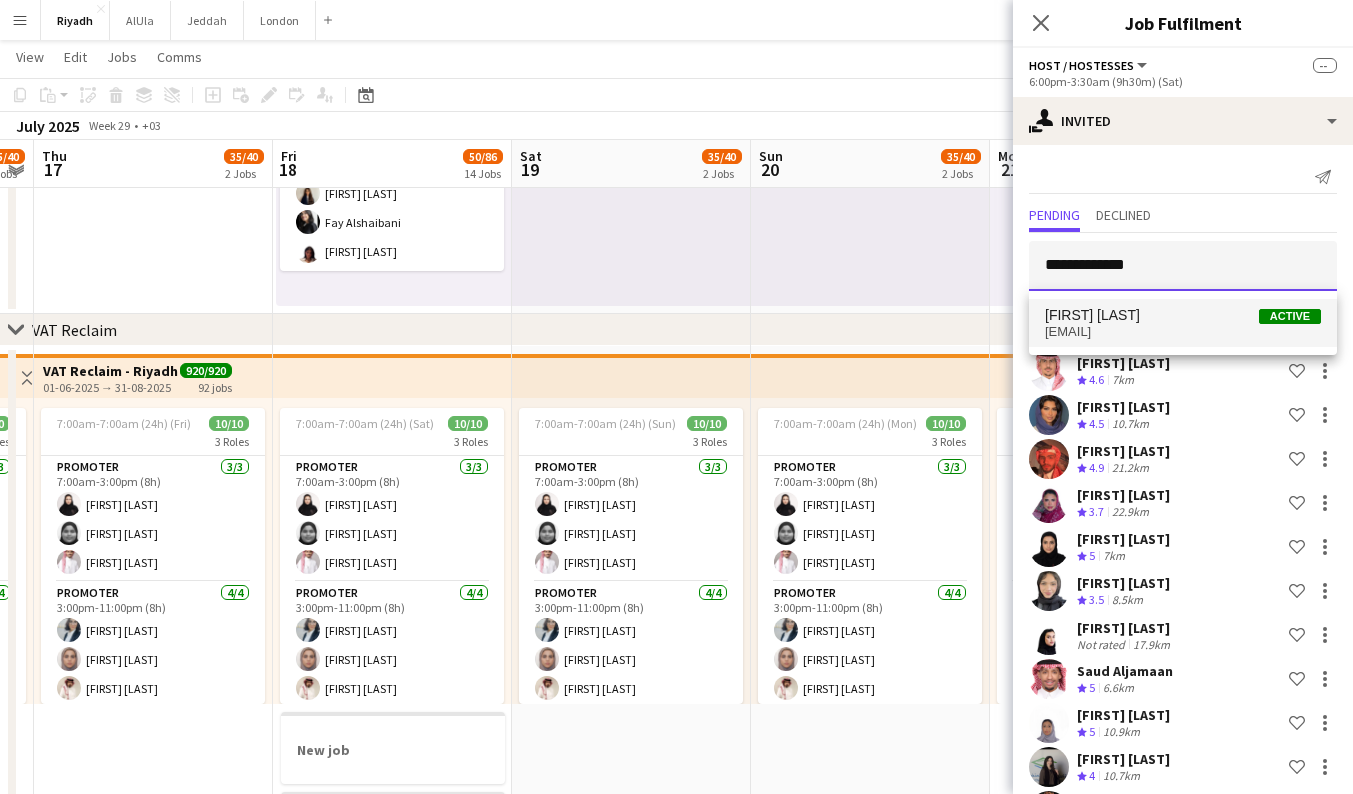 type 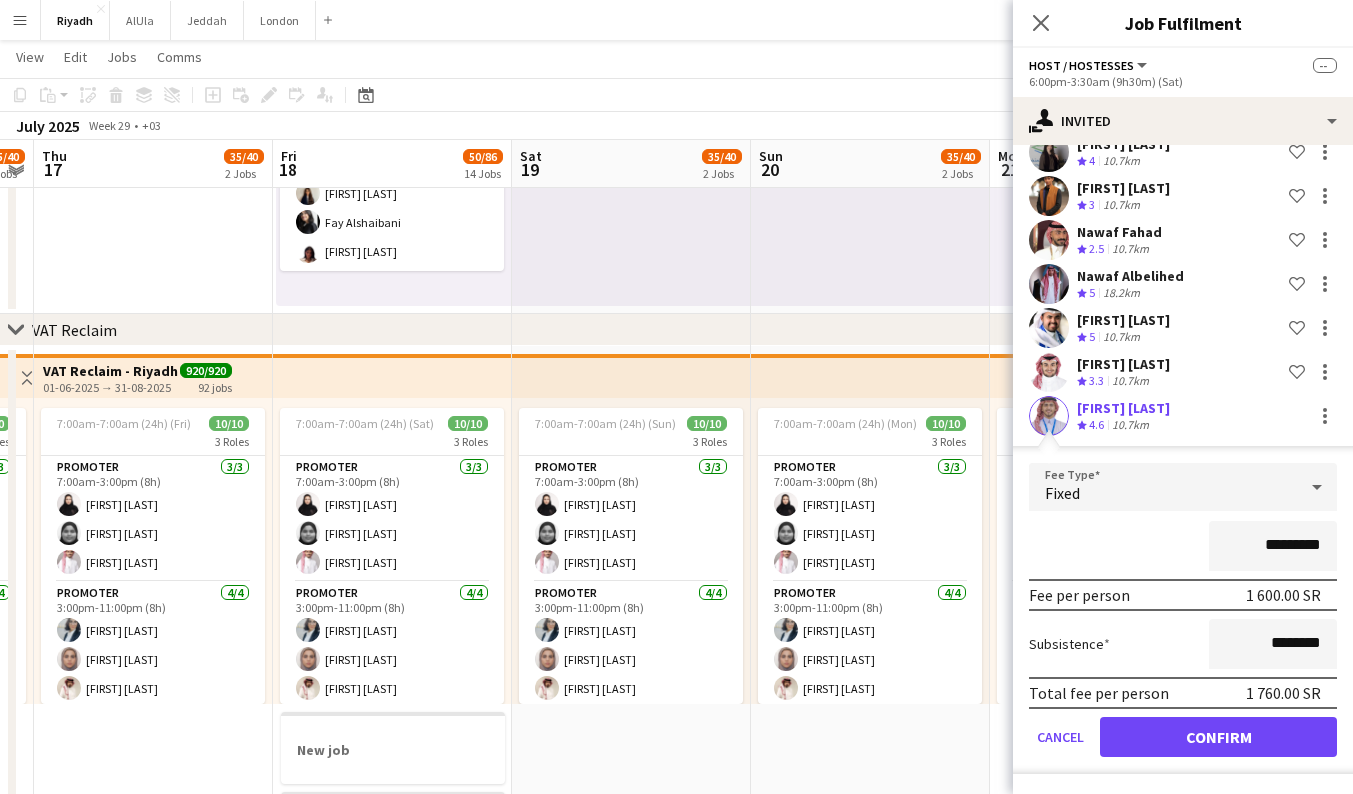 click on "Confirm" 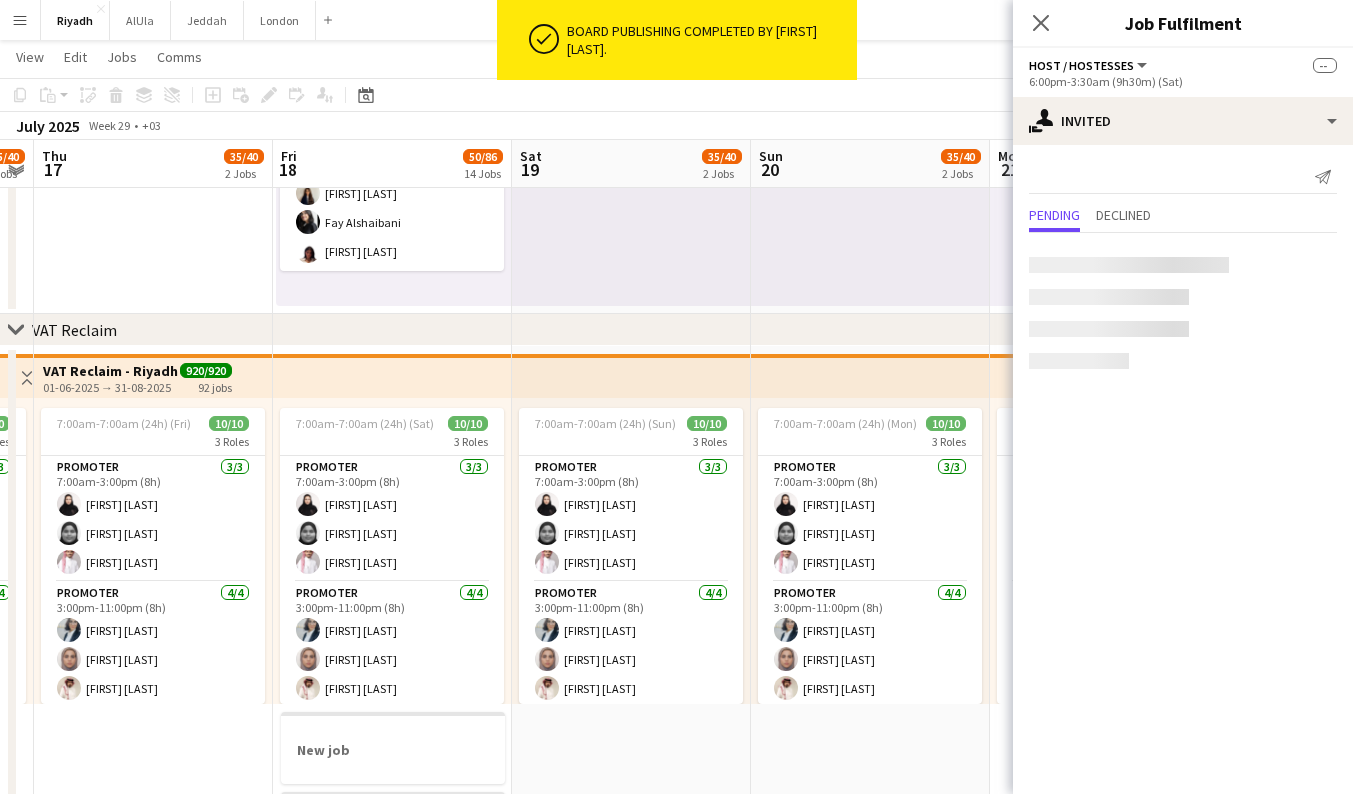 scroll, scrollTop: 0, scrollLeft: 0, axis: both 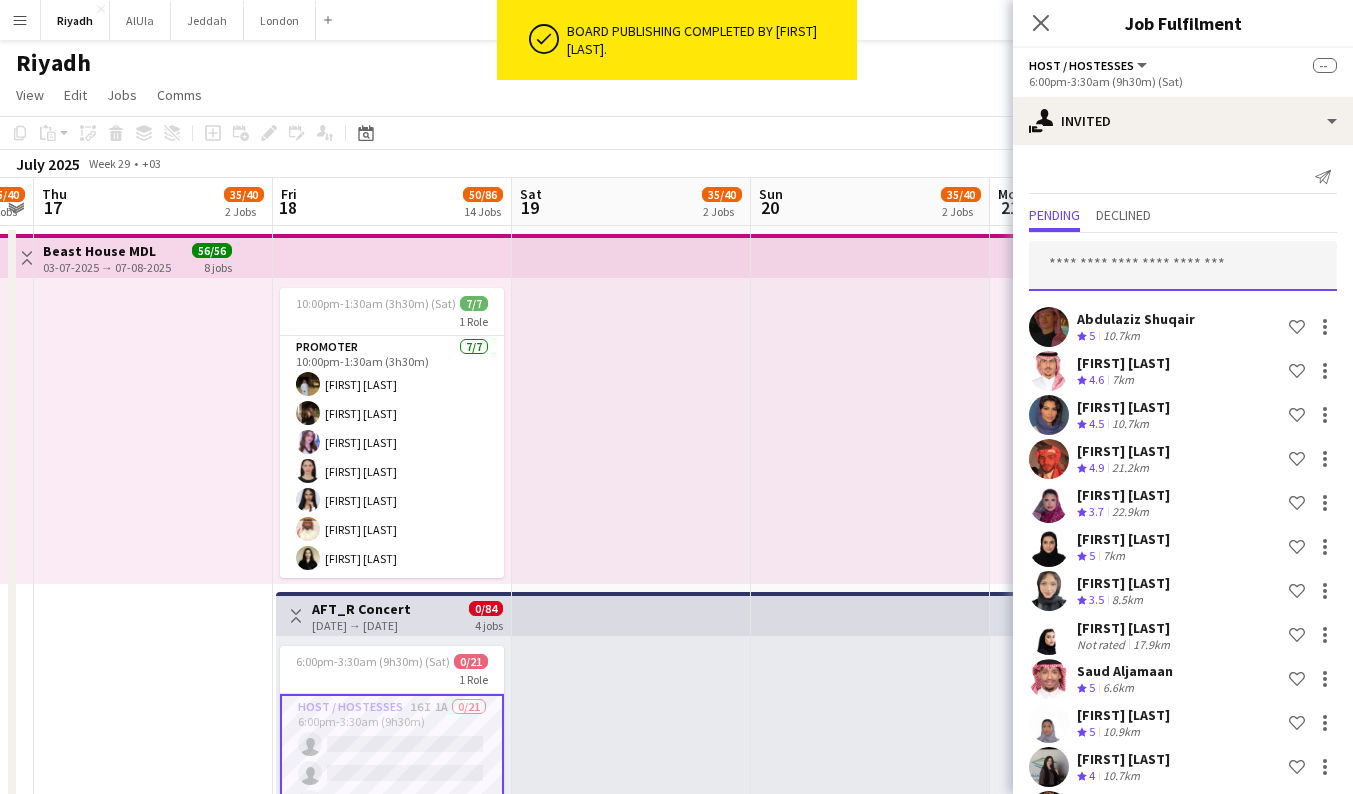 click at bounding box center [1183, 266] 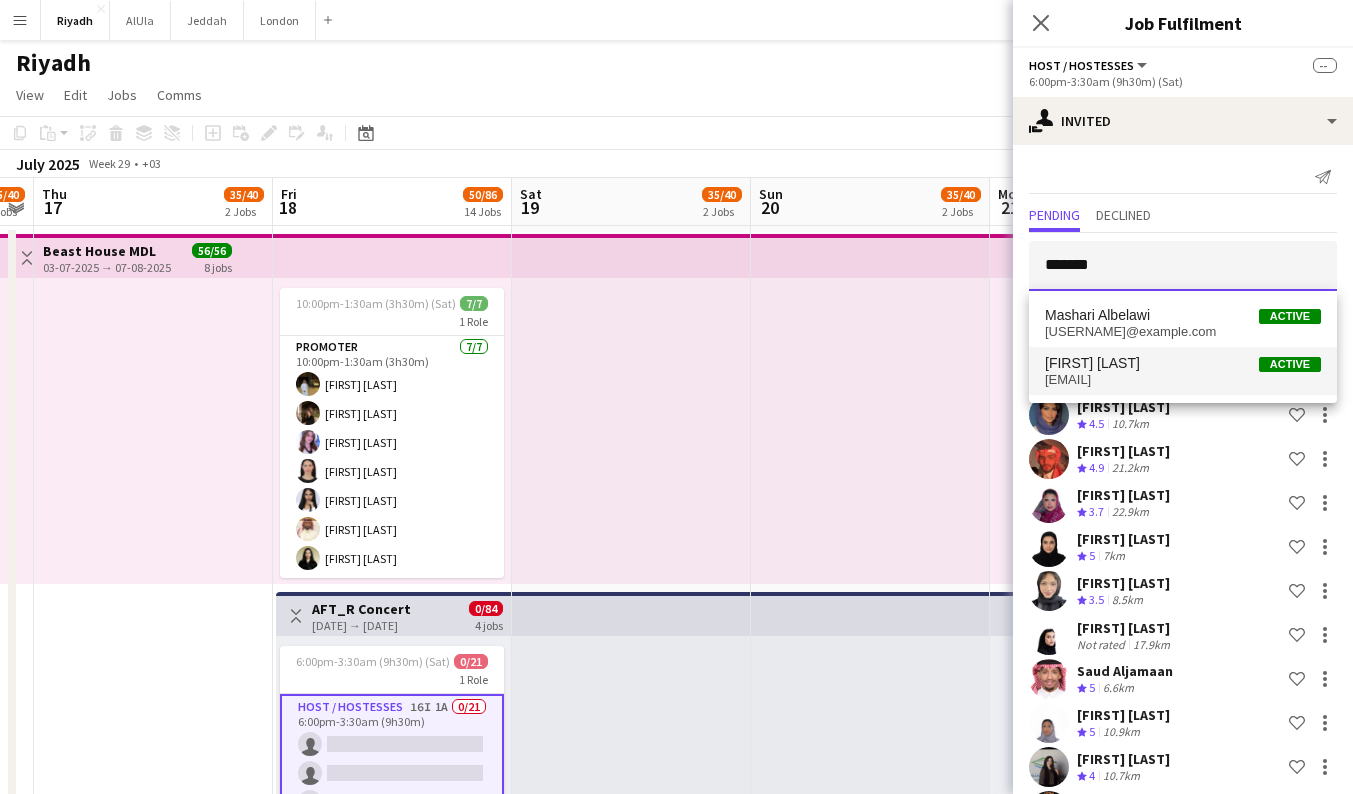 type on "*******" 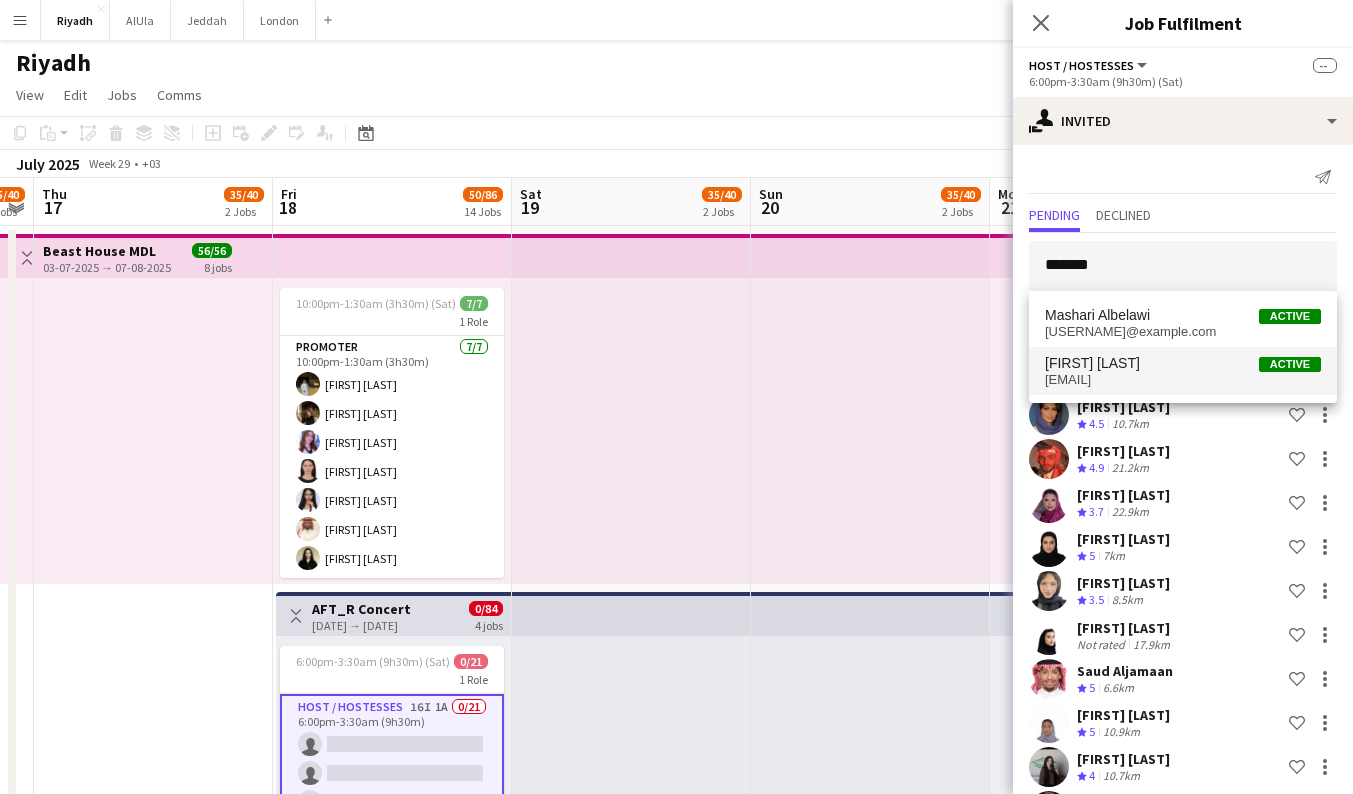click on "[EMAIL]" at bounding box center [1183, 380] 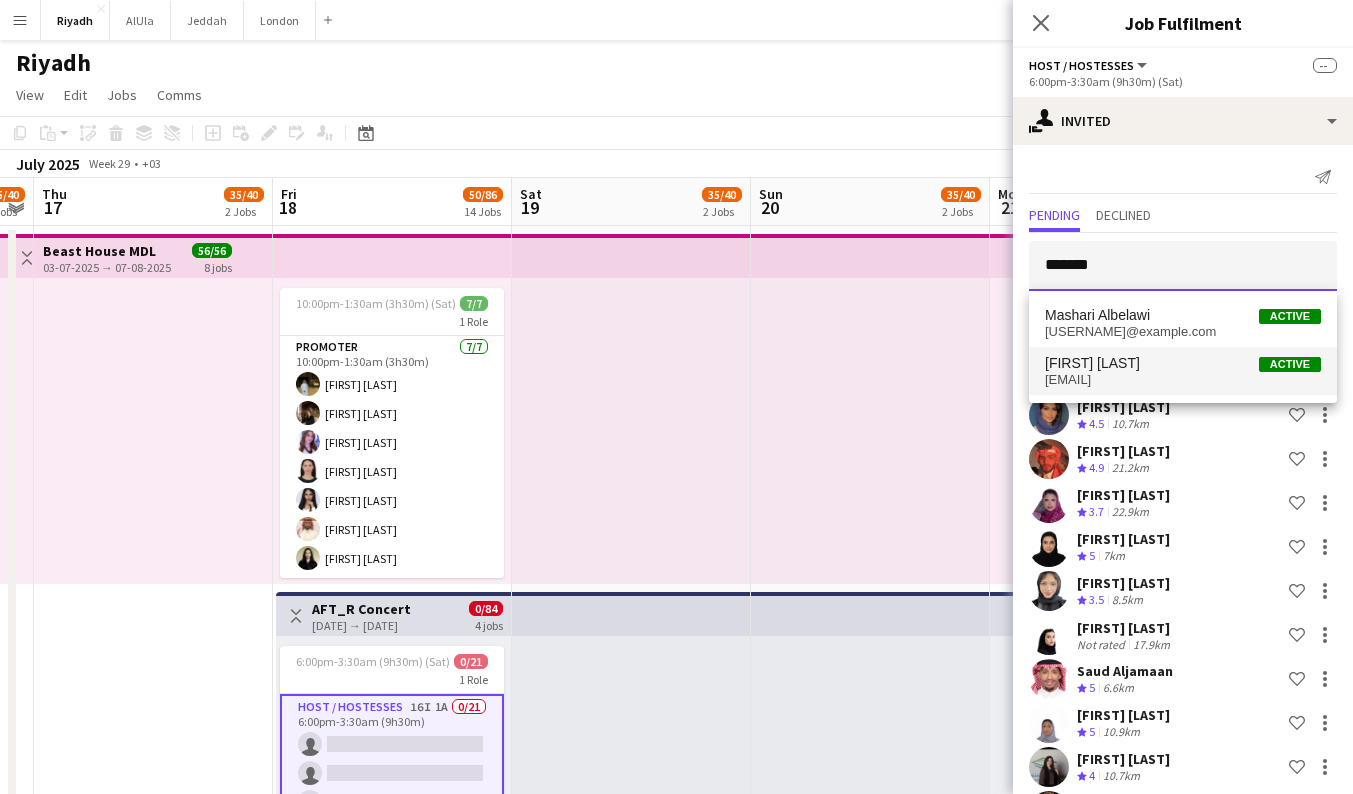 type 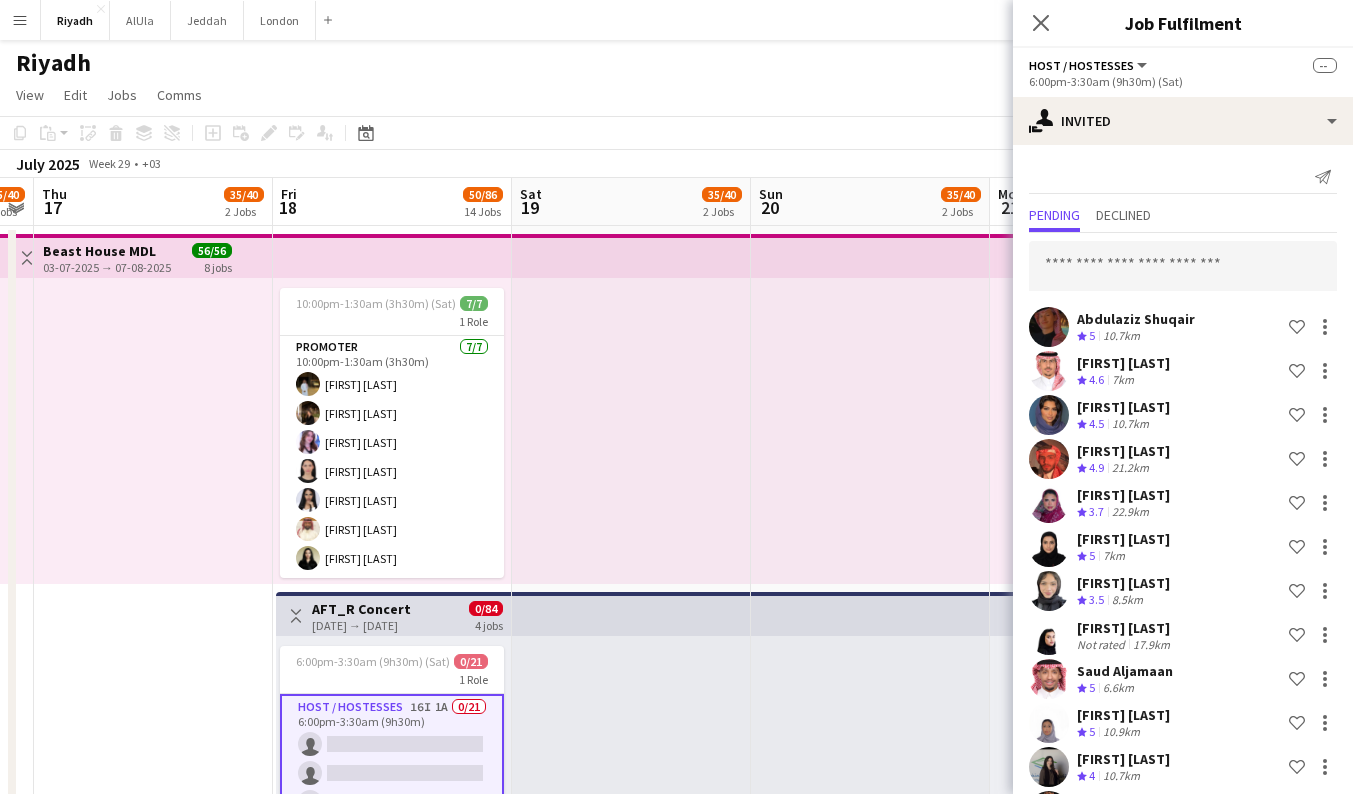 scroll, scrollTop: 659, scrollLeft: 0, axis: vertical 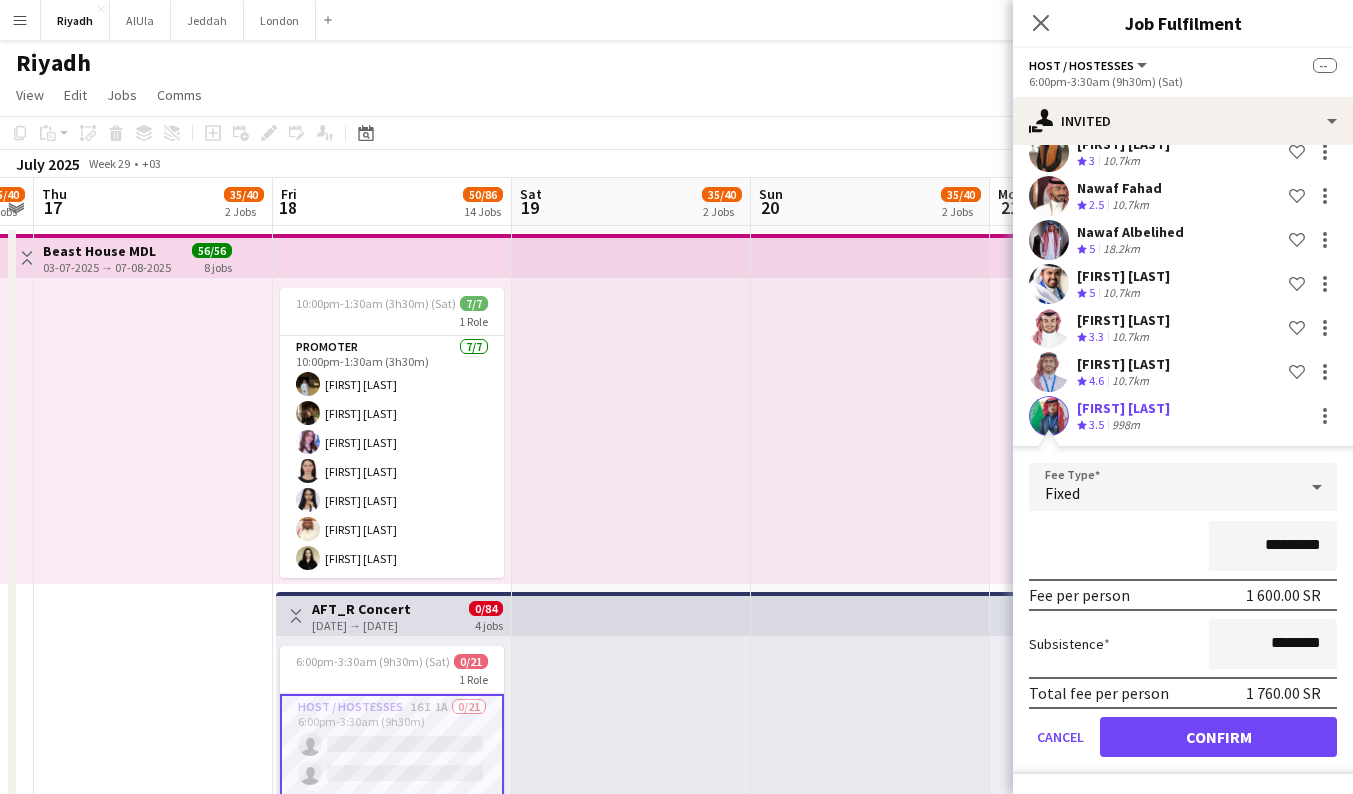 click on "Confirm" 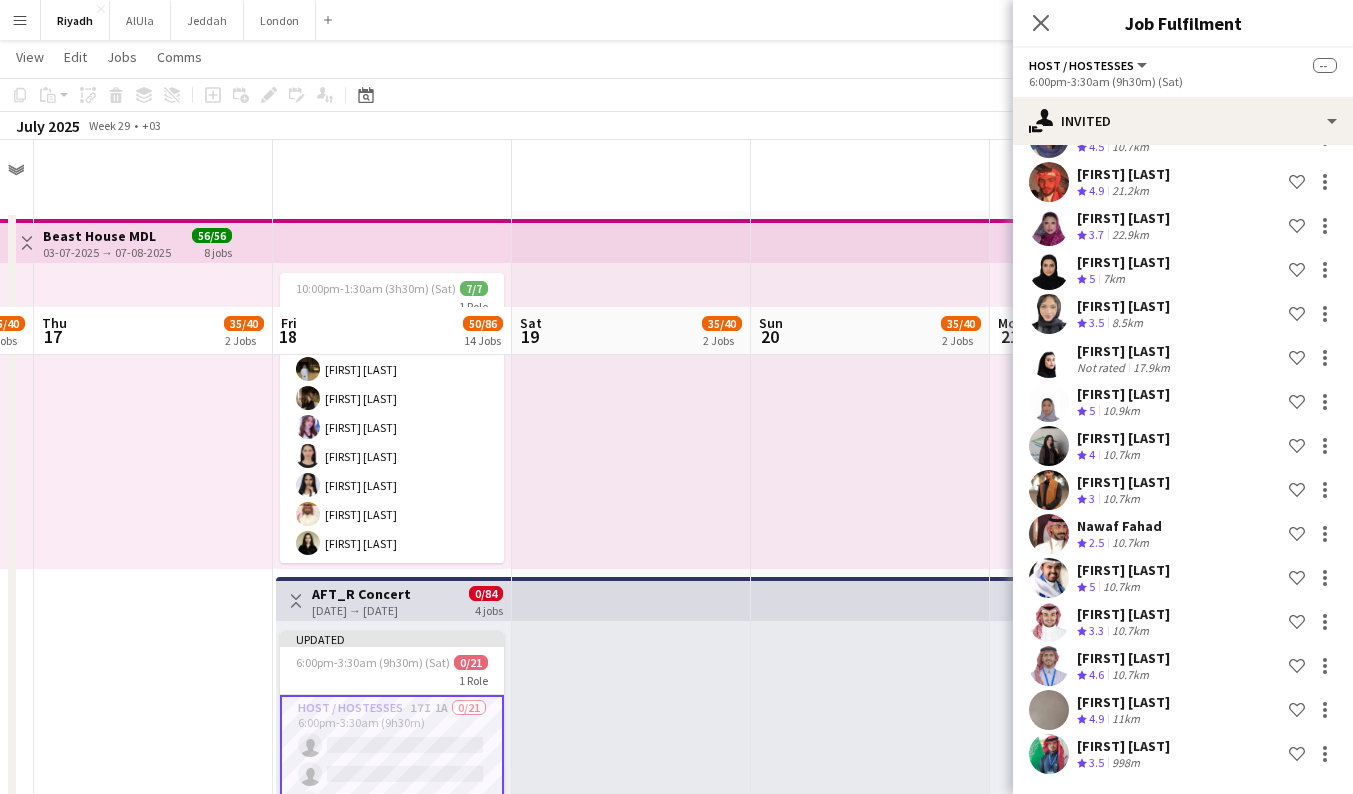 scroll, scrollTop: 211, scrollLeft: 0, axis: vertical 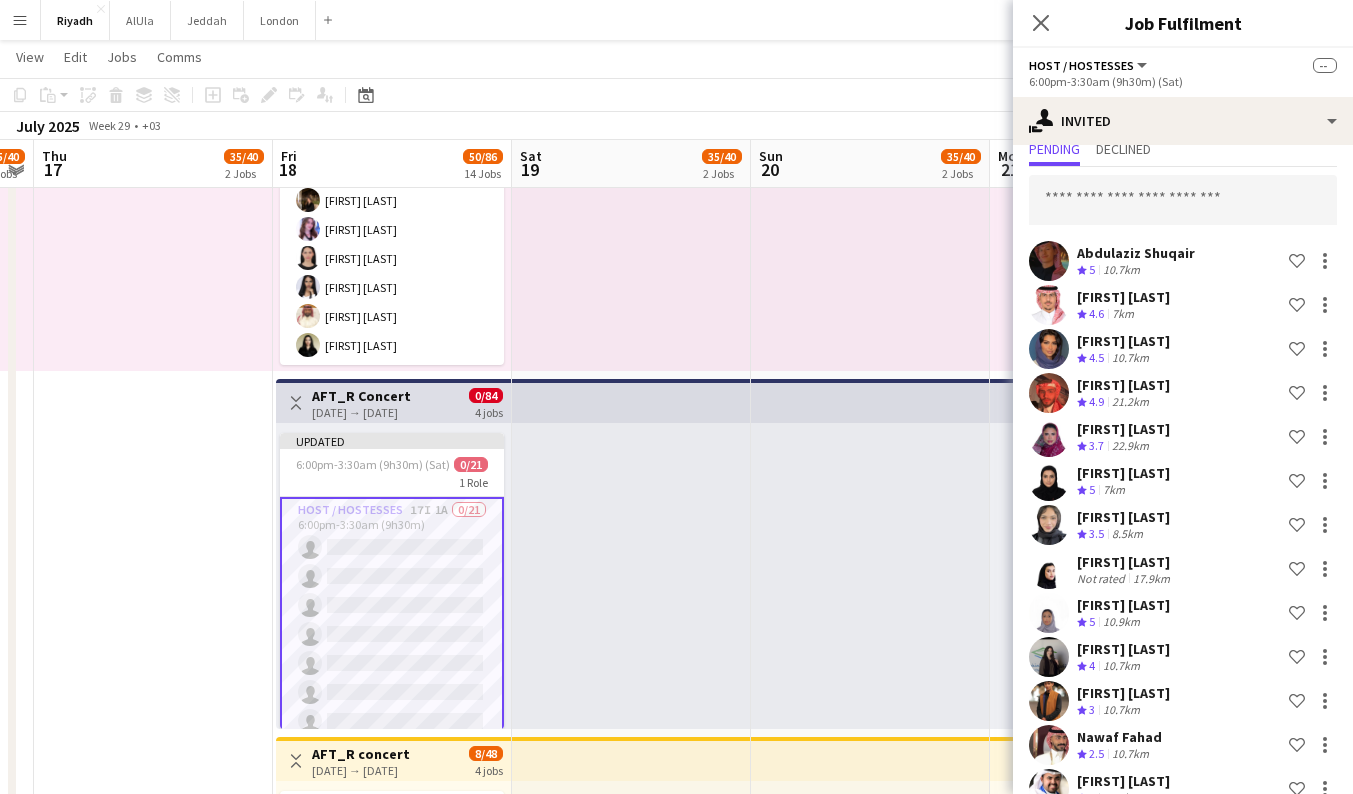 click at bounding box center [631, 576] 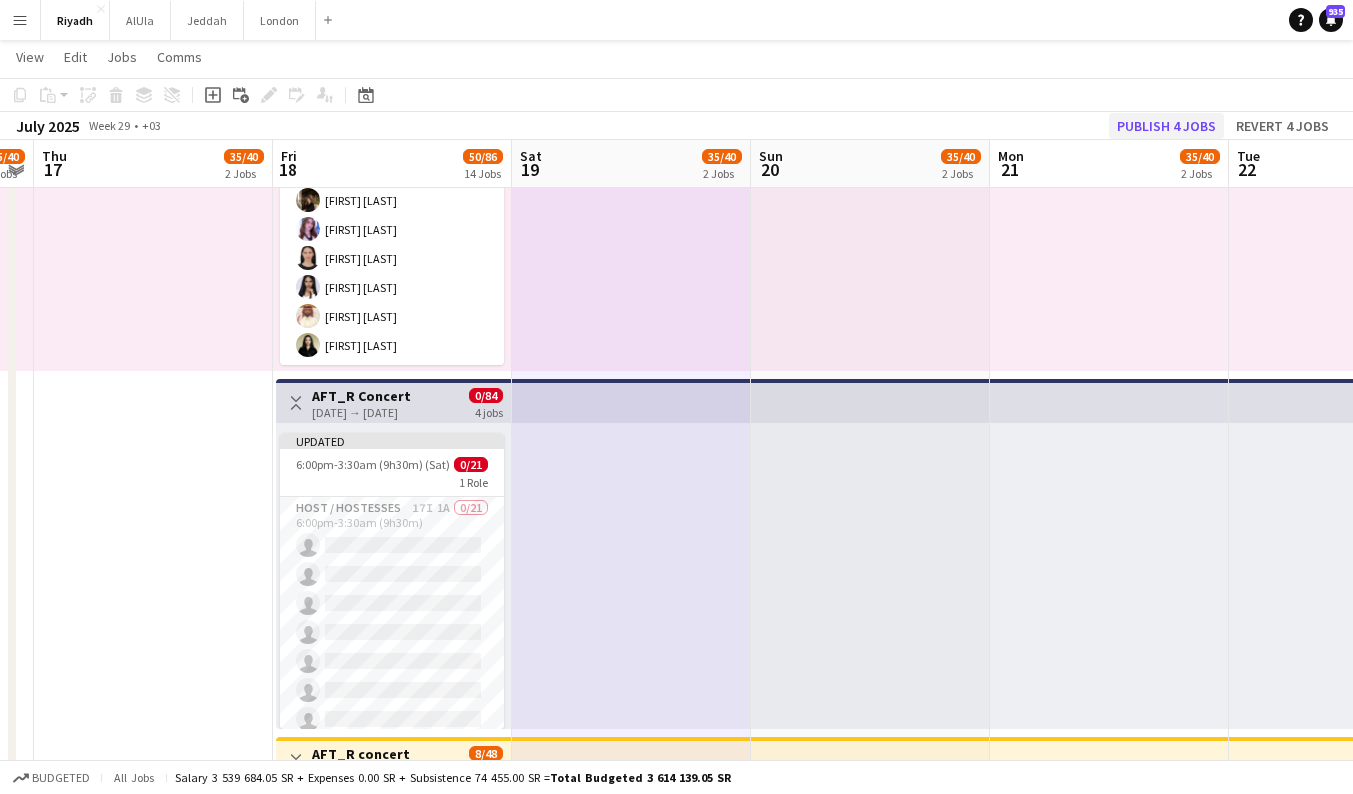 click on "Publish 4 jobs" 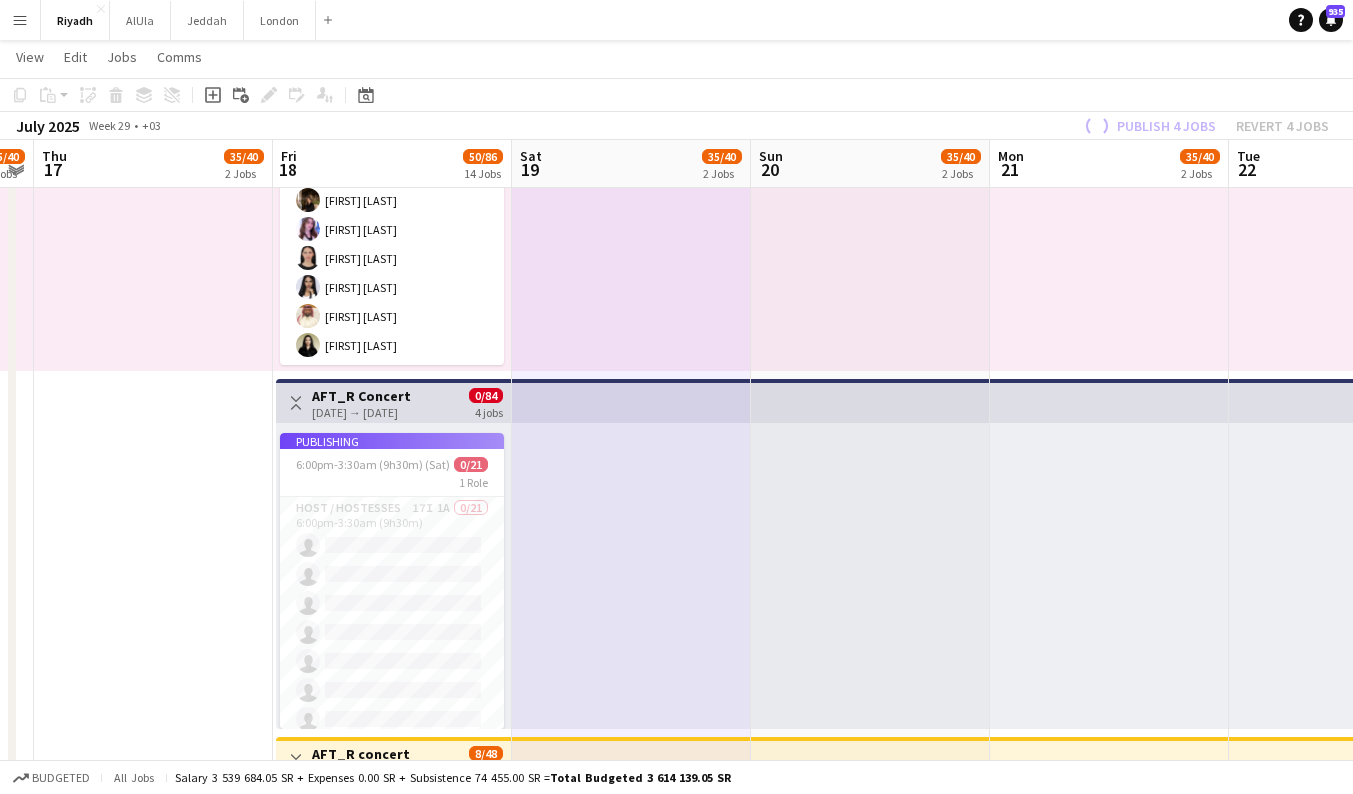 scroll, scrollTop: 303, scrollLeft: 0, axis: vertical 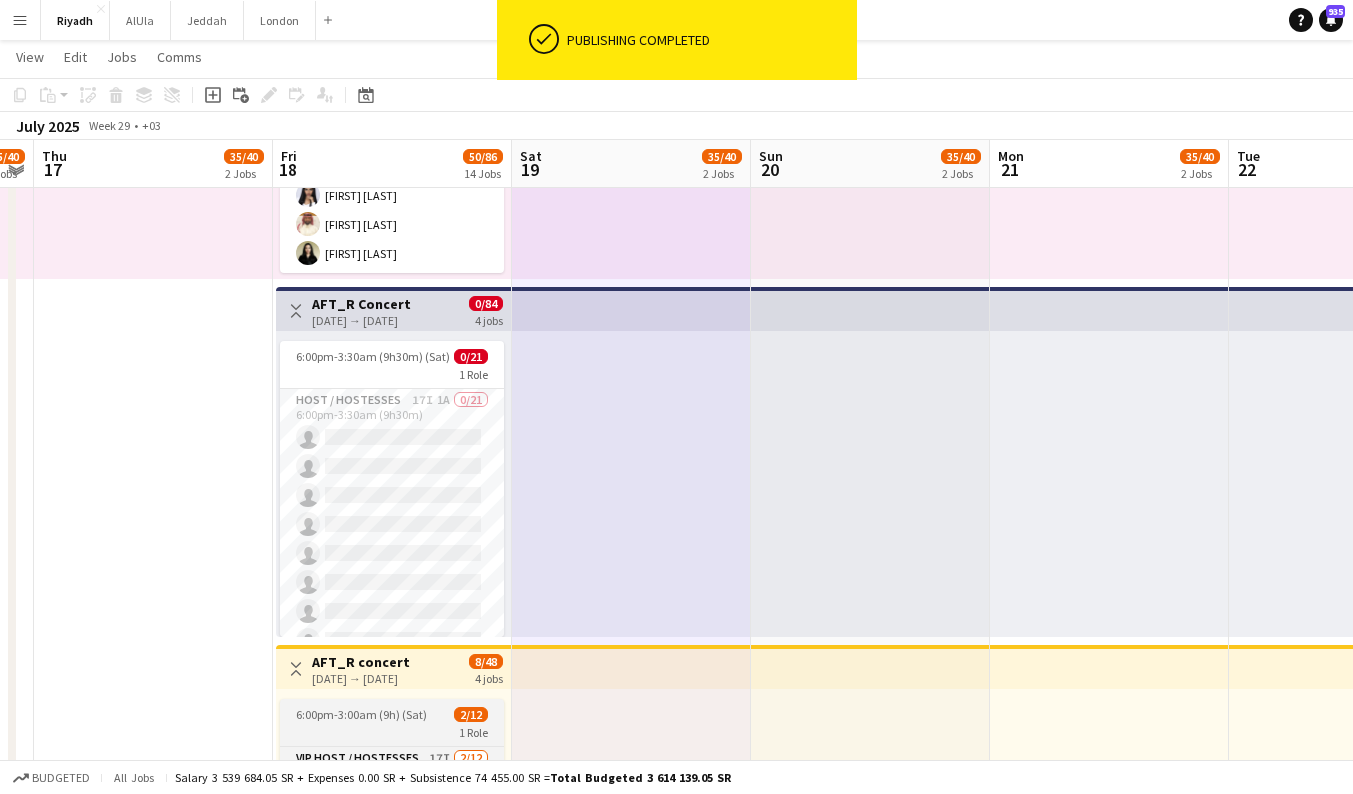 click on "6:00pm-3:00am (9h) (Sat)   2/12" at bounding box center (392, 714) 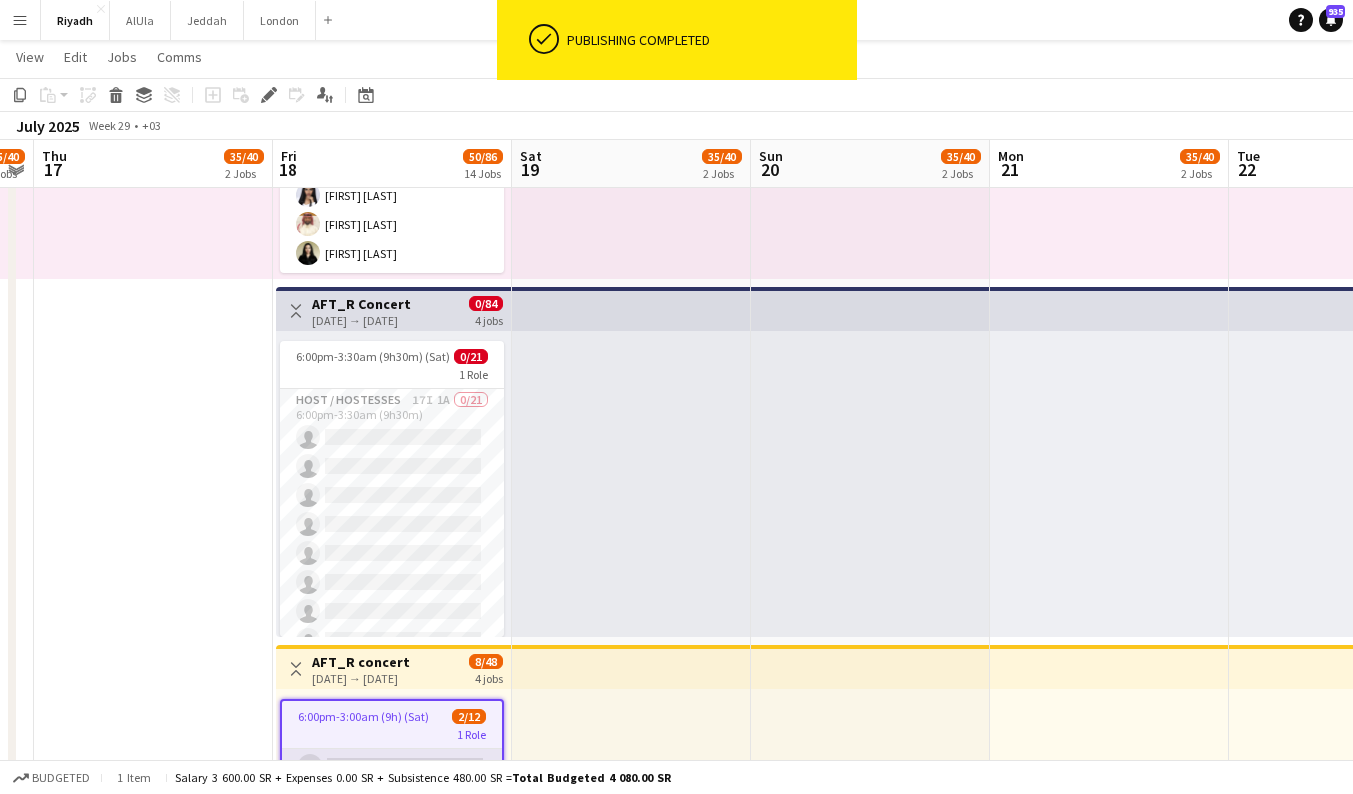 scroll, scrollTop: 138, scrollLeft: 0, axis: vertical 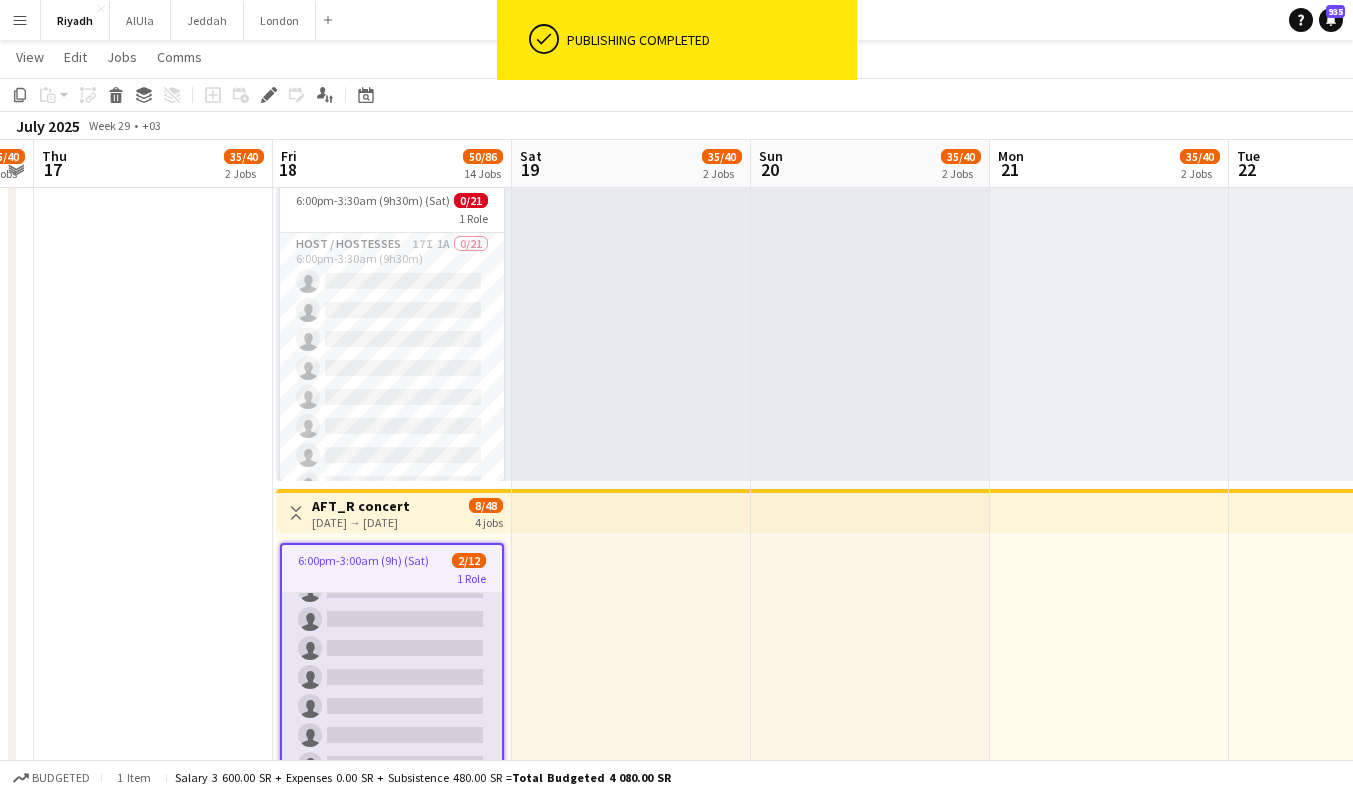 click on "VIP Host / Hostesses    17I   2/12   6:00pm-3:00am (9h)
Turki Alrasheed Fahad Alanazi
single-neutral-actions
single-neutral-actions
single-neutral-actions
single-neutral-actions
single-neutral-actions
single-neutral-actions
single-neutral-actions
single-neutral-actions
single-neutral-actions
single-neutral-actions" at bounding box center [392, 648] 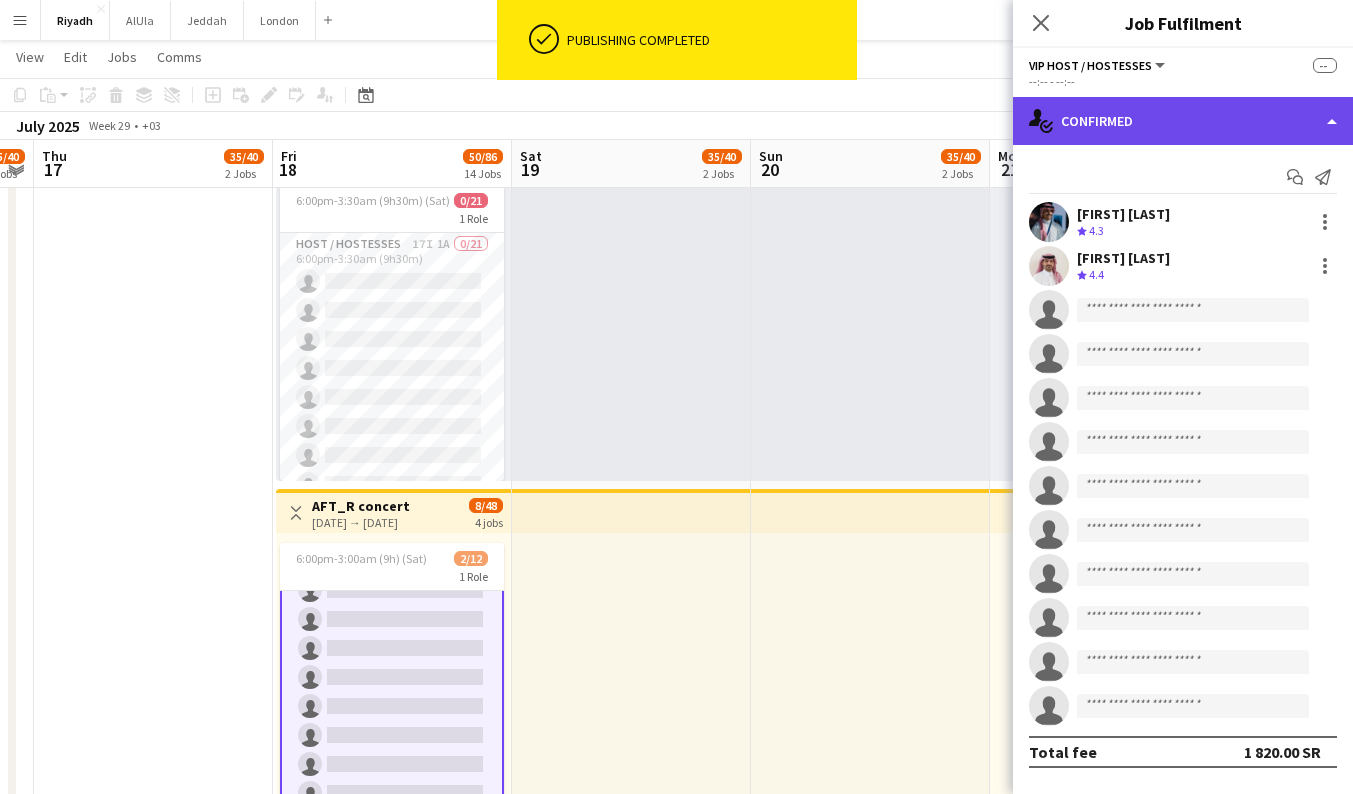 click on "single-neutral-actions-check-2
Confirmed" 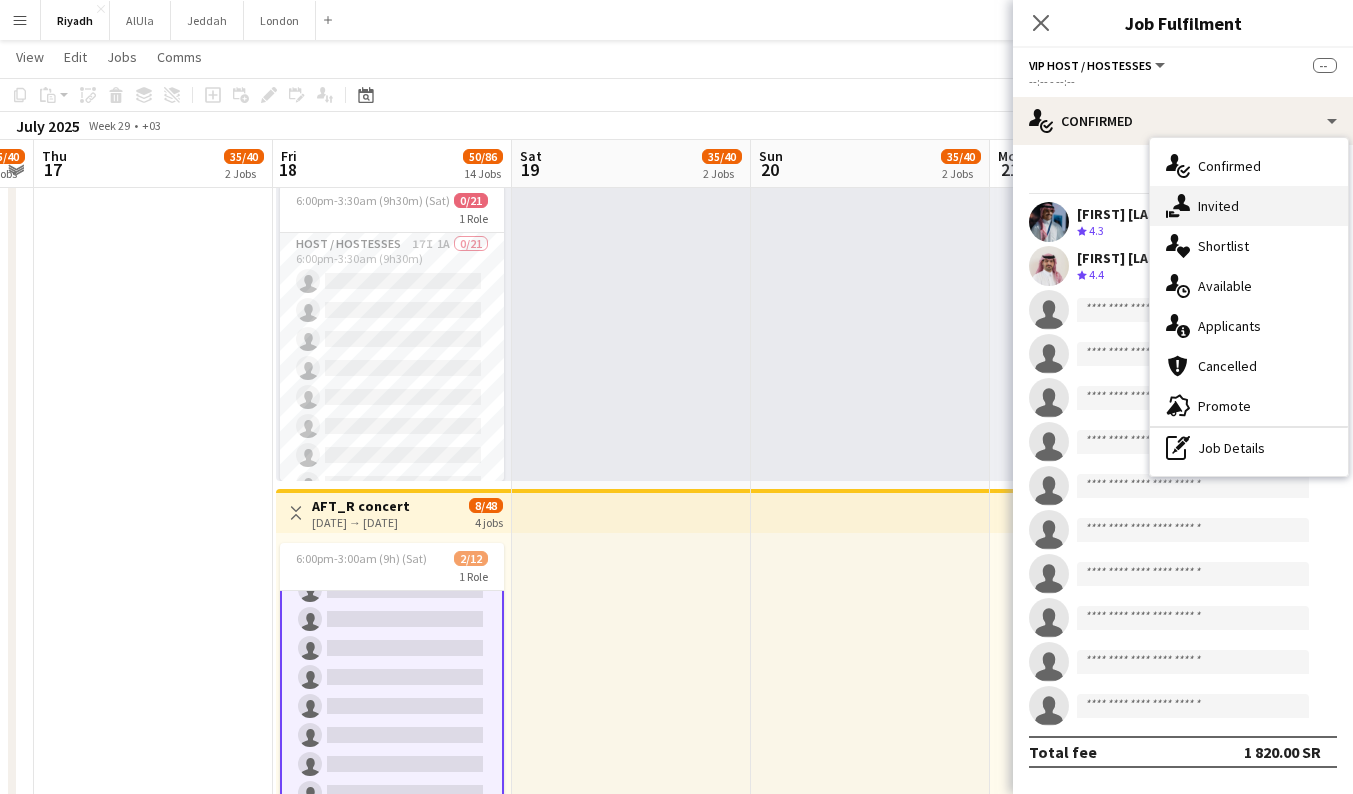 click on "single-neutral-actions-share-1
Invited" at bounding box center [1249, 206] 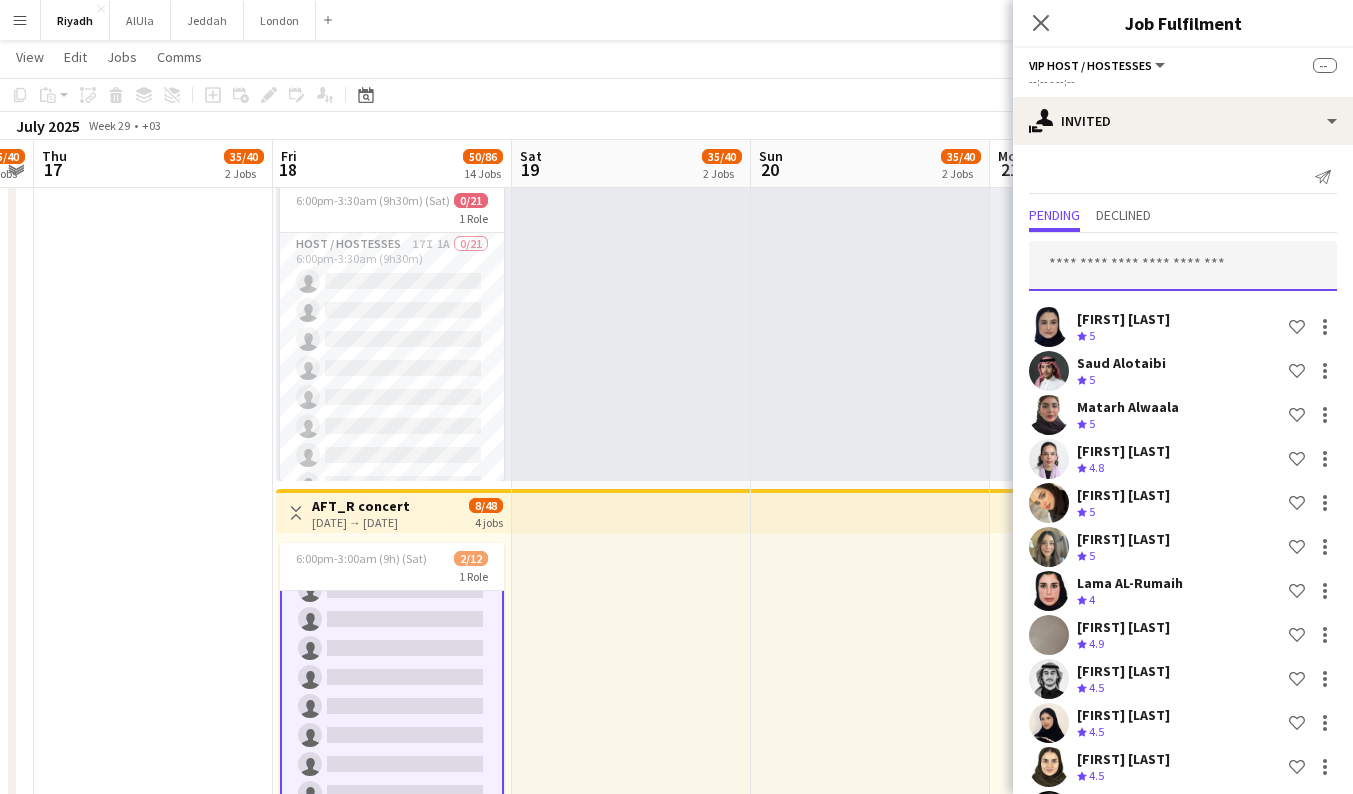 click at bounding box center [1183, 266] 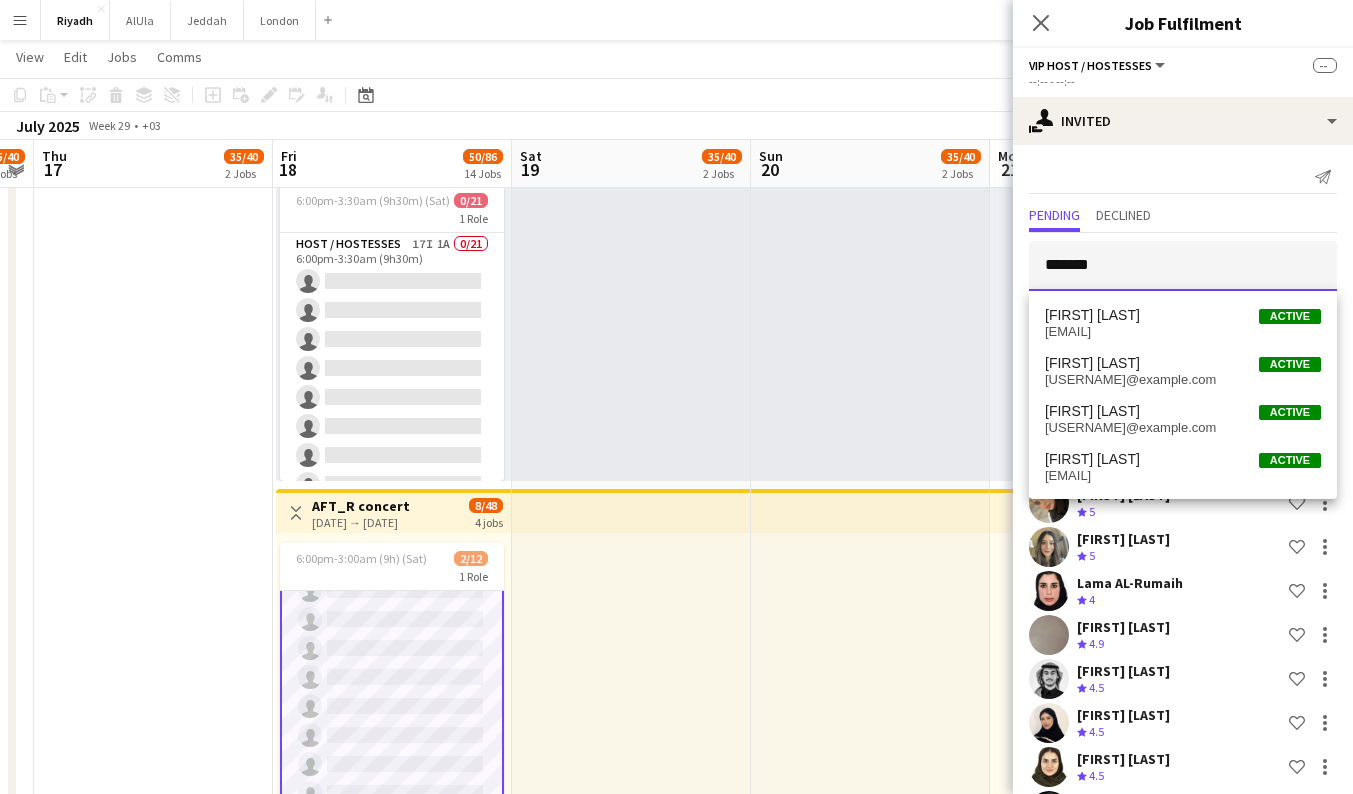 type on "*******" 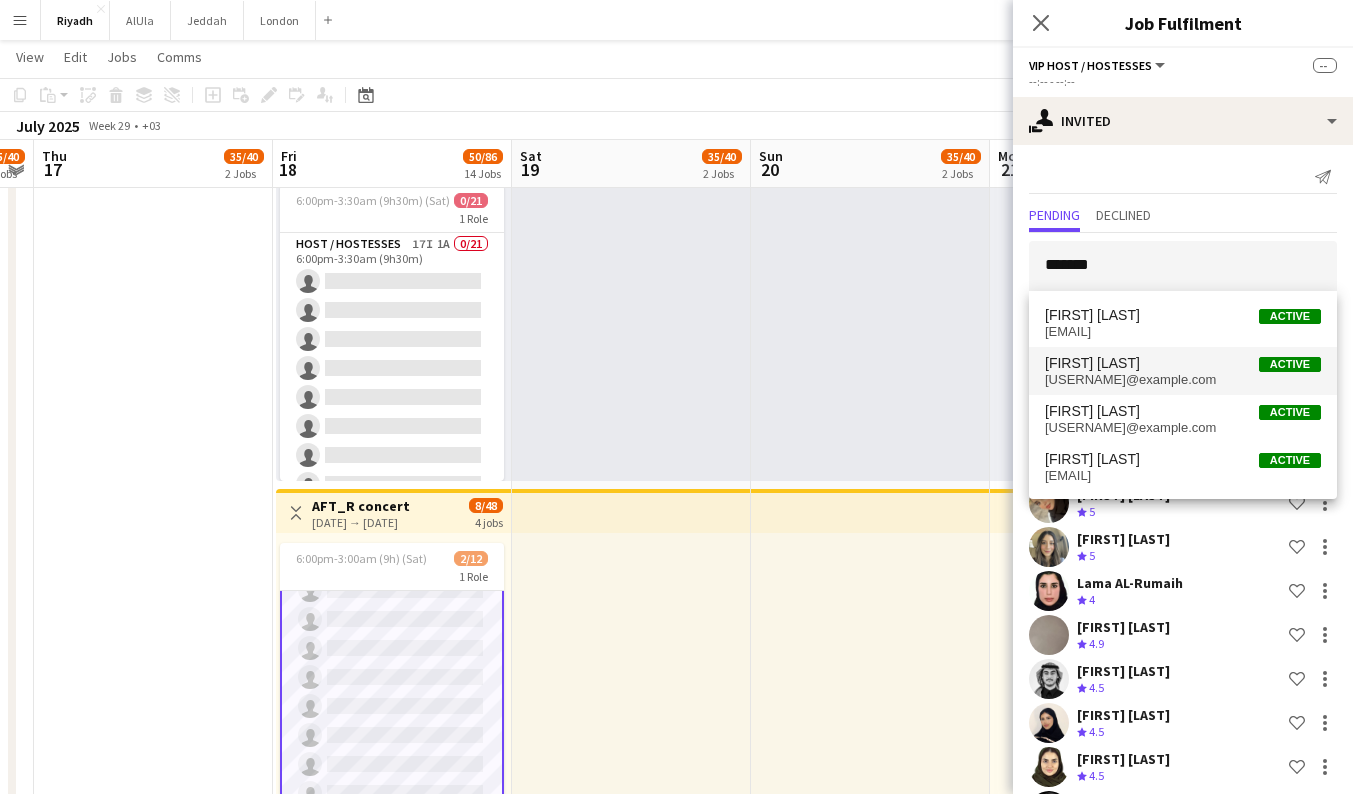 drag, startPoint x: 1171, startPoint y: 257, endPoint x: 1163, endPoint y: 357, distance: 100.31949 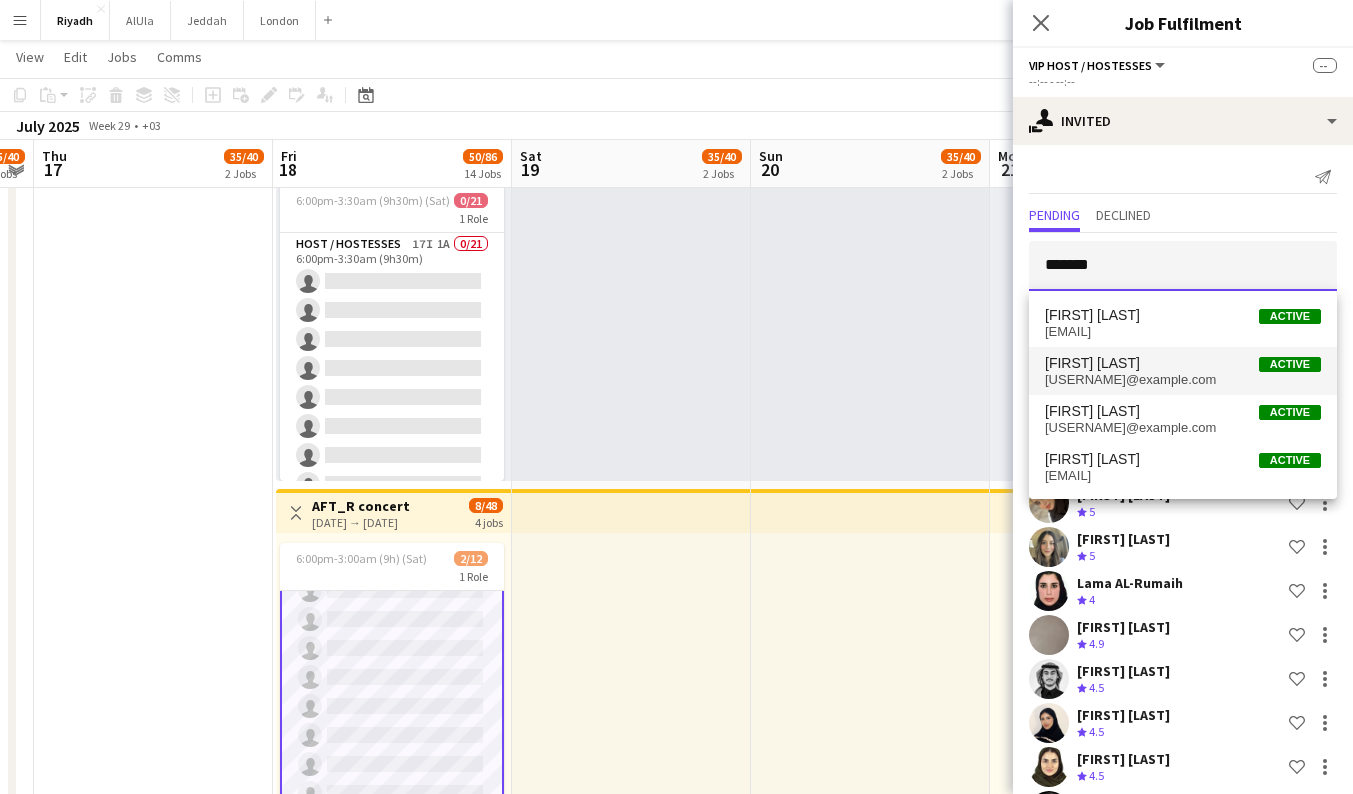 type 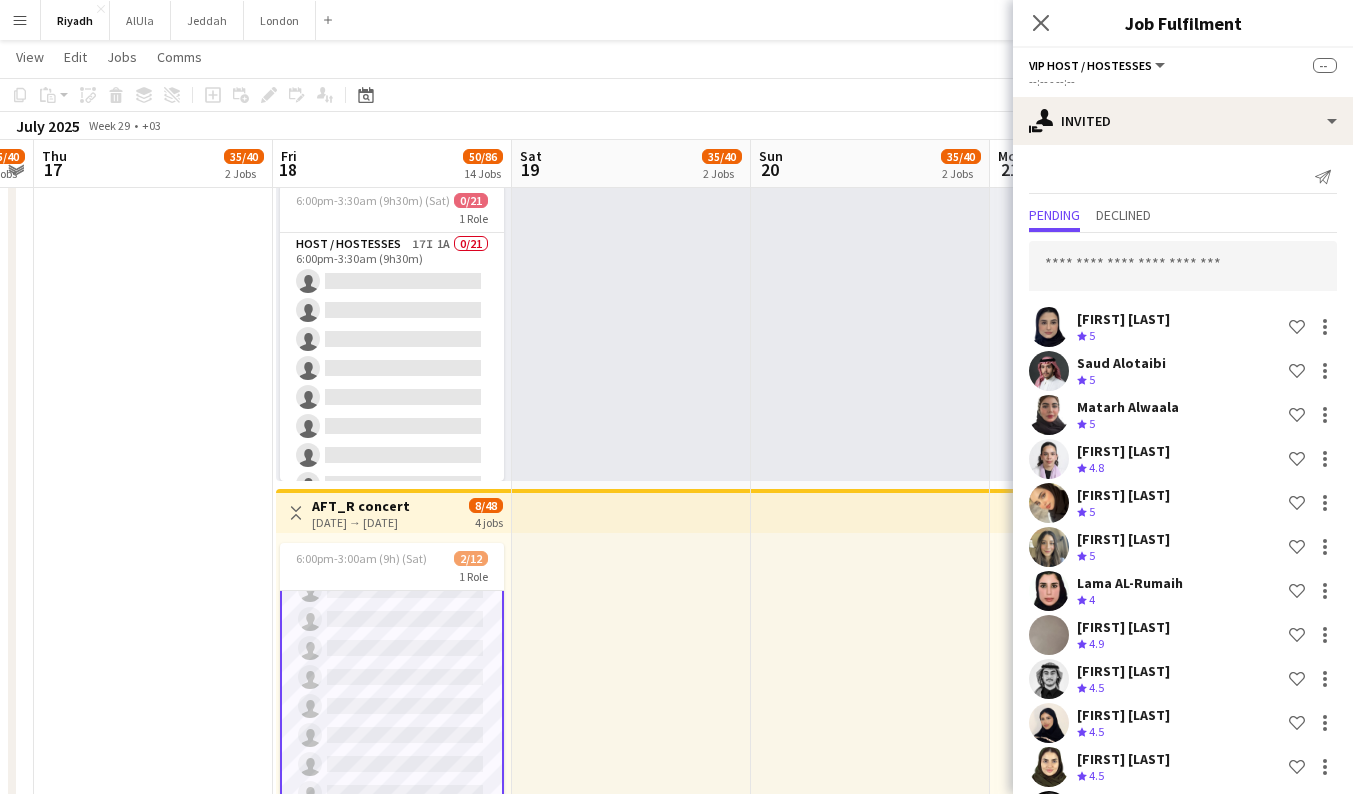 scroll, scrollTop: 659, scrollLeft: 0, axis: vertical 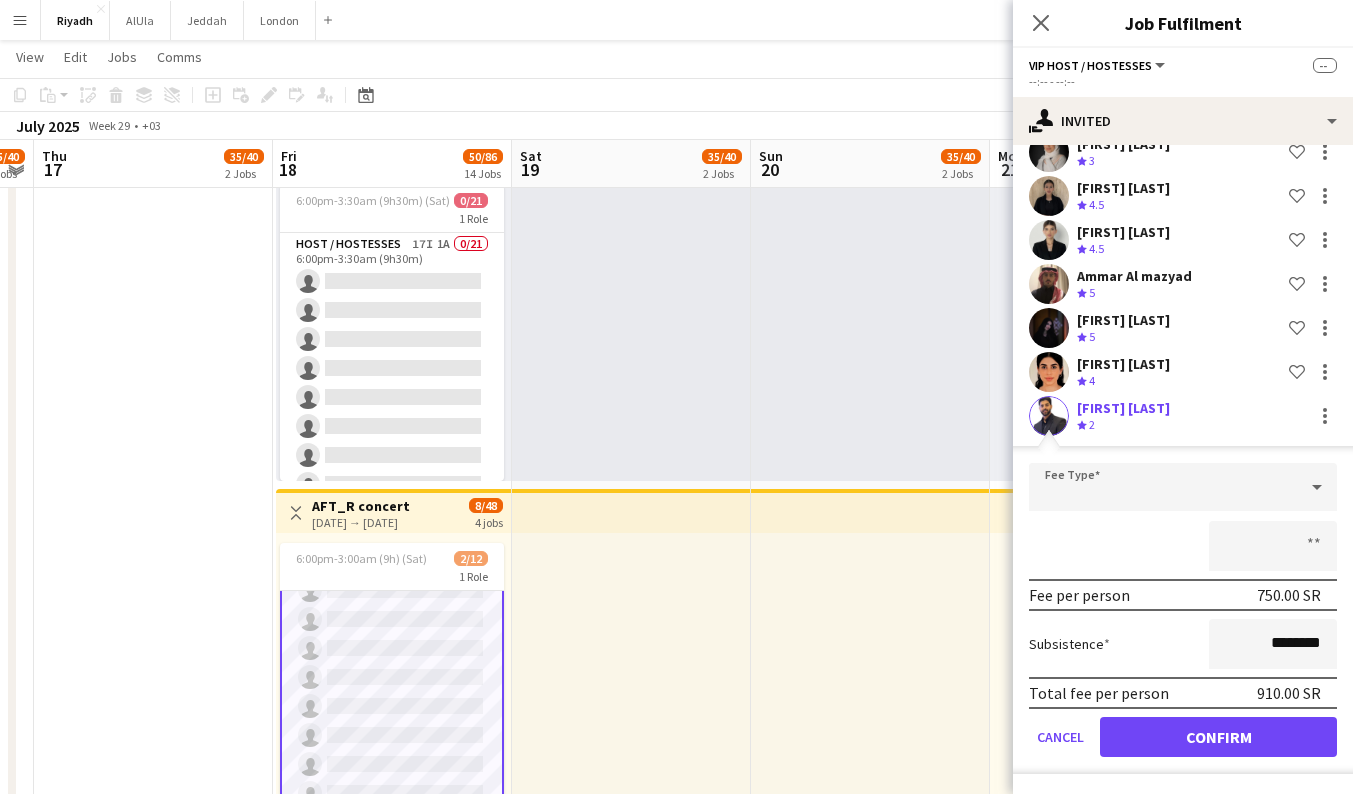 click on "Confirm" 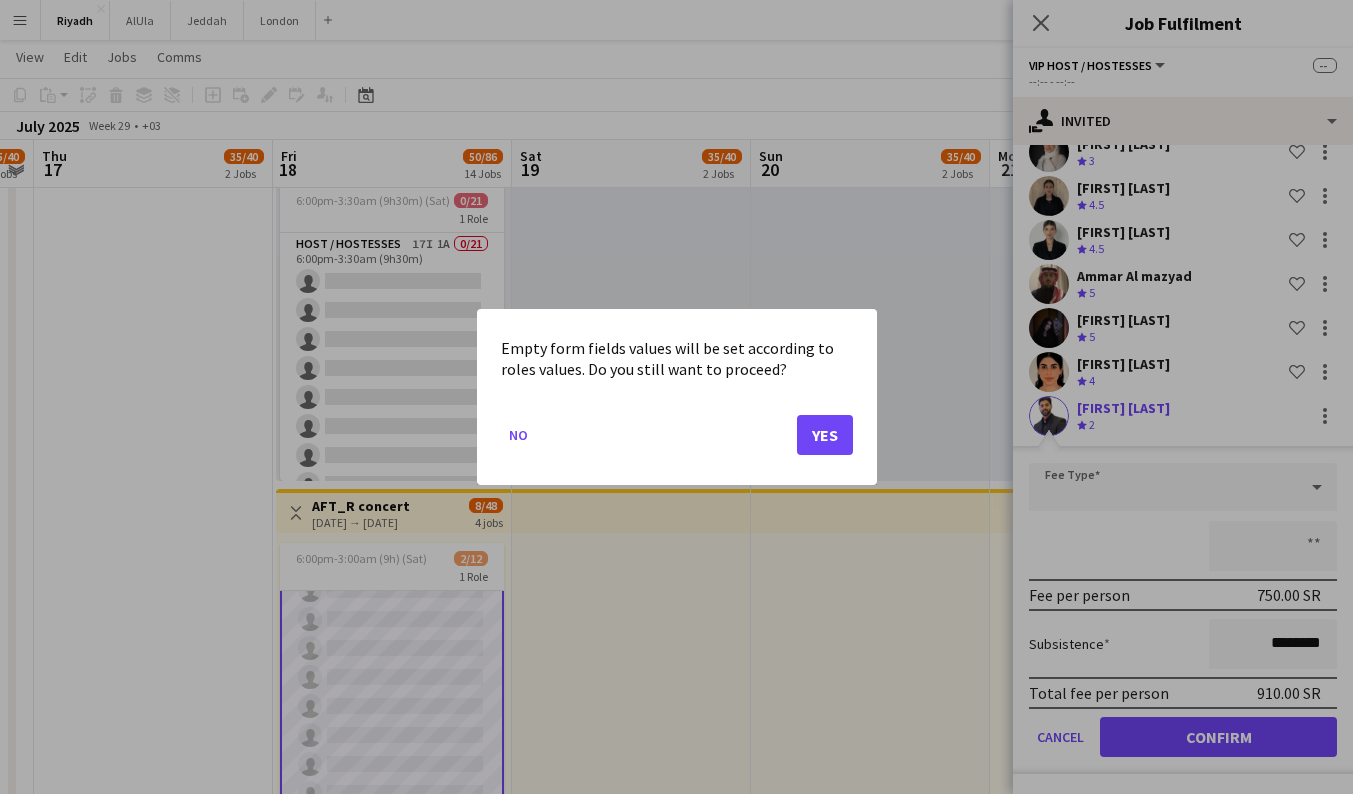 click on "Yes" 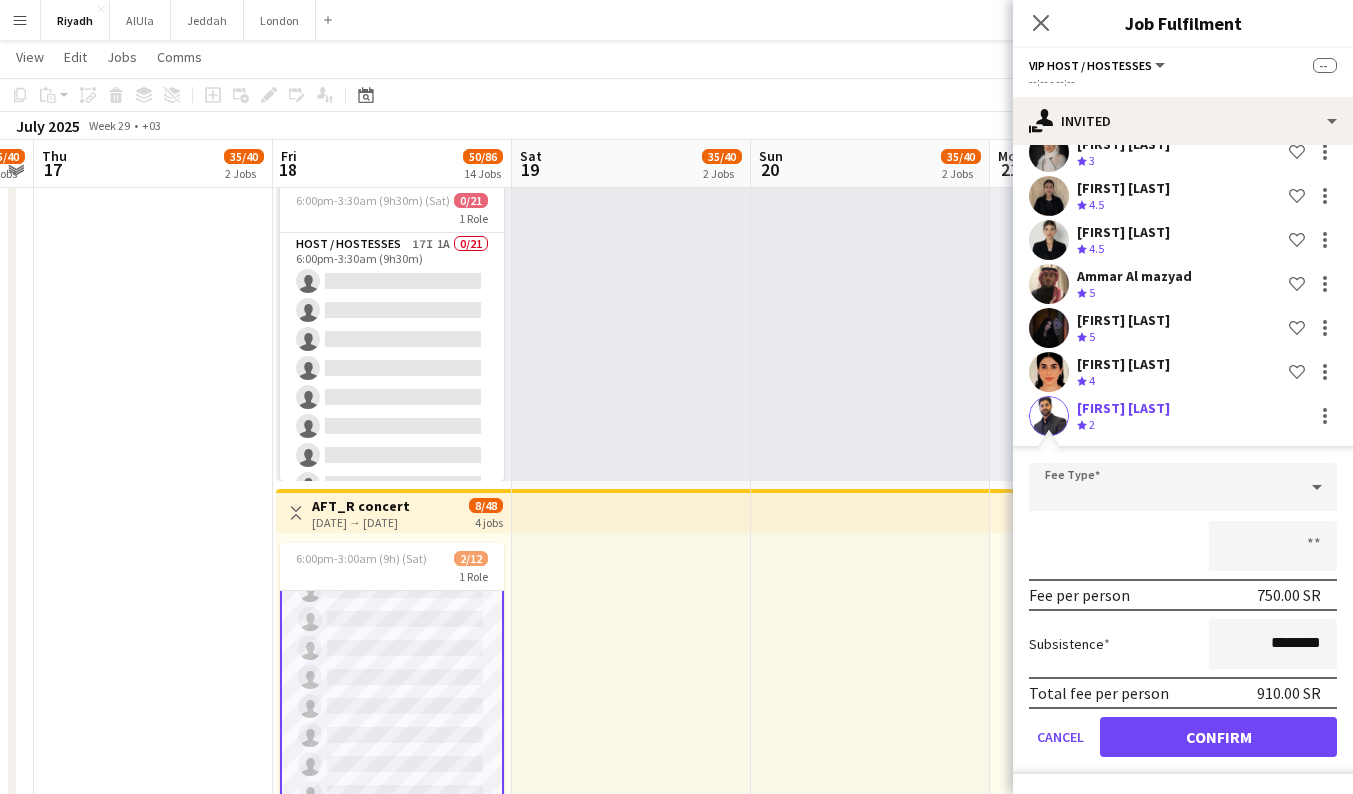 scroll, scrollTop: 459, scrollLeft: 0, axis: vertical 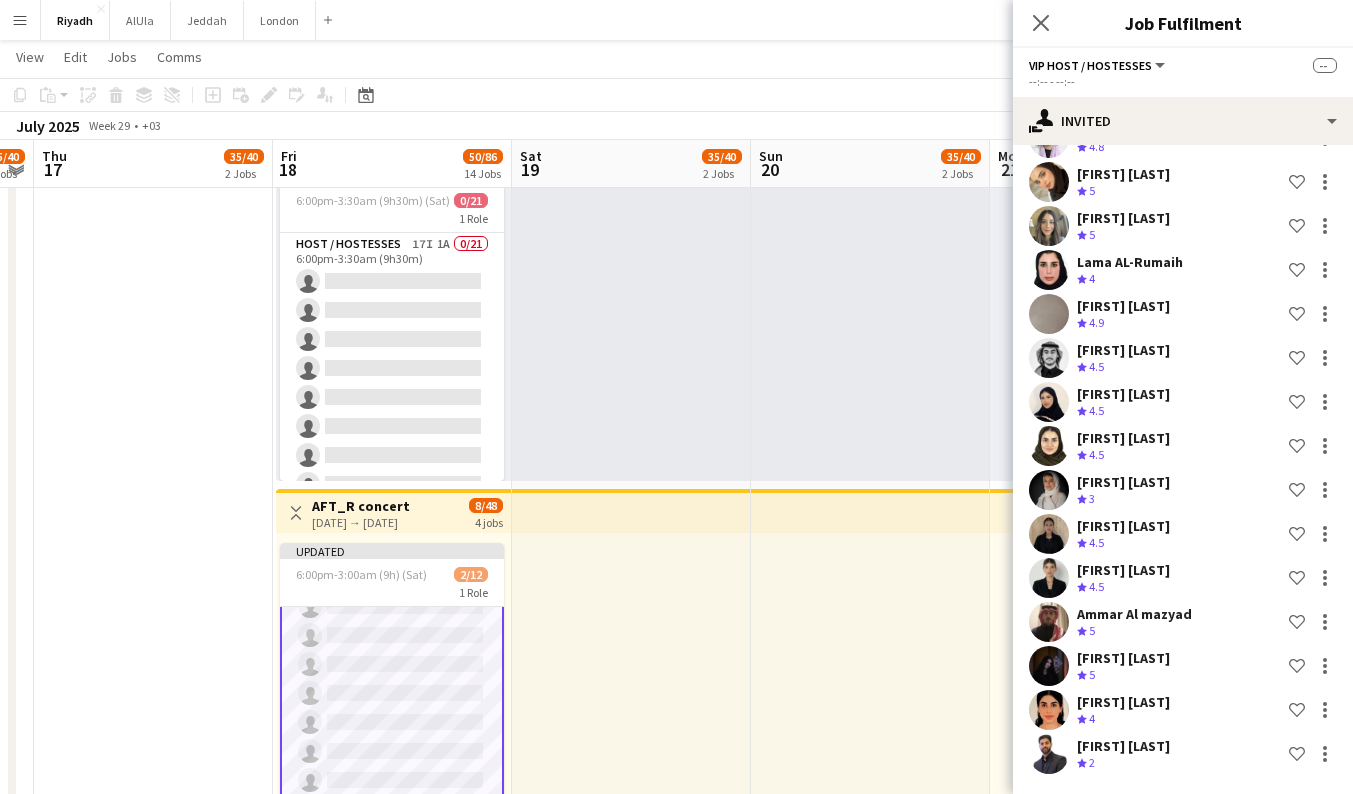click at bounding box center [870, 328] 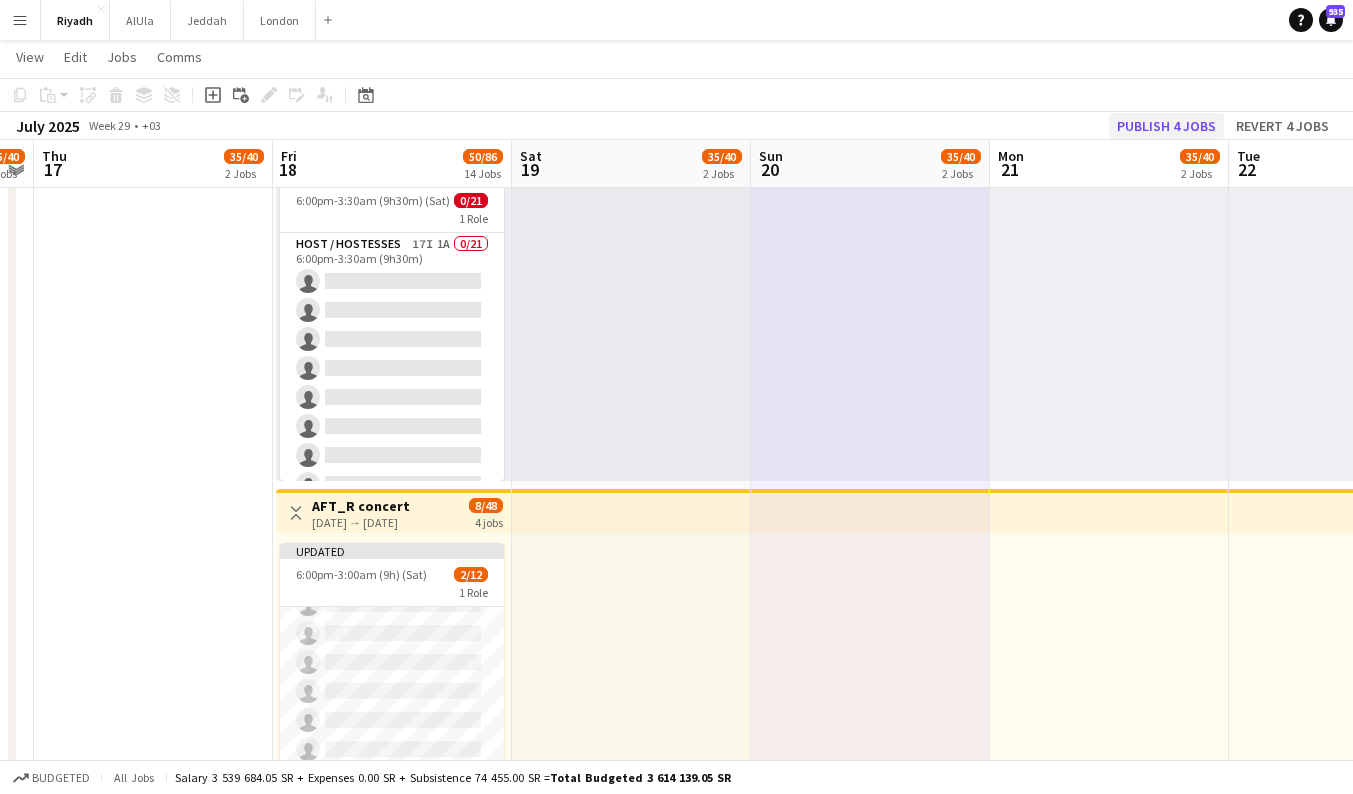 click on "Publish 4 jobs" 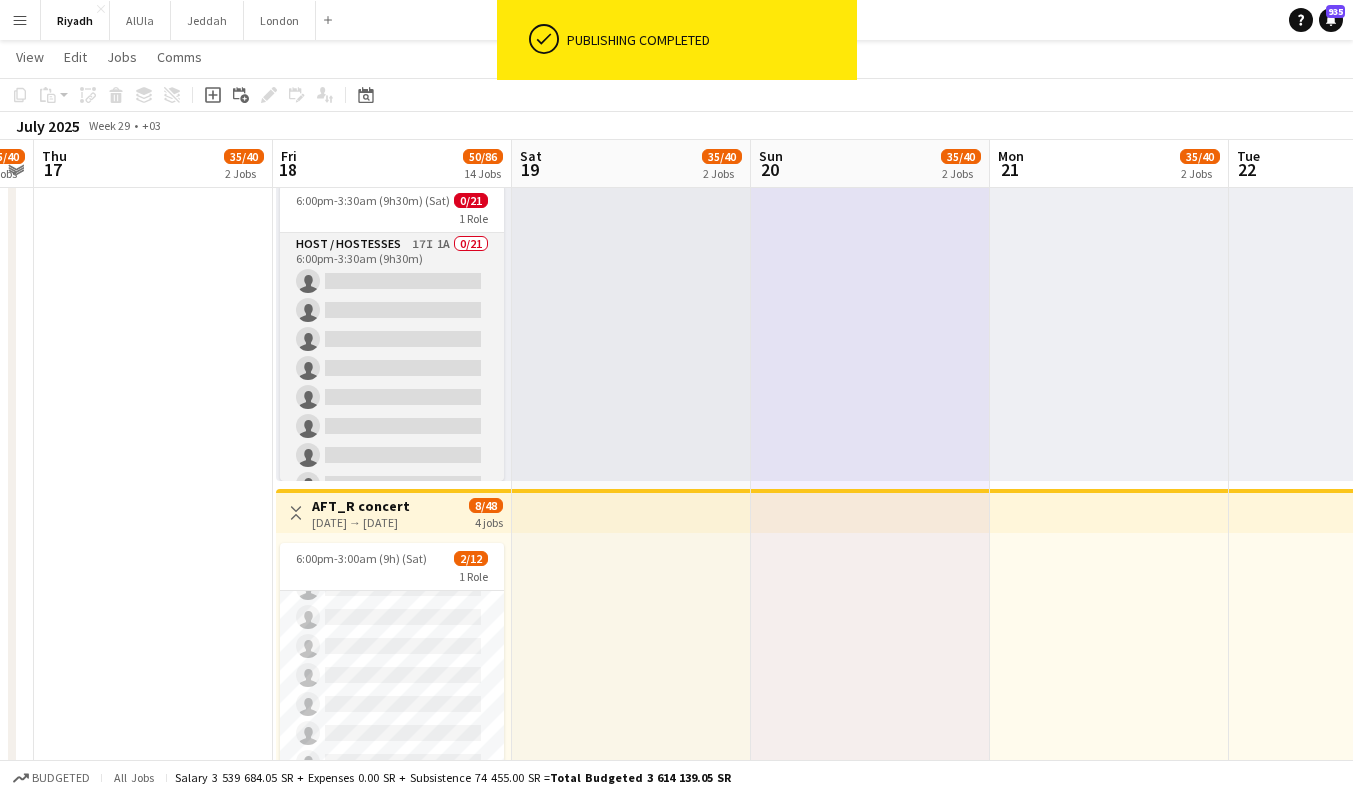 click on "Host / Hostesses    17I   1A   0/21   6:00pm-3:30am (9h30m)
single-neutral-actions
single-neutral-actions
single-neutral-actions
single-neutral-actions
single-neutral-actions
single-neutral-actions
single-neutral-actions
single-neutral-actions
single-neutral-actions
single-neutral-actions
single-neutral-actions
single-neutral-actions
single-neutral-actions
single-neutral-actions
single-neutral-actions
single-neutral-actions" at bounding box center [392, 557] 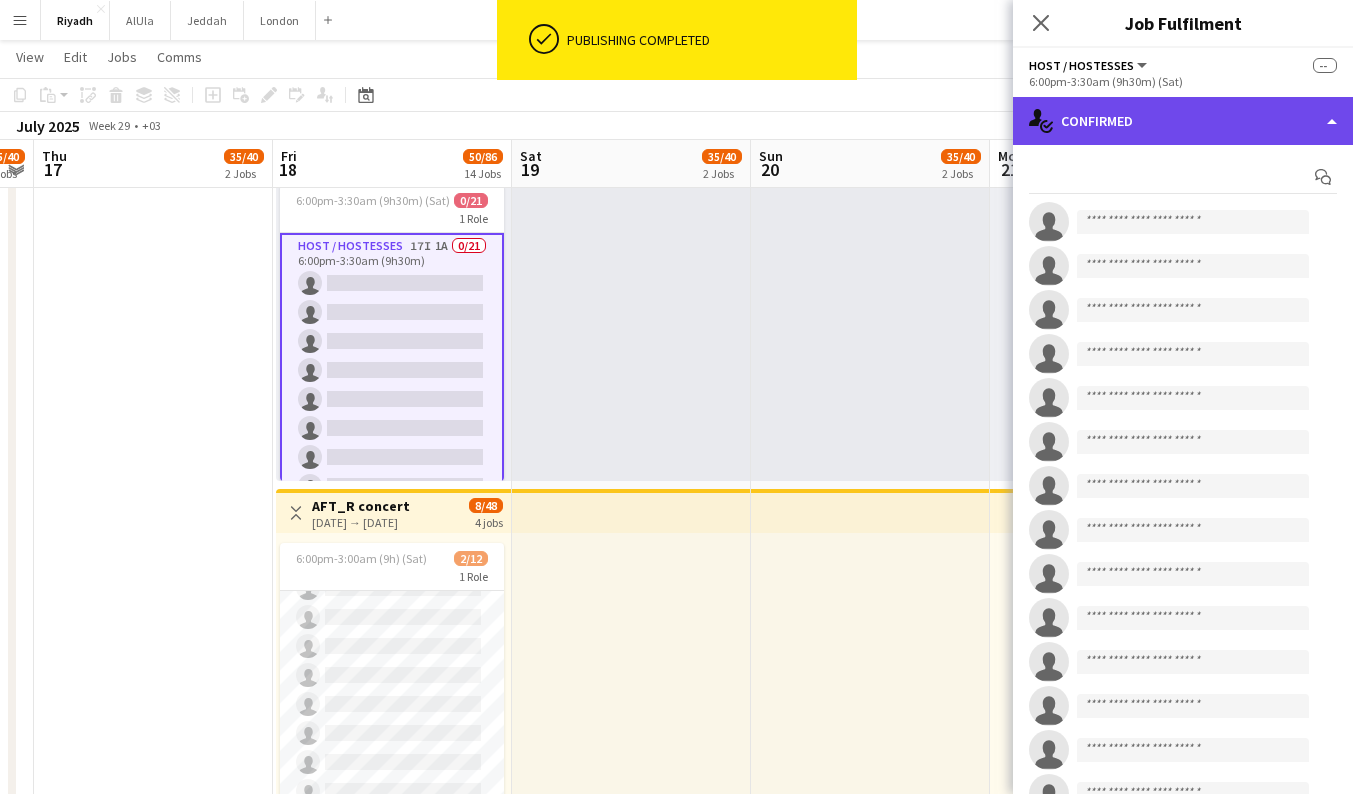 click on "single-neutral-actions-check-2
Confirmed" 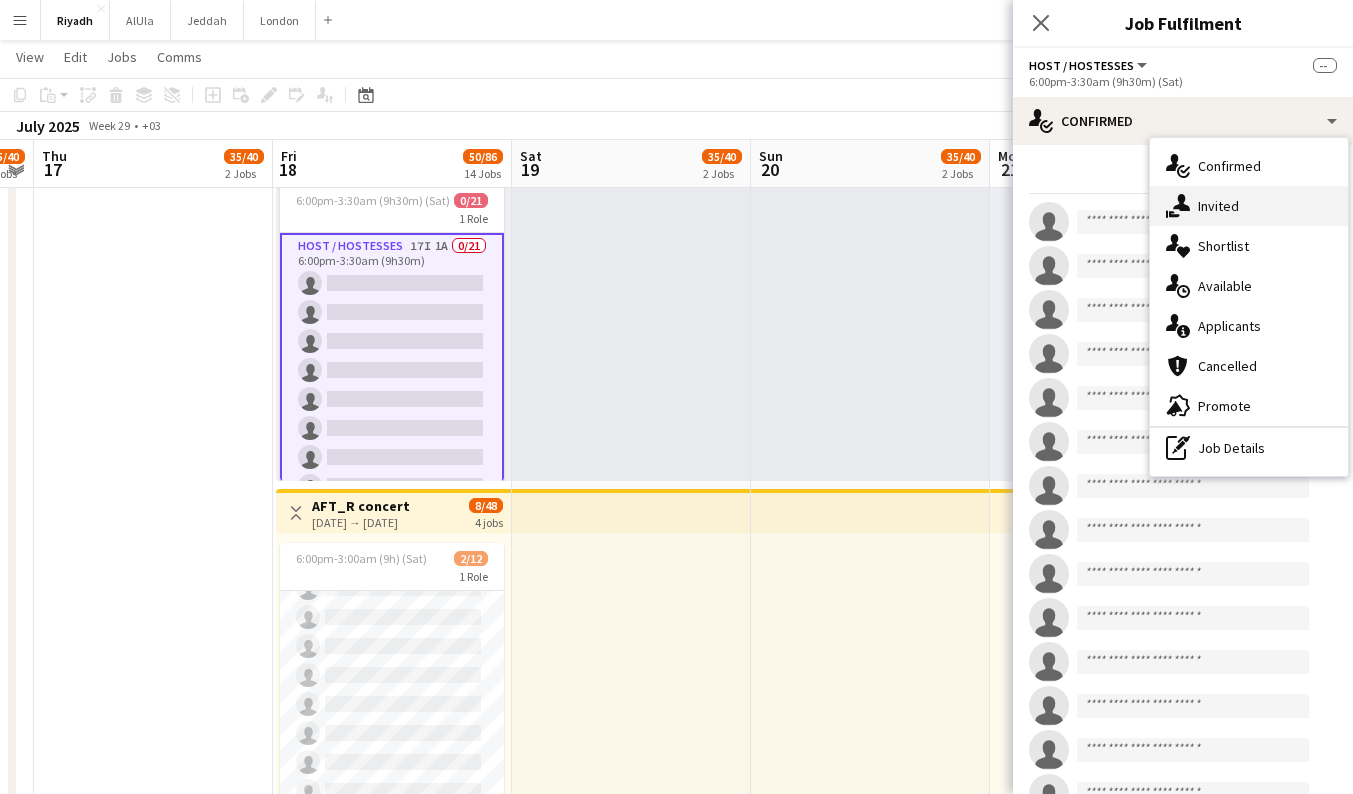 click on "single-neutral-actions-share-1
Invited" at bounding box center [1249, 206] 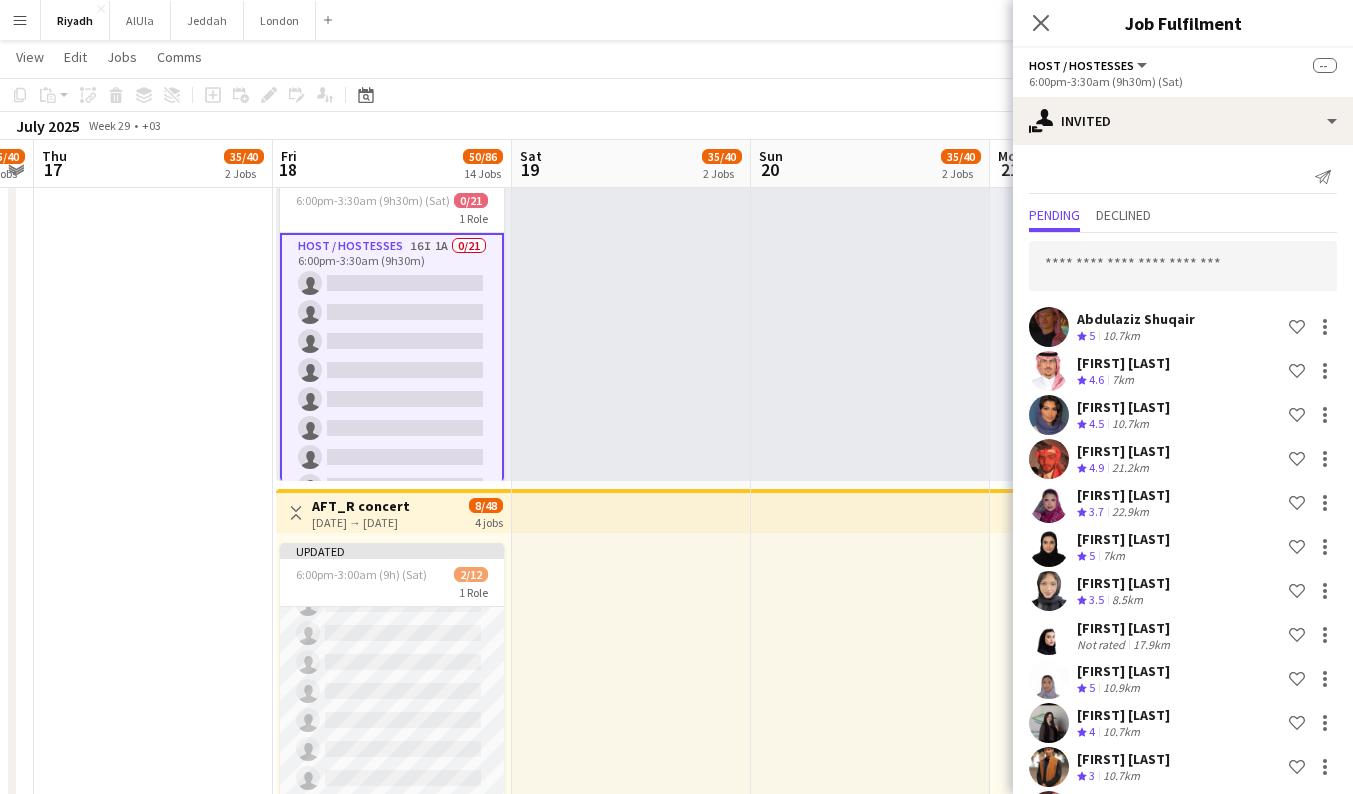 click on "VIP Host / Hostesses    19I   2/12   6:00pm-3:00am (9h)
Turki Alrasheed Fahad Alanazi
single-neutral-actions
single-neutral-actions
single-neutral-actions
single-neutral-actions
single-neutral-actions
single-neutral-actions
single-neutral-actions
single-neutral-actions
single-neutral-actions
single-neutral-actions" at bounding box center (392, 662) 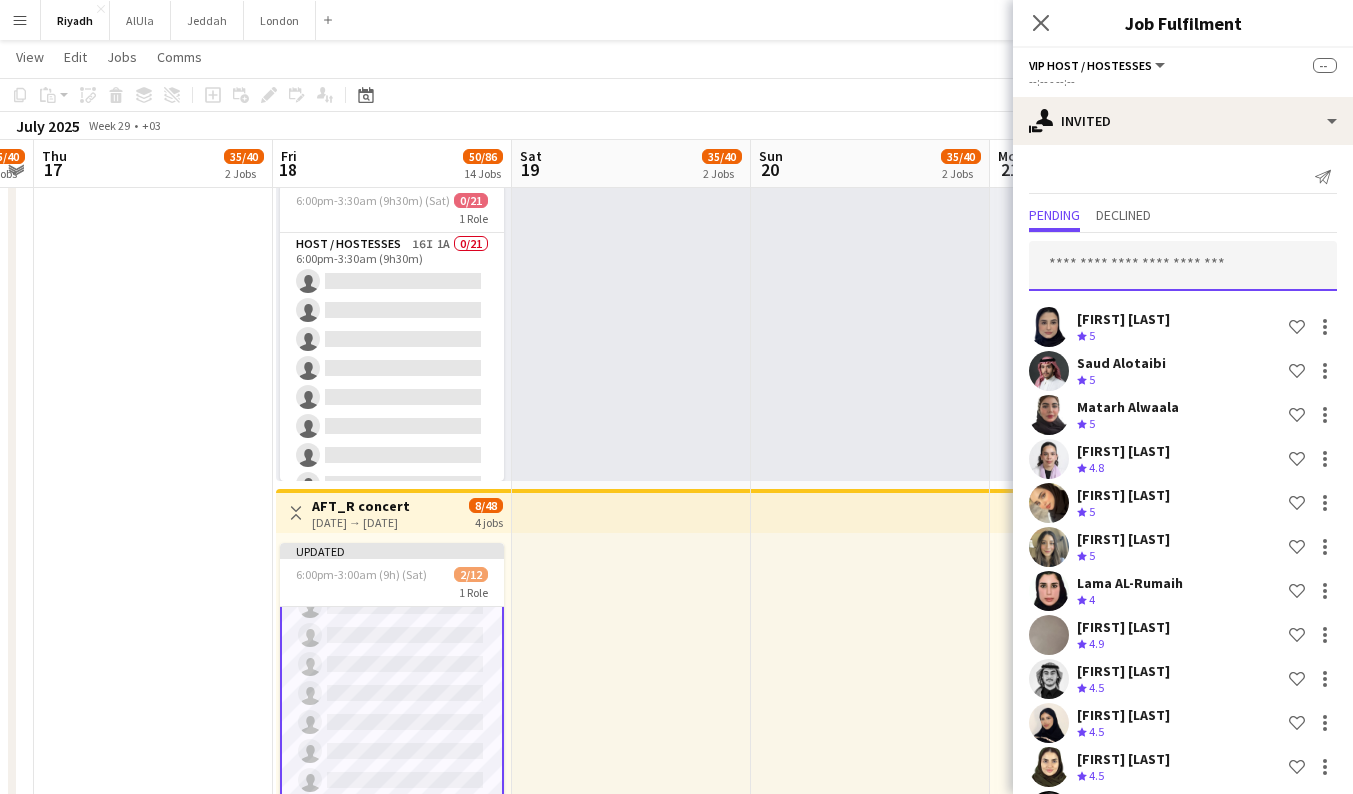click at bounding box center (1183, 266) 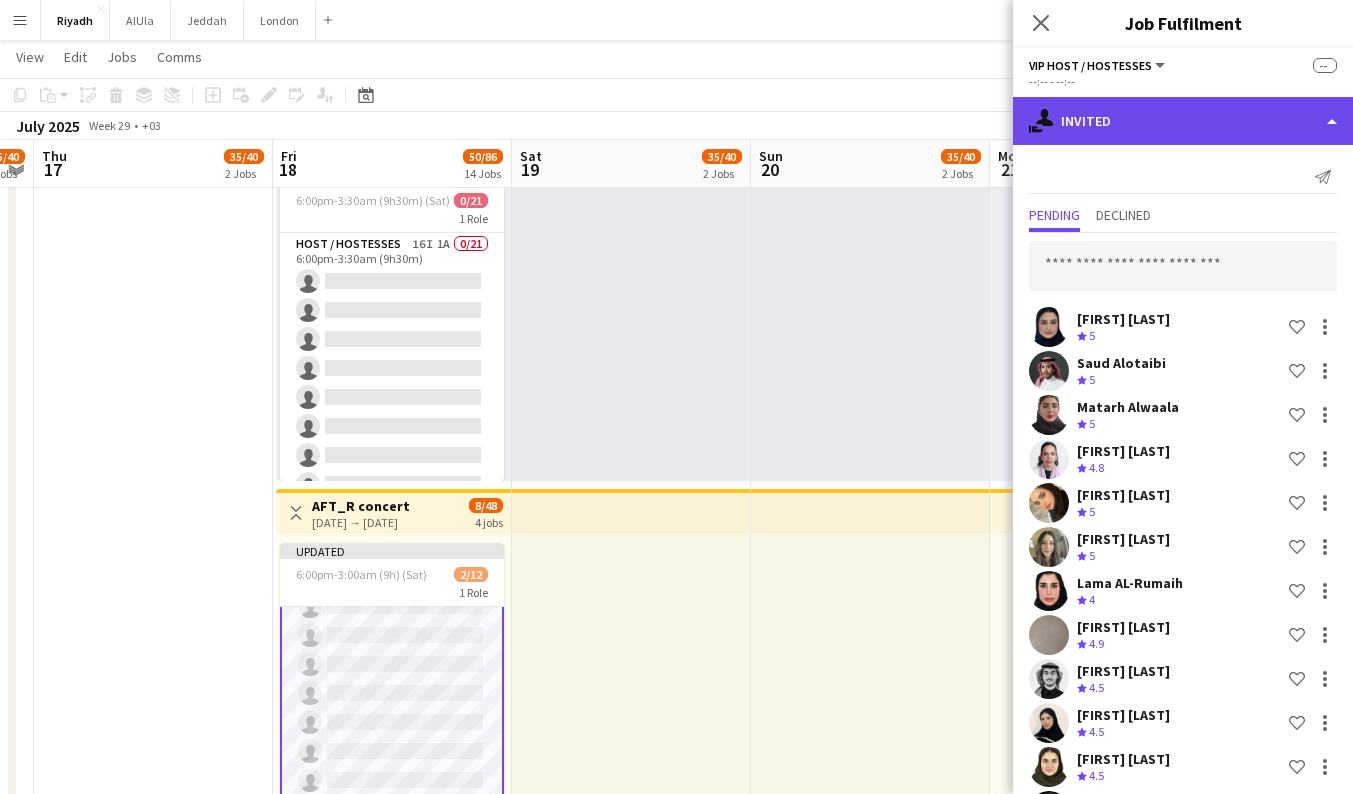 click on "single-neutral-actions-share-1
Invited" 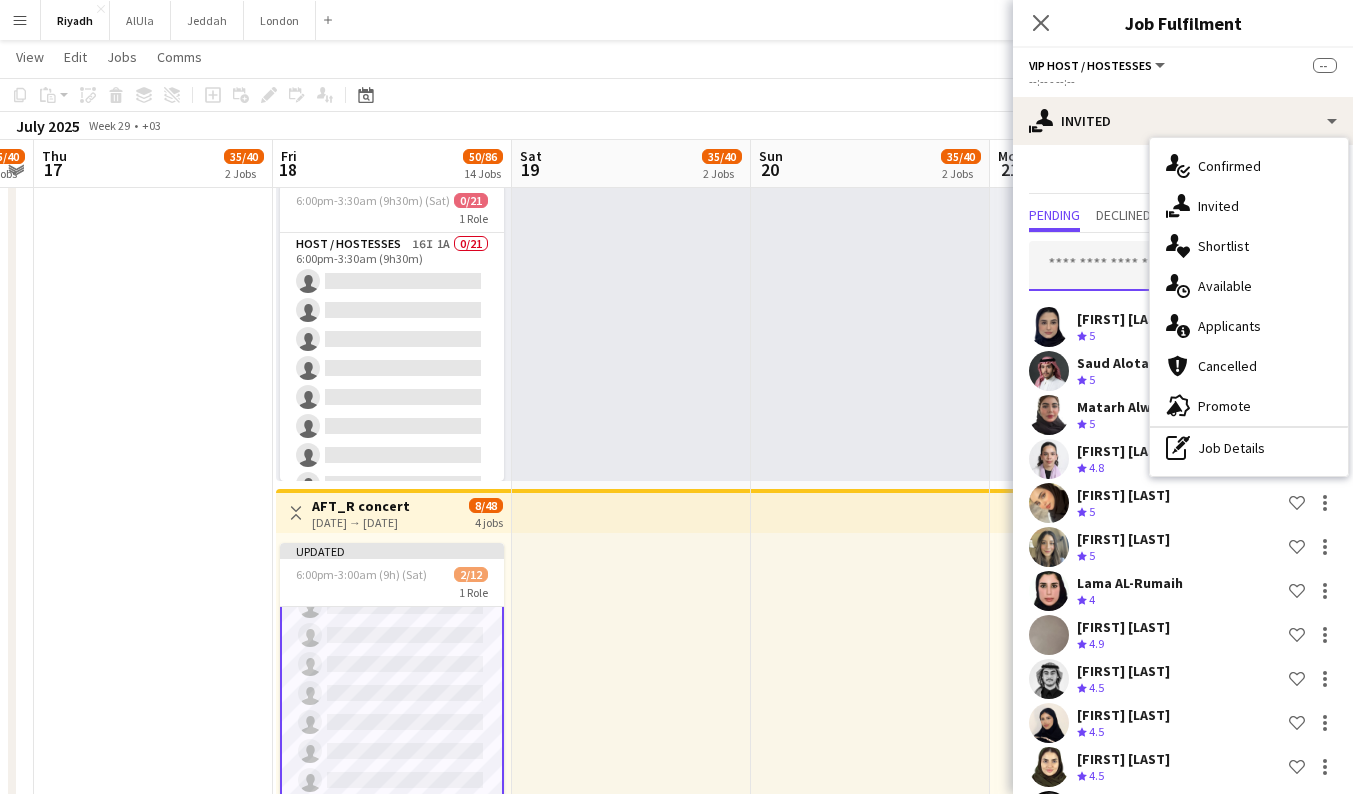 click at bounding box center (1183, 266) 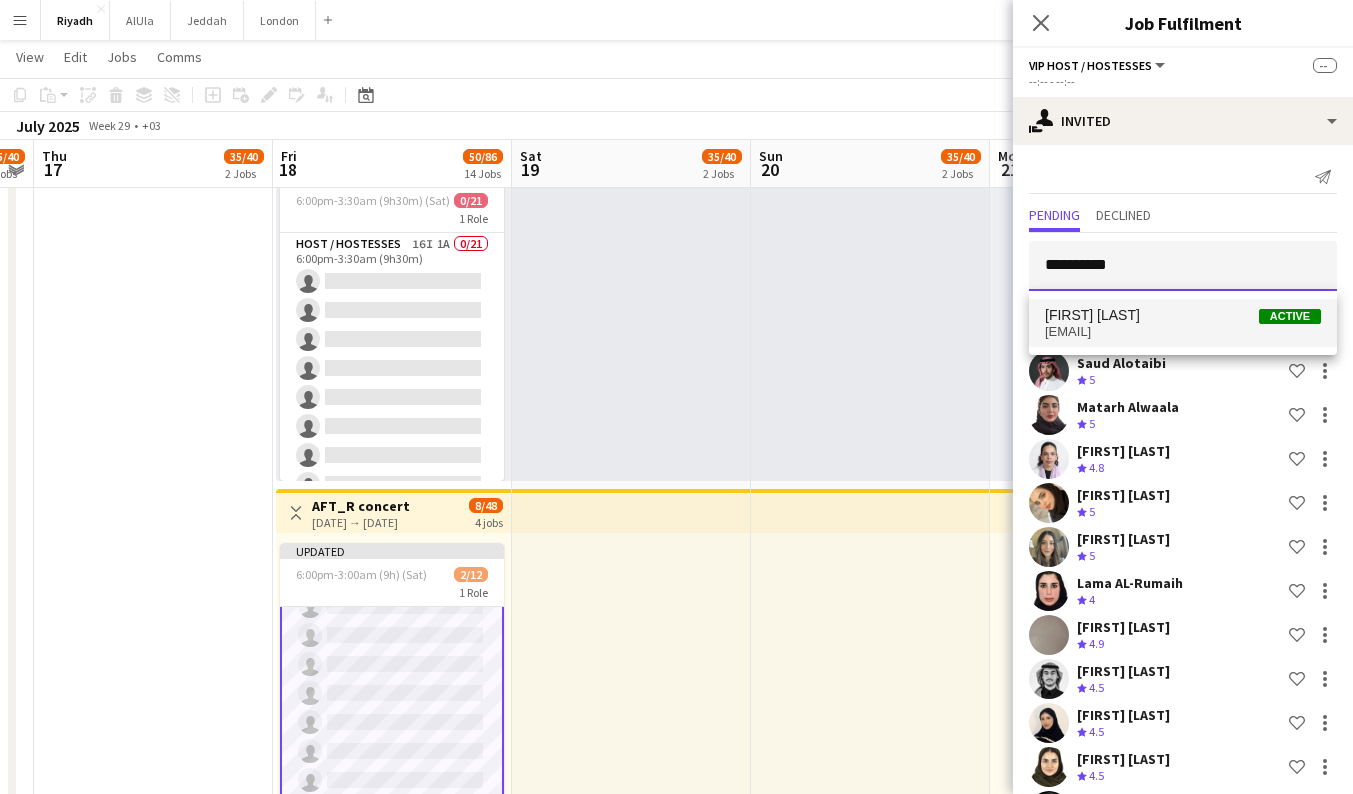 type on "**********" 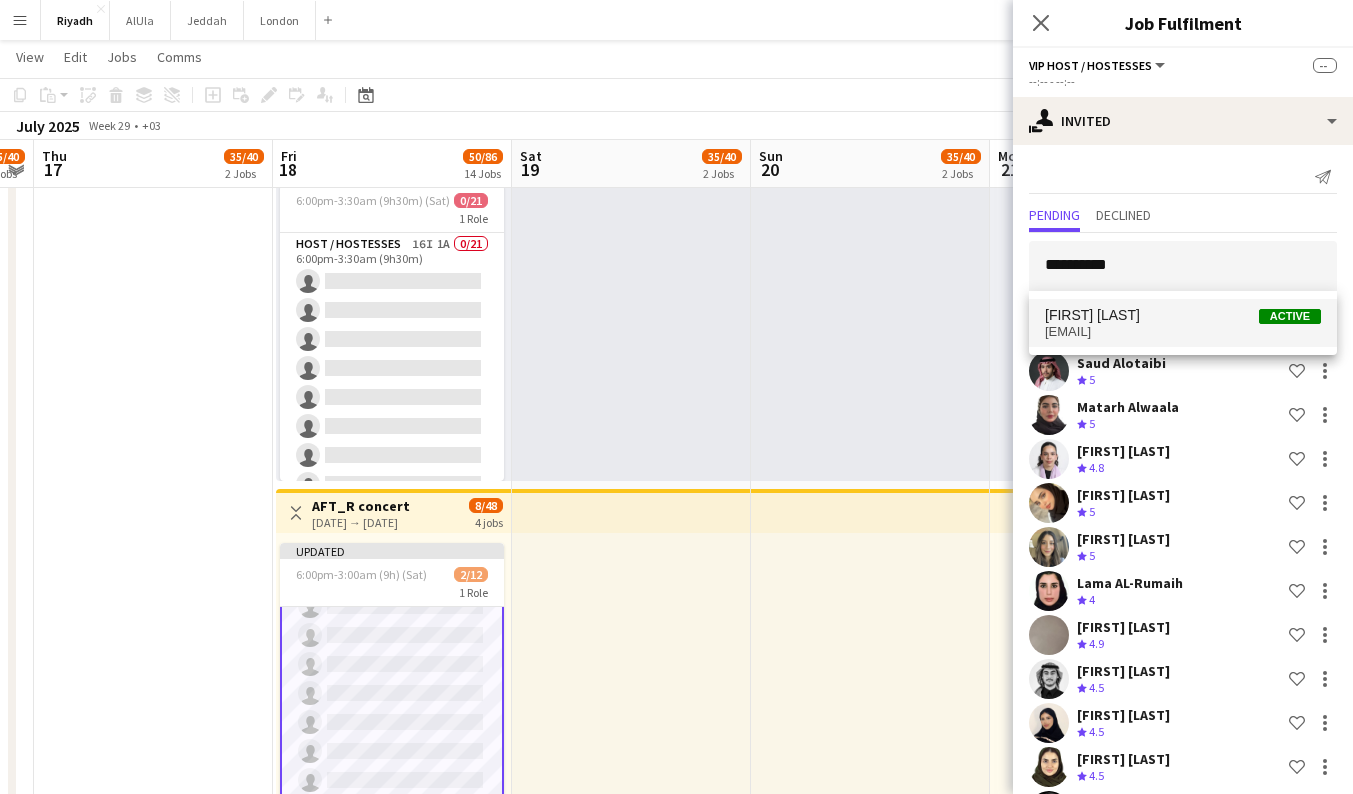 drag, startPoint x: 1124, startPoint y: 301, endPoint x: 1124, endPoint y: 323, distance: 22 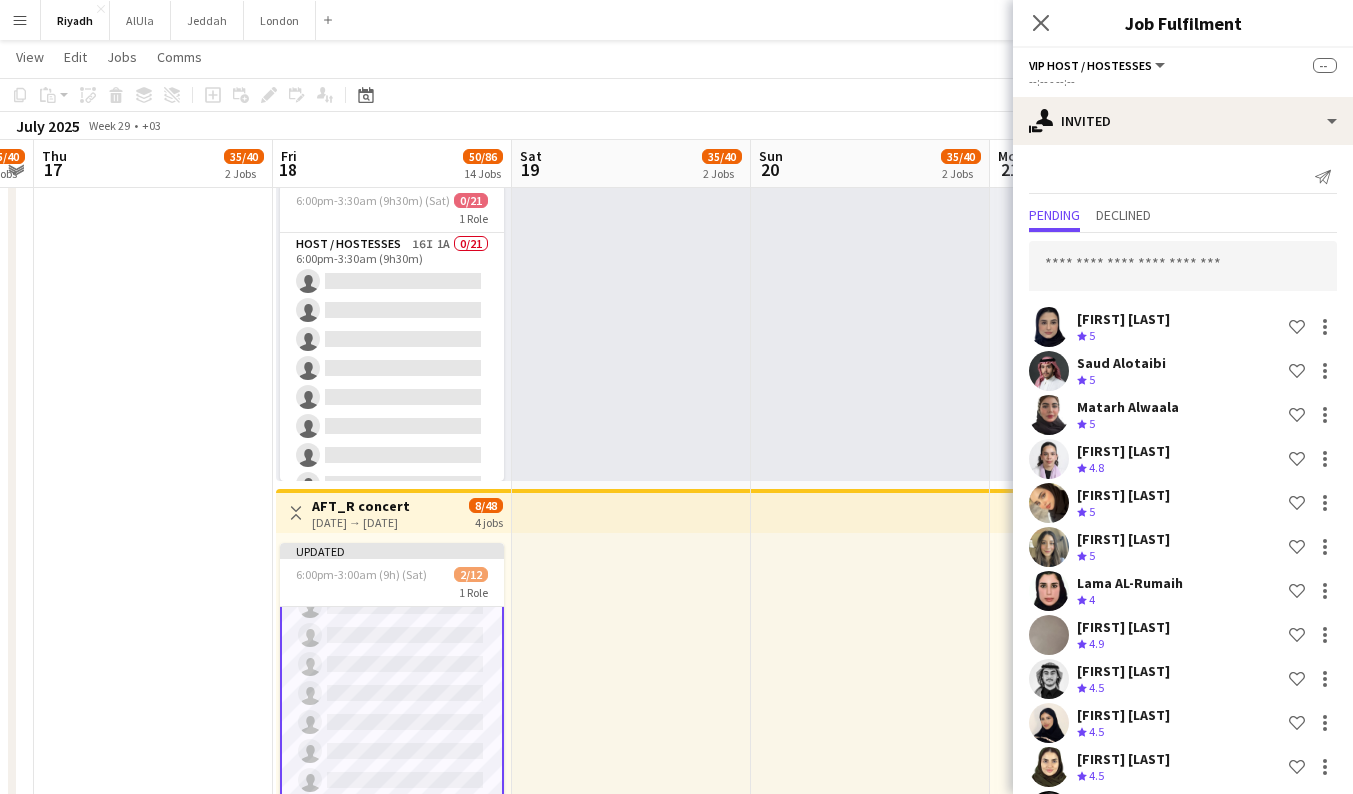 scroll, scrollTop: 747, scrollLeft: 0, axis: vertical 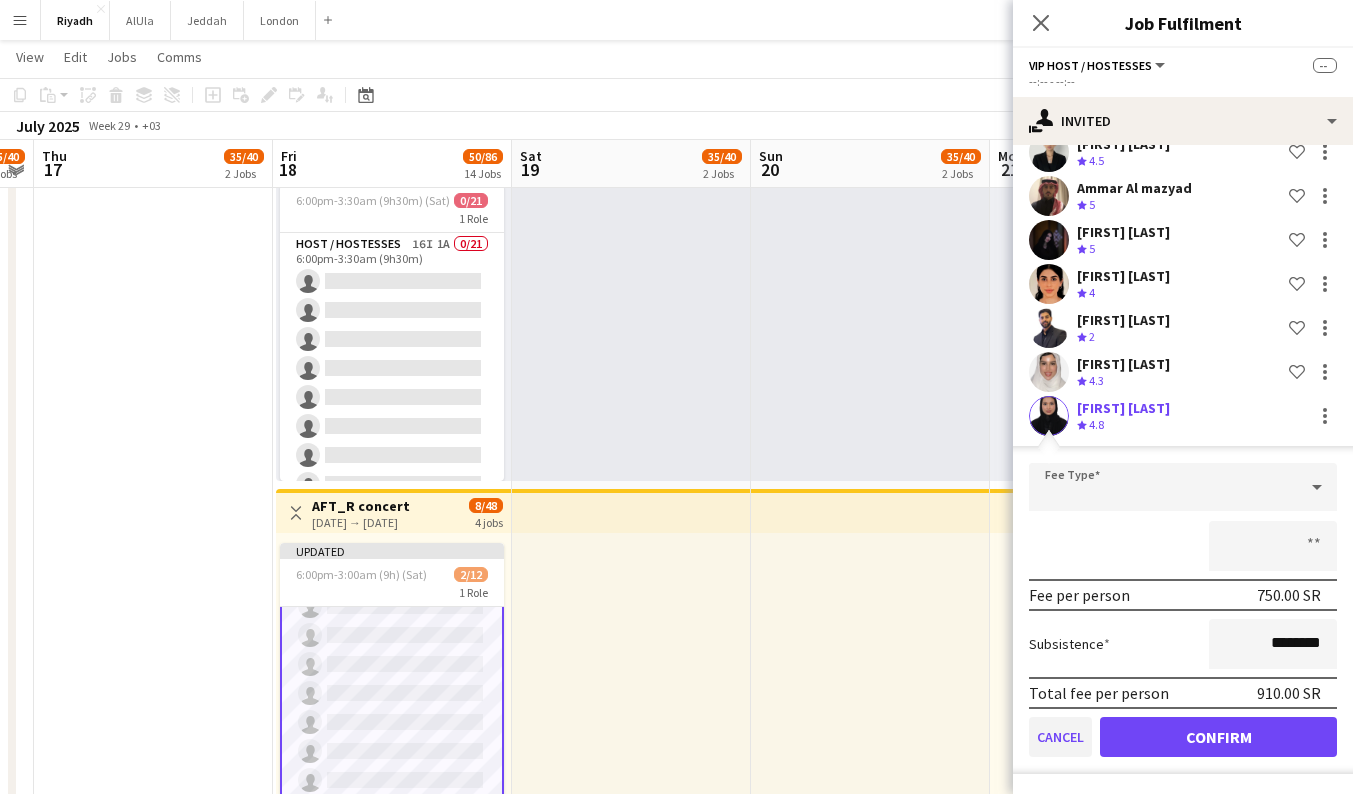 click on "Cancel" 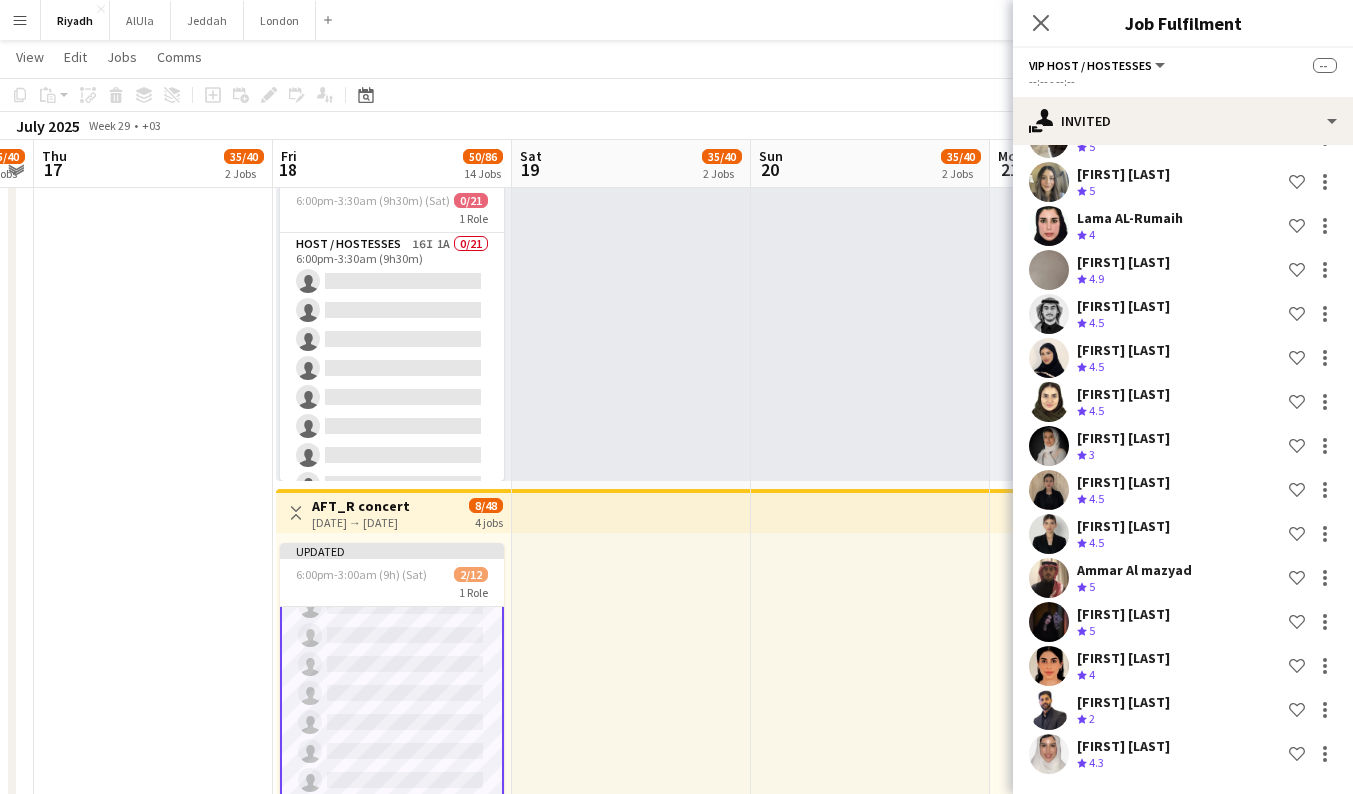 scroll, scrollTop: 358, scrollLeft: 0, axis: vertical 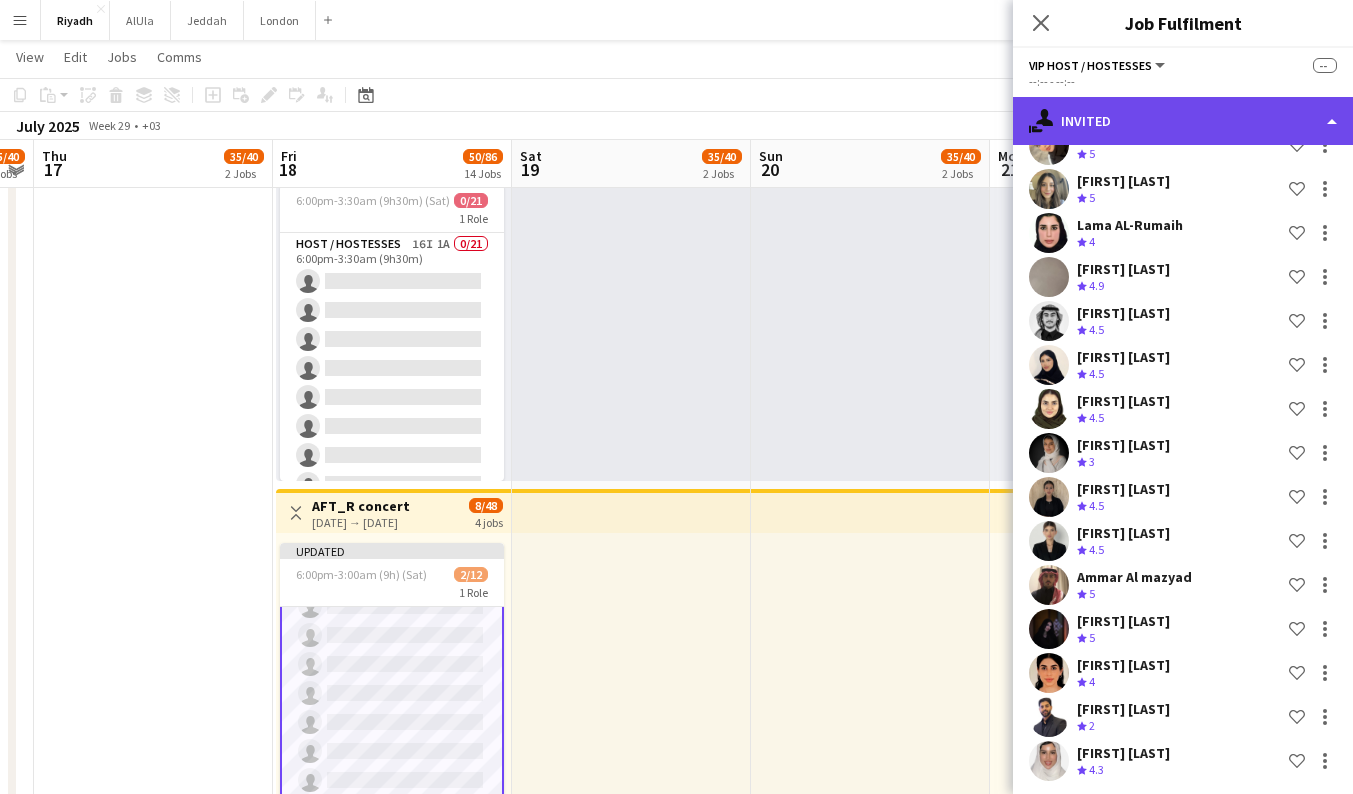 click on "single-neutral-actions-share-1
Invited" 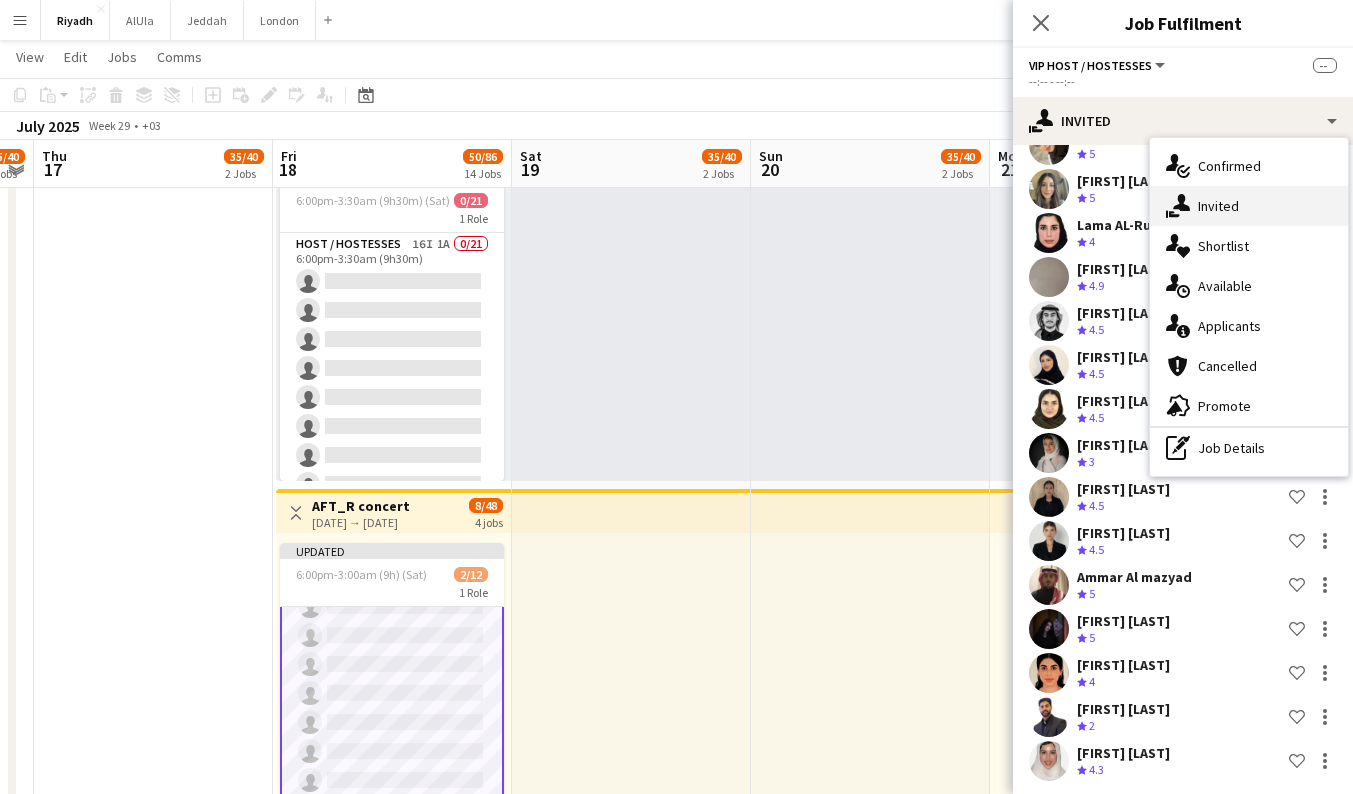 click on "single-neutral-actions-share-1
Invited" at bounding box center [1249, 206] 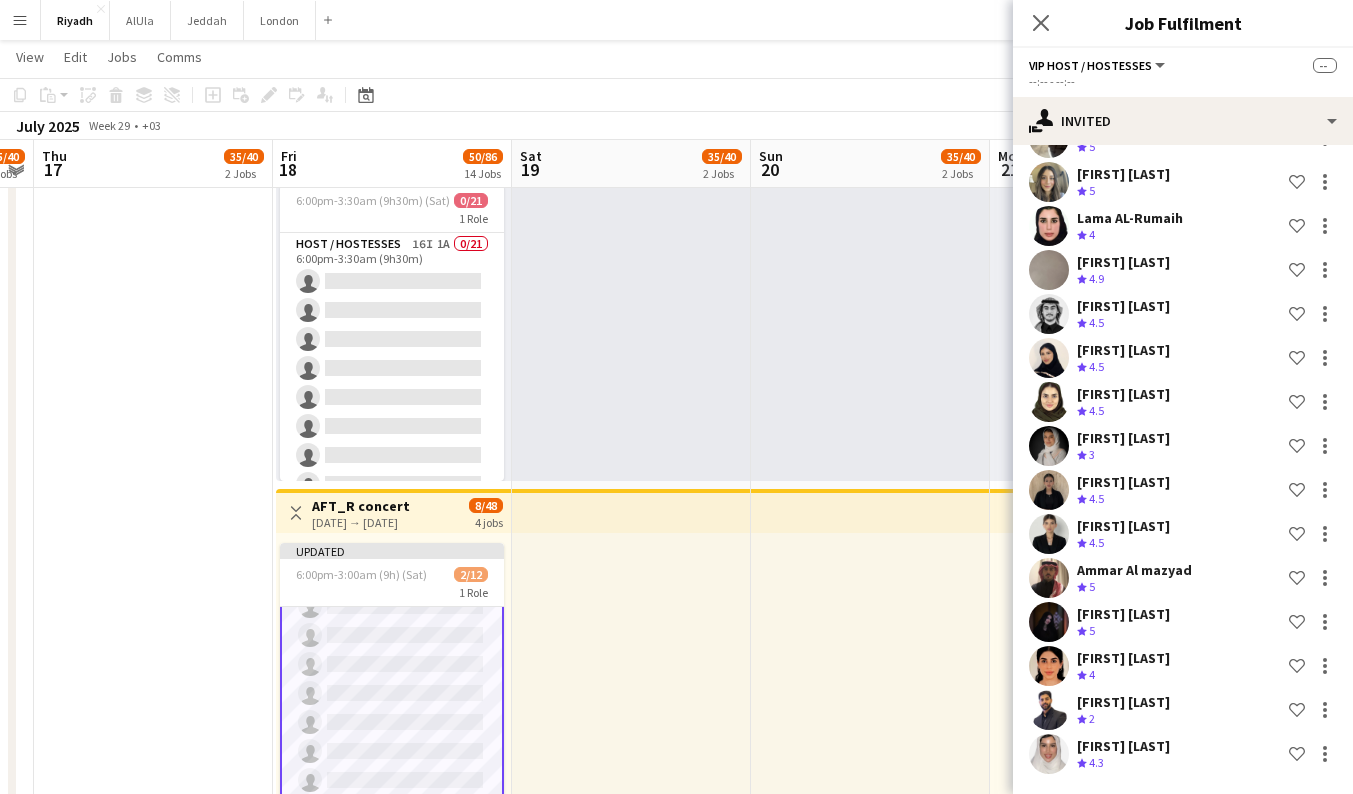scroll, scrollTop: 365, scrollLeft: 0, axis: vertical 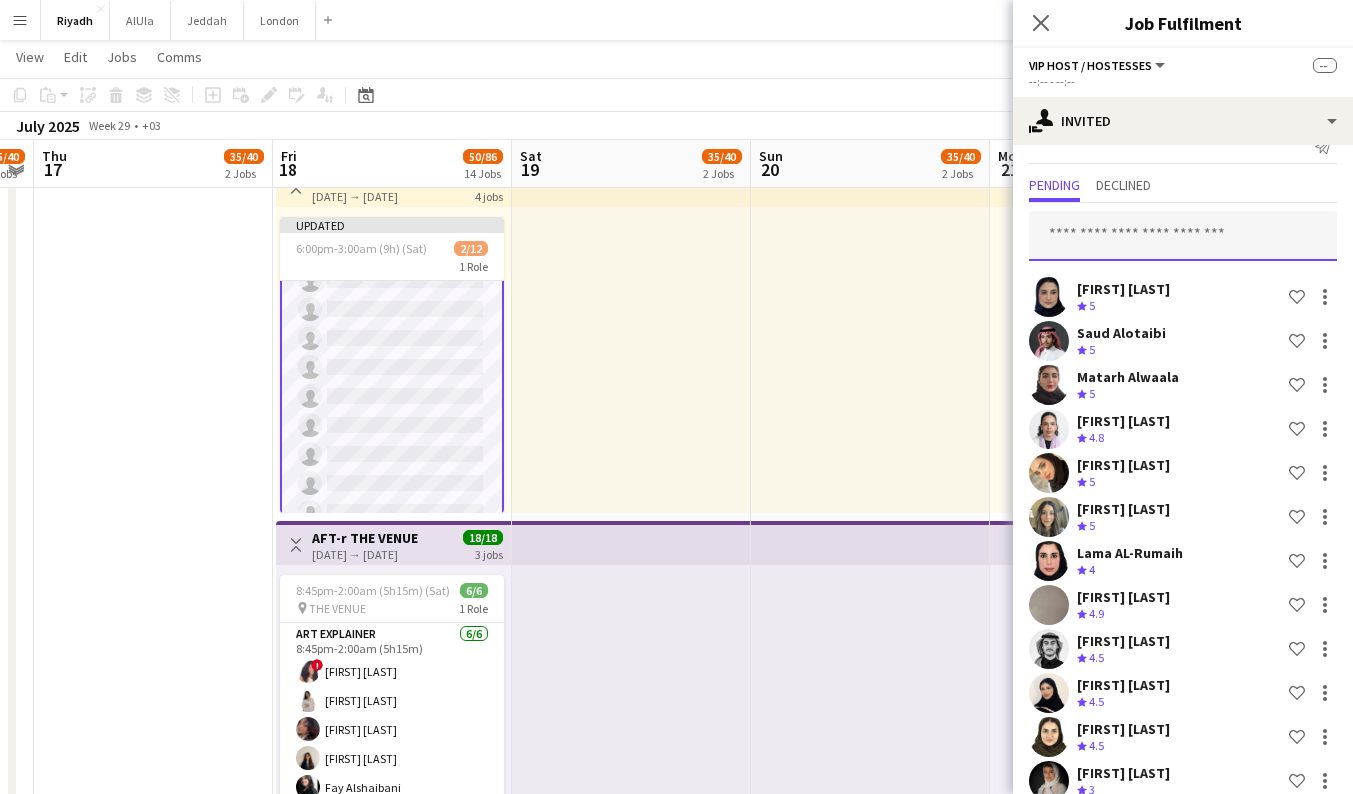 click at bounding box center (1183, 236) 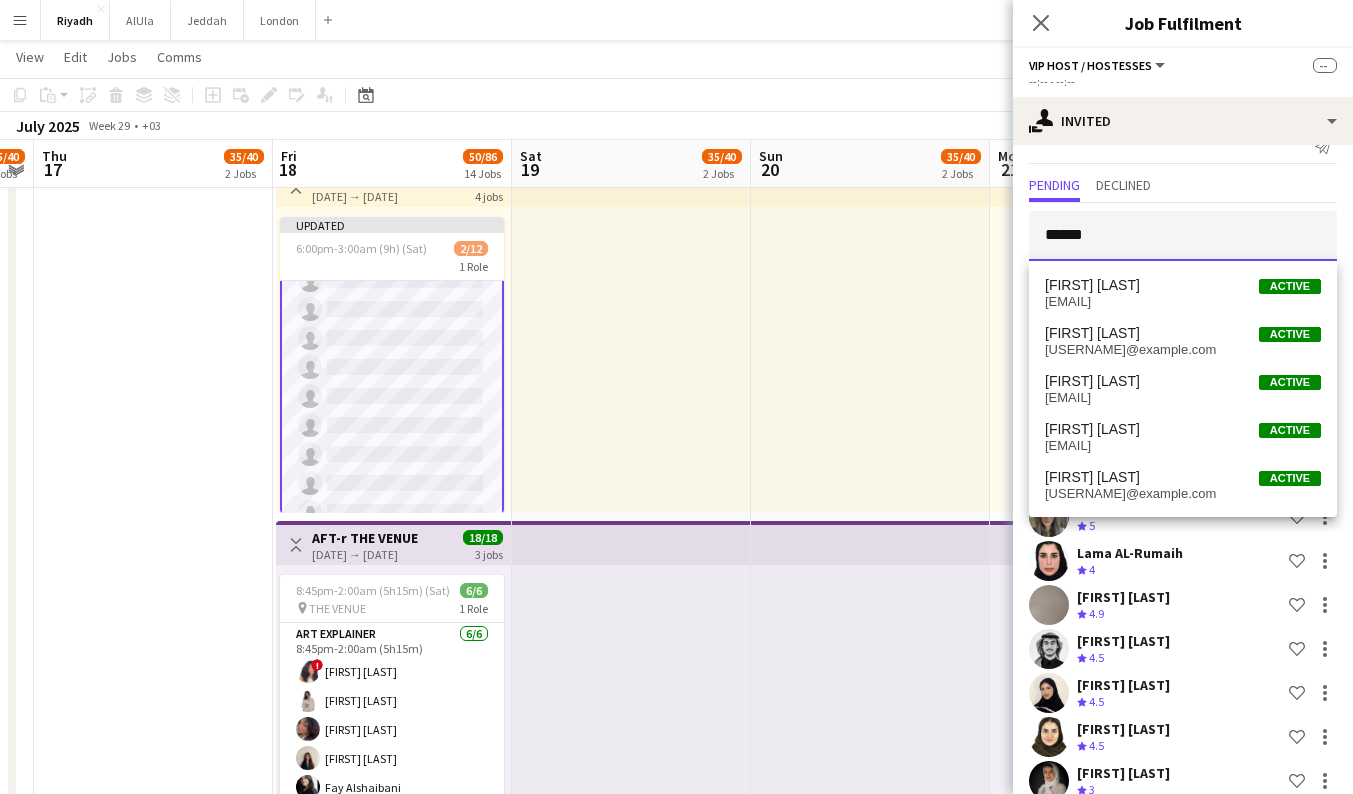 type on "******" 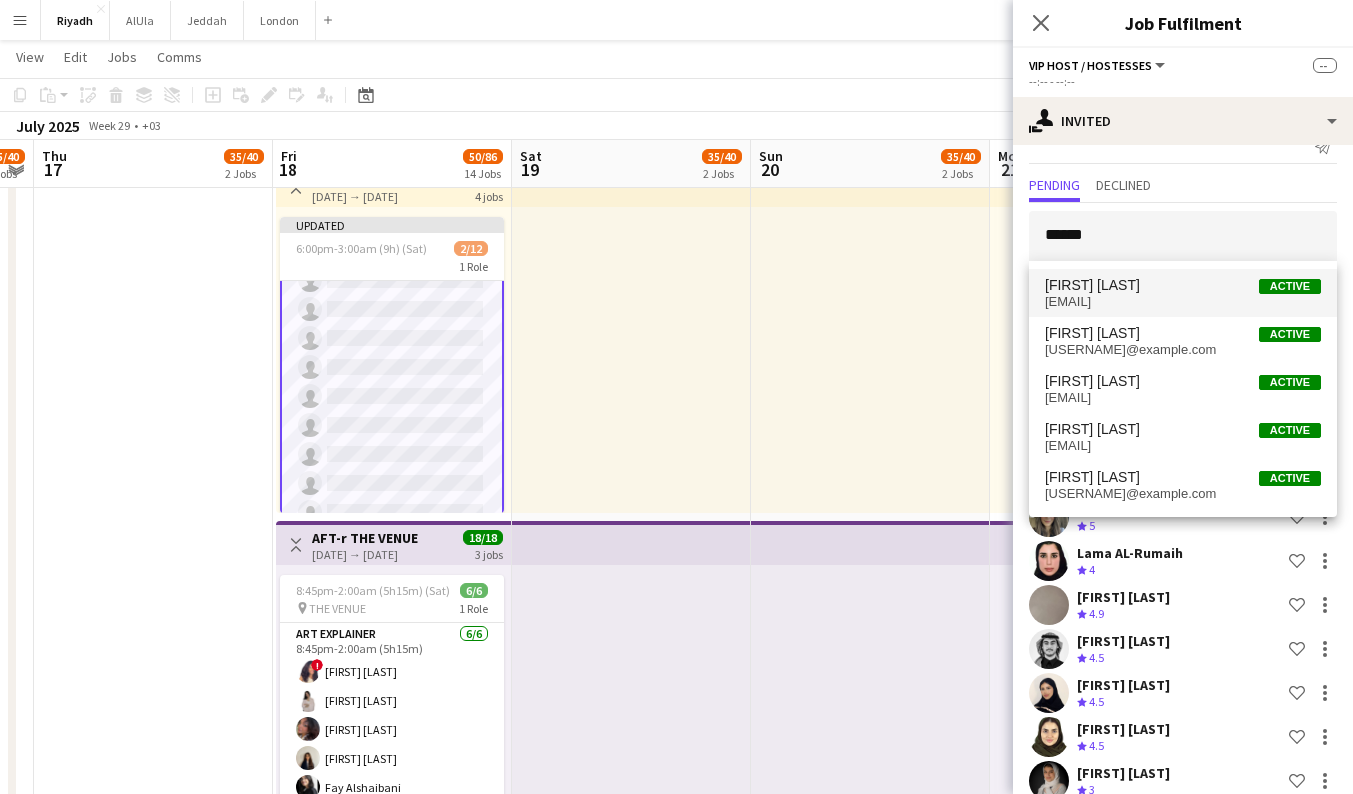 drag, startPoint x: 1178, startPoint y: 233, endPoint x: 1189, endPoint y: 302, distance: 69.87131 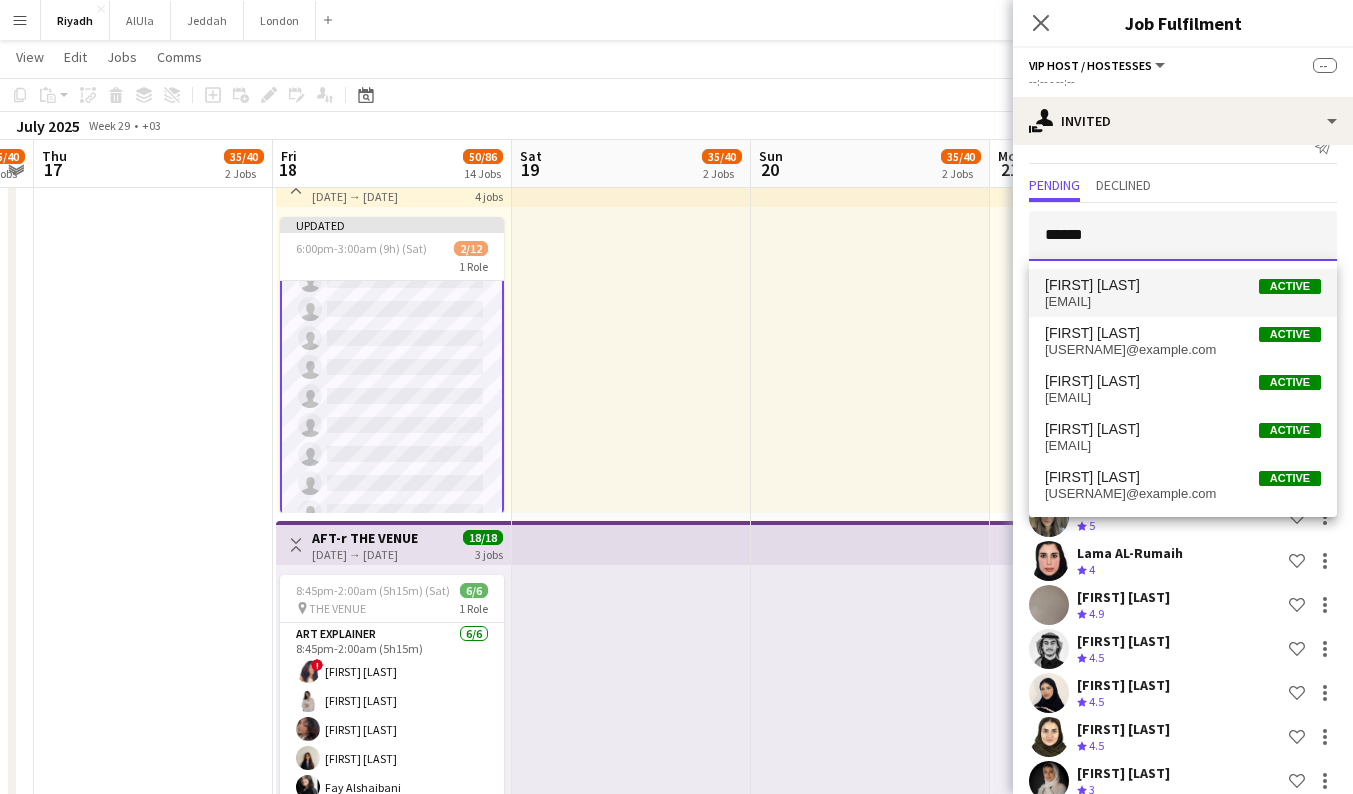 type 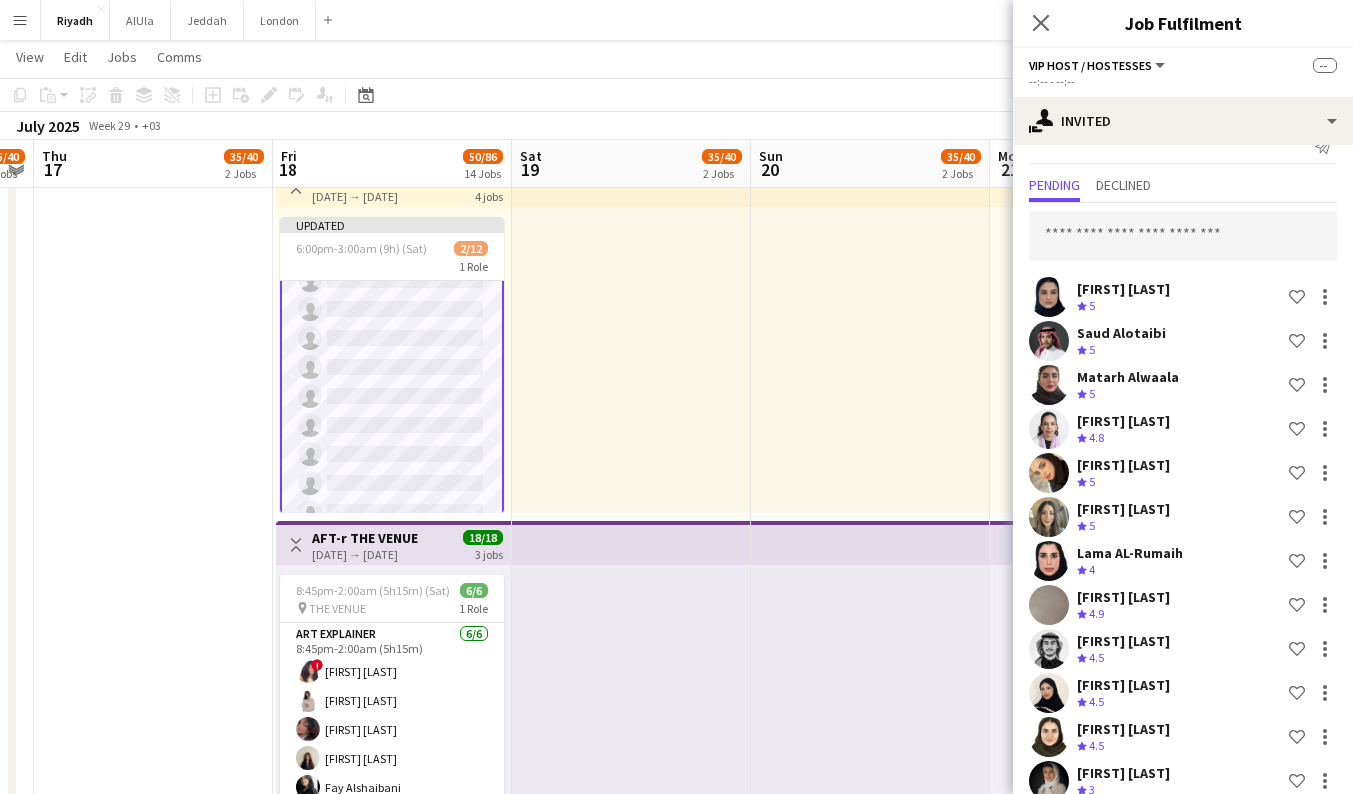 scroll, scrollTop: 747, scrollLeft: 0, axis: vertical 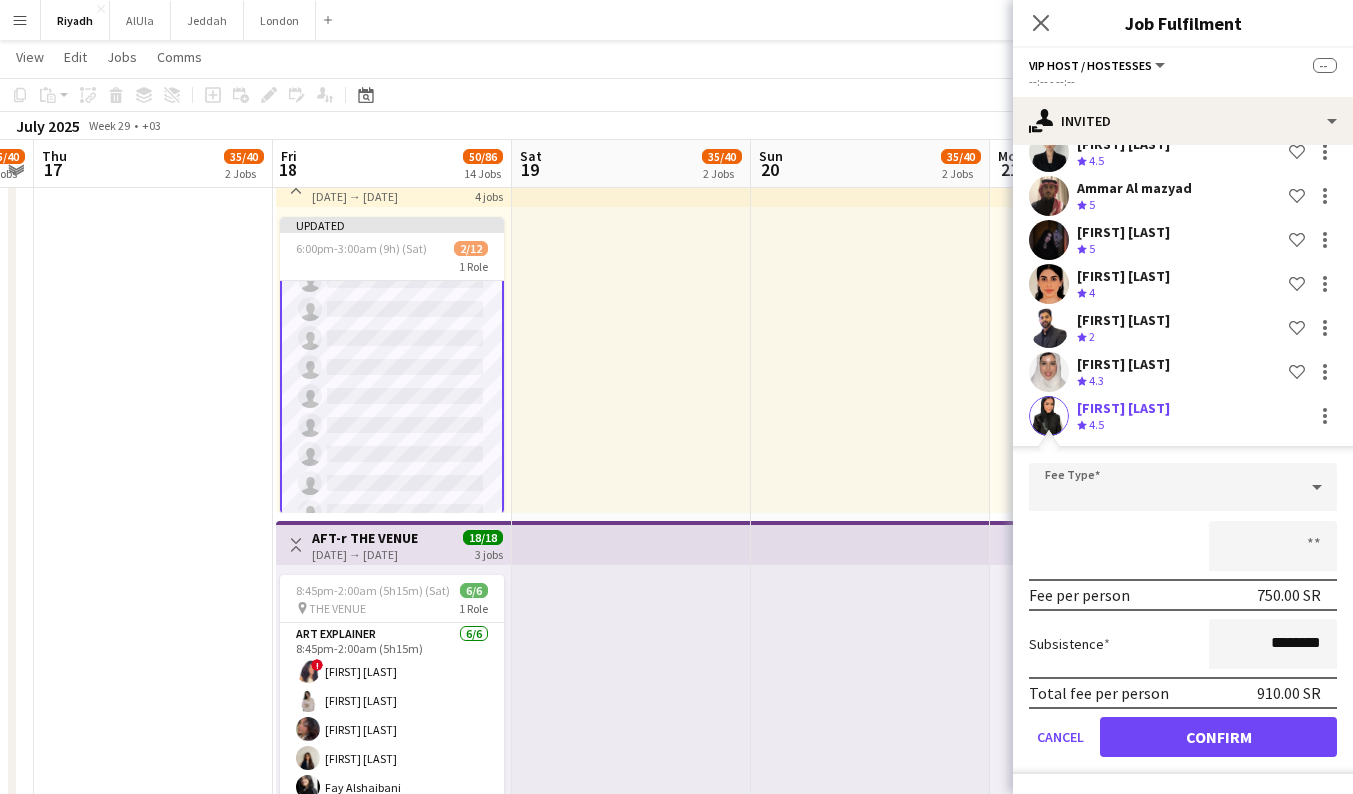click on "Confirm" 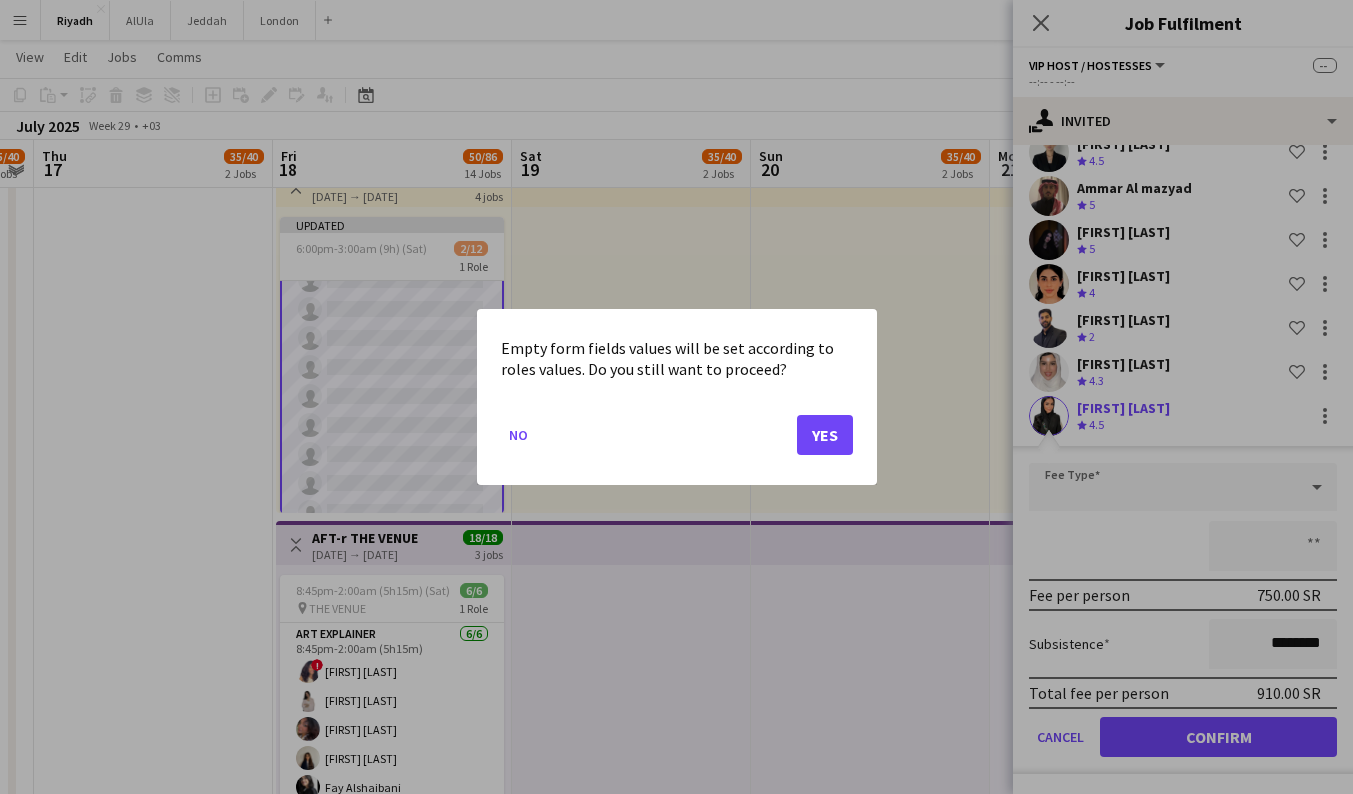 click on "Yes" 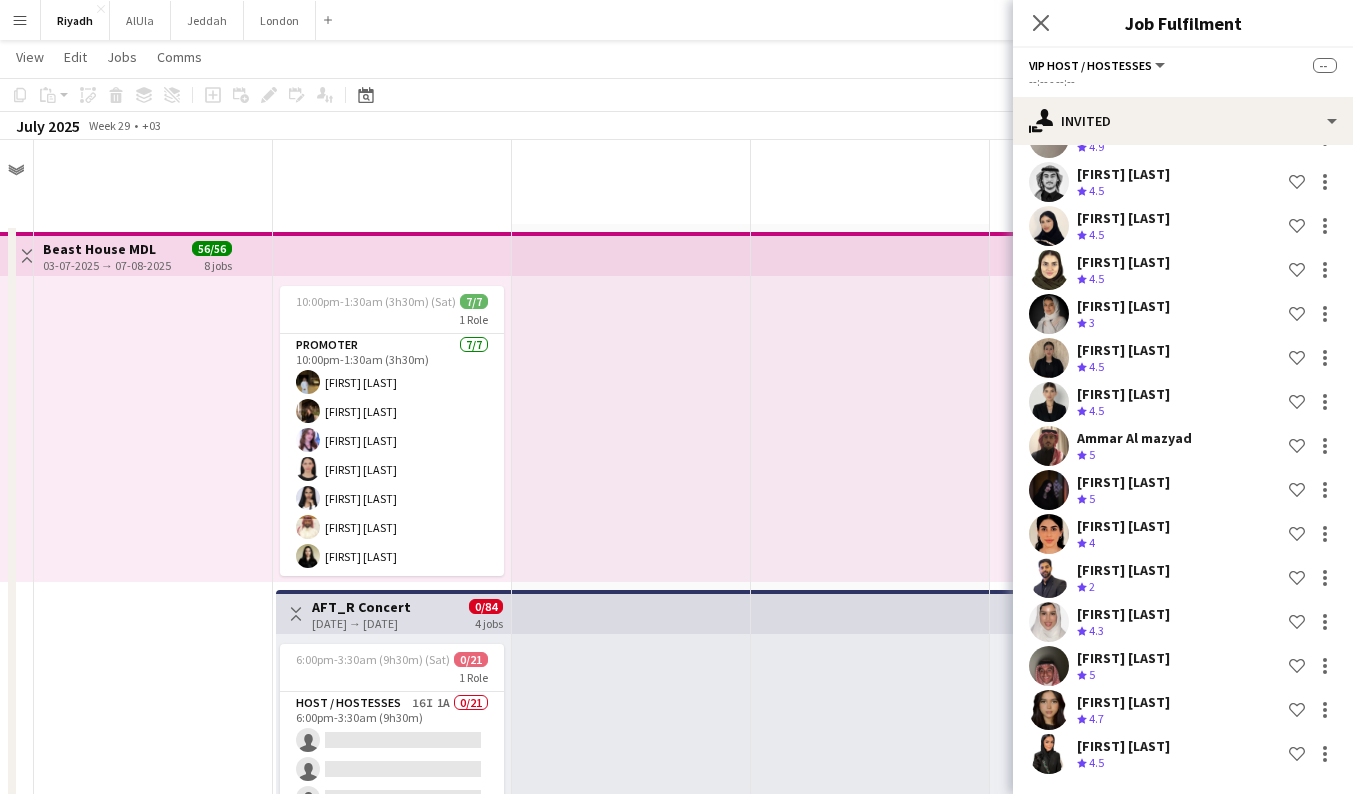 scroll, scrollTop: 785, scrollLeft: 0, axis: vertical 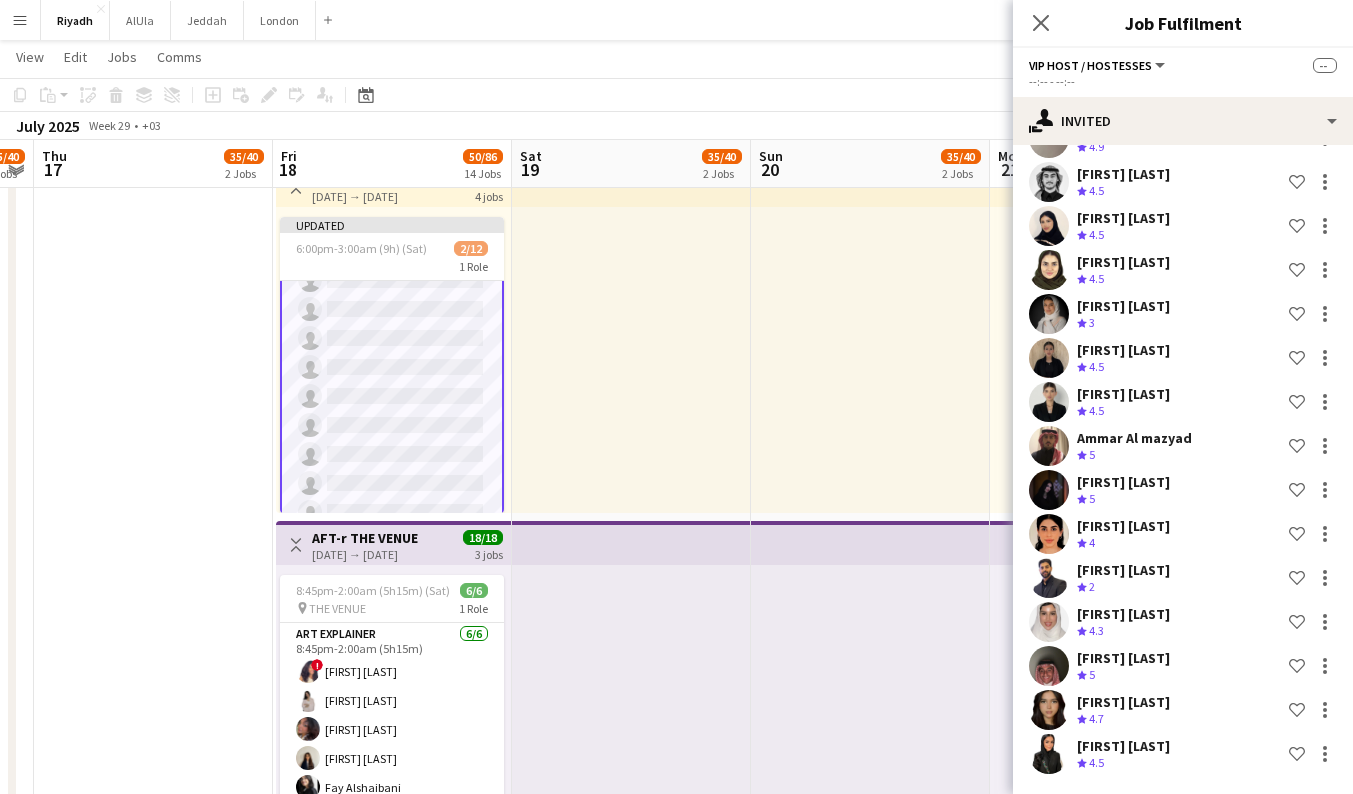 click at bounding box center [870, 360] 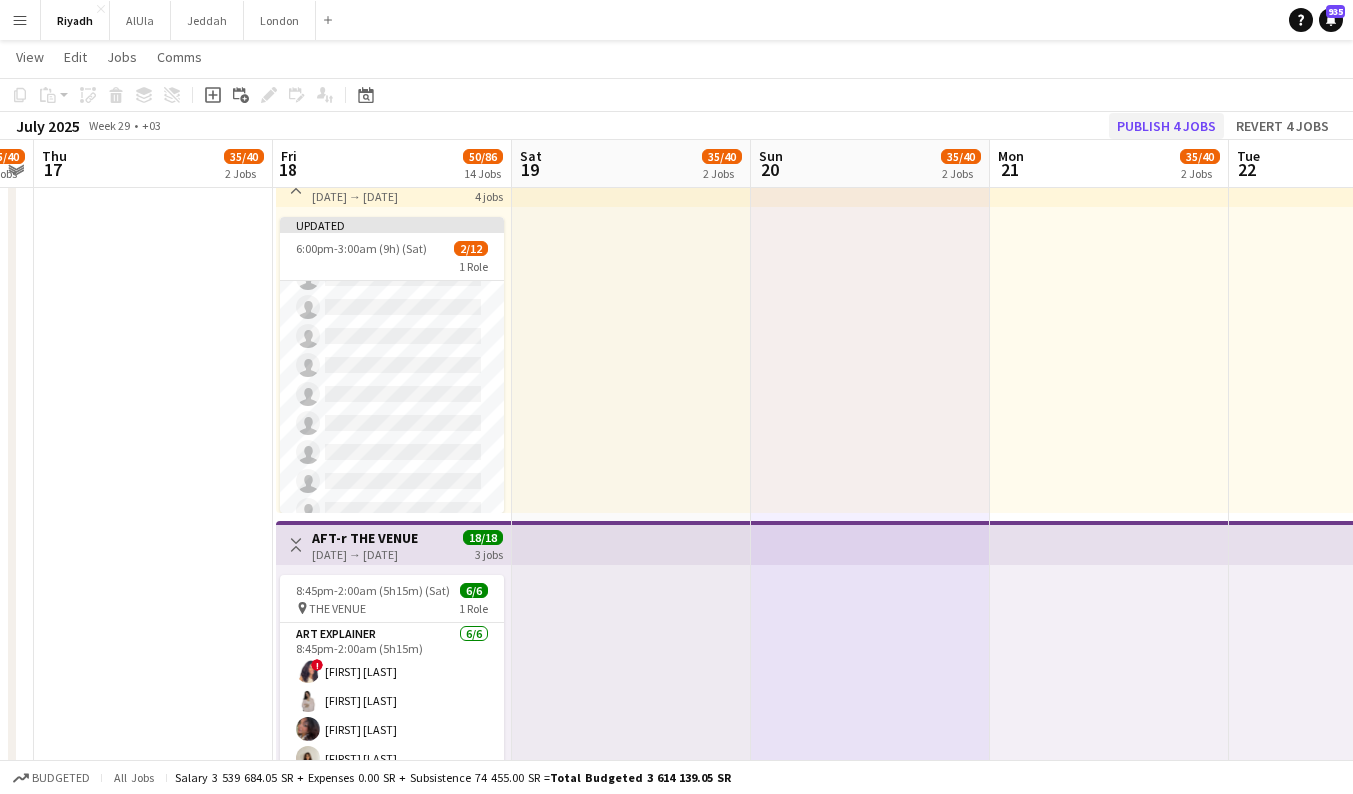 click on "Publish 4 jobs" 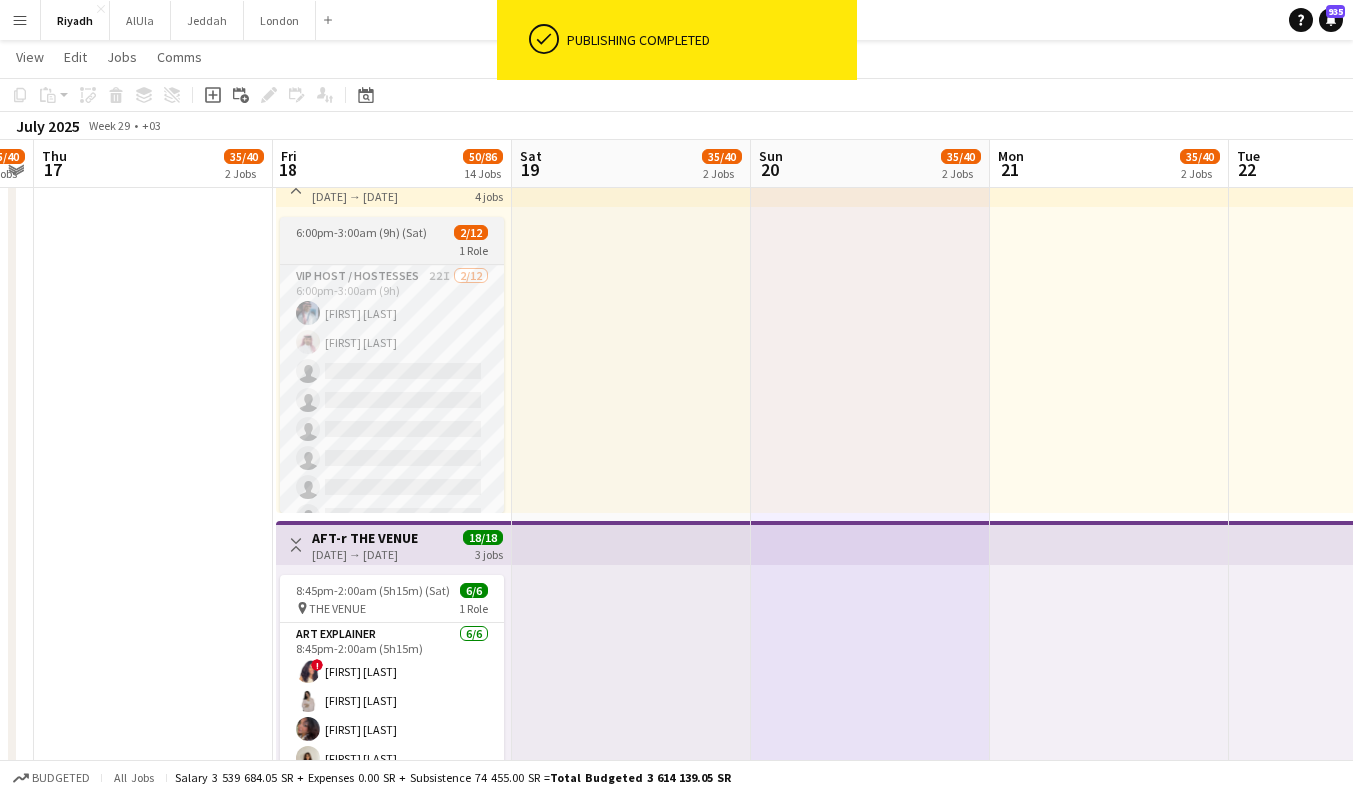 scroll, scrollTop: 0, scrollLeft: 0, axis: both 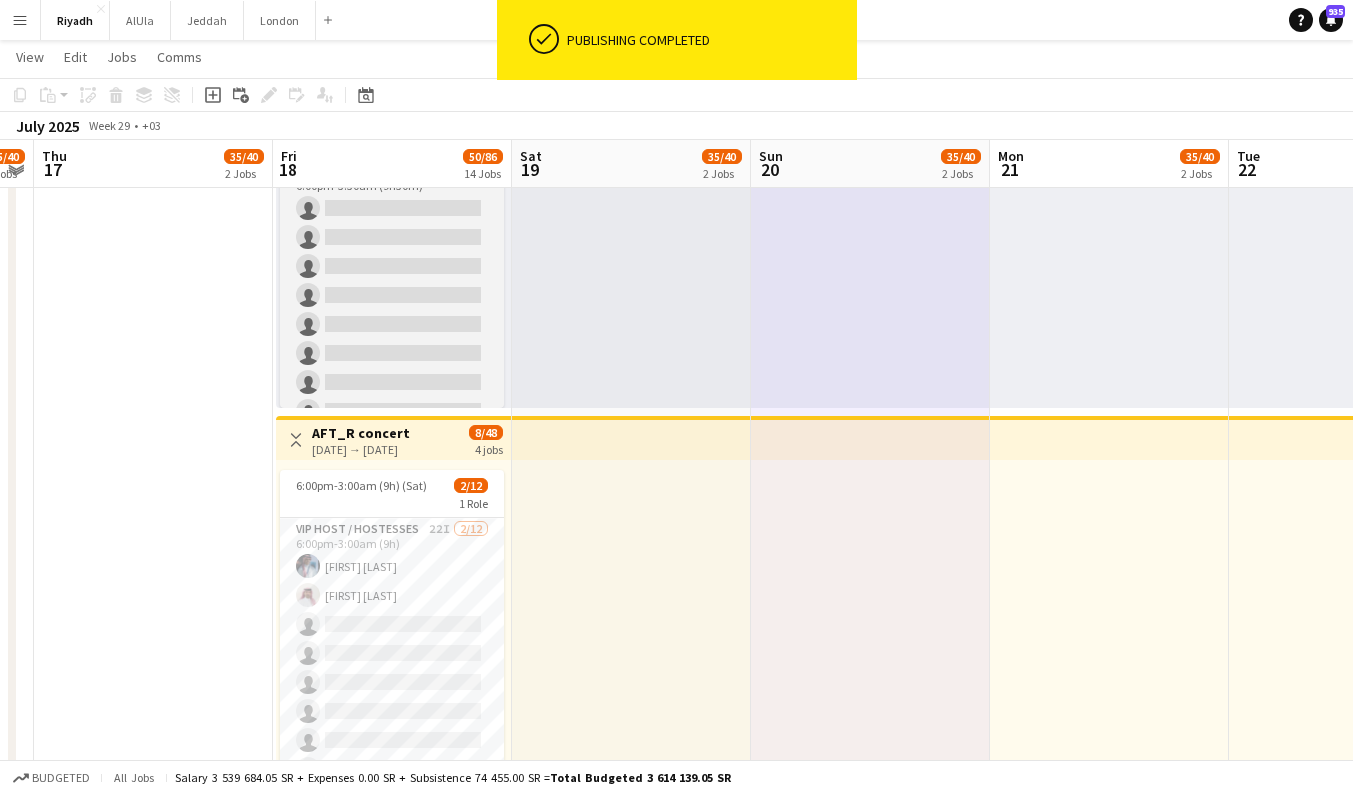 click on "Host / Hostesses    16I   1A   0/21   6:00pm-3:30am (9h30m)
single-neutral-actions
single-neutral-actions
single-neutral-actions
single-neutral-actions
single-neutral-actions
single-neutral-actions
single-neutral-actions
single-neutral-actions
single-neutral-actions
single-neutral-actions
single-neutral-actions
single-neutral-actions
single-neutral-actions
single-neutral-actions
single-neutral-actions
single-neutral-actions" at bounding box center [392, 484] 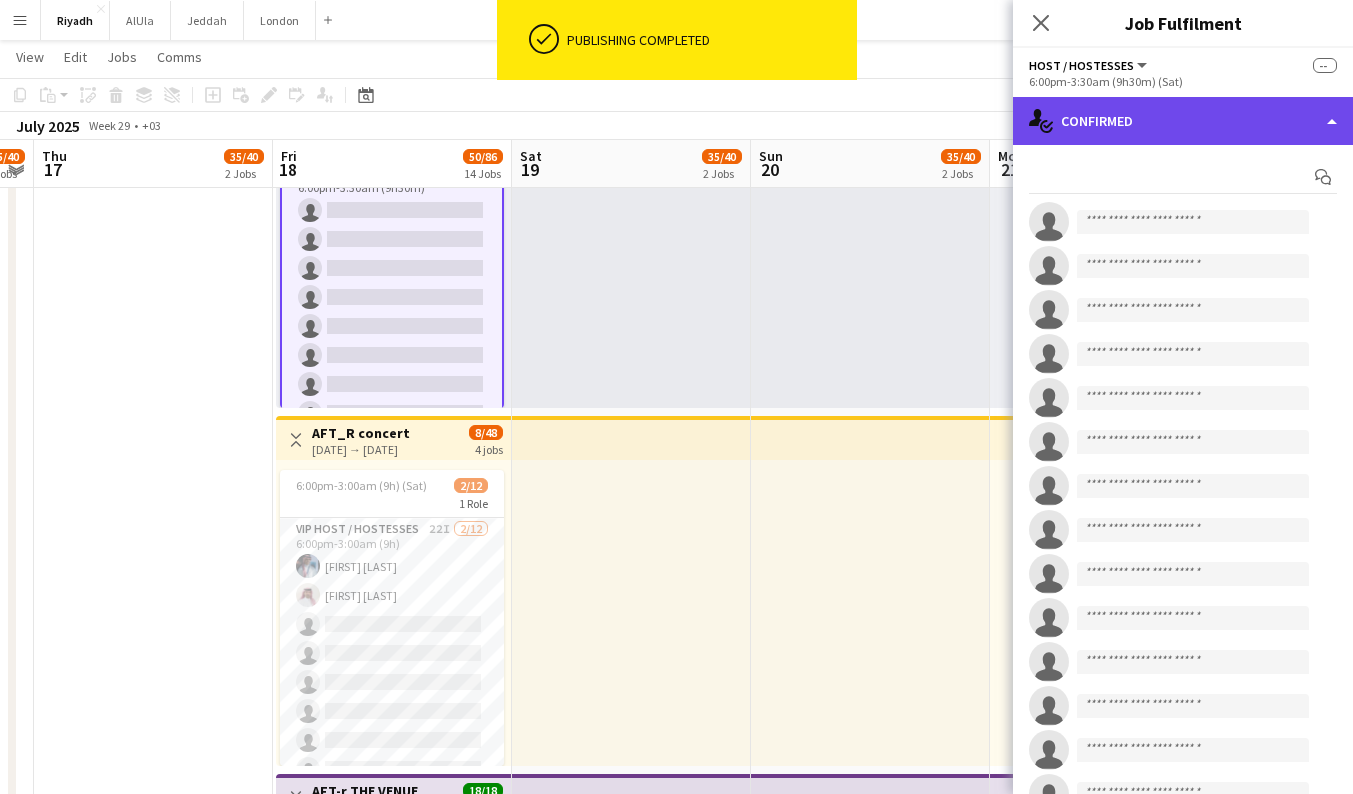 click on "single-neutral-actions-check-2
Confirmed" 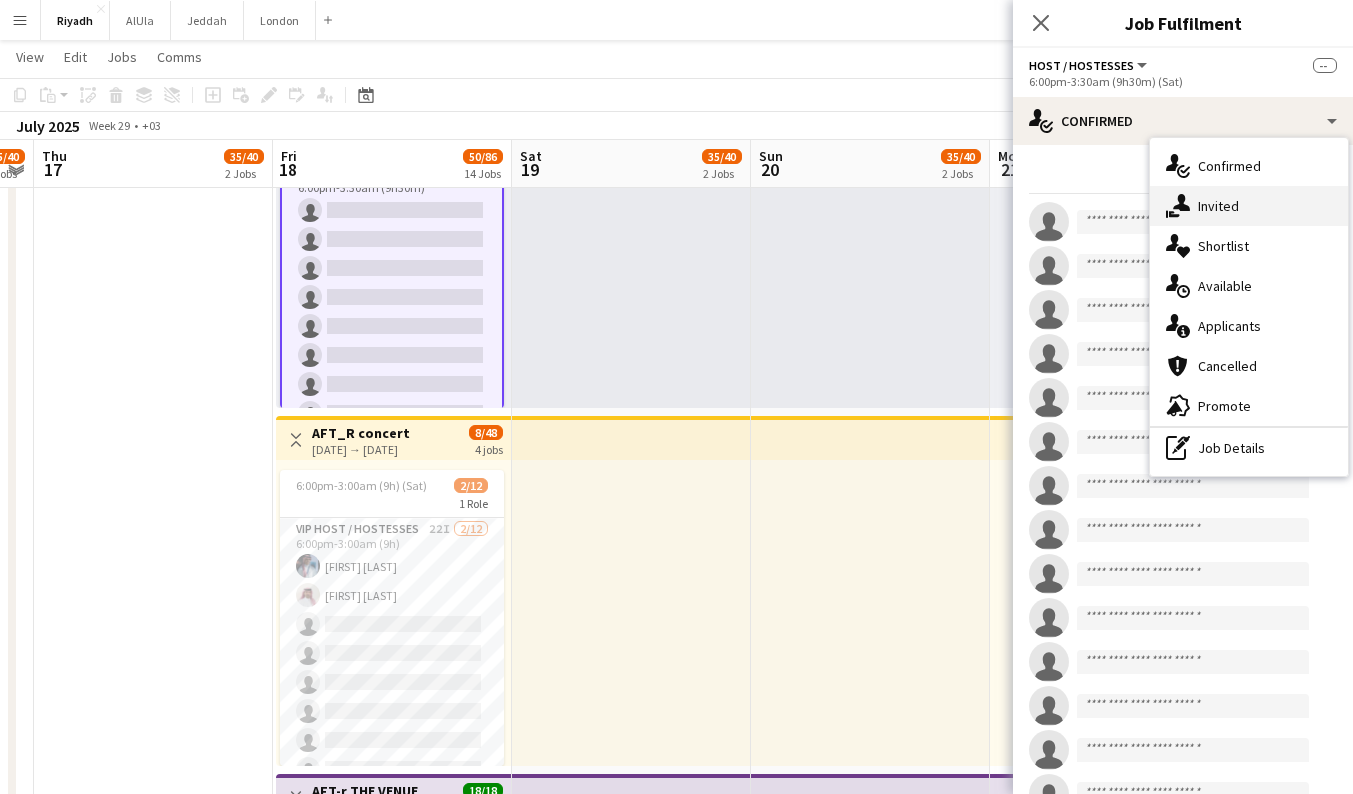 click on "single-neutral-actions-share-1
Invited" at bounding box center (1249, 206) 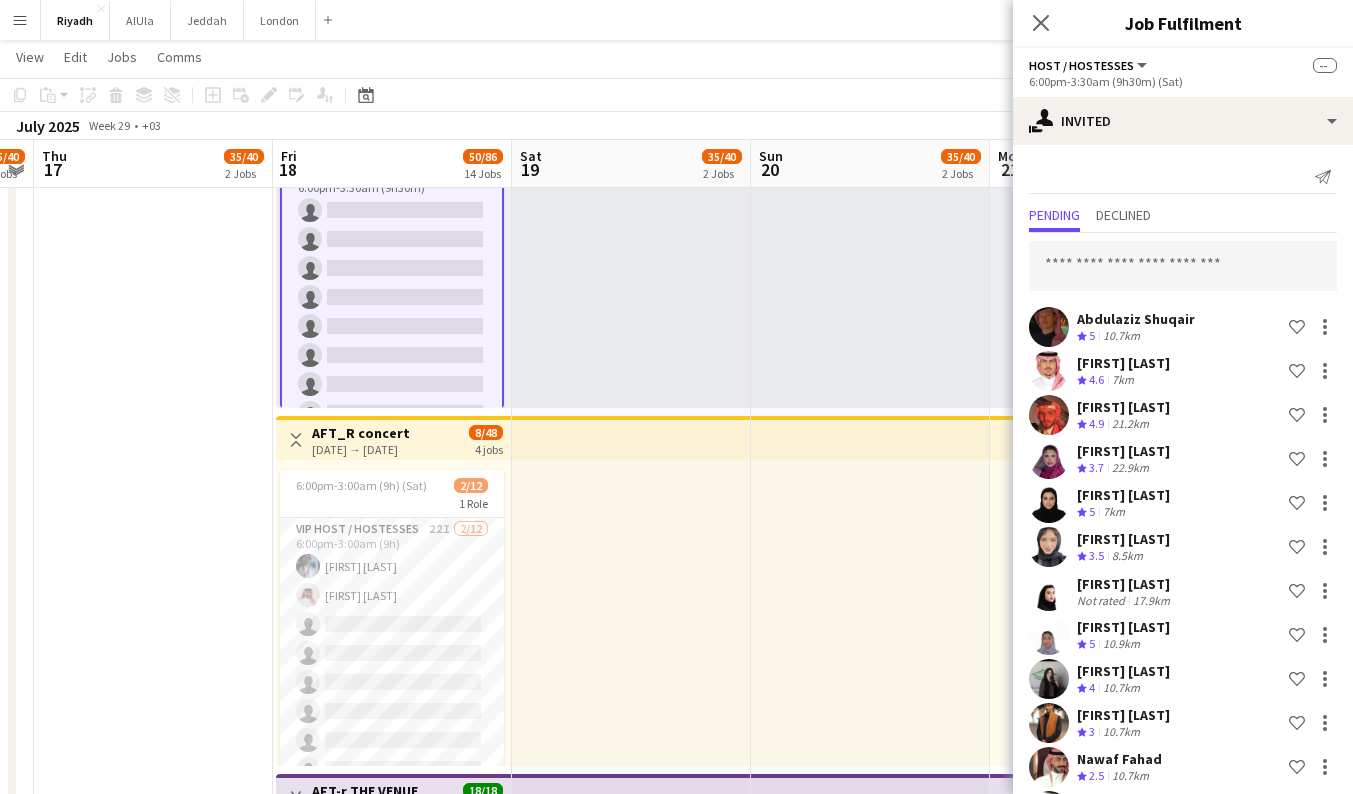 scroll, scrollTop: 0, scrollLeft: 0, axis: both 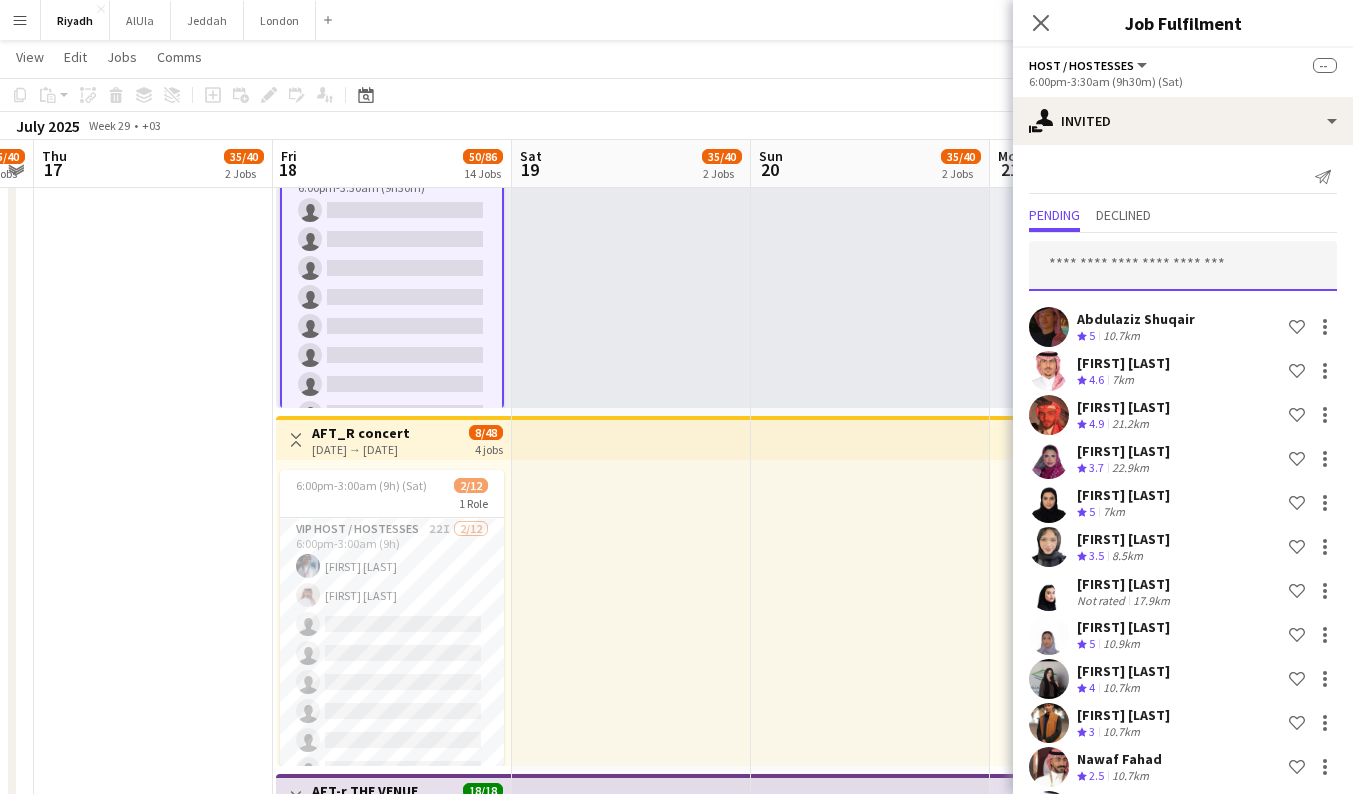 click at bounding box center (1183, 266) 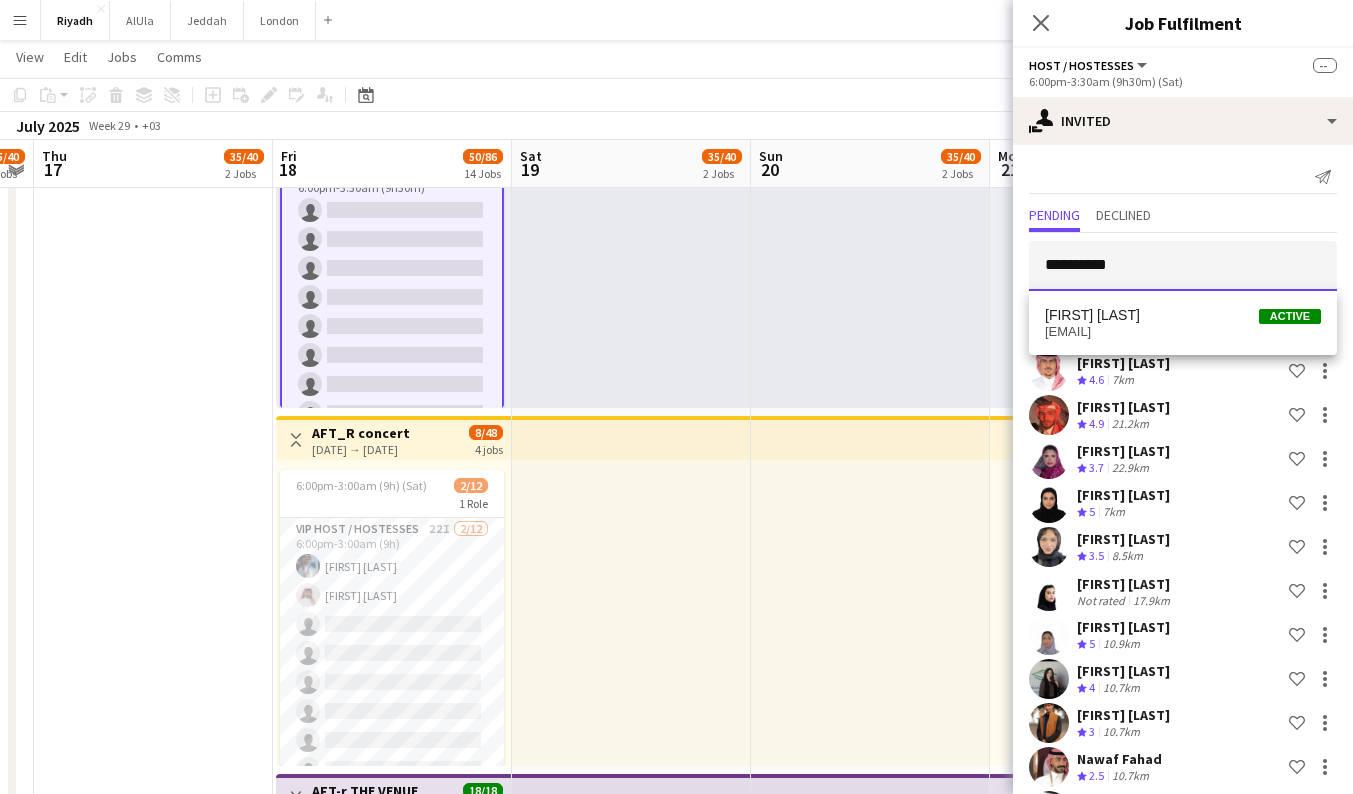 type on "**********" 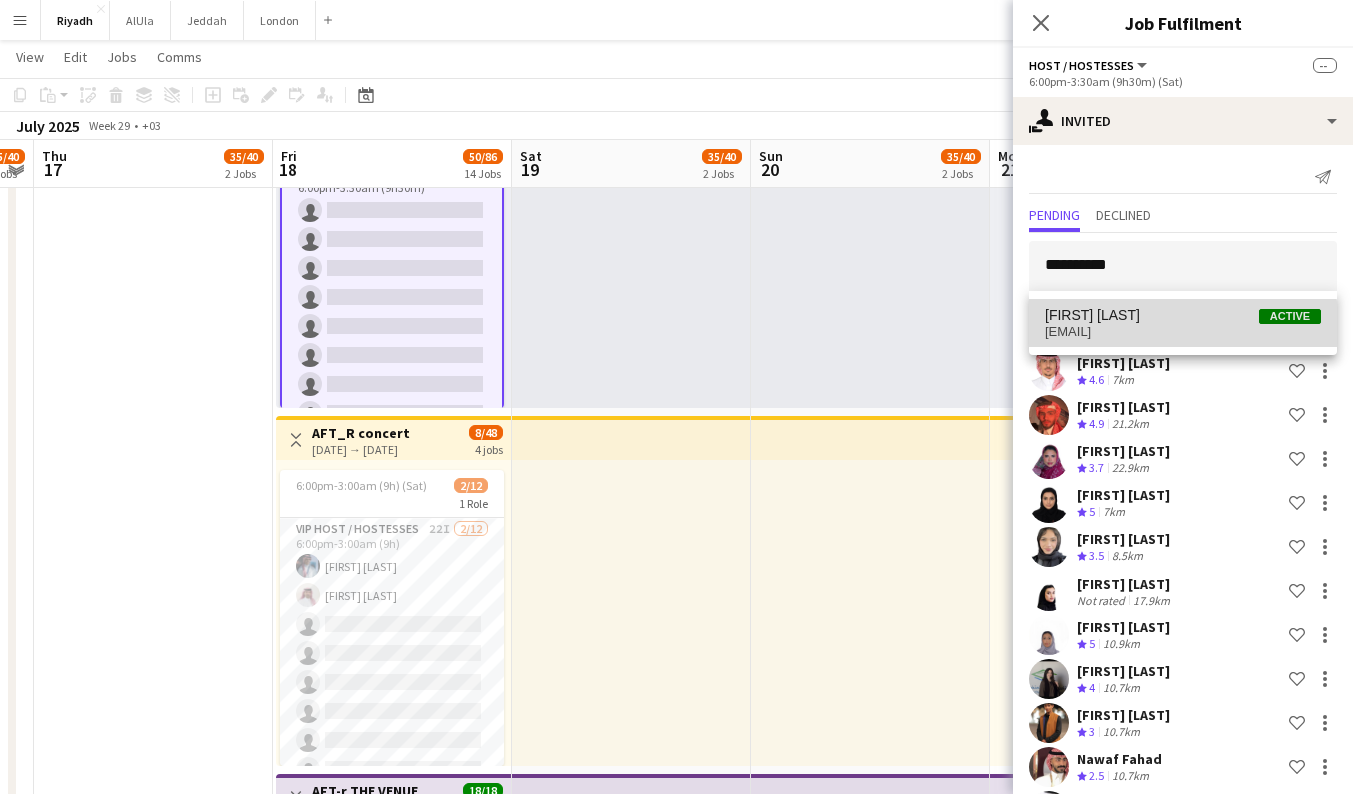 drag, startPoint x: 1111, startPoint y: 301, endPoint x: 1112, endPoint y: 338, distance: 37.01351 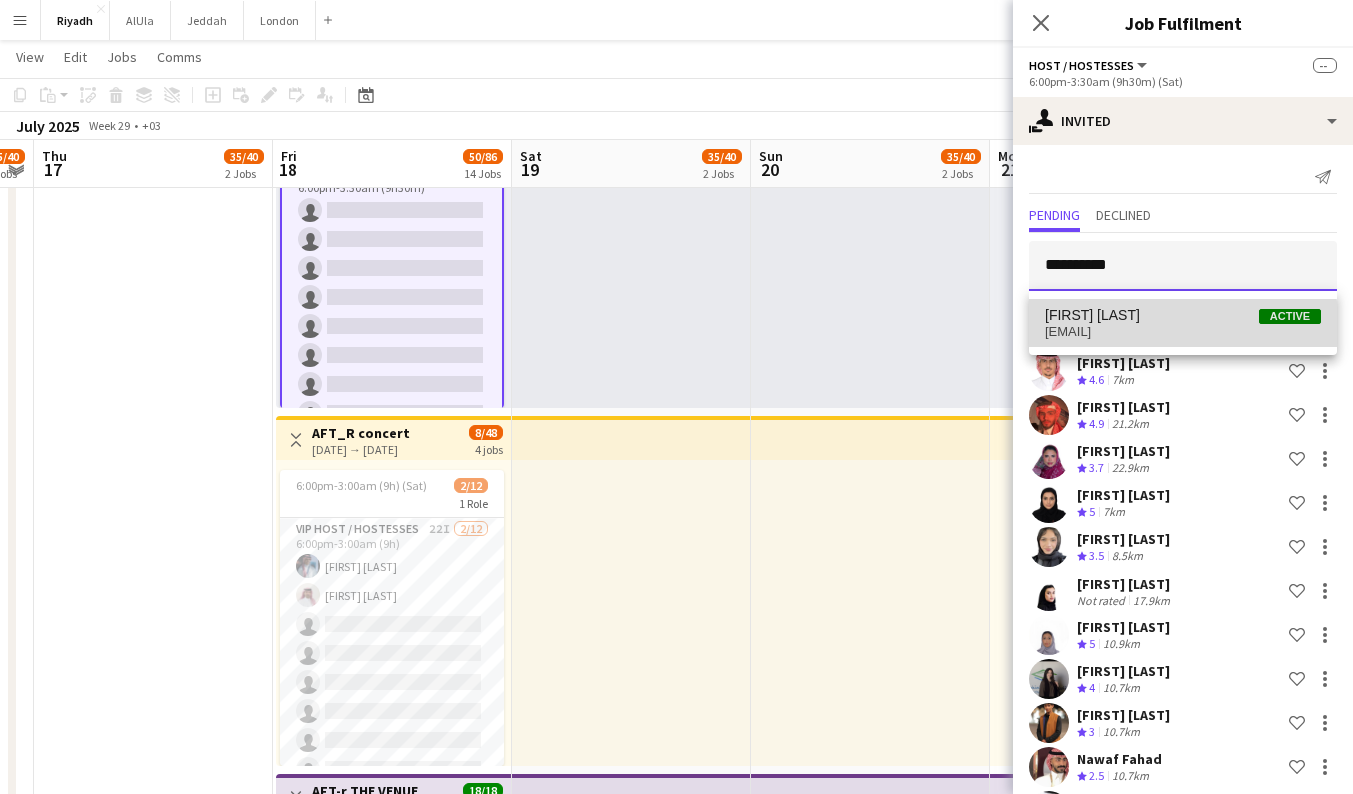 type 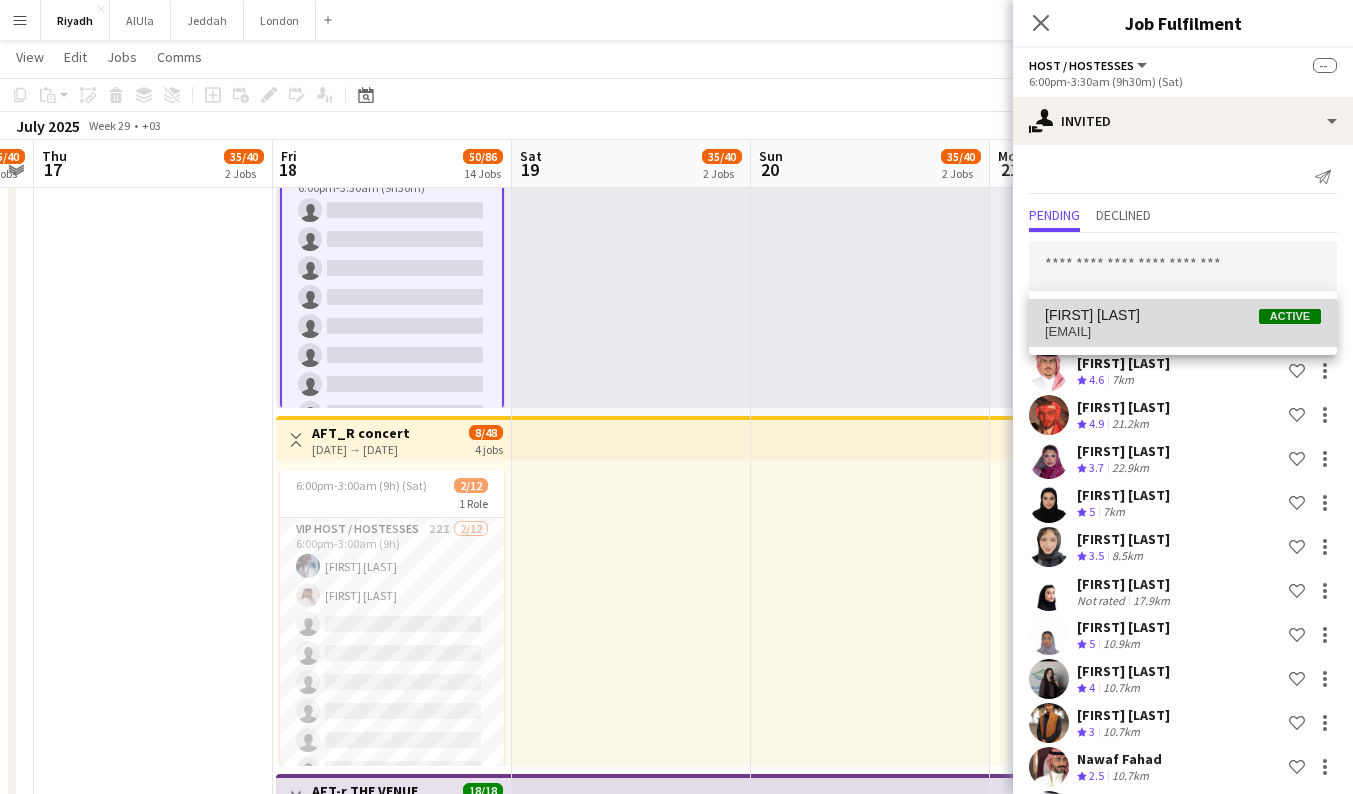 scroll, scrollTop: 615, scrollLeft: 0, axis: vertical 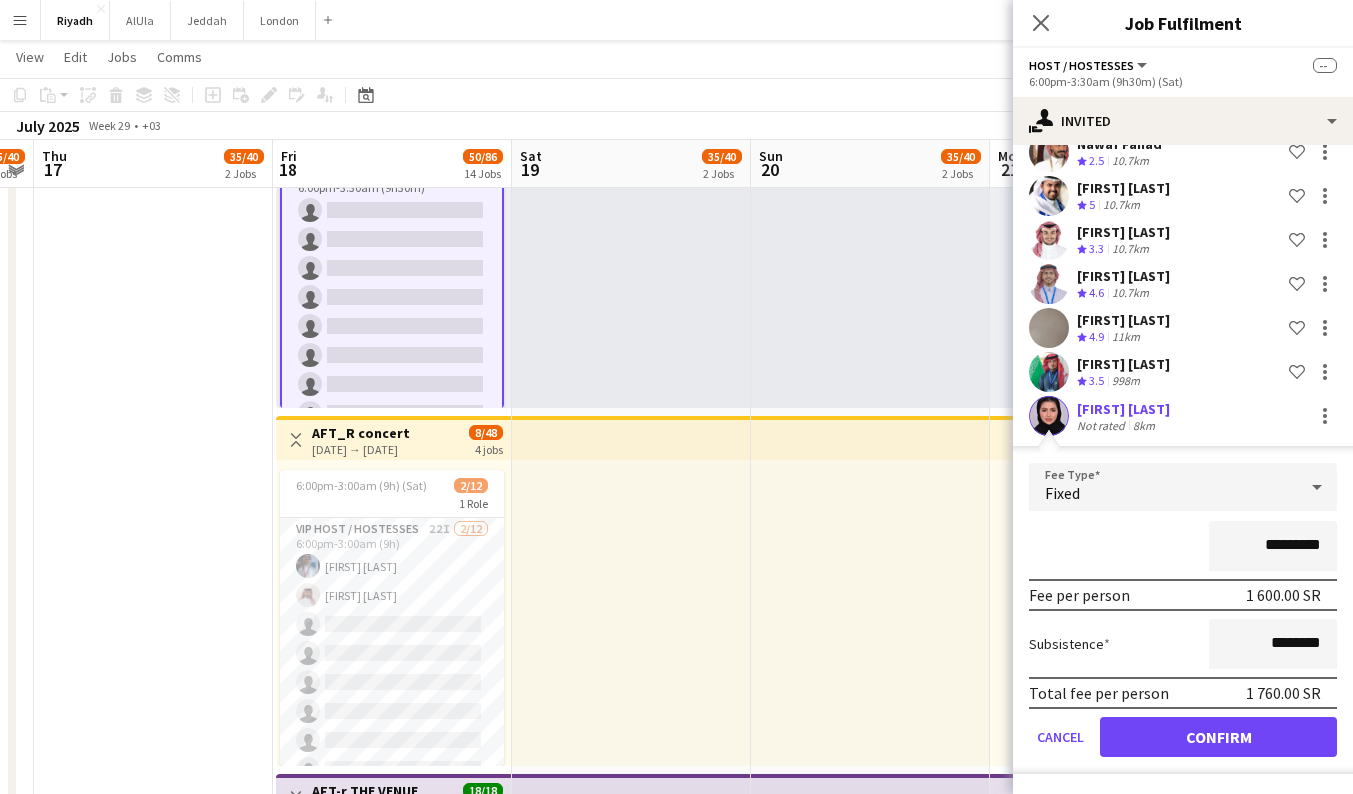 click on "Confirm" 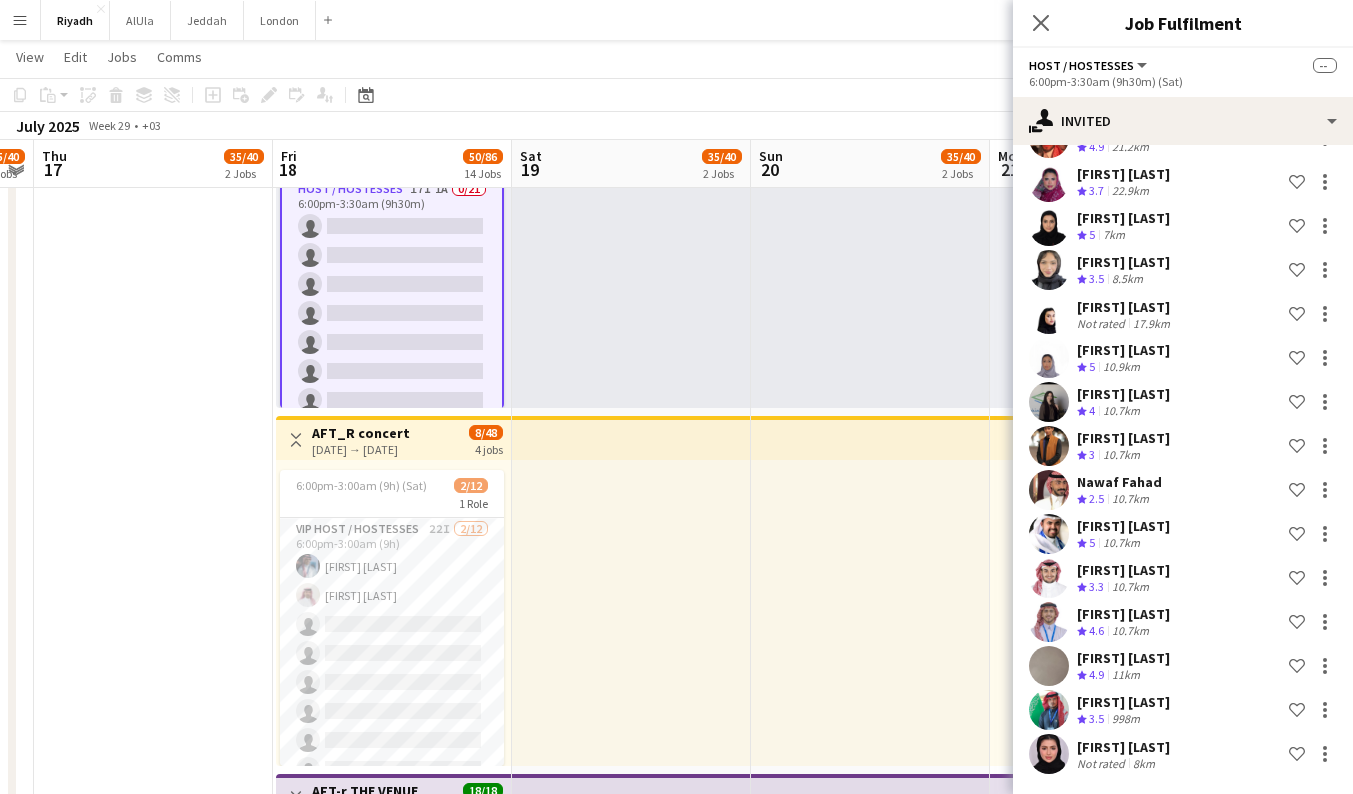 scroll, scrollTop: 277, scrollLeft: 0, axis: vertical 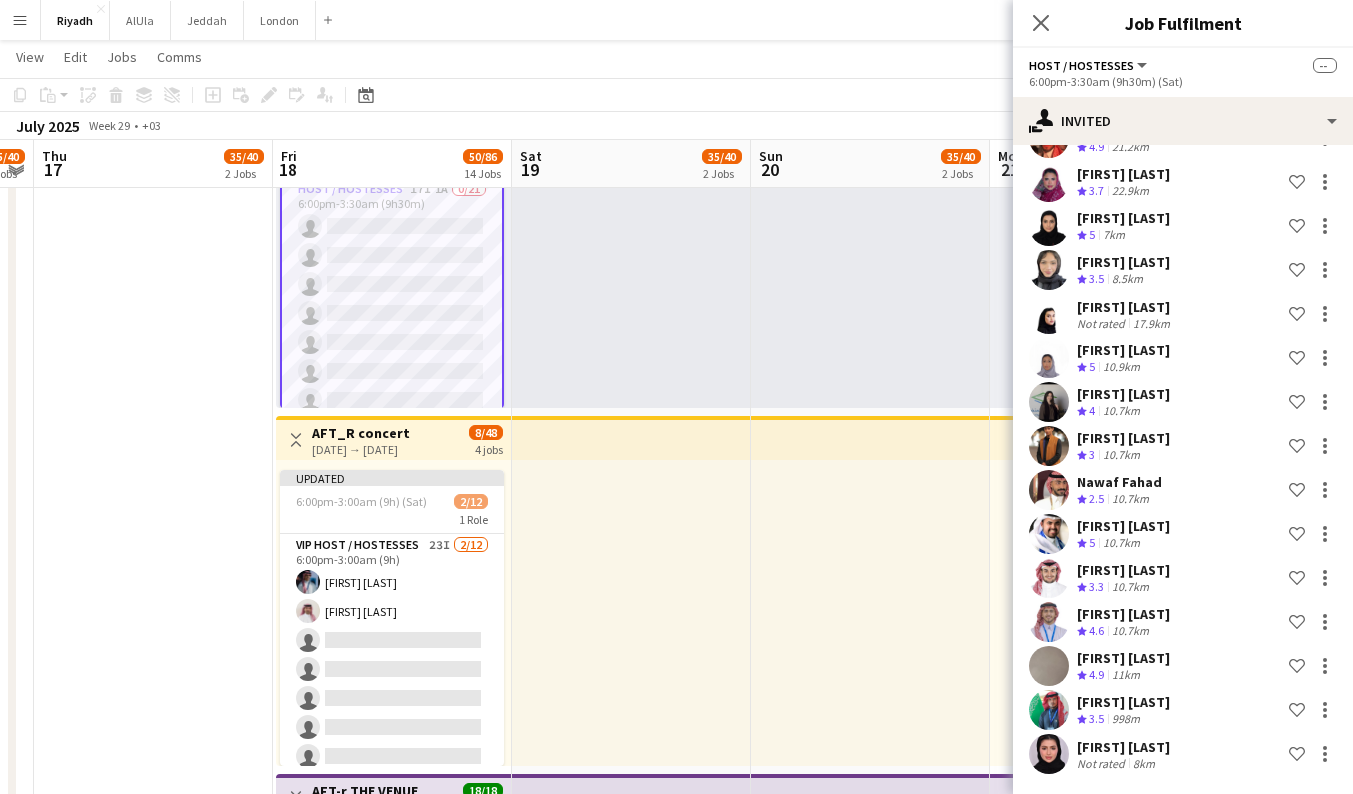 click at bounding box center [870, 255] 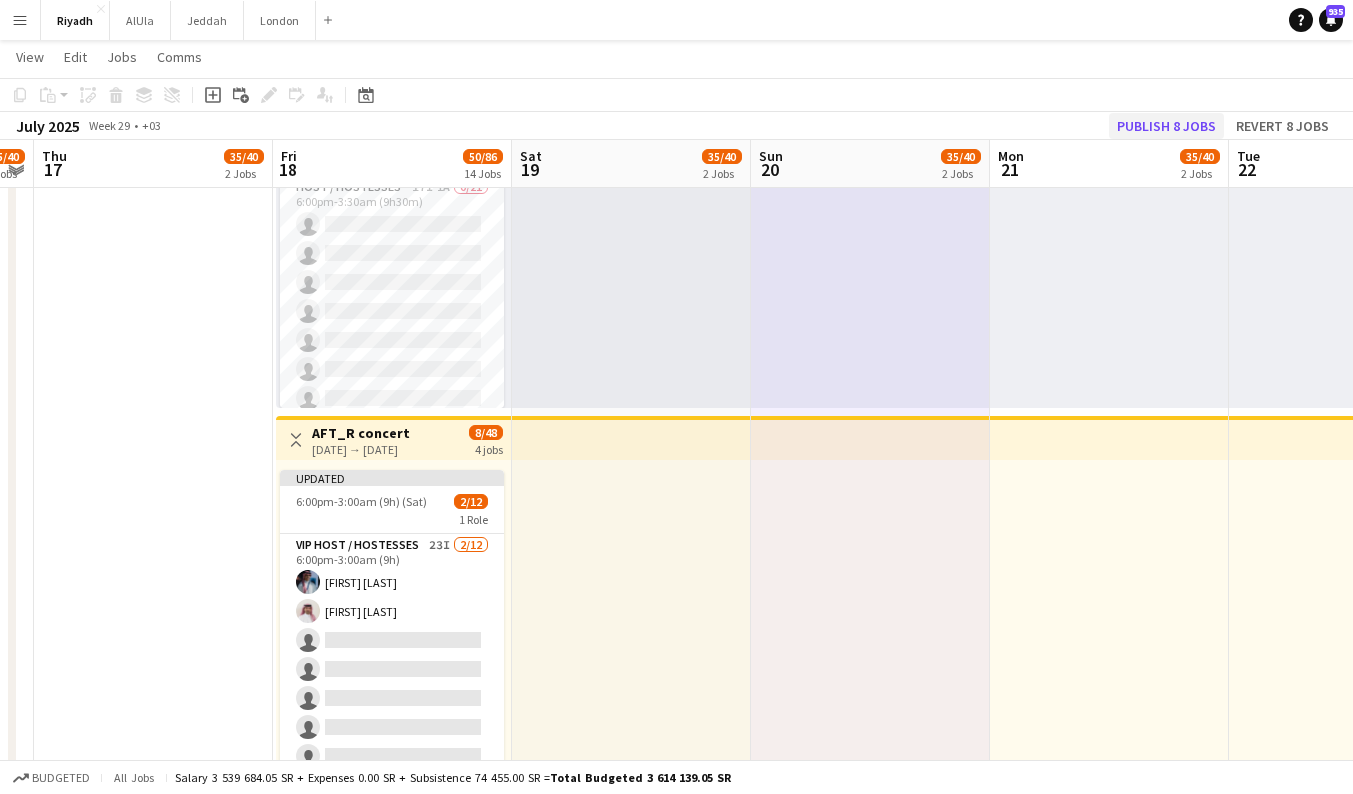 click on "Publish 8 jobs" 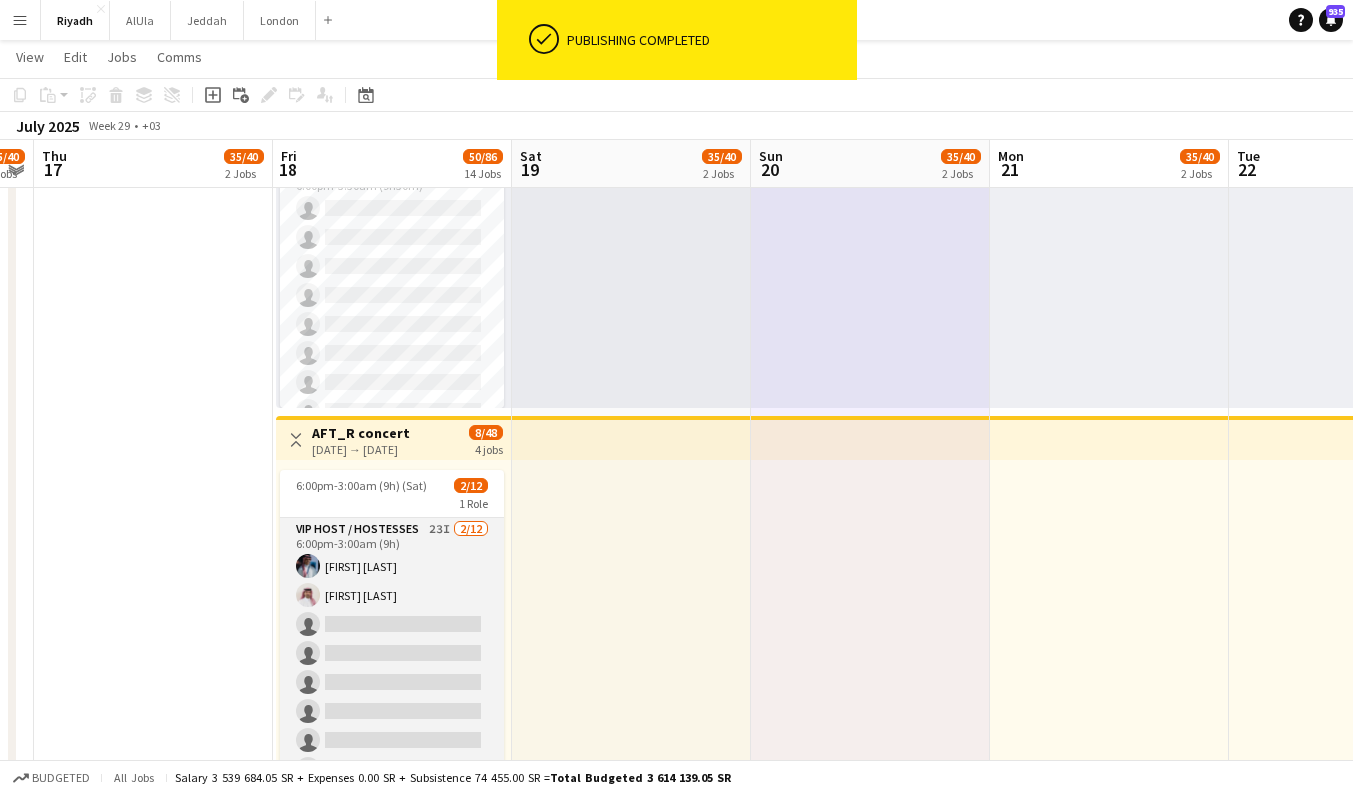 click on "VIP Host / Hostesses    23I   2/12   6:00pm-3:00am (9h)
Turki Alrasheed Fahad Alanazi
single-neutral-actions
single-neutral-actions
single-neutral-actions
single-neutral-actions
single-neutral-actions
single-neutral-actions
single-neutral-actions
single-neutral-actions
single-neutral-actions
single-neutral-actions" at bounding box center [392, 711] 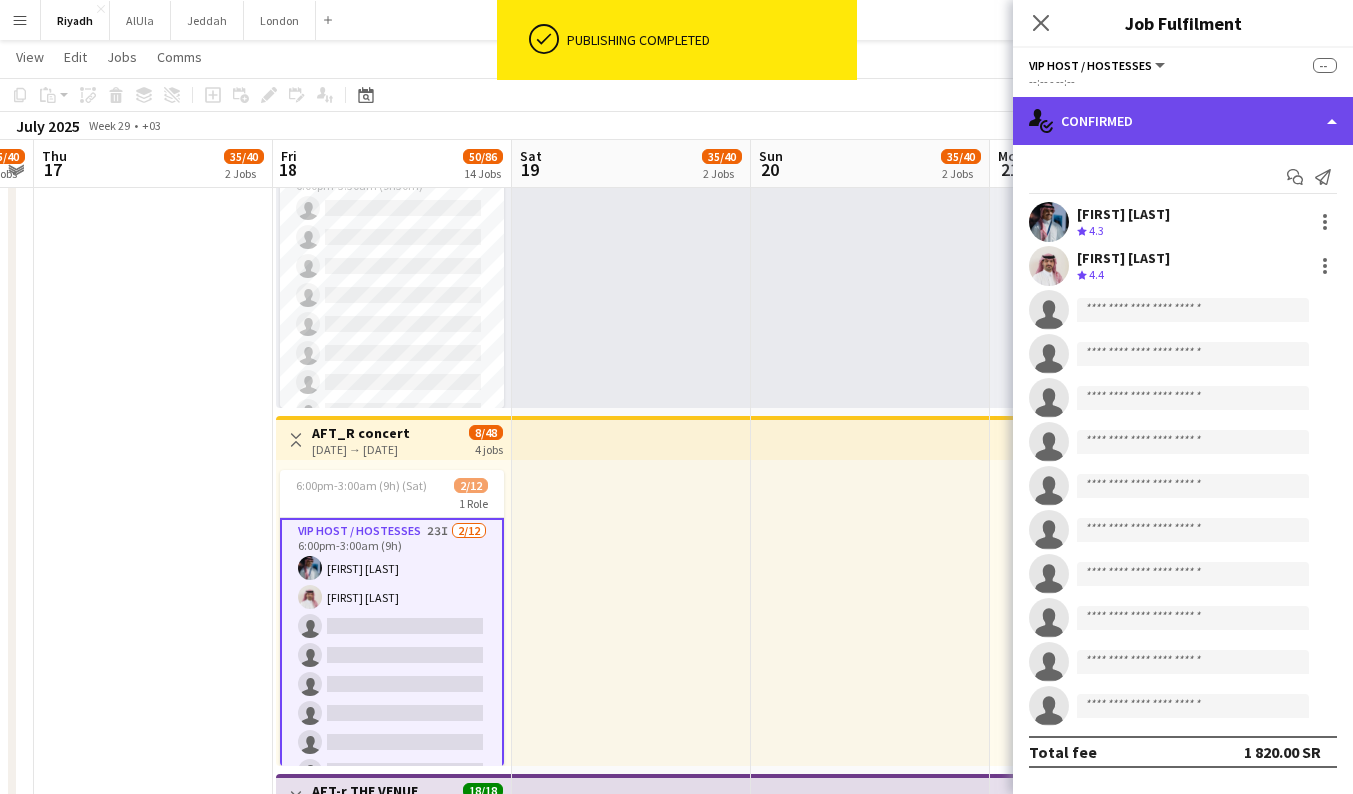 click on "single-neutral-actions-check-2
Confirmed" 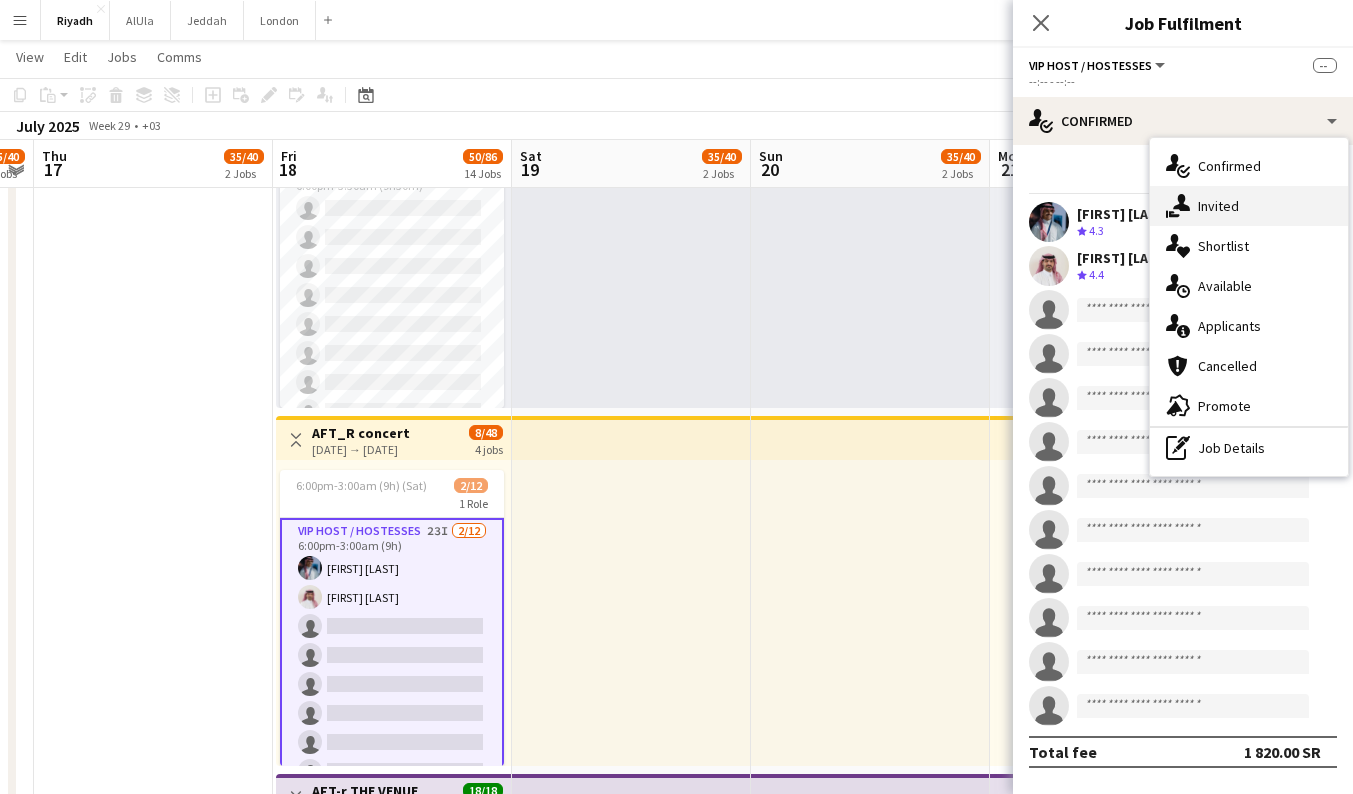click on "single-neutral-actions-share-1
Invited" at bounding box center (1249, 206) 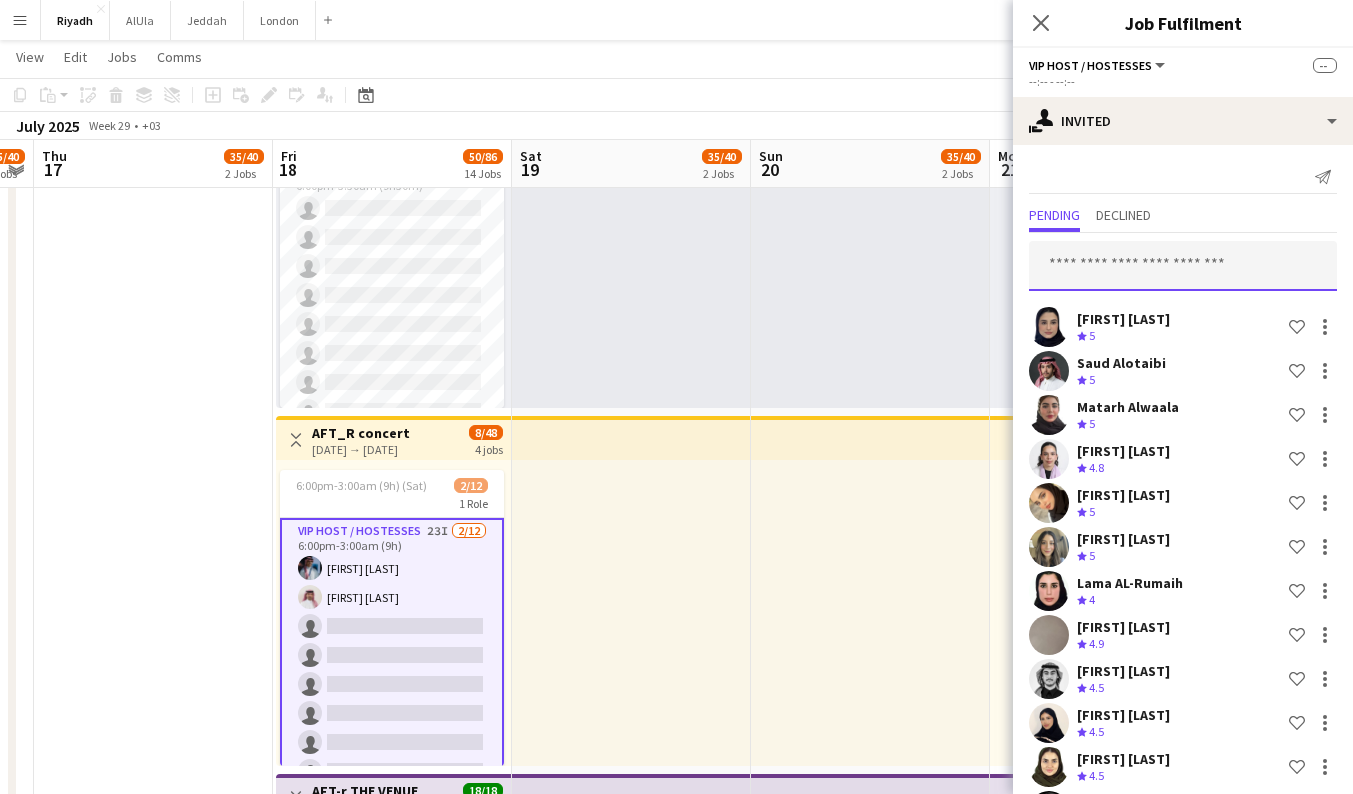 click at bounding box center [1183, 266] 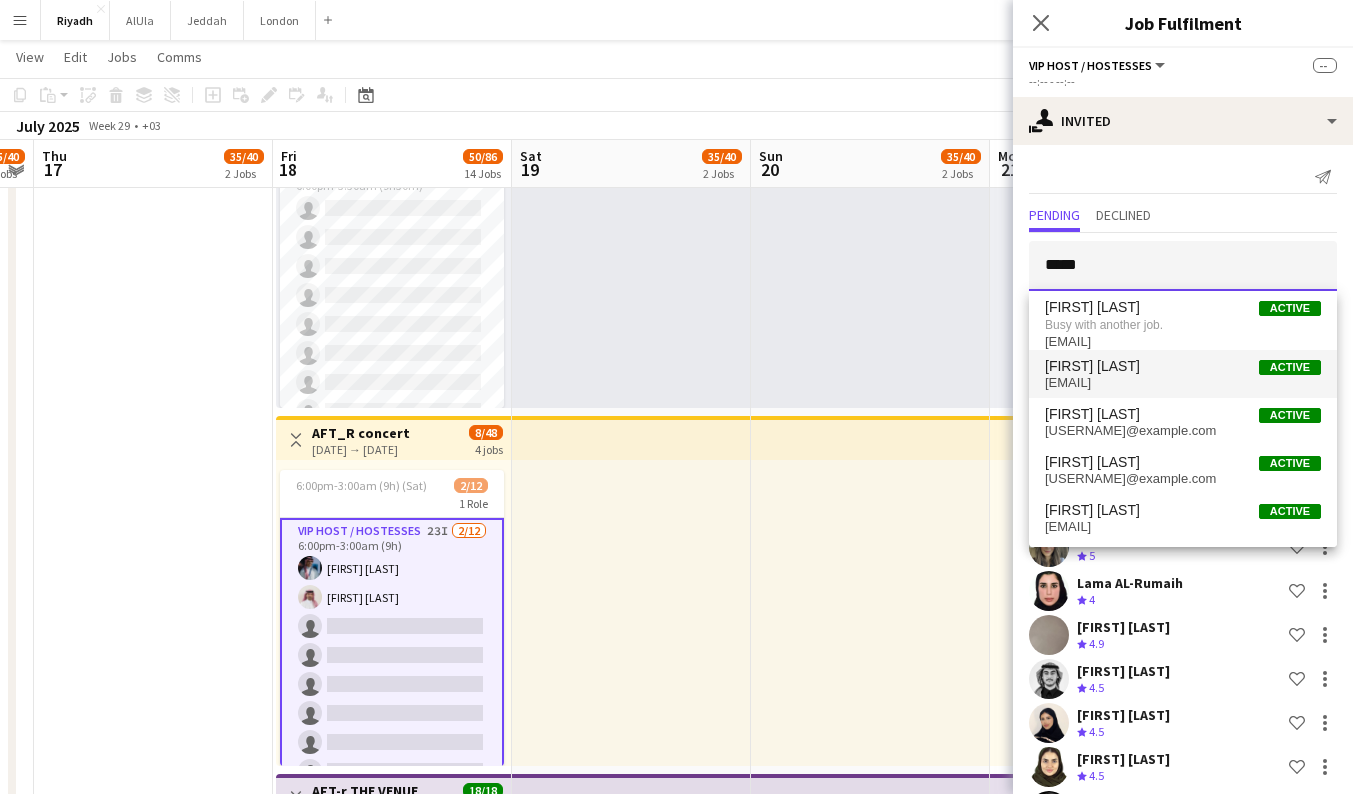 type on "****" 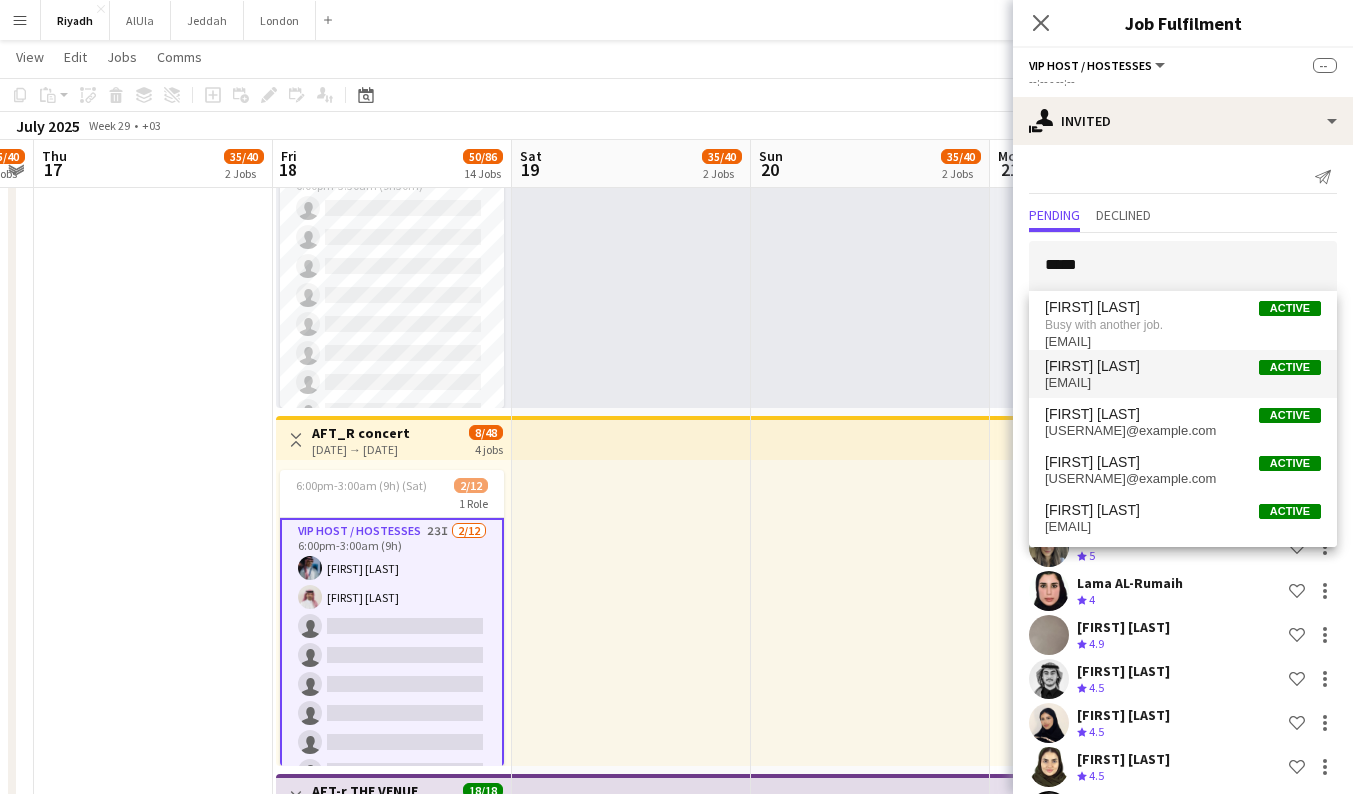 click on "[EMAIL]" at bounding box center (1183, 383) 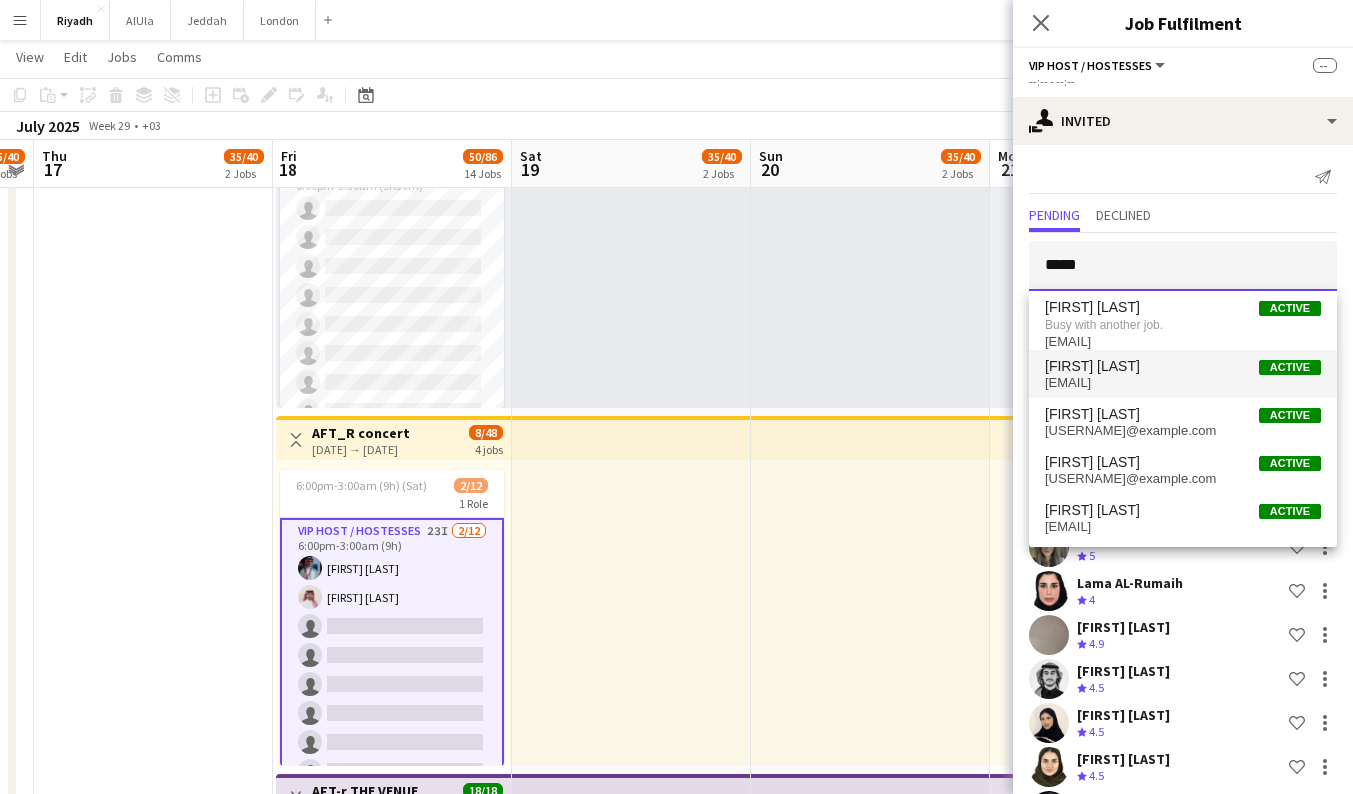 type 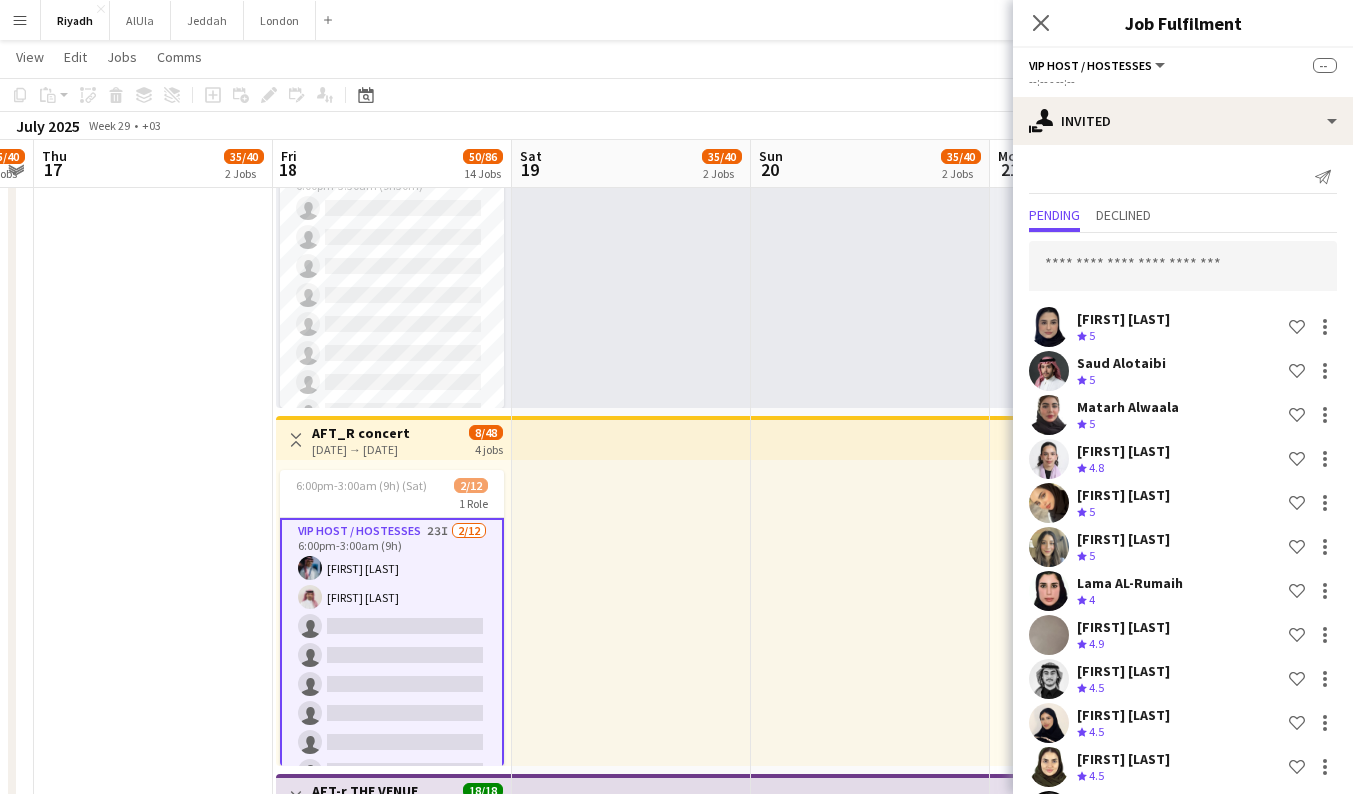 scroll, scrollTop: 923, scrollLeft: 0, axis: vertical 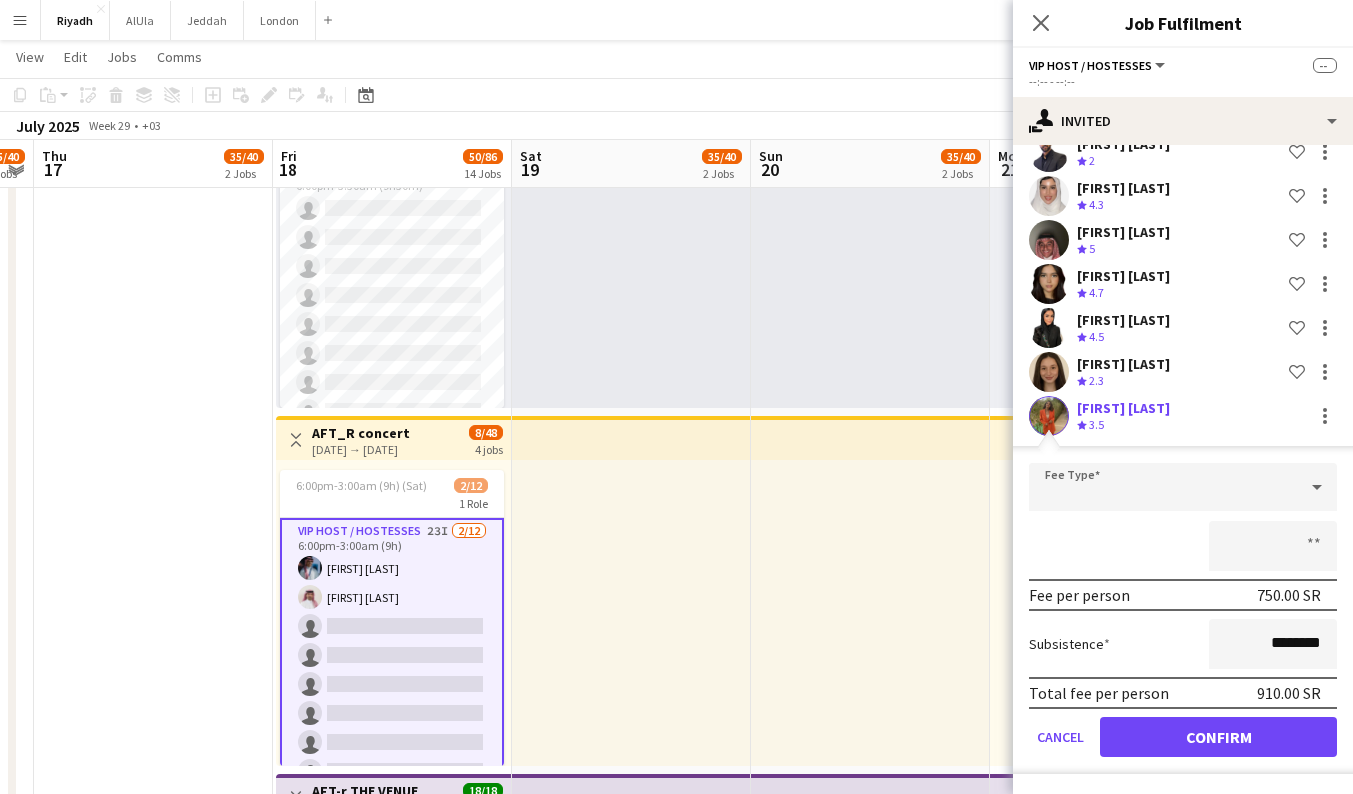click on "Confirm" 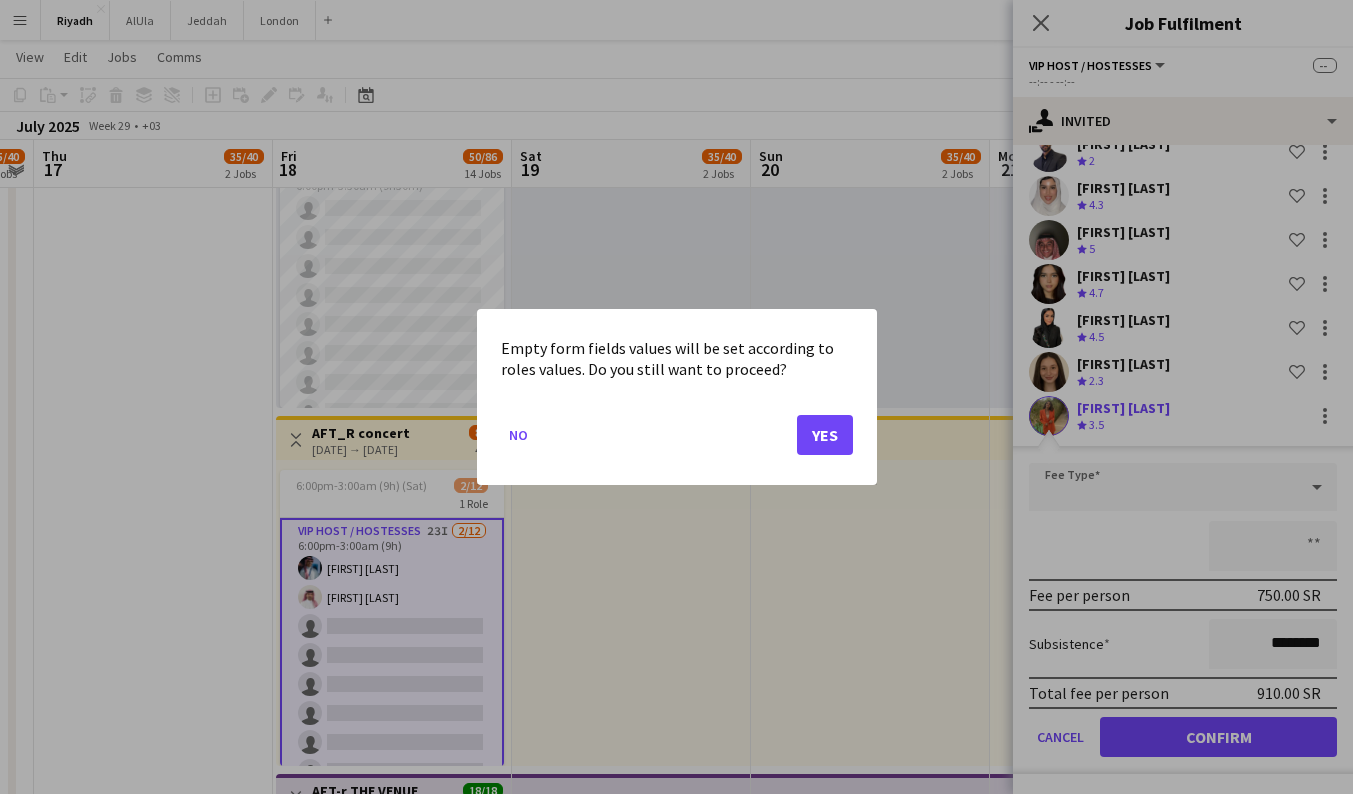 click on "Yes" 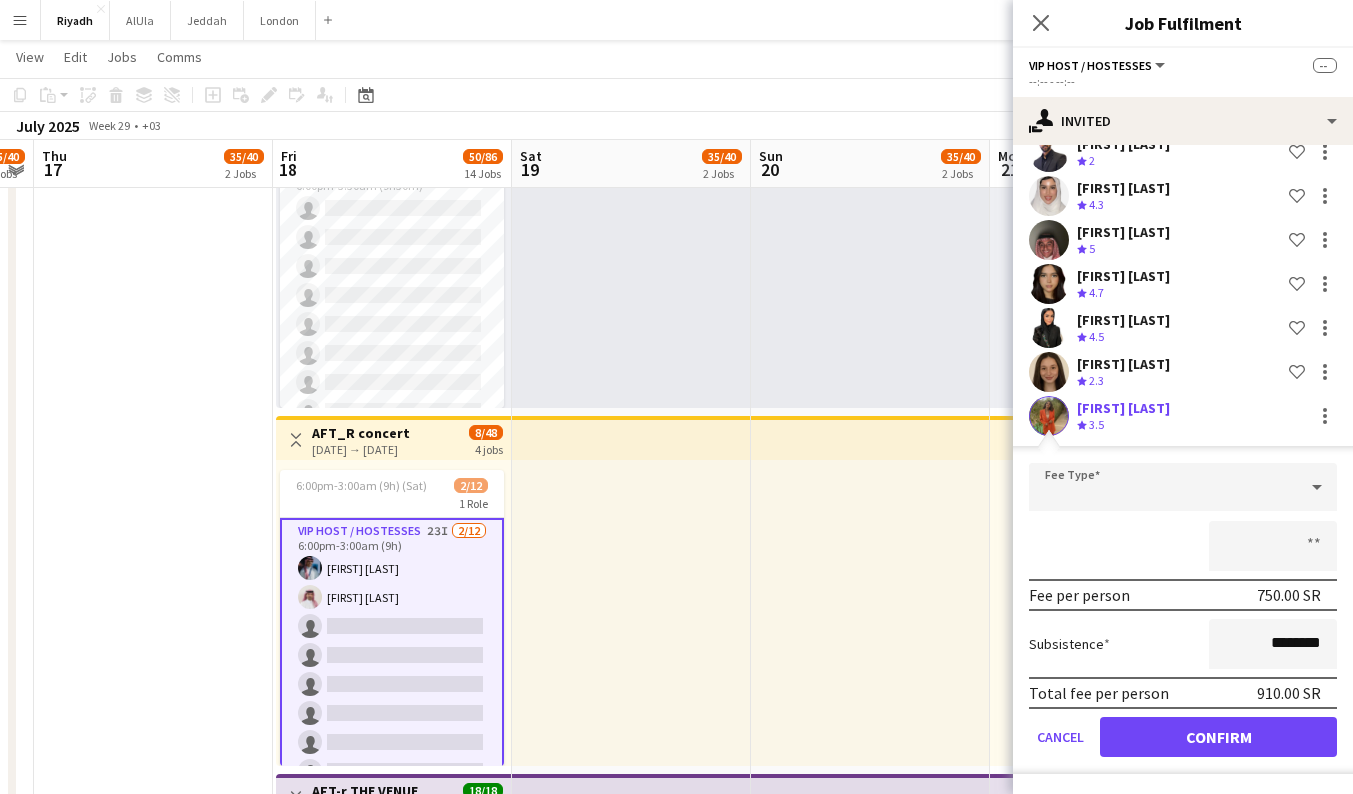 scroll, scrollTop: 532, scrollLeft: 0, axis: vertical 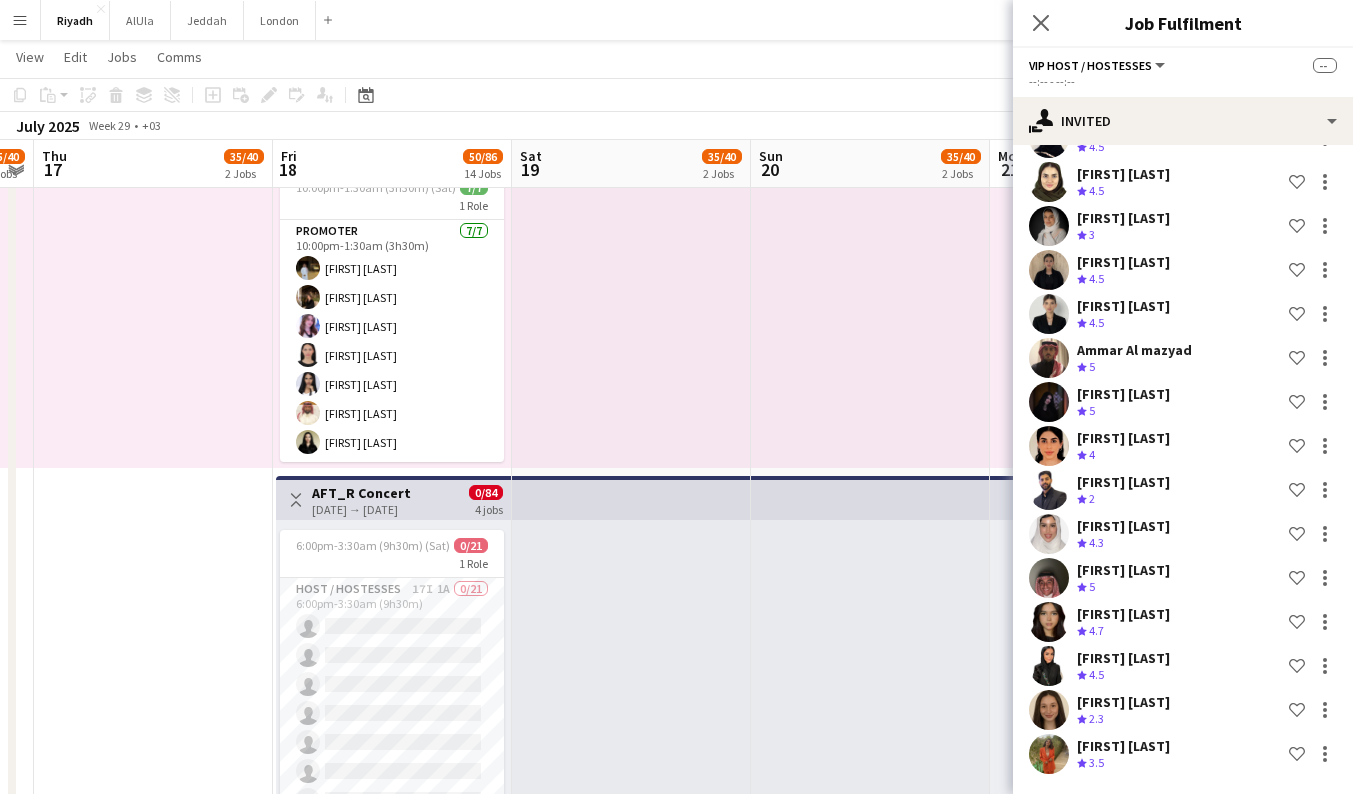 click at bounding box center (870, 315) 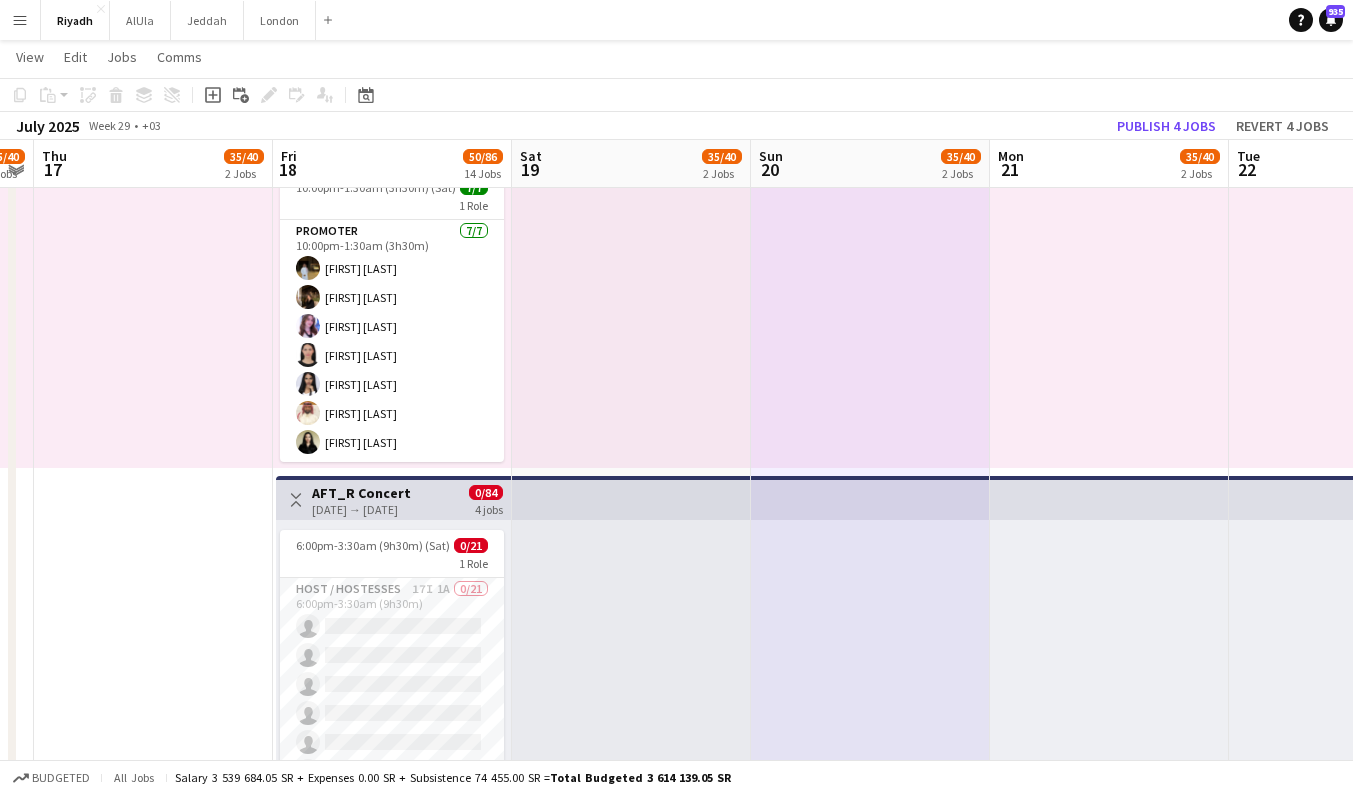 scroll, scrollTop: 59, scrollLeft: 0, axis: vertical 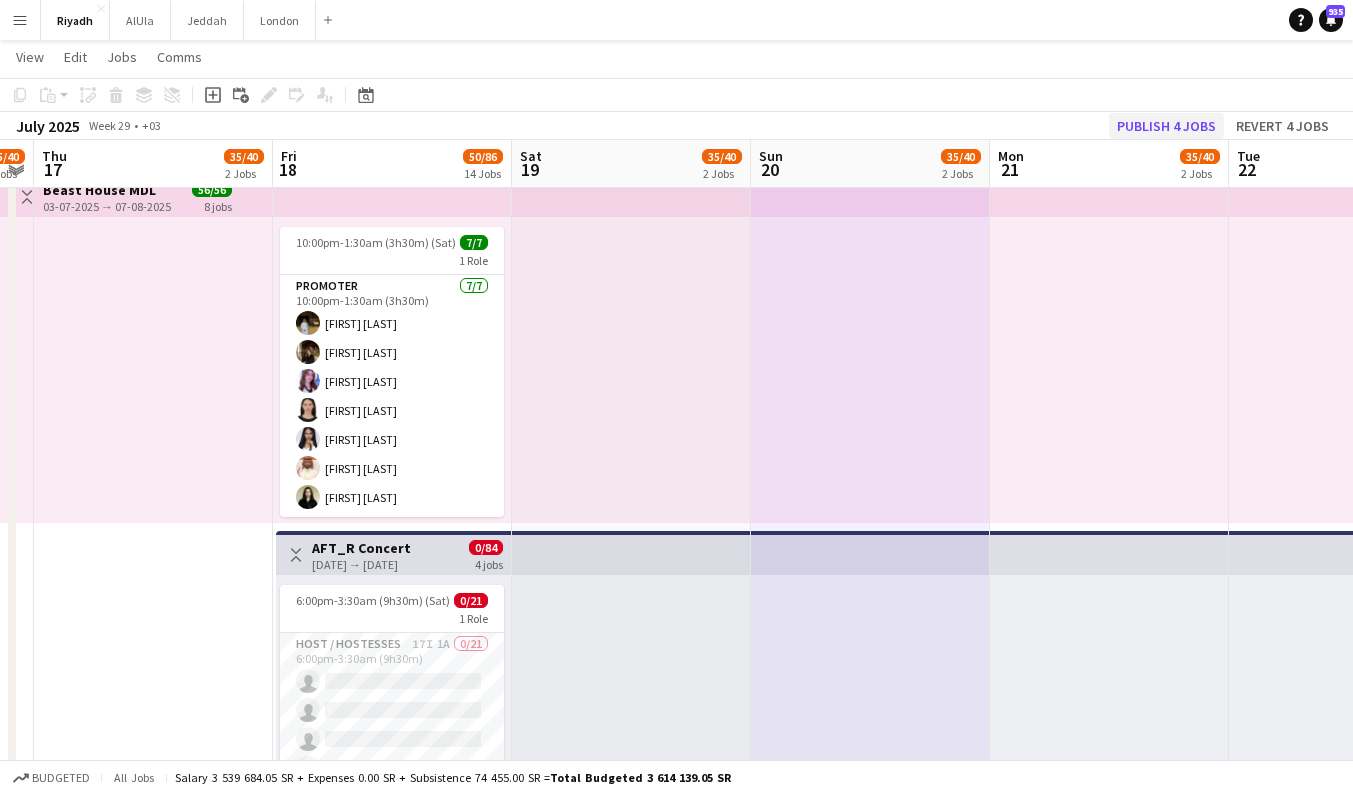 click on "Publish 4 jobs" 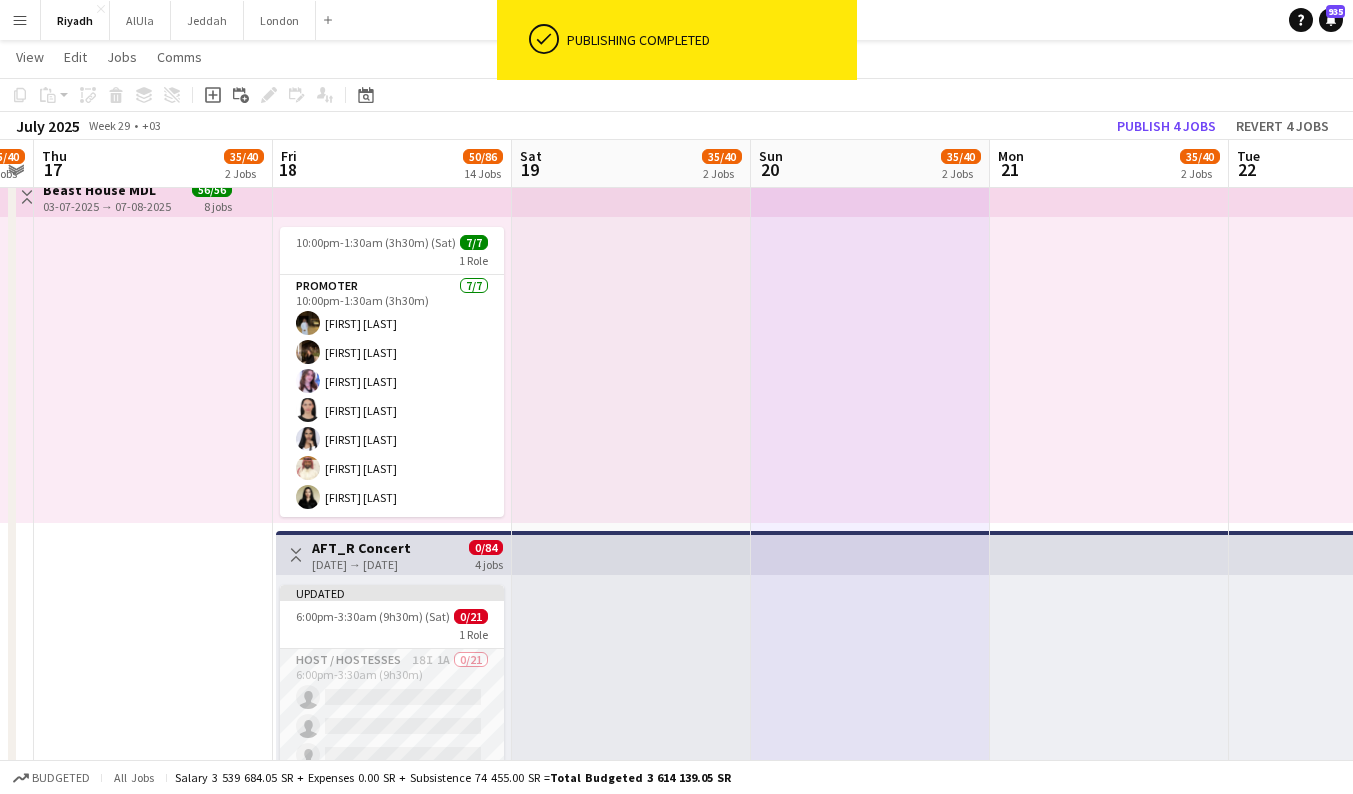 click on "Host / Hostesses    18I   1A   0/21   6:00pm-3:30am (9h30m)
single-neutral-actions
single-neutral-actions
single-neutral-actions
single-neutral-actions
single-neutral-actions
single-neutral-actions
single-neutral-actions
single-neutral-actions
single-neutral-actions
single-neutral-actions
single-neutral-actions
single-neutral-actions
single-neutral-actions
single-neutral-actions
single-neutral-actions
single-neutral-actions" at bounding box center (392, 973) 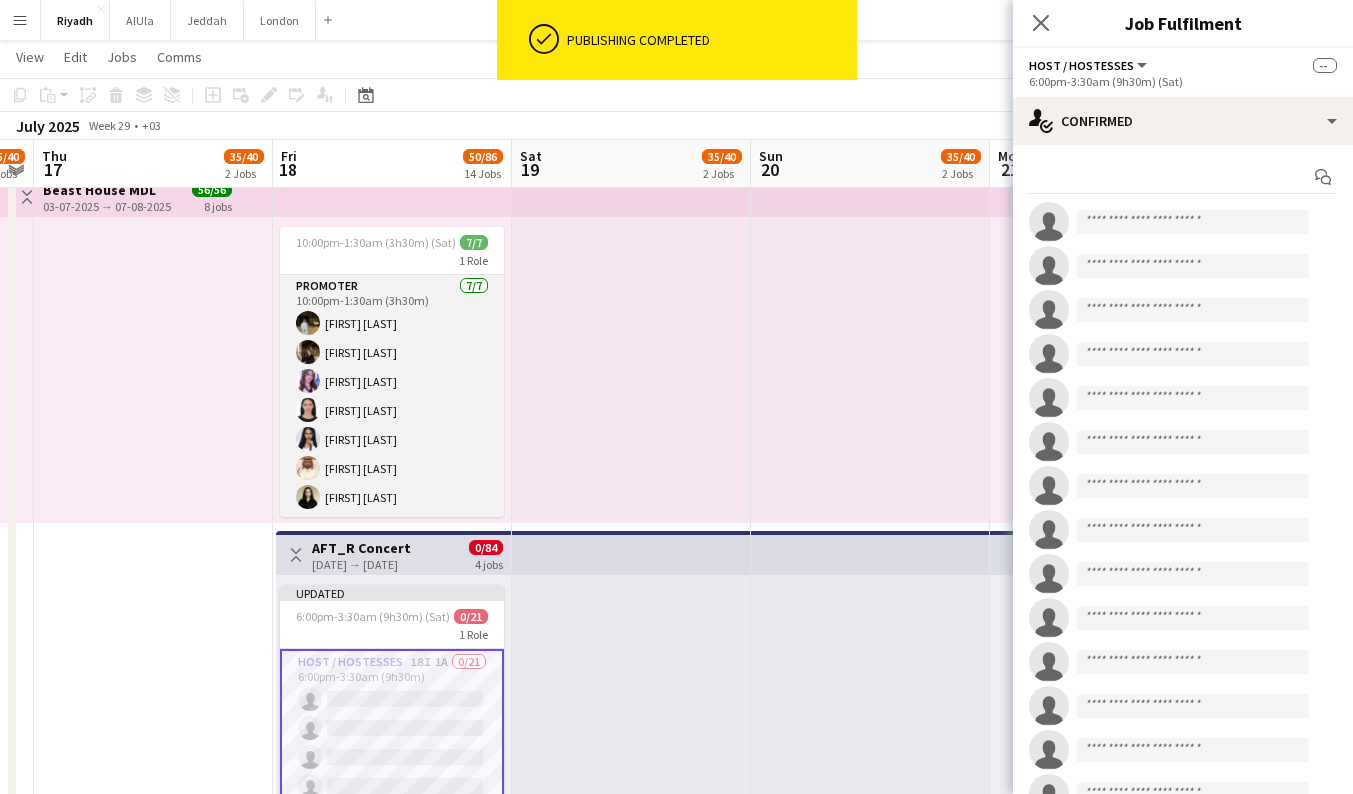 click on "Promoter   7/7   10:00pm-1:30am (3h30m)
Amin Barakat Nour Hassan Raghad Eter Sara Ballouta Hasnaa Anwar Mohammed Almohaser Nada Alrumaih" at bounding box center (392, 396) 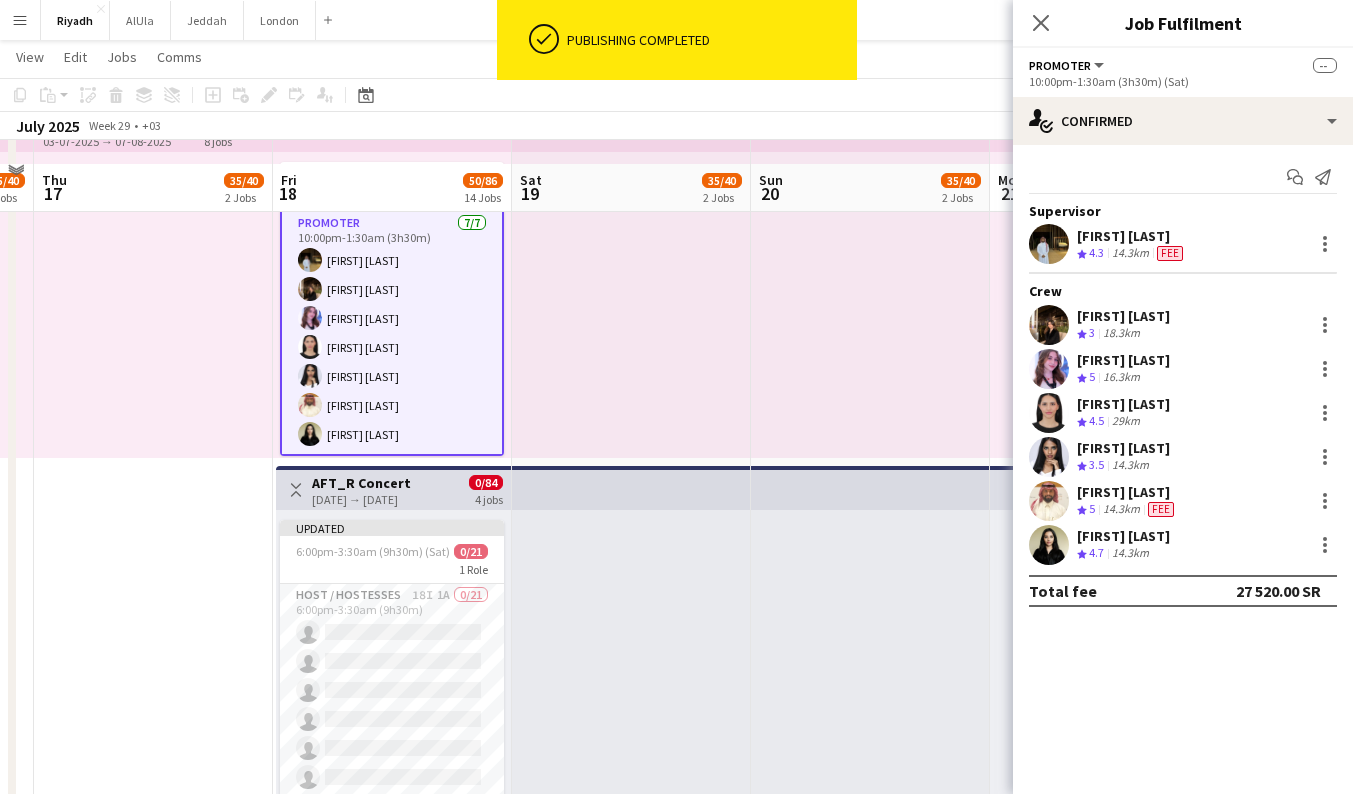 scroll, scrollTop: 148, scrollLeft: 0, axis: vertical 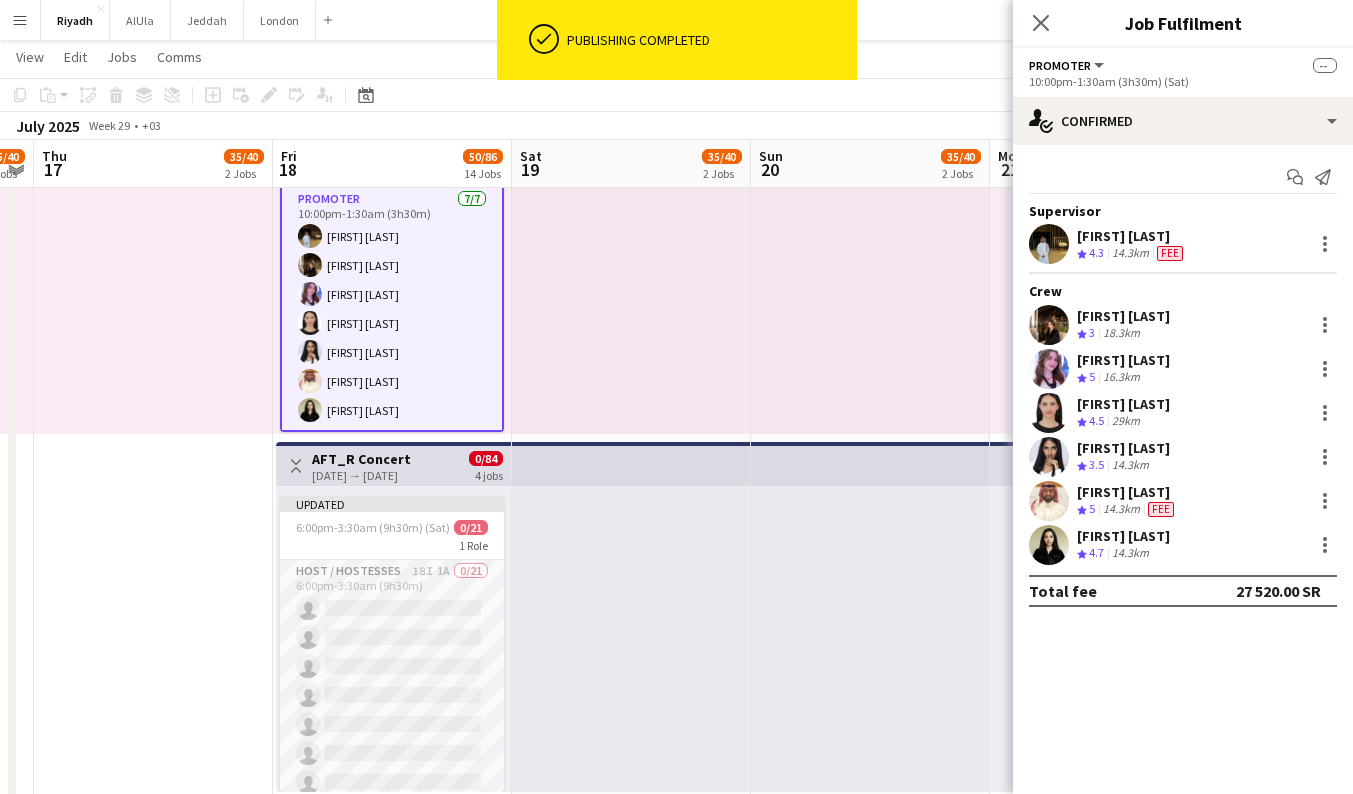 click on "Host / Hostesses    18I   1A   0/21   6:00pm-3:30am (9h30m)
single-neutral-actions
single-neutral-actions
single-neutral-actions
single-neutral-actions
single-neutral-actions
single-neutral-actions
single-neutral-actions
single-neutral-actions
single-neutral-actions
single-neutral-actions
single-neutral-actions
single-neutral-actions
single-neutral-actions
single-neutral-actions
single-neutral-actions
single-neutral-actions" at bounding box center [392, 884] 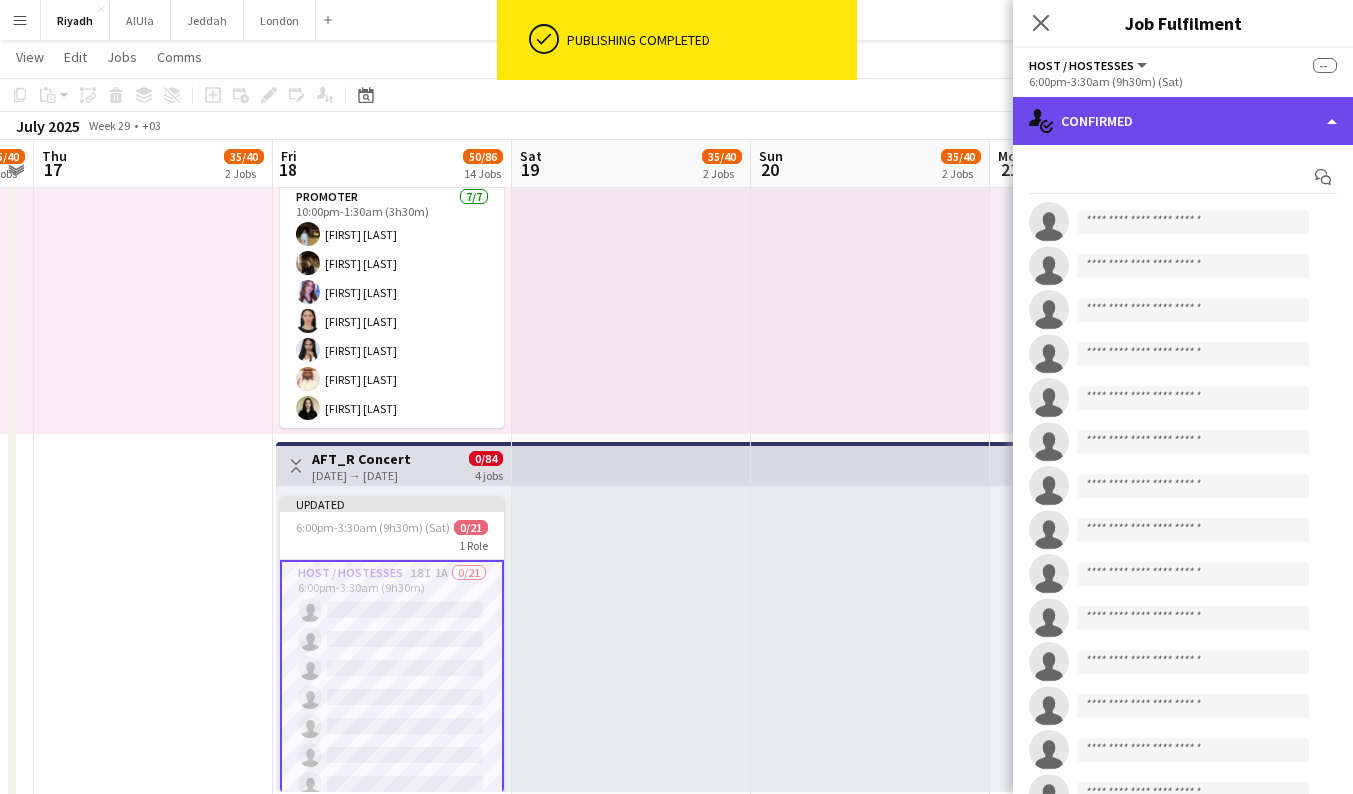 click on "single-neutral-actions-check-2
Confirmed" 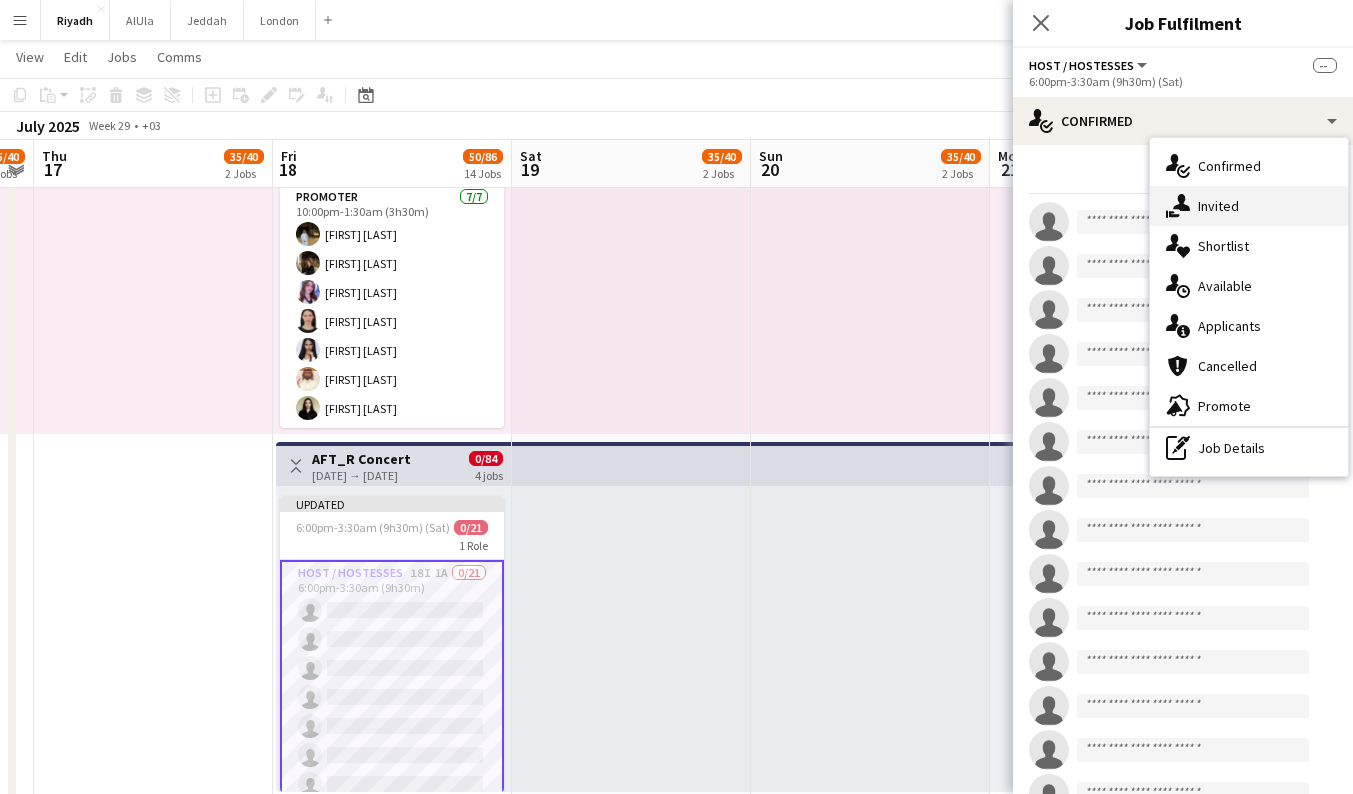 click on "single-neutral-actions-share-1
Invited" at bounding box center [1249, 206] 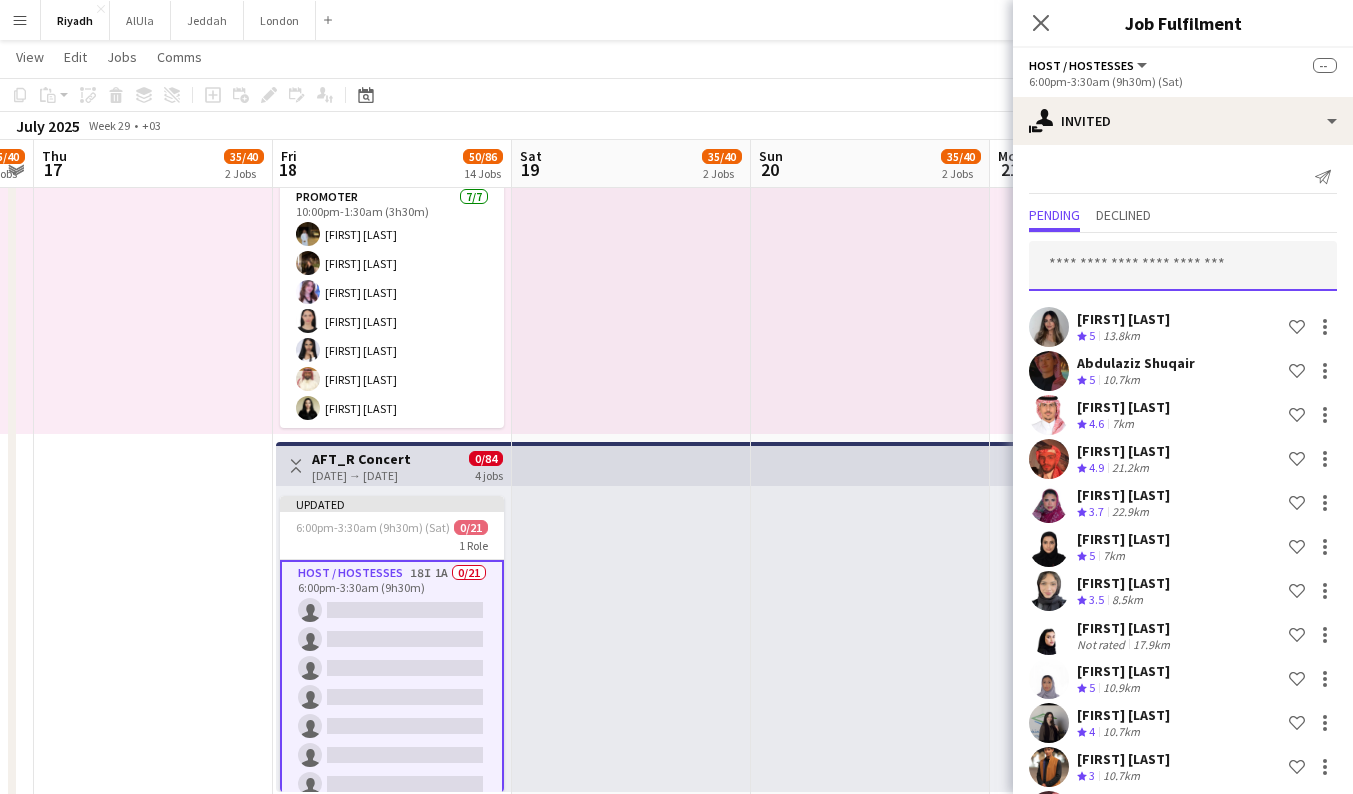 click at bounding box center (1183, 266) 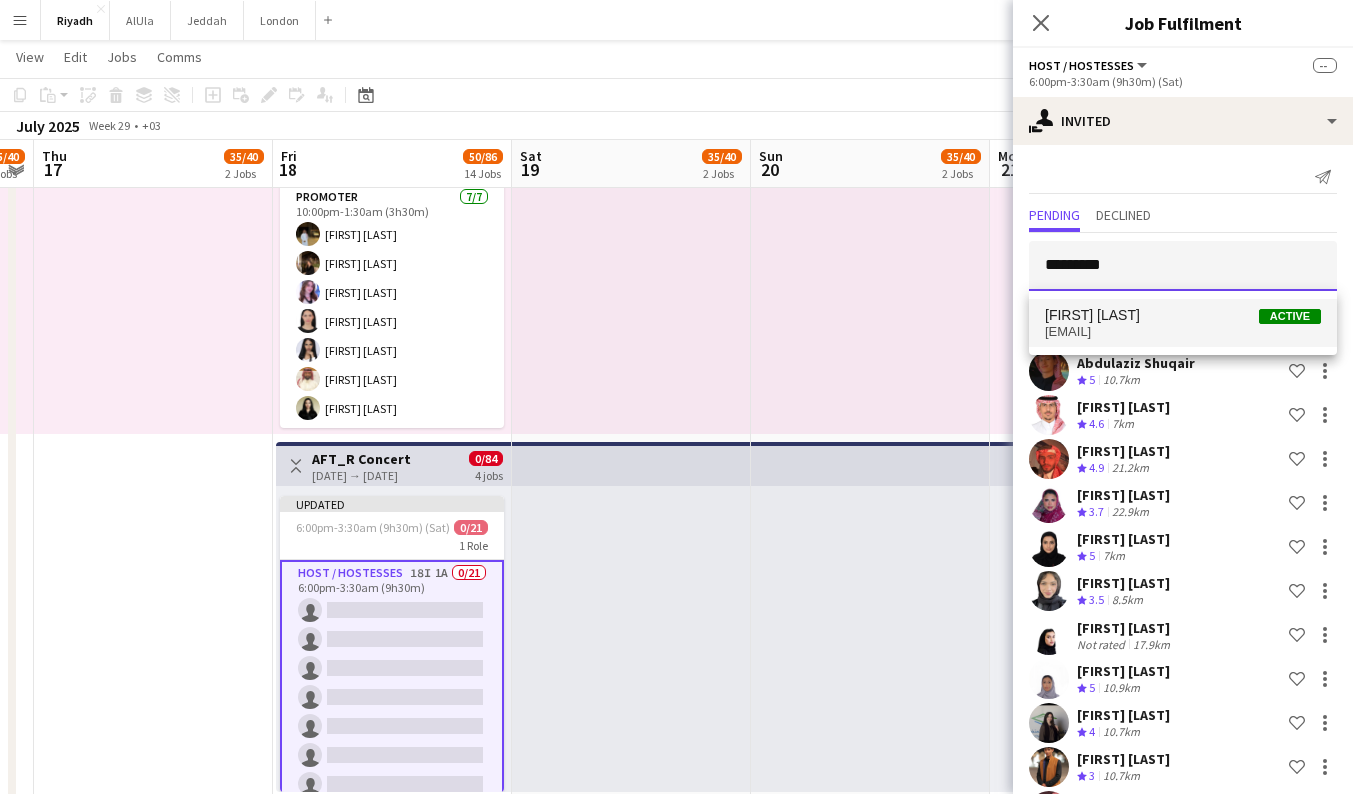 type on "*********" 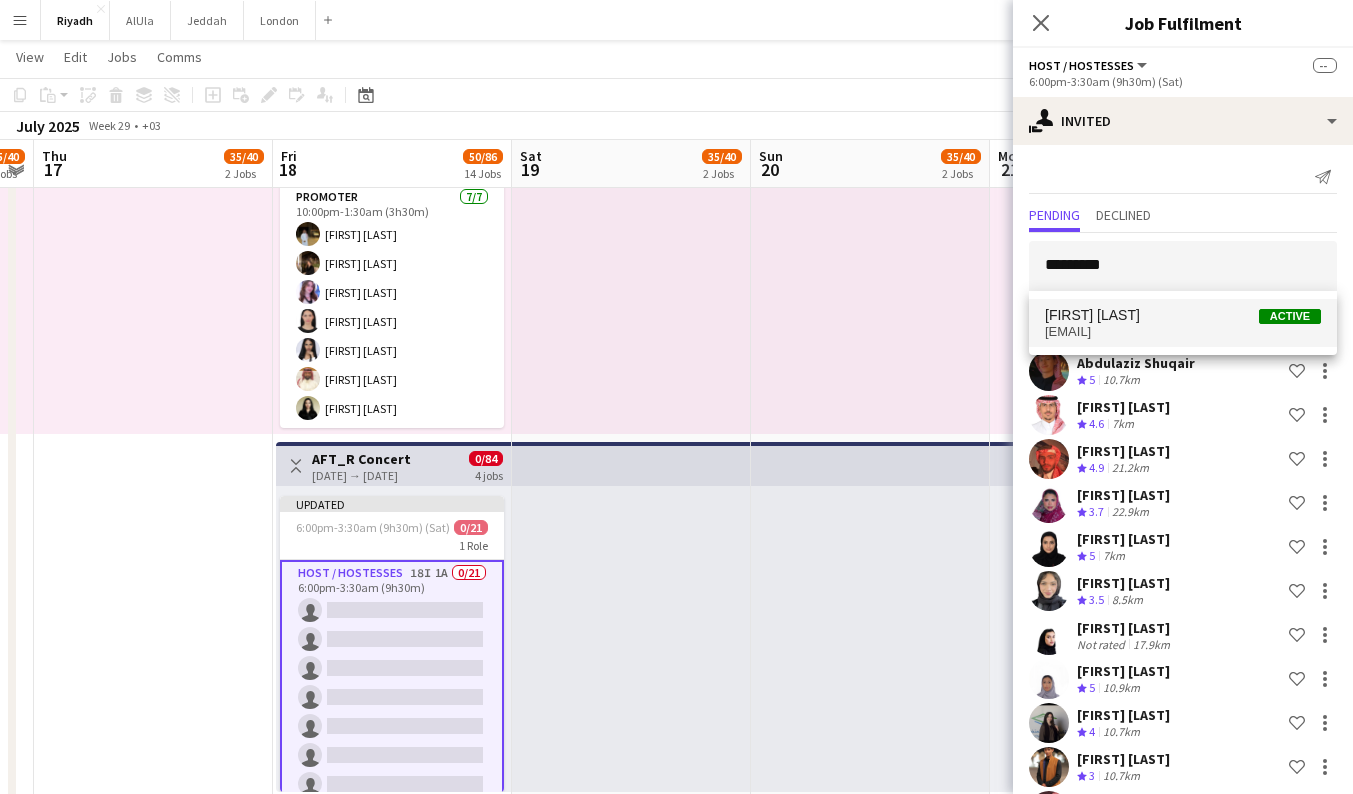 click on "[EMAIL]" at bounding box center [1183, 332] 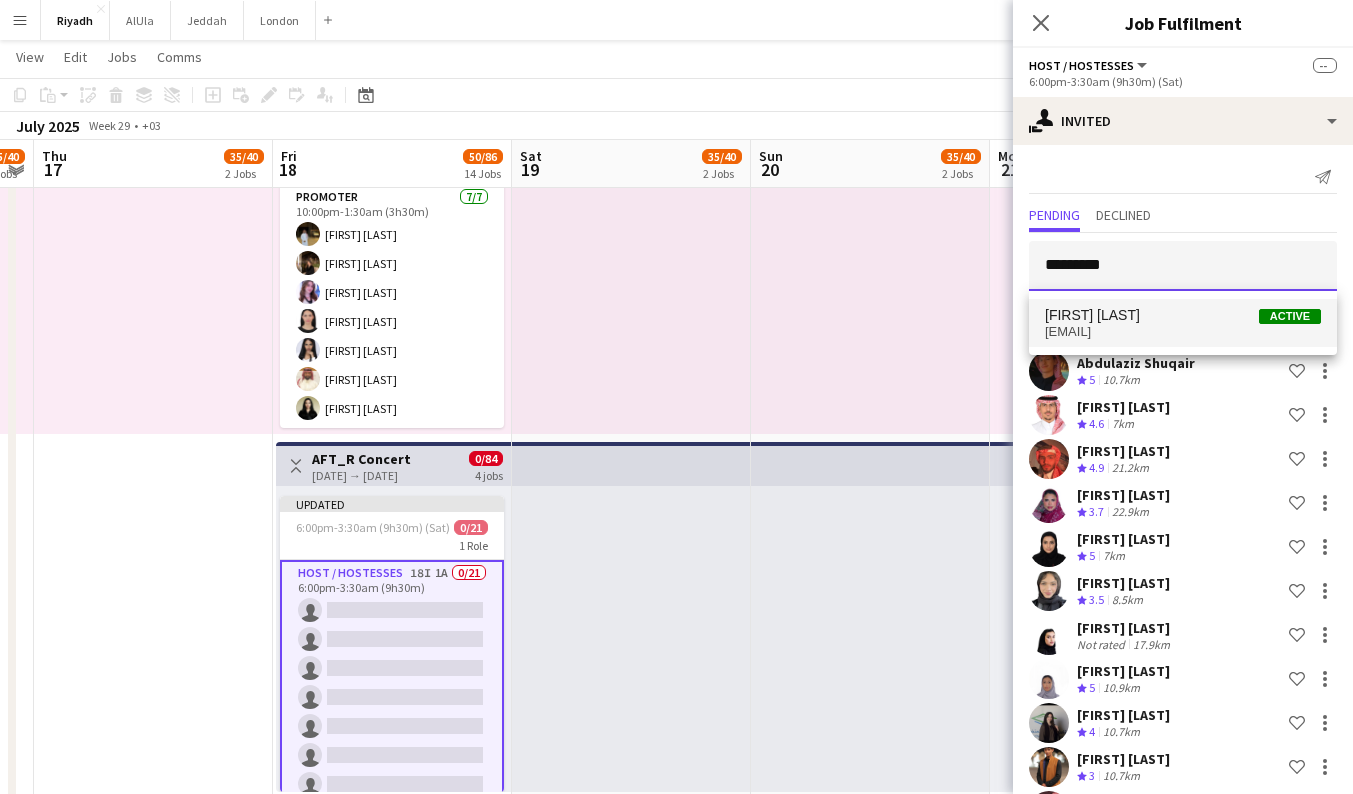 type 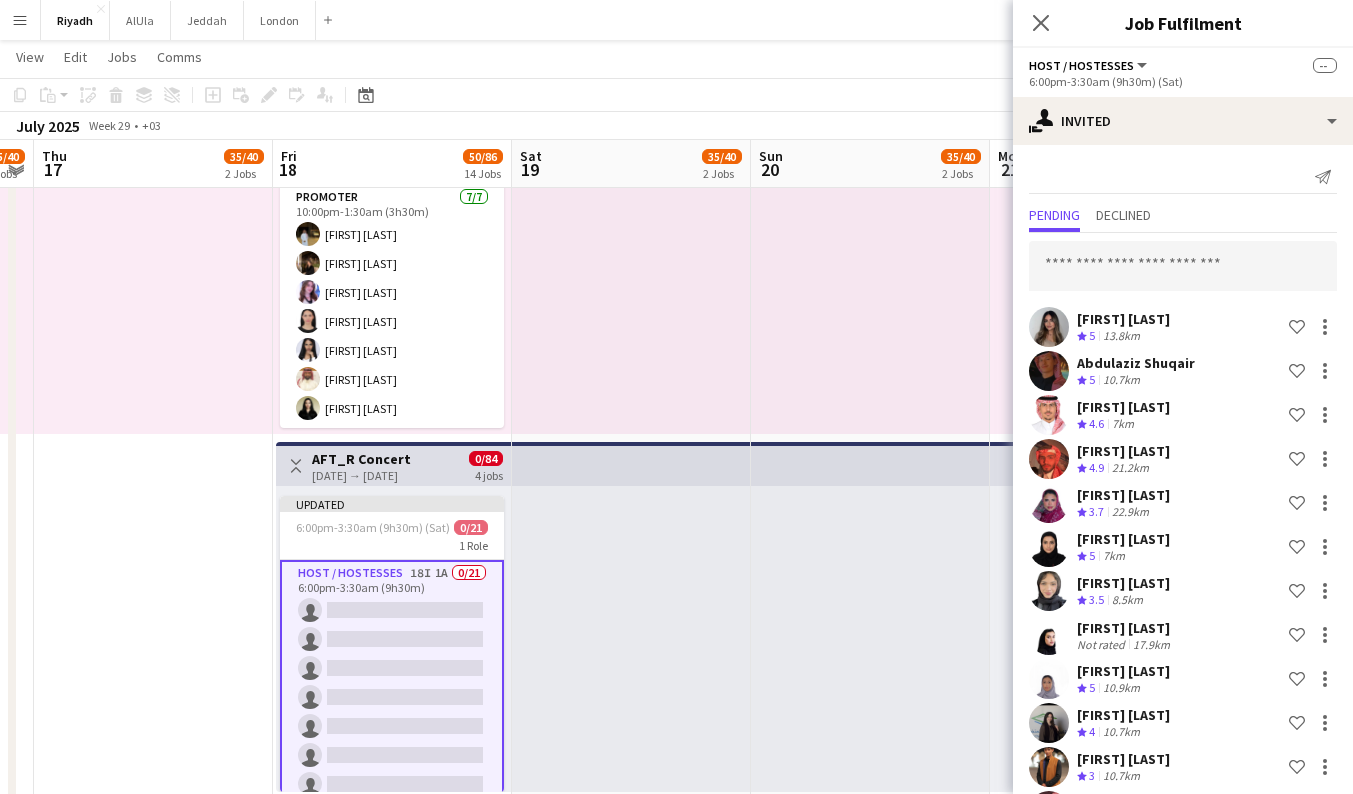 scroll, scrollTop: 703, scrollLeft: 0, axis: vertical 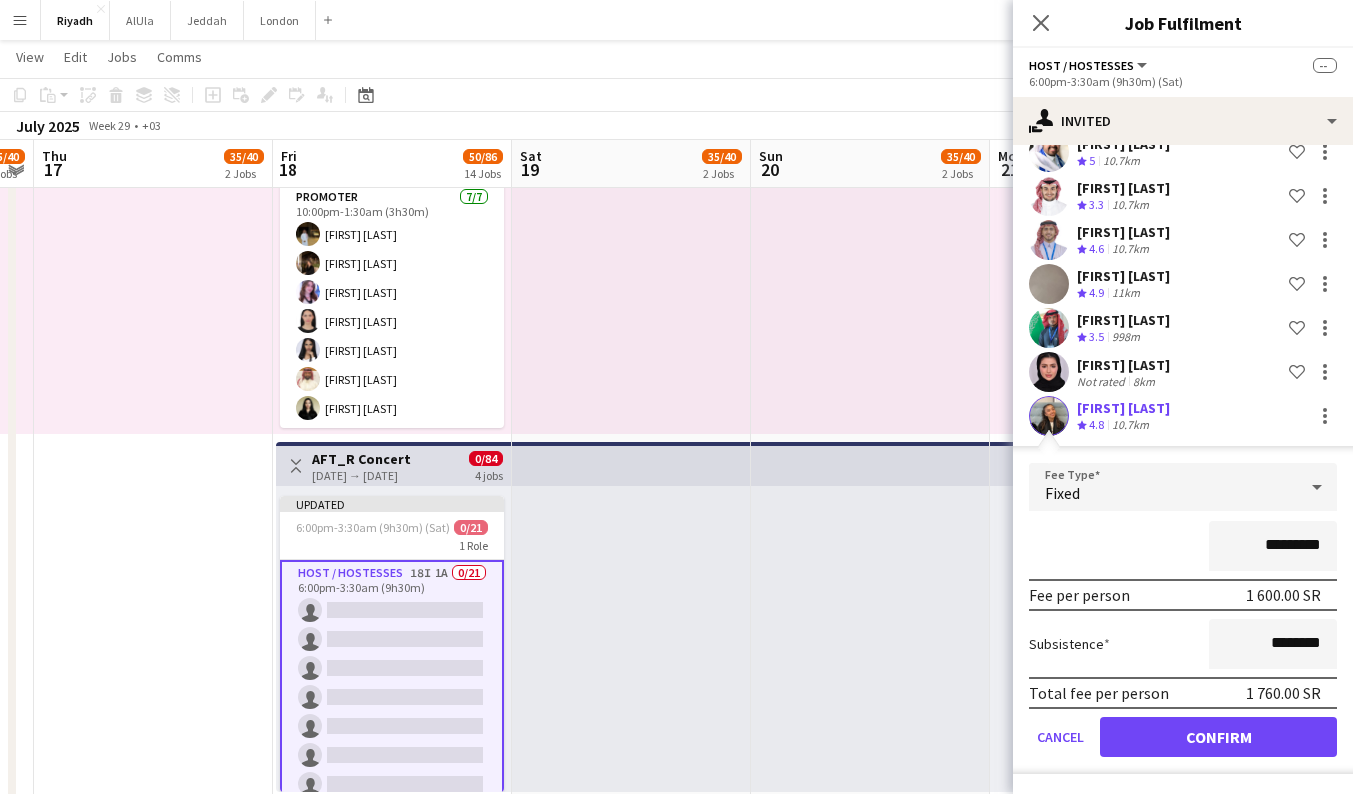 click on "Confirm" 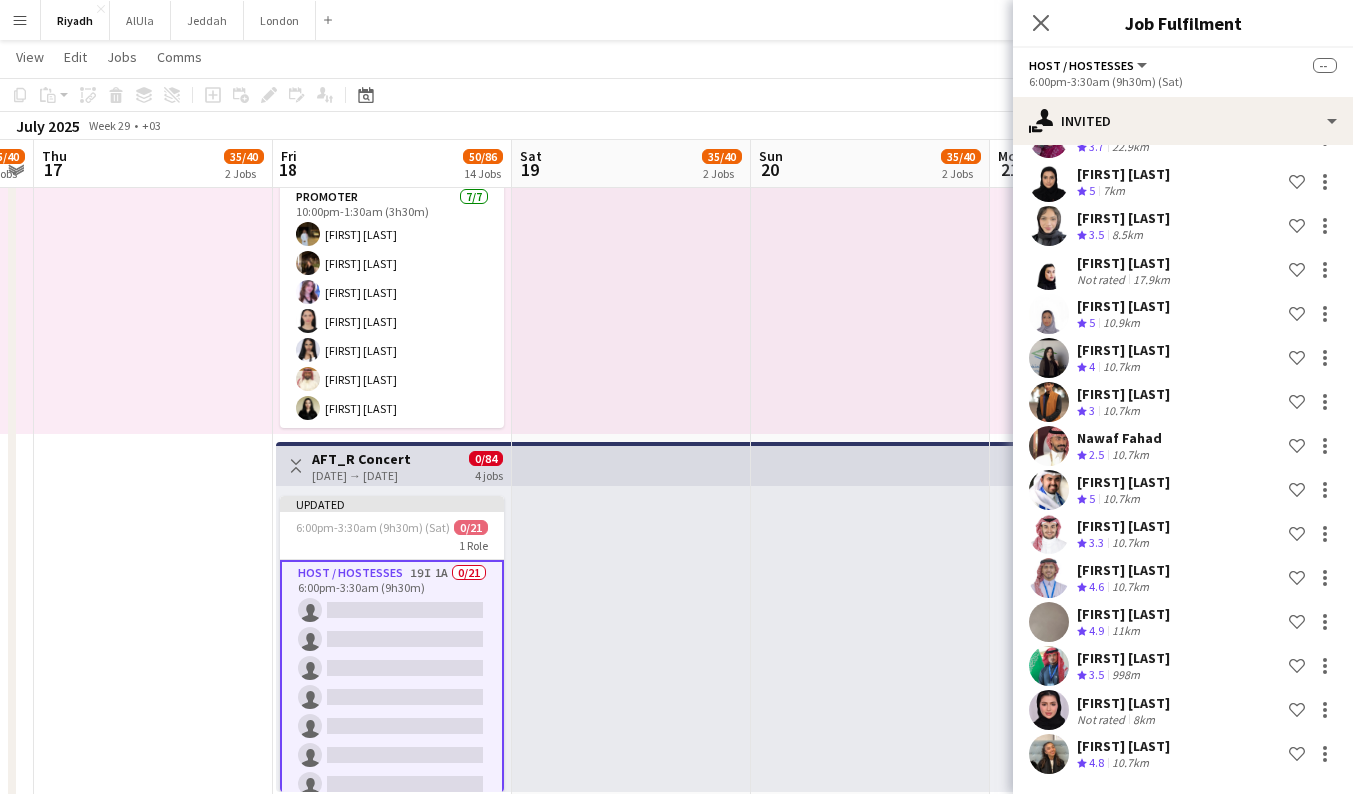 scroll, scrollTop: 365, scrollLeft: 0, axis: vertical 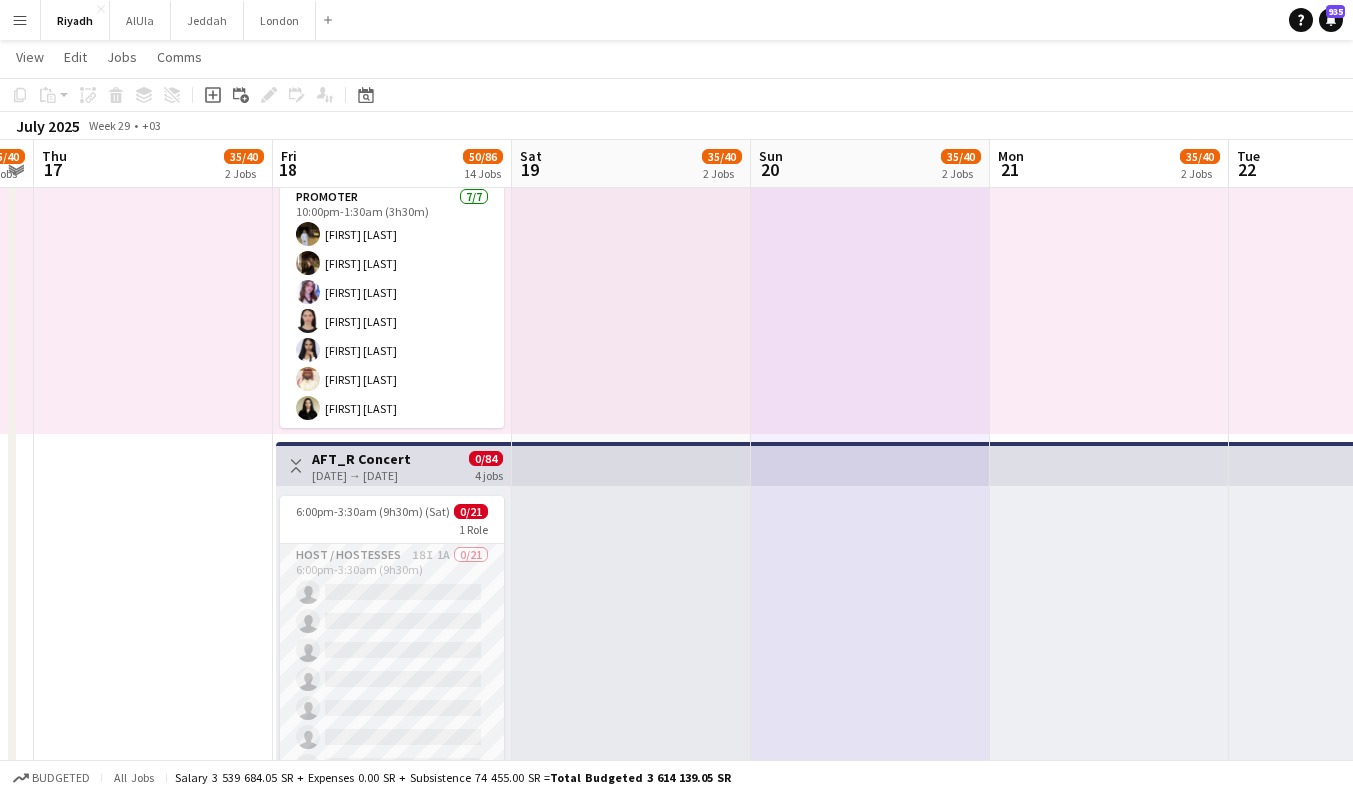 click on "Host / Hostesses    18I   1A   0/21   6:00pm-3:30am (9h30m)
single-neutral-actions
single-neutral-actions
single-neutral-actions
single-neutral-actions
single-neutral-actions
single-neutral-actions
single-neutral-actions
single-neutral-actions
single-neutral-actions
single-neutral-actions
single-neutral-actions
single-neutral-actions
single-neutral-actions
single-neutral-actions
single-neutral-actions
single-neutral-actions" at bounding box center (392, 868) 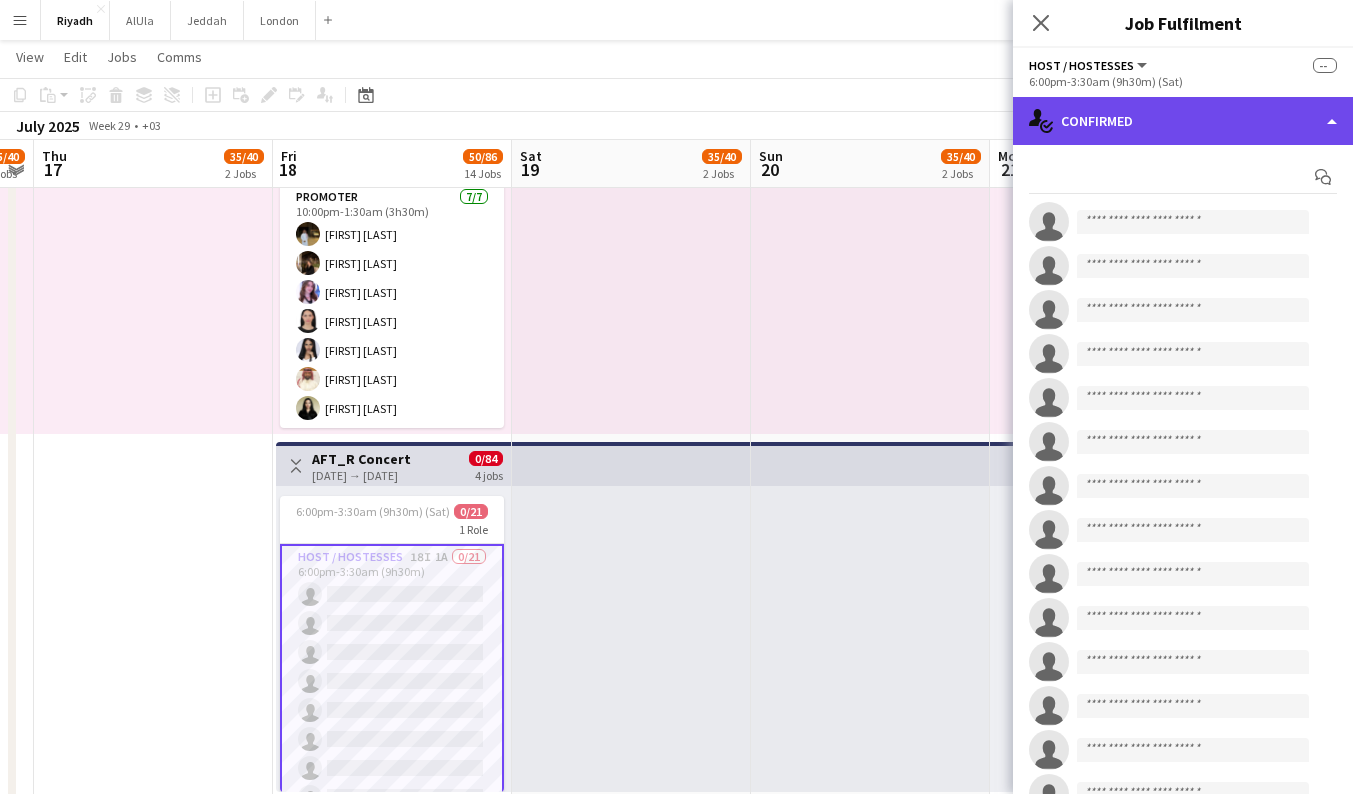 click on "single-neutral-actions-check-2
Confirmed" 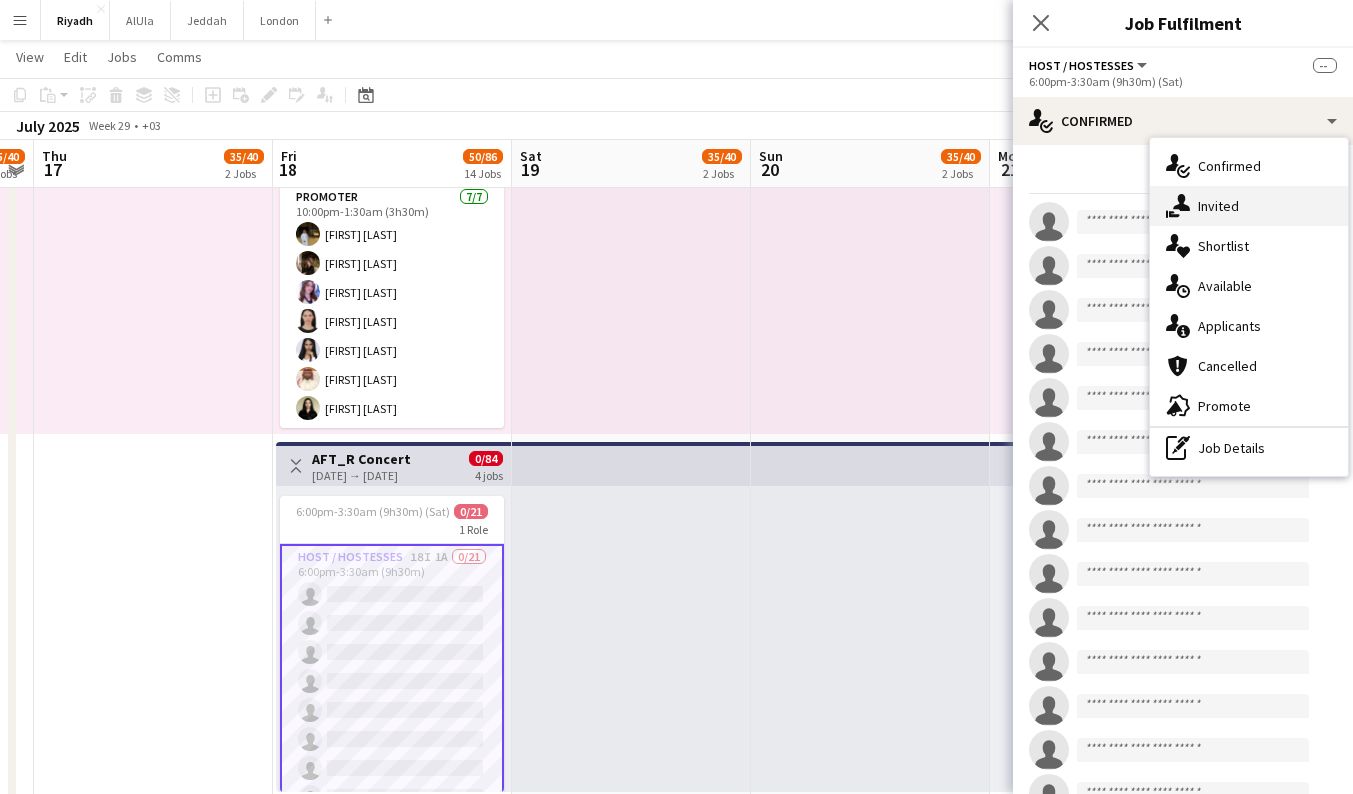 click on "single-neutral-actions-share-1
Invited" at bounding box center [1249, 206] 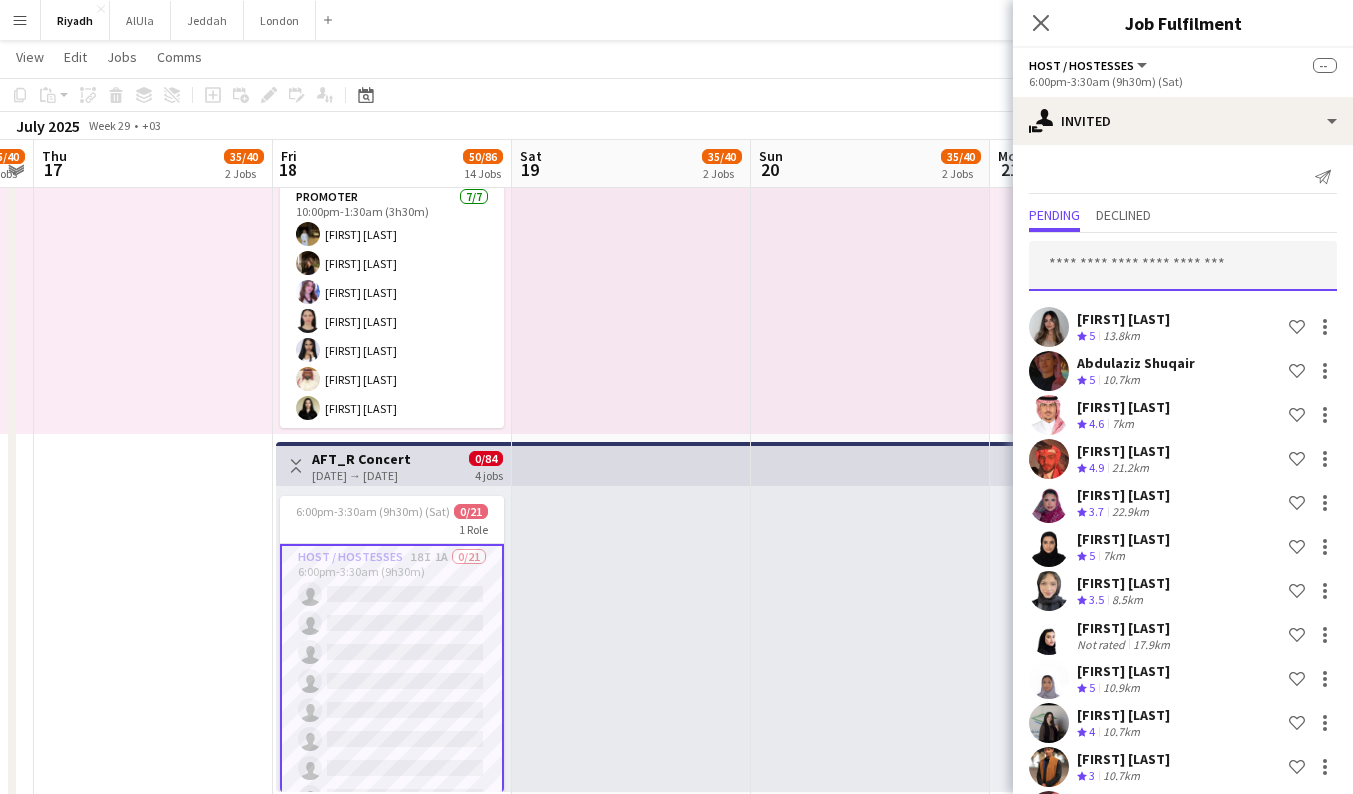 click at bounding box center [1183, 266] 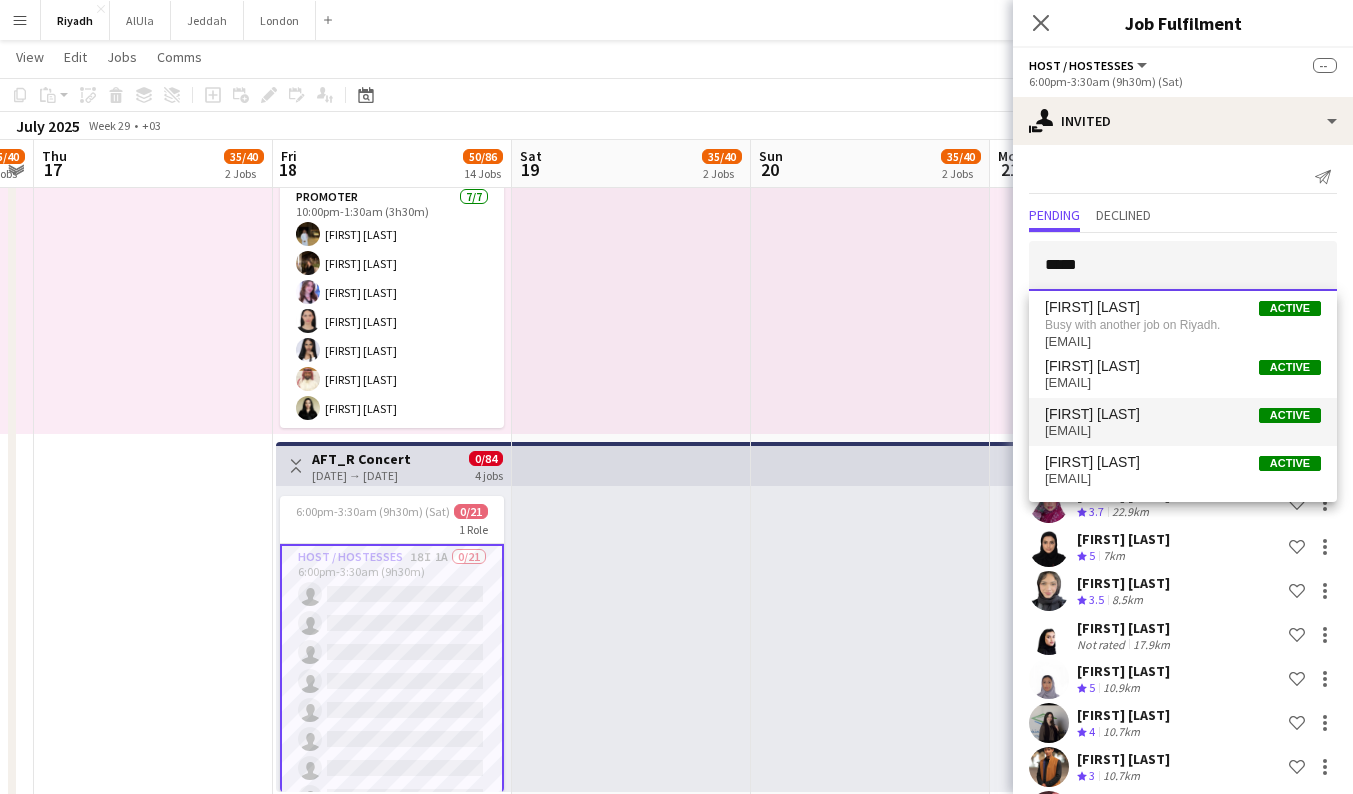 type on "*****" 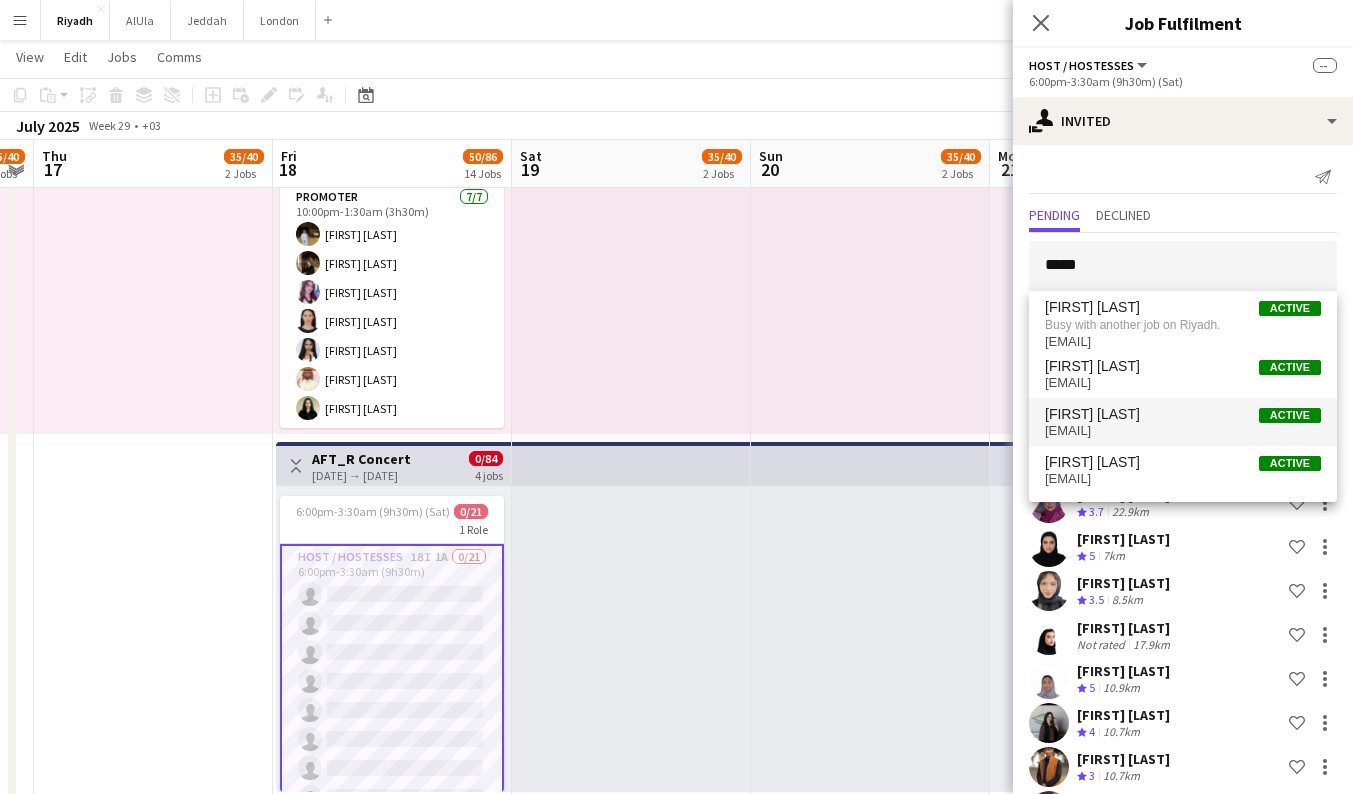click on "[EMAIL]" at bounding box center (1183, 431) 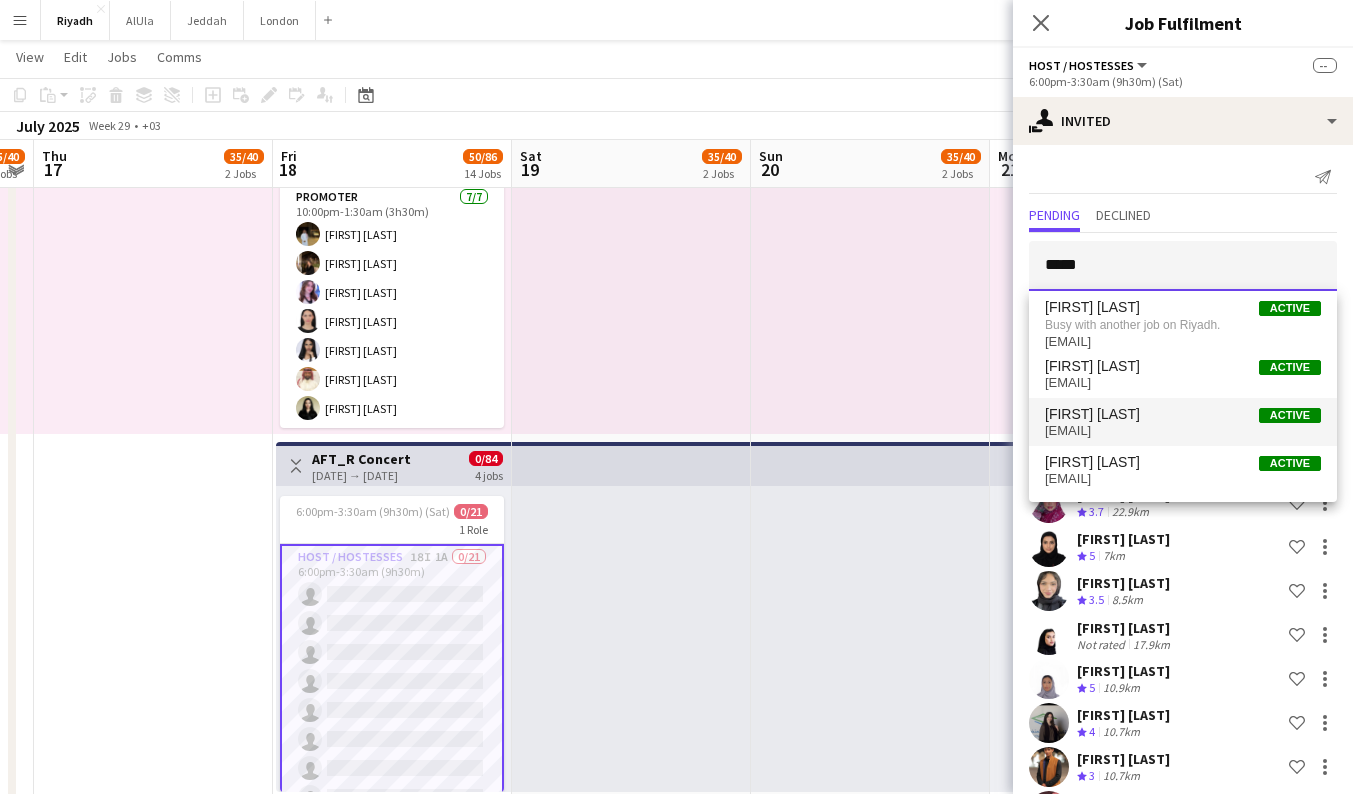 type 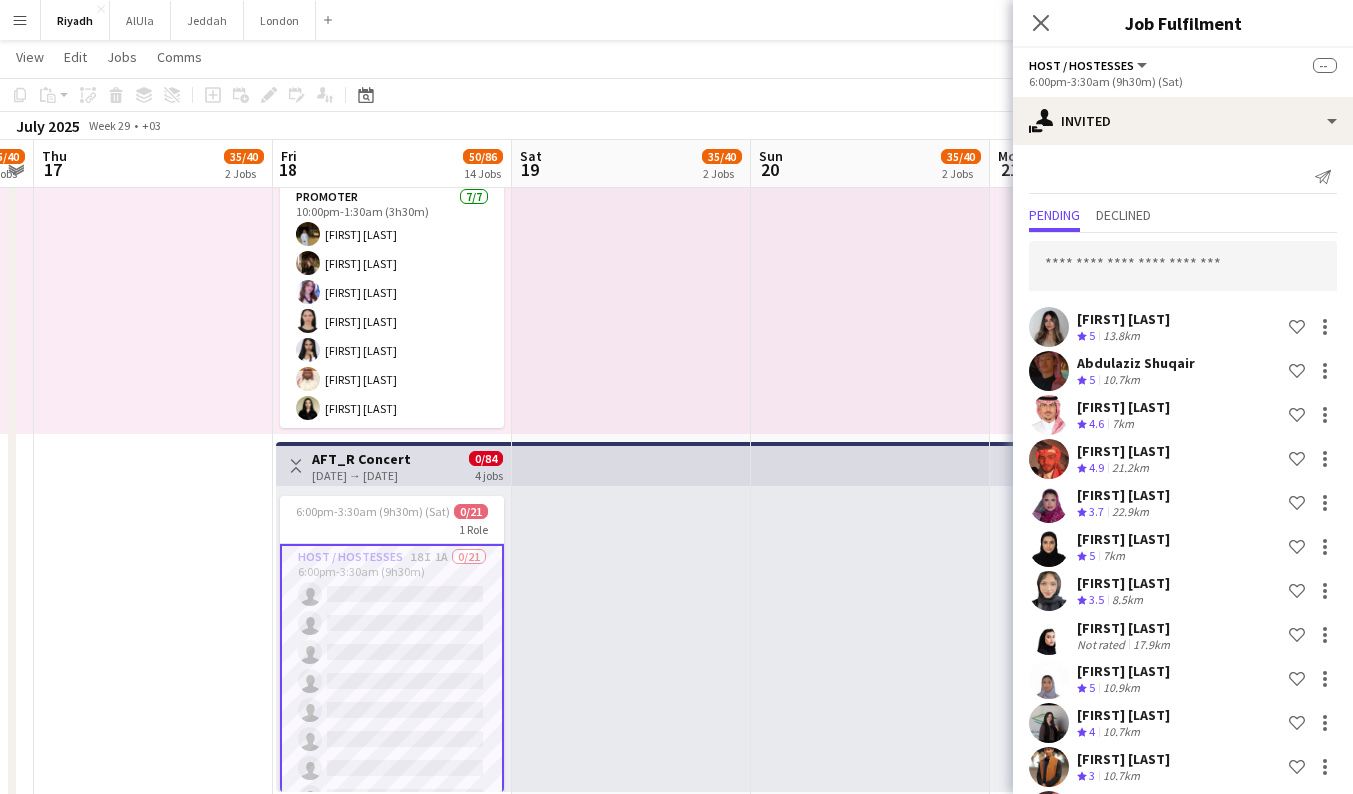 scroll, scrollTop: 703, scrollLeft: 0, axis: vertical 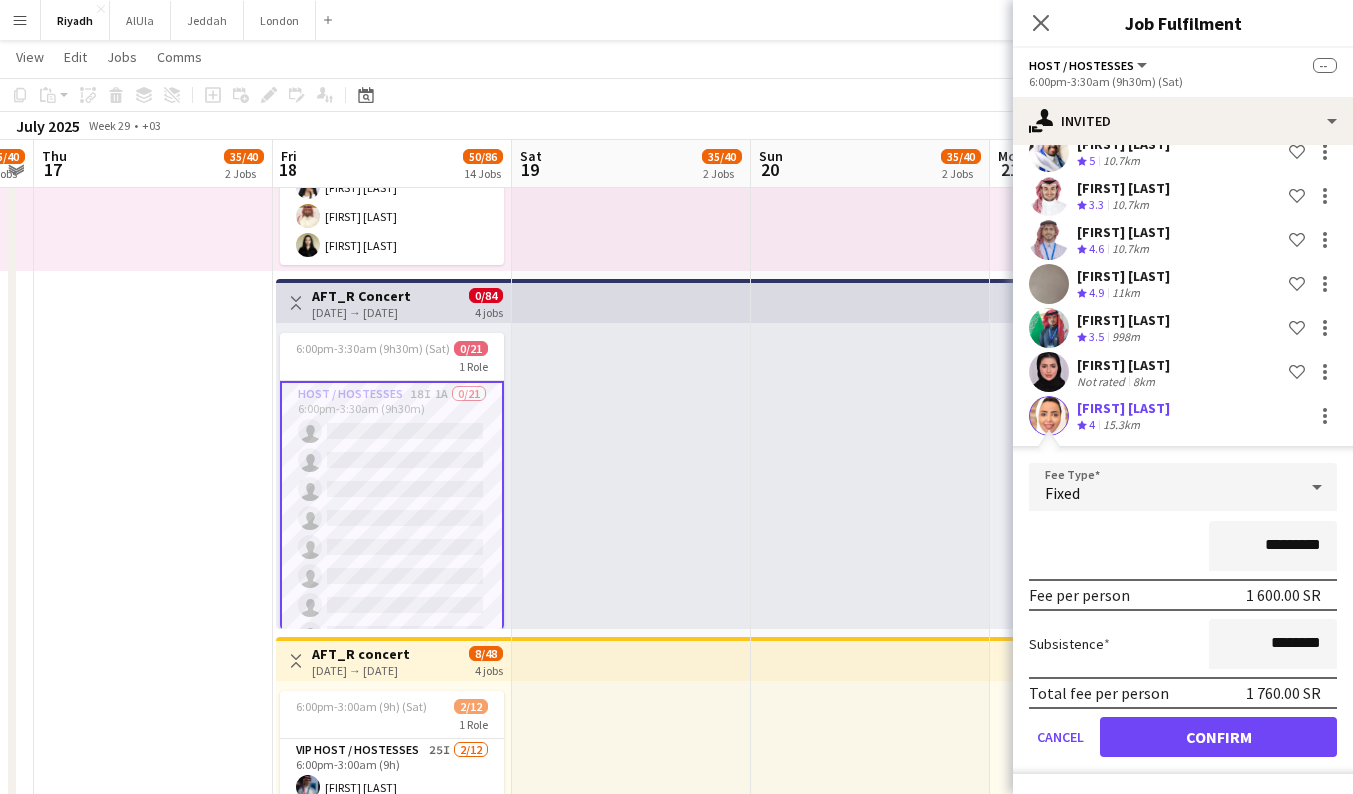 click on "Confirm" 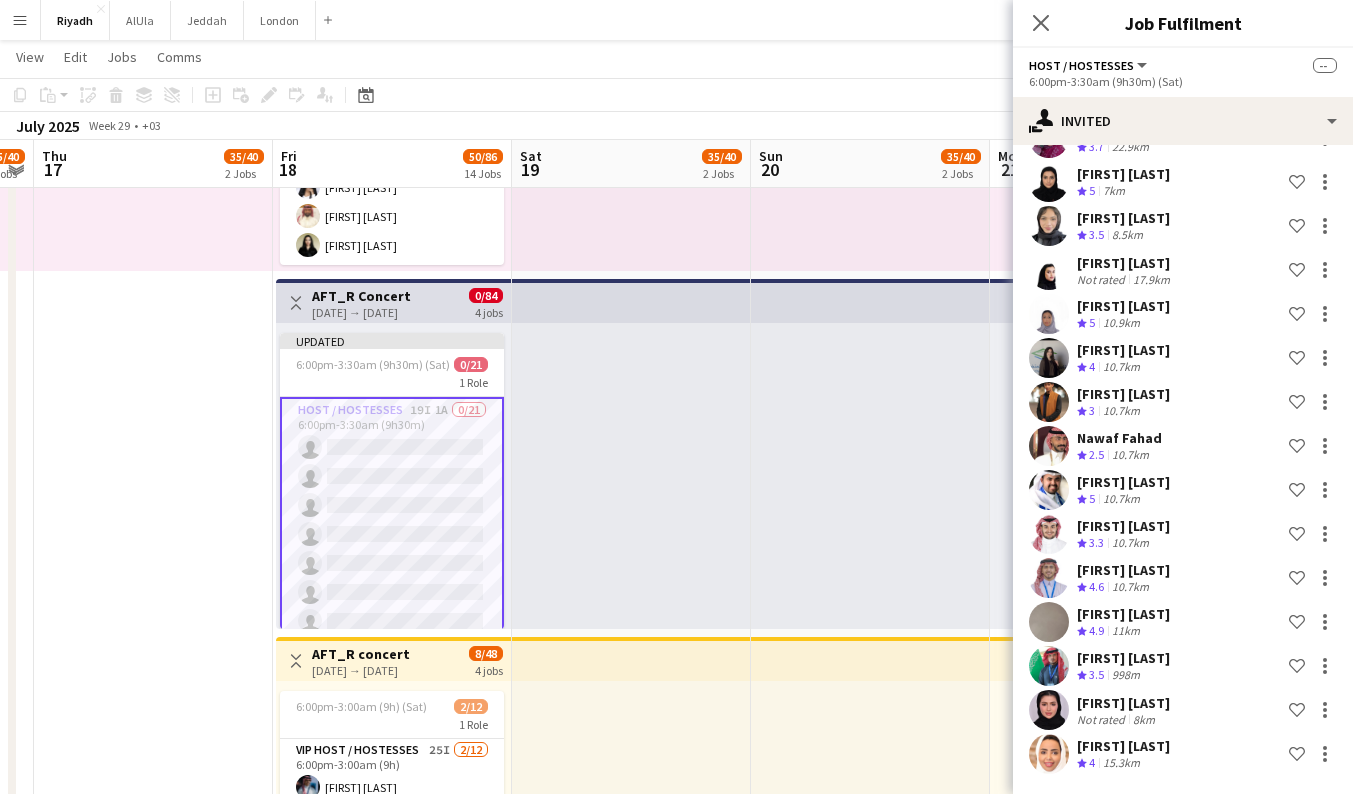 scroll, scrollTop: 365, scrollLeft: 0, axis: vertical 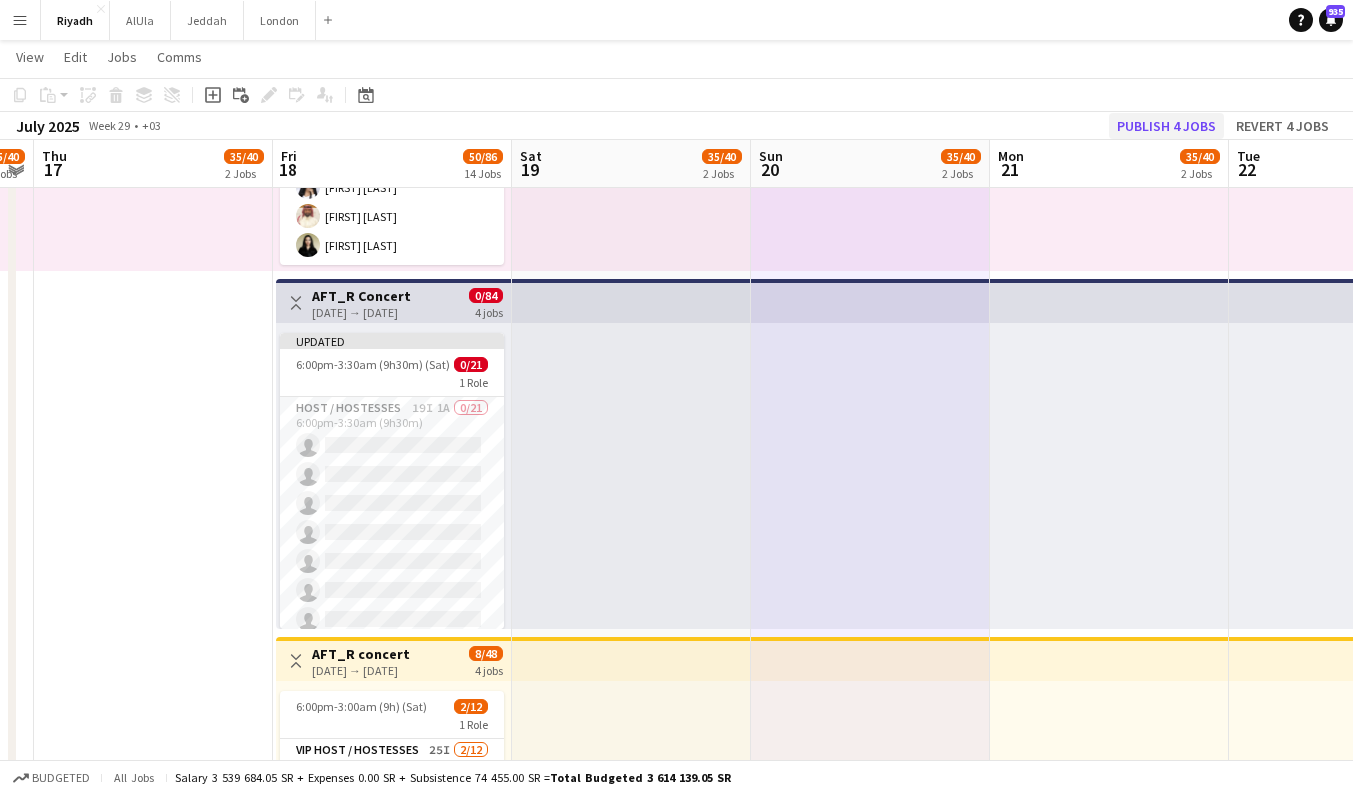 click on "Publish 4 jobs" 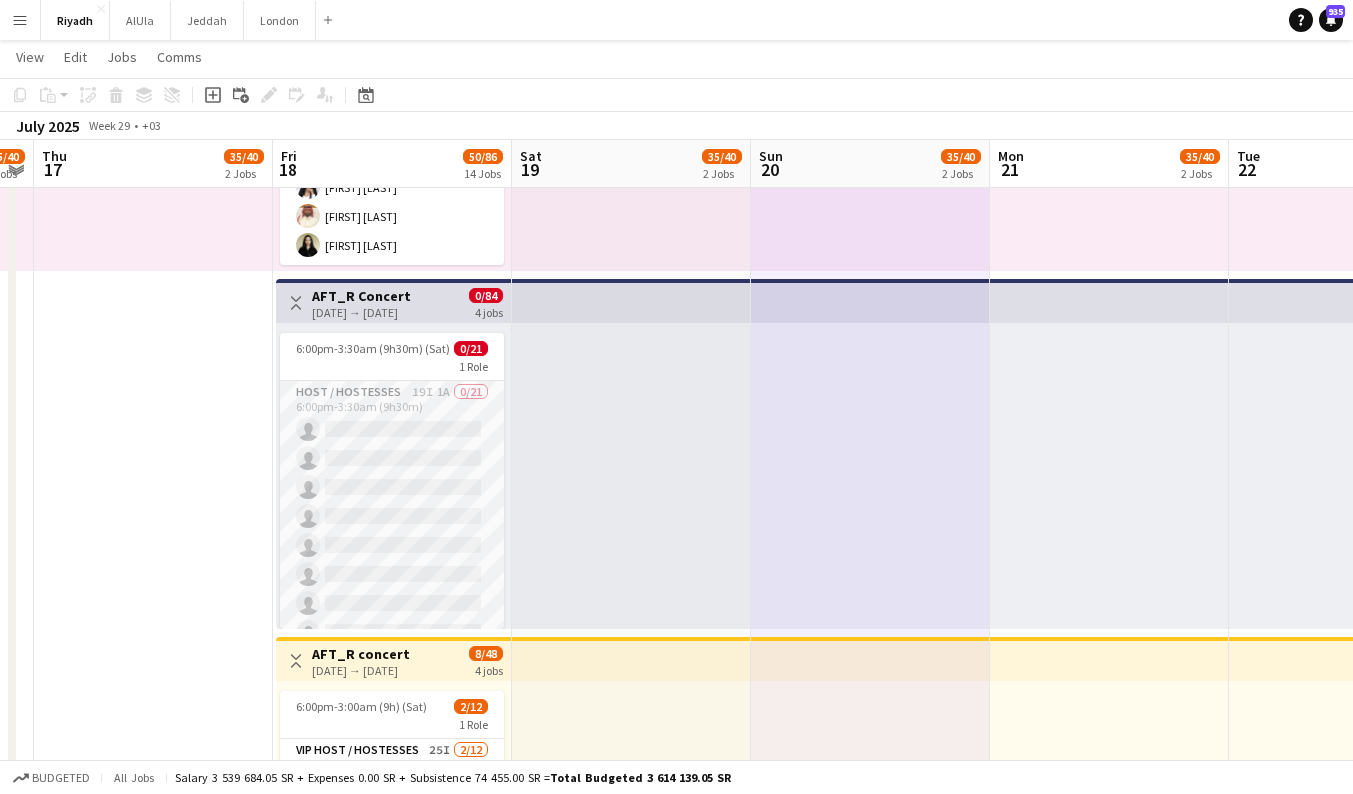 click on "Host / Hostesses    19I   1A   0/21   6:00pm-3:30am (9h30m)
single-neutral-actions
single-neutral-actions
single-neutral-actions
single-neutral-actions
single-neutral-actions
single-neutral-actions
single-neutral-actions
single-neutral-actions
single-neutral-actions
single-neutral-actions
single-neutral-actions
single-neutral-actions
single-neutral-actions
single-neutral-actions
single-neutral-actions
single-neutral-actions" at bounding box center [392, 705] 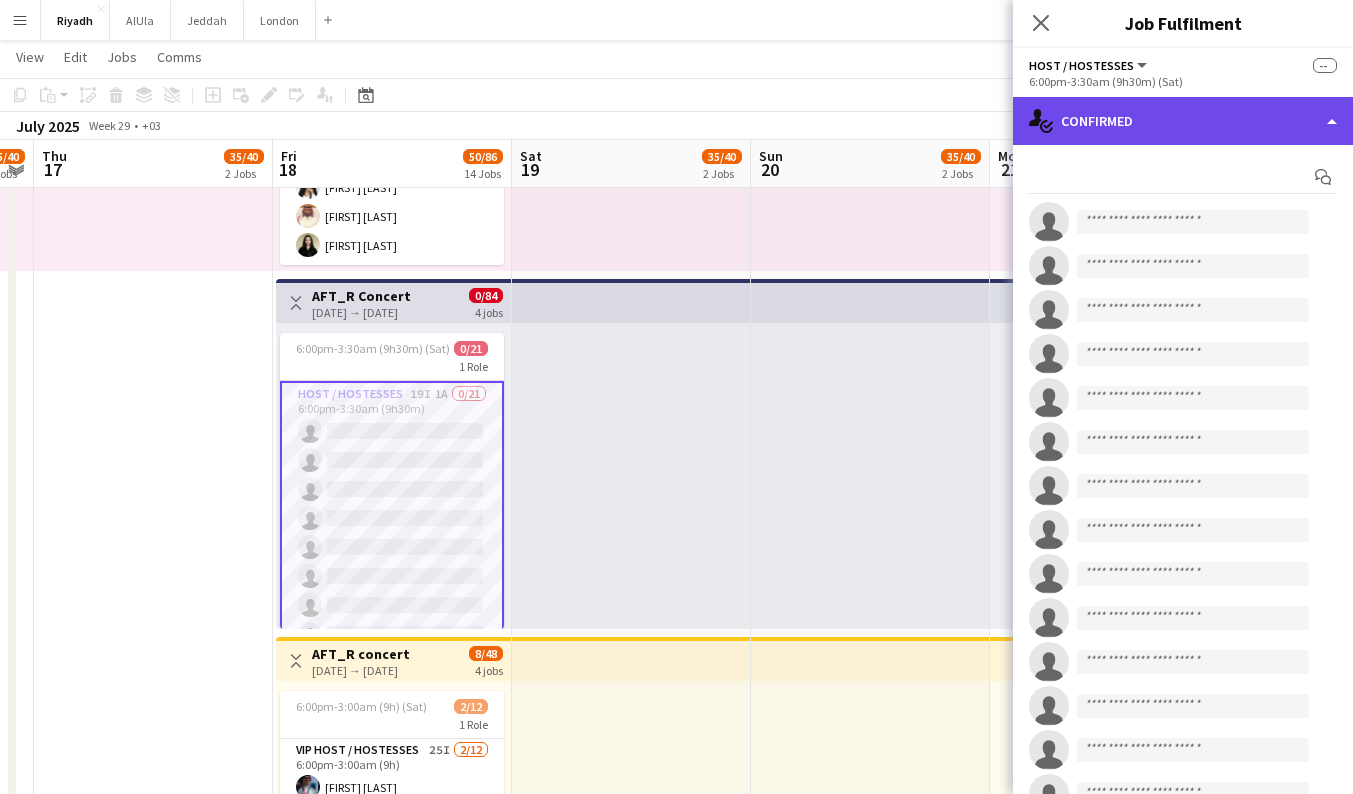 click on "single-neutral-actions-check-2
Confirmed" 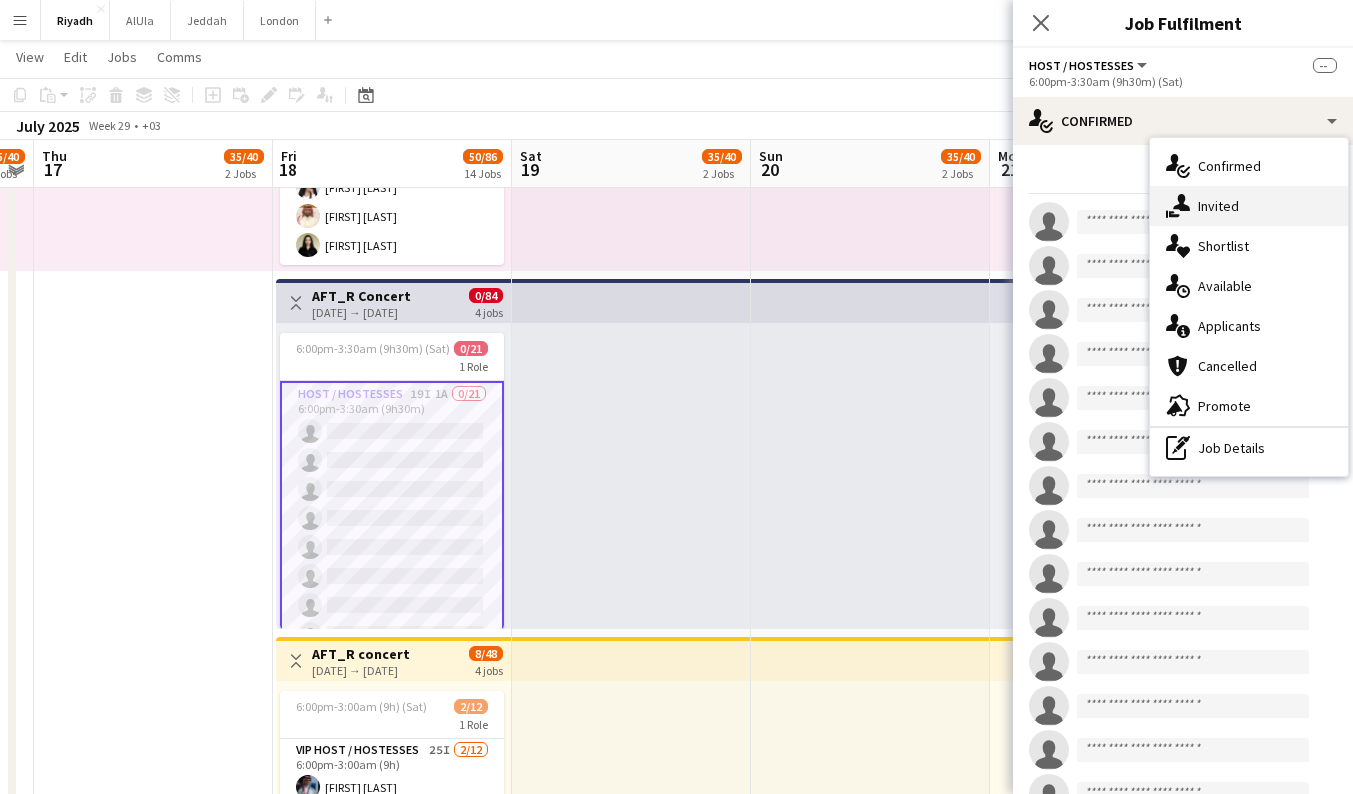 click on "single-neutral-actions-share-1
Invited" at bounding box center [1249, 206] 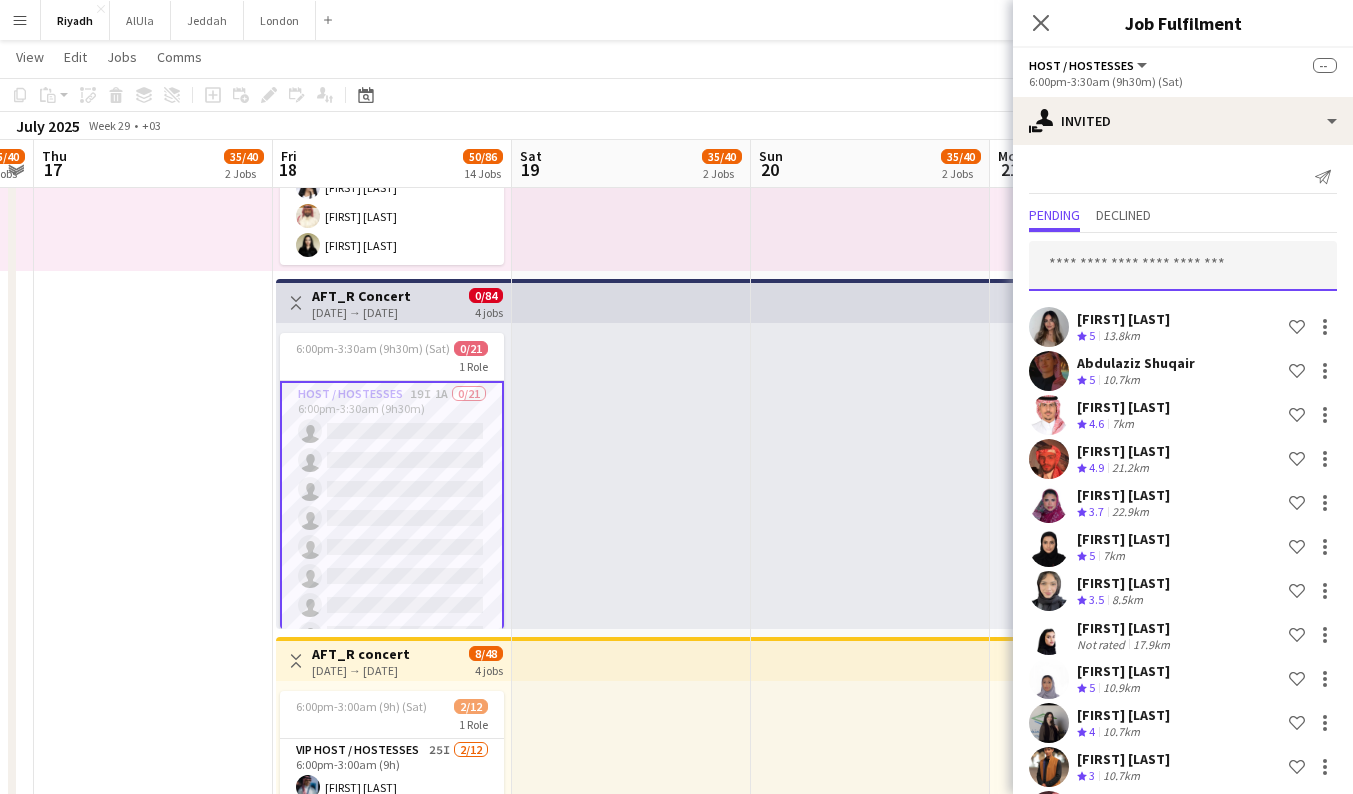 click at bounding box center [1183, 266] 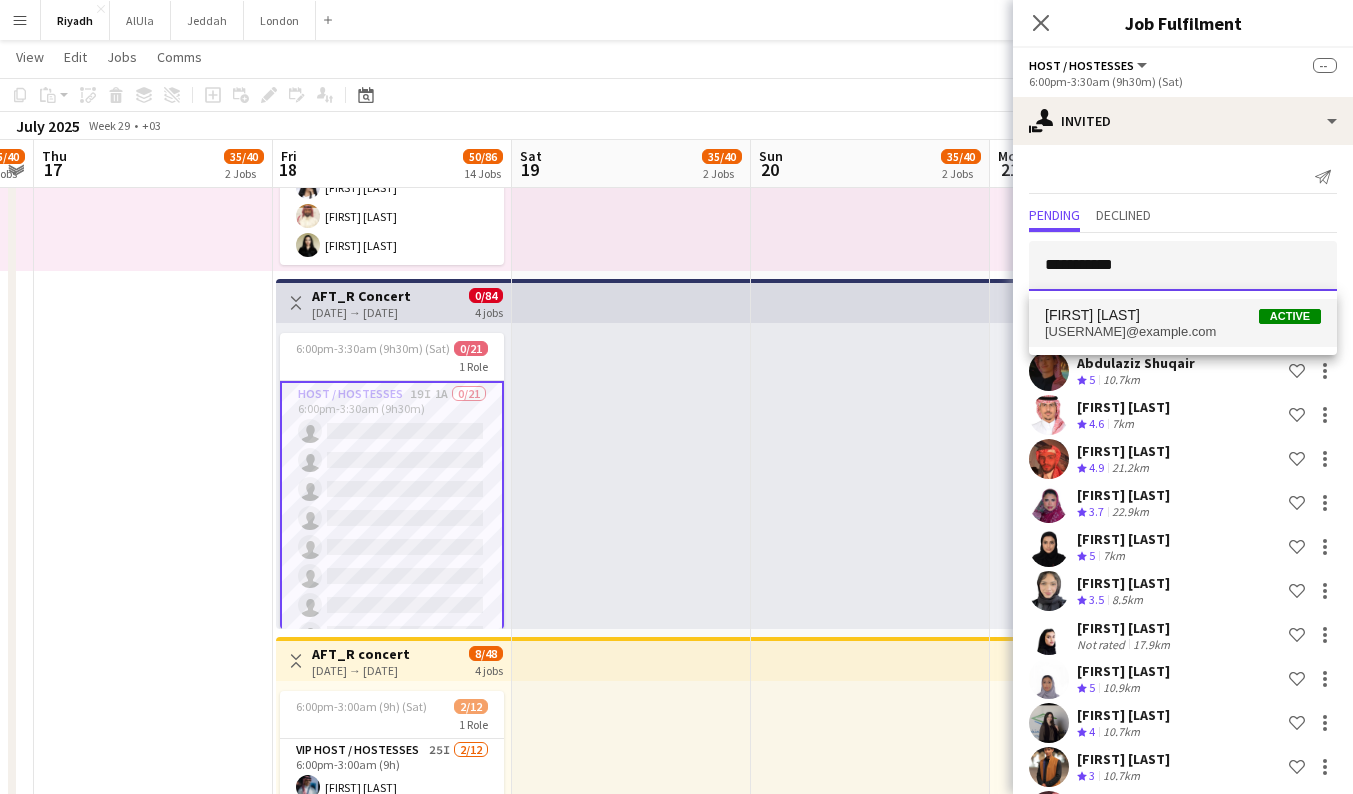 type on "**********" 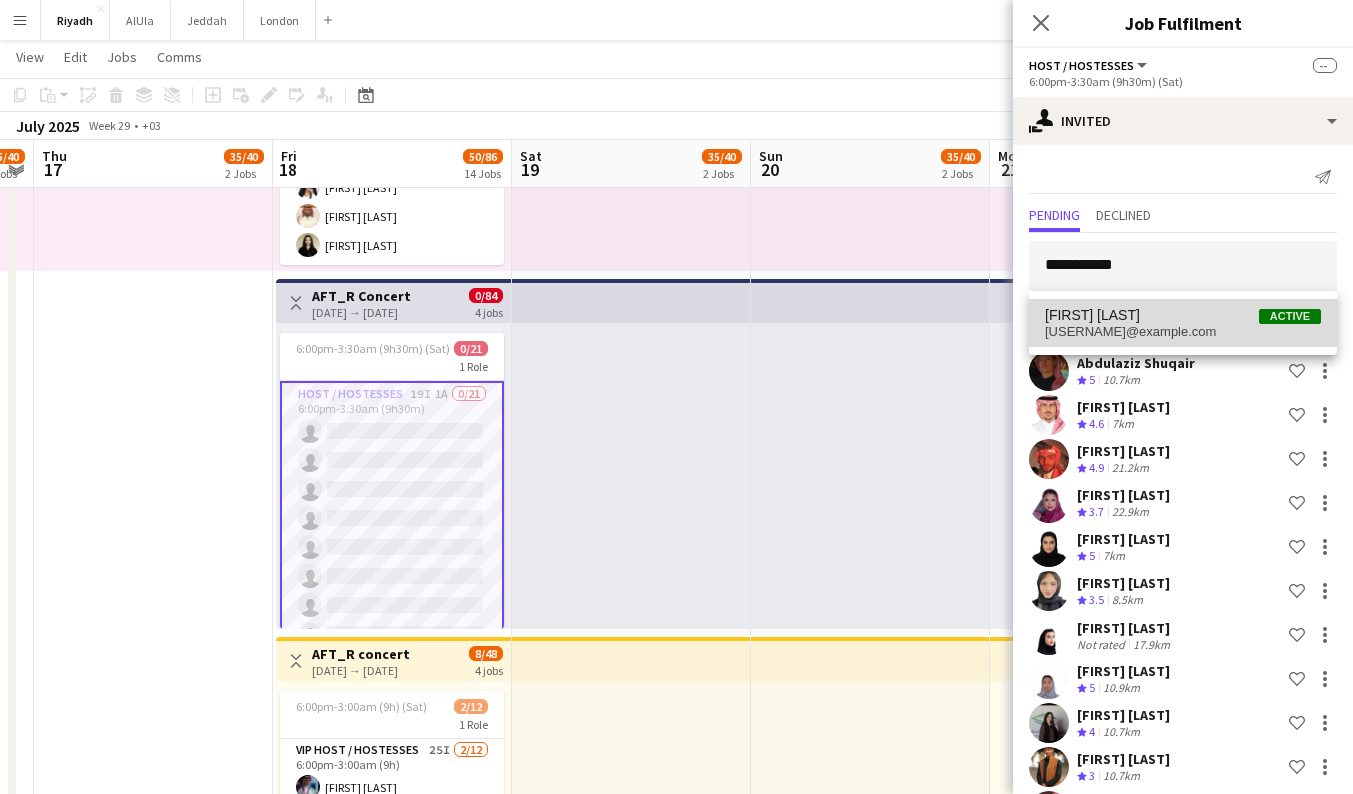 drag, startPoint x: 1129, startPoint y: 302, endPoint x: 1135, endPoint y: 327, distance: 25.70992 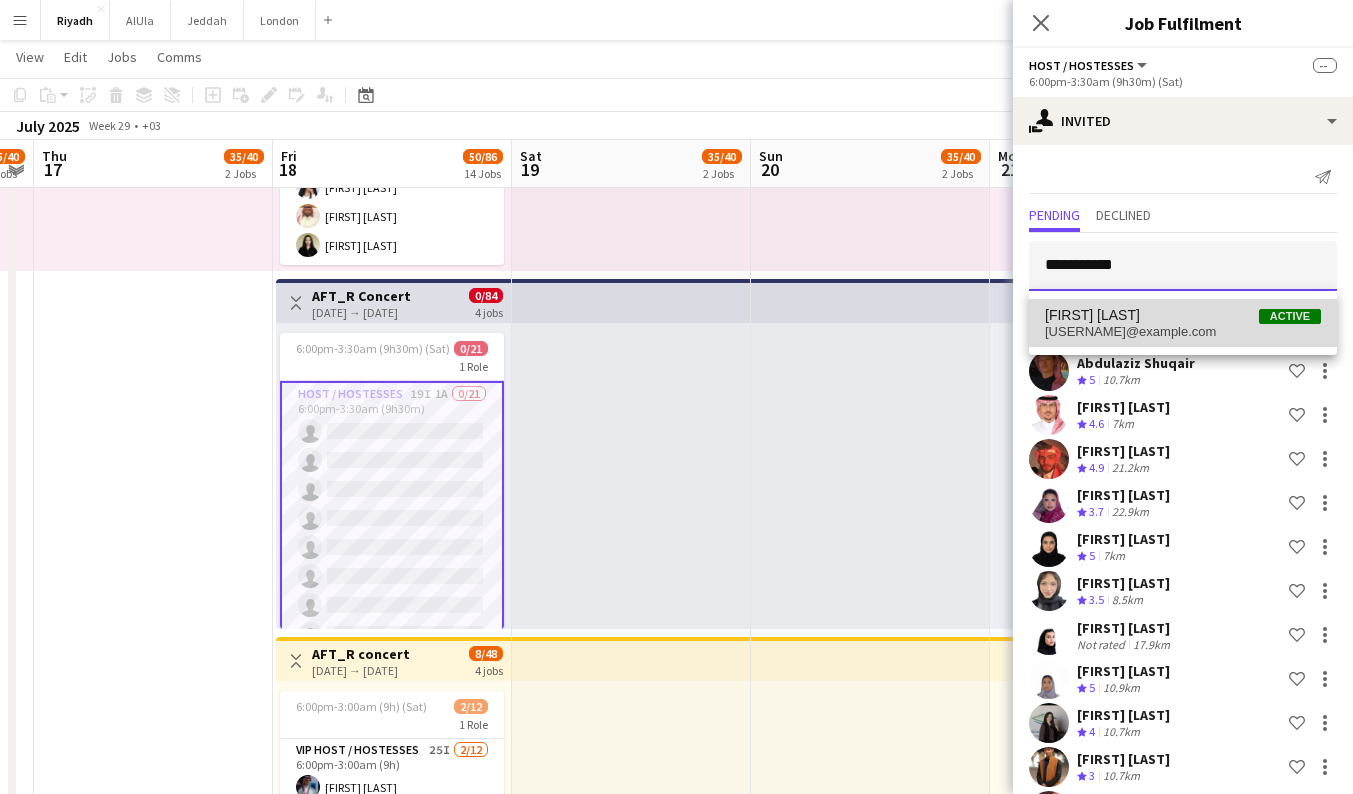 type 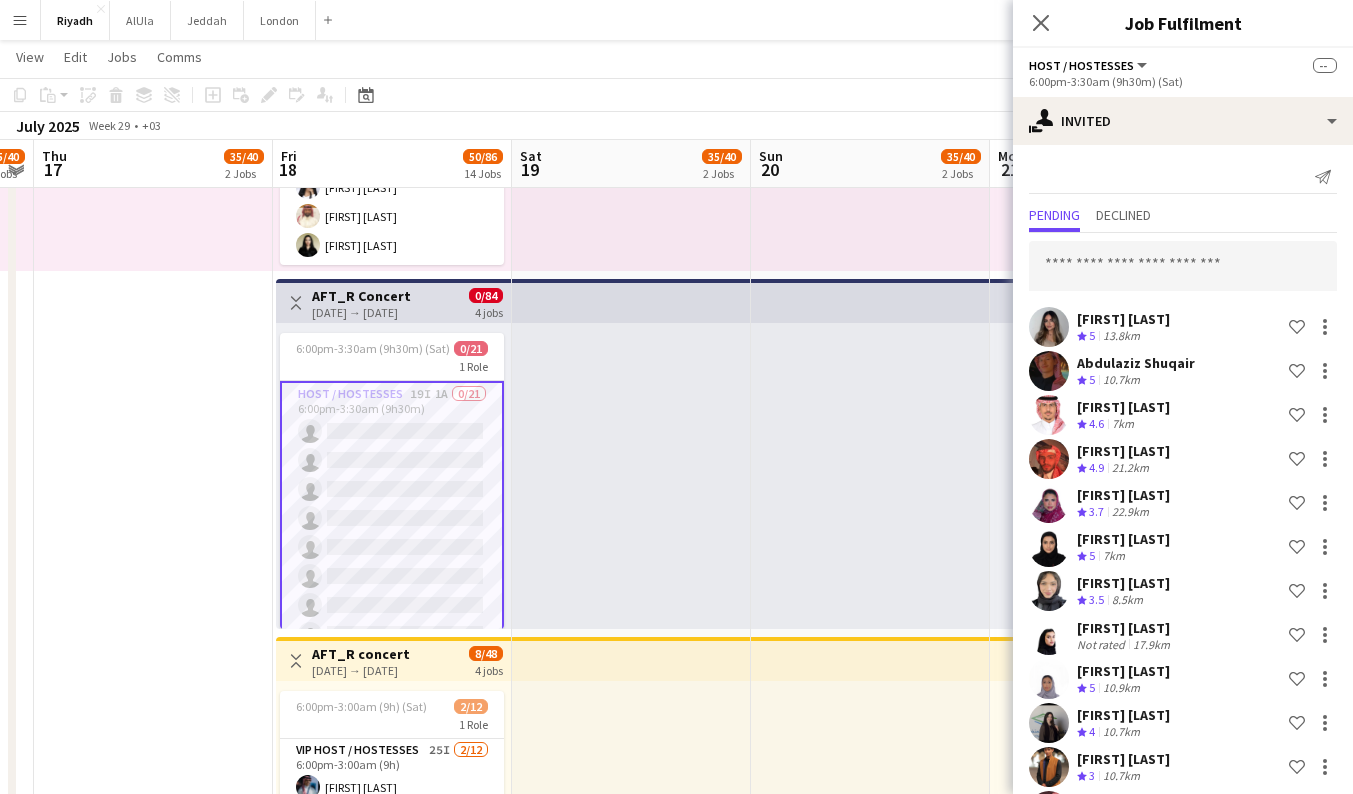 scroll, scrollTop: 747, scrollLeft: 0, axis: vertical 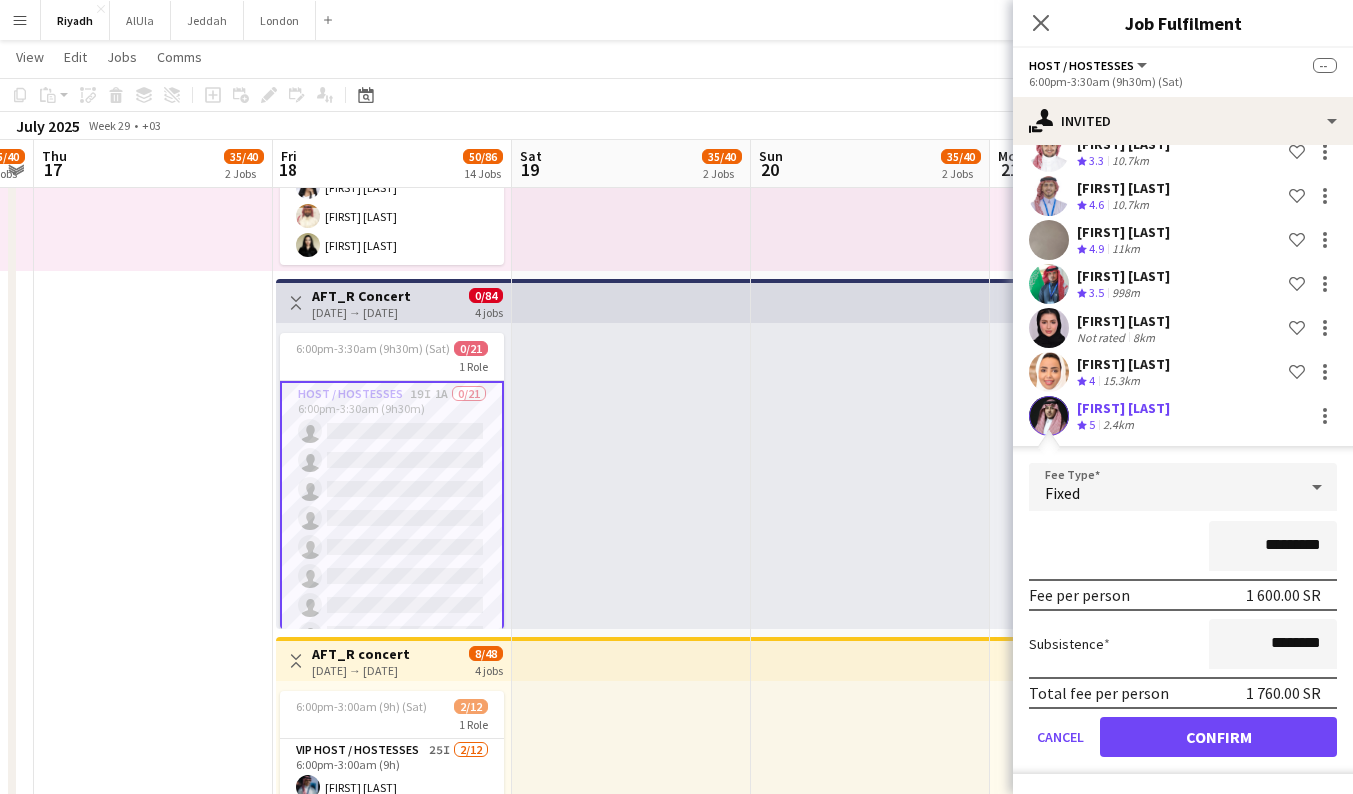 click on "Confirm" 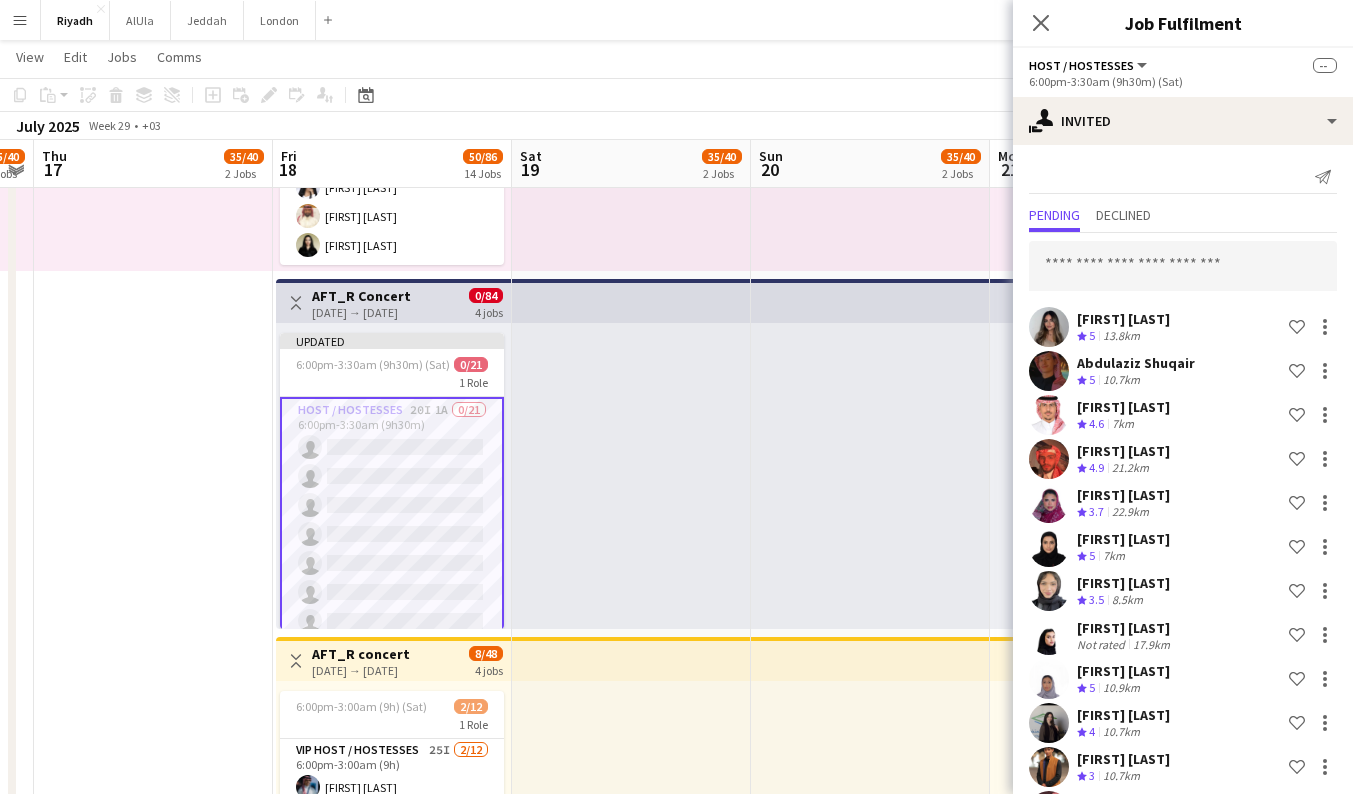 scroll, scrollTop: 0, scrollLeft: 0, axis: both 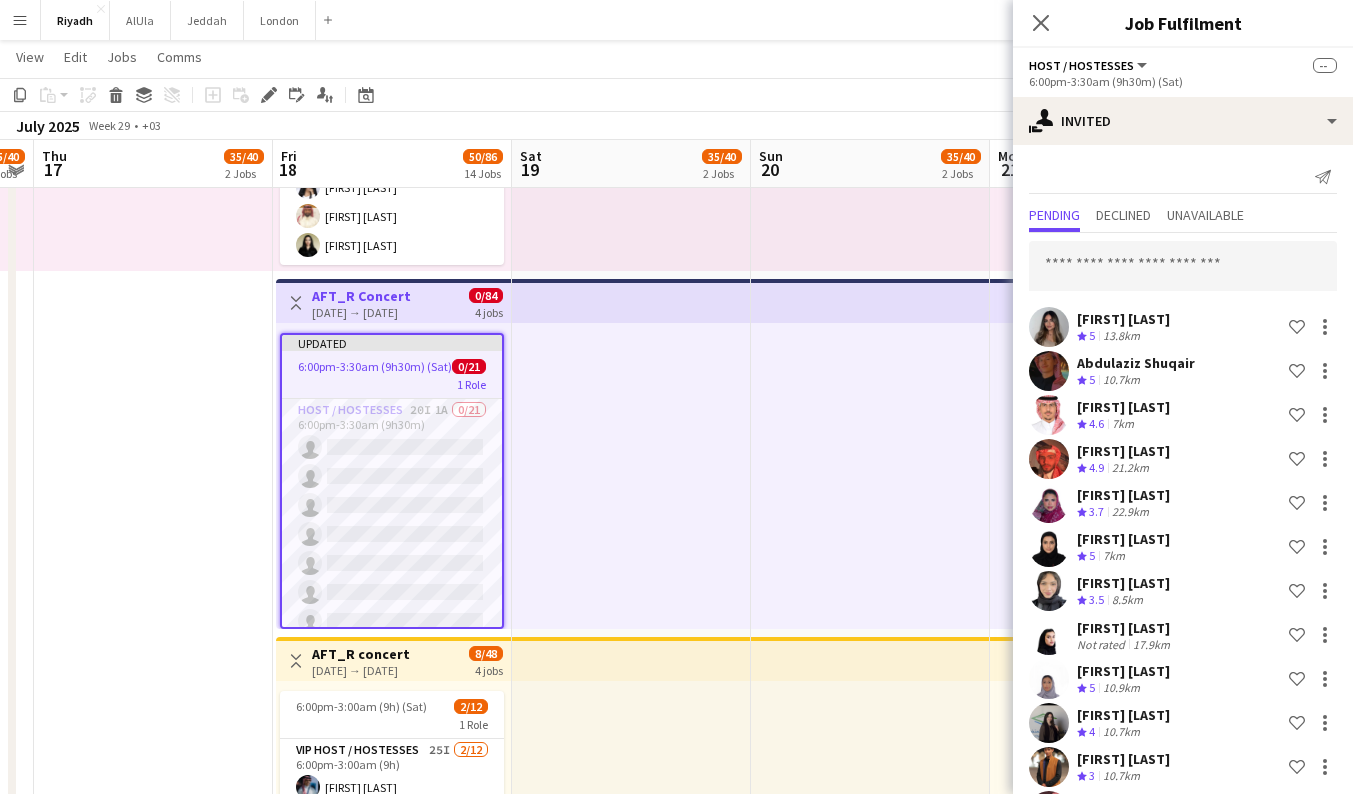 click at bounding box center [870, 476] 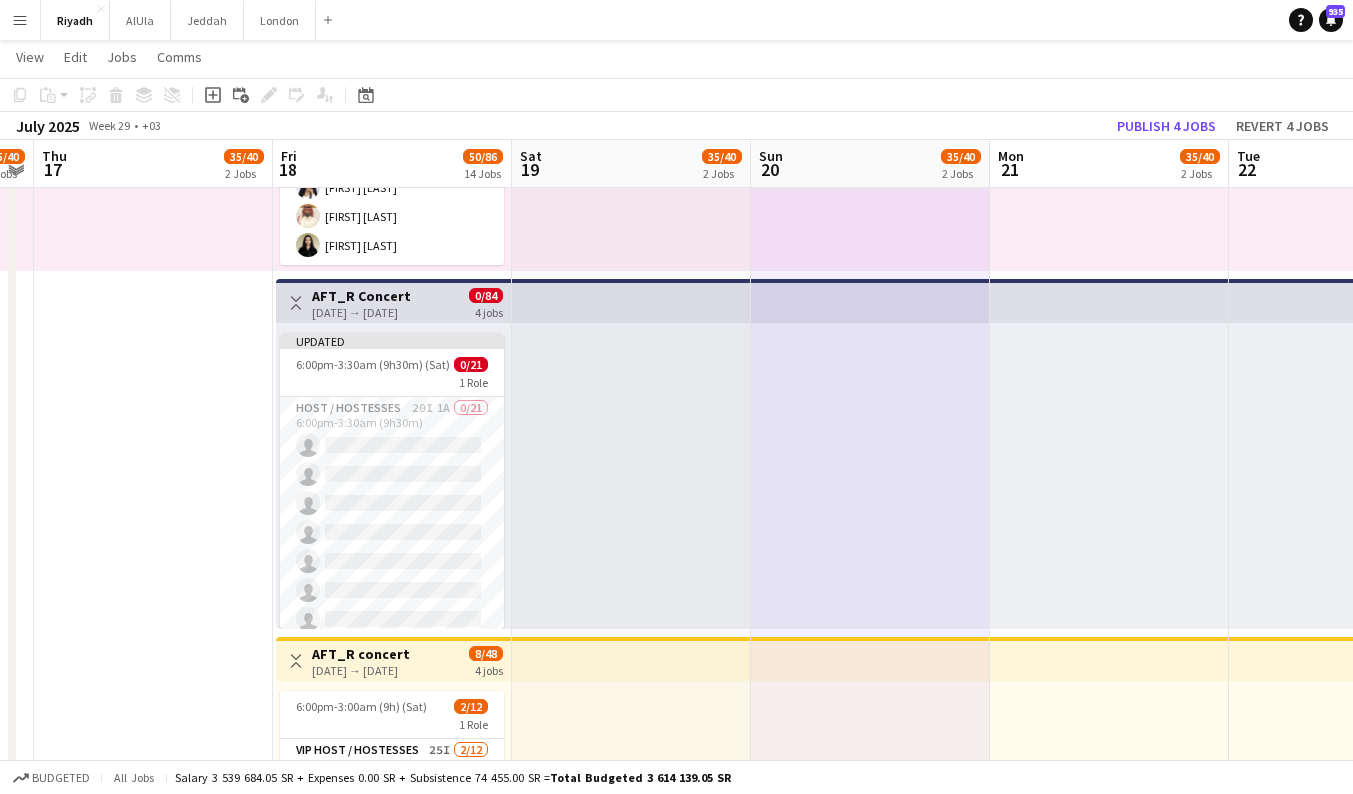 click at bounding box center [870, 476] 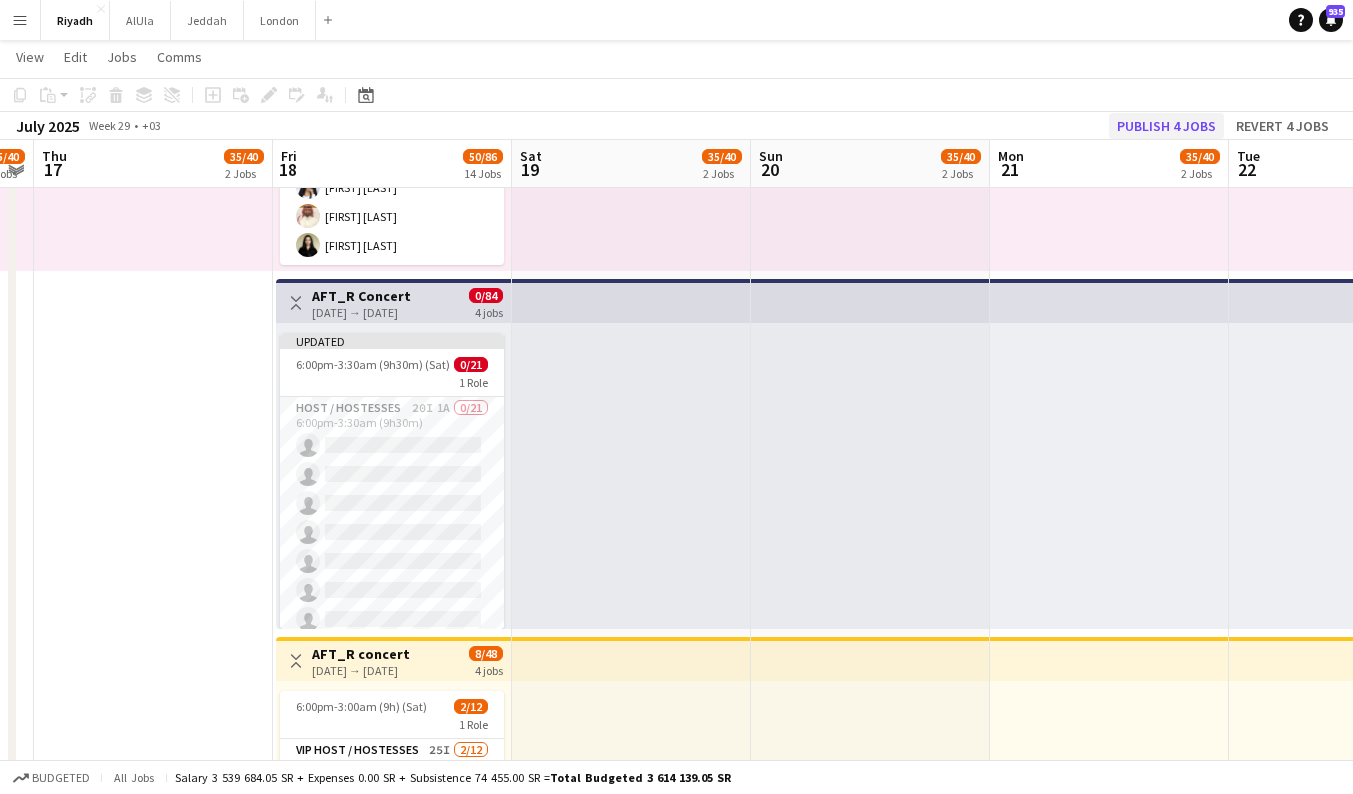 click on "Publish 4 jobs" 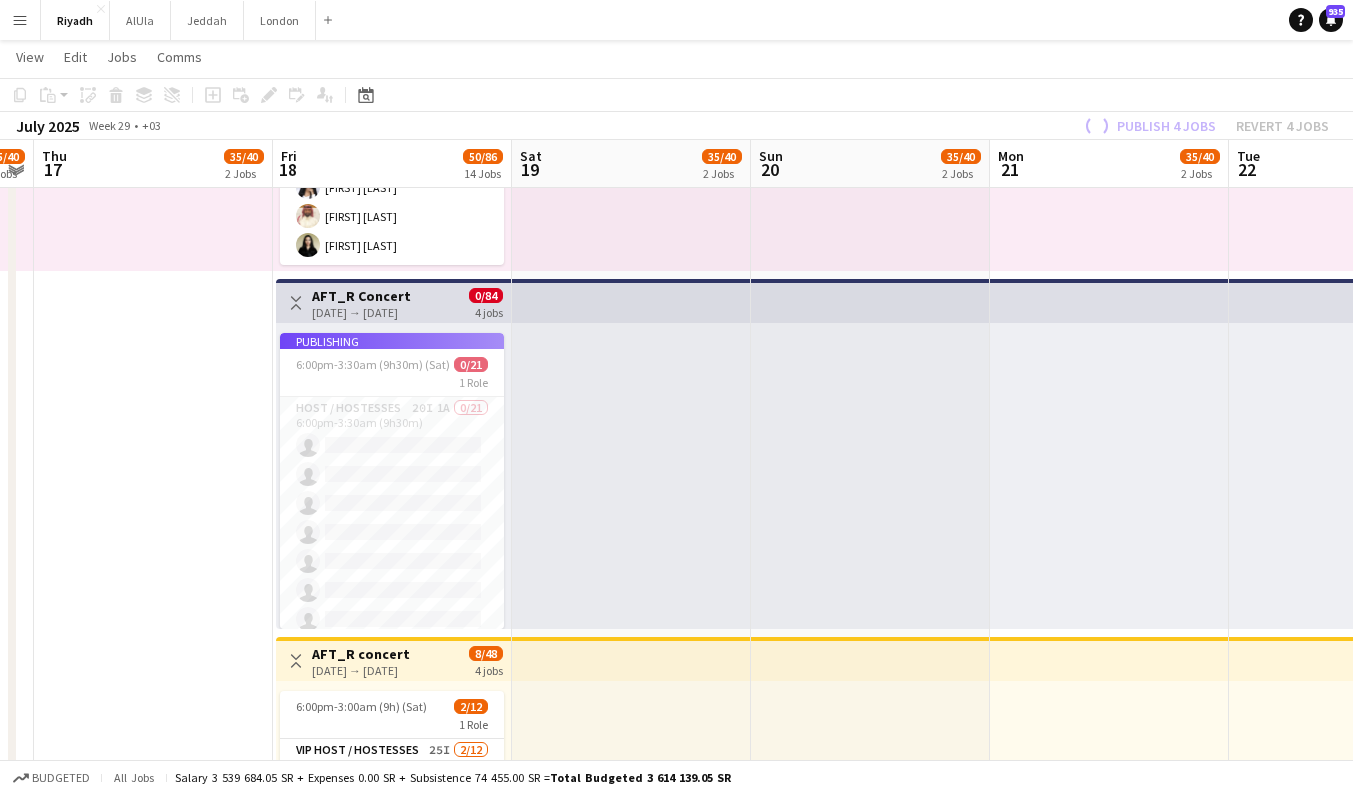 click at bounding box center (1348, 118) 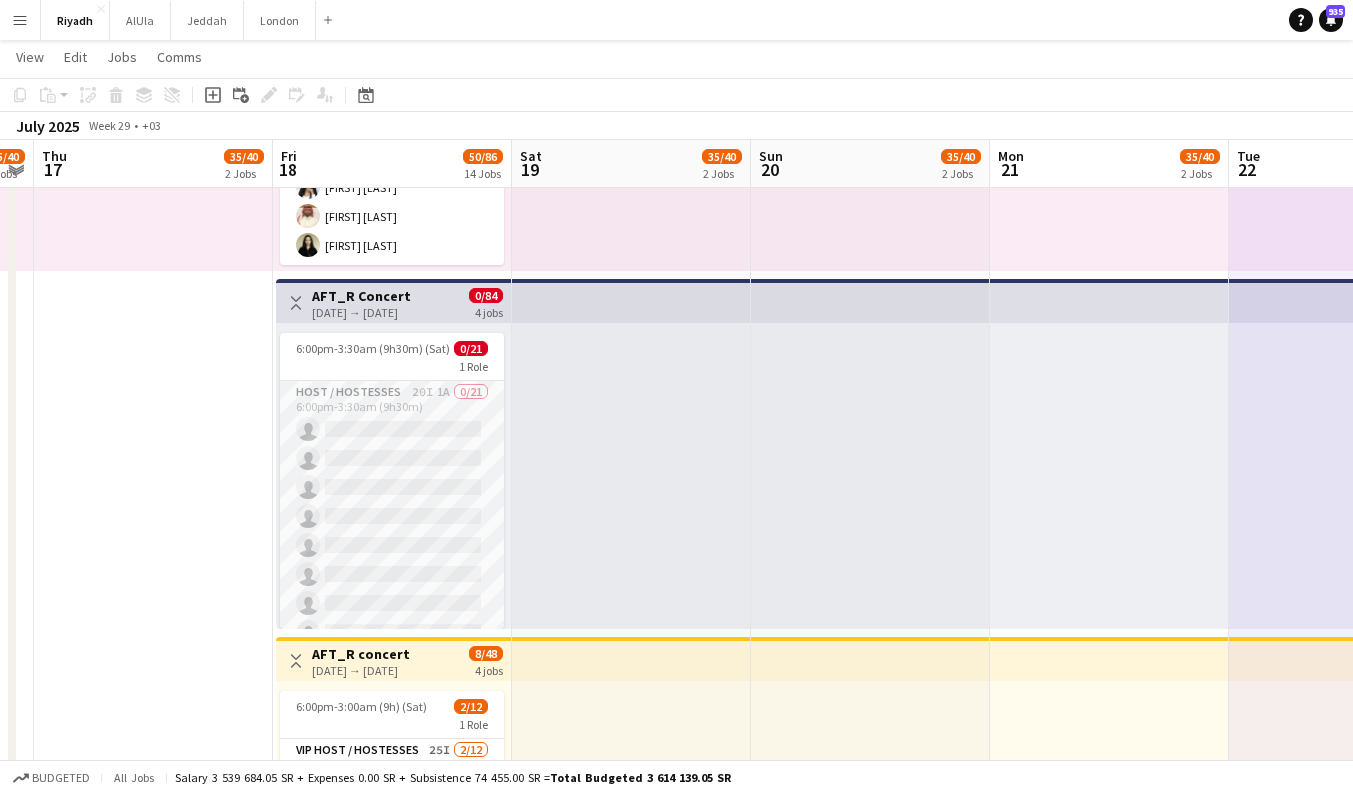 click on "Host / Hostesses    20I   1A   0/21   6:00pm-3:30am (9h30m)
single-neutral-actions
single-neutral-actions
single-neutral-actions
single-neutral-actions
single-neutral-actions
single-neutral-actions
single-neutral-actions
single-neutral-actions
single-neutral-actions
single-neutral-actions
single-neutral-actions
single-neutral-actions
single-neutral-actions
single-neutral-actions
single-neutral-actions
single-neutral-actions" at bounding box center (392, 705) 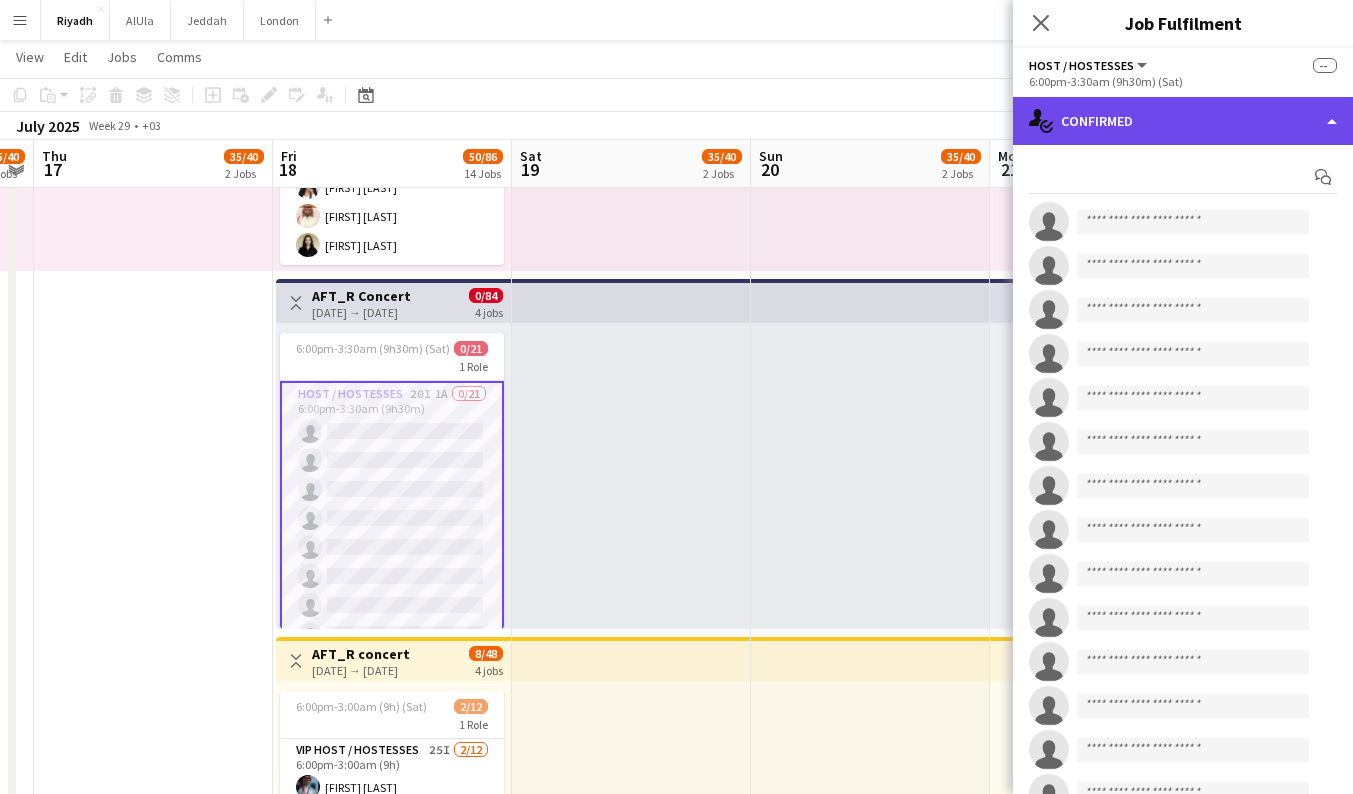 click on "single-neutral-actions-check-2
Confirmed" 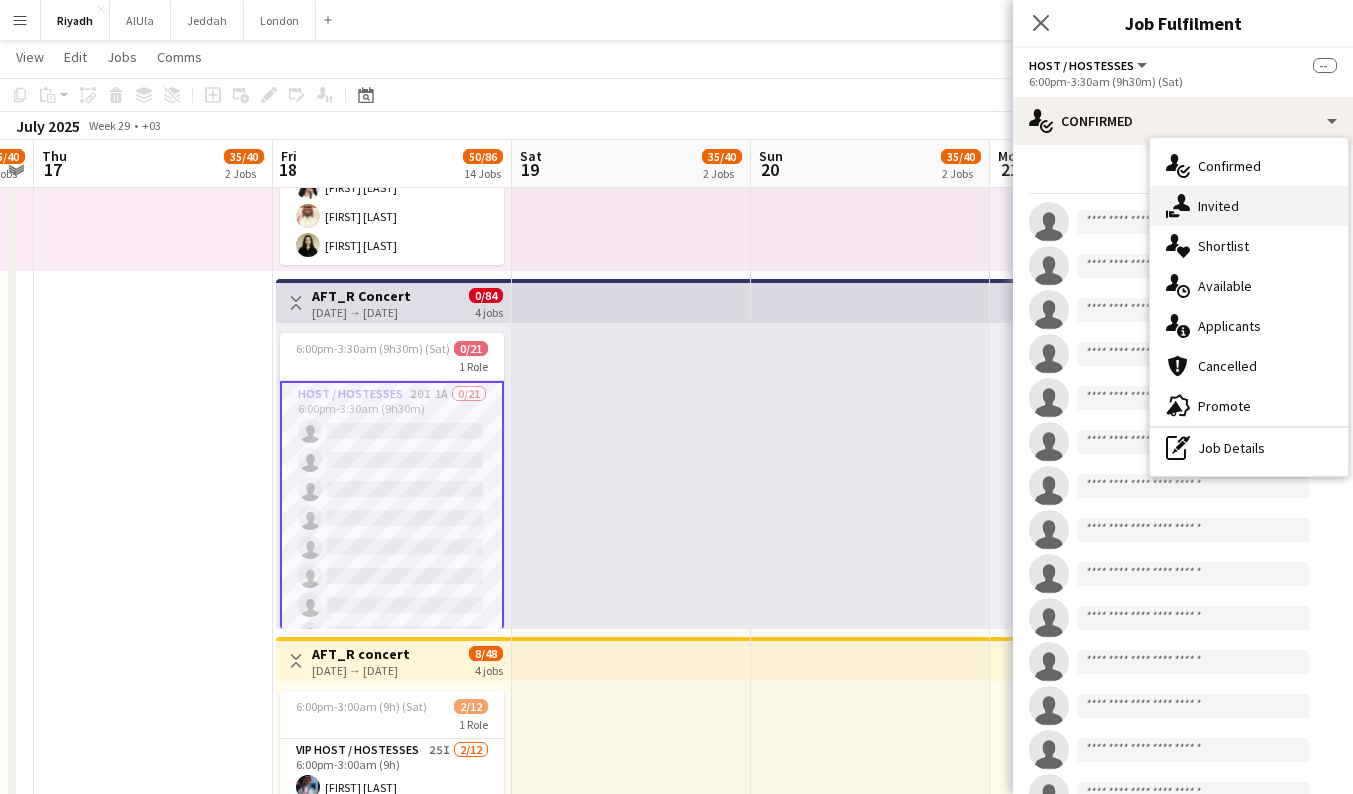 click on "single-neutral-actions-share-1
Invited" at bounding box center [1249, 206] 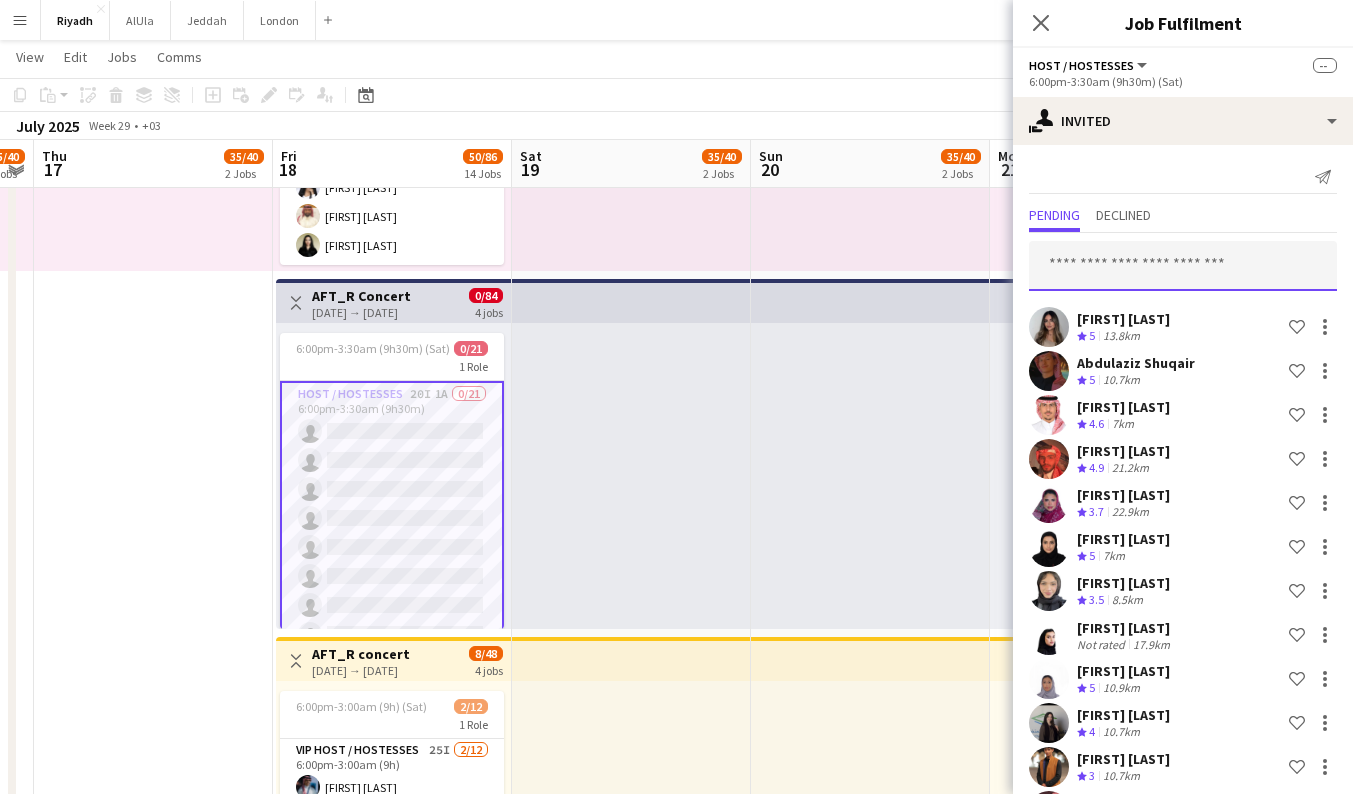 click at bounding box center (1183, 266) 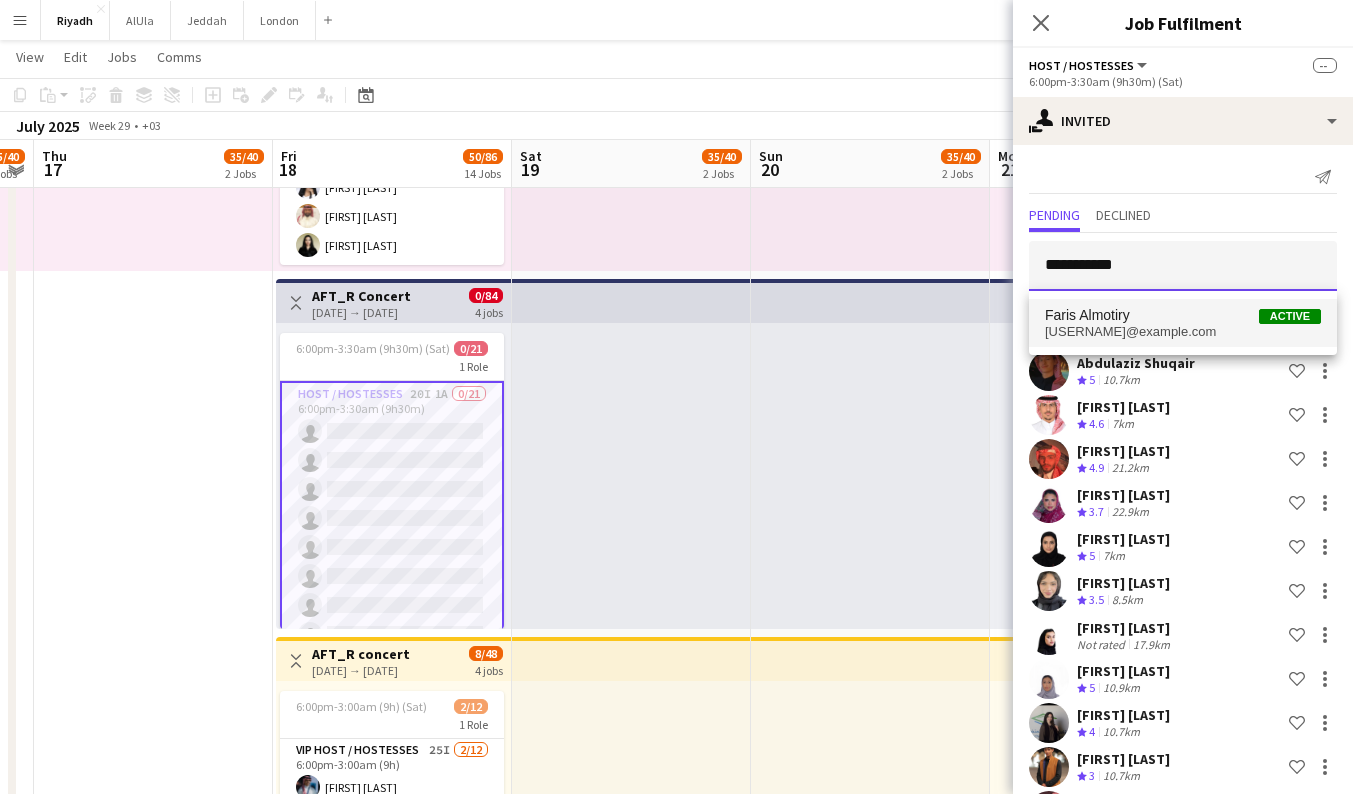 type on "**********" 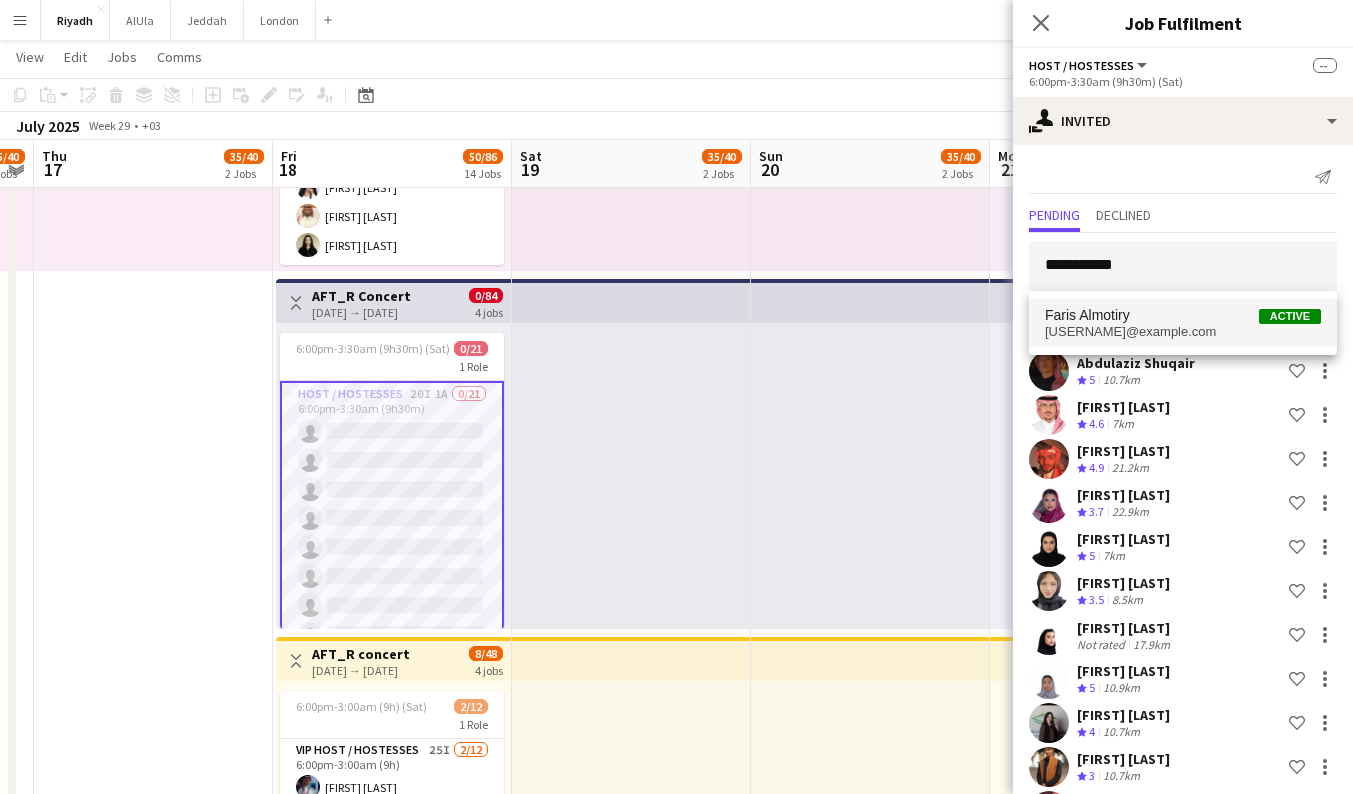 click on "farisrio1@example.com" at bounding box center [1183, 332] 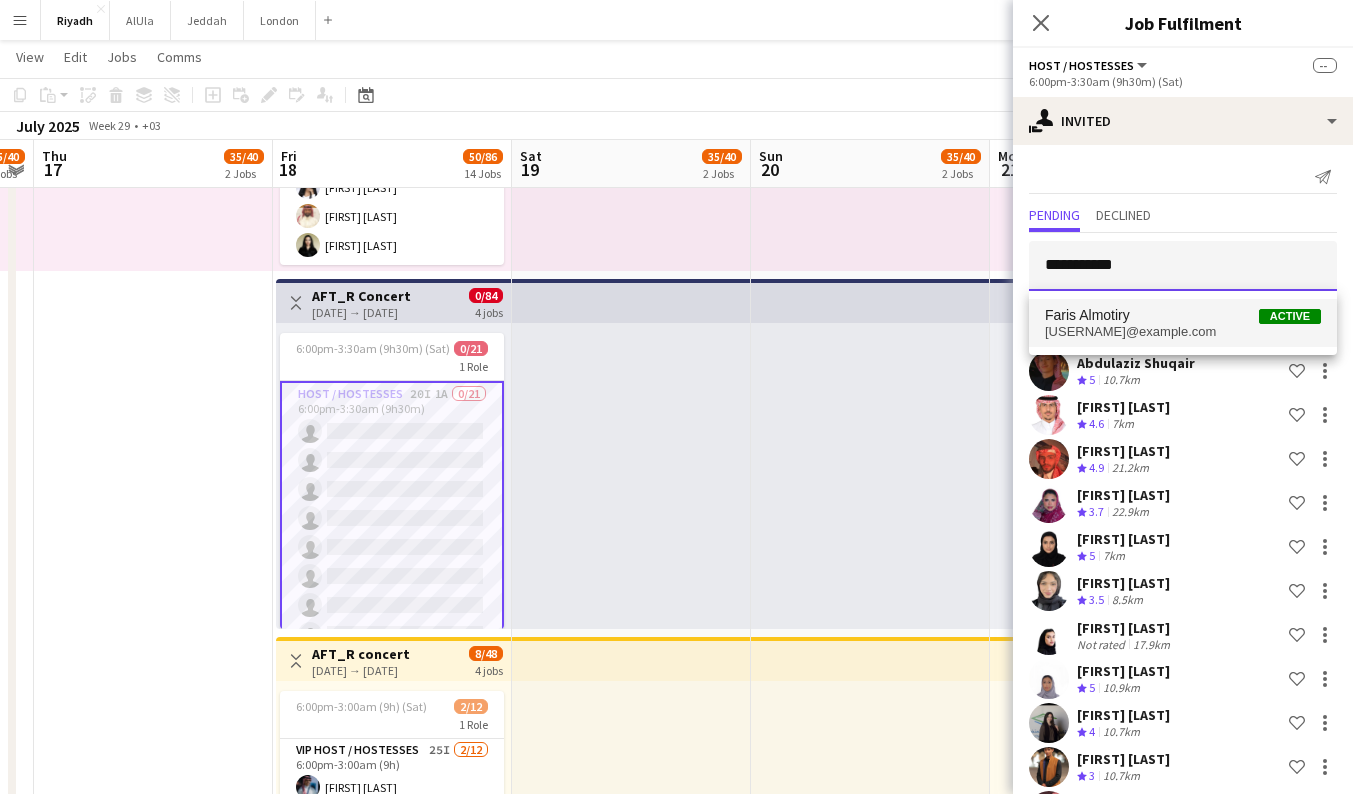 type 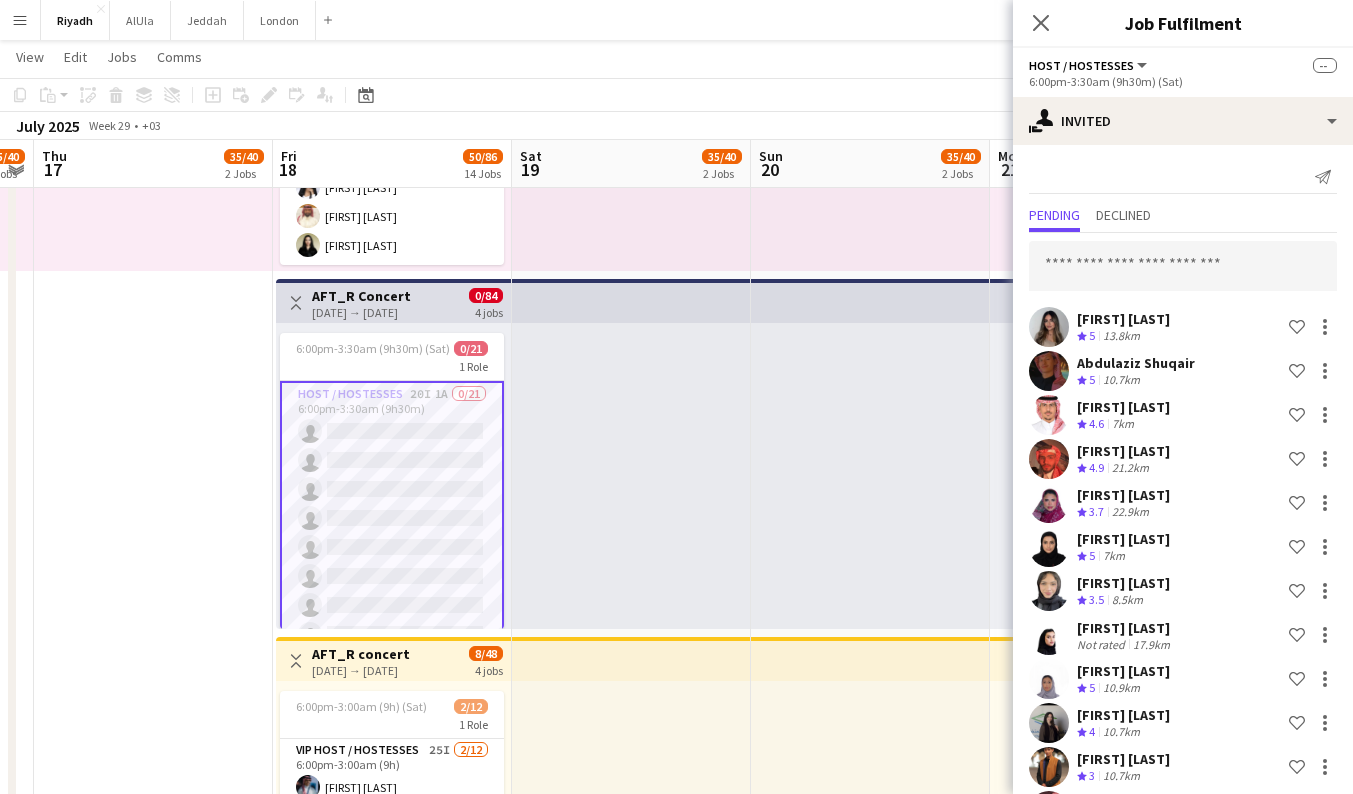scroll, scrollTop: 791, scrollLeft: 0, axis: vertical 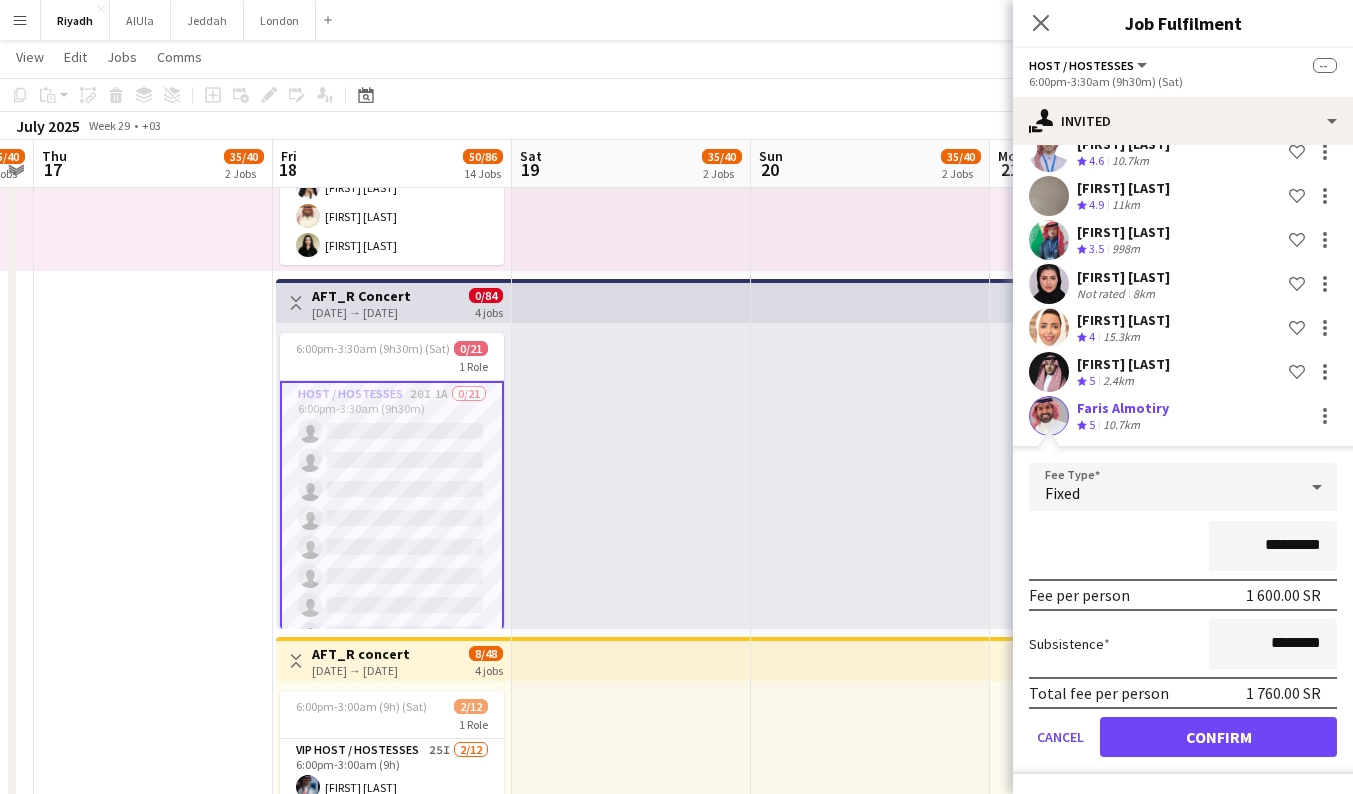 click on "Confirm" 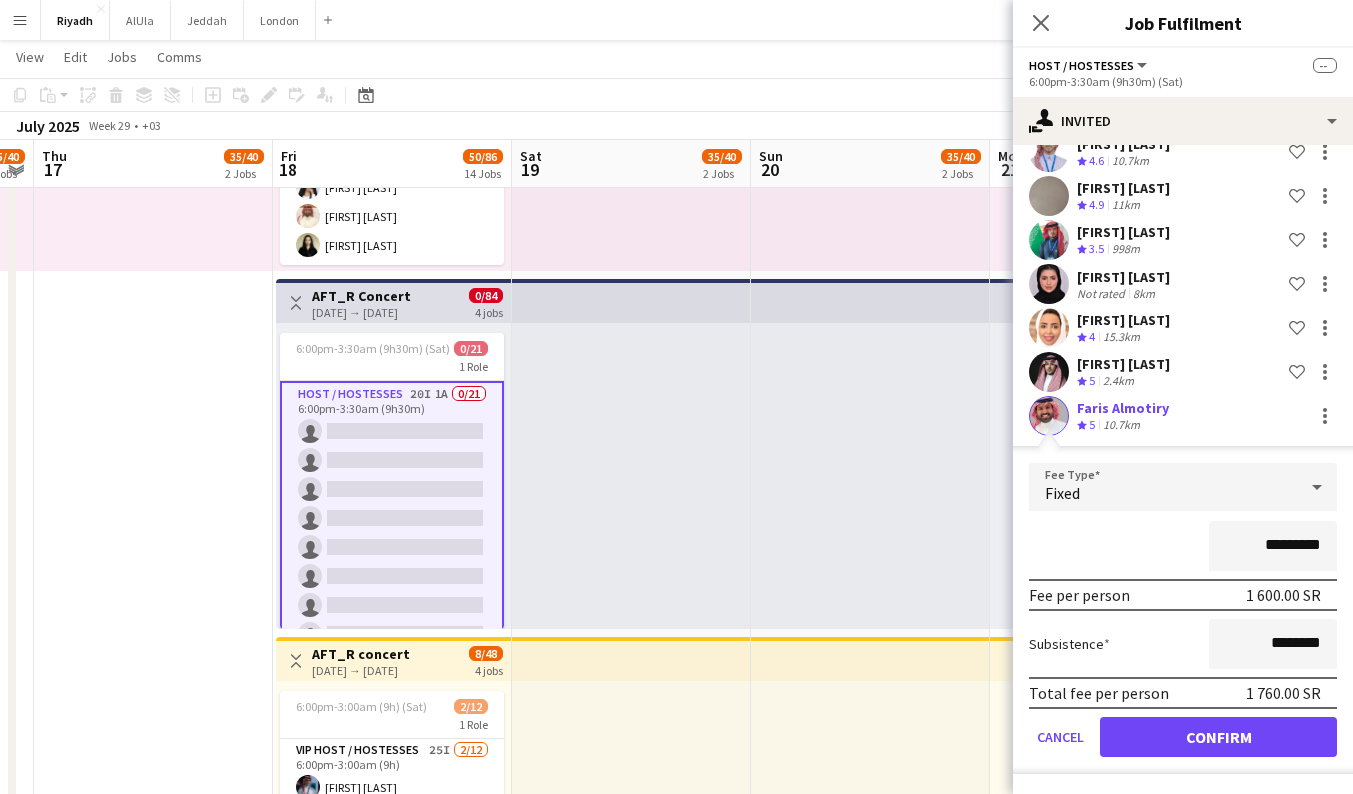 scroll, scrollTop: 453, scrollLeft: 0, axis: vertical 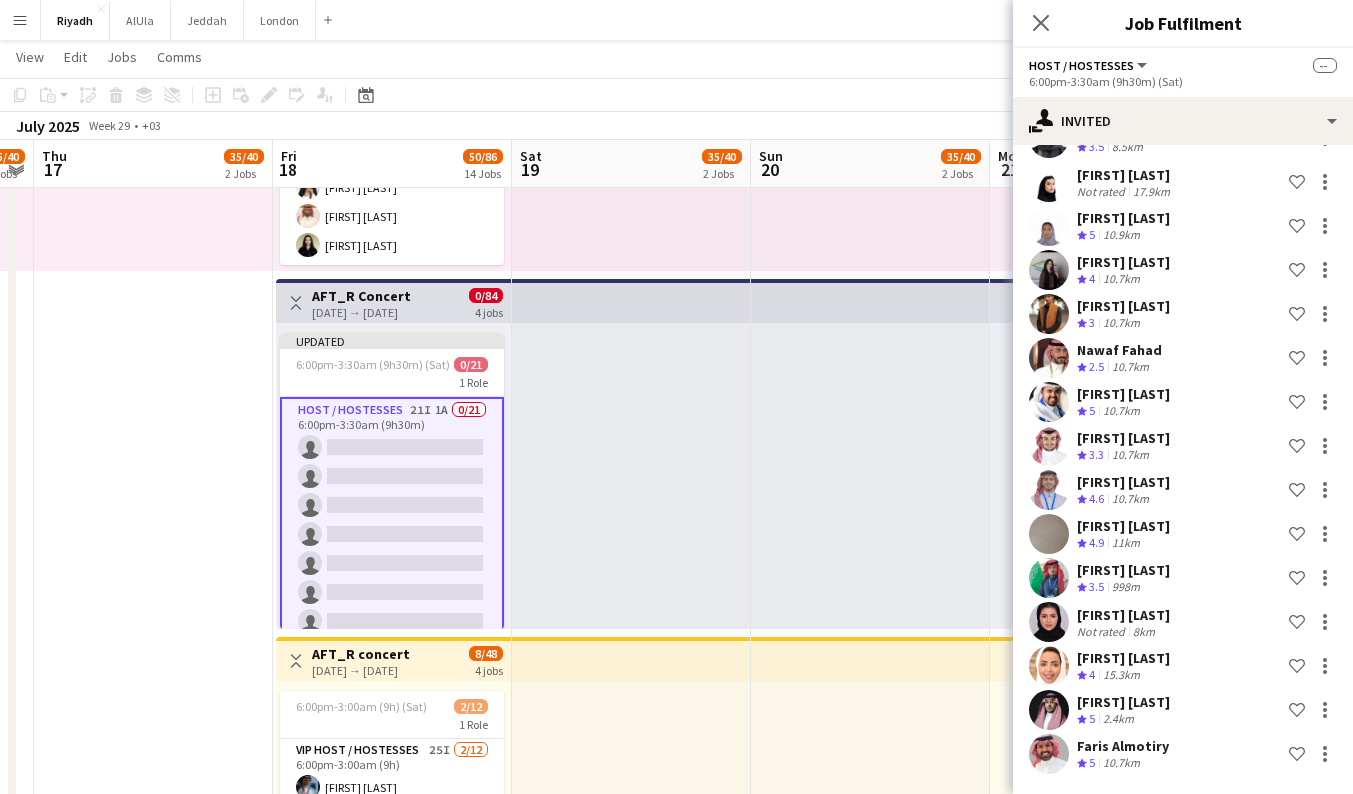 click at bounding box center [870, 476] 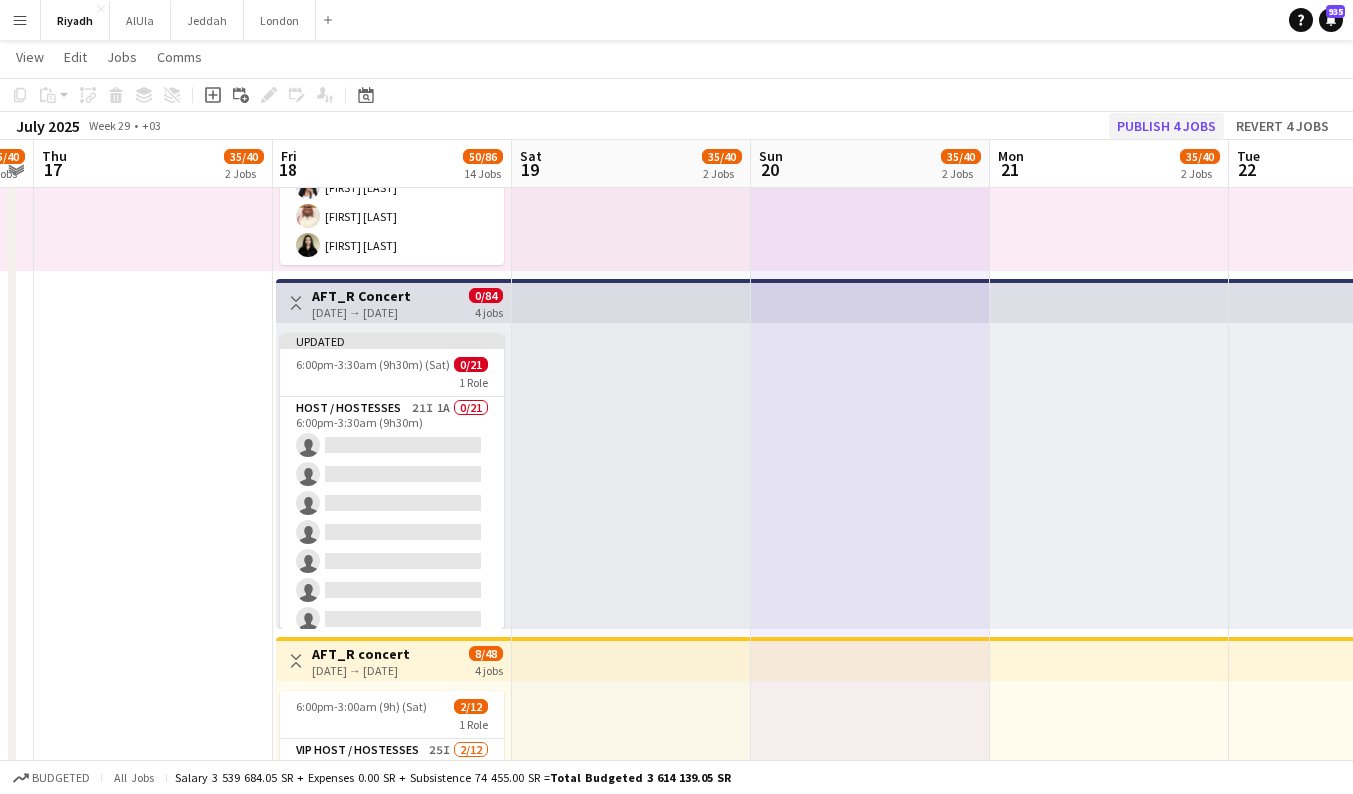 click on "Publish 4 jobs" 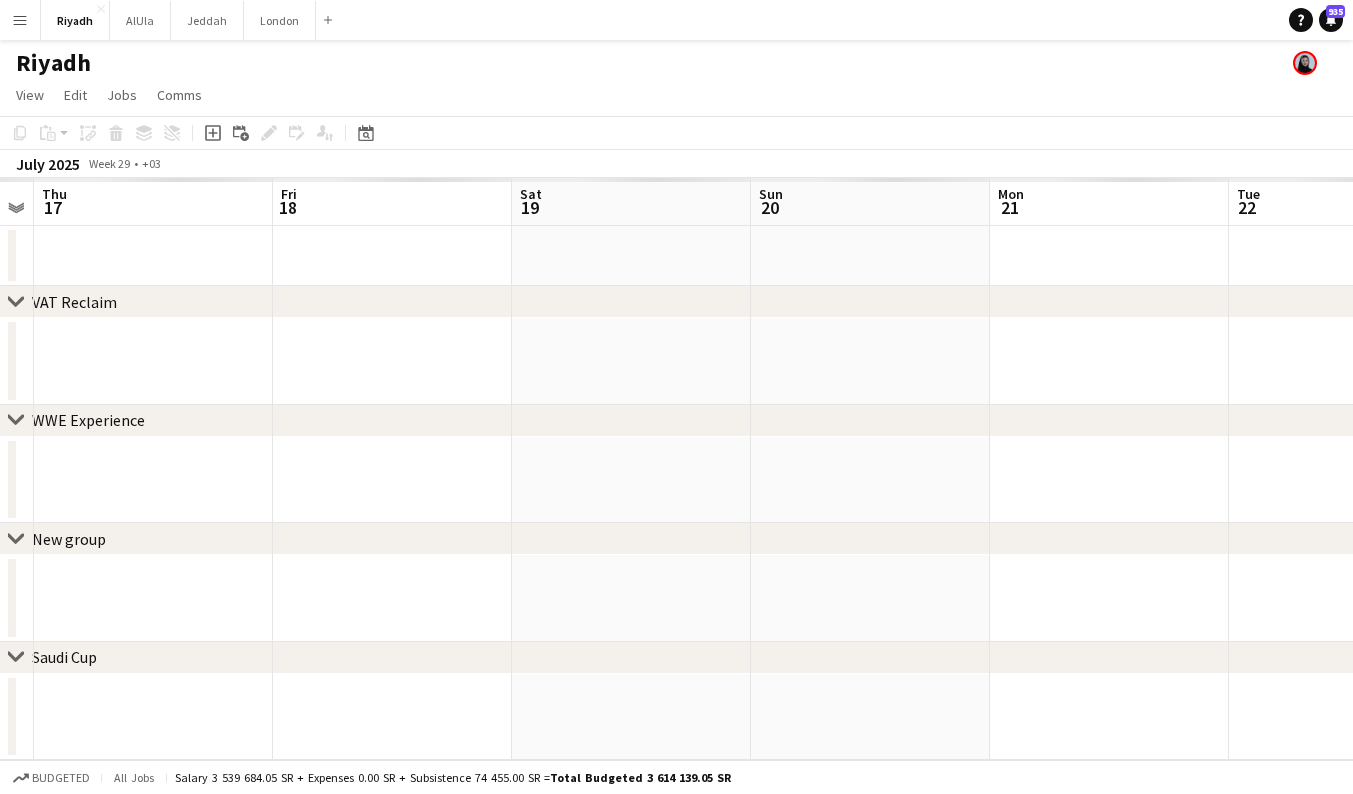 scroll, scrollTop: 0, scrollLeft: 0, axis: both 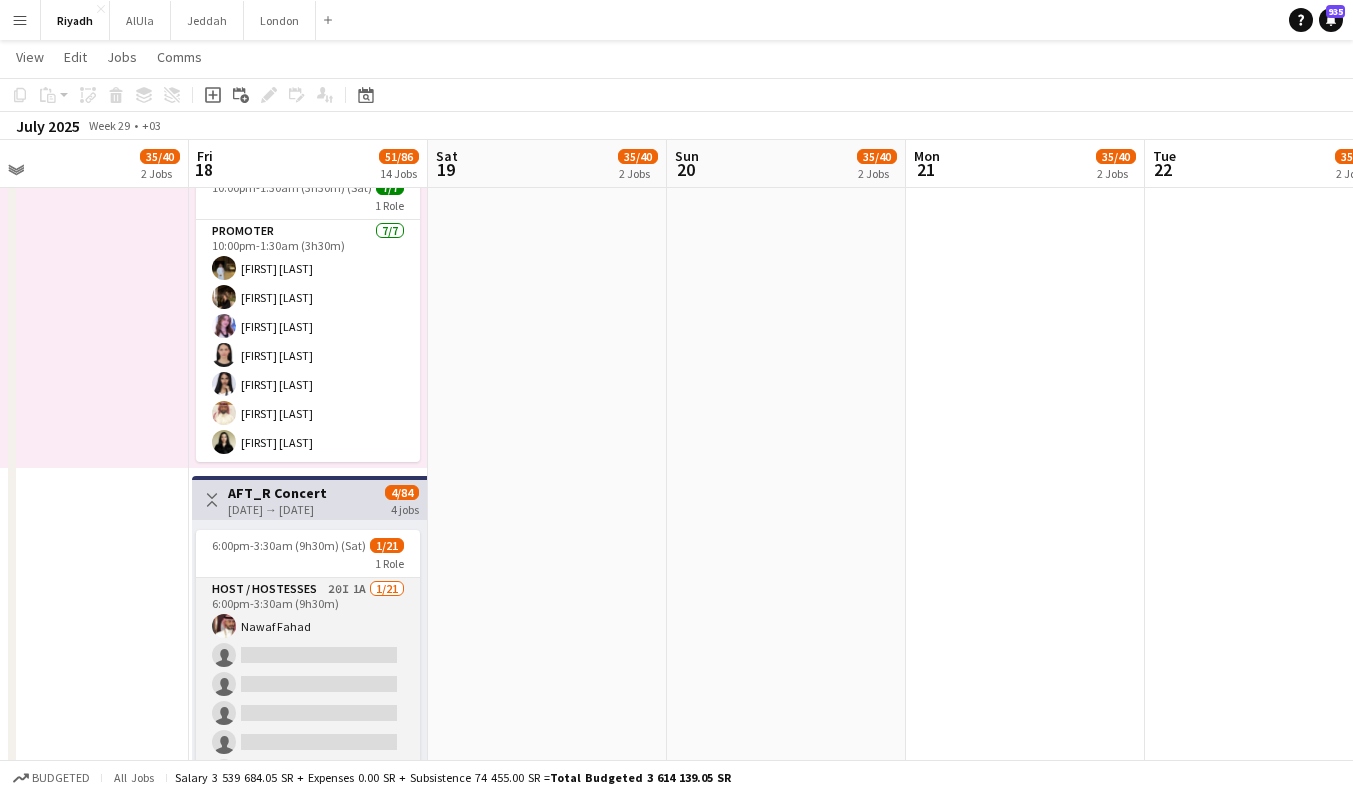 click on "Host / Hostesses    20I   1A   1/21   6:00pm-3:30am (9h30m)
Nawaf Fahad
single-neutral-actions
single-neutral-actions
single-neutral-actions
single-neutral-actions
single-neutral-actions
single-neutral-actions
single-neutral-actions
single-neutral-actions
single-neutral-actions
single-neutral-actions
single-neutral-actions
single-neutral-actions
single-neutral-actions
single-neutral-actions
single-neutral-actions
single-neutral-actions" at bounding box center [308, 902] 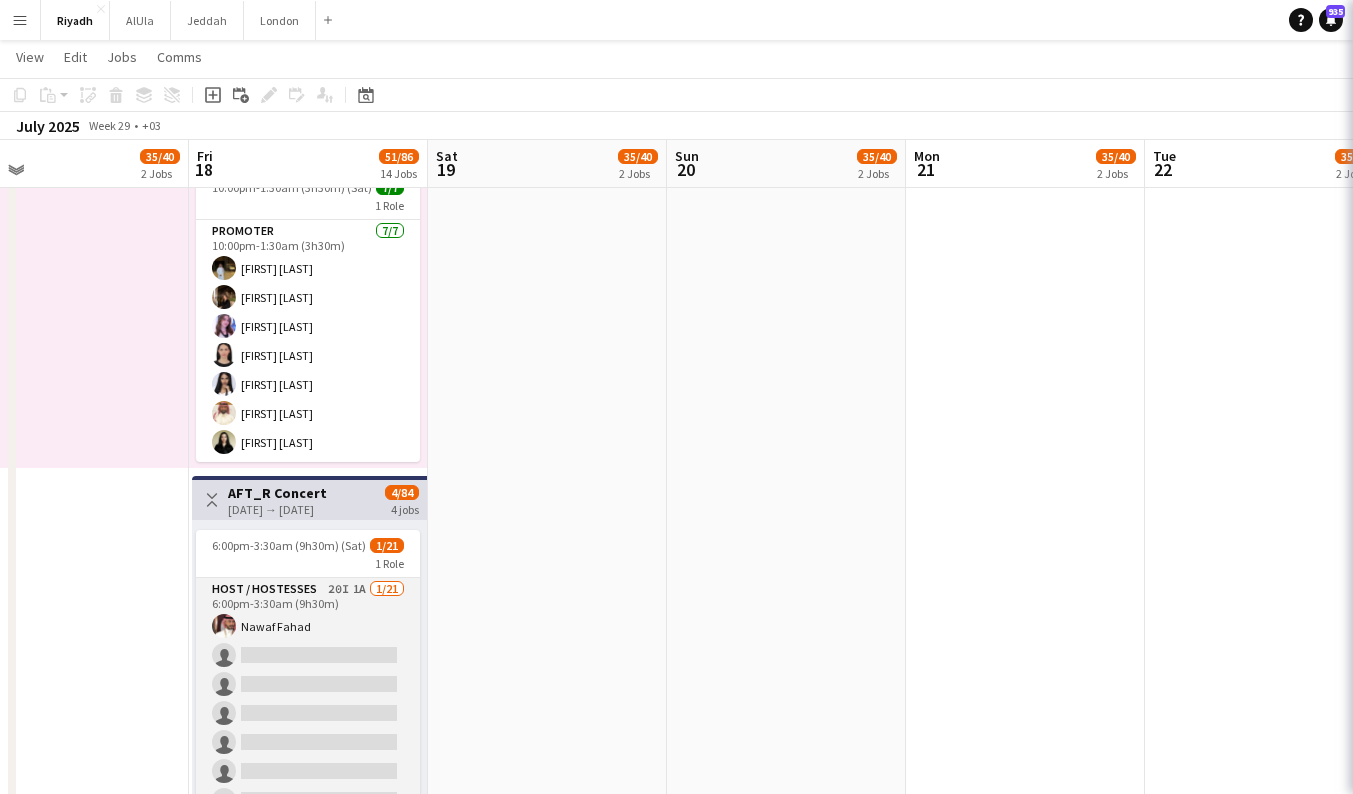 scroll, scrollTop: 0, scrollLeft: 529, axis: horizontal 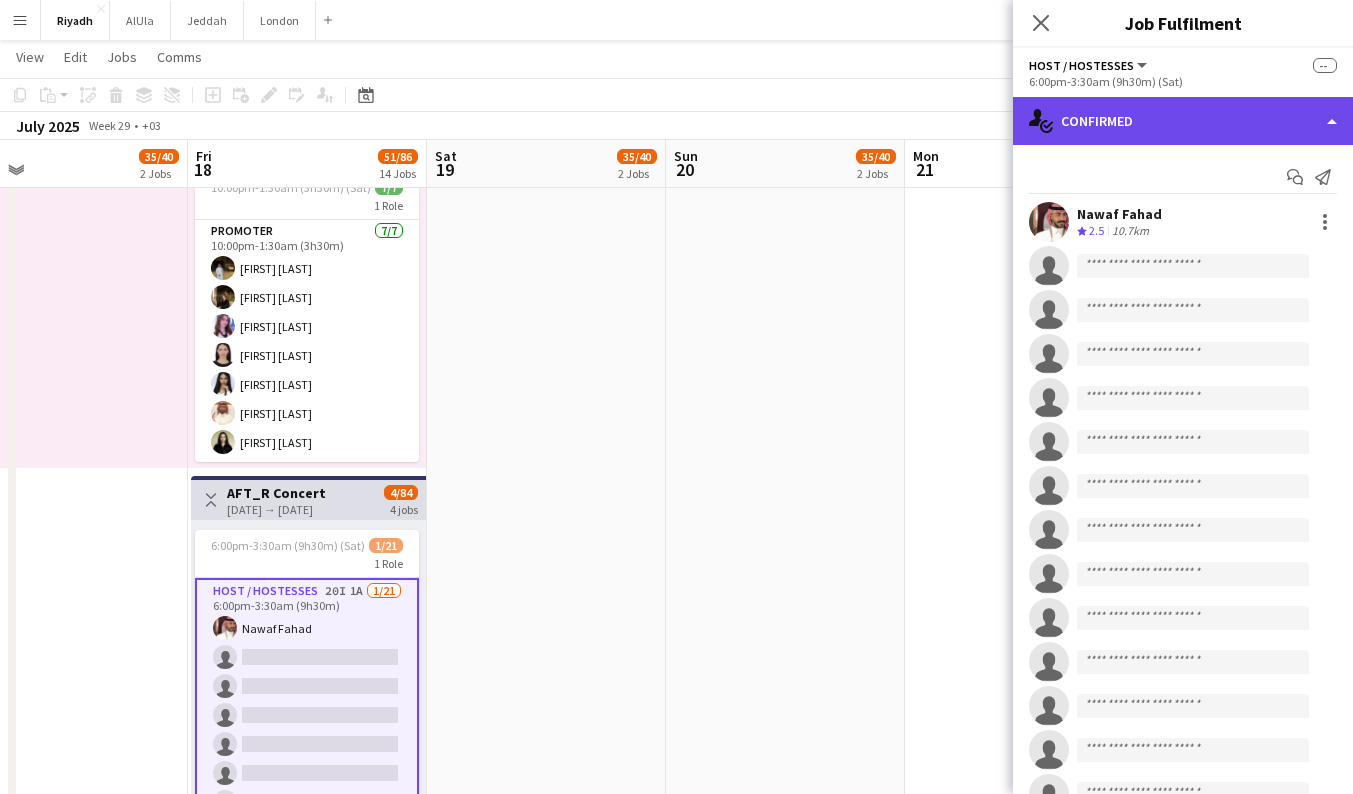 click on "single-neutral-actions-check-2
Confirmed" 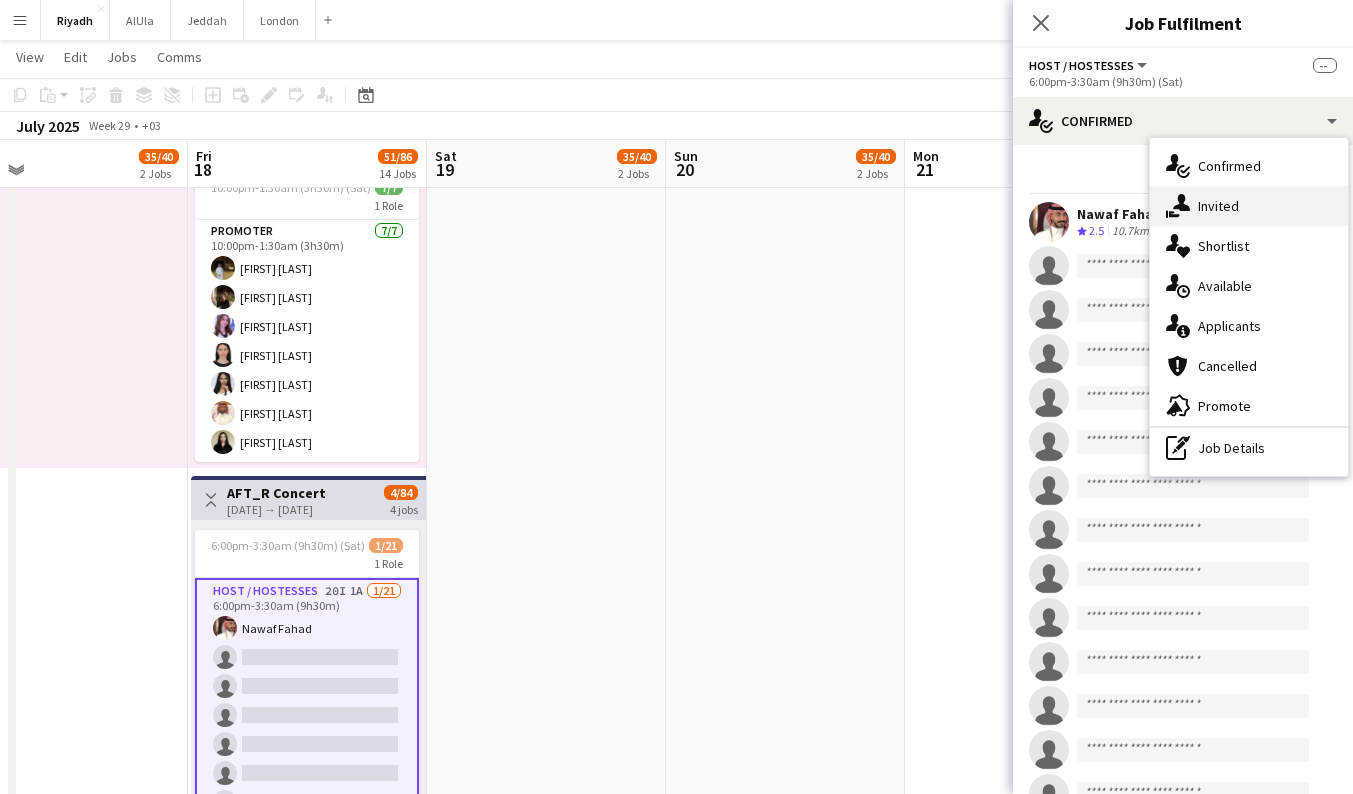 click on "single-neutral-actions-share-1
Invited" at bounding box center (1249, 206) 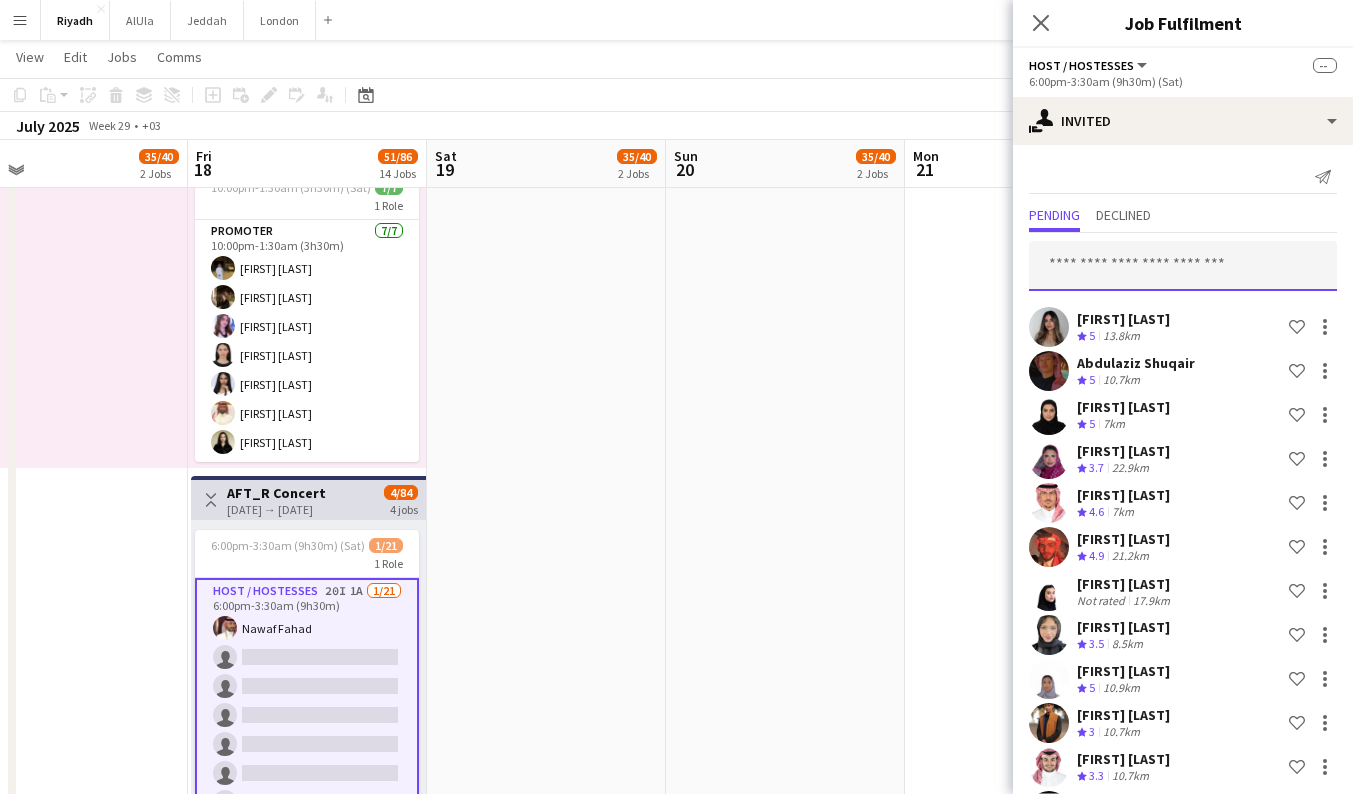 click at bounding box center (1183, 266) 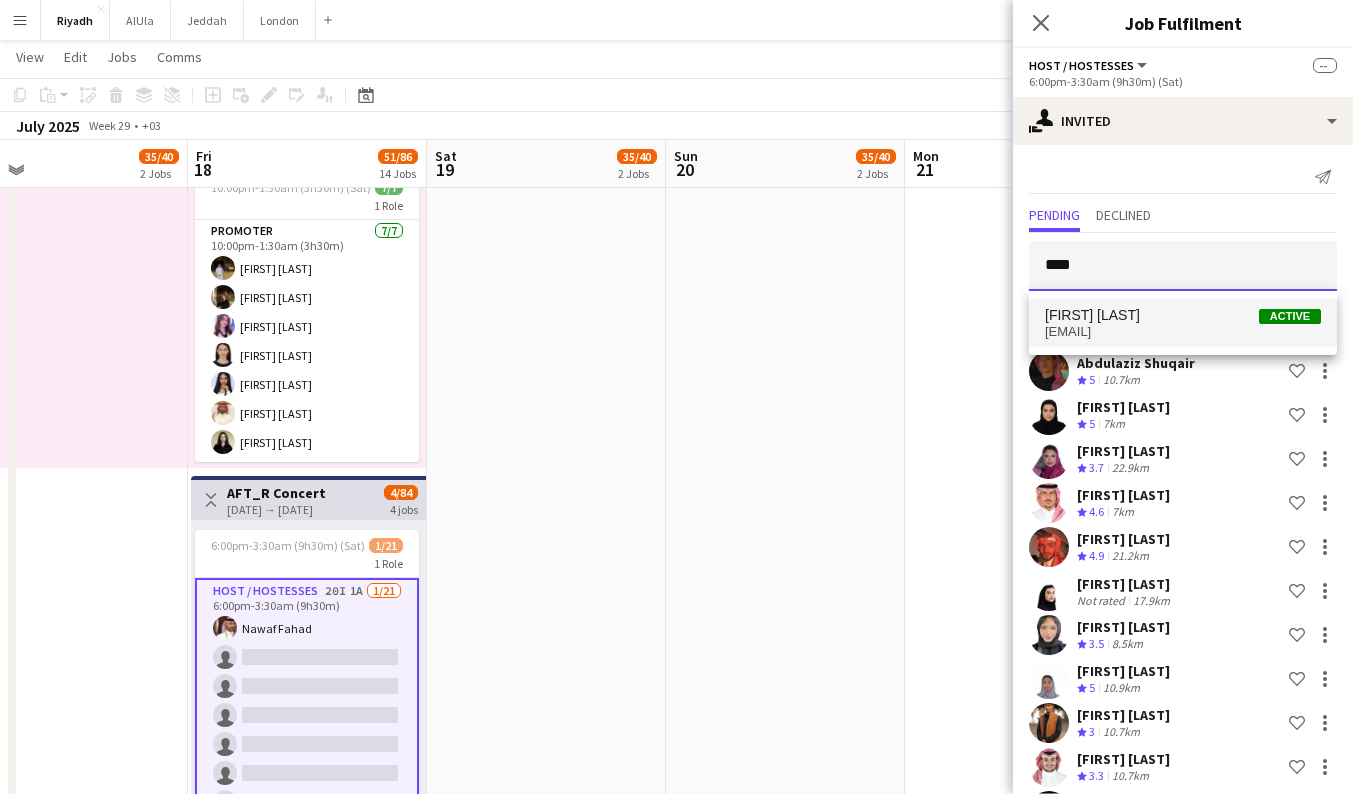 type on "****" 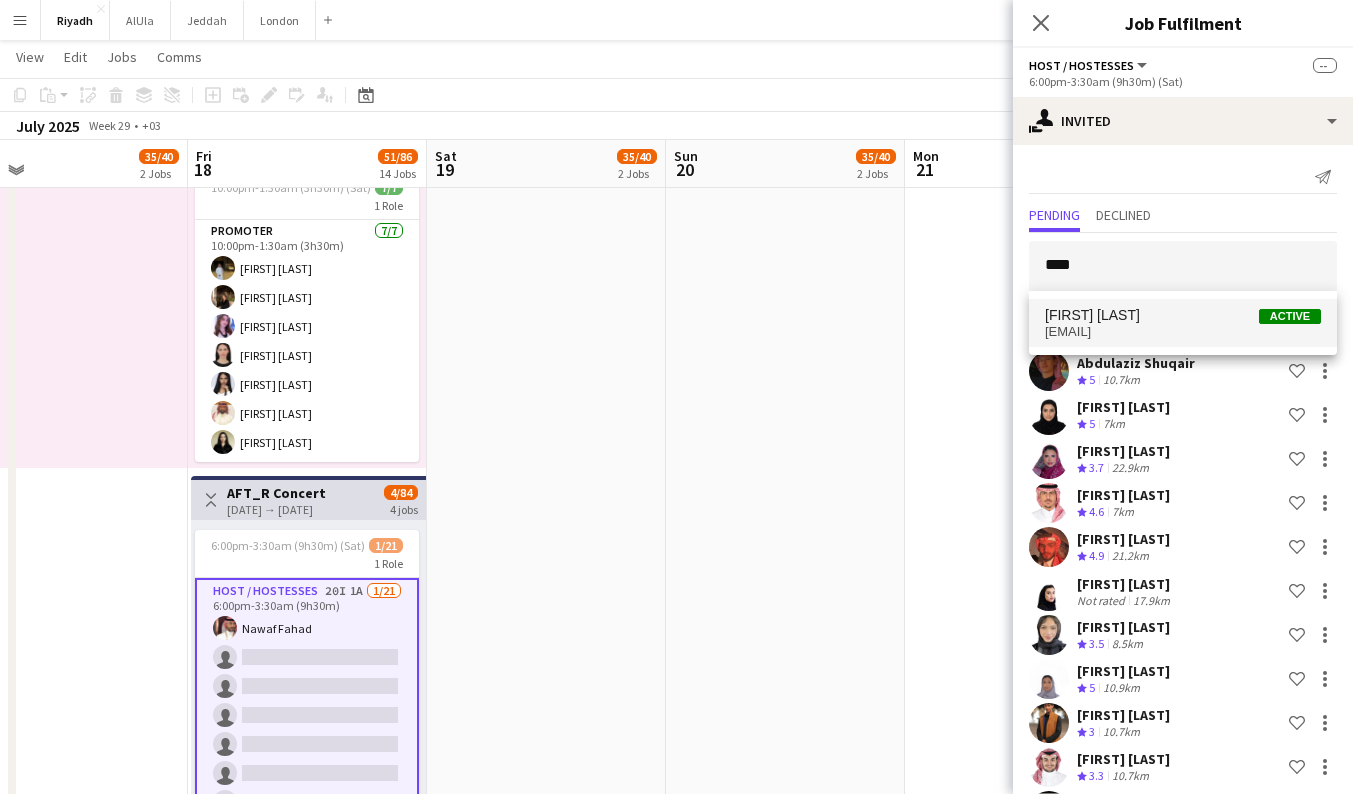 click on "falyaldossari@example.com" at bounding box center [1183, 332] 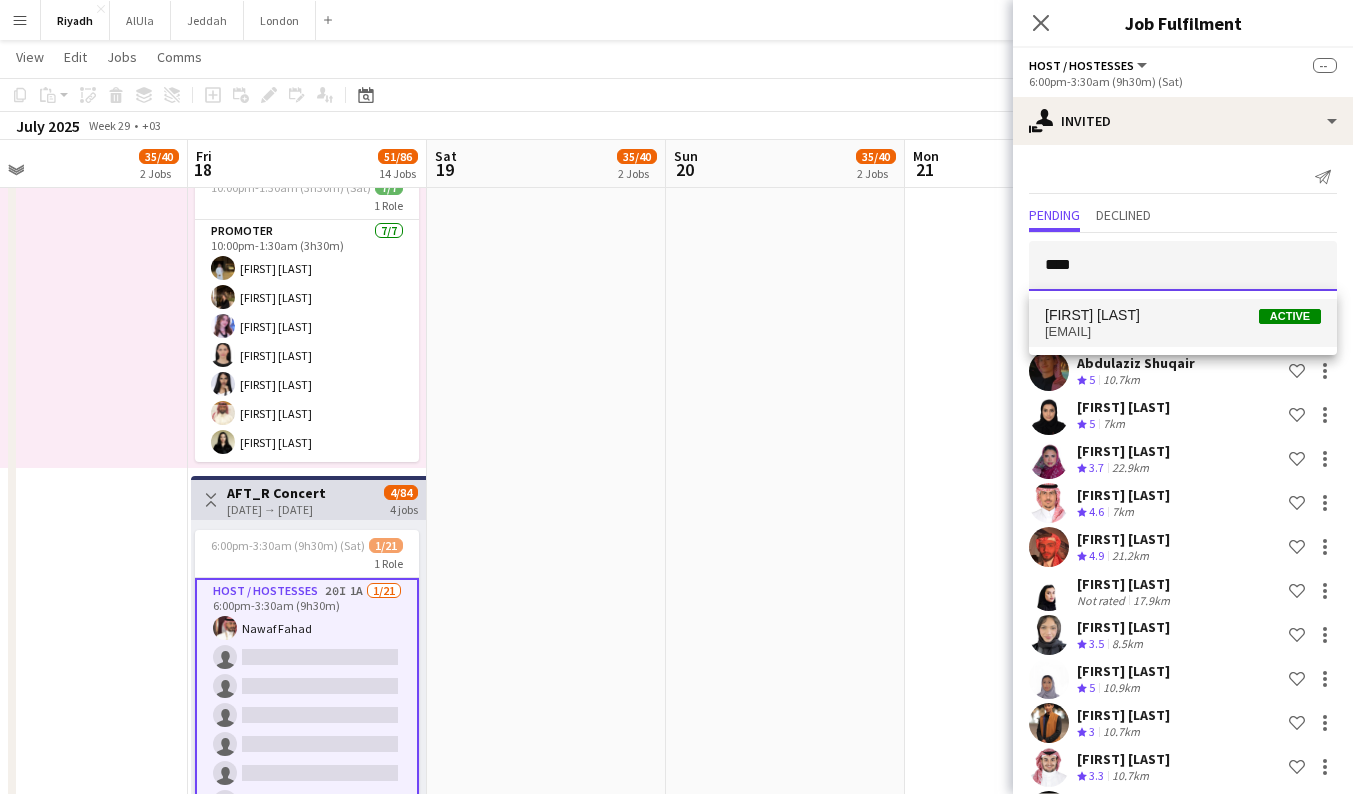 type 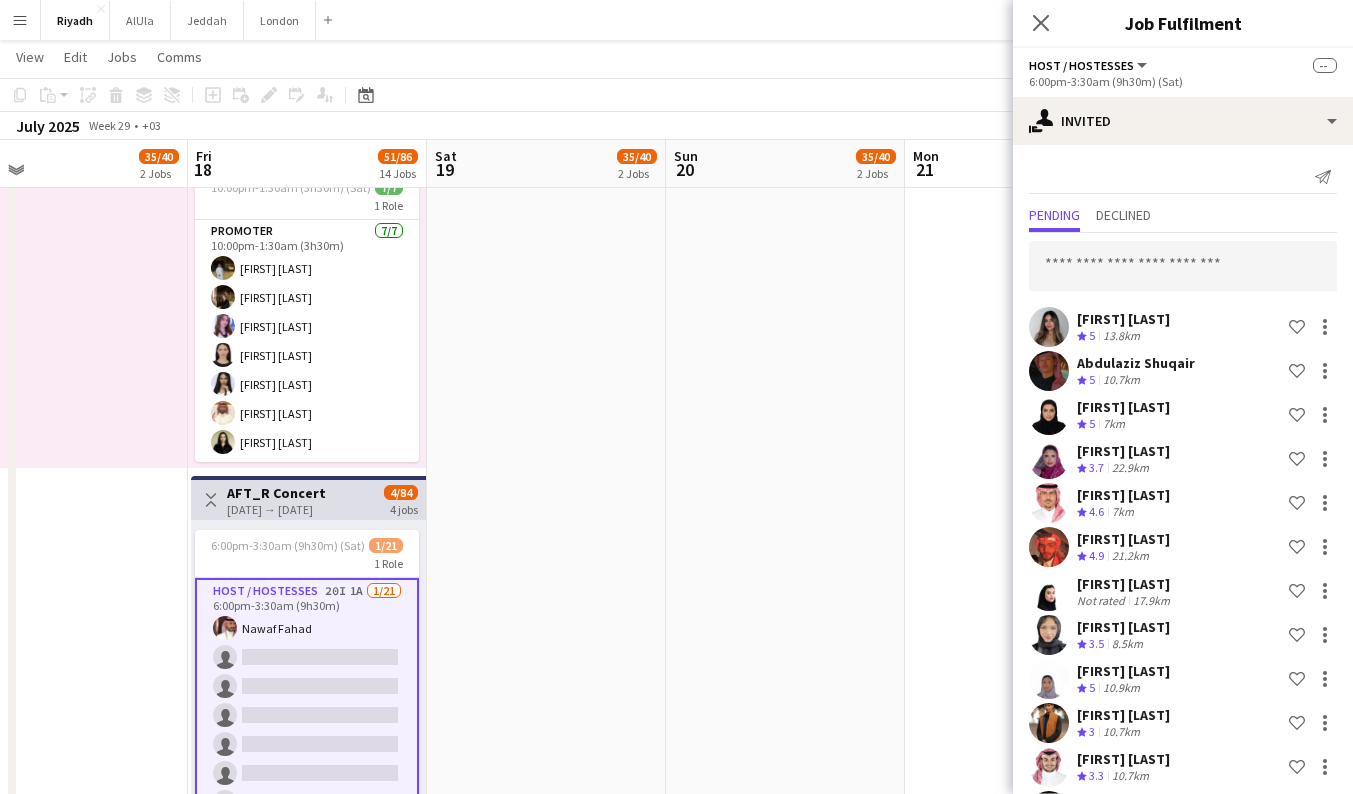 scroll, scrollTop: 791, scrollLeft: 0, axis: vertical 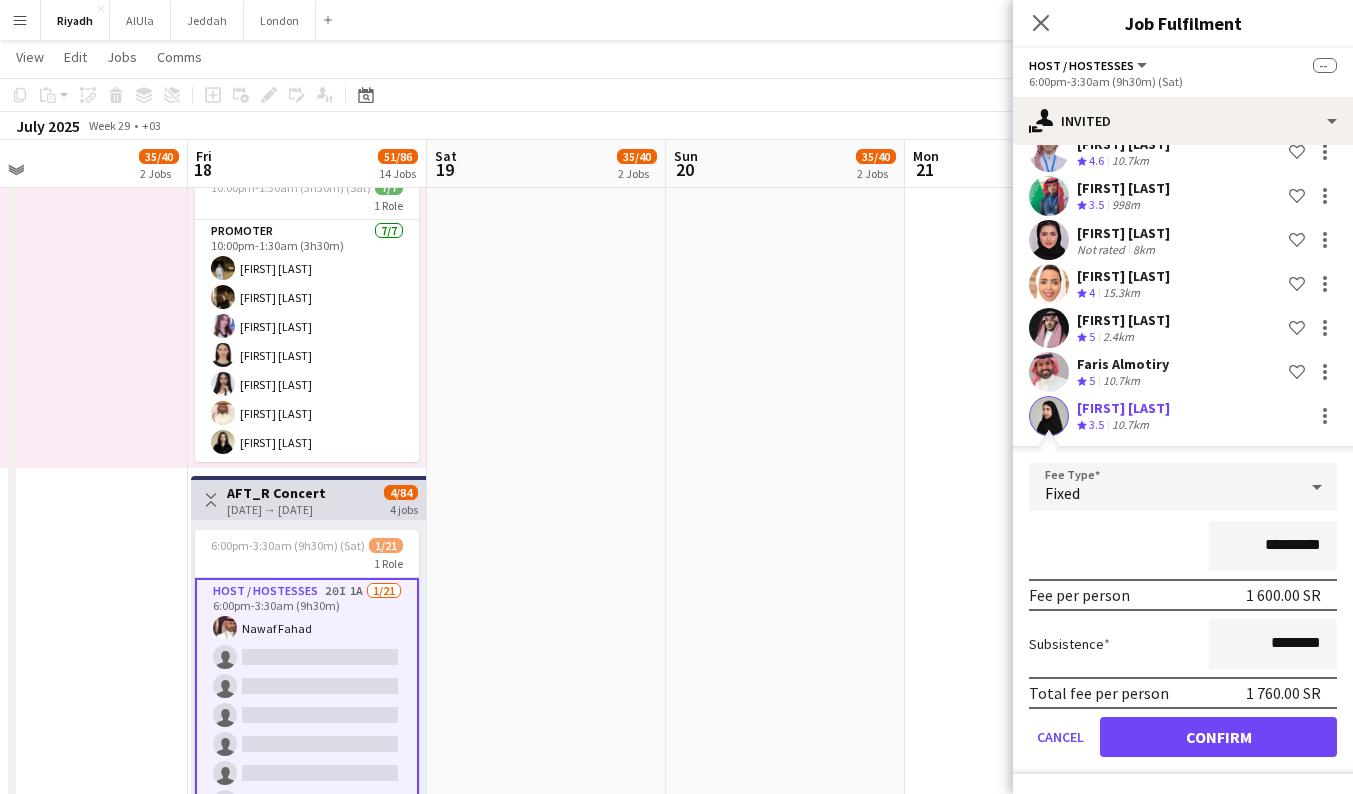 click on "Fee Type  Fixed *********  Fee per person   1 600.00 SR   Subsistence  ********  Total fee per person   1 760.00 SR   Cancel   Confirm" 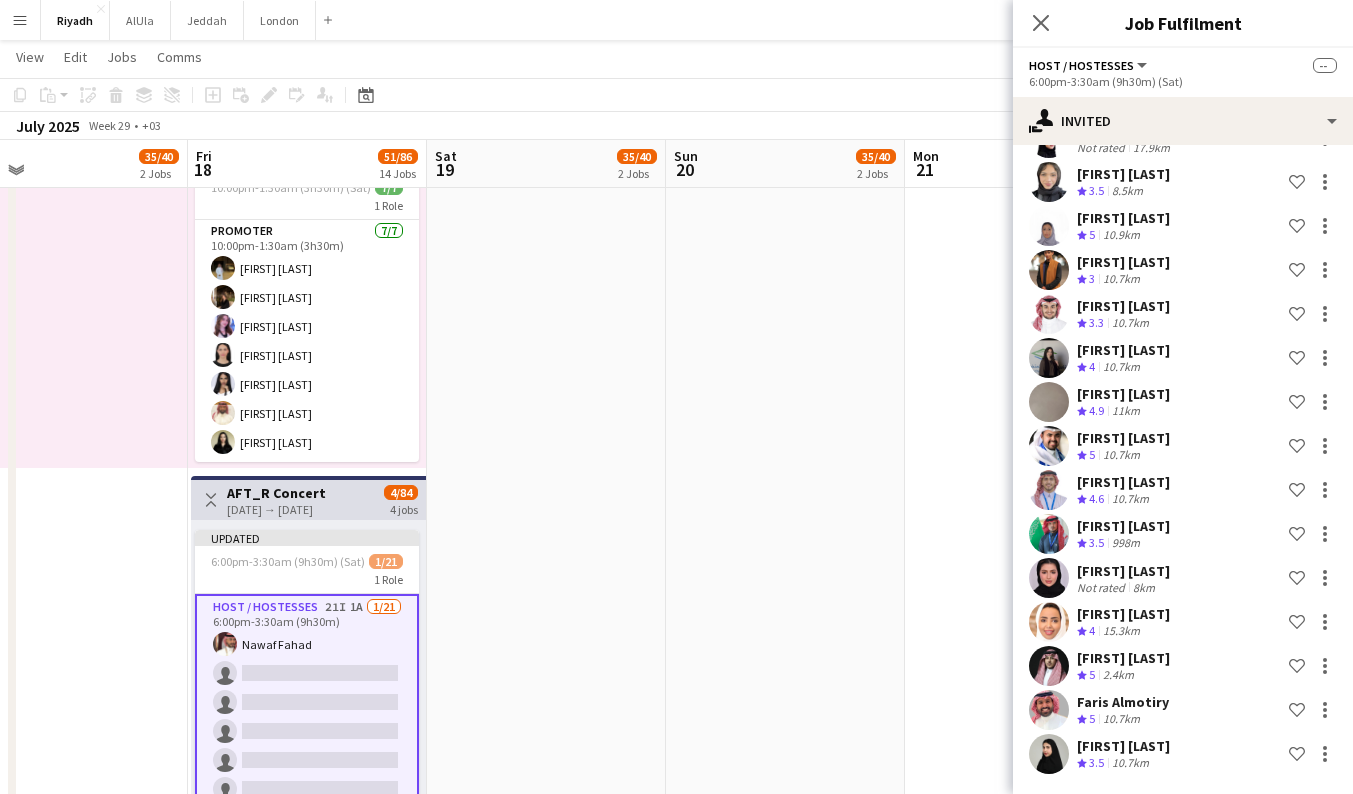 click at bounding box center [1024, 830] 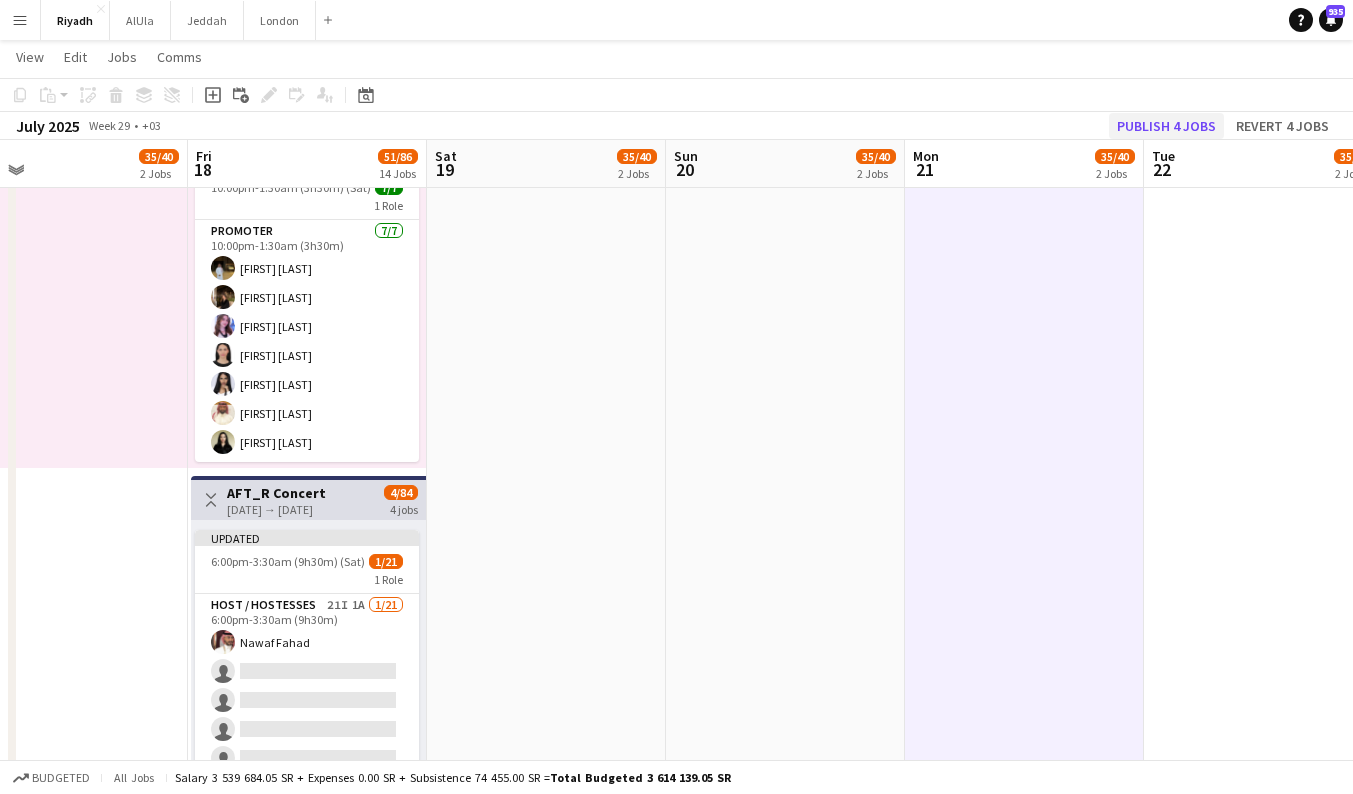 click on "Publish 4 jobs" 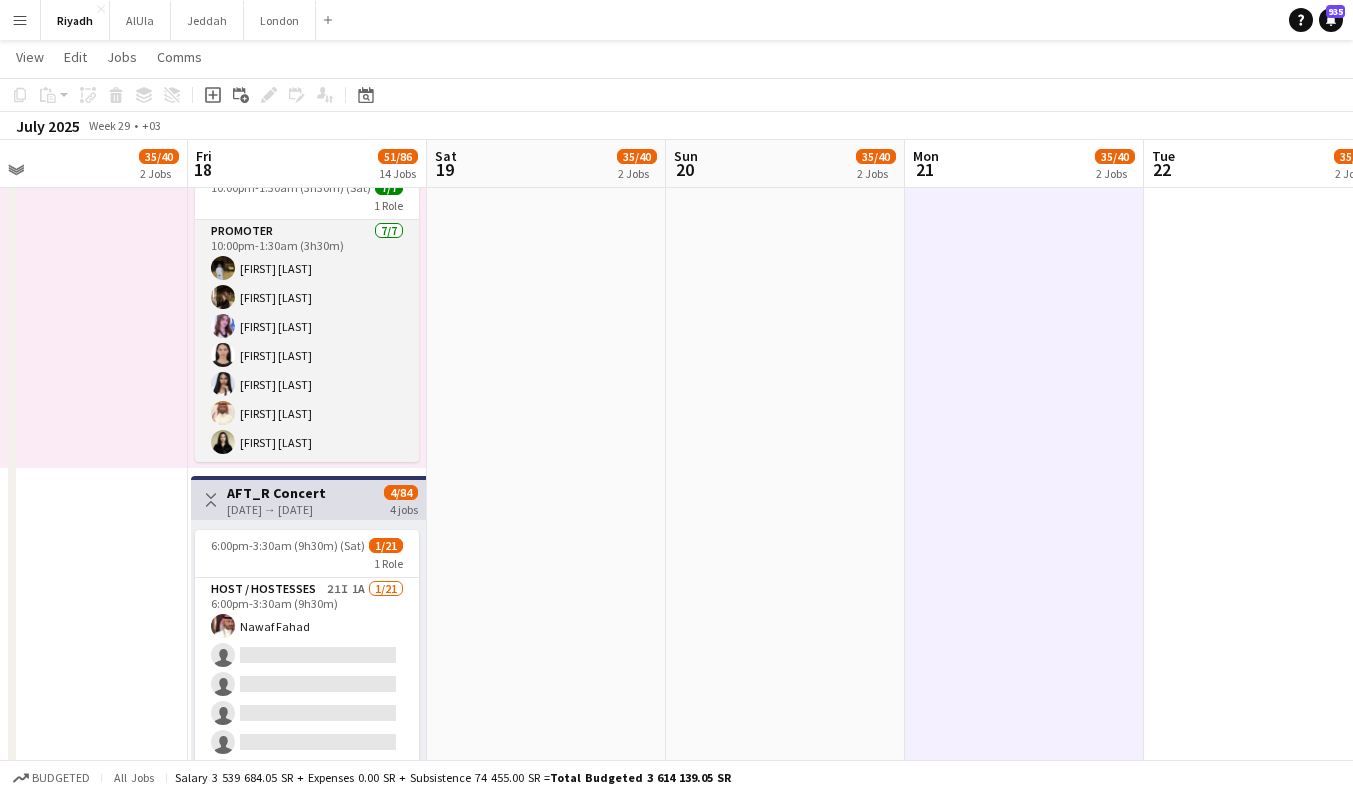 click on "Promoter   7/7   10:00pm-1:30am (3h30m)
Amin Barakat Nour Hassan Raghad Eter Sara Ballouta Hasnaa Anwar Mohammed Almohaser Nada Alrumaih" at bounding box center [307, 341] 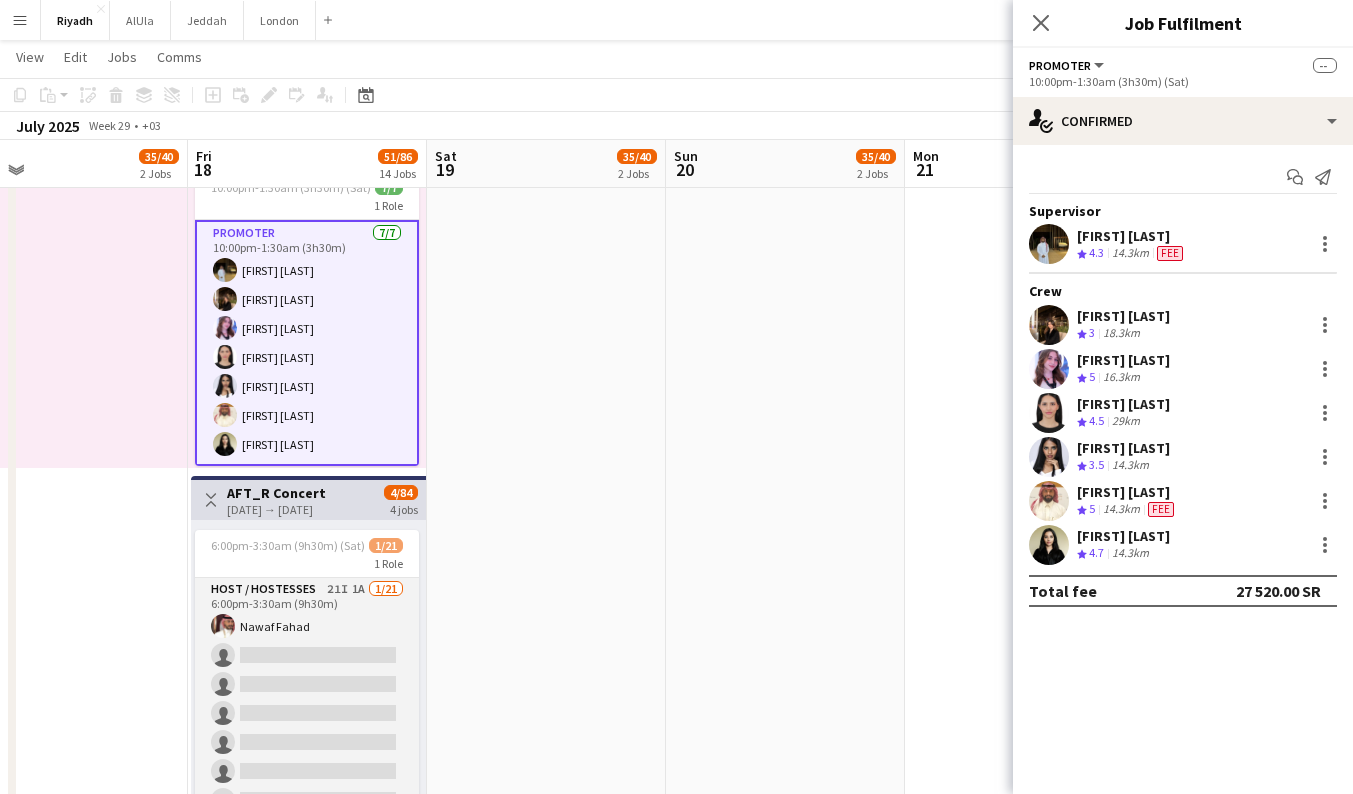 click on "Host / Hostesses    21I   1A   1/21   6:00pm-3:30am (9h30m)
Nawaf Fahad
single-neutral-actions
single-neutral-actions
single-neutral-actions
single-neutral-actions
single-neutral-actions
single-neutral-actions
single-neutral-actions
single-neutral-actions
single-neutral-actions
single-neutral-actions
single-neutral-actions
single-neutral-actions
single-neutral-actions
single-neutral-actions
single-neutral-actions
single-neutral-actions" at bounding box center (307, 902) 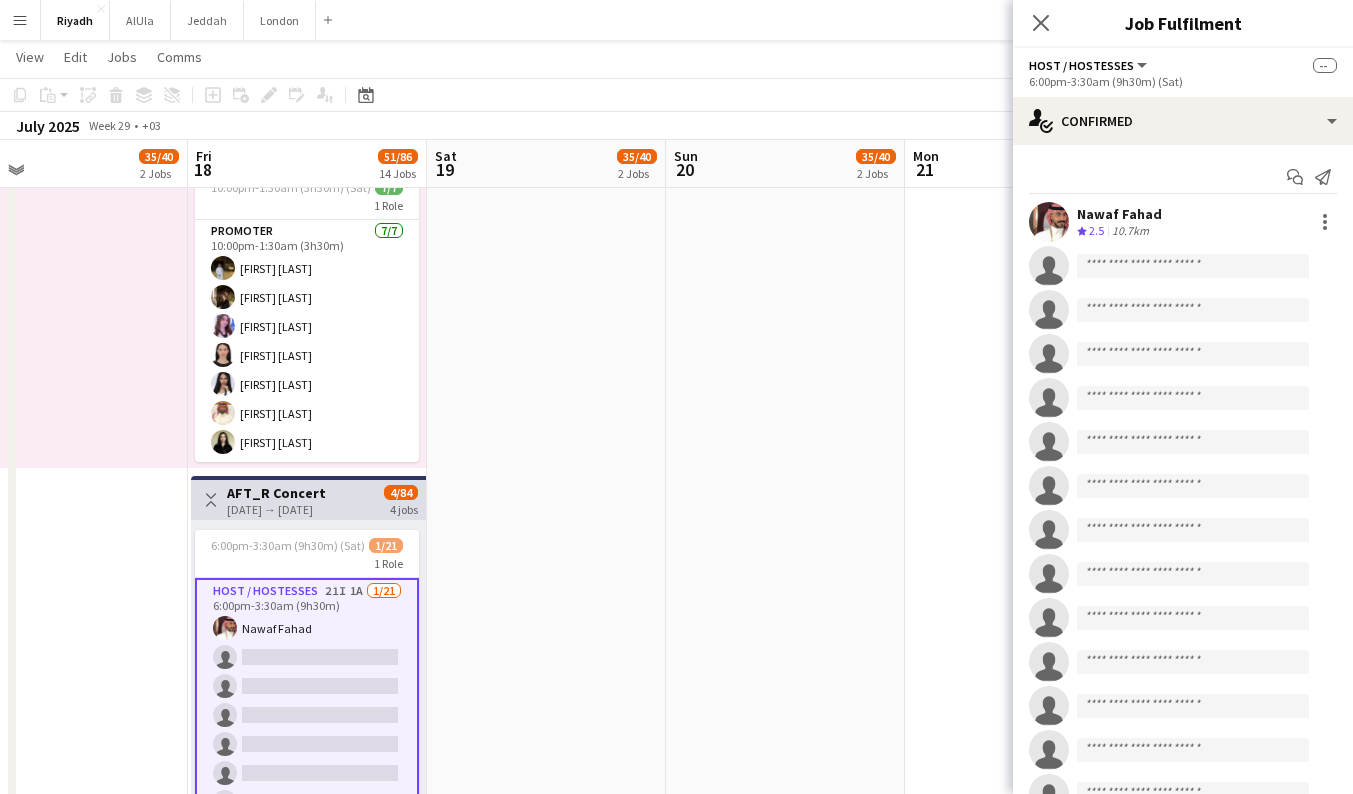 click on "Start chat
Send notification" at bounding box center (1183, 177) 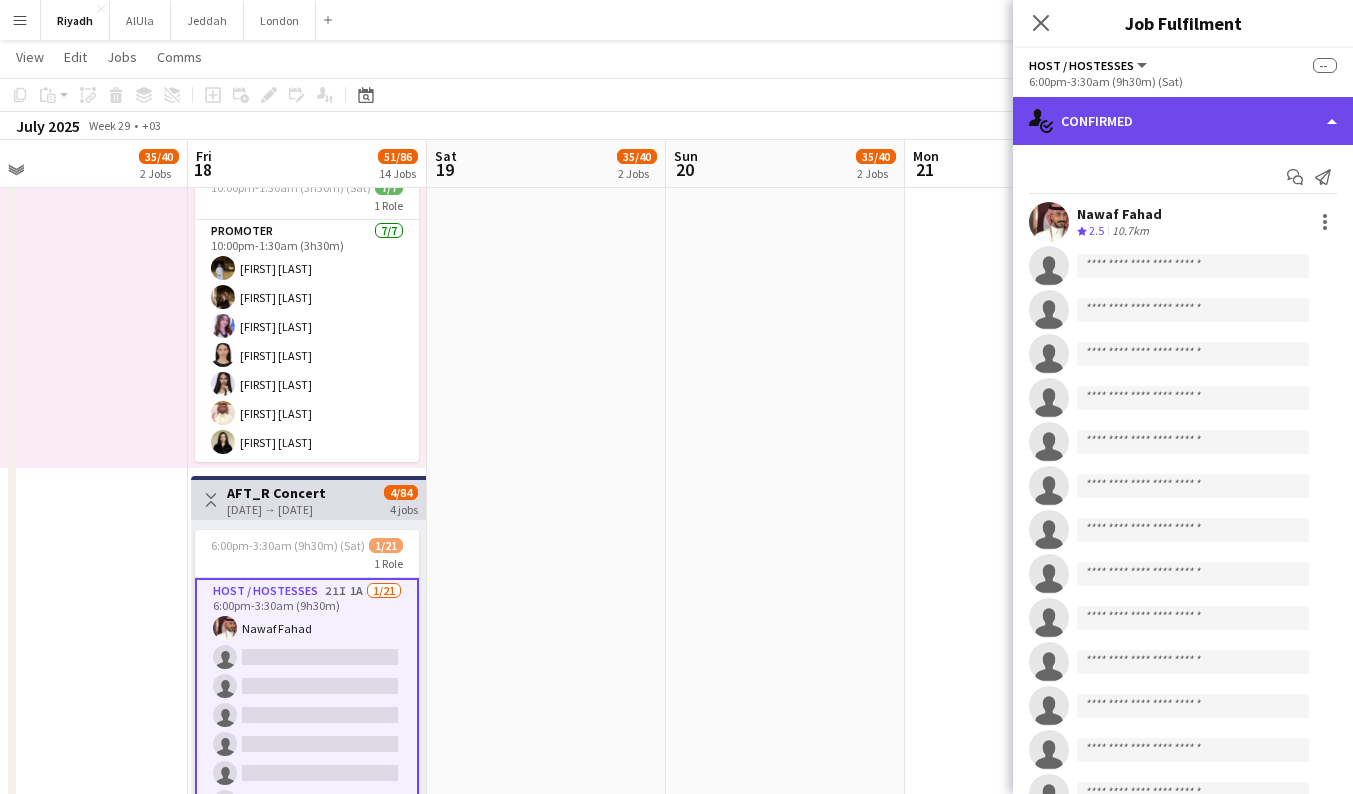 click on "single-neutral-actions-check-2
Confirmed" 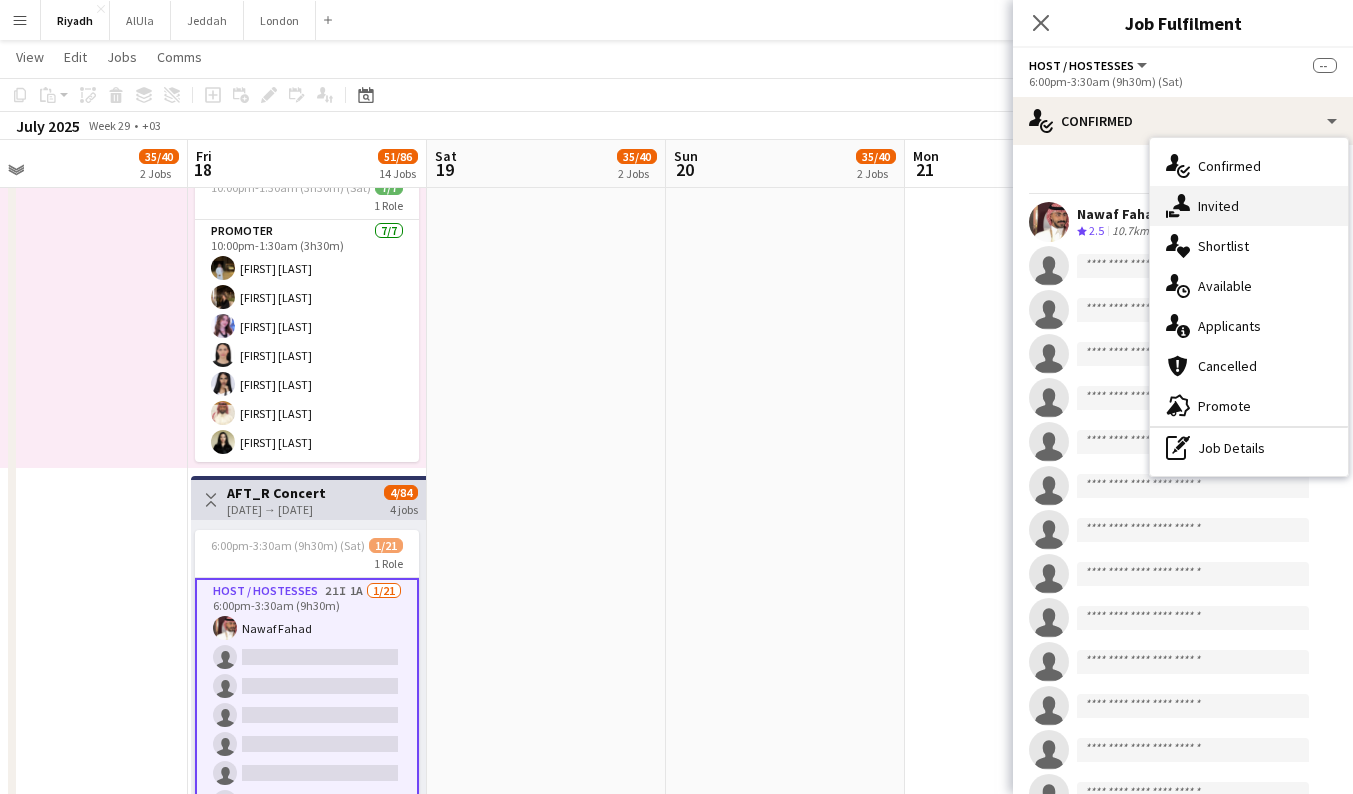 click on "single-neutral-actions-share-1
Invited" at bounding box center [1249, 206] 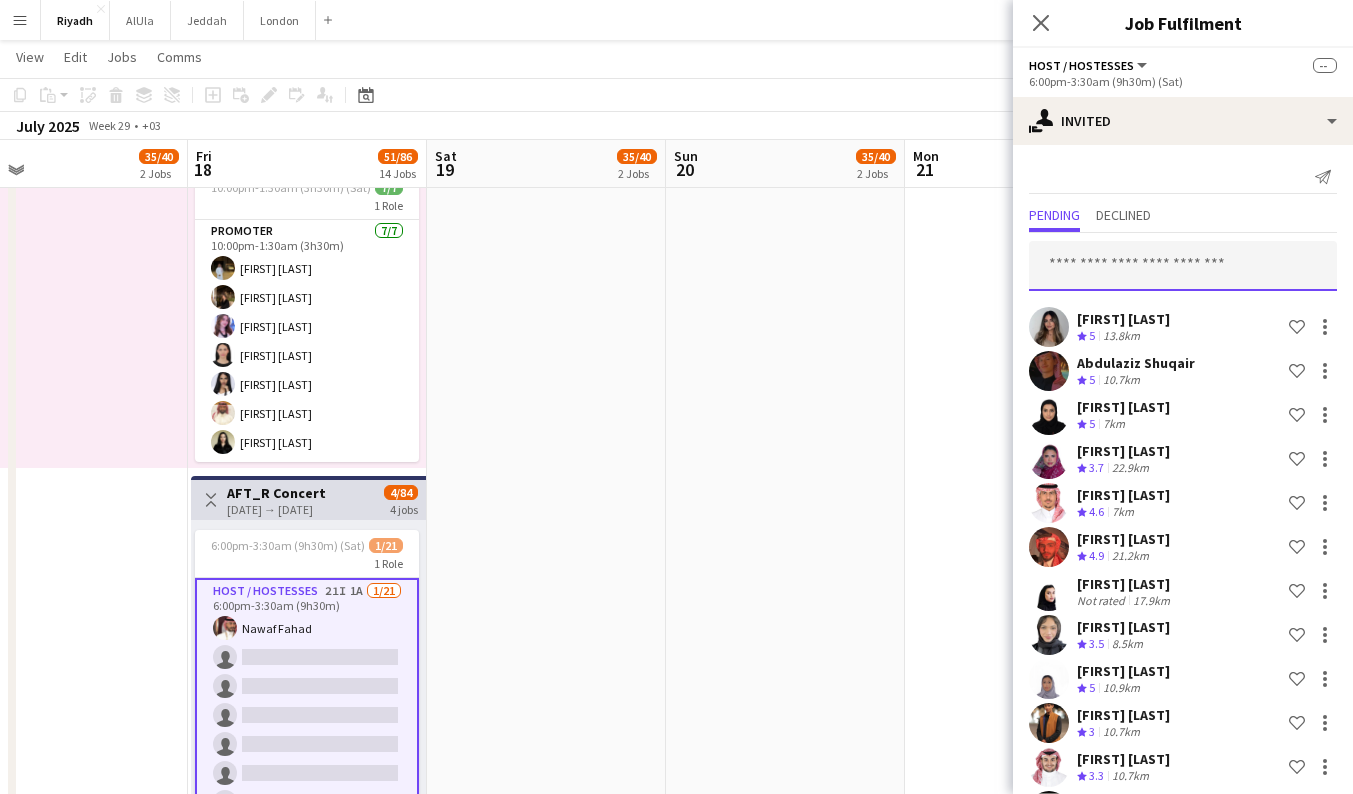 click at bounding box center (1183, 266) 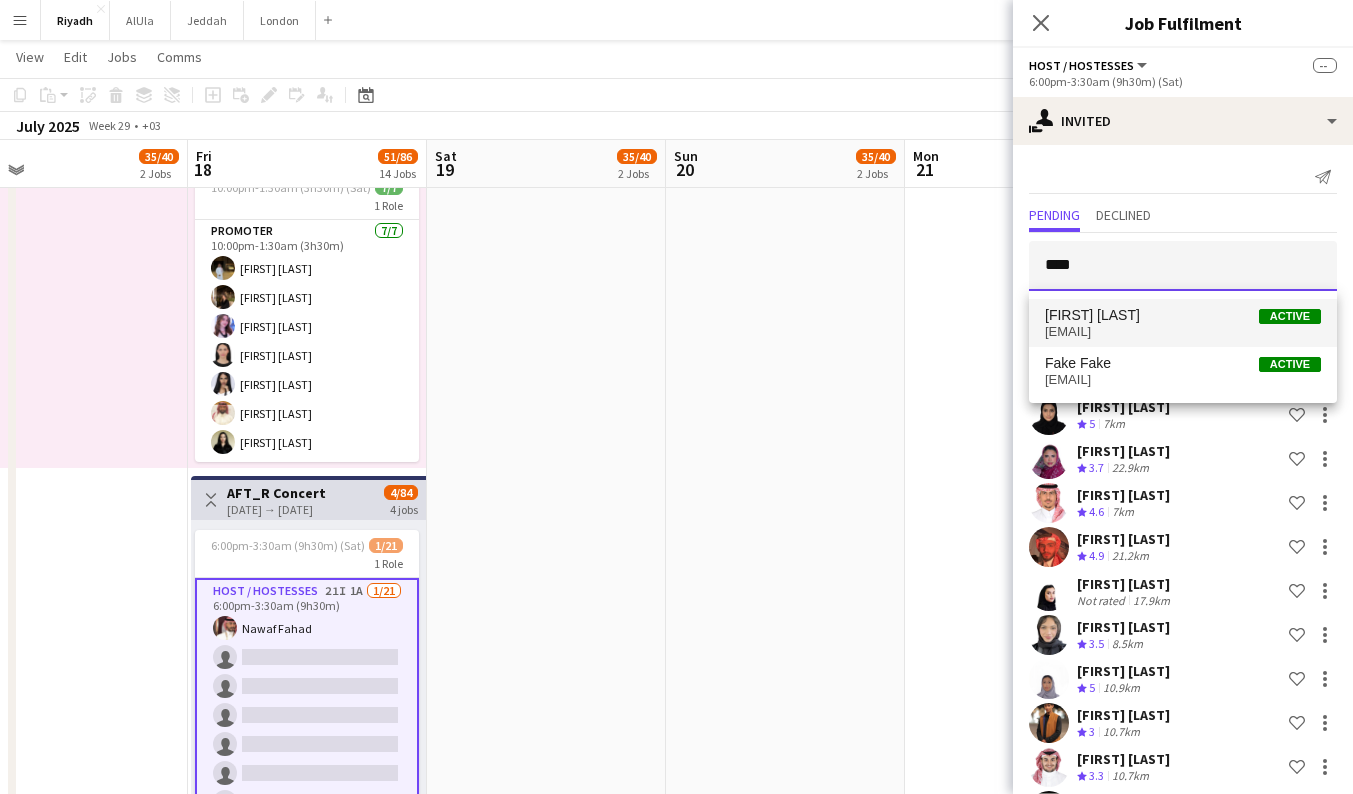 type on "****" 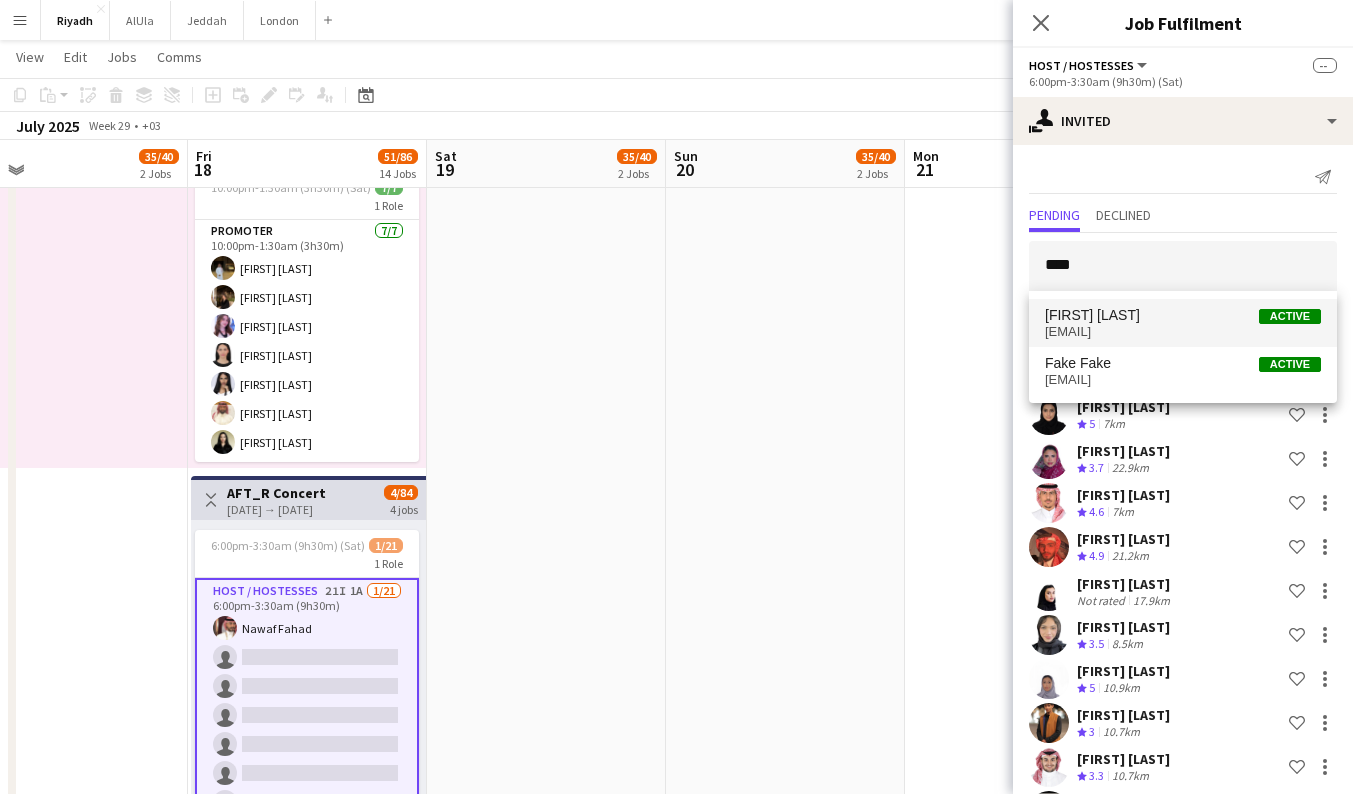 click on "[EMAIL]" at bounding box center [1183, 332] 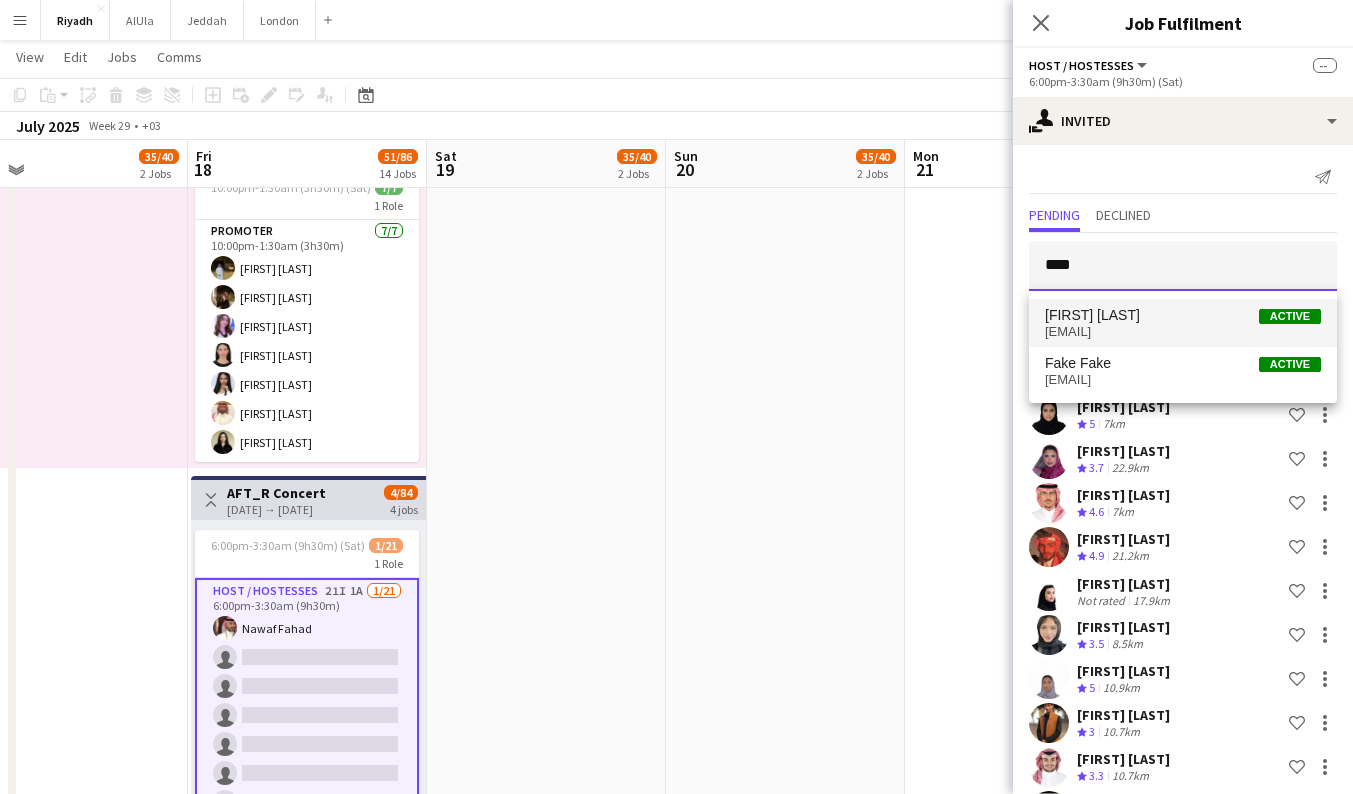 type 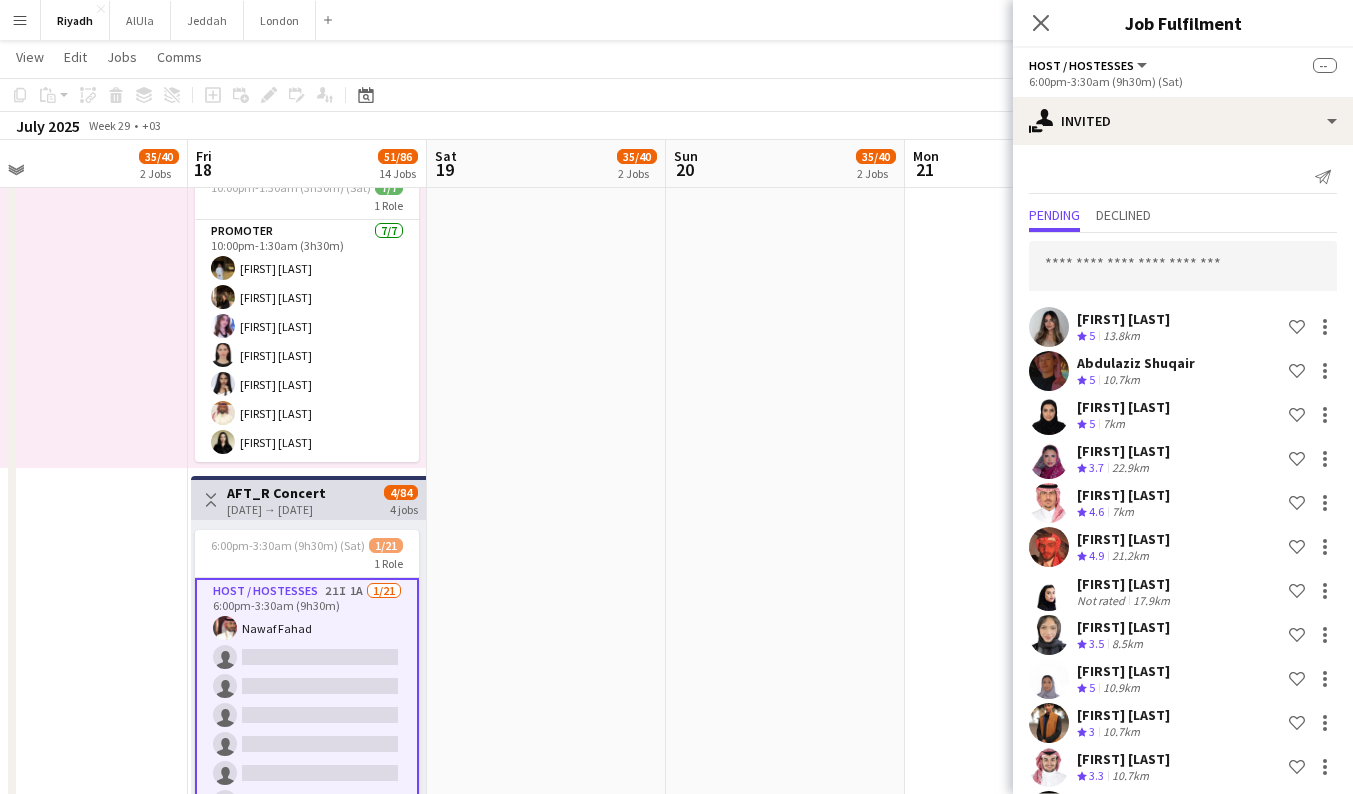 scroll, scrollTop: 835, scrollLeft: 0, axis: vertical 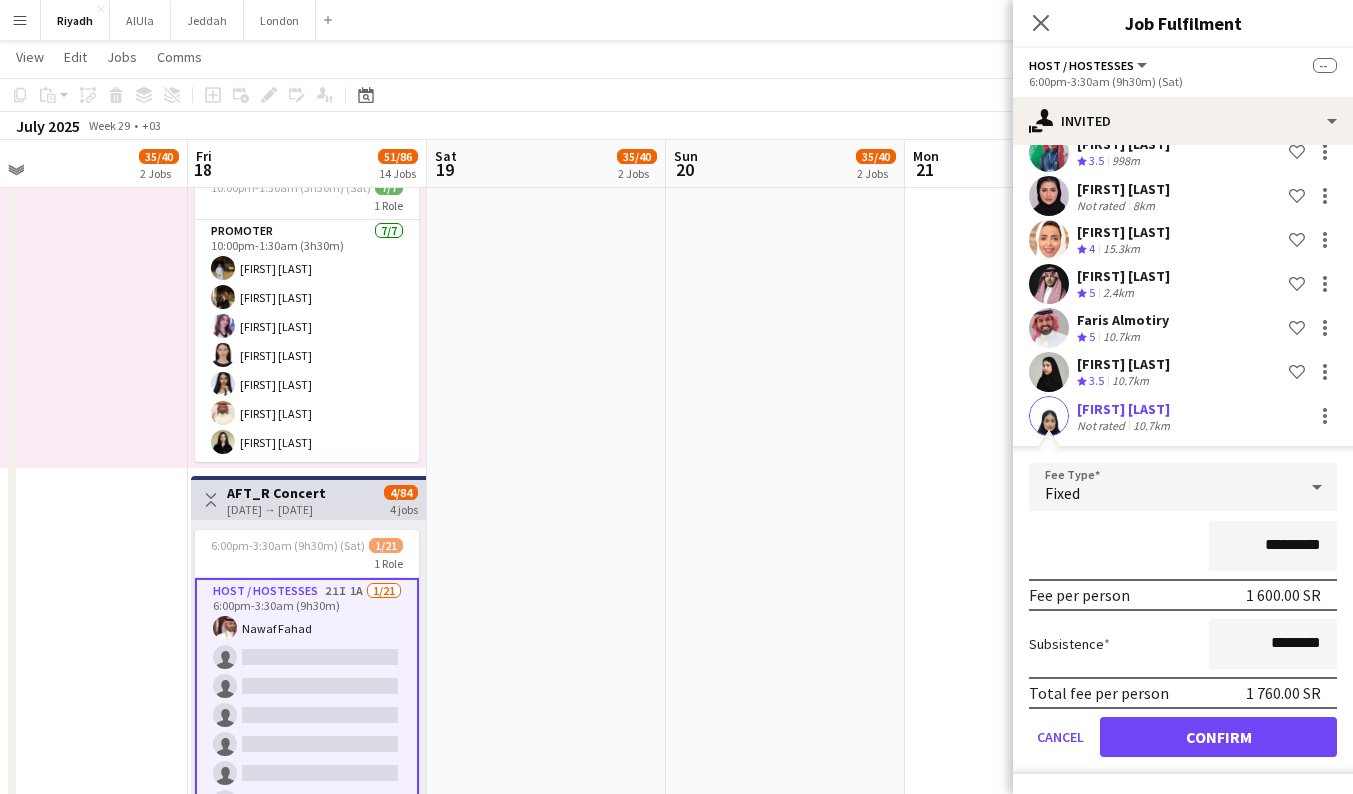 click on "Confirm" 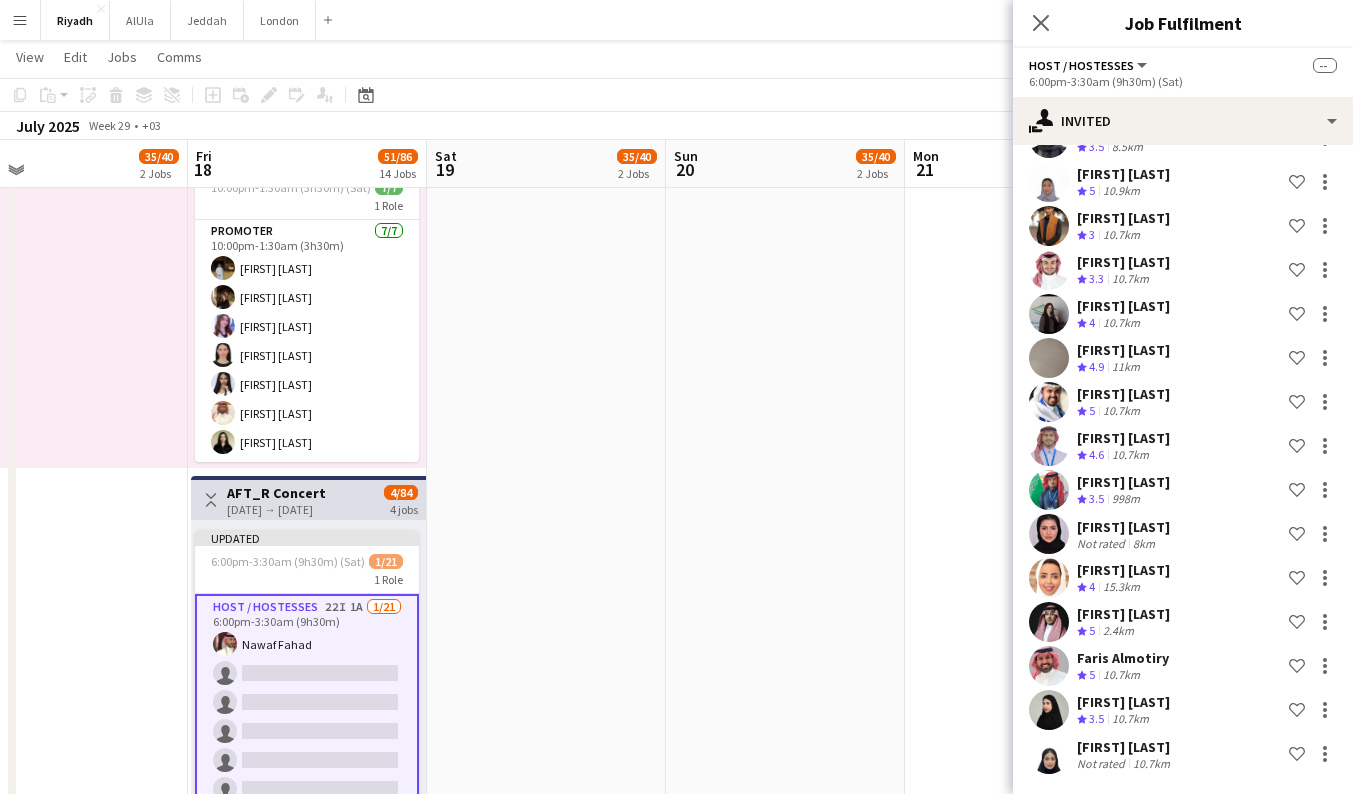 scroll, scrollTop: 497, scrollLeft: 0, axis: vertical 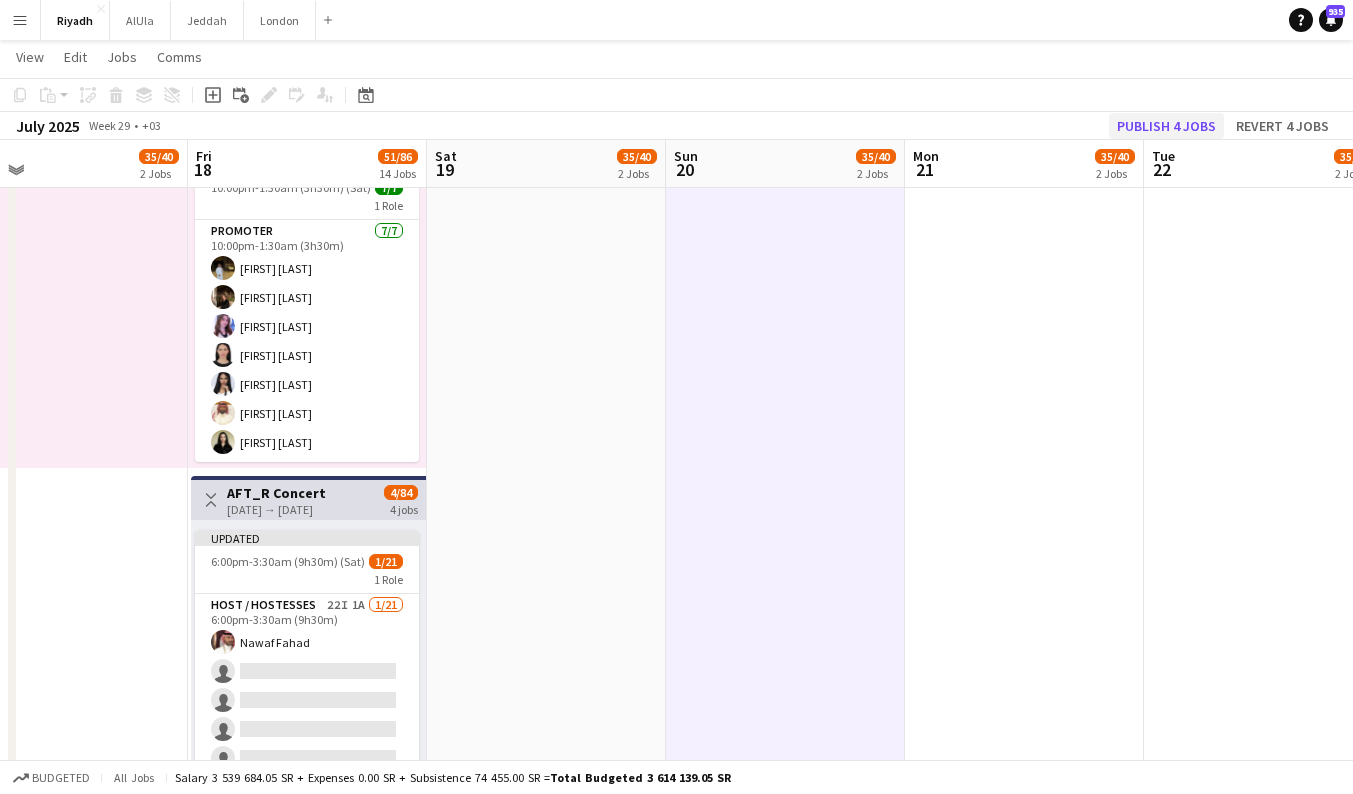 click on "Publish 4 jobs" 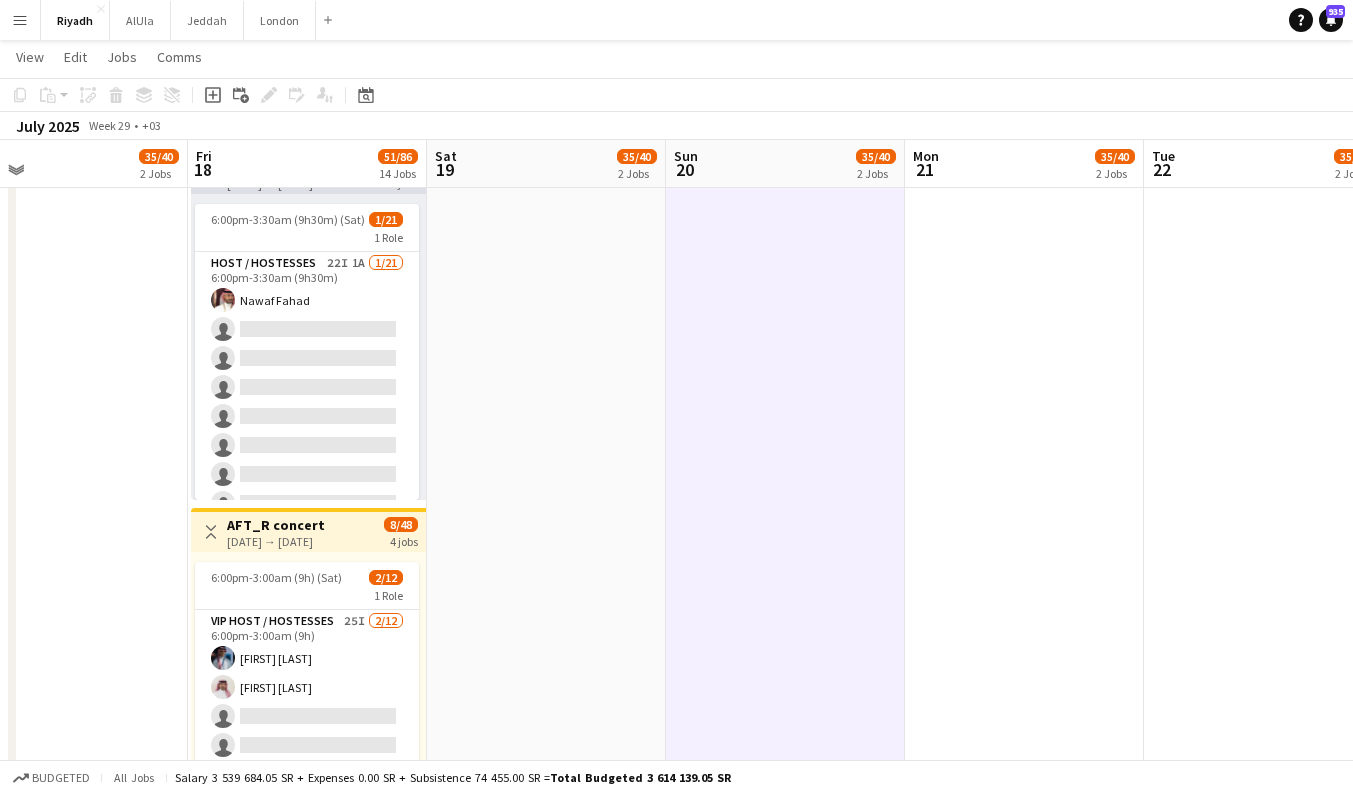 scroll, scrollTop: 442, scrollLeft: 0, axis: vertical 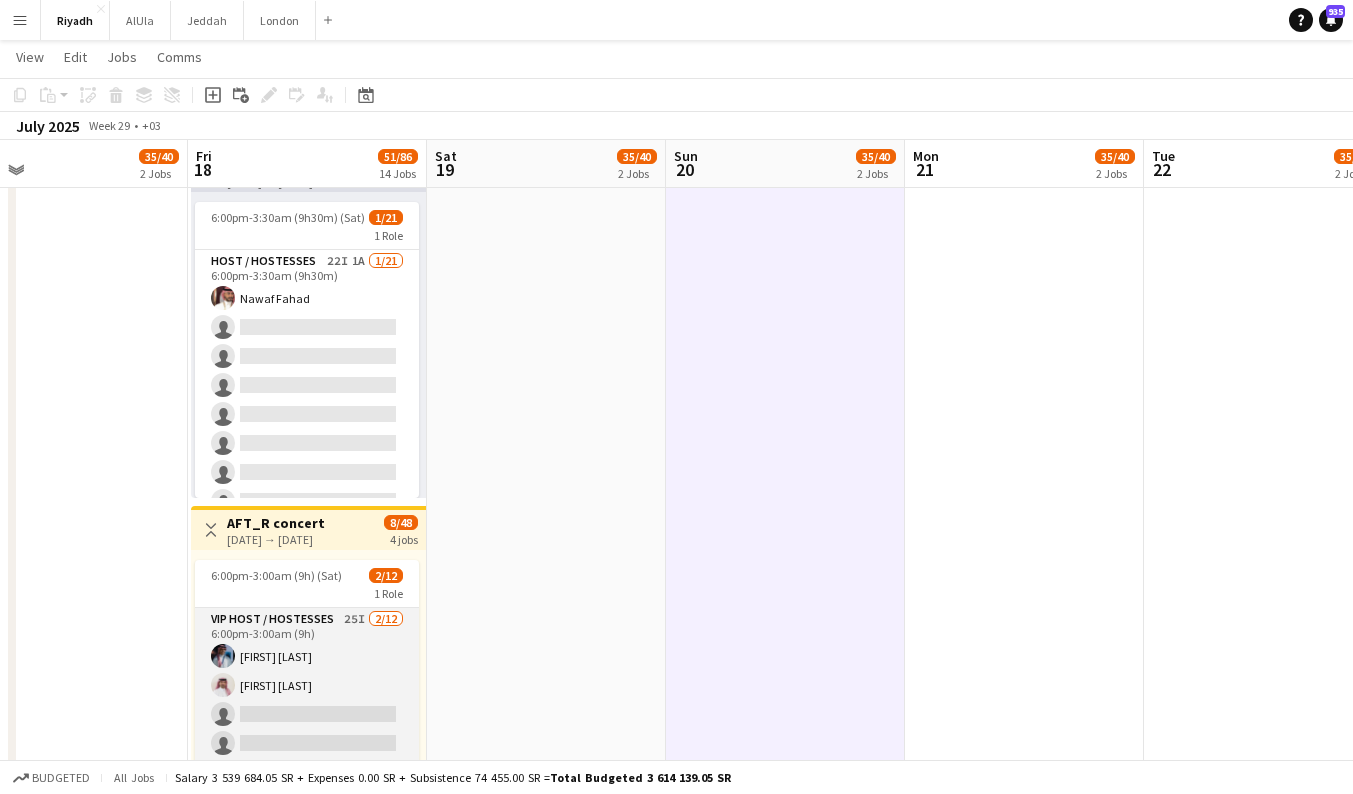 click on "VIP Host / Hostesses    25I   2/12   6:00pm-3:00am (9h)
Turki Alrasheed Fahad Alanazi
single-neutral-actions
single-neutral-actions
single-neutral-actions
single-neutral-actions
single-neutral-actions
single-neutral-actions
single-neutral-actions
single-neutral-actions
single-neutral-actions
single-neutral-actions" at bounding box center [307, 801] 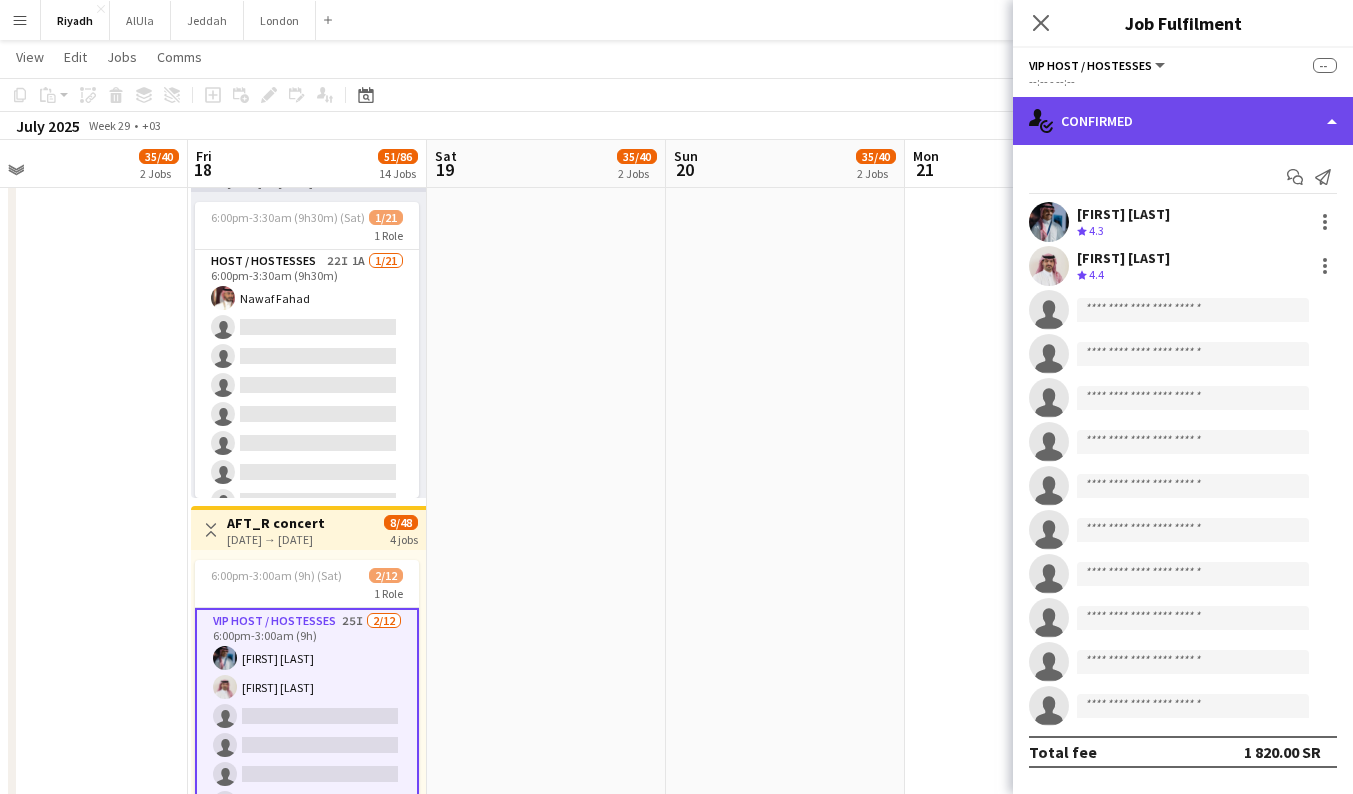 click on "single-neutral-actions-check-2
Confirmed" 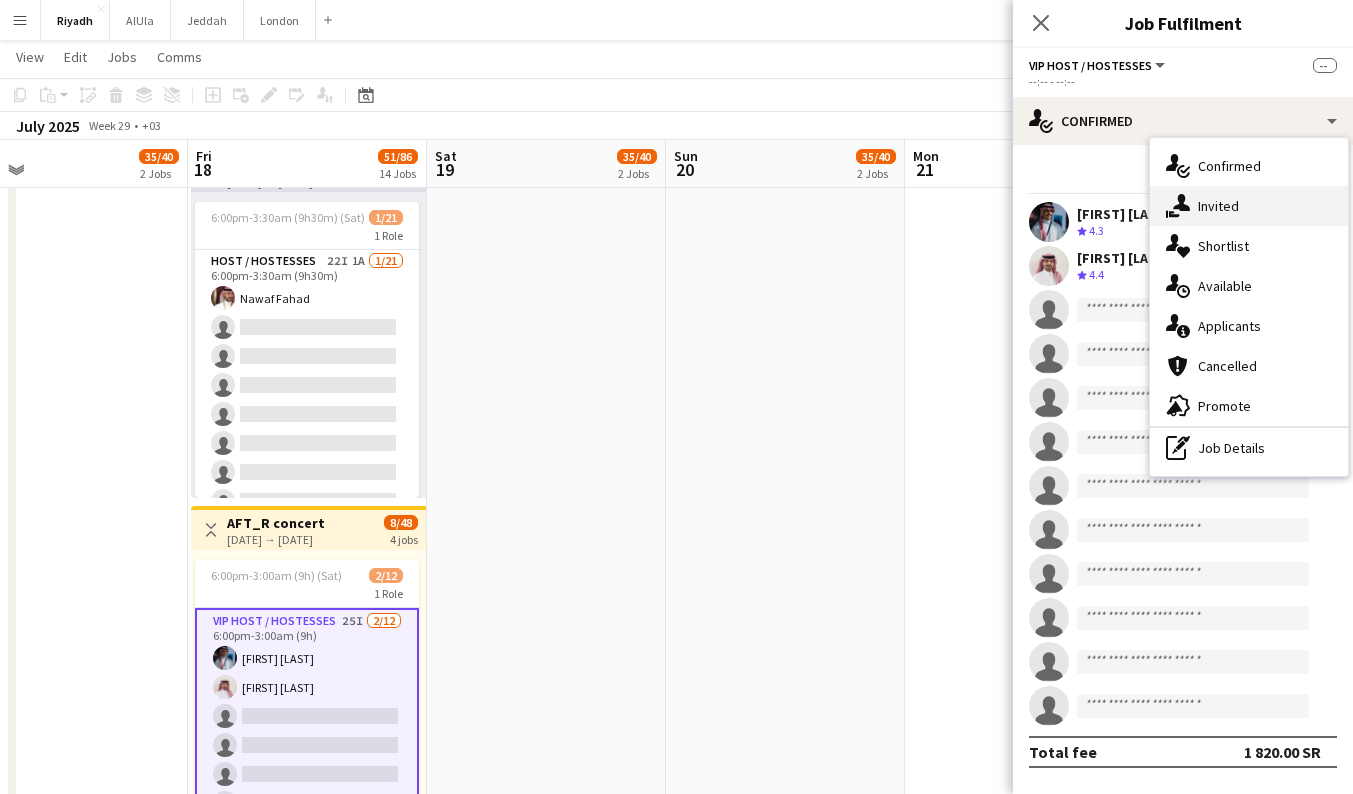 click on "single-neutral-actions-share-1
Invited" at bounding box center [1249, 206] 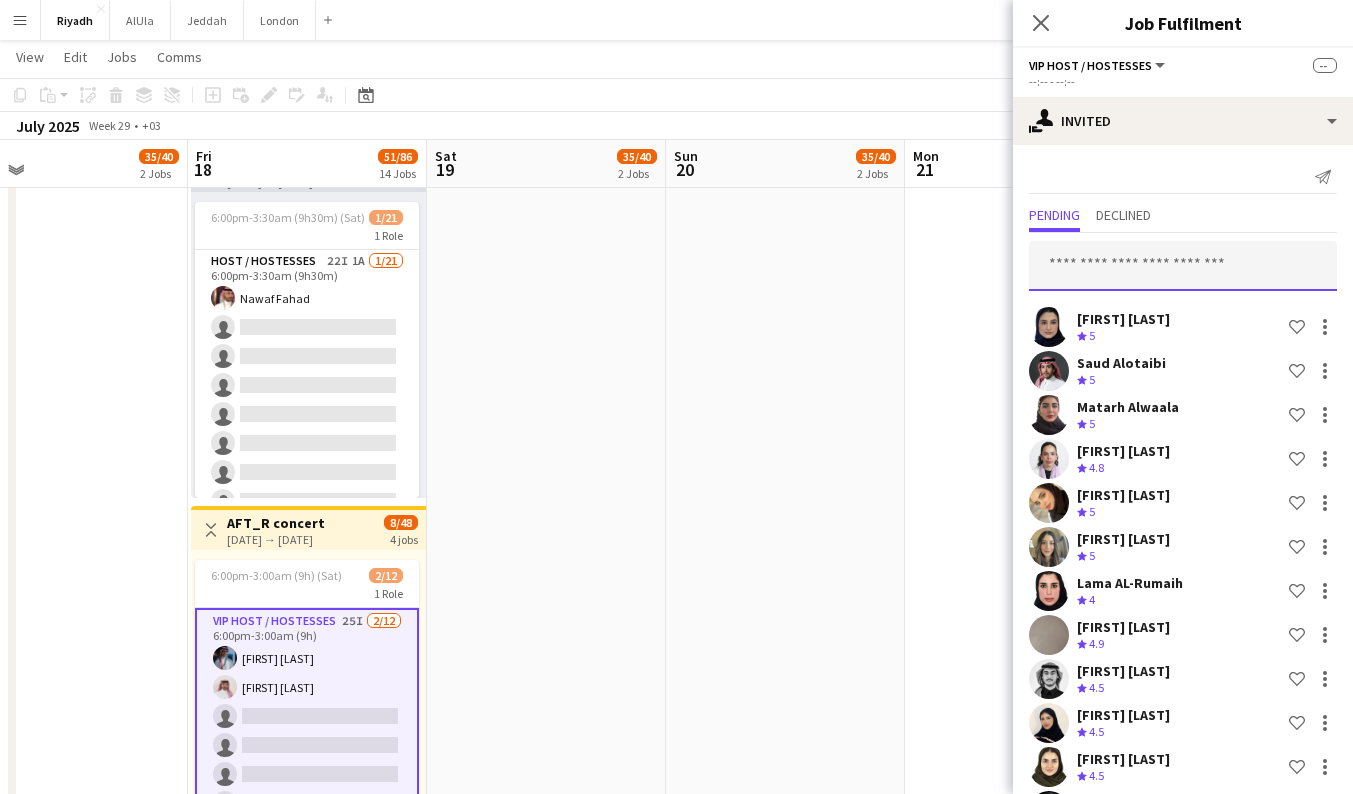 click at bounding box center (1183, 266) 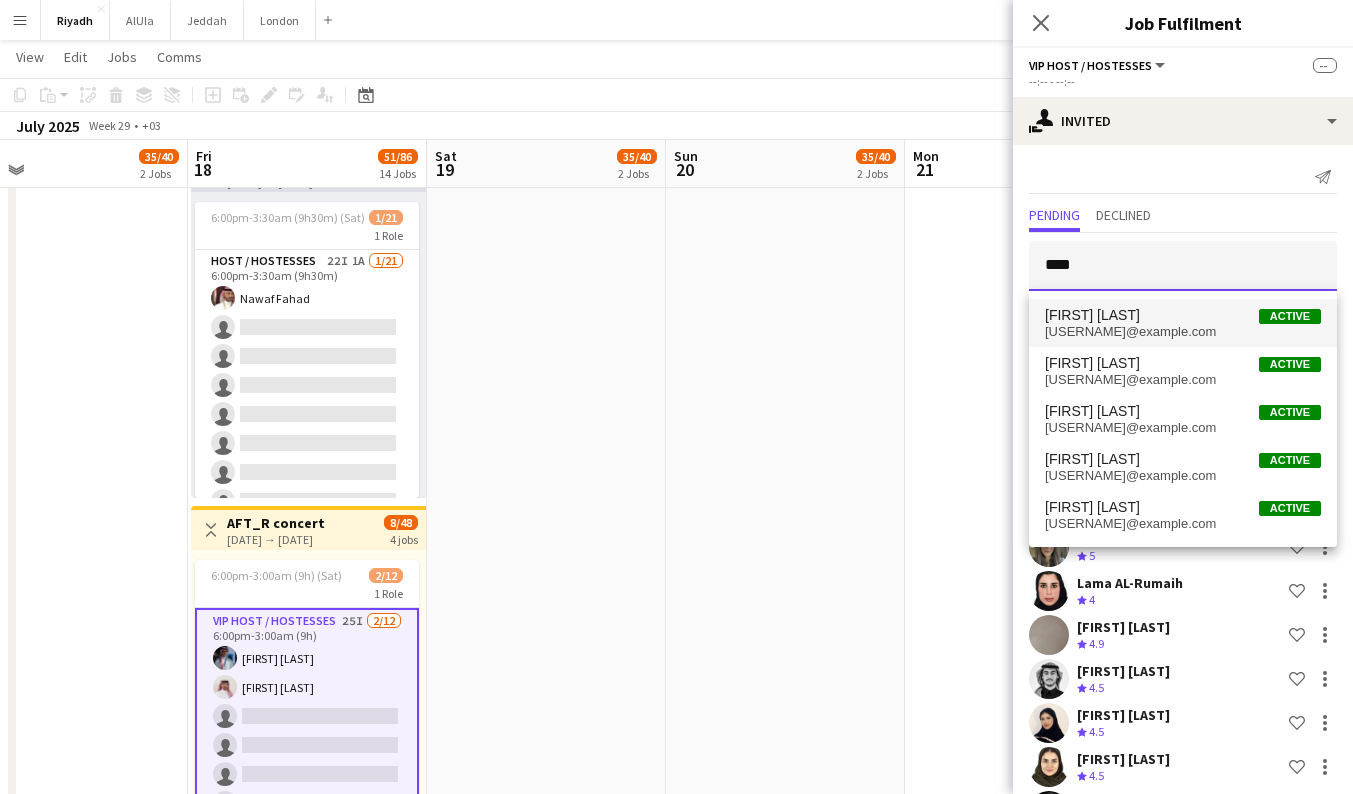 type on "****" 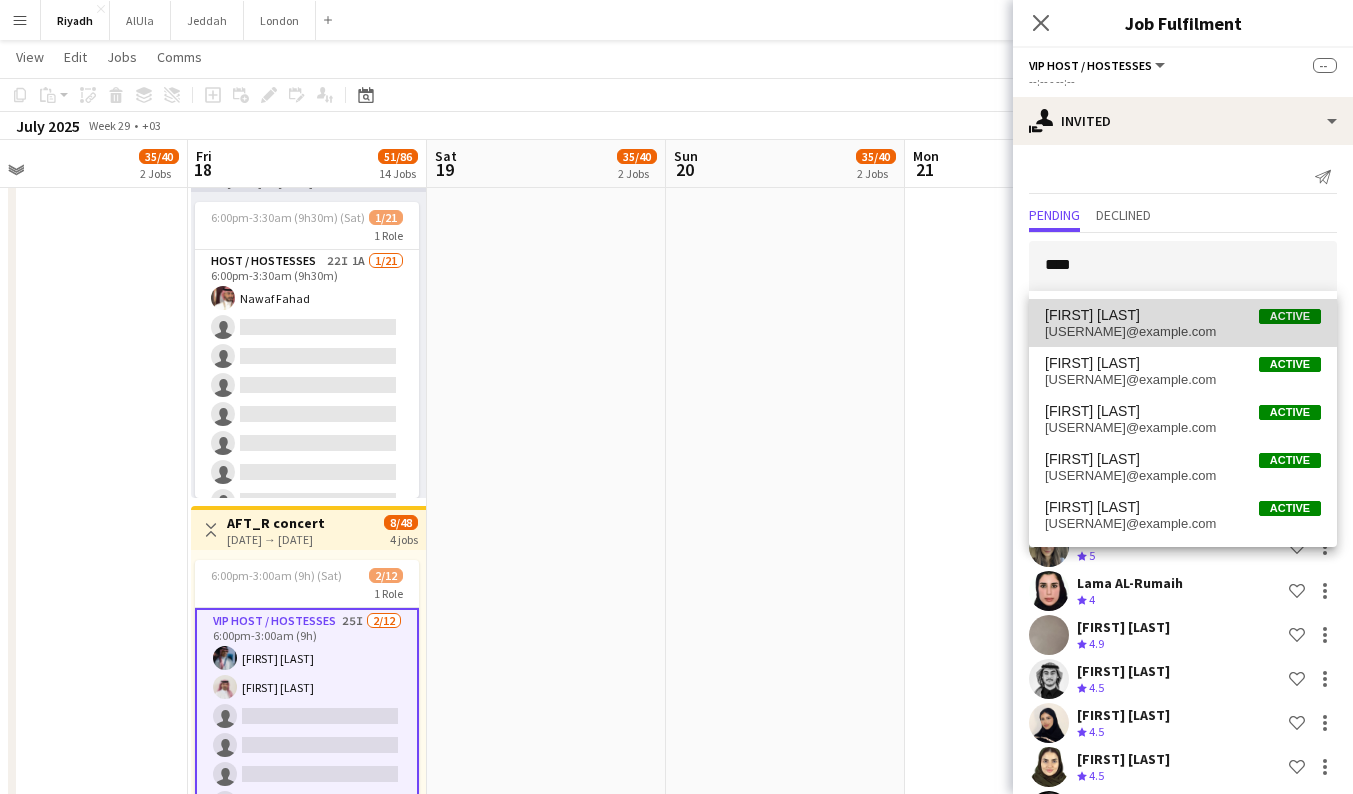 click on "Dana Abdullah  Active" at bounding box center [1183, 315] 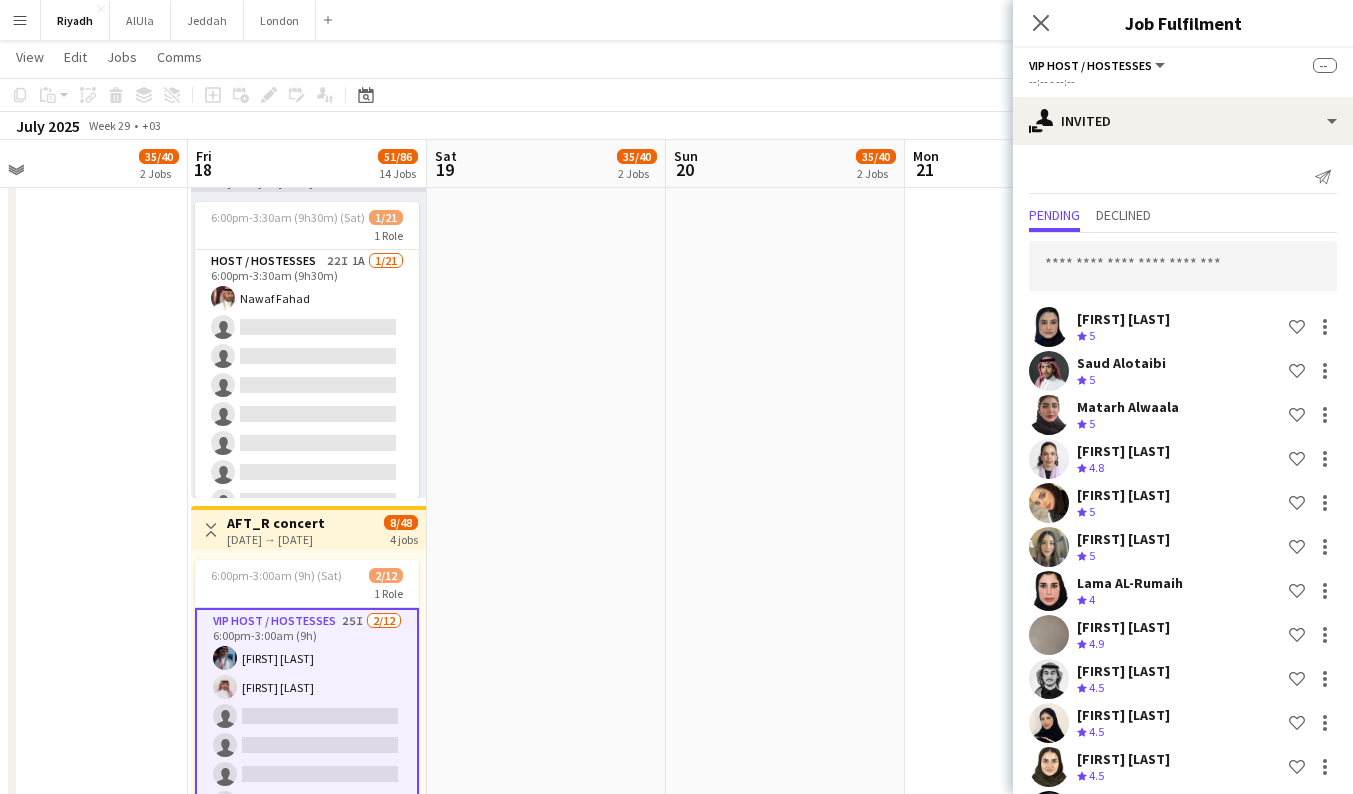 scroll, scrollTop: 1011, scrollLeft: 0, axis: vertical 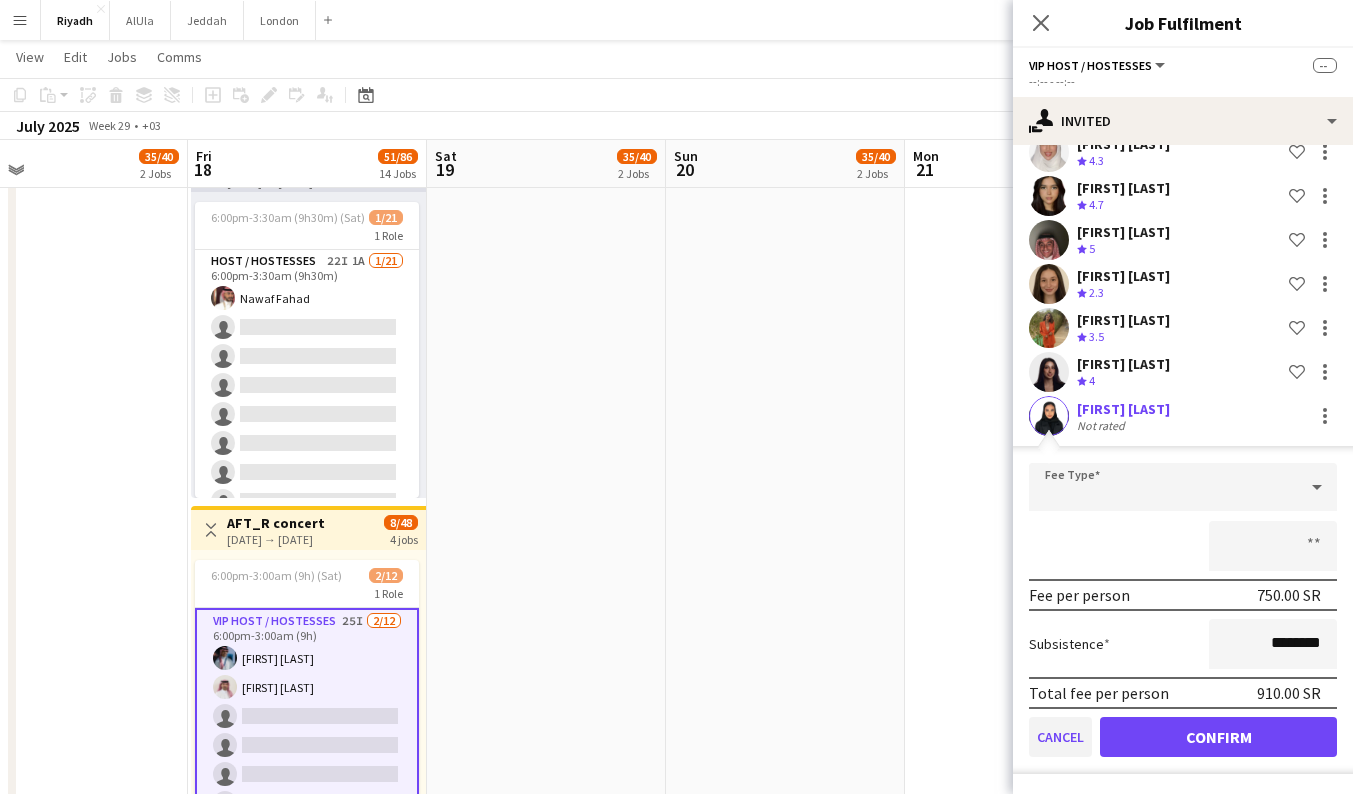 click on "Cancel" 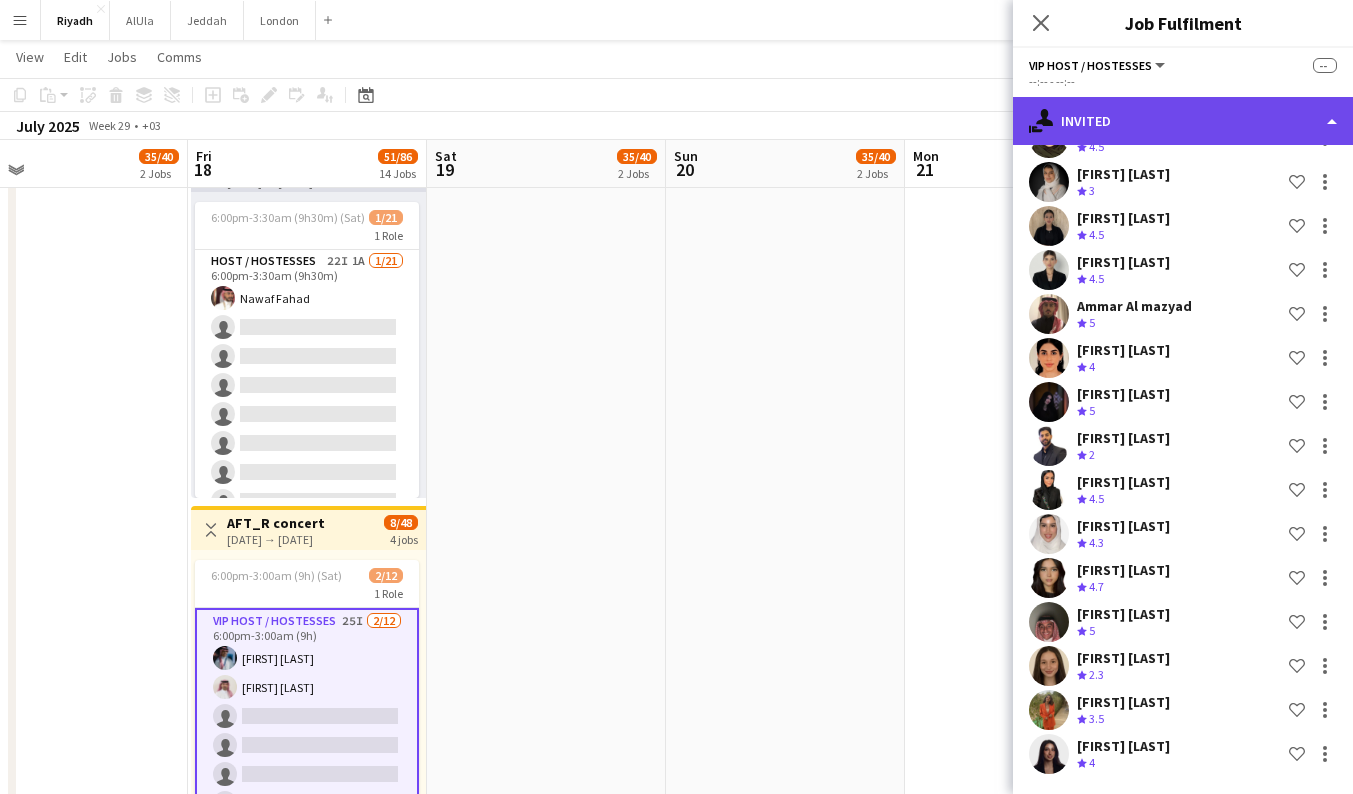 click on "single-neutral-actions-share-1
Invited" 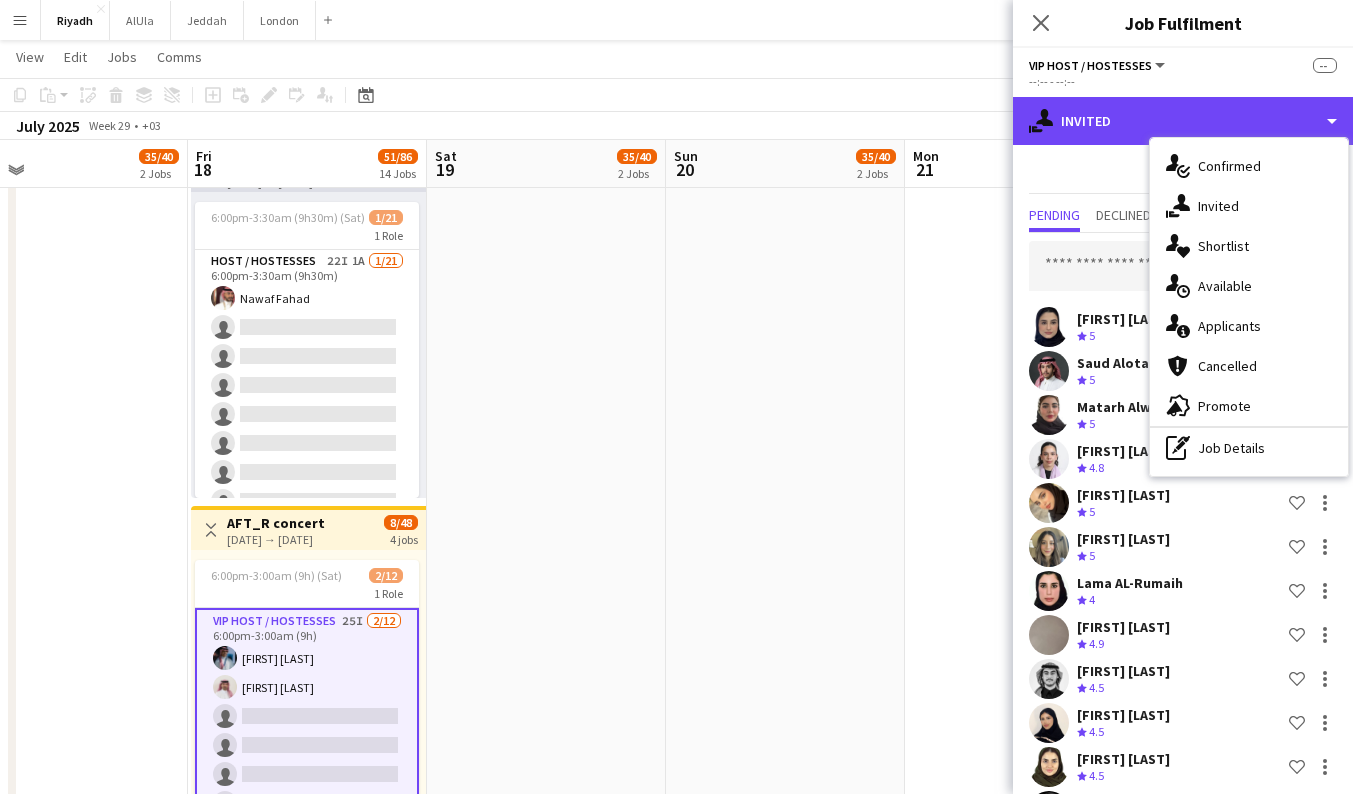 scroll, scrollTop: 0, scrollLeft: 0, axis: both 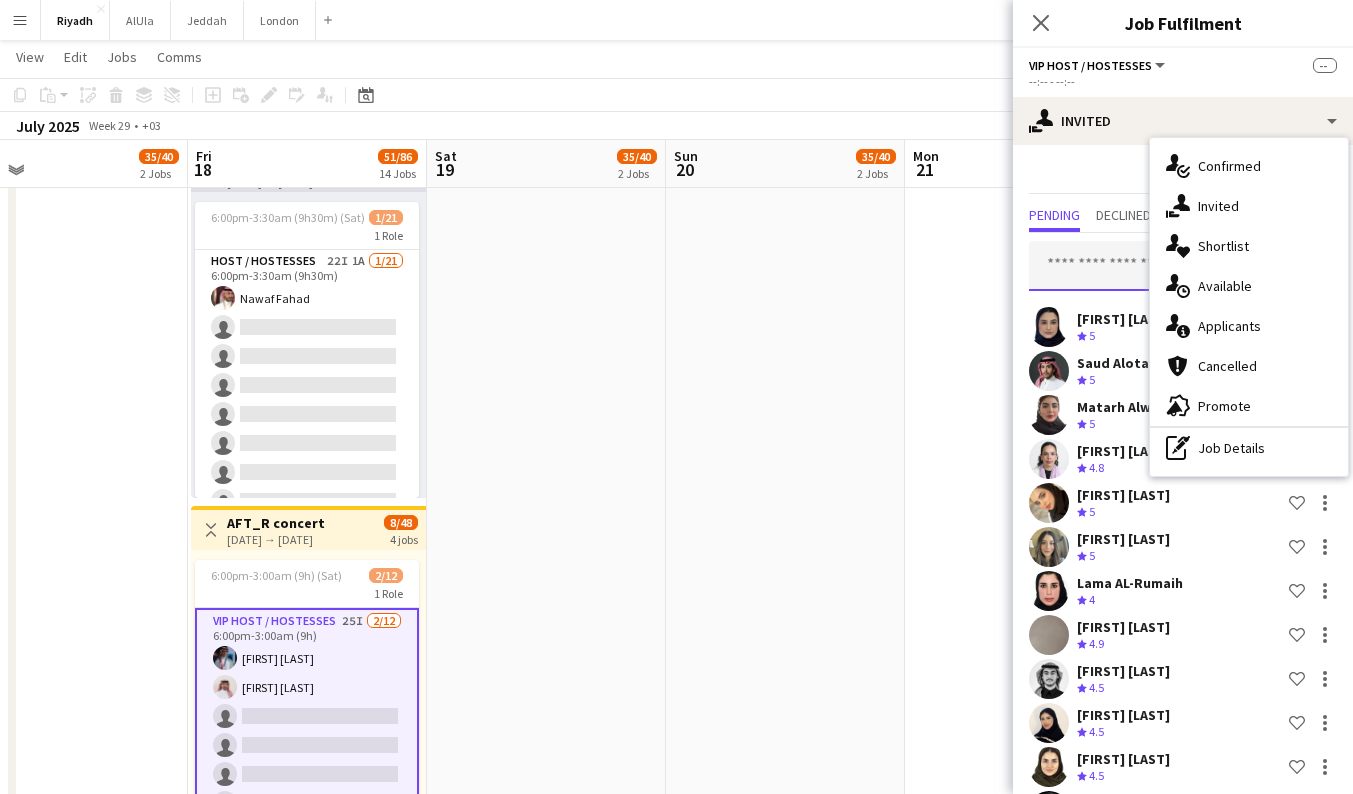 click at bounding box center [1183, 266] 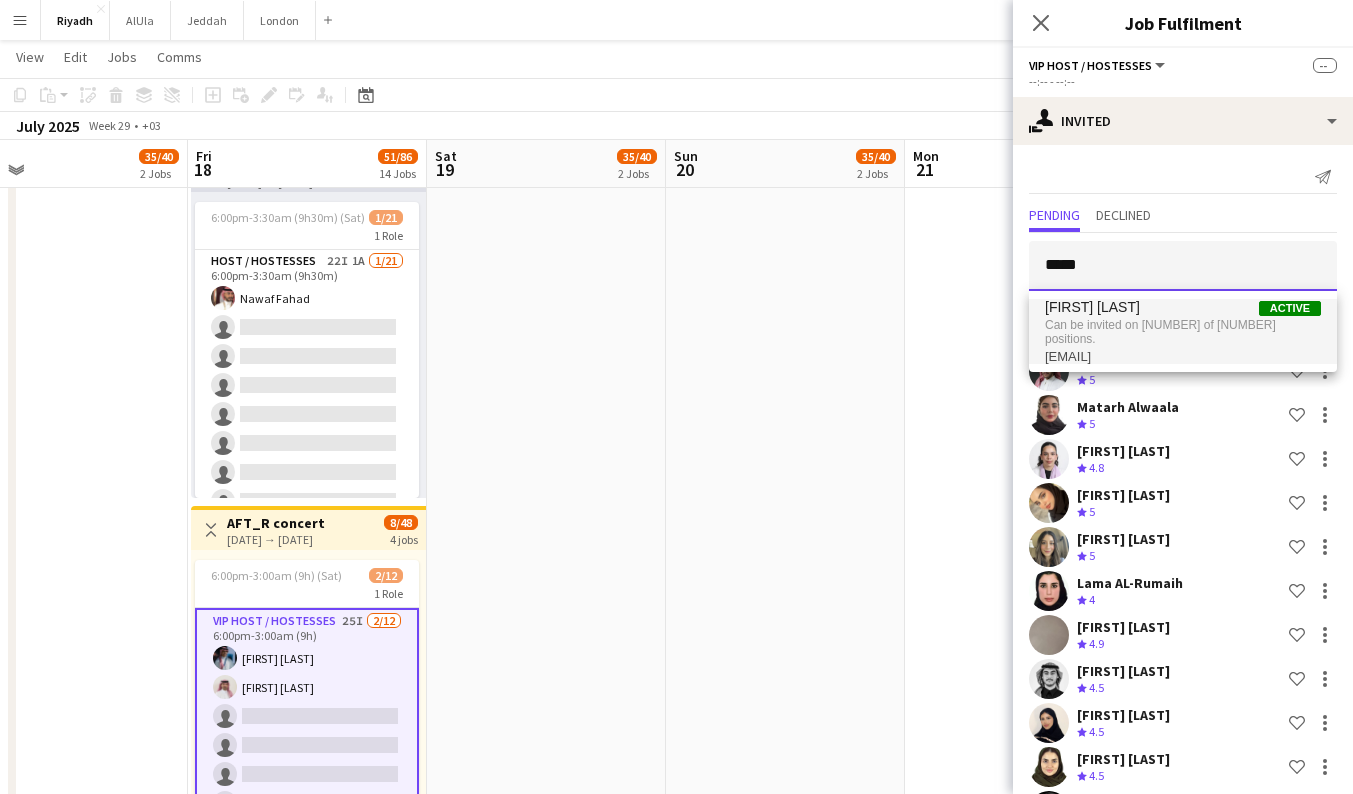 type on "****" 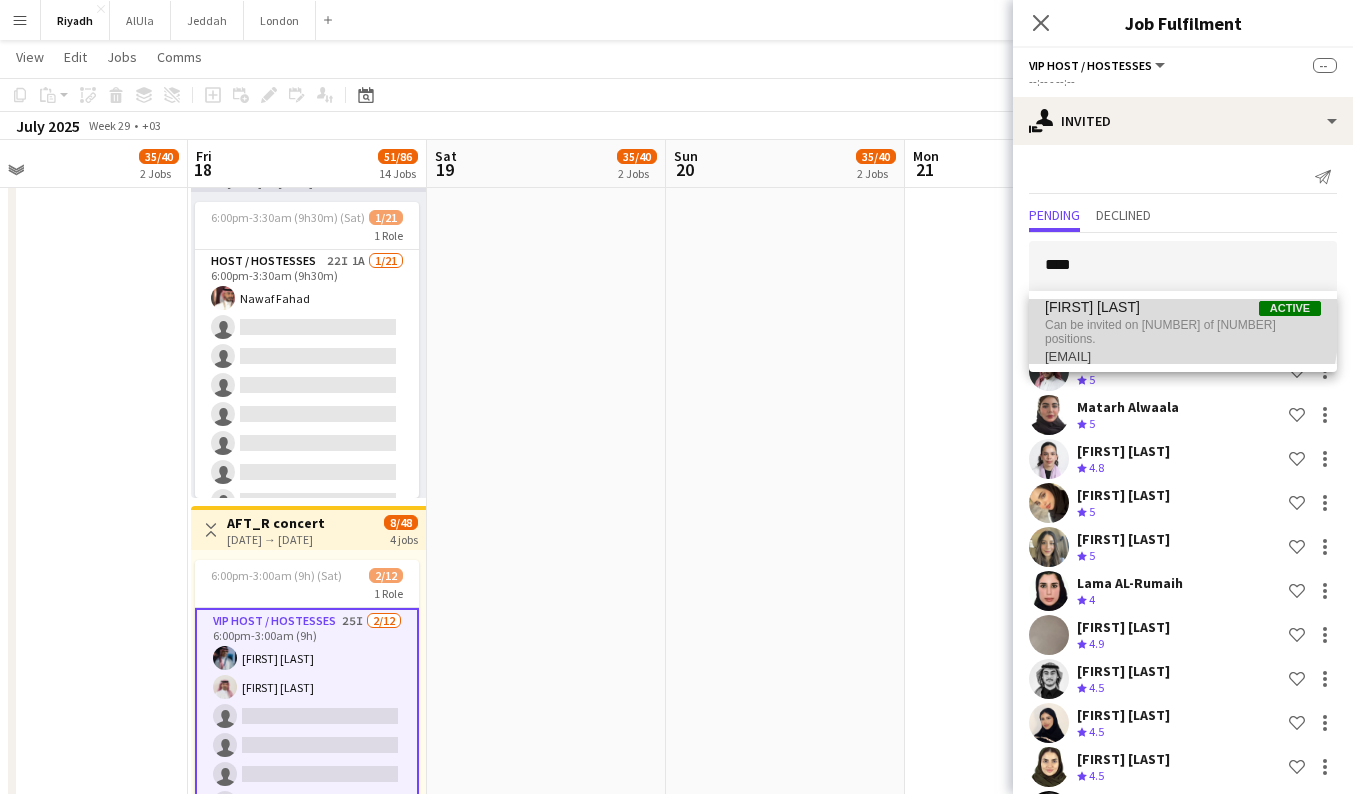 drag, startPoint x: 1086, startPoint y: 302, endPoint x: 1095, endPoint y: 314, distance: 15 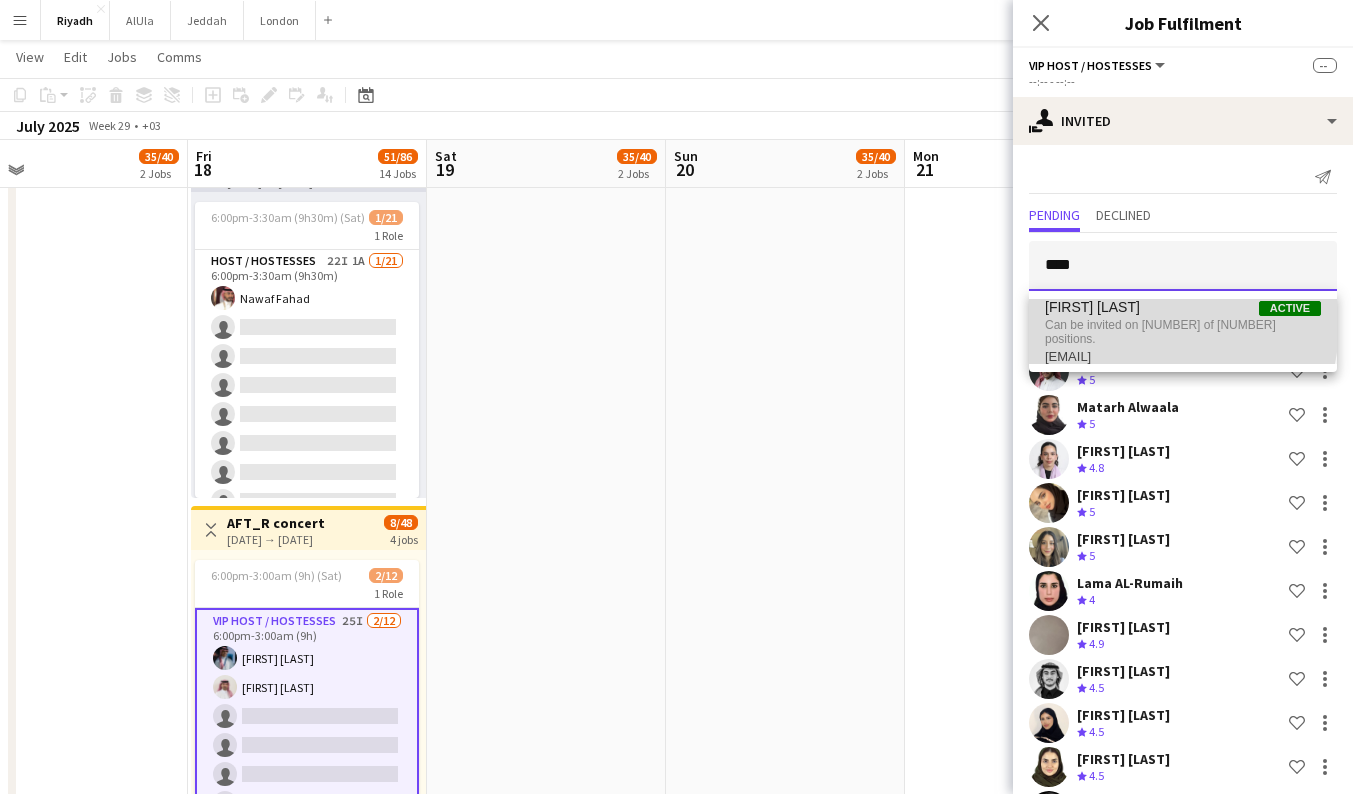 type 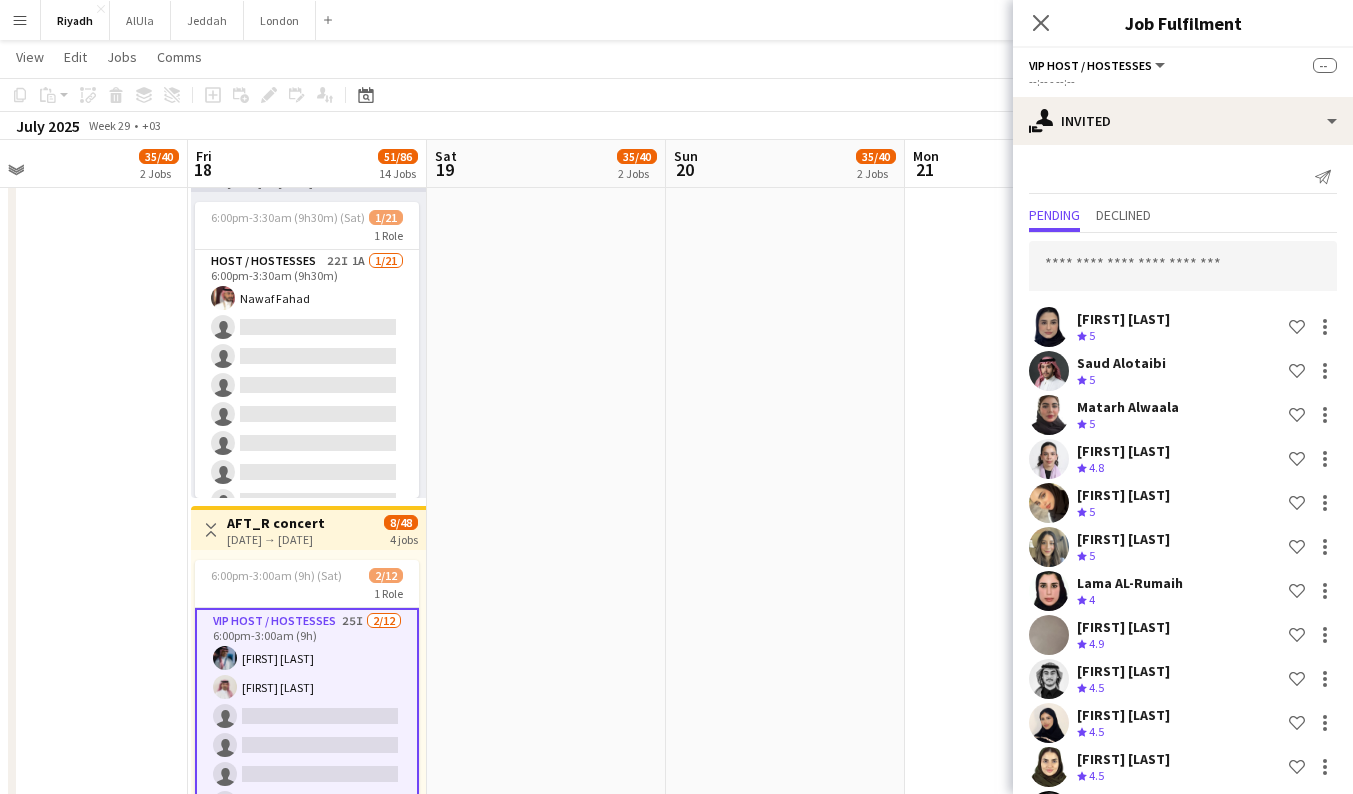 scroll, scrollTop: 1011, scrollLeft: 0, axis: vertical 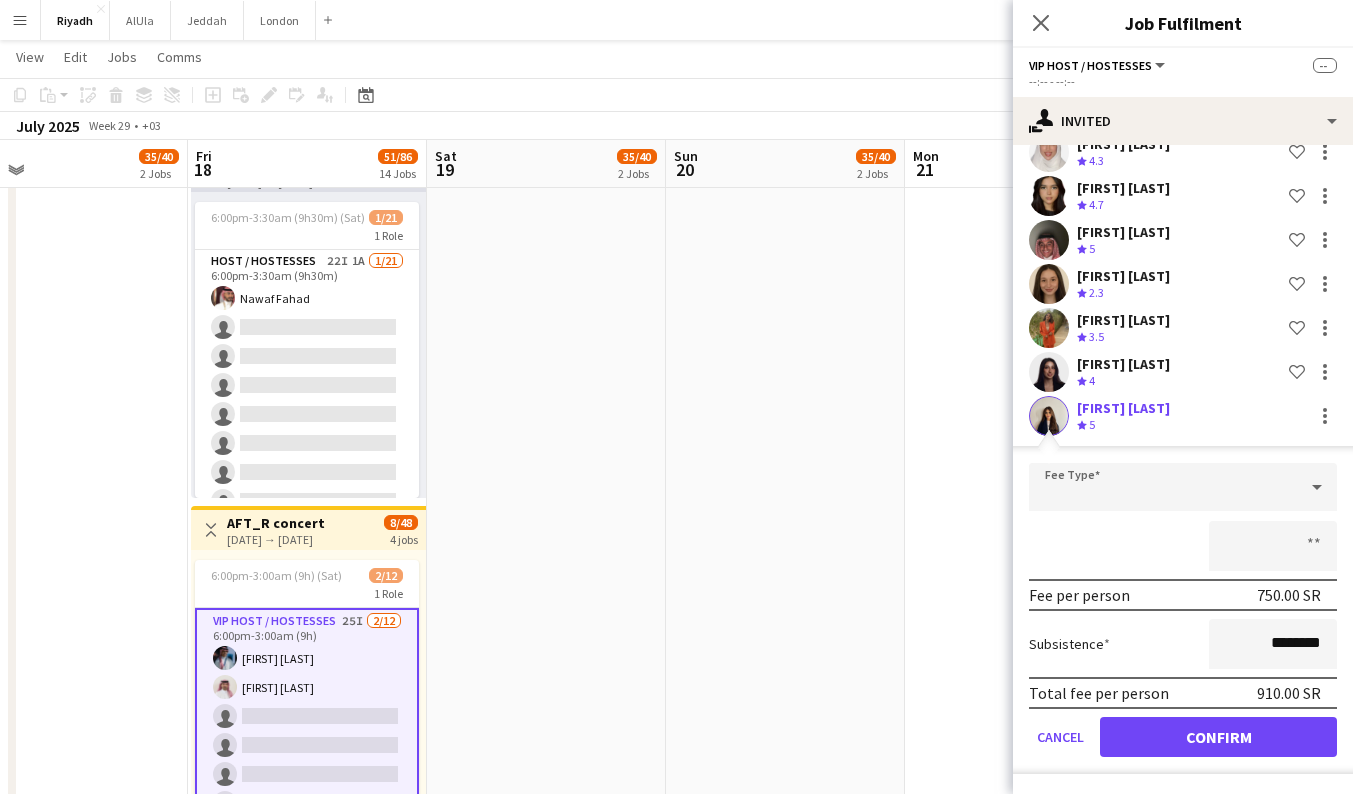 click on "Crew rating
5" 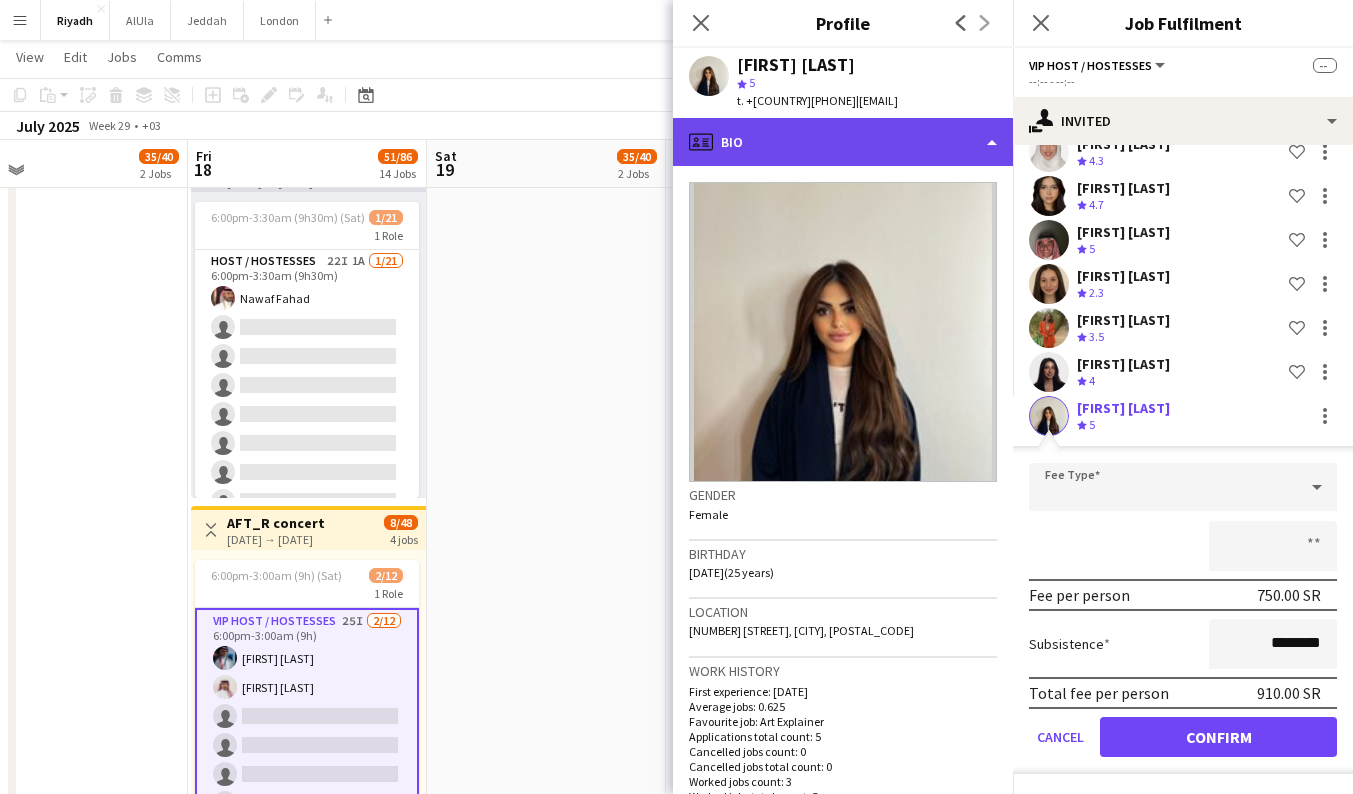 click on "profile
Bio" 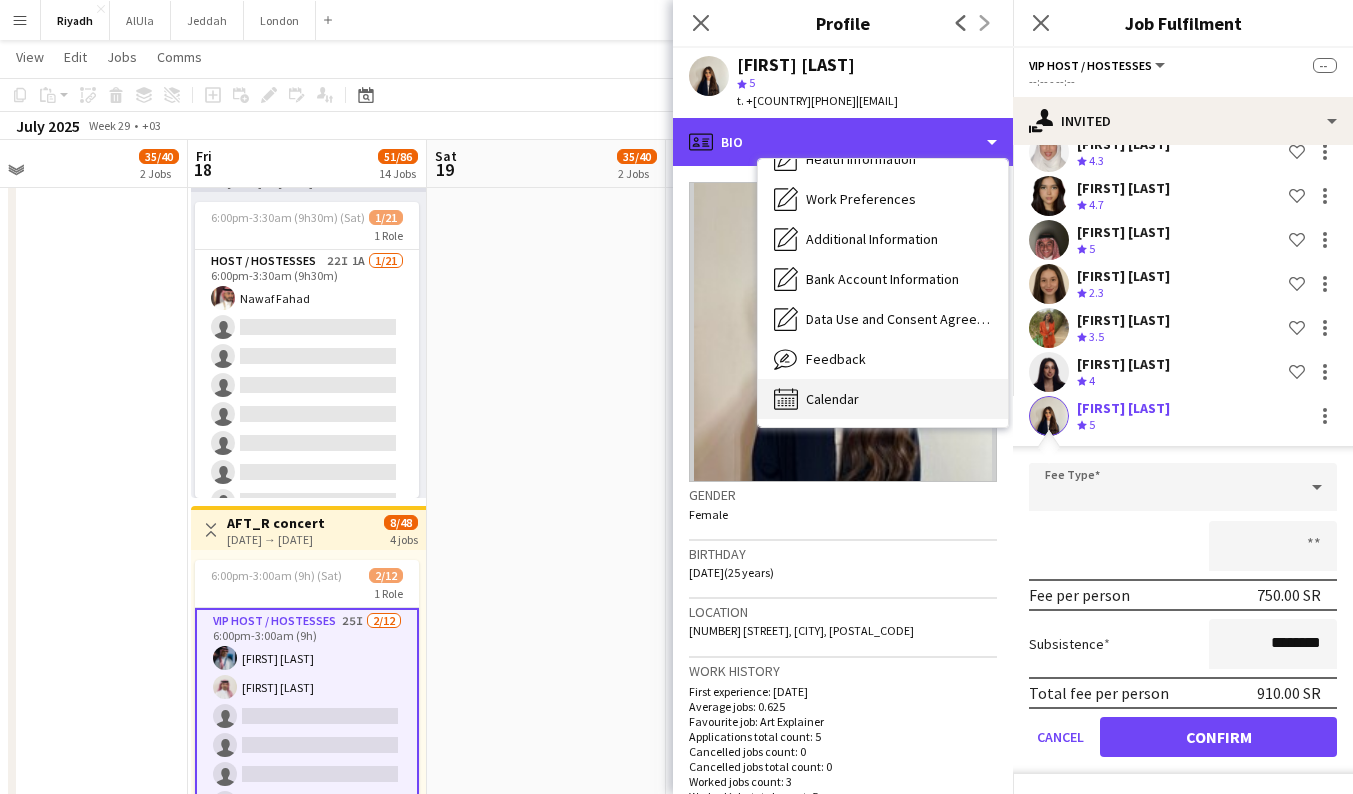 scroll, scrollTop: 229, scrollLeft: 0, axis: vertical 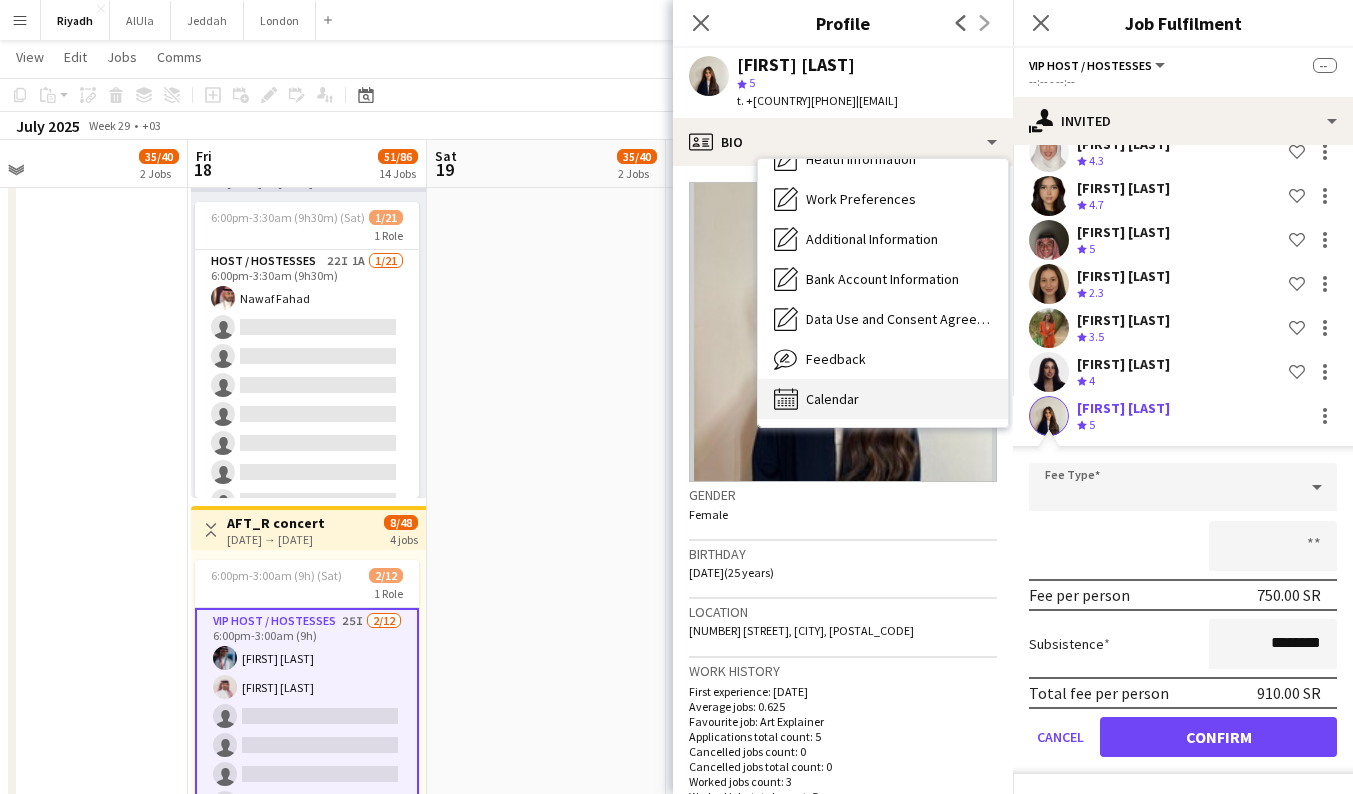 click on "Calendar
Calendar" at bounding box center [883, 399] 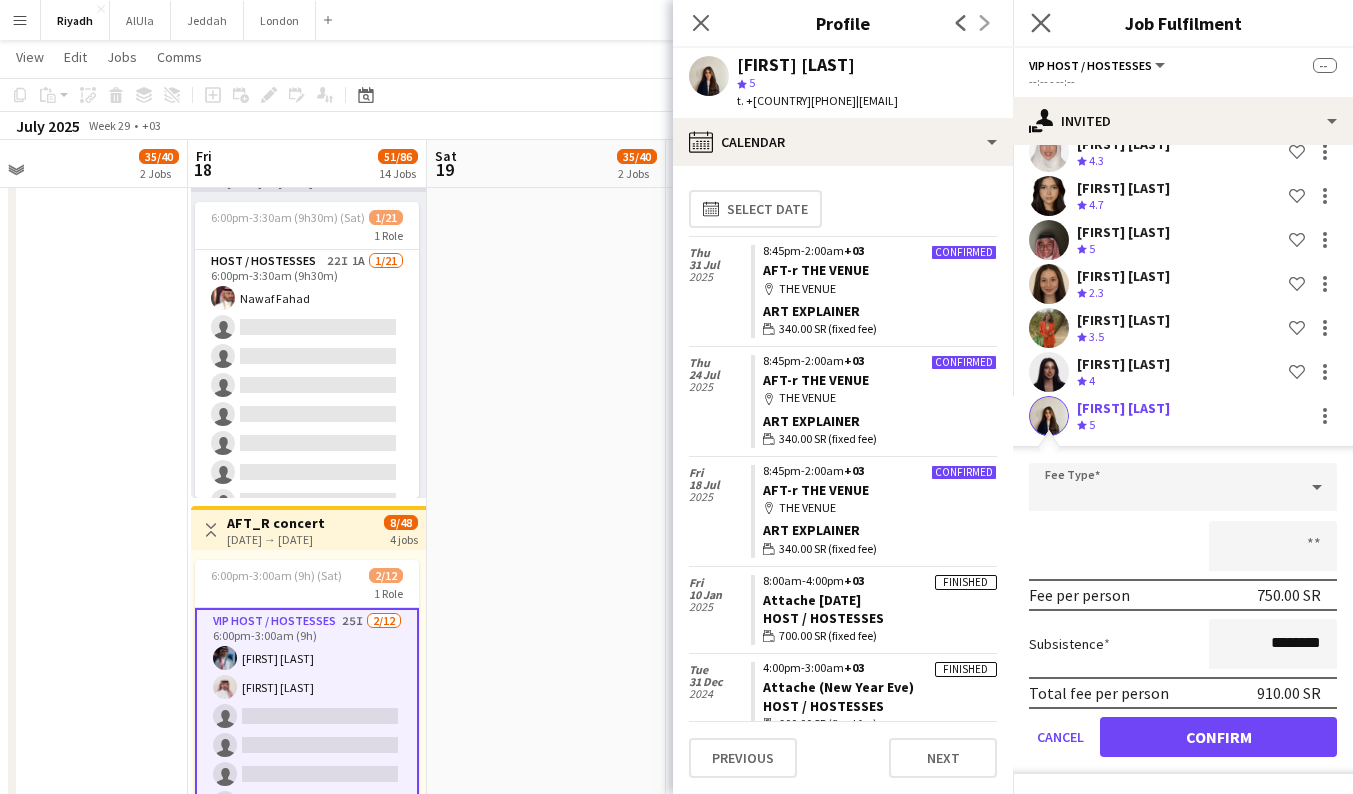 click on "Close pop-in" 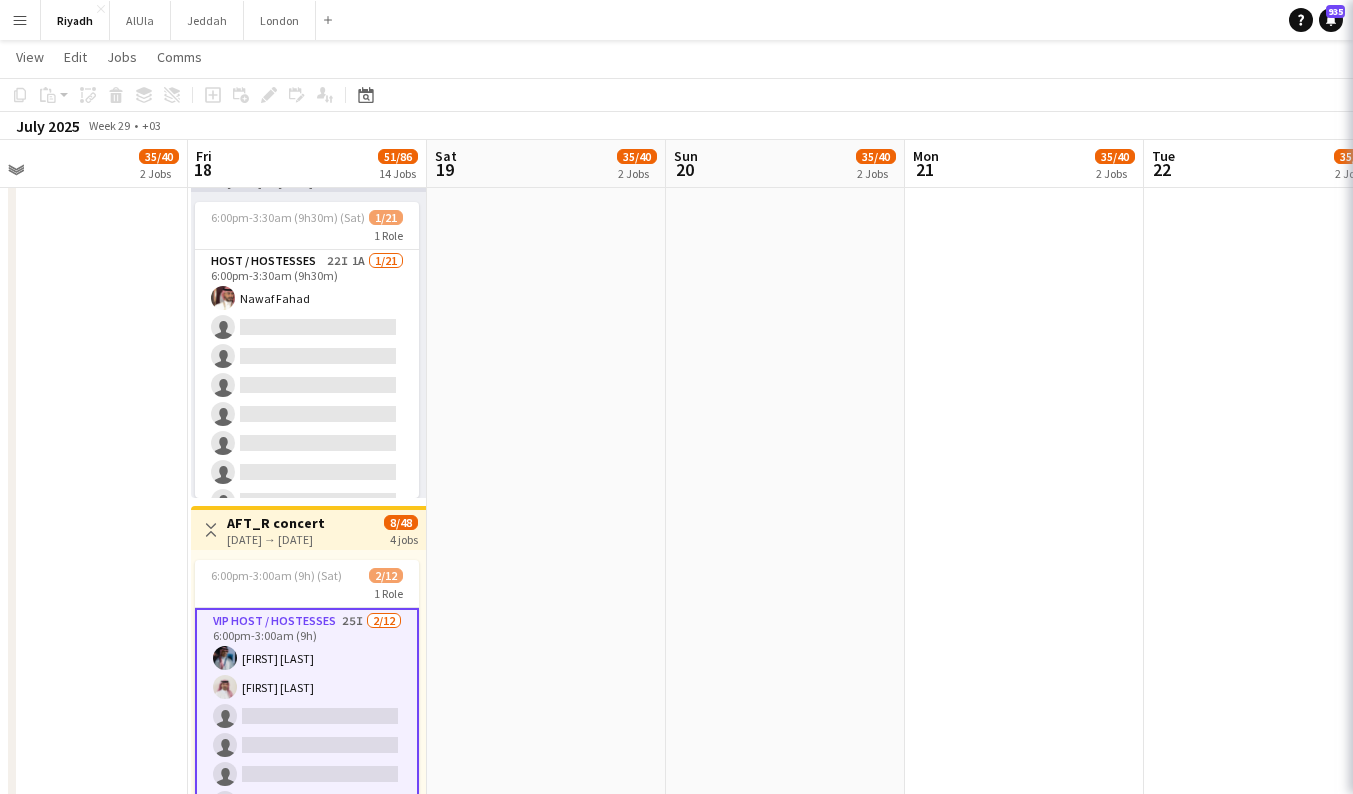 scroll, scrollTop: 0, scrollLeft: 0, axis: both 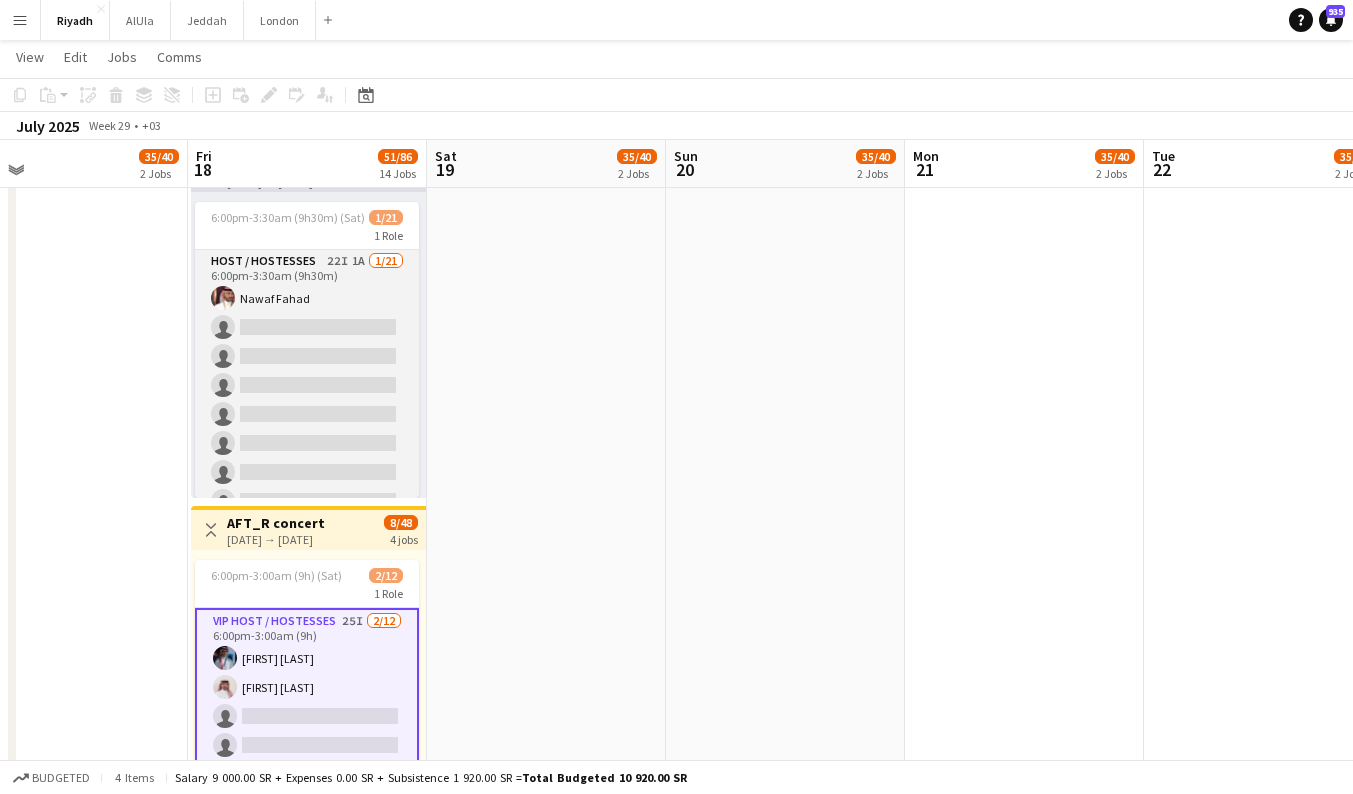 click on "Host / Hostesses    22I   1A   1/21   6:00pm-3:30am (9h30m)
Nawaf Fahad
single-neutral-actions
single-neutral-actions
single-neutral-actions
single-neutral-actions
single-neutral-actions
single-neutral-actions
single-neutral-actions
single-neutral-actions
single-neutral-actions
single-neutral-actions
single-neutral-actions
single-neutral-actions
single-neutral-actions
single-neutral-actions
single-neutral-actions
single-neutral-actions" at bounding box center [307, 574] 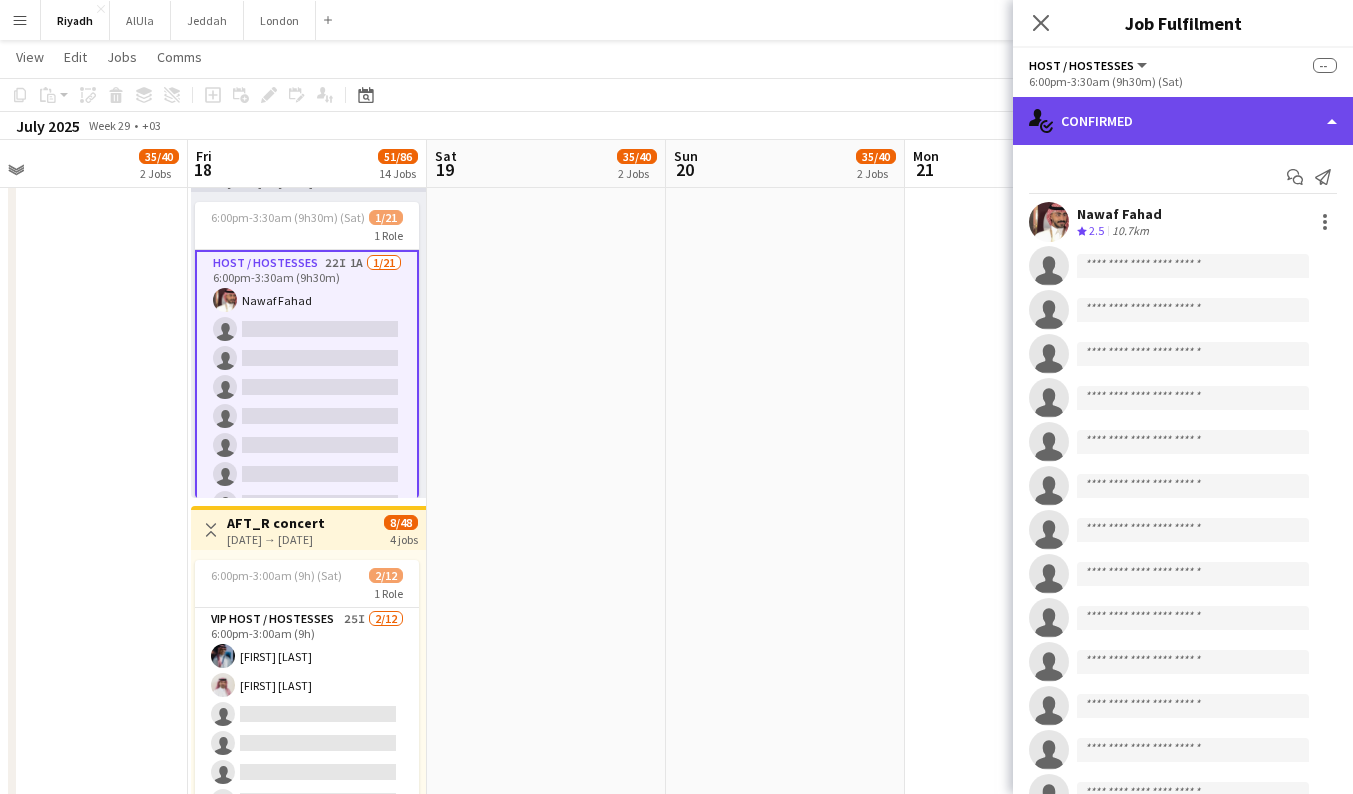 click on "single-neutral-actions-check-2
Confirmed" 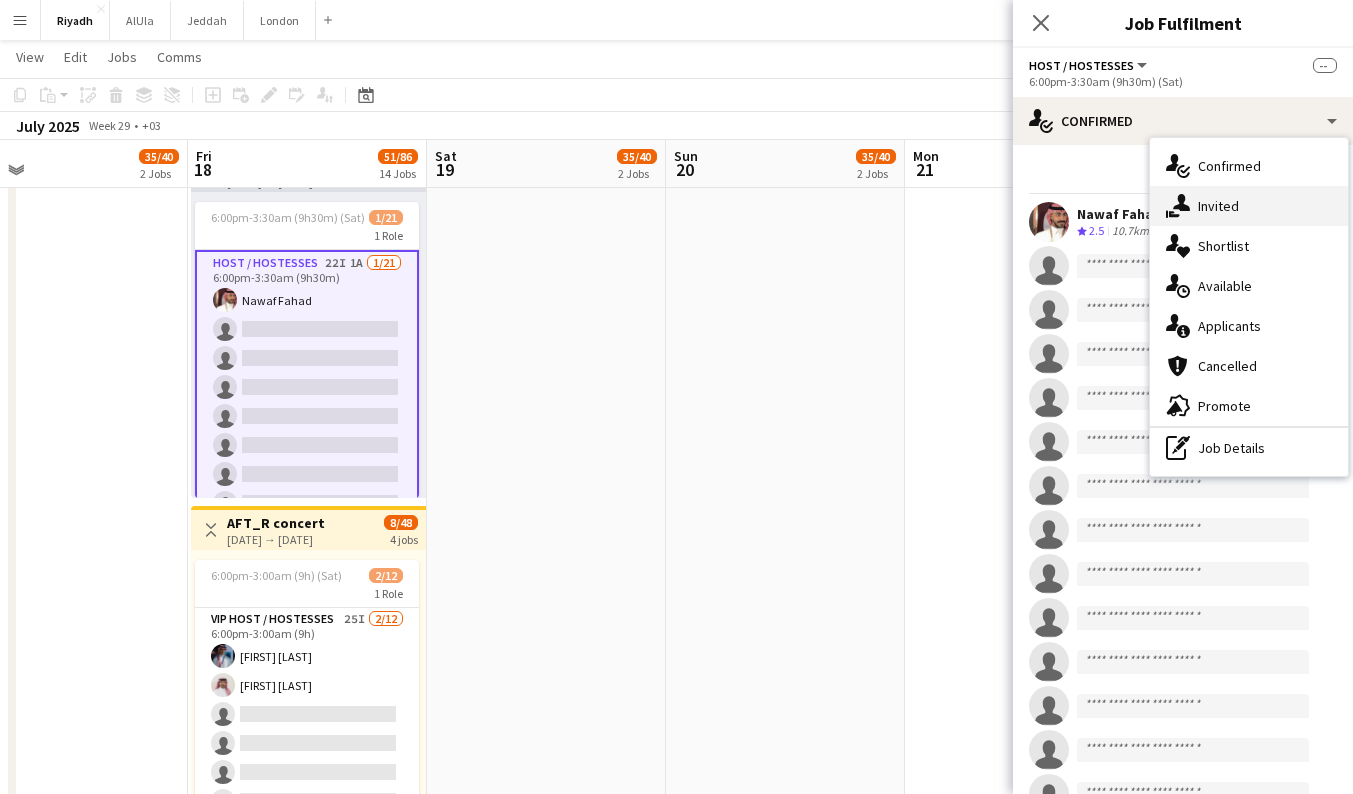 click on "single-neutral-actions-share-1
Invited" at bounding box center [1249, 206] 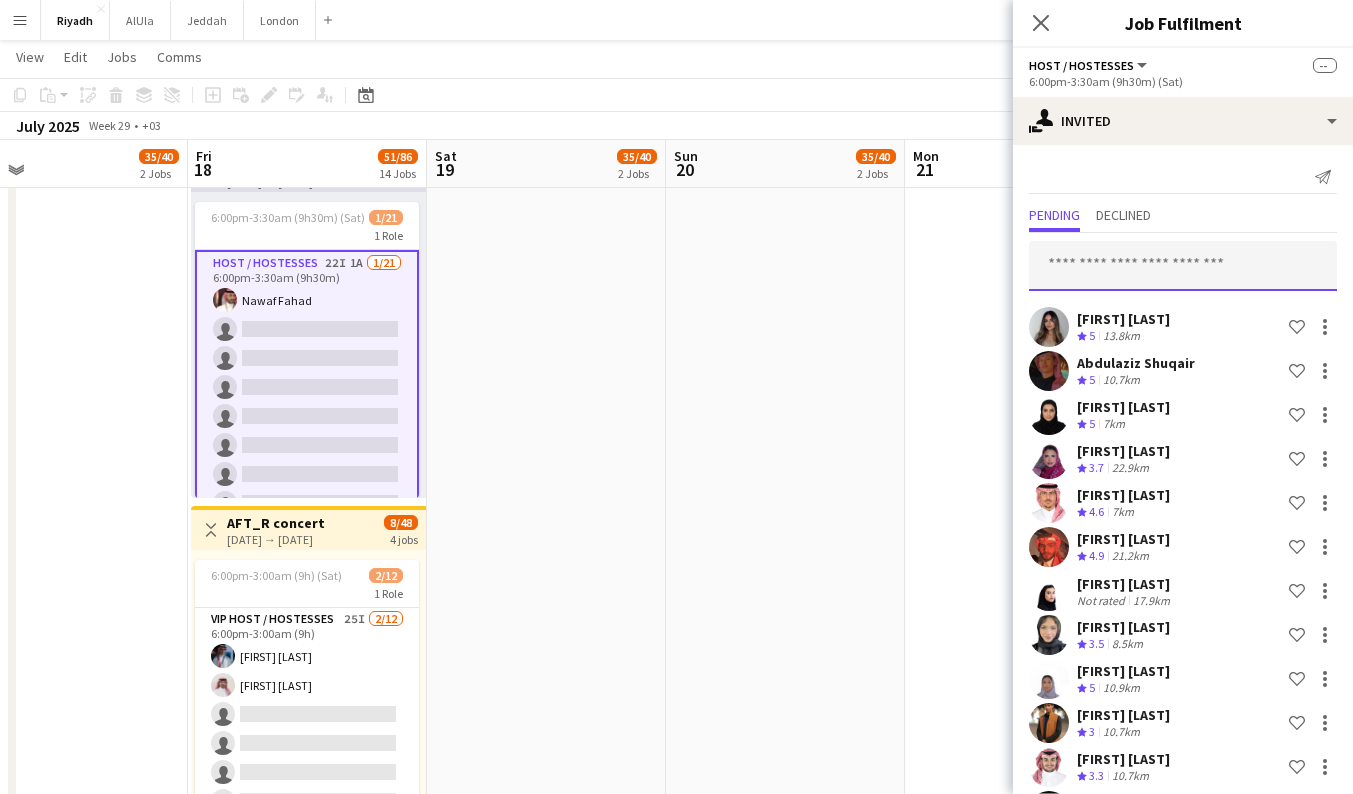 click at bounding box center (1183, 266) 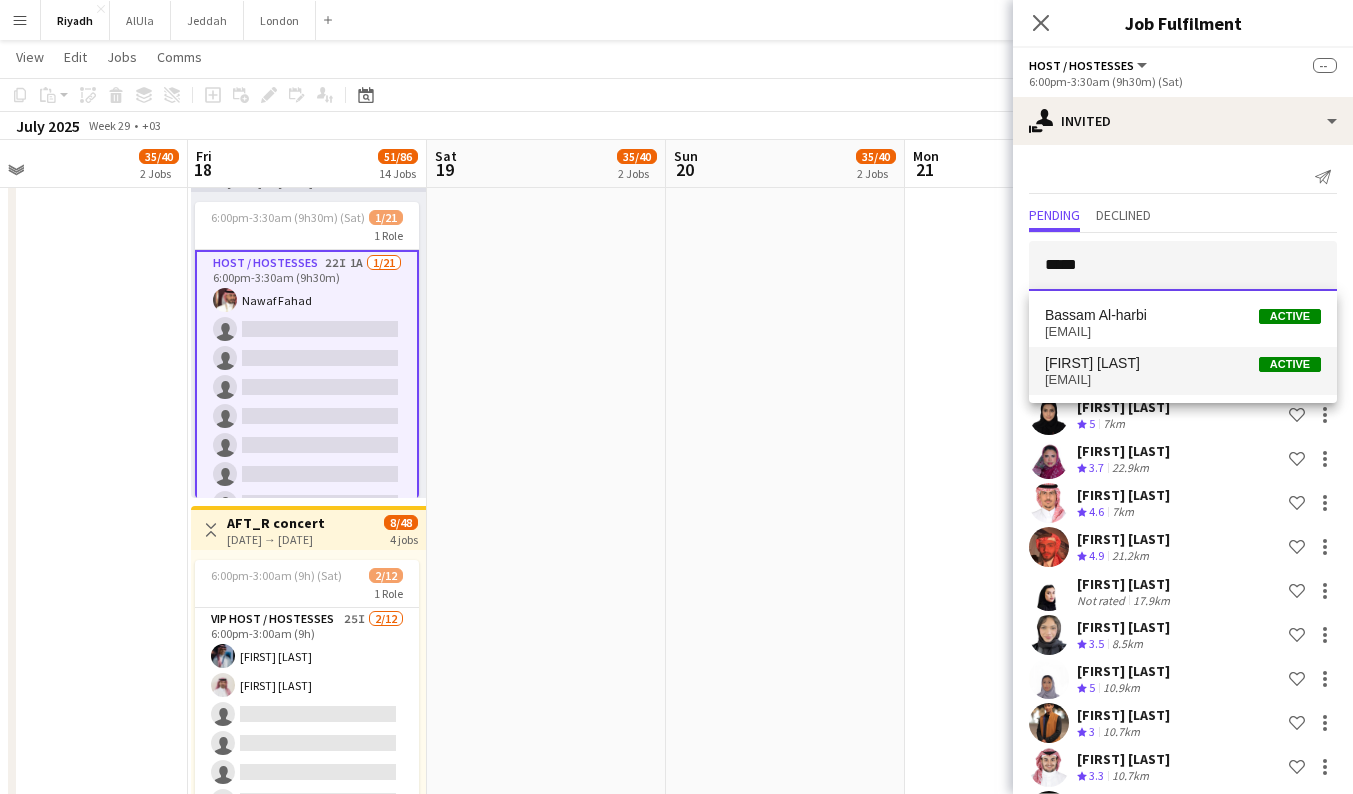 type on "*****" 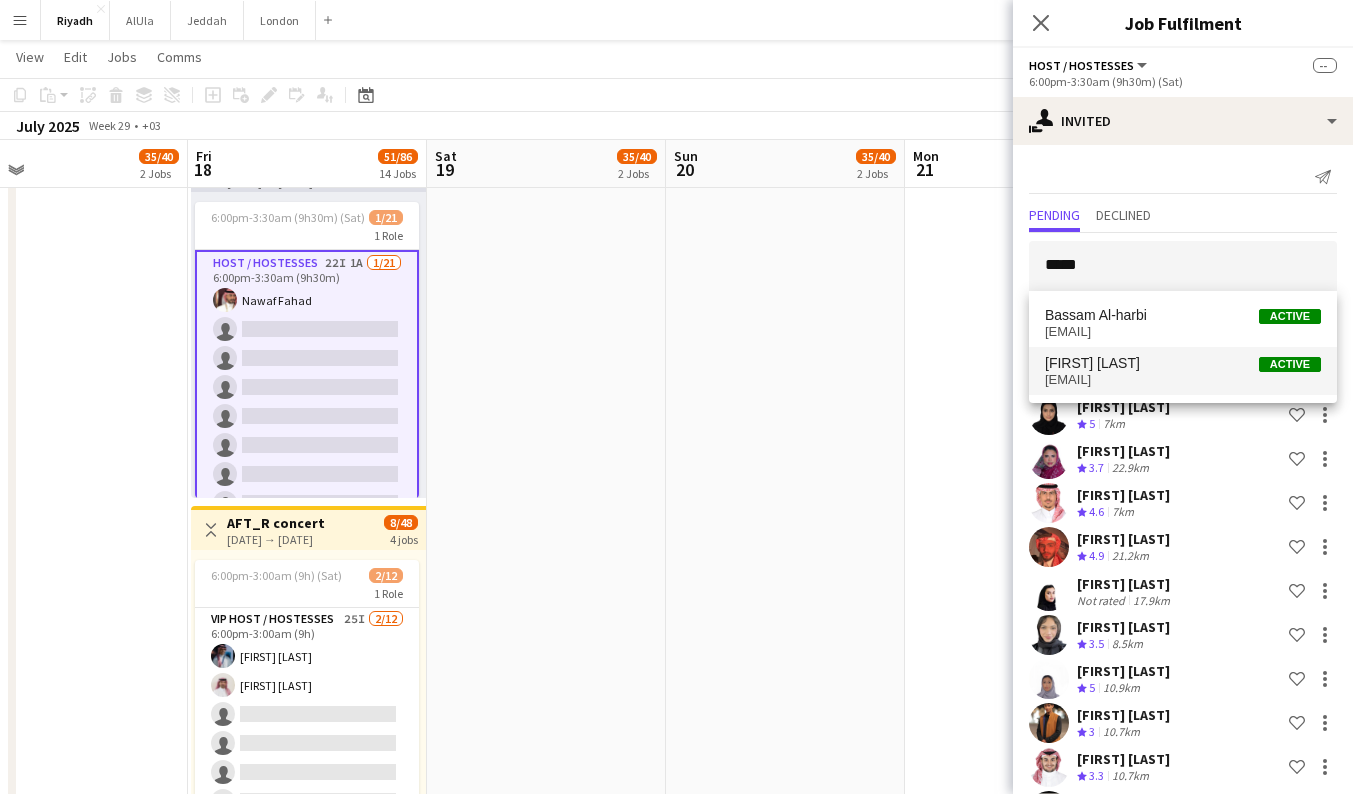 click on "Bassam Alkoridis" at bounding box center [1092, 363] 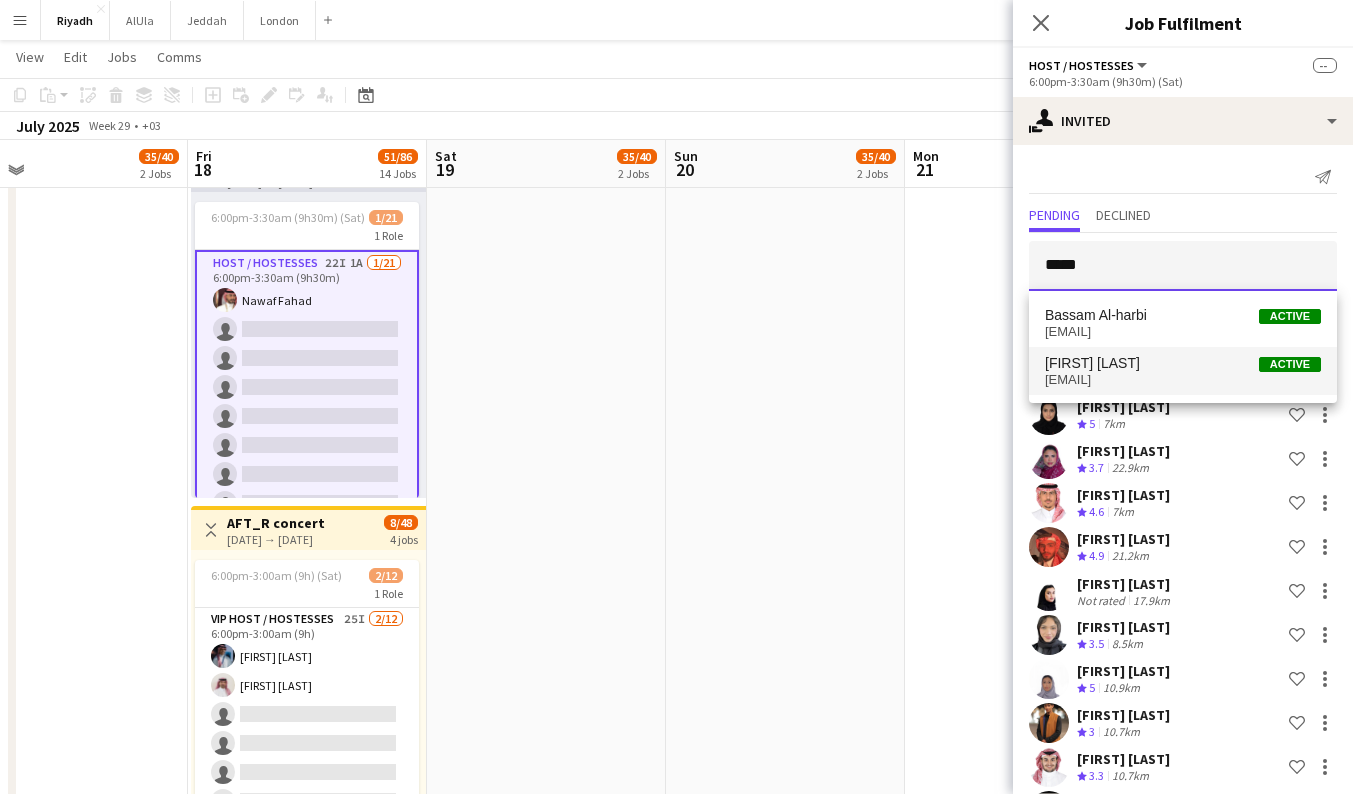 type 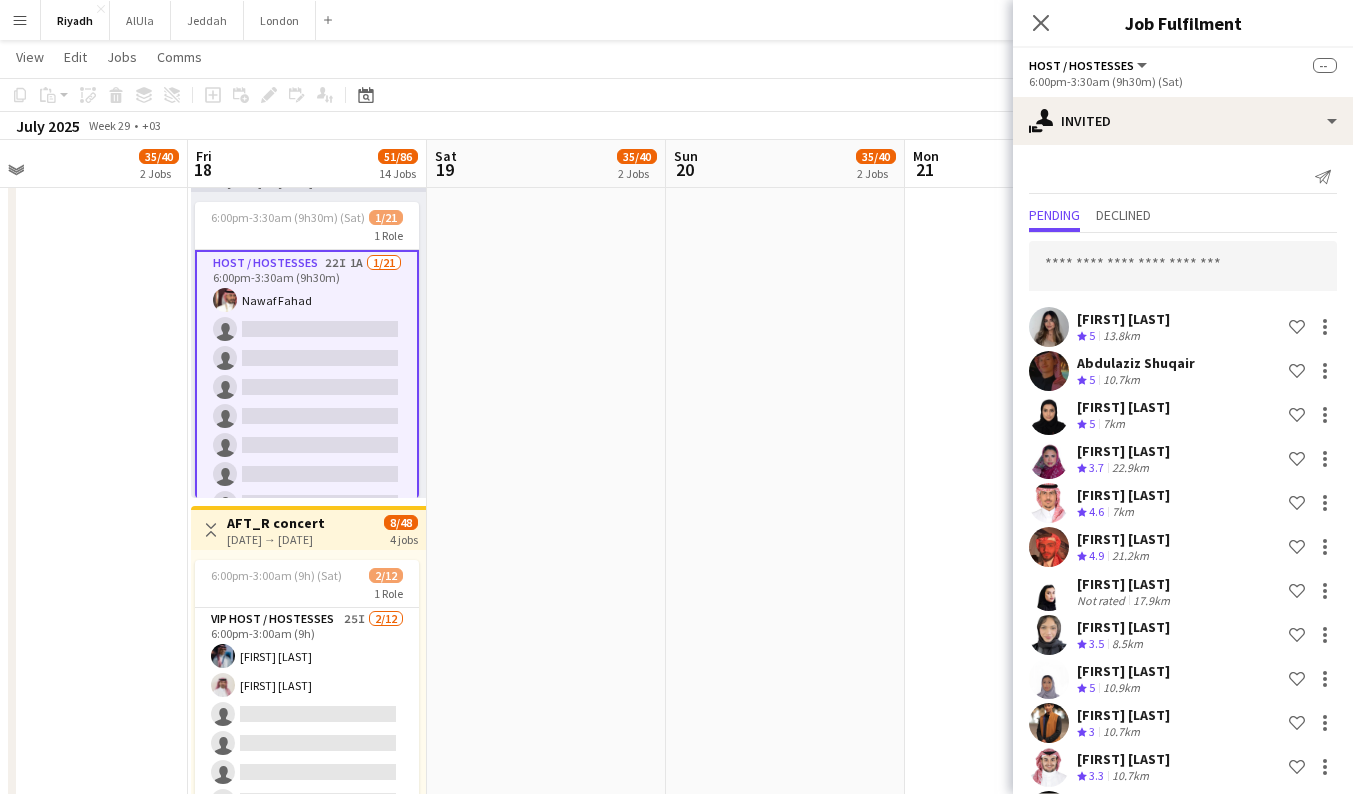 scroll, scrollTop: 879, scrollLeft: 0, axis: vertical 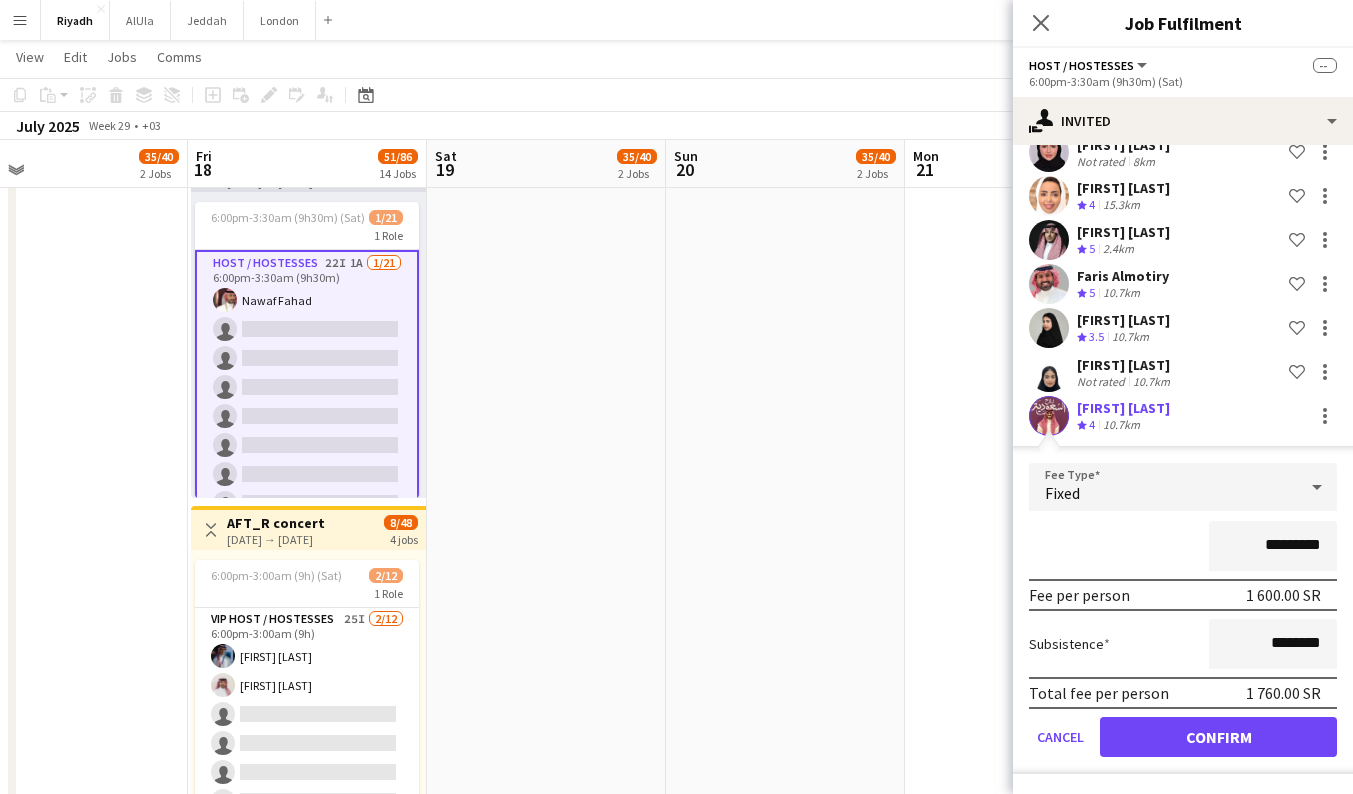 click on "Confirm" 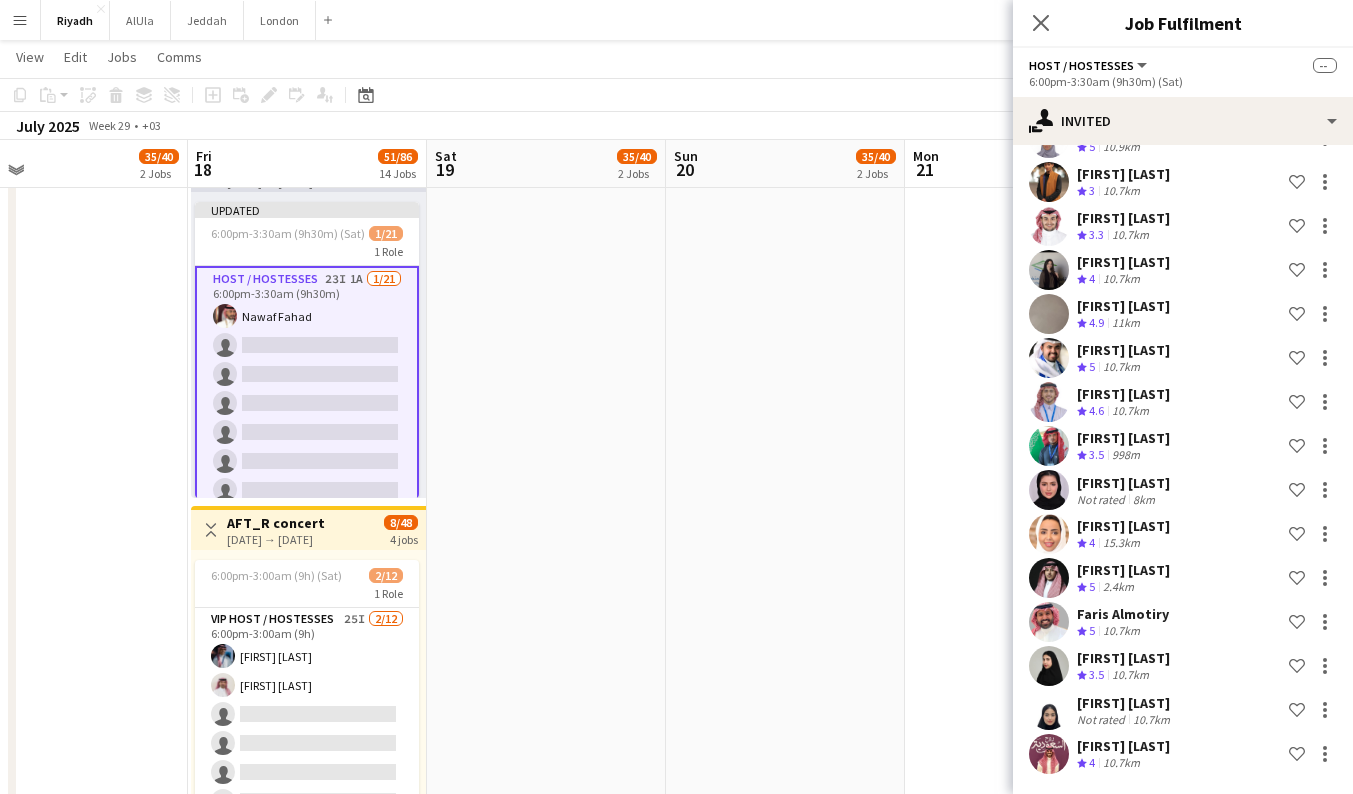 click at bounding box center [785, 502] 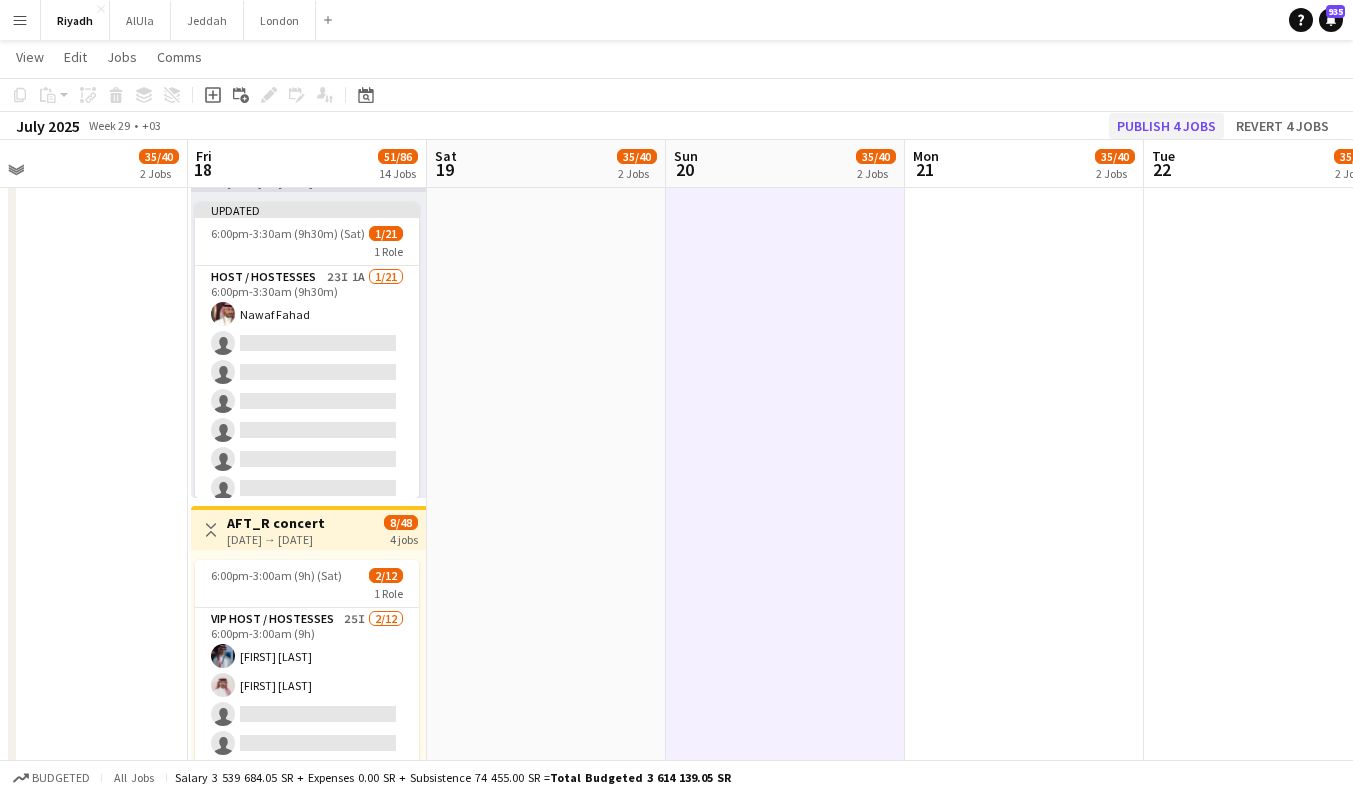 click on "Publish 4 jobs" 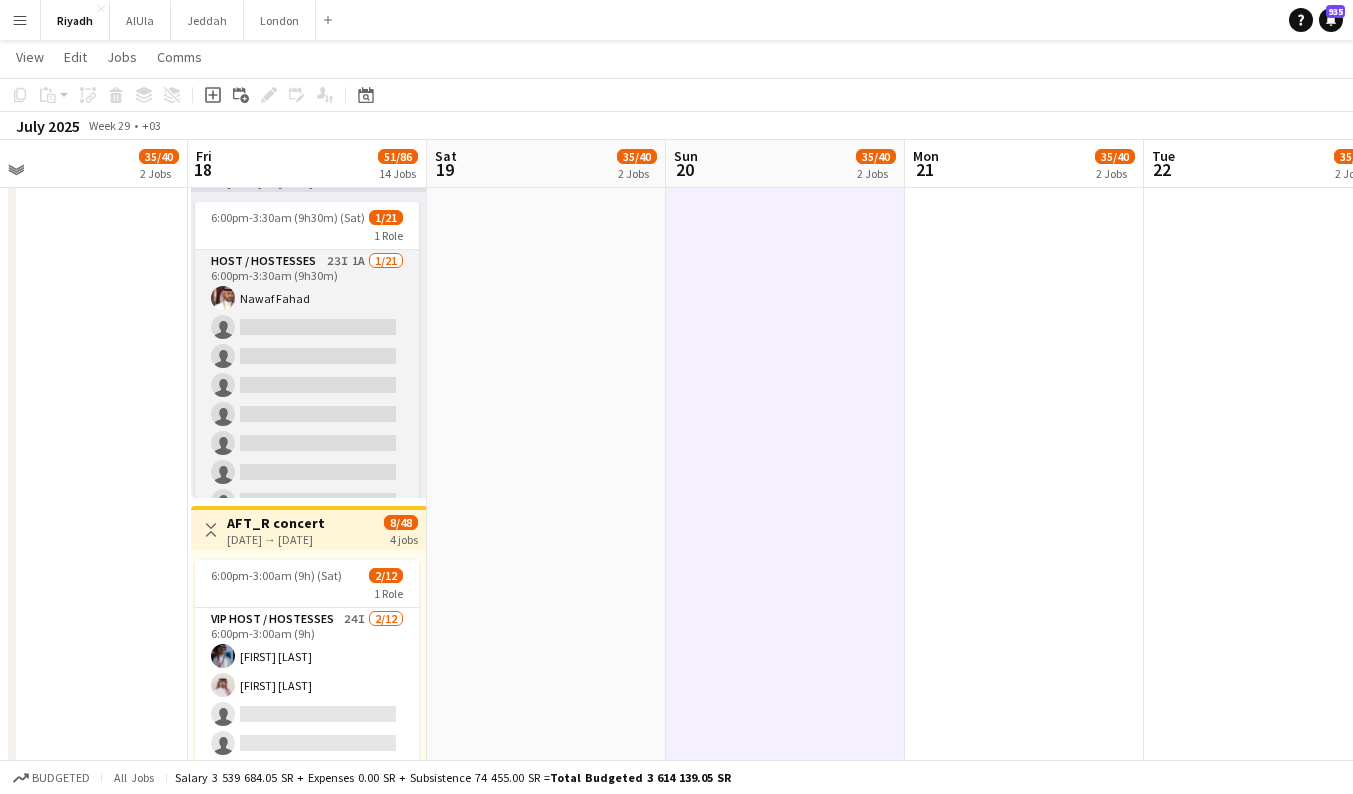 click on "Host / Hostesses    23I   1A   1/21   6:00pm-3:30am (9h30m)
Nawaf Fahad
single-neutral-actions
single-neutral-actions
single-neutral-actions
single-neutral-actions
single-neutral-actions
single-neutral-actions
single-neutral-actions
single-neutral-actions
single-neutral-actions
single-neutral-actions
single-neutral-actions
single-neutral-actions
single-neutral-actions
single-neutral-actions
single-neutral-actions
single-neutral-actions" at bounding box center [307, 574] 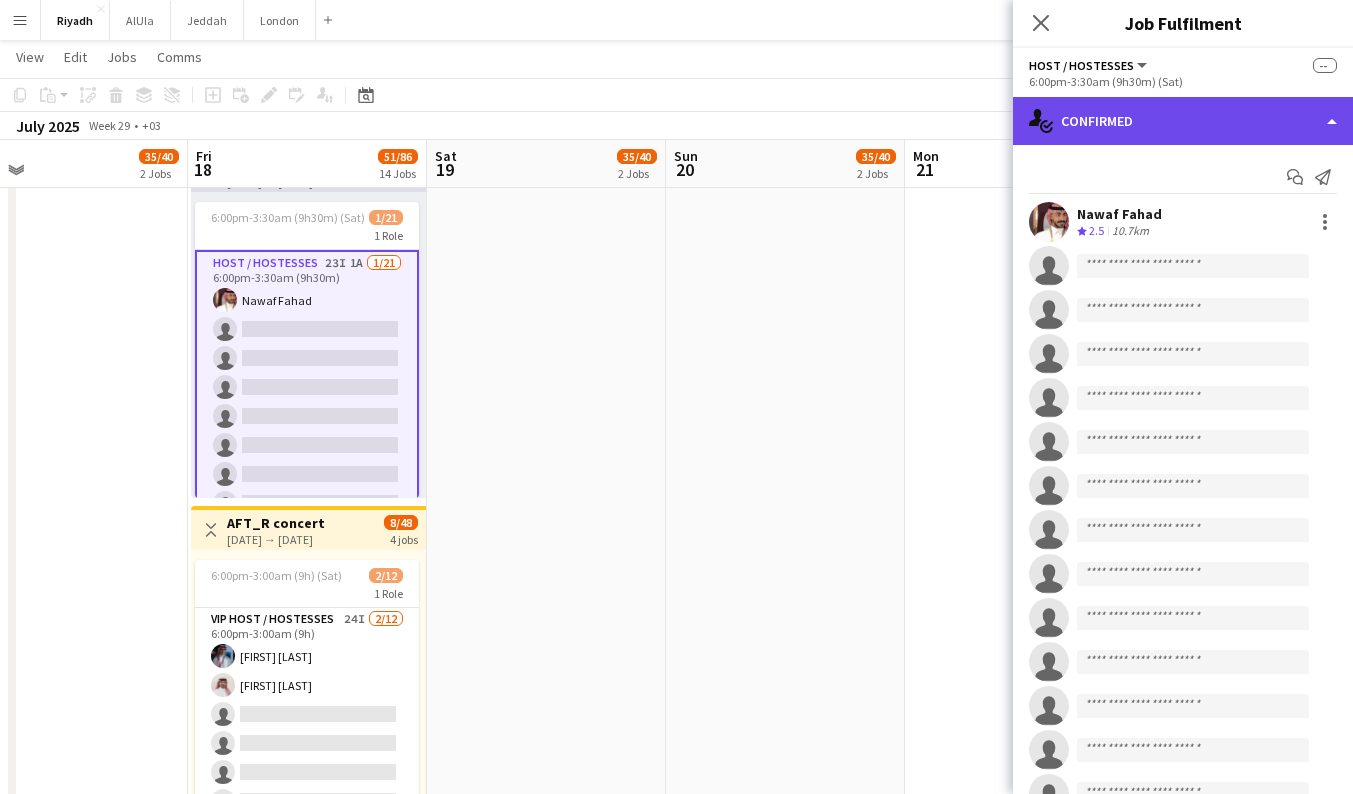 click on "single-neutral-actions-check-2
Confirmed" 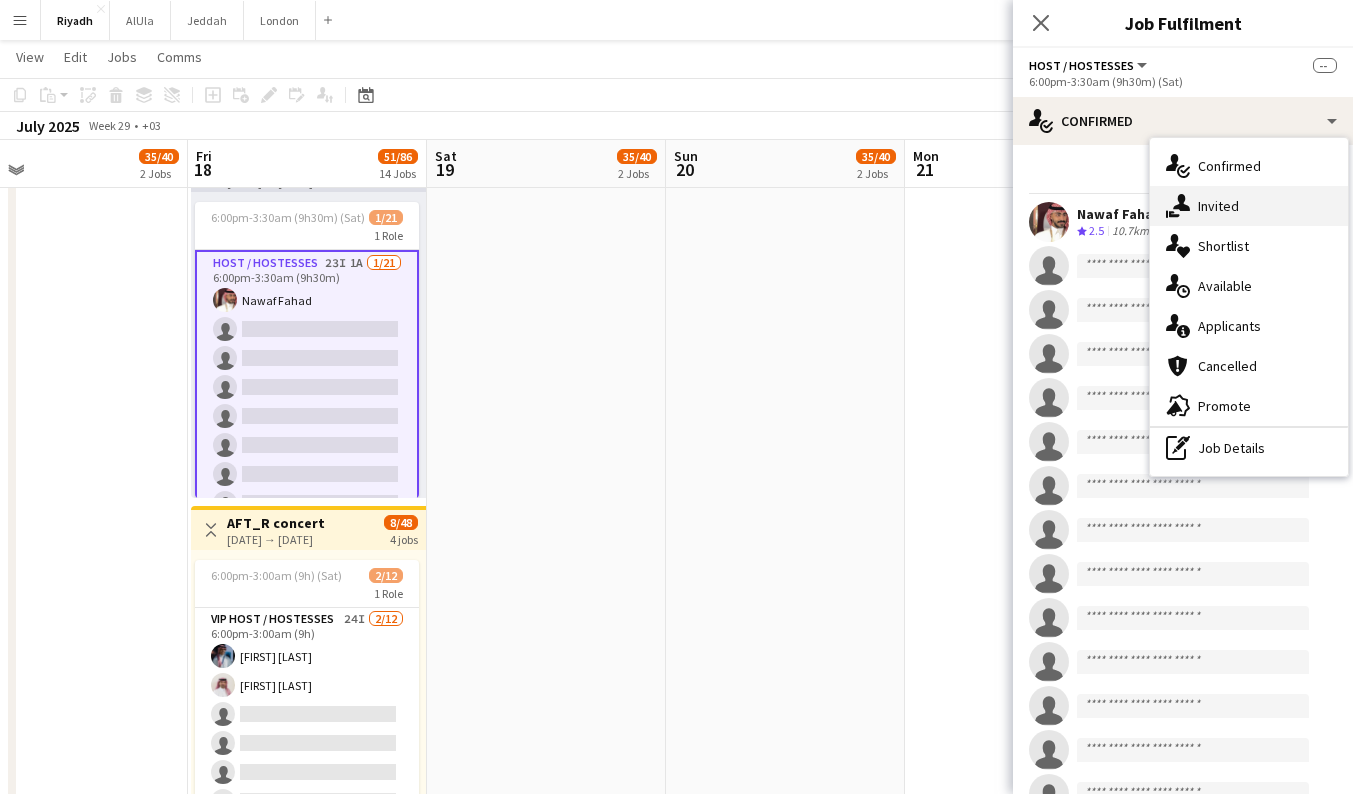 click on "single-neutral-actions-share-1
Invited" at bounding box center [1249, 206] 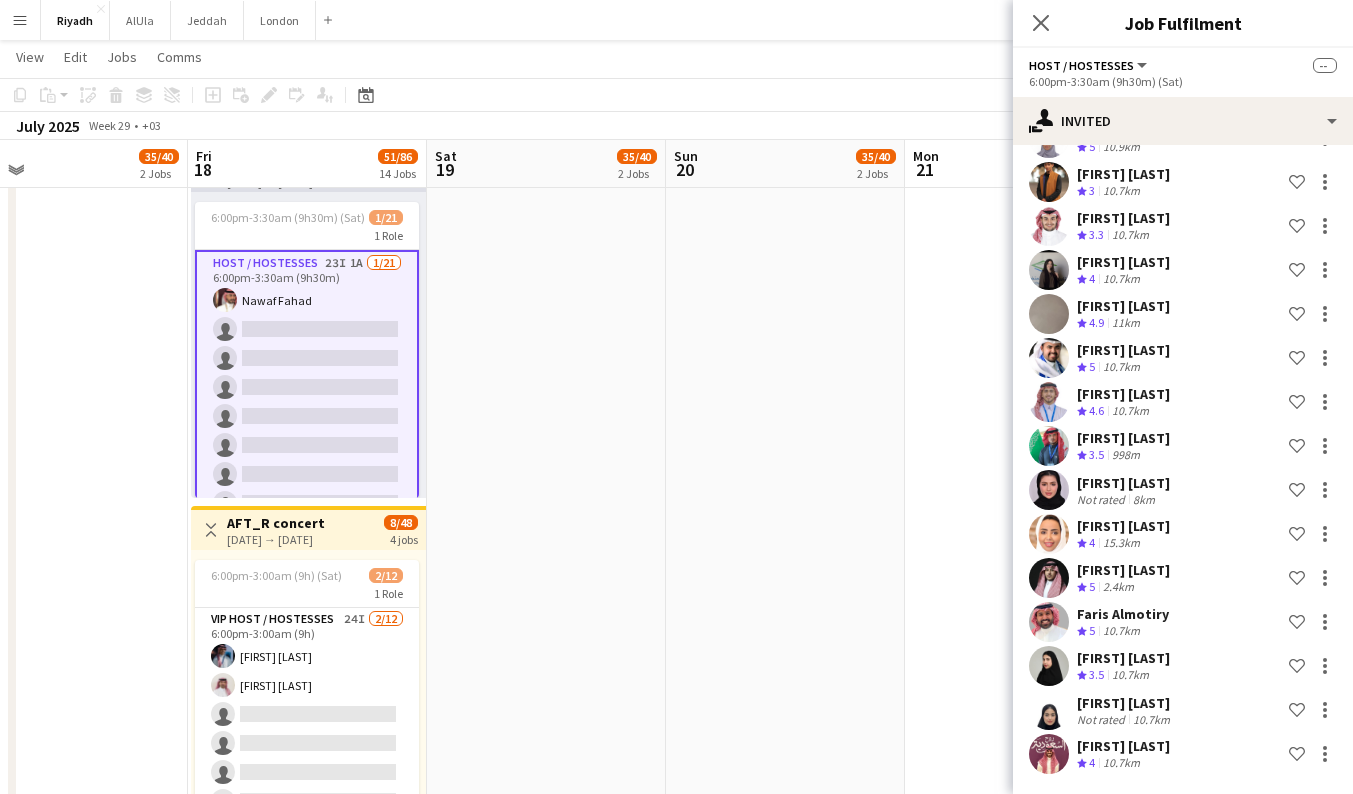 scroll, scrollTop: 541, scrollLeft: 0, axis: vertical 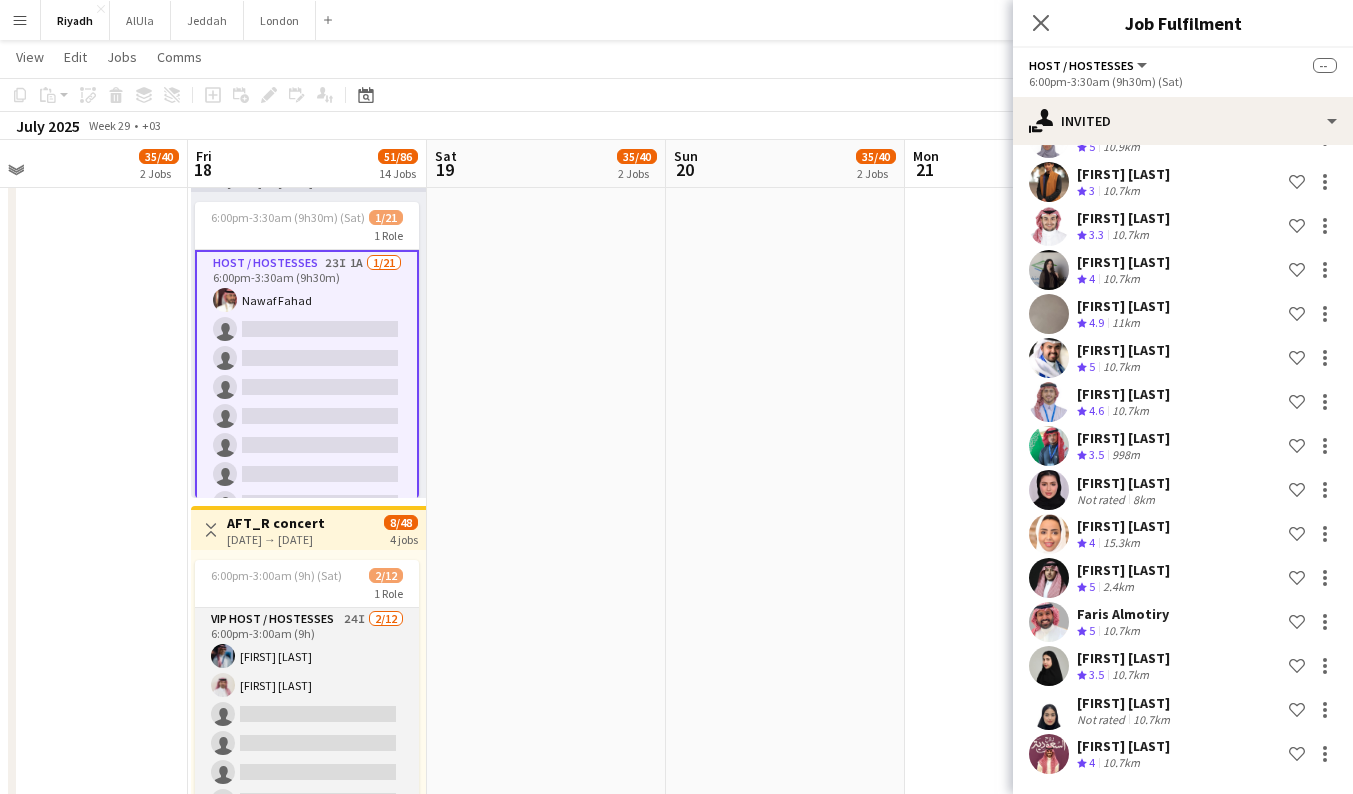 click on "VIP Host / Hostesses    24I   2/12   6:00pm-3:00am (9h)
Turki Alrasheed Fahad Alanazi
single-neutral-actions
single-neutral-actions
single-neutral-actions
single-neutral-actions
single-neutral-actions
single-neutral-actions
single-neutral-actions
single-neutral-actions
single-neutral-actions
single-neutral-actions" at bounding box center [307, 801] 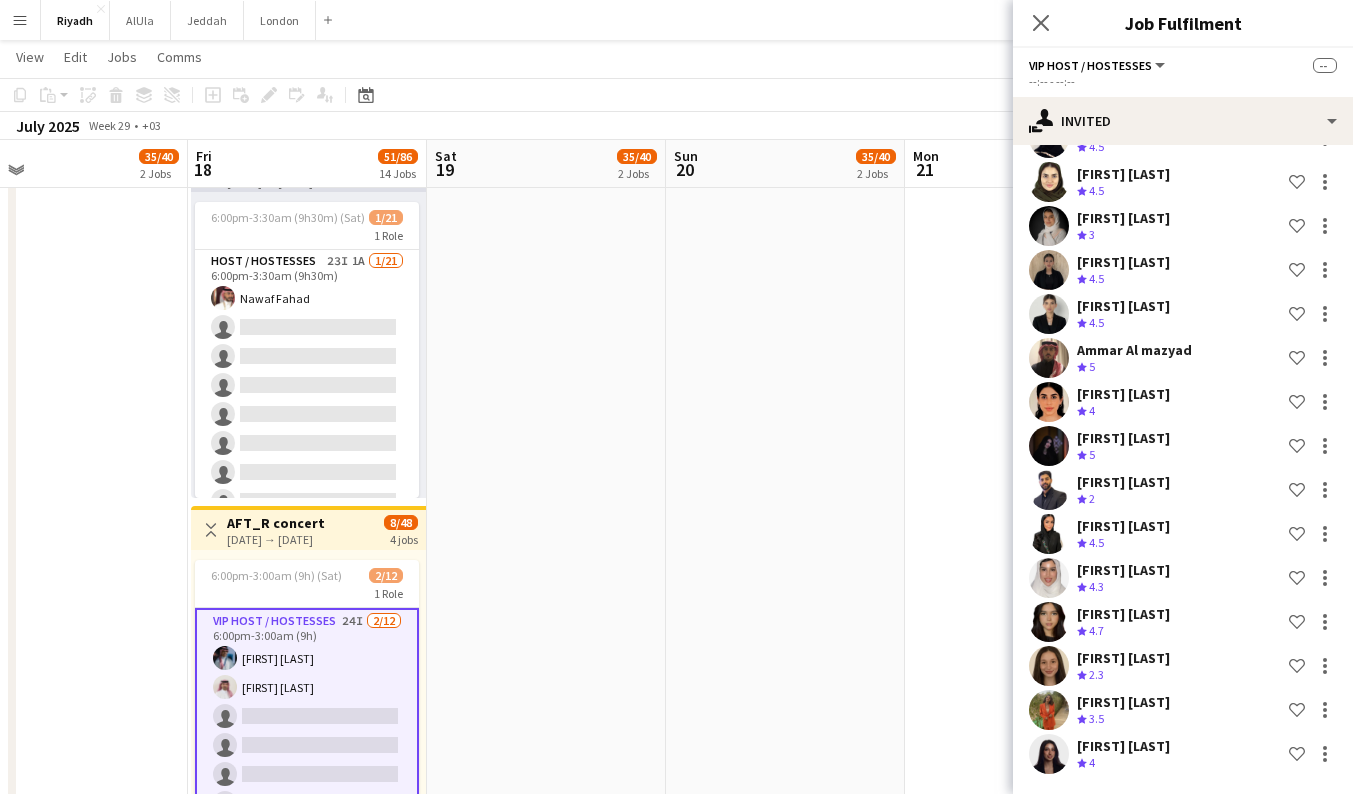 scroll, scrollTop: 585, scrollLeft: 0, axis: vertical 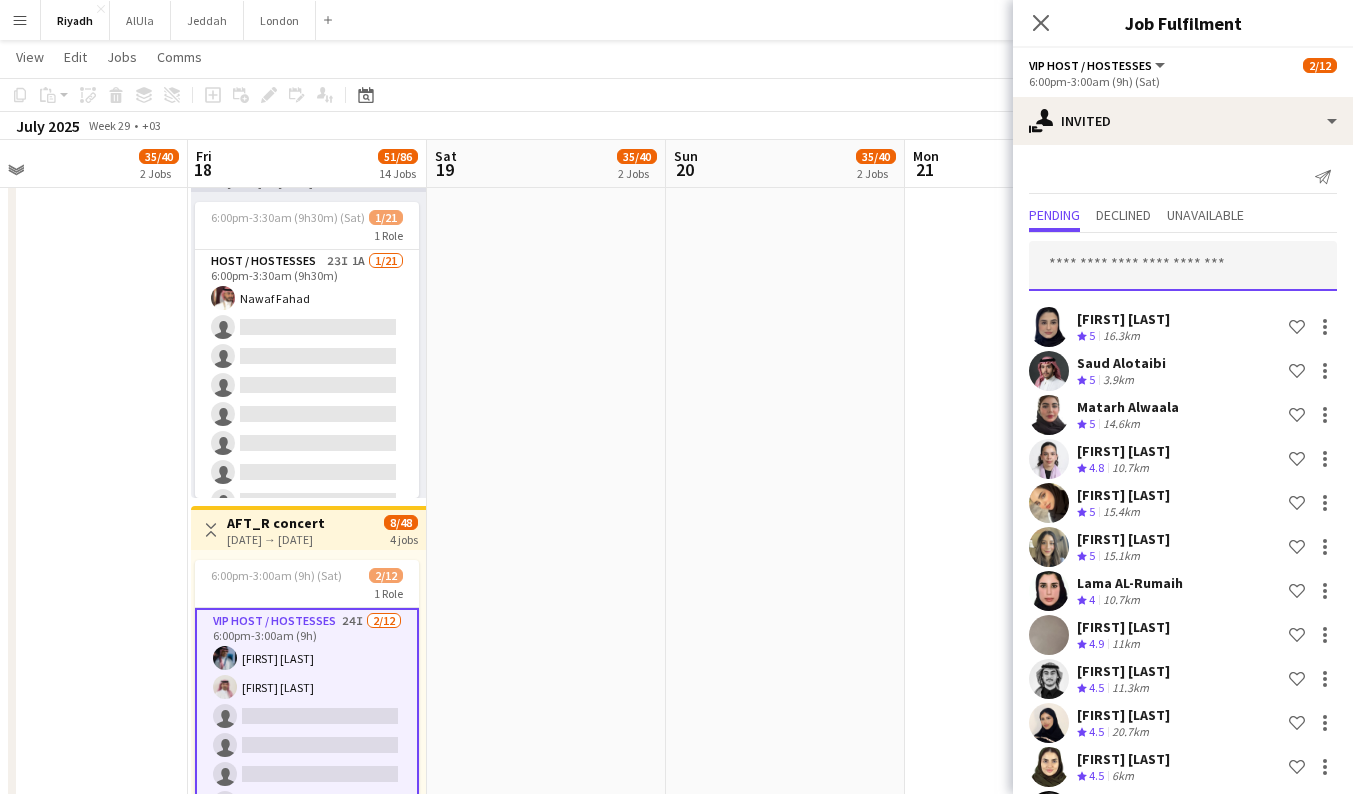 click at bounding box center [1183, 266] 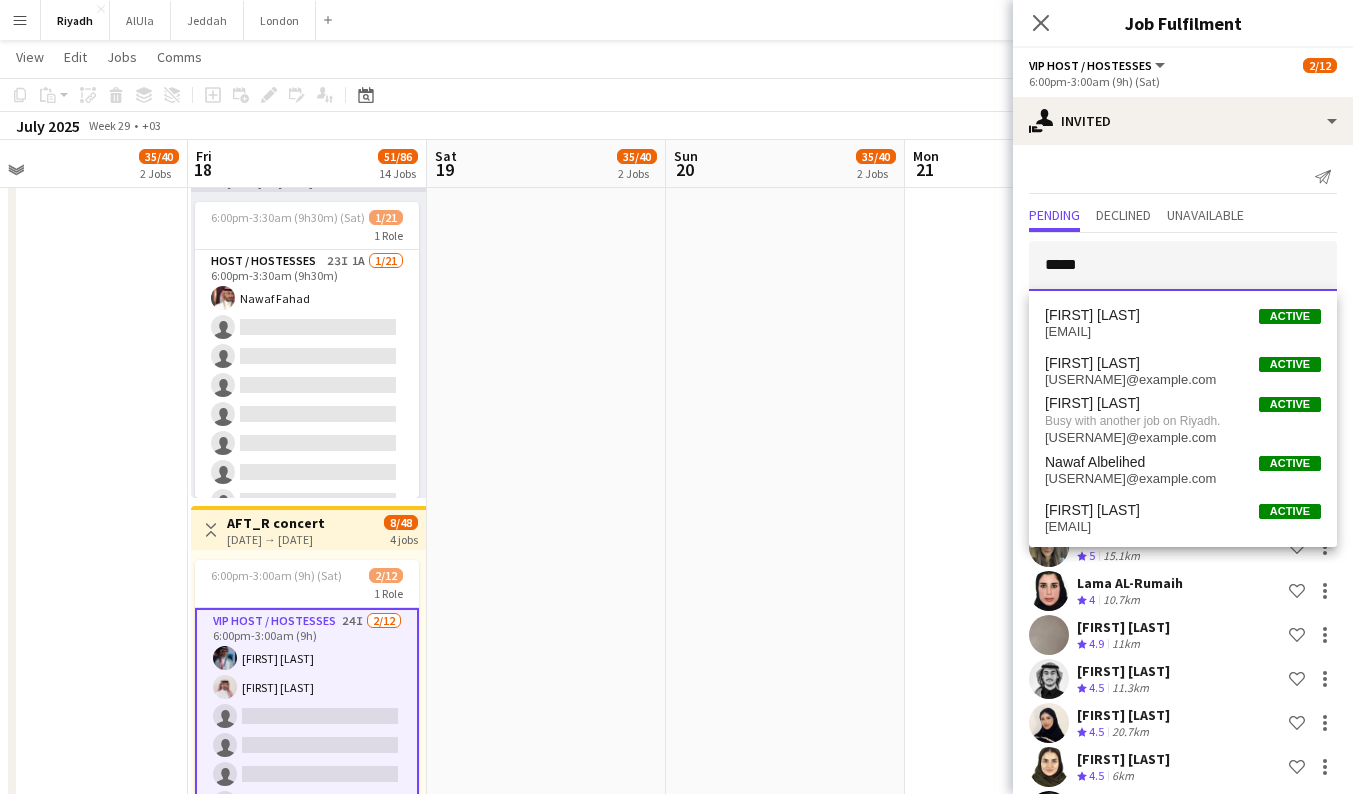 type on "*****" 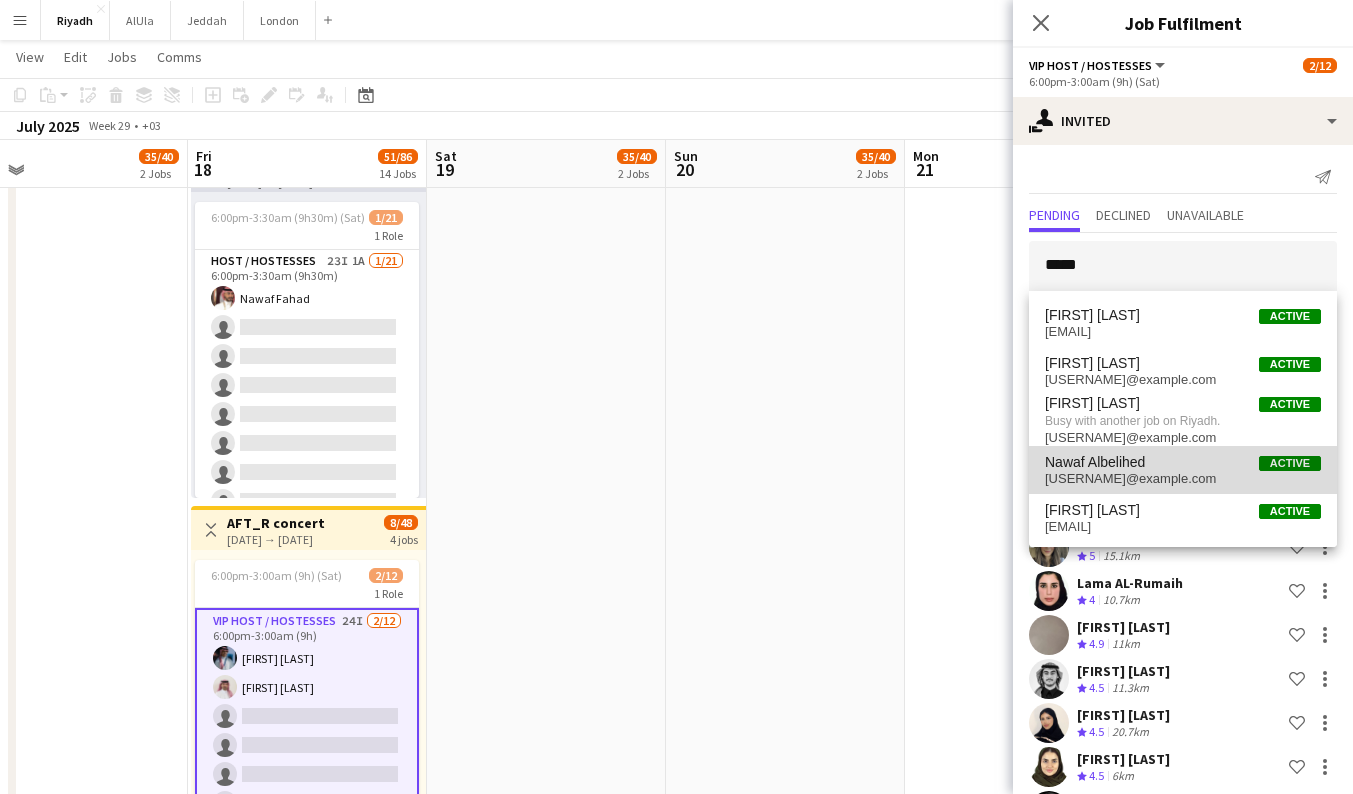 drag, startPoint x: 1145, startPoint y: 261, endPoint x: 1152, endPoint y: 467, distance: 206.1189 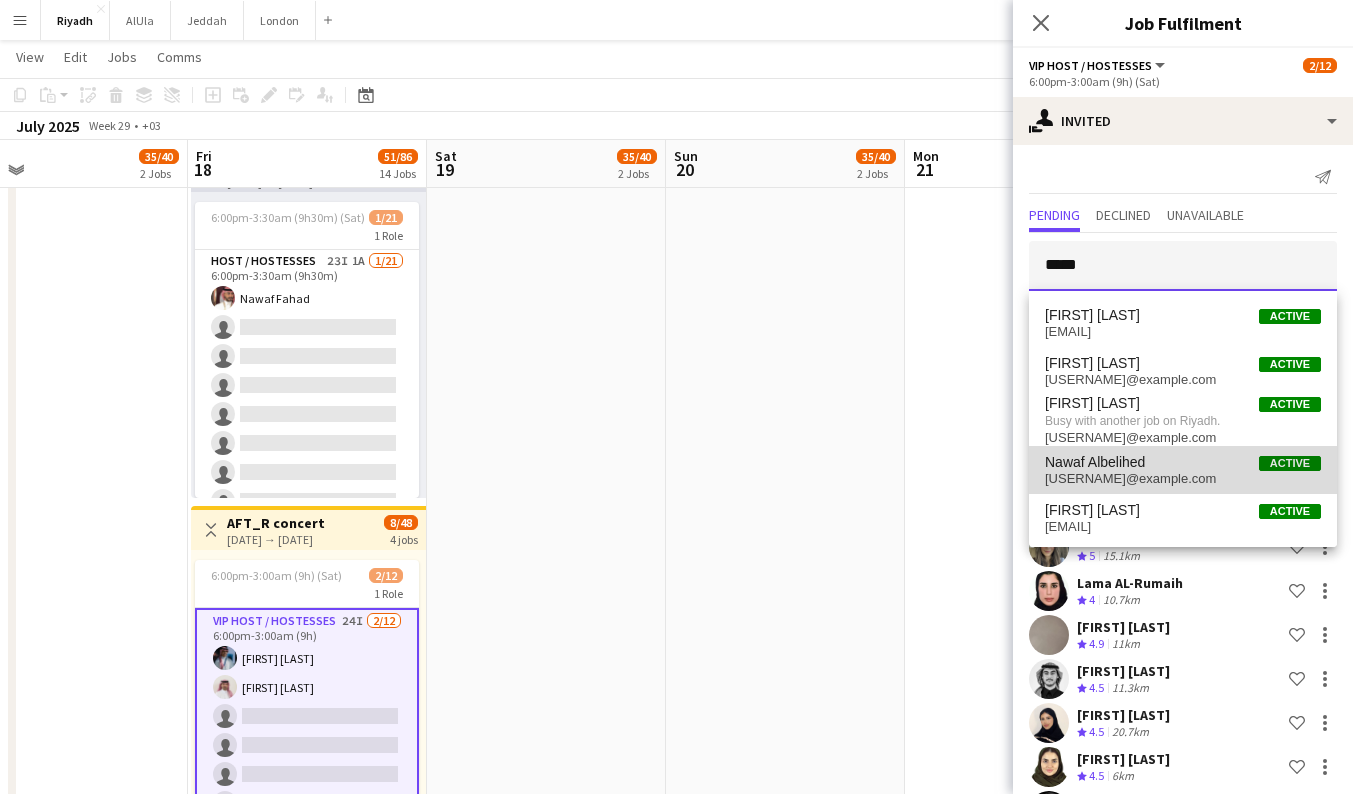 type 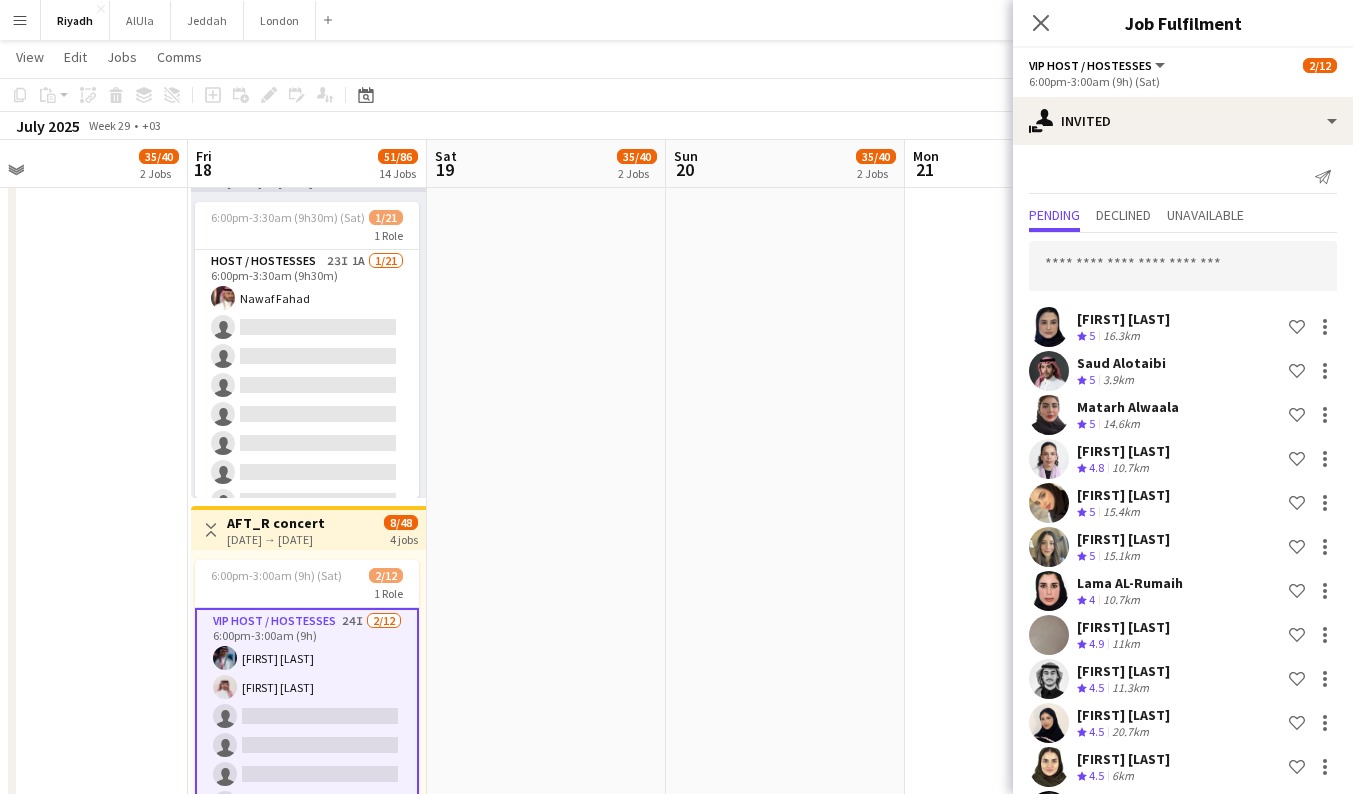 scroll, scrollTop: 967, scrollLeft: 0, axis: vertical 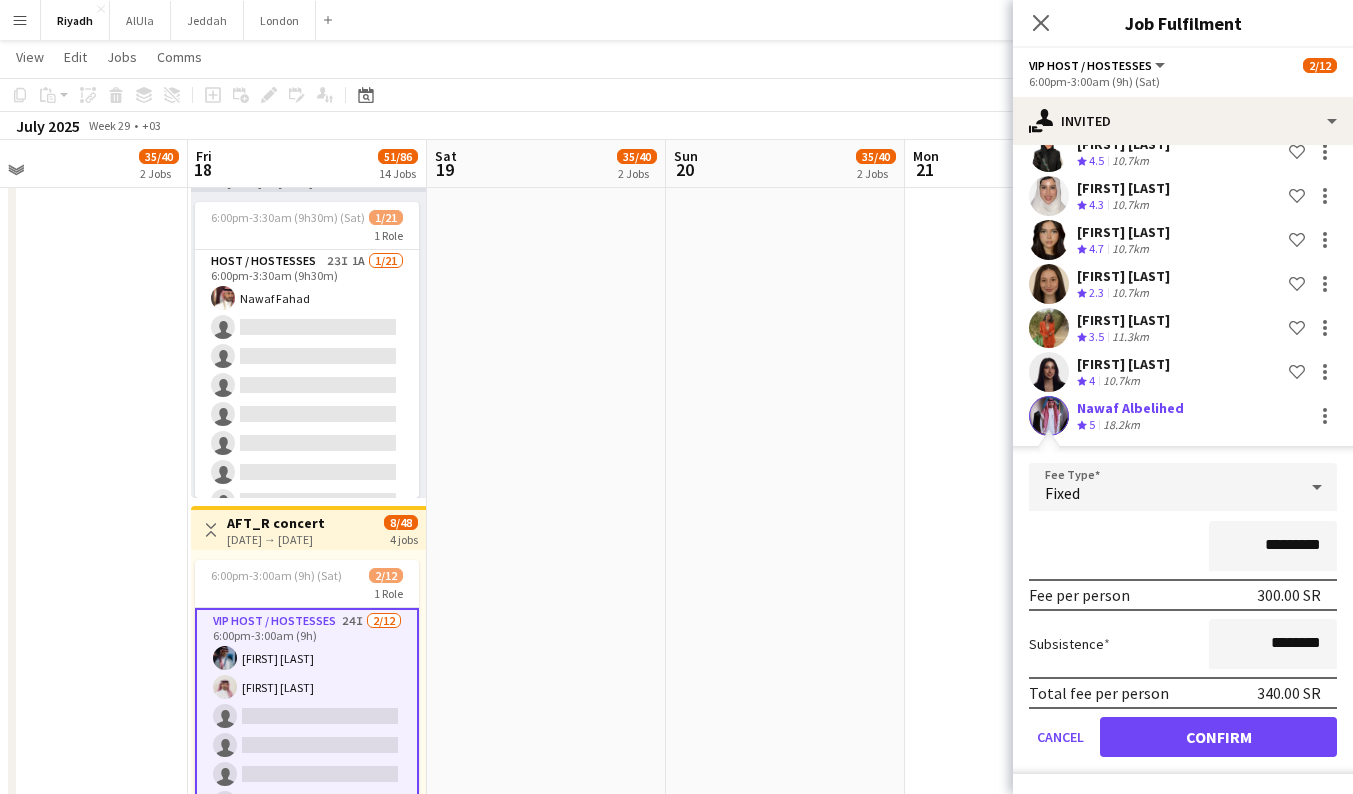 click on "Confirm" 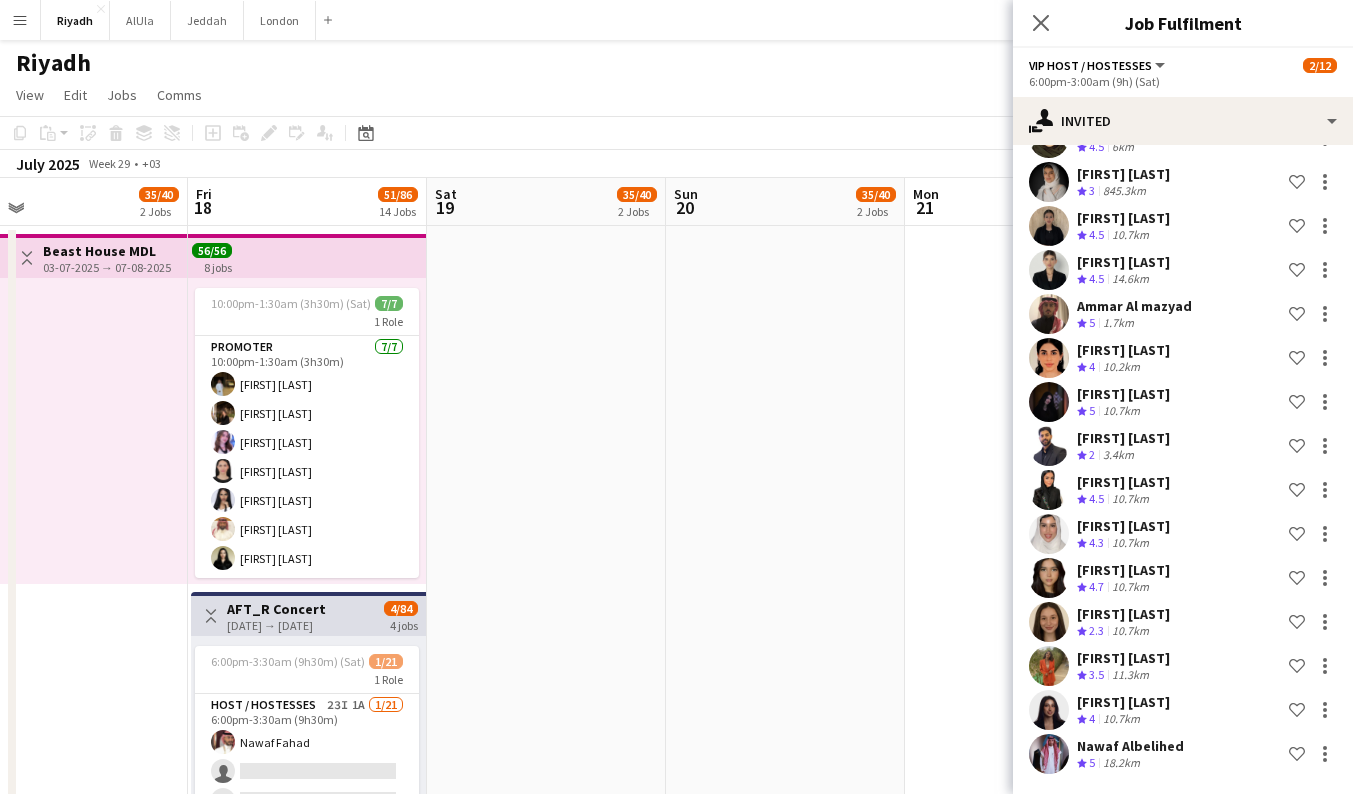 scroll, scrollTop: -1, scrollLeft: 0, axis: vertical 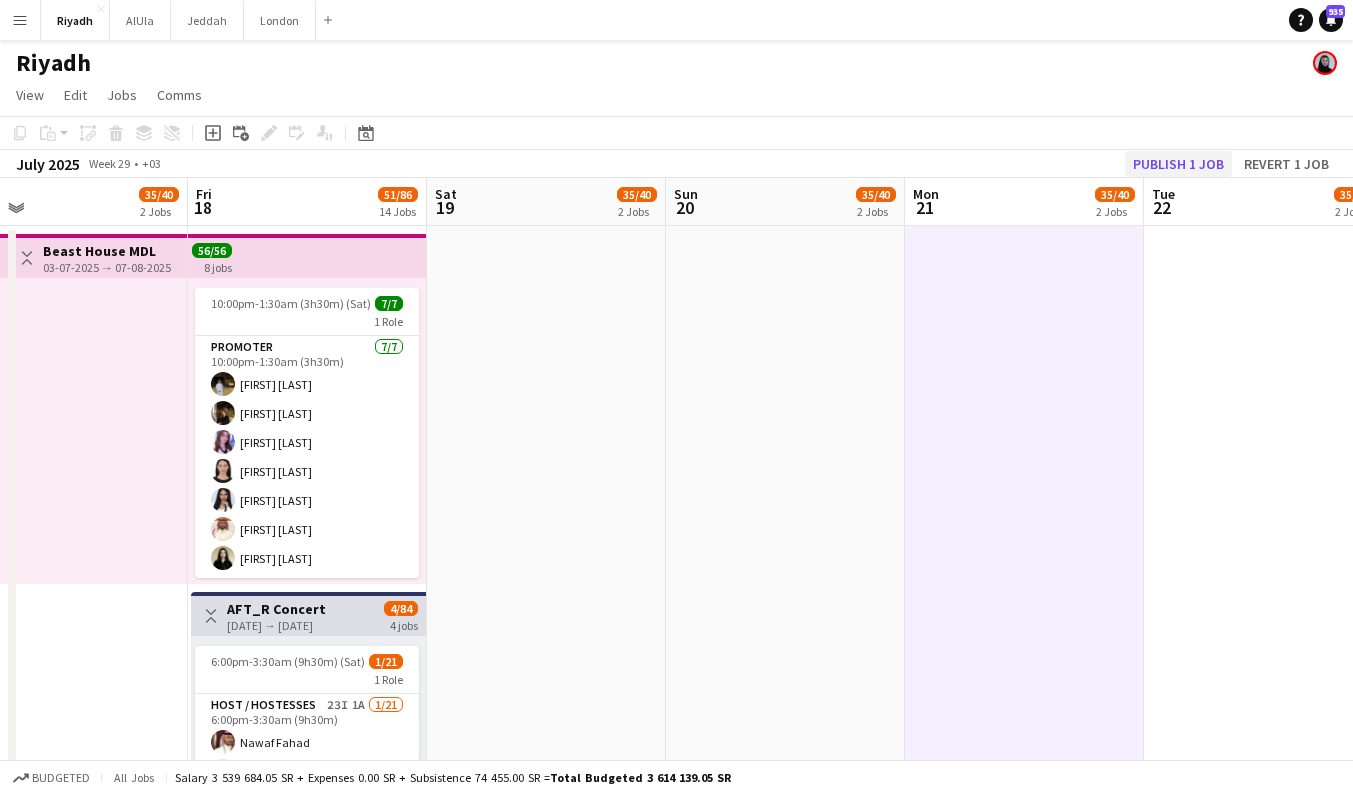 click on "Publish 1 job" 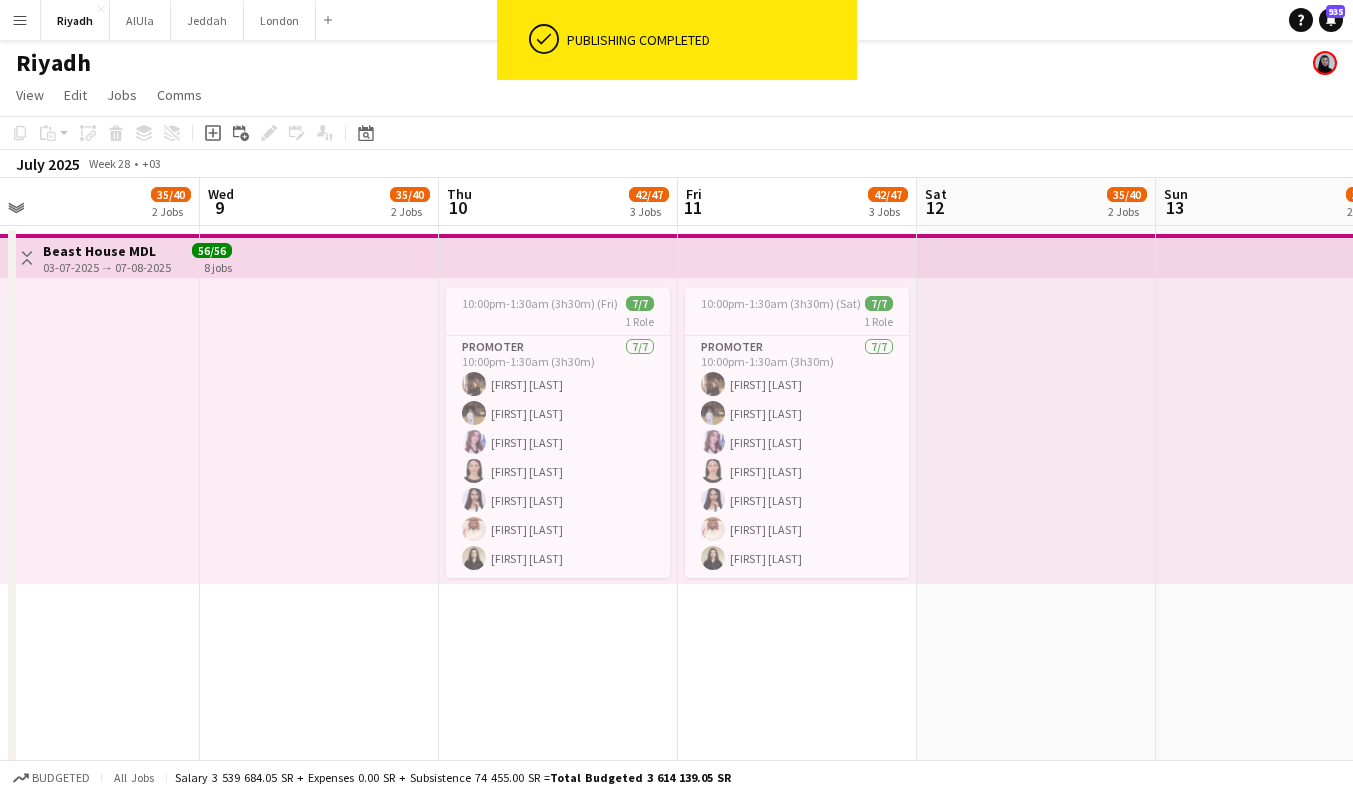 scroll, scrollTop: 0, scrollLeft: 456, axis: horizontal 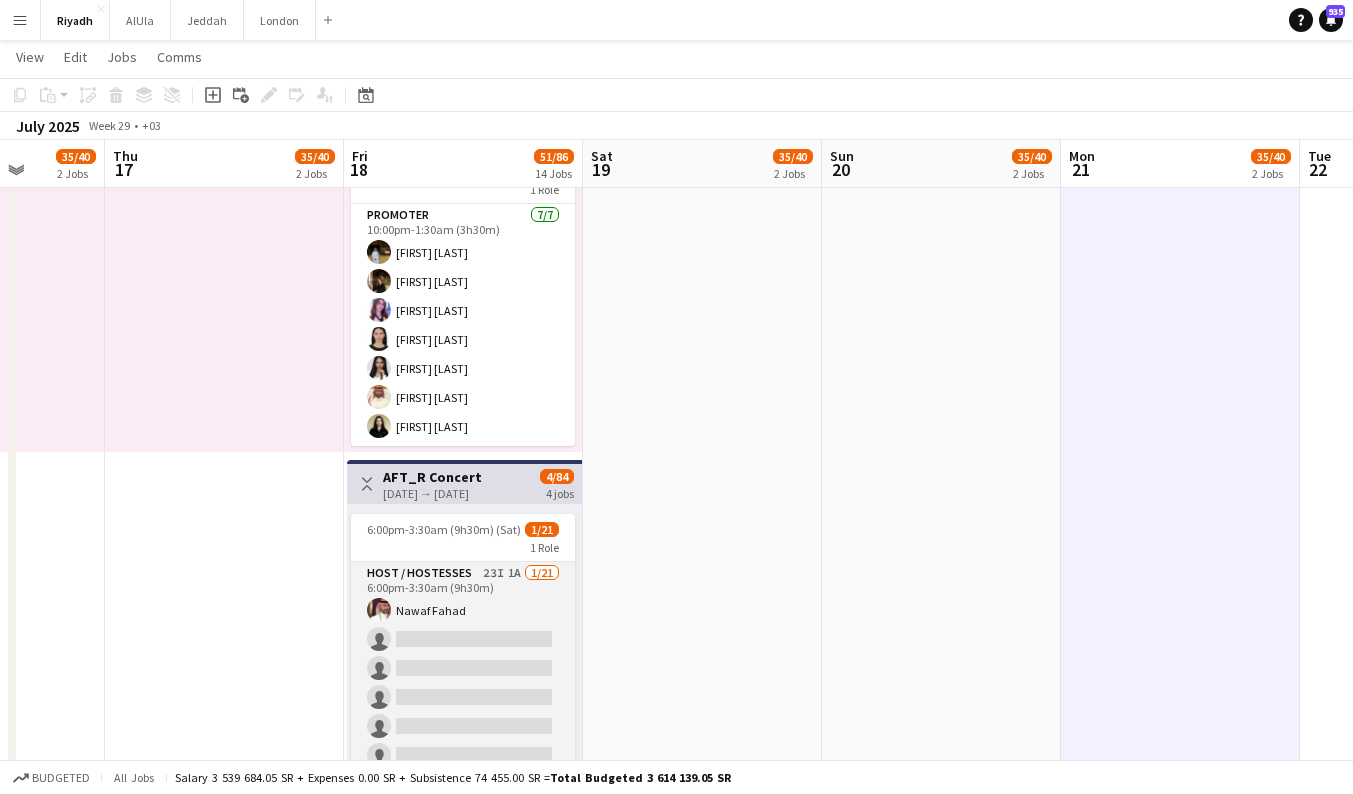 click on "Host / Hostesses    23I   1A   1/21   6:00pm-3:30am (9h30m)
Nawaf Fahad
single-neutral-actions
single-neutral-actions
single-neutral-actions
single-neutral-actions
single-neutral-actions
single-neutral-actions
single-neutral-actions
single-neutral-actions
single-neutral-actions
single-neutral-actions
single-neutral-actions
single-neutral-actions
single-neutral-actions
single-neutral-actions
single-neutral-actions
single-neutral-actions" at bounding box center [463, 886] 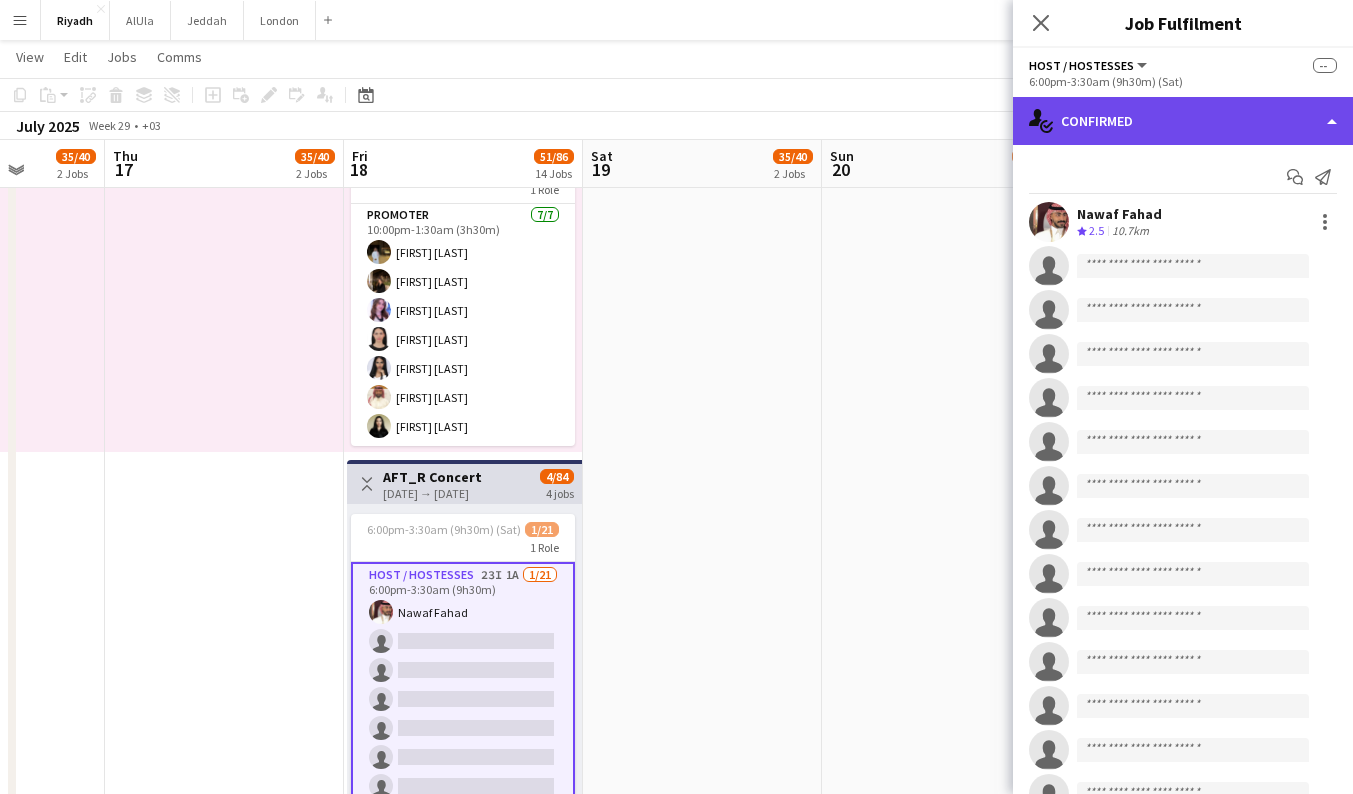 click on "single-neutral-actions-check-2
Confirmed" 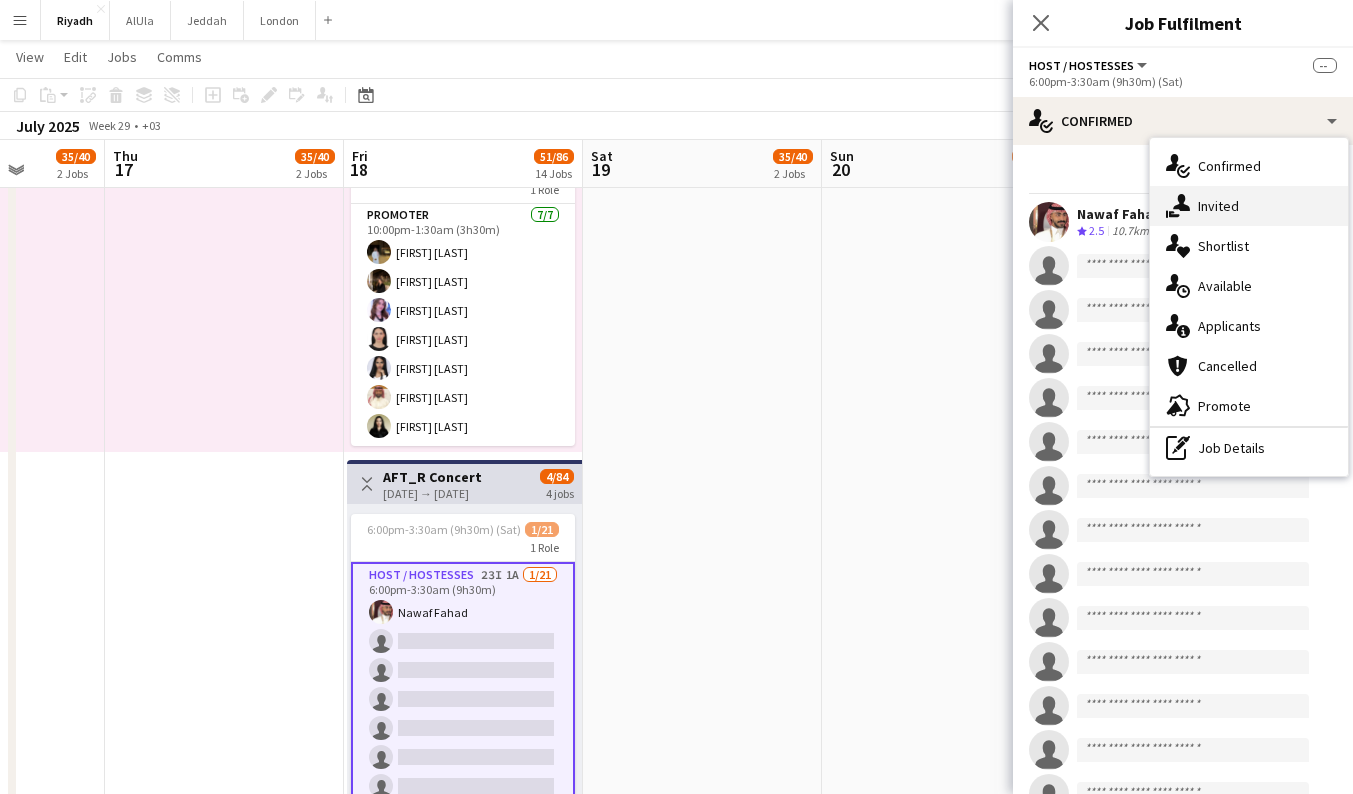 click on "single-neutral-actions-share-1
Invited" at bounding box center (1249, 206) 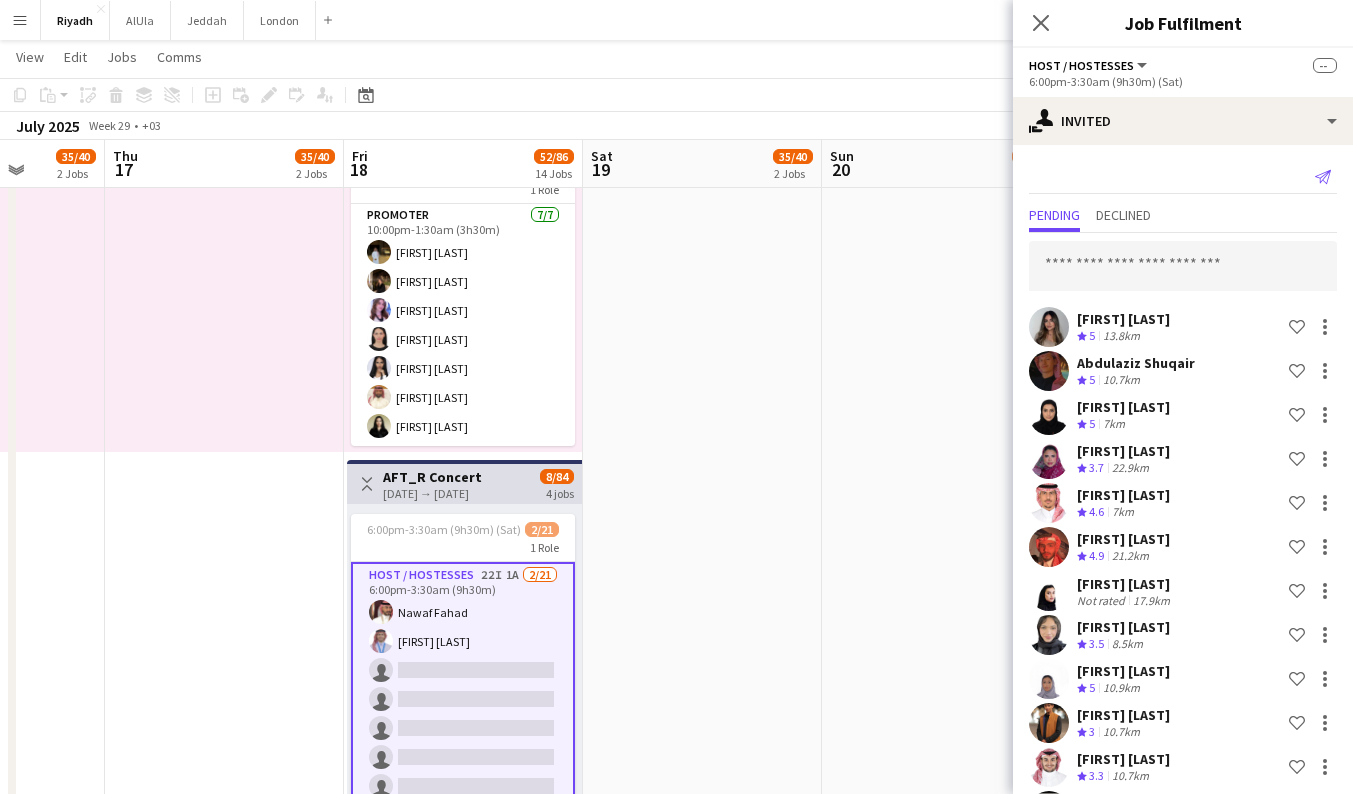 click on "Send notification" 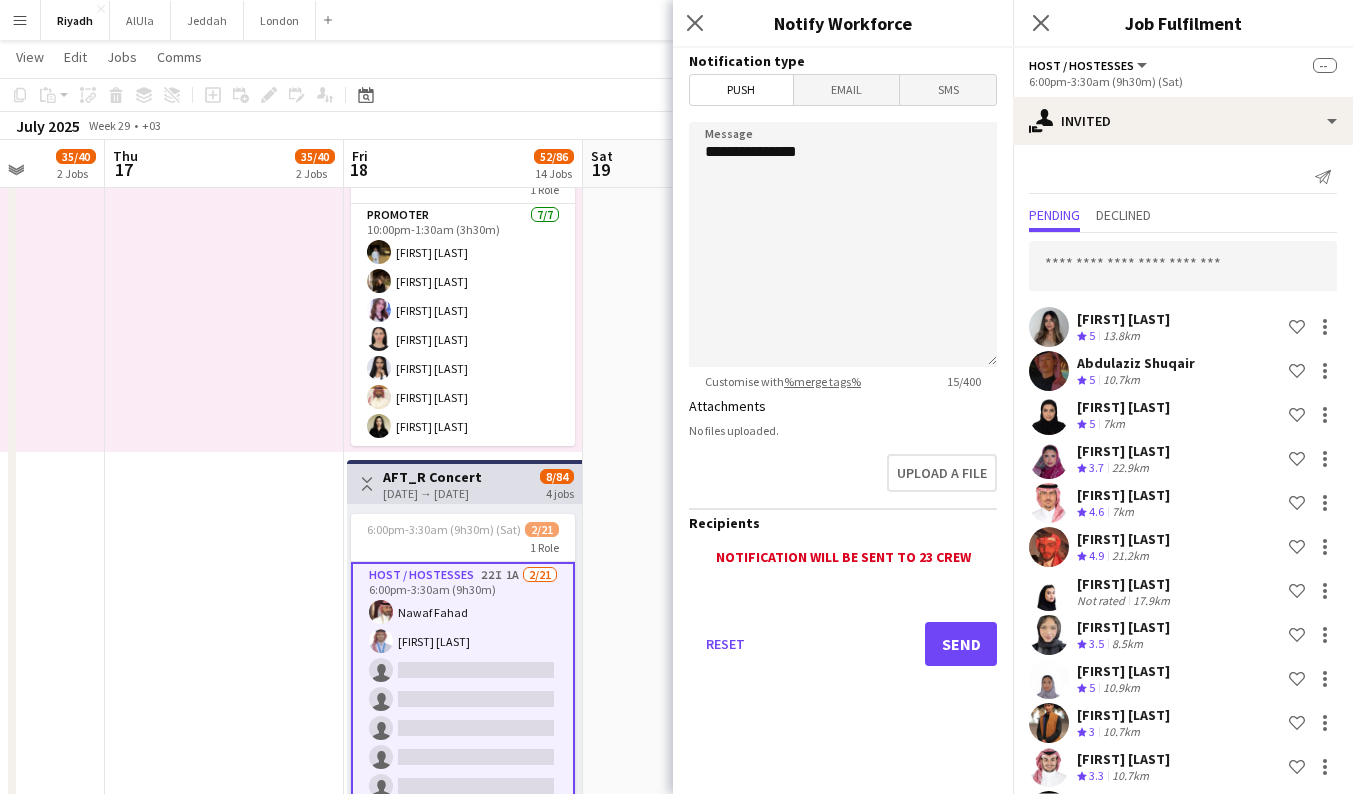 click on "Karen Karaki
Crew rating
5   13.8km
Shortlist crew" at bounding box center (1183, 415) 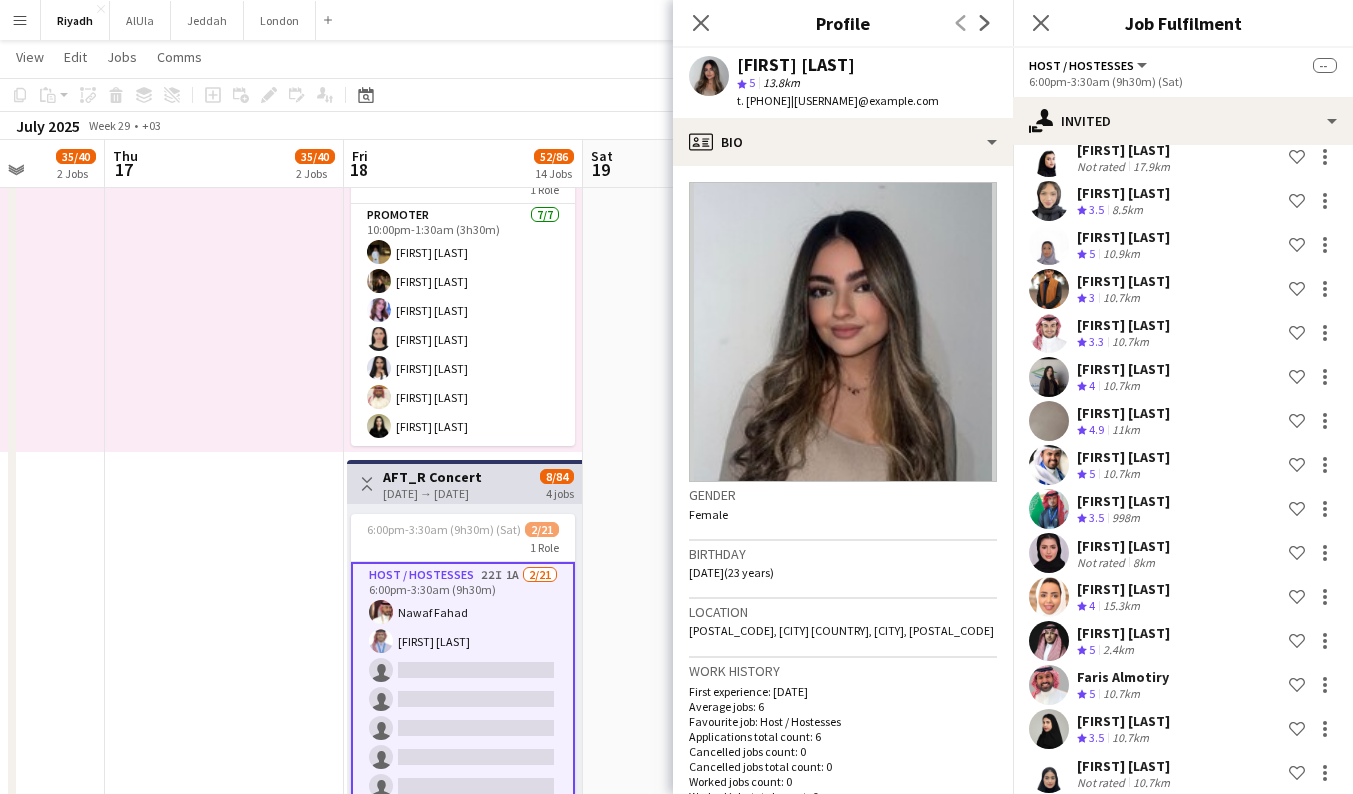 scroll, scrollTop: 487, scrollLeft: 0, axis: vertical 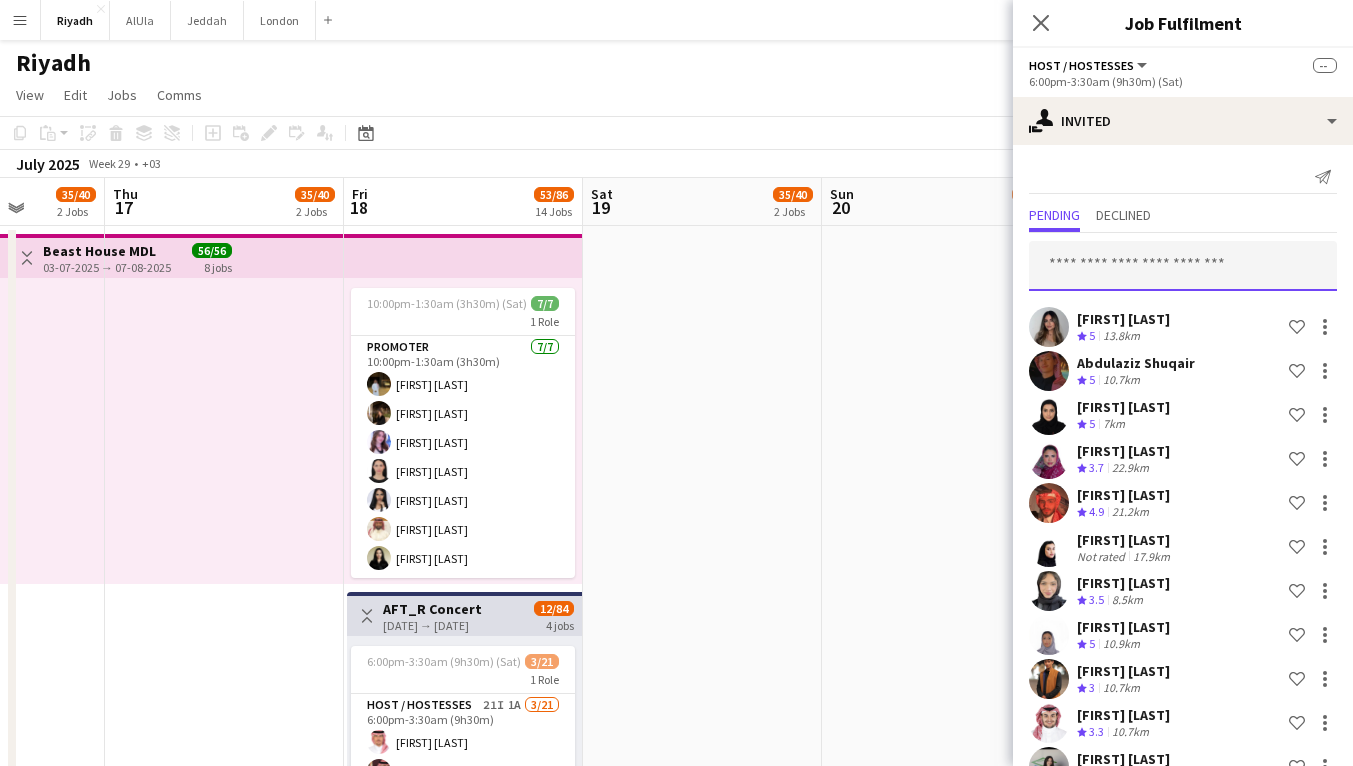 click at bounding box center (1183, 266) 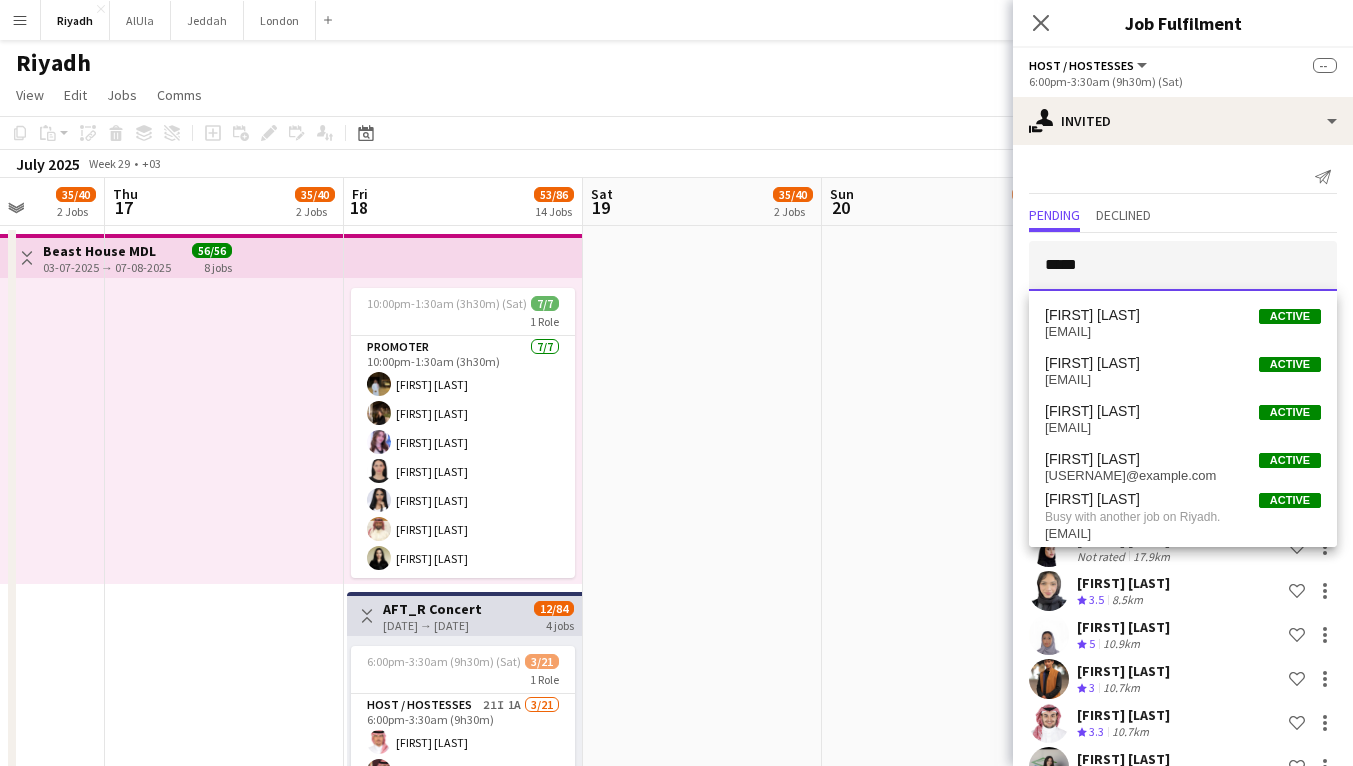 type on "*****" 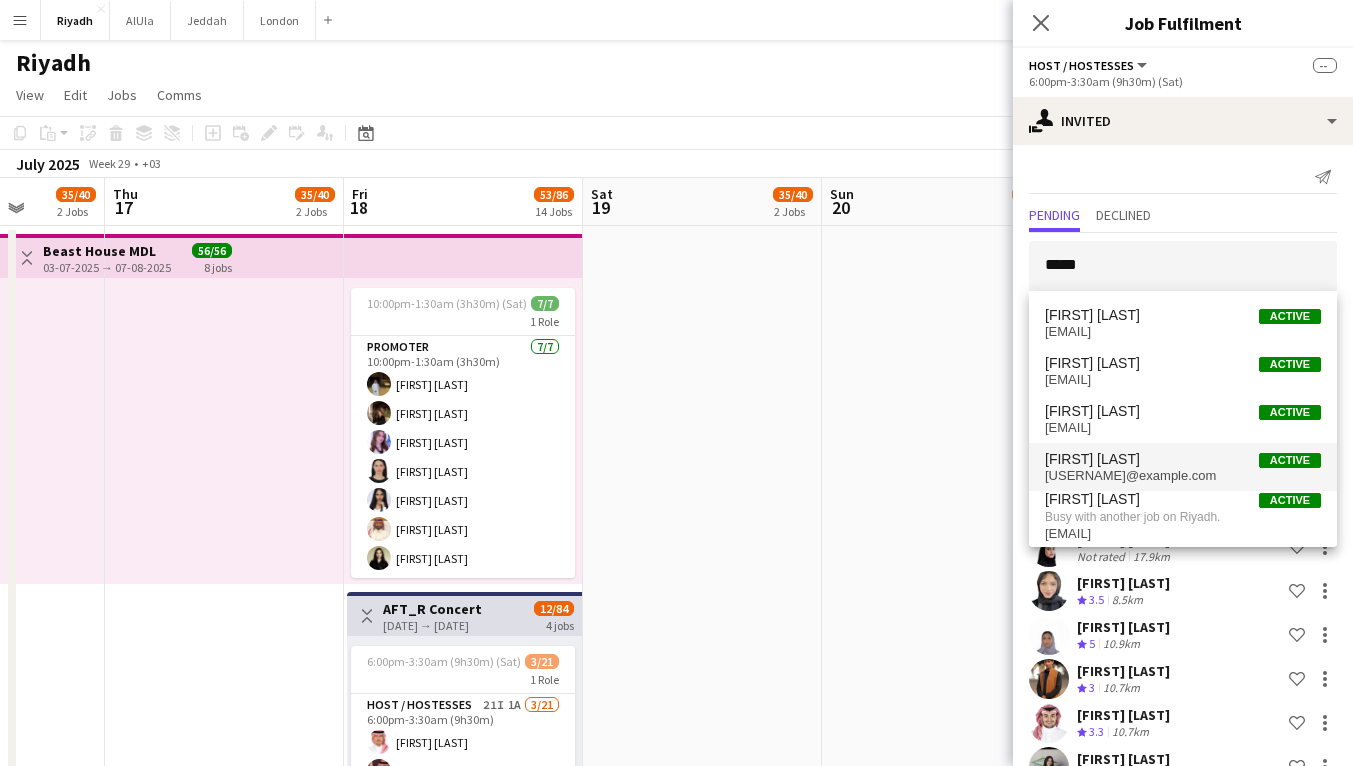 drag, startPoint x: 1172, startPoint y: 266, endPoint x: 1135, endPoint y: 485, distance: 222.10358 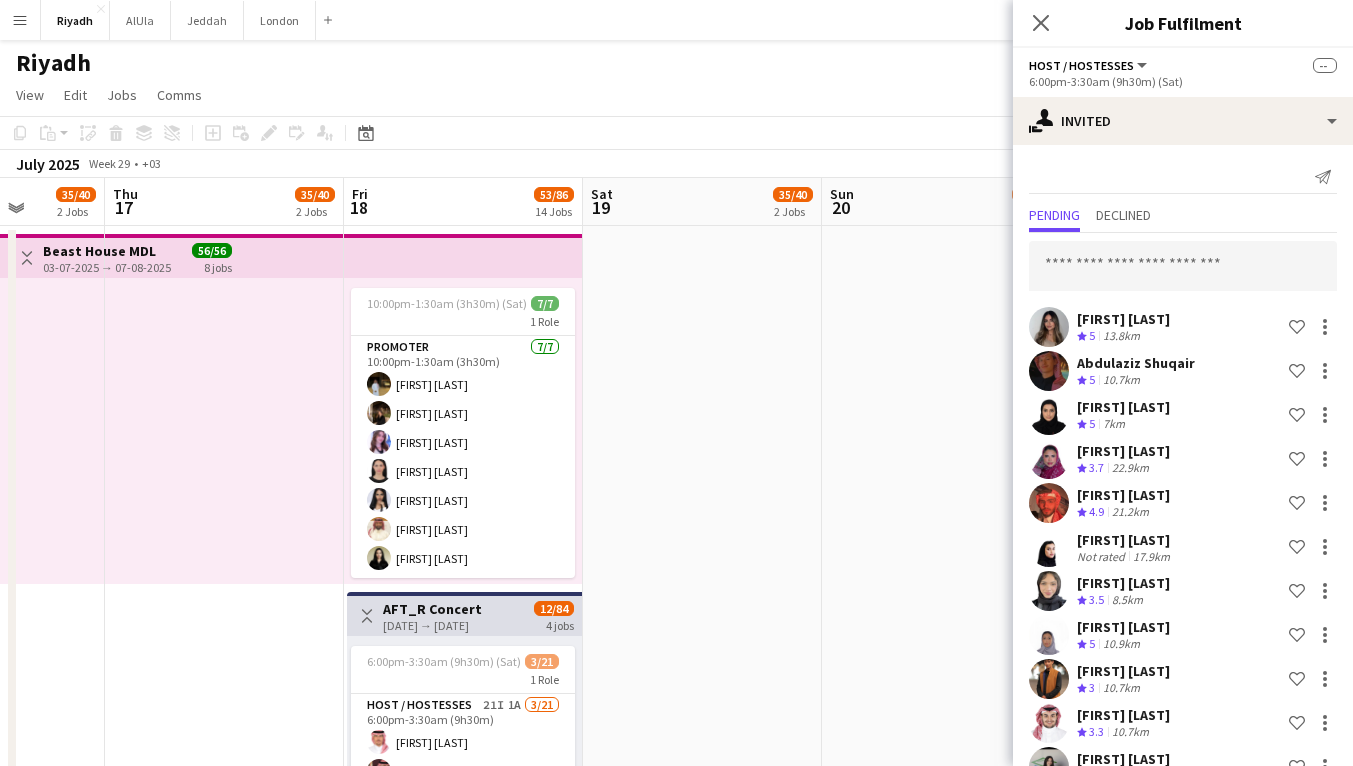 scroll, scrollTop: 863, scrollLeft: 0, axis: vertical 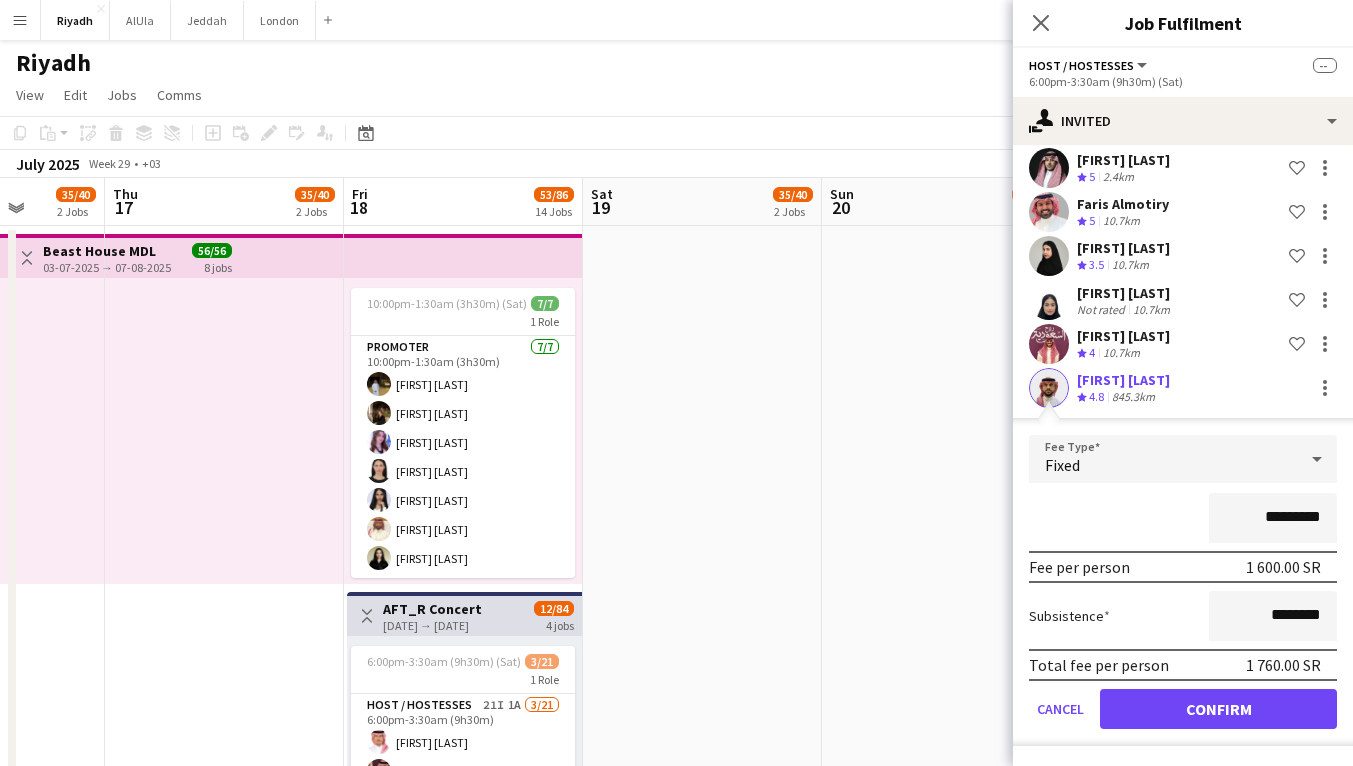 click on "Confirm" 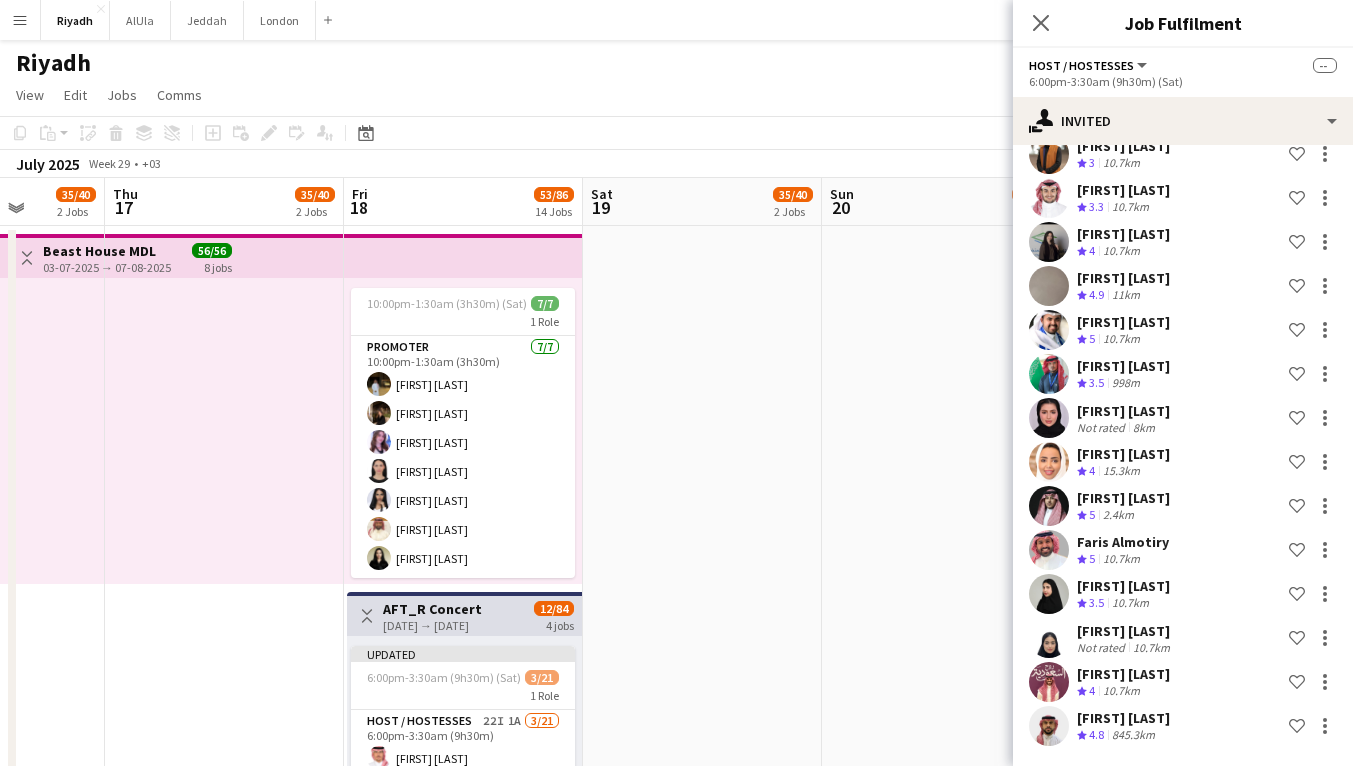 scroll, scrollTop: 525, scrollLeft: 0, axis: vertical 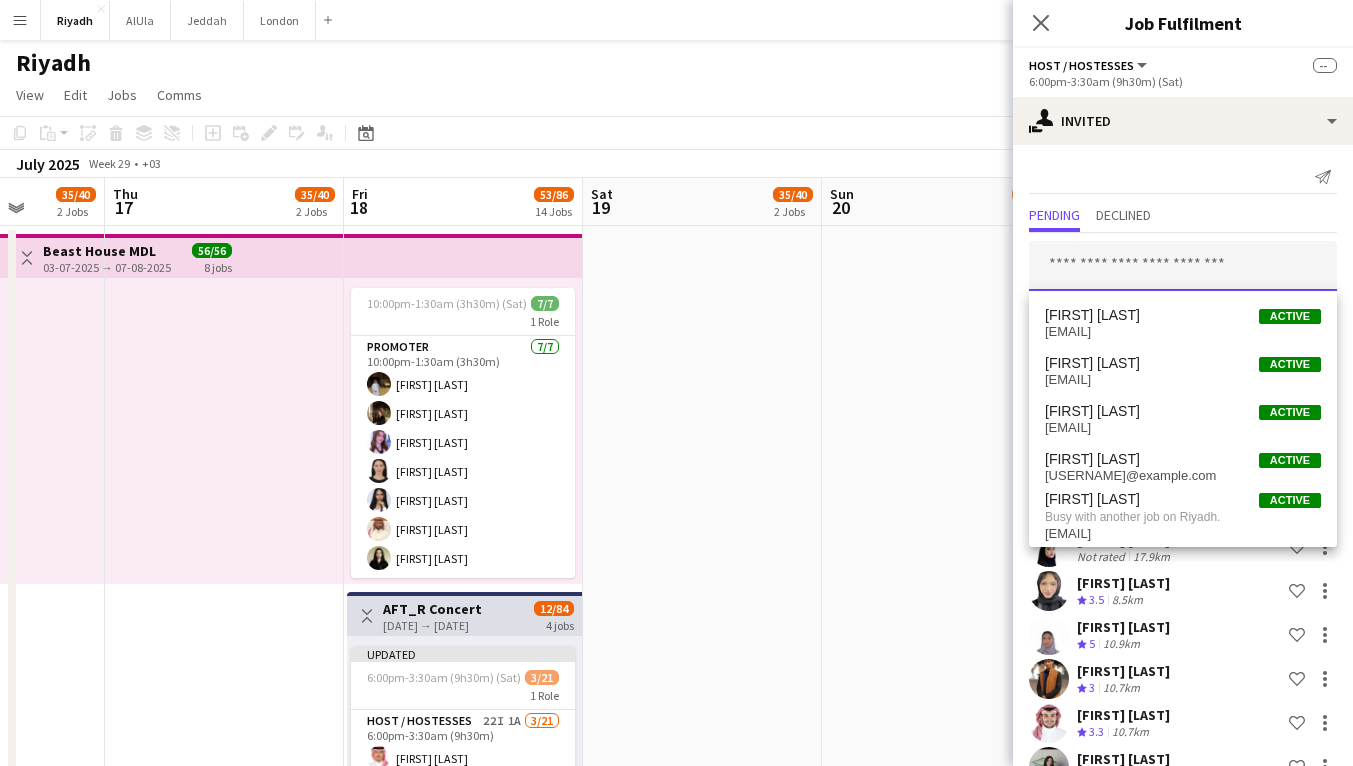 click at bounding box center [1183, 266] 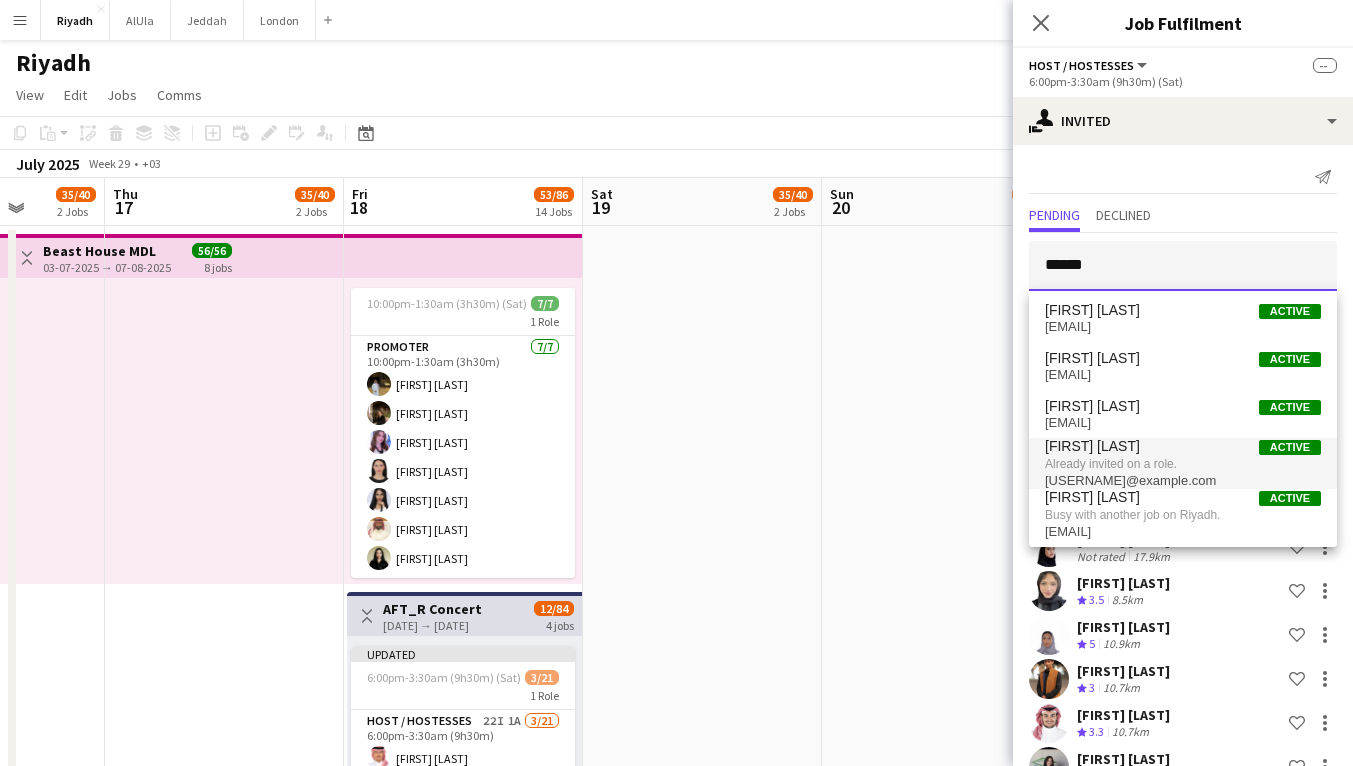 scroll, scrollTop: 4, scrollLeft: 0, axis: vertical 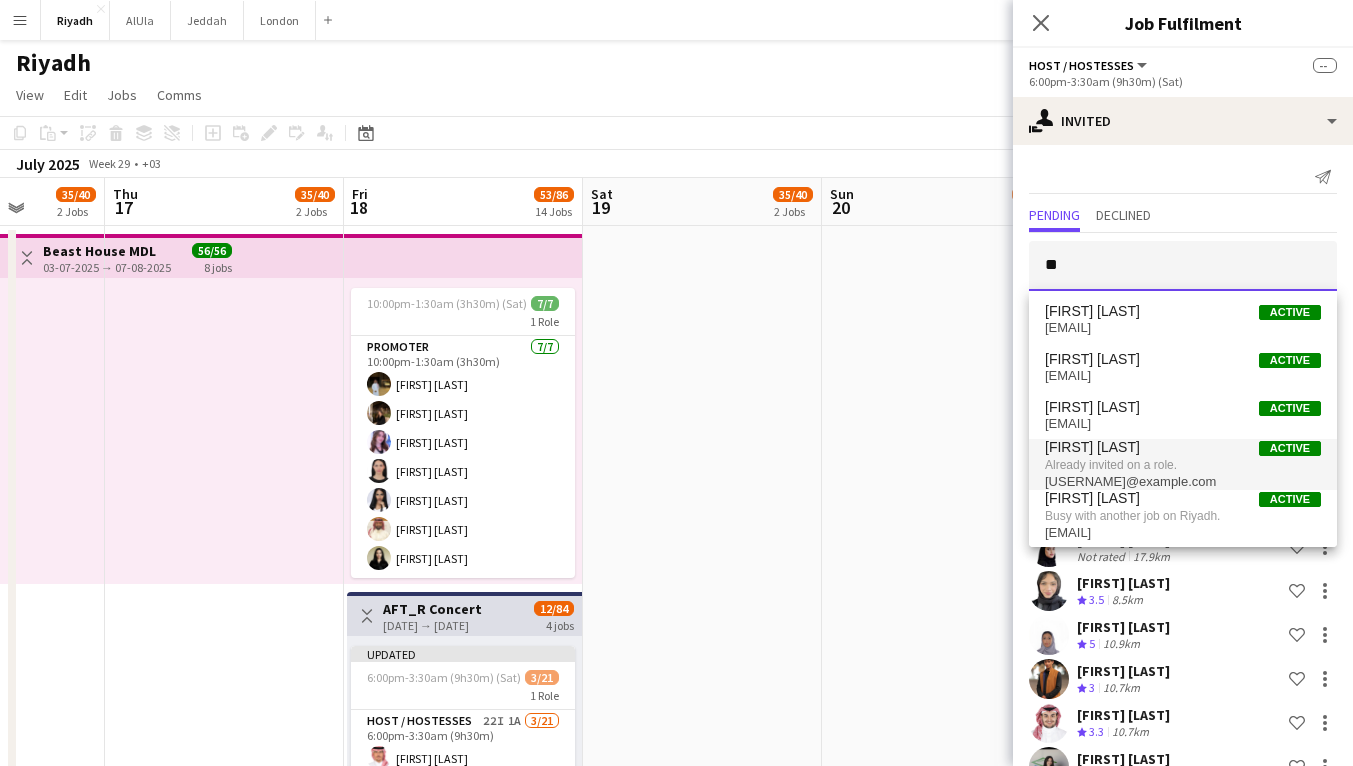 type on "*" 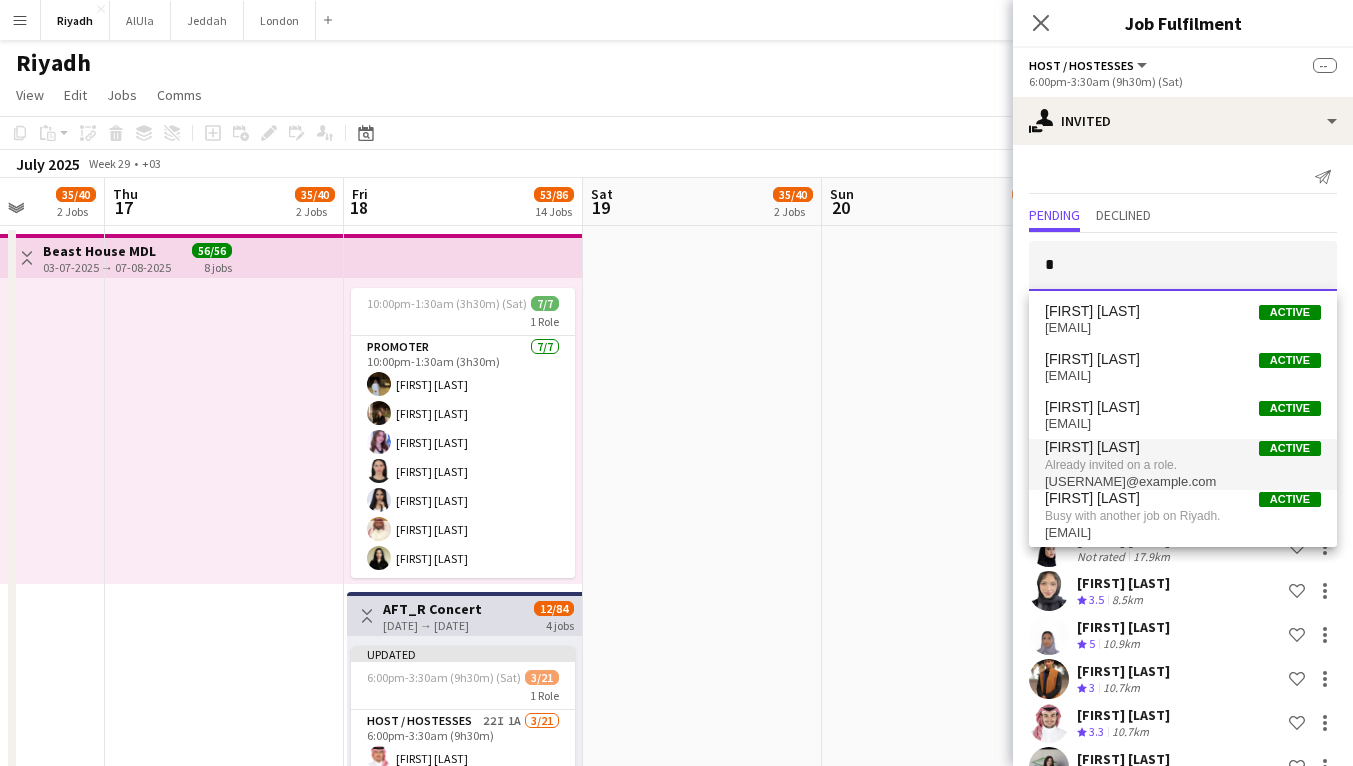 type 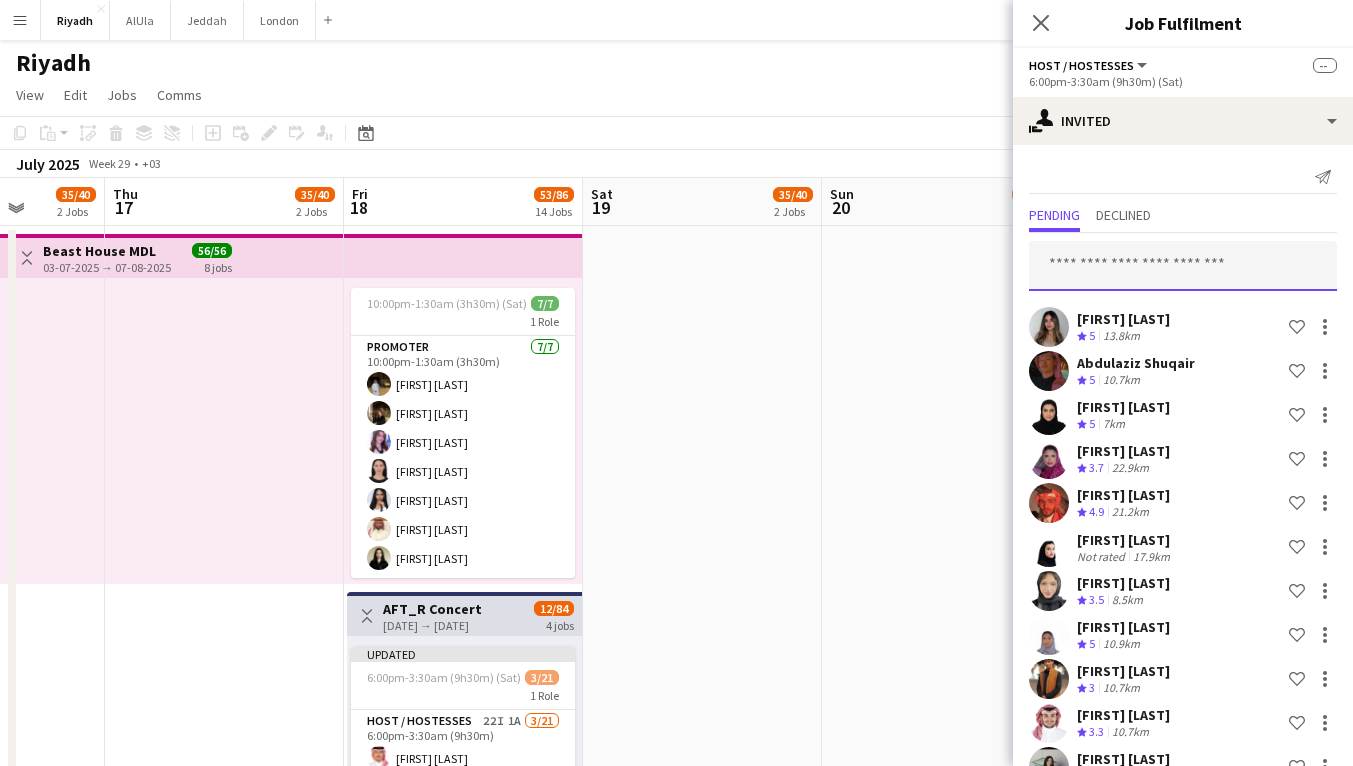 scroll, scrollTop: 0, scrollLeft: 0, axis: both 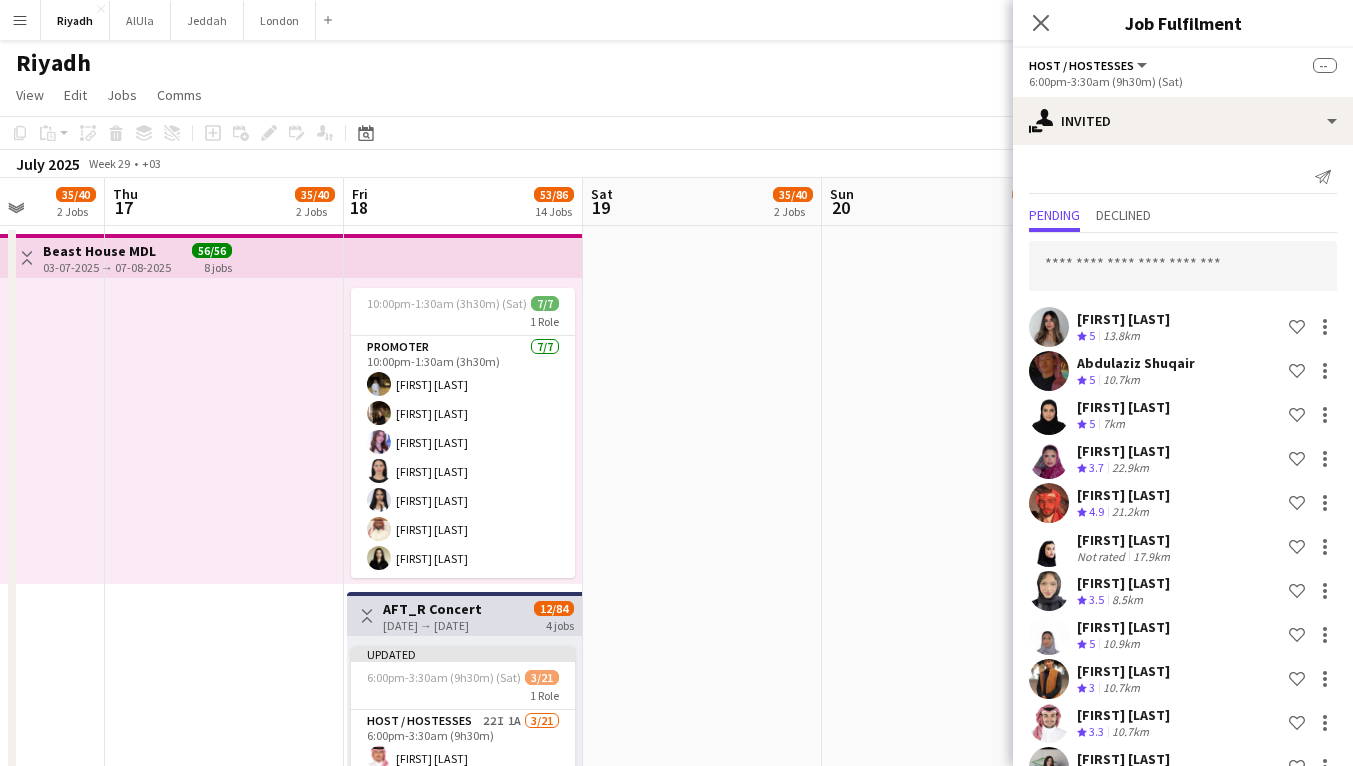 click at bounding box center [941, 946] 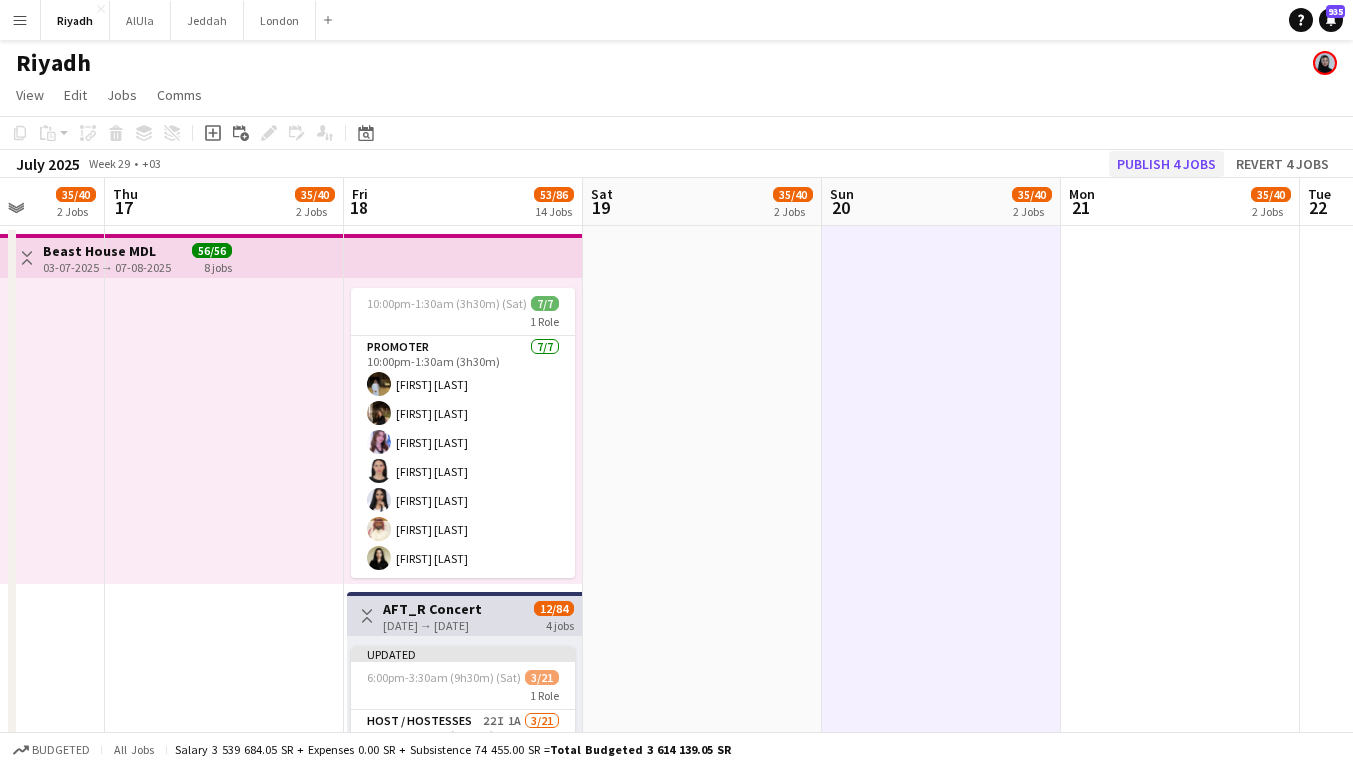 click on "Publish 4 jobs" 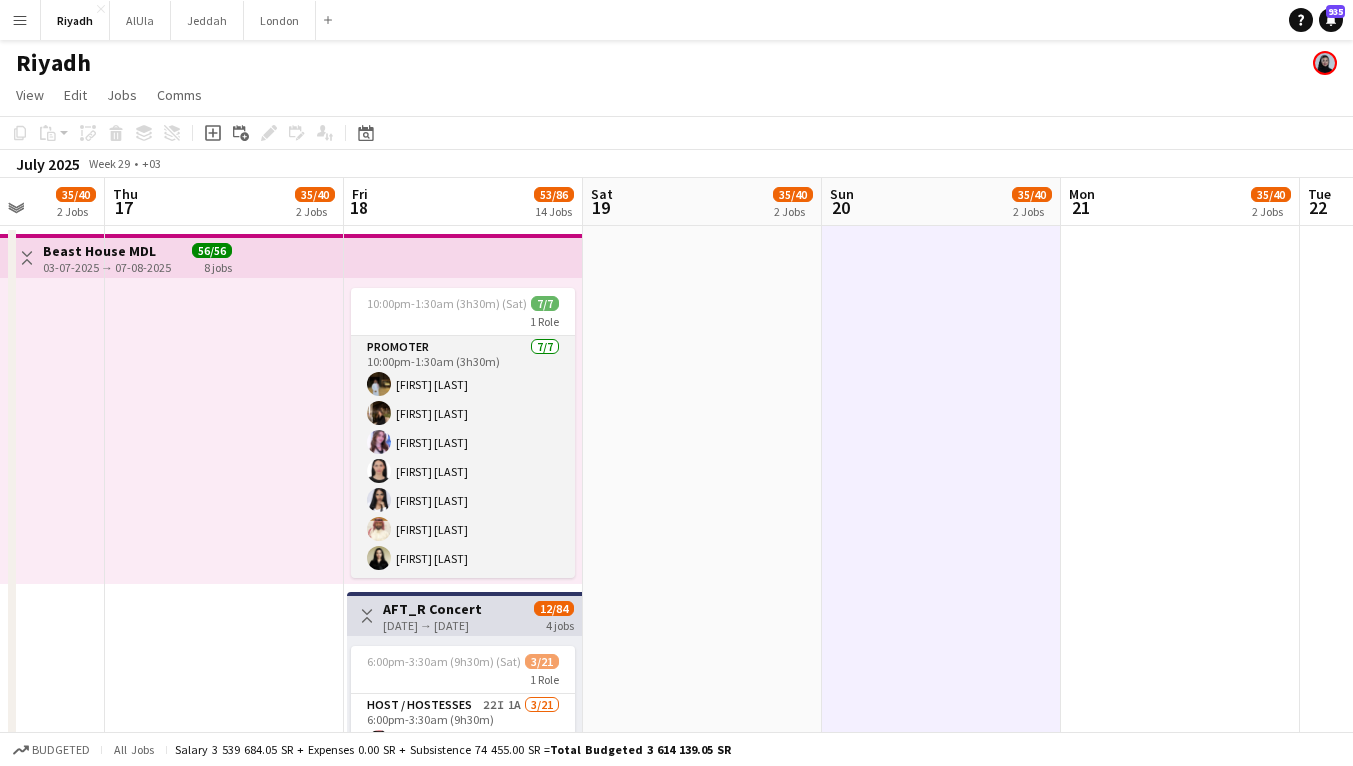 scroll, scrollTop: 0, scrollLeft: 468, axis: horizontal 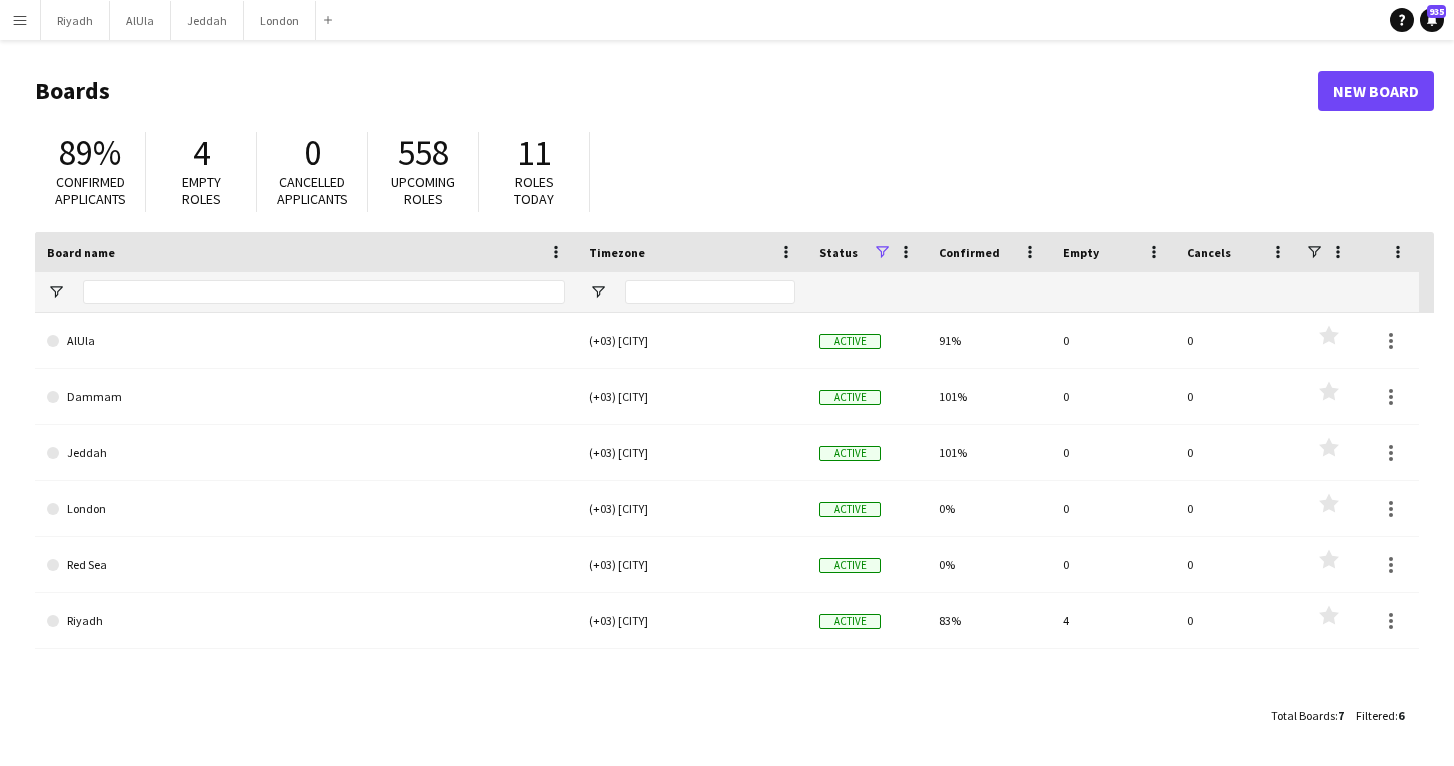 click on "Menu" at bounding box center (20, 20) 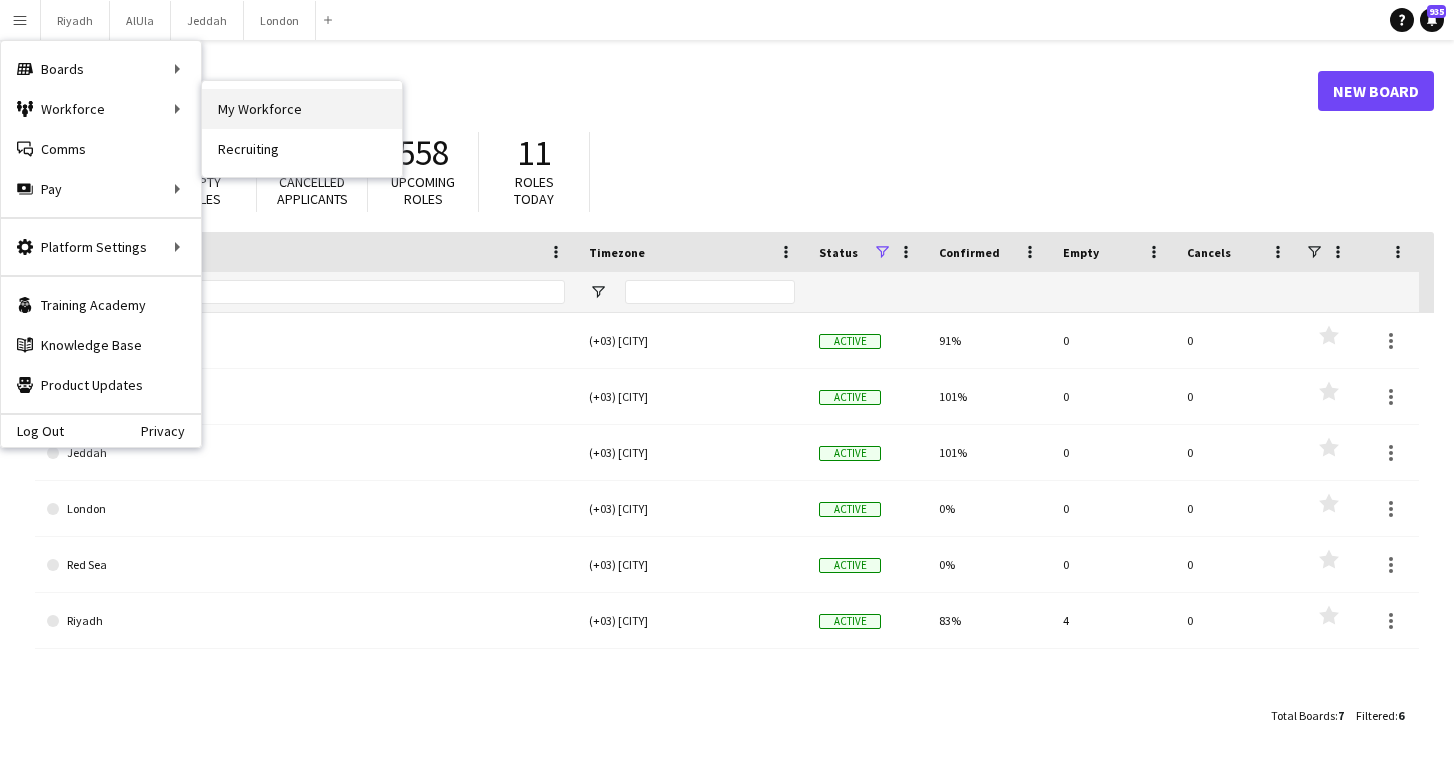 click on "My Workforce" at bounding box center [302, 109] 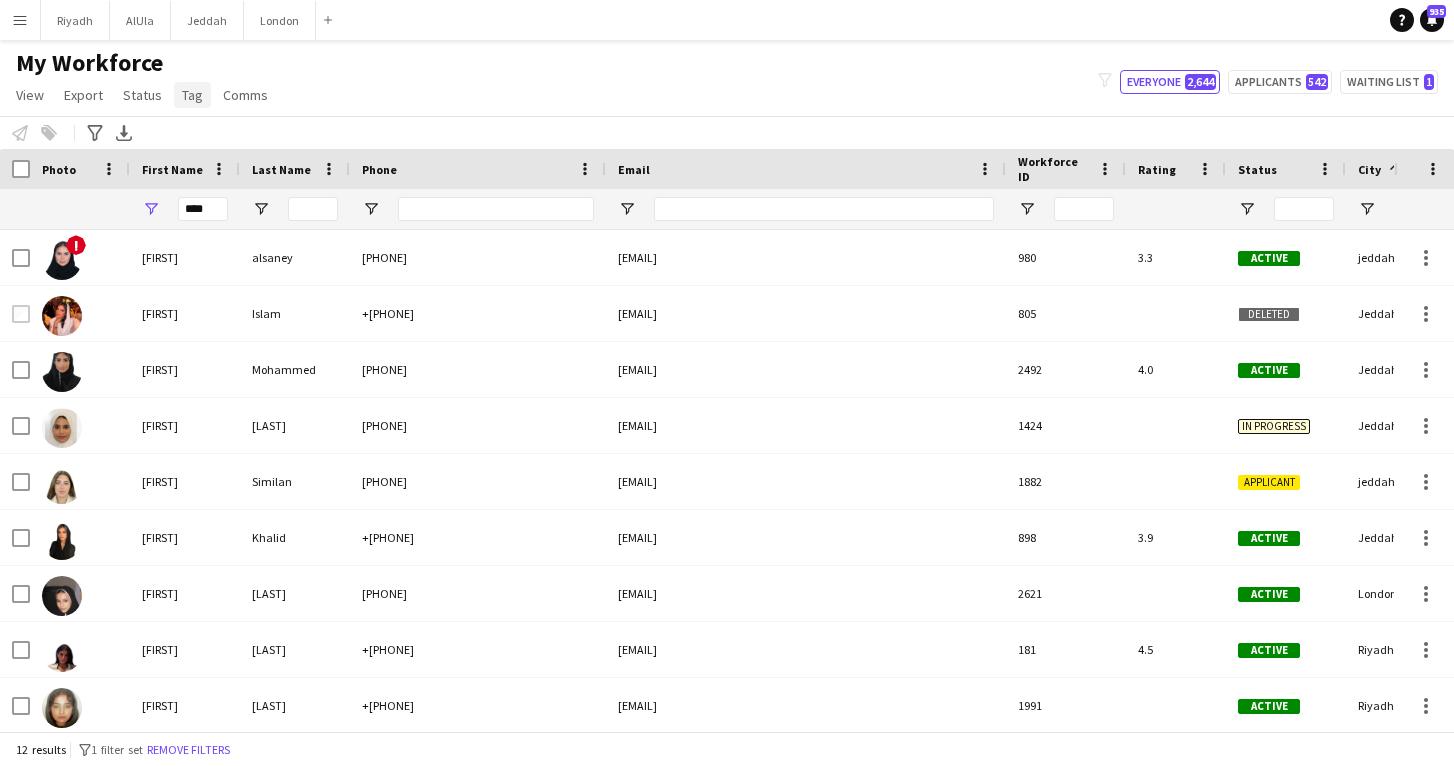 click on "Tag" 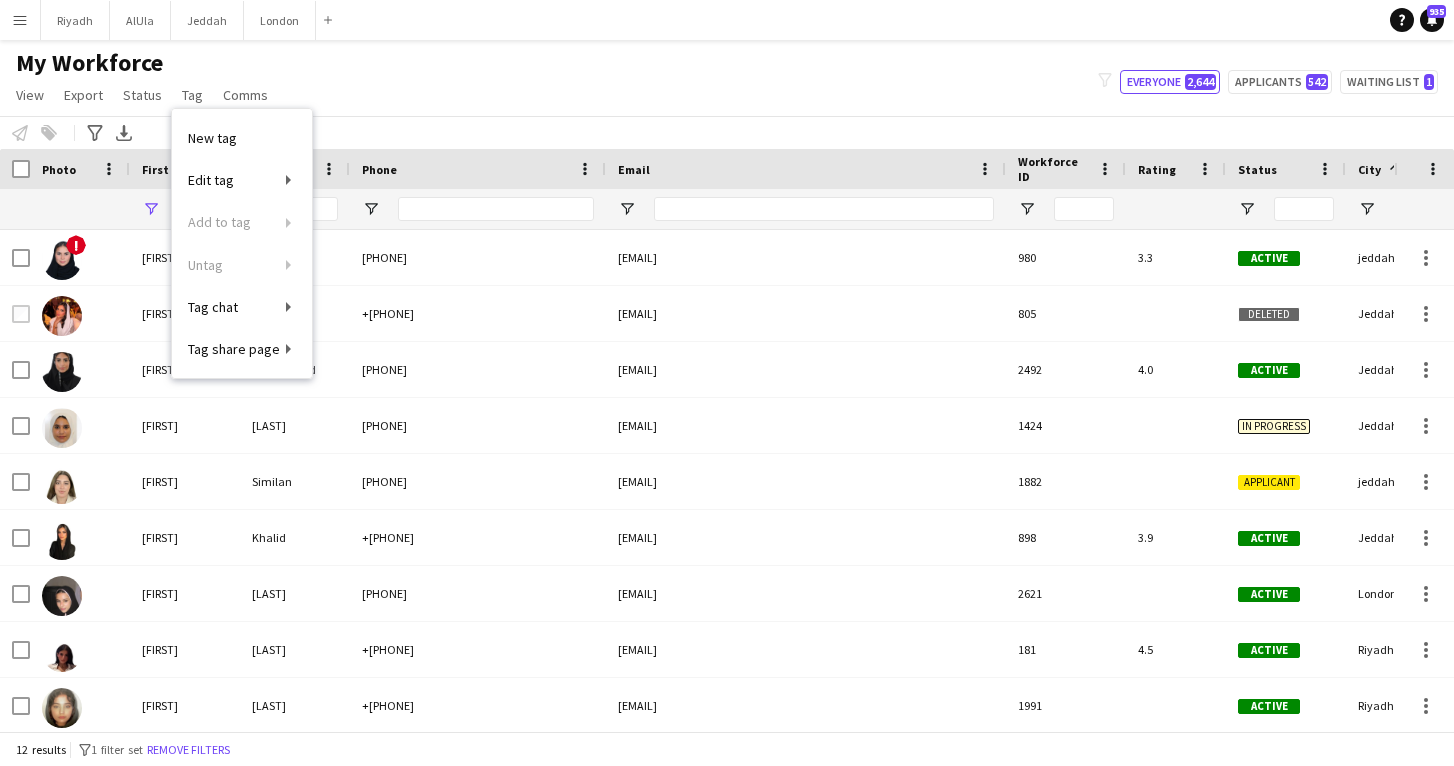 click on "My Workforce   View   Views  Default view New view Update view Delete view Edit name Customise view Customise filters Reset Filters Reset View Reset All  Export  New starters report Export as XLSX Export as PDF  Status  Edit  Tag  New tag  Edit tag  (English) 01 No English (27) (English) 02 Basic (111) (English) 03 Conversational (355) (English) 04 Advanced (436) (English) 05 Fluent  (188) (Experience) 01 Newbies (613) (Experience) 02 Experienced (359) (Experience) 03 GOATS (109) (PPSS) 01 P (33) (PPSS) 02 IP (341) (PPSS) 03 VIP (456) (PPSS) 04 VVIP  (208) (PPSS) 05 VVVIP  (73) (Role) 00 Security (12) (Role) 01 Traffic Marshal (14) (Role) 02 Usher (133) (Role) 03 Premium Usher (267) (Role) 04 Host & Hostesses (387) (Role) 05 VIP Host & Hostesses (188) (Role) 06 Tour Guide (125) (Role) 07 Business Tour Guide (35) (Role) 08 Protocol (72) (Role) 09 SUPERVISOR “B”  (78) (Role) 10 SUPERVISOR "A"  (9) (Role) 11 SENIOR SUPERVISOR  (7) (Role) 12 PM  “A”  (7) (Role) 13 SENIOR PM  (0) (Role) 14 Promoter (13)" 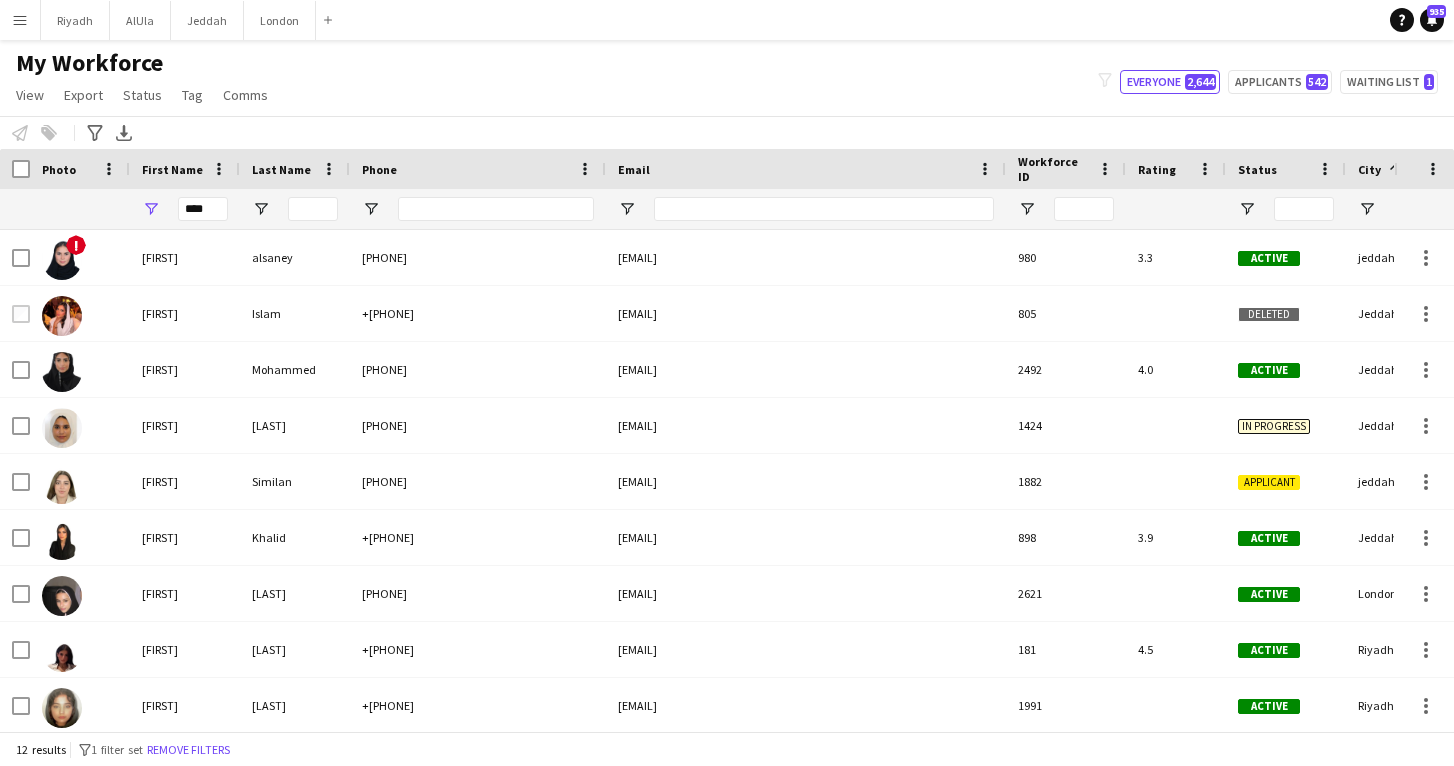 click on "Menu" at bounding box center (20, 20) 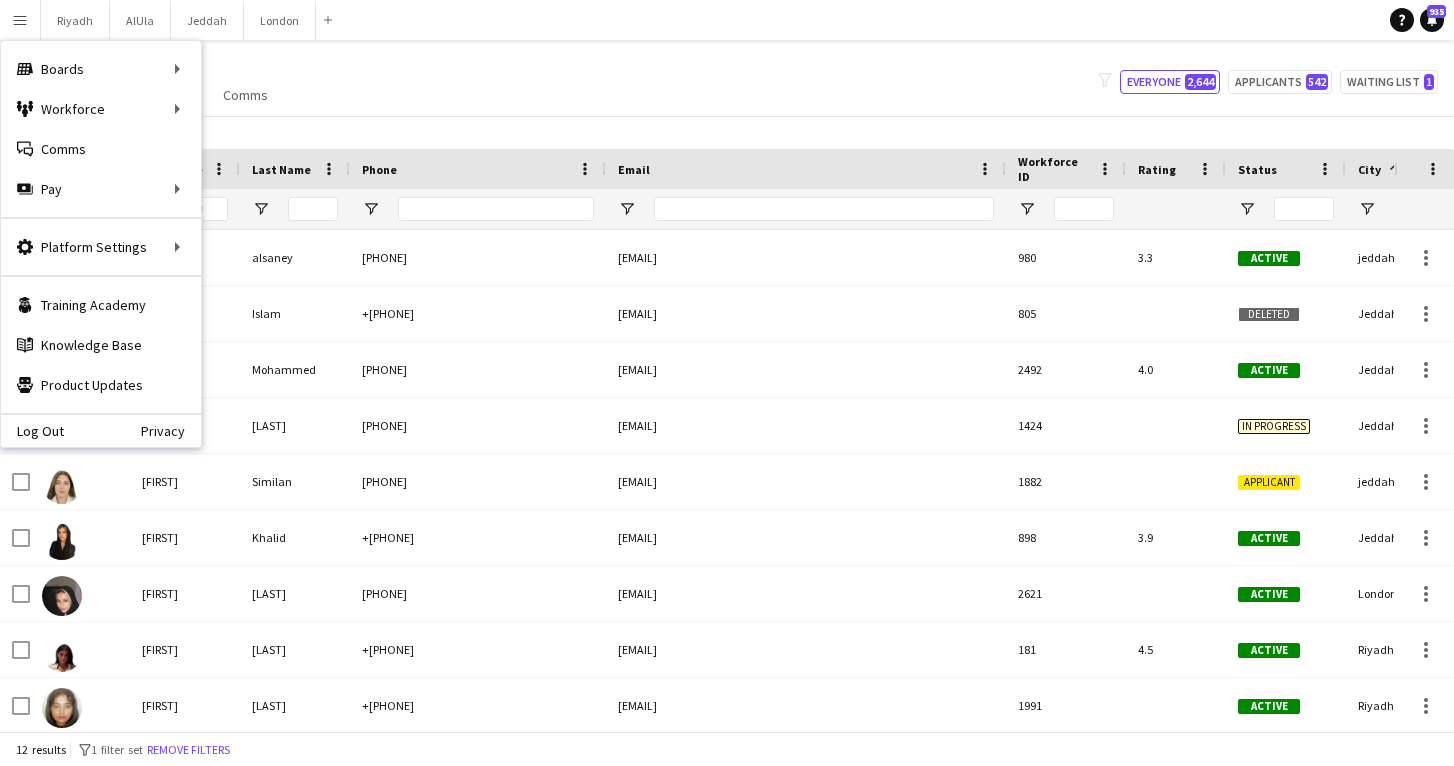 click on "My Workforce   View   Views  Default view New view Update view Delete view Edit name Customise view Customise filters Reset Filters Reset View Reset All  Export  New starters report Export as XLSX Export as PDF  Status  Edit  Tag  New tag  Edit tag  (English) 01 No English (27) (English) 02 Basic (111) (English) 03 Conversational (355) (English) 04 Advanced (436) (English) 05 Fluent  (188) (Experience) 01 Newbies (613) (Experience) 02 Experienced (359) (Experience) 03 GOATS (109) (PPSS) 01 P (33) (PPSS) 02 IP (341) (PPSS) 03 VIP (456) (PPSS) 04 VVIP  (208) (PPSS) 05 VVVIP  (73) (Role) 00 Security (12) (Role) 01 Traffic Marshal (14) (Role) 02 Usher (133) (Role) 03 Premium Usher (267) (Role) 04 Host & Hostesses (387) (Role) 05 VIP Host & Hostesses (188) (Role) 06 Tour Guide (125) (Role) 07 Business Tour Guide (35) (Role) 08 Protocol (72) (Role) 09 SUPERVISOR “B”  (78) (Role) 10 SUPERVISOR "A"  (9) (Role) 11 SENIOR SUPERVISOR  (7) (Role) 12 PM  “A”  (7) (Role) 13 SENIOR PM  (0) (Role) 14 Promoter (13)" 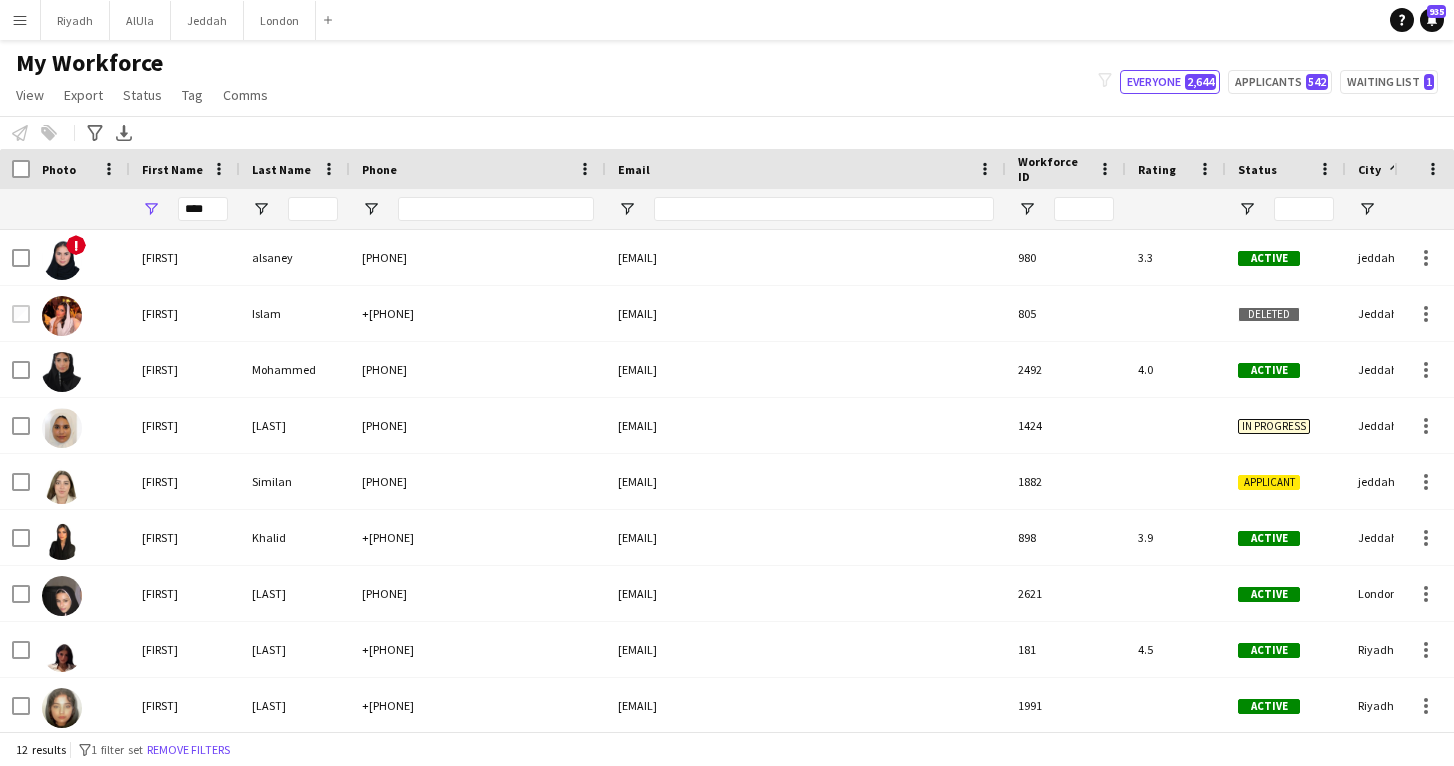 scroll, scrollTop: 0, scrollLeft: 156, axis: horizontal 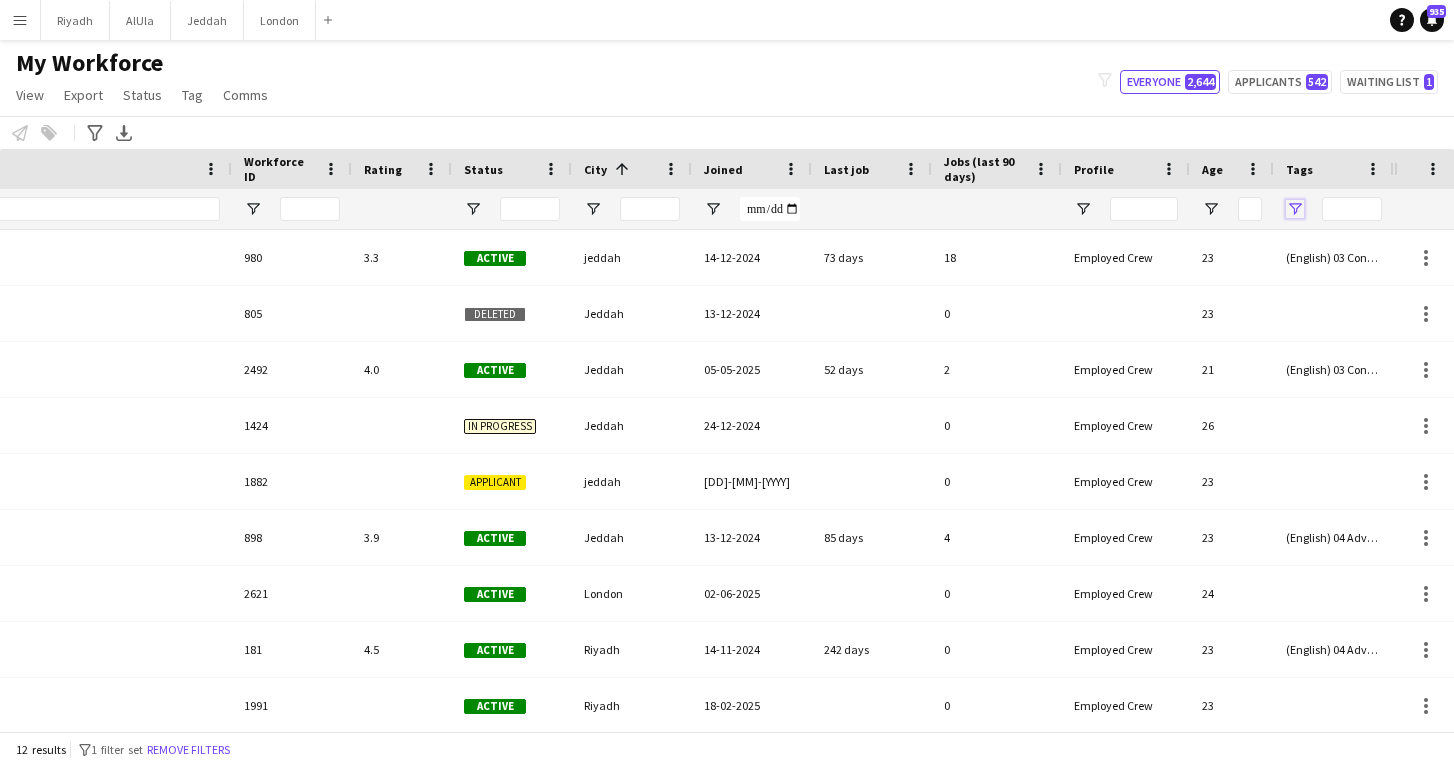 click at bounding box center [1295, 209] 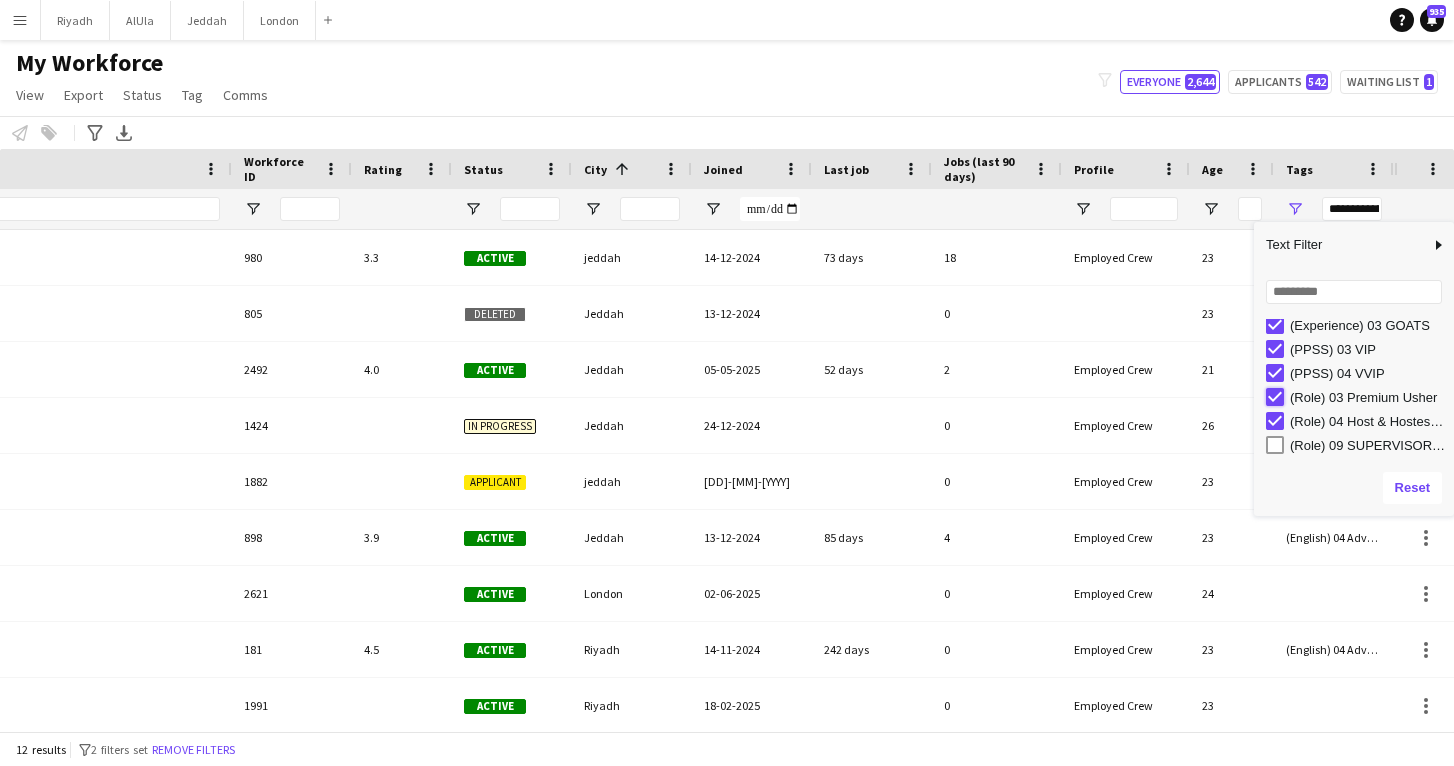type on "**********" 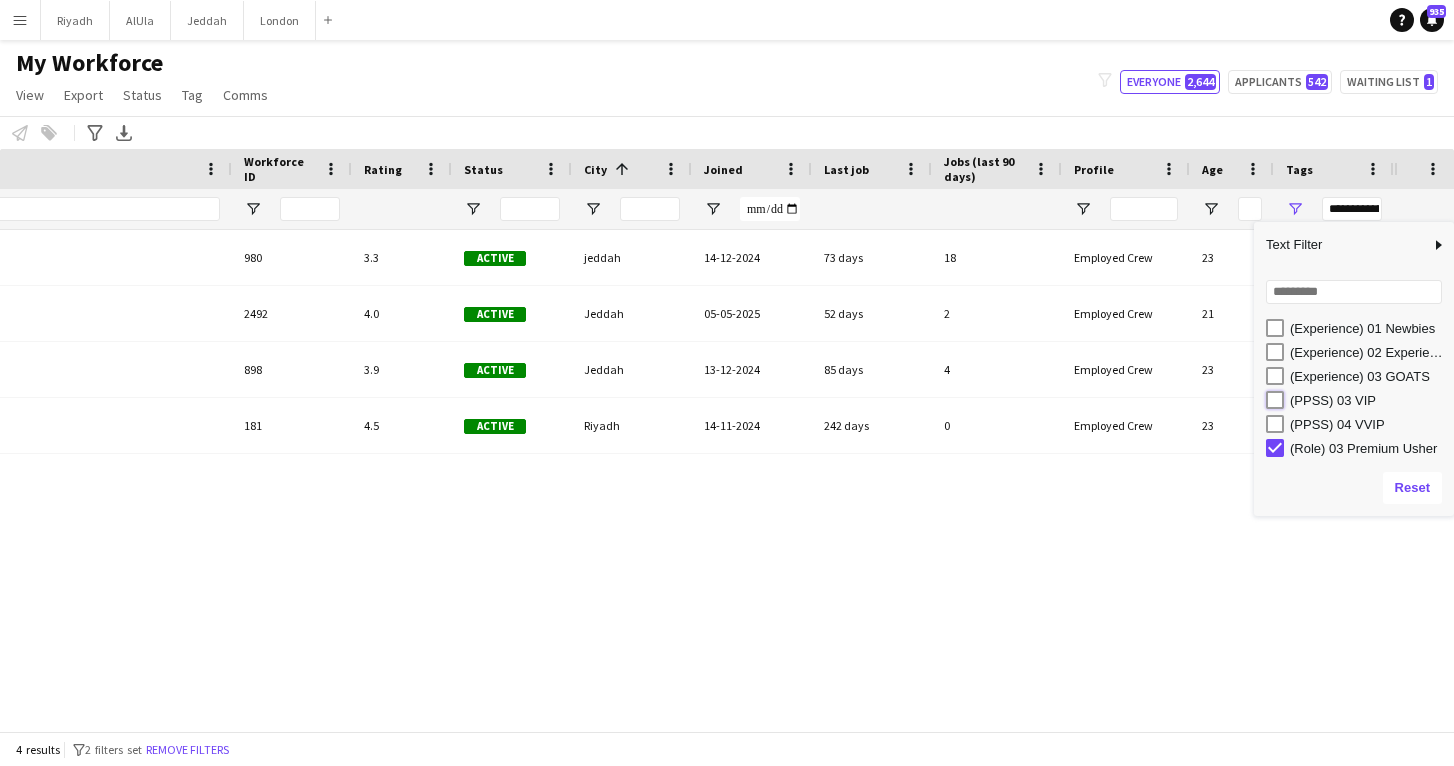 type on "**********" 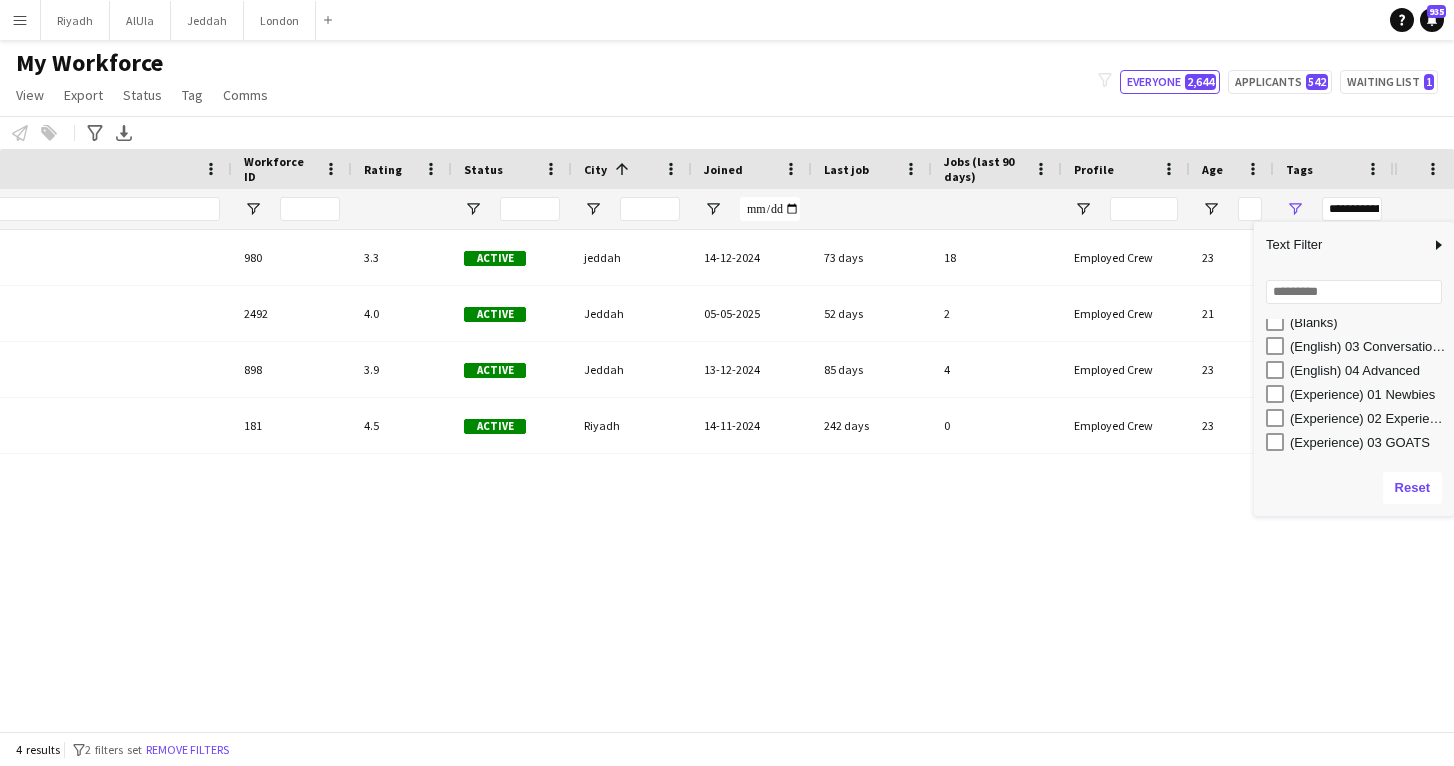 click on "(English) 04 Advanced" at bounding box center [1360, 370] 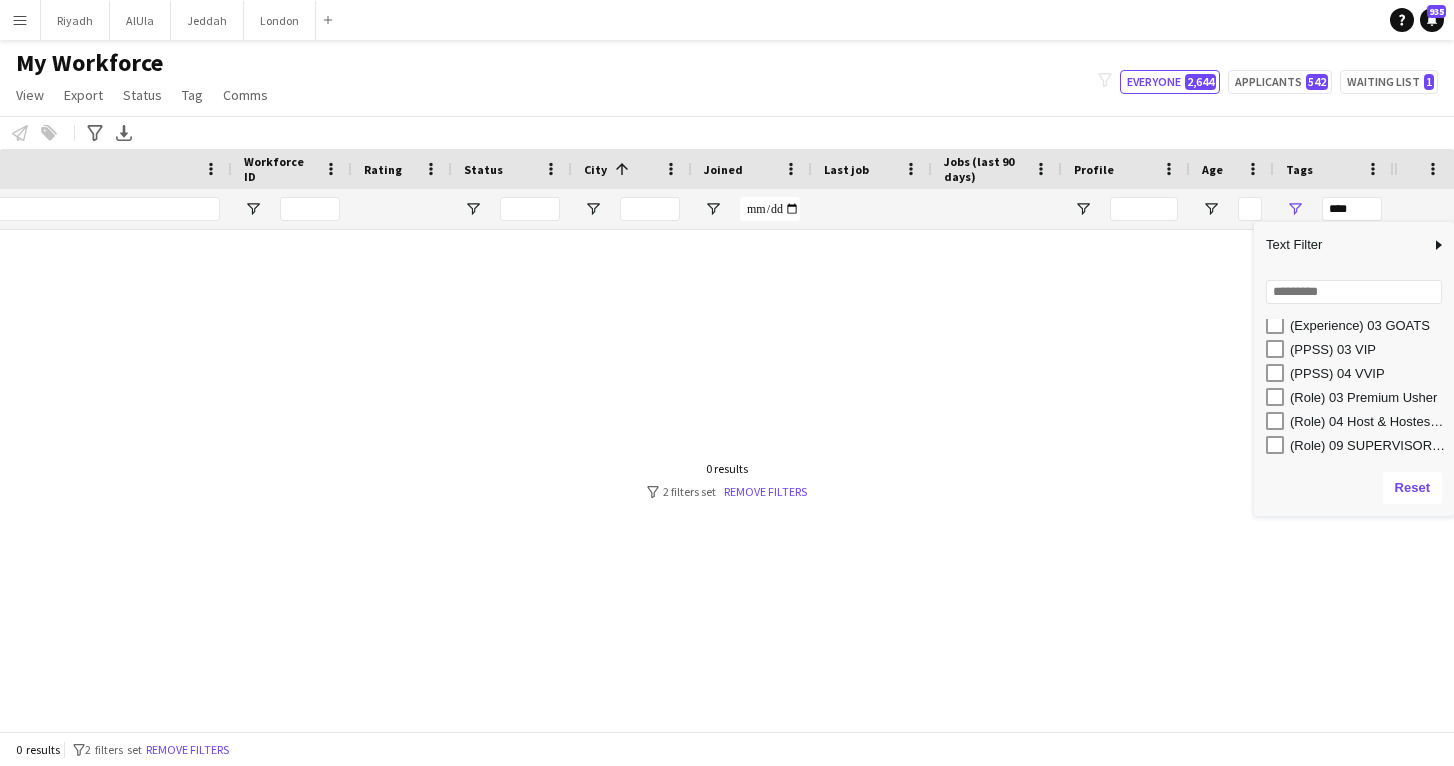 scroll, scrollTop: 150, scrollLeft: 0, axis: vertical 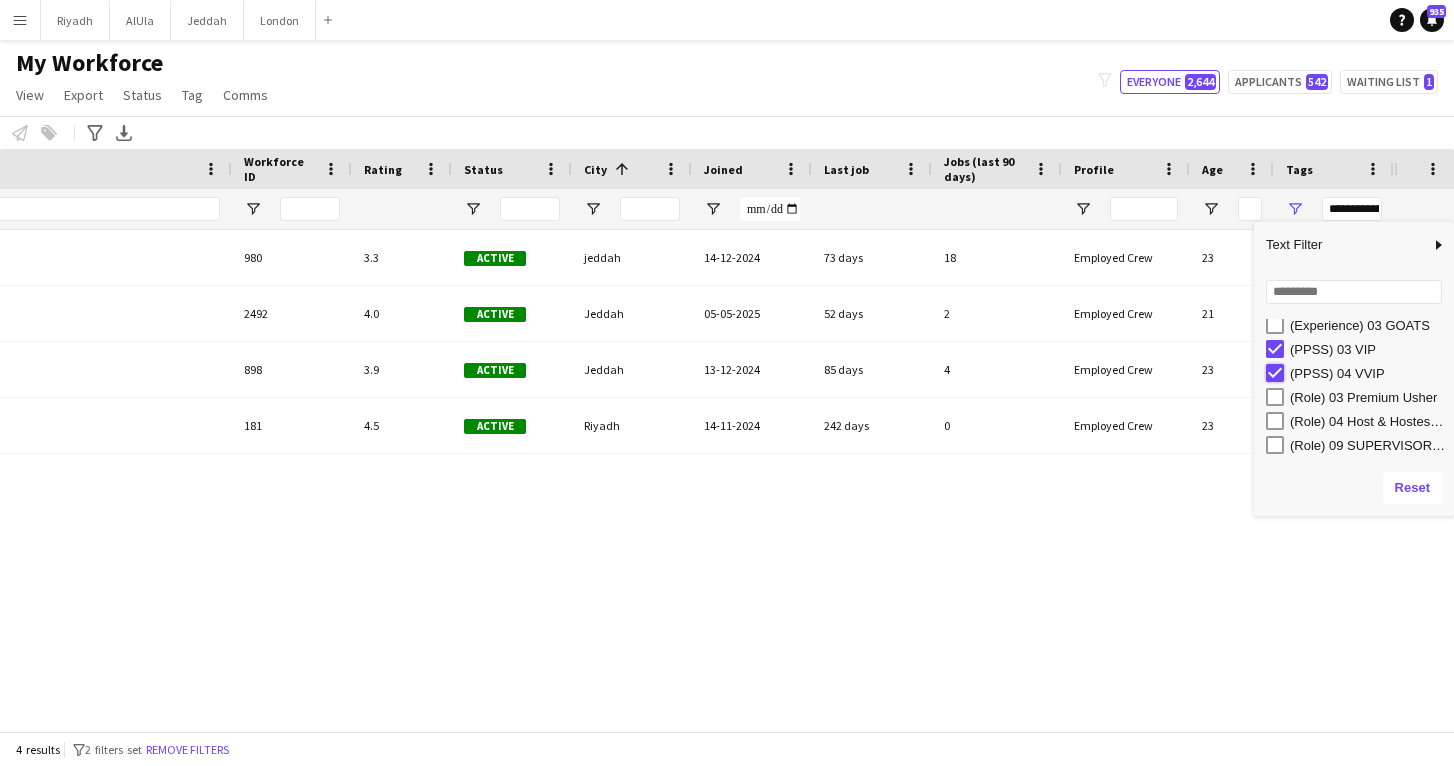 type on "**********" 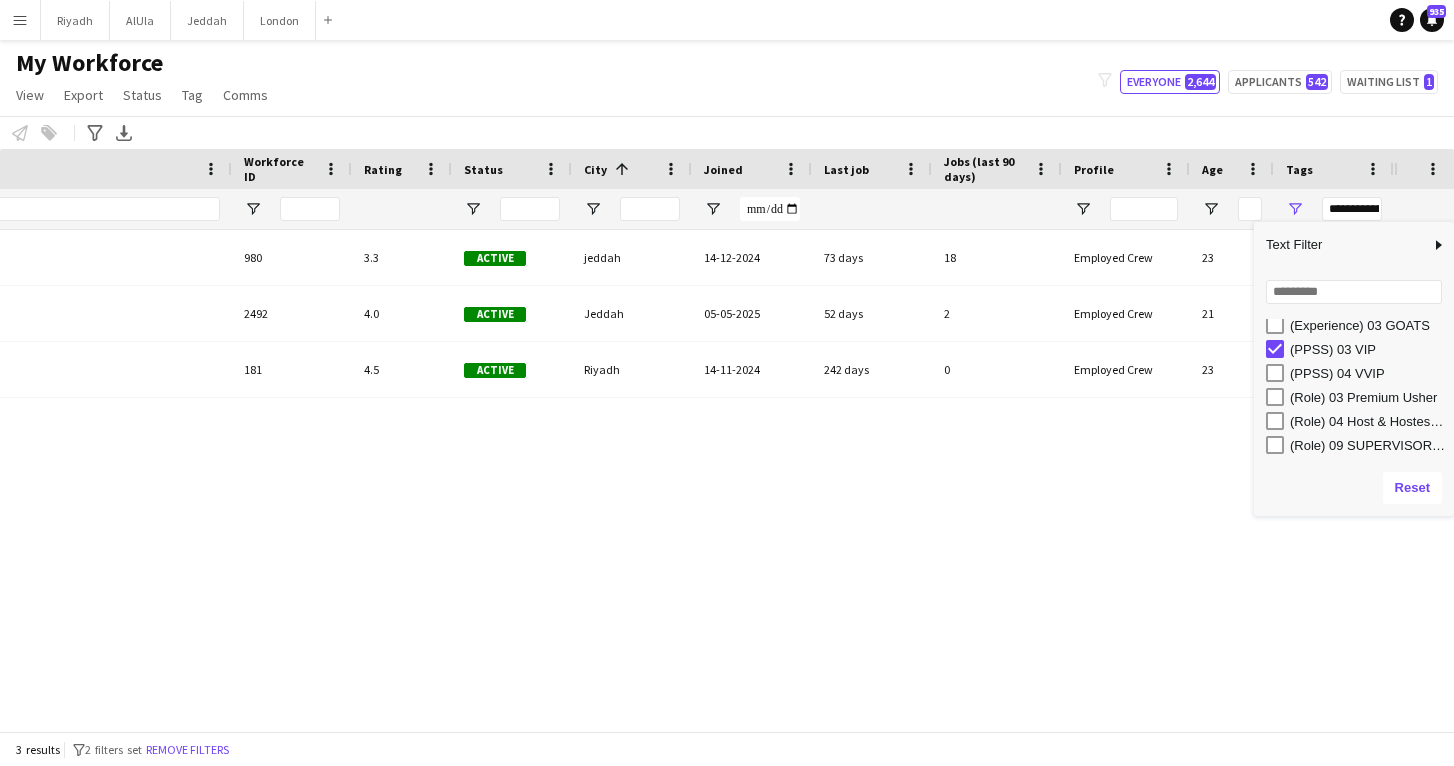 scroll, scrollTop: 0, scrollLeft: 617, axis: horizontal 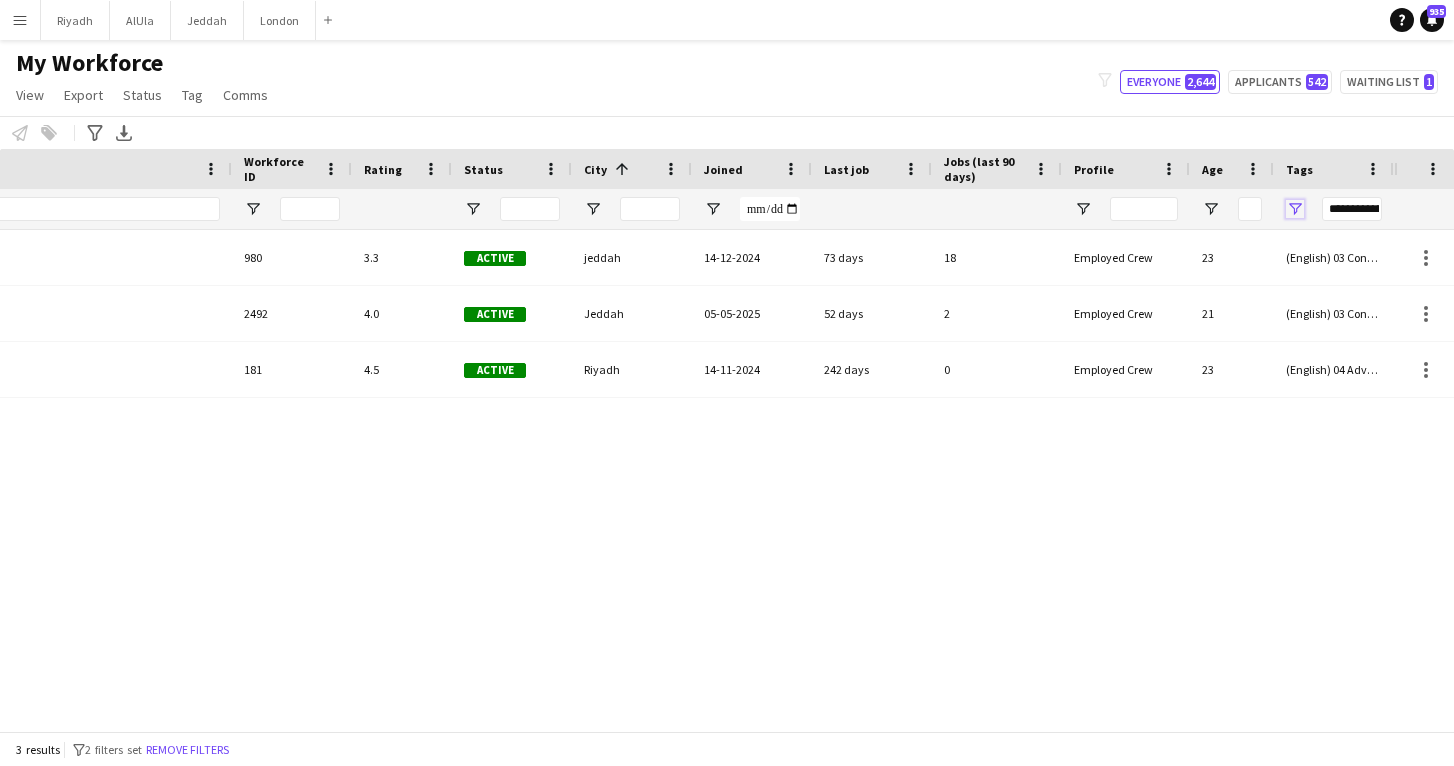 click at bounding box center [1295, 209] 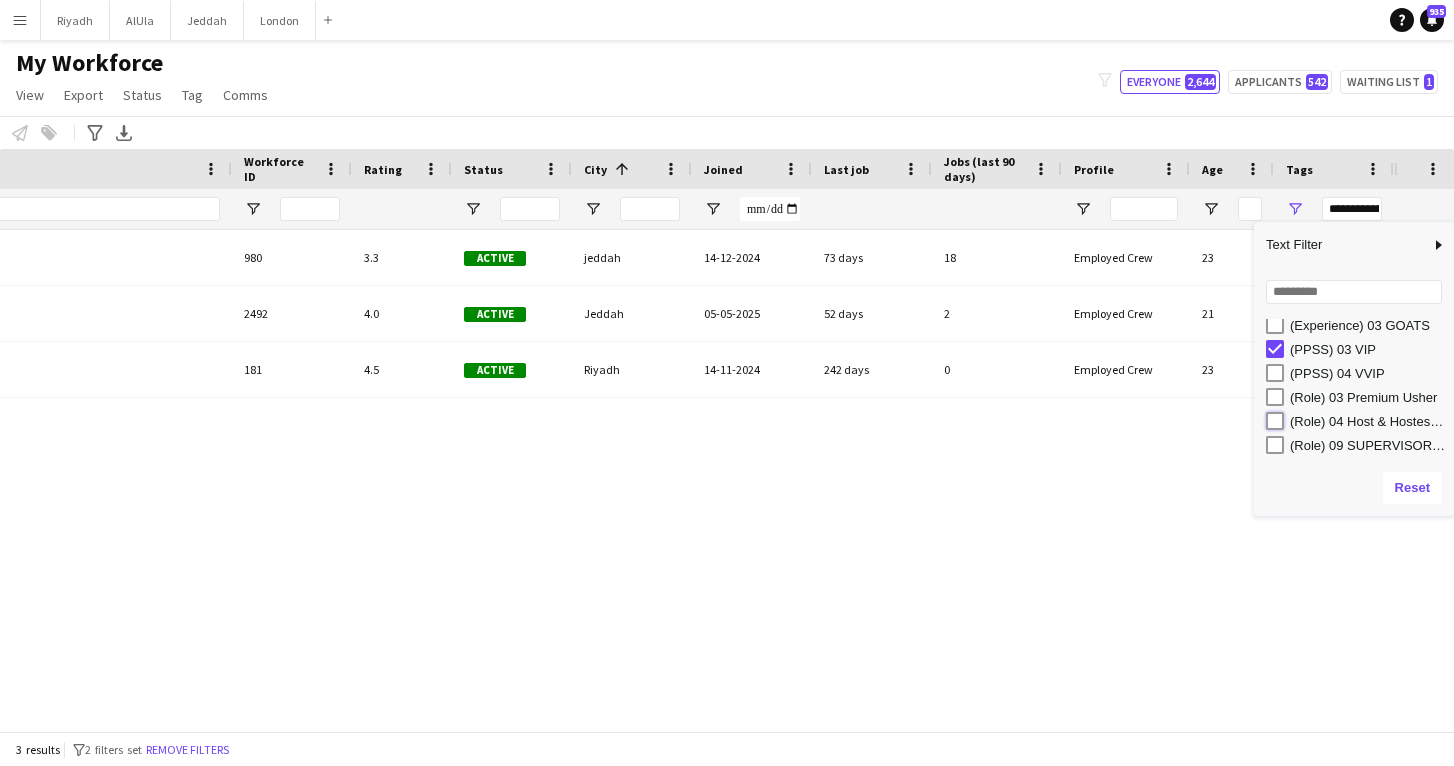 type on "**********" 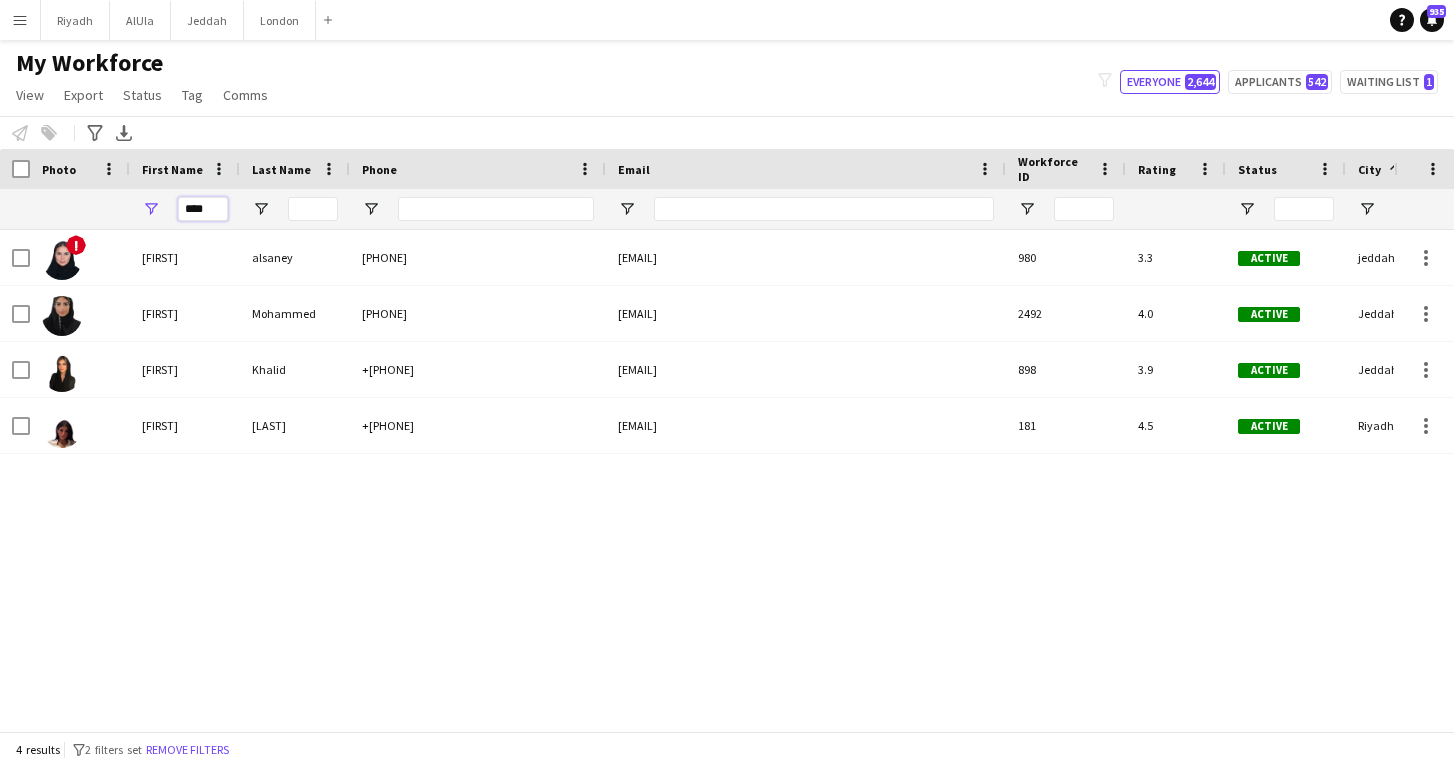 click on "****" at bounding box center (203, 209) 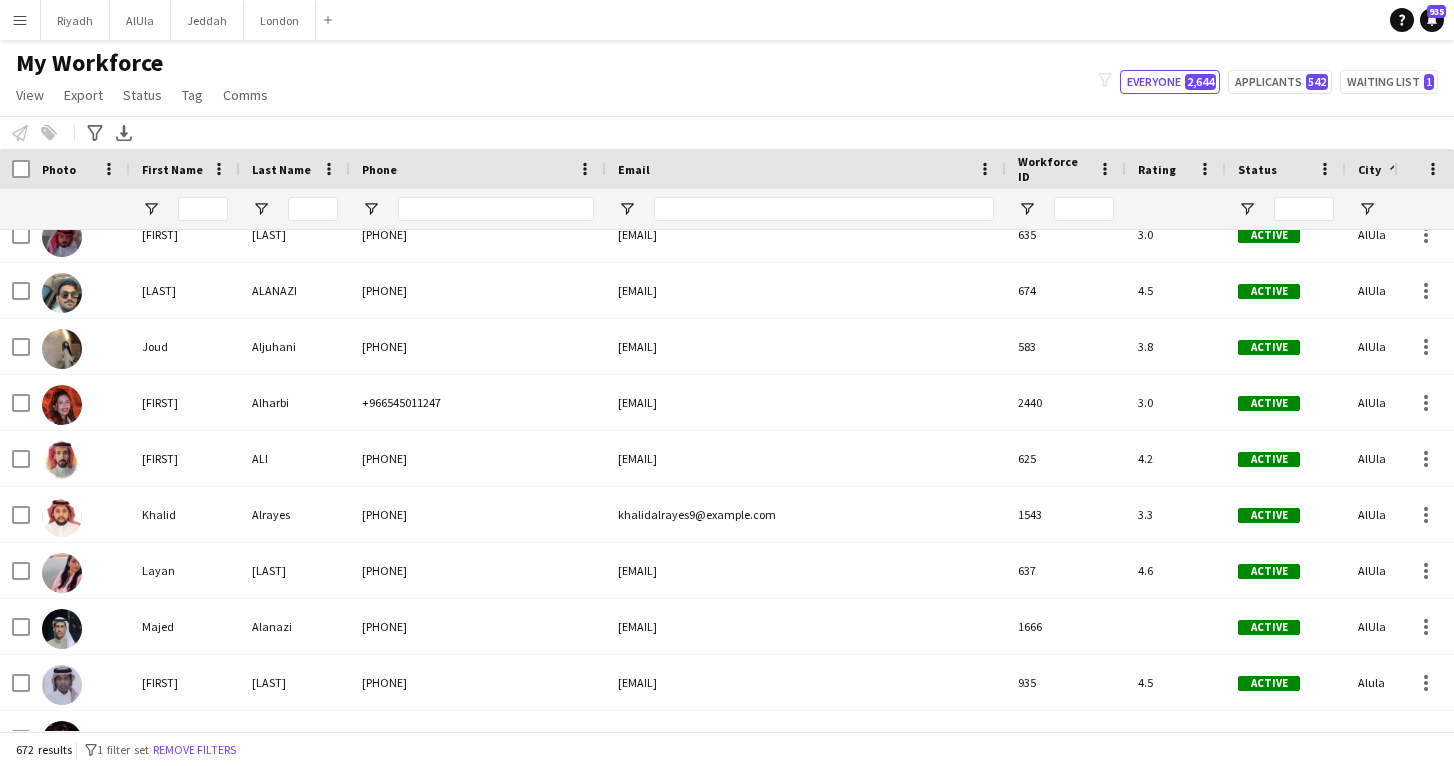 scroll, scrollTop: 2004, scrollLeft: 0, axis: vertical 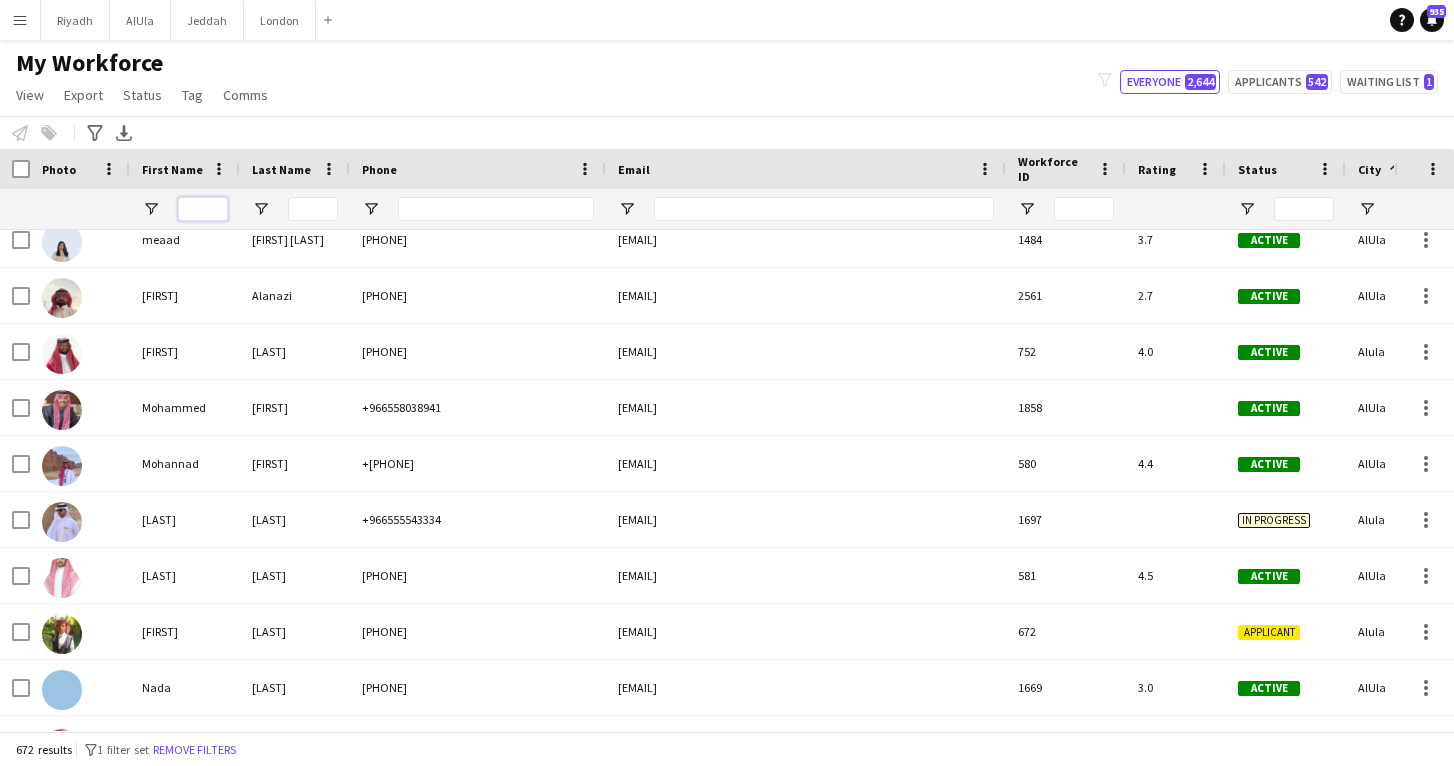 type 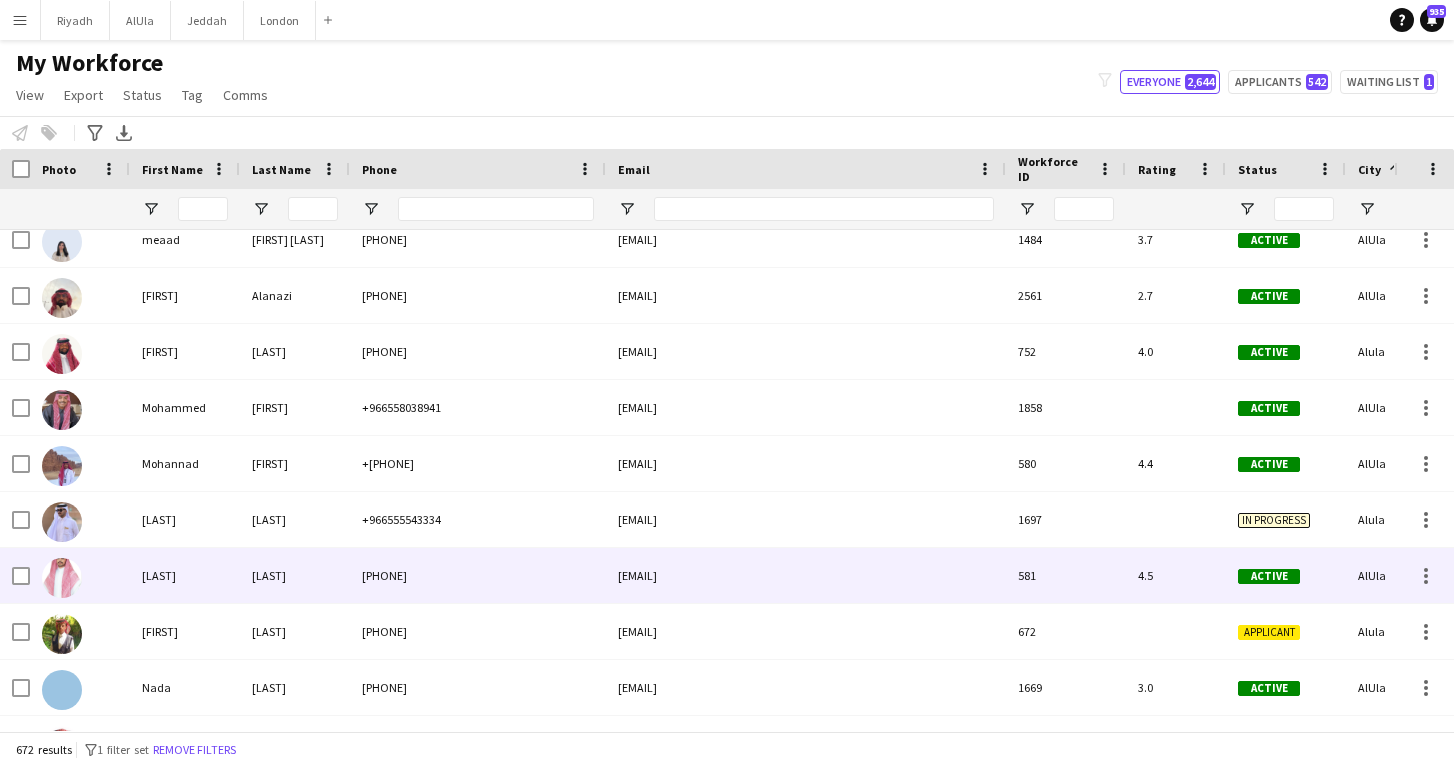 click on "[PHONE]" at bounding box center [478, 575] 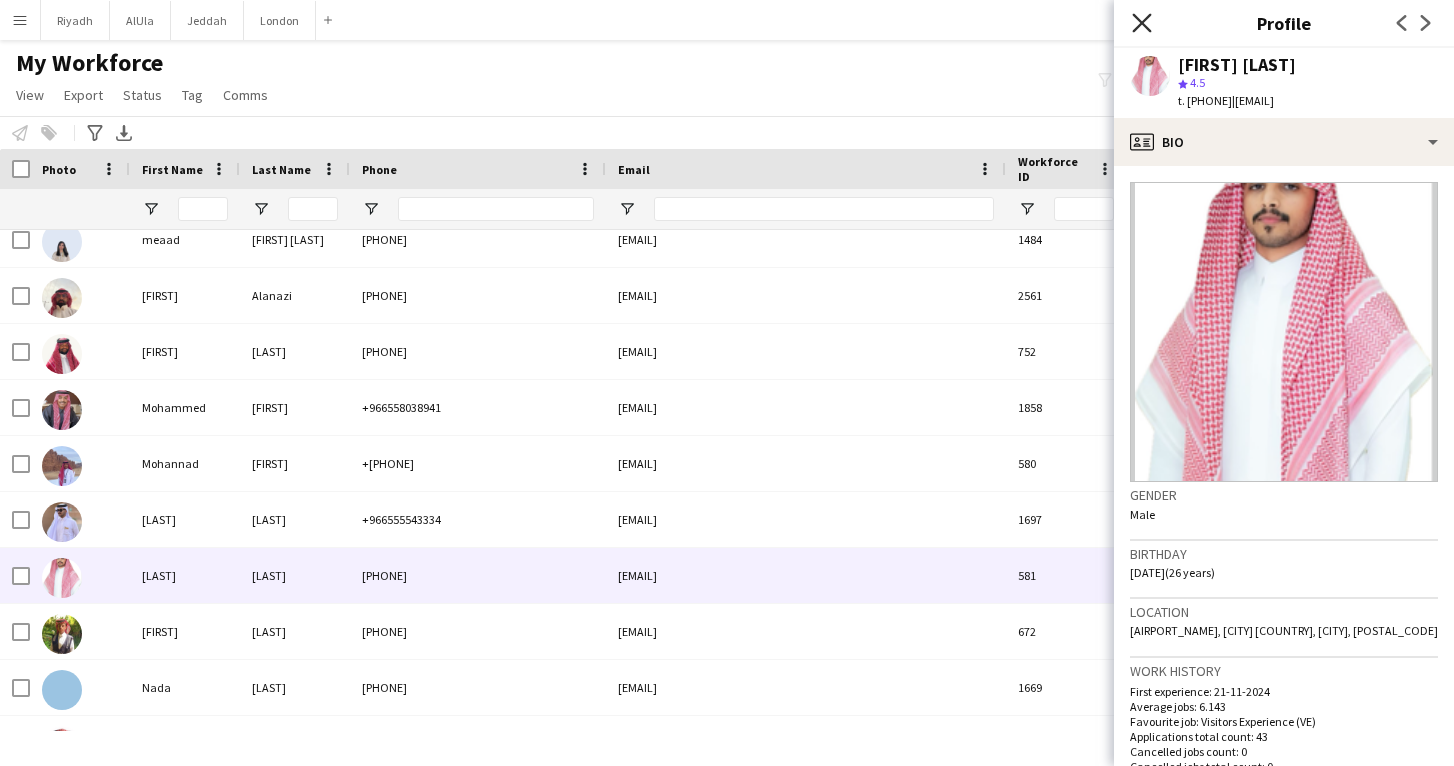 click on "Close pop-in" 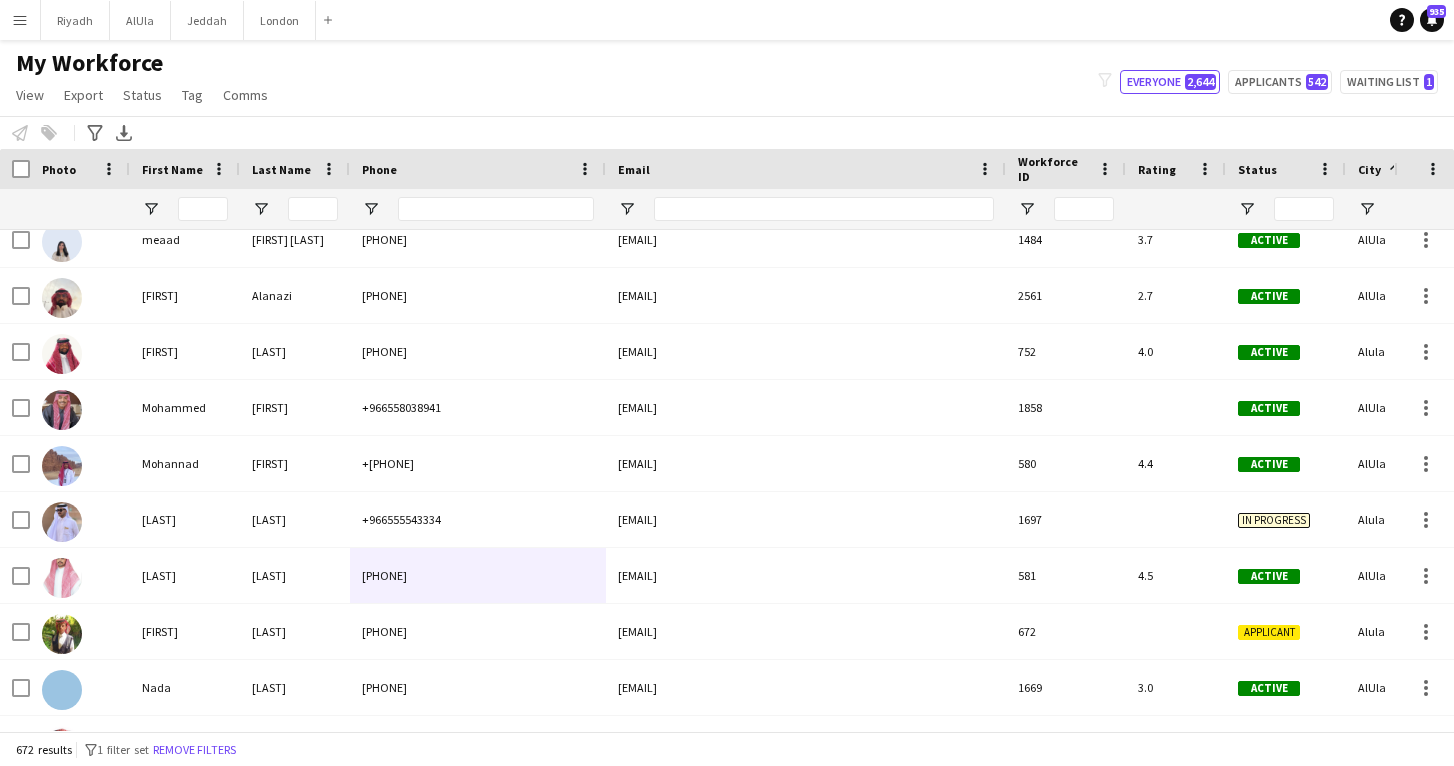 scroll, scrollTop: 0, scrollLeft: 243, axis: horizontal 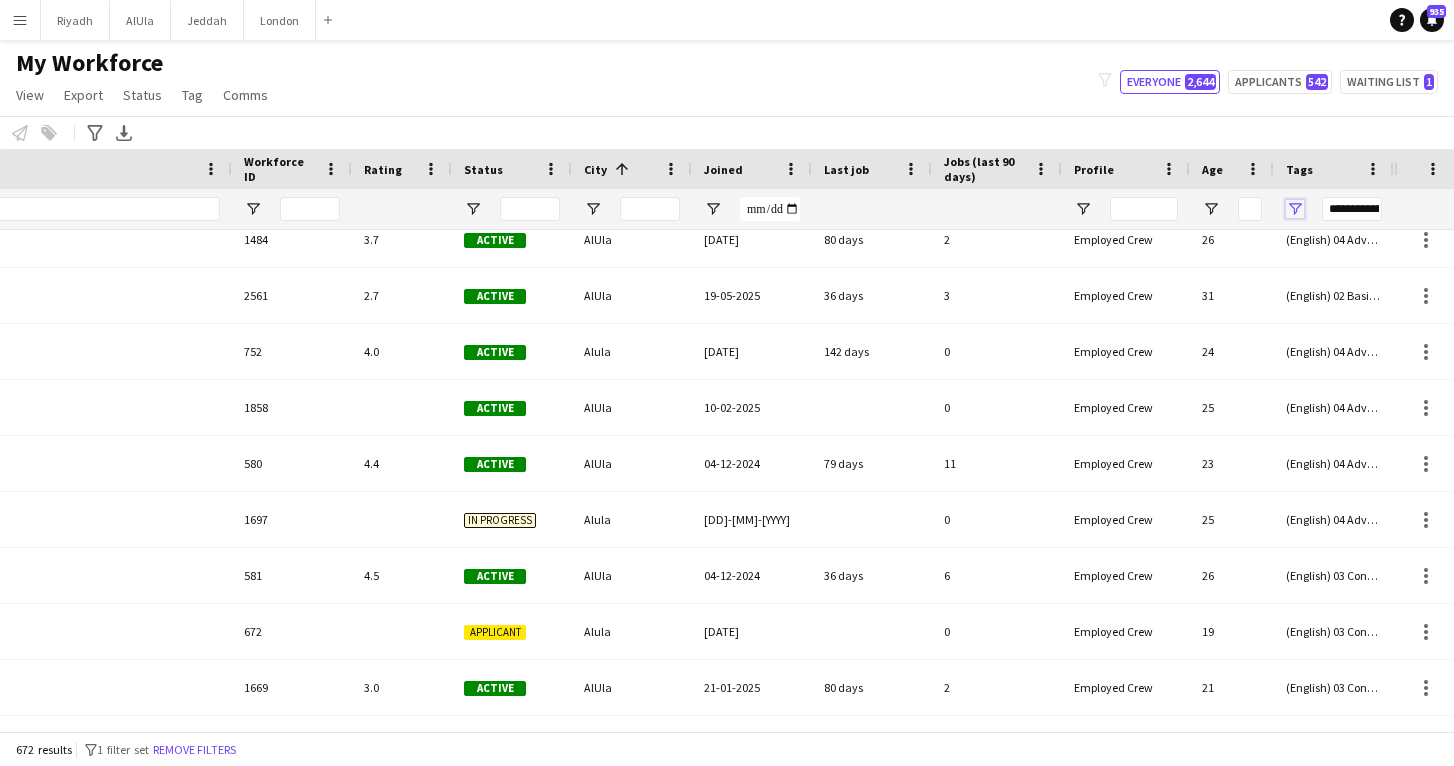 click at bounding box center (1295, 209) 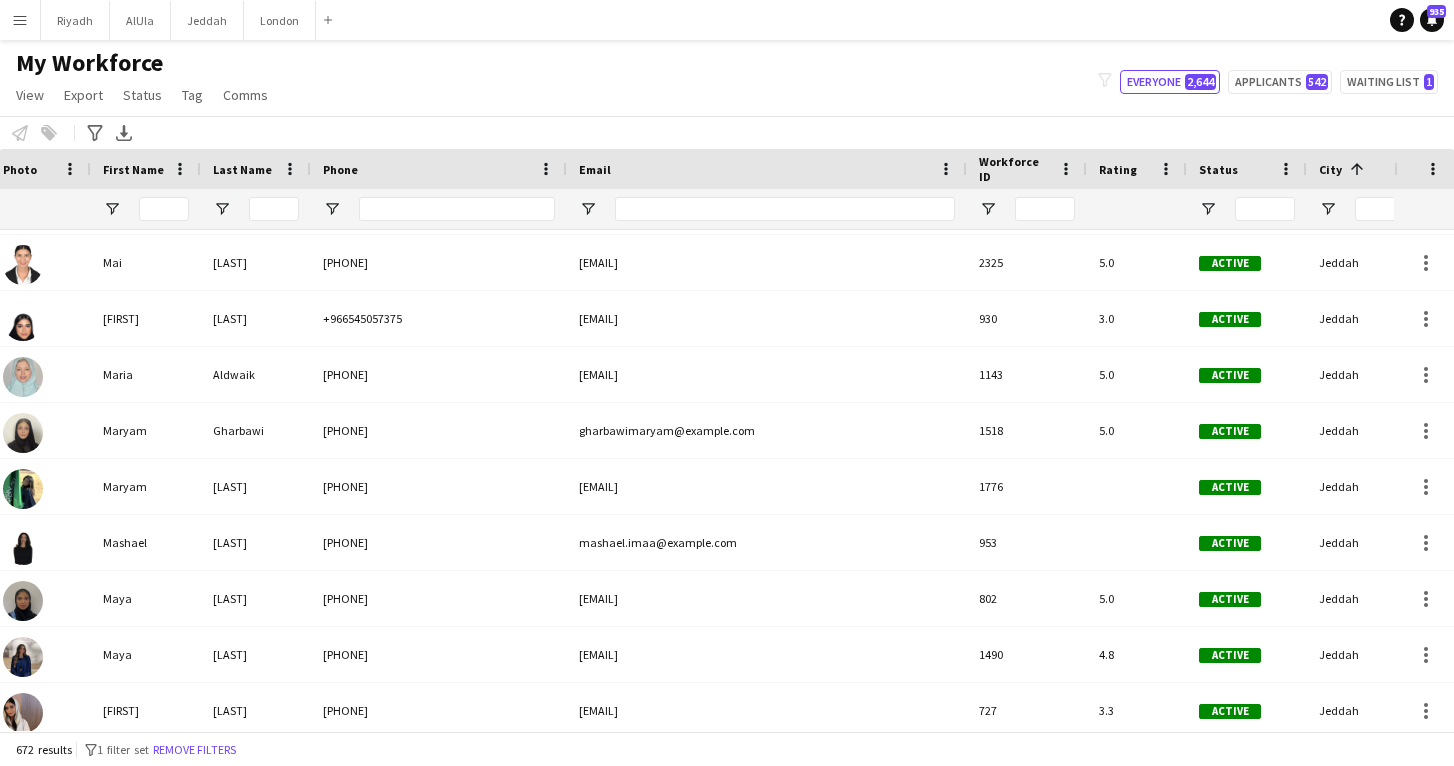 click at bounding box center (1367, 209) 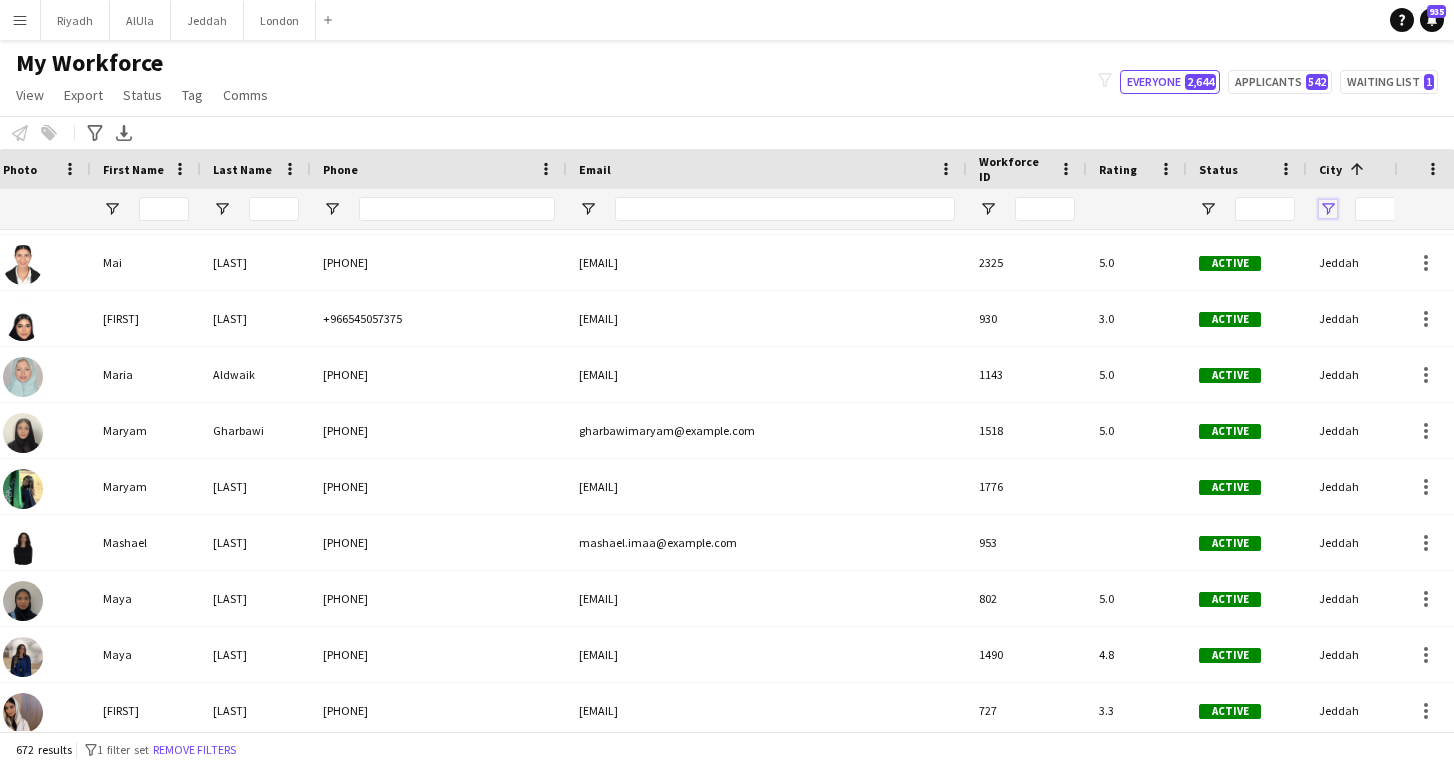 click at bounding box center [1328, 209] 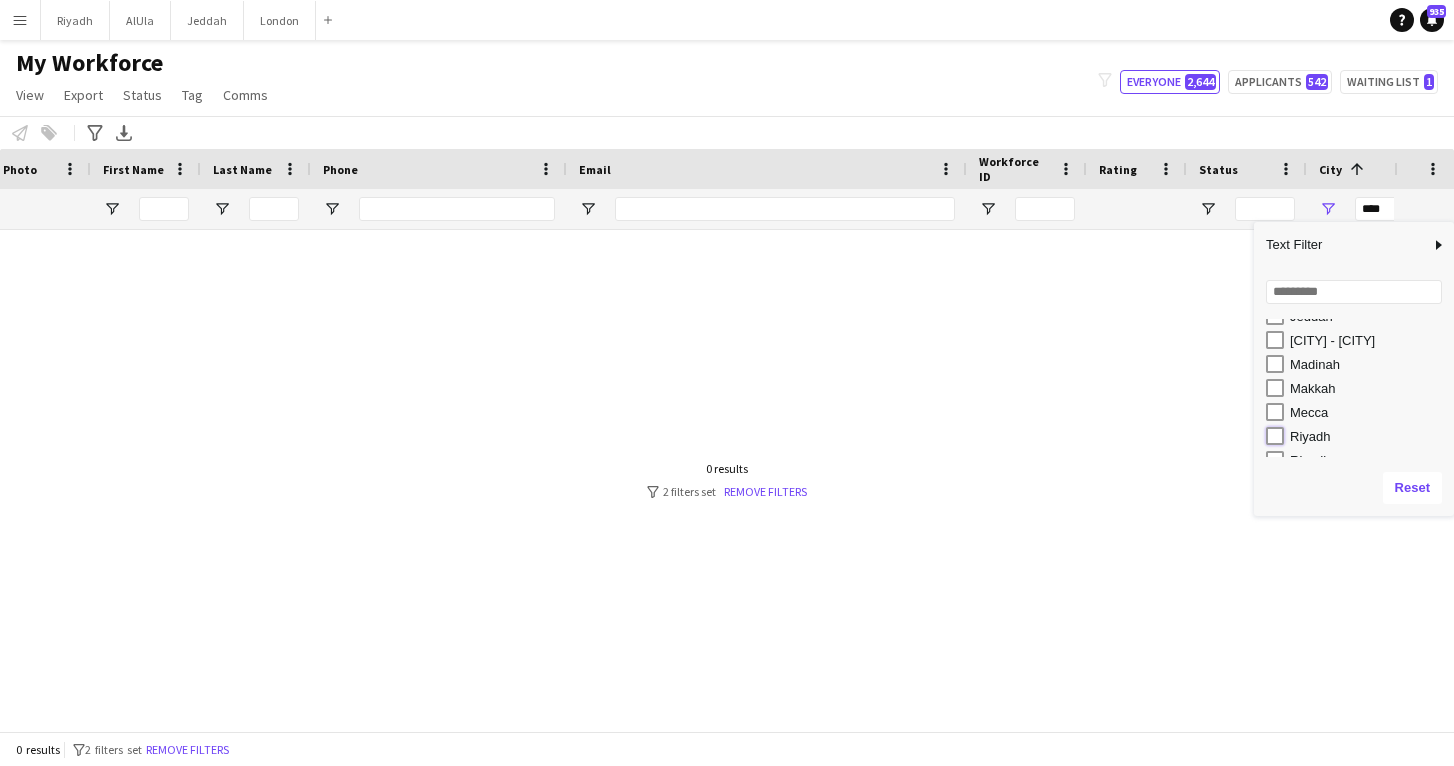 type on "**********" 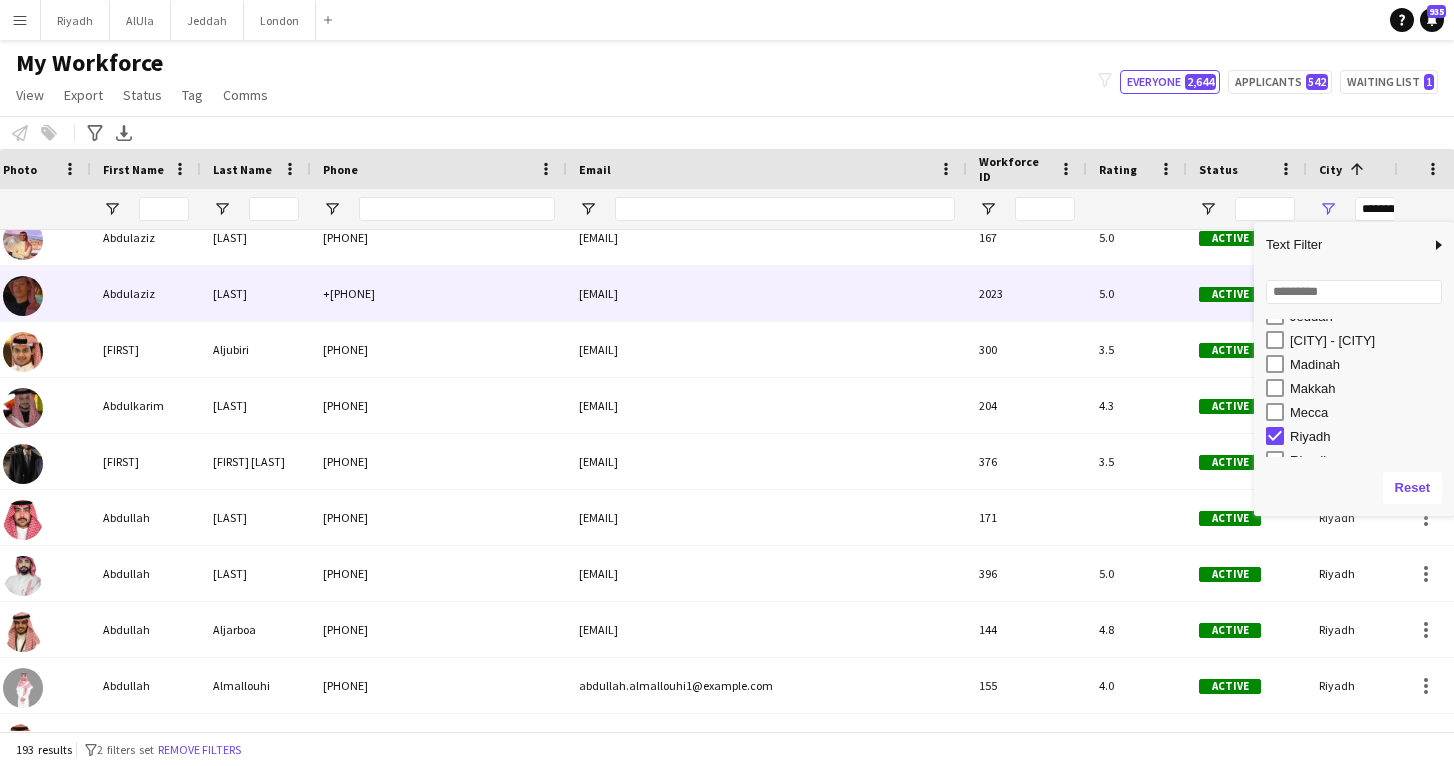scroll, scrollTop: 128, scrollLeft: 0, axis: vertical 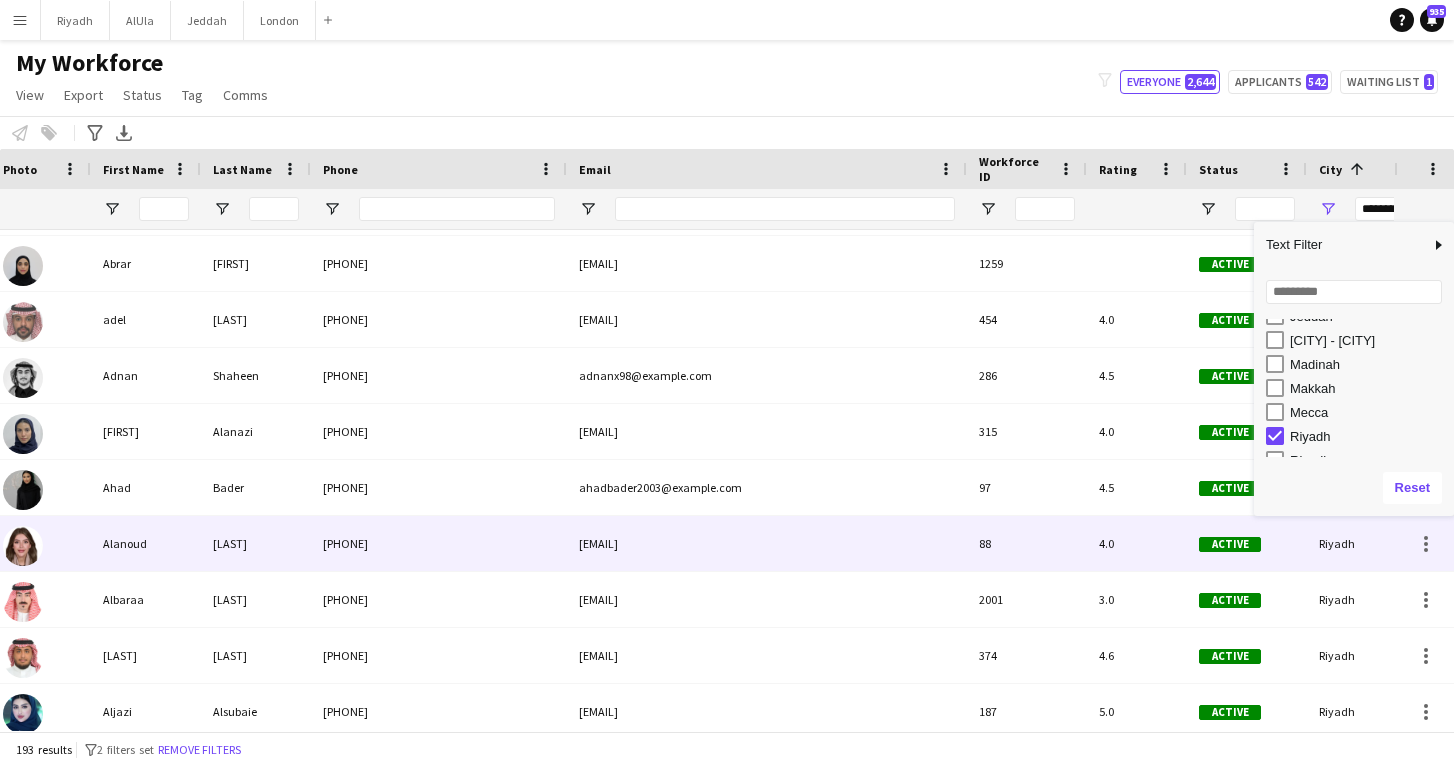 click on "Alanoud" at bounding box center (146, 543) 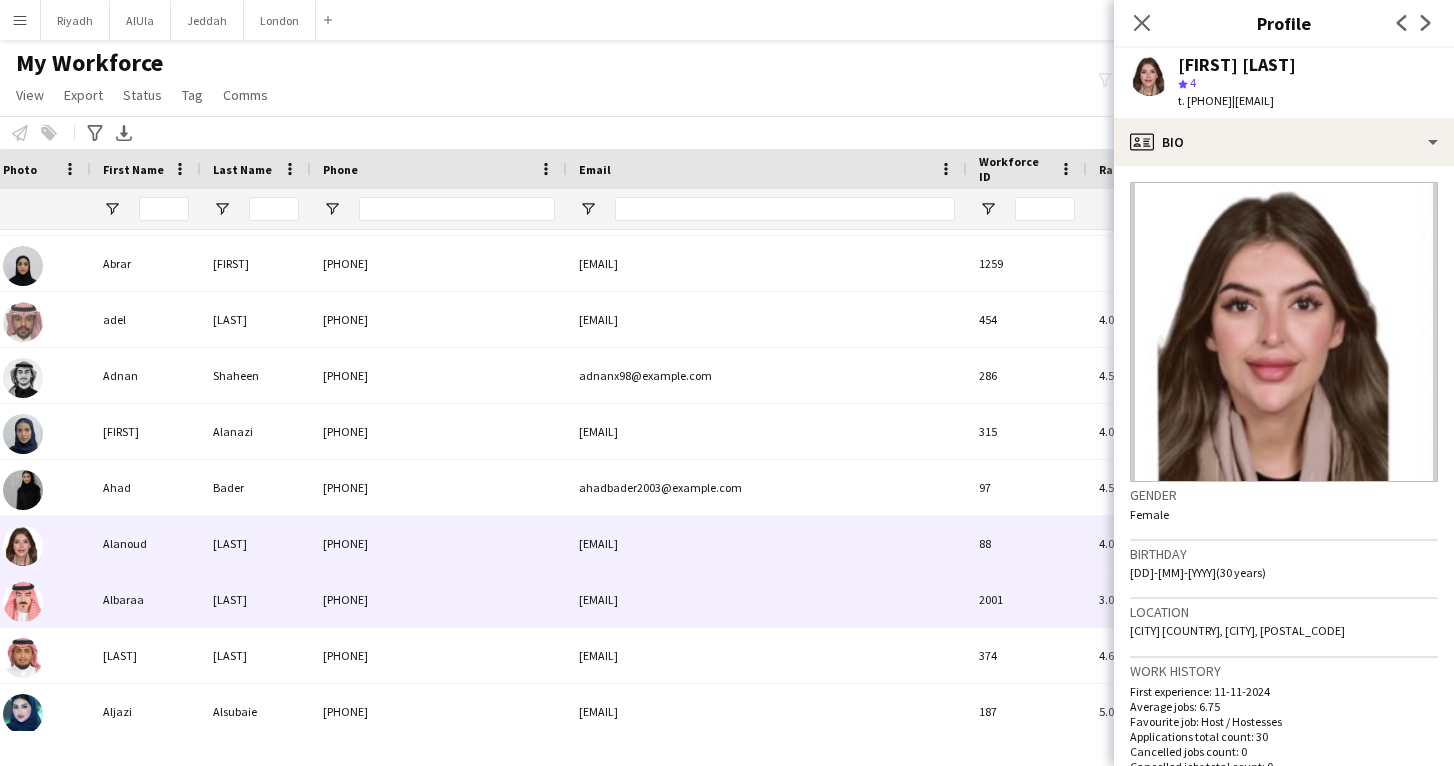 click on "Albaraa" at bounding box center [146, 599] 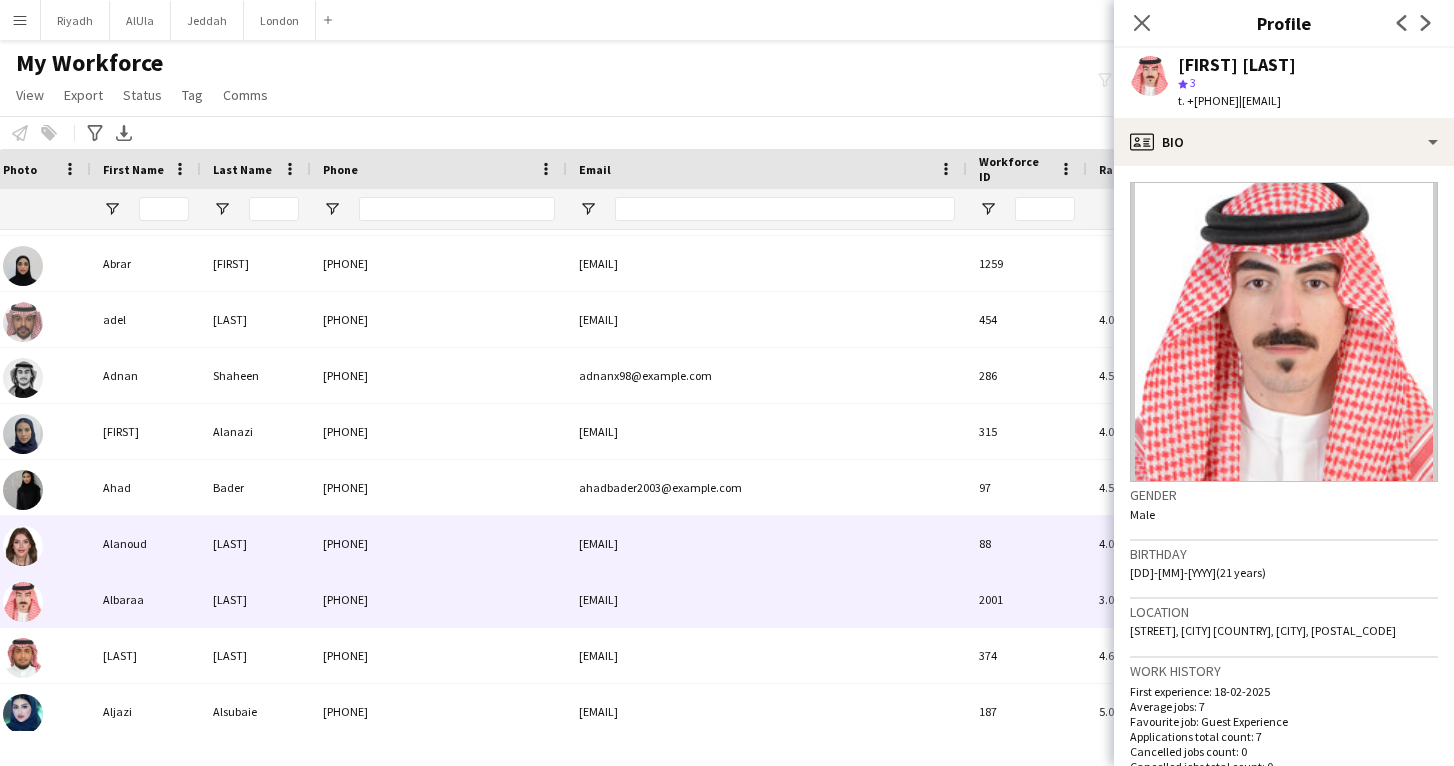 scroll, scrollTop: 1176, scrollLeft: 0, axis: vertical 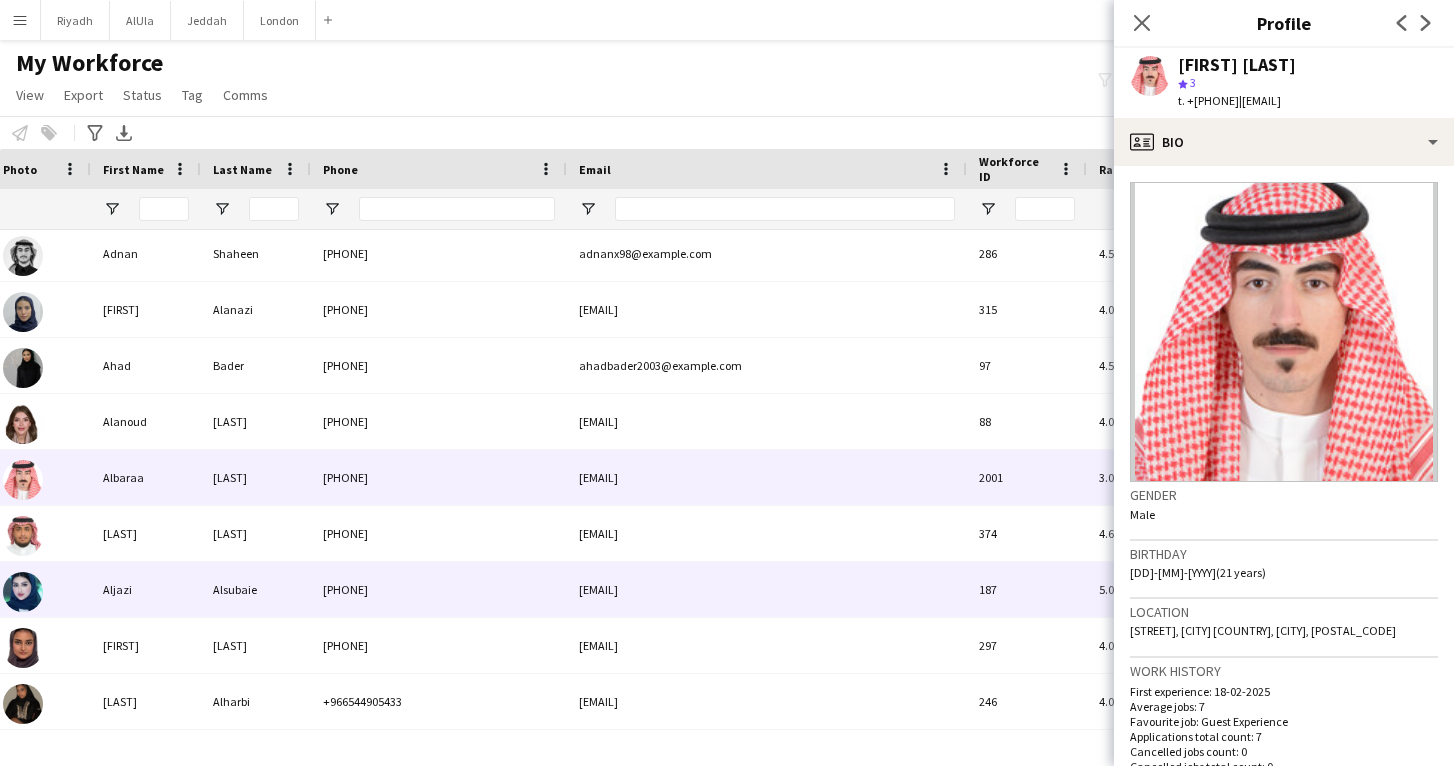 click on "Aljazi" at bounding box center [146, 589] 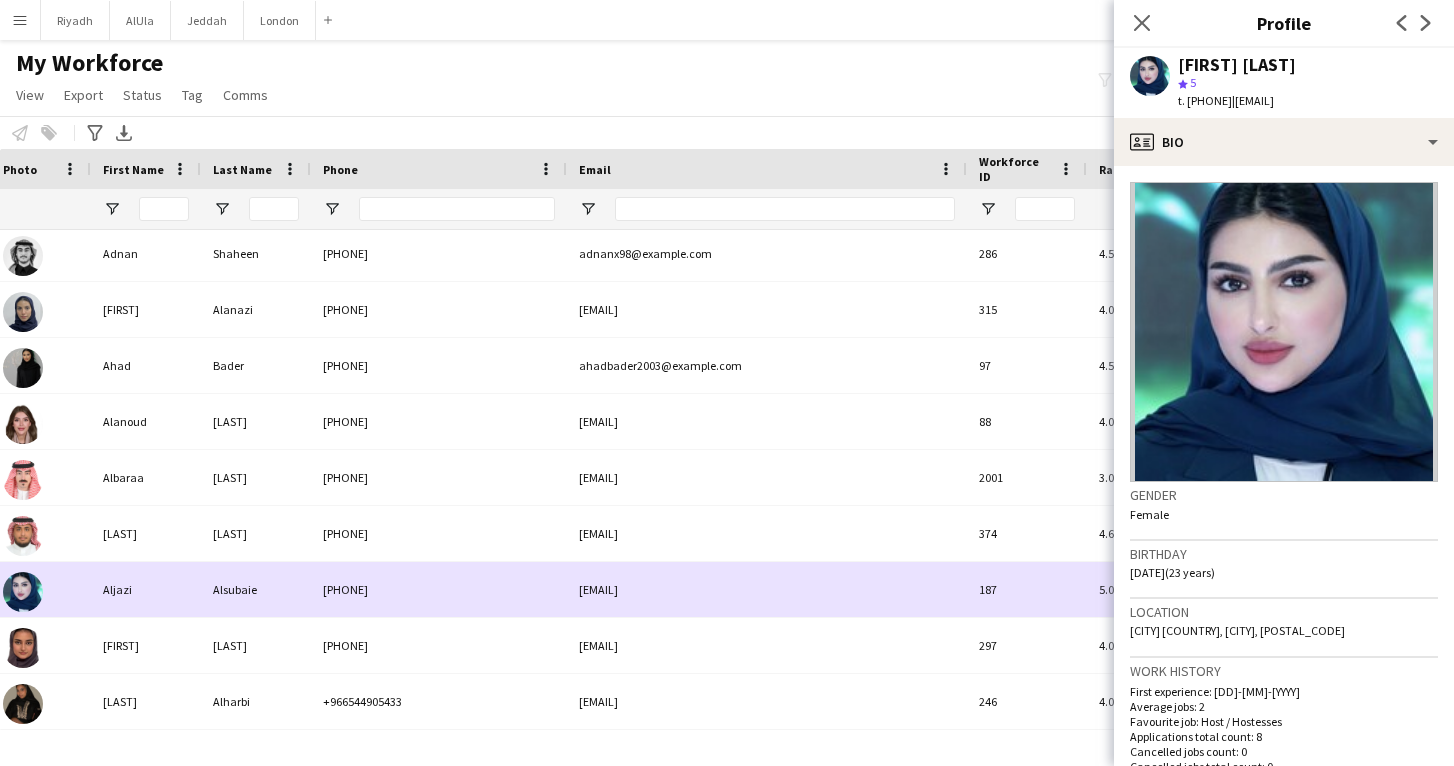 scroll, scrollTop: 1373, scrollLeft: 0, axis: vertical 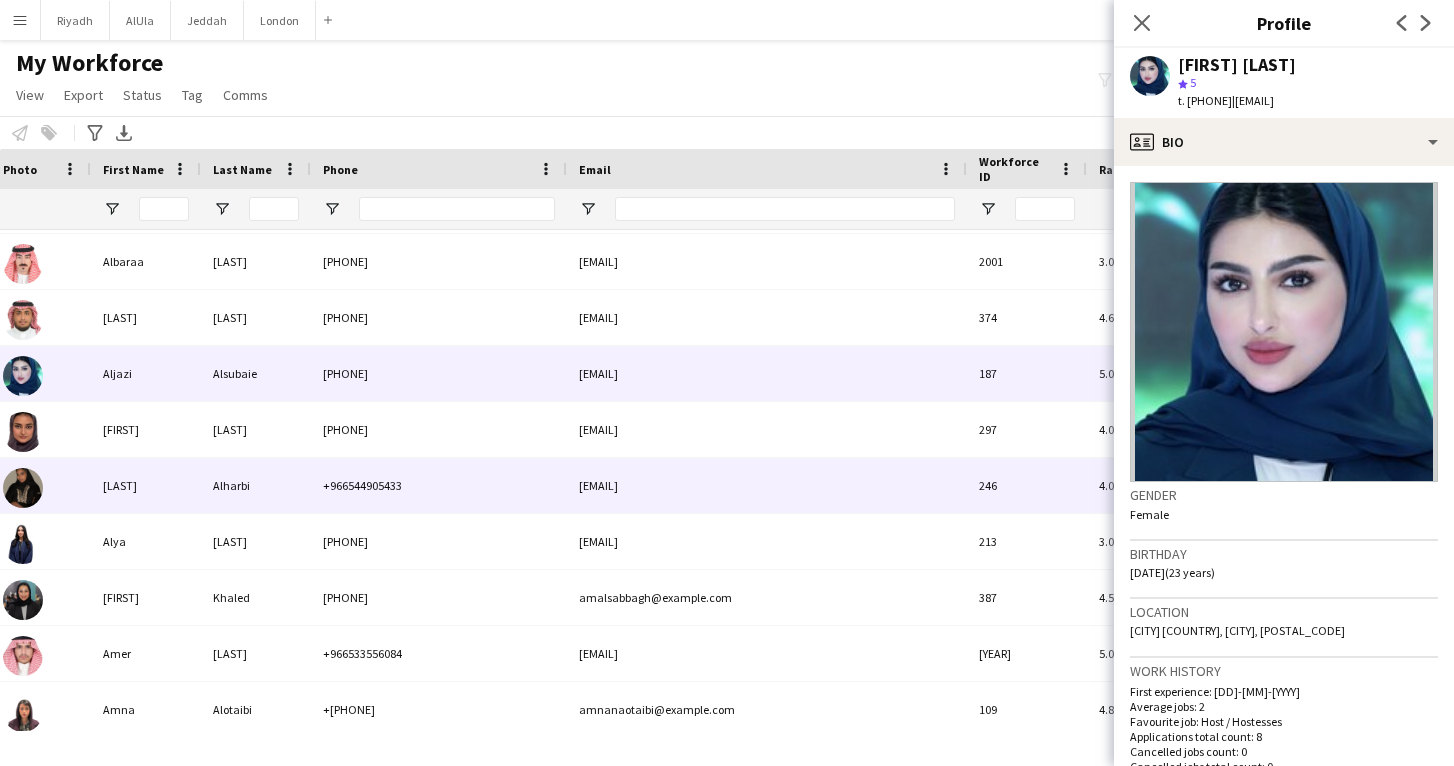 click on "[LAST]" at bounding box center (146, 485) 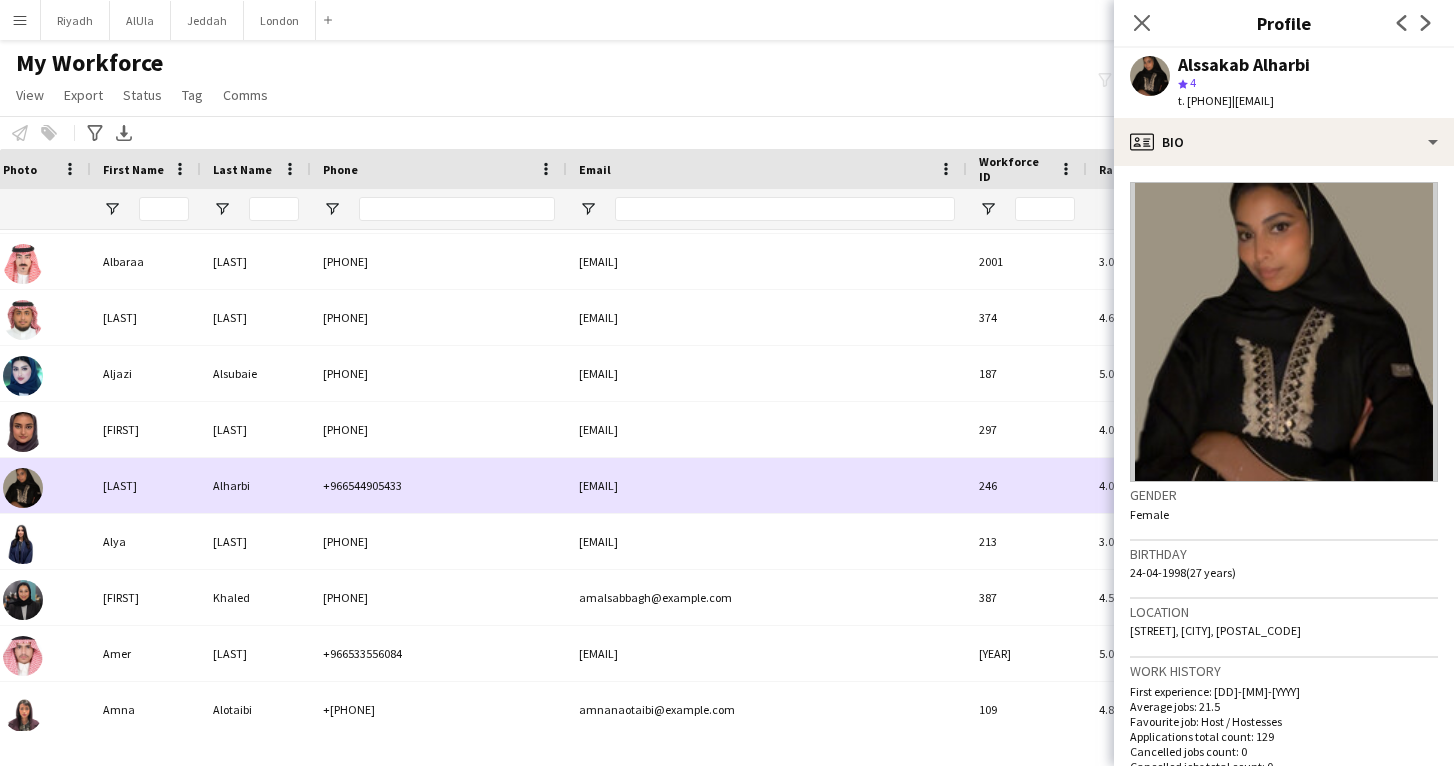 scroll, scrollTop: 1484, scrollLeft: 0, axis: vertical 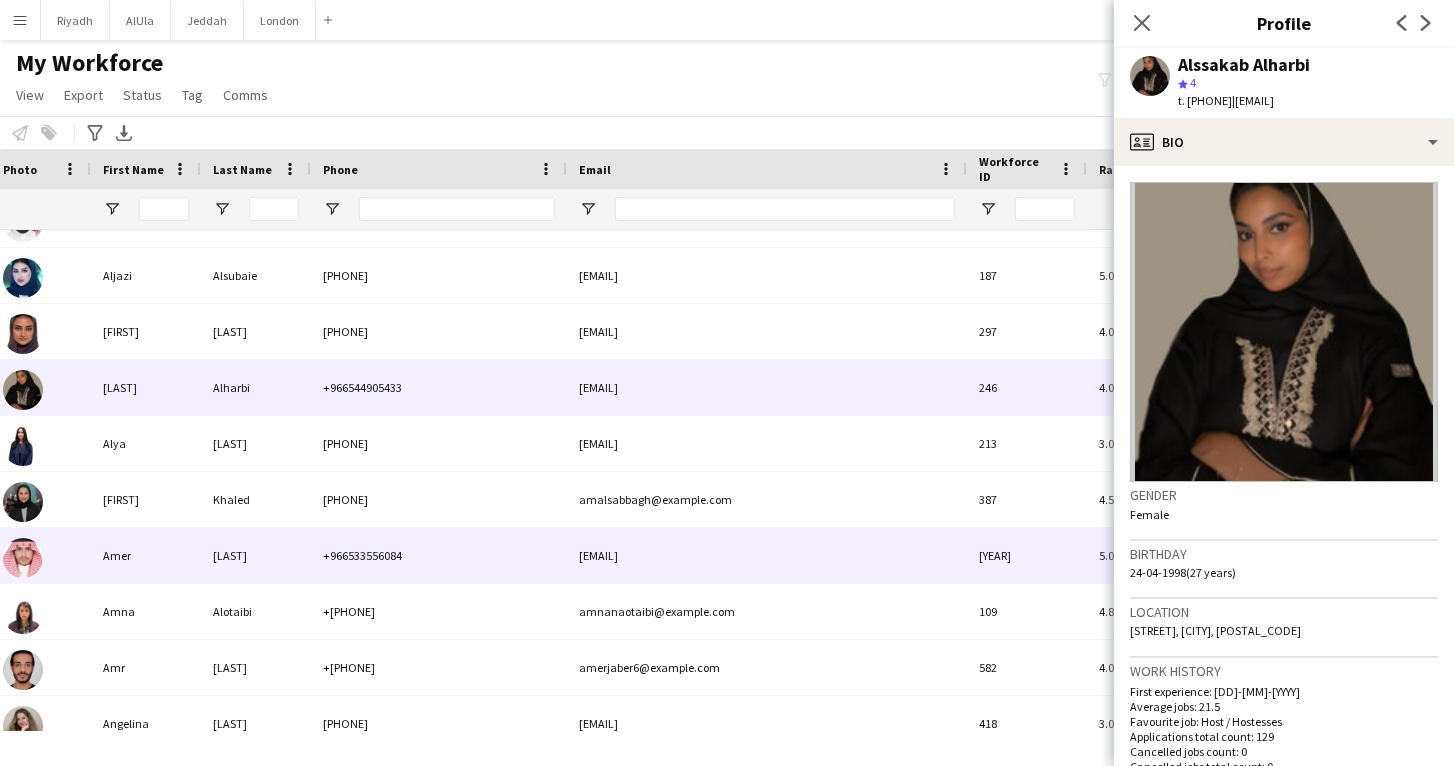 click on "Amer" at bounding box center (146, 555) 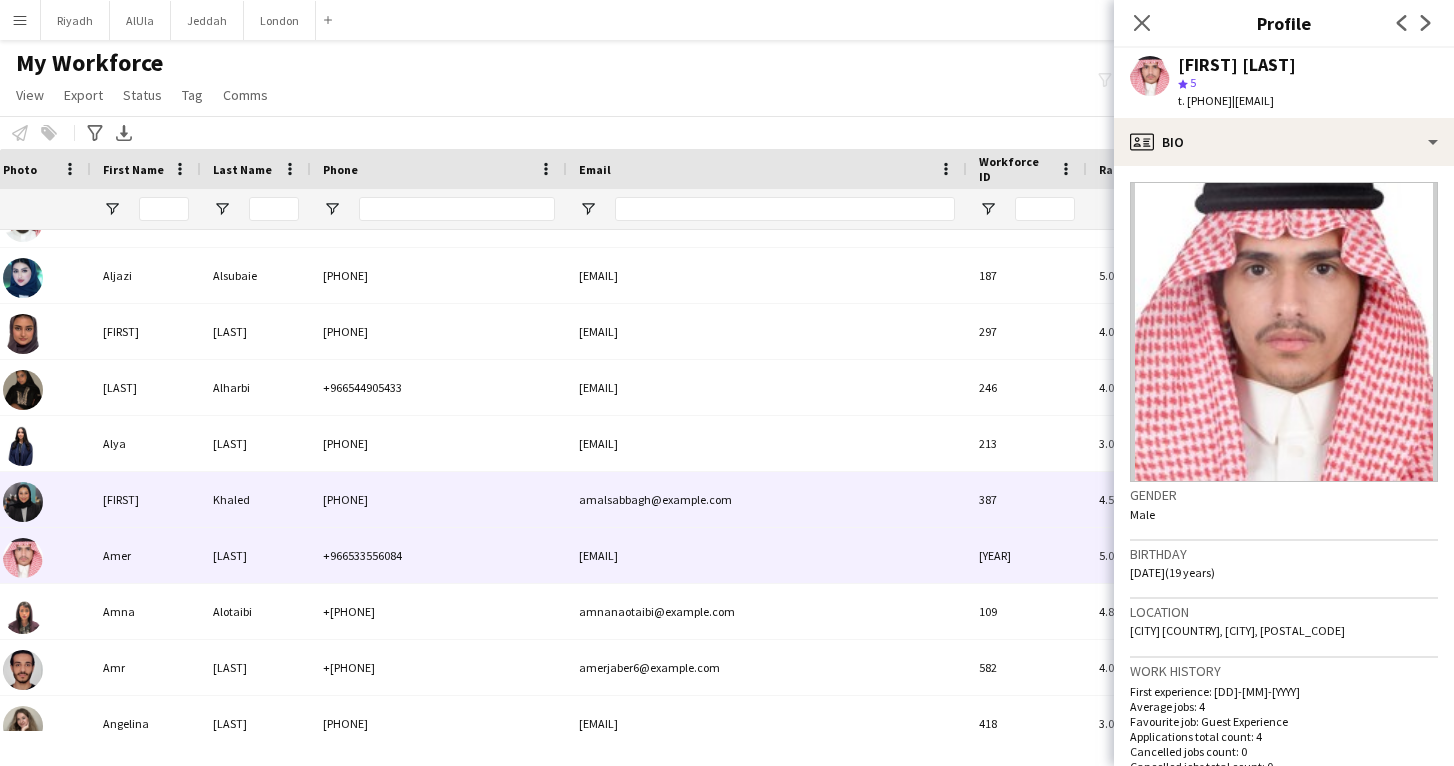 click on "[FIRST]" at bounding box center (146, 499) 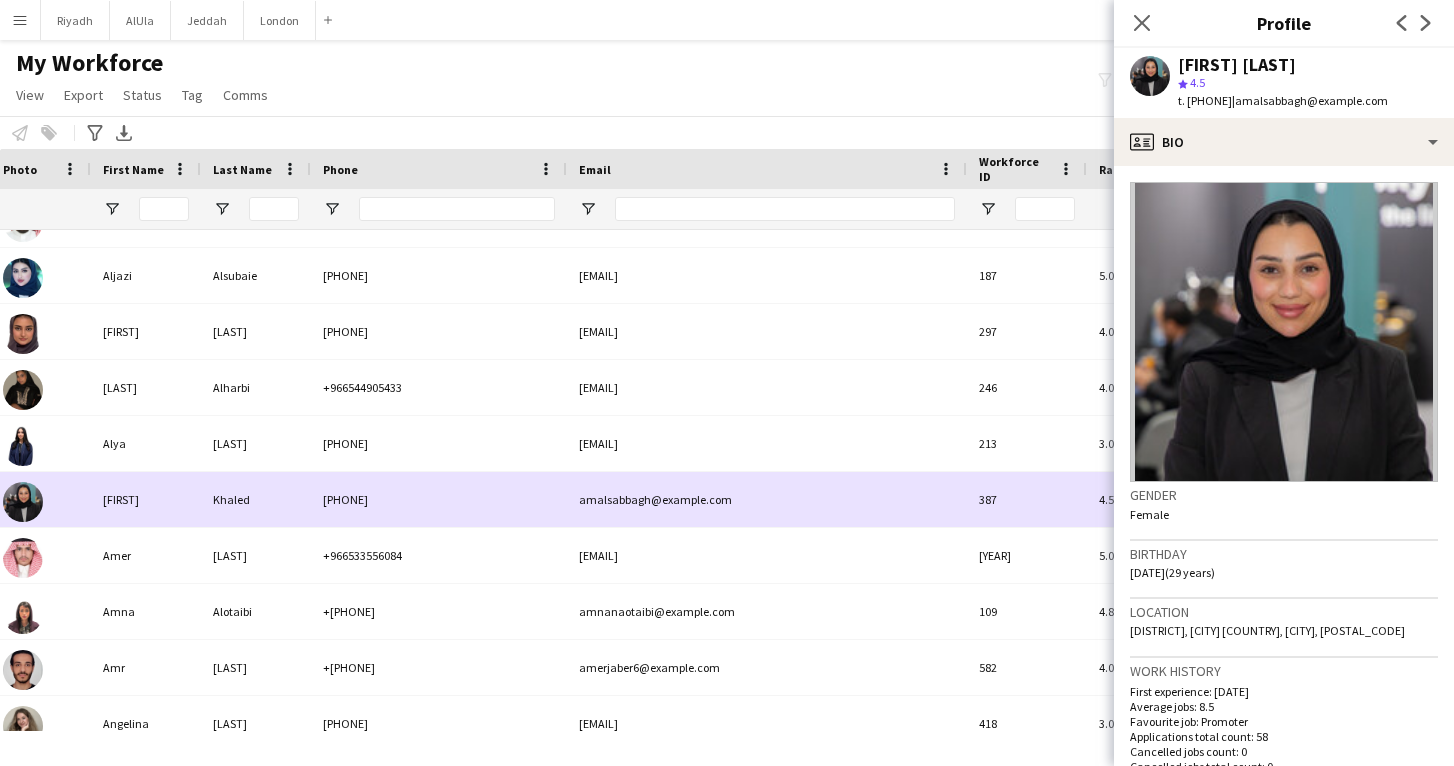 scroll, scrollTop: 1792, scrollLeft: 0, axis: vertical 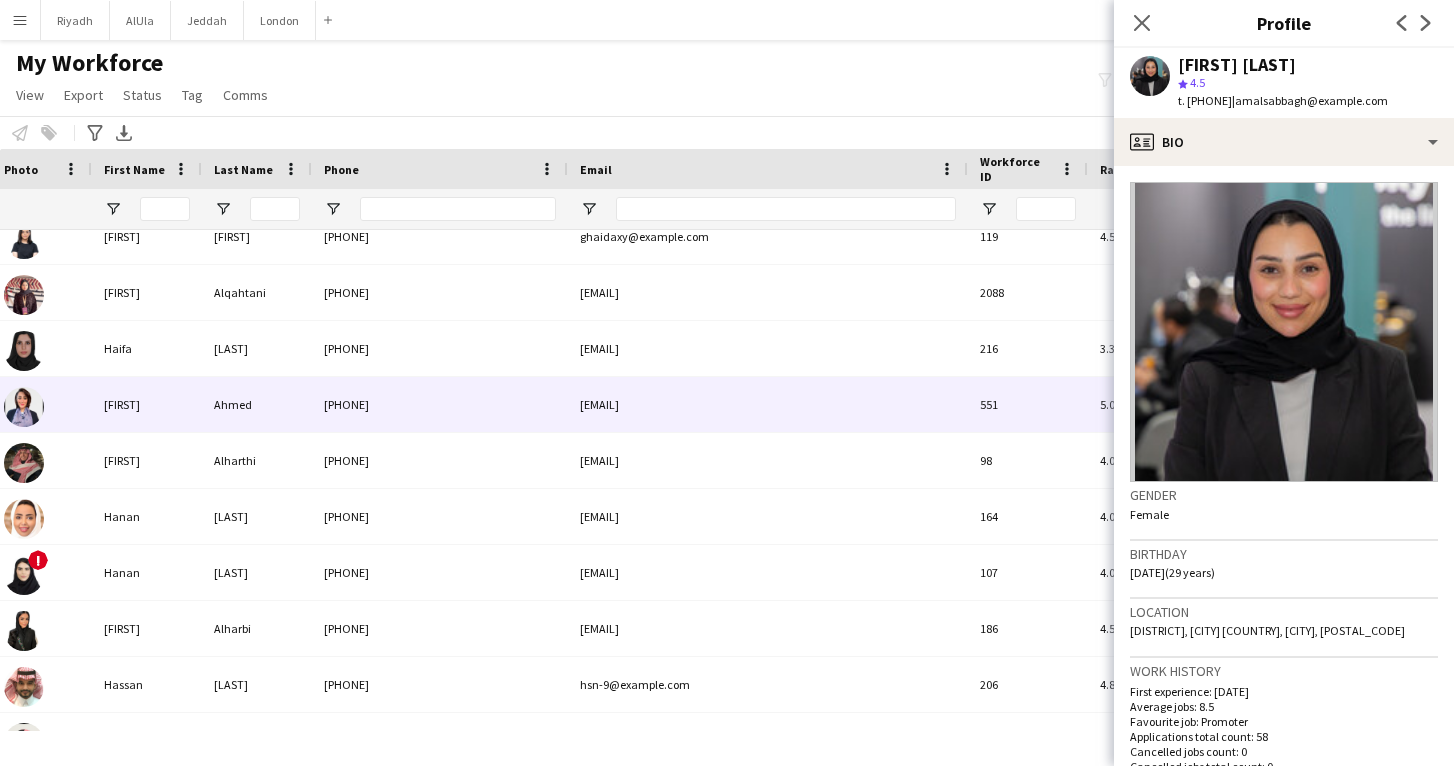click on "[FIRST]" at bounding box center (147, 404) 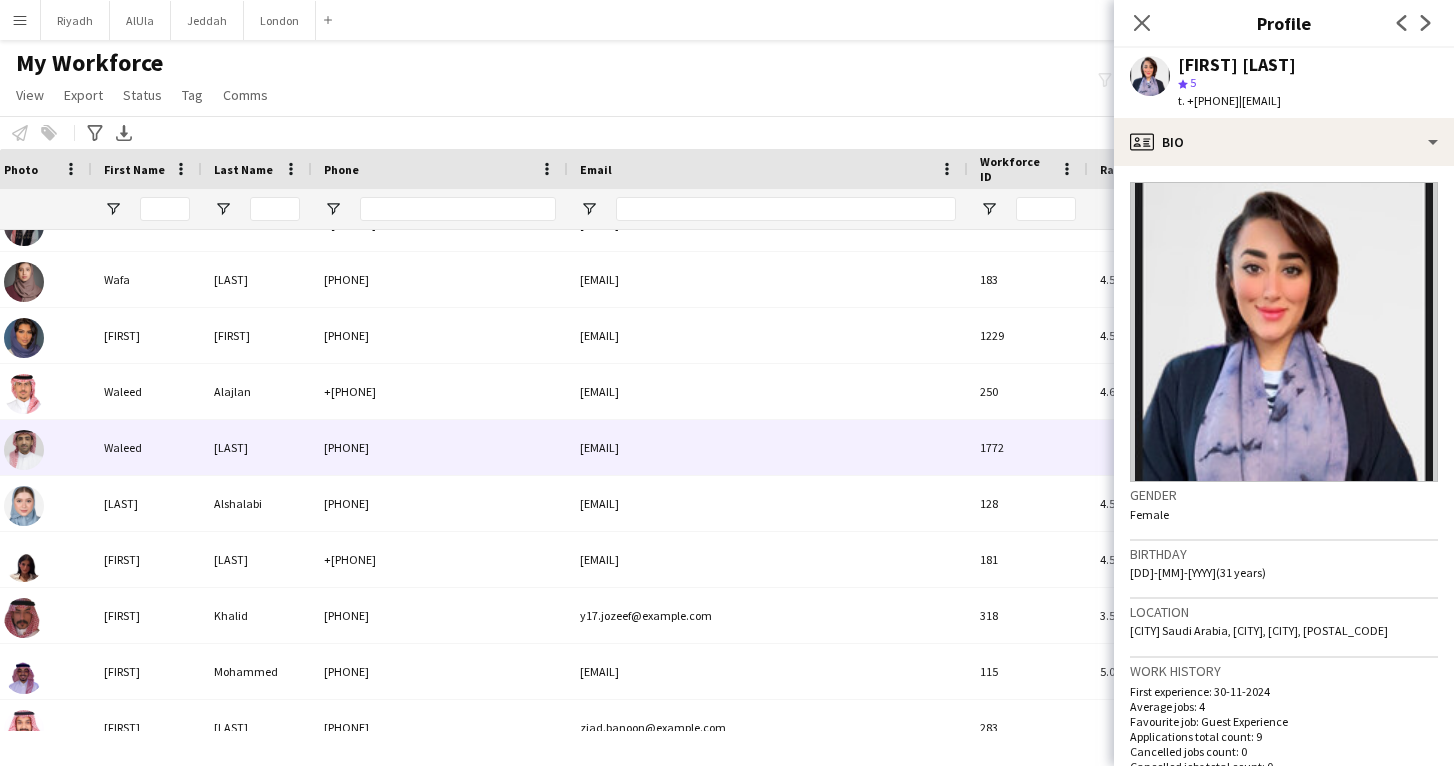 click on "Waleed" at bounding box center (147, 447) 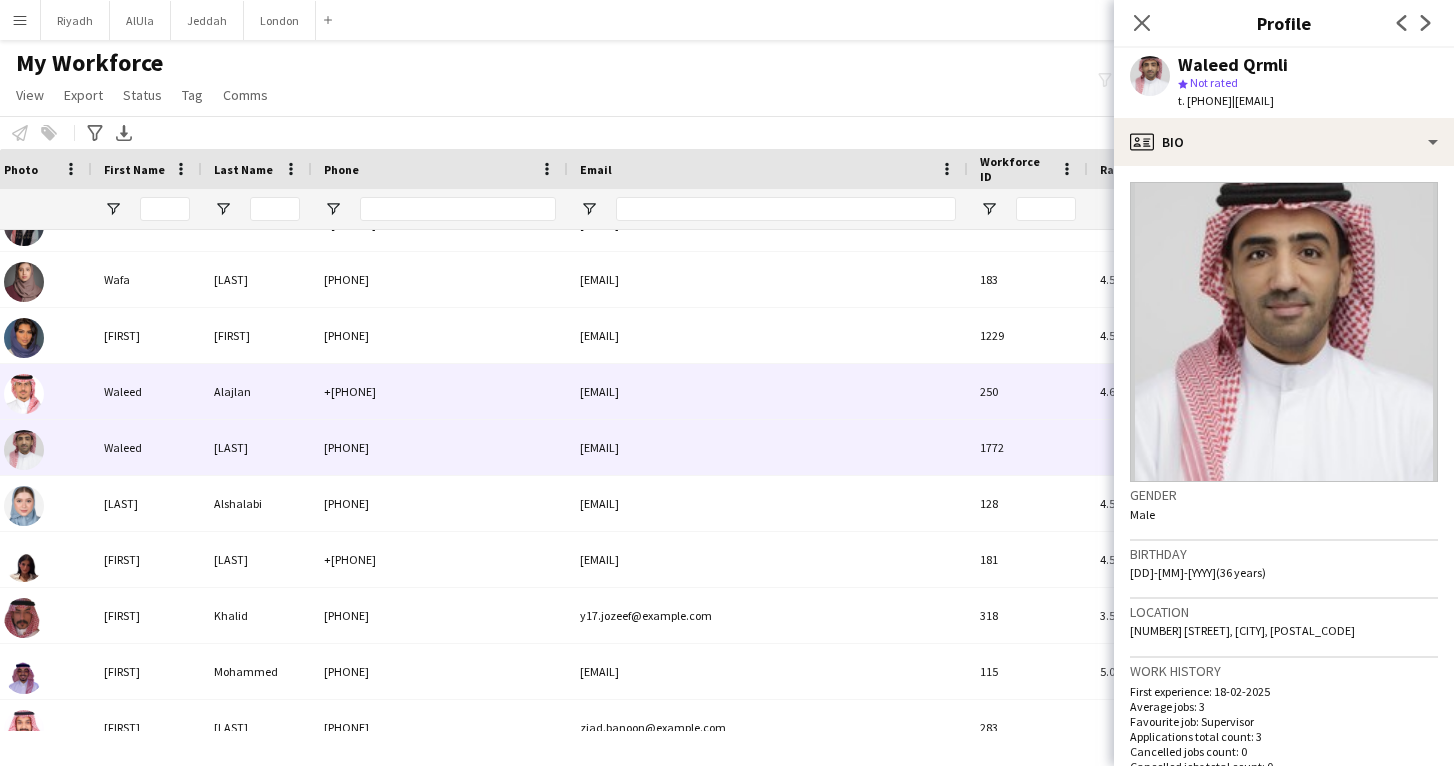 click on "Waleed" at bounding box center (147, 391) 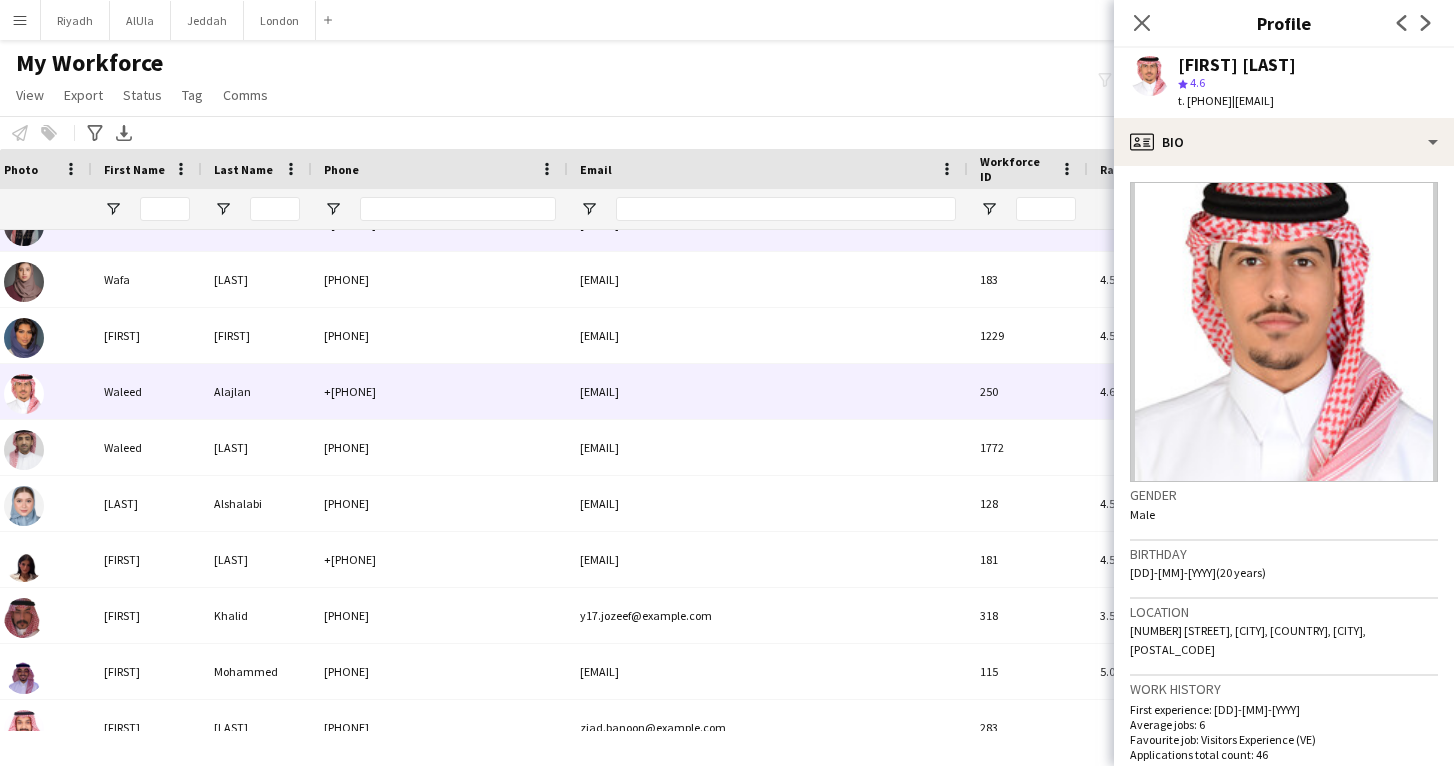 scroll, scrollTop: 10248, scrollLeft: 0, axis: vertical 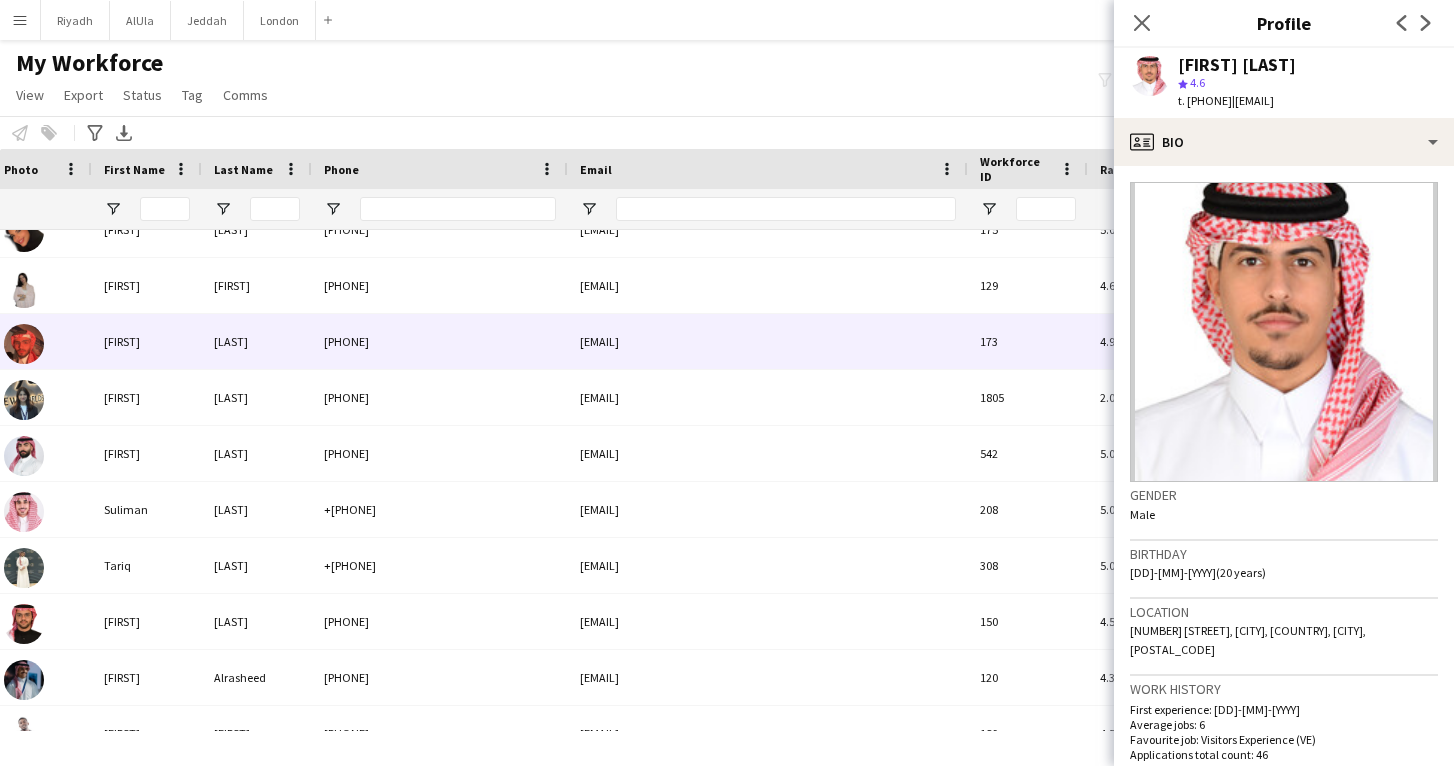 click on "[FIRST]" at bounding box center [147, 341] 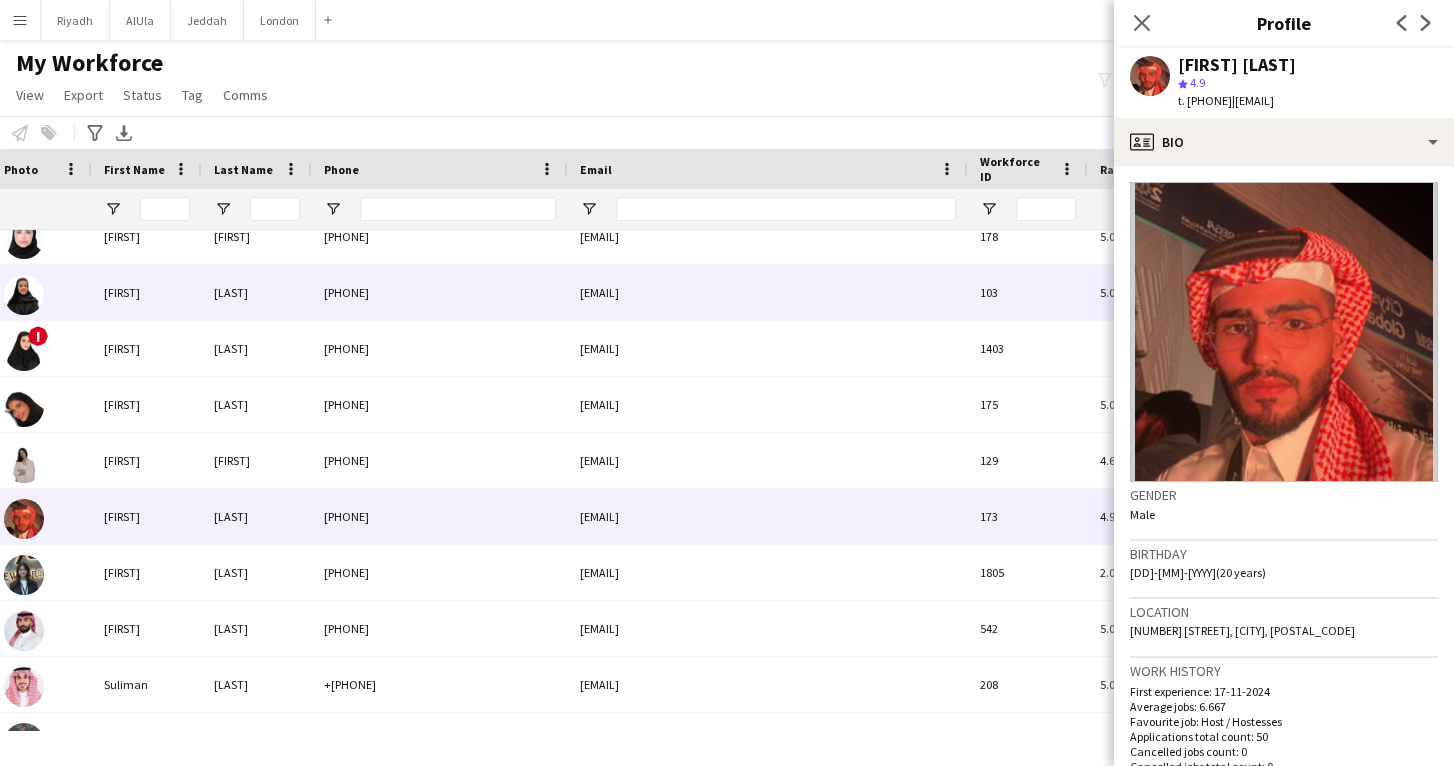 click on "[FIRST]" at bounding box center [147, 292] 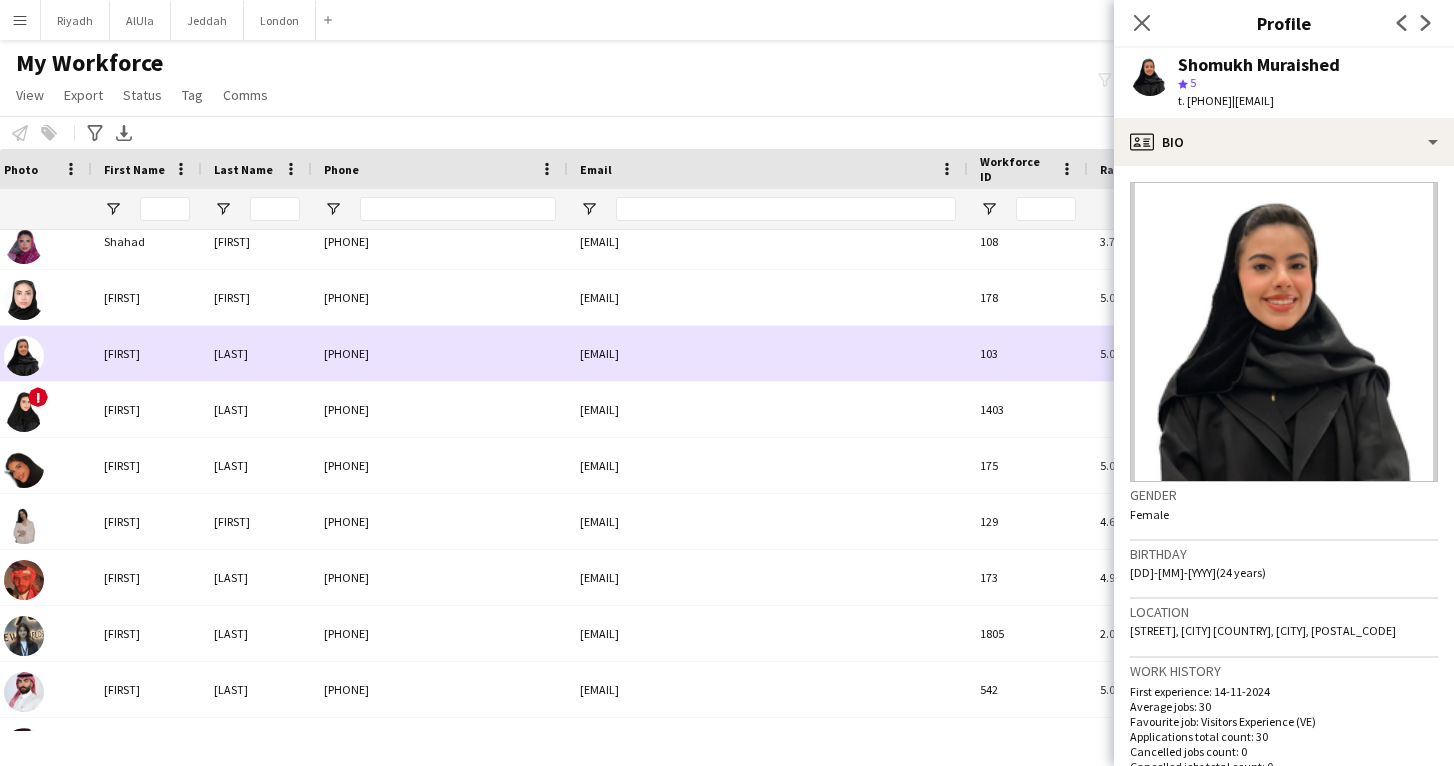 click on "[FIRST]" at bounding box center (147, 297) 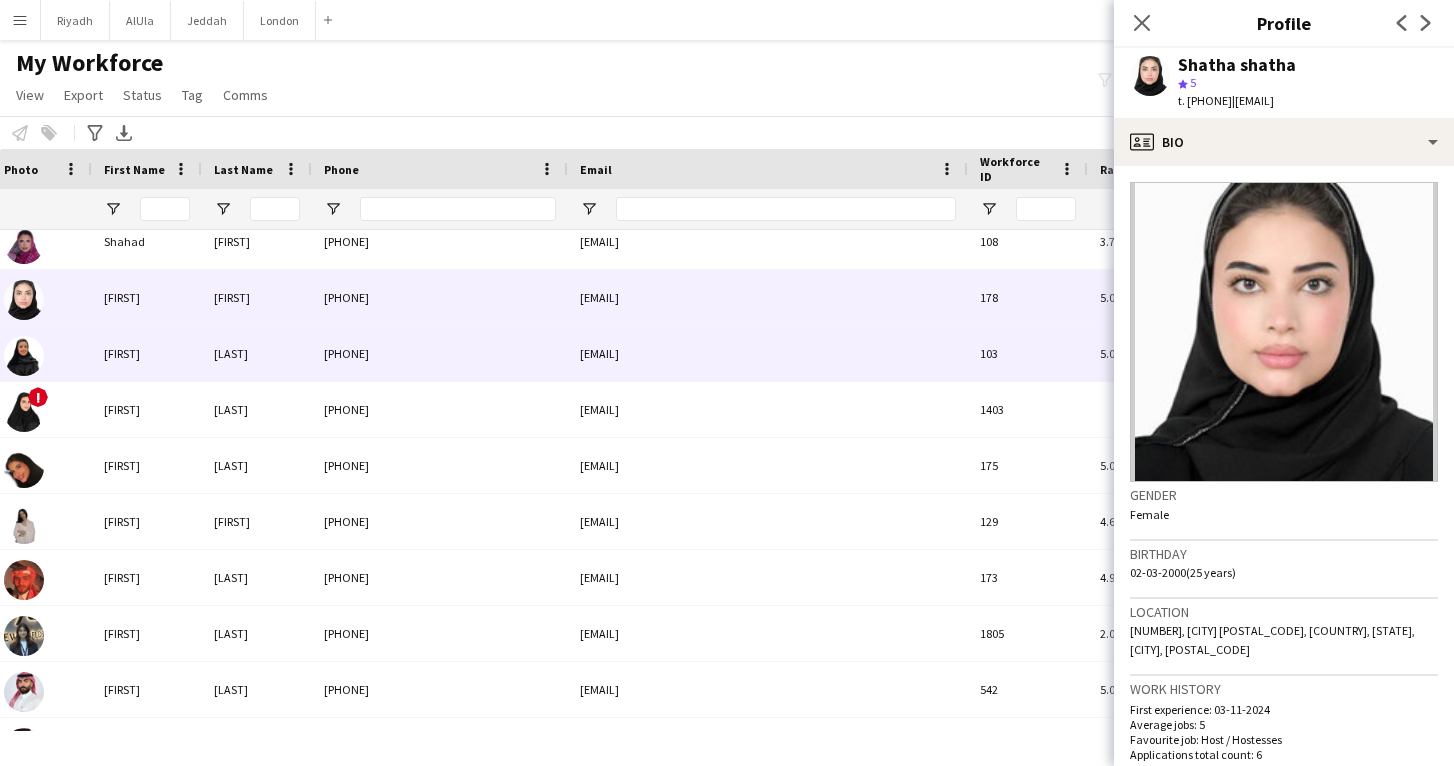 click on "[FIRST]" at bounding box center (147, 353) 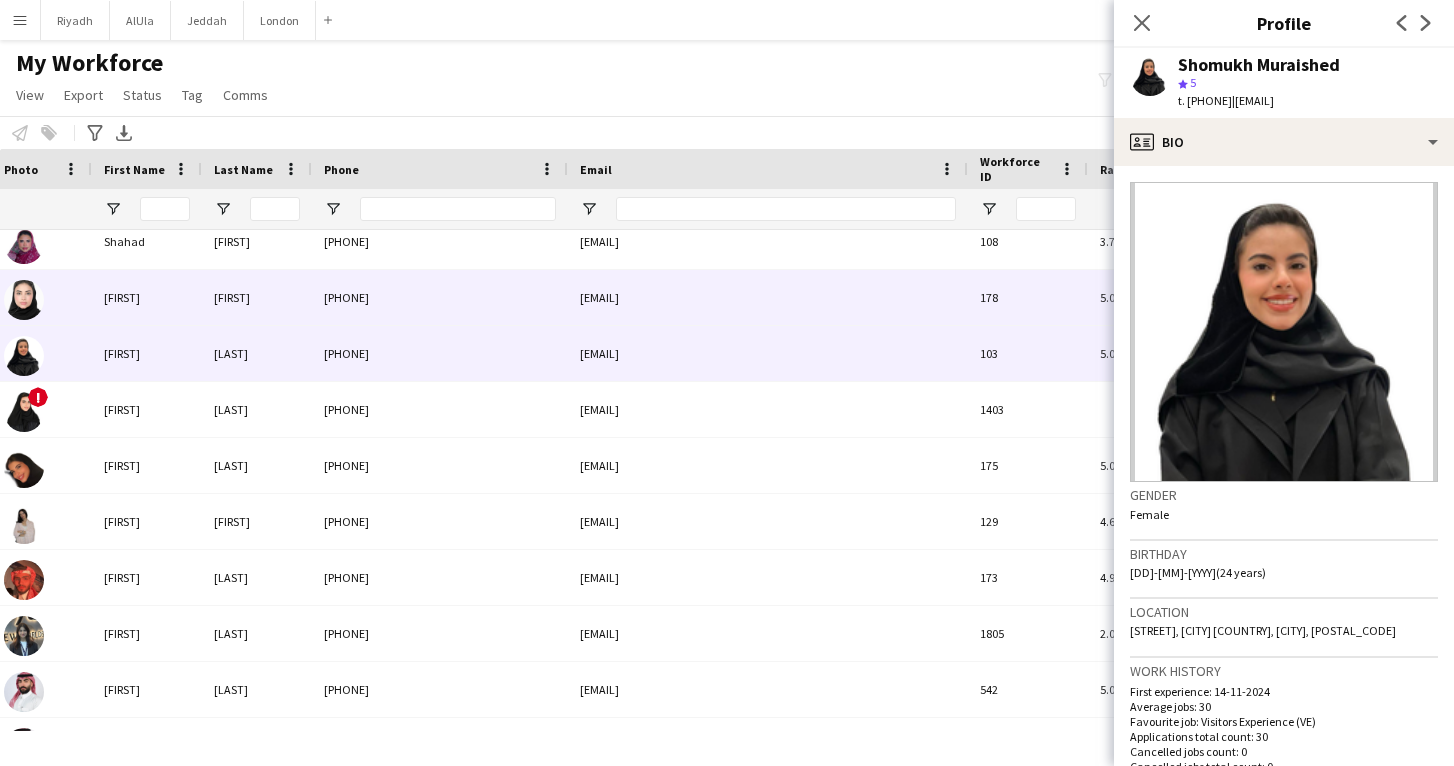 click on "[FIRST]" at bounding box center [147, 297] 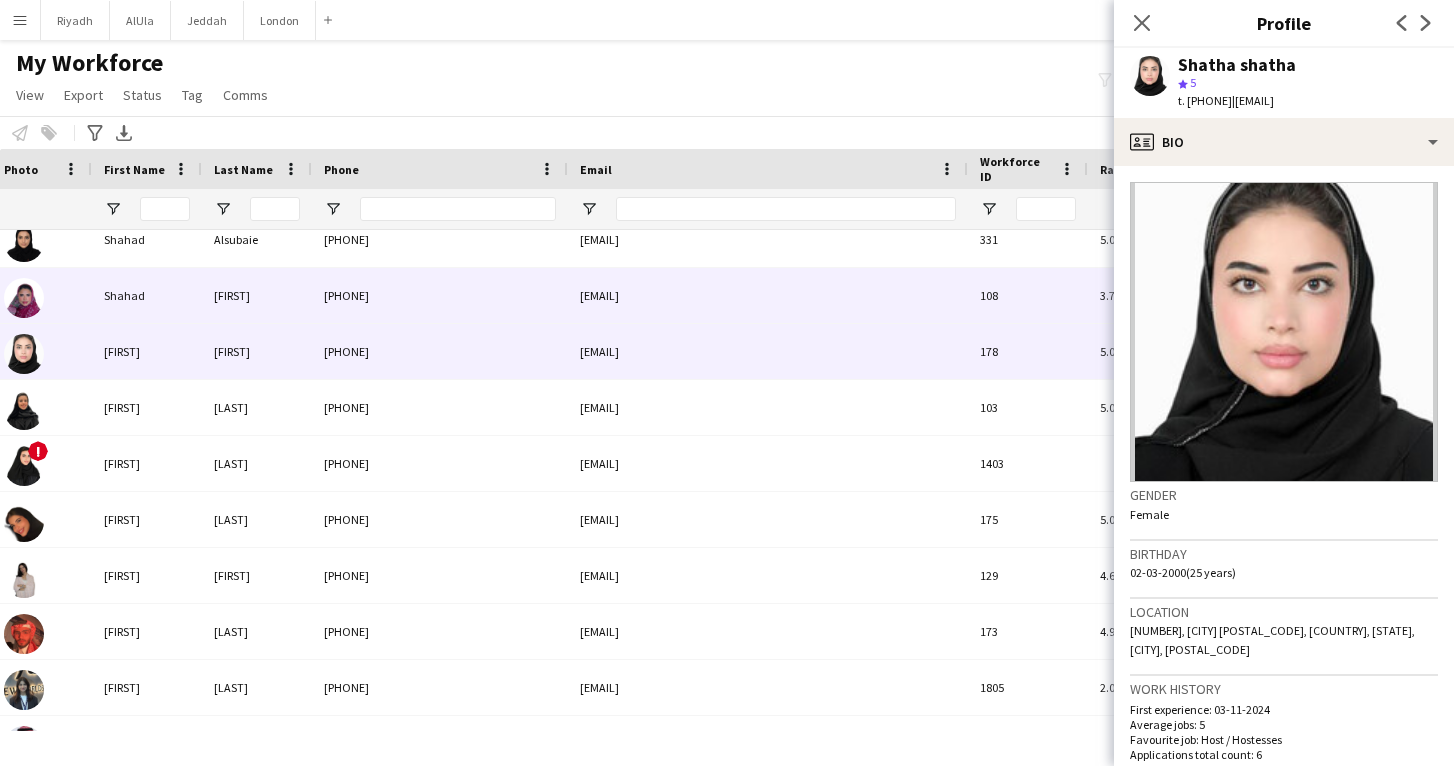 click on "Shahad" at bounding box center (147, 295) 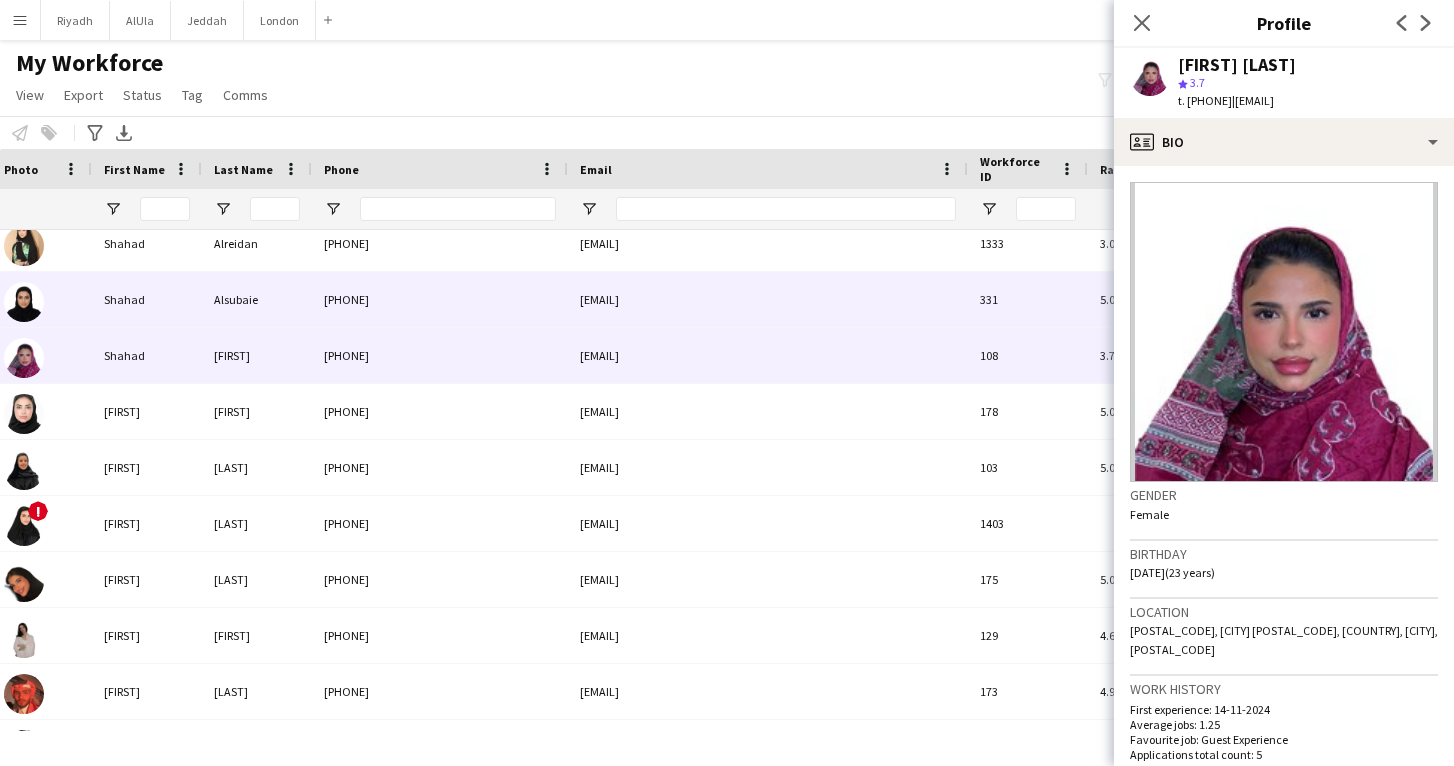 click at bounding box center (42, 299) 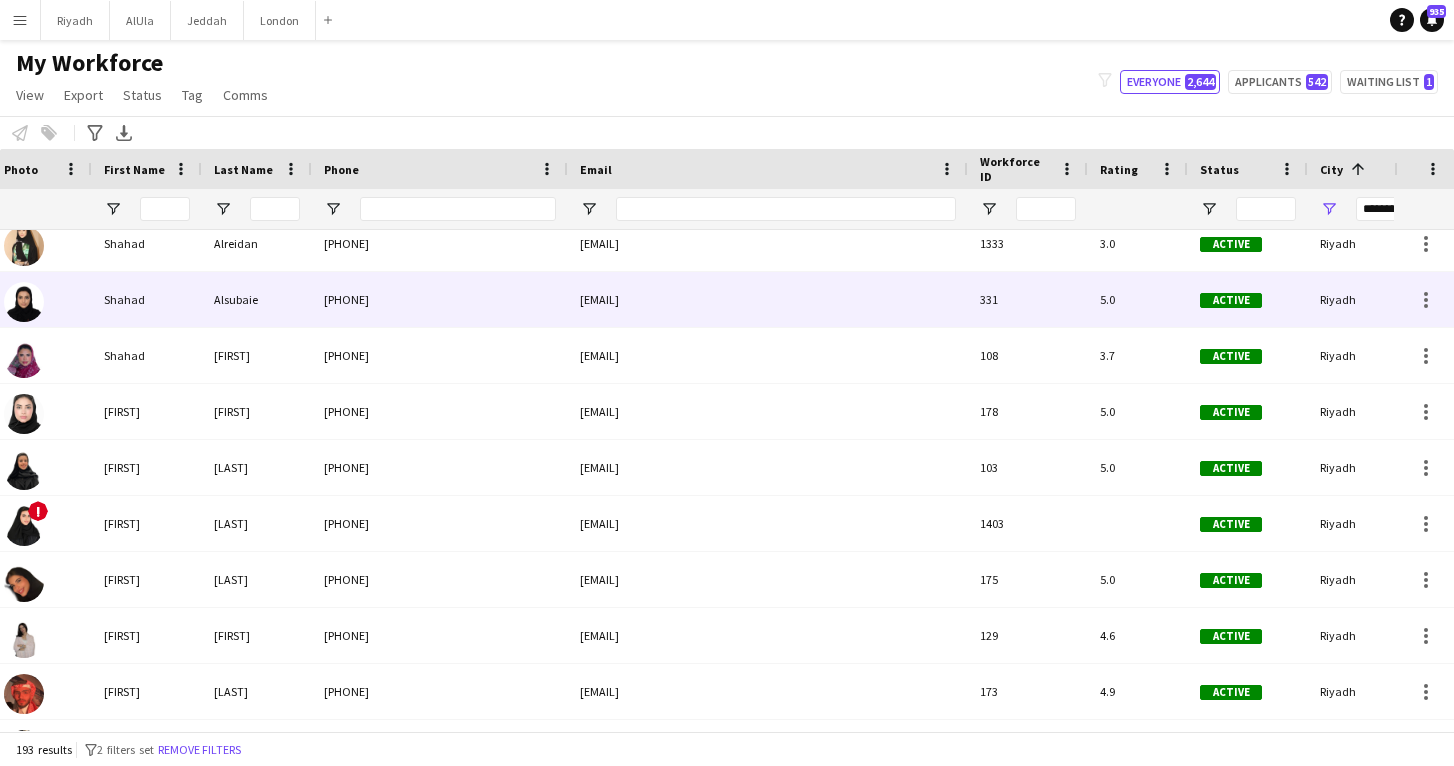 click at bounding box center (42, 299) 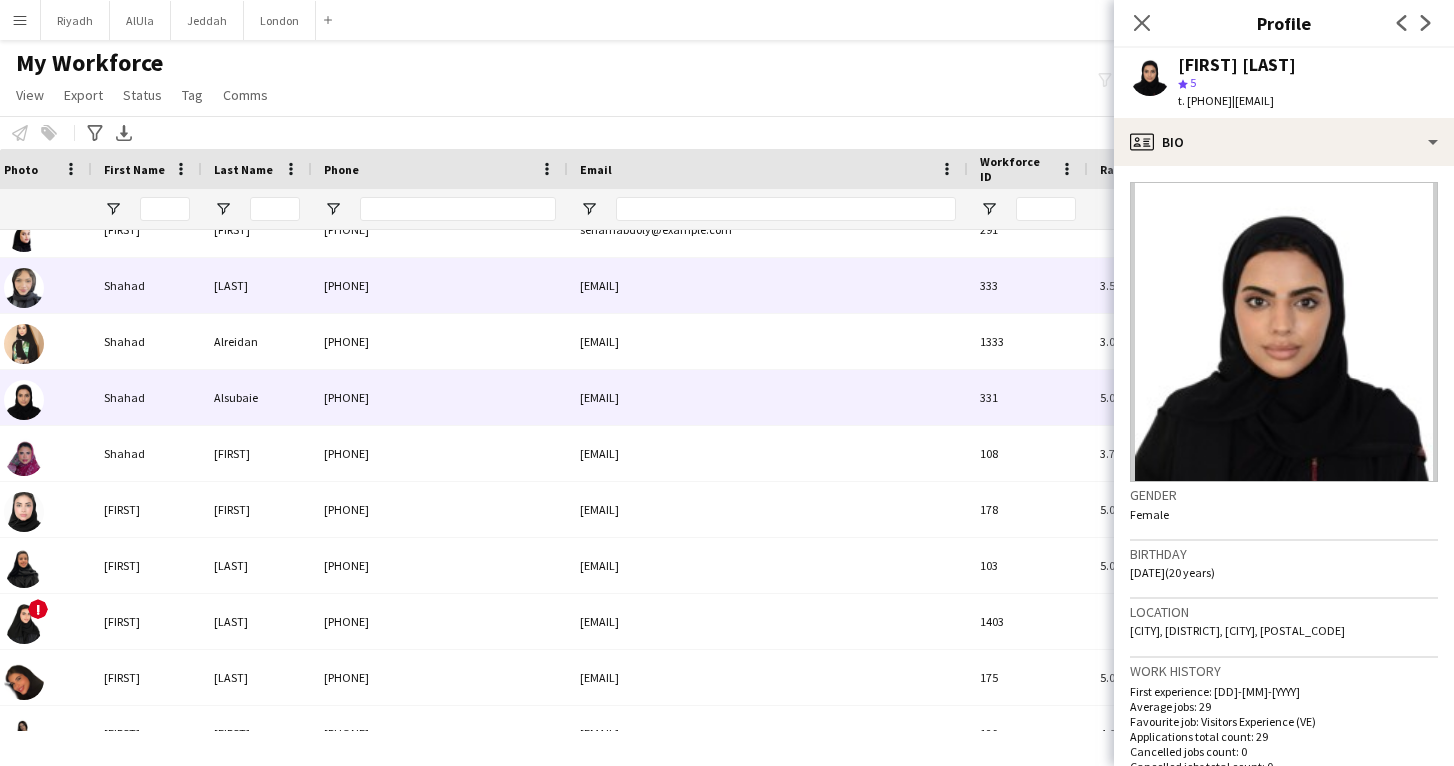 scroll, scrollTop: 9269, scrollLeft: 0, axis: vertical 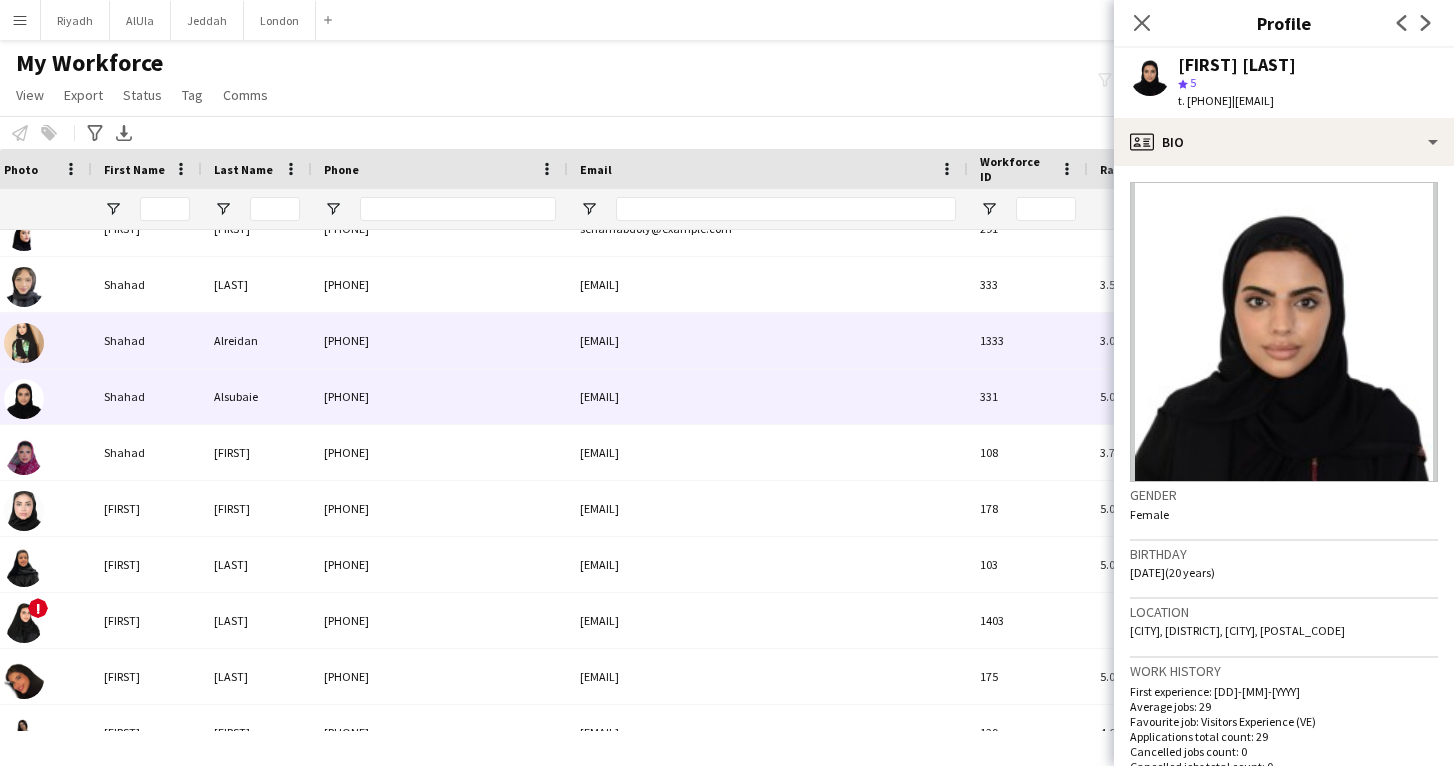 click on "Shahad" at bounding box center [147, 340] 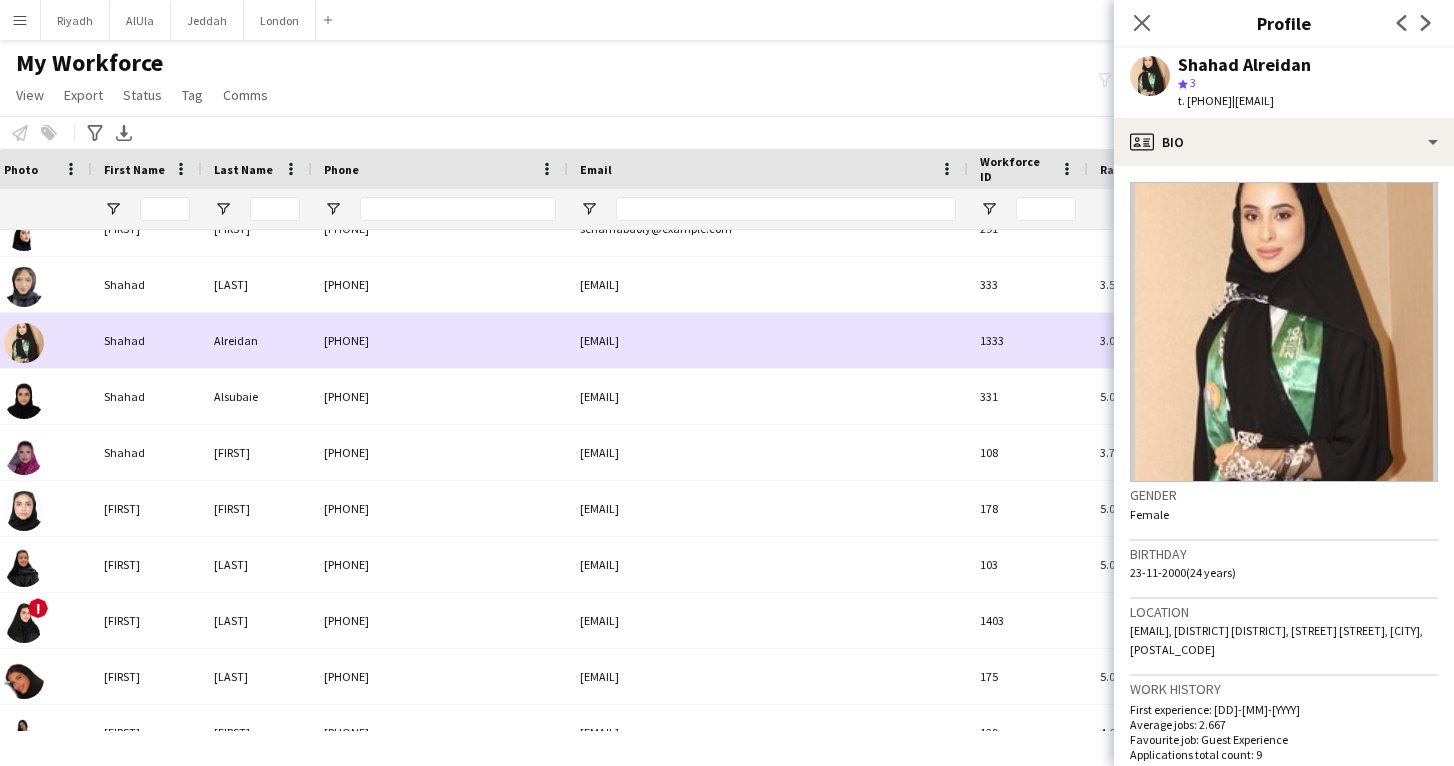 scroll, scrollTop: 9260, scrollLeft: 0, axis: vertical 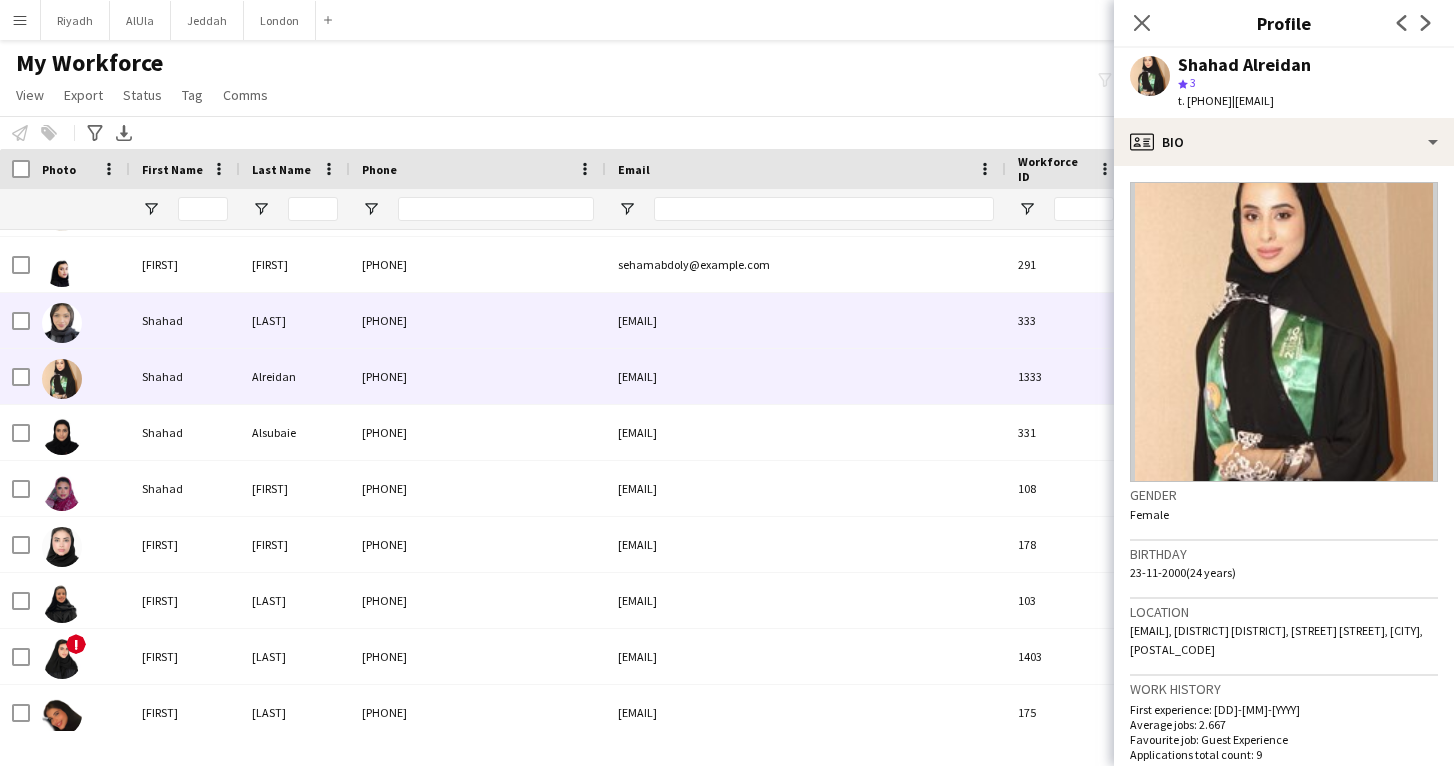 click on "Shahad" at bounding box center (185, 320) 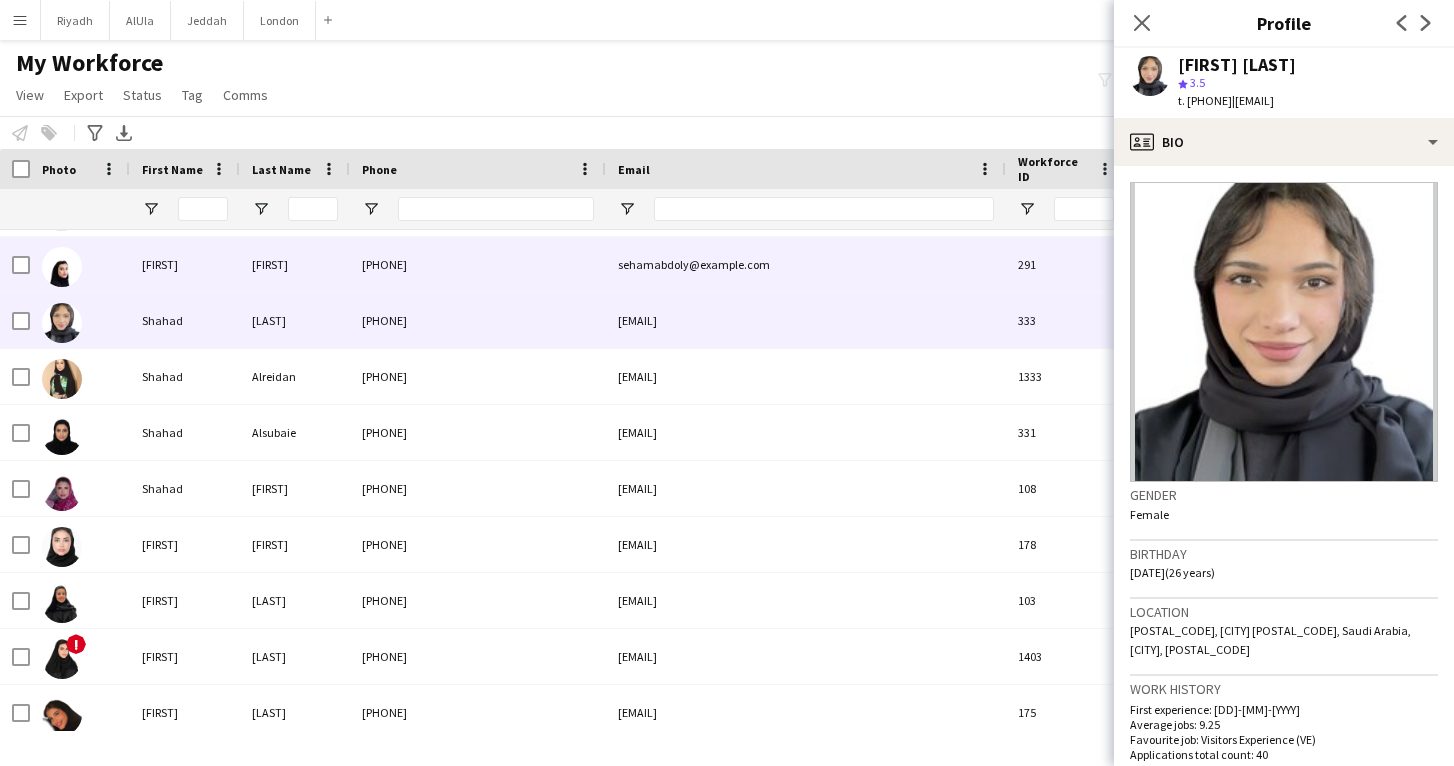 click on "[FIRST]" at bounding box center (185, 264) 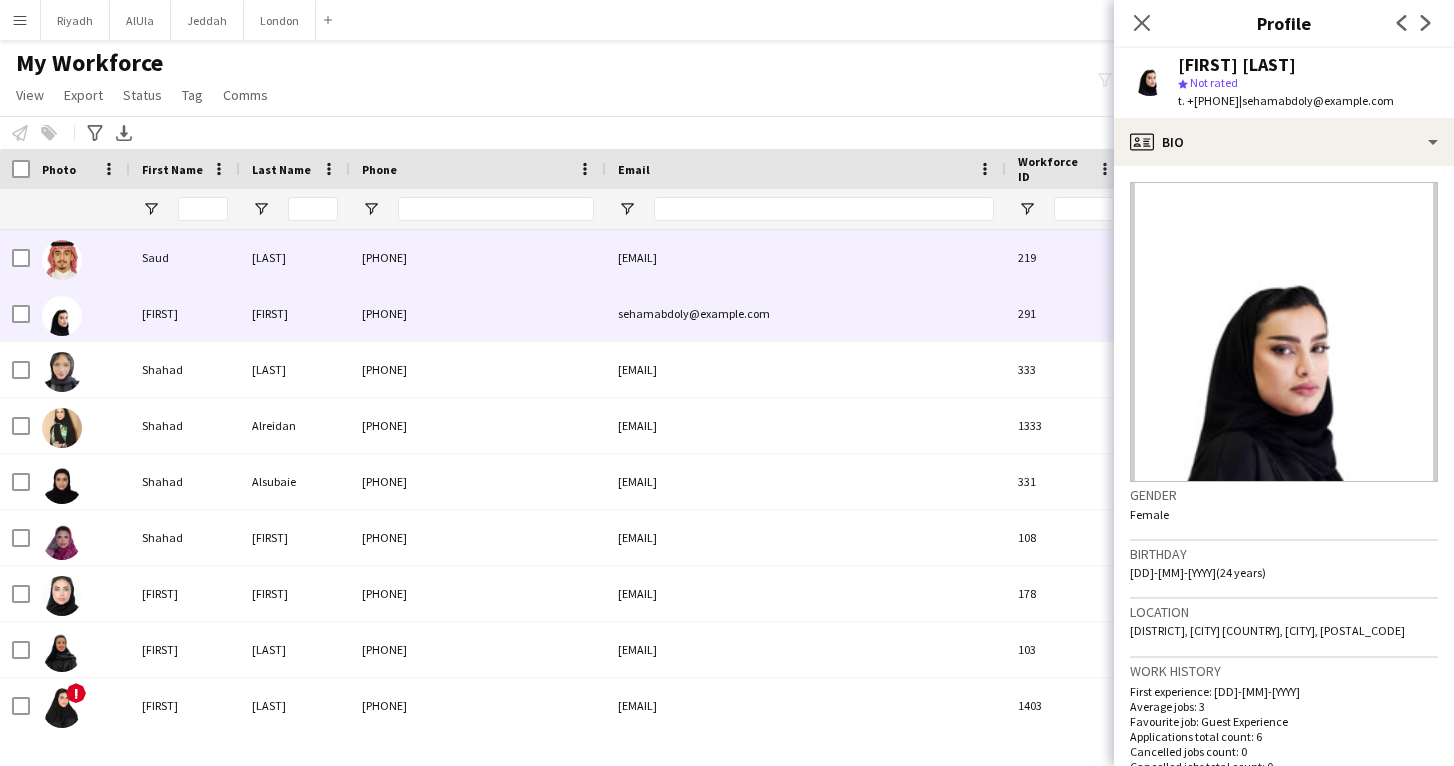 click on "[LAST]" at bounding box center [295, 257] 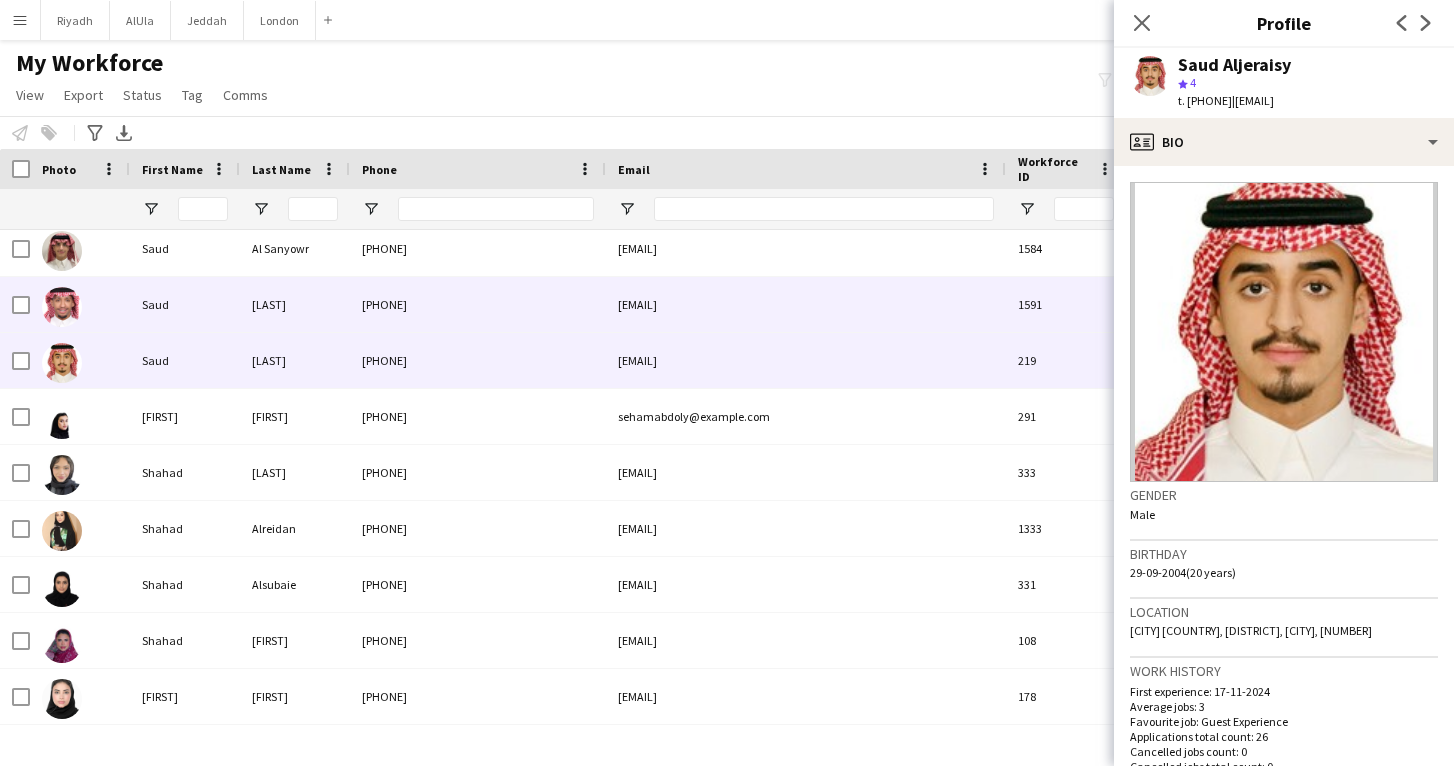 click on "[LAST]" at bounding box center [295, 304] 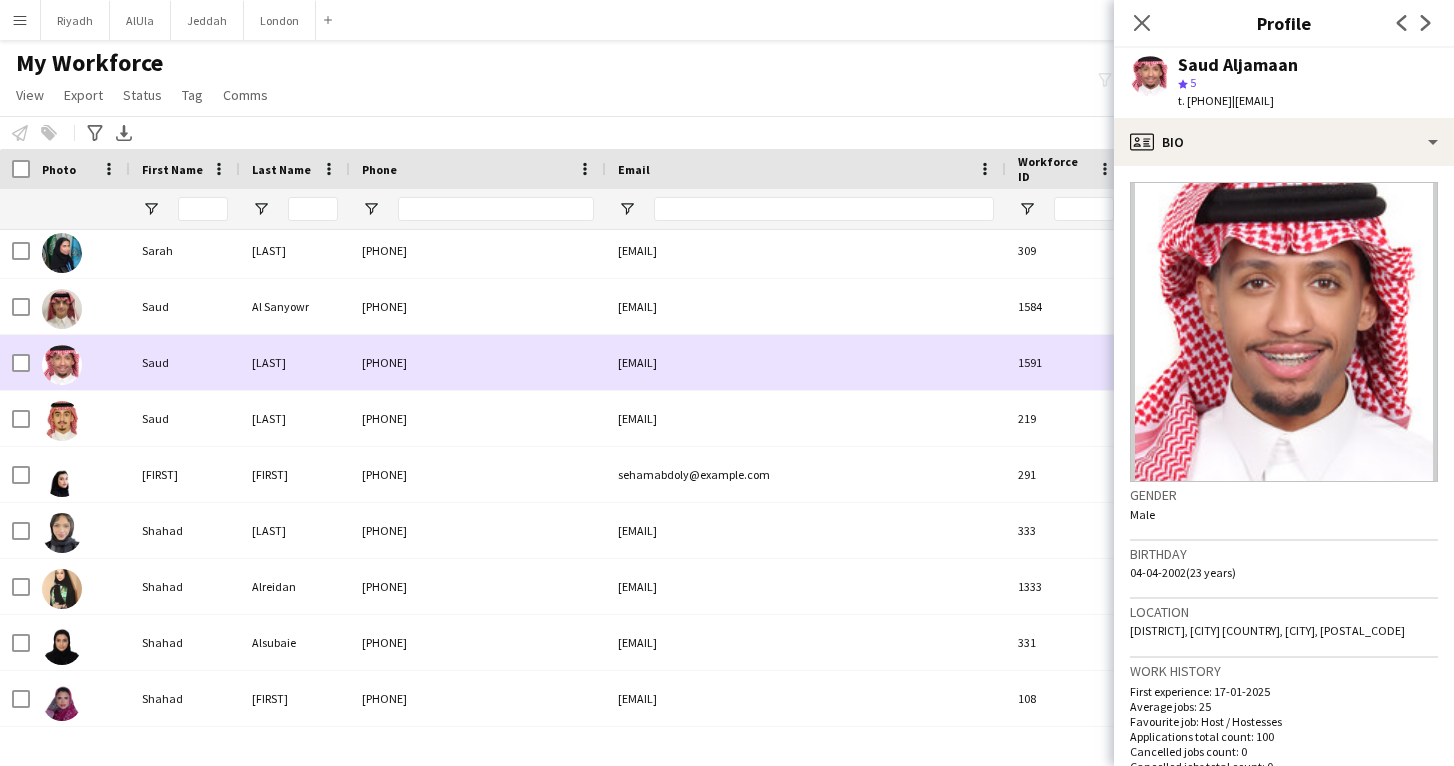 click on "Al Sanyowr" at bounding box center [295, 306] 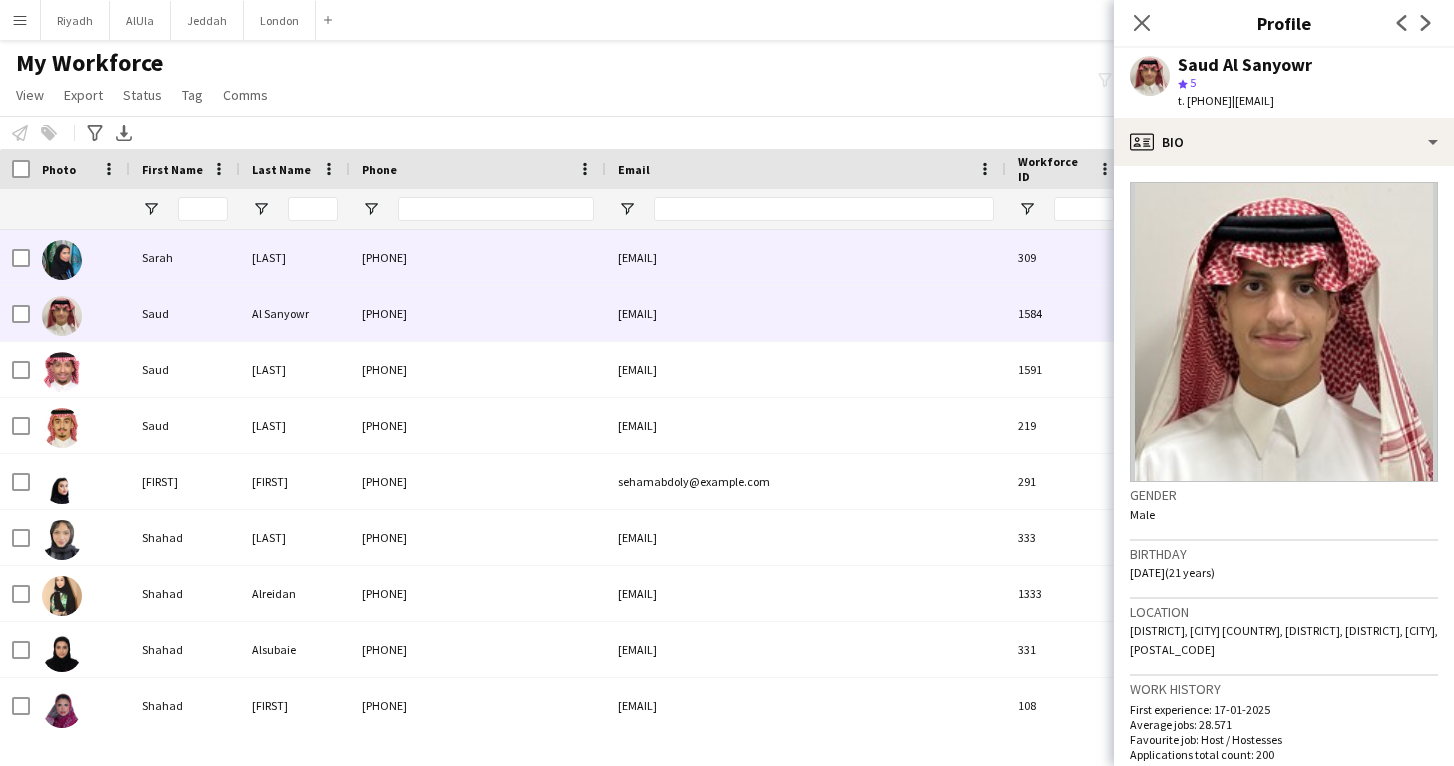 click on "[LAST]" at bounding box center [295, 257] 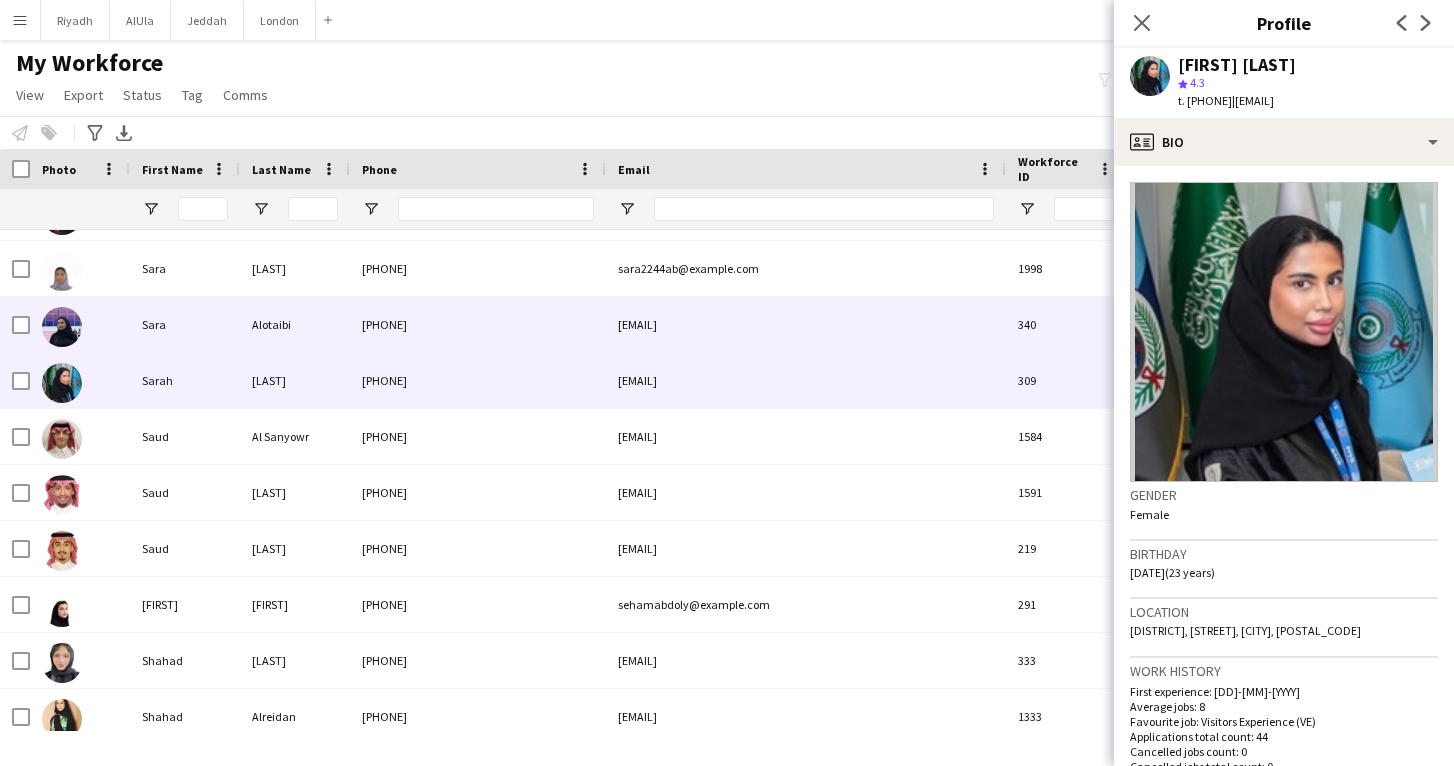 click on "Alotaibi" at bounding box center [295, 324] 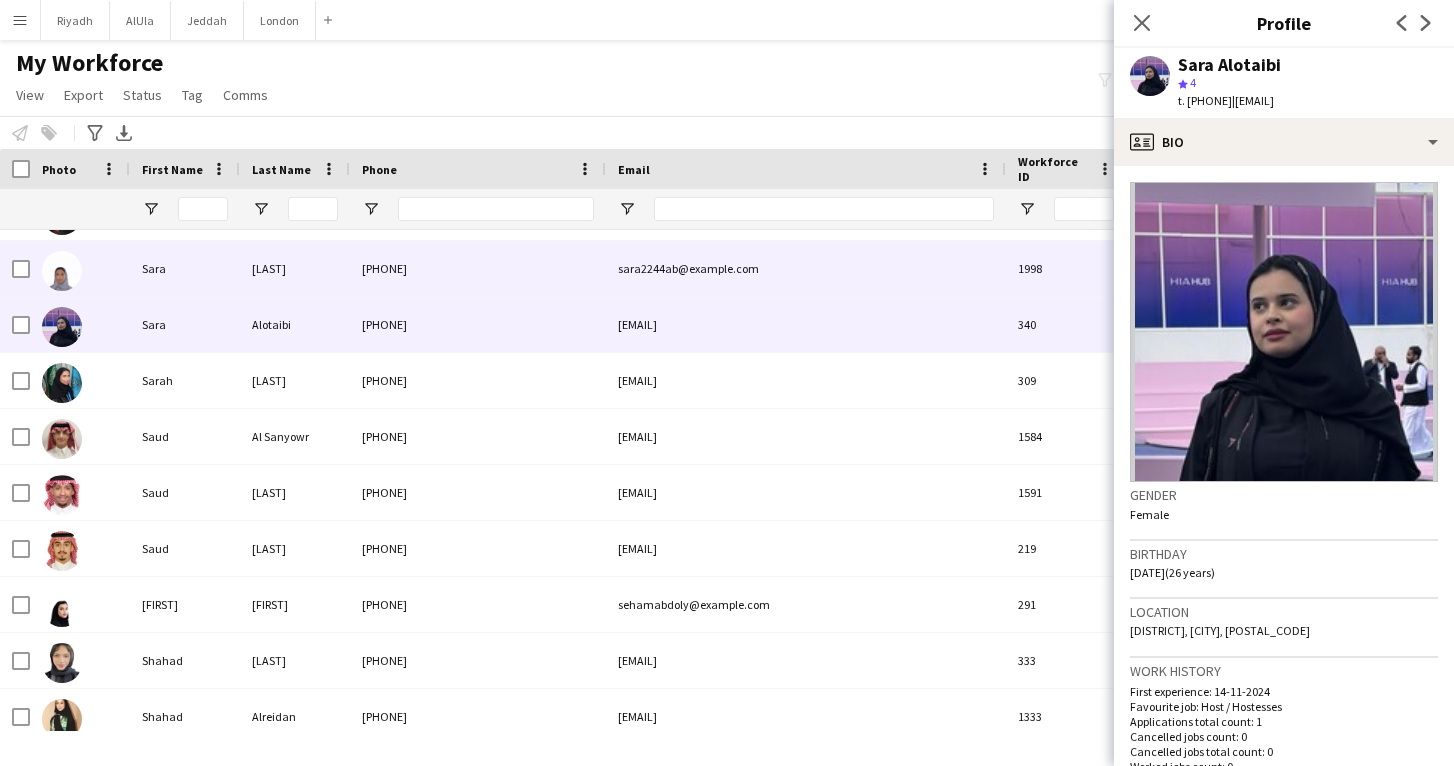 click on "Sara" at bounding box center [185, 268] 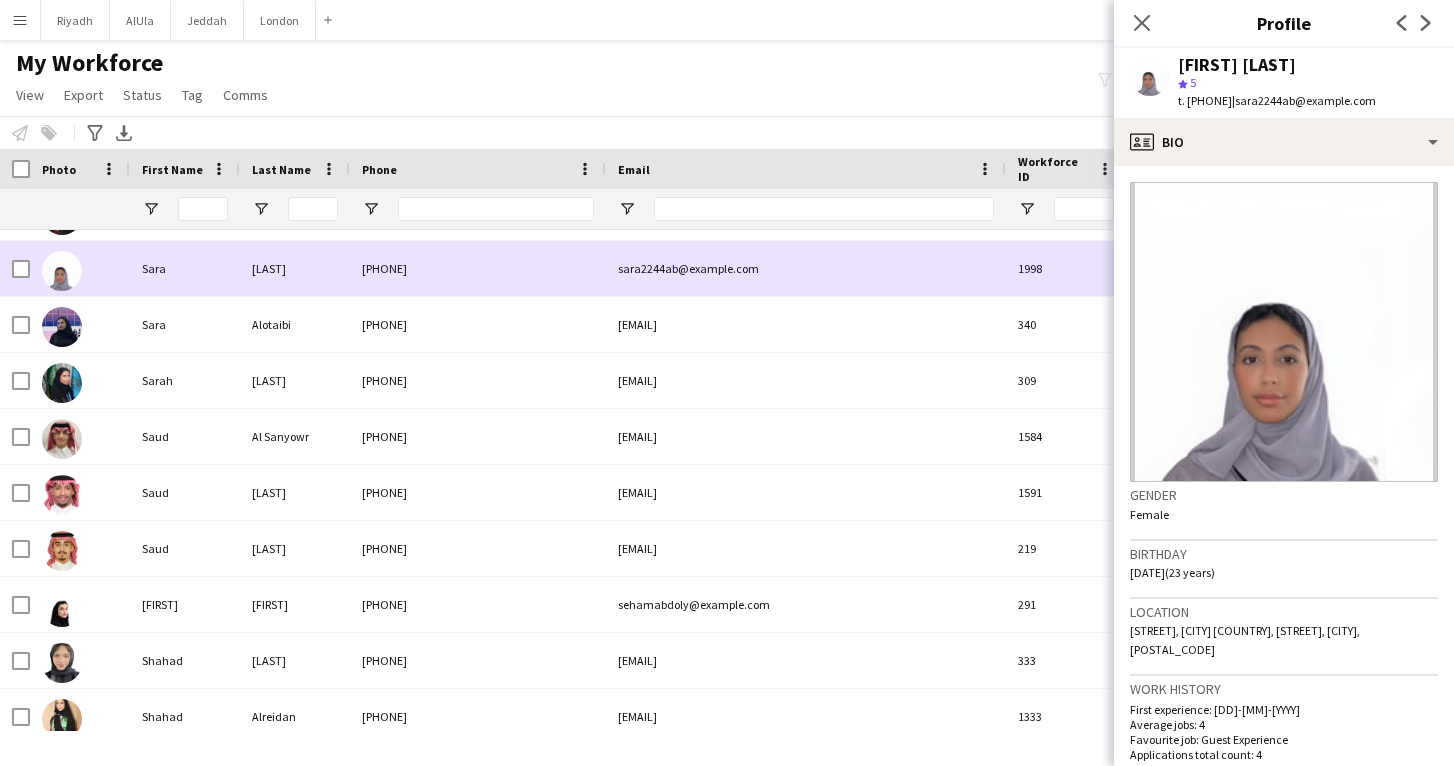 scroll, scrollTop: 8884, scrollLeft: 0, axis: vertical 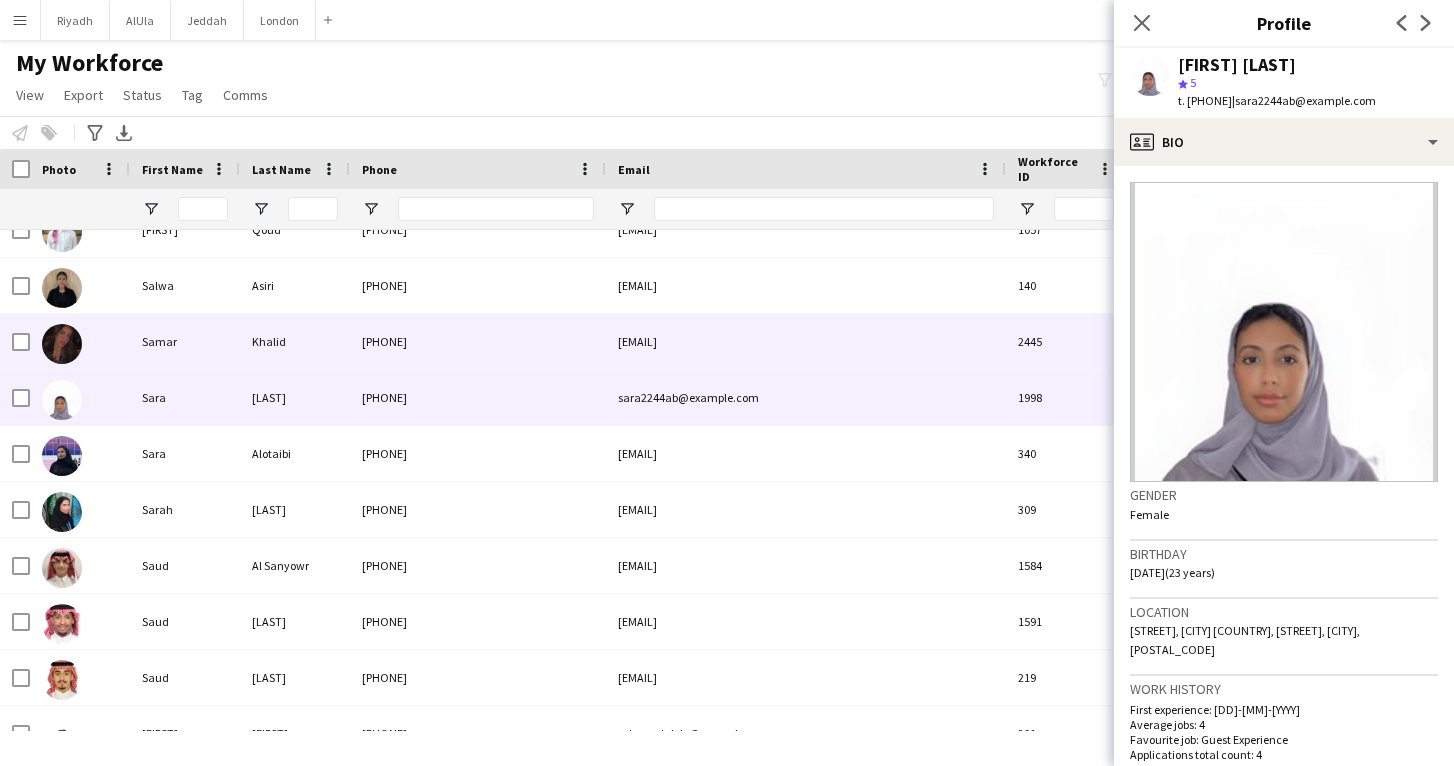click on "Asiri" at bounding box center (295, 285) 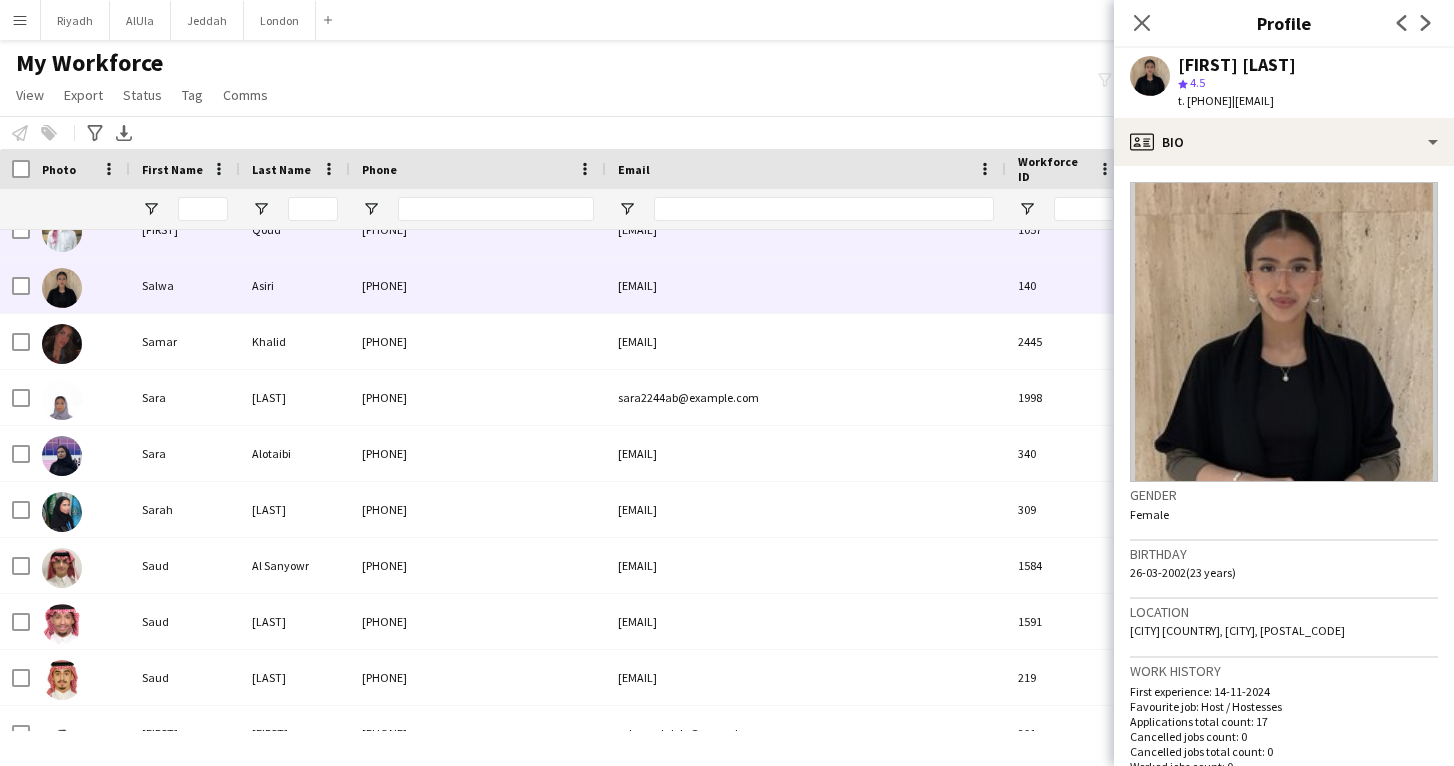 scroll, scrollTop: 8725, scrollLeft: 0, axis: vertical 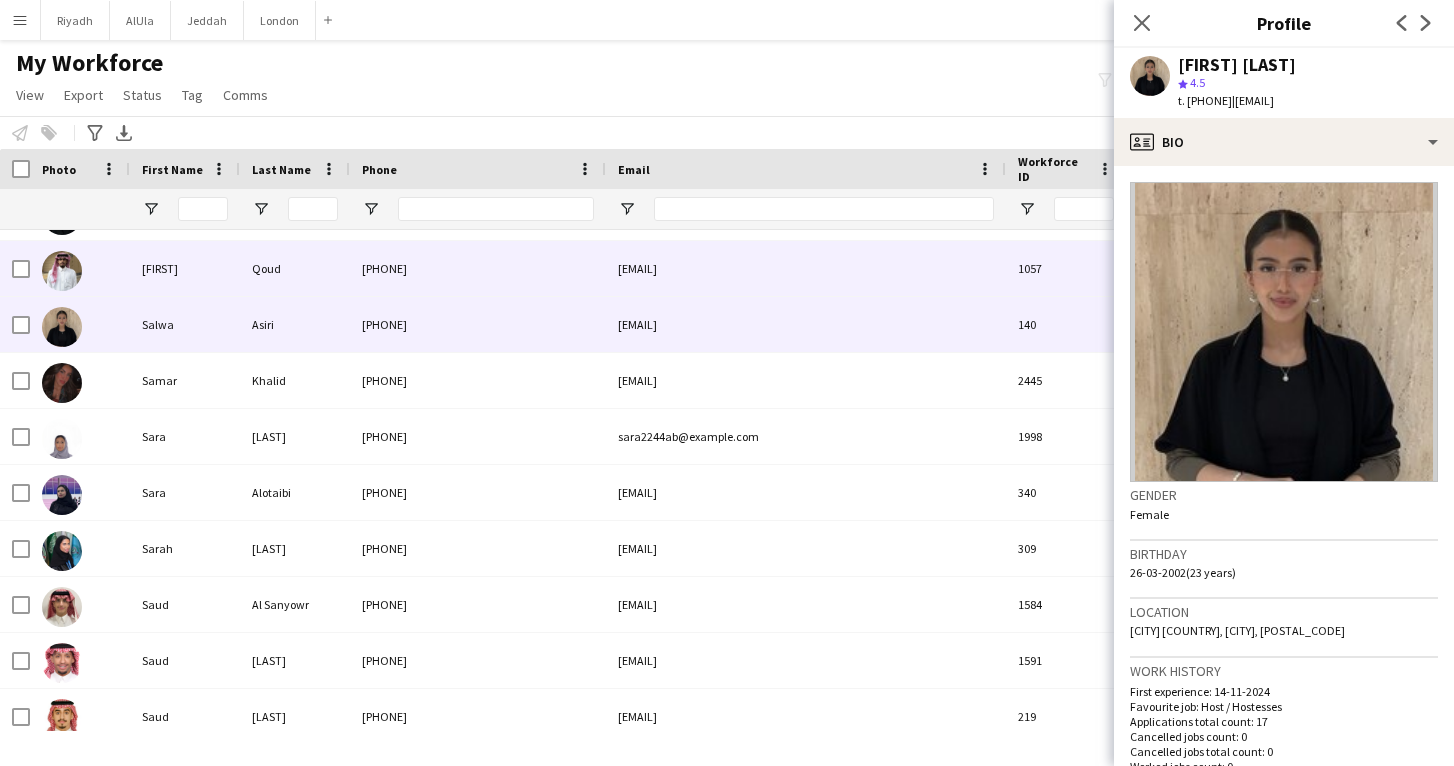 click on "Qoud" at bounding box center (295, 268) 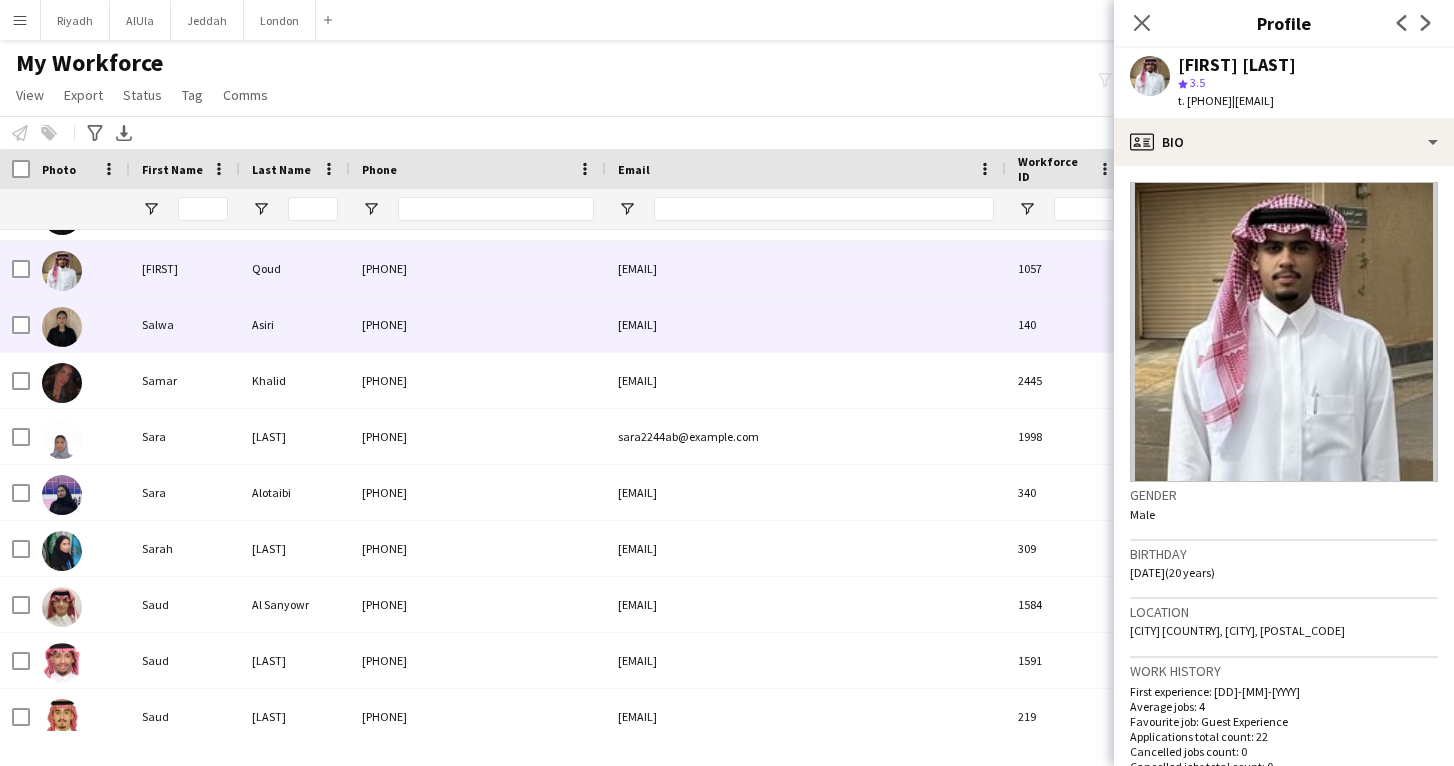 scroll, scrollTop: 8675, scrollLeft: 0, axis: vertical 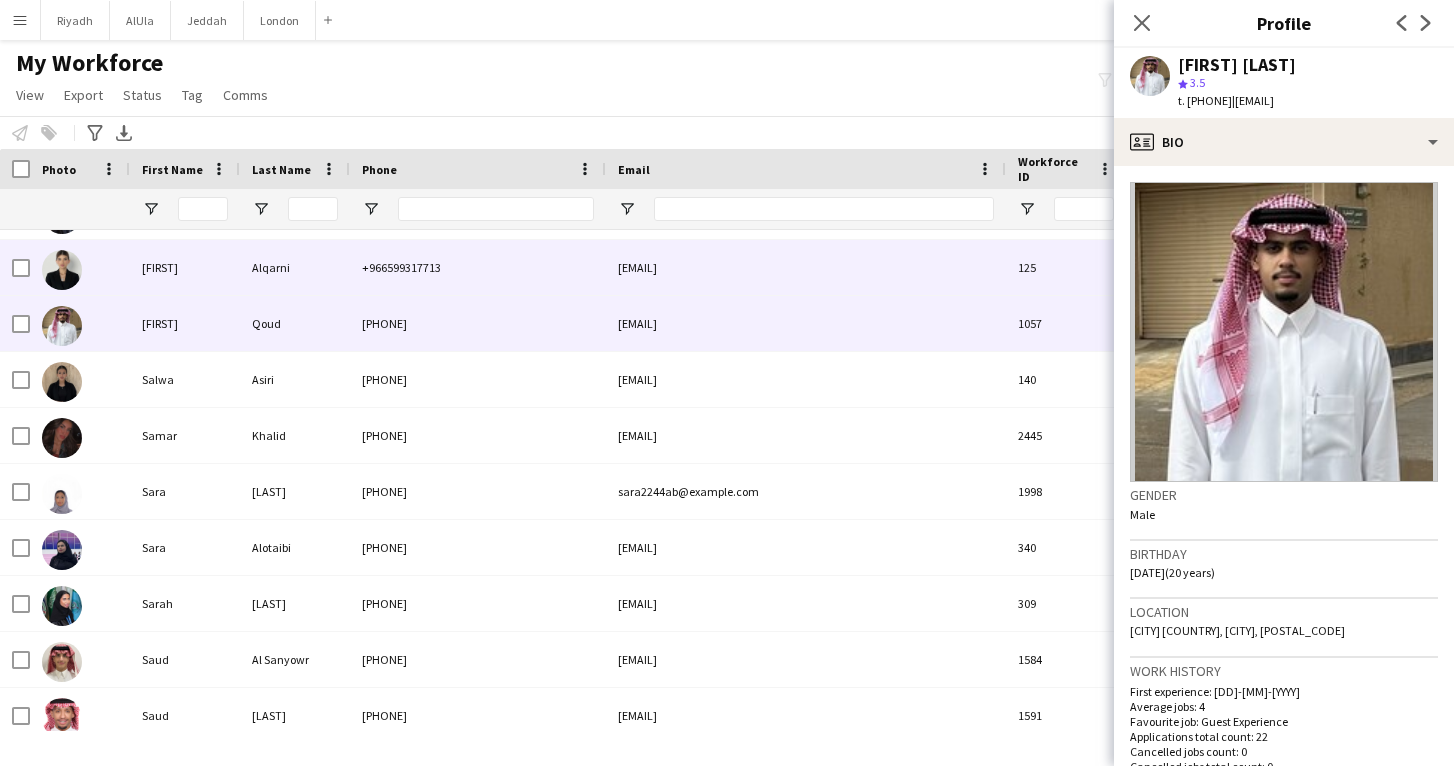 click on "[EMAIL]" at bounding box center (806, 267) 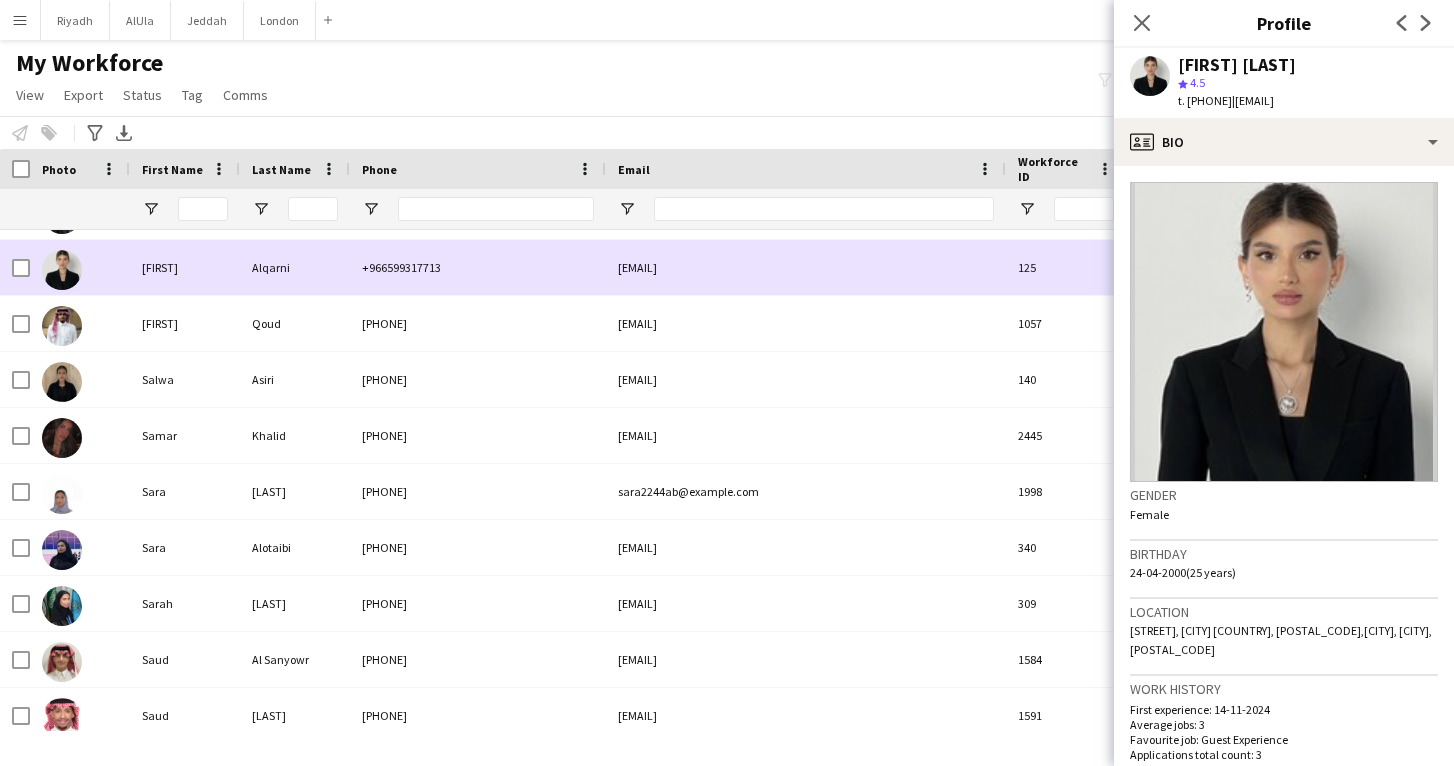 scroll, scrollTop: 8650, scrollLeft: 0, axis: vertical 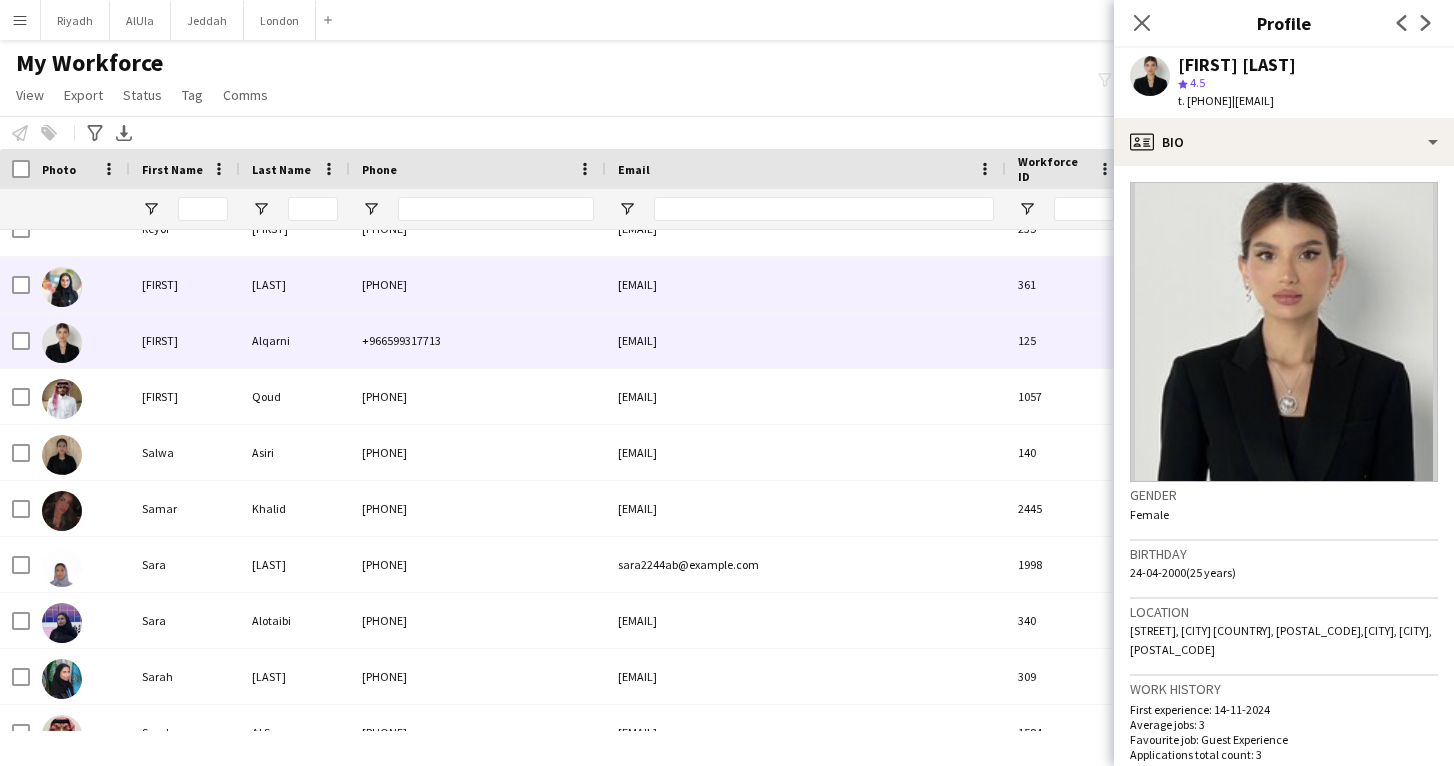 click on "[LAST]" at bounding box center [295, 284] 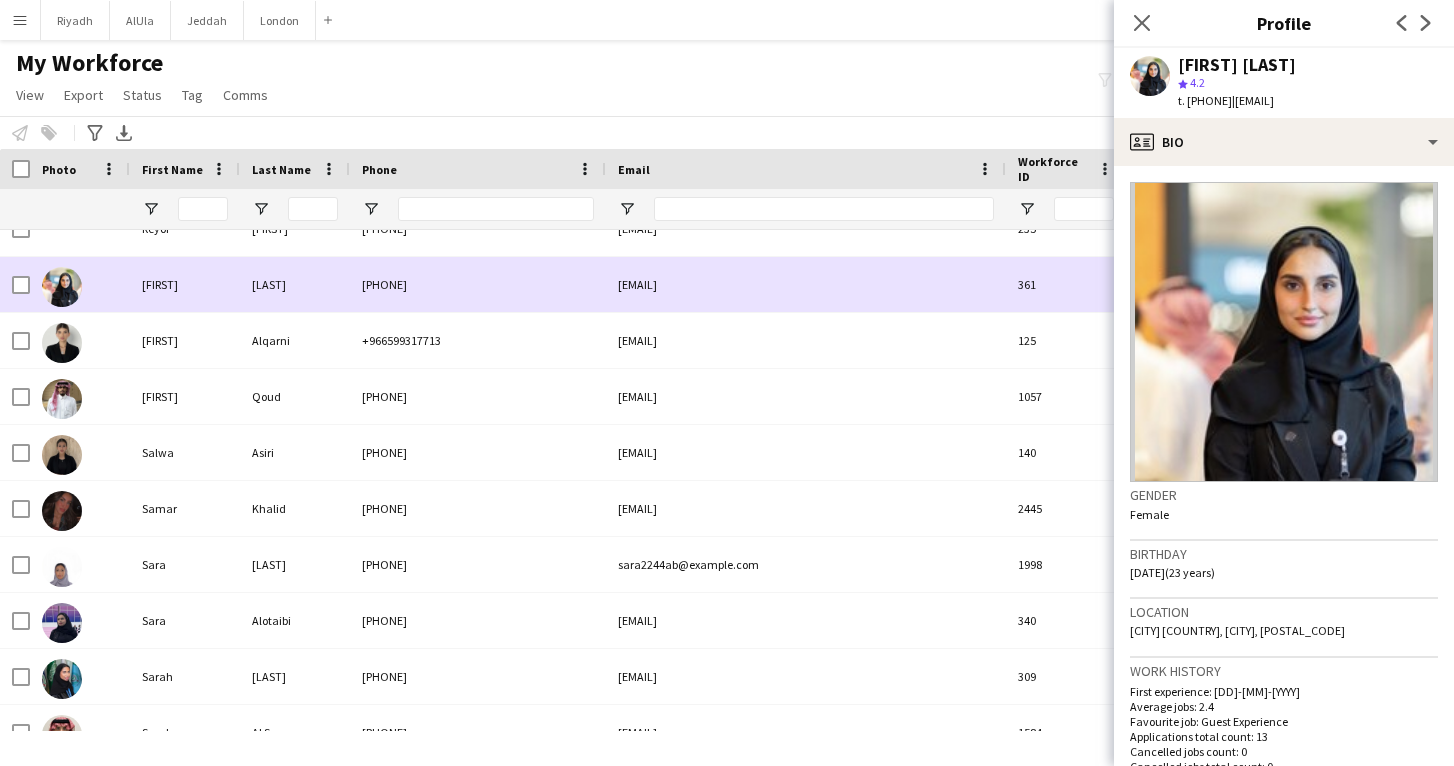 scroll, scrollTop: 8519, scrollLeft: 0, axis: vertical 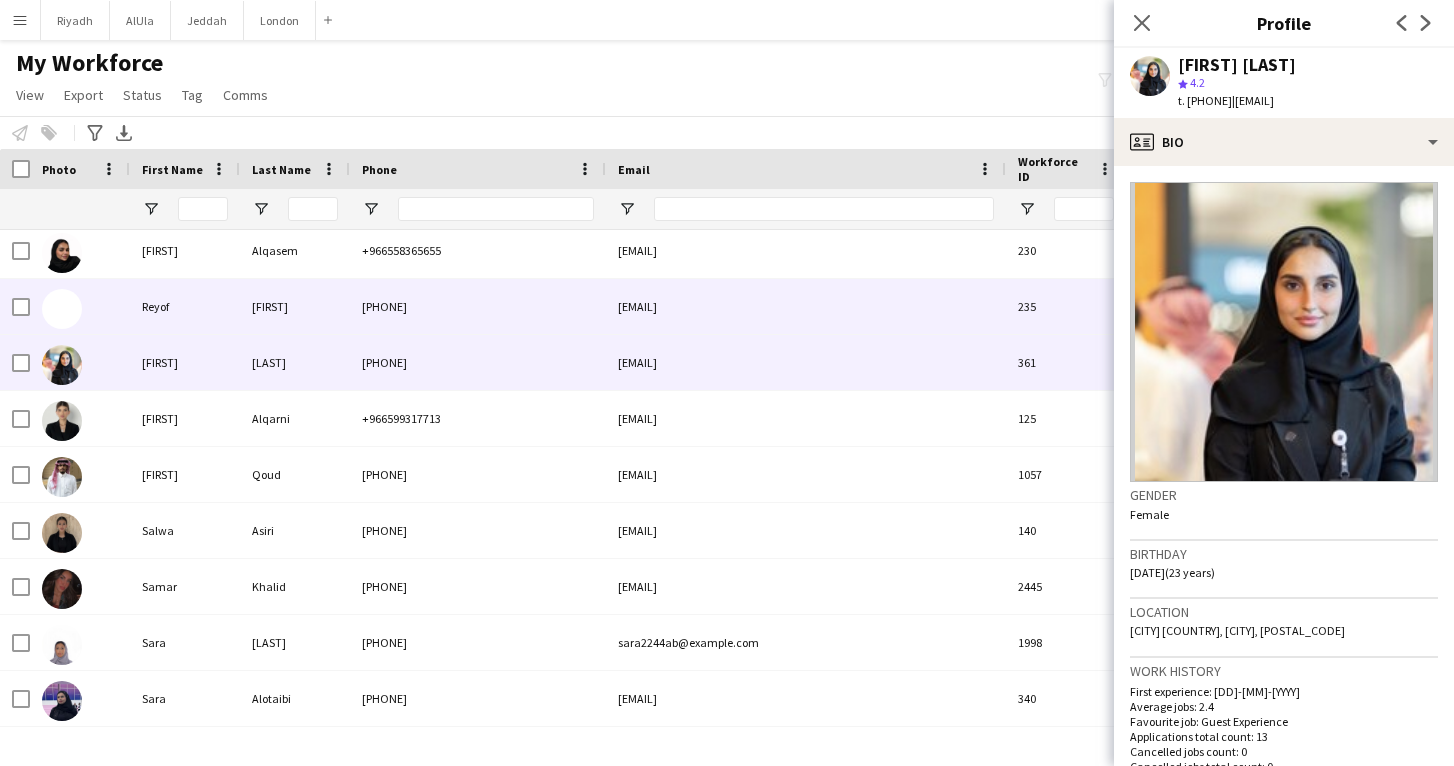 click on "[FIRST]" at bounding box center [295, 306] 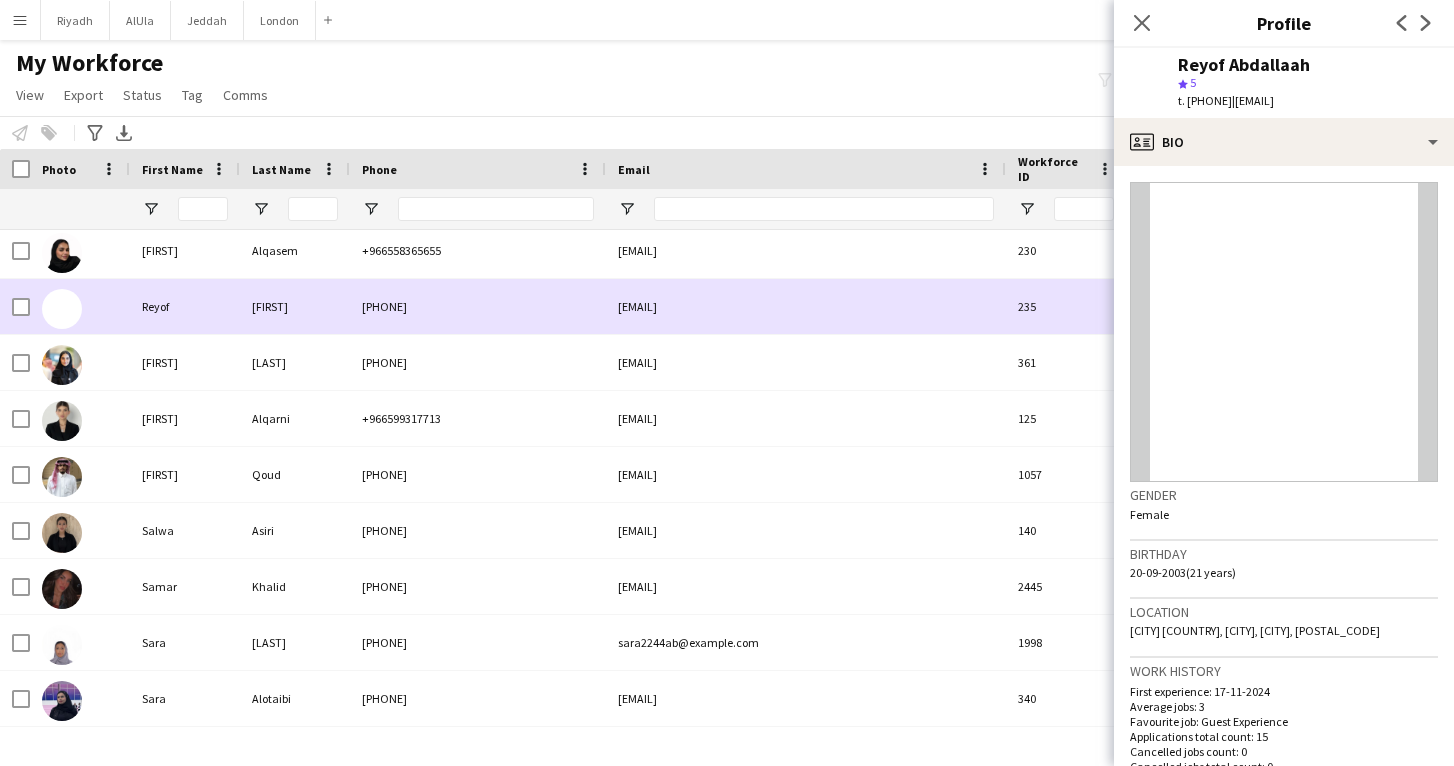 scroll, scrollTop: 8469, scrollLeft: 0, axis: vertical 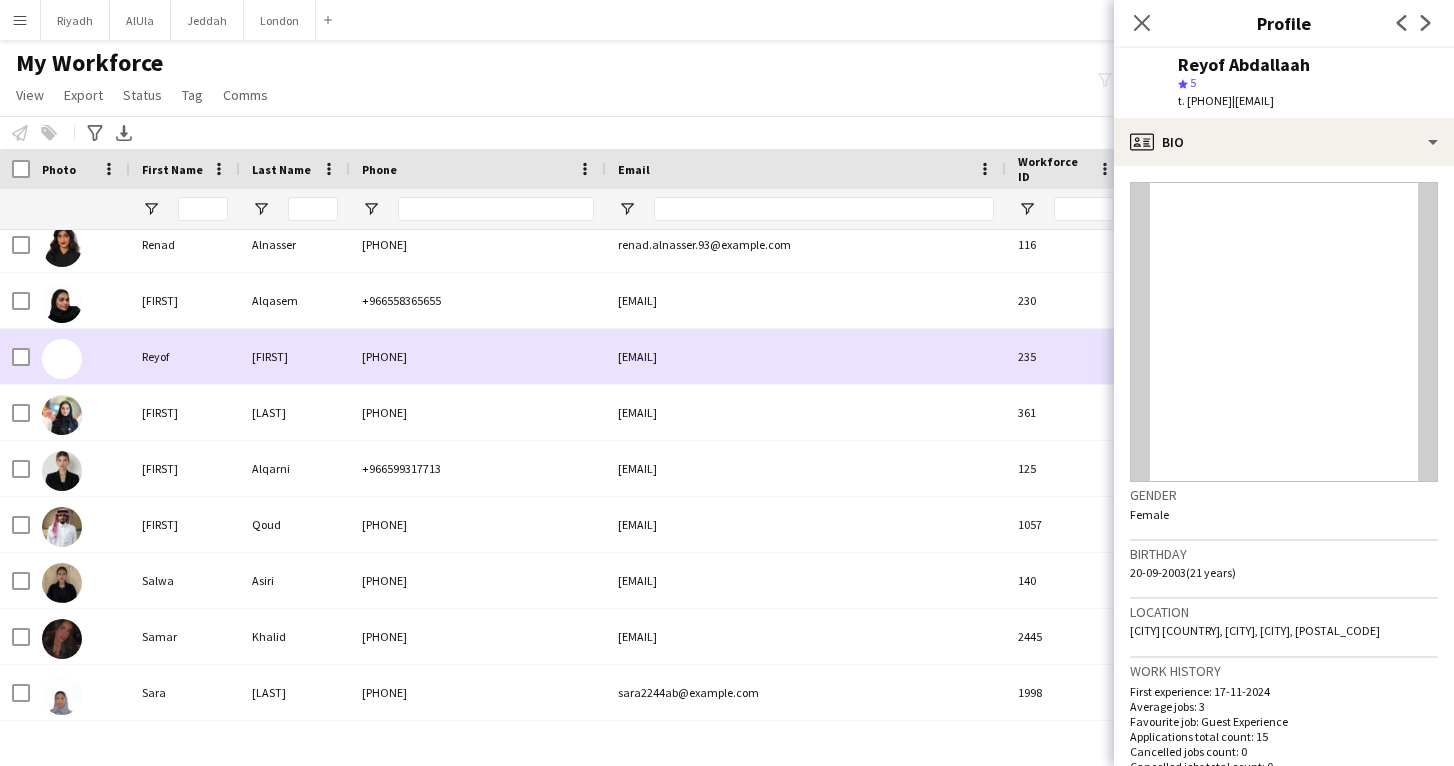 click on "Alqasem" at bounding box center [295, 300] 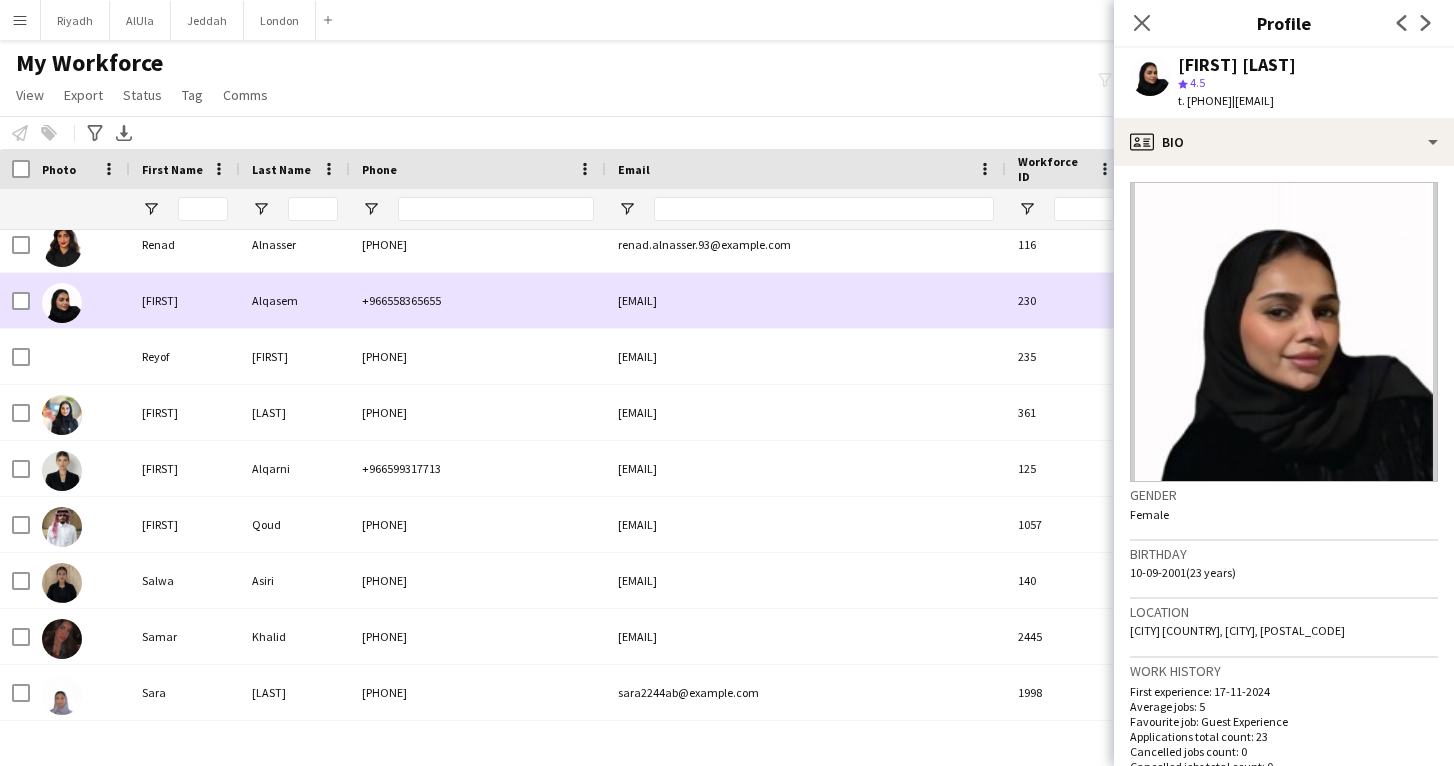 scroll, scrollTop: 8433, scrollLeft: 0, axis: vertical 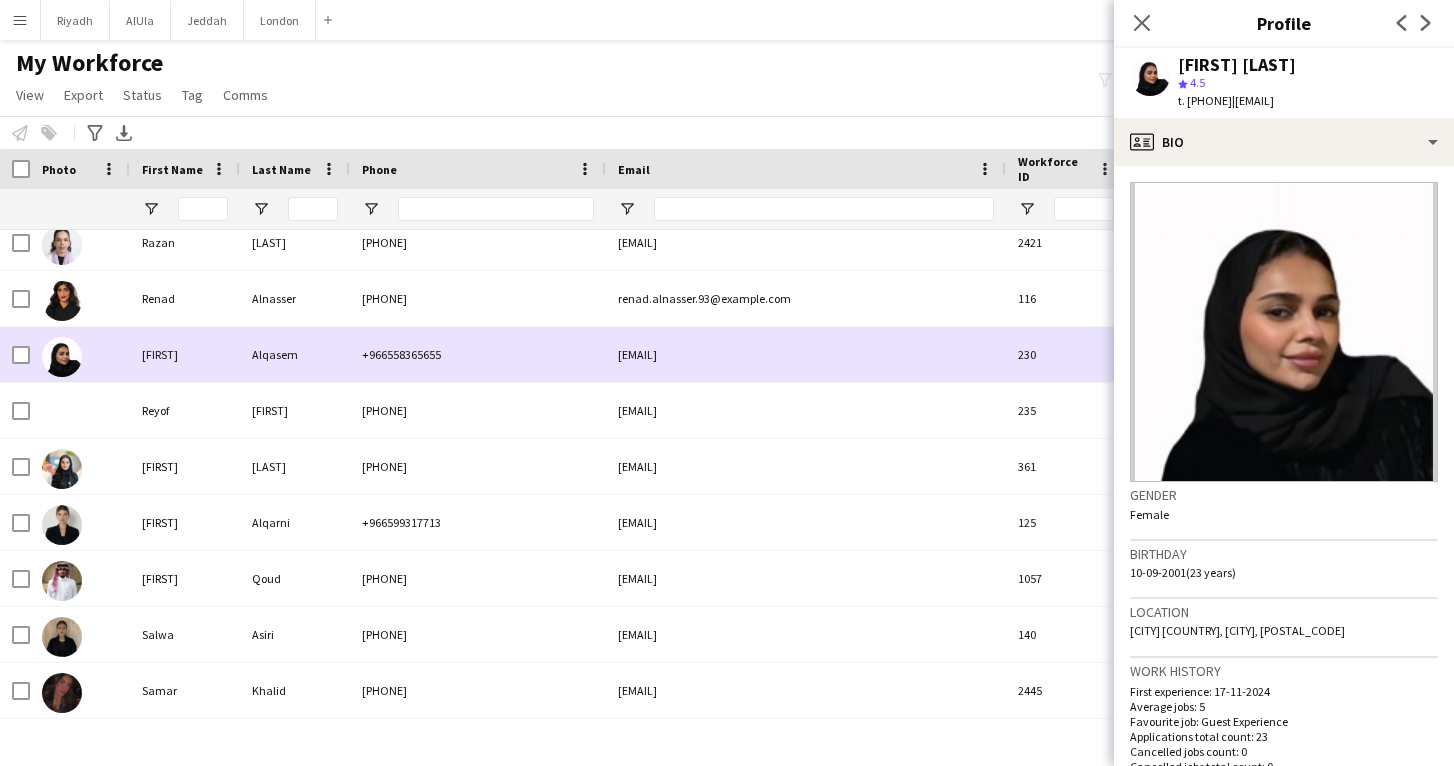 click on "Alnasser" at bounding box center (295, 298) 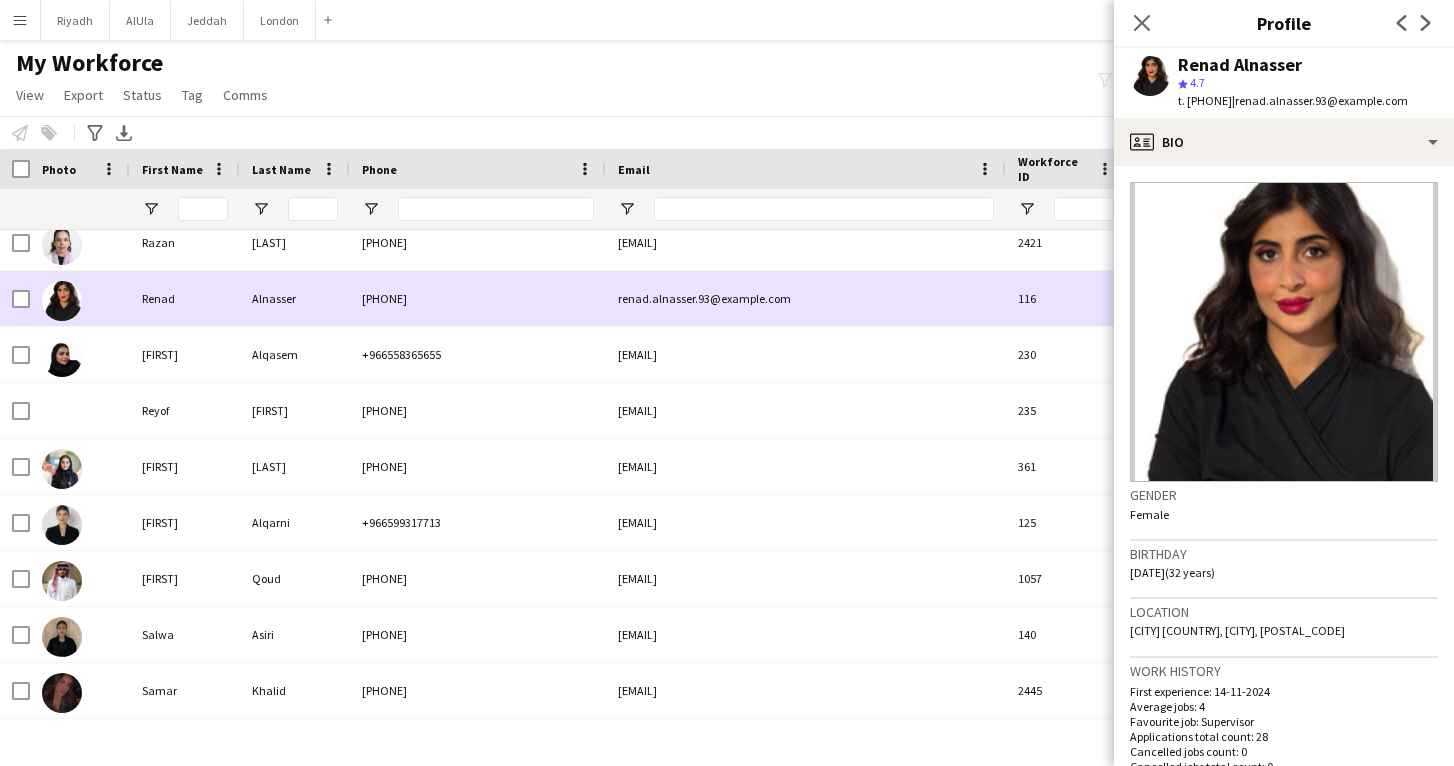 scroll, scrollTop: 8361, scrollLeft: 0, axis: vertical 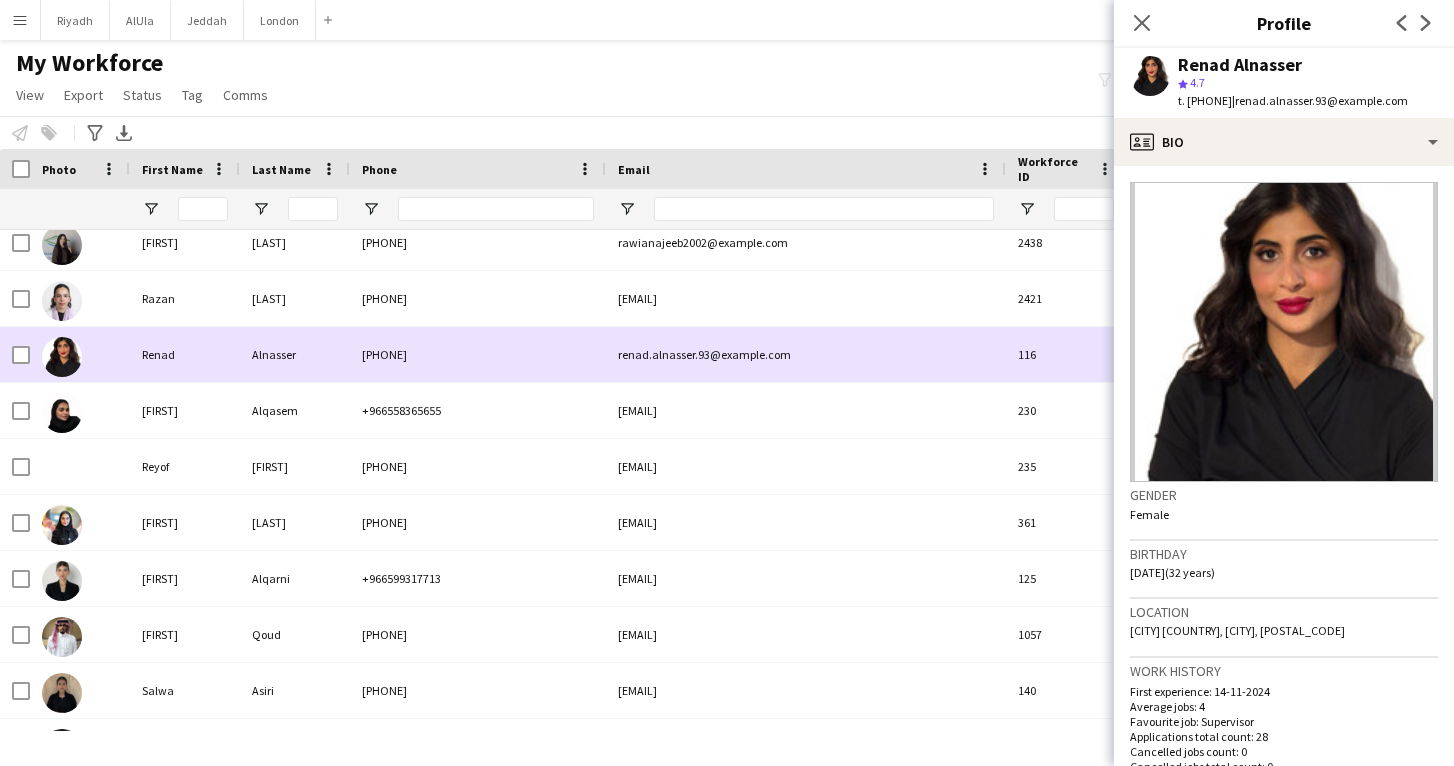 click on "[LAST]" at bounding box center (295, 298) 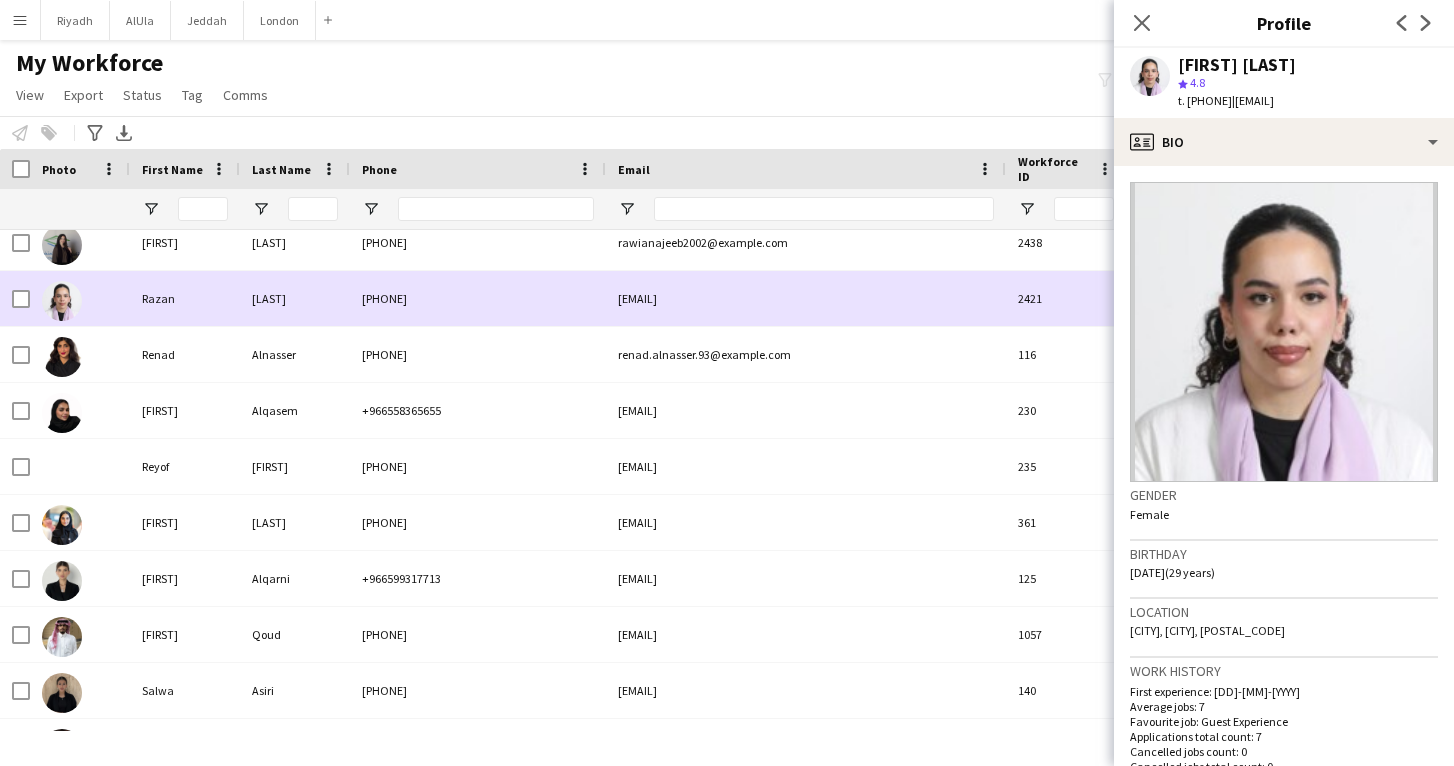 scroll, scrollTop: 8325, scrollLeft: 0, axis: vertical 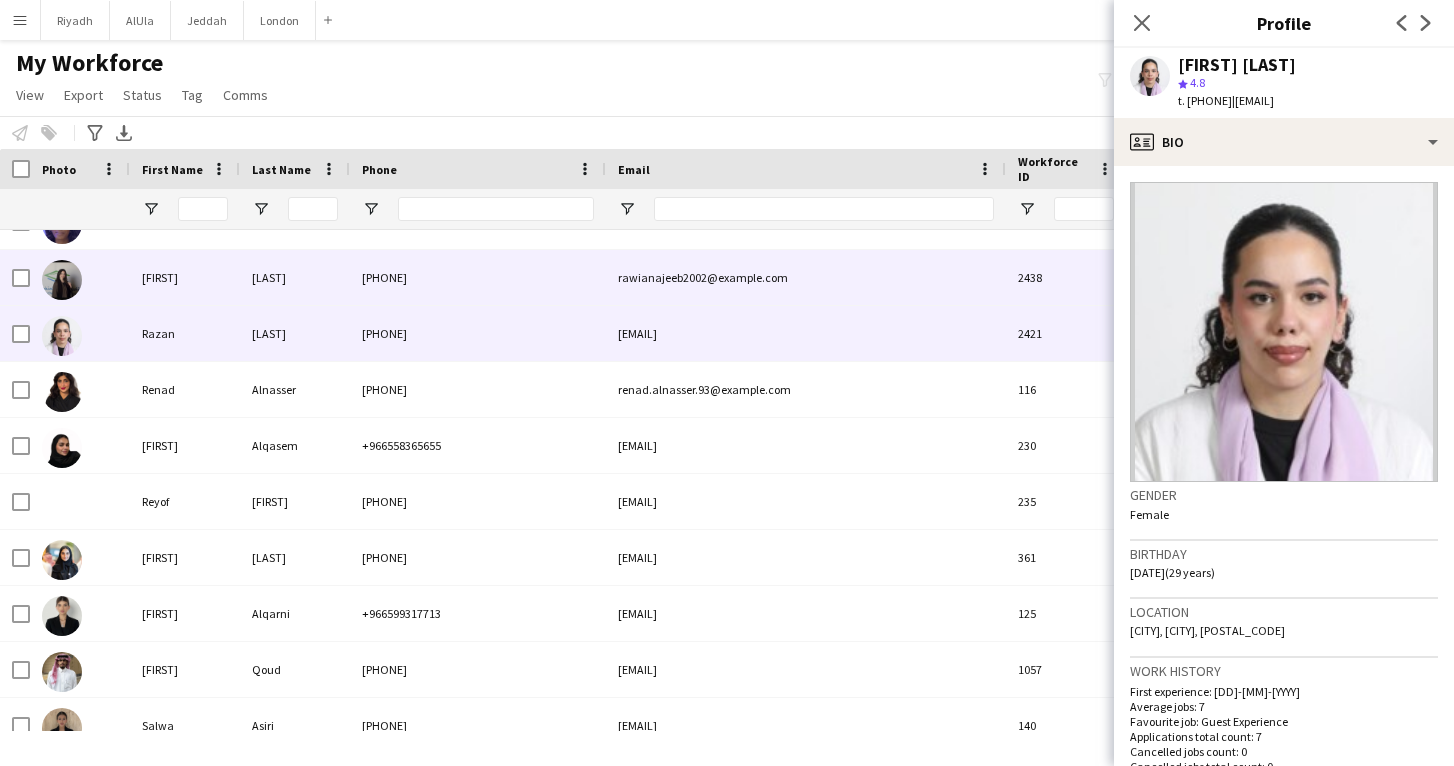 click on "[LAST]" at bounding box center [295, 277] 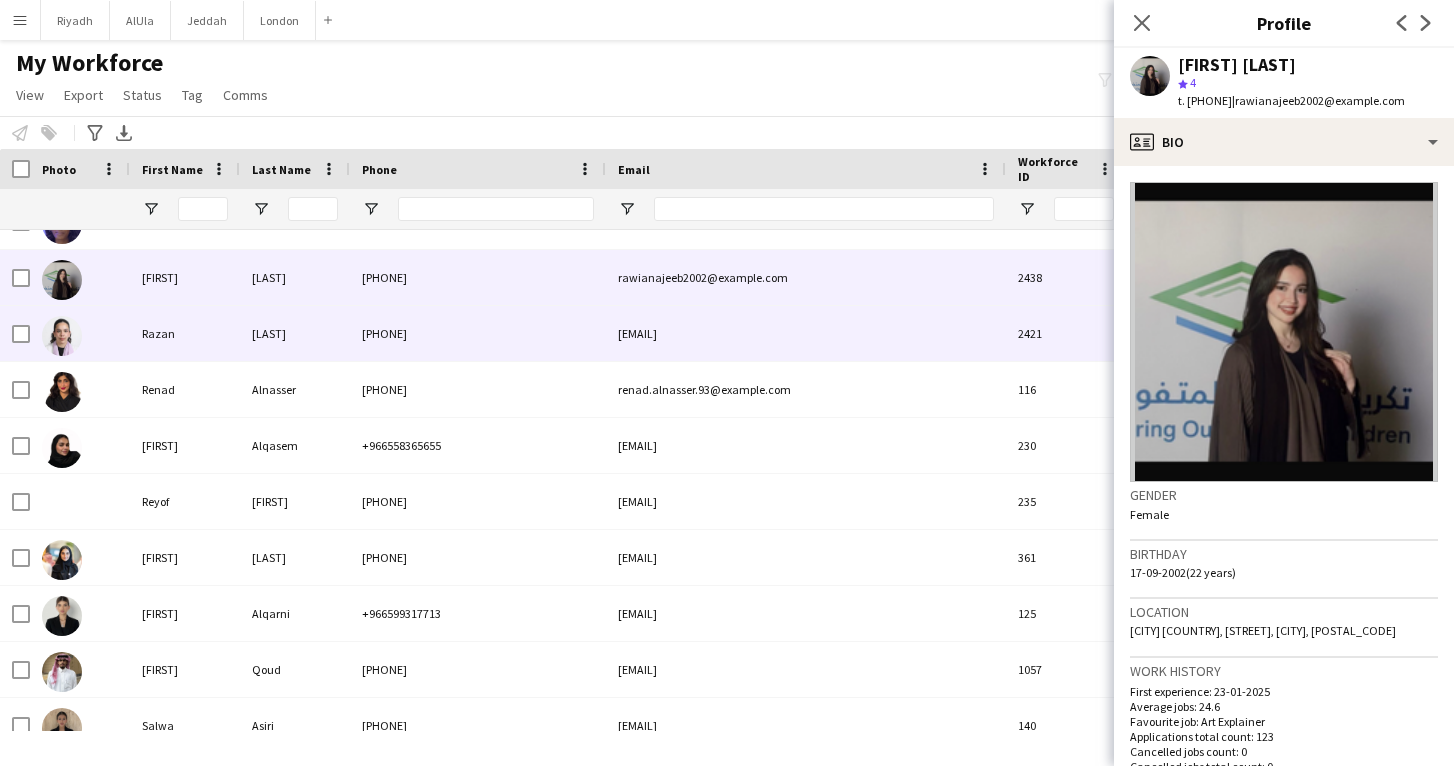 scroll, scrollTop: 8275, scrollLeft: 0, axis: vertical 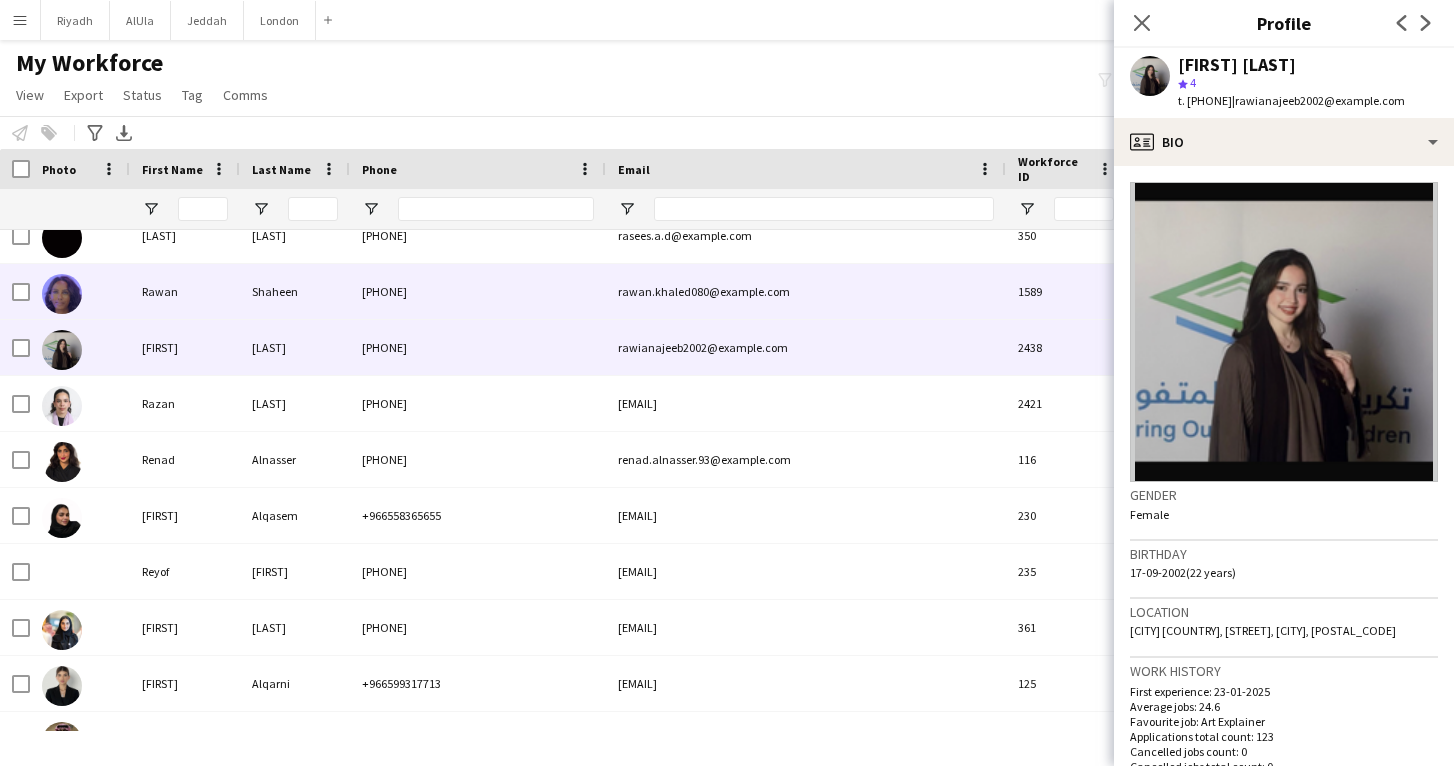 click on "[PHONE]" at bounding box center (478, 291) 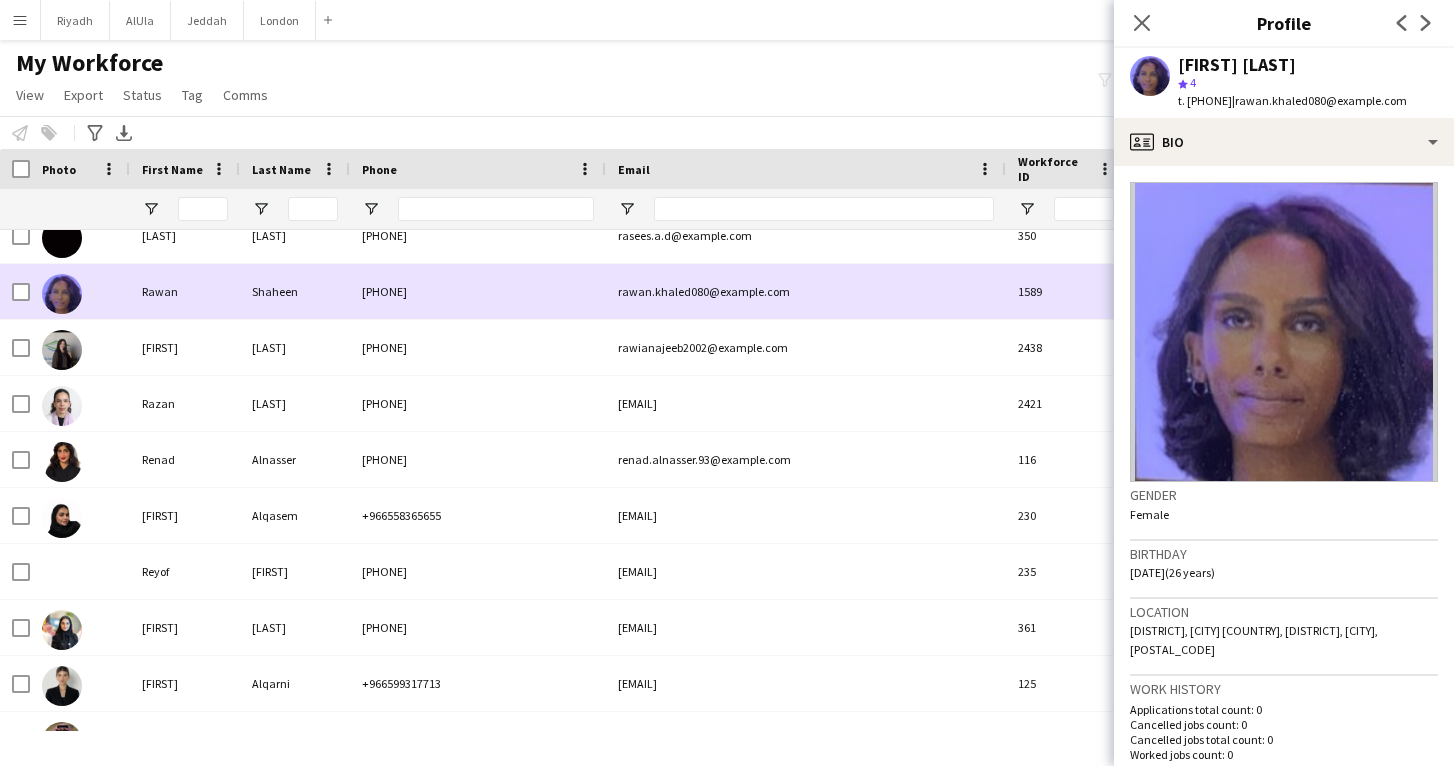 scroll, scrollTop: 8208, scrollLeft: 0, axis: vertical 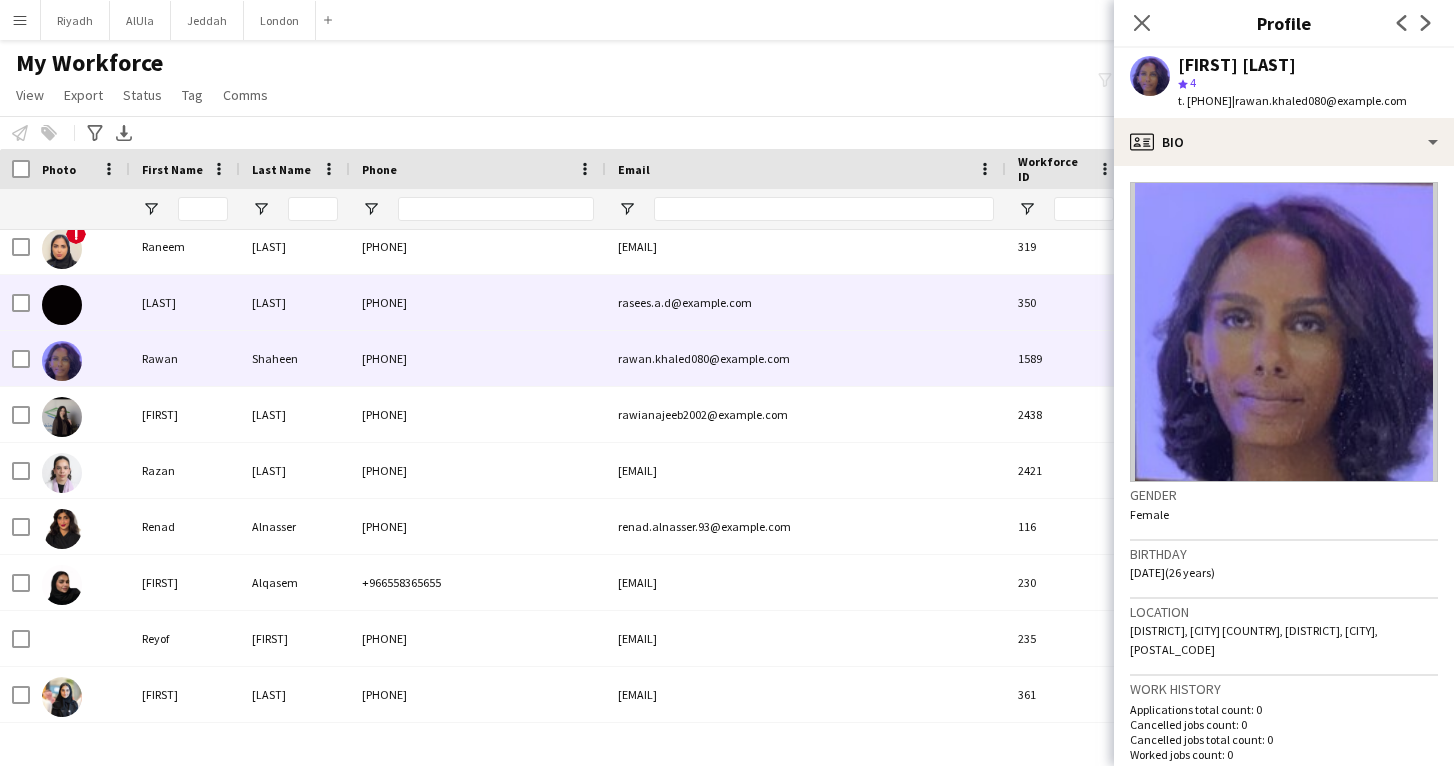 click on "[PHONE]" at bounding box center [478, 302] 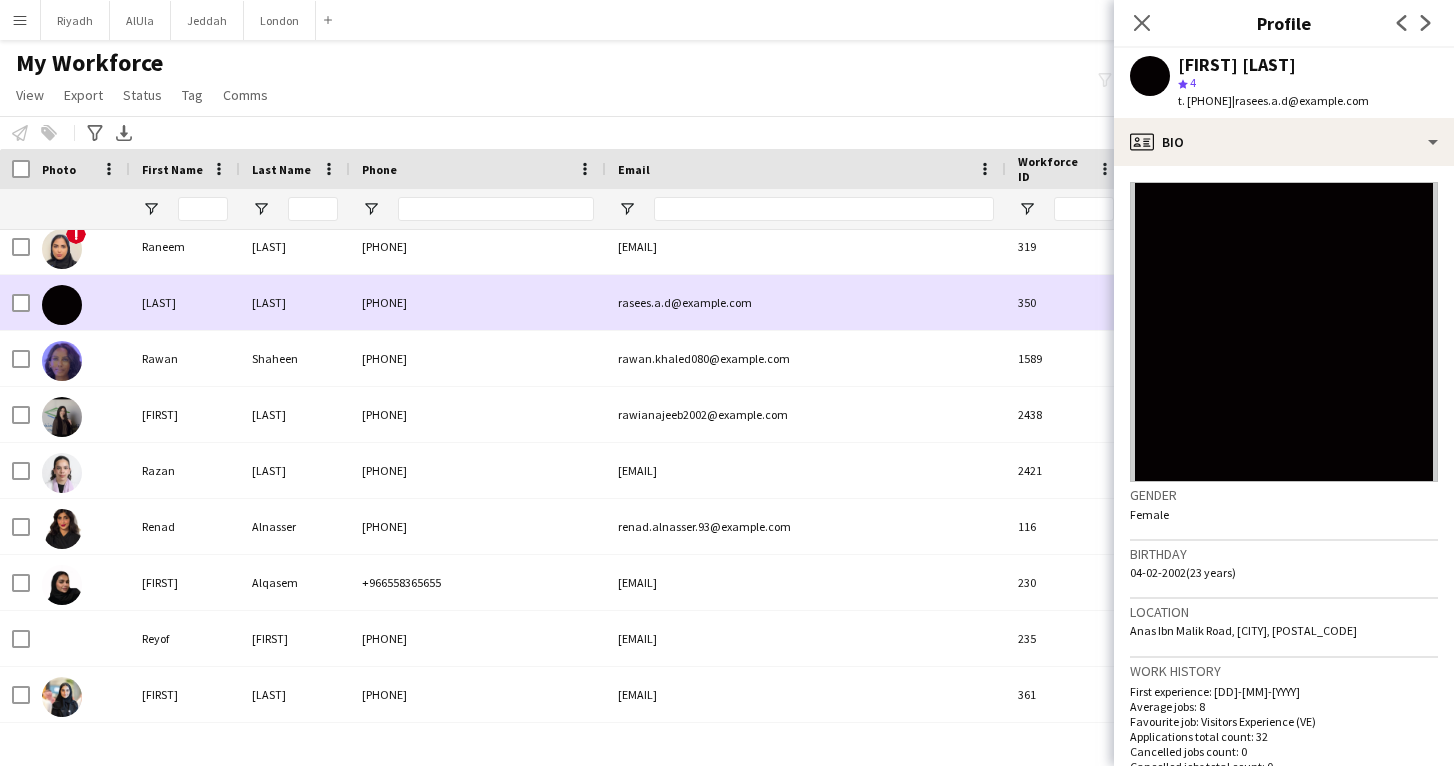 scroll, scrollTop: 8137, scrollLeft: 0, axis: vertical 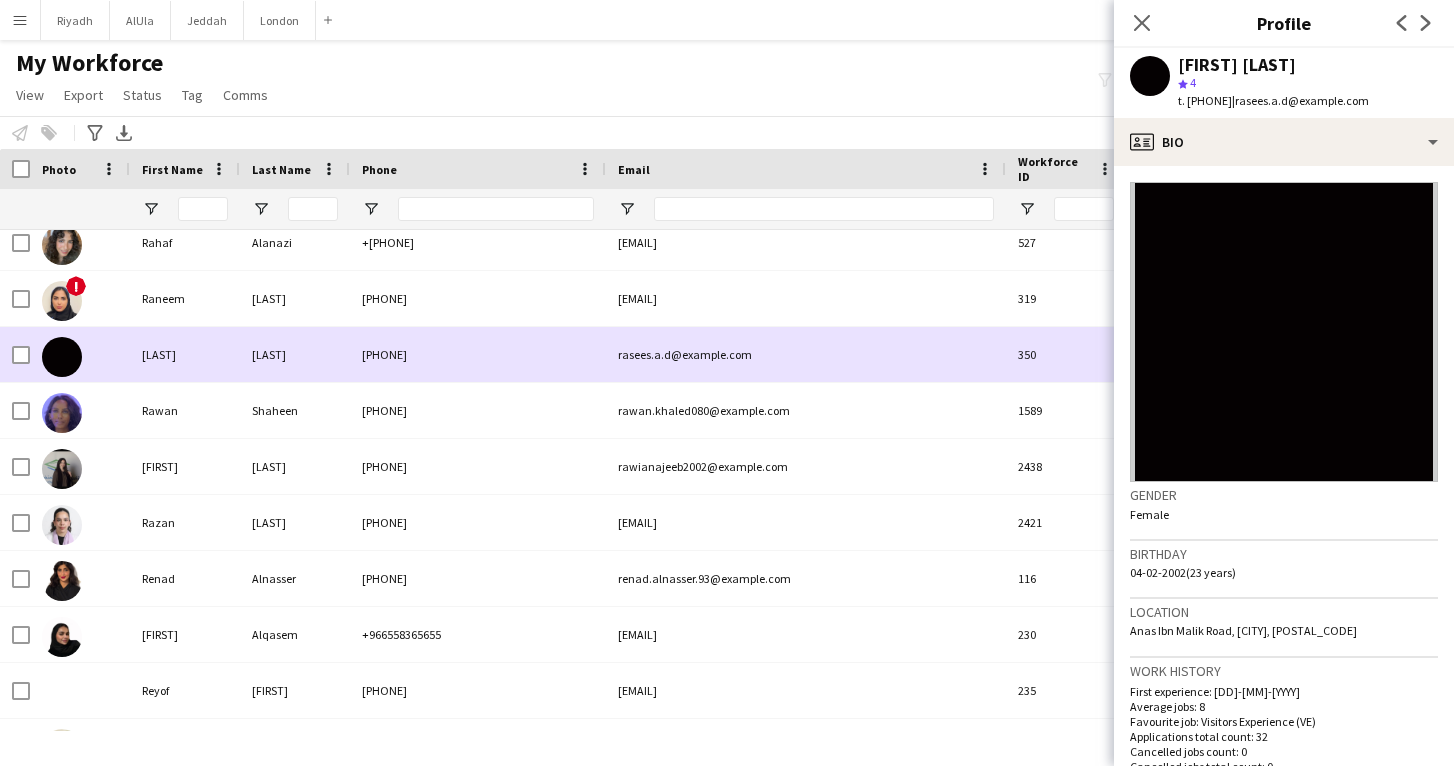 click on "[PHONE]" at bounding box center [478, 298] 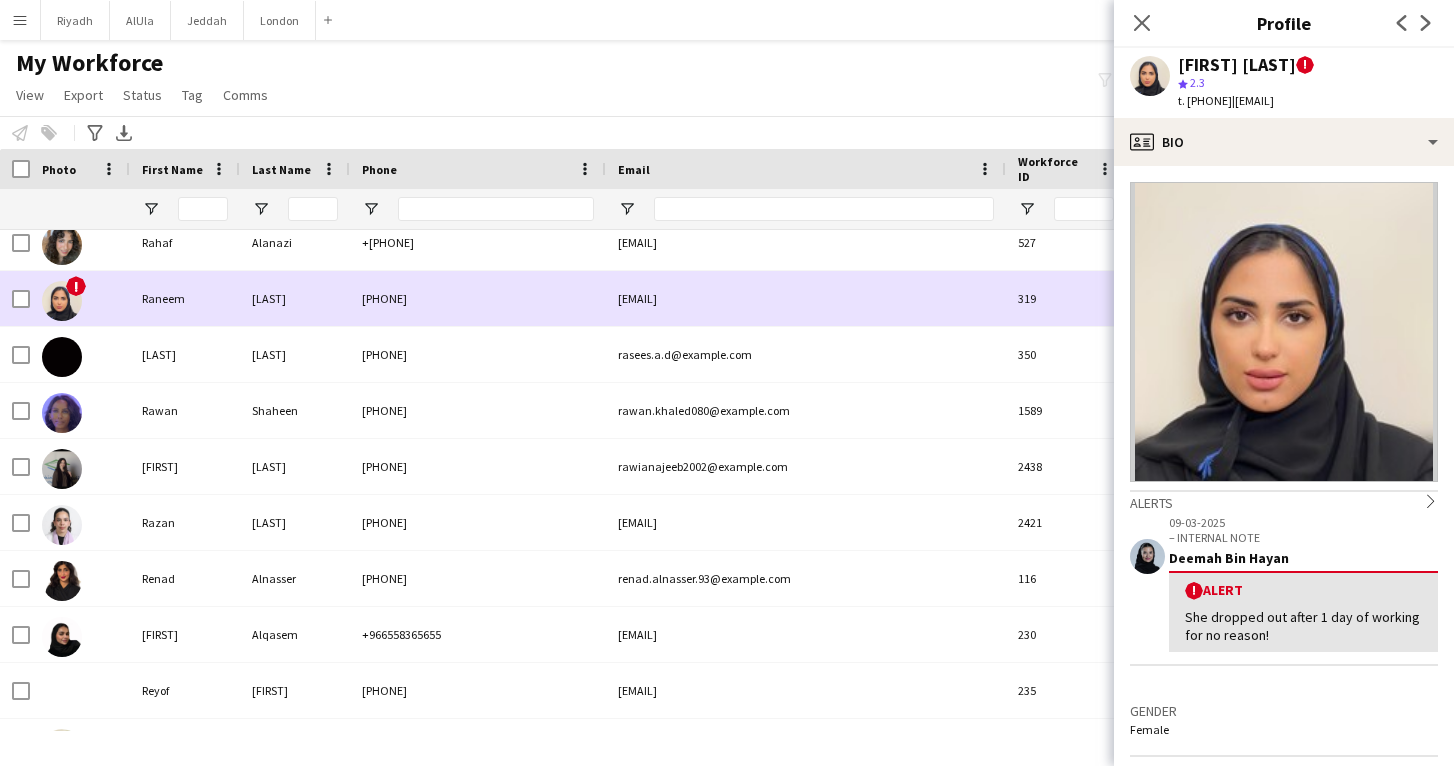 scroll, scrollTop: 8115, scrollLeft: 0, axis: vertical 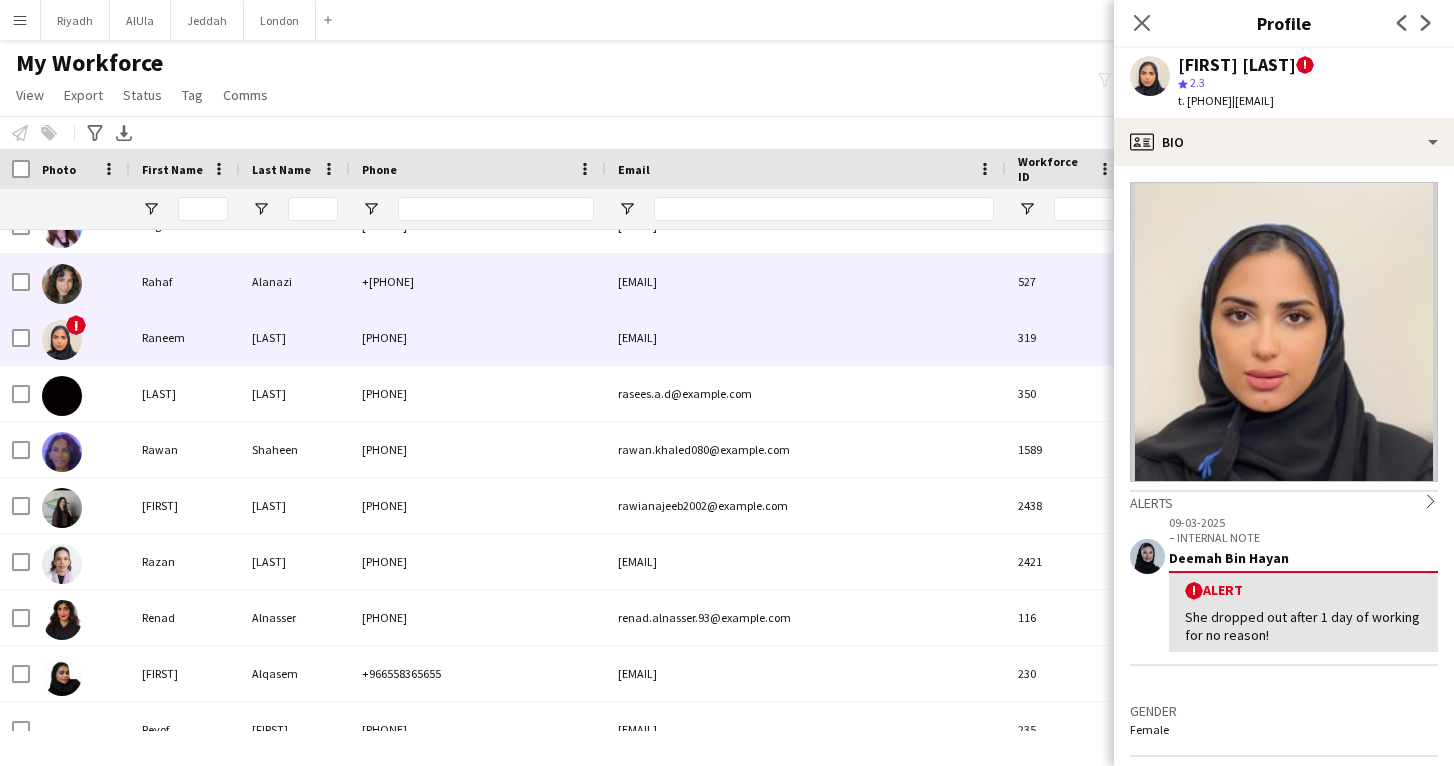 click on "+[PHONE]" at bounding box center (478, 281) 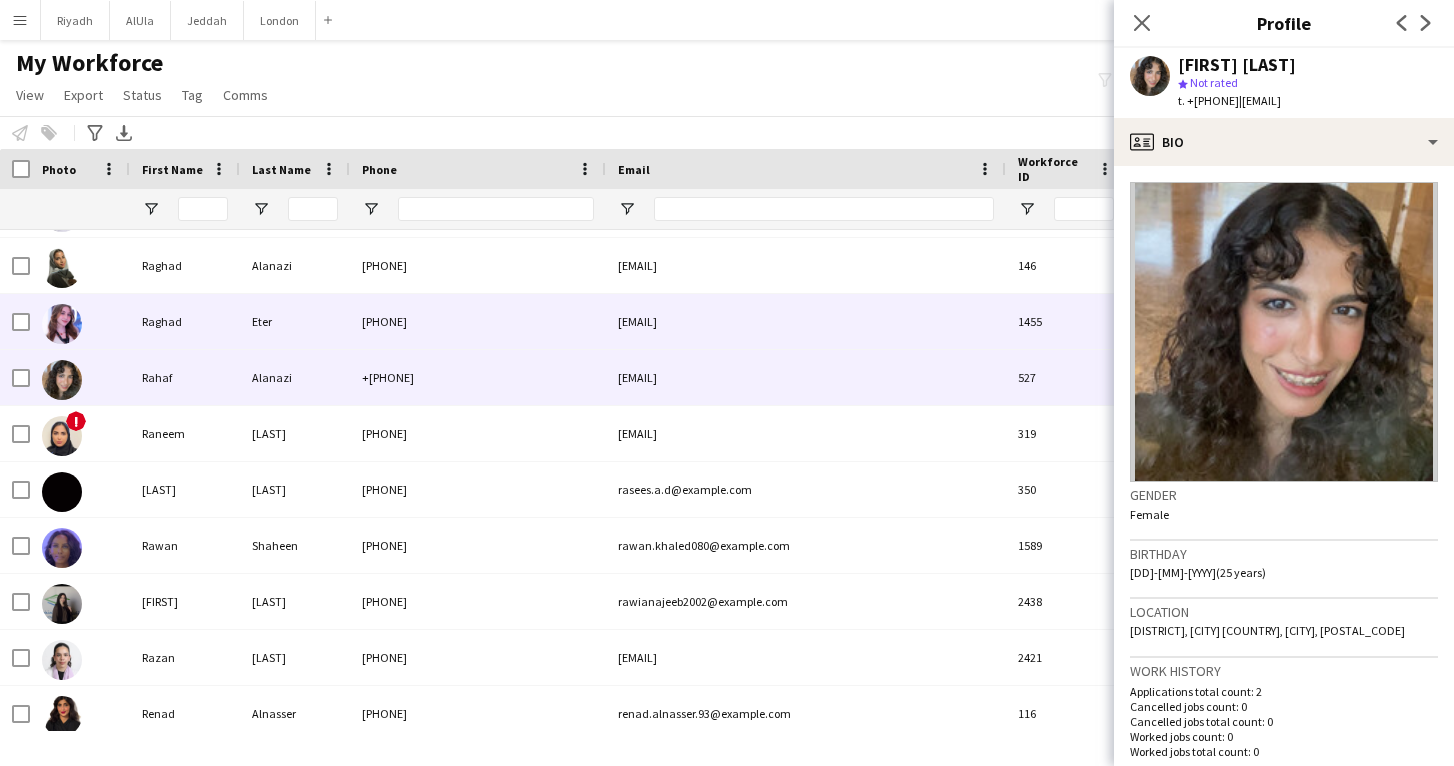 click on "Eter" at bounding box center [295, 321] 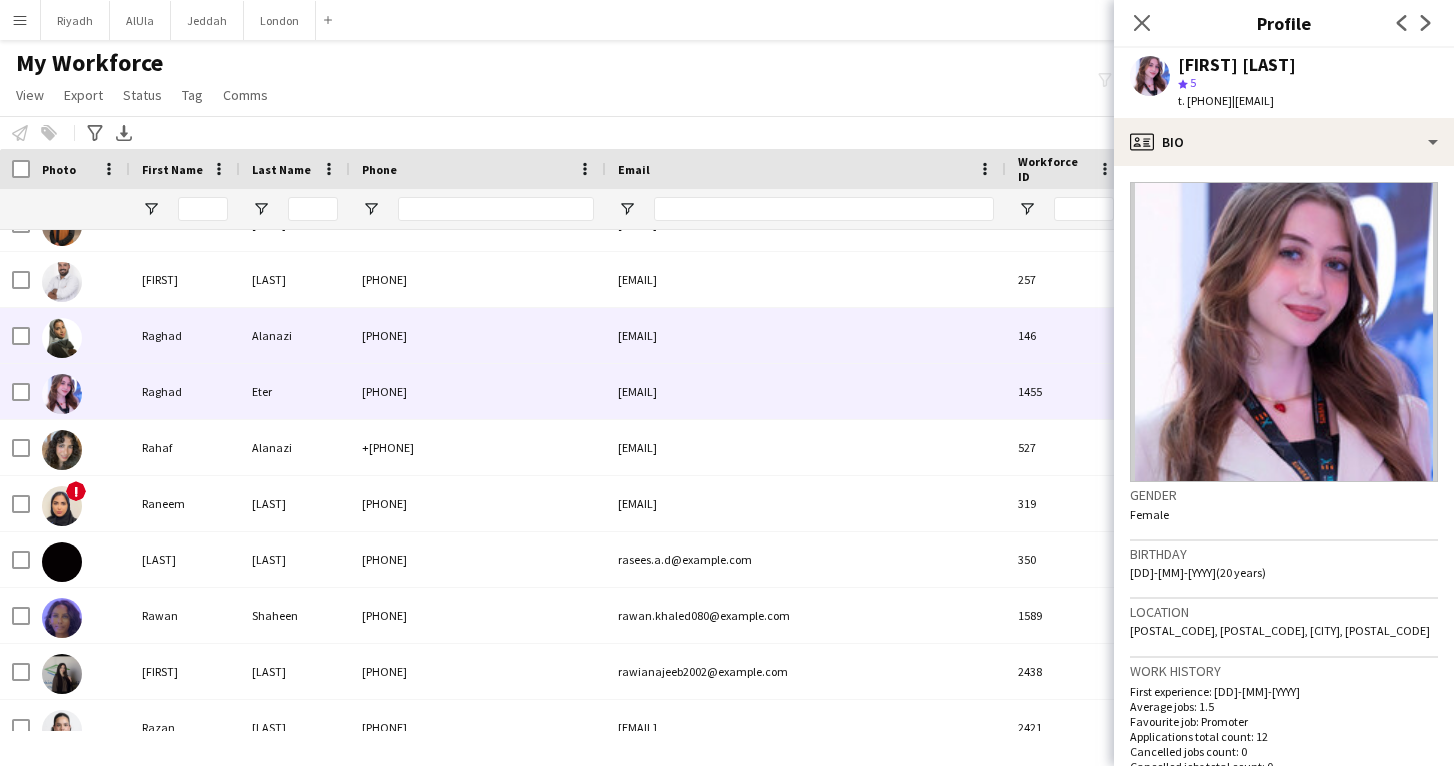 click on "Alanazi" at bounding box center [295, 335] 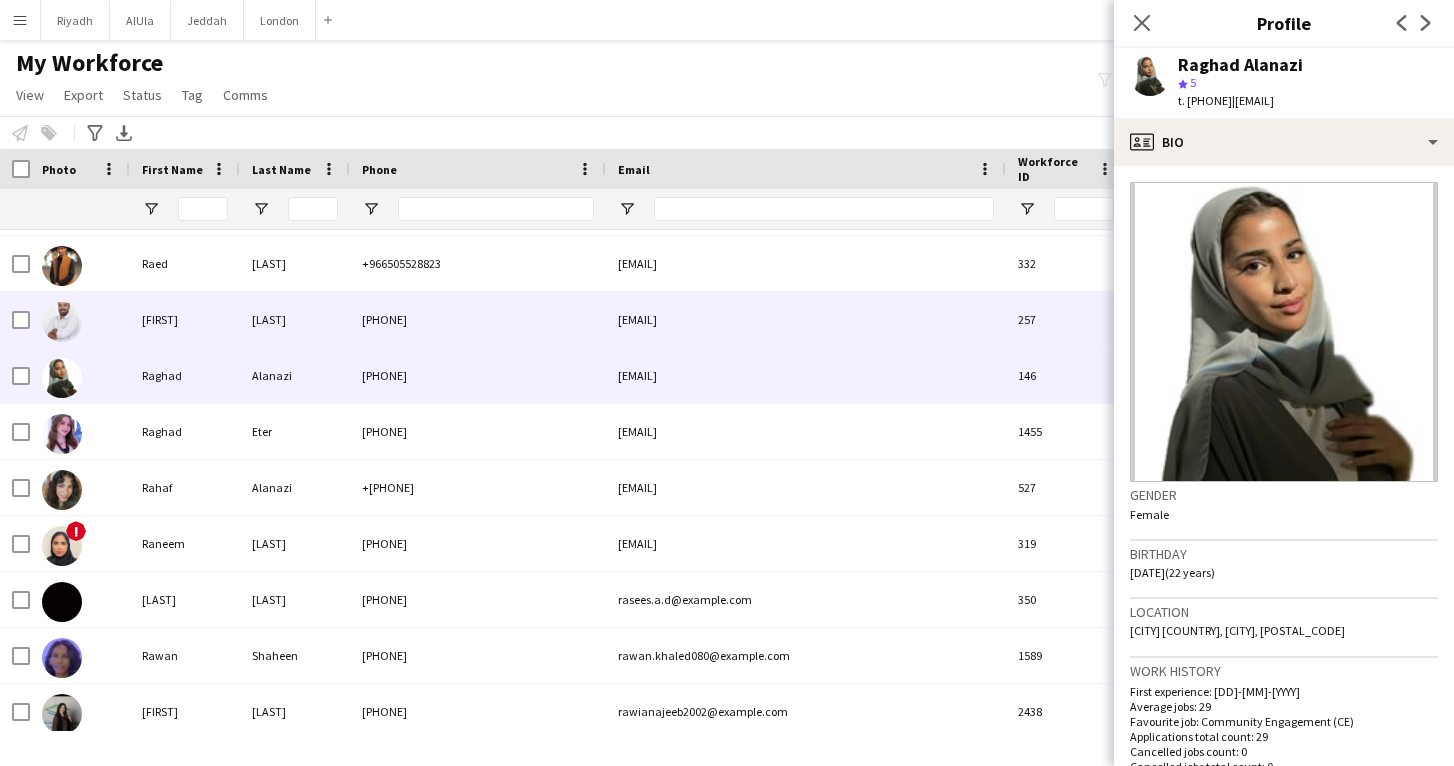 click on "[LAST]" at bounding box center [295, 319] 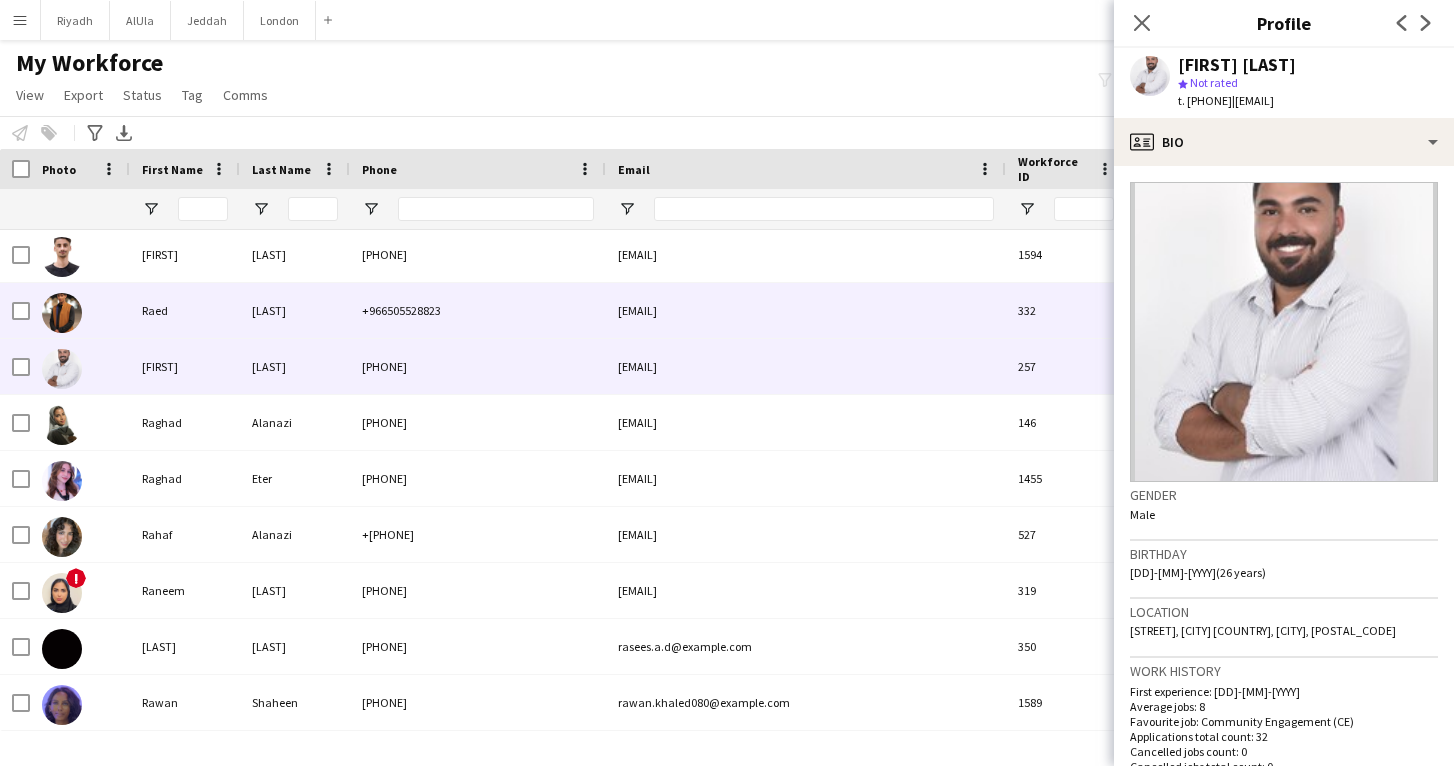 click on "[LAST]" at bounding box center [295, 310] 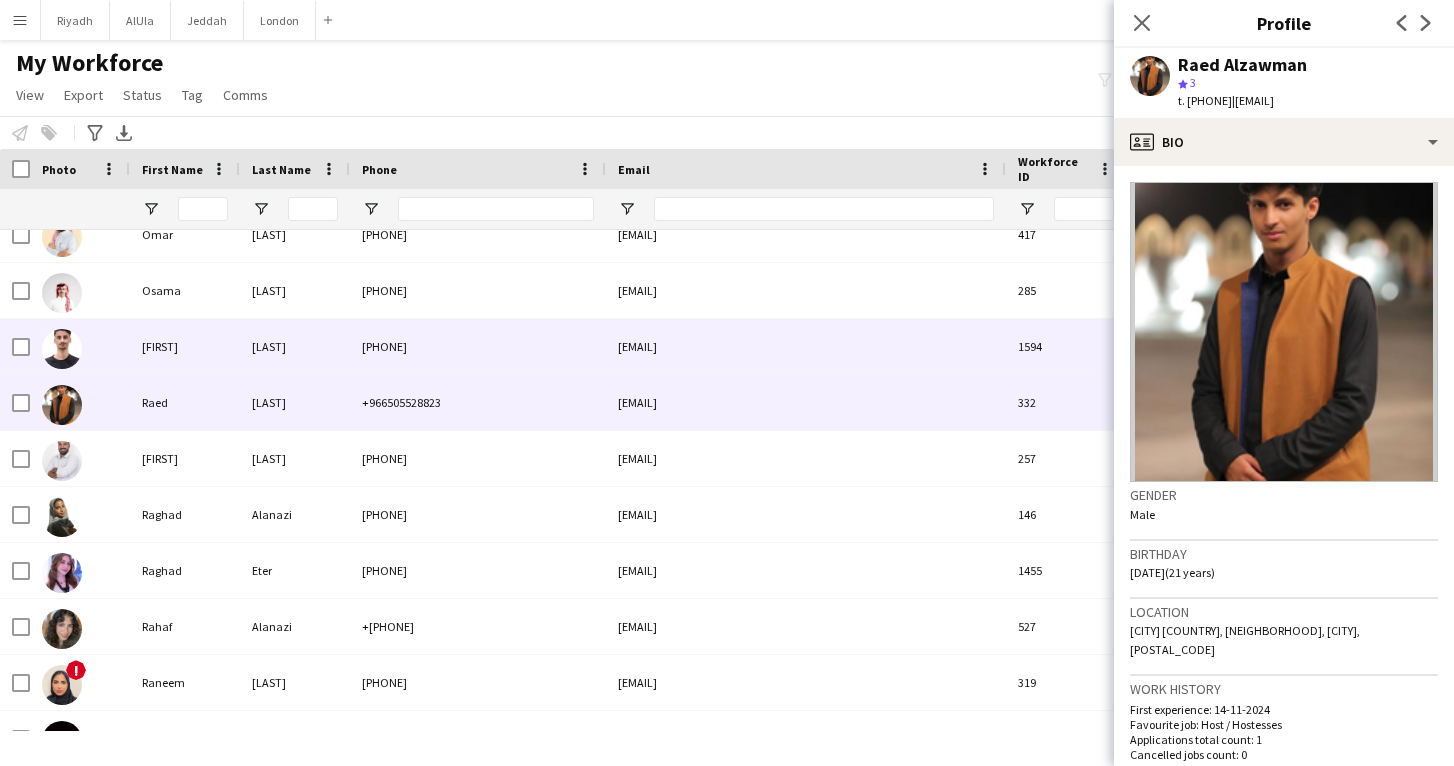 click on "[PHONE]" at bounding box center [478, 346] 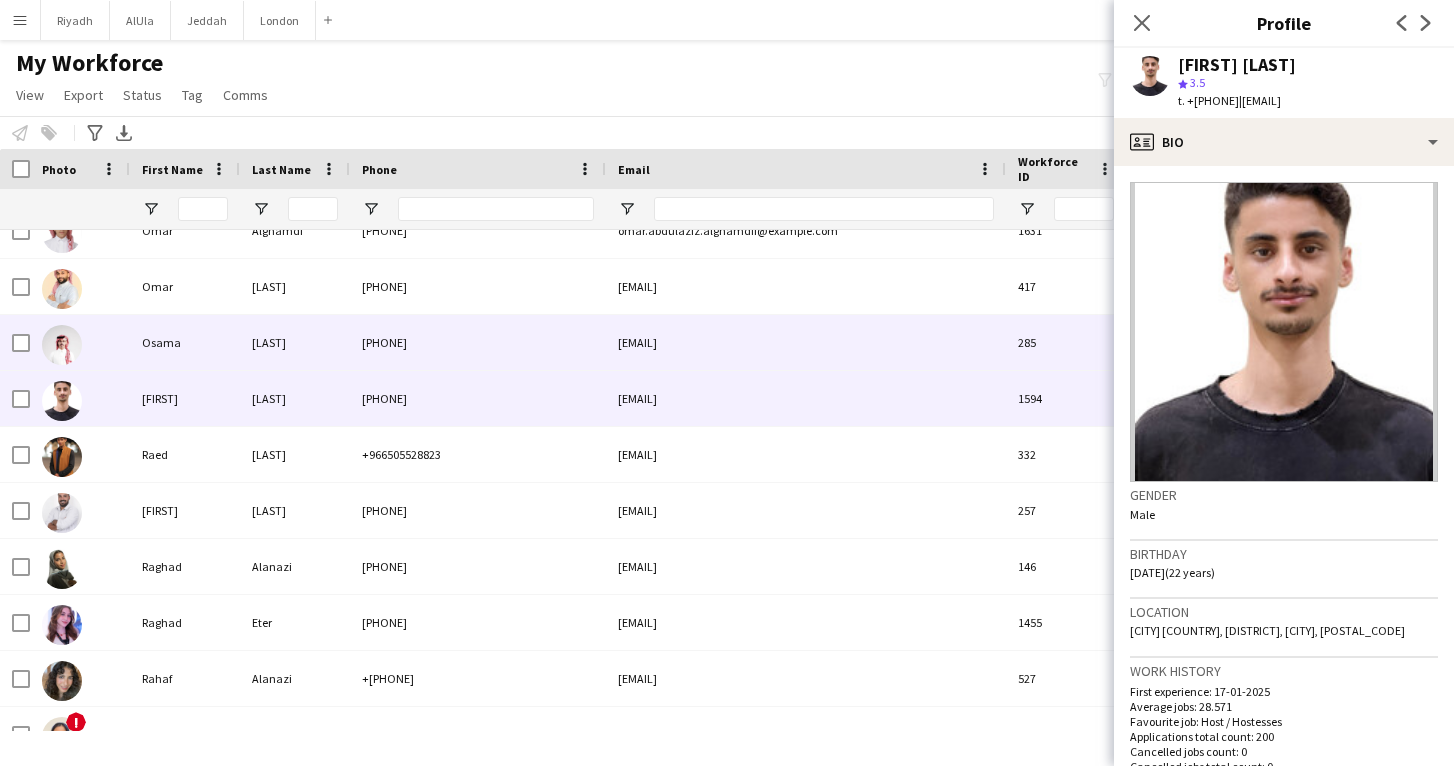 click on "[PHONE]" at bounding box center [478, 342] 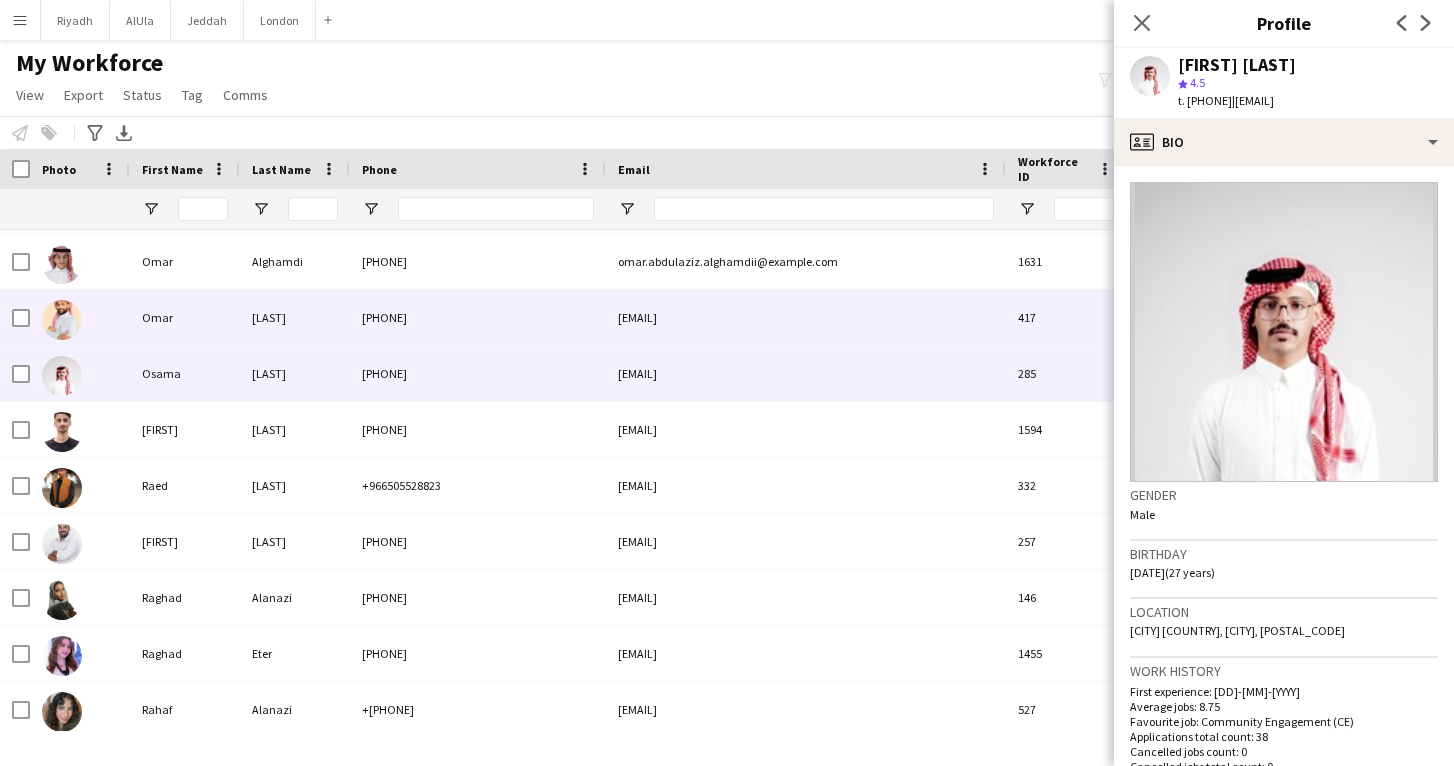 click on "[PHONE]" at bounding box center [478, 317] 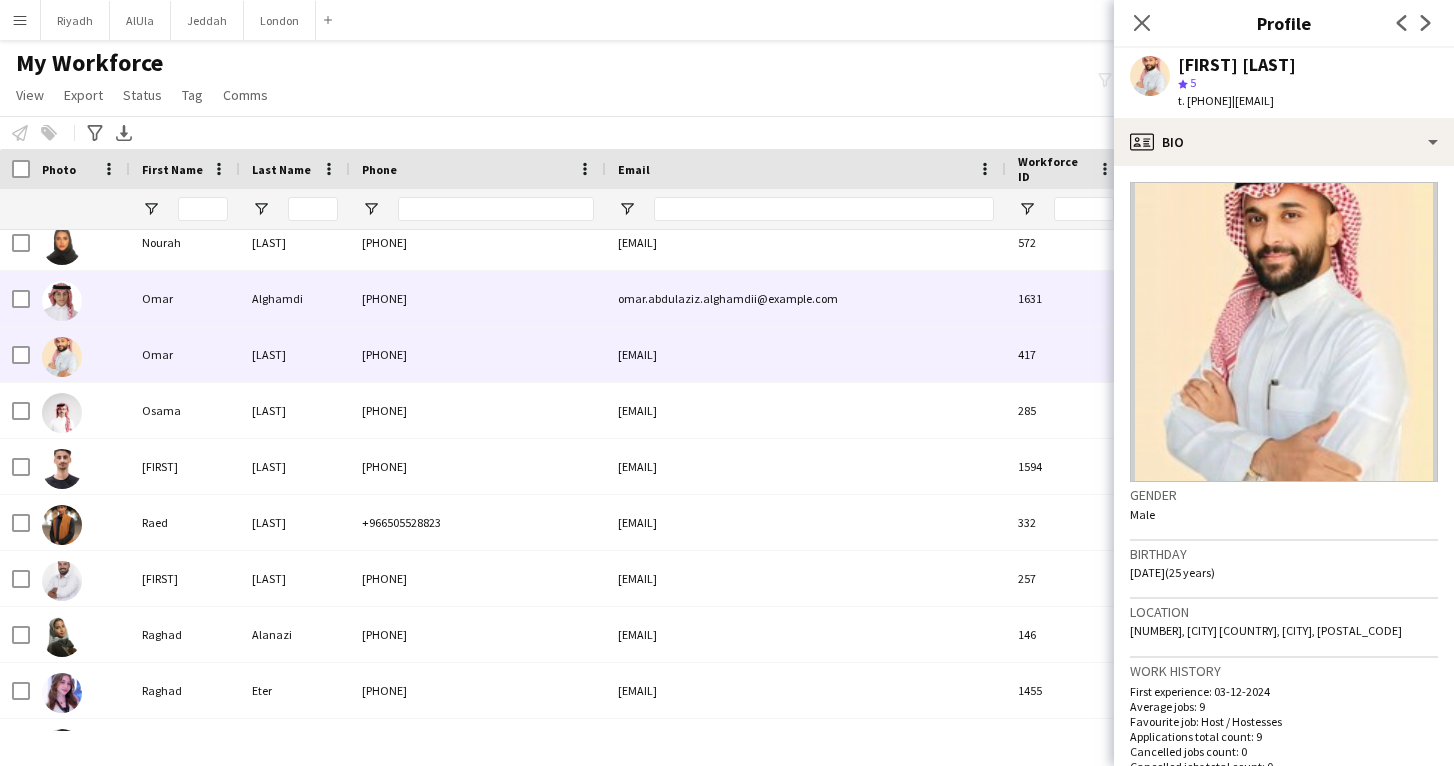 click on "[PHONE]" at bounding box center [478, 298] 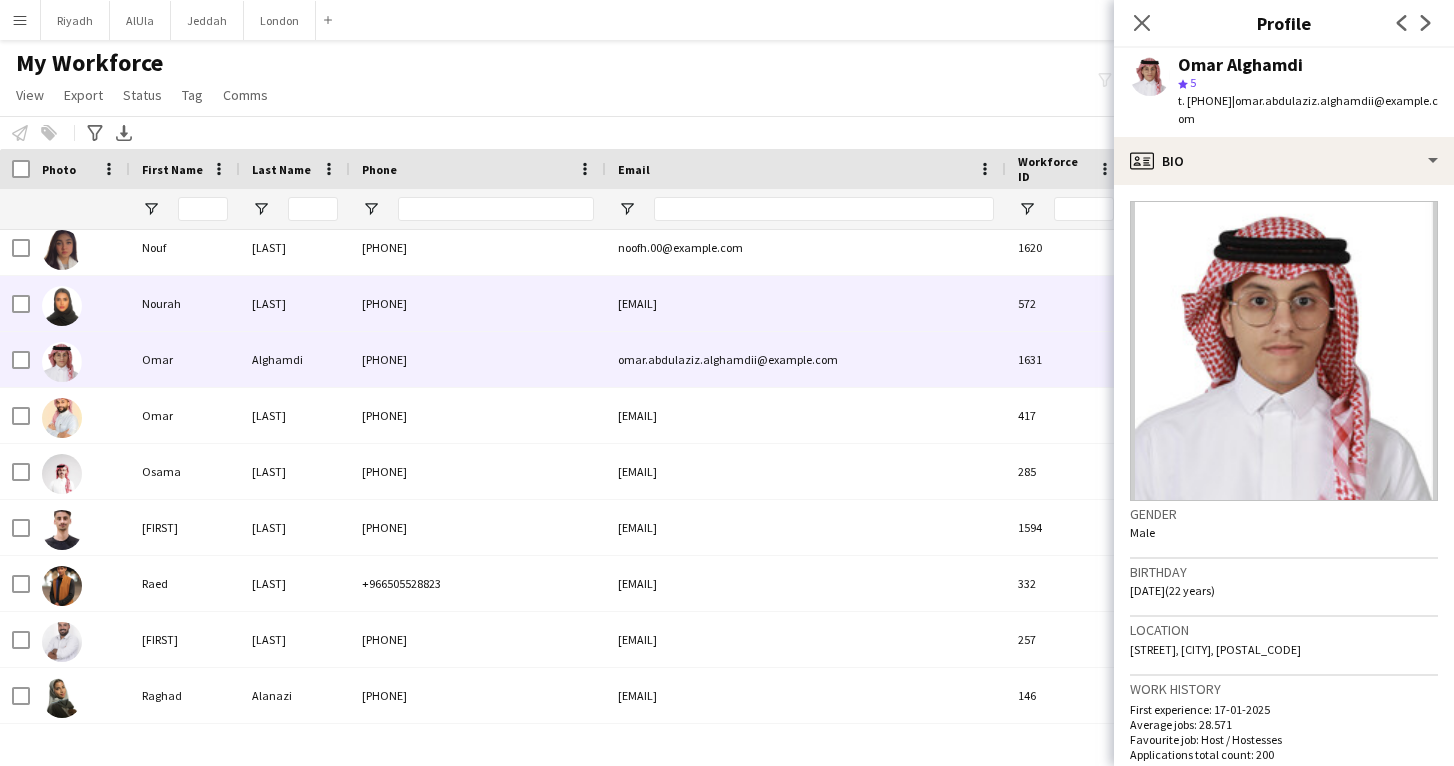 click on "[PHONE]" at bounding box center [478, 303] 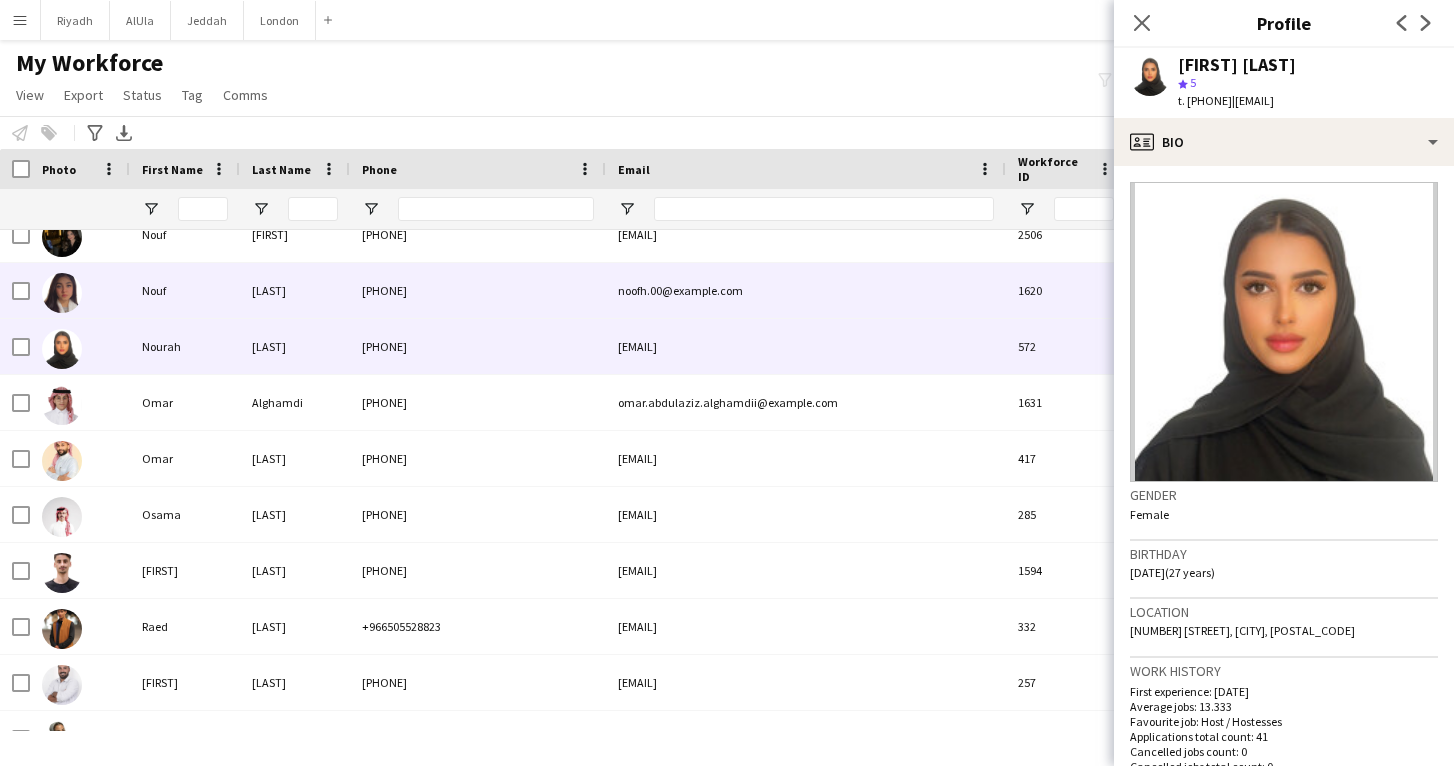 click on "[LAST]" at bounding box center [295, 290] 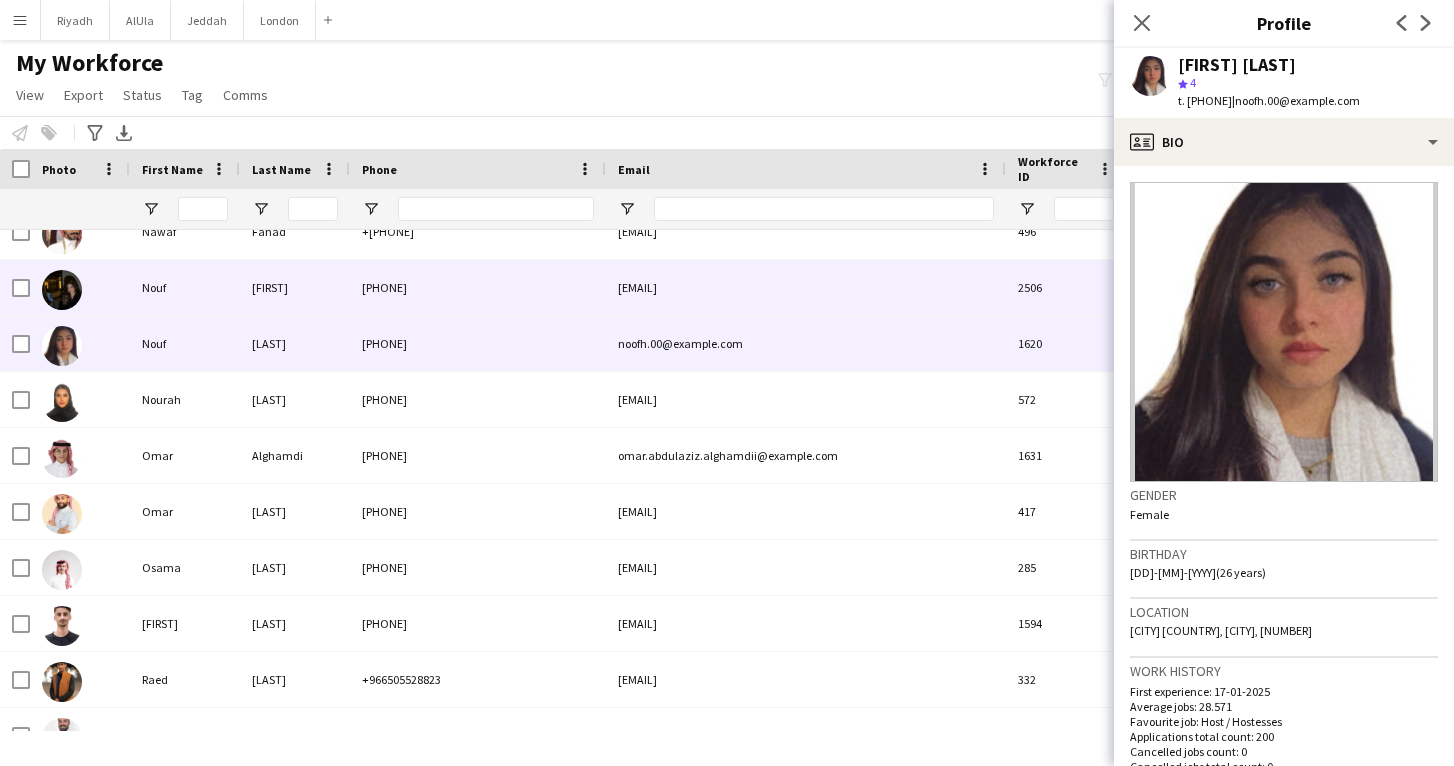 click on "[FIRST]" at bounding box center [295, 287] 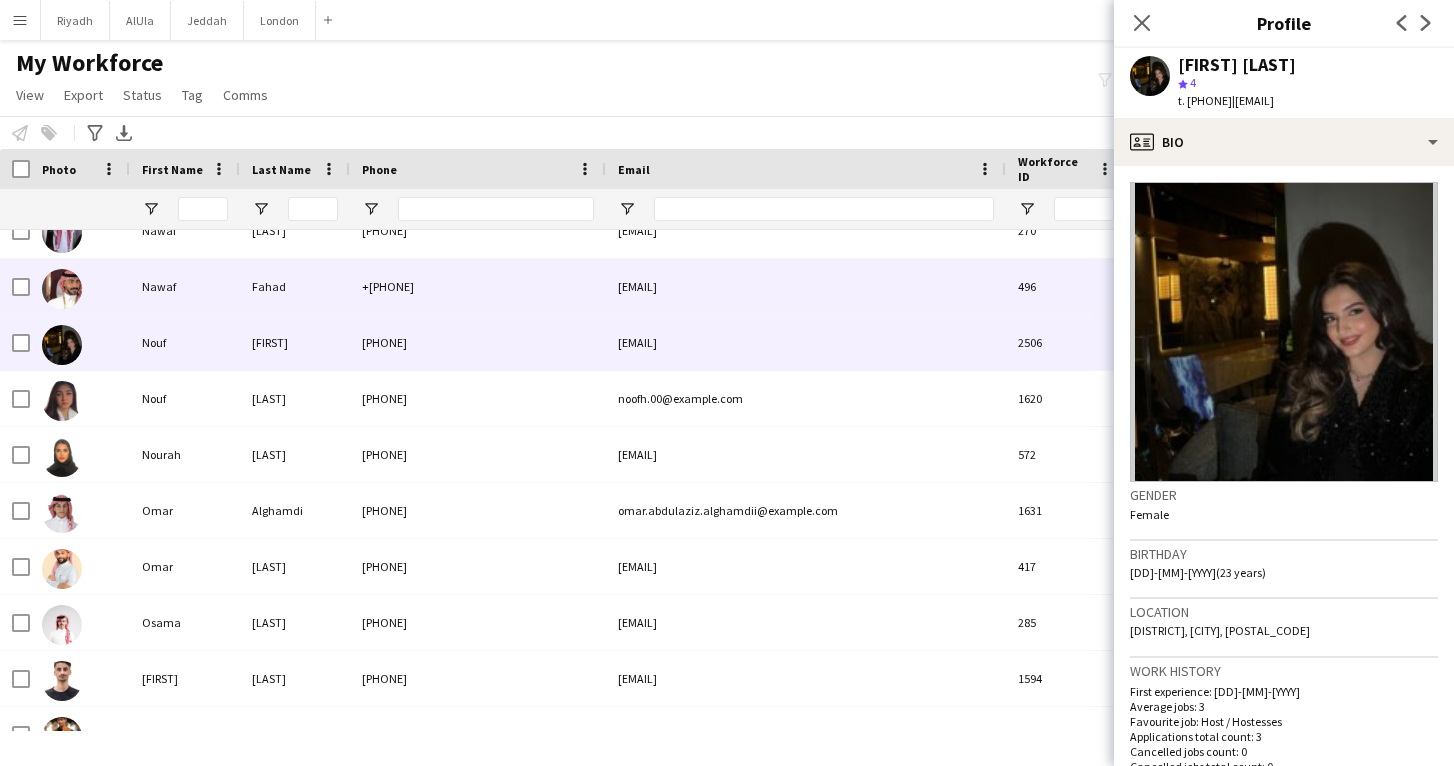 click on "Fahad" at bounding box center [295, 286] 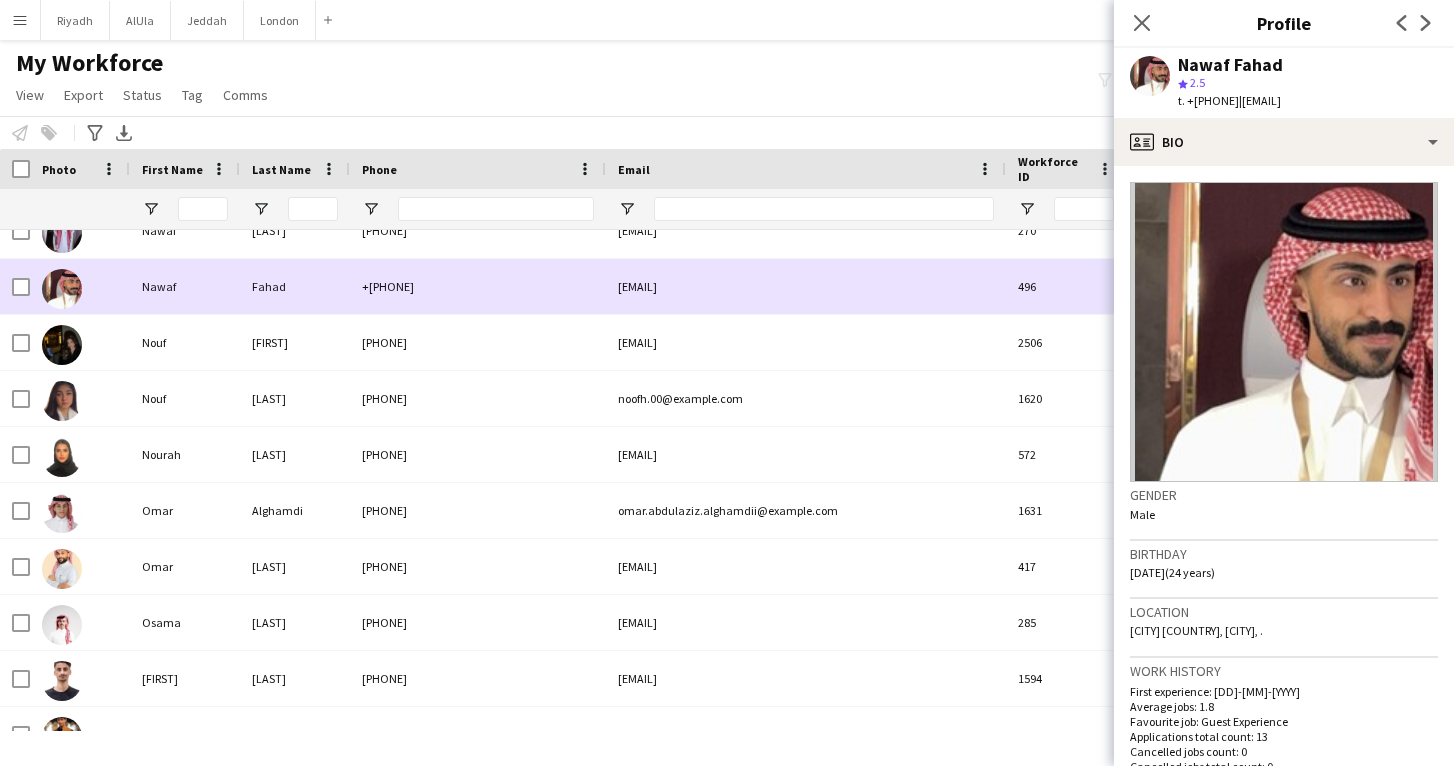 scroll, scrollTop: 7371, scrollLeft: 0, axis: vertical 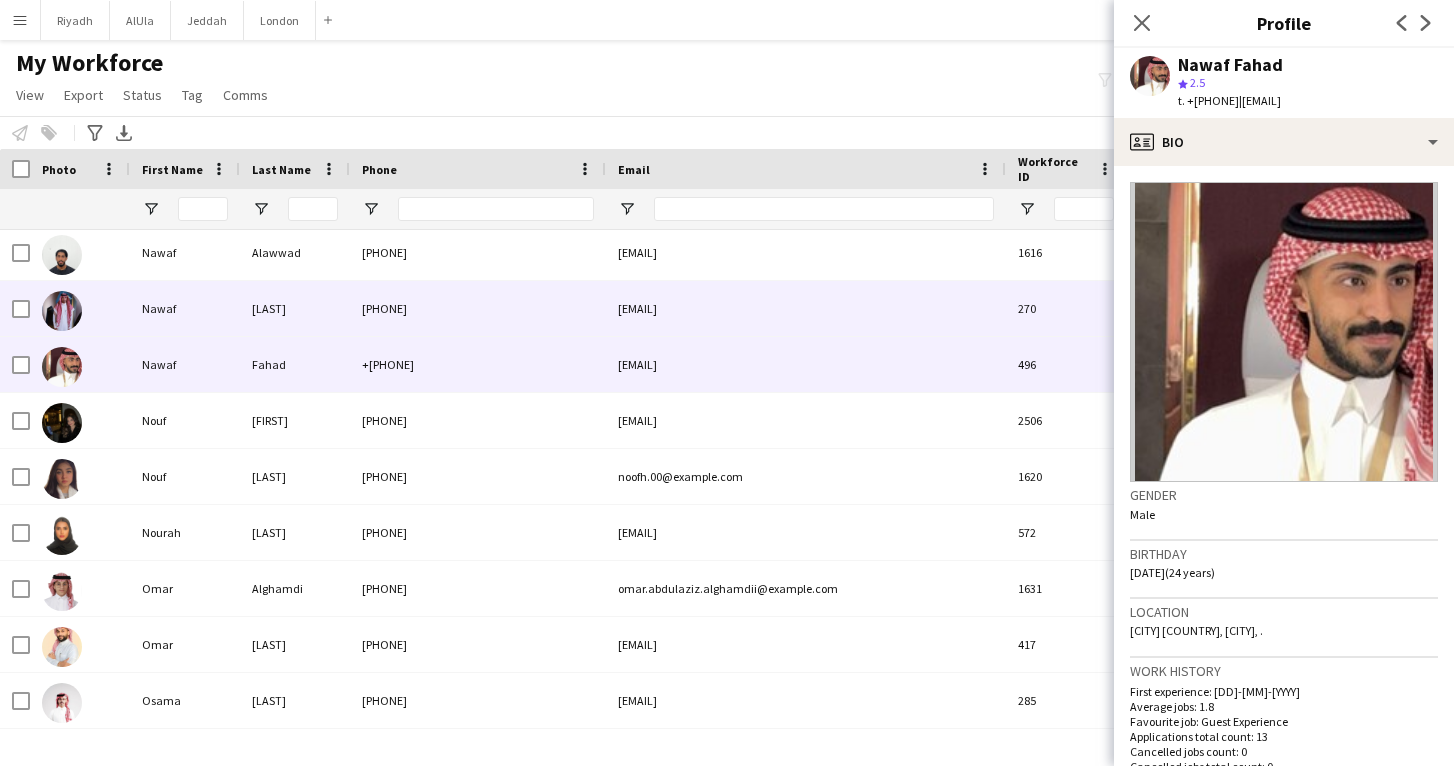 click on "[LAST]" at bounding box center (295, 308) 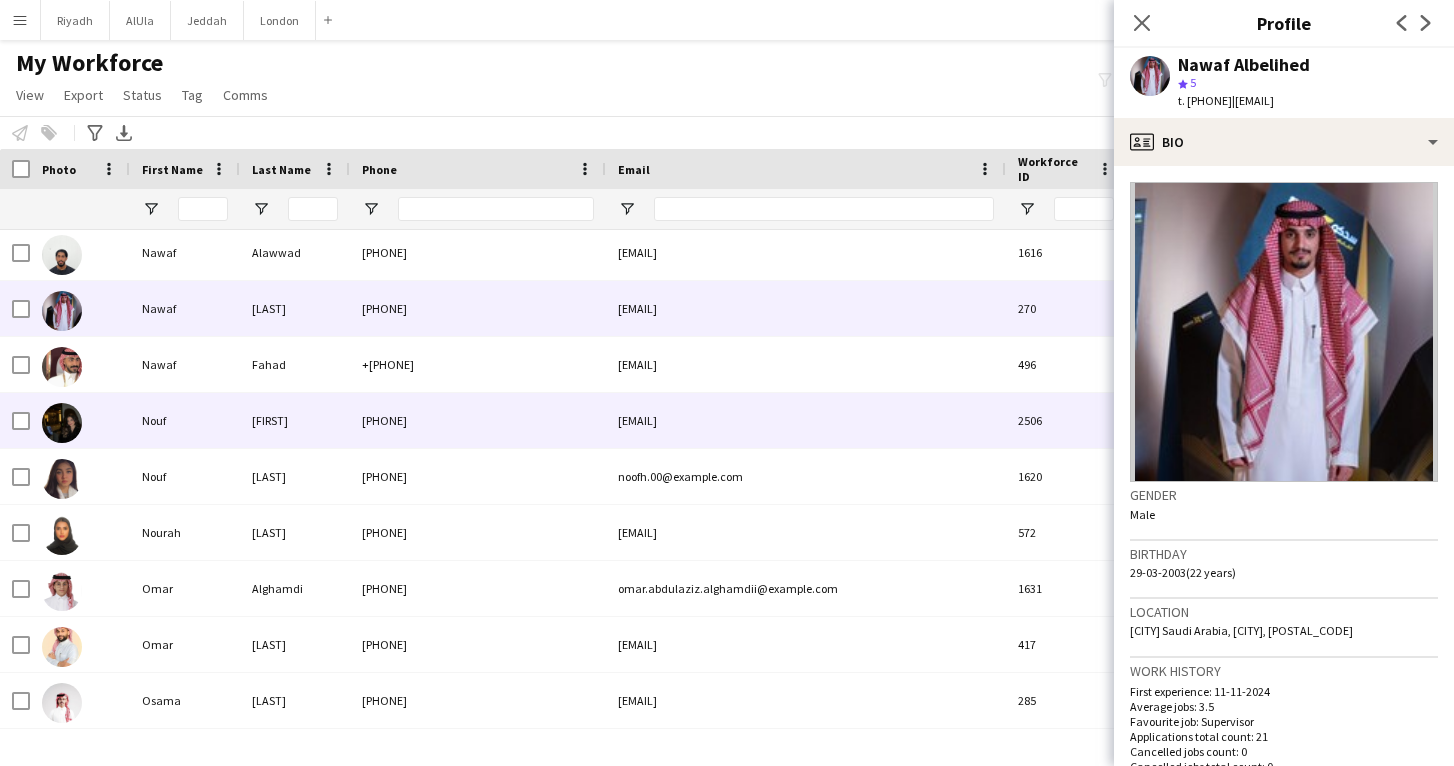 scroll, scrollTop: 7285, scrollLeft: 0, axis: vertical 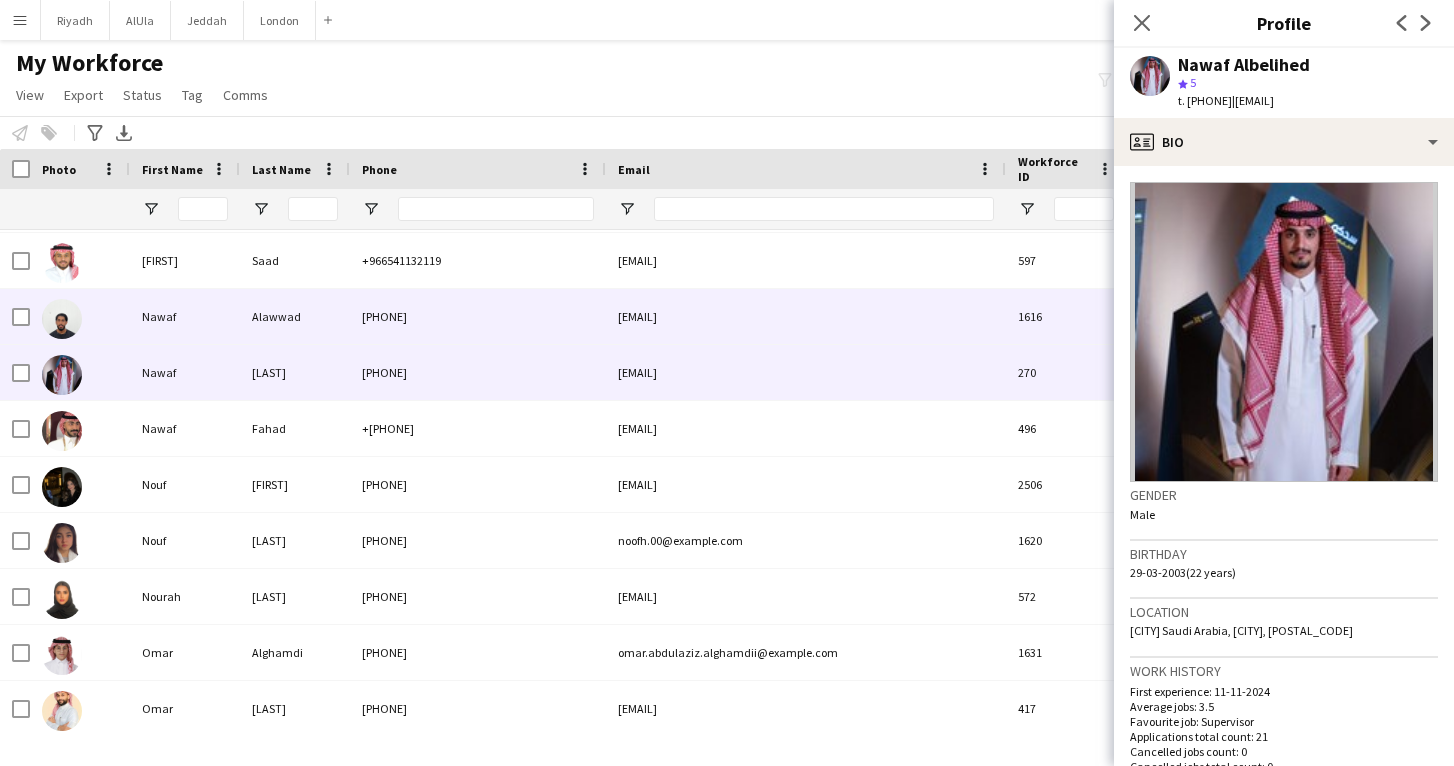 click on "Alawwad" at bounding box center [295, 316] 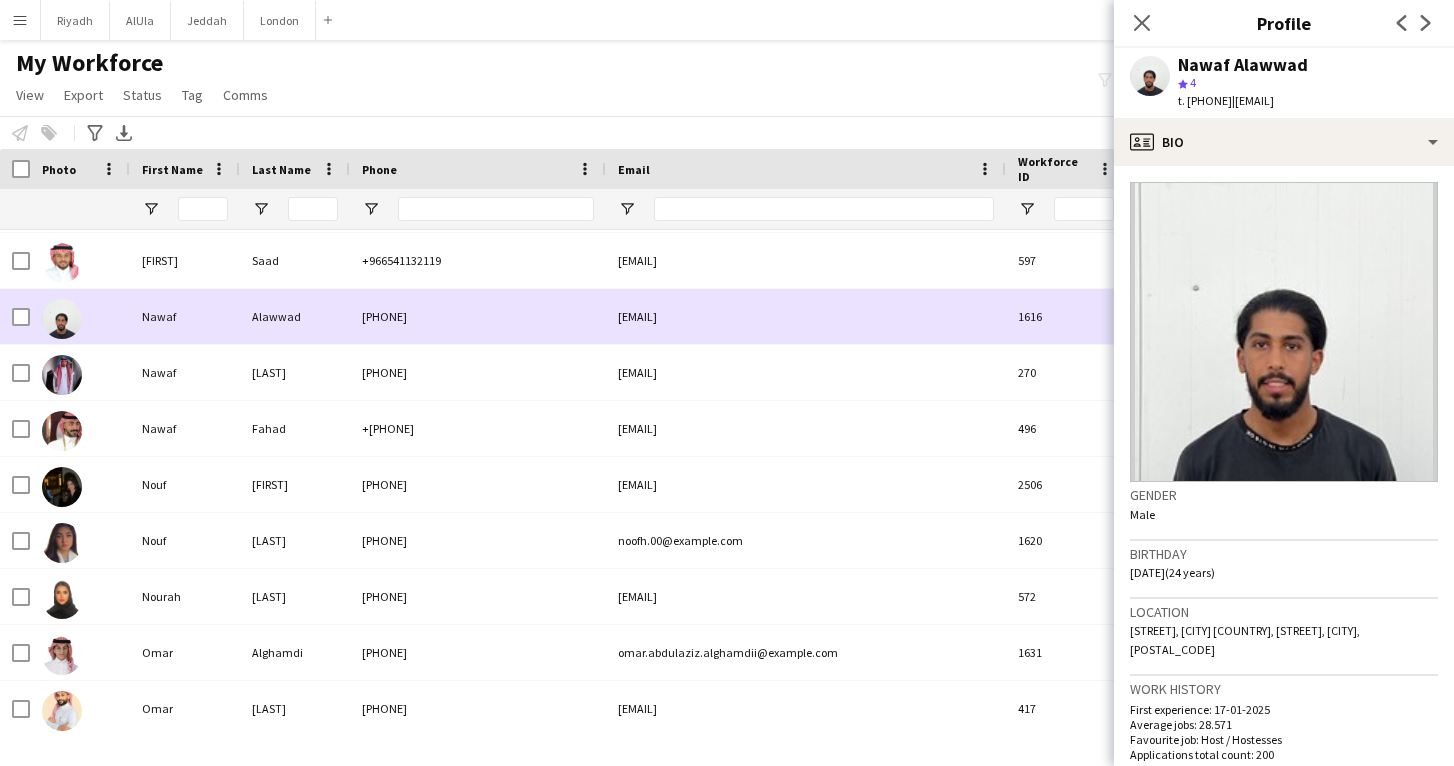 scroll, scrollTop: 7211, scrollLeft: 0, axis: vertical 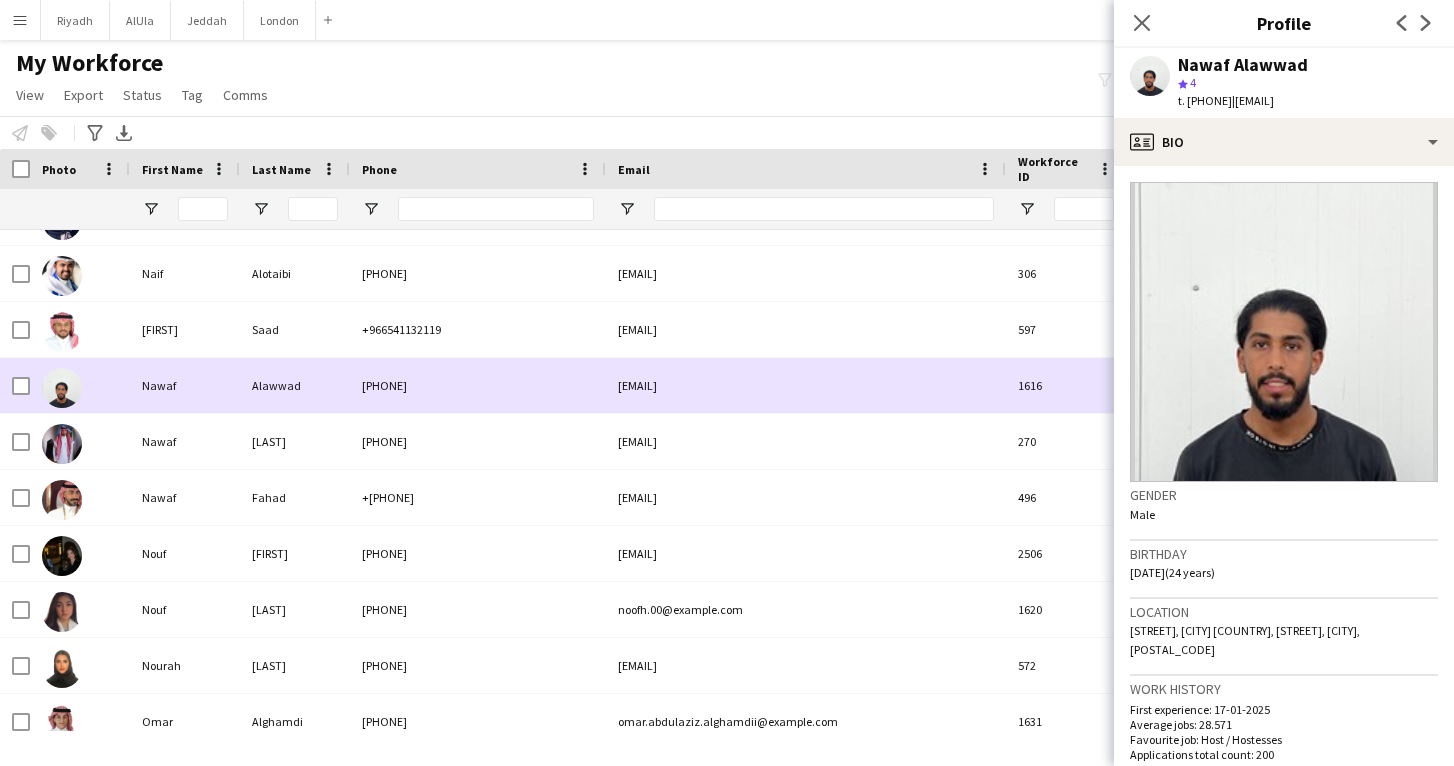 click on "Saad" at bounding box center (295, 329) 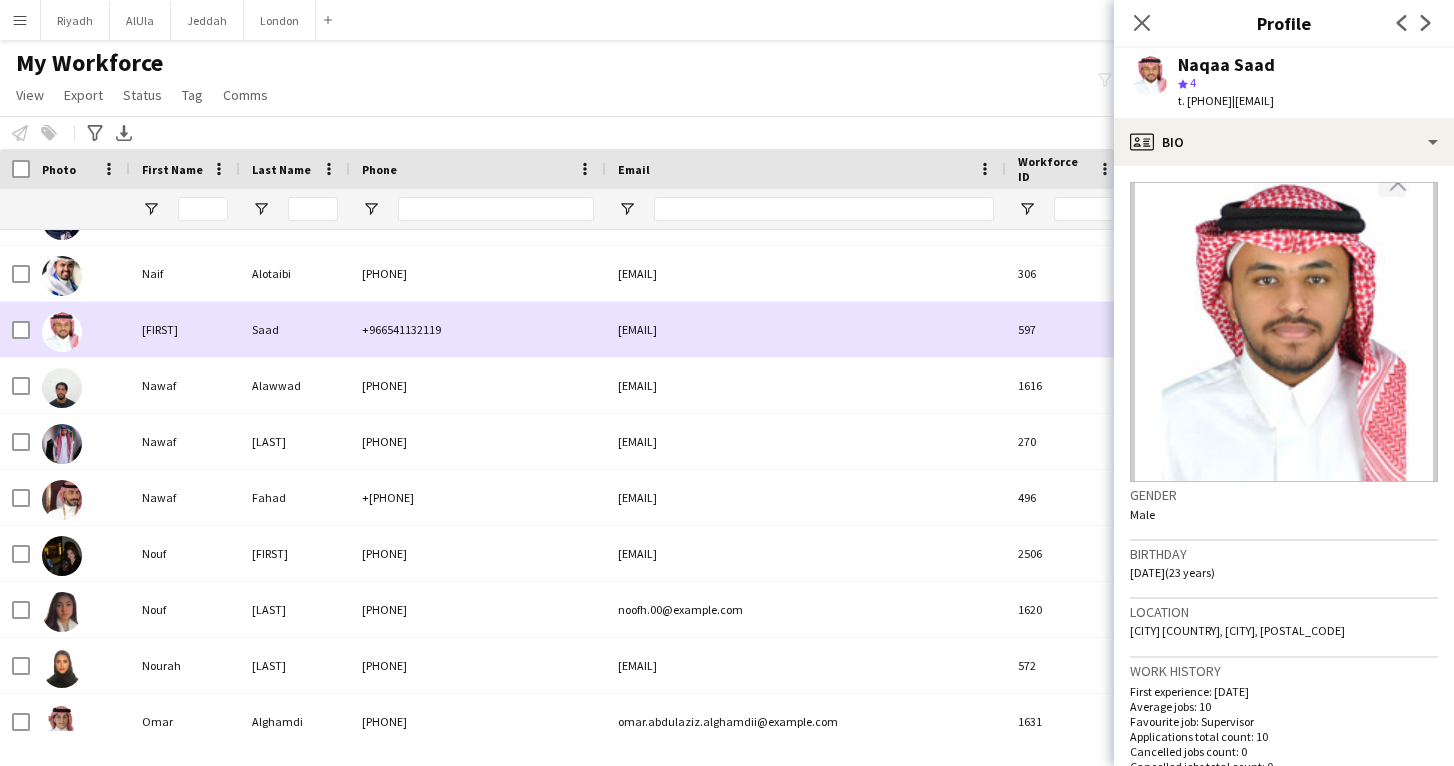 scroll, scrollTop: 7183, scrollLeft: 0, axis: vertical 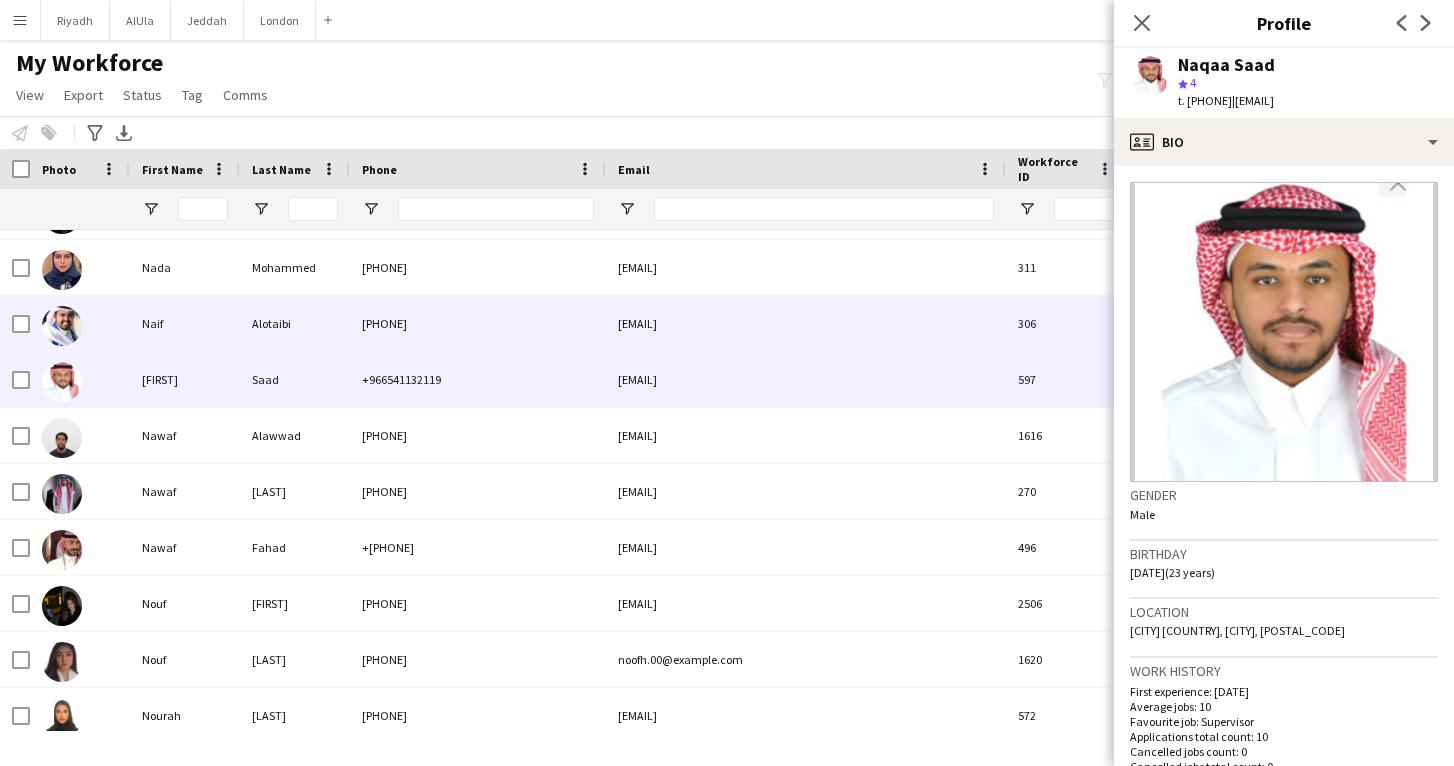 click on "Alotaibi" at bounding box center (295, 323) 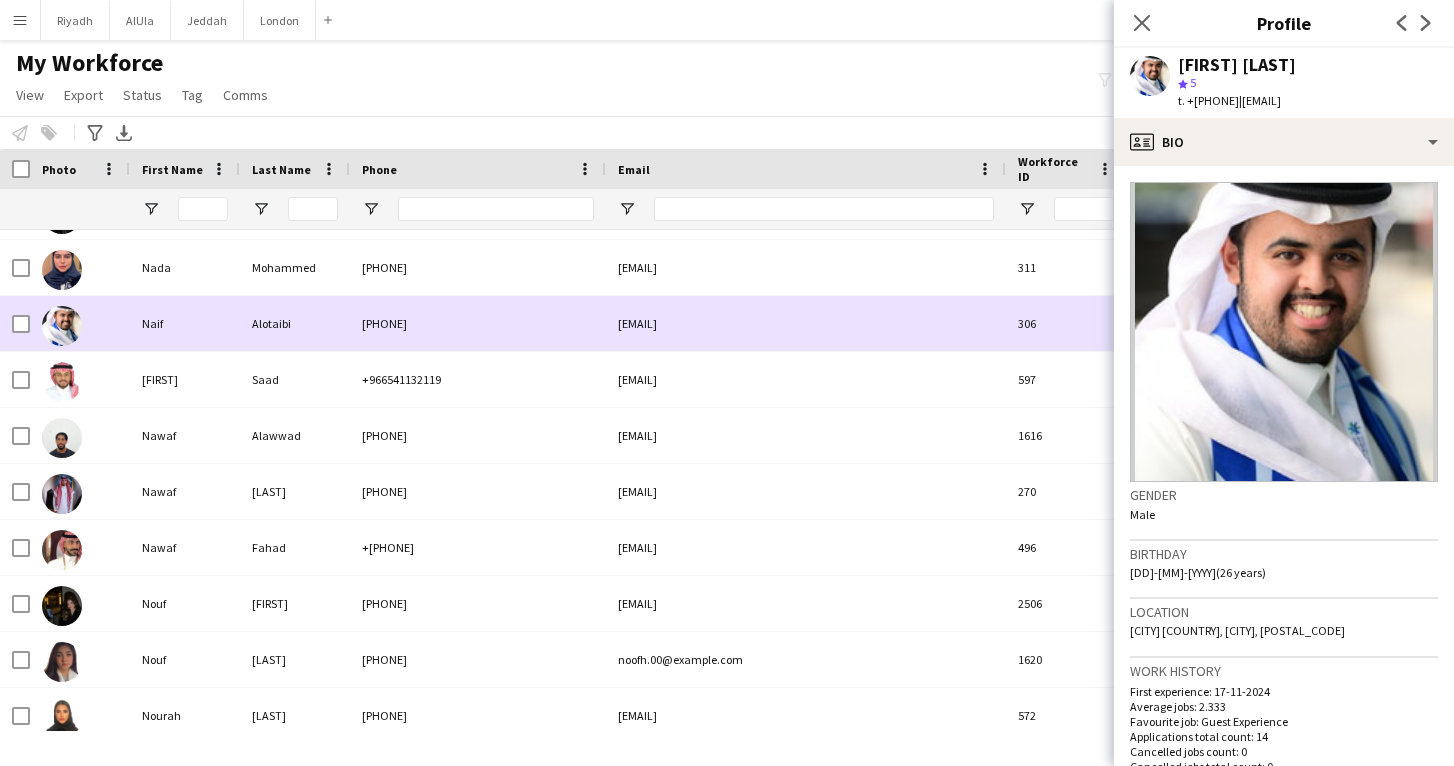 scroll, scrollTop: 7130, scrollLeft: 0, axis: vertical 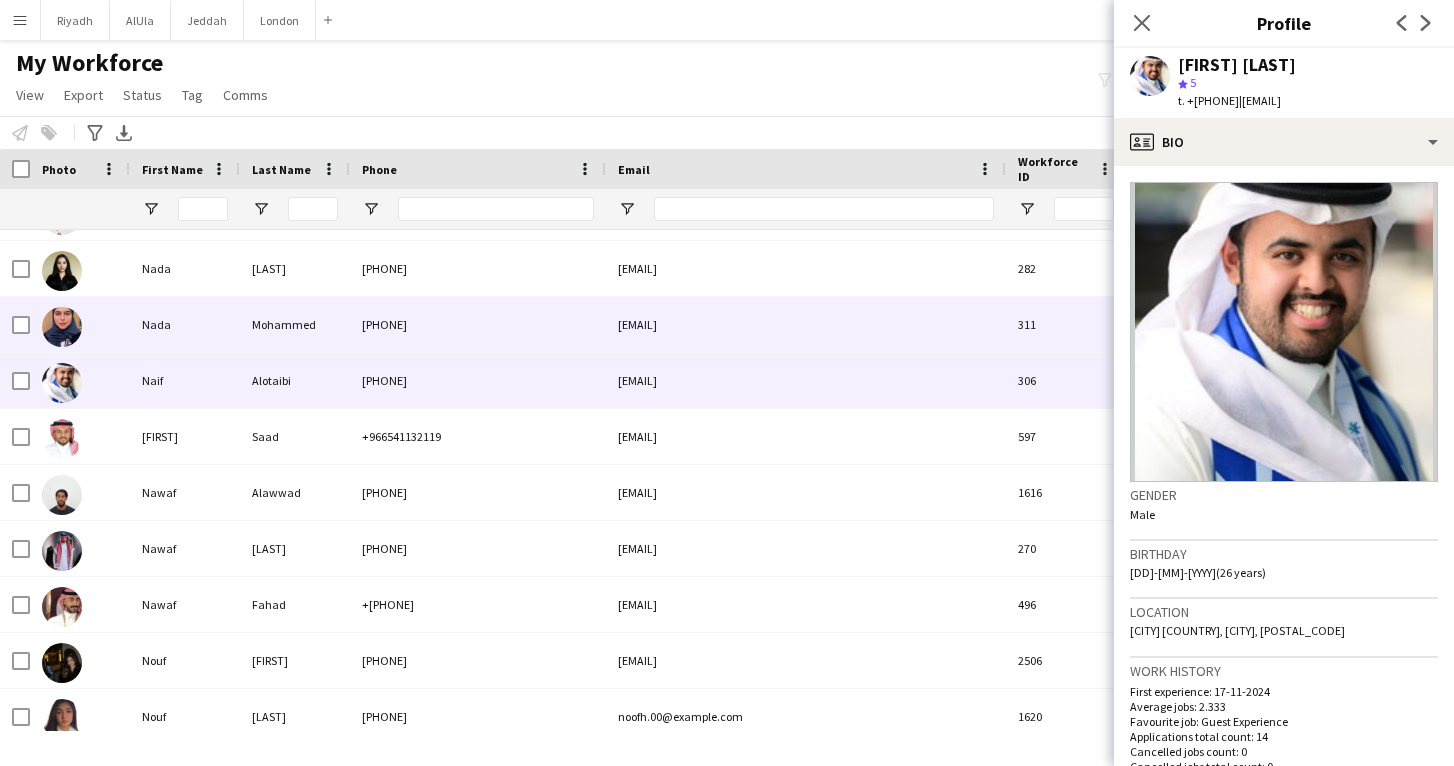 click on "[EMAIL]" at bounding box center (806, 324) 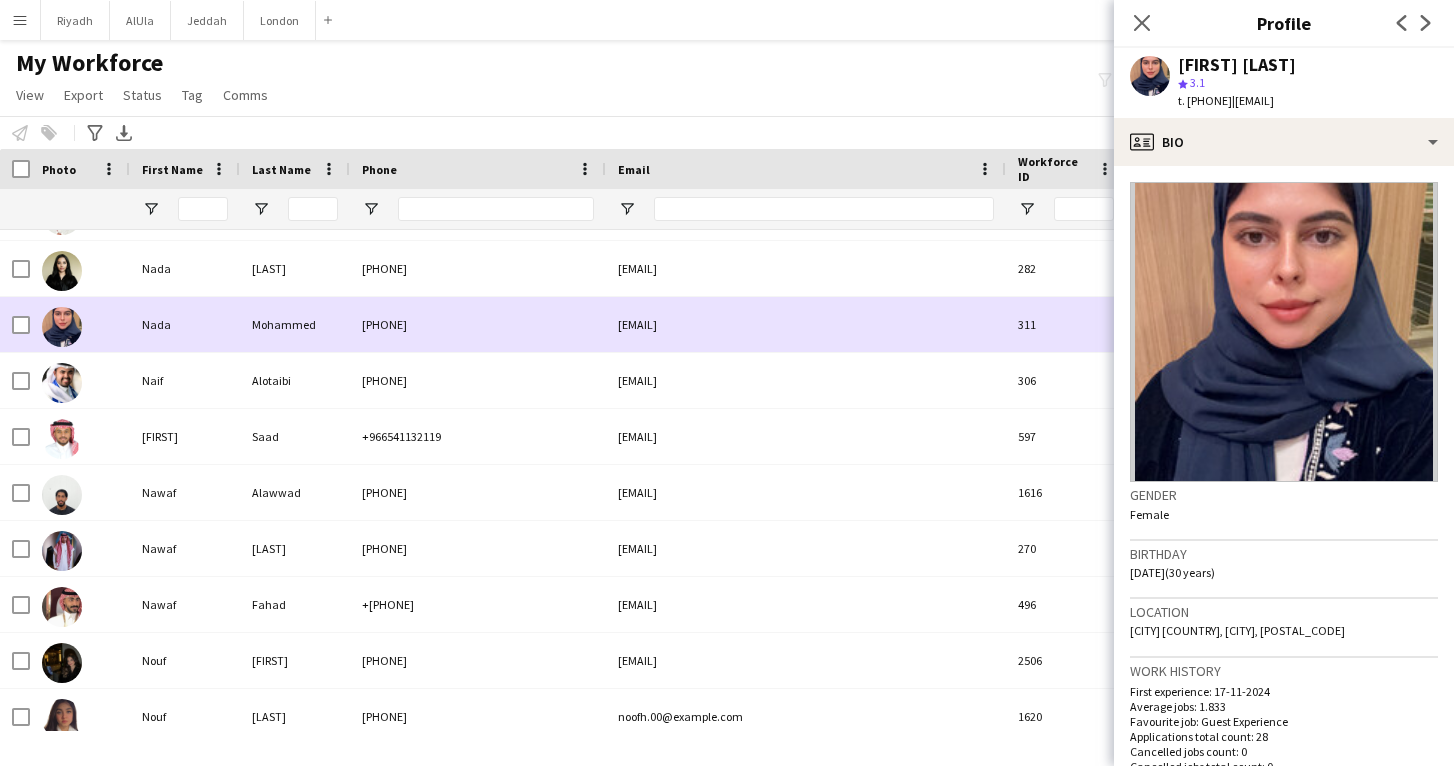 scroll, scrollTop: 7060, scrollLeft: 0, axis: vertical 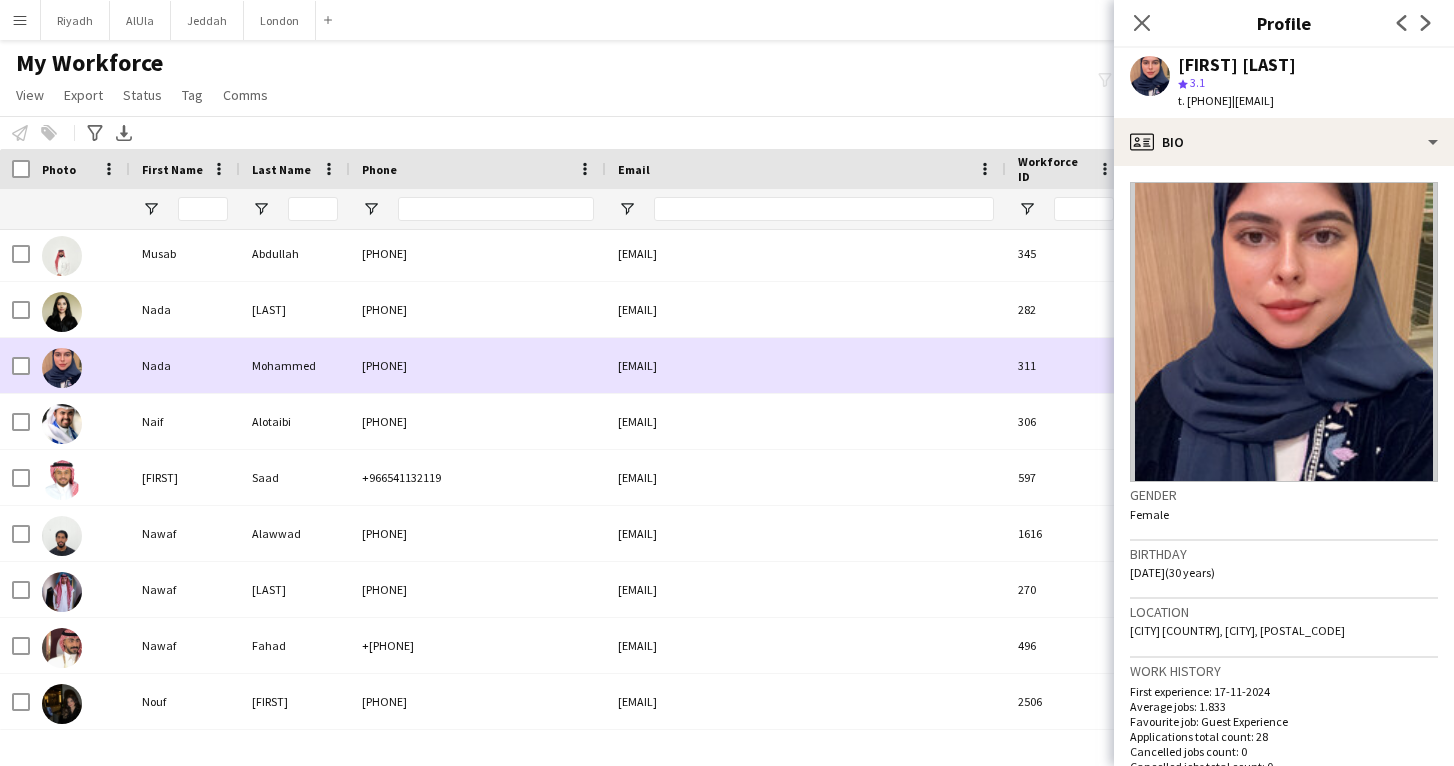 click on "[EMAIL]" at bounding box center [806, 309] 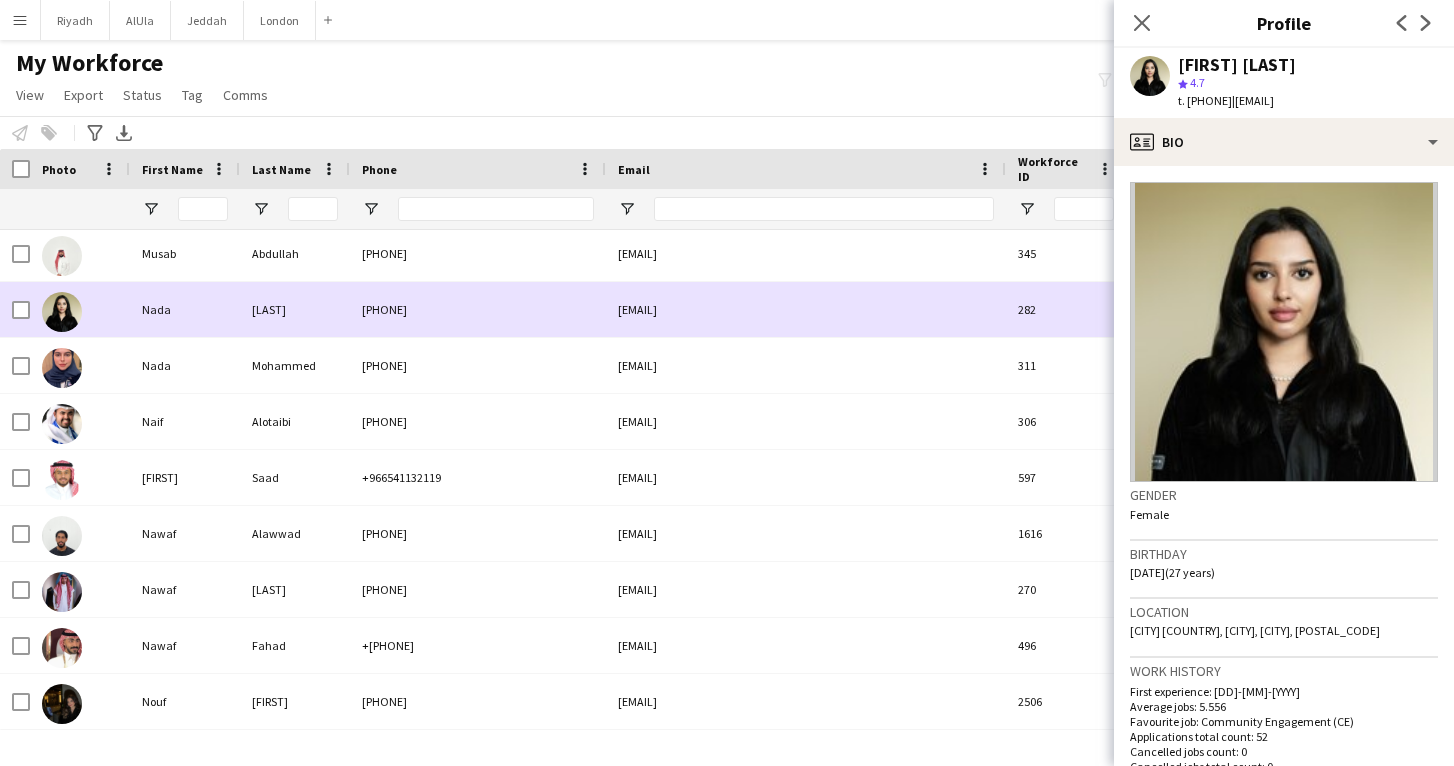 scroll, scrollTop: 7041, scrollLeft: 0, axis: vertical 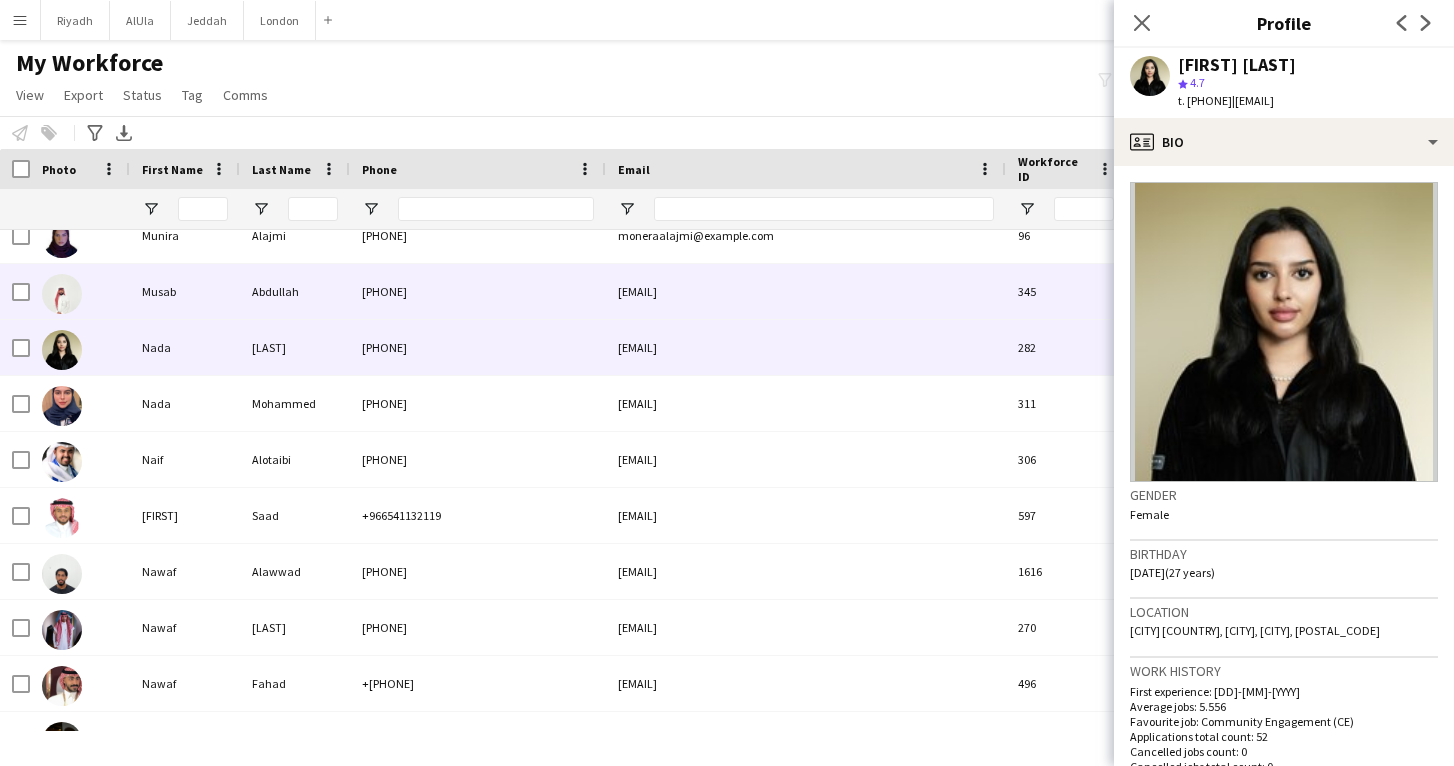 click on "[EMAIL]" at bounding box center (806, 291) 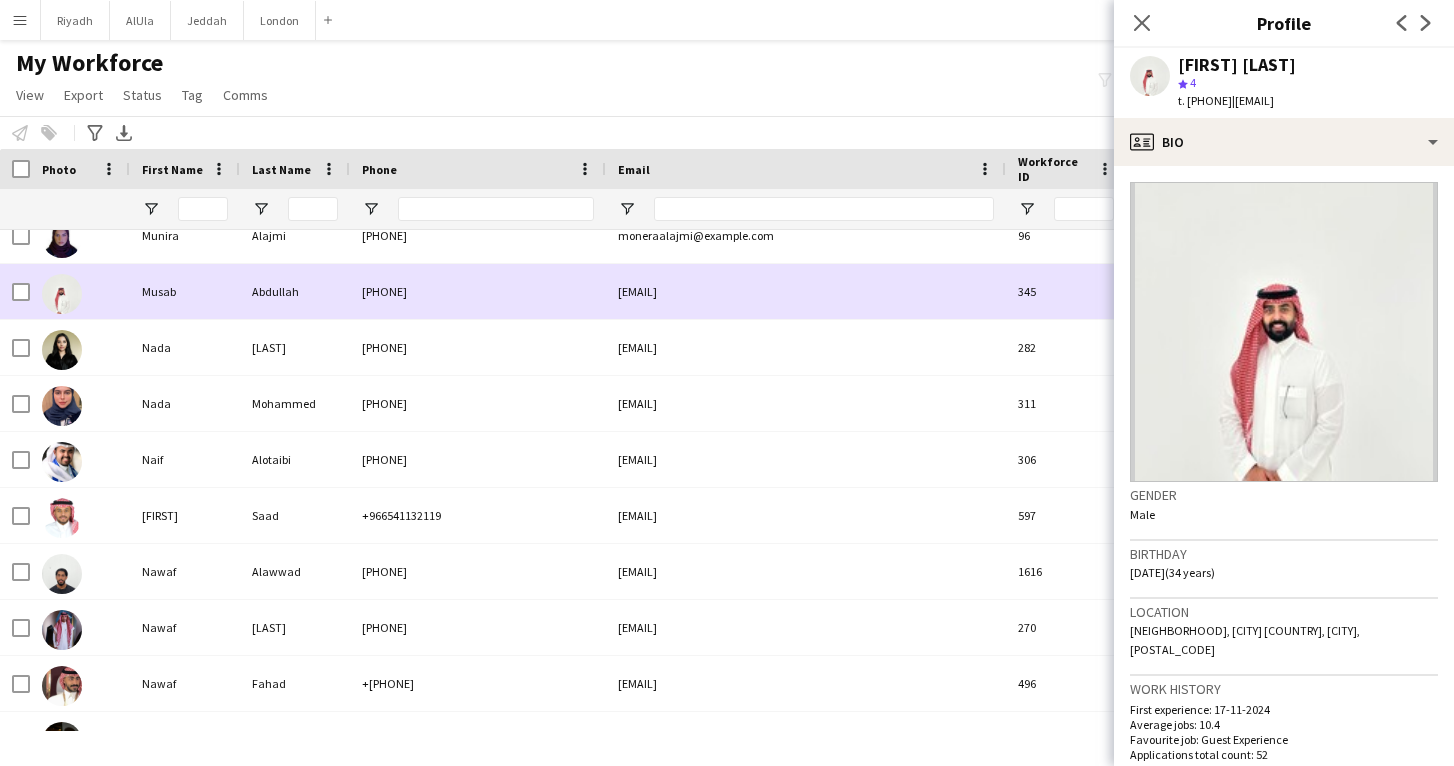 scroll, scrollTop: 6967, scrollLeft: 0, axis: vertical 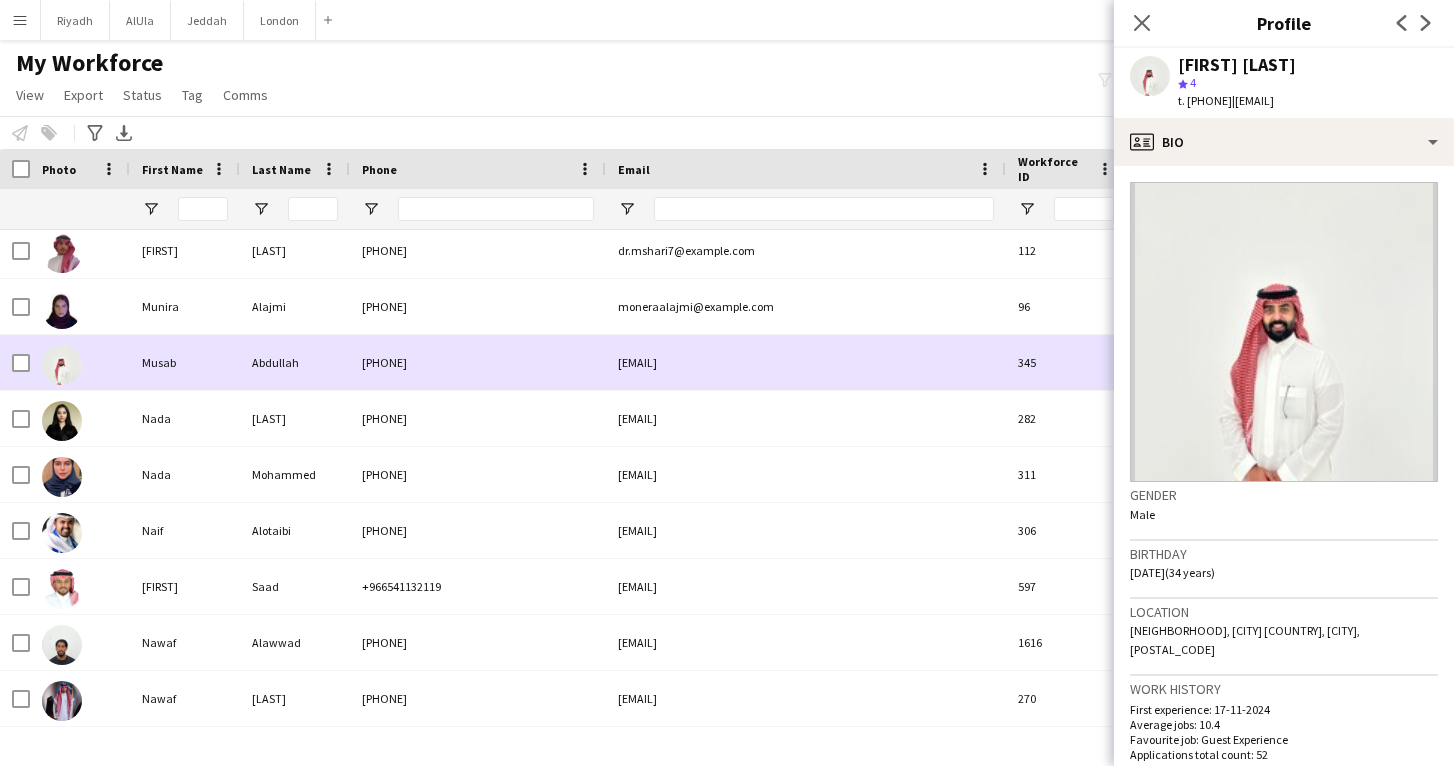 click on "moneraalajmi@example.com" at bounding box center [806, 306] 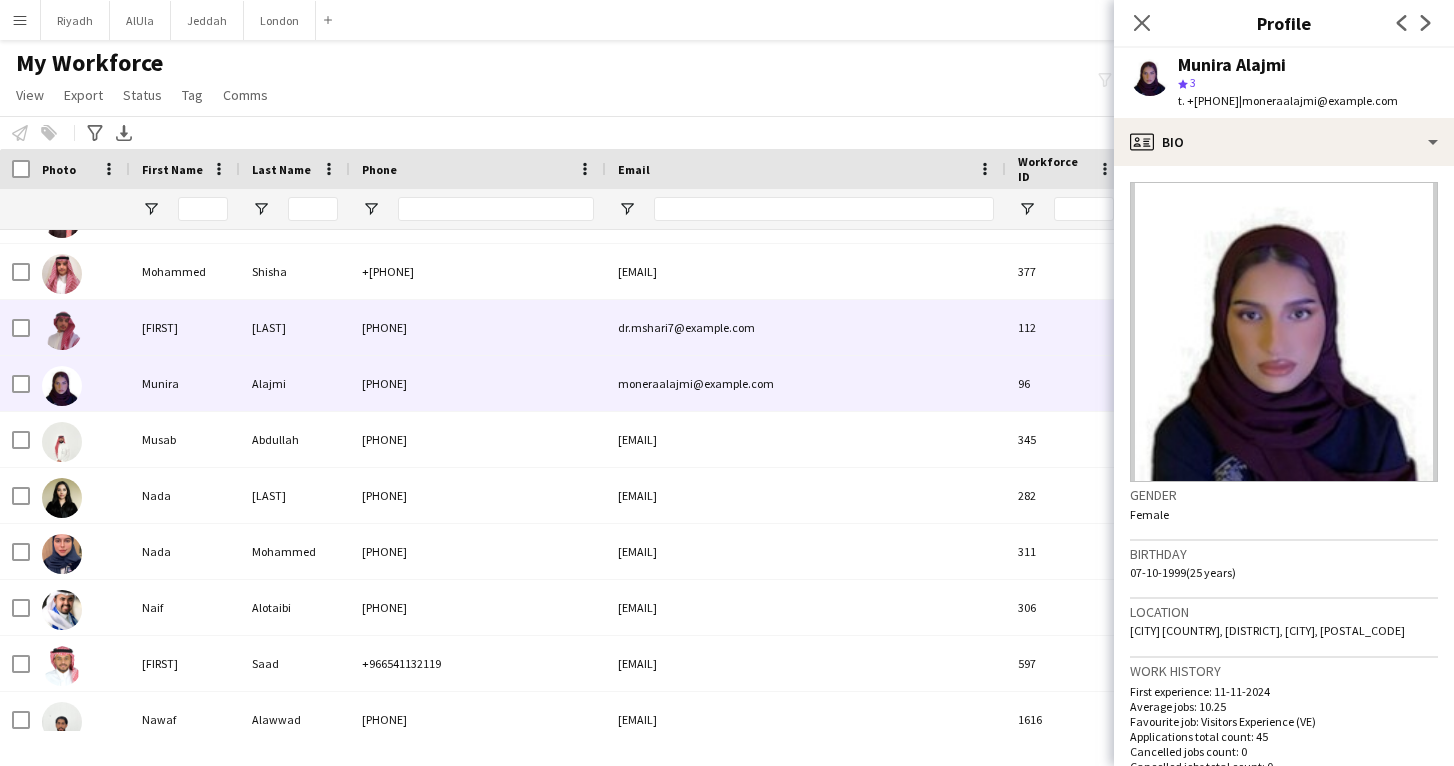 click on "dr.mshari7@example.com" at bounding box center (806, 327) 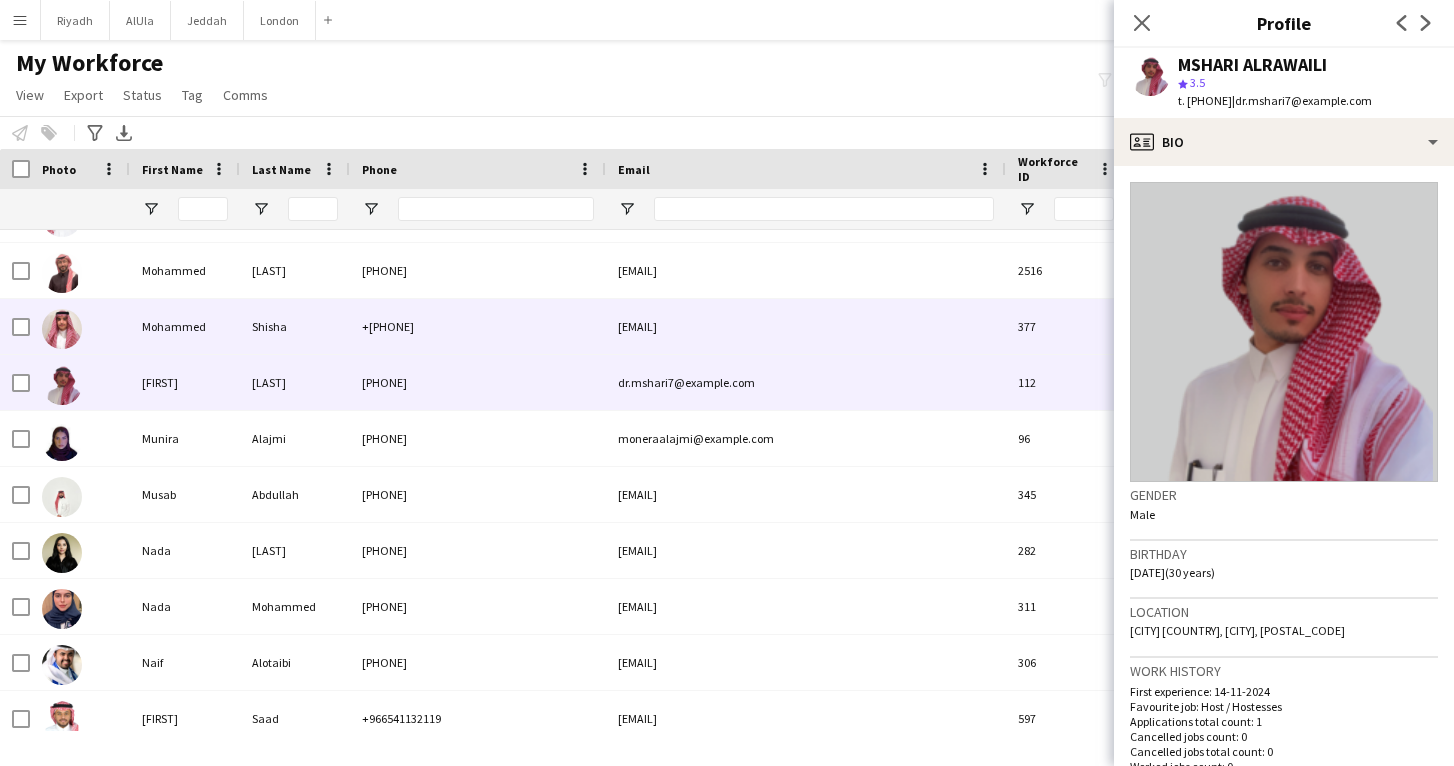 click on "[EMAIL]" at bounding box center (806, 326) 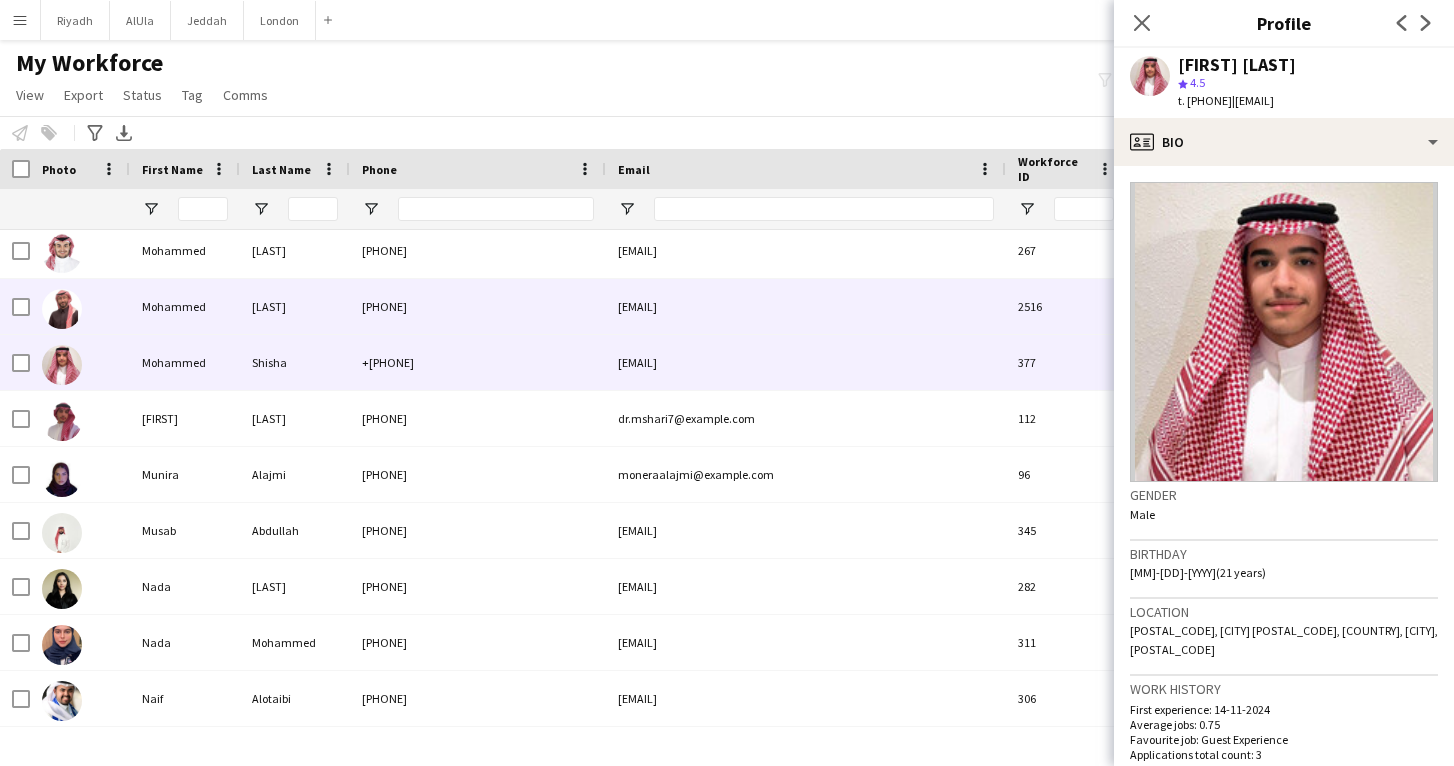 click on "[PHONE]" at bounding box center [478, 306] 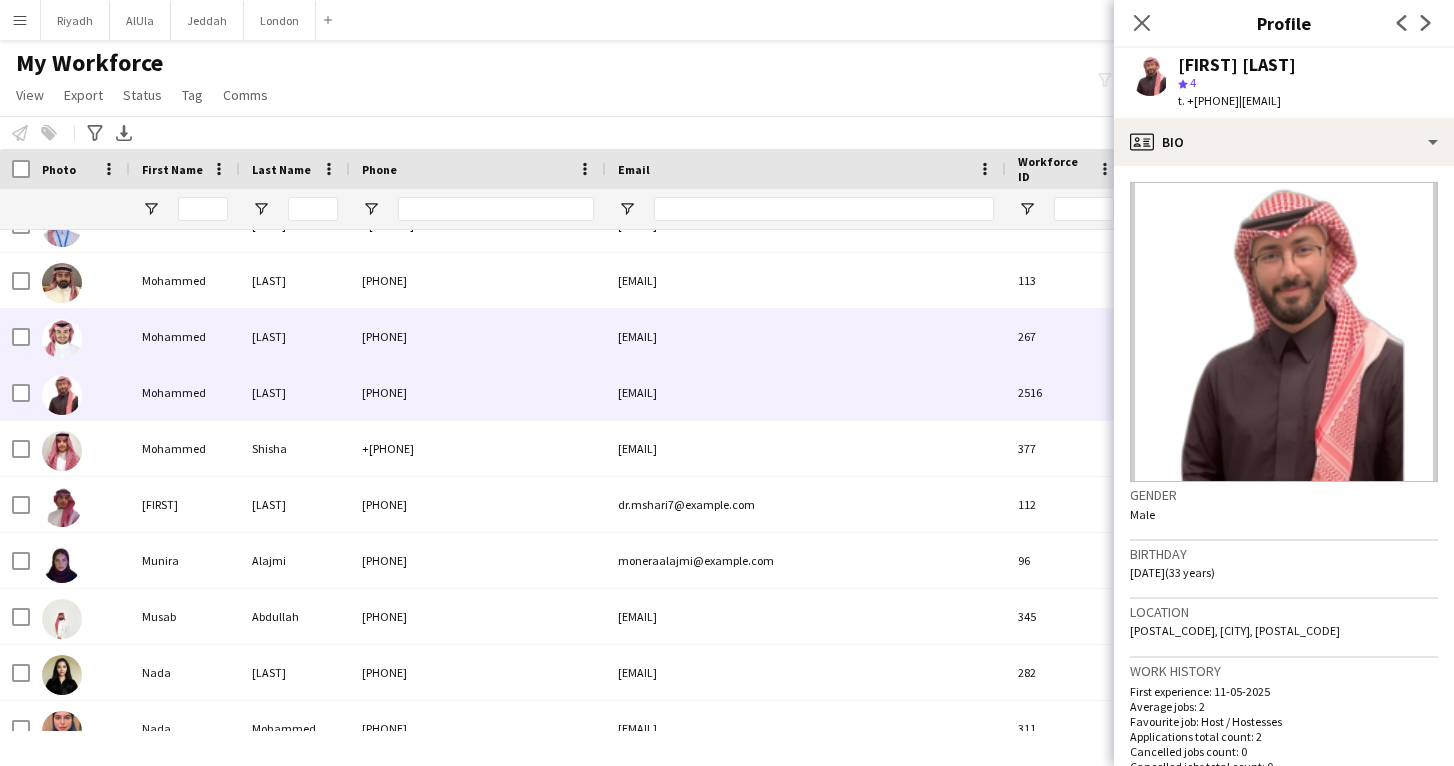 click on "[PHONE]" at bounding box center [478, 336] 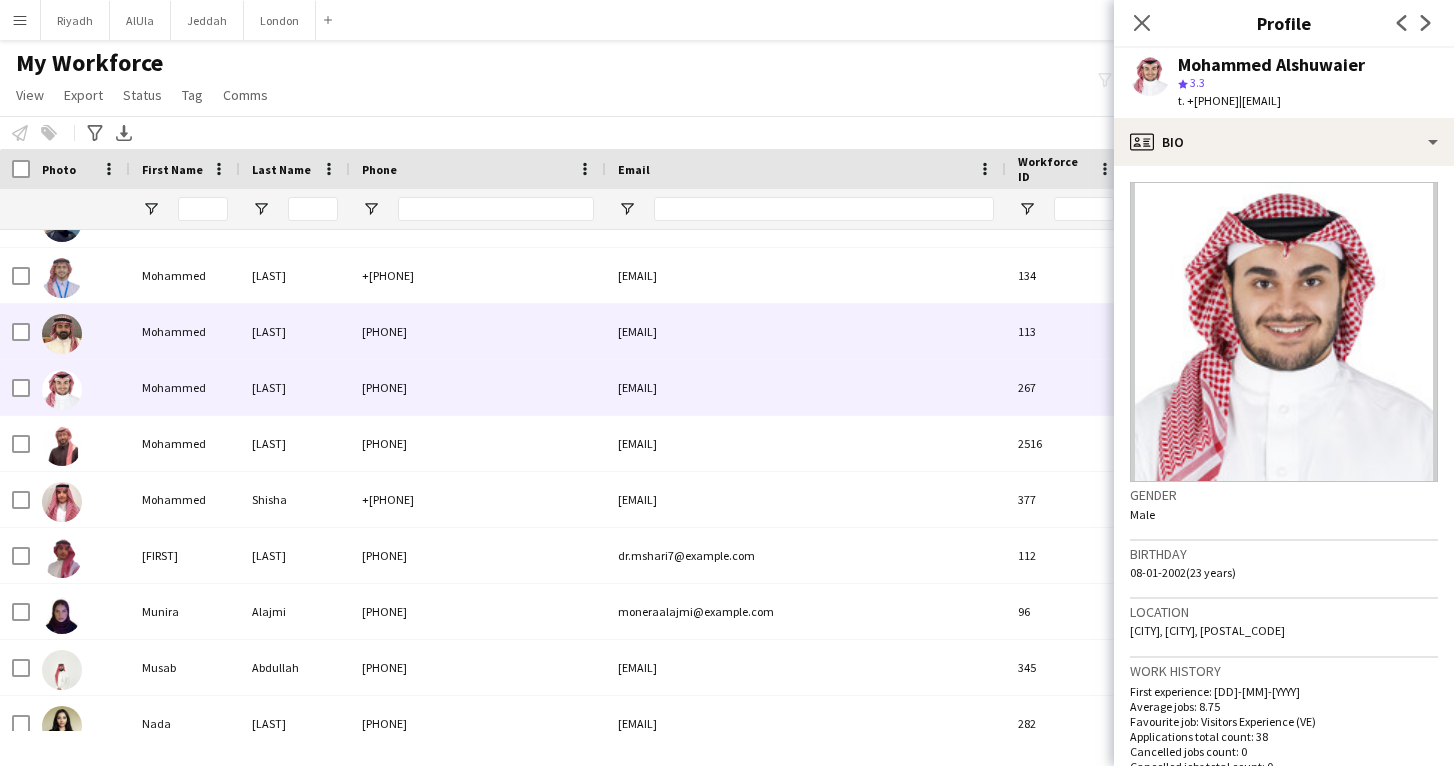 click on "[PHONE]" at bounding box center [478, 331] 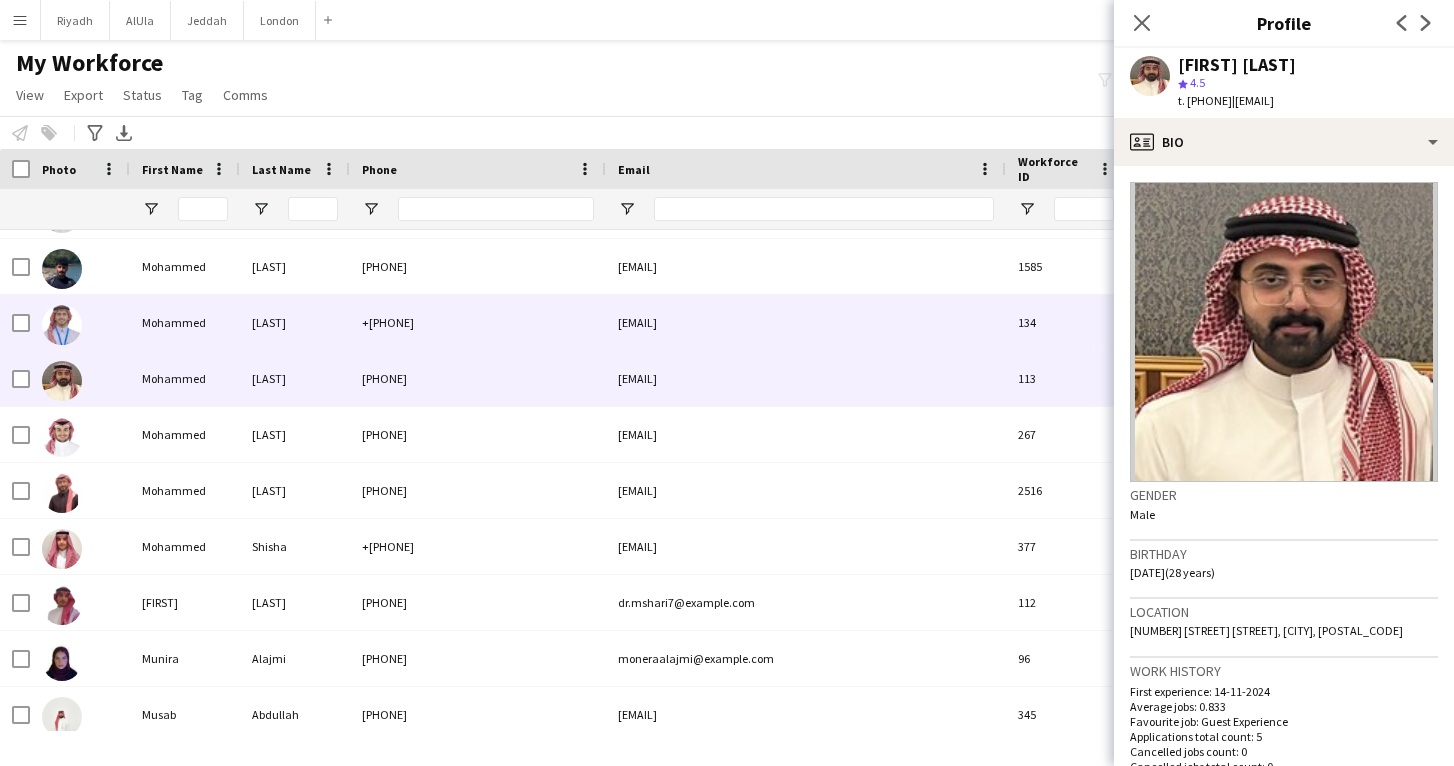 click on "+[PHONE]" at bounding box center [478, 322] 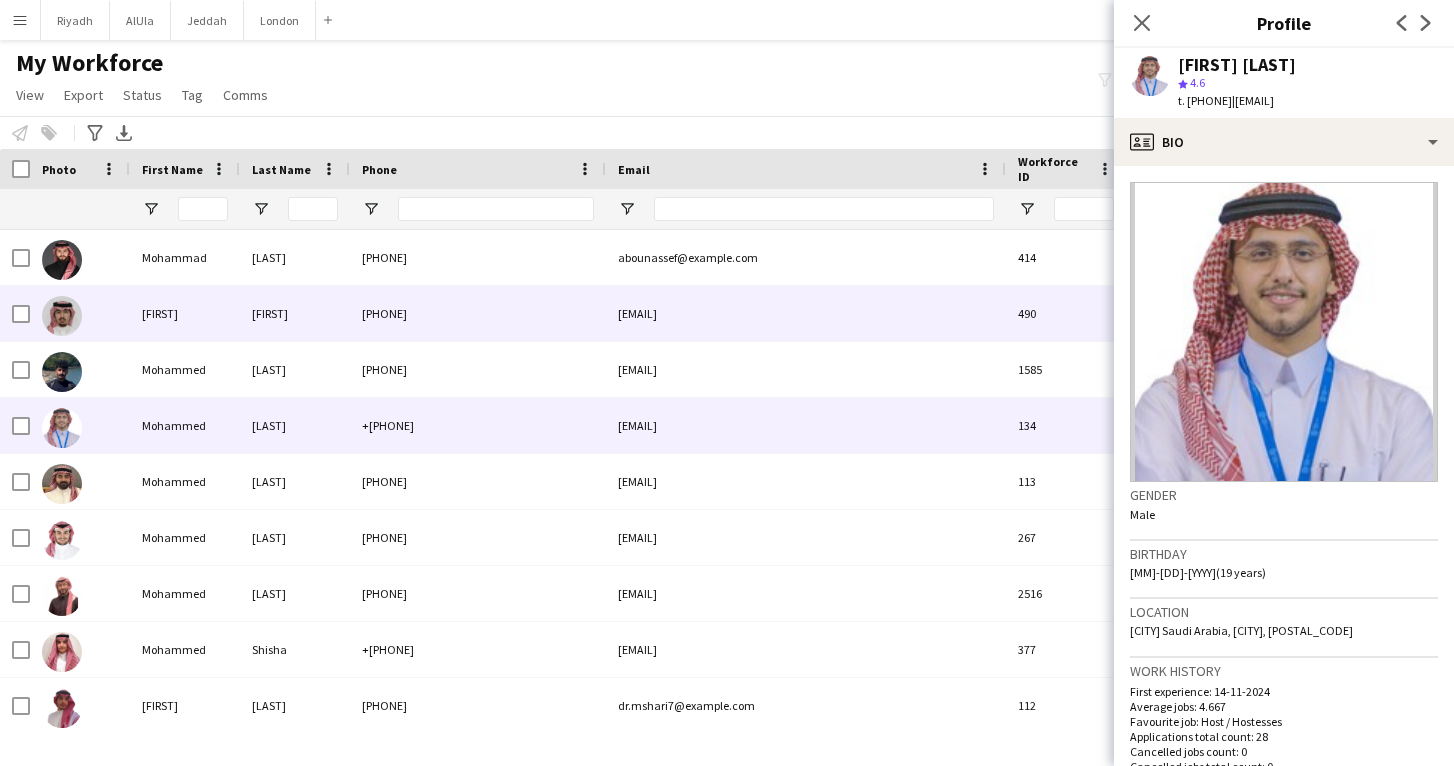 click on "[PHONE]" at bounding box center (478, 313) 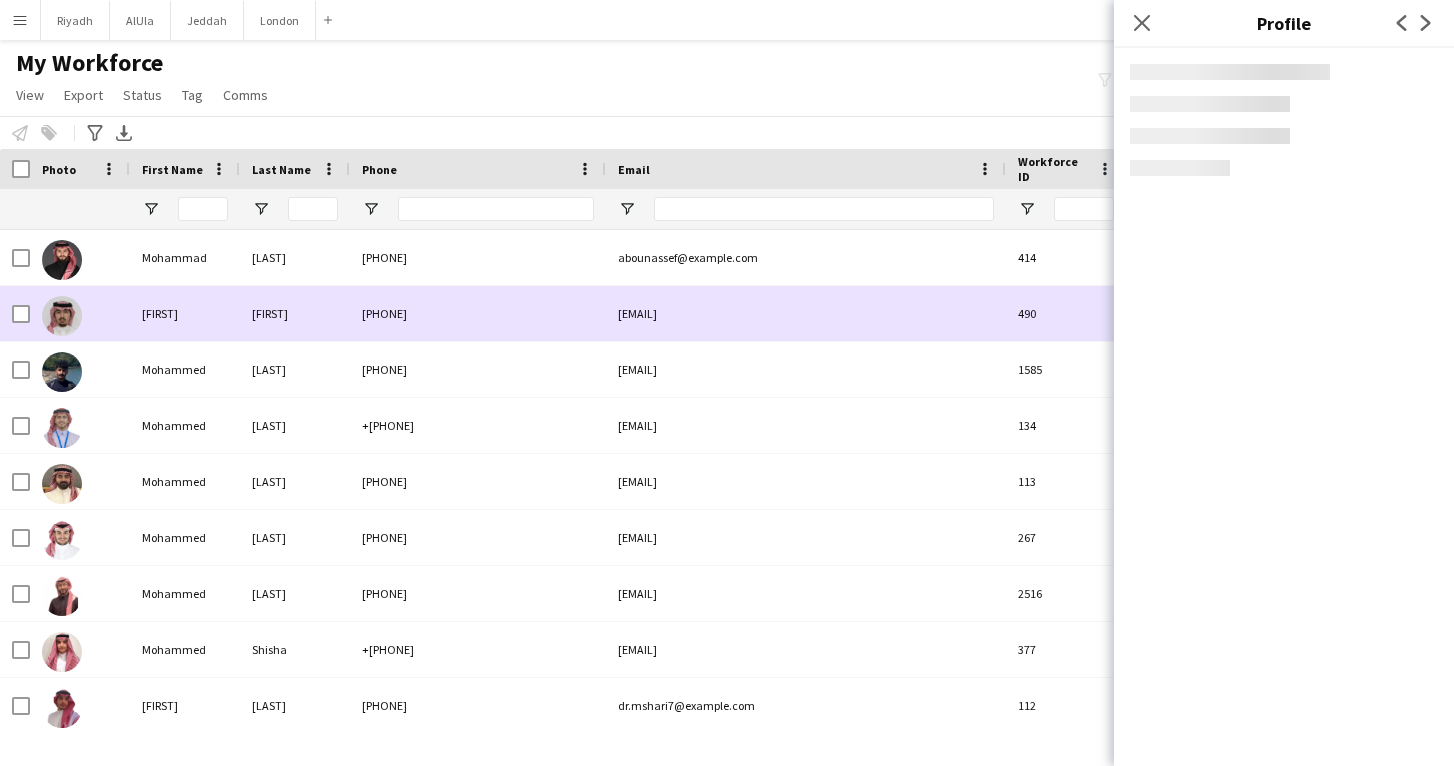 click on "[PHONE]" at bounding box center [478, 369] 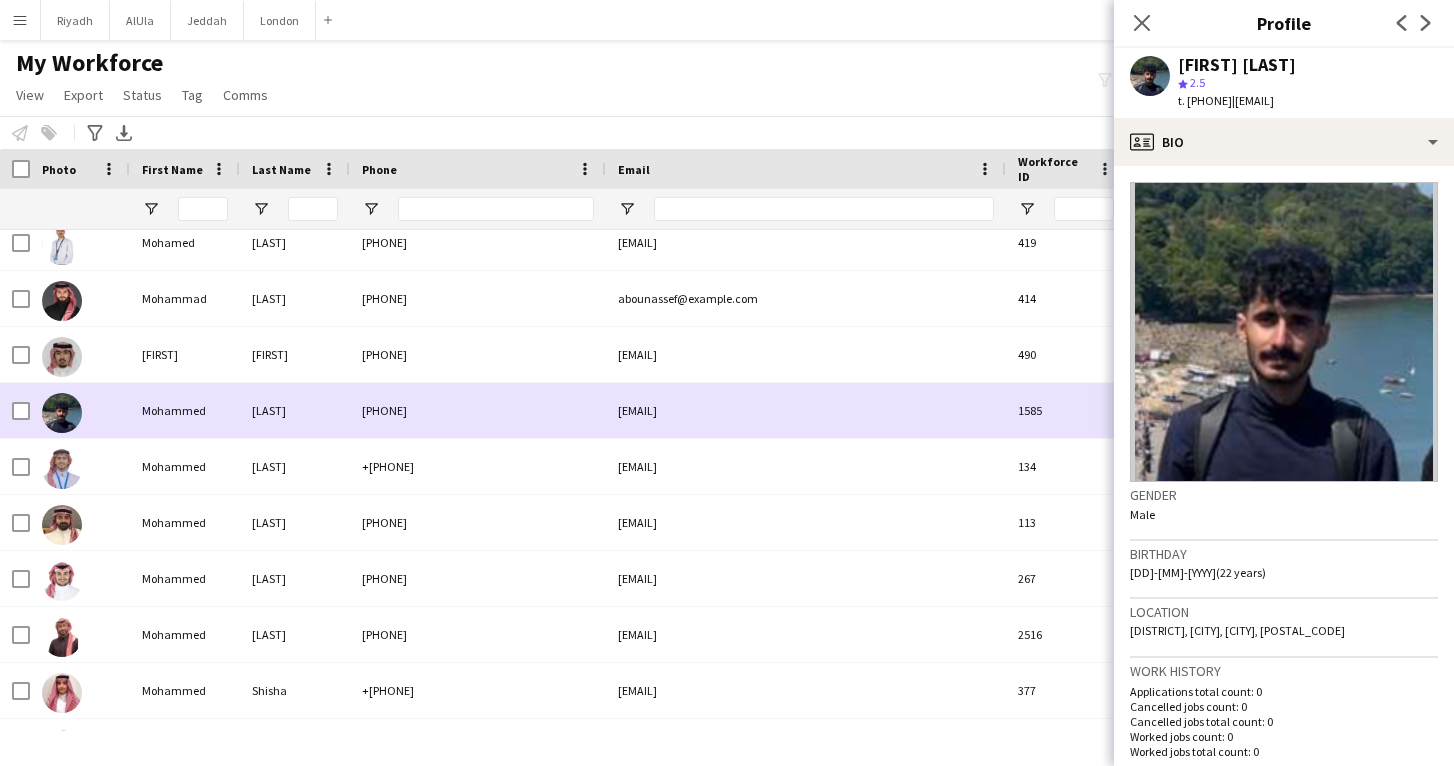 click on "[PHONE]" at bounding box center [478, 410] 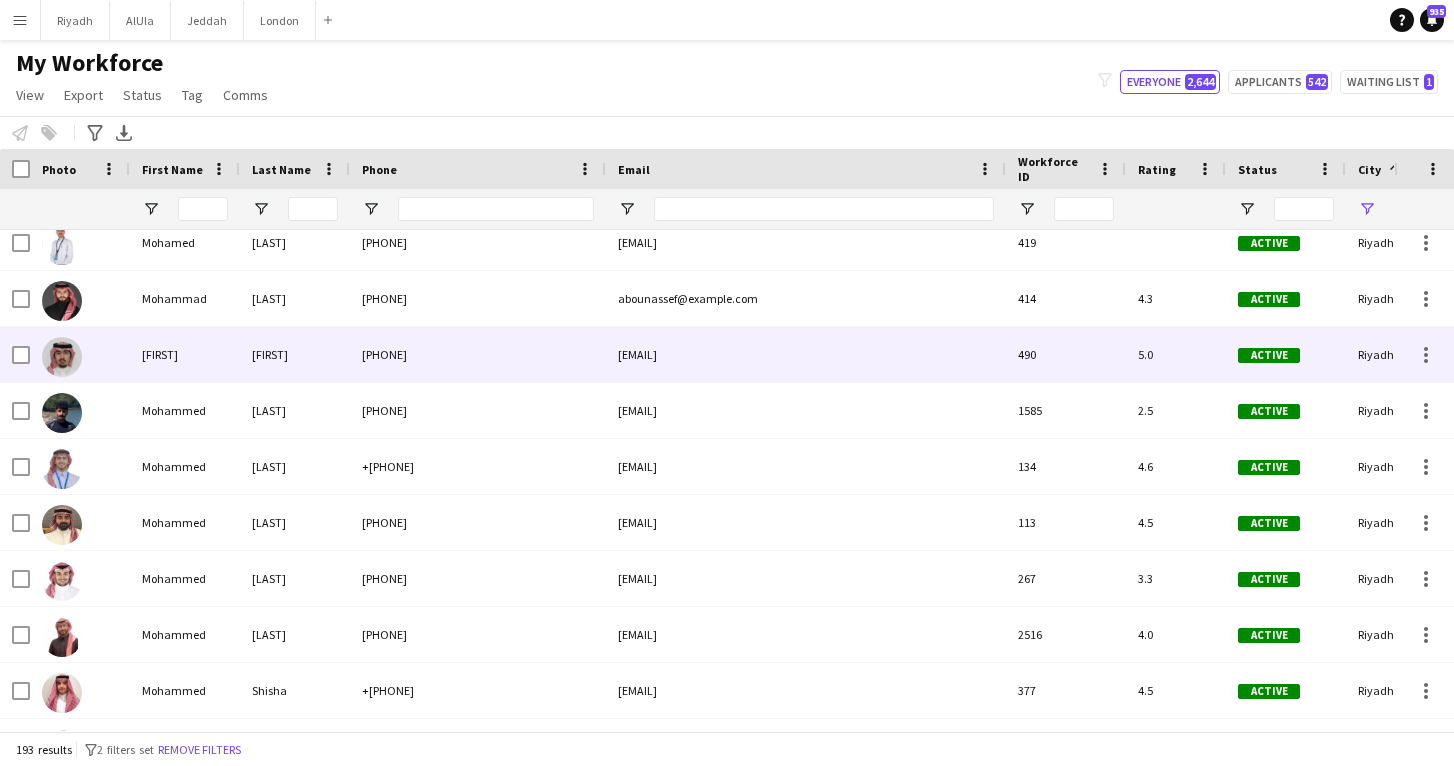 click on "[PHONE]" at bounding box center [478, 354] 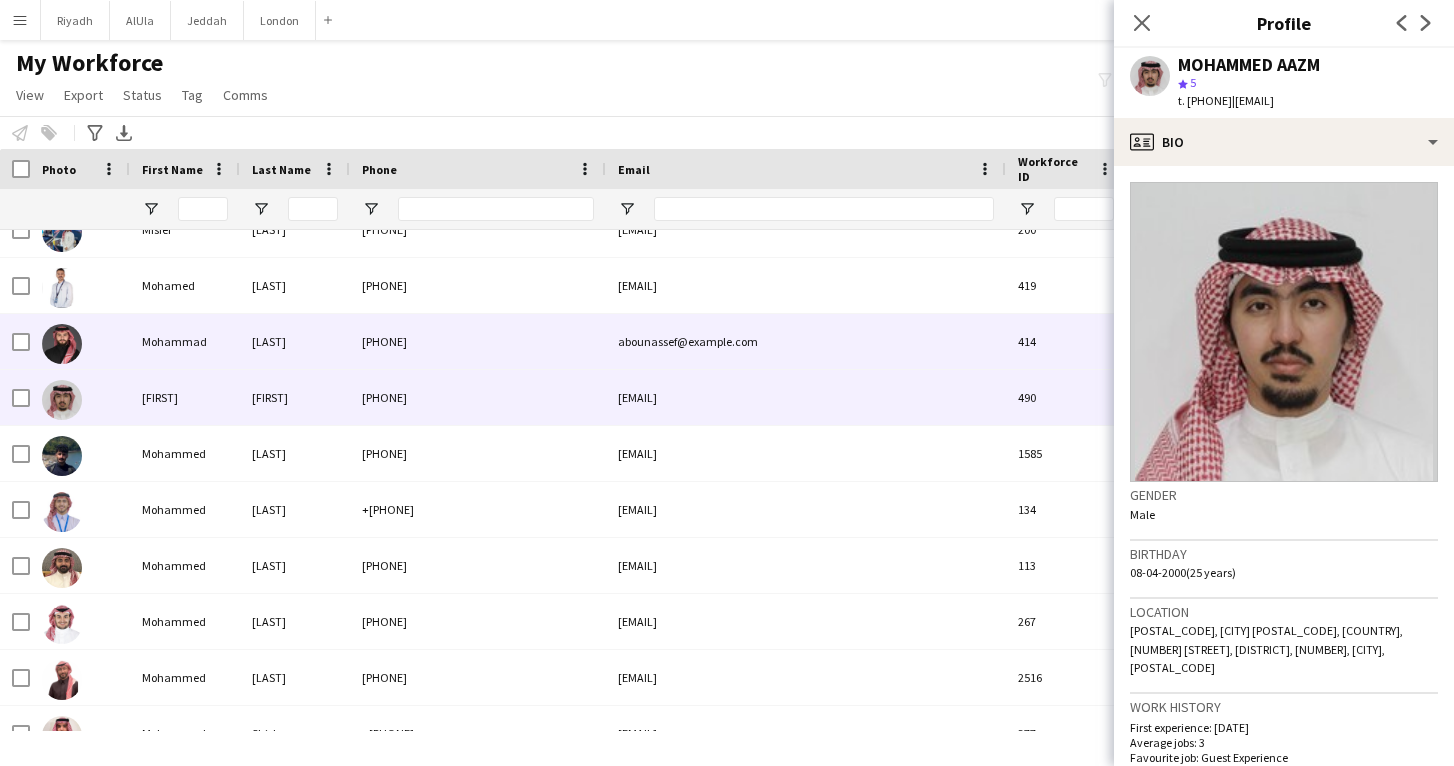 click on "[PHONE]" at bounding box center [478, 341] 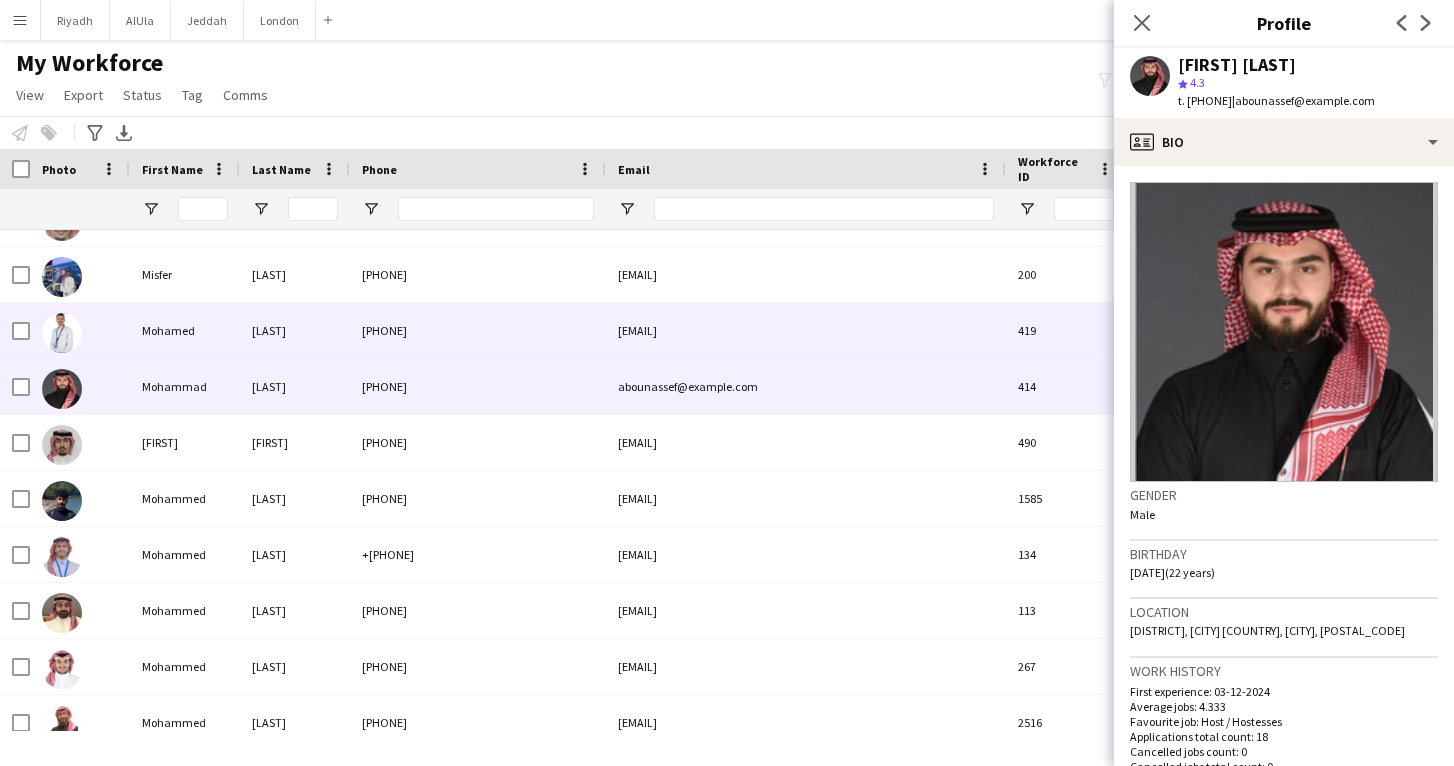click on "[PHONE]" at bounding box center [478, 330] 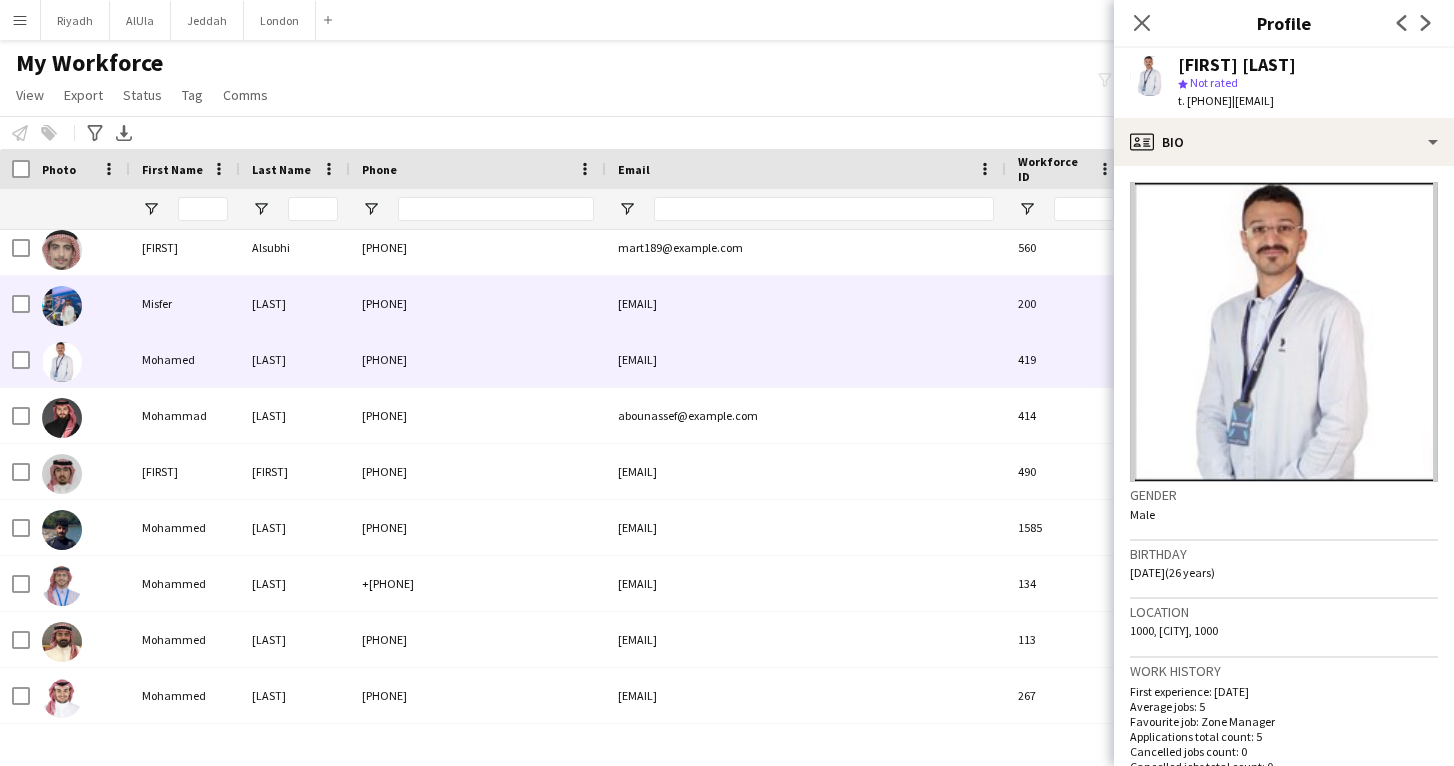 click on "Misfer Alhumali +[PHONE] misfer.qahtani99@example.com 200 4.0 Active Riyadh 14-11-2024
242 days" at bounding box center [1084, 304] 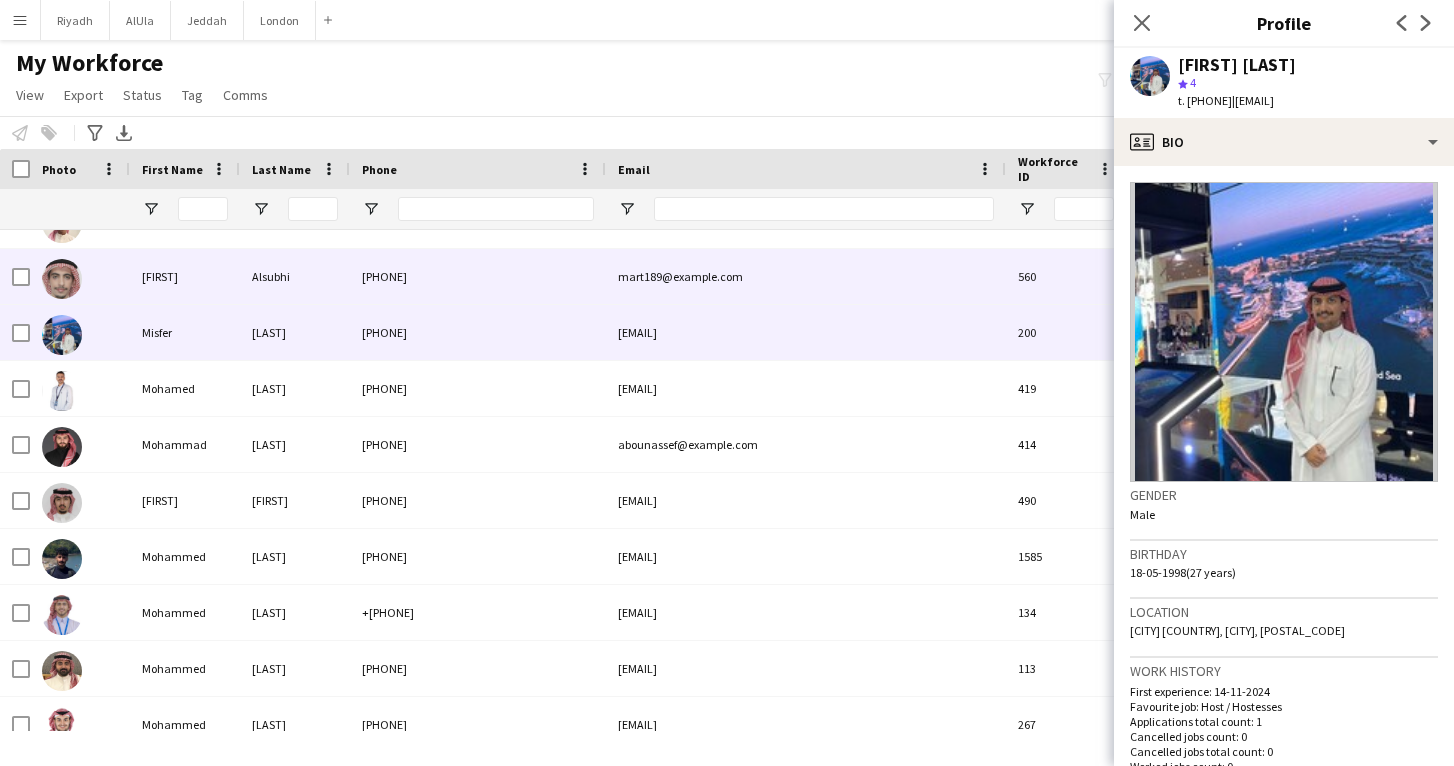 click on "[PHONE]" at bounding box center (478, 276) 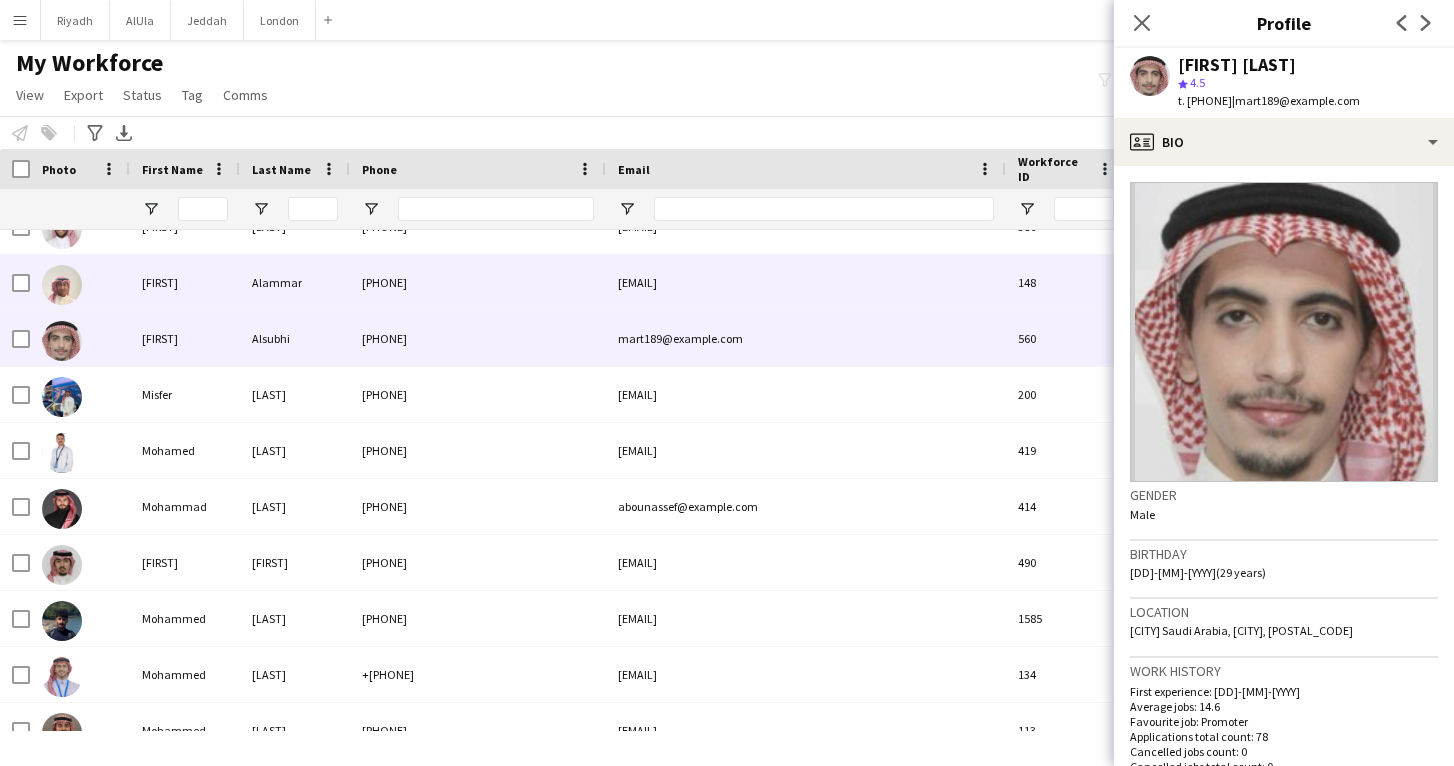 click on "[PHONE]" at bounding box center (478, 282) 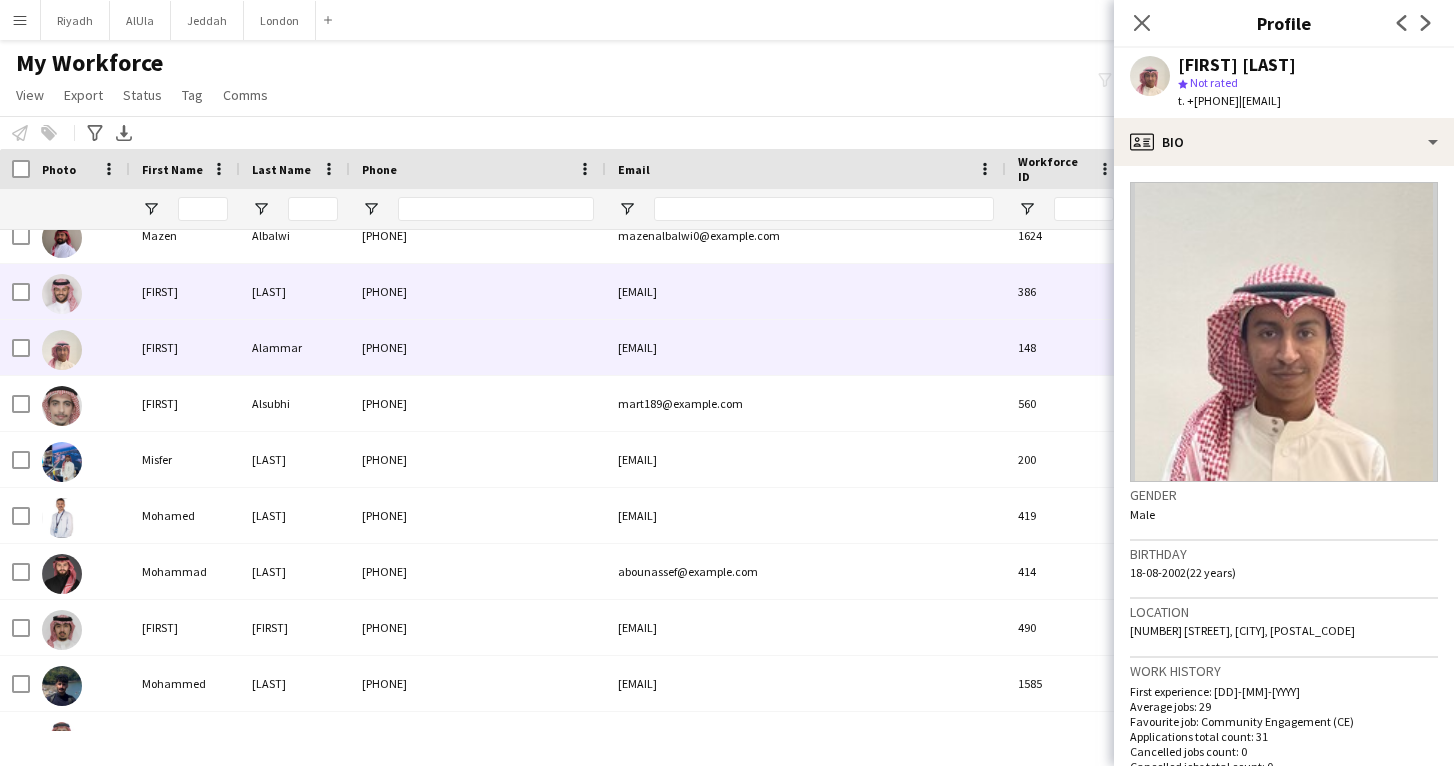 click on "[PHONE]" at bounding box center [478, 291] 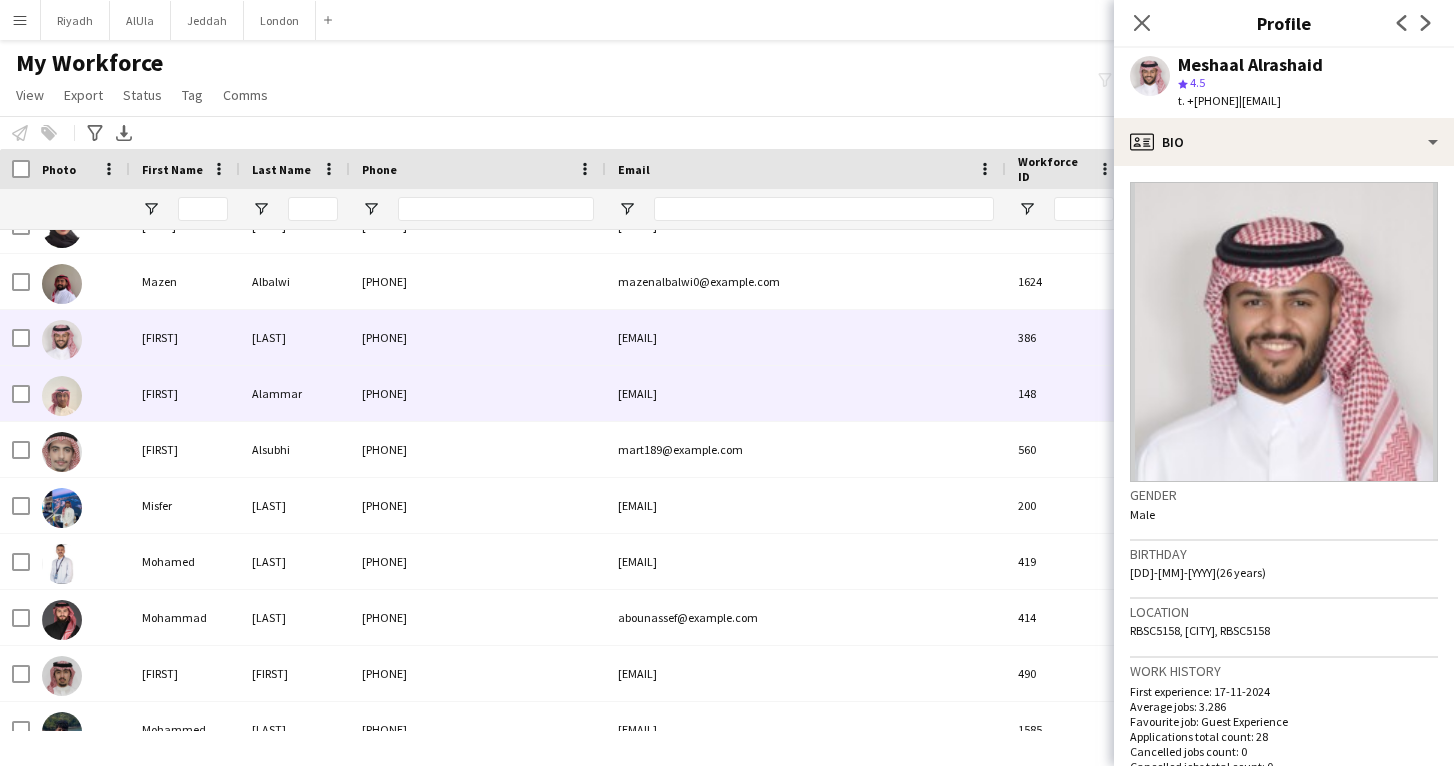 click on "[PHONE]" at bounding box center (478, 393) 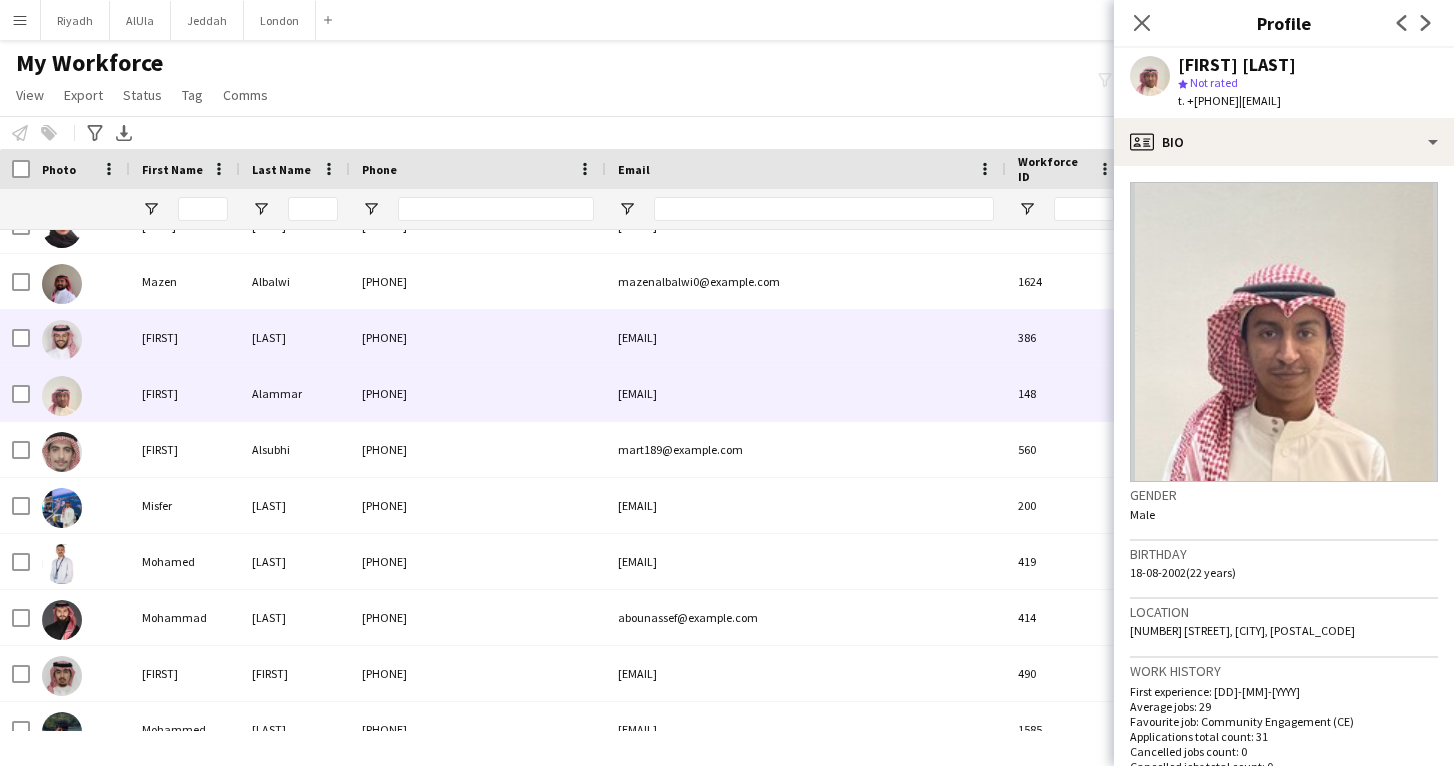 click on "[LAST]" at bounding box center (295, 337) 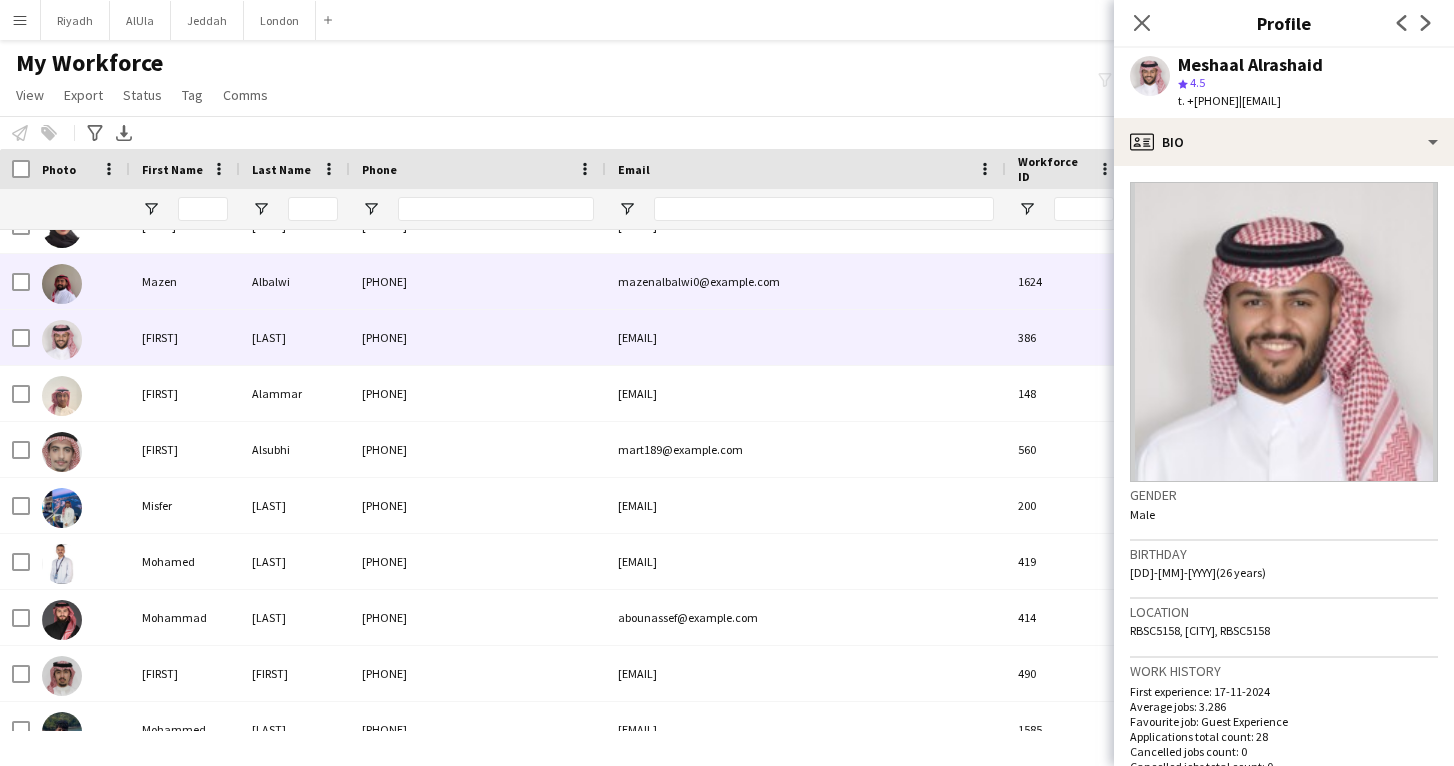 click on "[PHONE]" at bounding box center [478, 281] 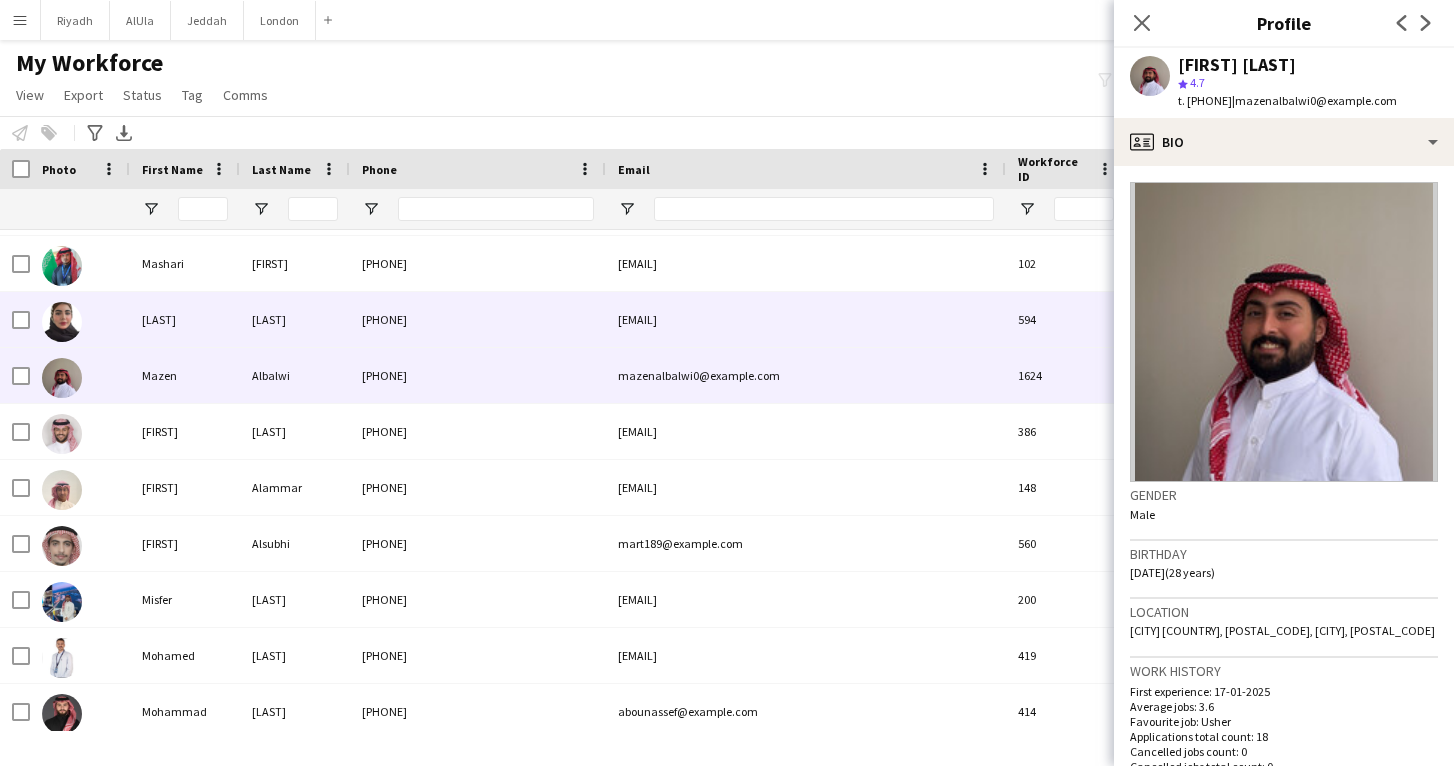 click on "[PHONE]" at bounding box center (478, 319) 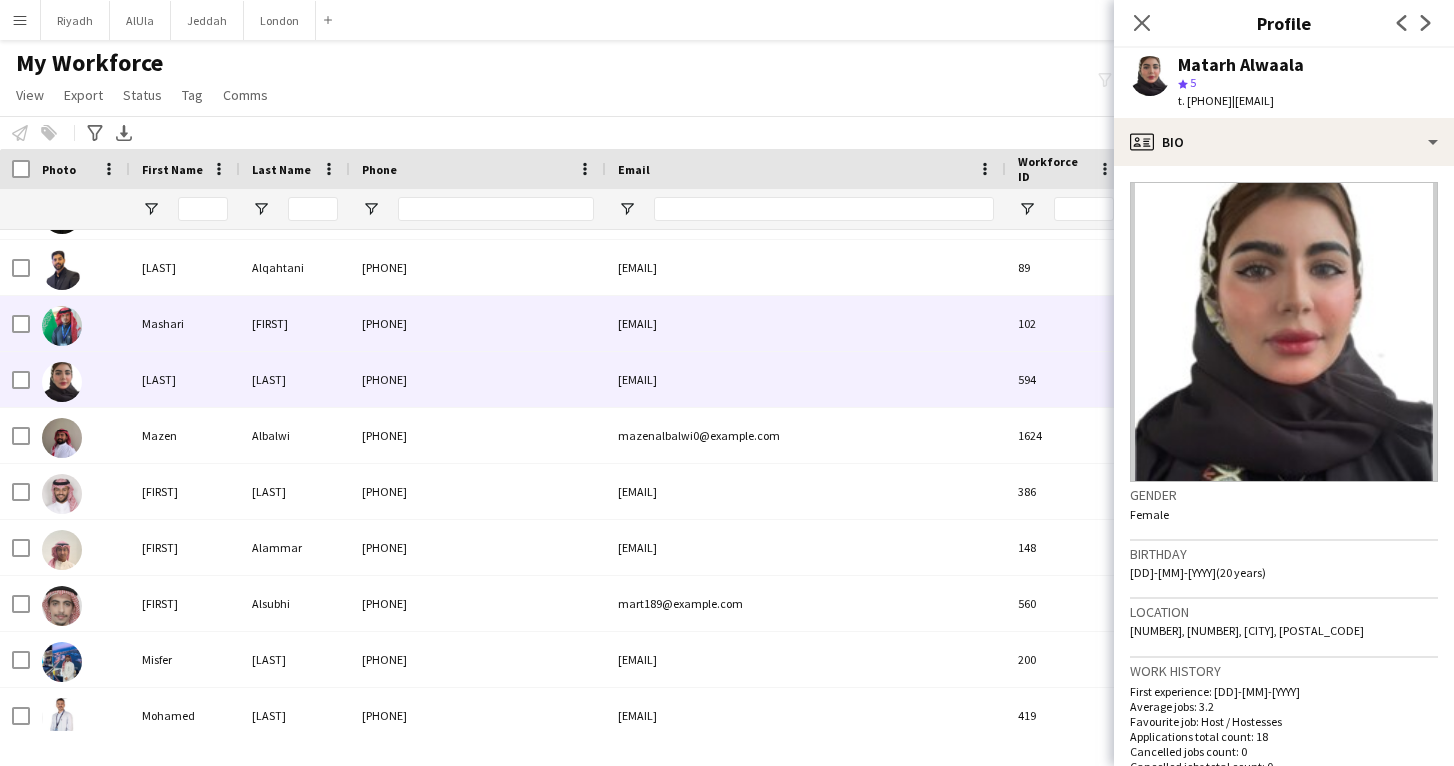 click on "[PHONE]" at bounding box center (478, 323) 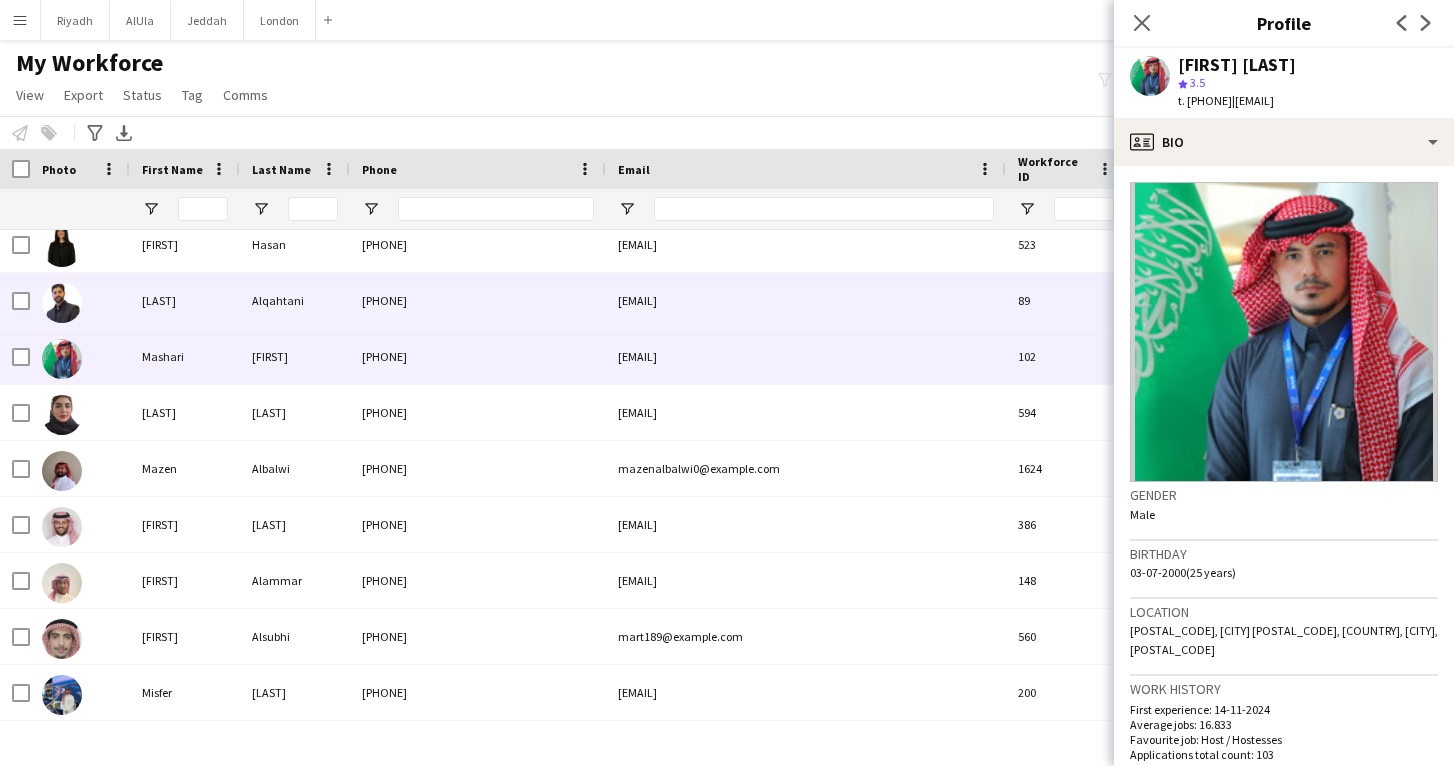 click on "[PHONE]" at bounding box center [478, 300] 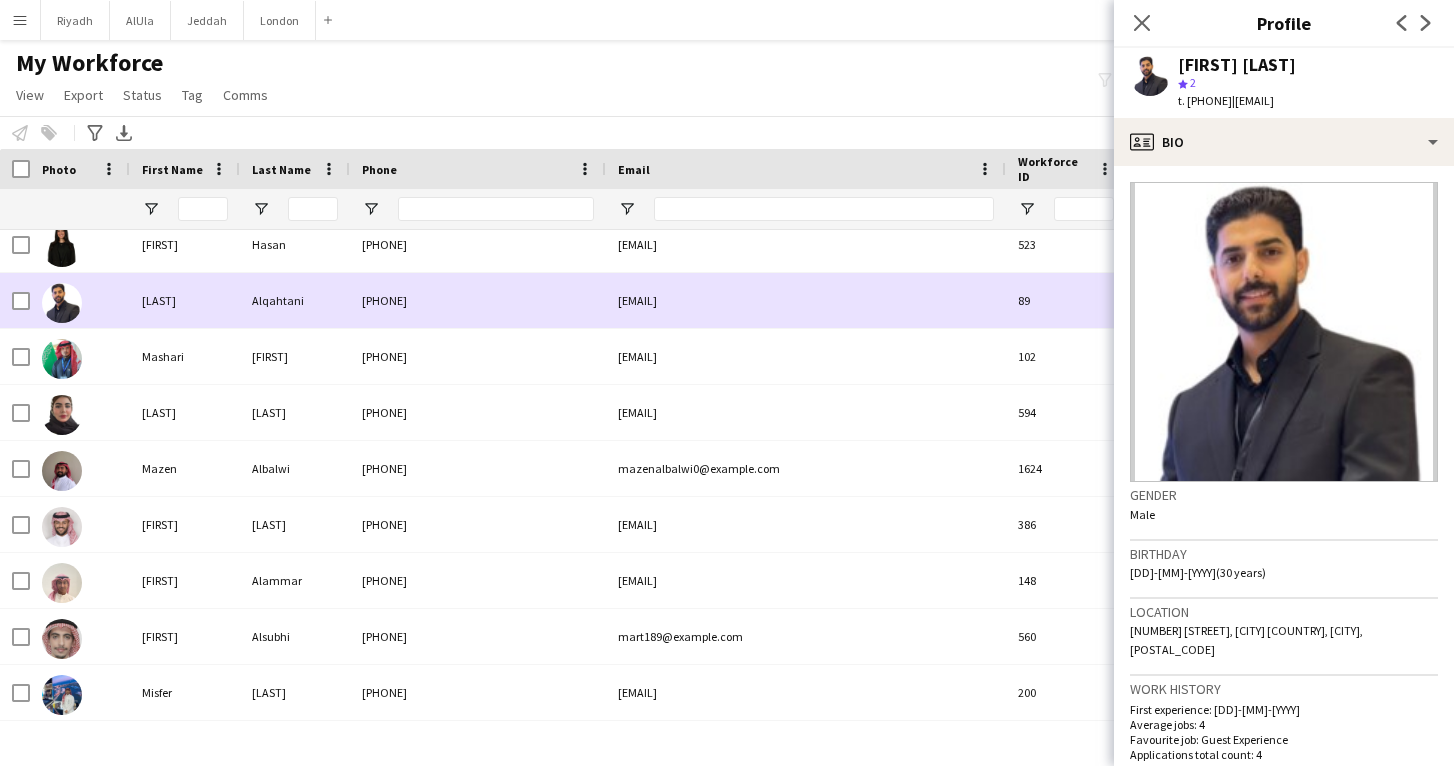 scroll, scrollTop: 5920, scrollLeft: 0, axis: vertical 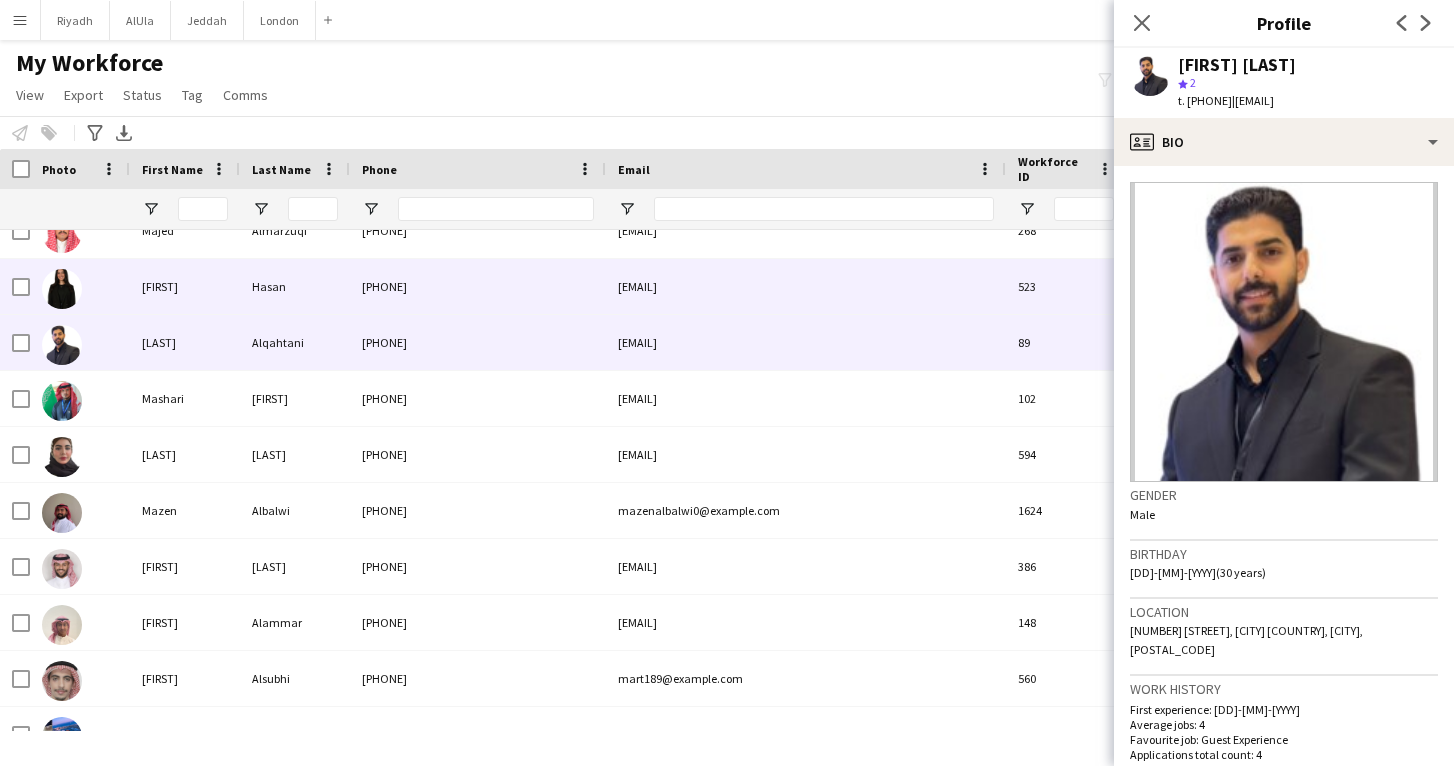 click on "[PHONE]" at bounding box center (478, 286) 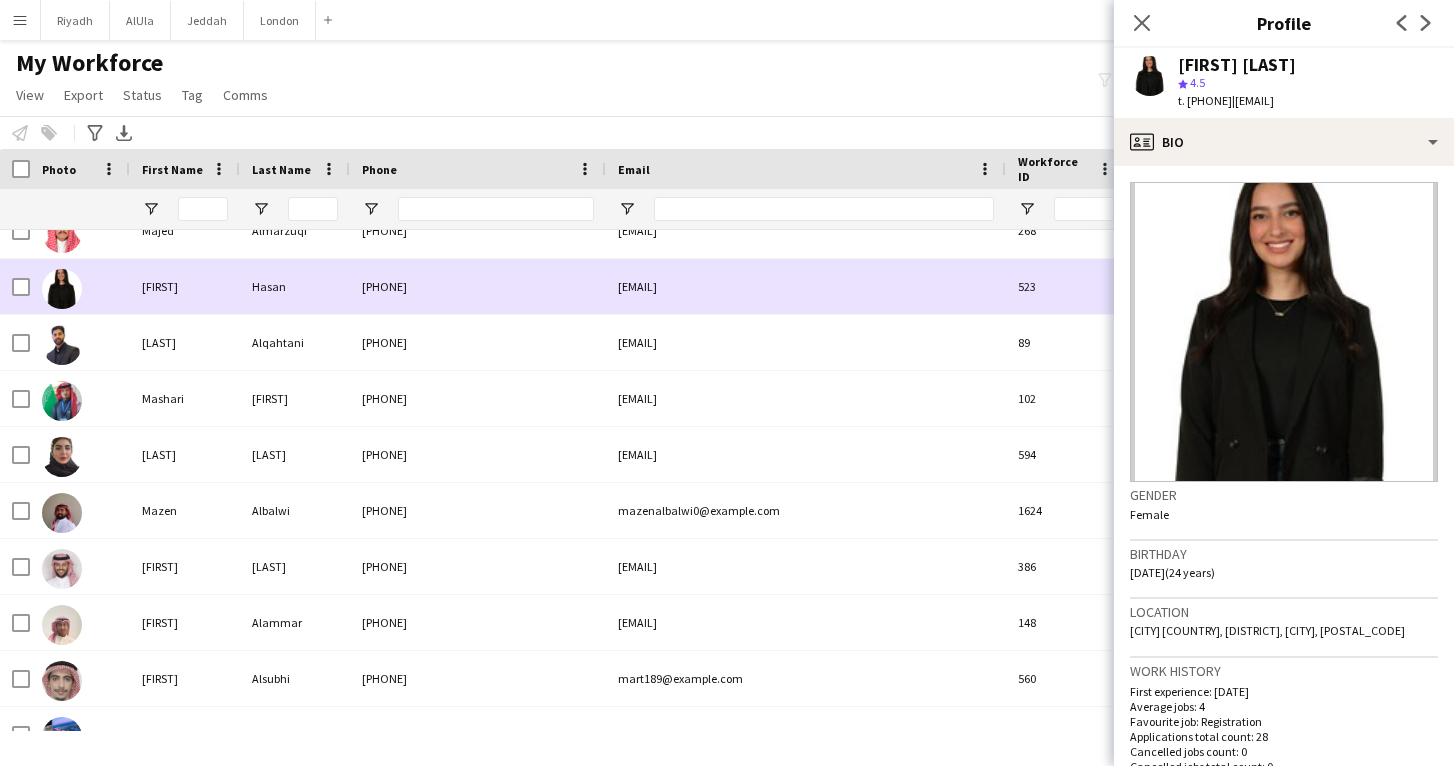 scroll, scrollTop: 5863, scrollLeft: 0, axis: vertical 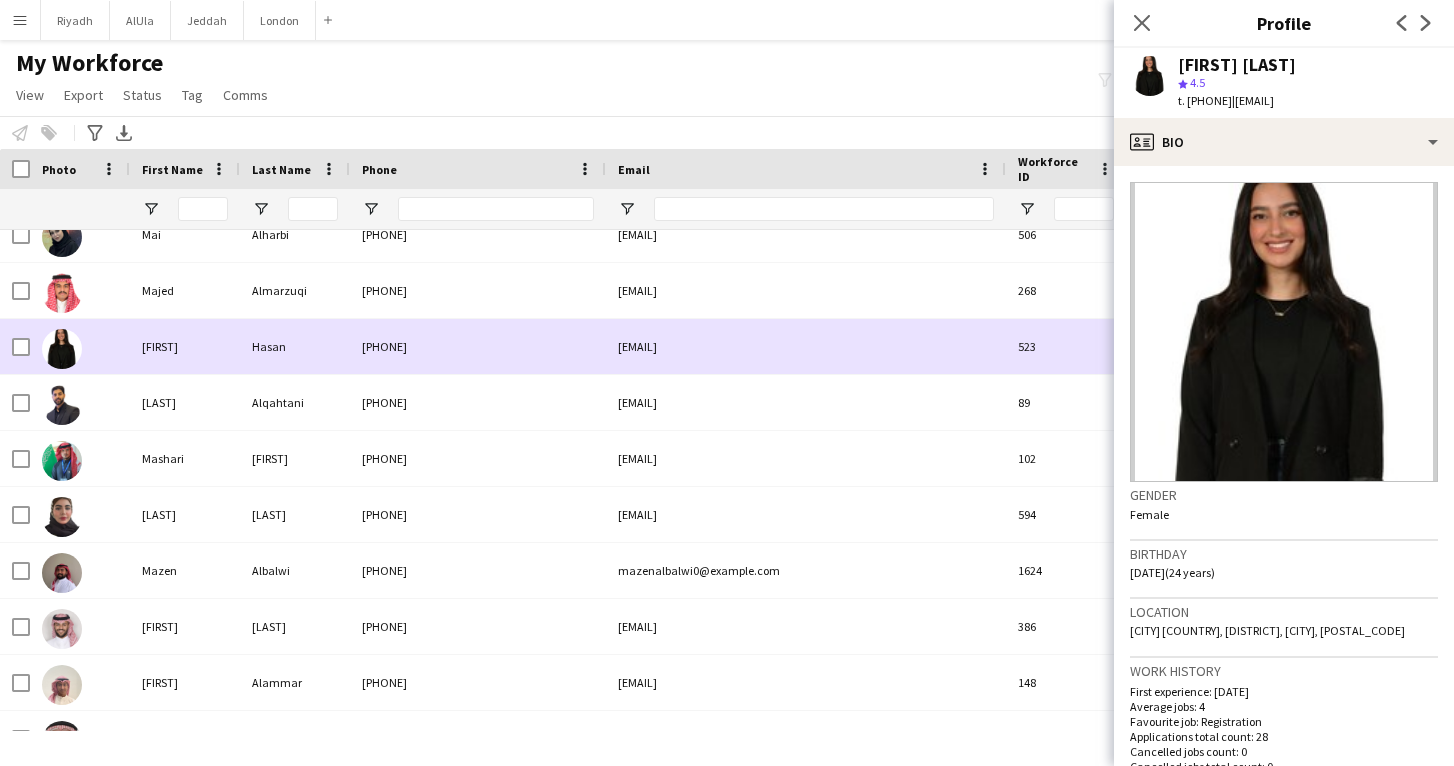 click on "[PHONE]" at bounding box center [478, 290] 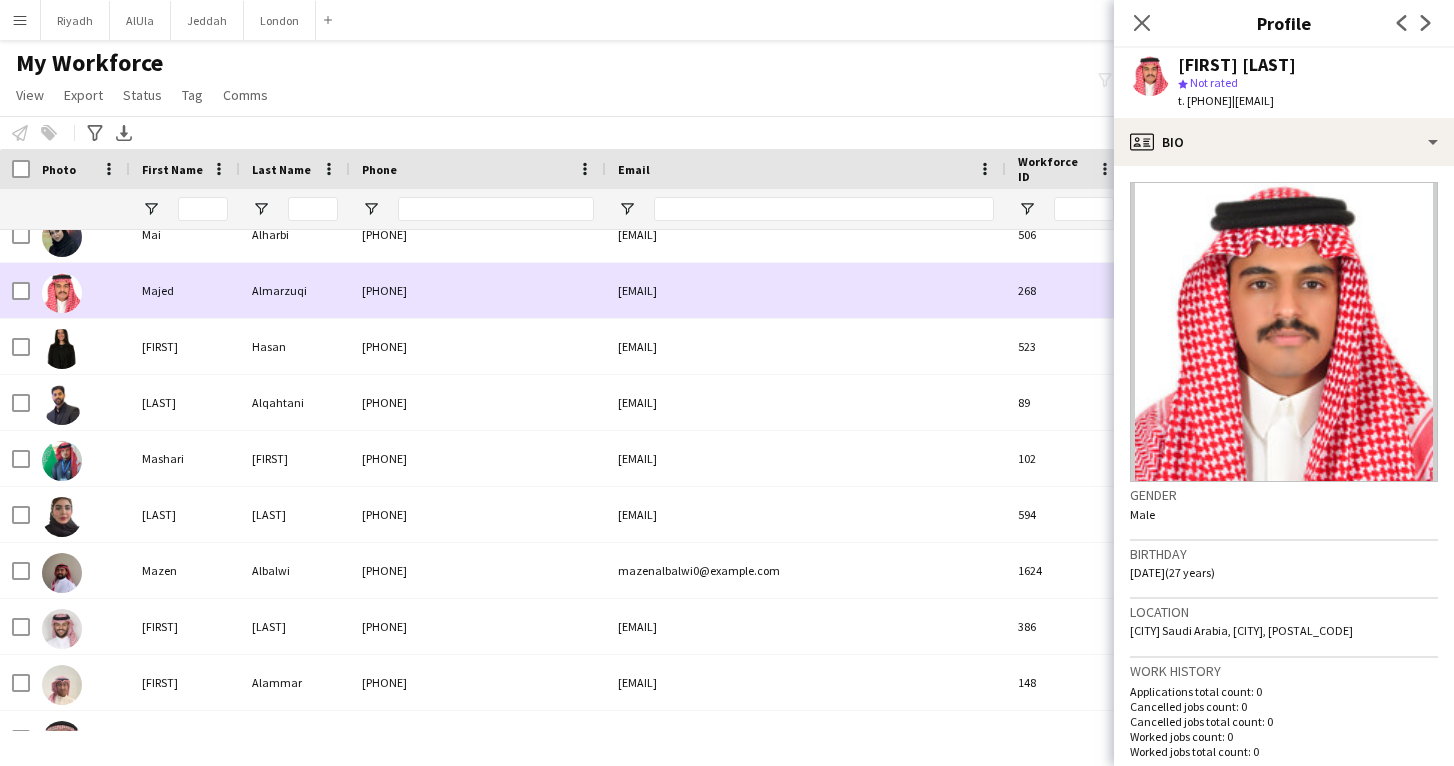 scroll, scrollTop: 5812, scrollLeft: 0, axis: vertical 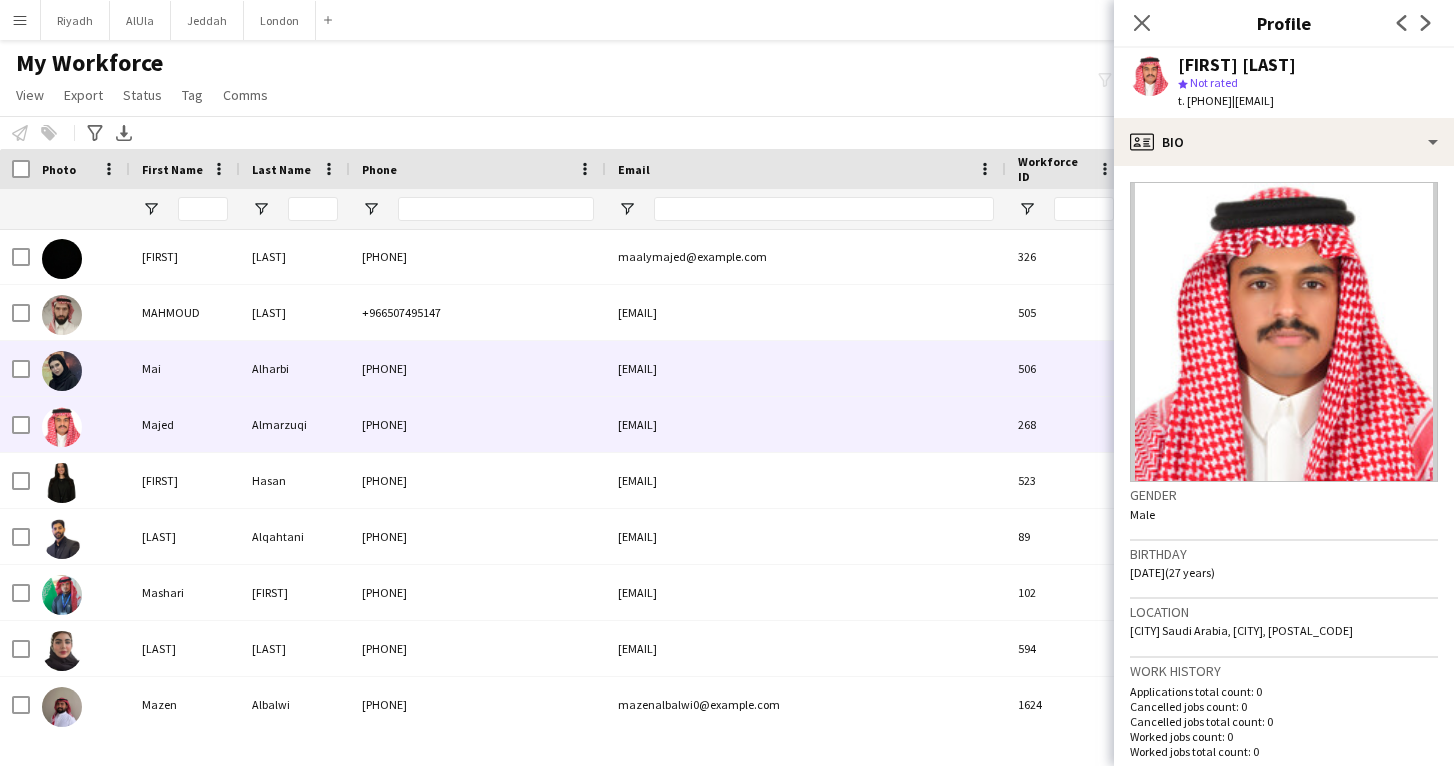 click on "[PHONE]" at bounding box center (478, 368) 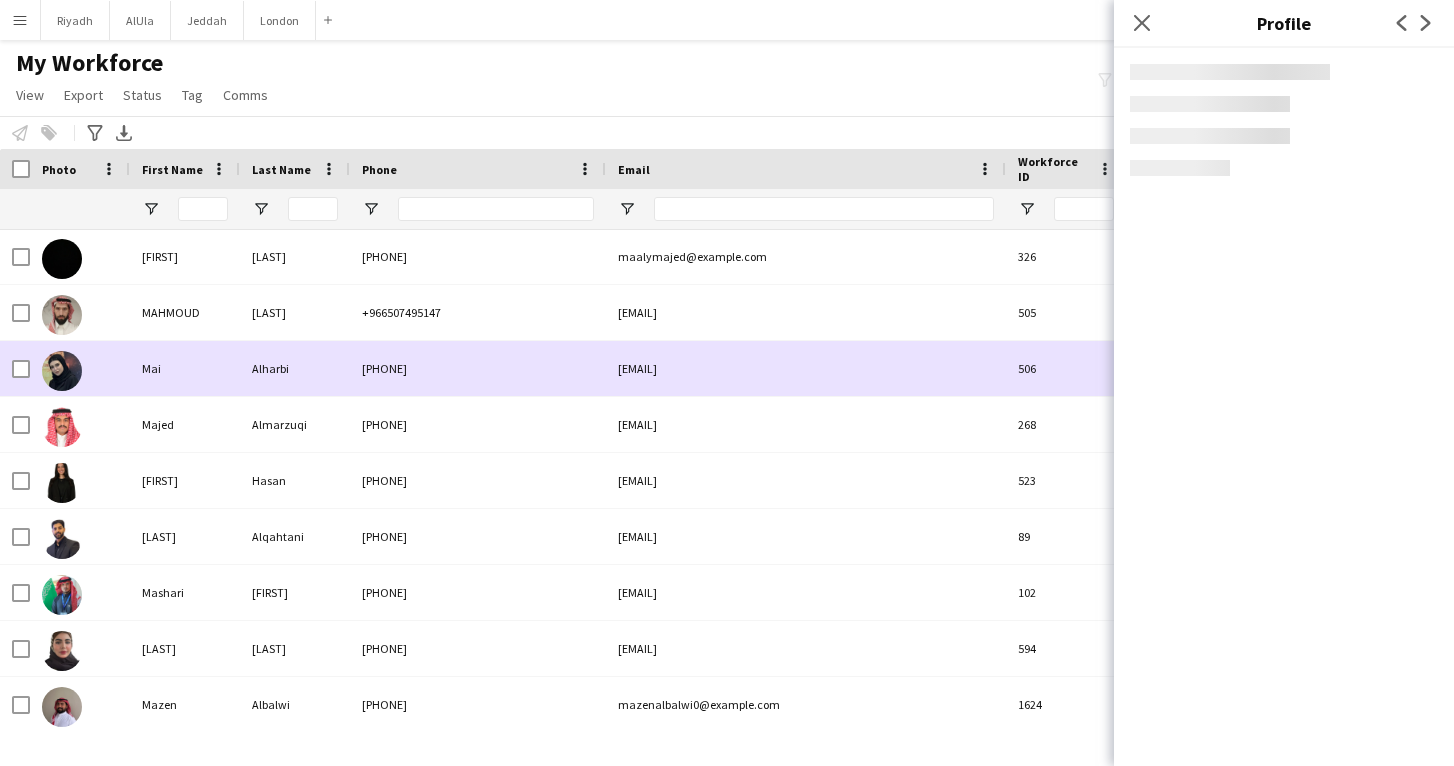 scroll, scrollTop: 5684, scrollLeft: 0, axis: vertical 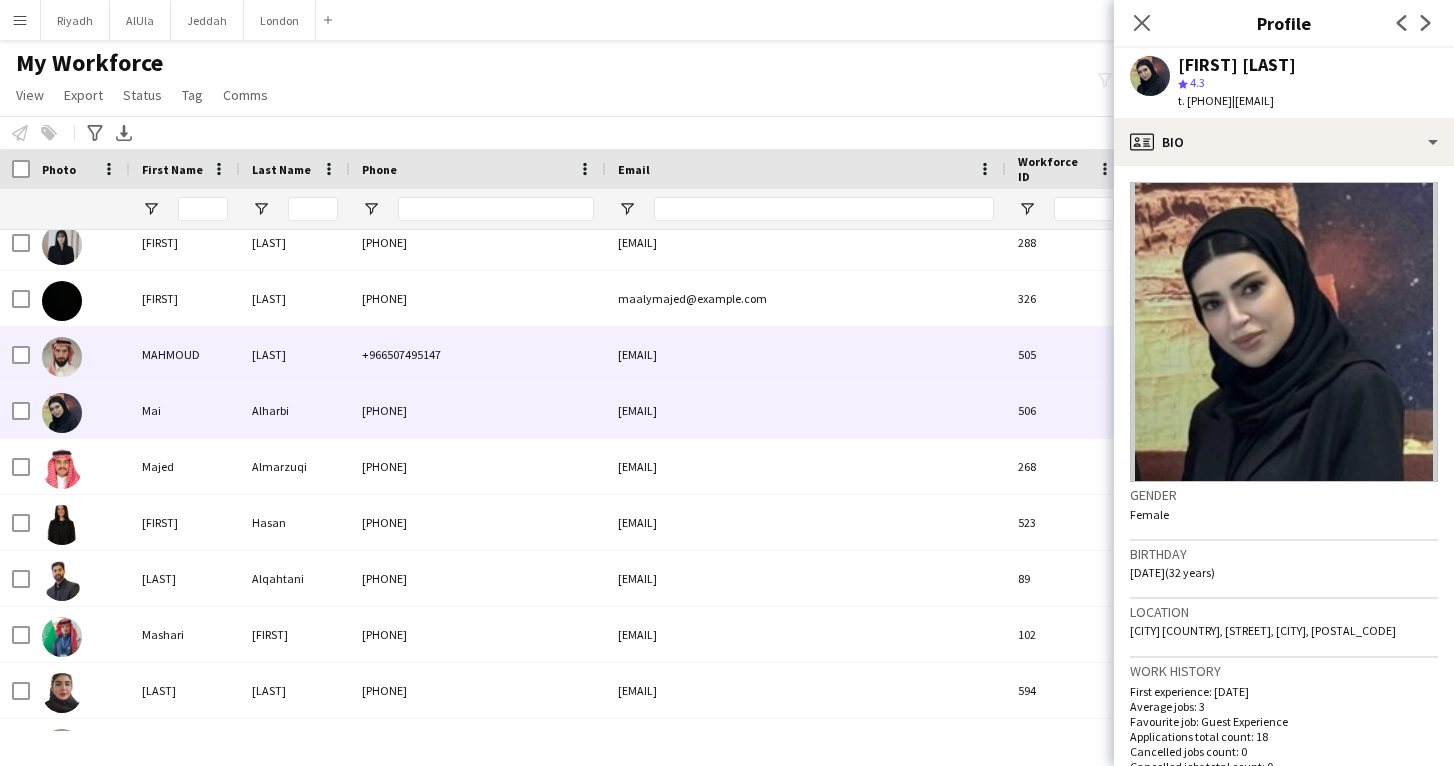 click on "+966507495147" at bounding box center (478, 354) 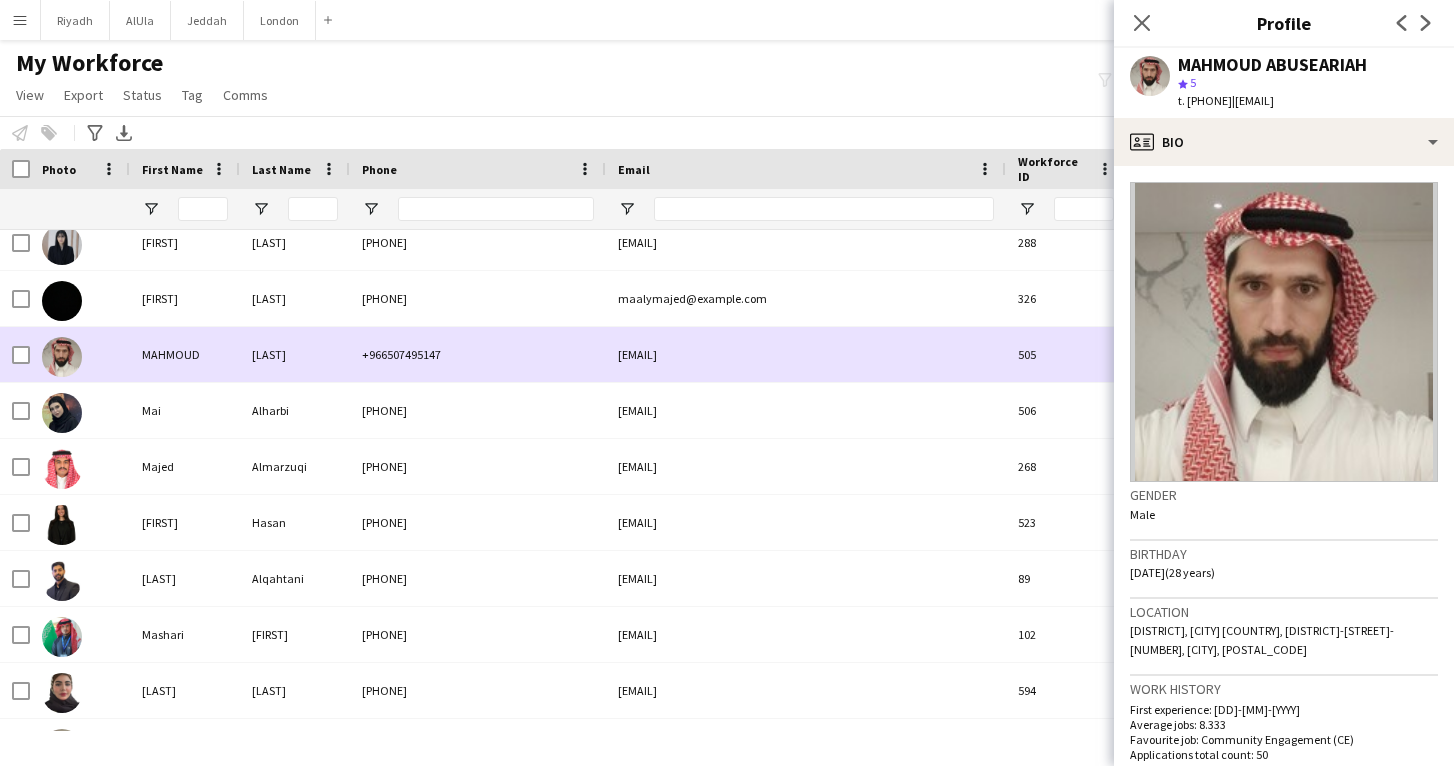 scroll, scrollTop: 5660, scrollLeft: 0, axis: vertical 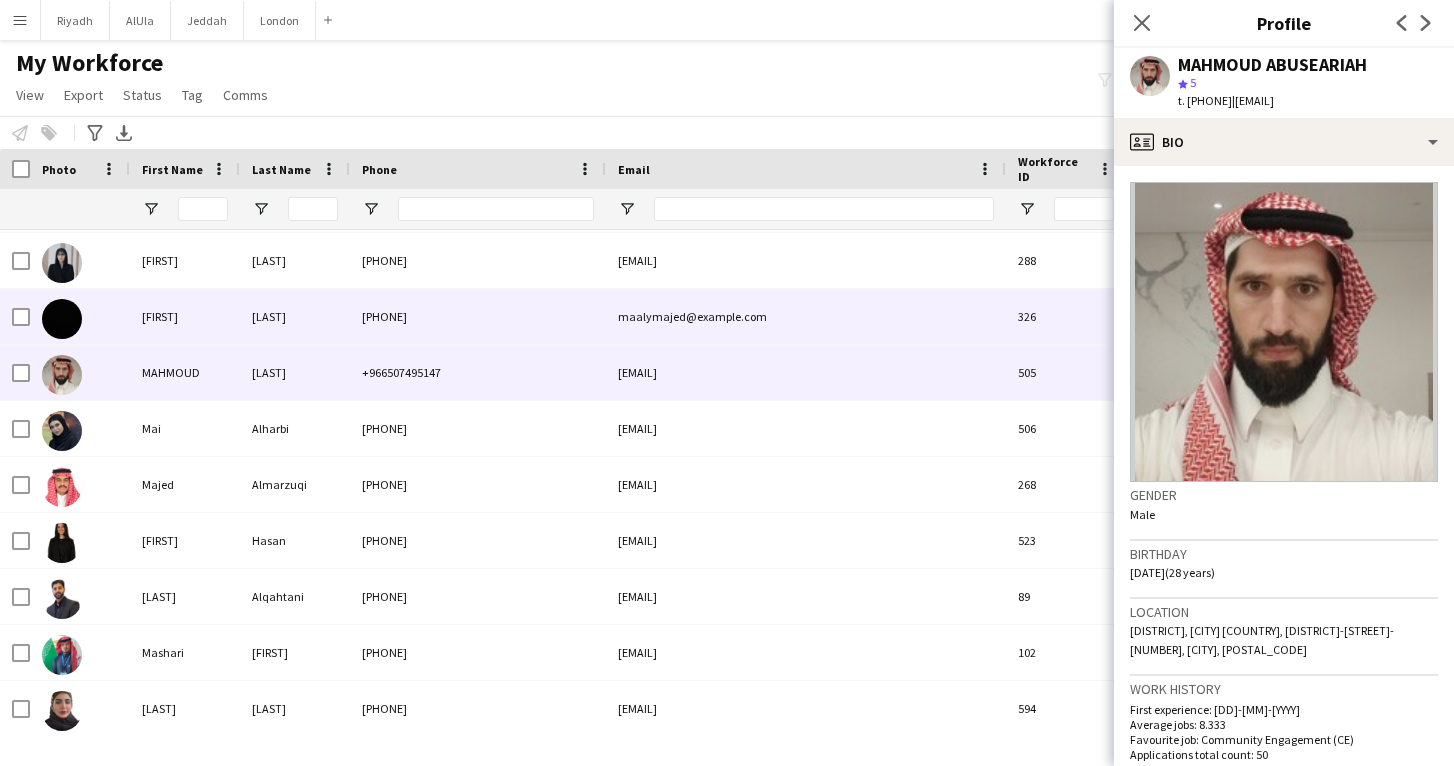 click on "[LAST]" at bounding box center [295, 316] 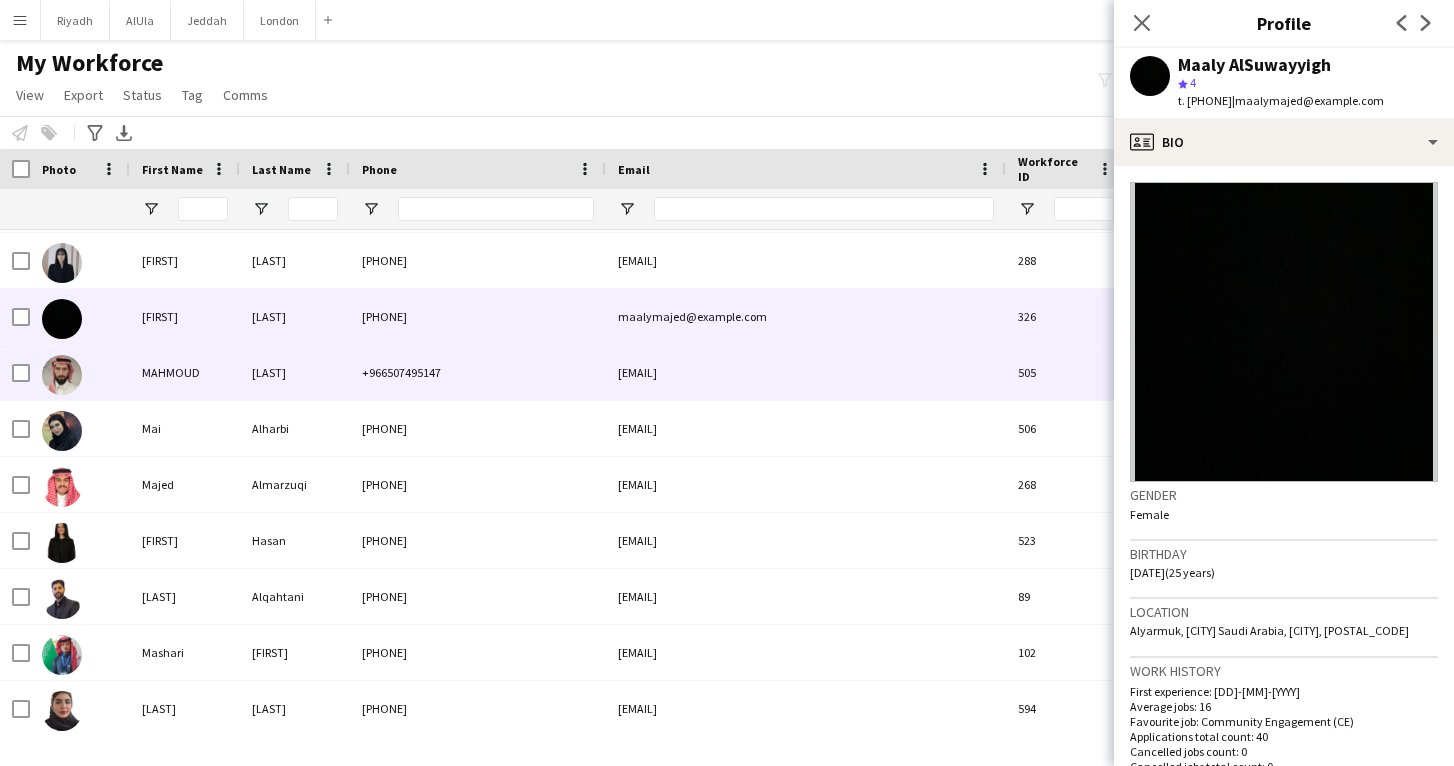 click on "[LAST]" at bounding box center (295, 372) 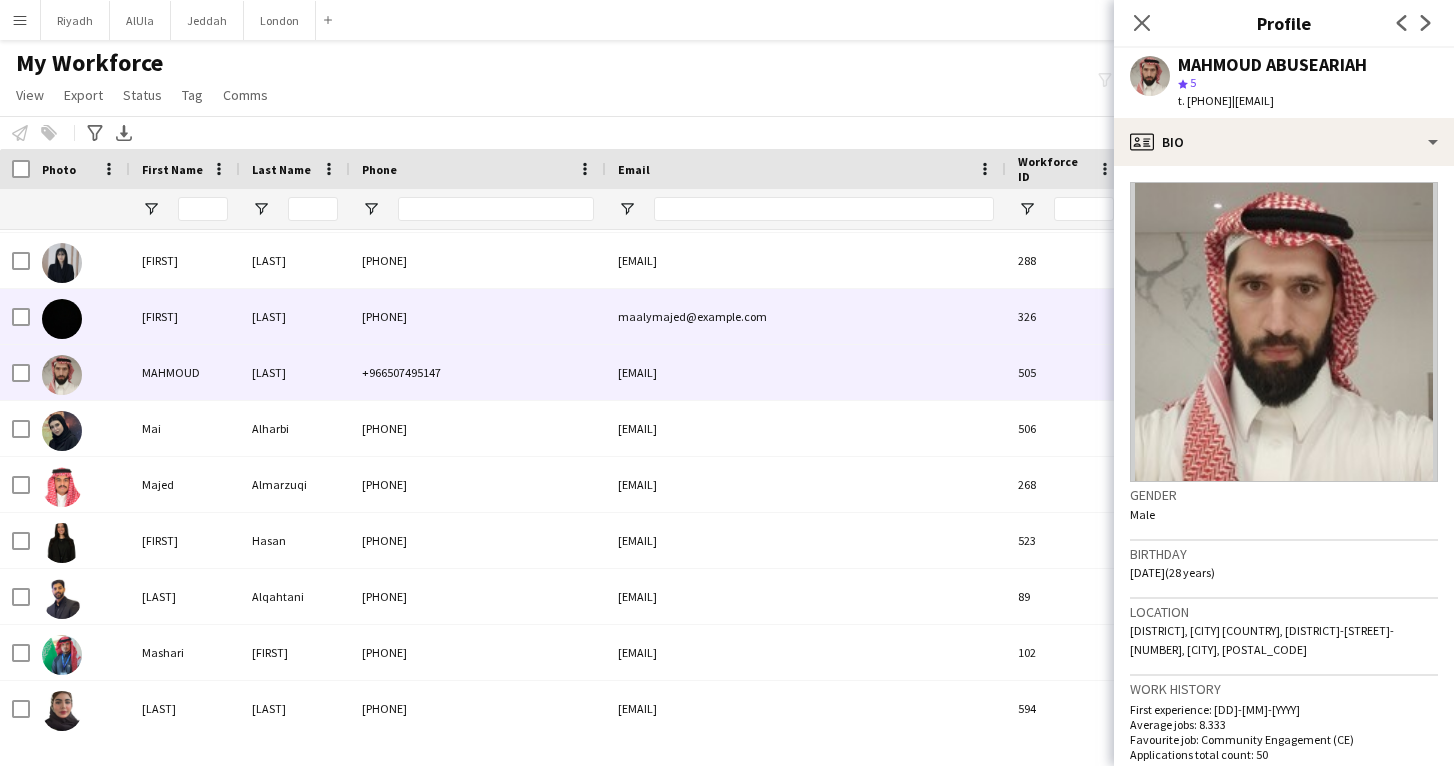 click on "[LAST]" at bounding box center [295, 316] 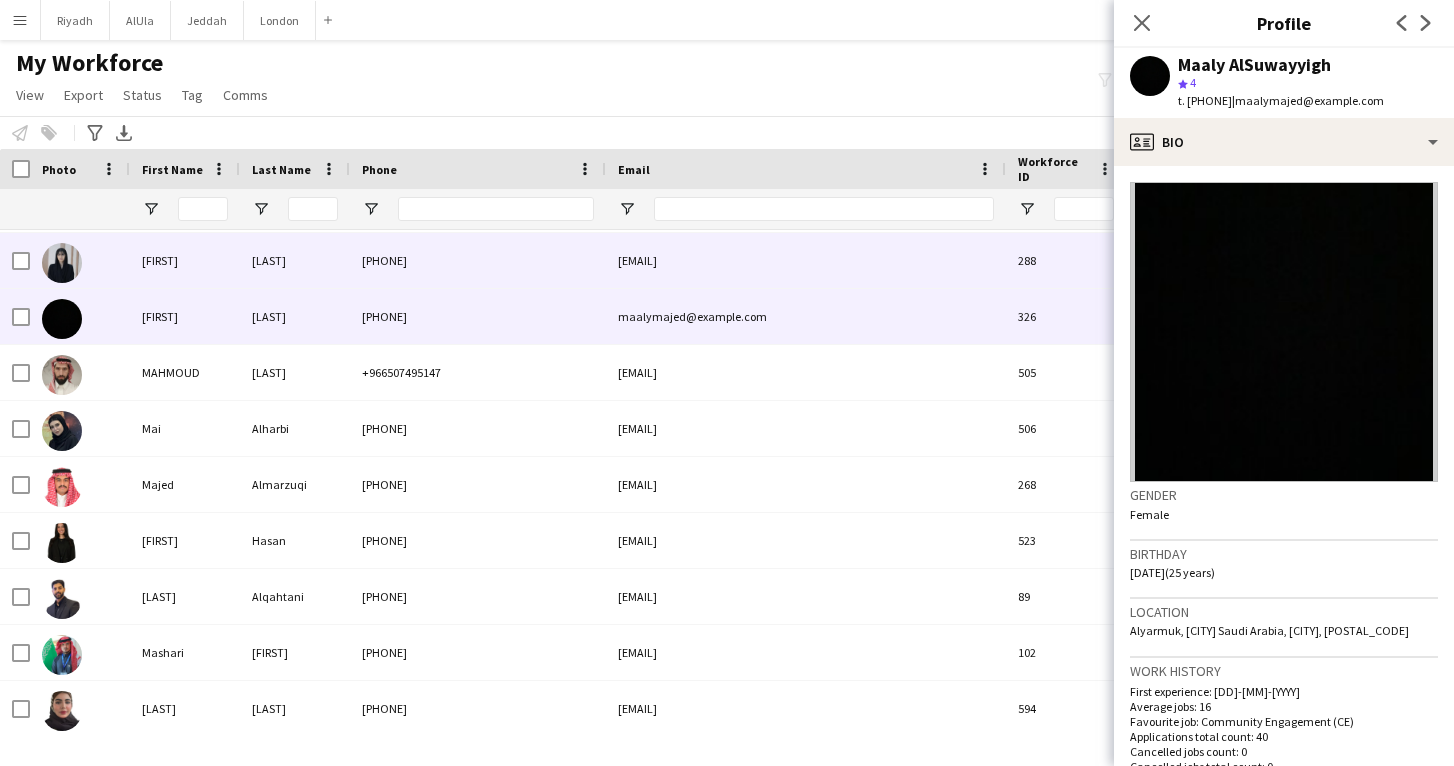 click on "[LAST]" at bounding box center [295, 260] 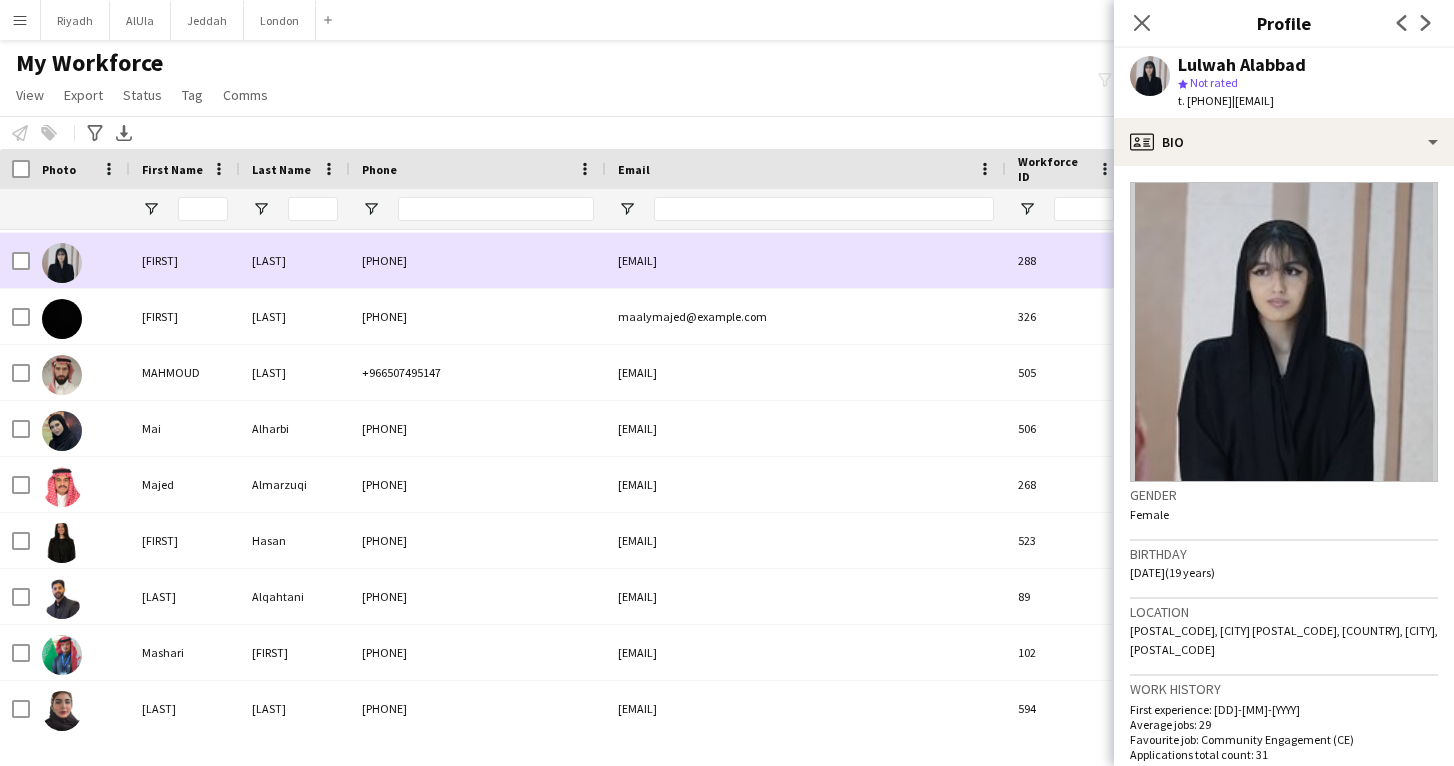scroll, scrollTop: 5603, scrollLeft: 0, axis: vertical 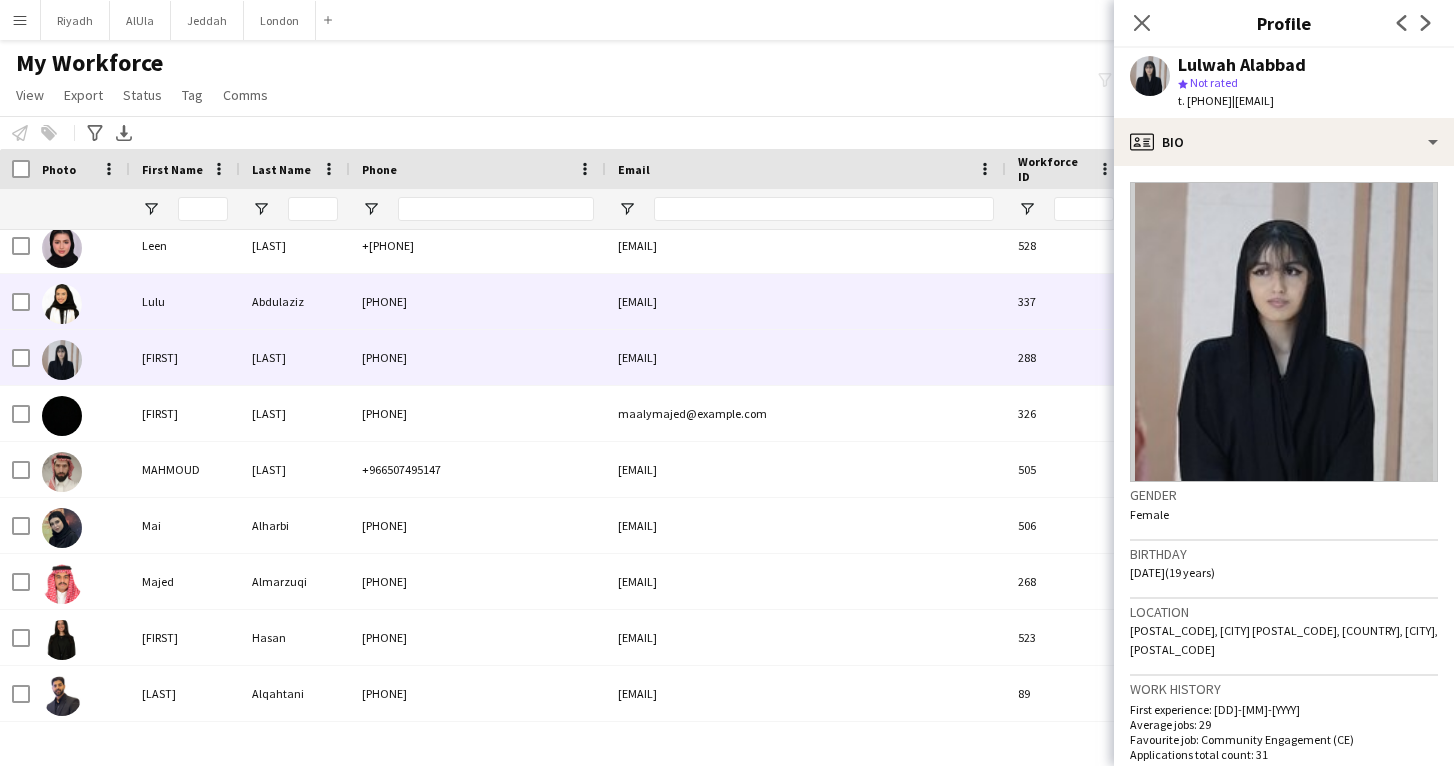 click on "Abdulaziz" at bounding box center [295, 301] 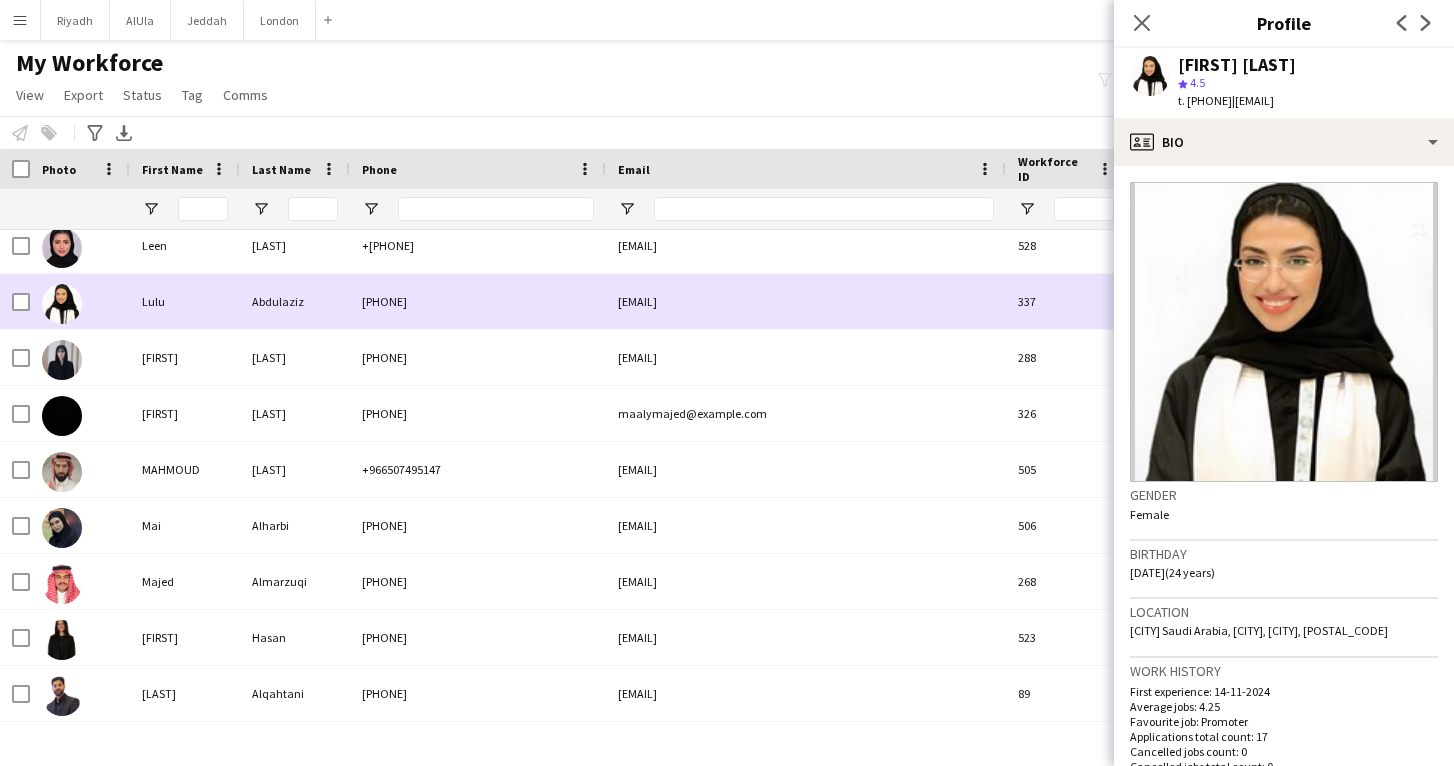 scroll, scrollTop: 5532, scrollLeft: 0, axis: vertical 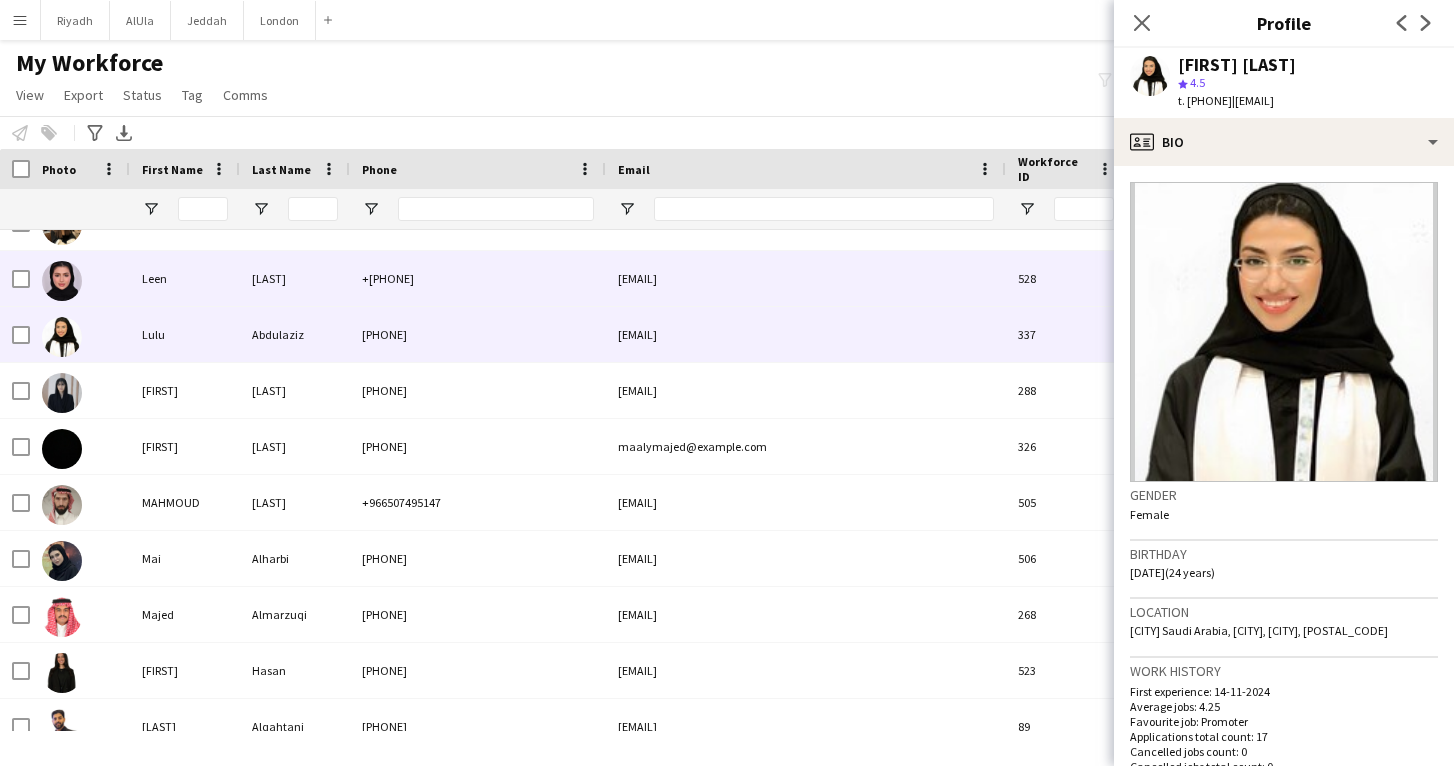 click on "[LAST]" at bounding box center (295, 278) 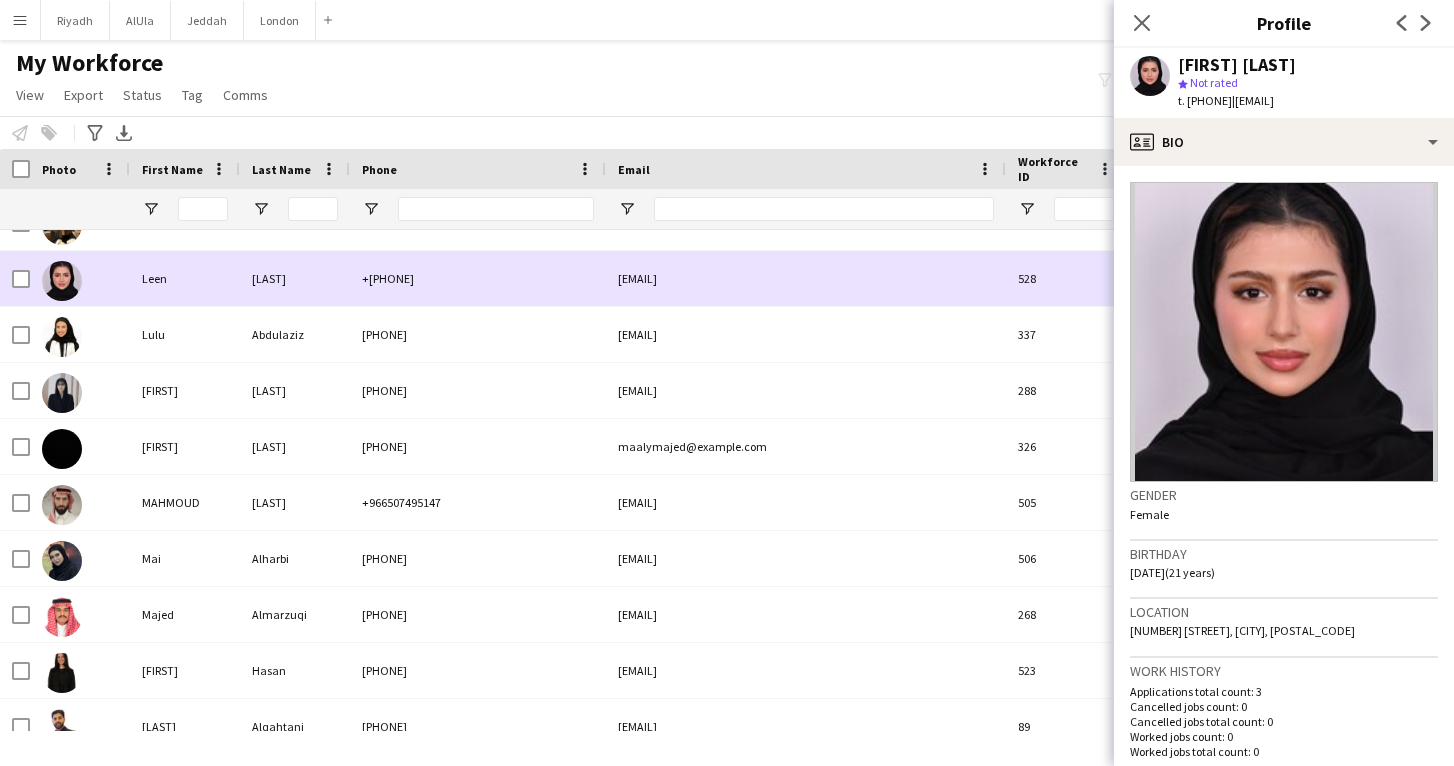scroll, scrollTop: 5512, scrollLeft: 0, axis: vertical 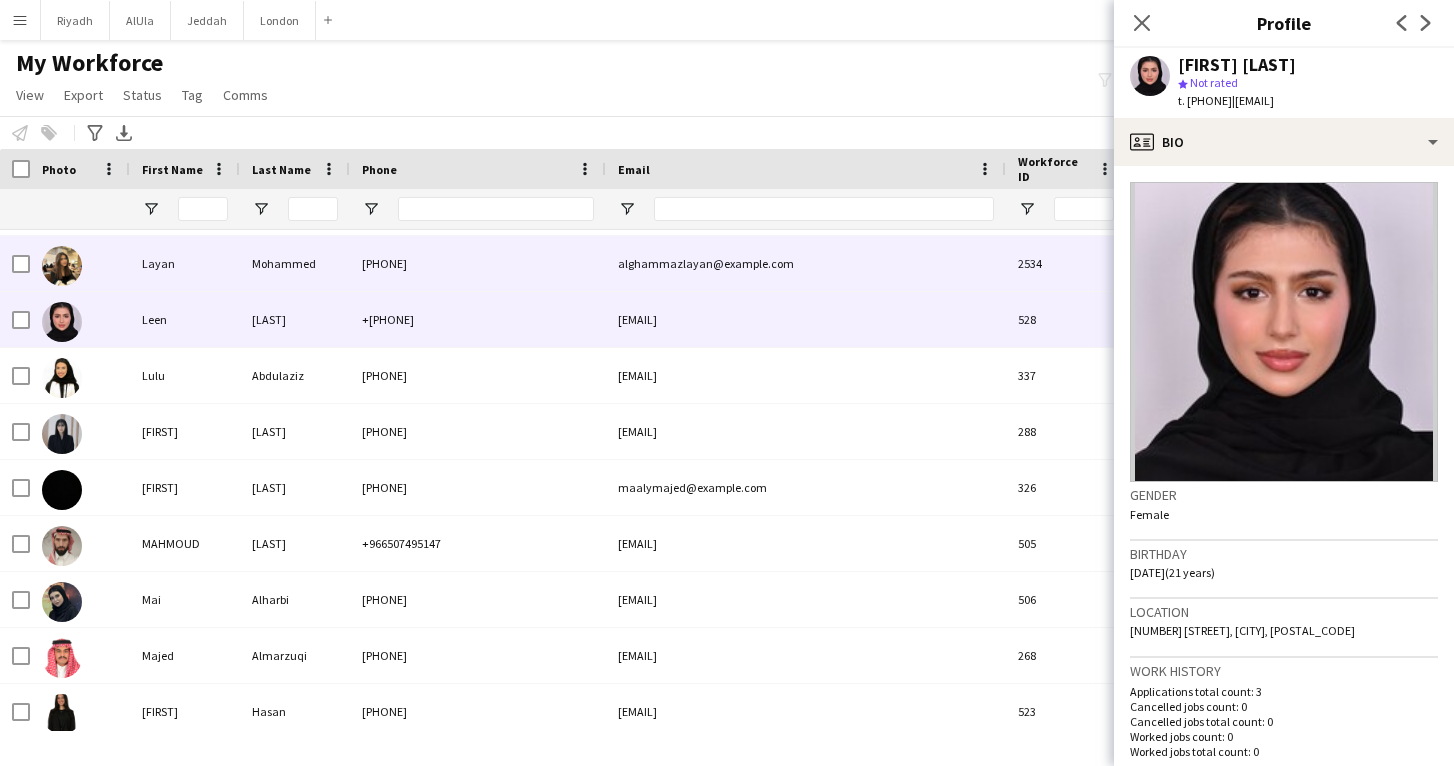 click on "Mohammed" at bounding box center [295, 263] 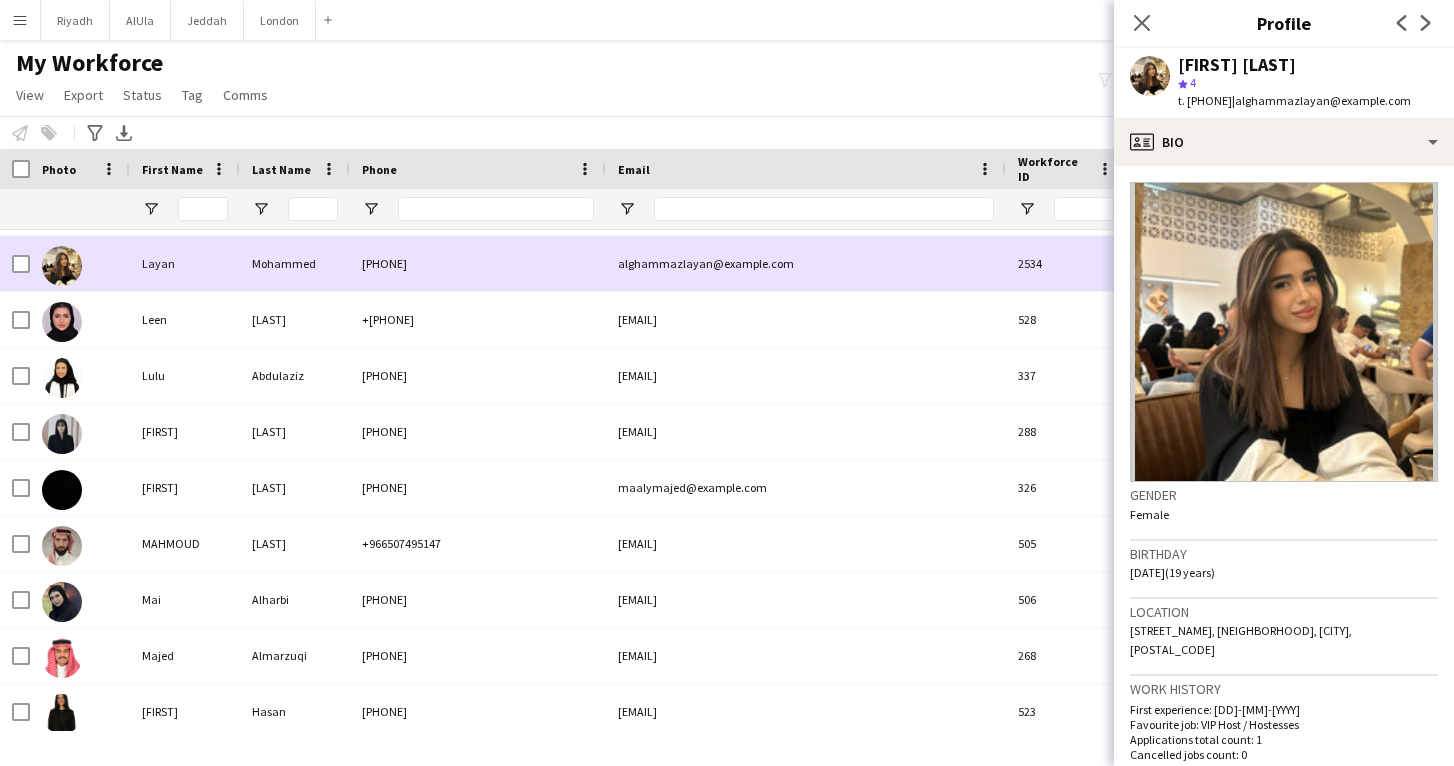 scroll, scrollTop: 5448, scrollLeft: 0, axis: vertical 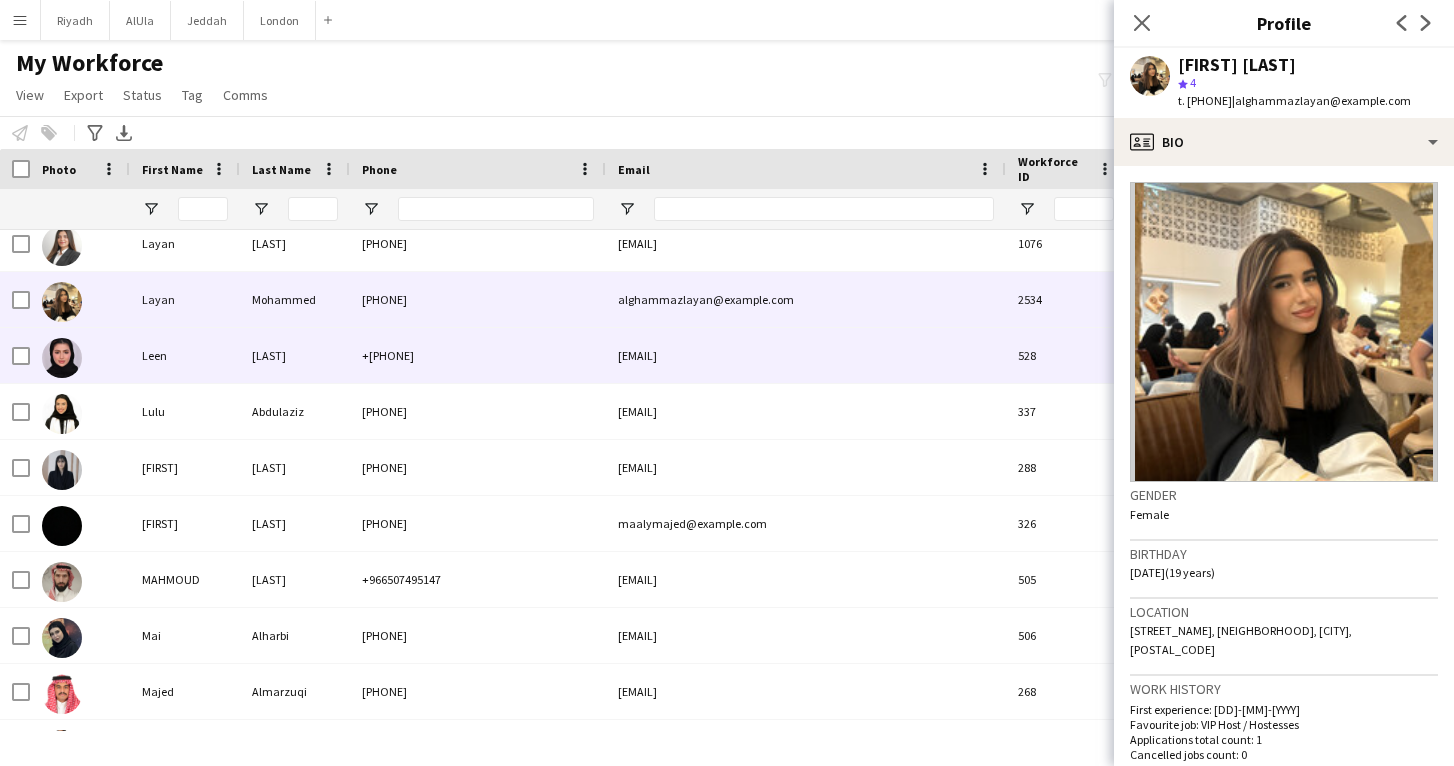 click on "Leen" at bounding box center (185, 355) 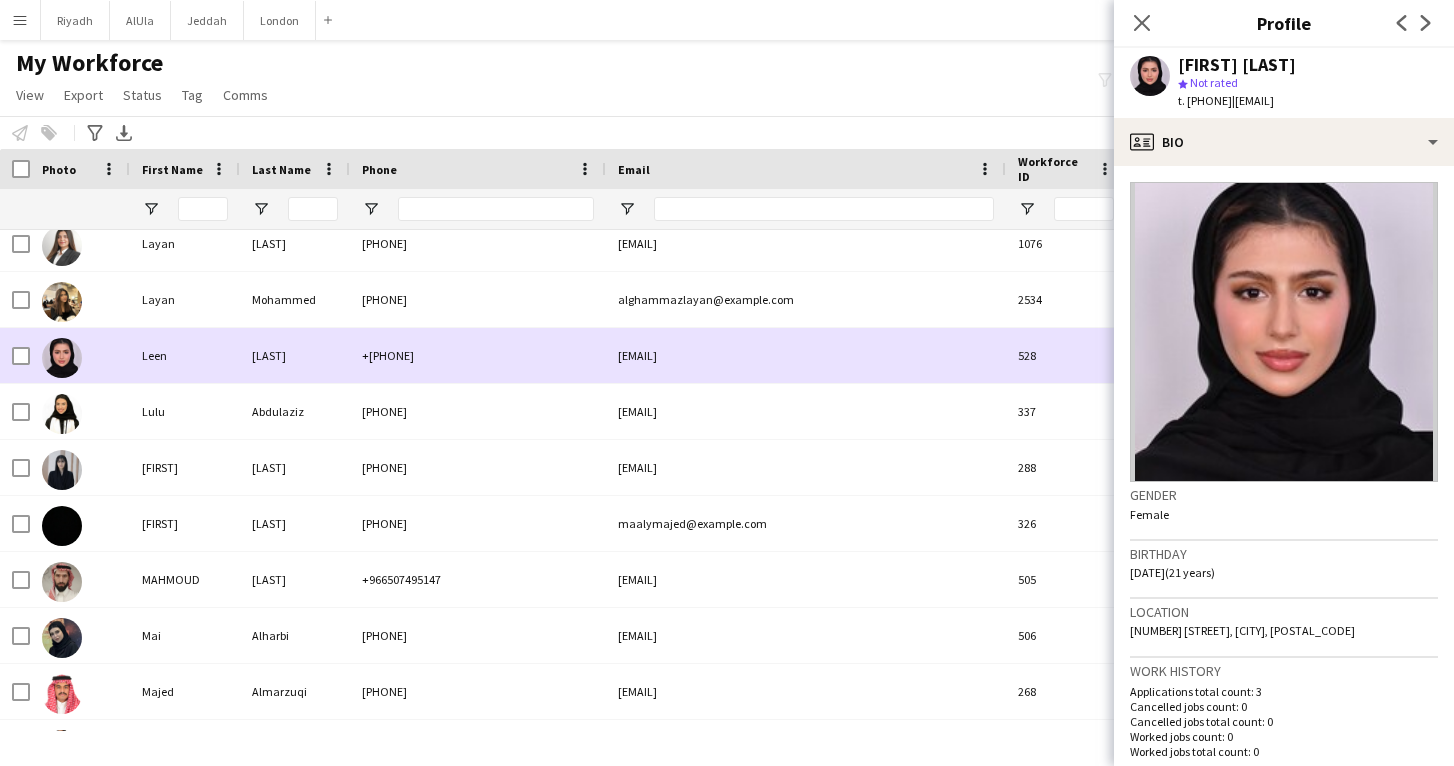 scroll, scrollTop: 5420, scrollLeft: 0, axis: vertical 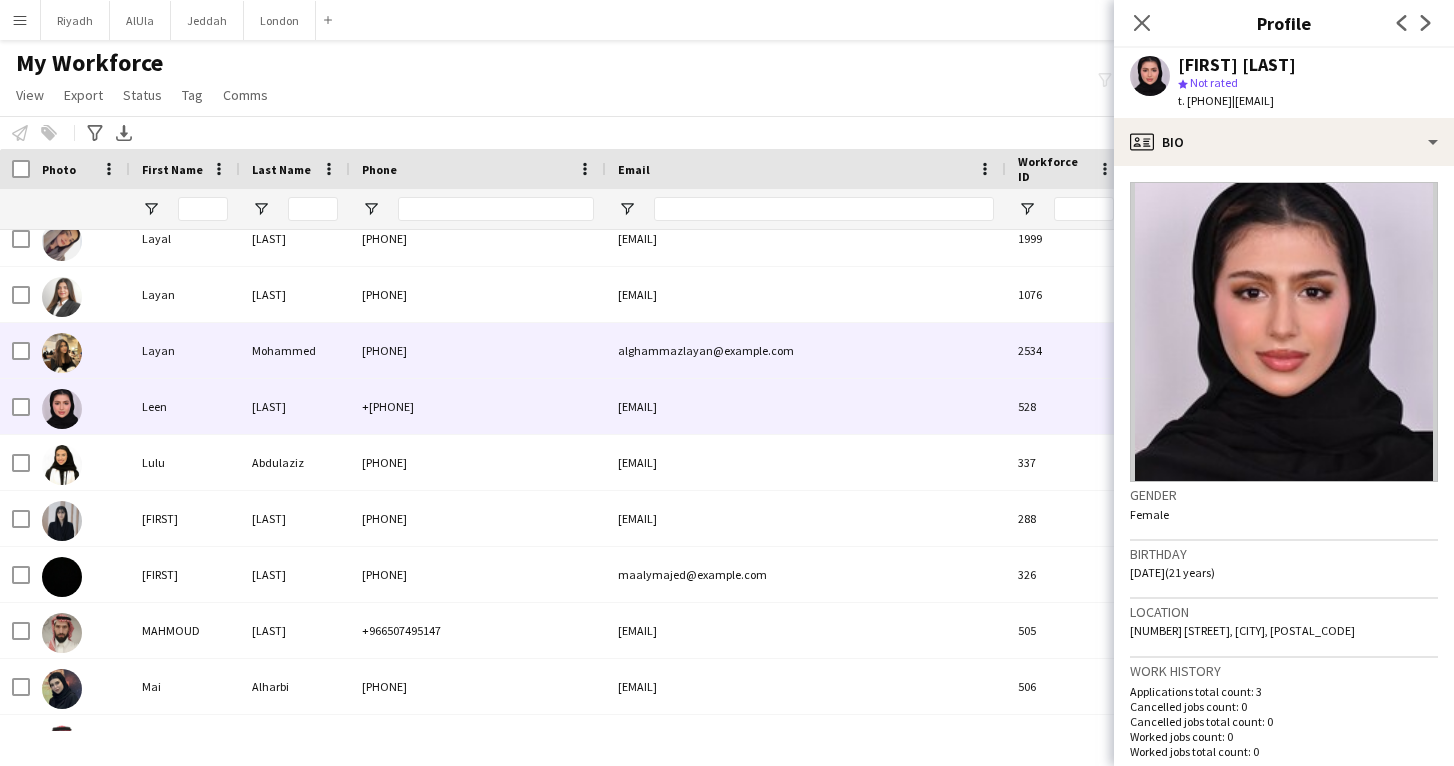 click on "[PHONE]" at bounding box center [478, 350] 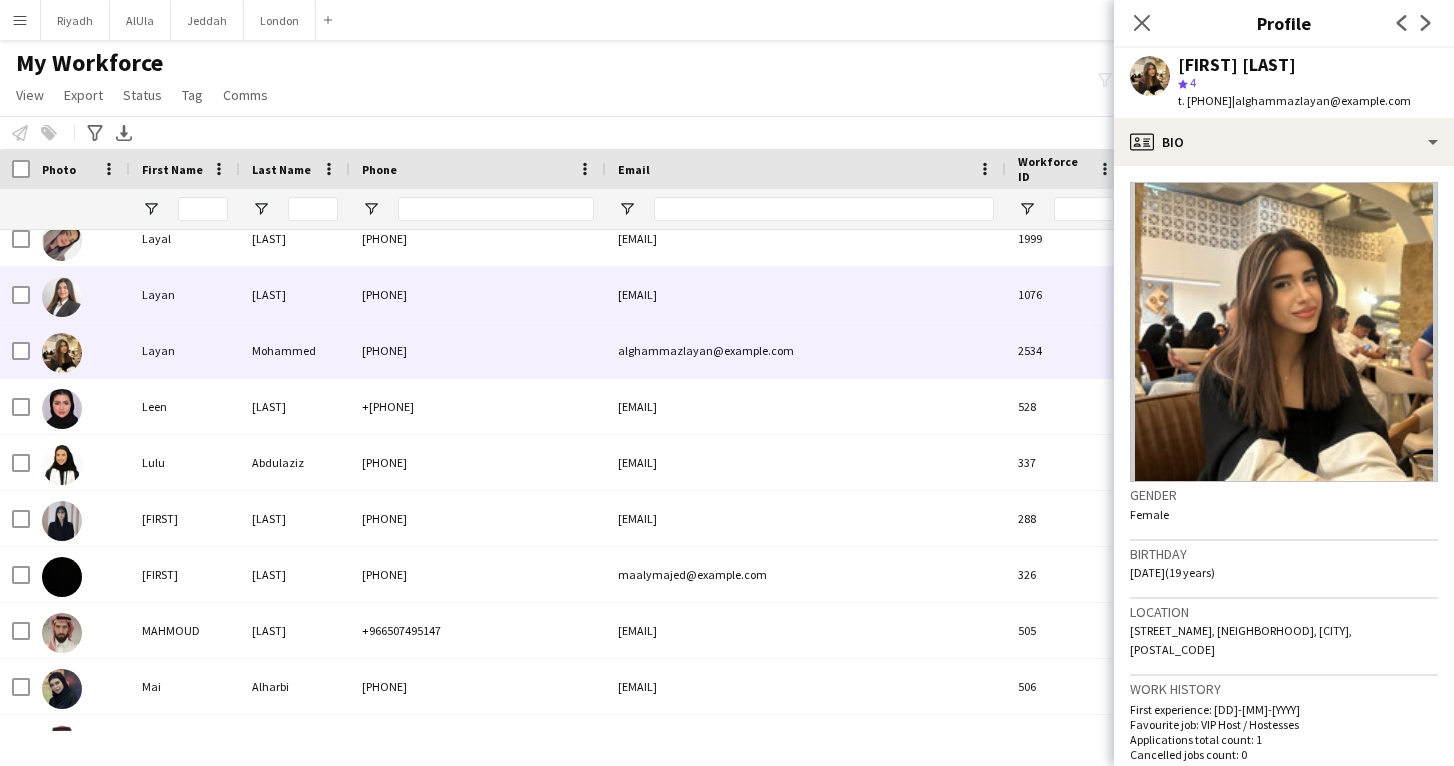 click on "[PHONE]" at bounding box center (478, 294) 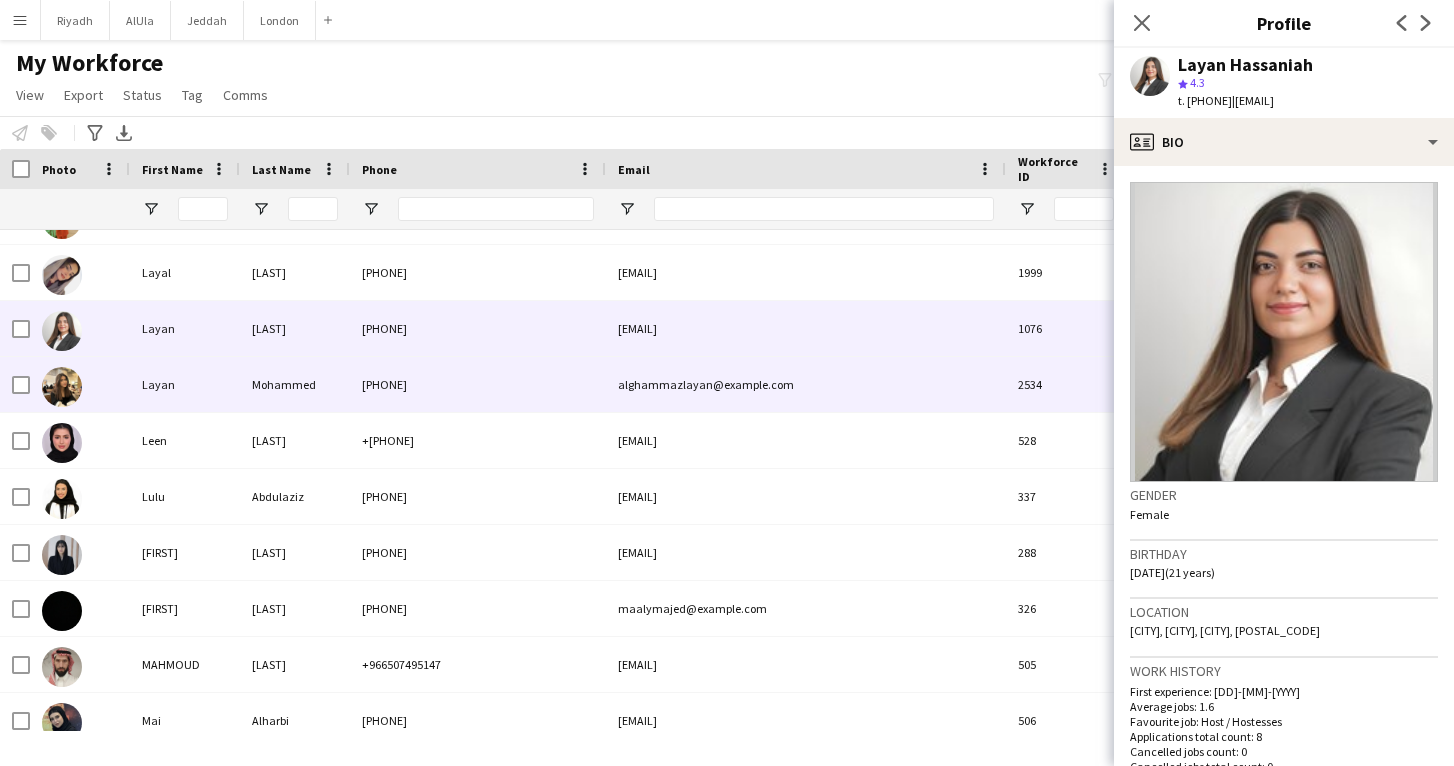 click on "[PHONE]" at bounding box center (478, 384) 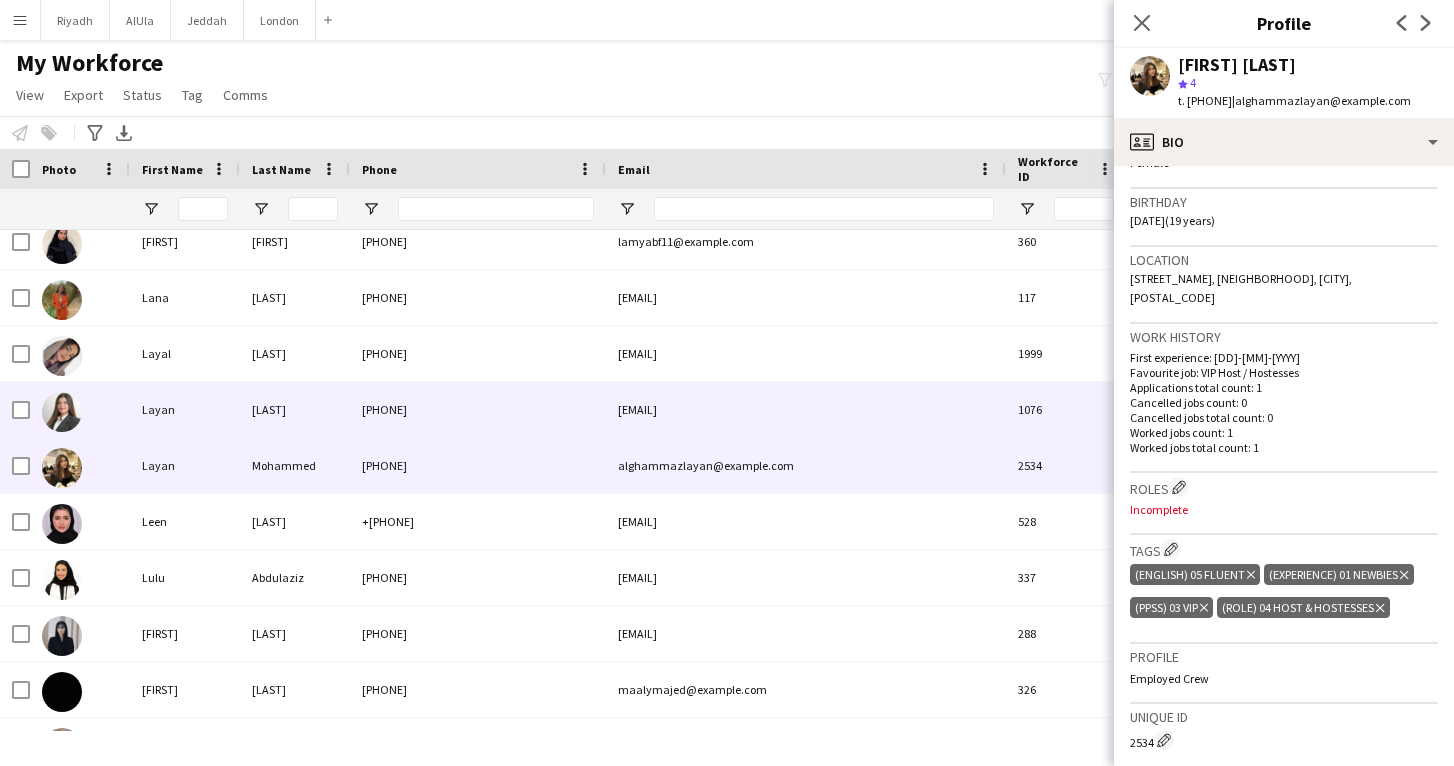 click on "[LAST]" at bounding box center (295, 409) 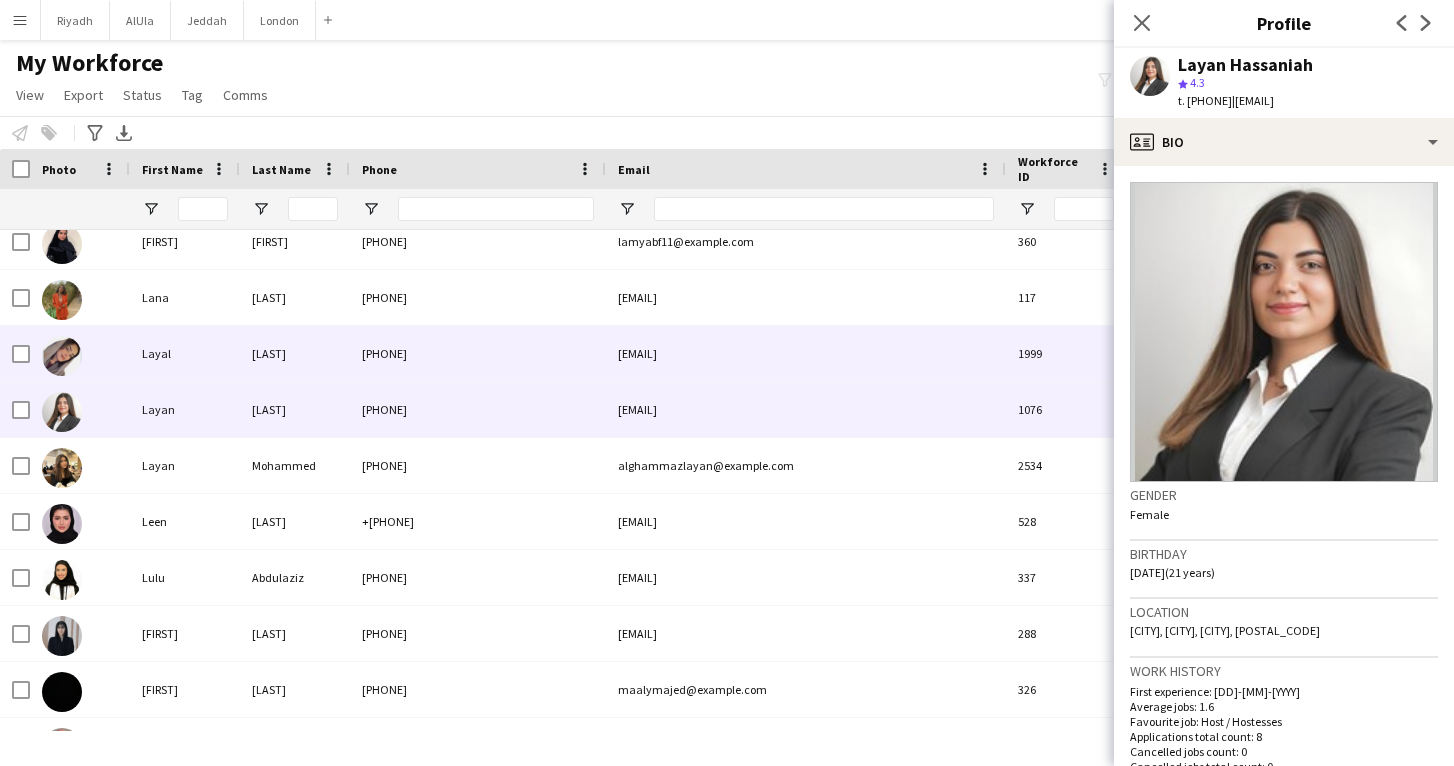 click on "[LAST]" at bounding box center (295, 353) 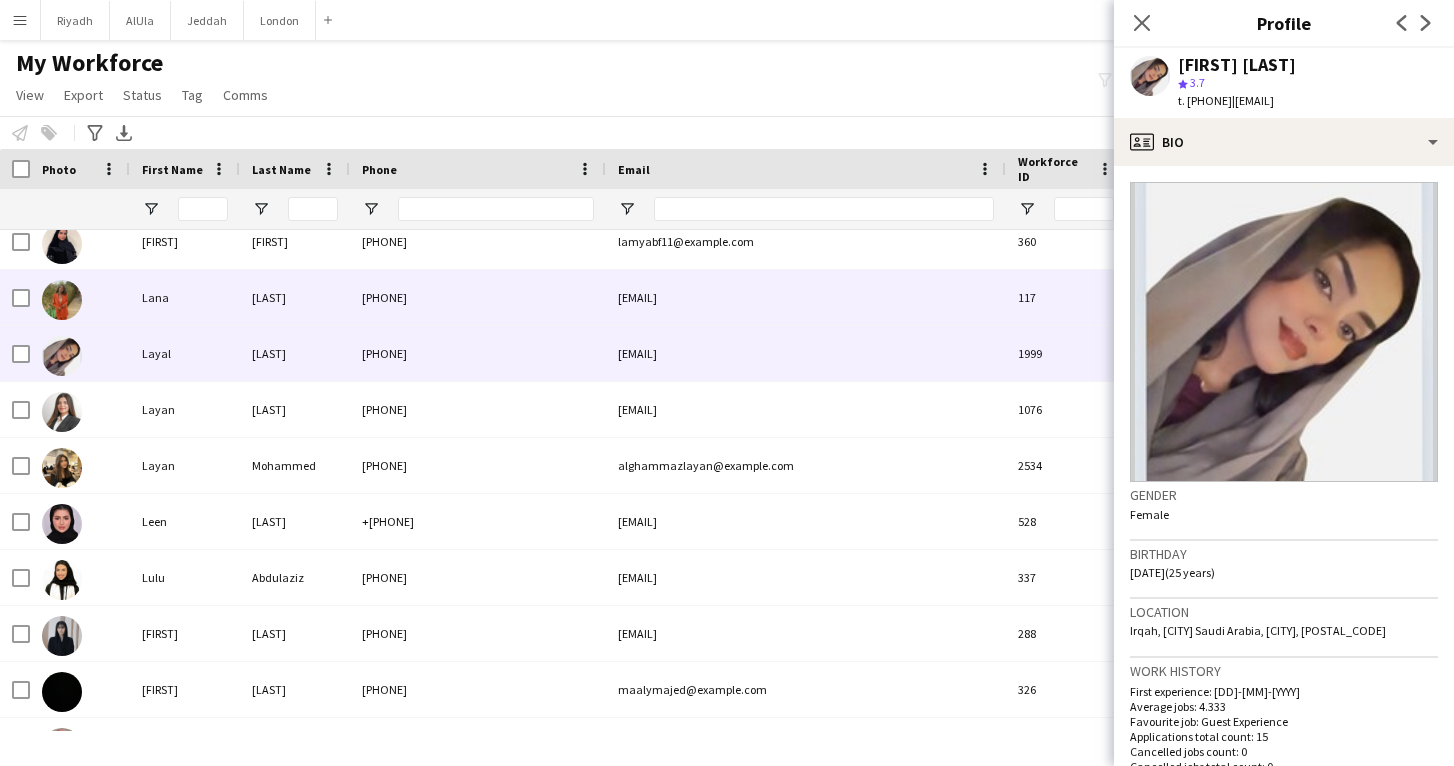 click on "[LAST]" at bounding box center (295, 297) 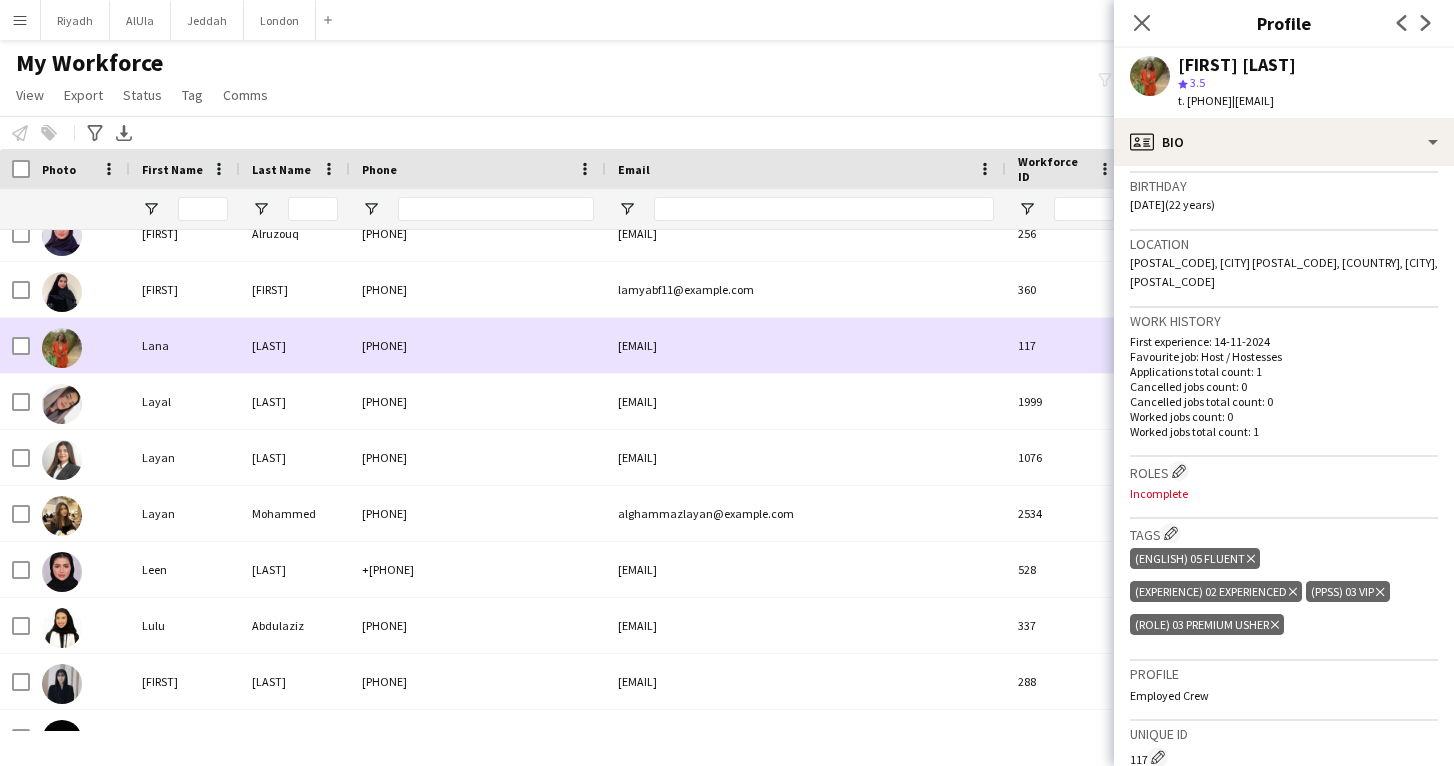 scroll, scrollTop: 5212, scrollLeft: 0, axis: vertical 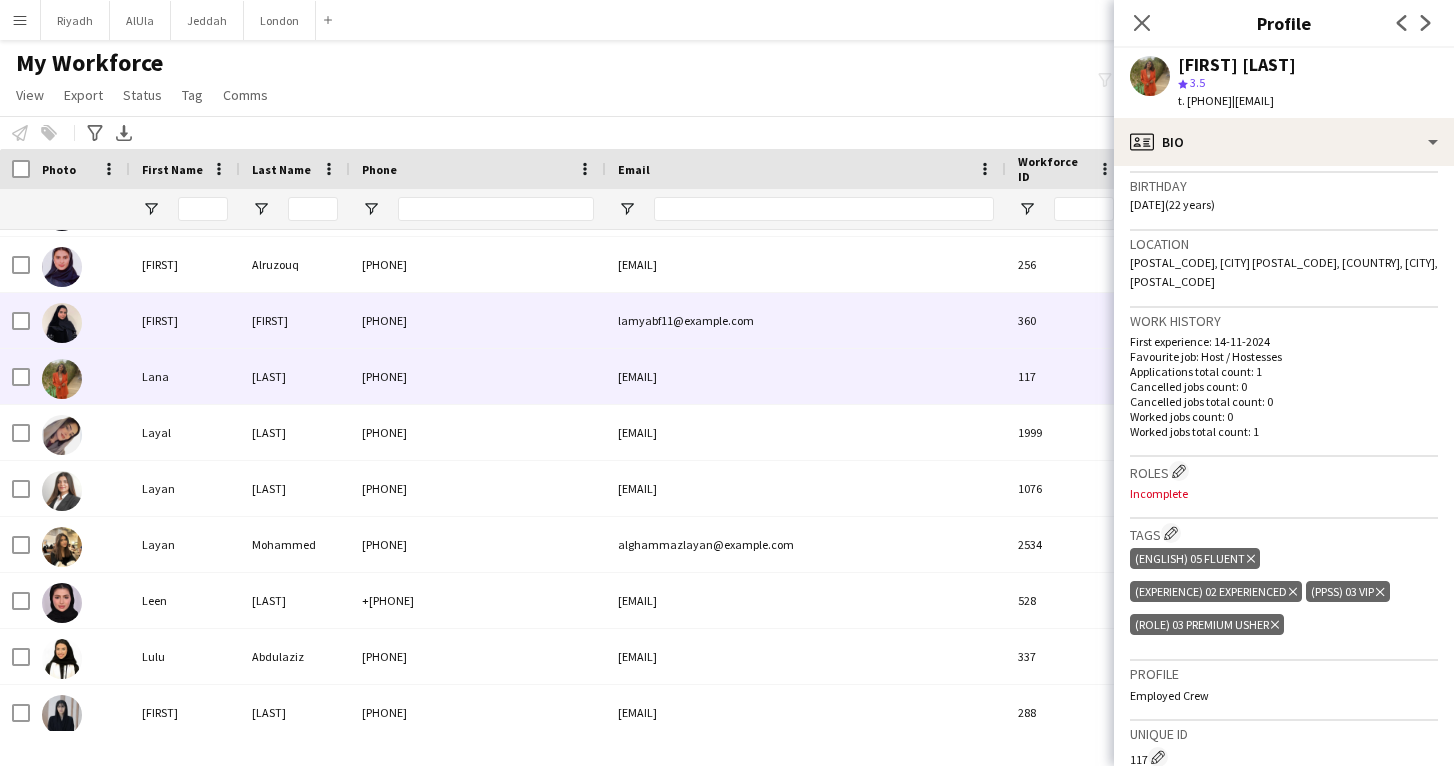 click on "[PHONE]" at bounding box center [478, 320] 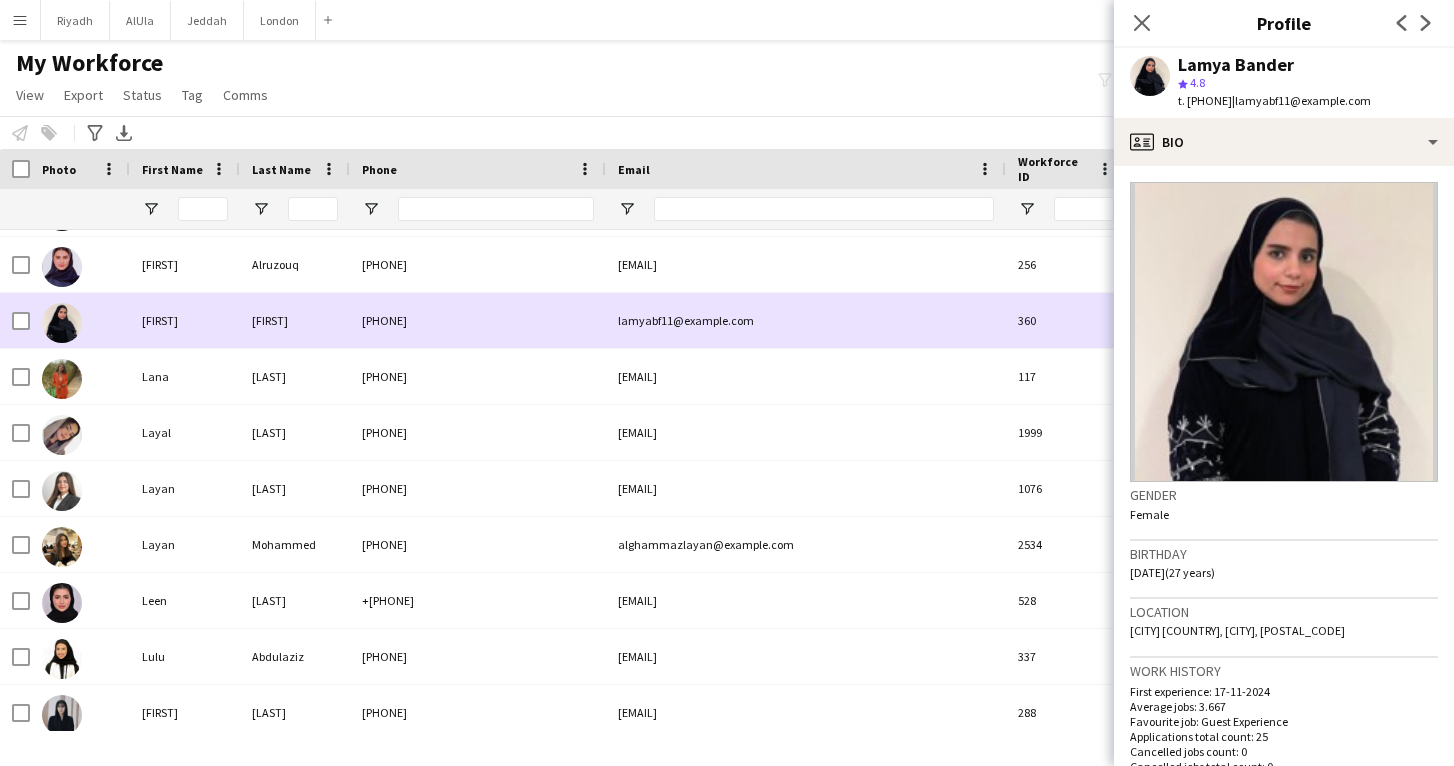 scroll, scrollTop: 5186, scrollLeft: 0, axis: vertical 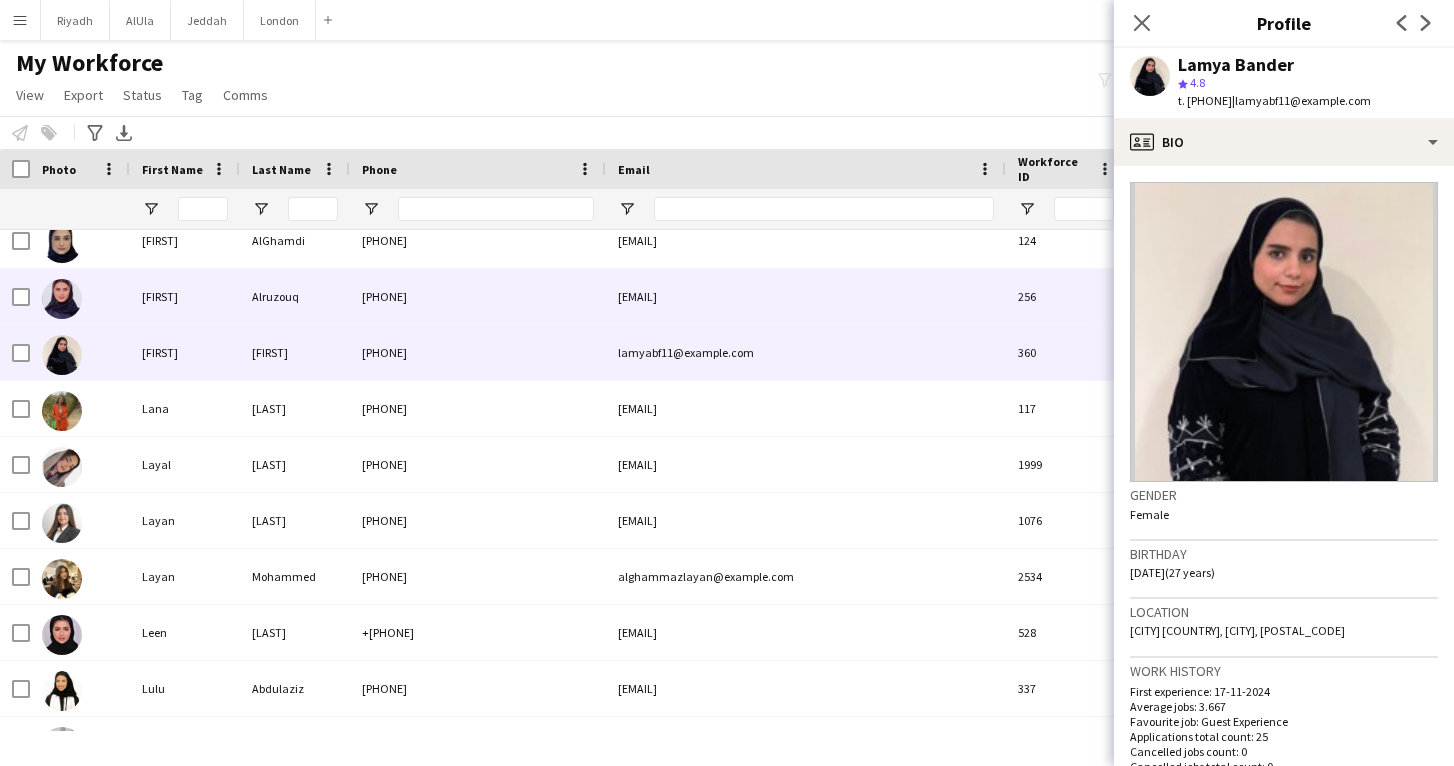 click on "[PHONE]" at bounding box center [478, 296] 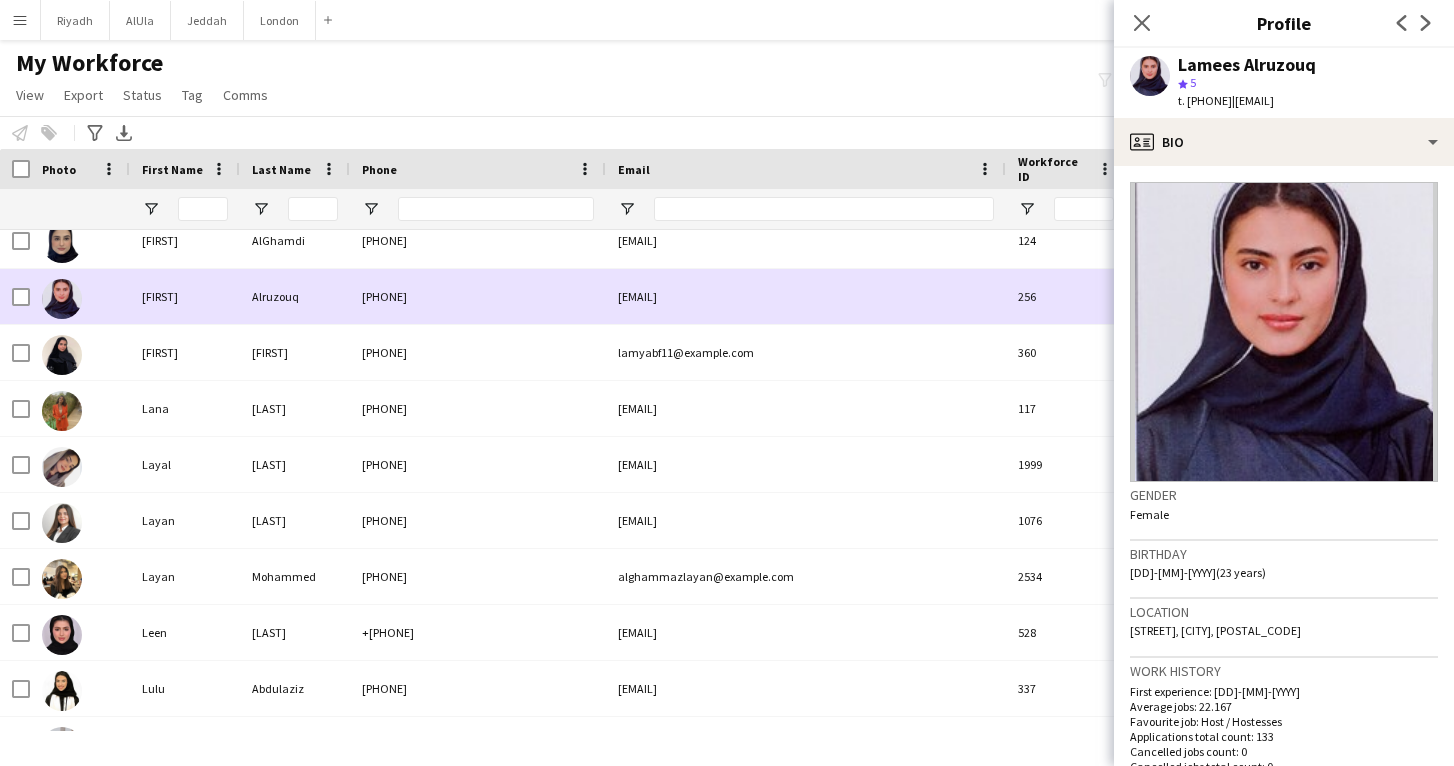 scroll, scrollTop: 5156, scrollLeft: 0, axis: vertical 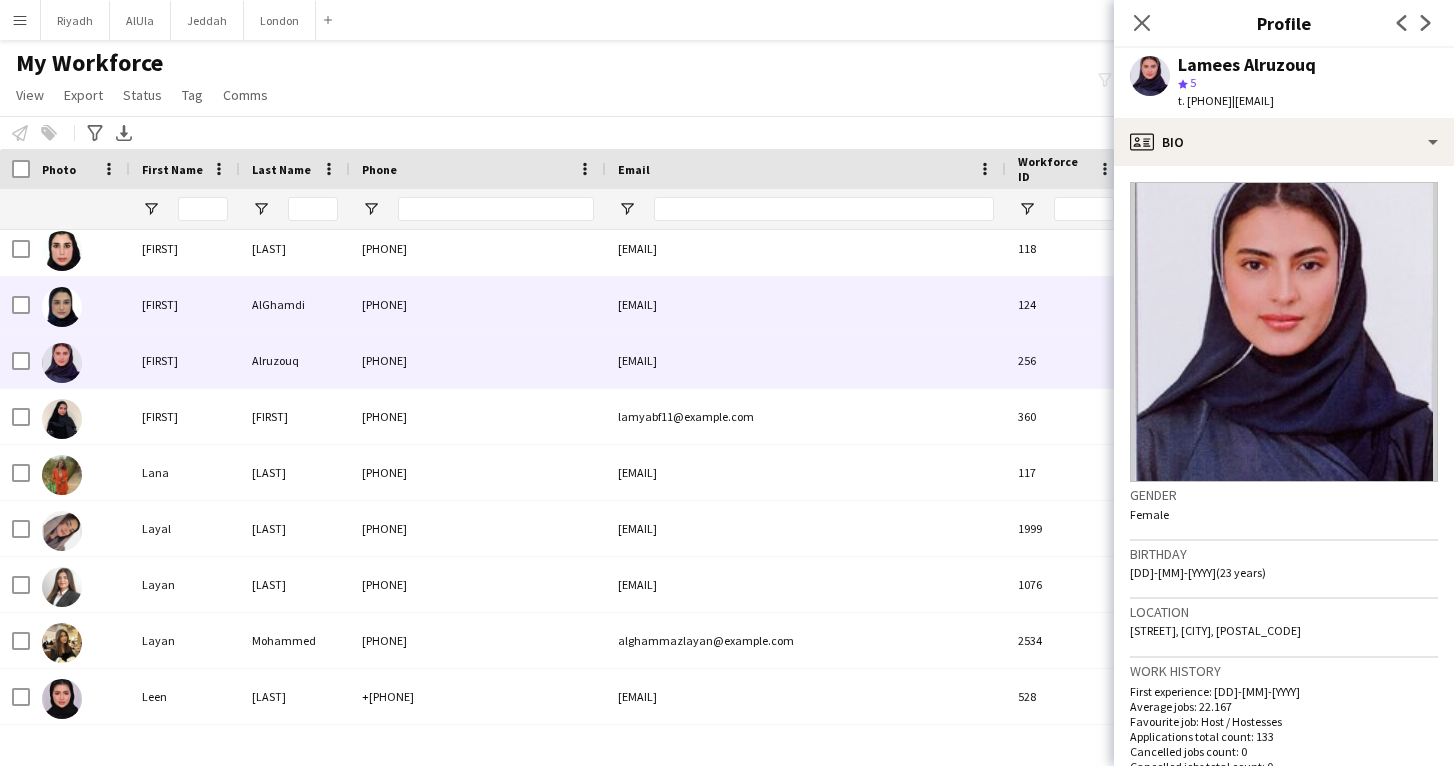 click on "[PHONE]" at bounding box center (478, 304) 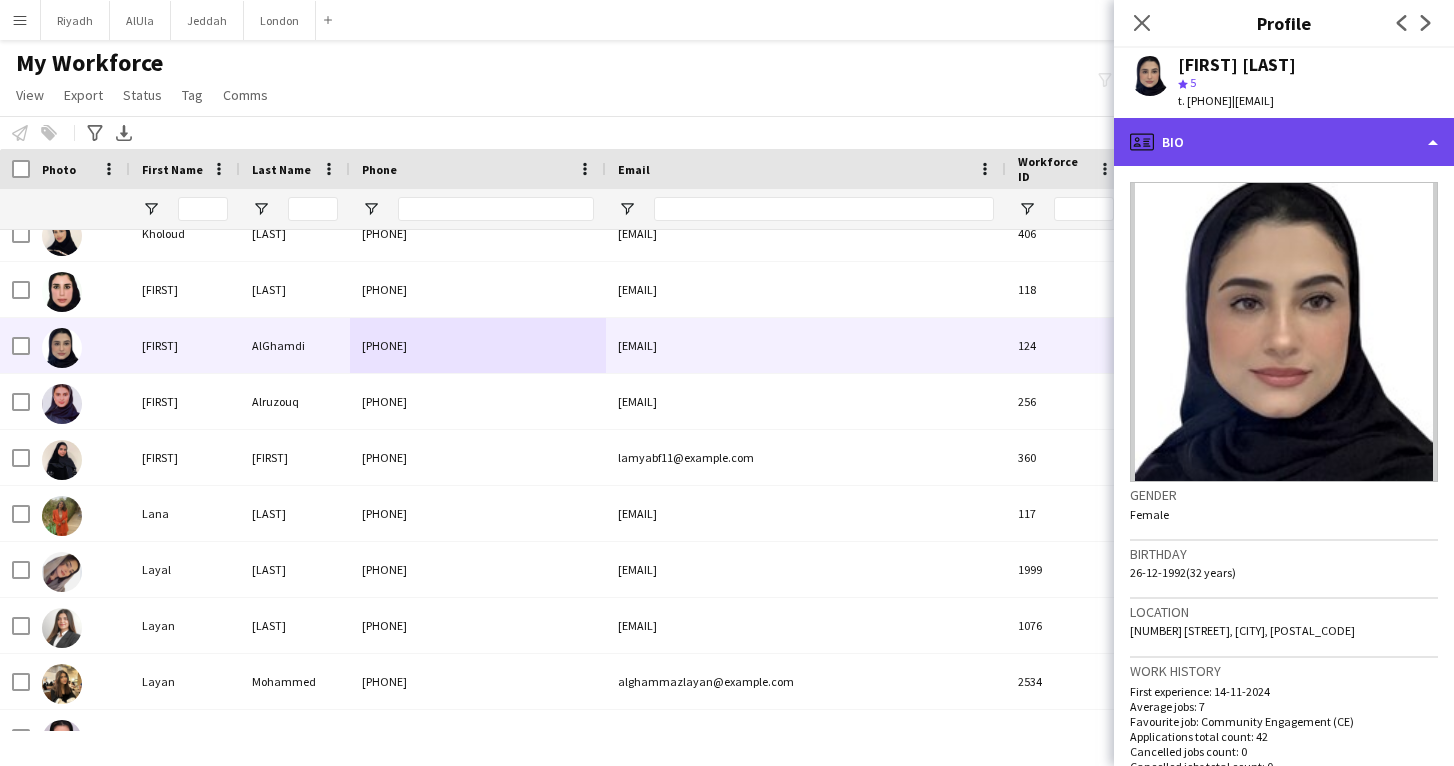 click on "profile
Bio" 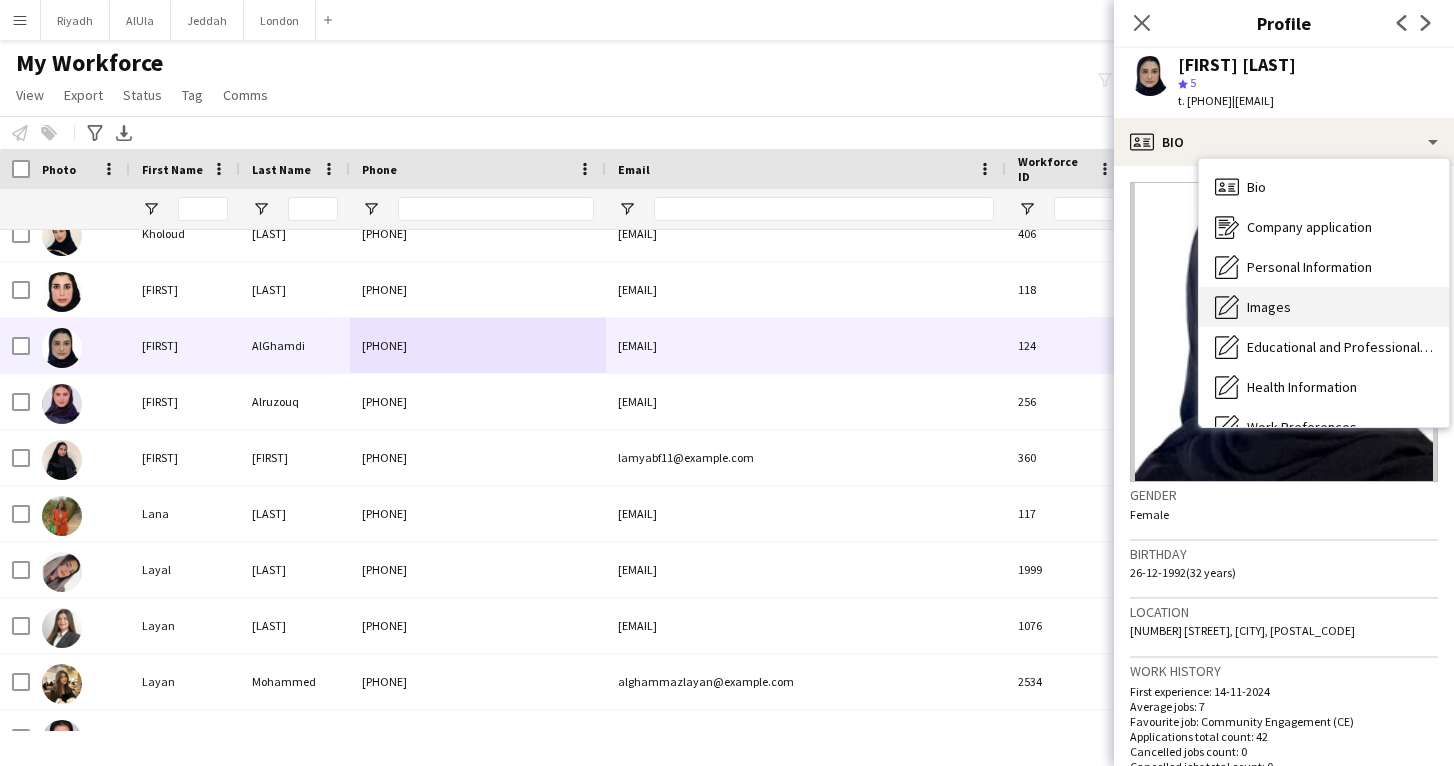 click on "Images
Images" at bounding box center [1324, 307] 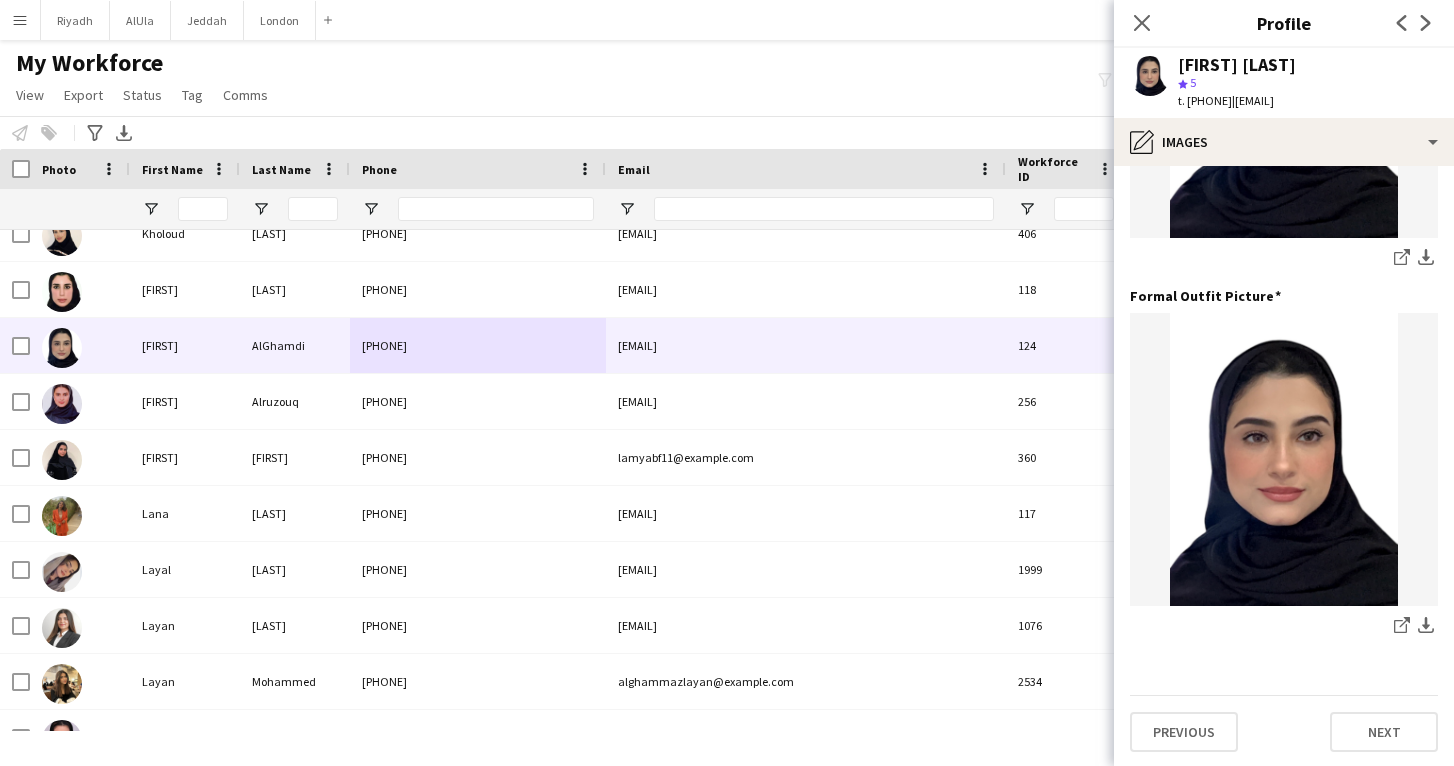 scroll, scrollTop: 630, scrollLeft: 0, axis: vertical 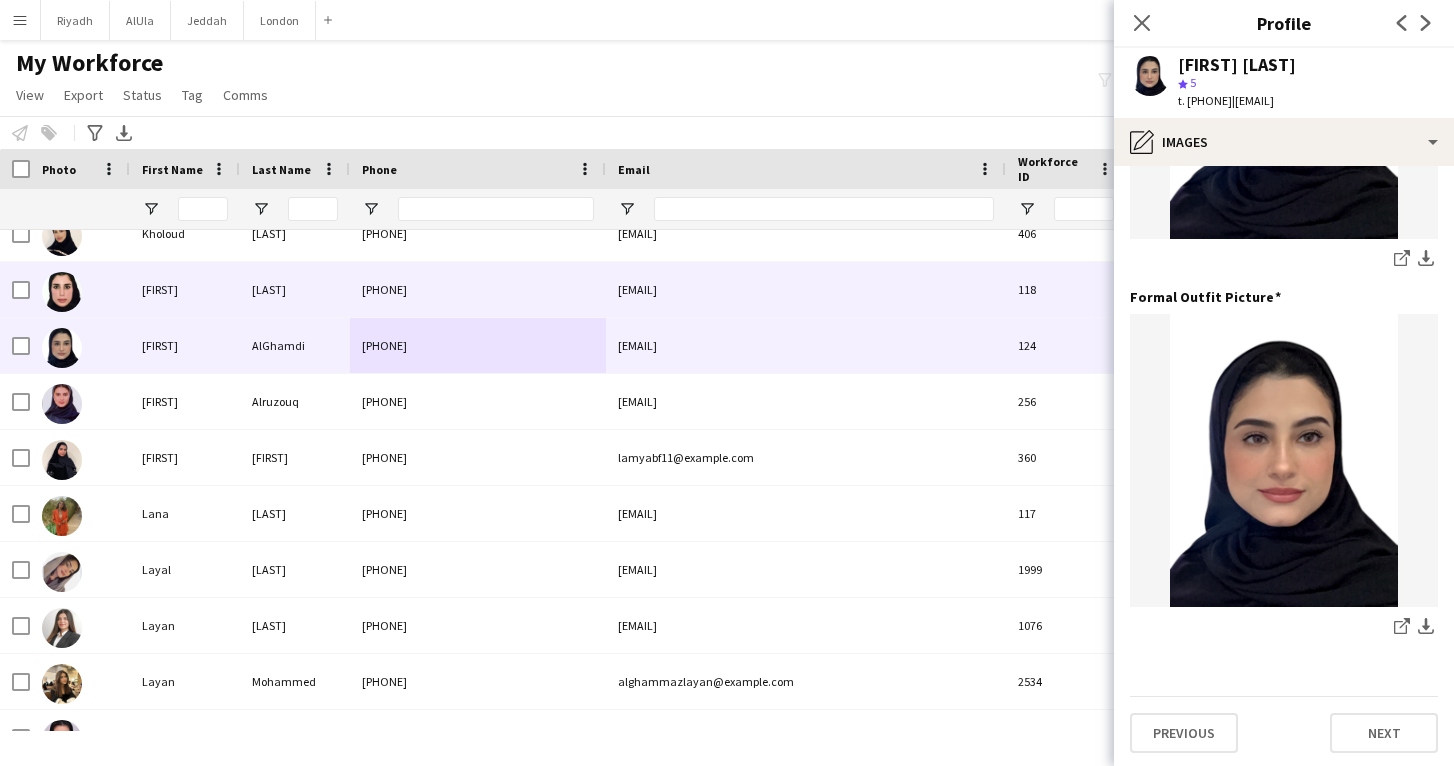 click on "[PHONE]" at bounding box center (478, 289) 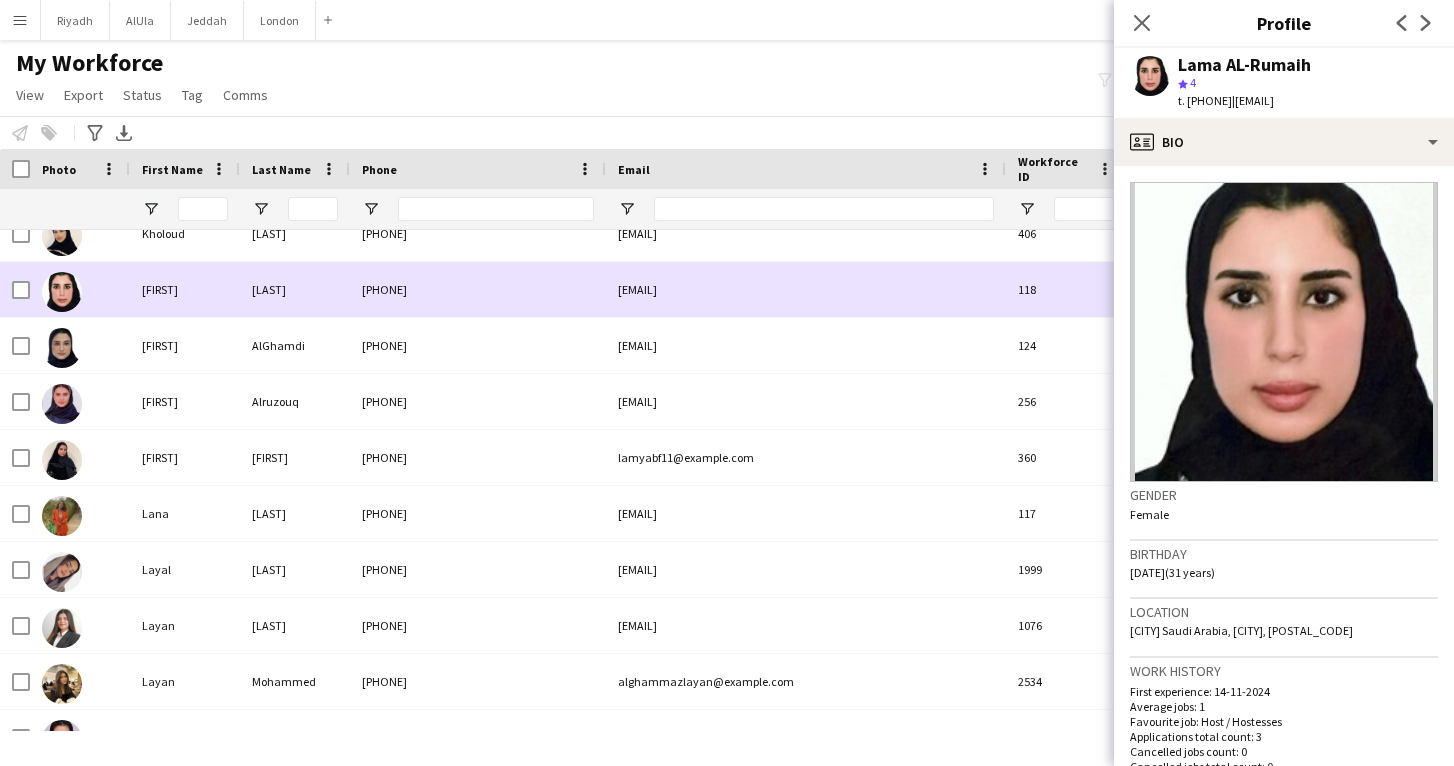 scroll, scrollTop: 4988, scrollLeft: 0, axis: vertical 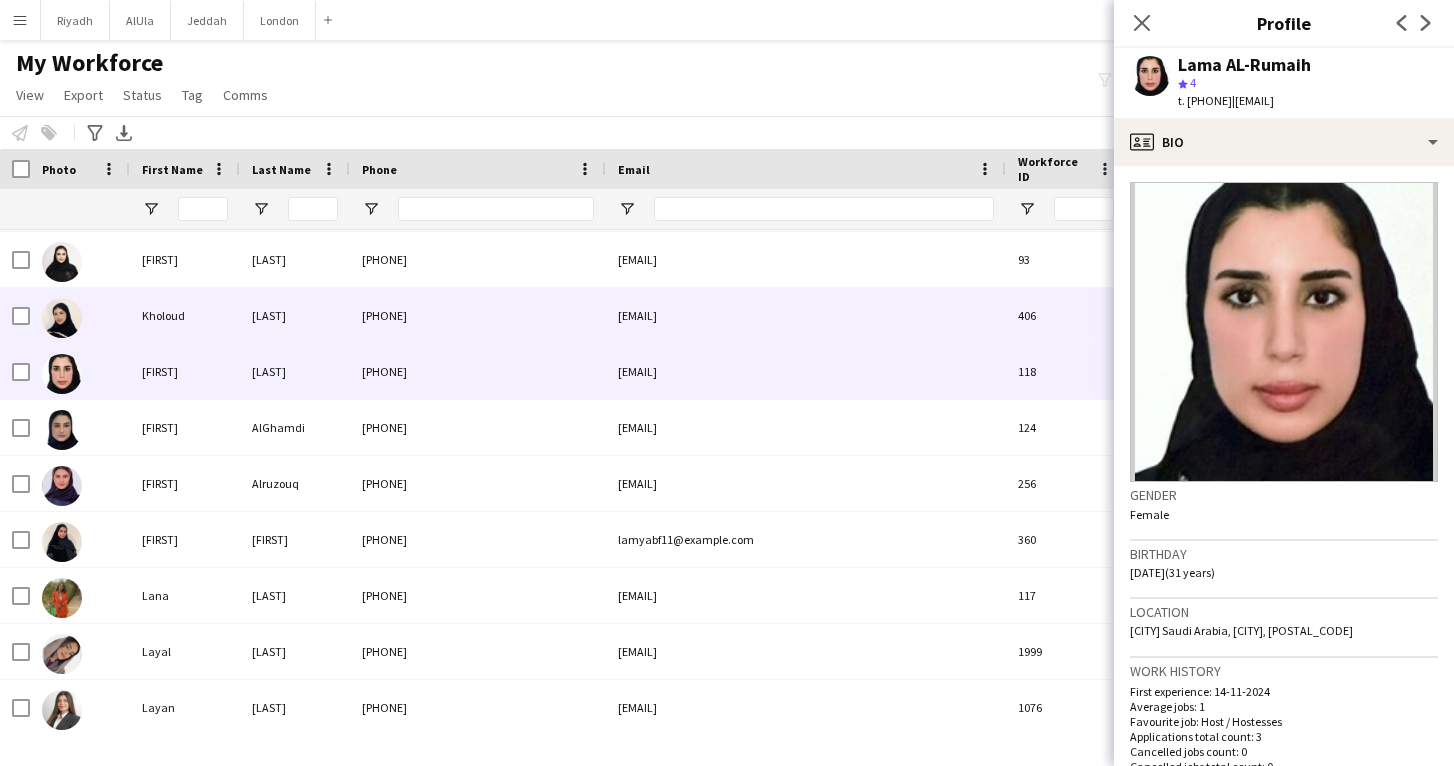 click on "[PHONE]" at bounding box center (478, 315) 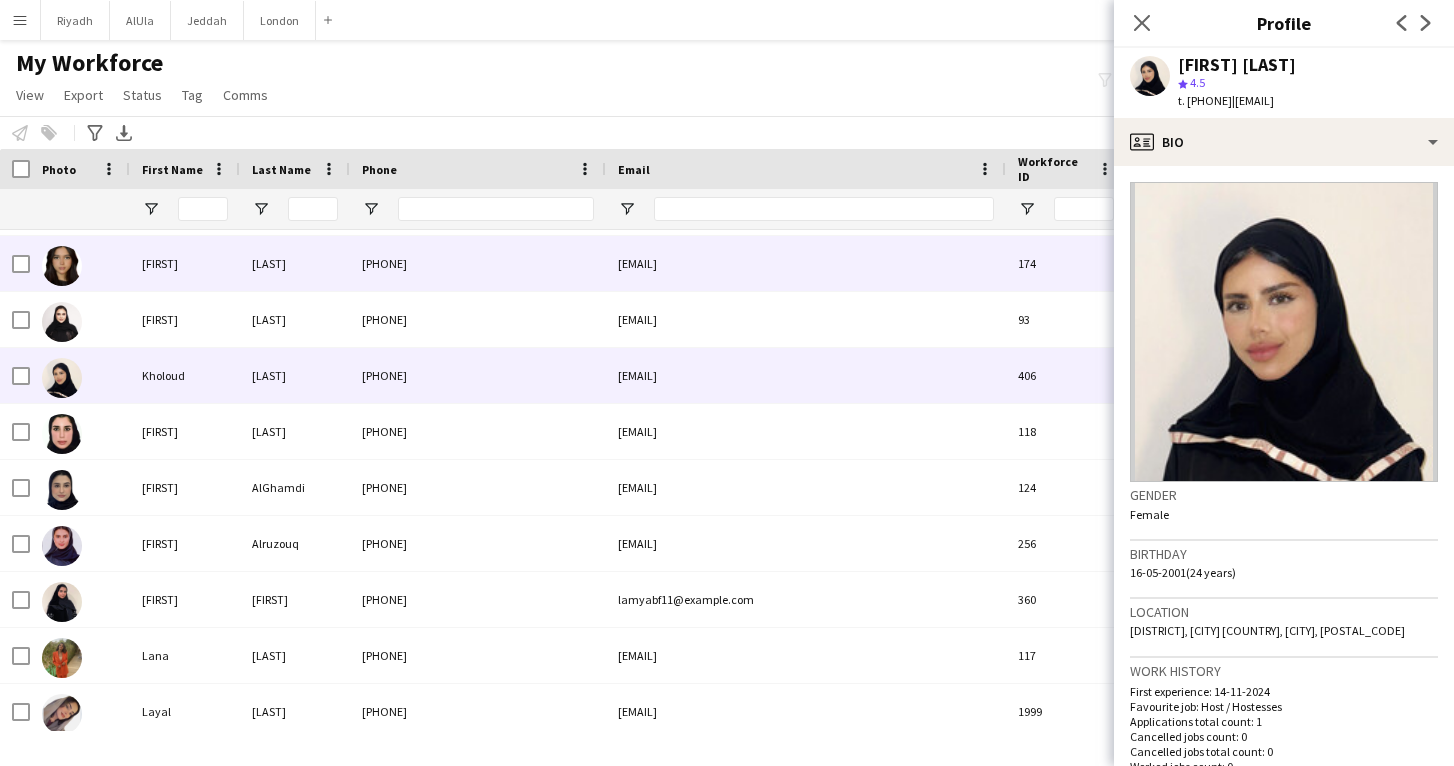 click on "[LAST]" at bounding box center [295, 263] 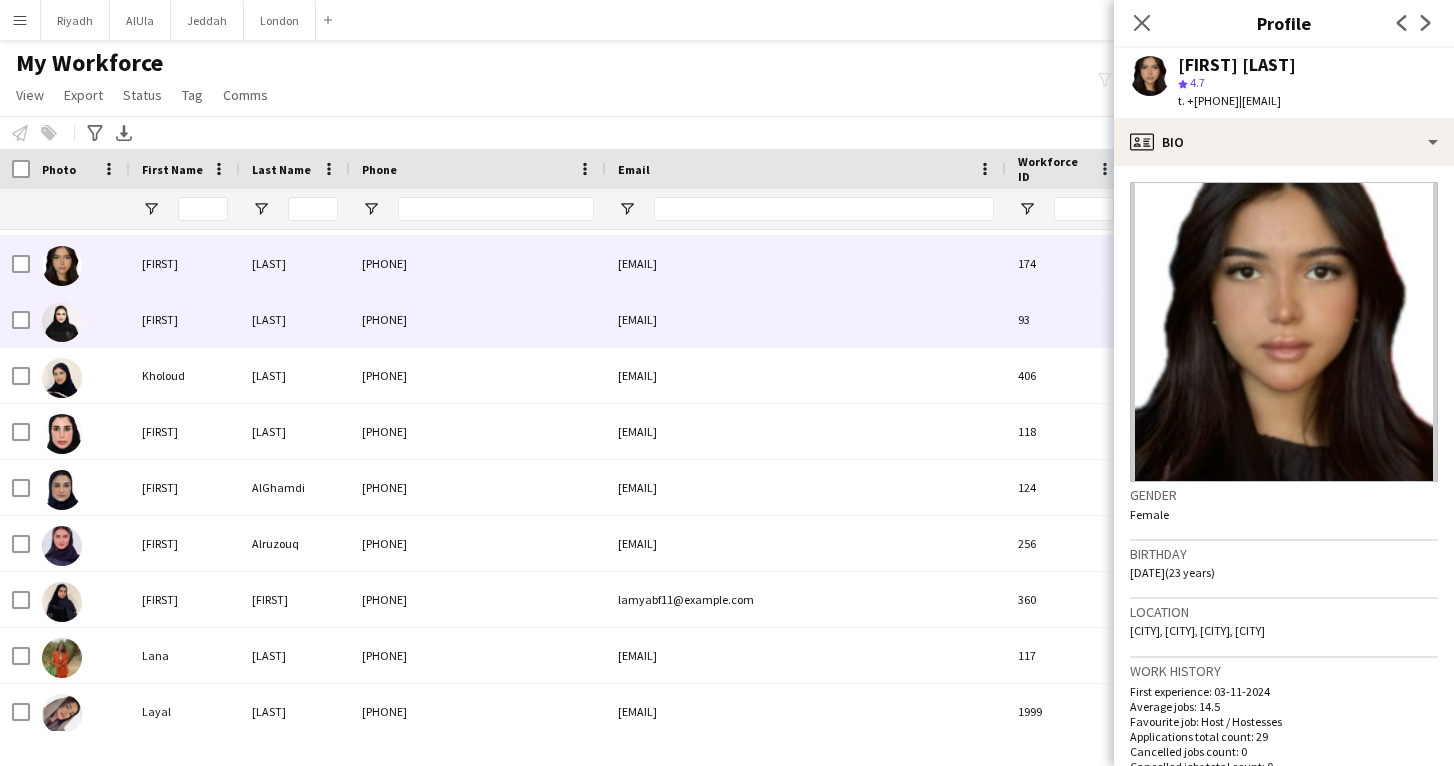 click on "[LAST]" at bounding box center (295, 319) 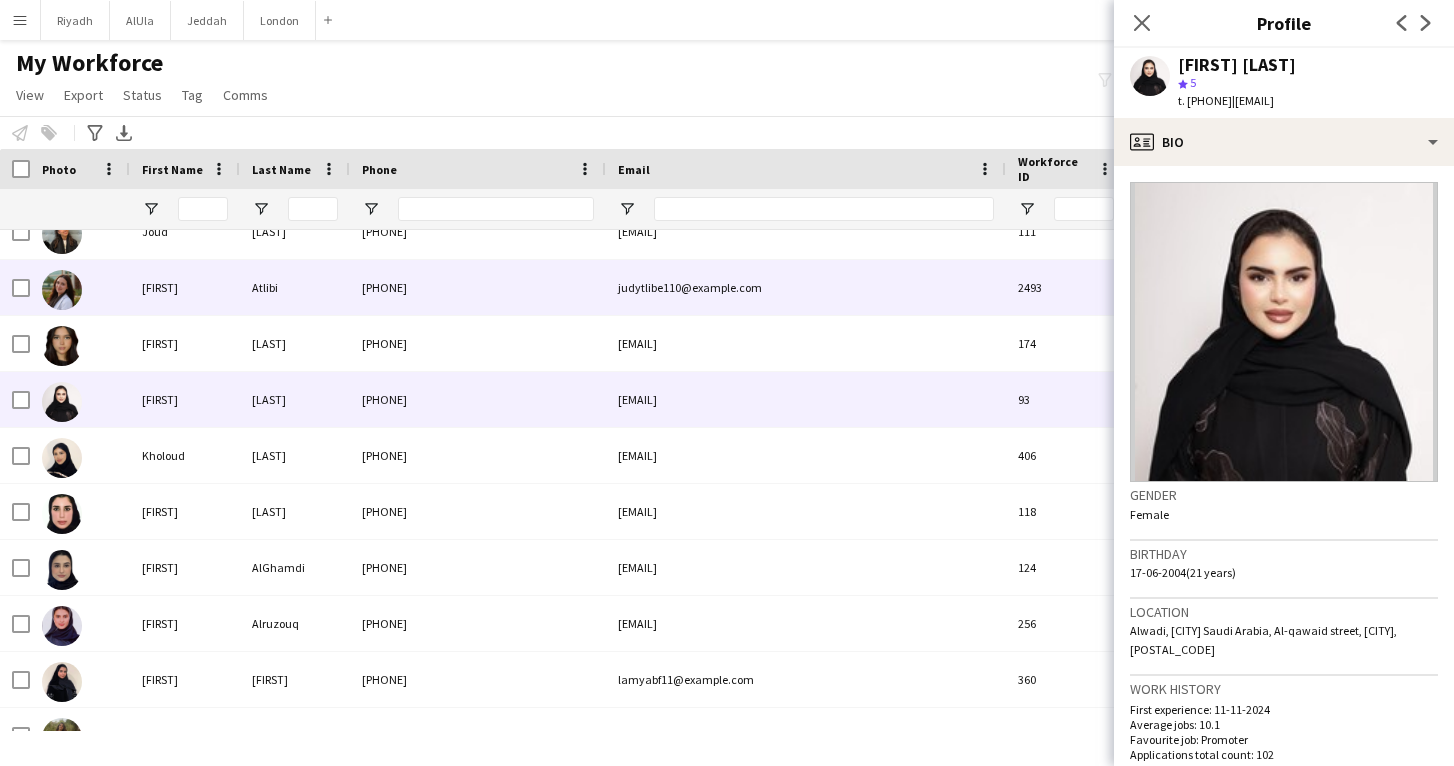 click on "Atlibi" at bounding box center (295, 287) 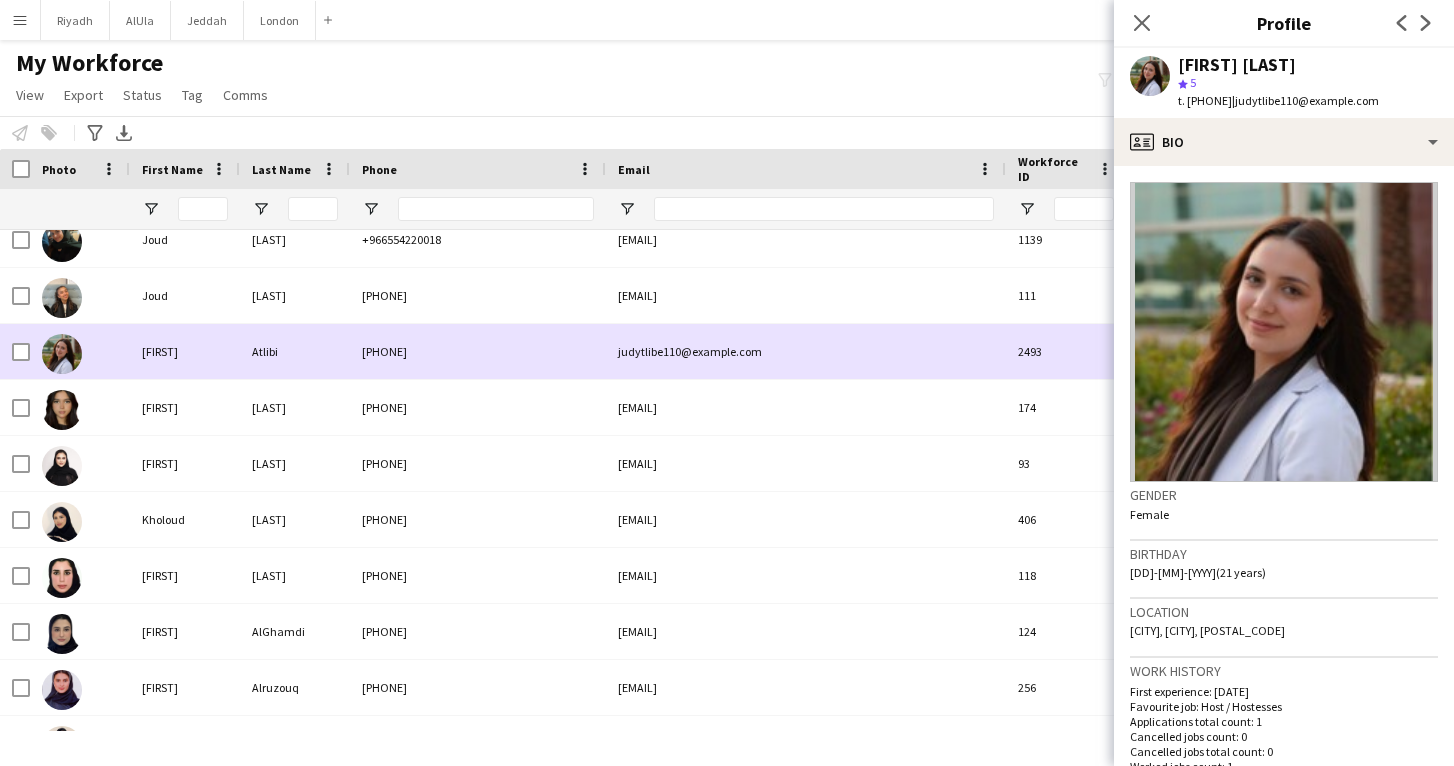 click on "Atlibi" at bounding box center (295, 351) 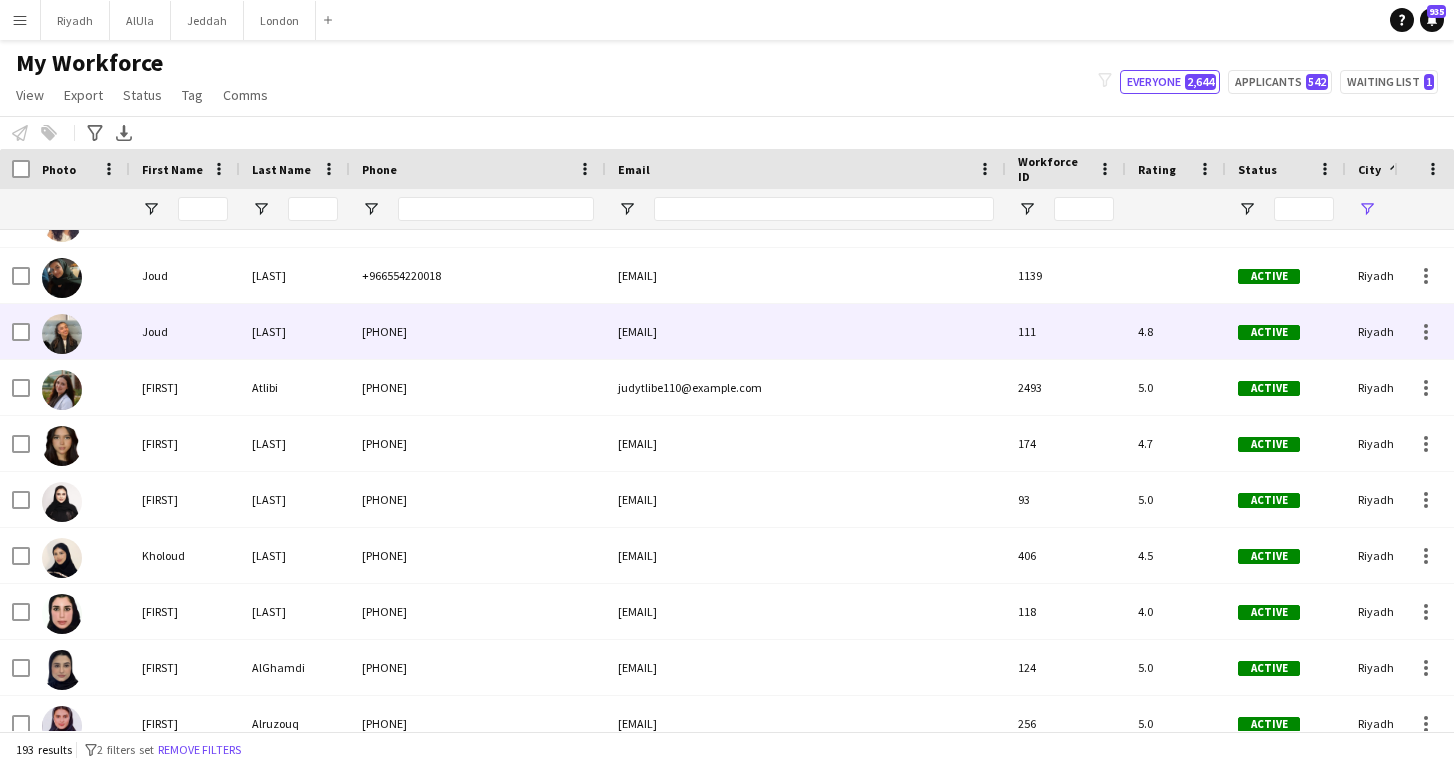click on "[LAST]" at bounding box center [295, 331] 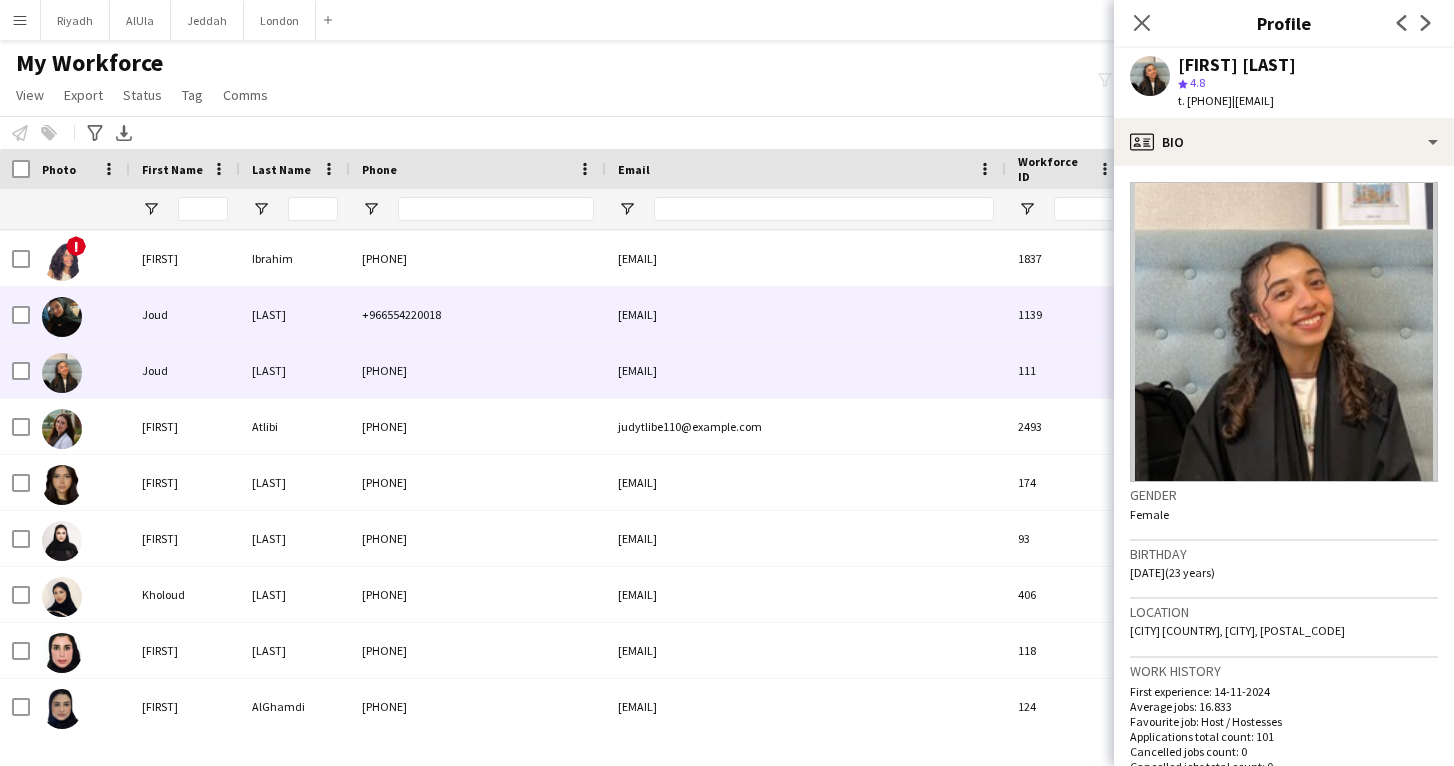 scroll, scrollTop: 4690, scrollLeft: 0, axis: vertical 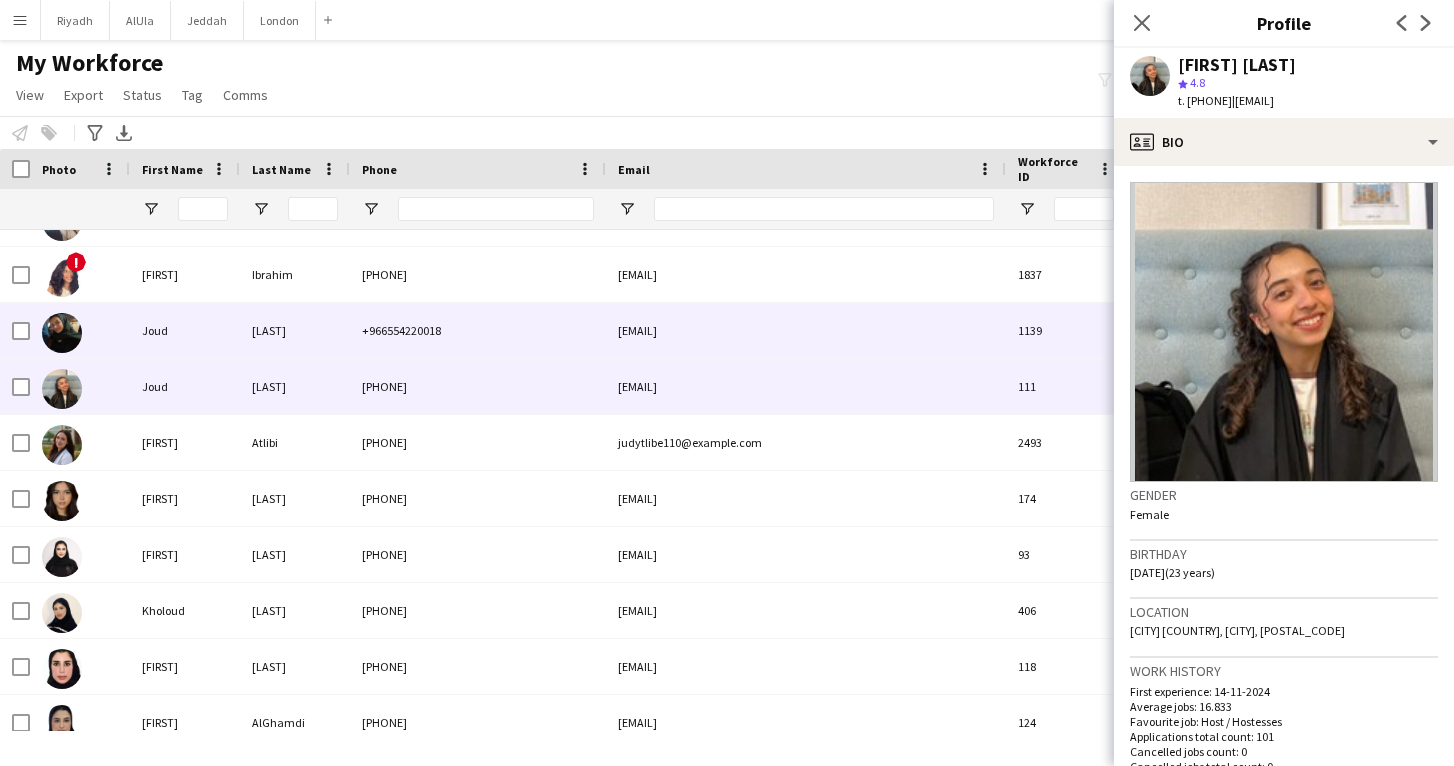 click on "+966554220018" at bounding box center (478, 330) 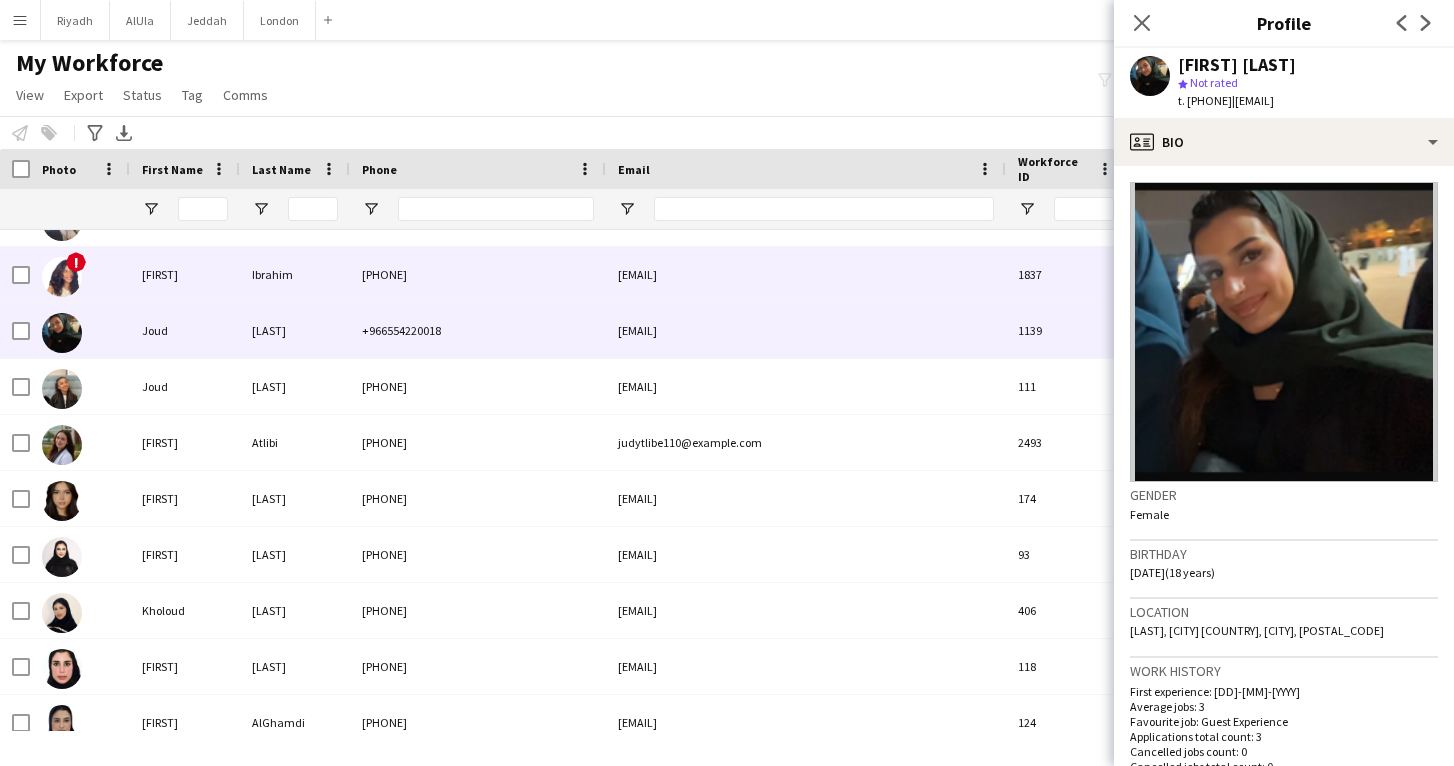 click on "[PHONE]" at bounding box center [478, 274] 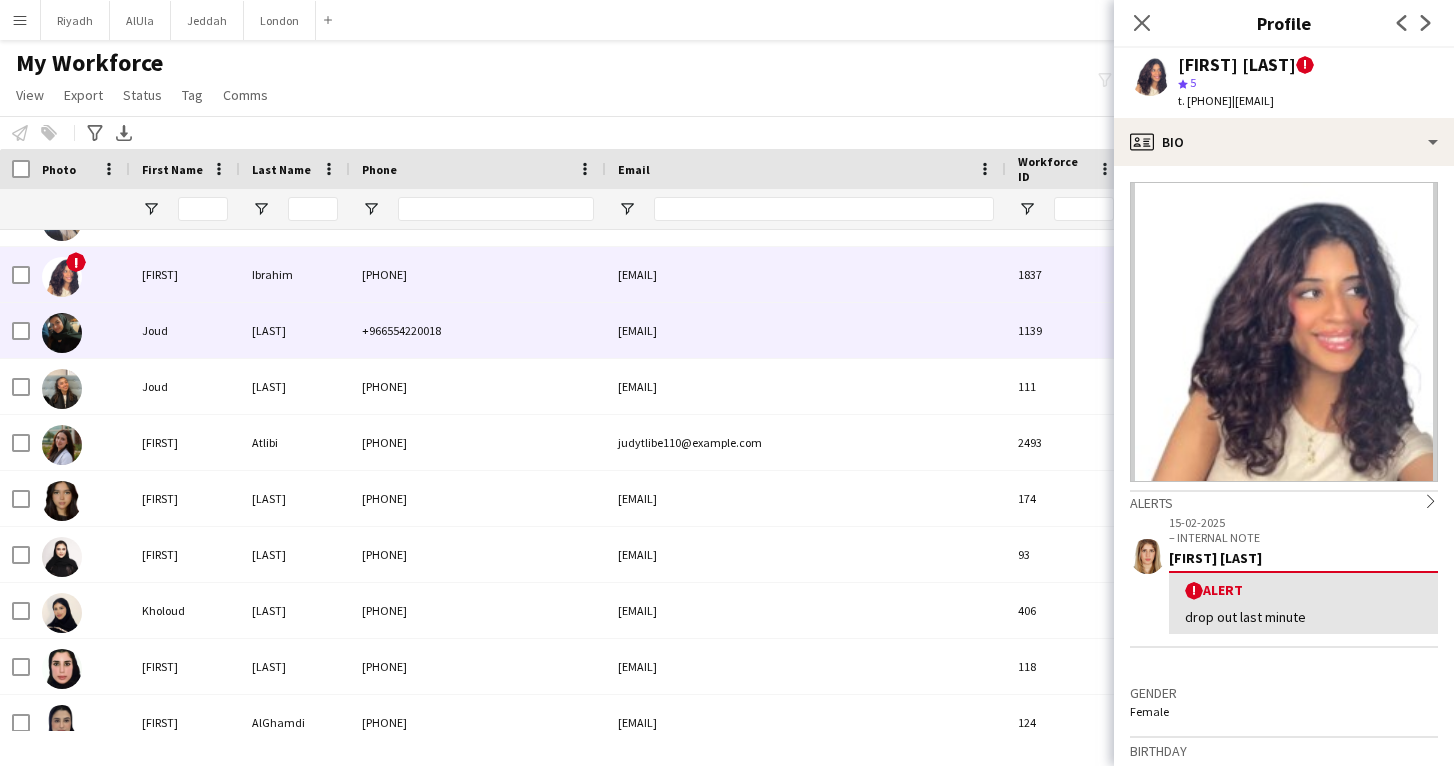 scroll, scrollTop: 4677, scrollLeft: 0, axis: vertical 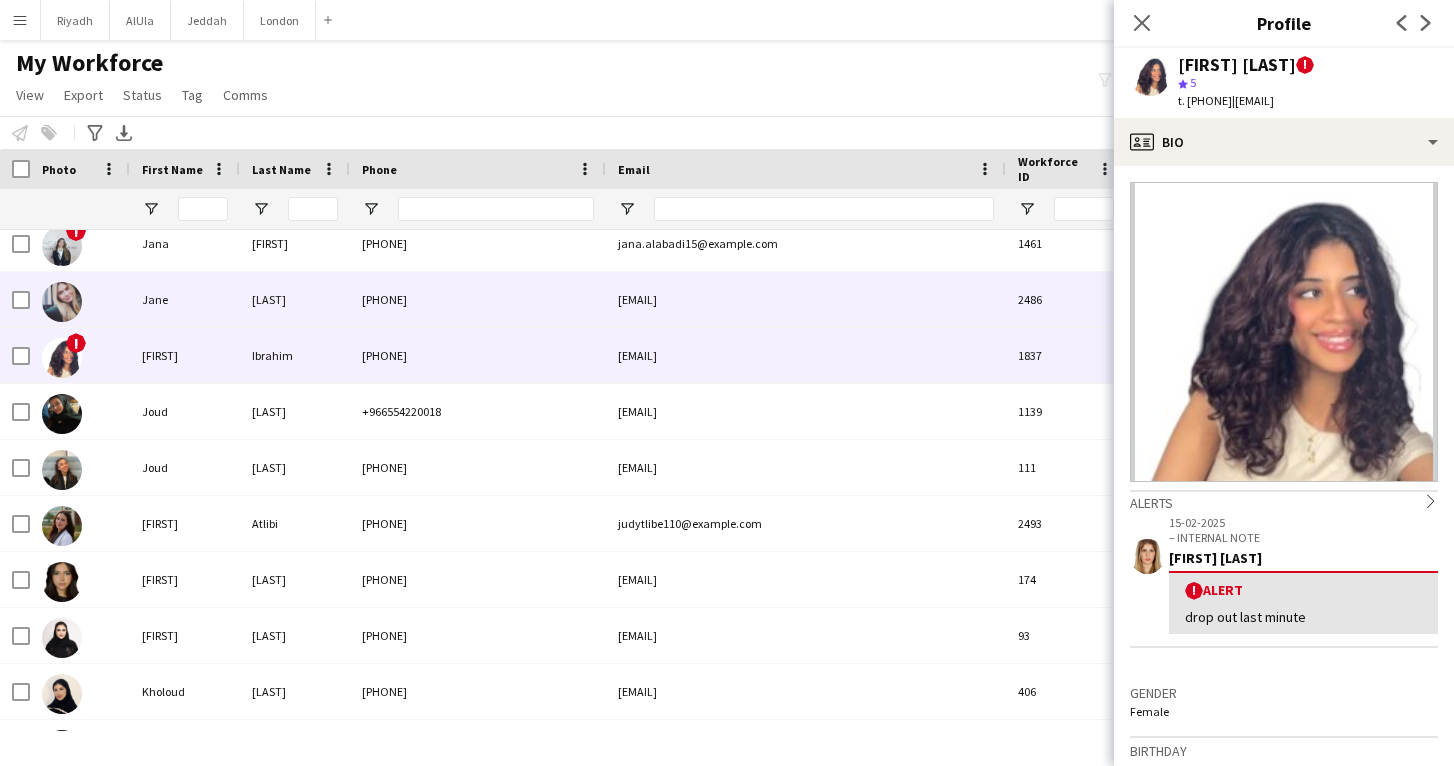 click on "[PHONE]" at bounding box center [478, 299] 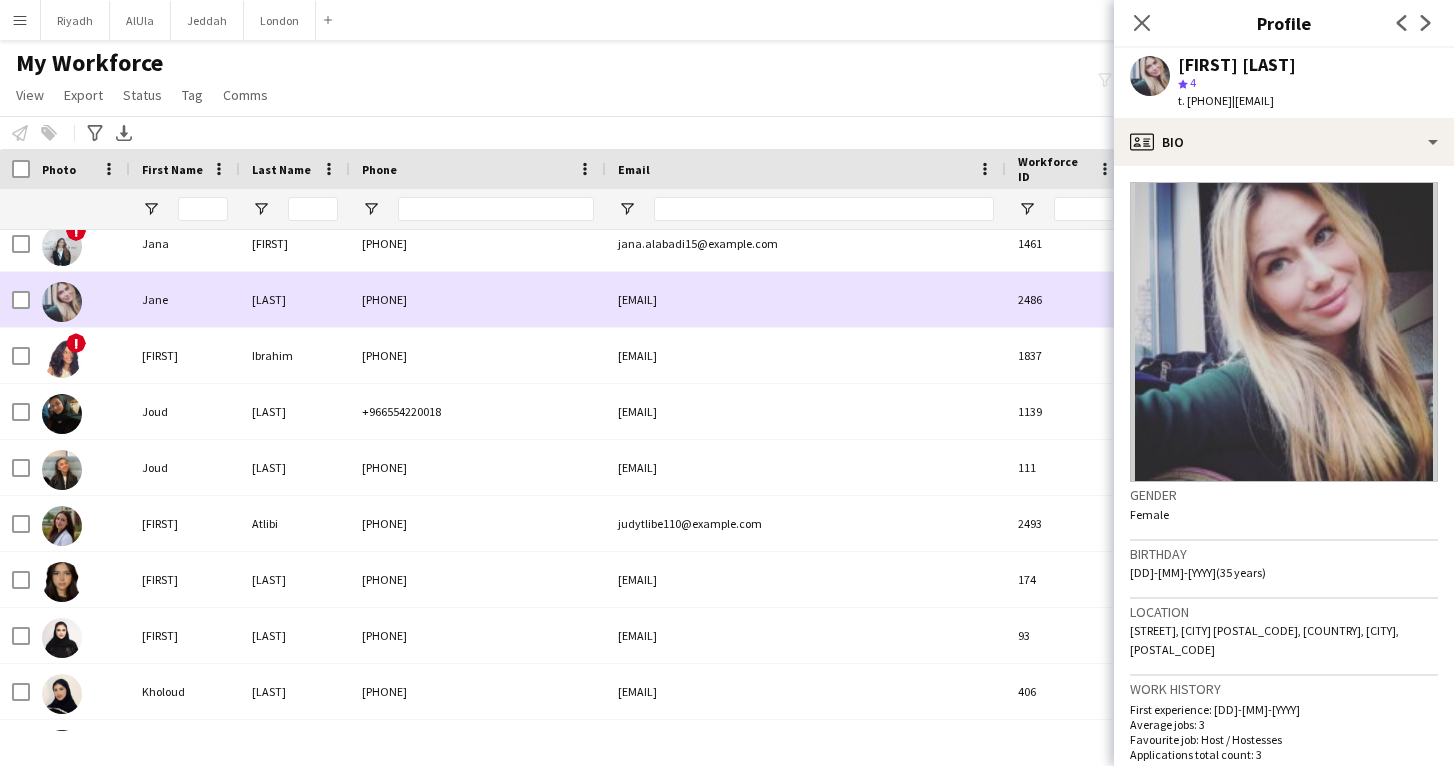 scroll, scrollTop: 4584, scrollLeft: 0, axis: vertical 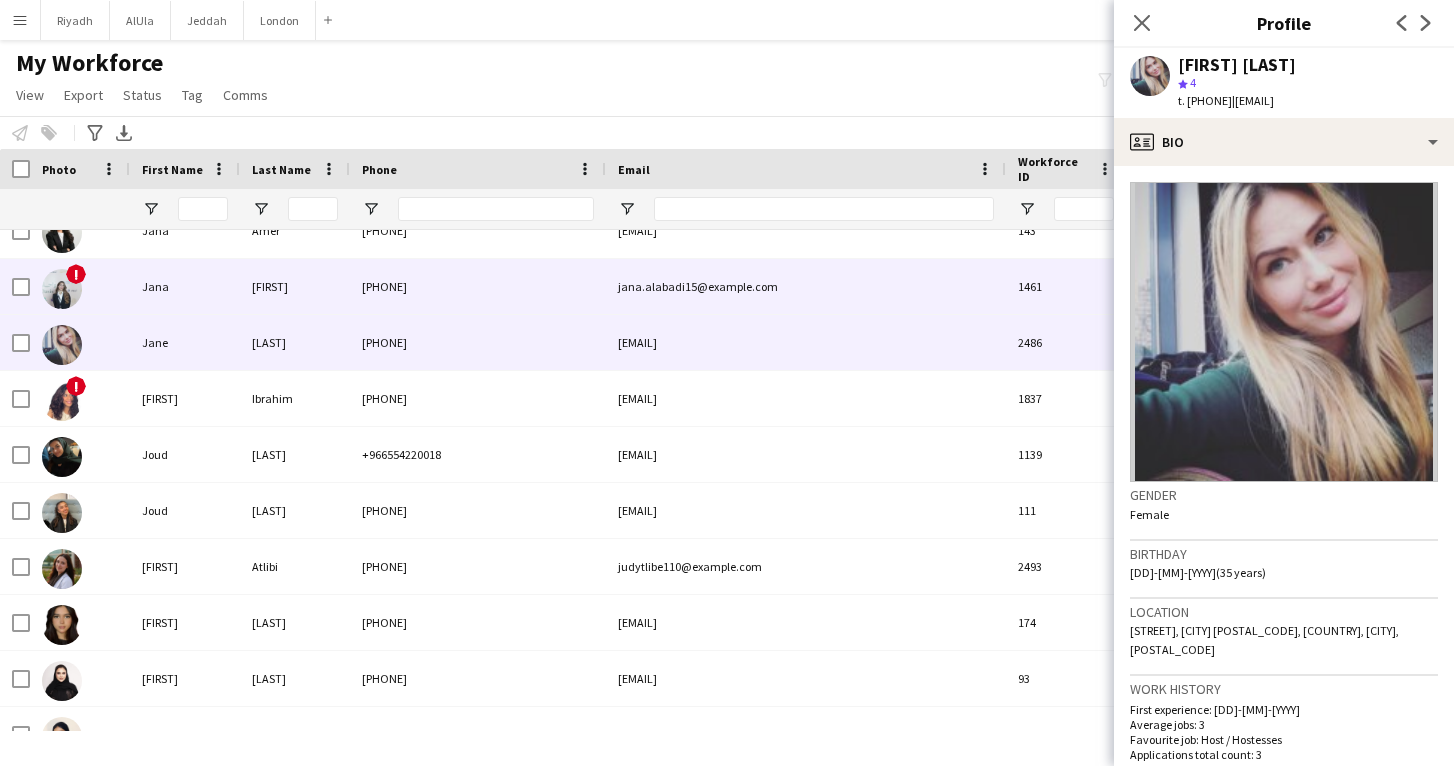 click on "[PHONE]" at bounding box center [478, 286] 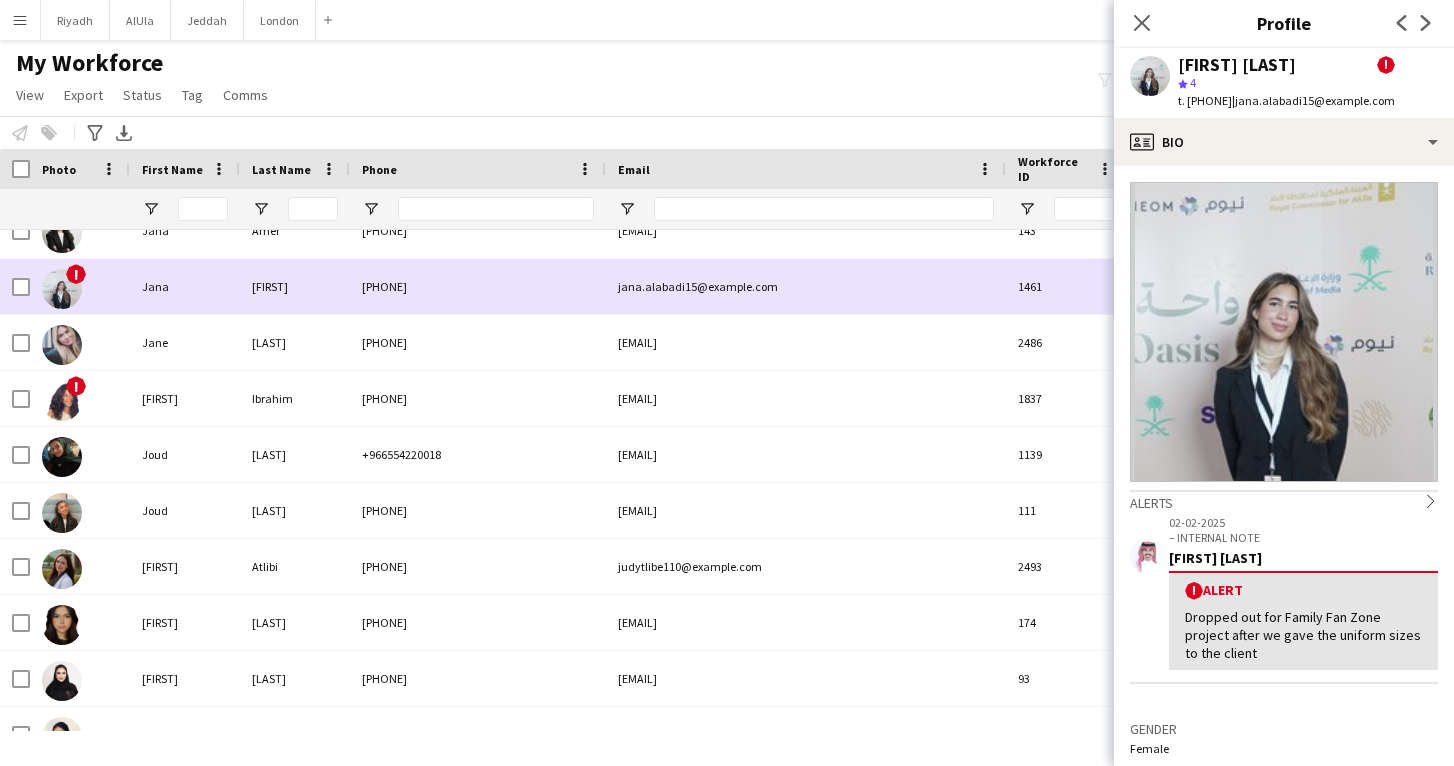 scroll, scrollTop: 4548, scrollLeft: 0, axis: vertical 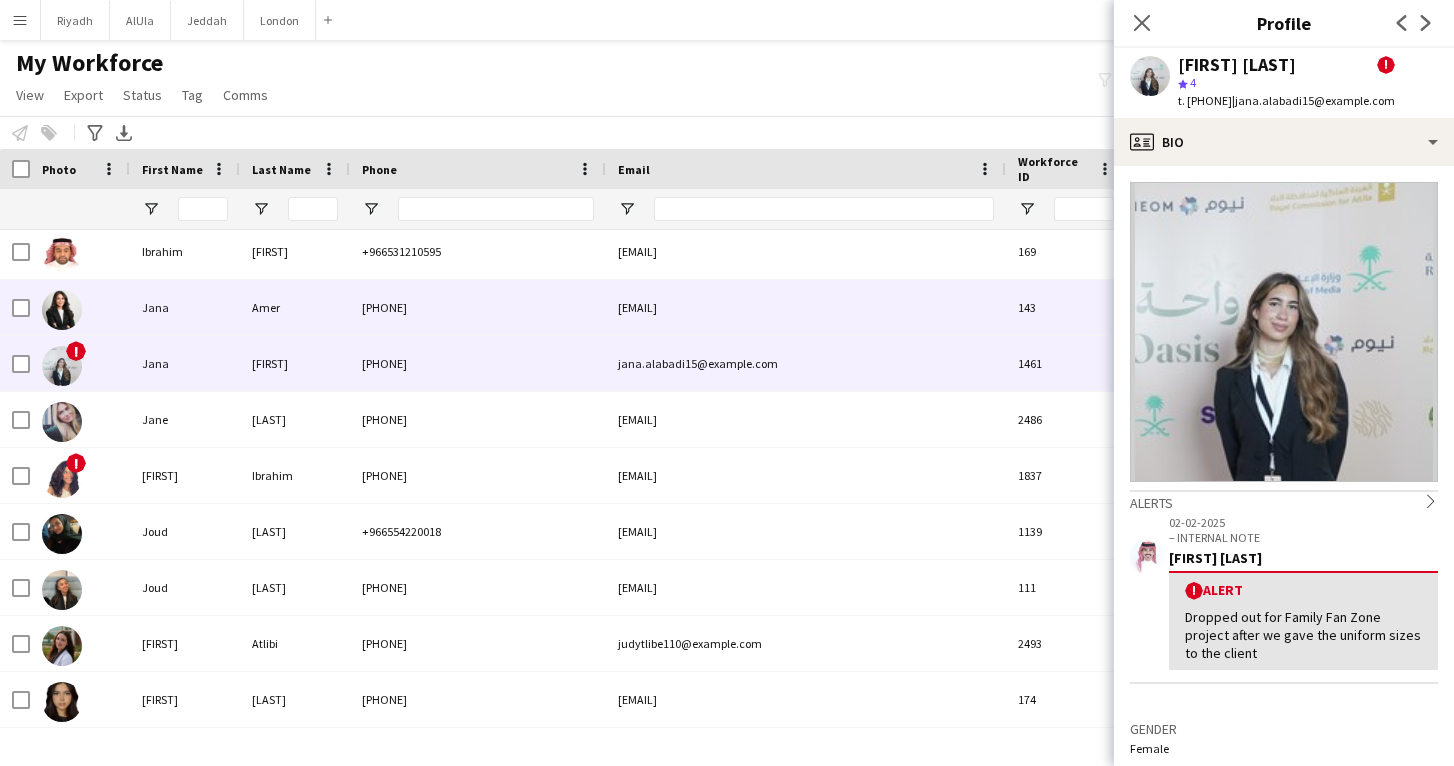 click on "[PHONE]" at bounding box center [478, 307] 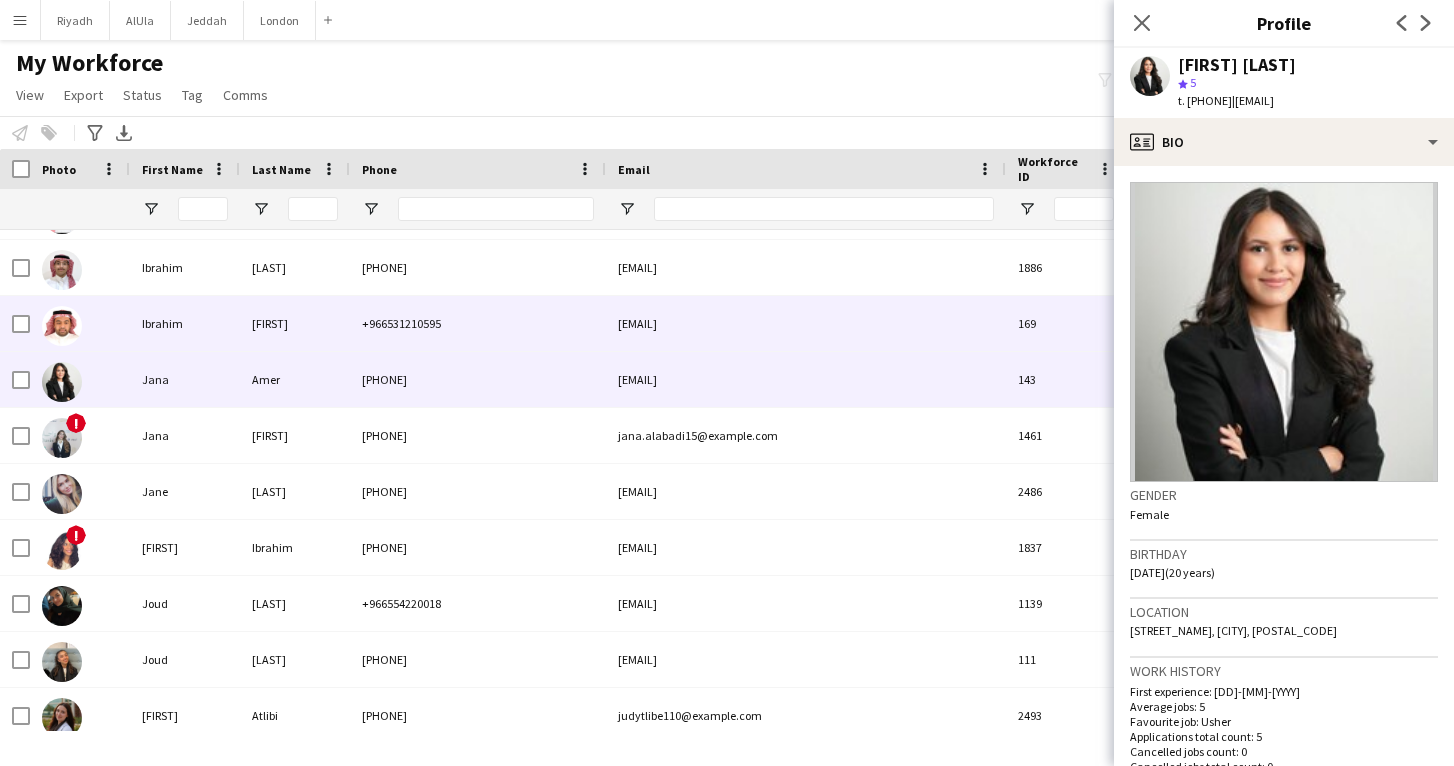 click on "+966531210595" at bounding box center [478, 323] 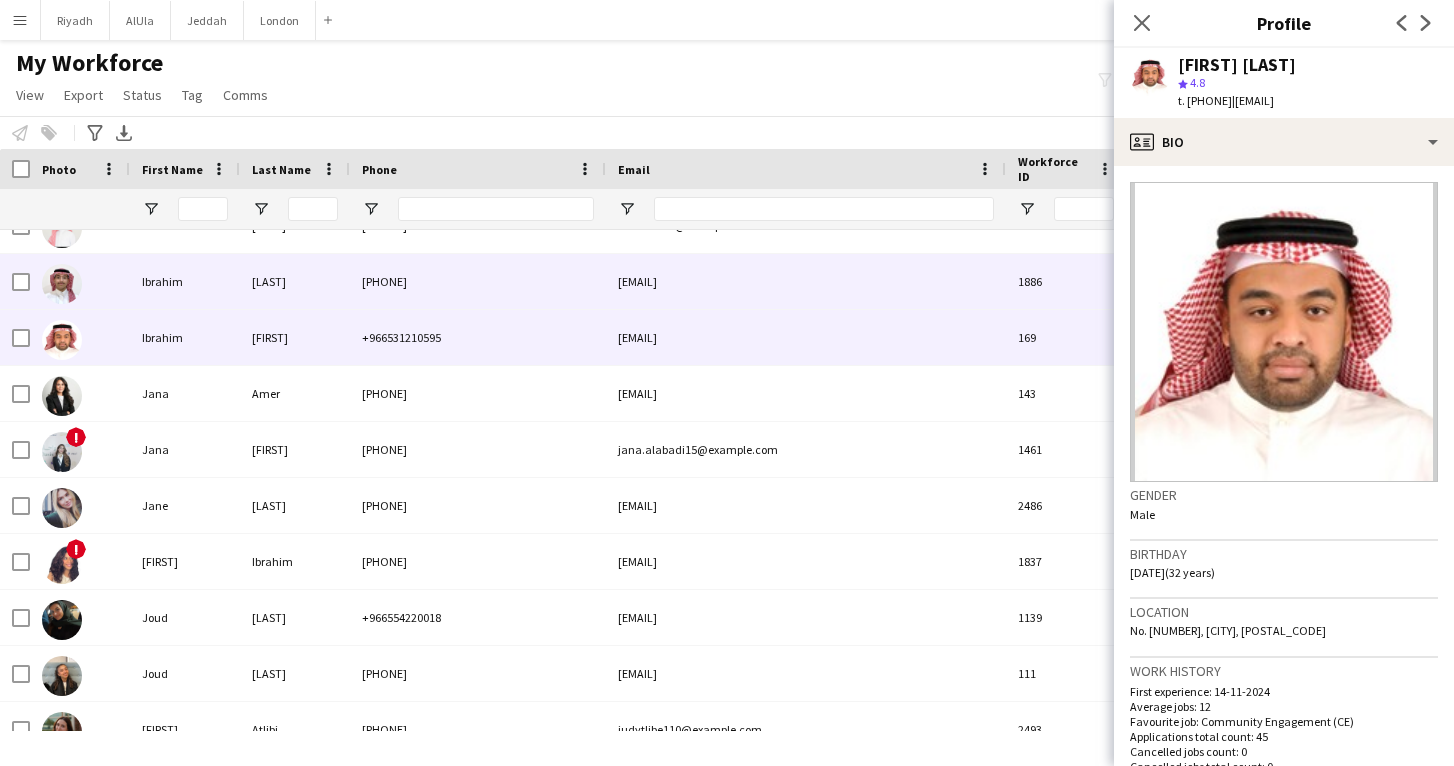 click on "[LAST]" at bounding box center [295, 281] 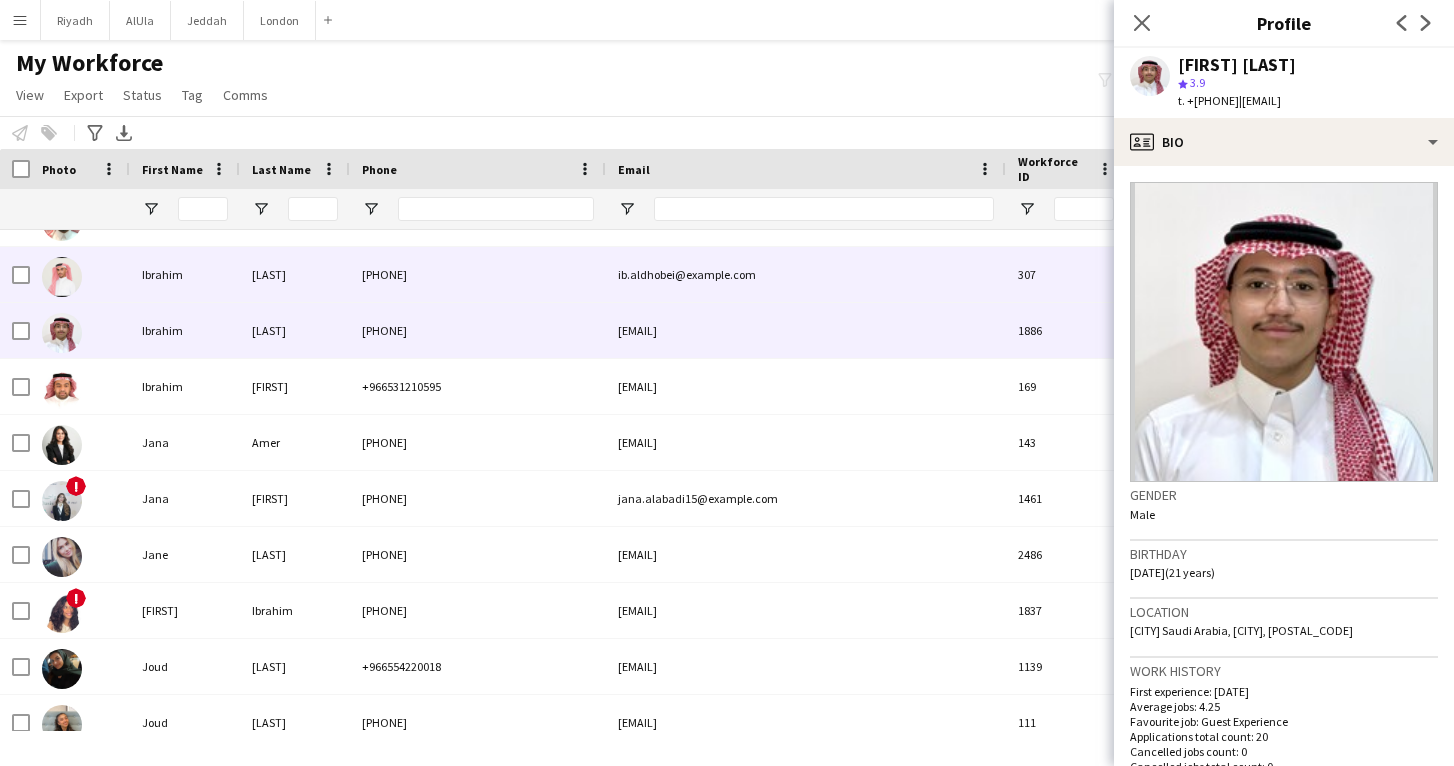 click on "[LAST]" at bounding box center (295, 274) 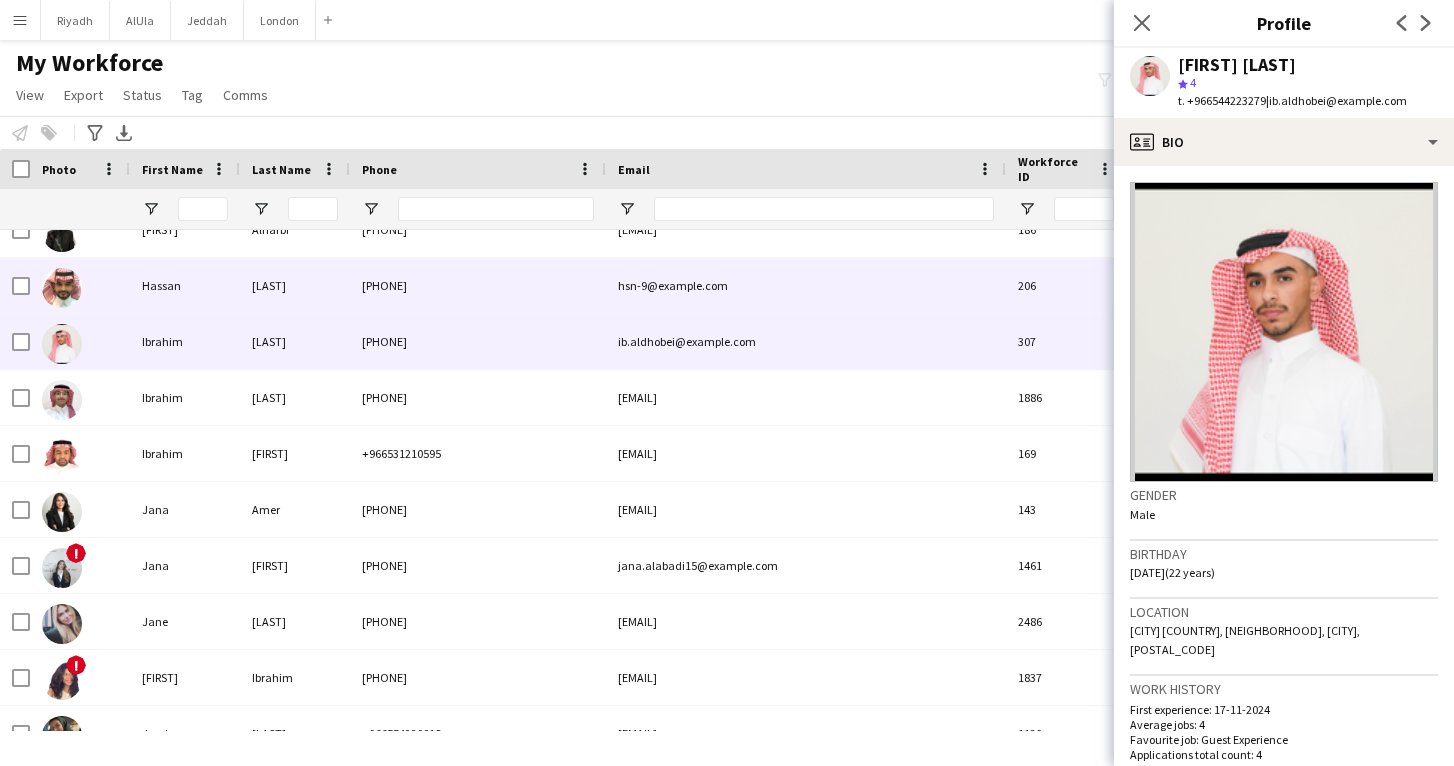 click on "[LAST]" at bounding box center (295, 285) 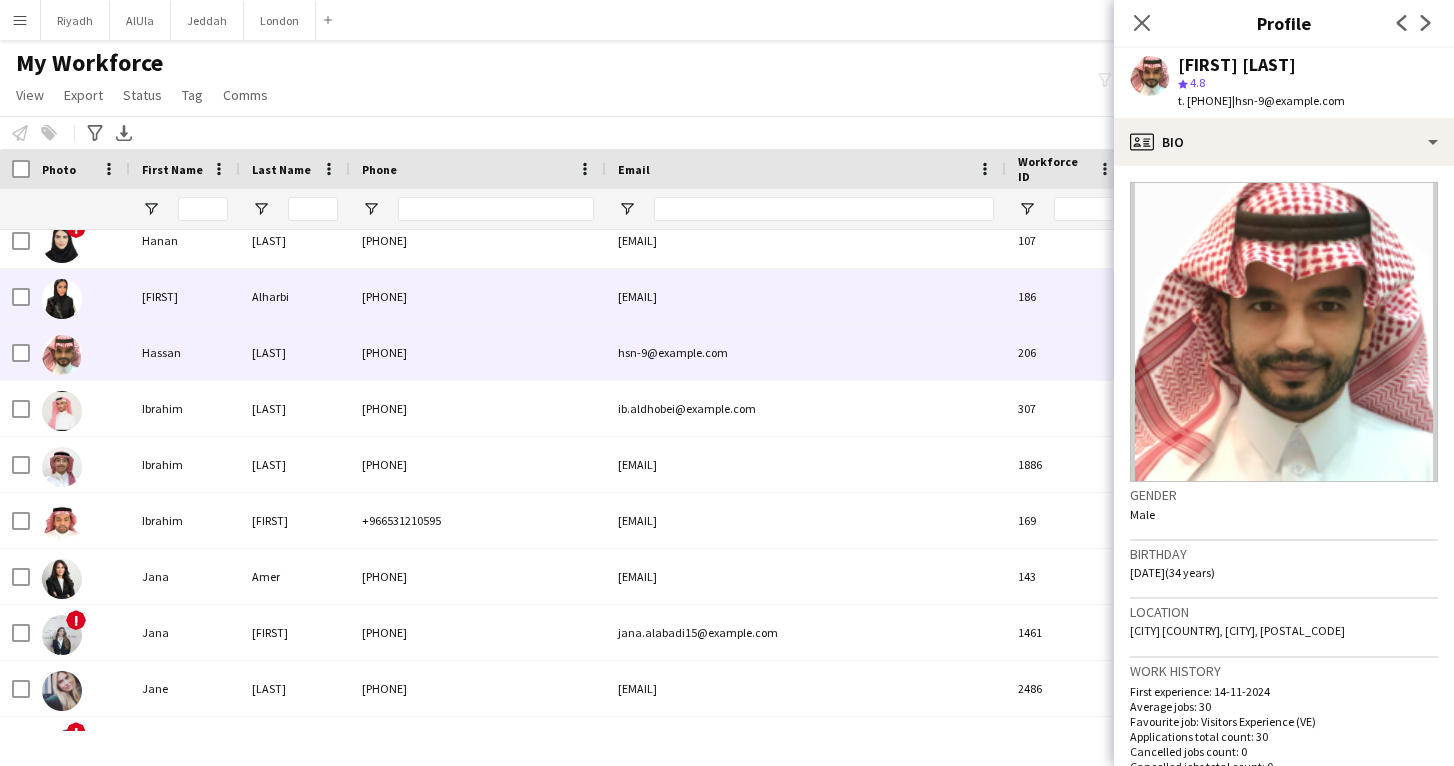 click on "Alharbi" at bounding box center (295, 296) 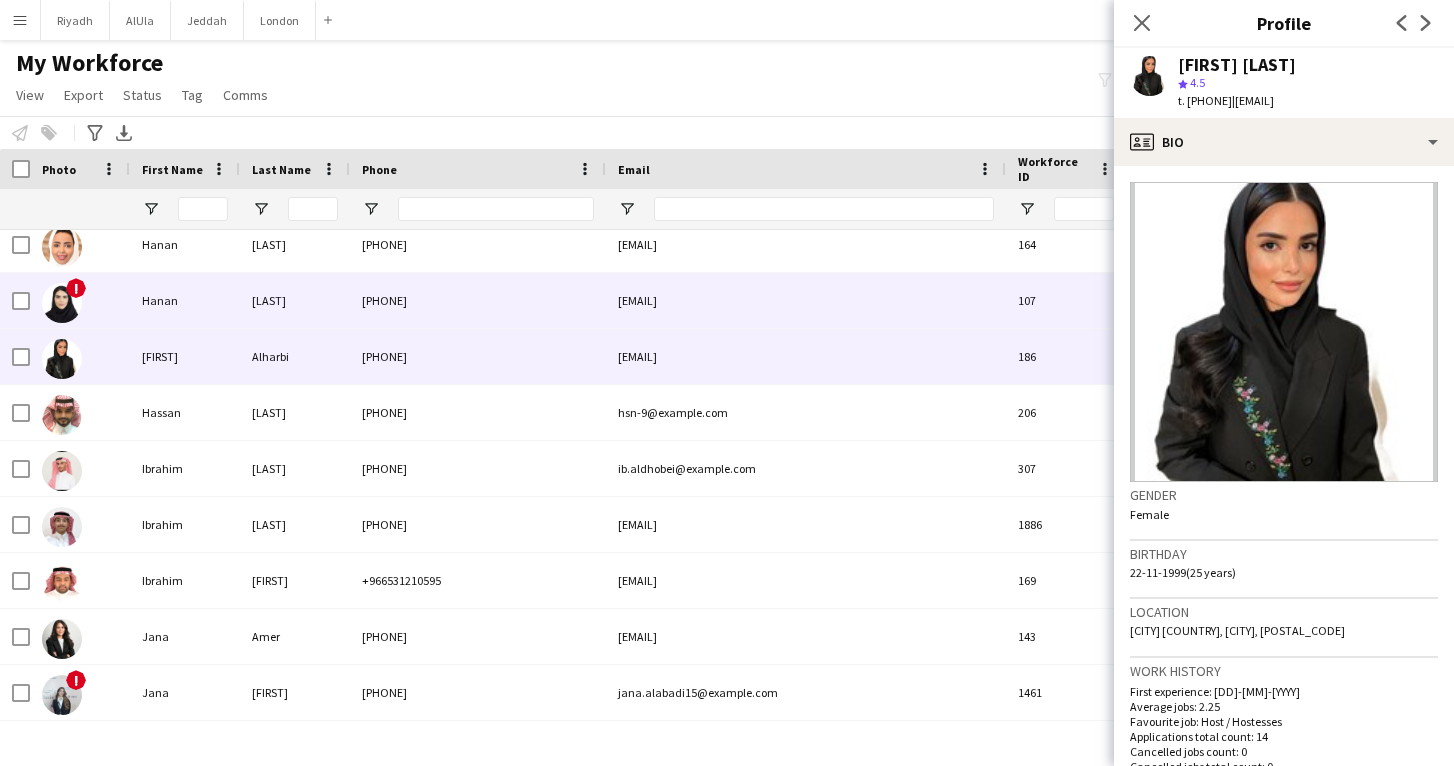 click on "[LAST]" at bounding box center (295, 300) 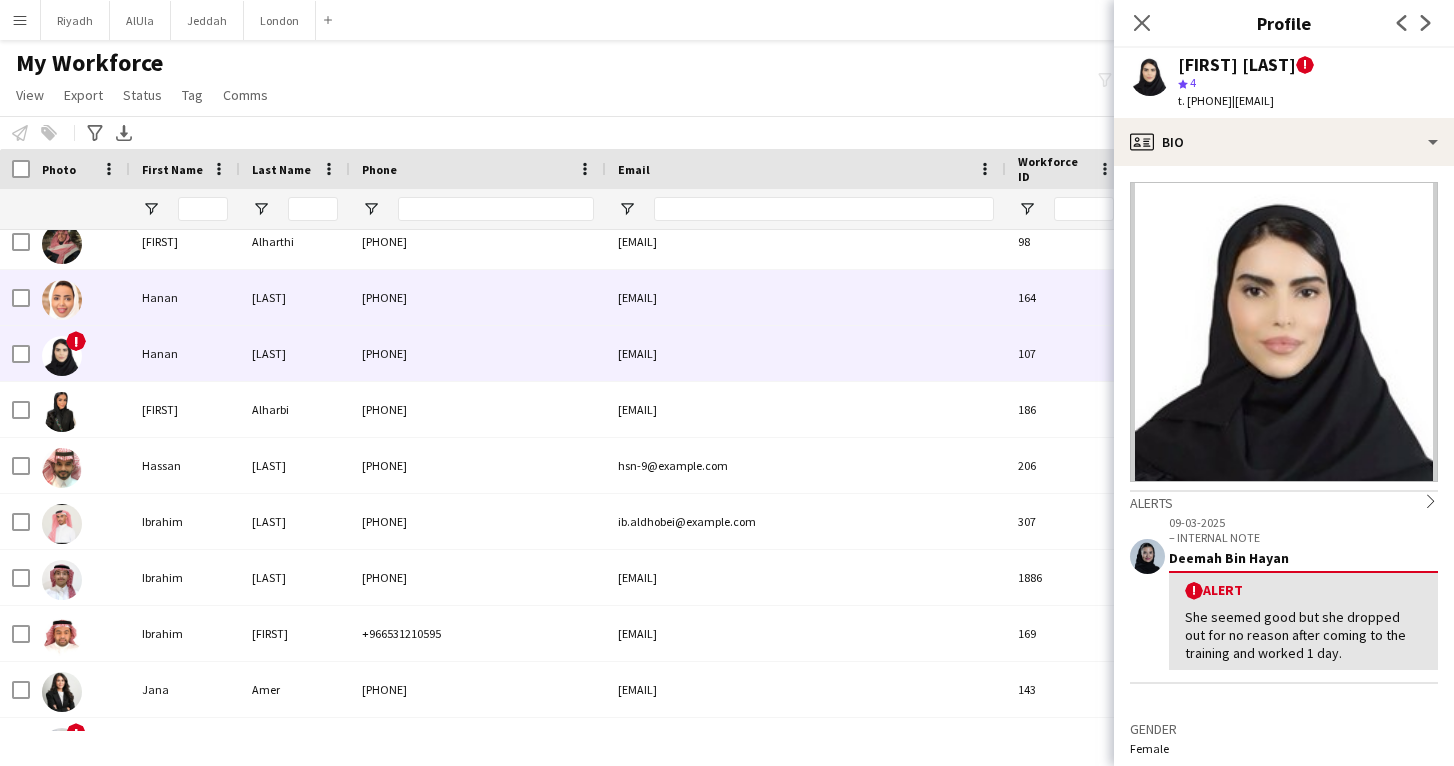click on "[LAST]" at bounding box center (295, 297) 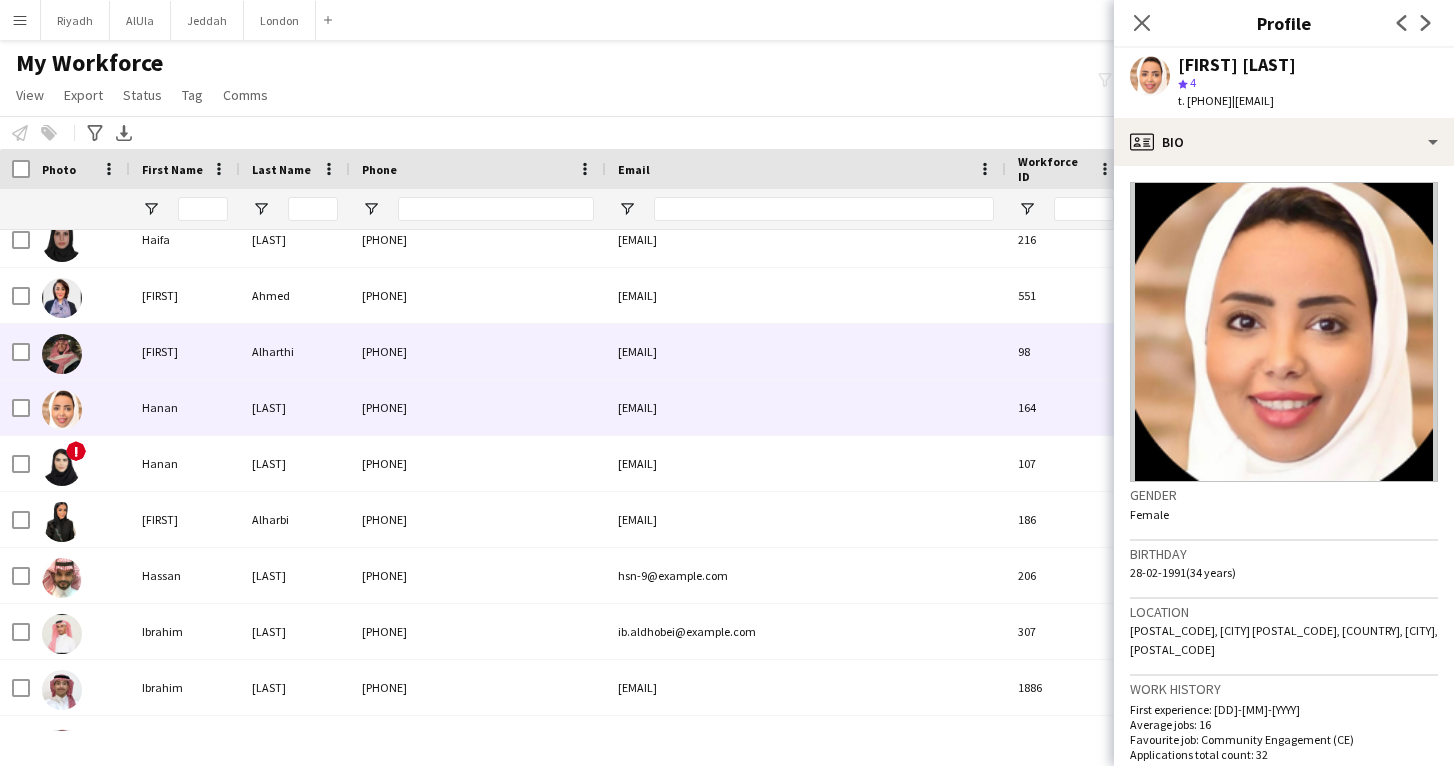 click on "[EMAIL]" at bounding box center (806, 351) 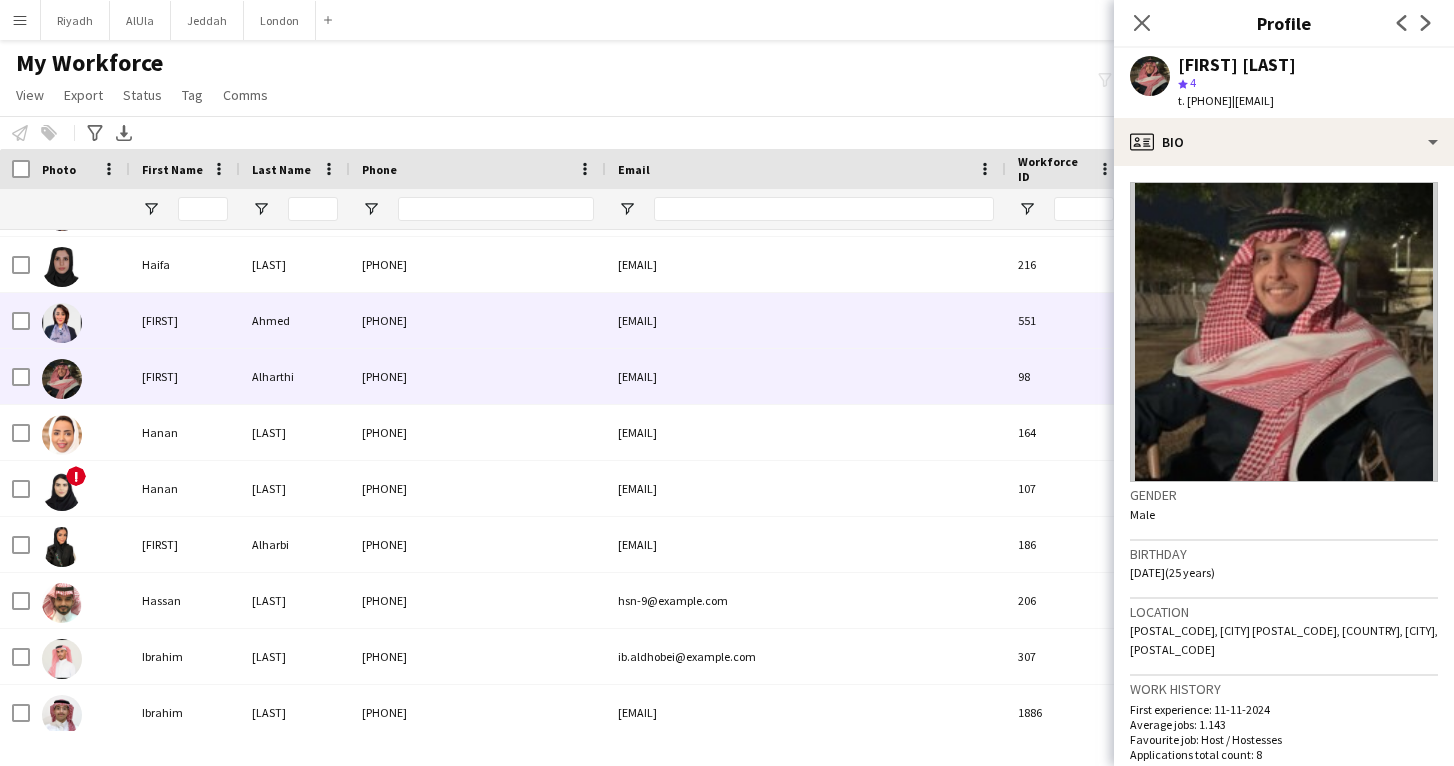 click on "[EMAIL]" at bounding box center [806, 320] 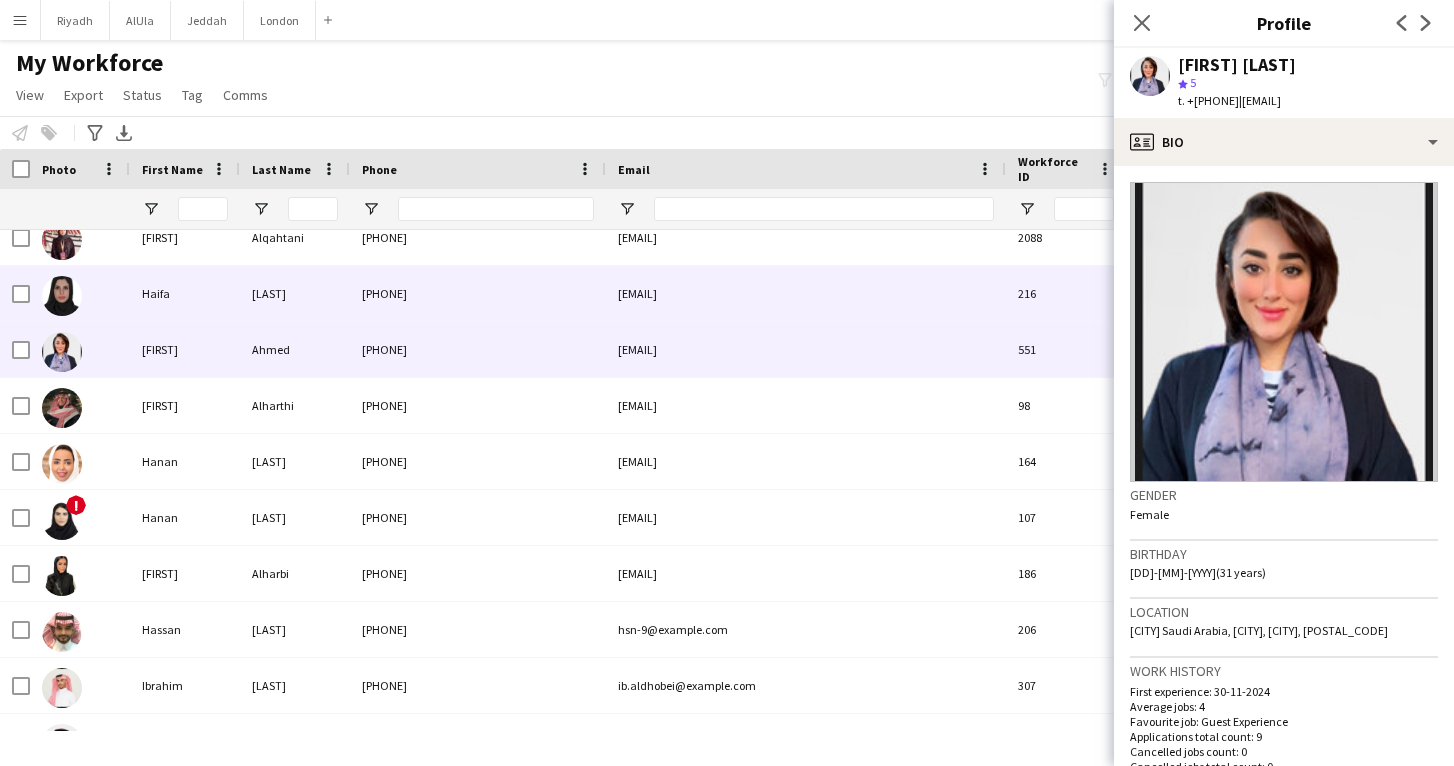 click on "[PHONE]" at bounding box center [478, 293] 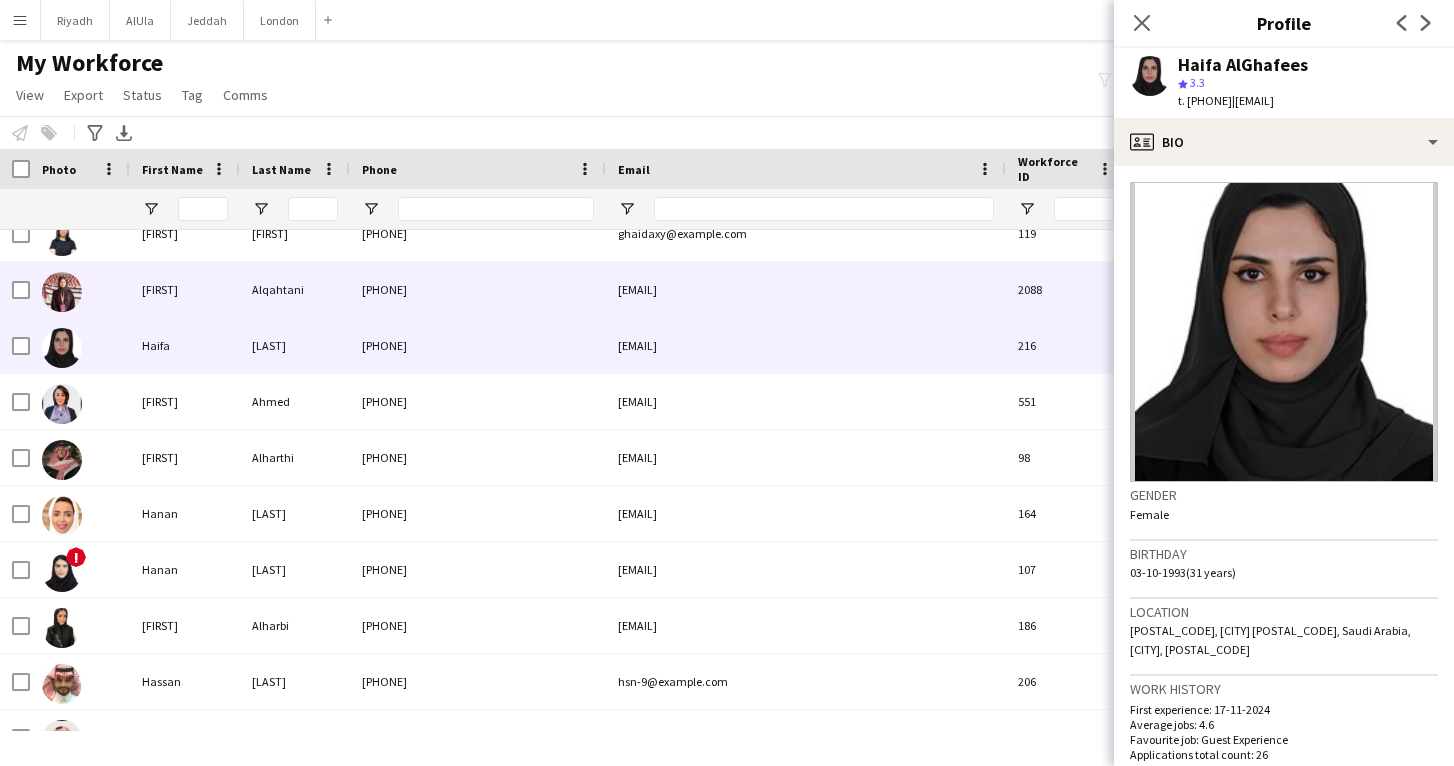 click on "[PHONE]" at bounding box center (478, 289) 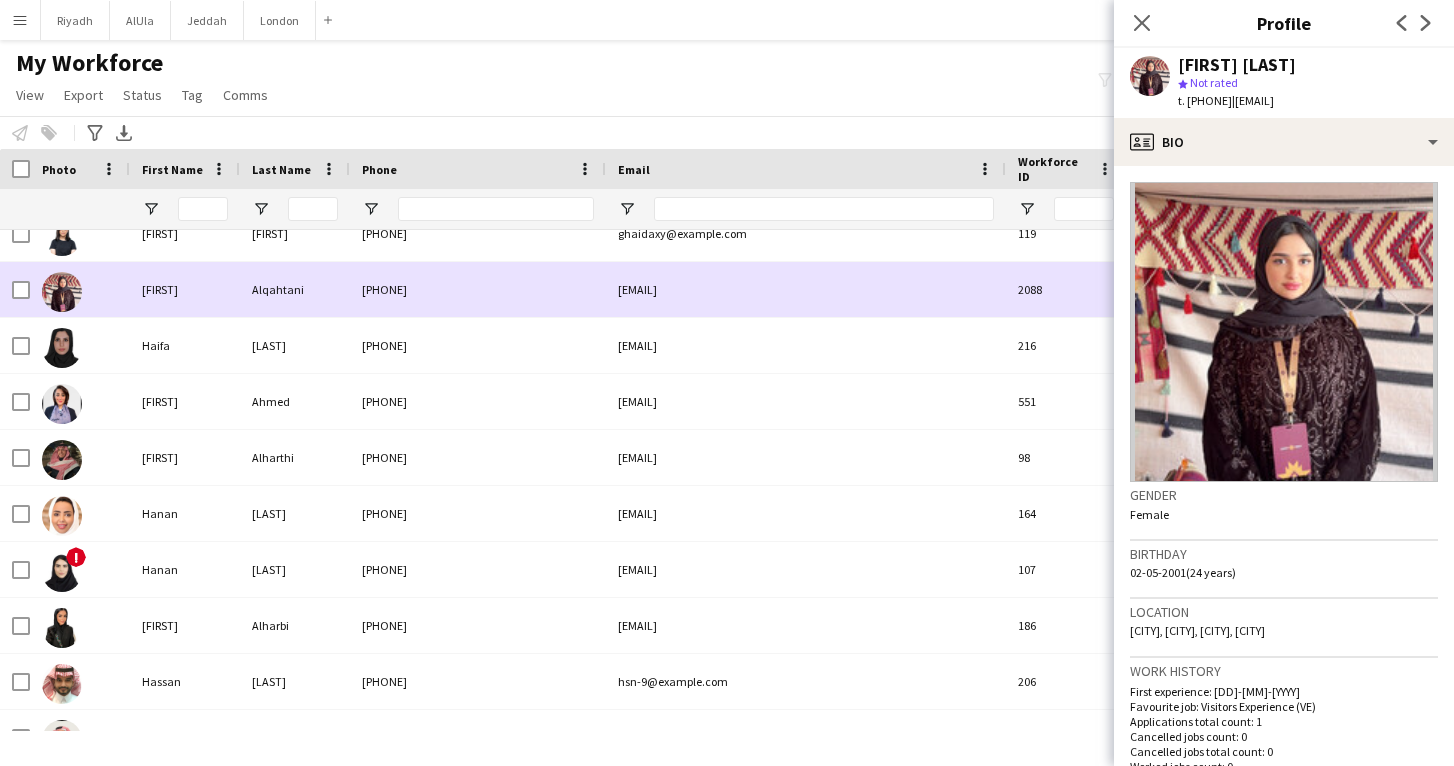 click on "[PHONE]" at bounding box center [478, 289] 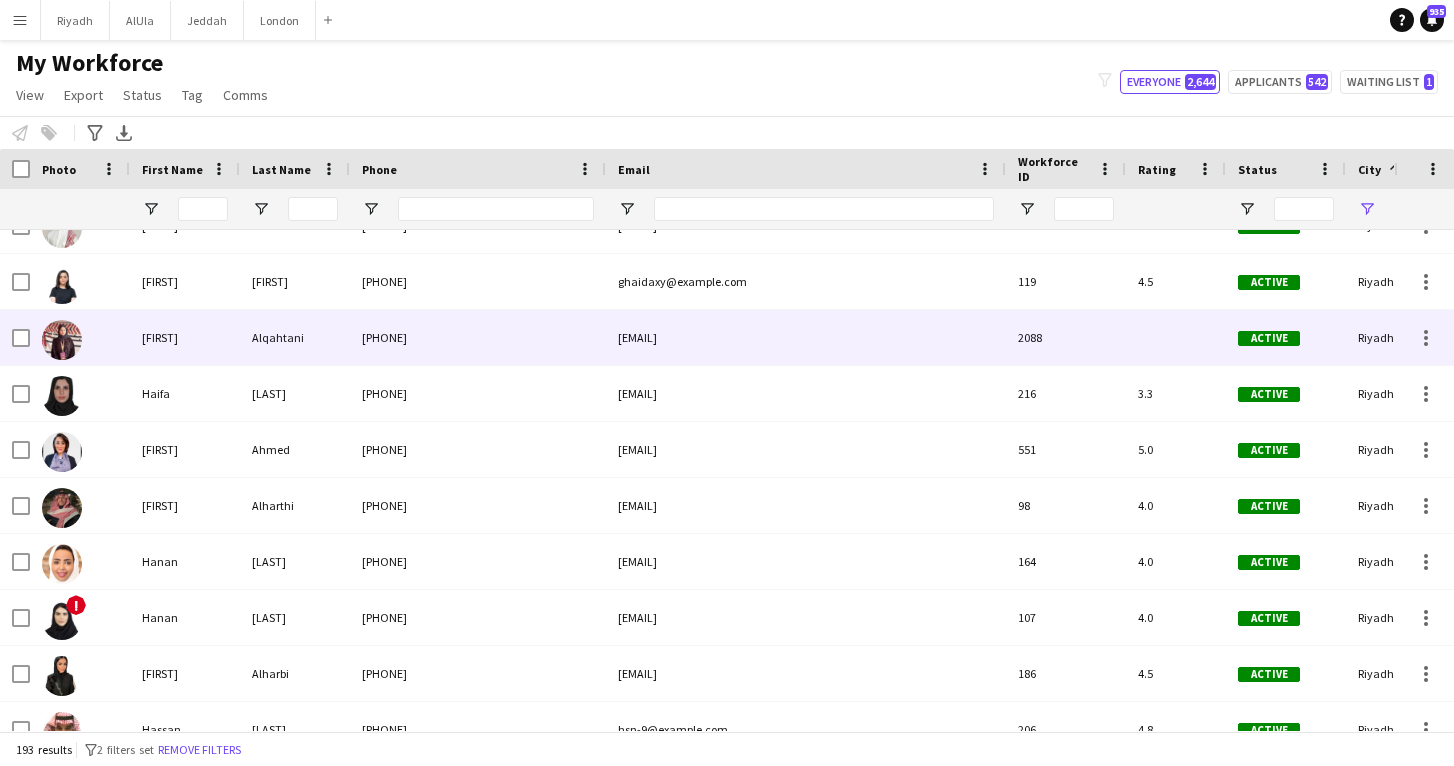 click on "[PHONE]" at bounding box center [478, 281] 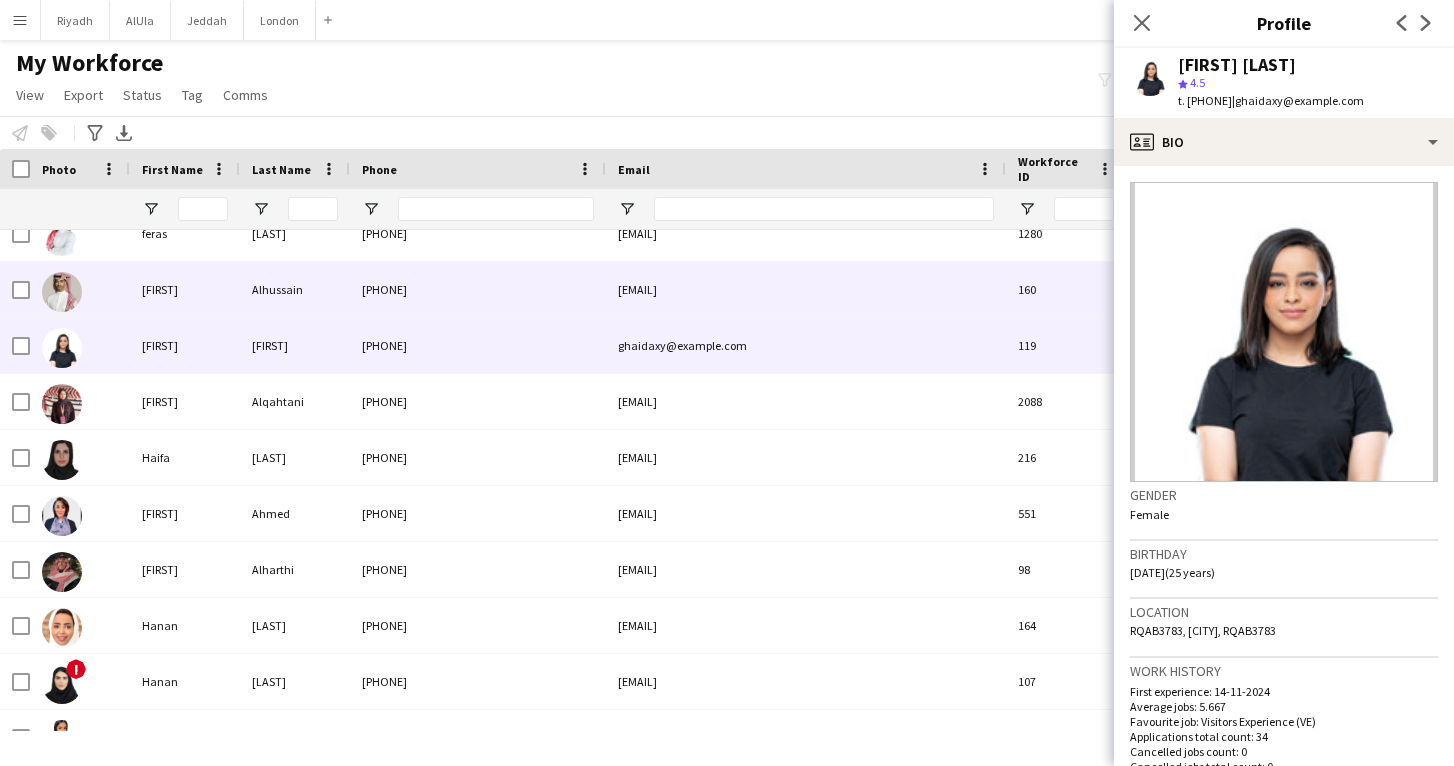 click on "[PHONE]" at bounding box center (478, 289) 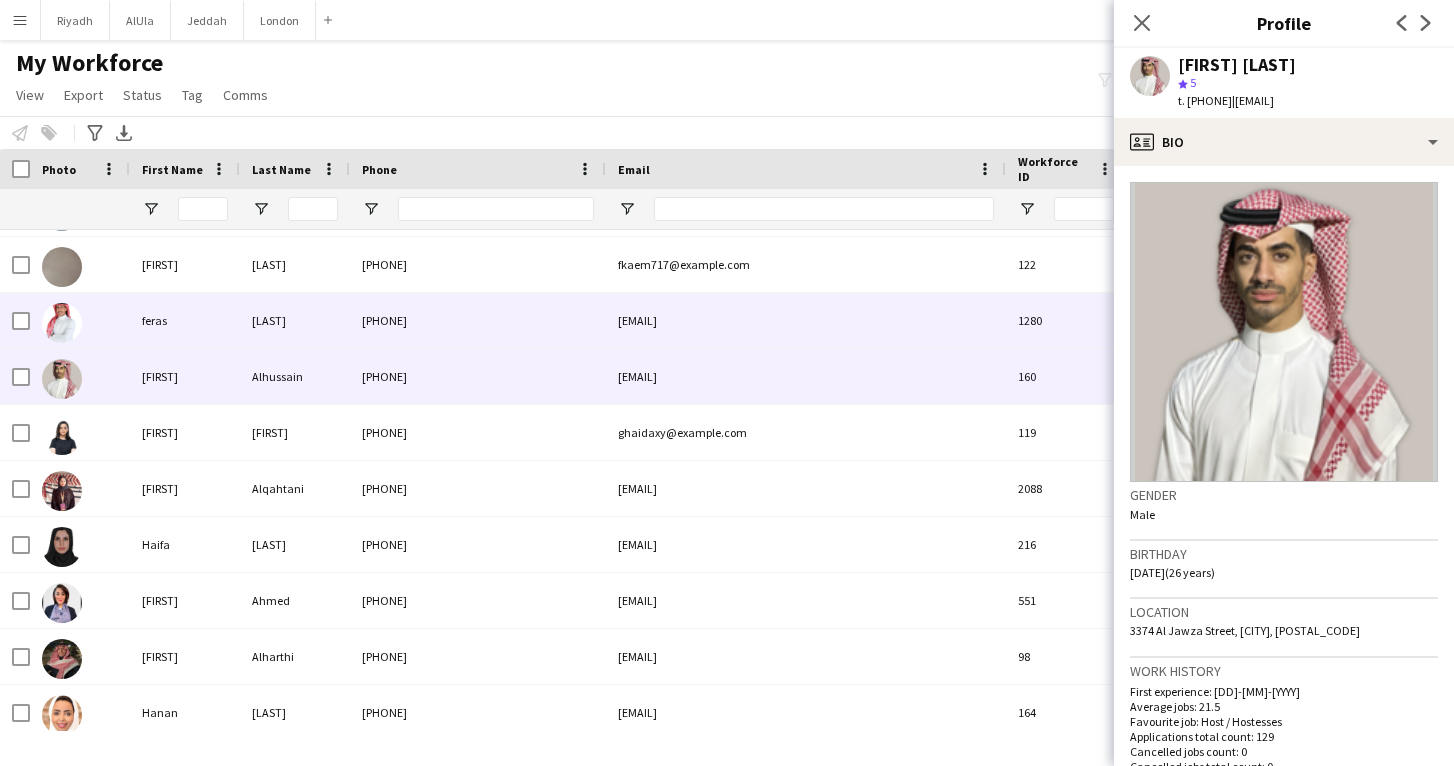 click on "[PHONE]" at bounding box center [478, 320] 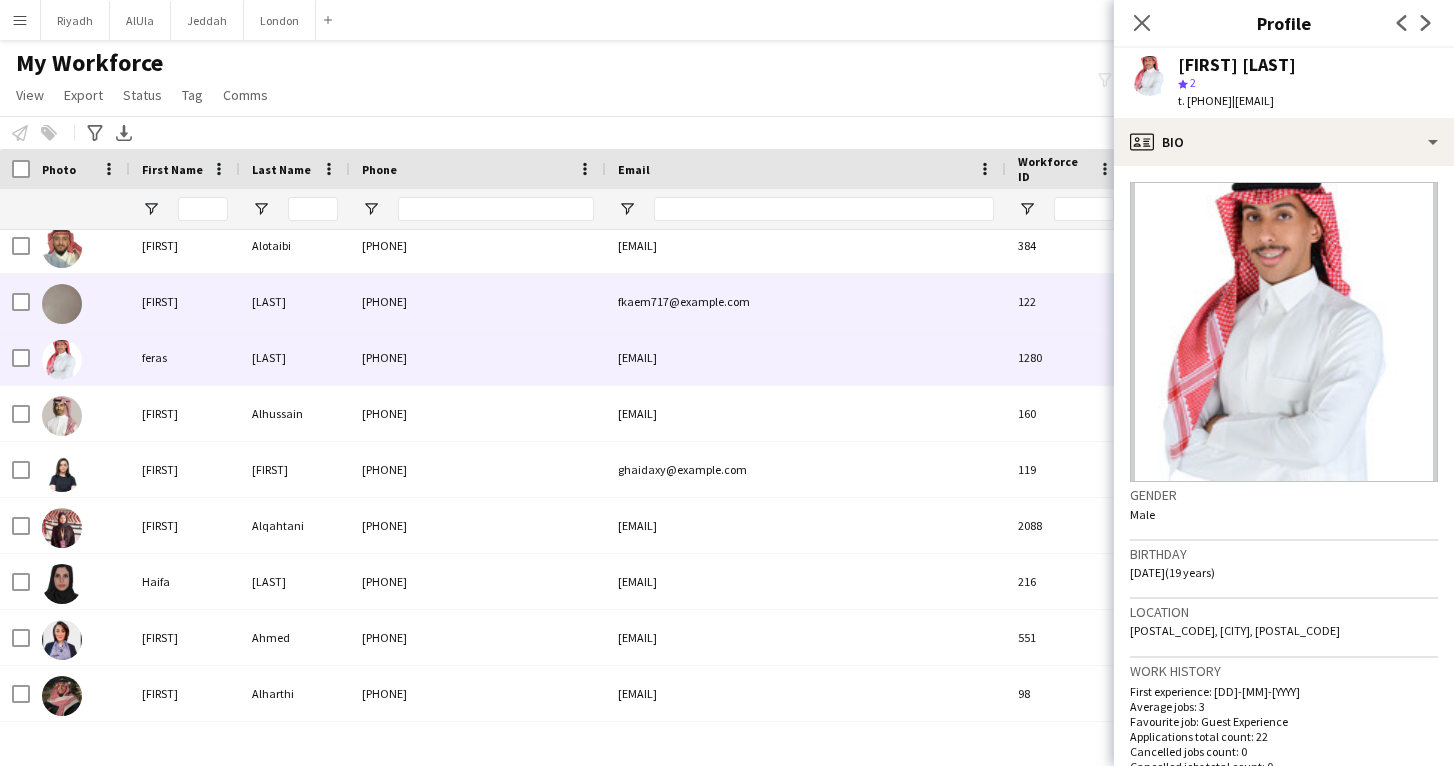 click on "[PHONE]" at bounding box center (478, 301) 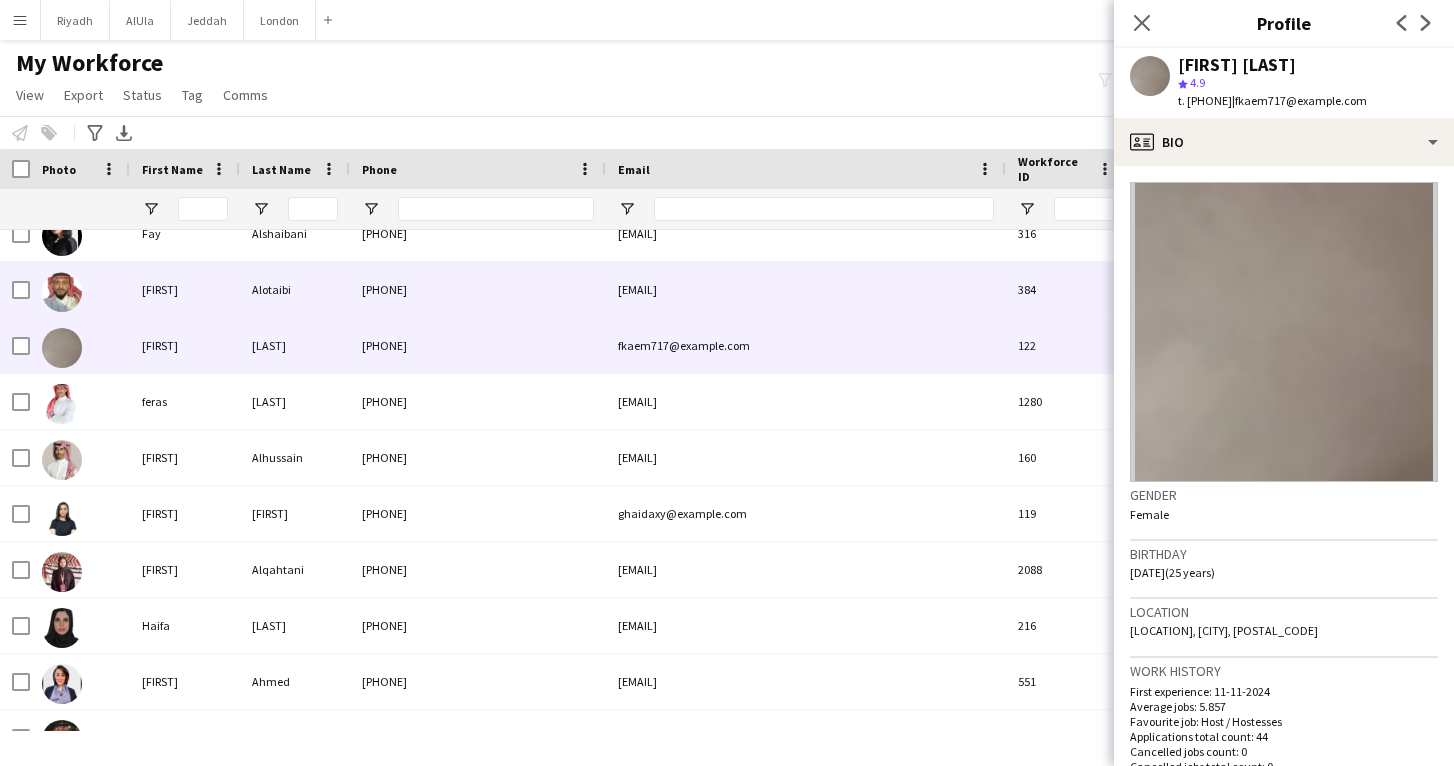 click on "[PHONE]" at bounding box center [478, 289] 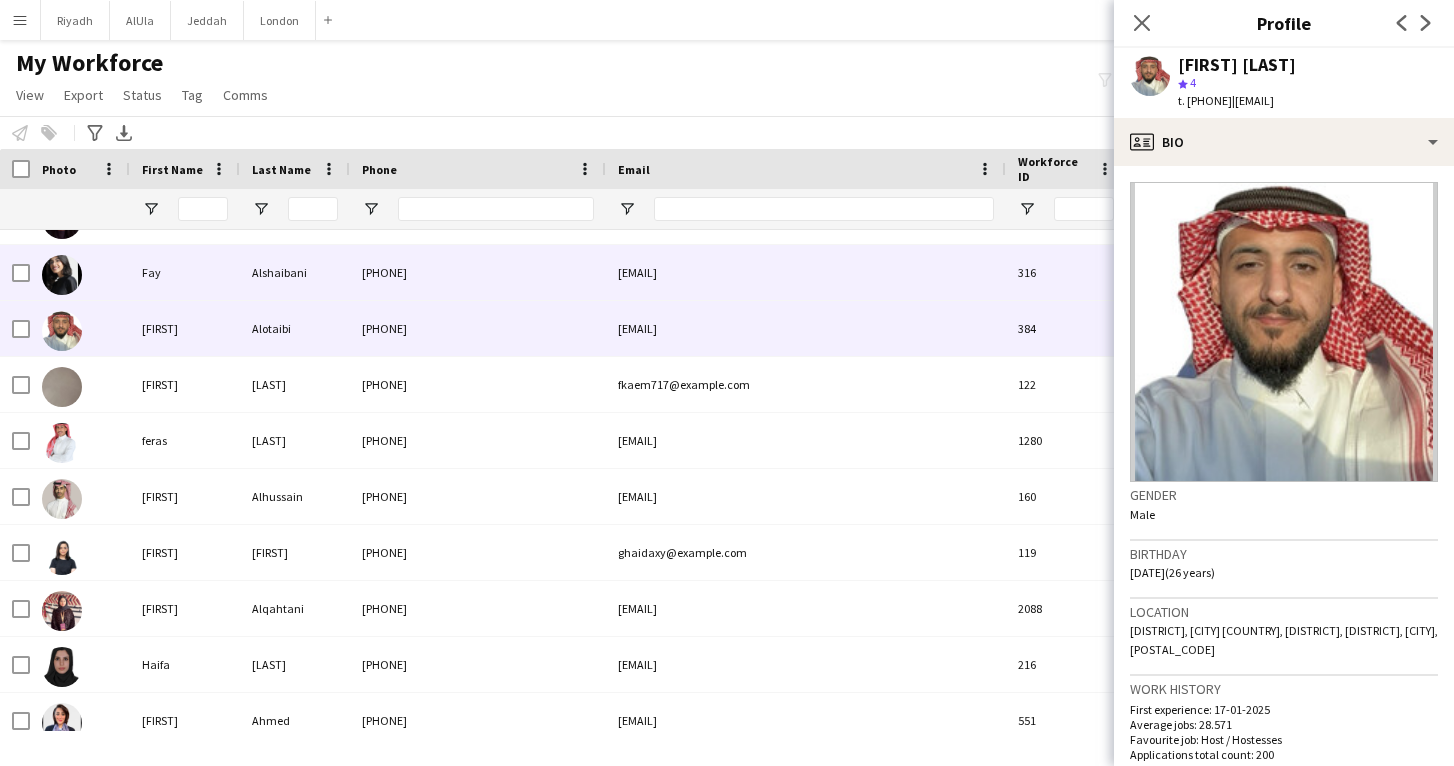 click on "[PHONE]" at bounding box center [478, 272] 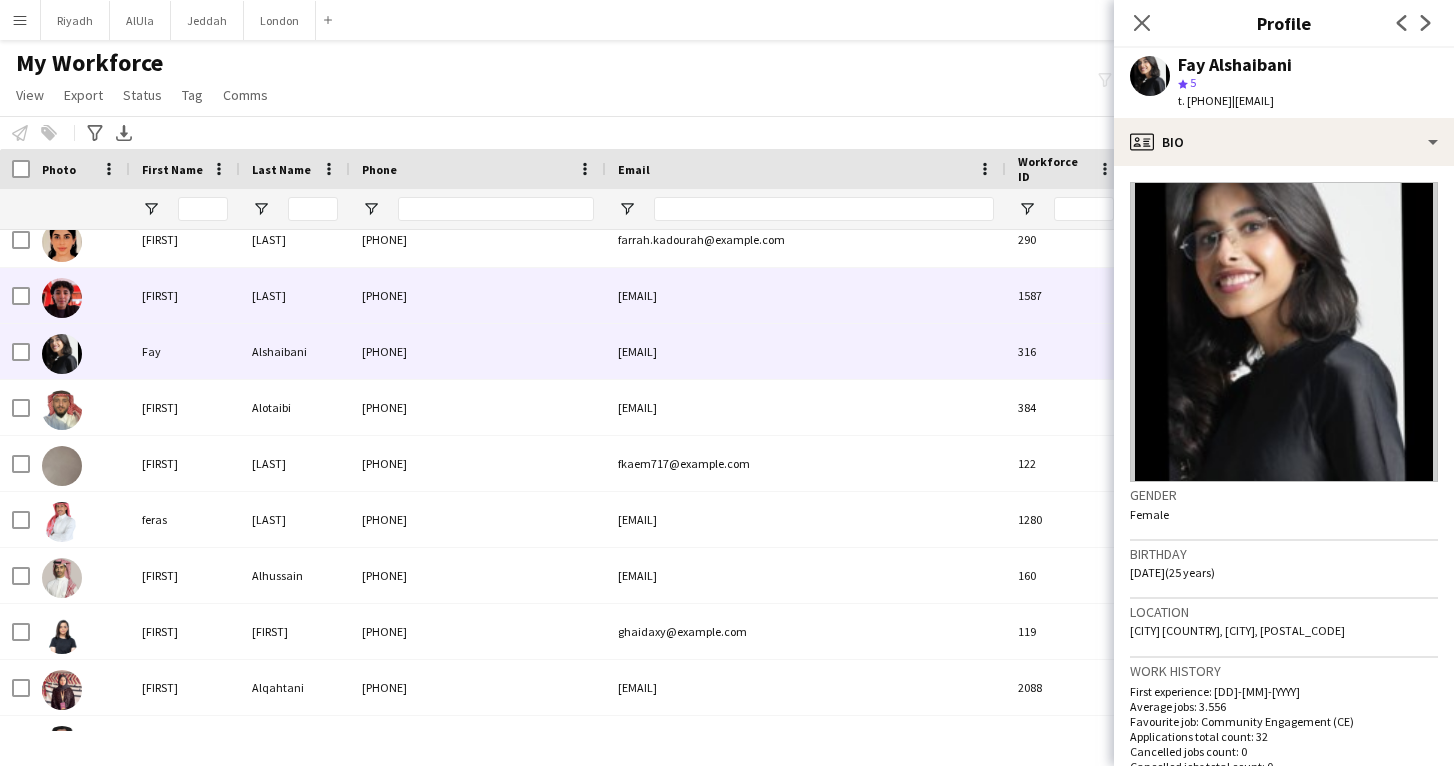 click on "[PHONE]" at bounding box center [478, 295] 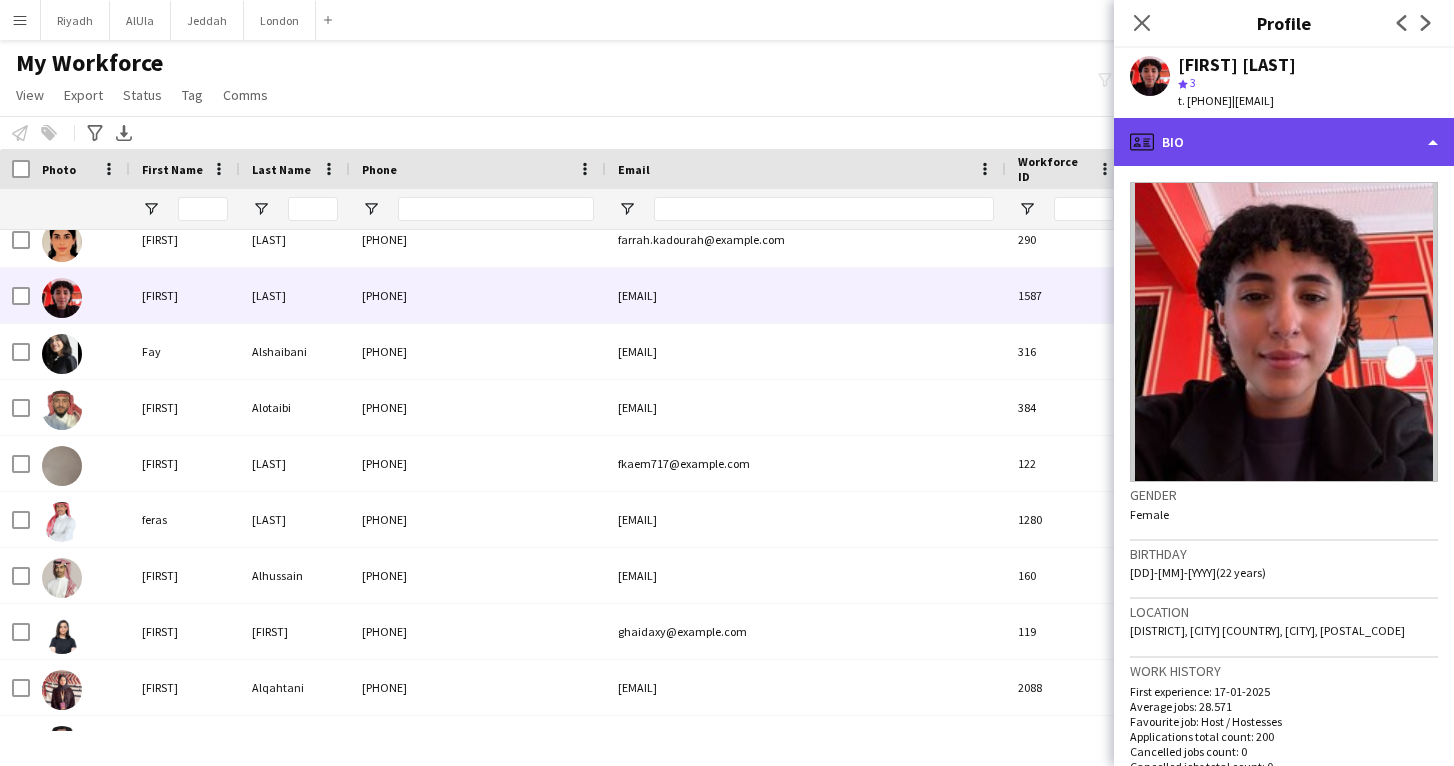 click on "profile
Bio" 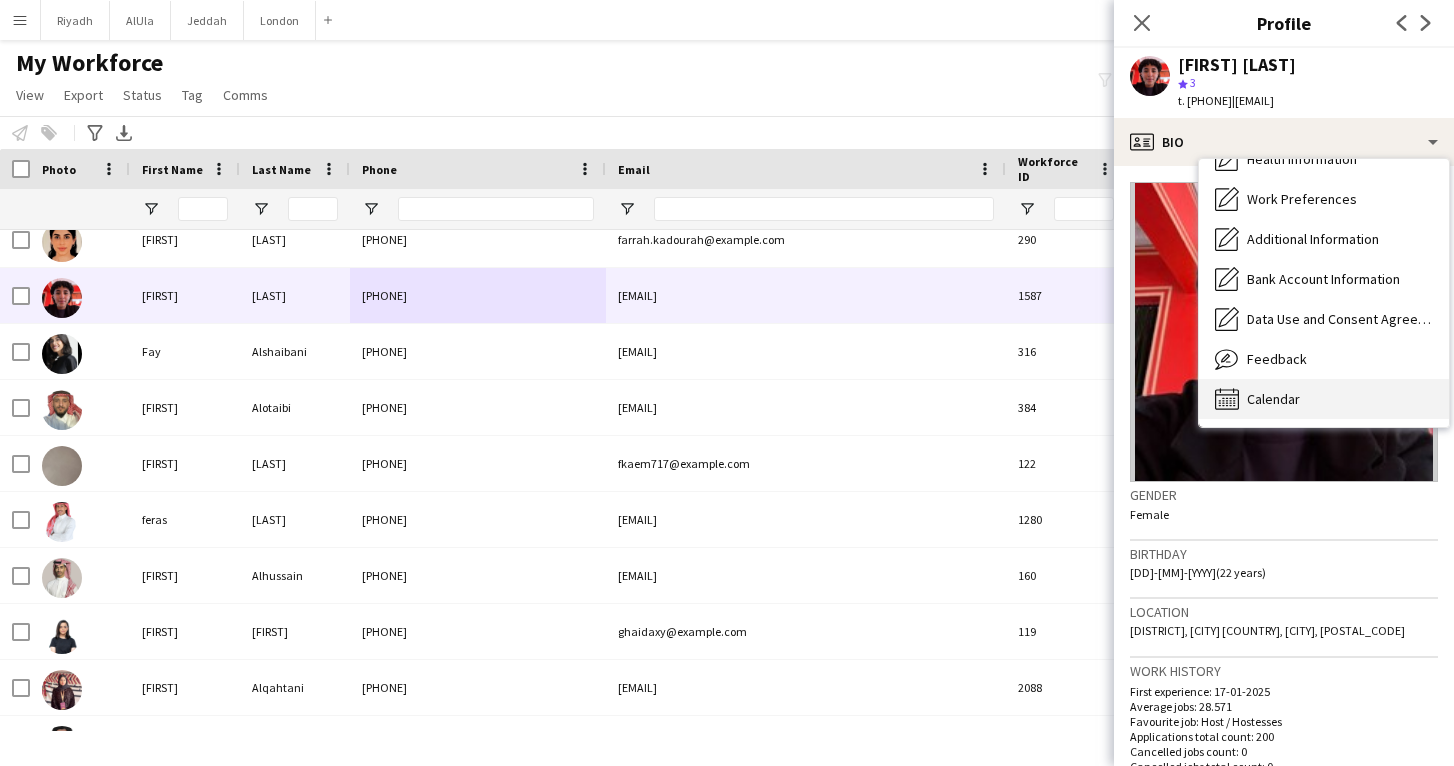 click on "Calendar" at bounding box center (1273, 399) 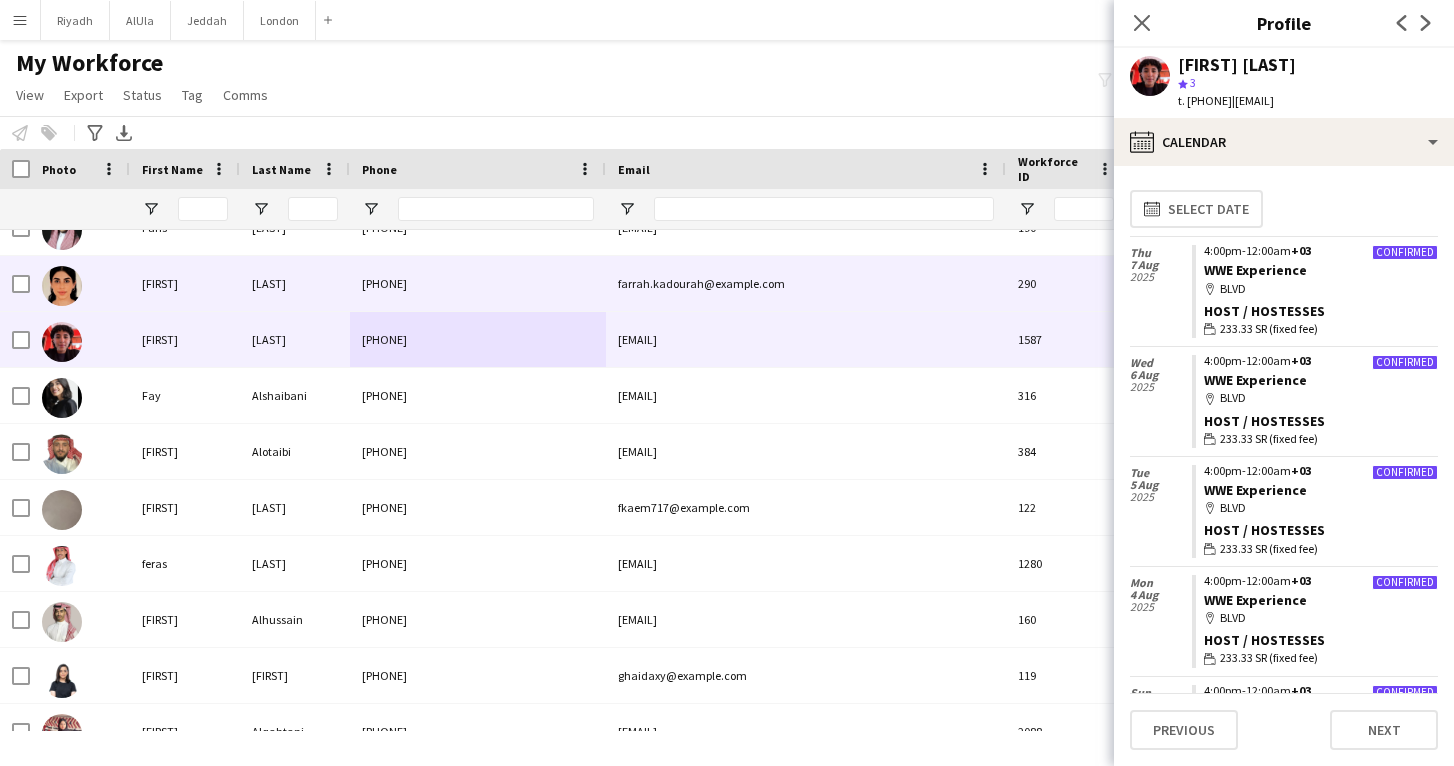 click on "[LAST]" at bounding box center [295, 283] 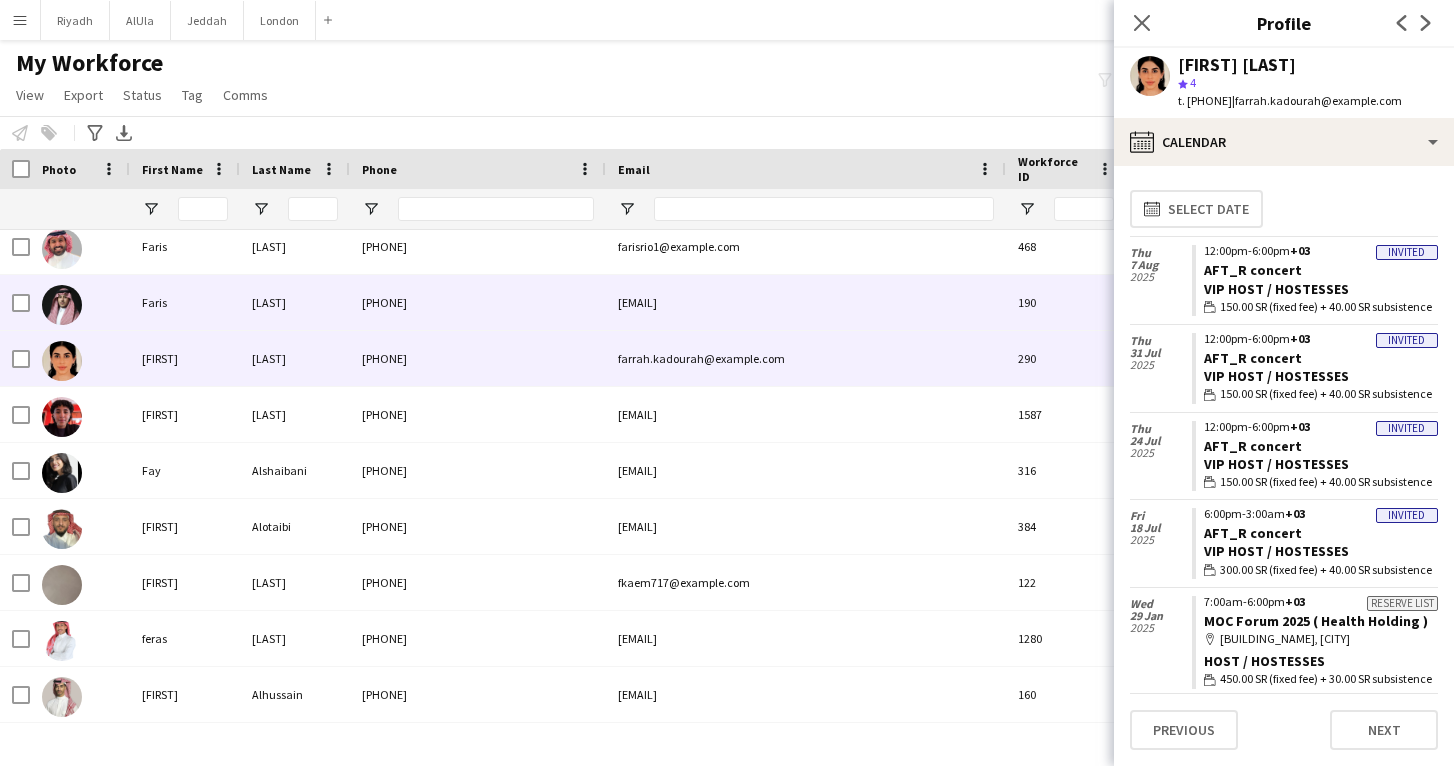 click on "[LAST]" at bounding box center [295, 302] 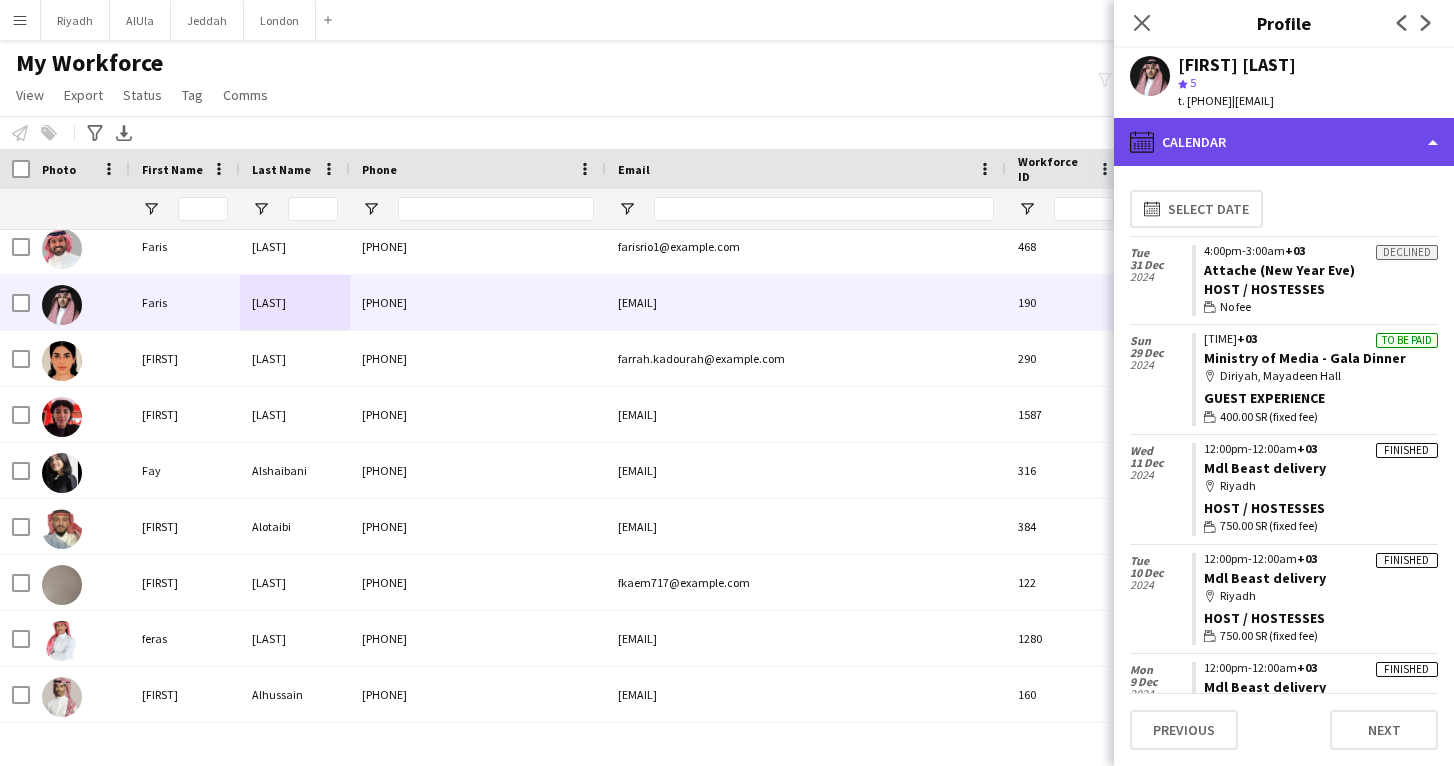 click on "calendar-full
Calendar" 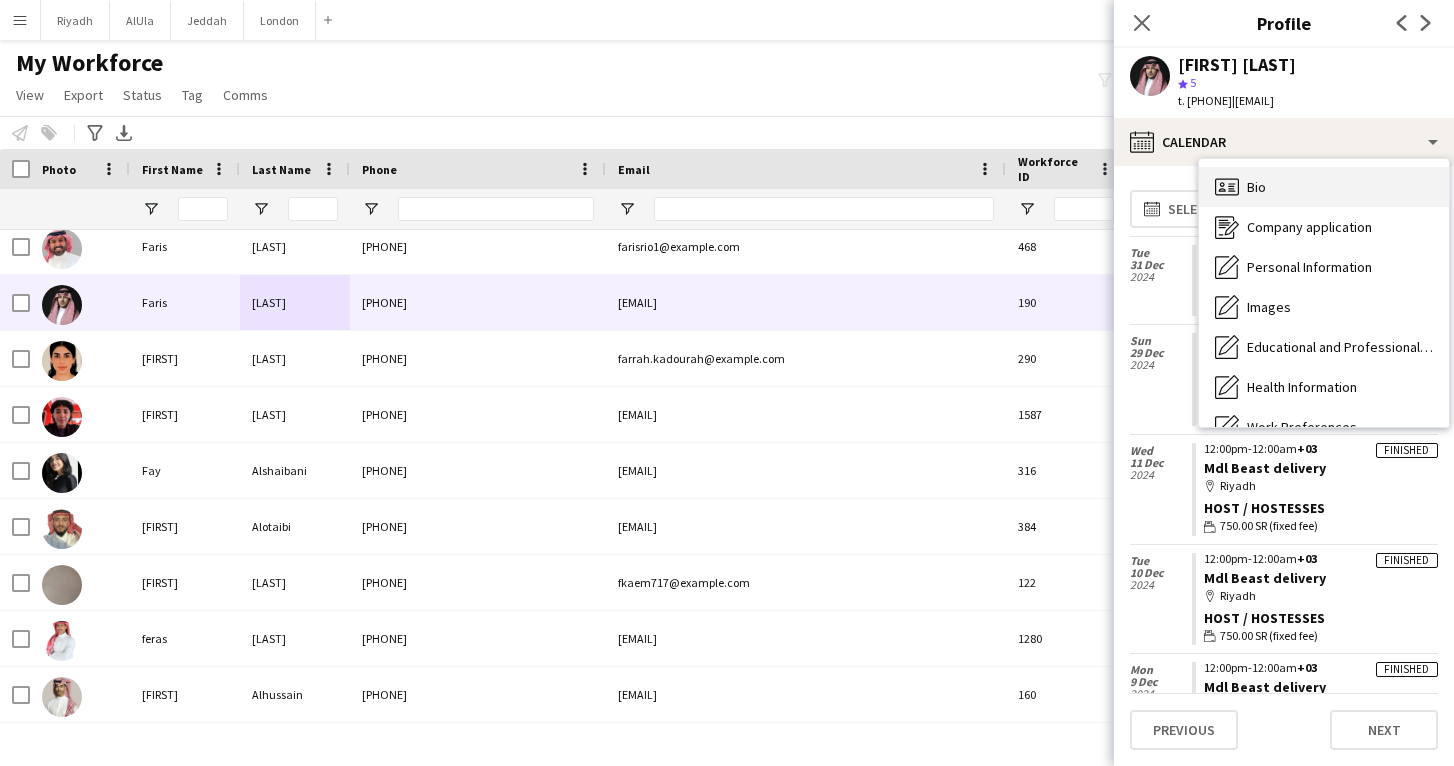 click on "Bio
Bio" at bounding box center (1324, 187) 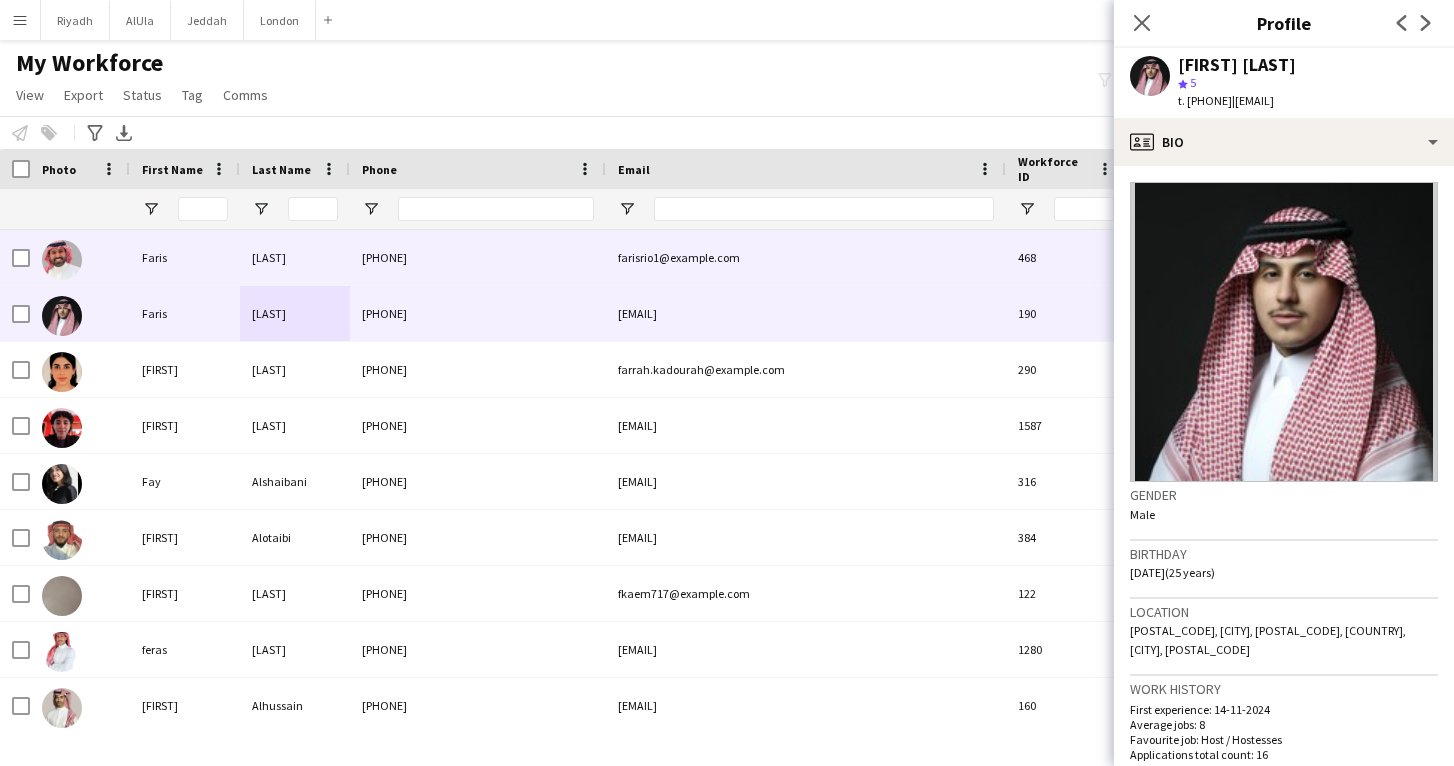 click on "farisrio1@example.com" at bounding box center (806, 257) 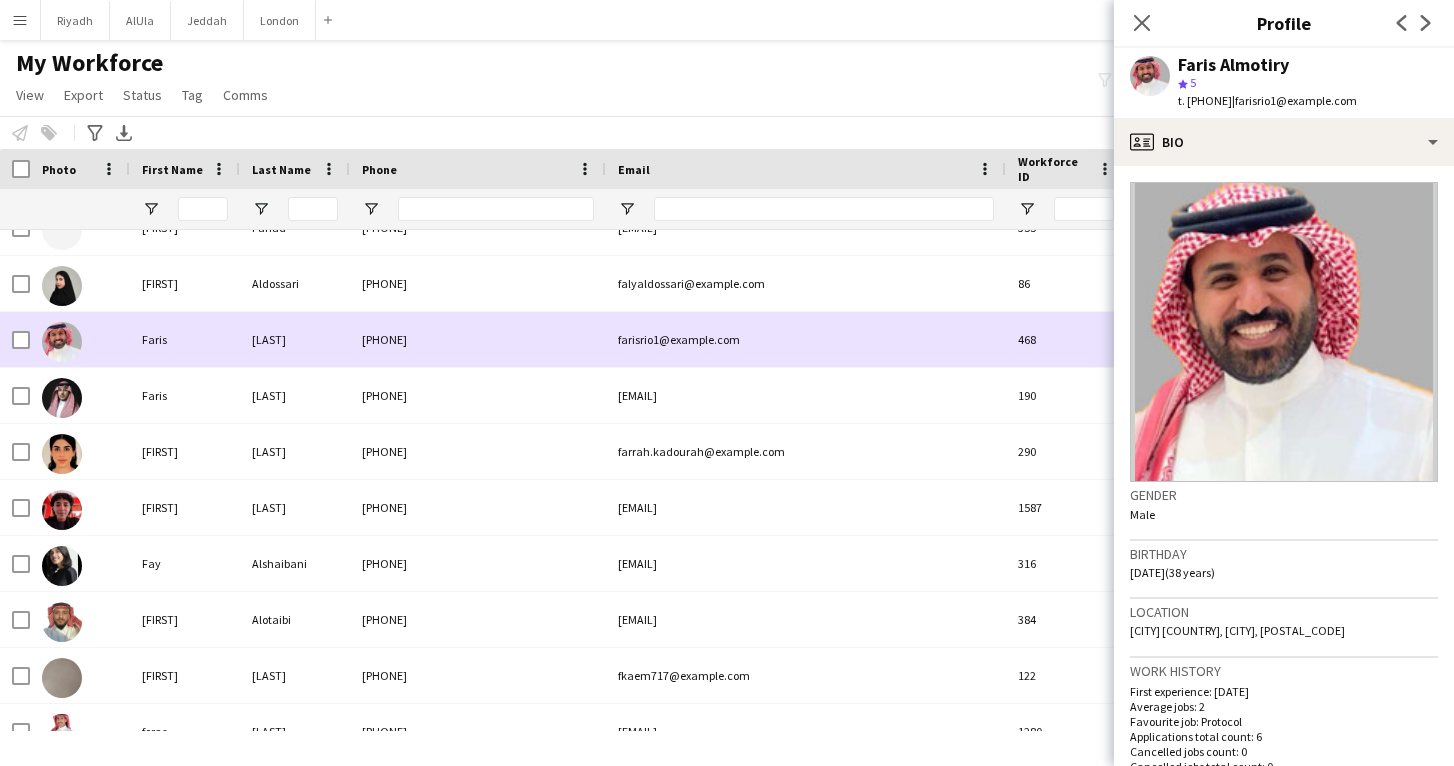 scroll, scrollTop: 3187, scrollLeft: 0, axis: vertical 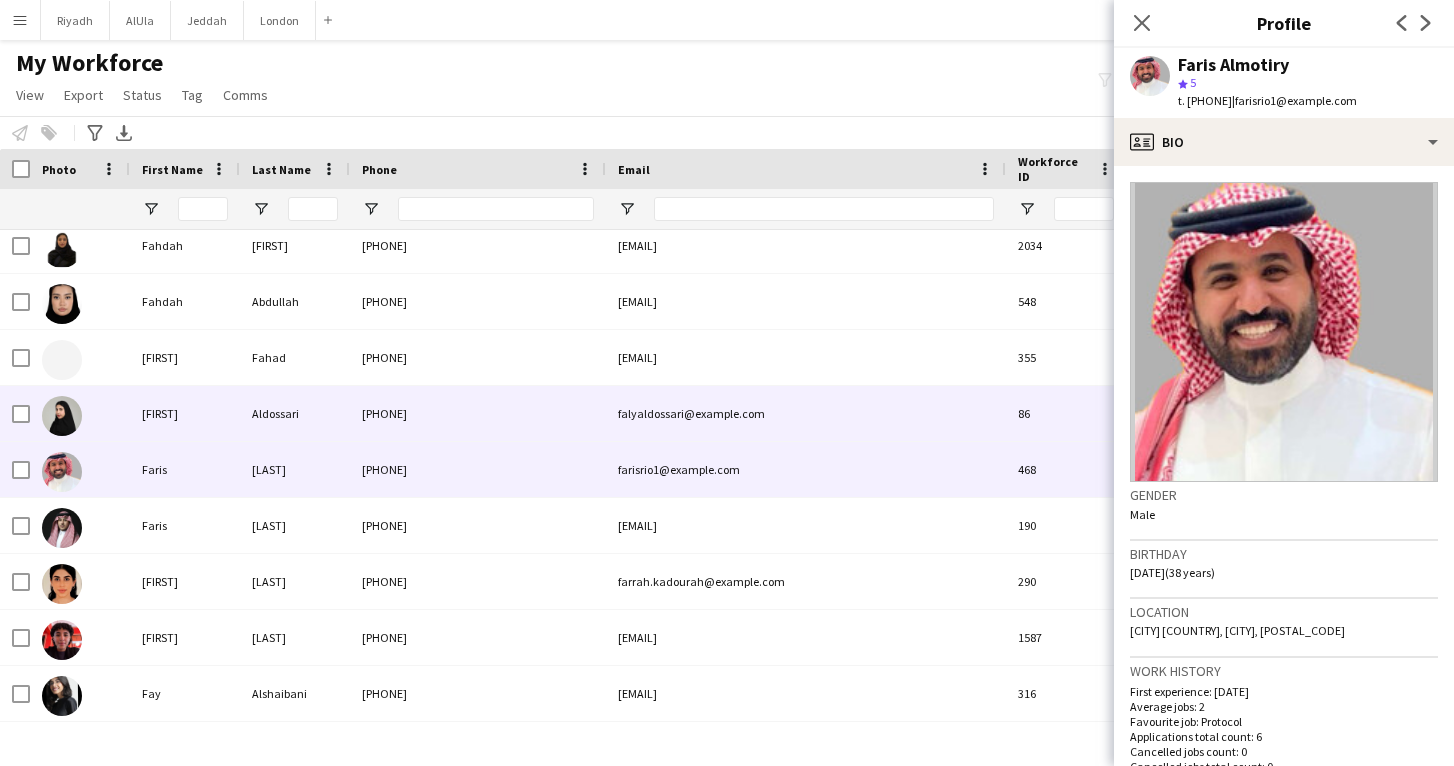 click on "[PHONE]" at bounding box center [478, 413] 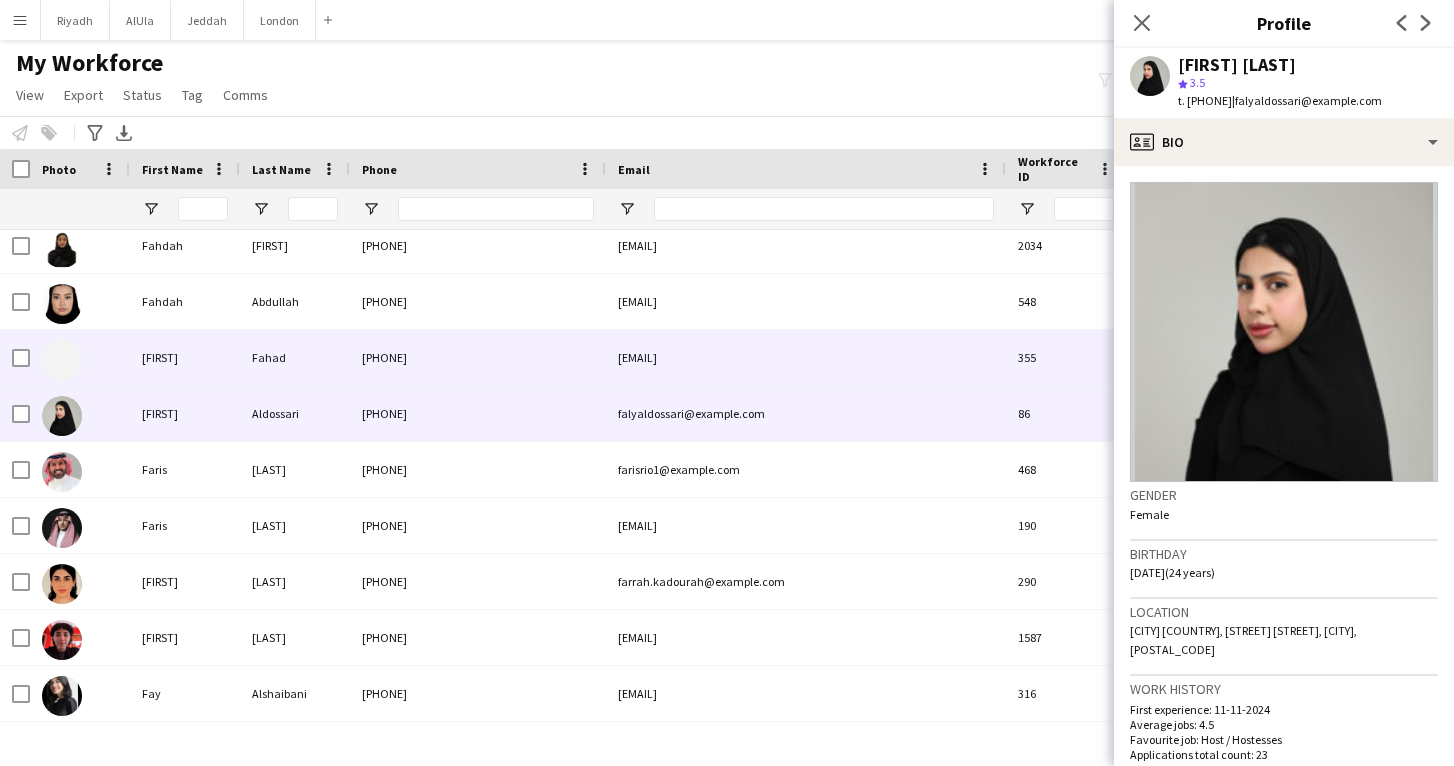 click on "[PHONE]" at bounding box center [478, 357] 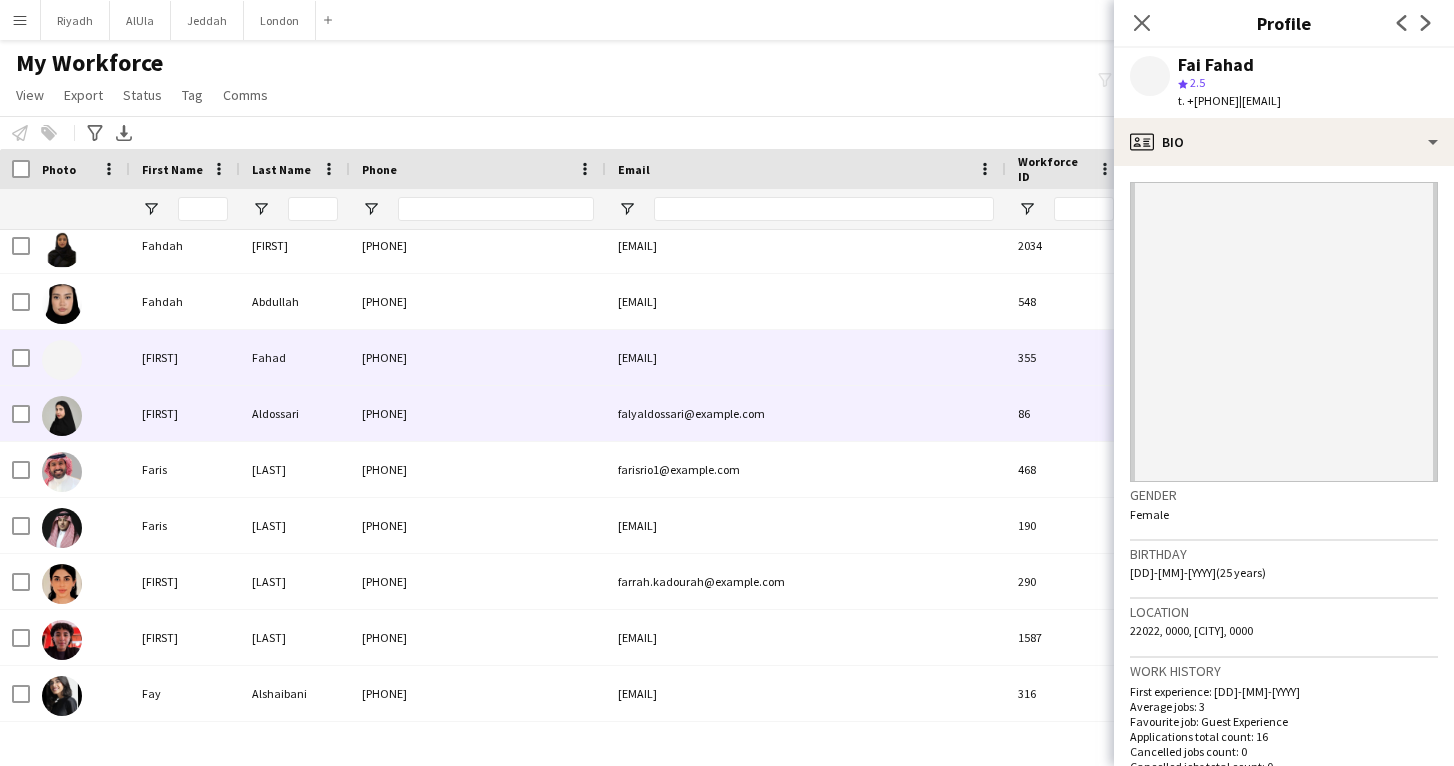 click on "[PHONE]" at bounding box center (478, 413) 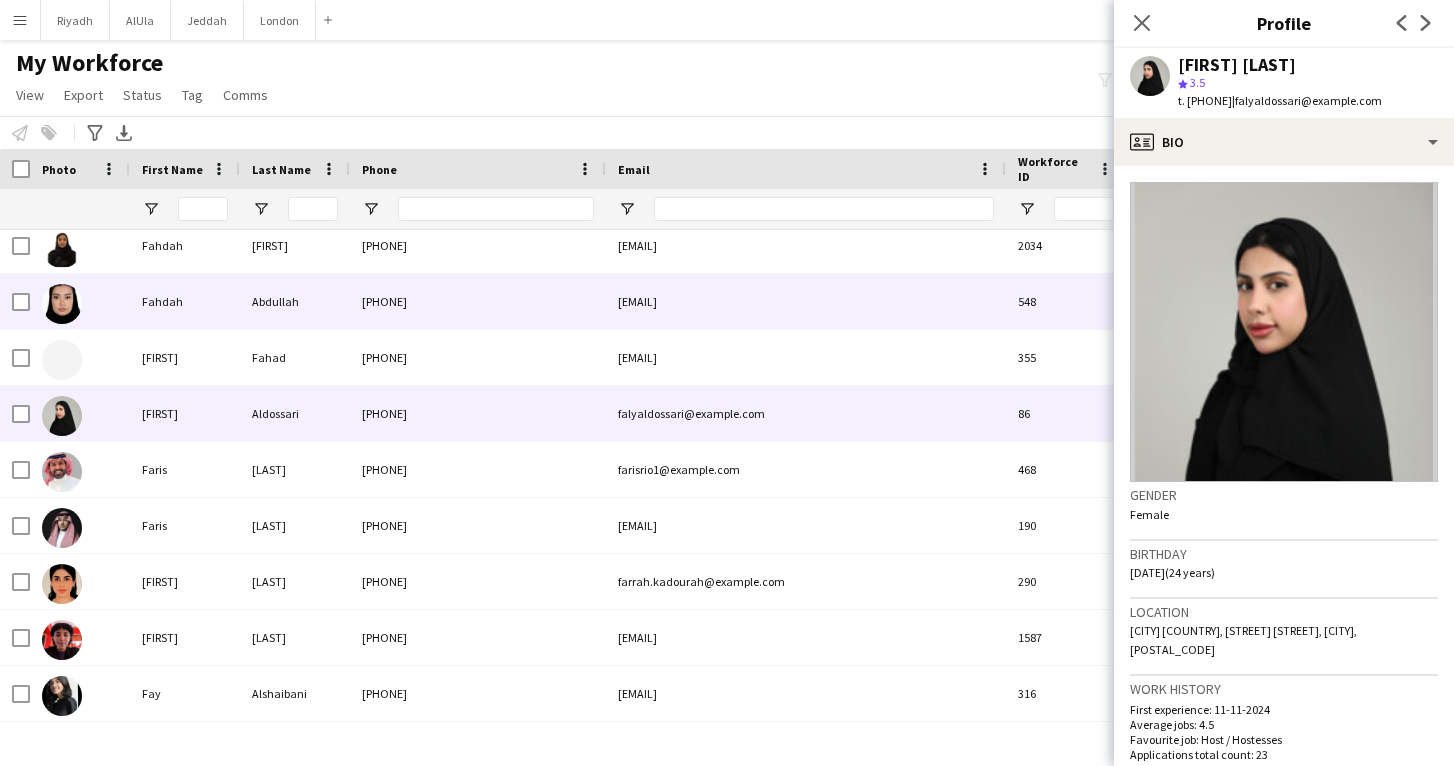 scroll, scrollTop: 3064, scrollLeft: 0, axis: vertical 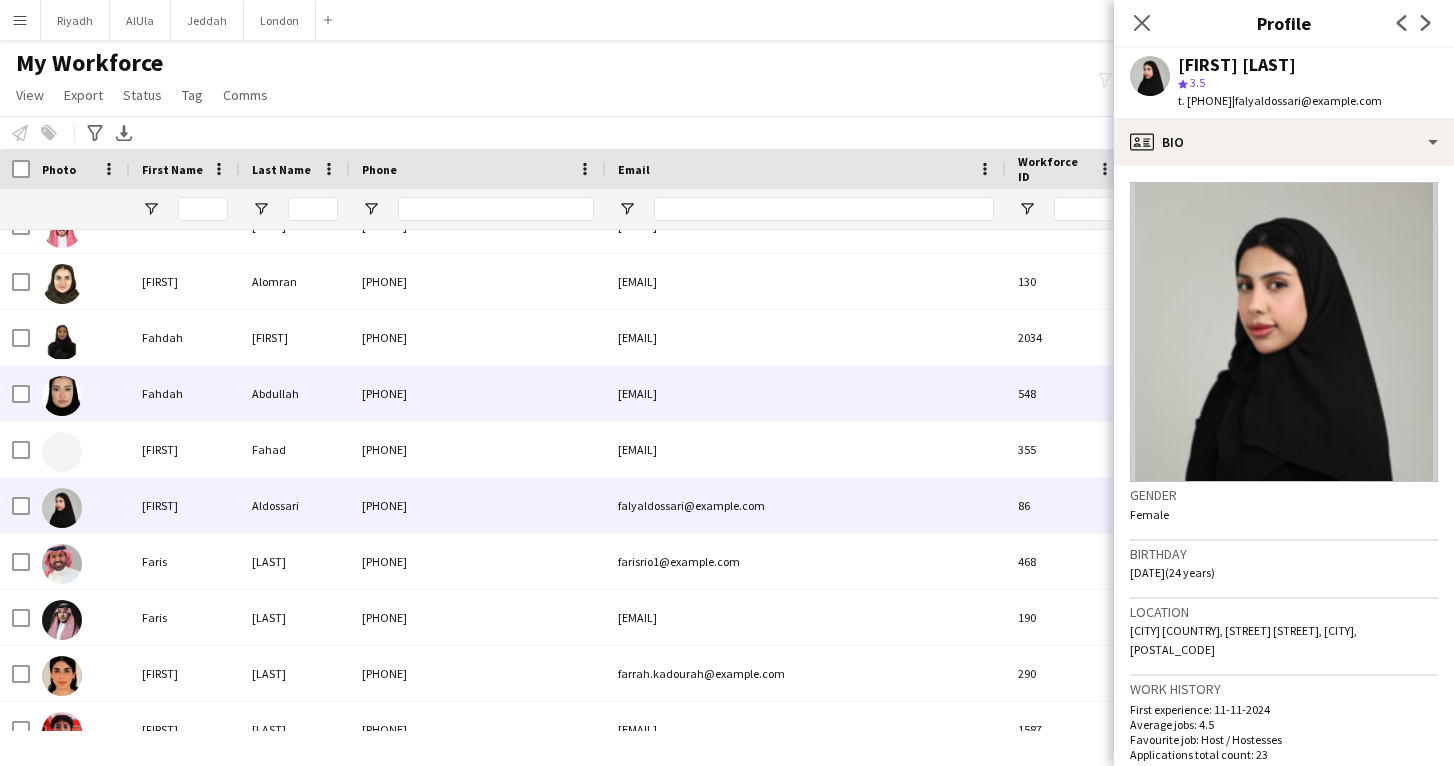 click on "Fahdah" at bounding box center (185, 393) 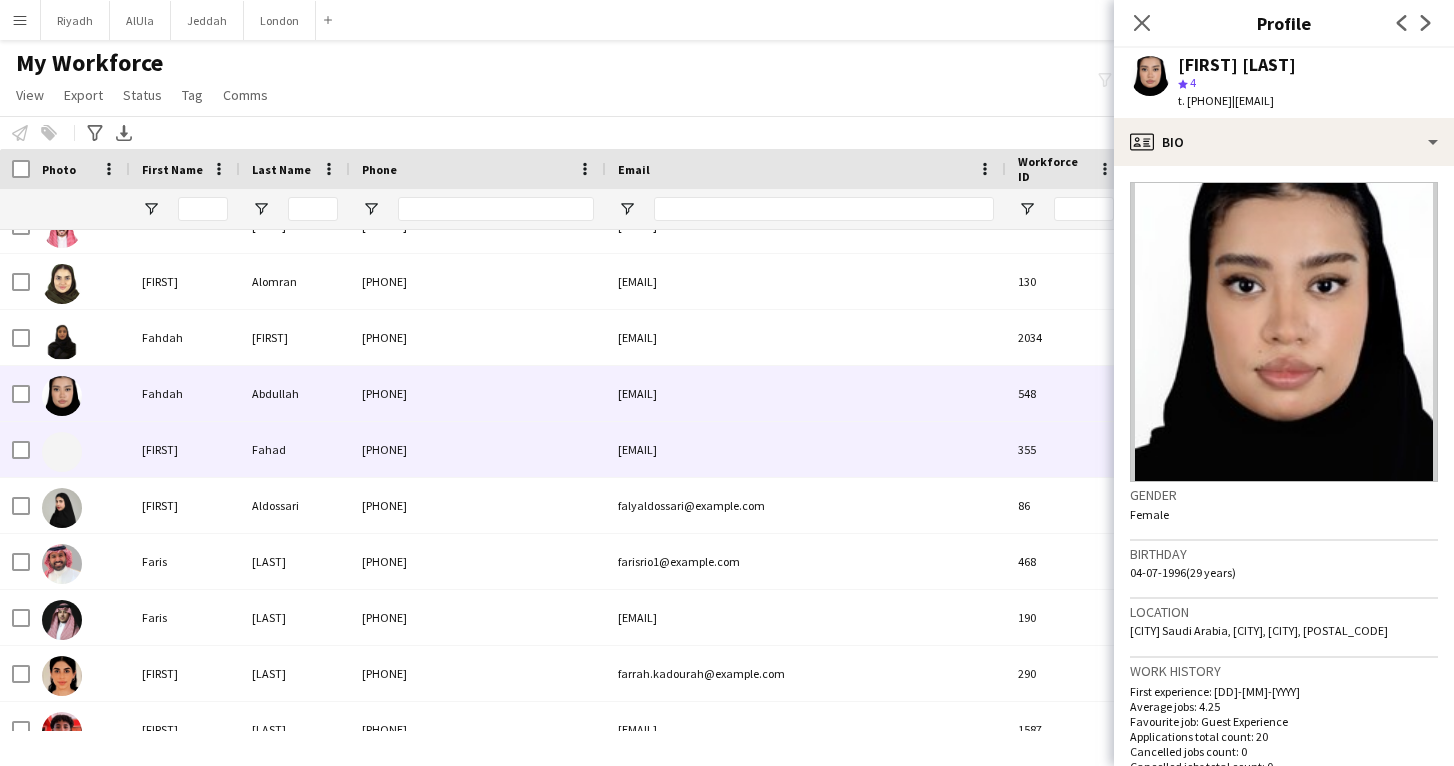 click on "[FIRST]" at bounding box center (185, 449) 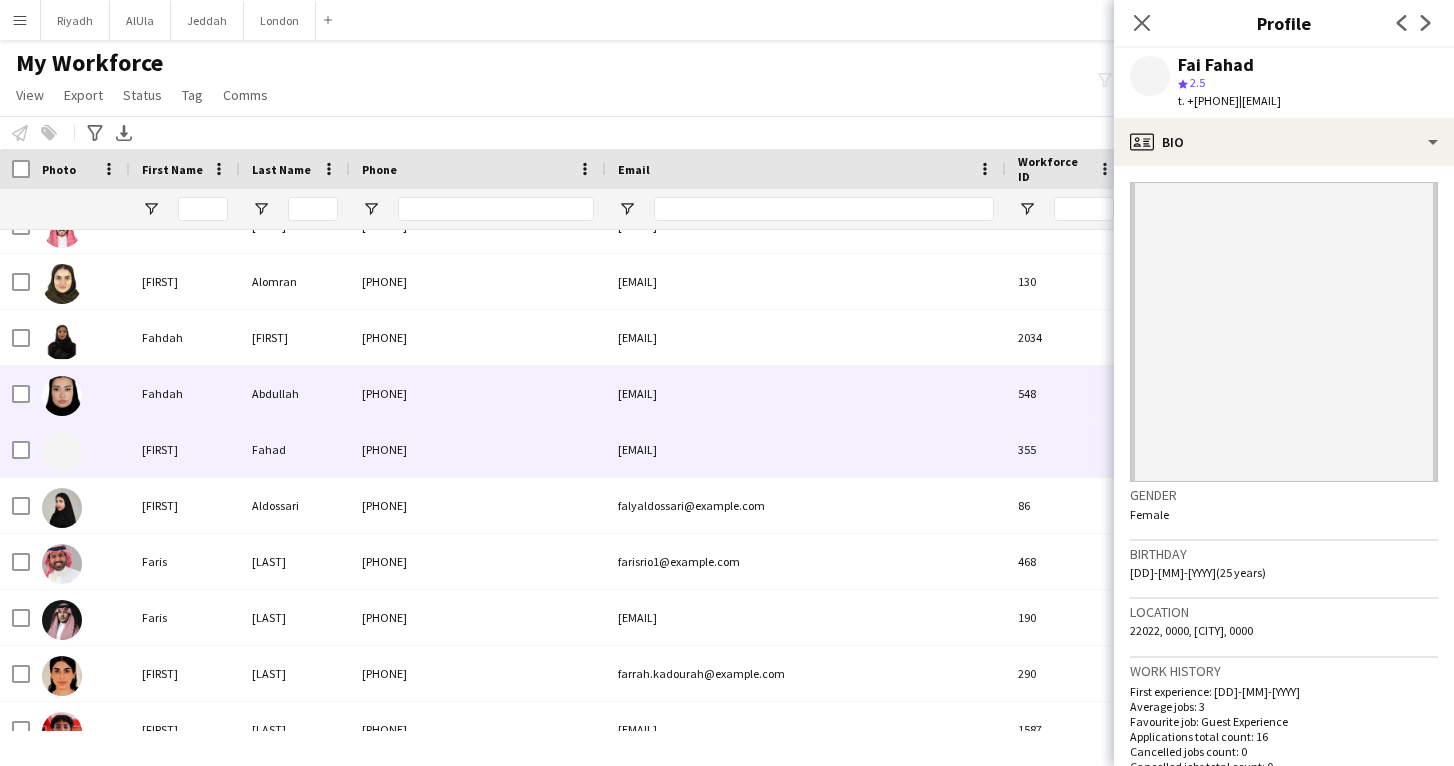 click on "Abdullah" at bounding box center [295, 393] 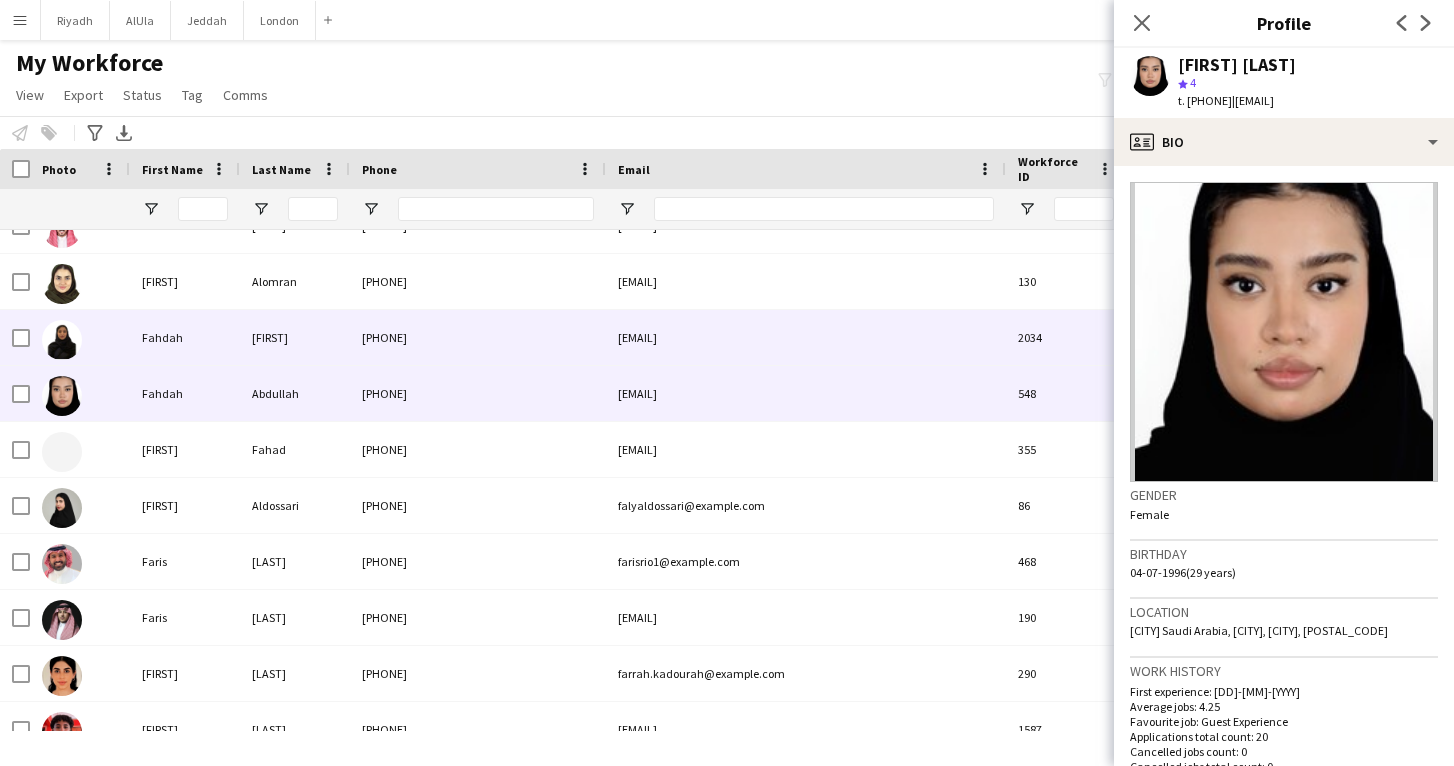 click on "[FIRST]" at bounding box center [295, 337] 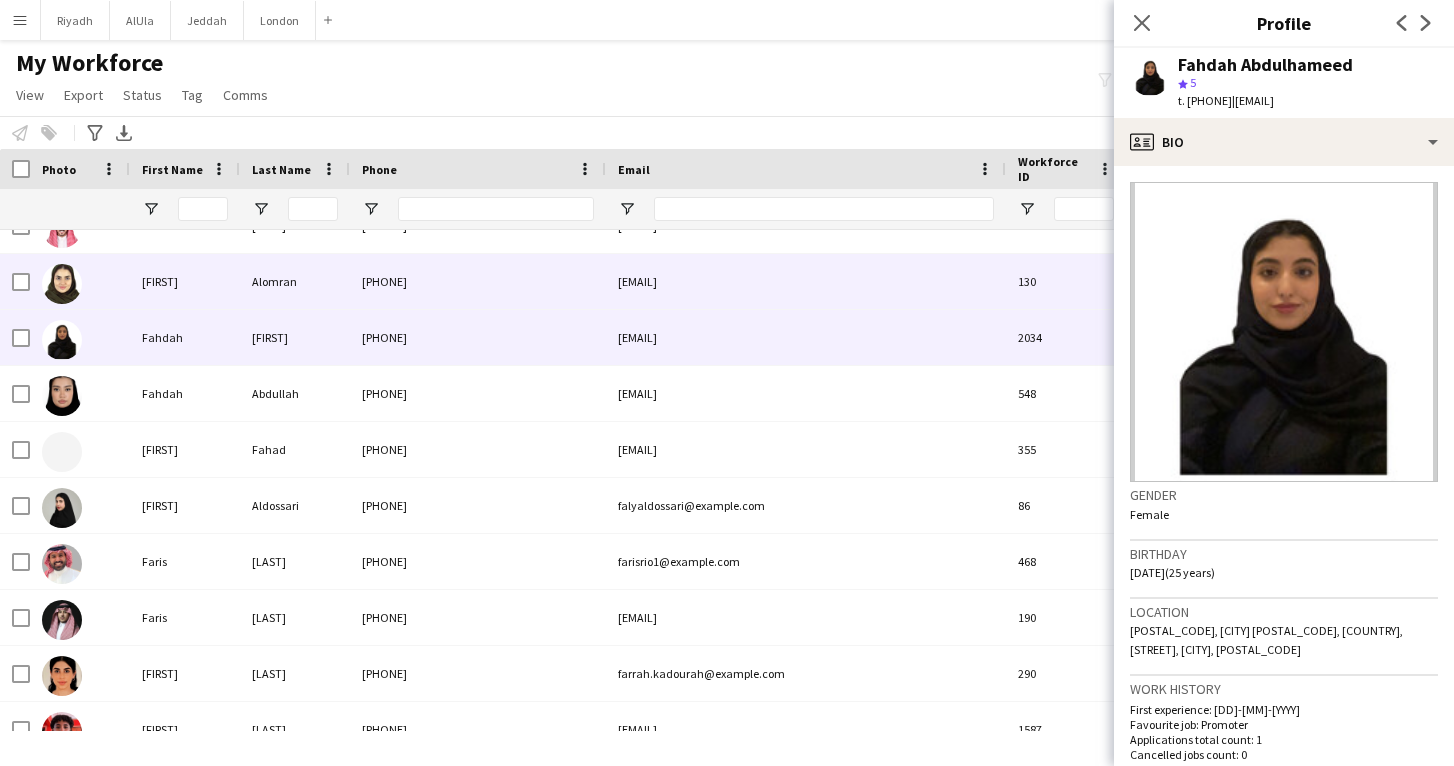 click on "Alomran" at bounding box center [295, 281] 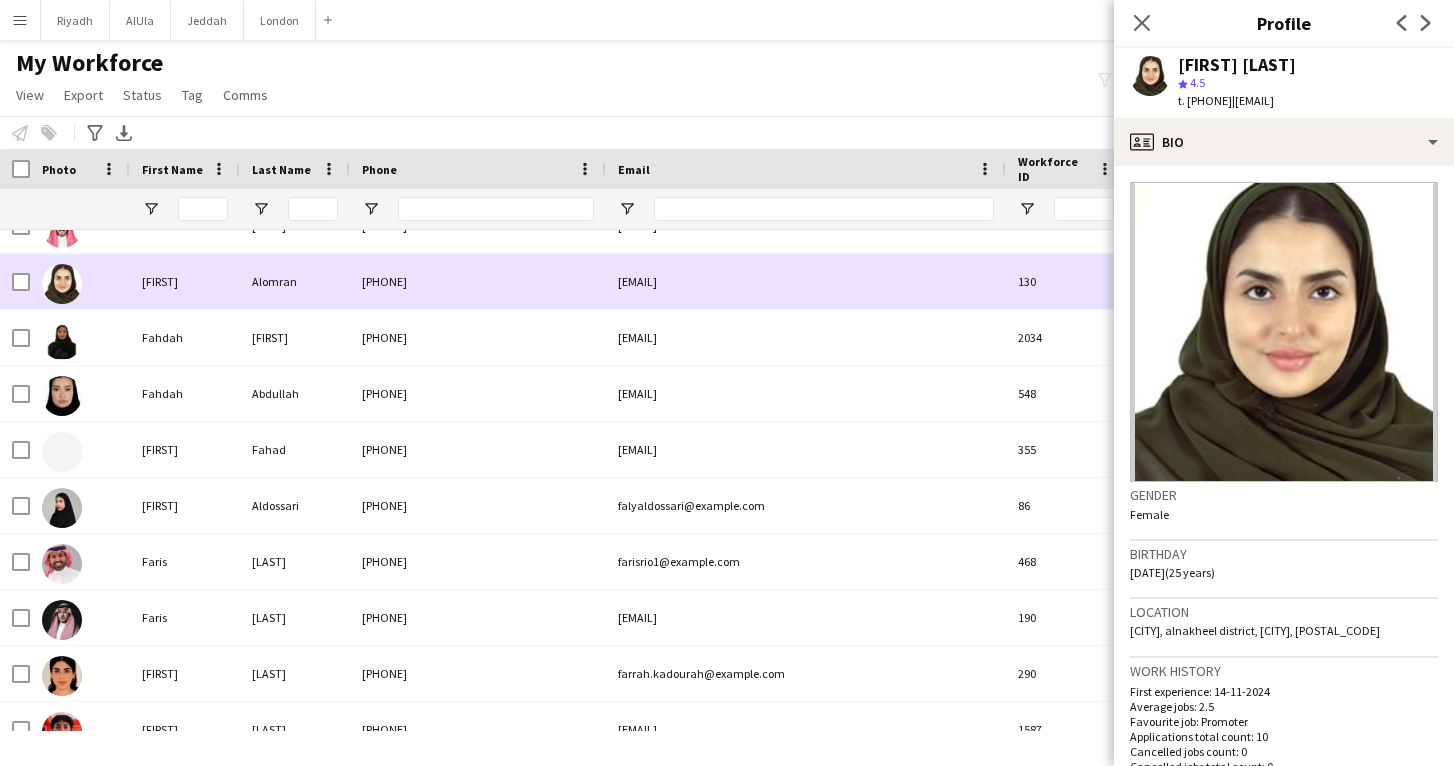 scroll, scrollTop: 3034, scrollLeft: 0, axis: vertical 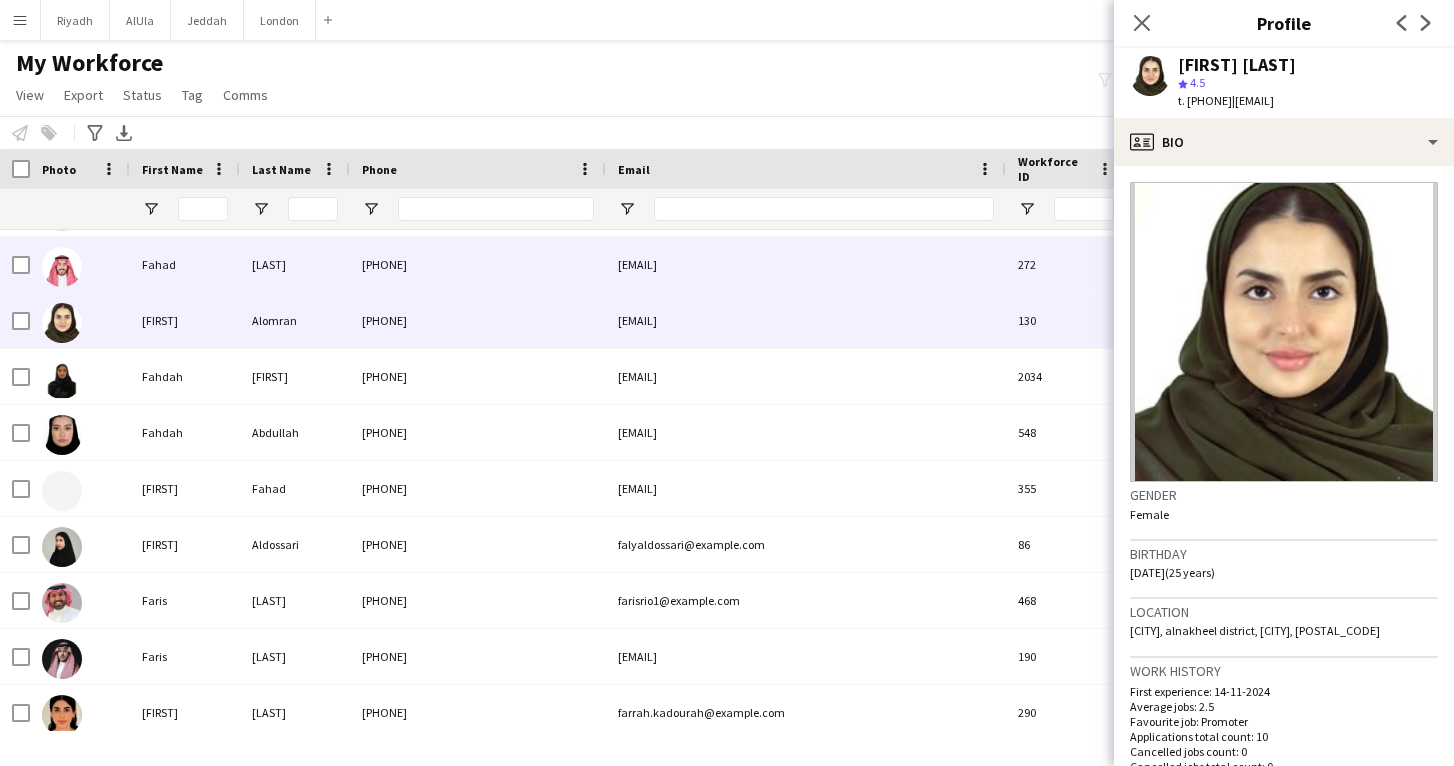 click on "[LAST]" at bounding box center [295, 264] 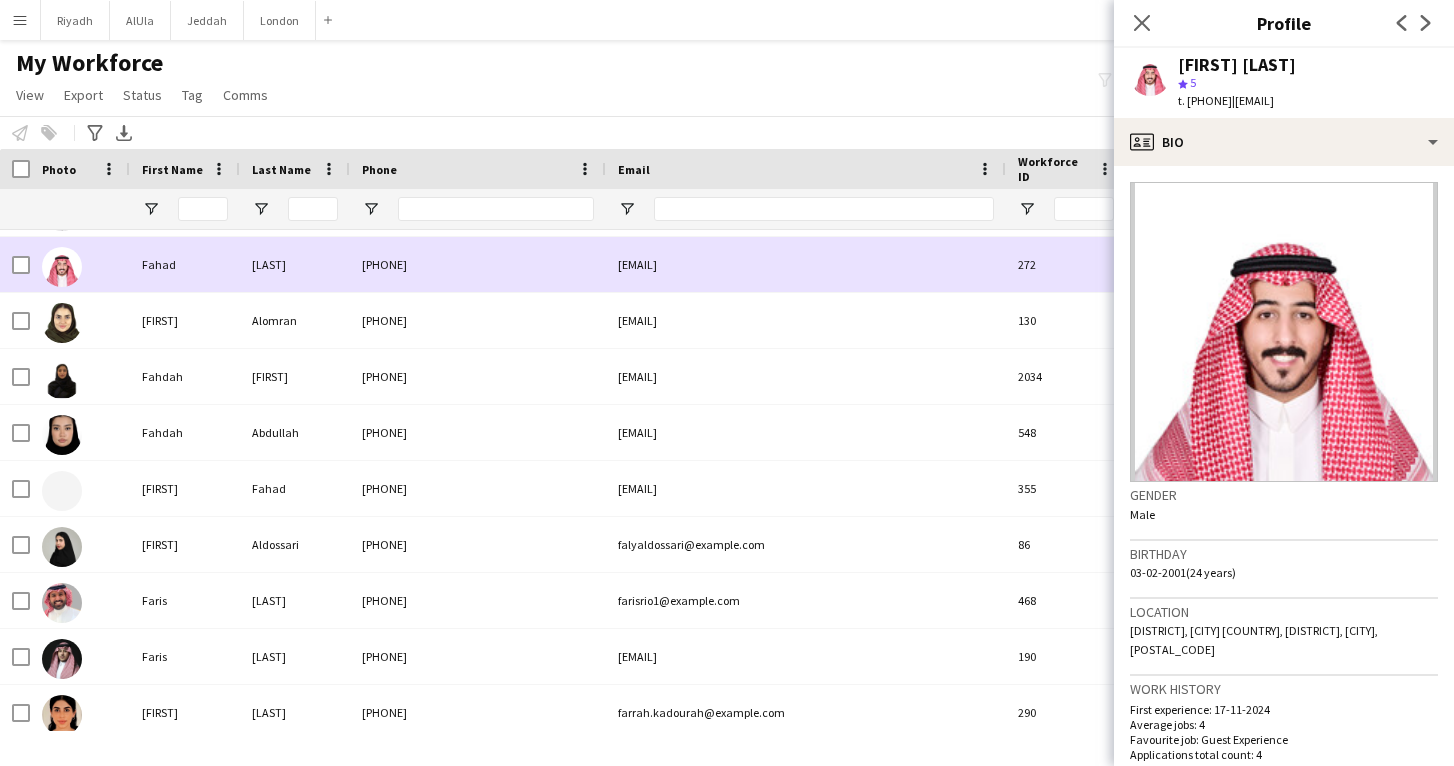 scroll, scrollTop: 2988, scrollLeft: 0, axis: vertical 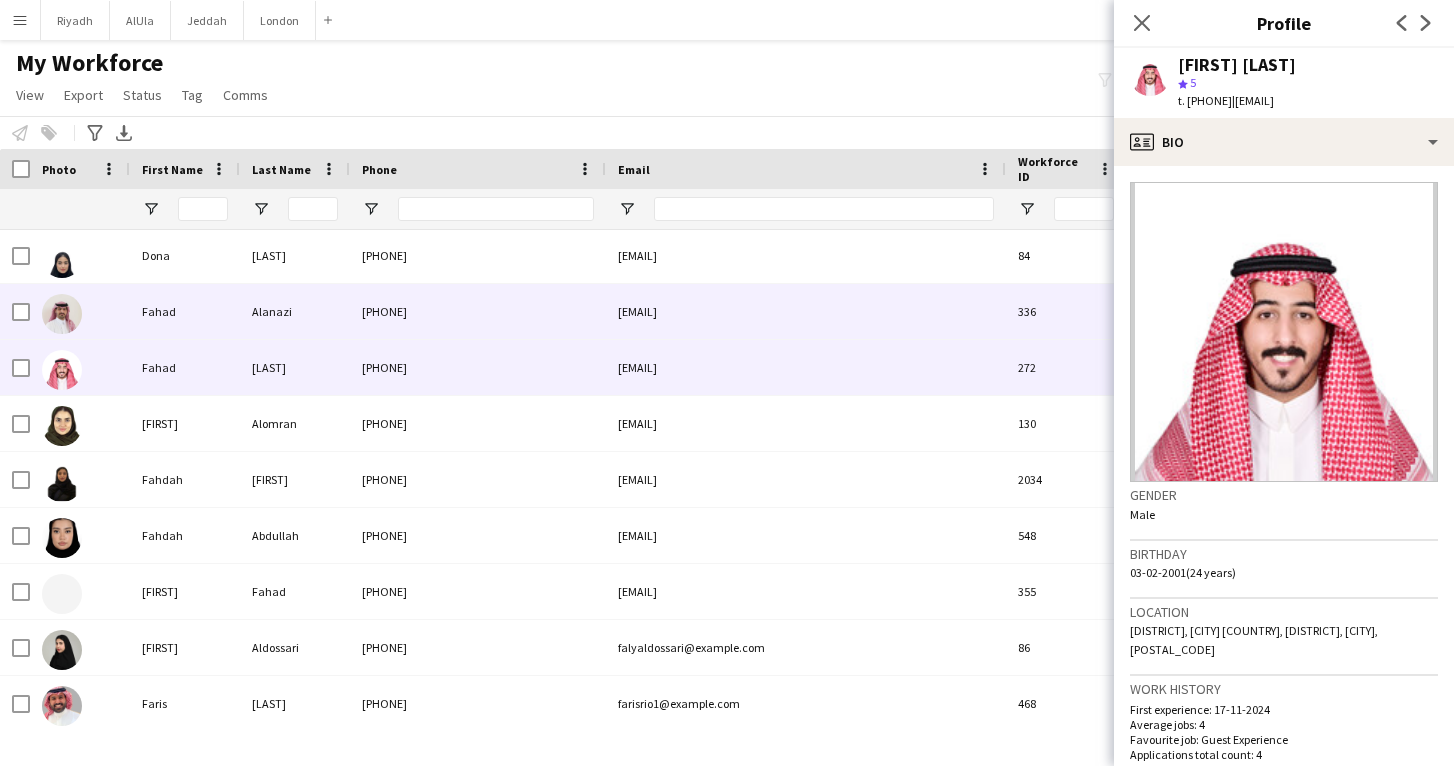 click on "Fahad" at bounding box center [185, 311] 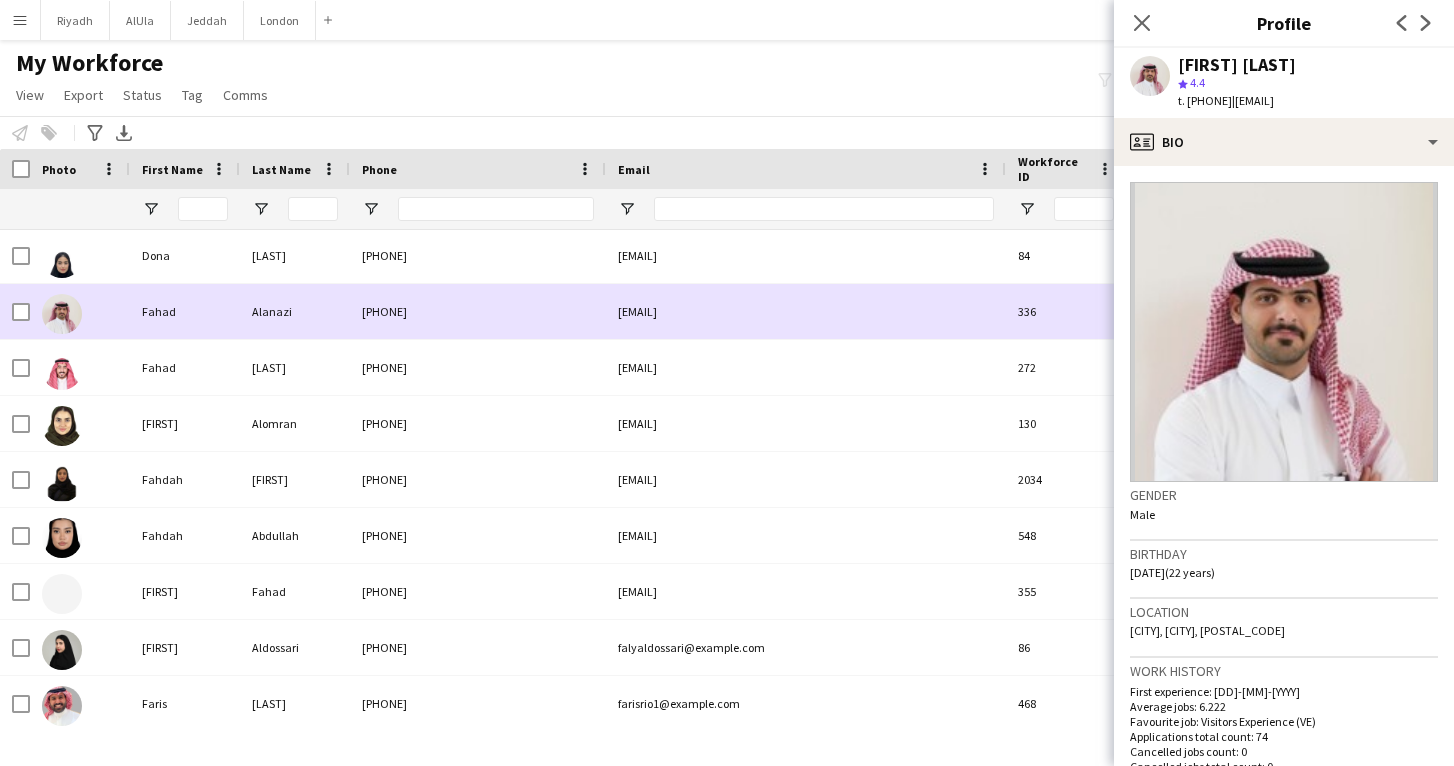 scroll, scrollTop: 2876, scrollLeft: 0, axis: vertical 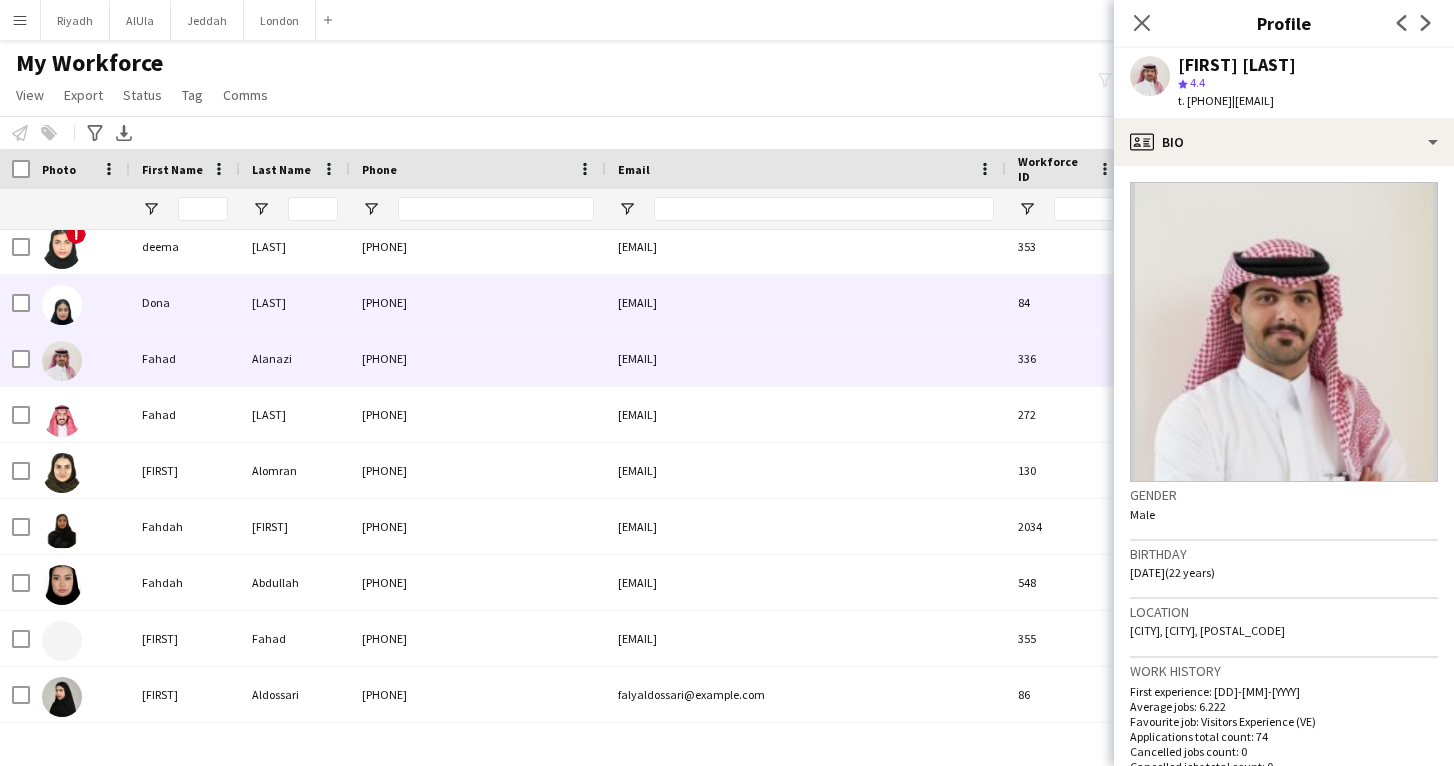 click on "Dona" at bounding box center [185, 302] 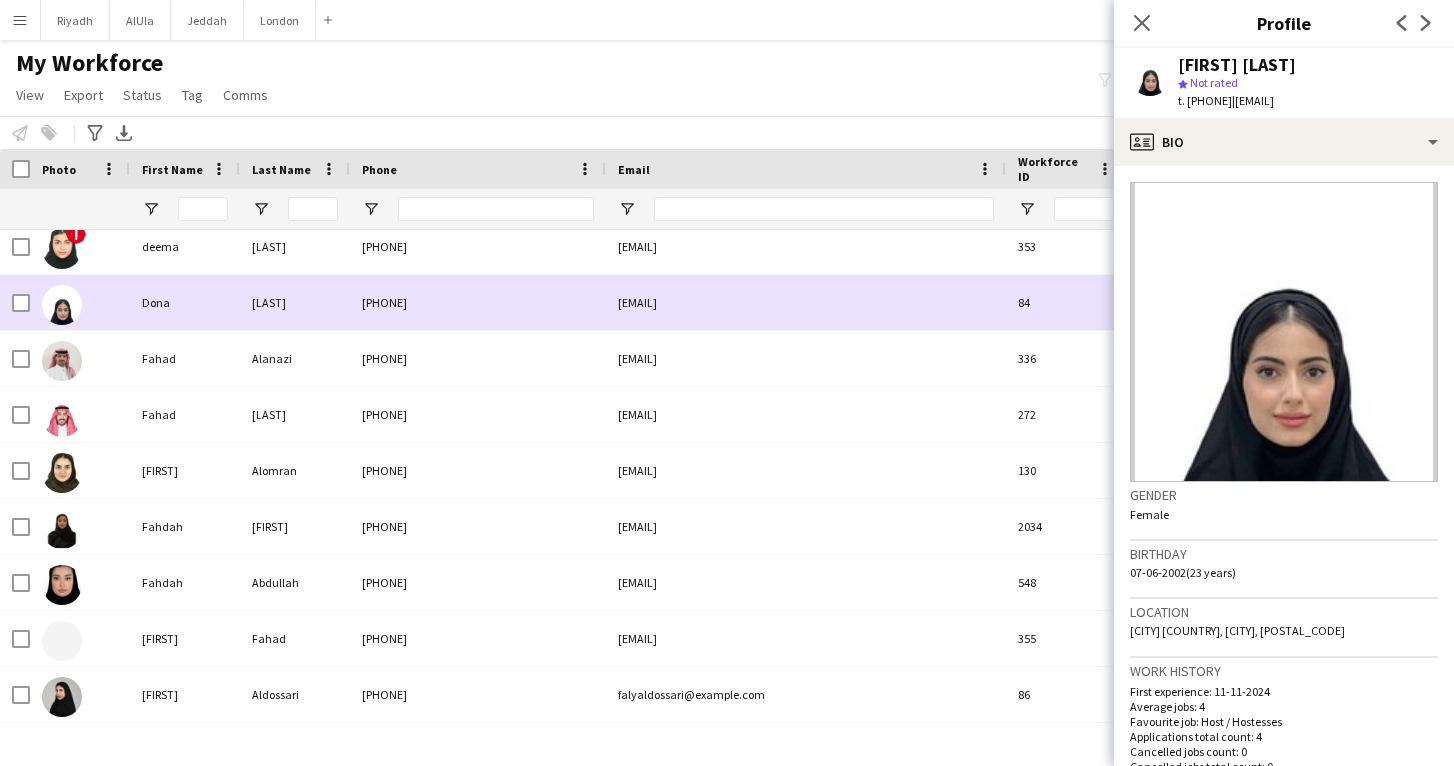 scroll, scrollTop: 2820, scrollLeft: 0, axis: vertical 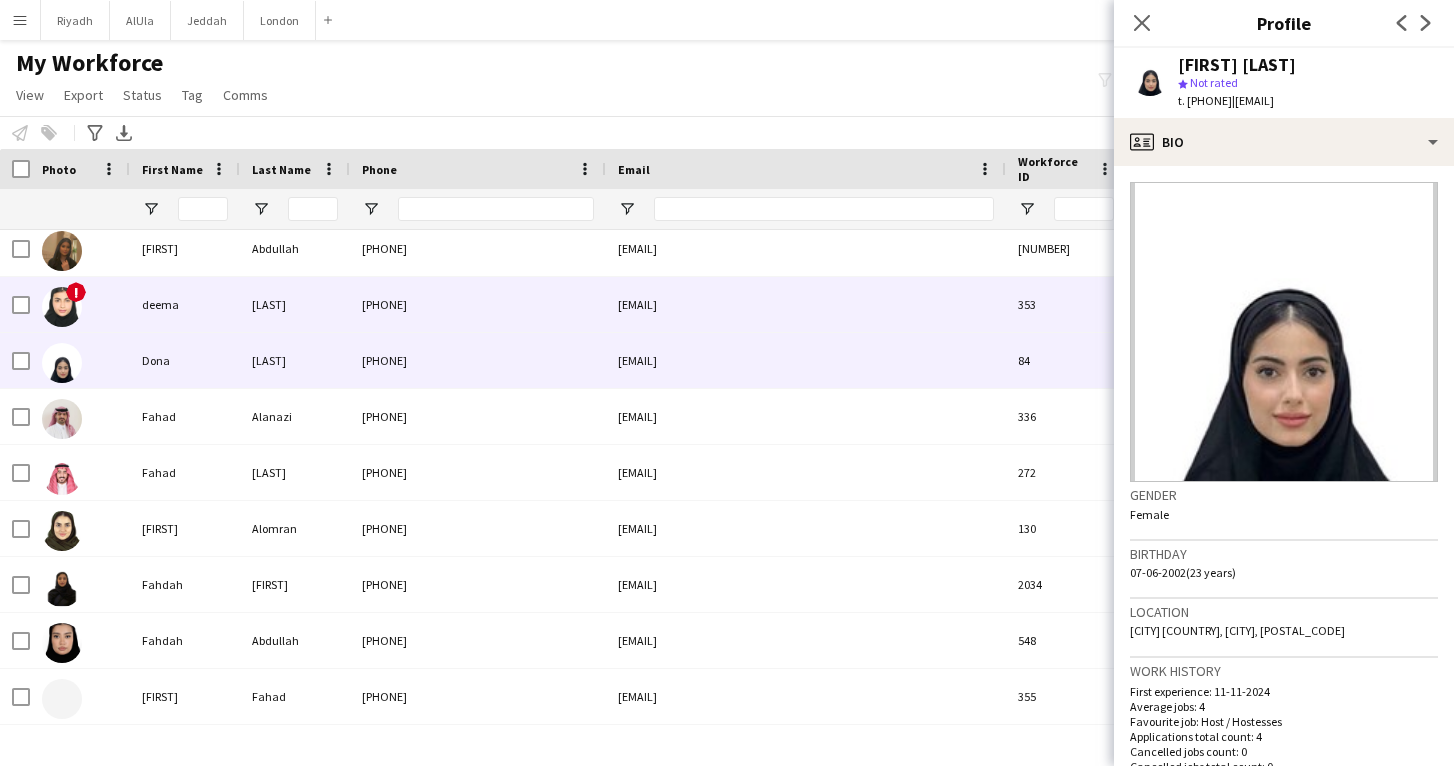 click on "deema" at bounding box center [185, 304] 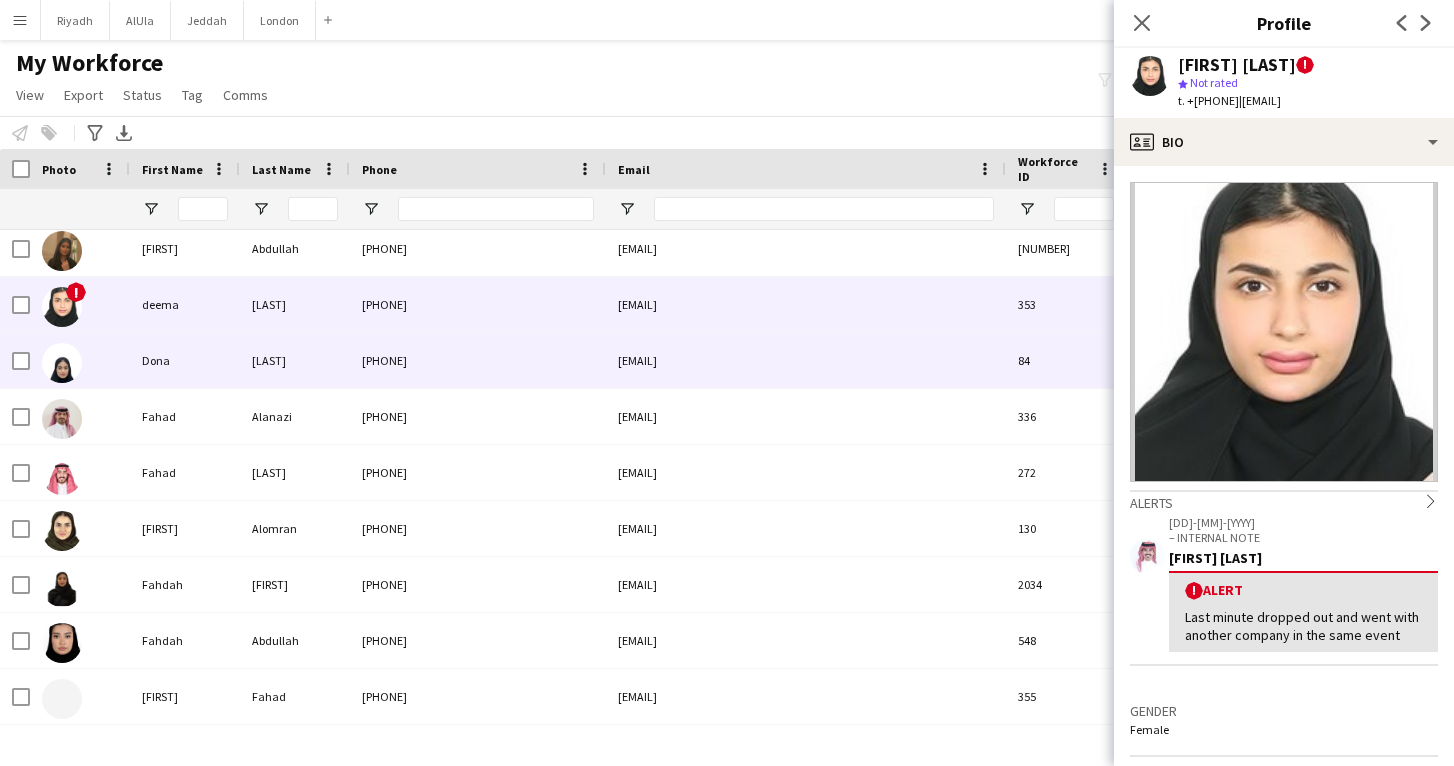 click on "Dona" at bounding box center [185, 360] 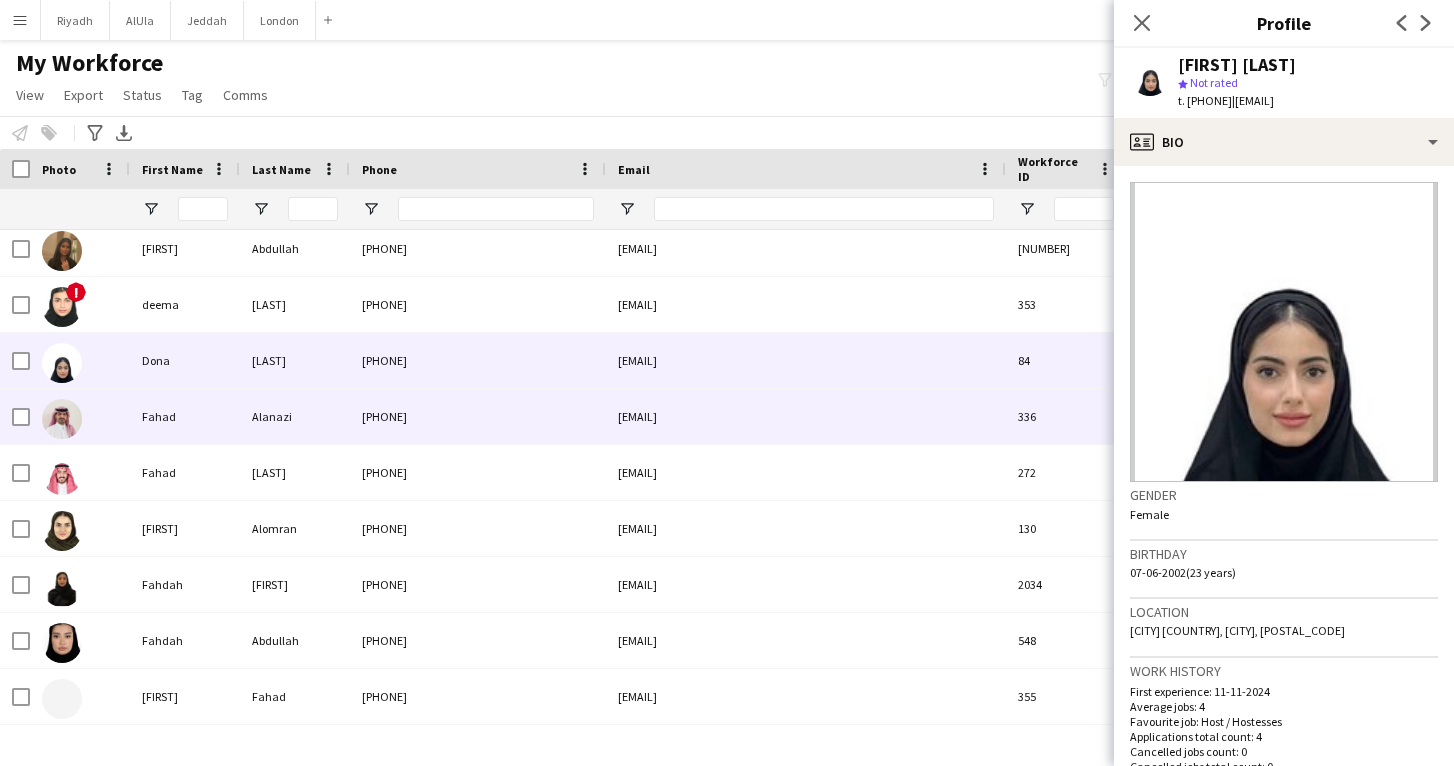 scroll, scrollTop: 2742, scrollLeft: 0, axis: vertical 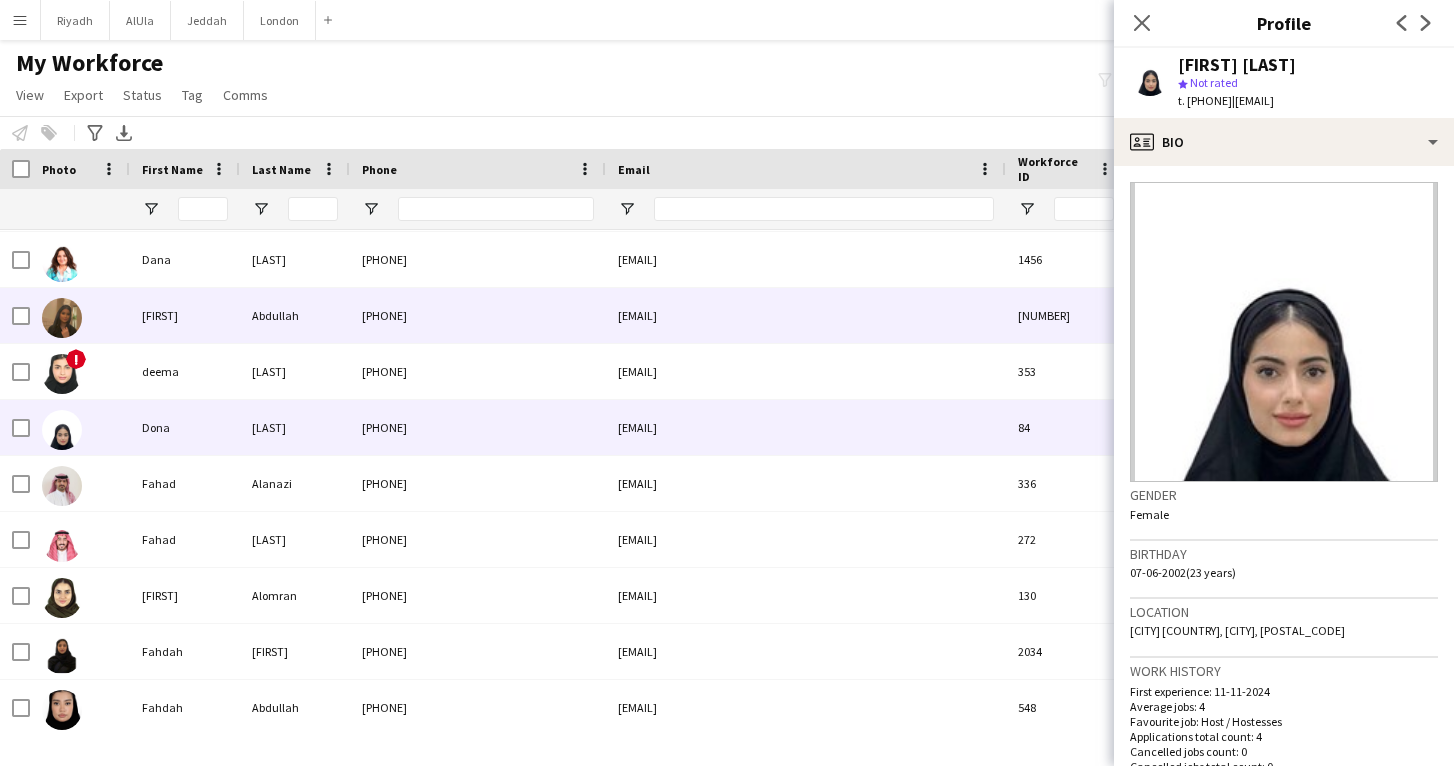 click on "[FIRST]" at bounding box center (185, 315) 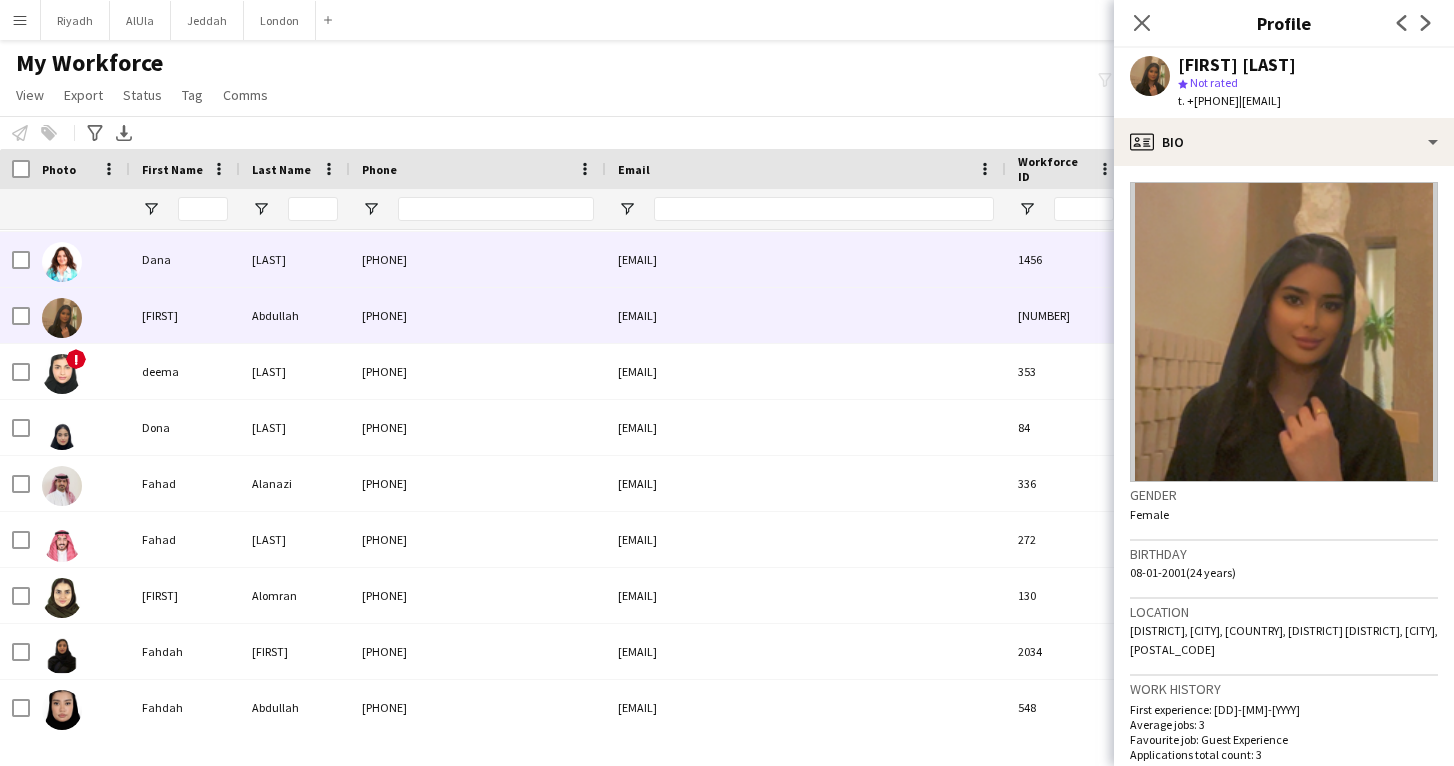 click on "Dana" at bounding box center [185, 259] 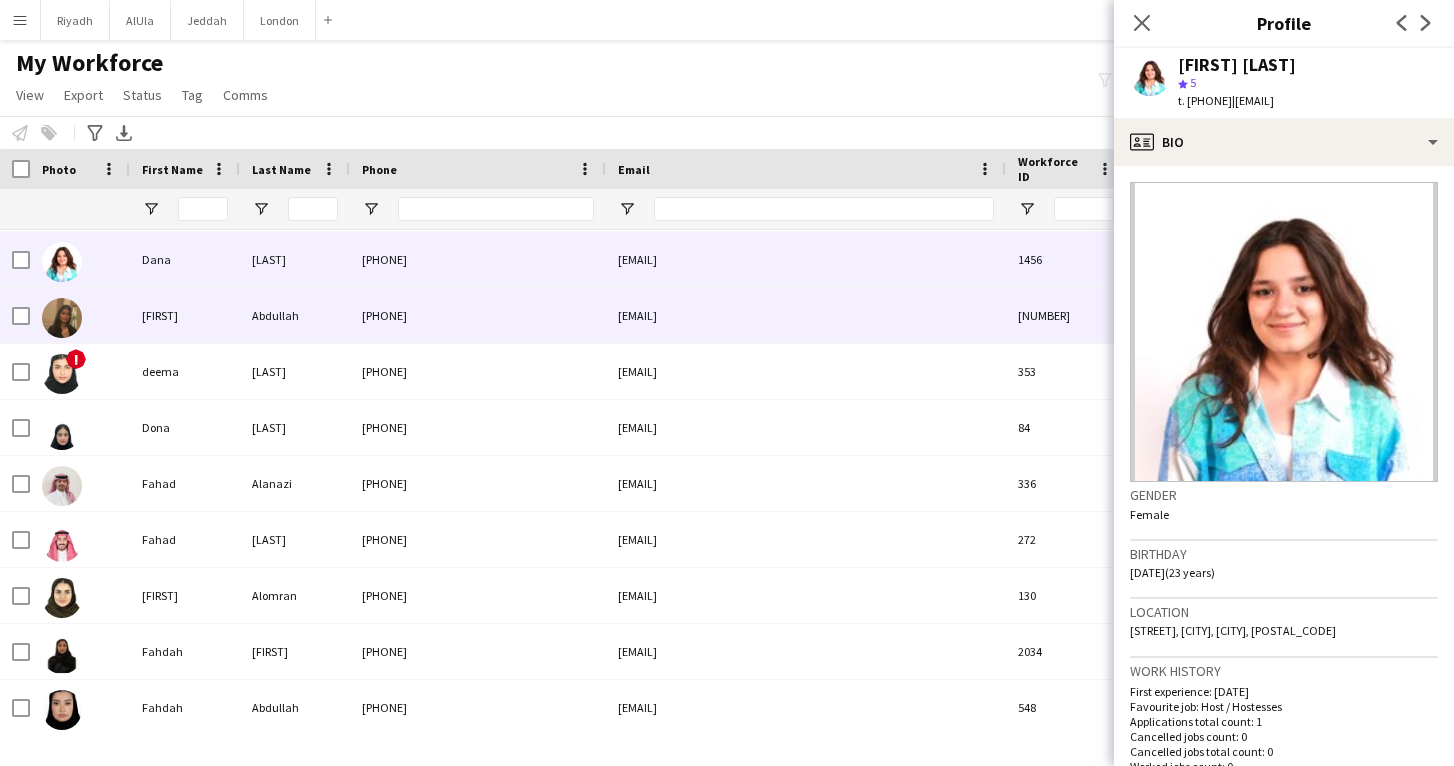 click on "[FIRST]" at bounding box center (185, 315) 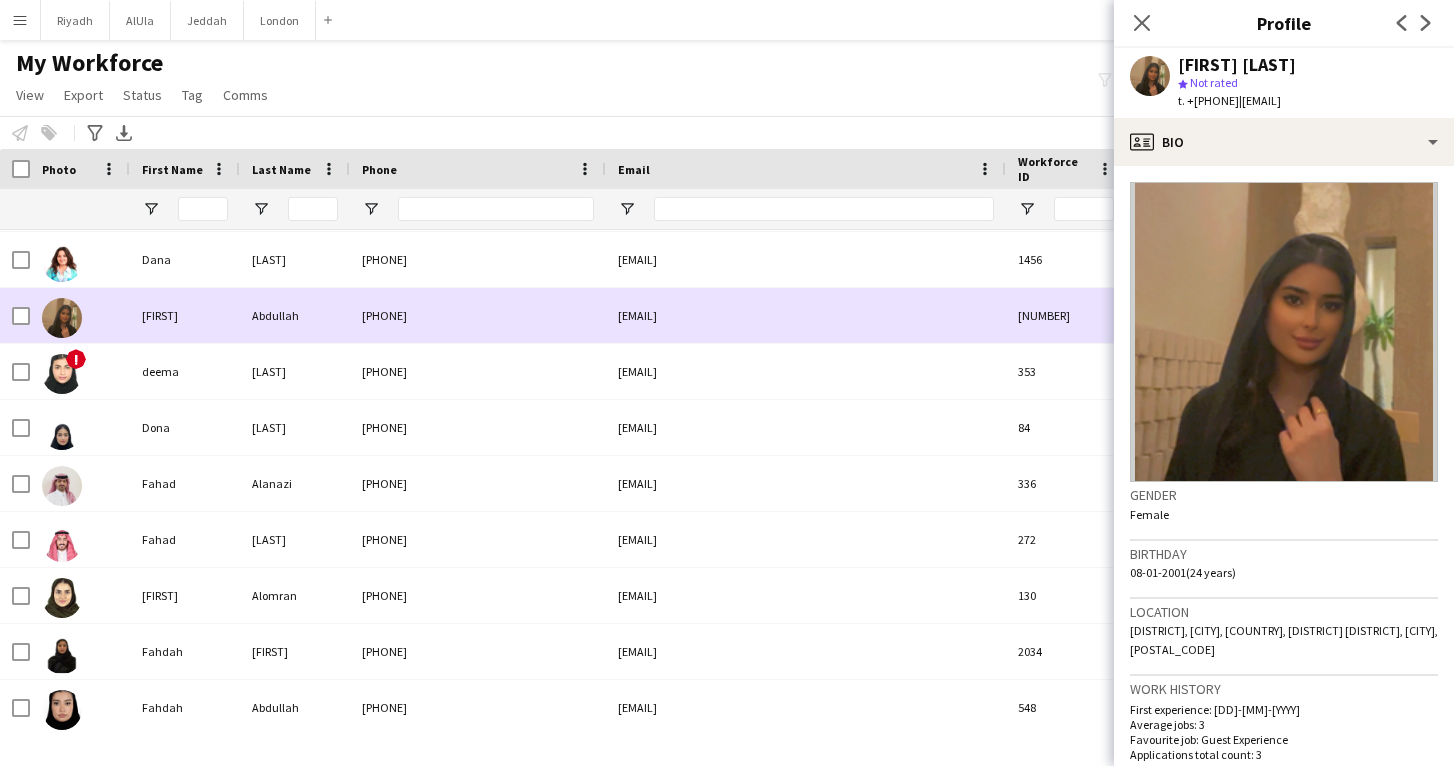 scroll, scrollTop: 2711, scrollLeft: 0, axis: vertical 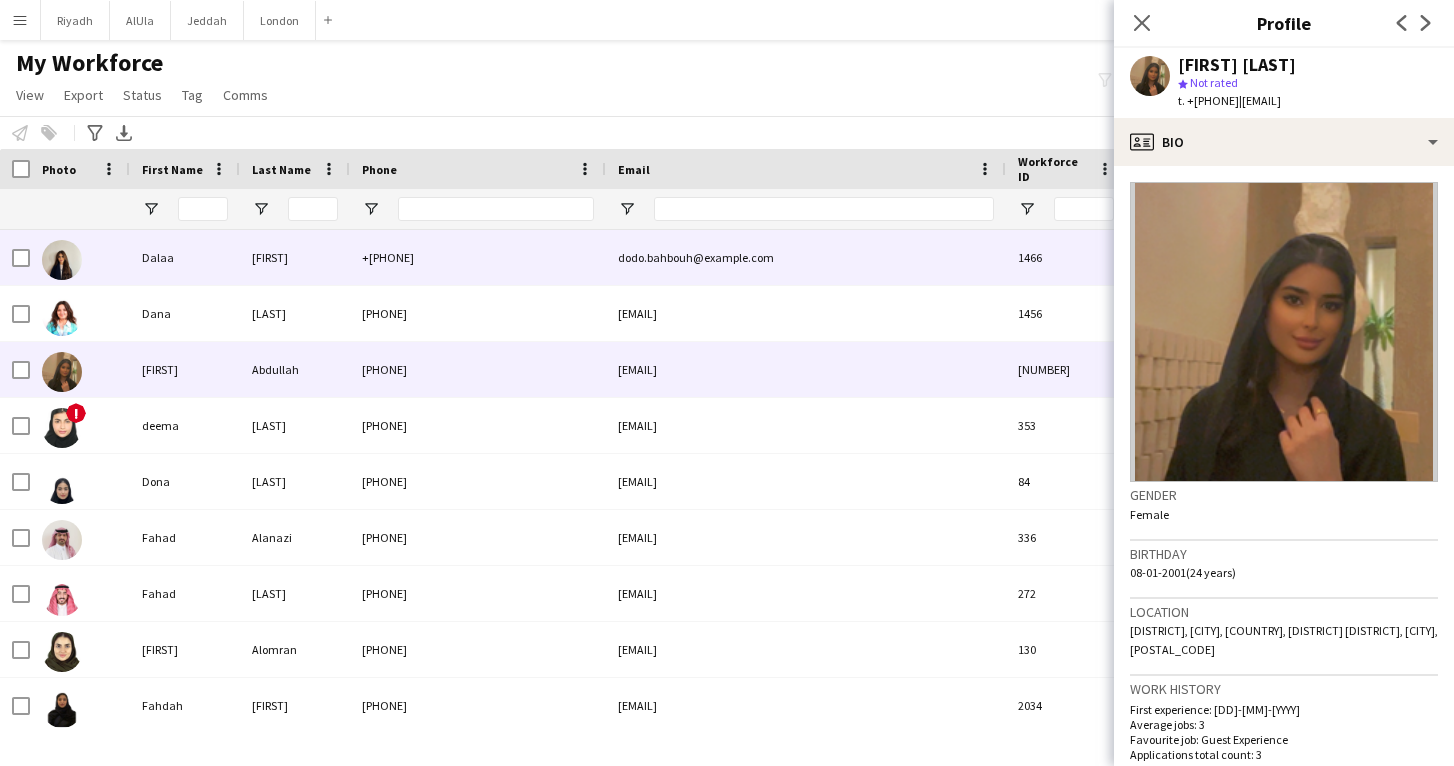 click on "Dalaa" at bounding box center (185, 257) 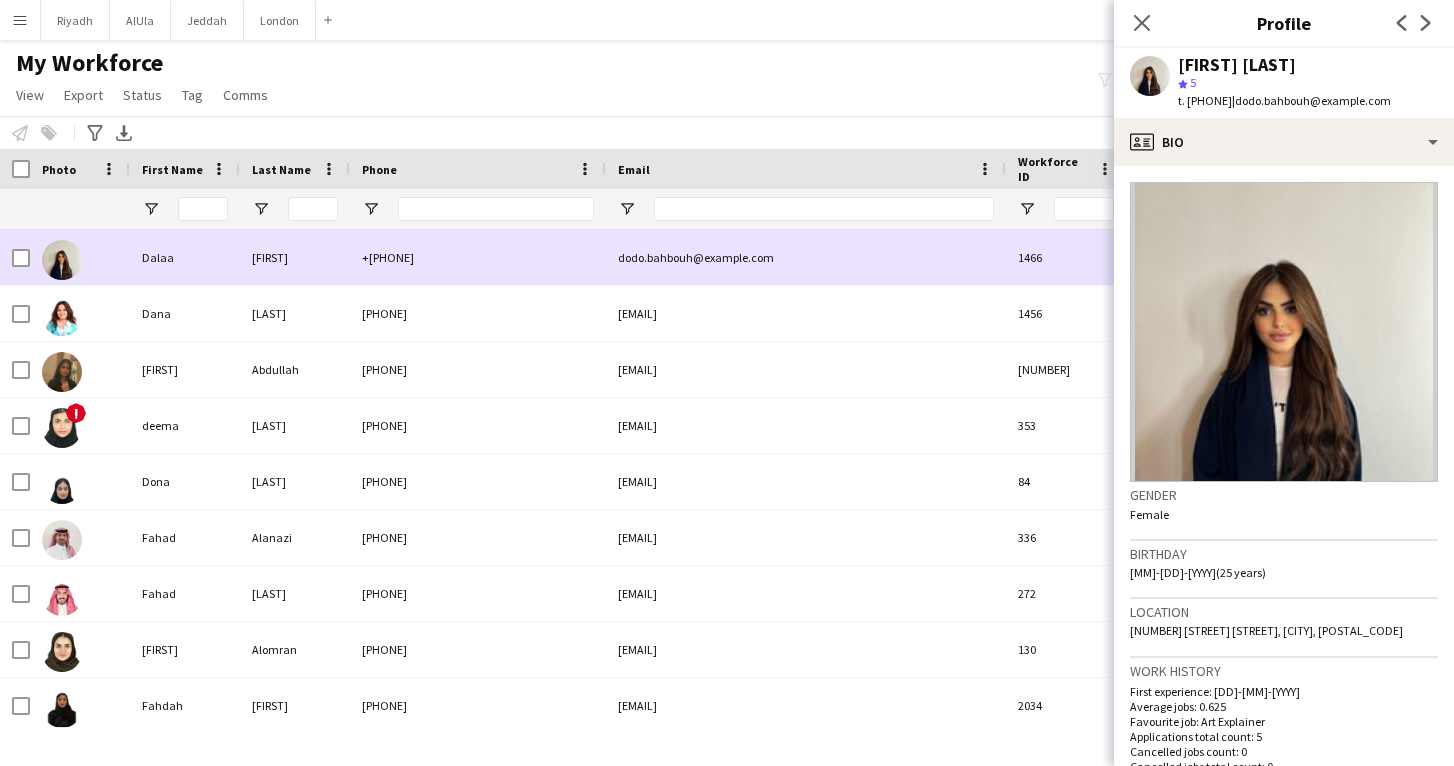 scroll, scrollTop: 2662, scrollLeft: 0, axis: vertical 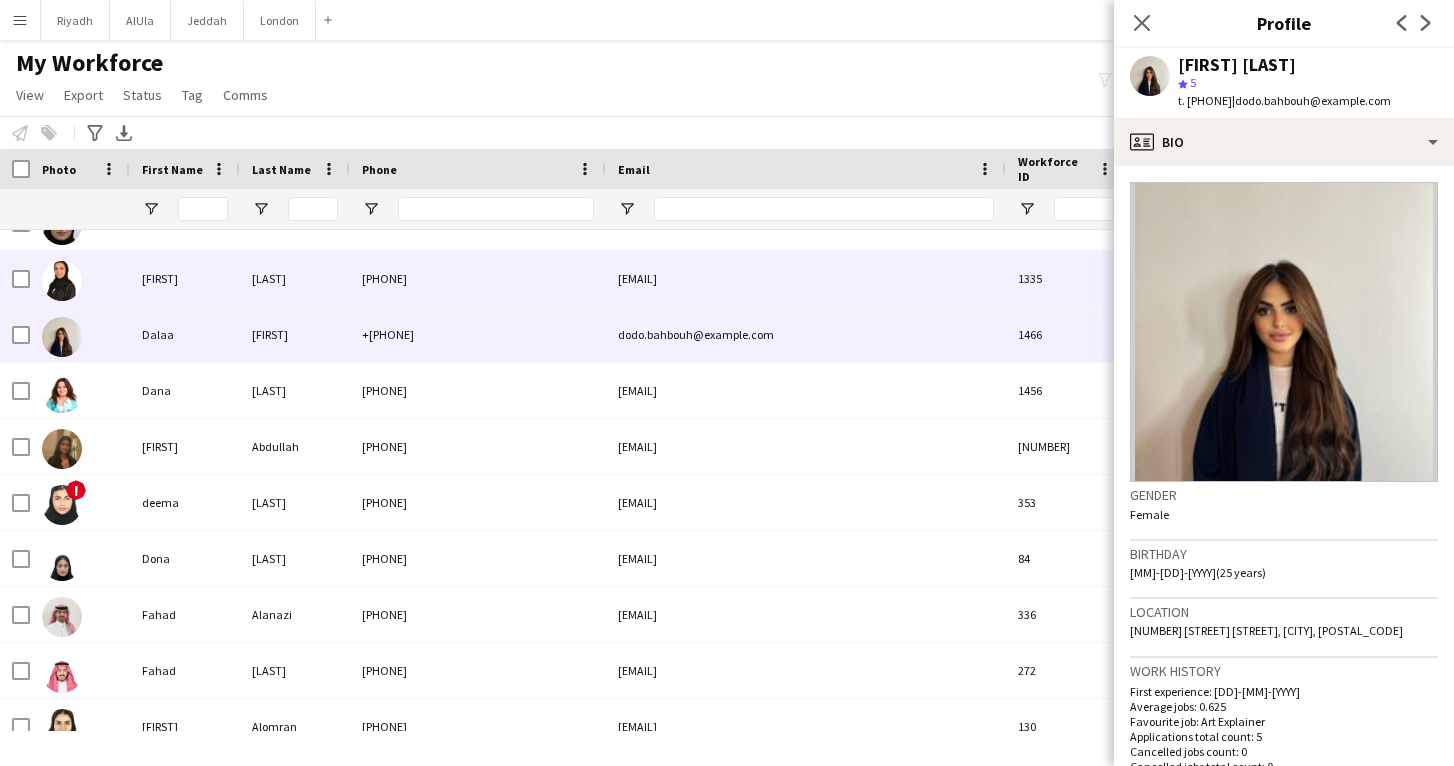 click on "[LAST]" at bounding box center (295, 278) 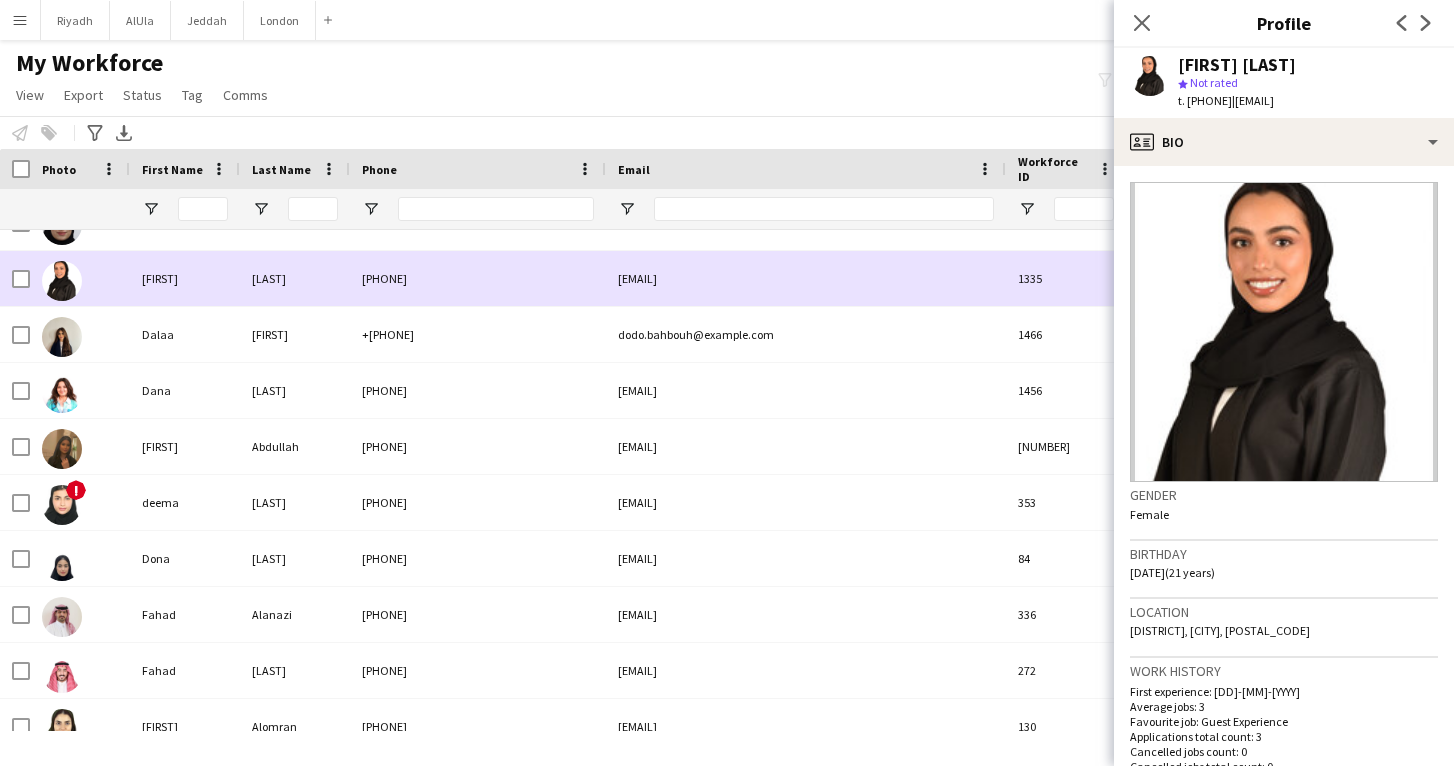scroll, scrollTop: 2579, scrollLeft: 0, axis: vertical 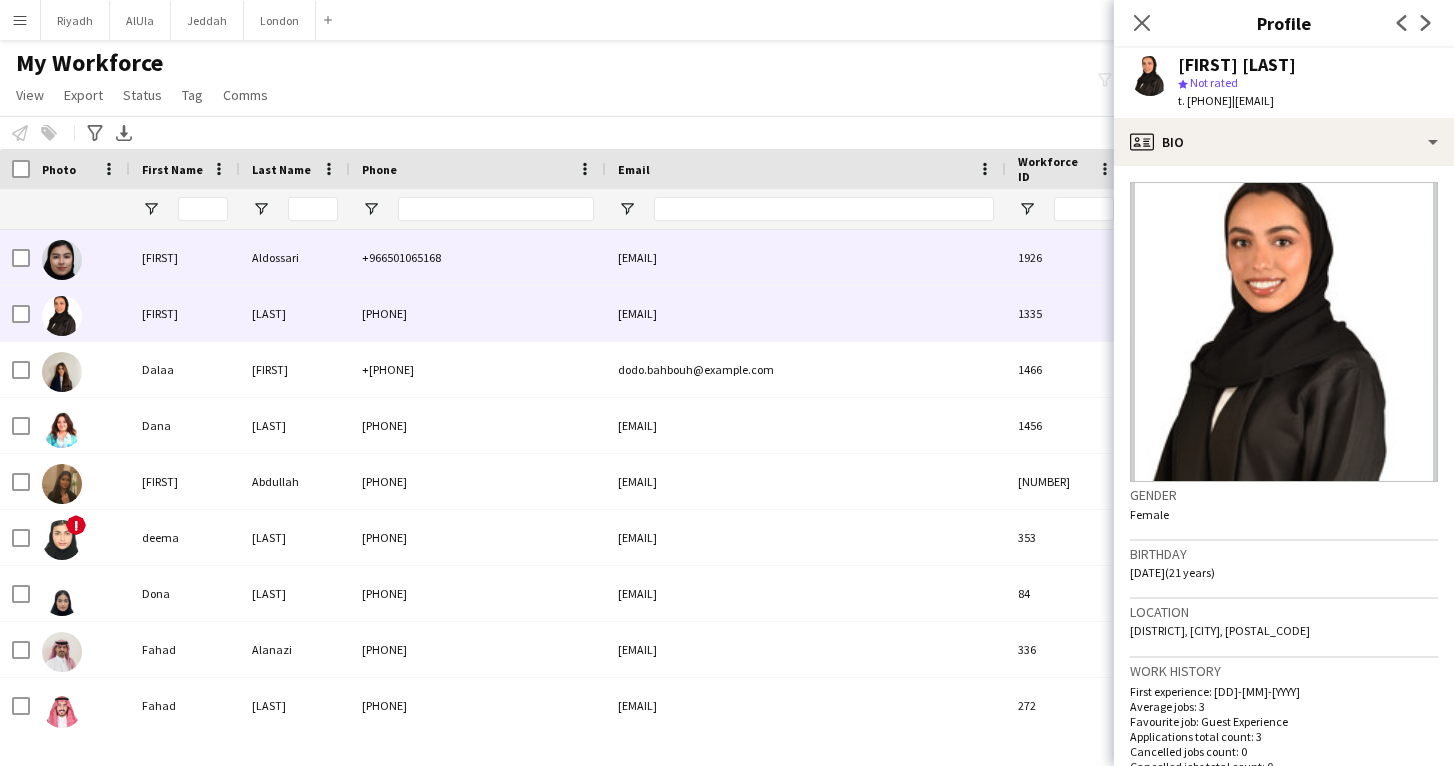 click on "Aldossari" at bounding box center (295, 257) 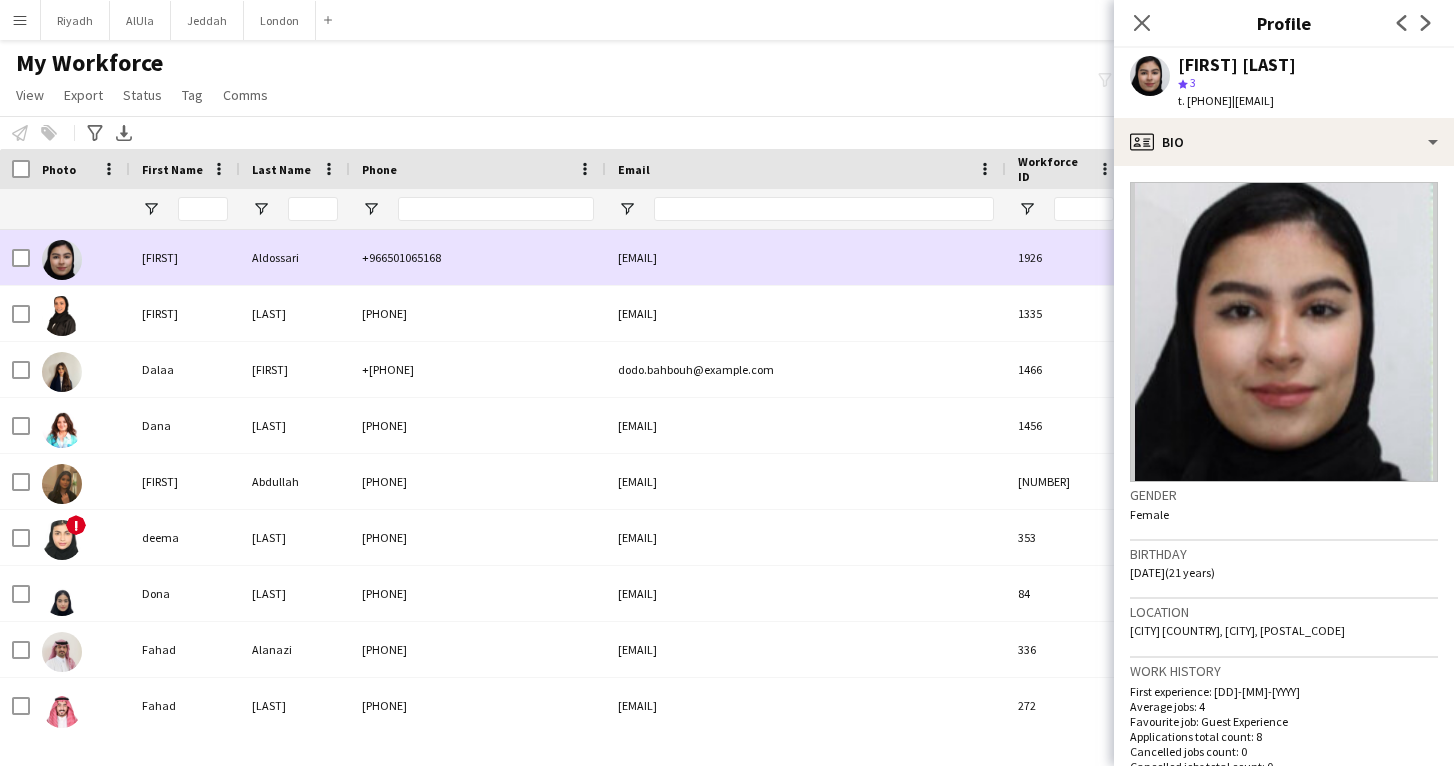 scroll, scrollTop: 2490, scrollLeft: 0, axis: vertical 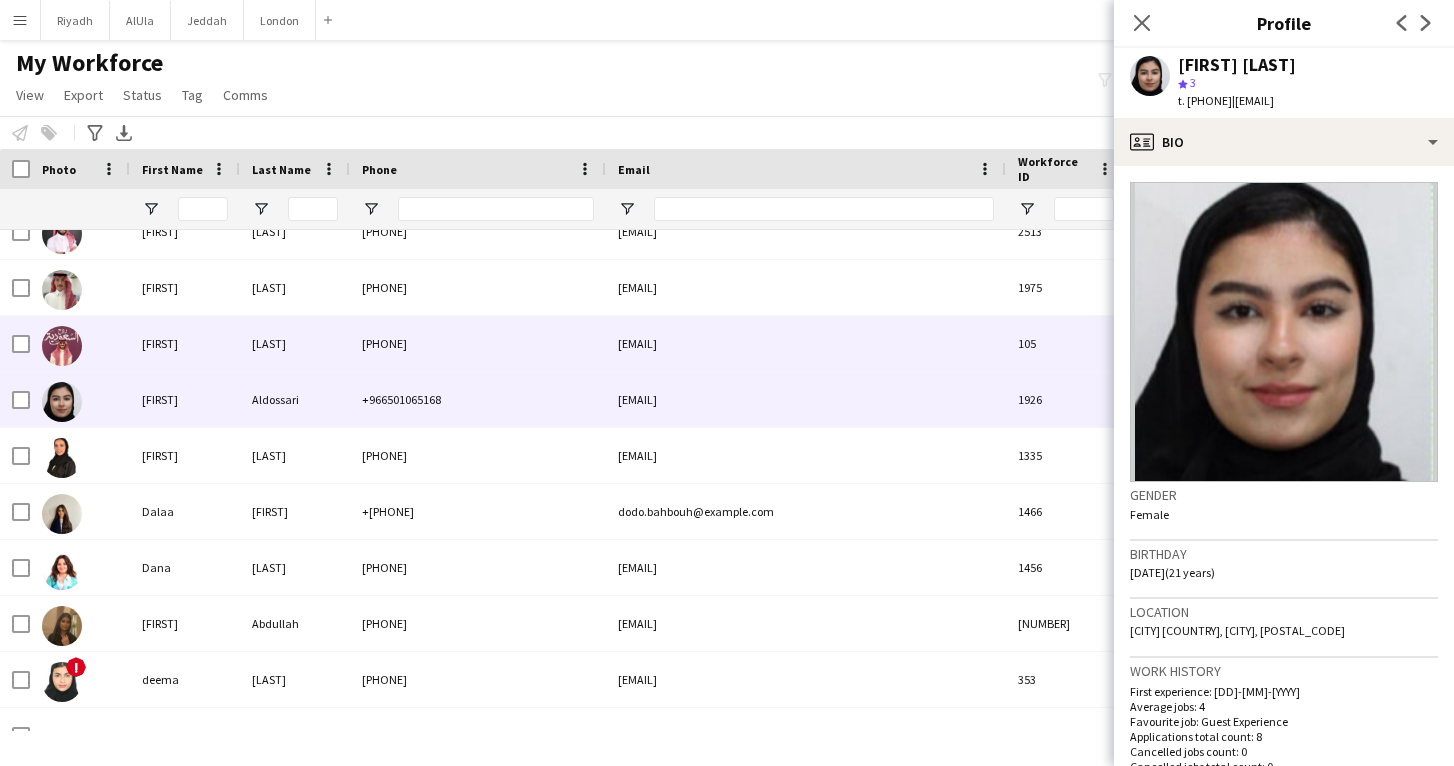 click on "[LAST]" at bounding box center [295, 343] 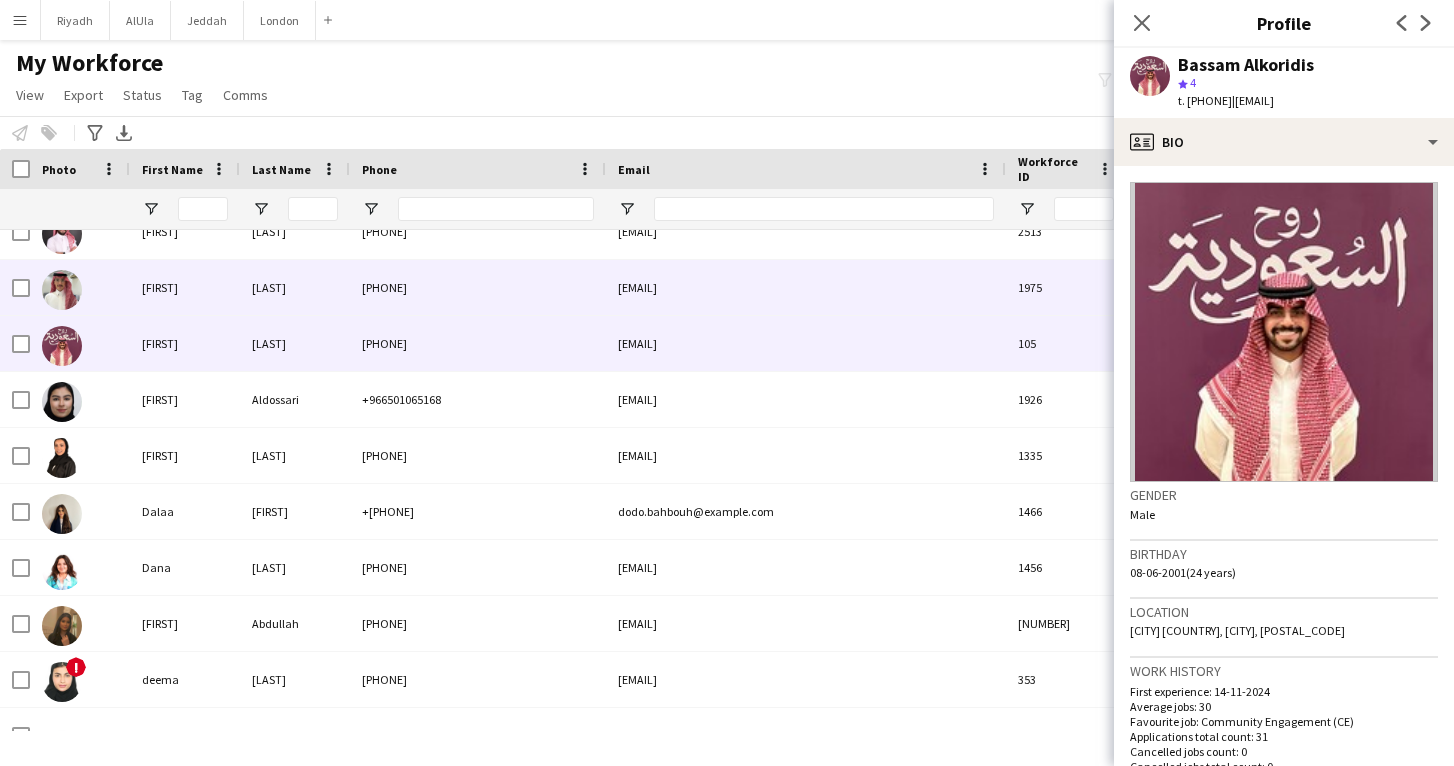 click on "[LAST]" at bounding box center [295, 287] 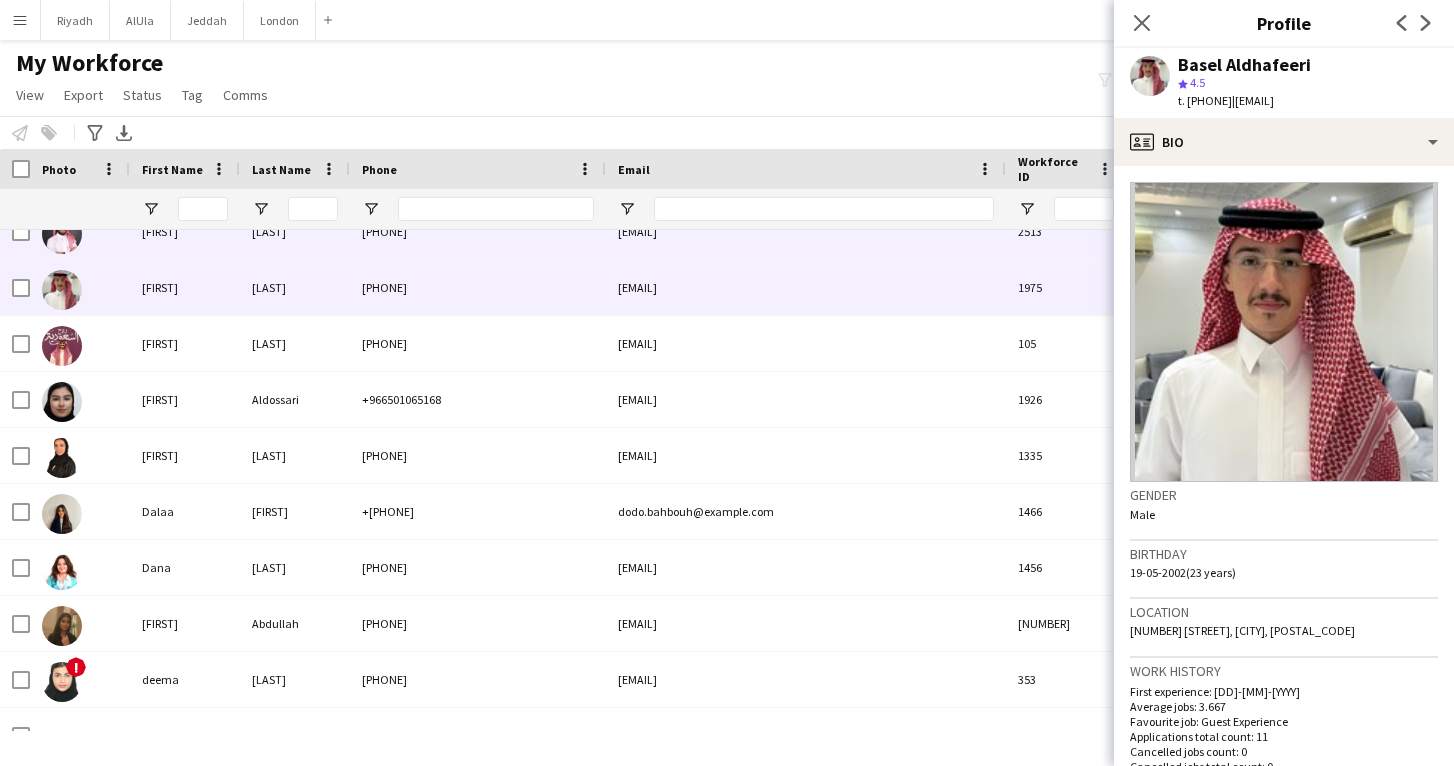 scroll, scrollTop: 2401, scrollLeft: 0, axis: vertical 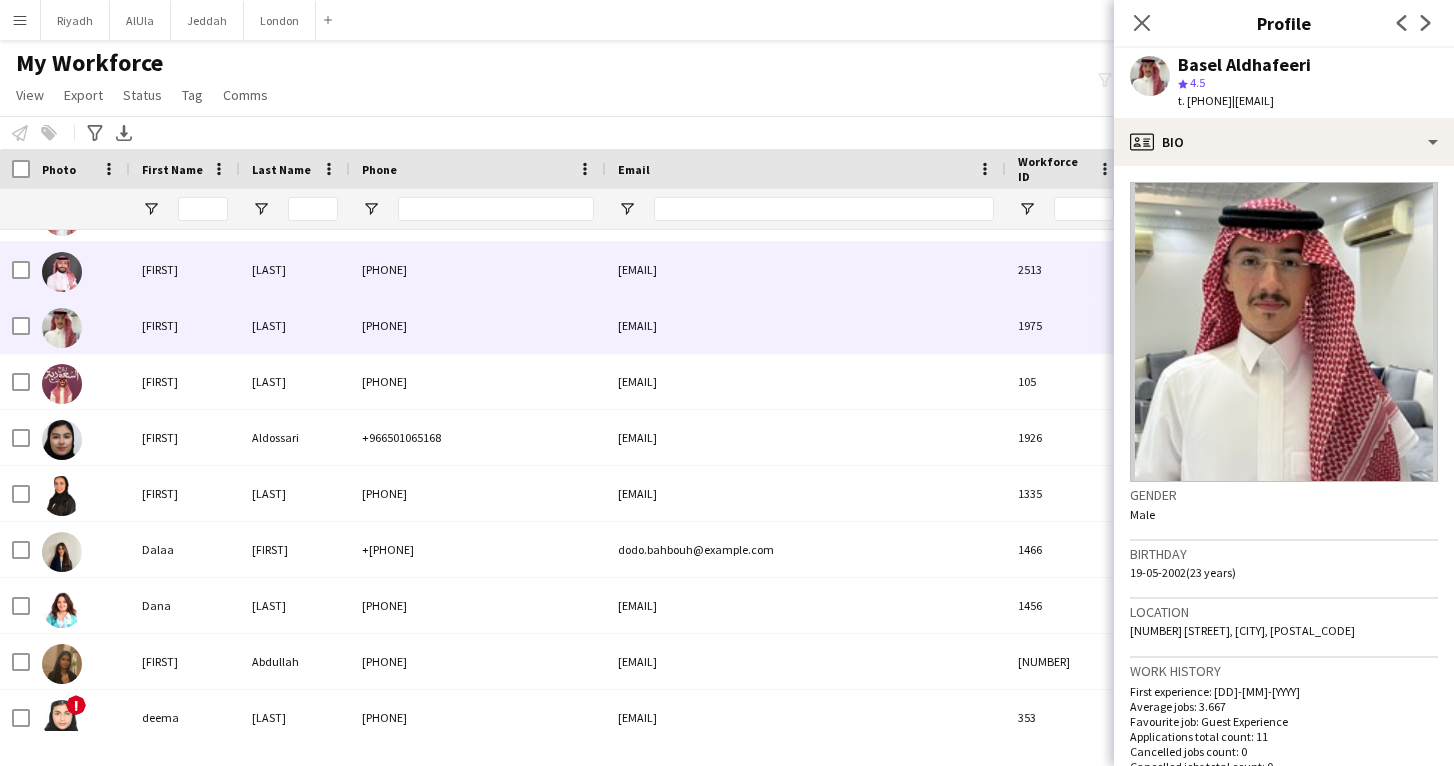 click on "[LAST]" at bounding box center [295, 269] 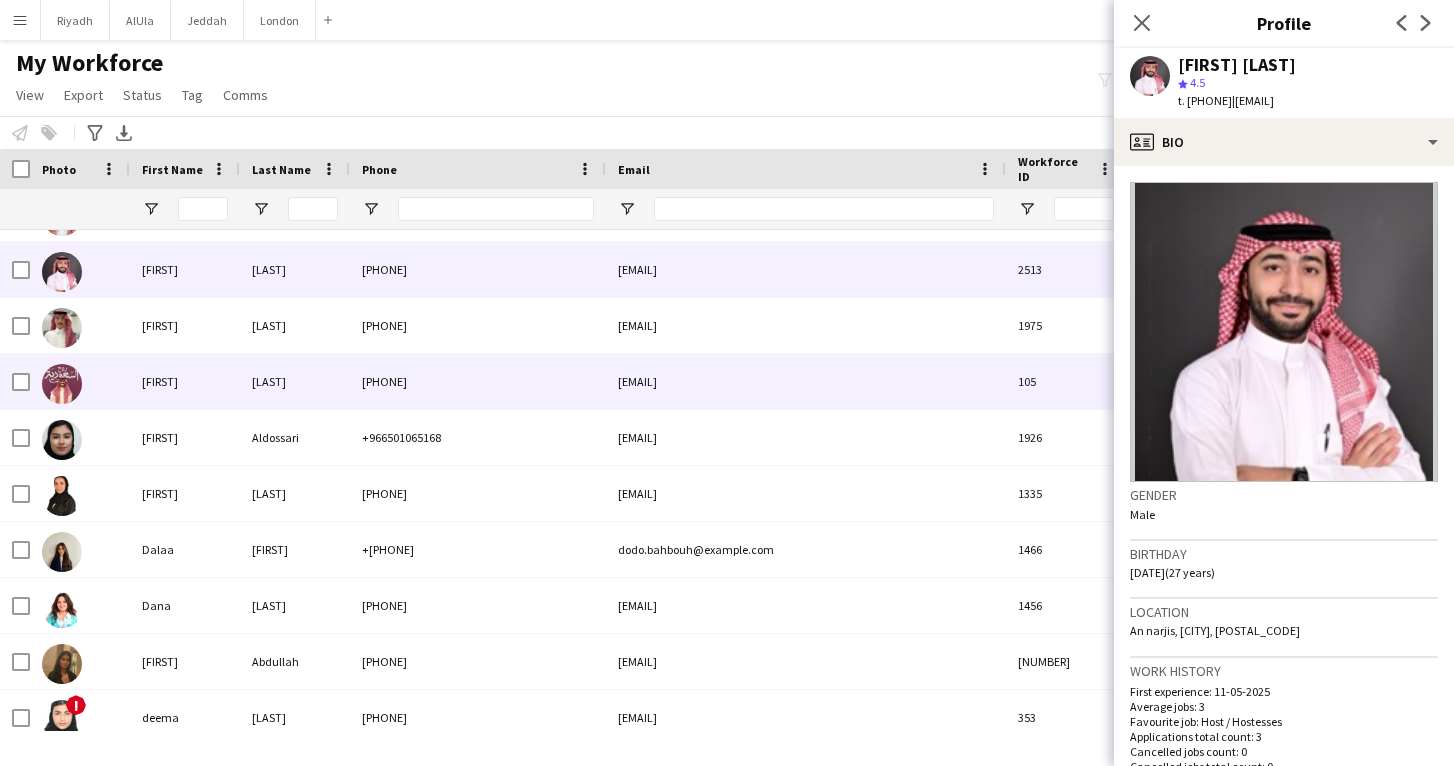 click on "[LAST]" at bounding box center (295, 381) 